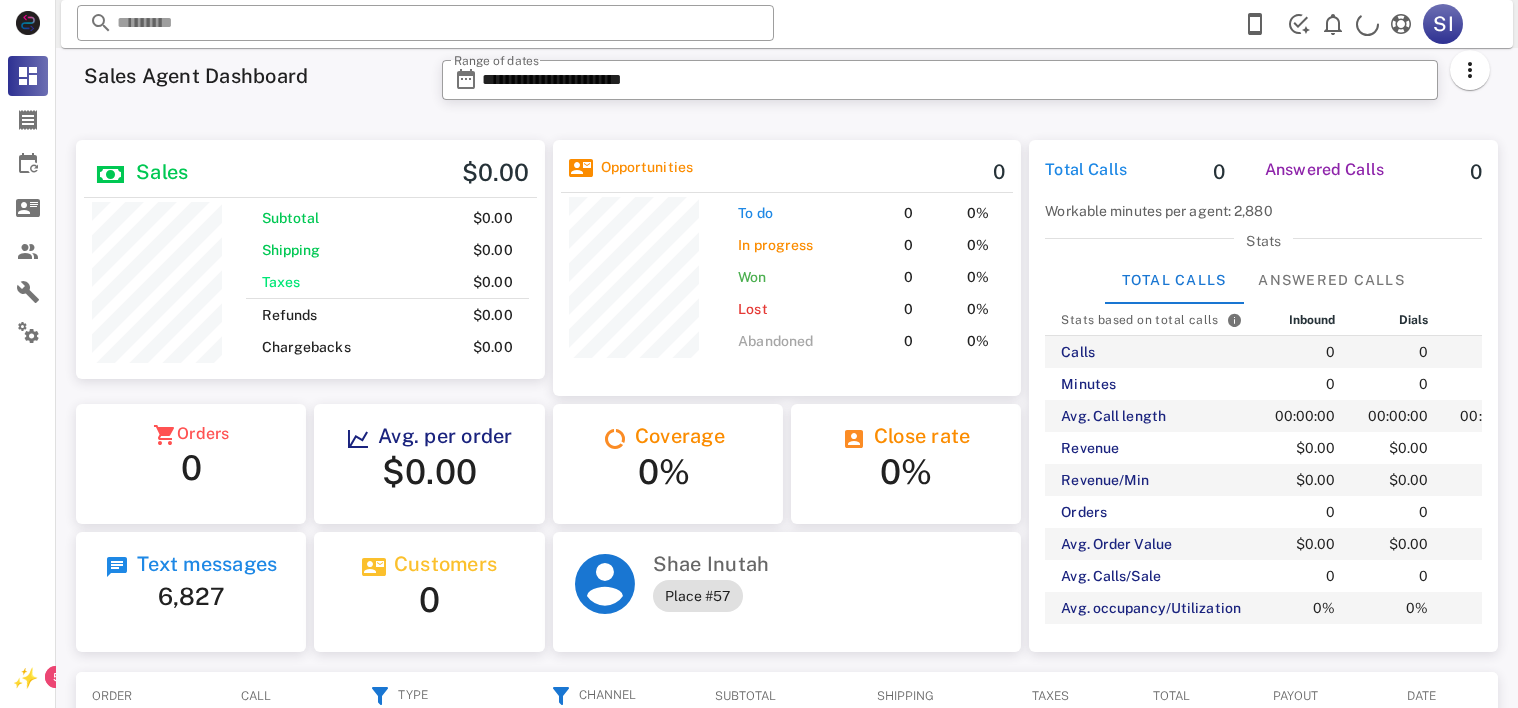 scroll, scrollTop: 0, scrollLeft: 0, axis: both 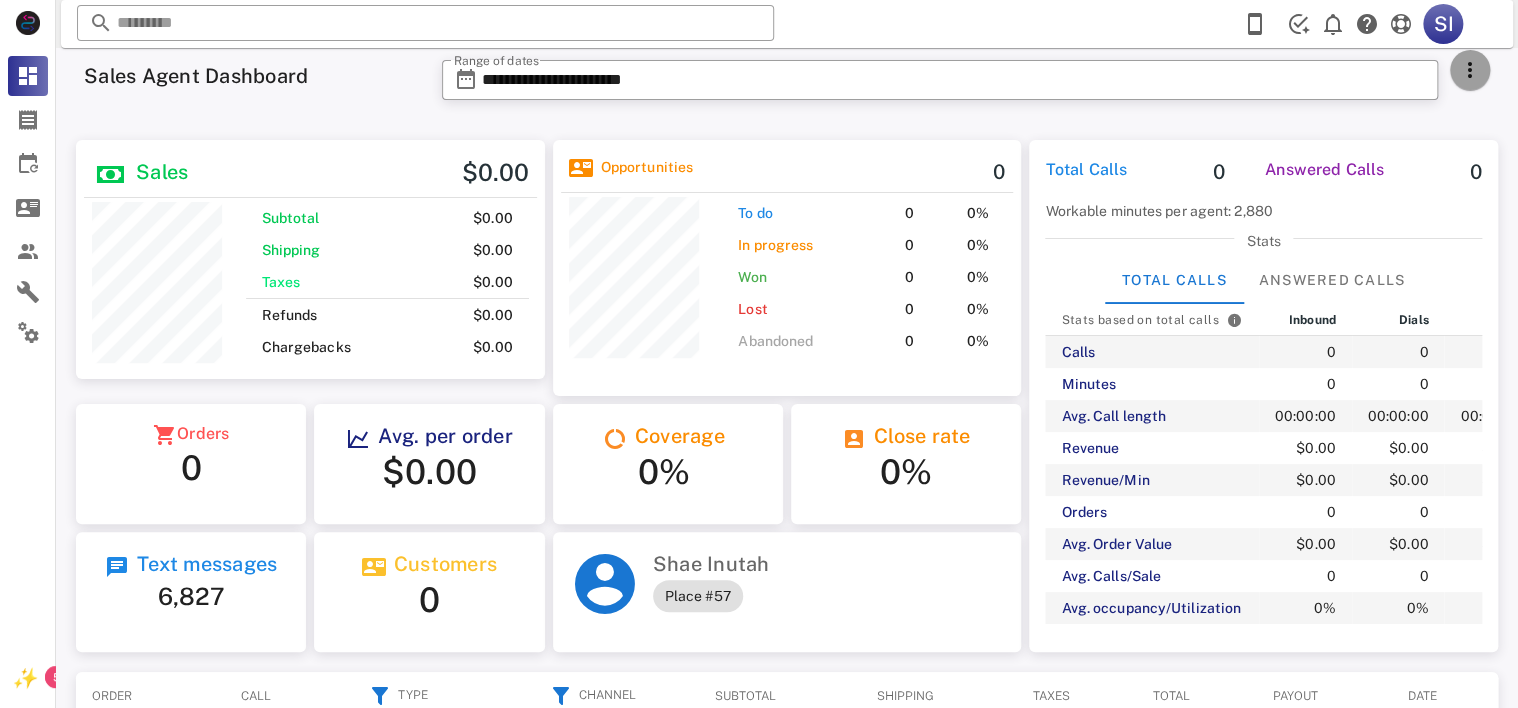 click at bounding box center (1470, 70) 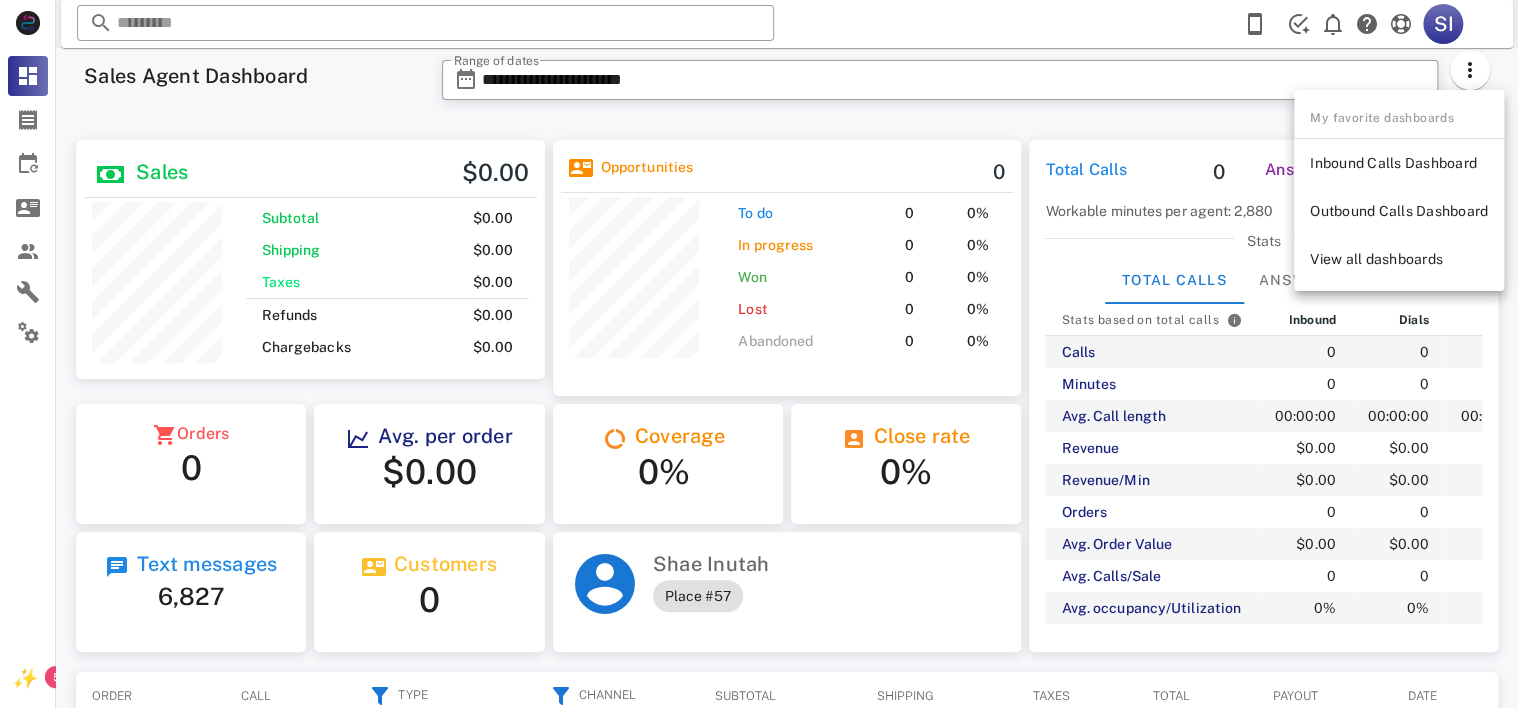 click on "**********" at bounding box center [940, 86] 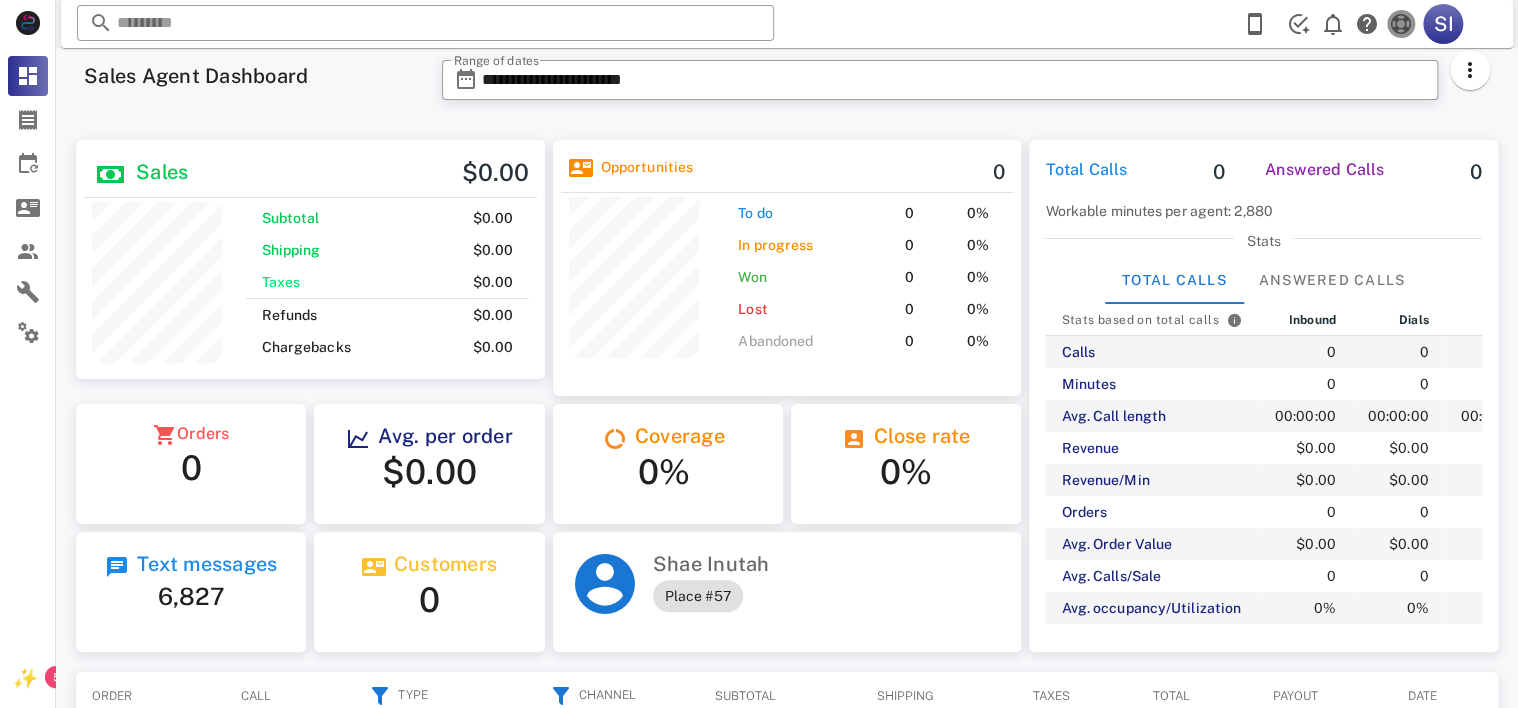 click at bounding box center (1401, 24) 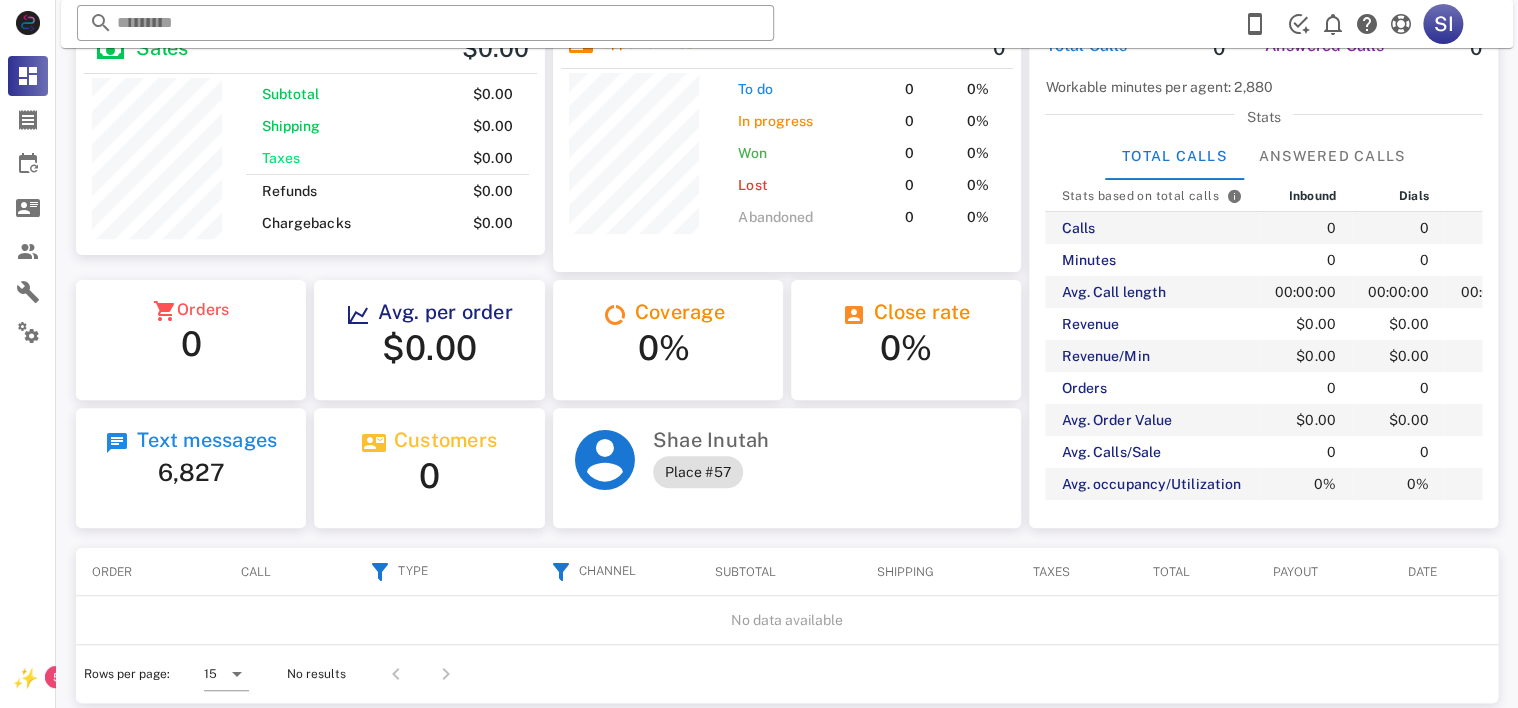 scroll, scrollTop: 159, scrollLeft: 0, axis: vertical 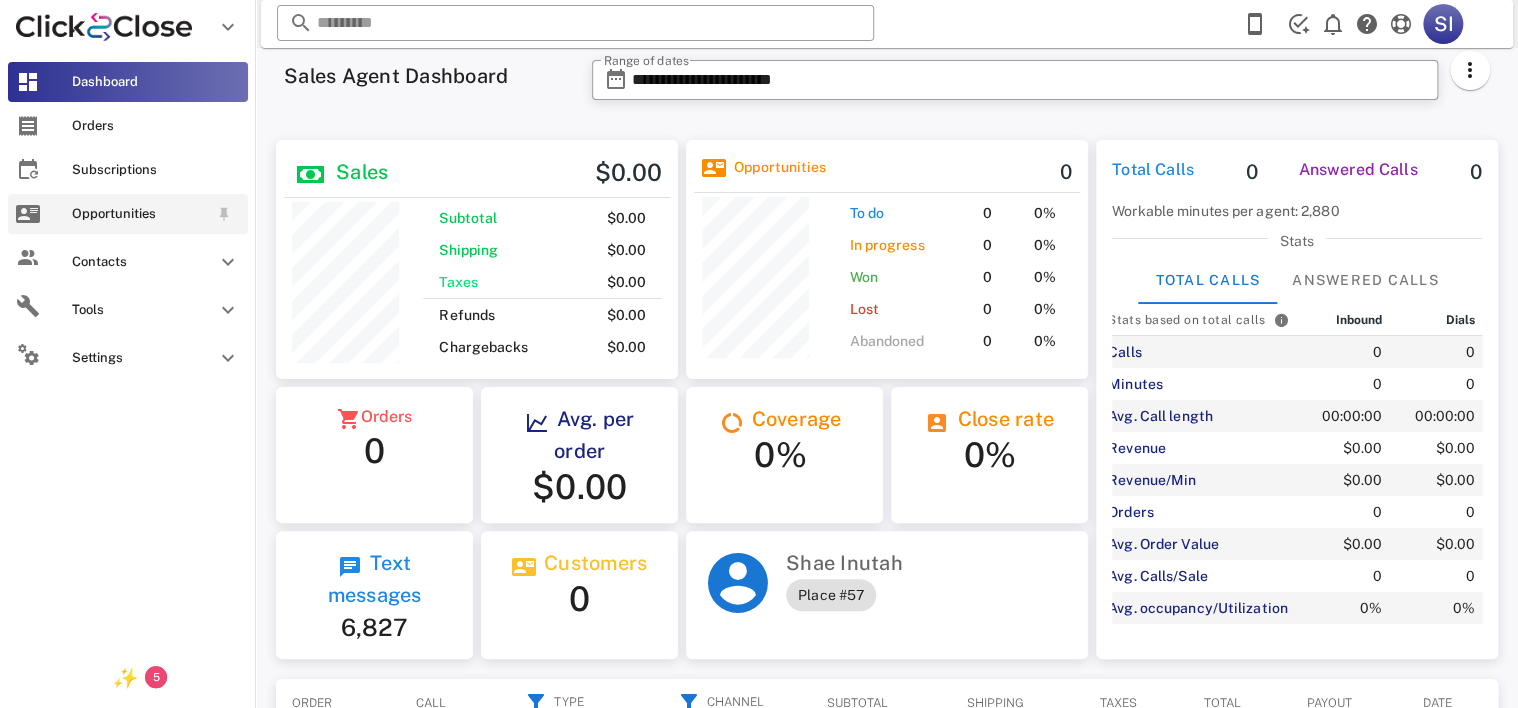 click on "Opportunities" at bounding box center (140, 214) 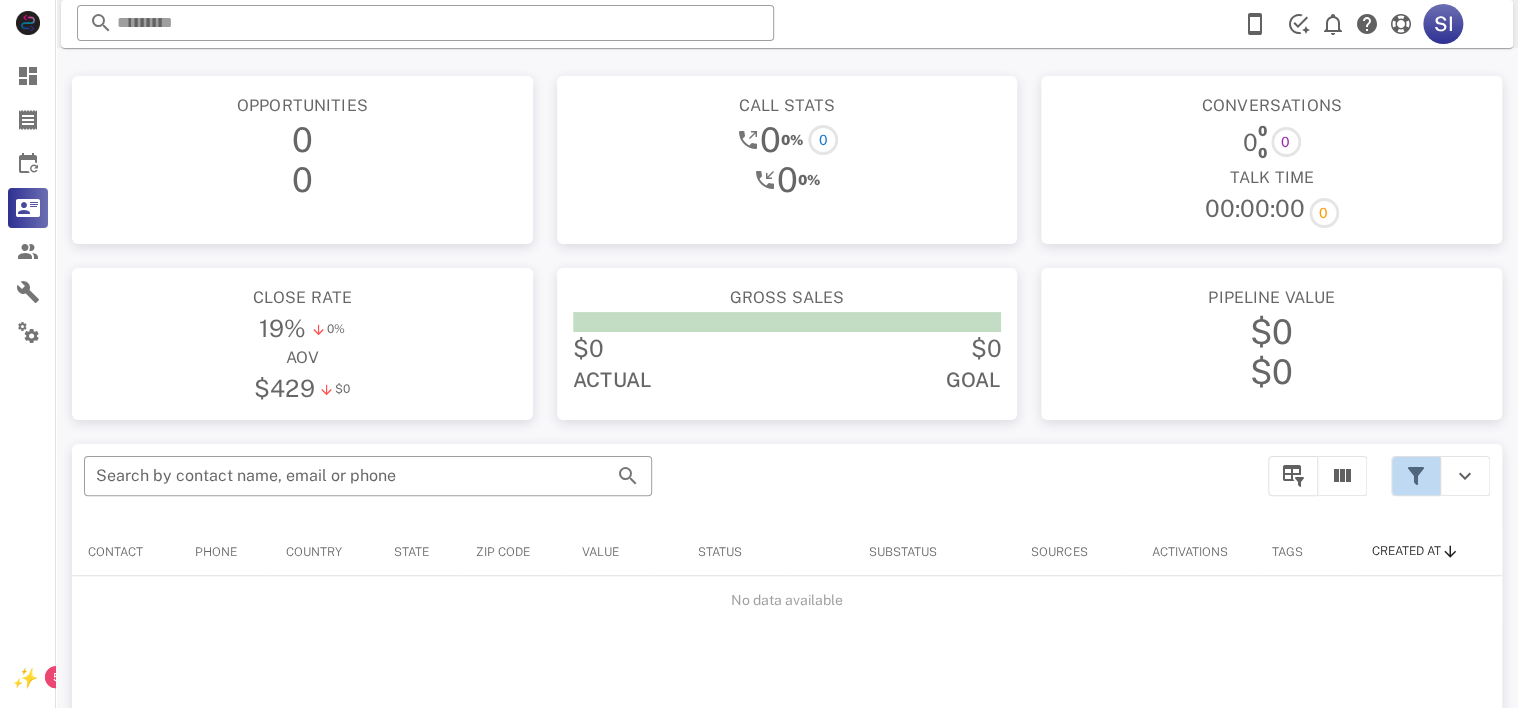 click at bounding box center (1416, 476) 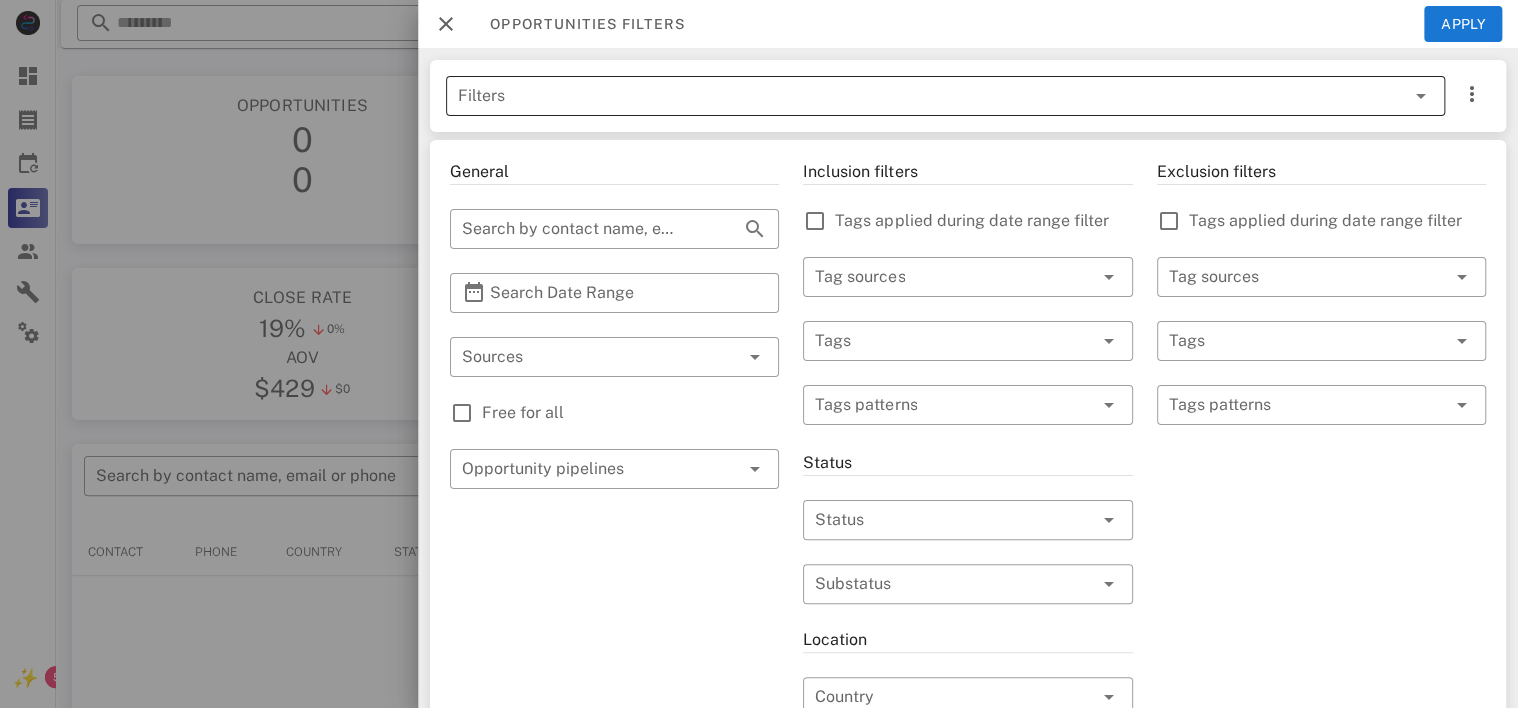 click at bounding box center (1421, 96) 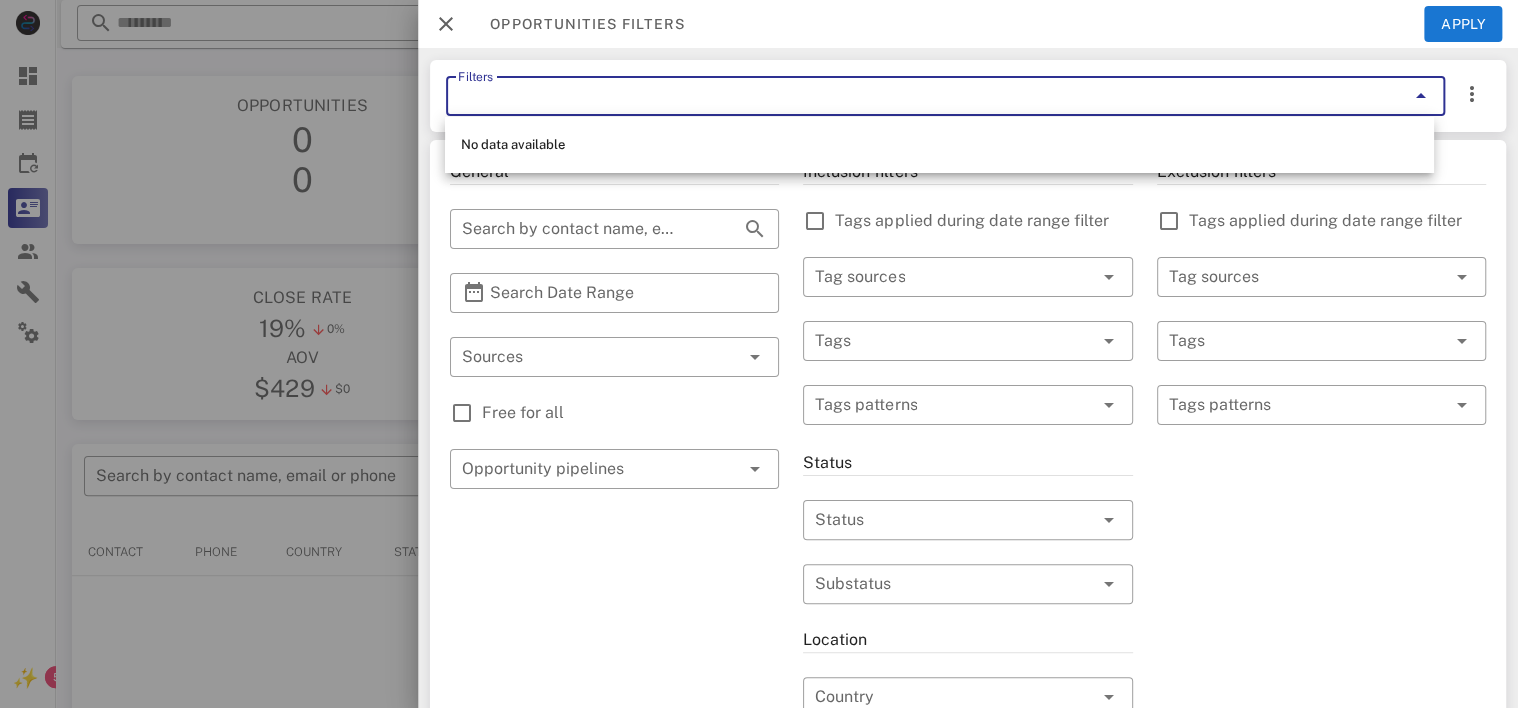 click at bounding box center (1391, 96) 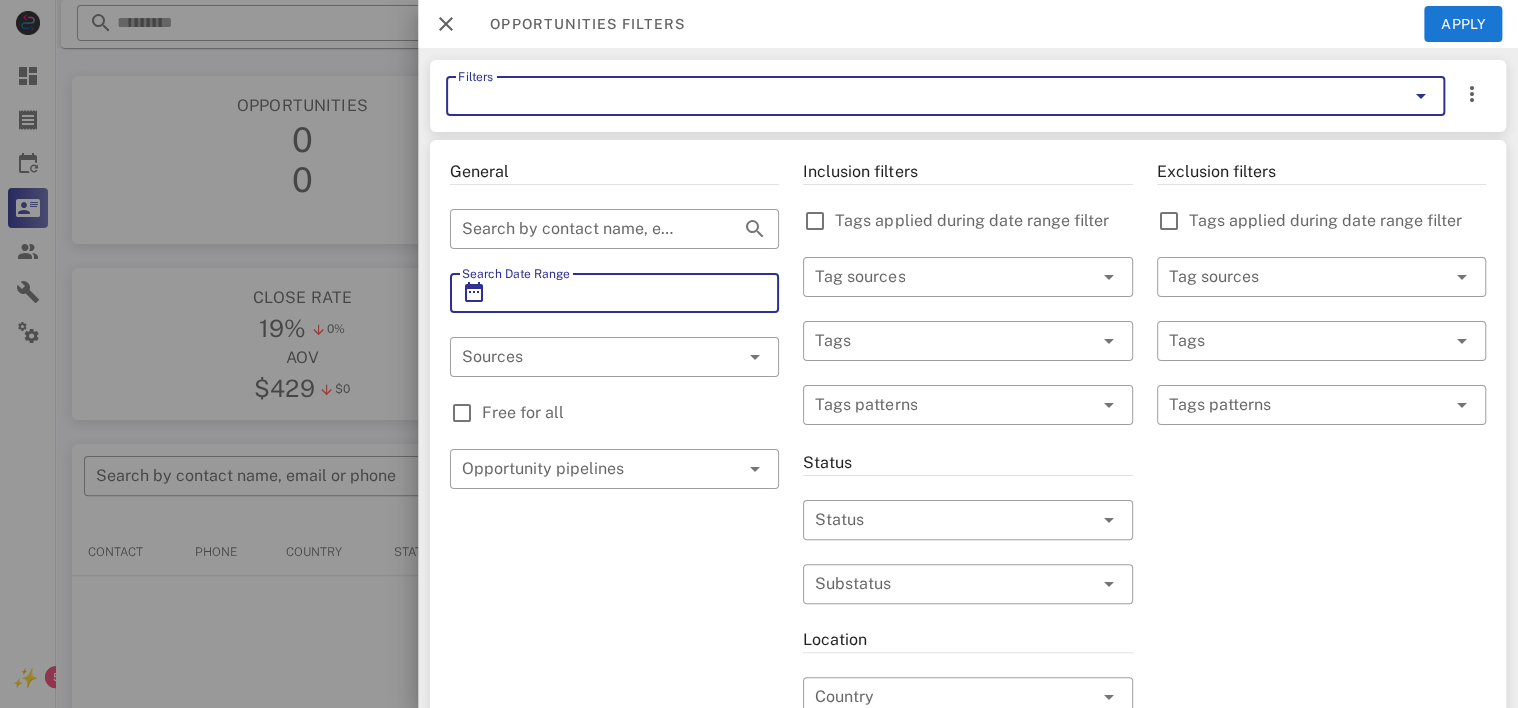 click on "Search Date Range" at bounding box center [614, 293] 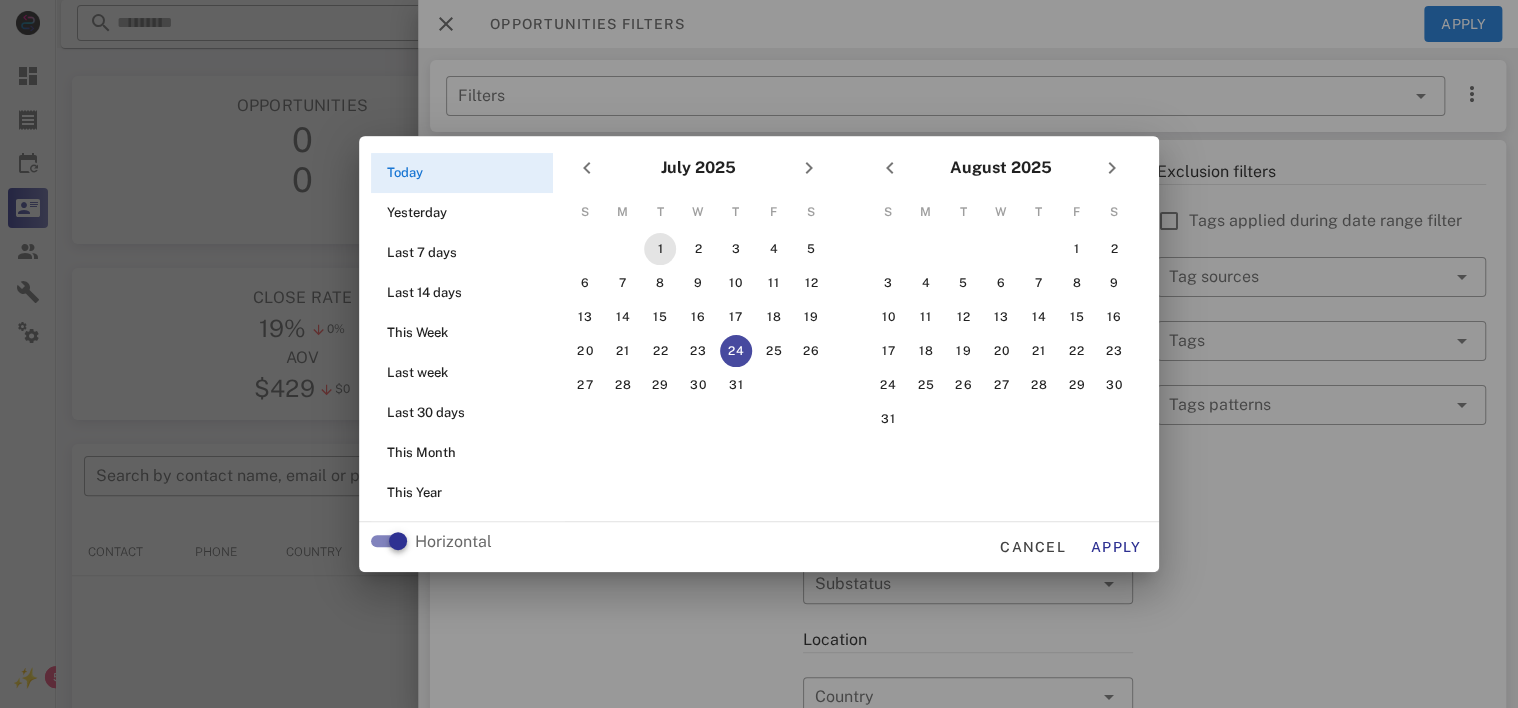 click on "1" at bounding box center [660, 249] 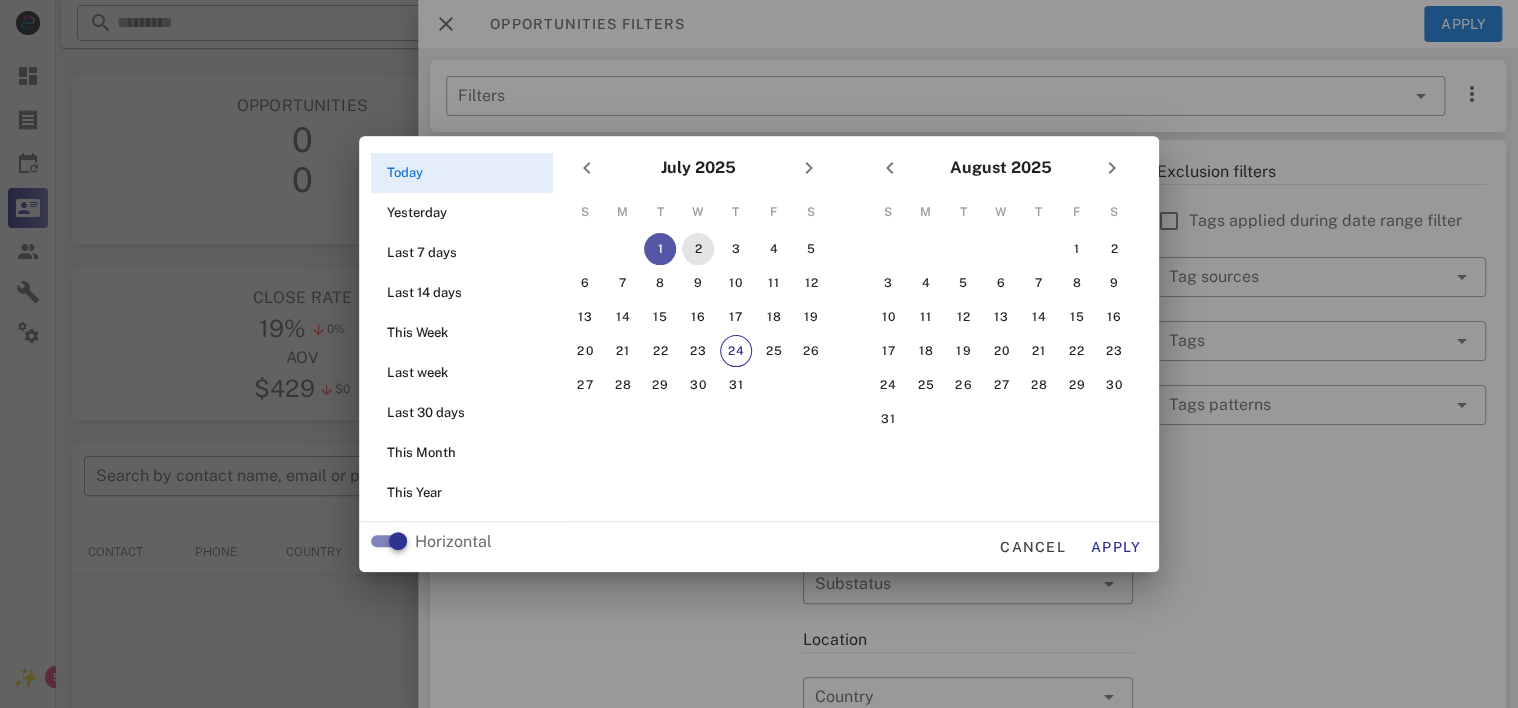 click on "2" at bounding box center (698, 249) 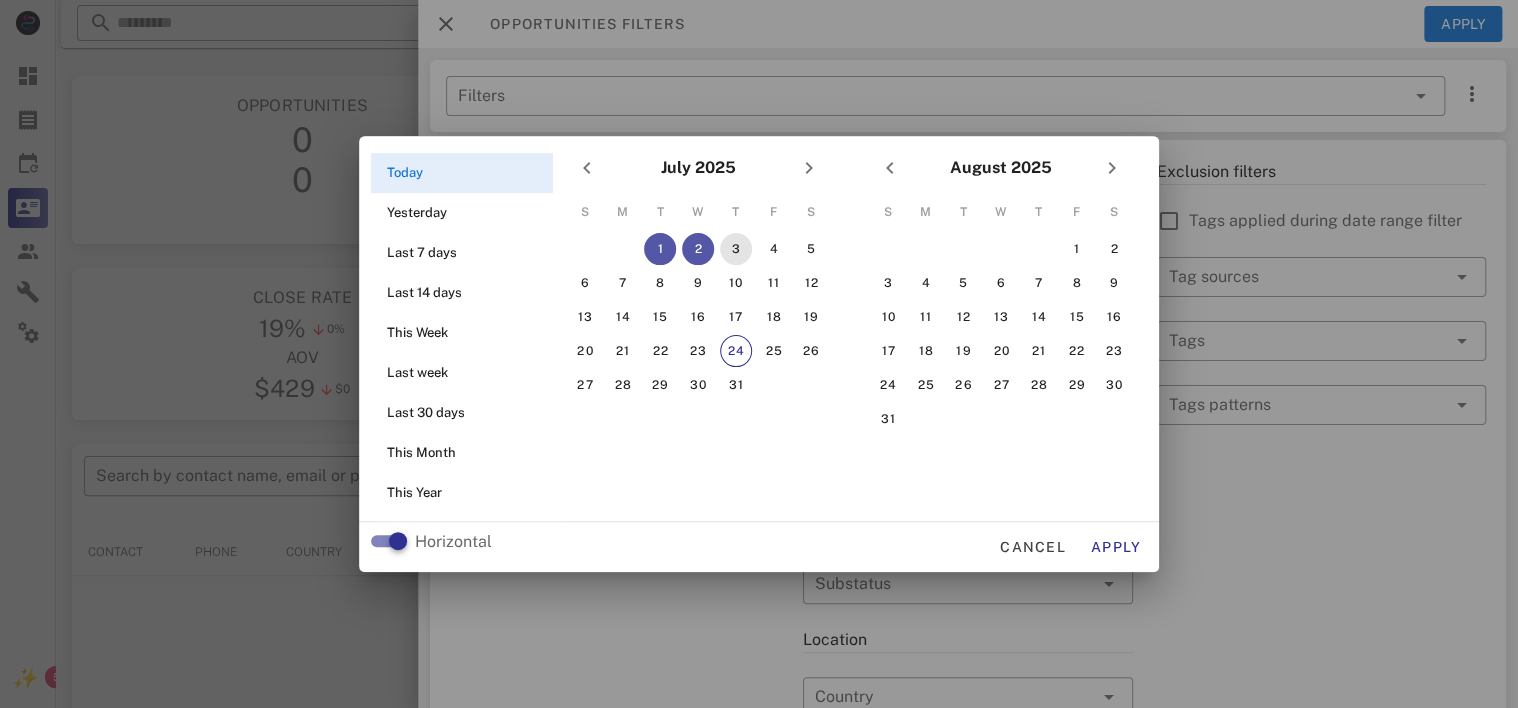 click on "3" at bounding box center (736, 249) 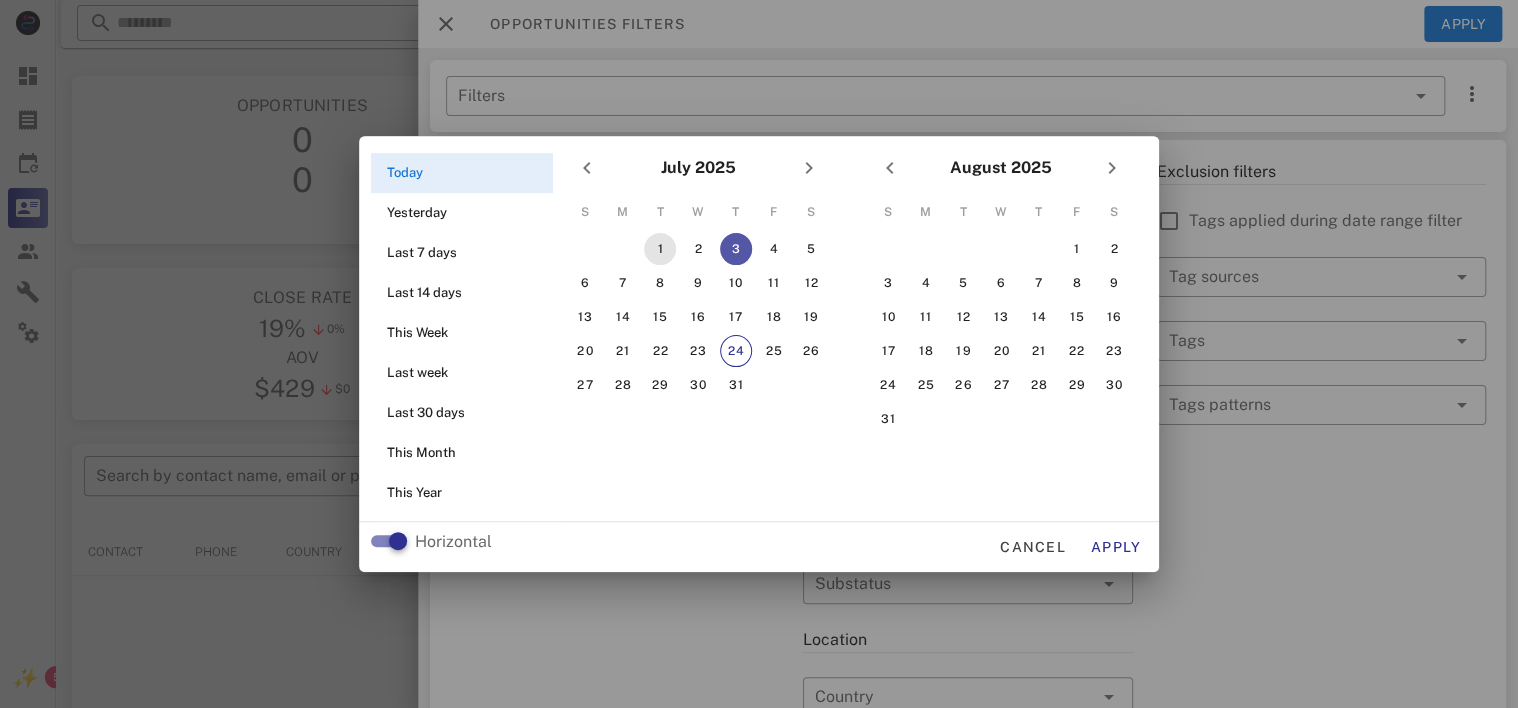 click on "1" at bounding box center [660, 249] 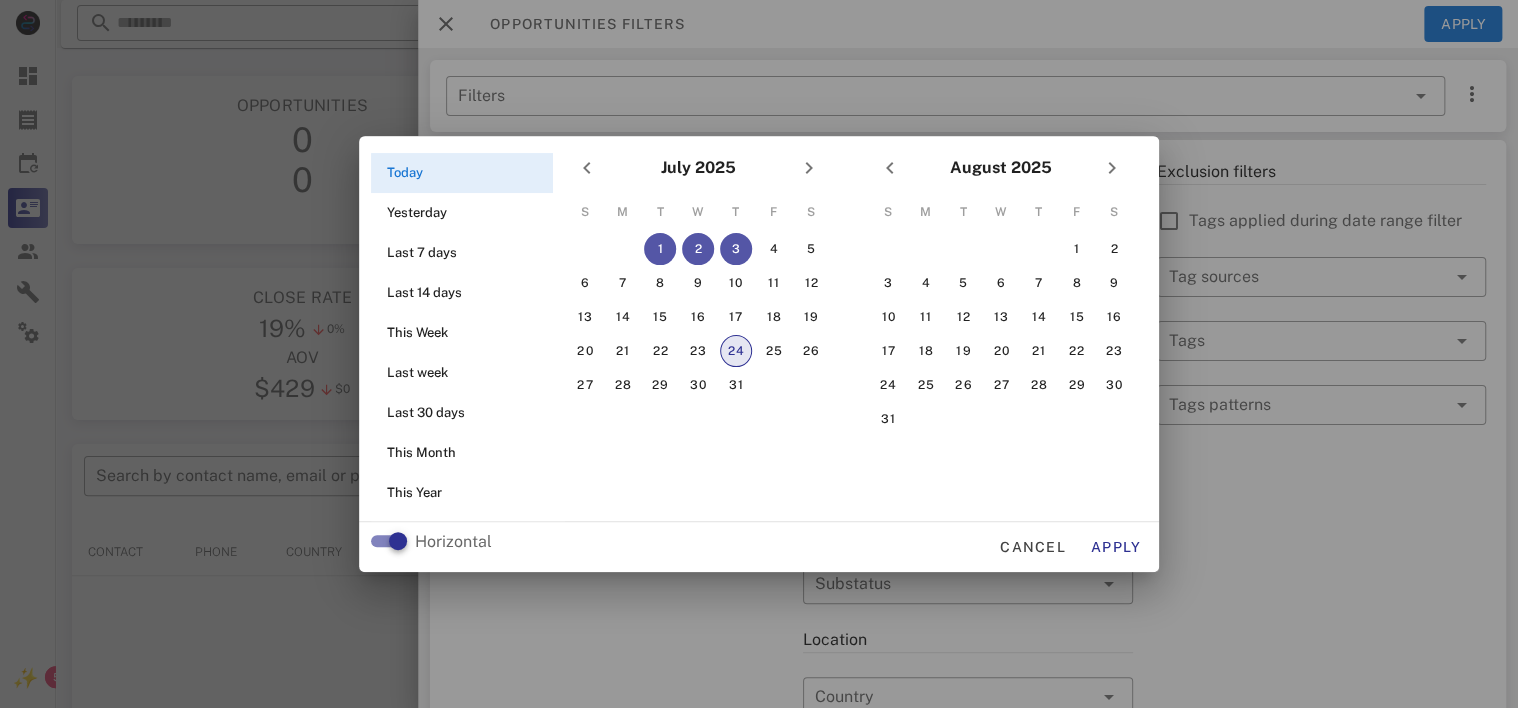 click on "24" at bounding box center (736, 351) 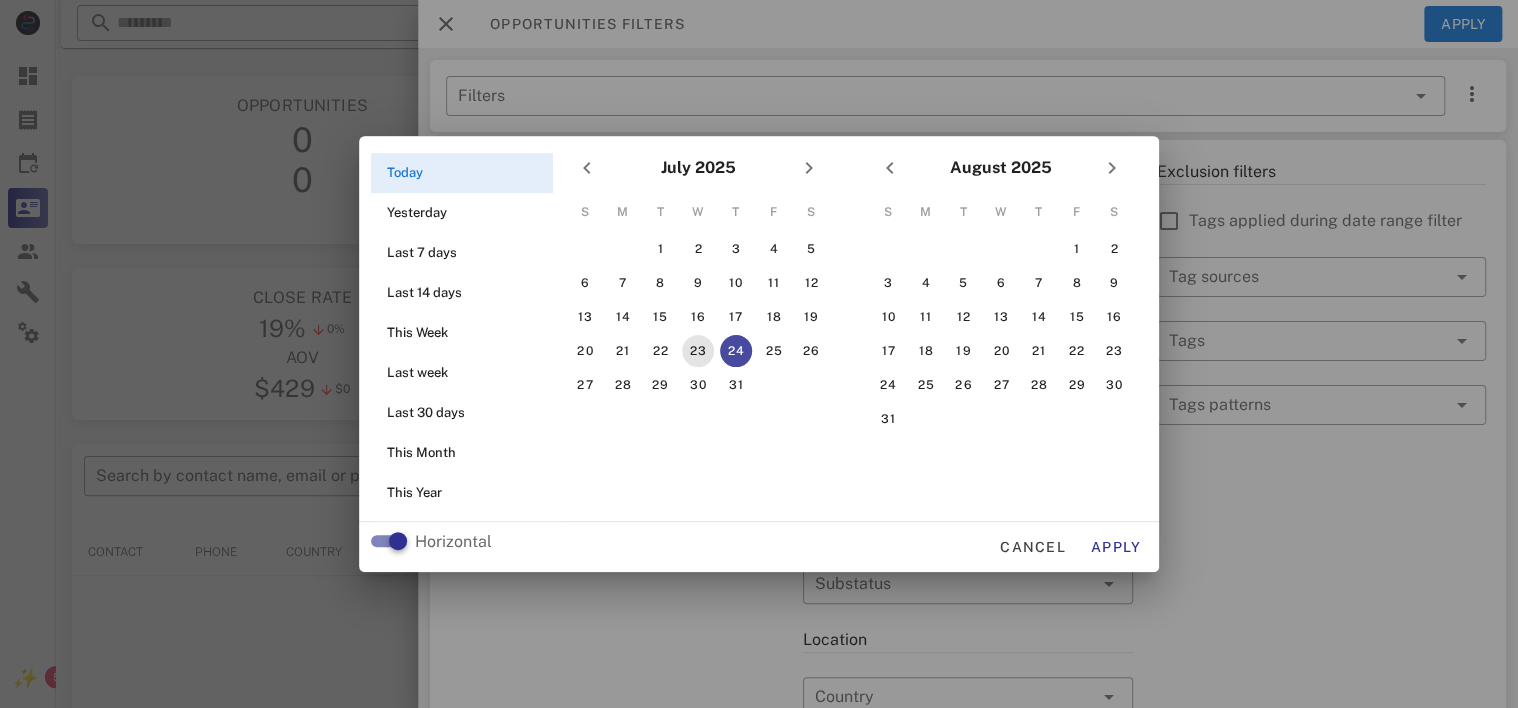 click on "23" at bounding box center [698, 351] 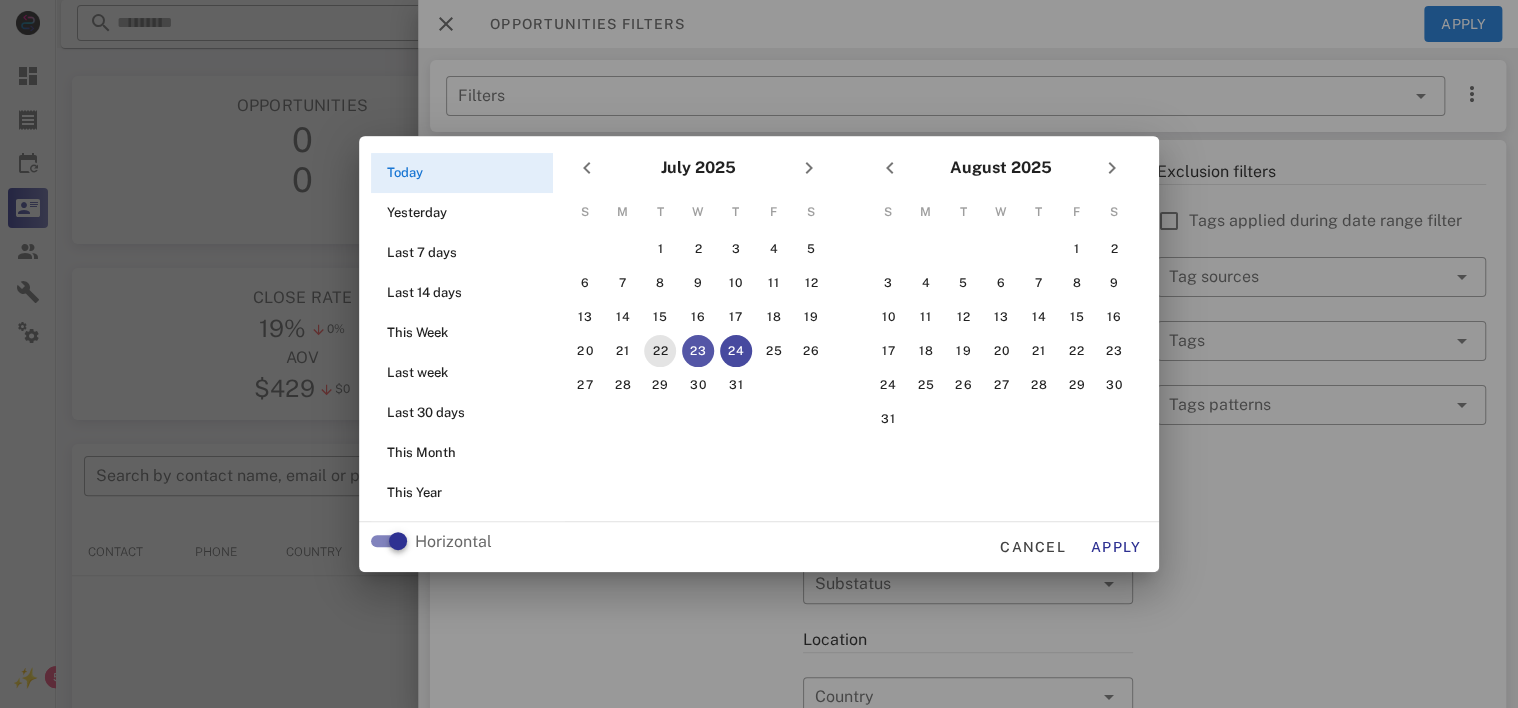 click on "22" at bounding box center (660, 351) 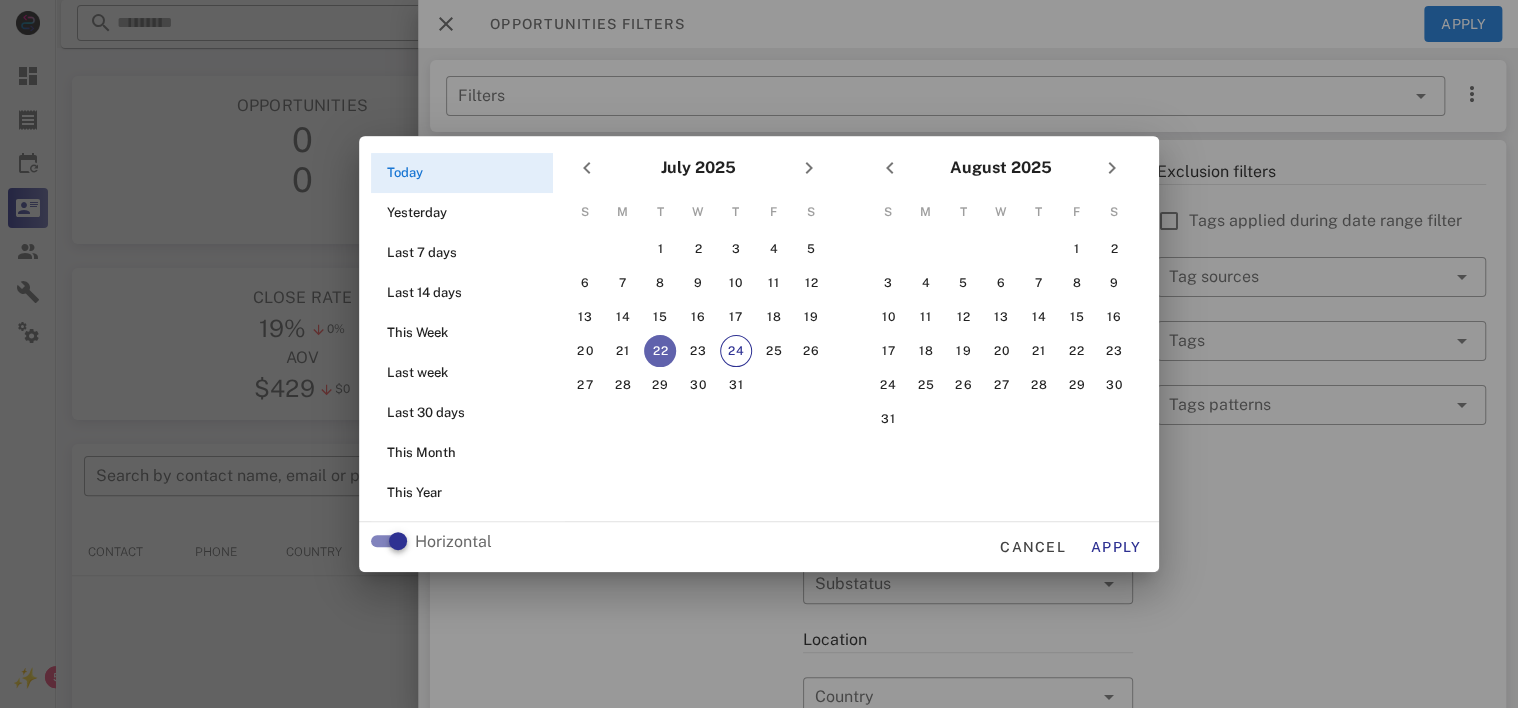 click on "22" at bounding box center [660, 351] 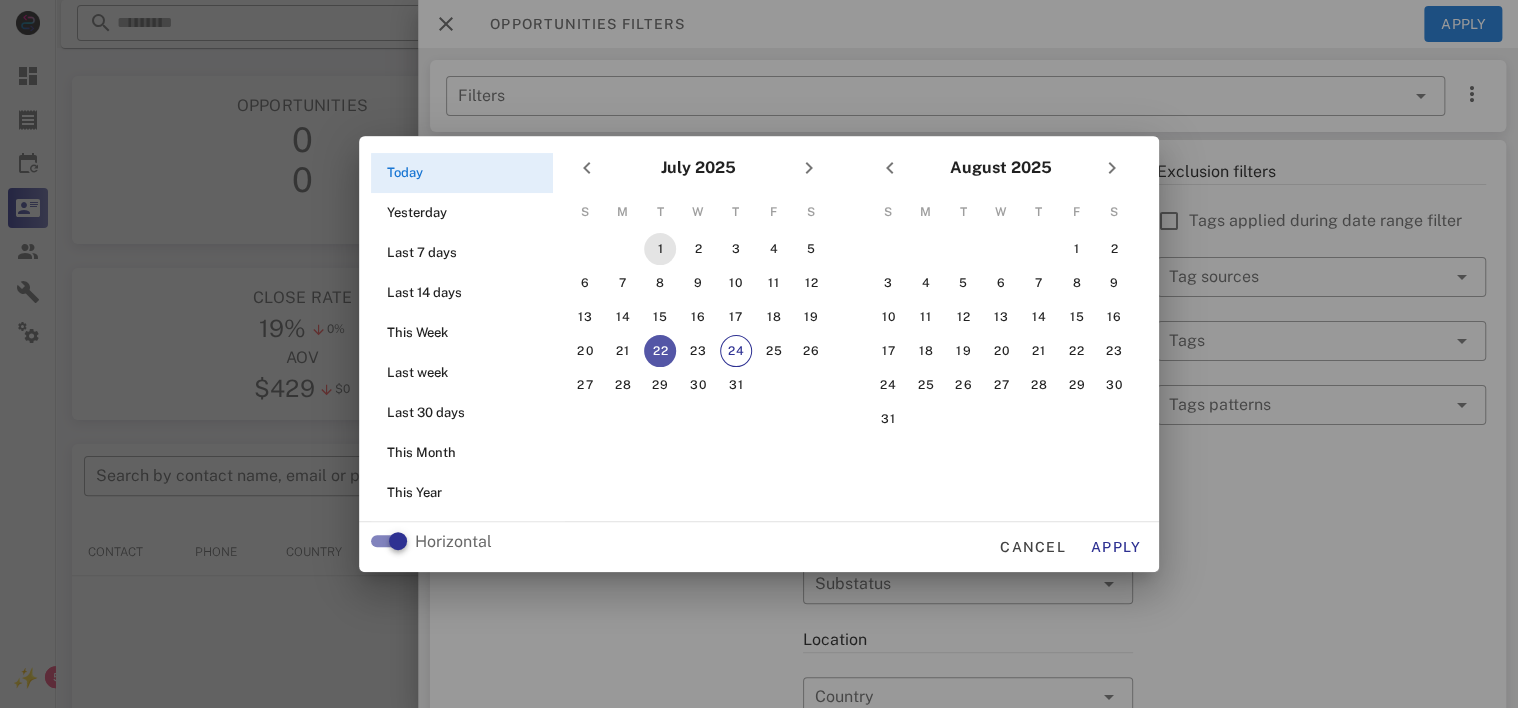 click on "1" at bounding box center [660, 249] 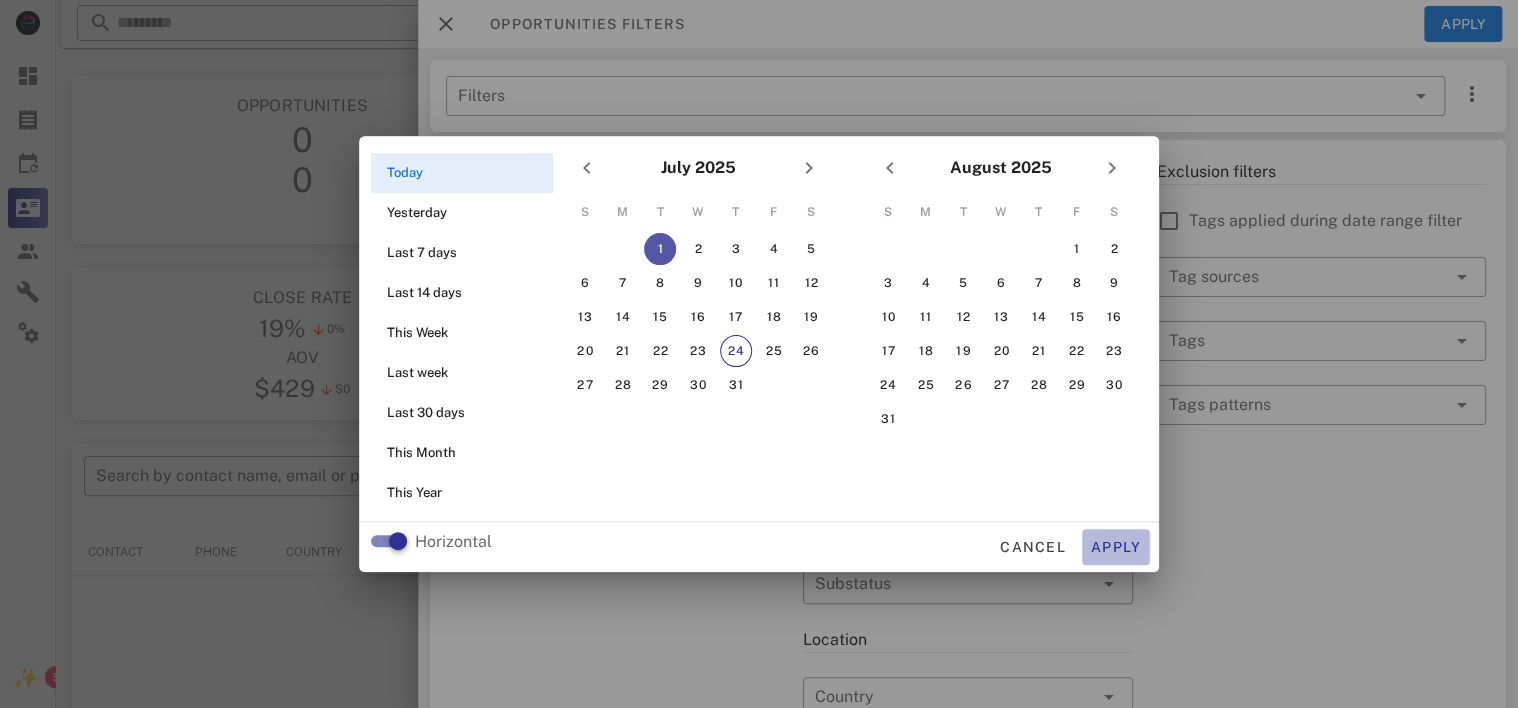 click on "Apply" at bounding box center (1116, 547) 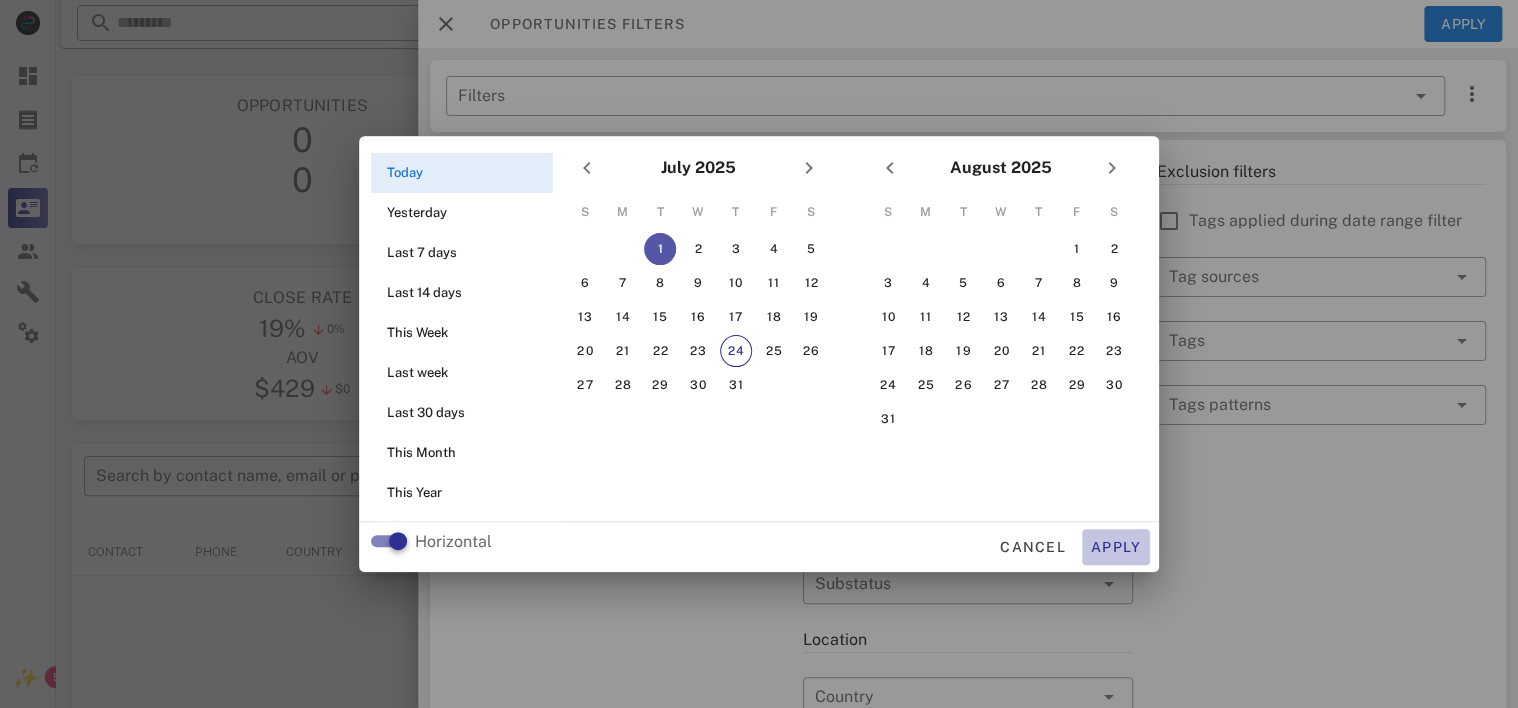type on "**********" 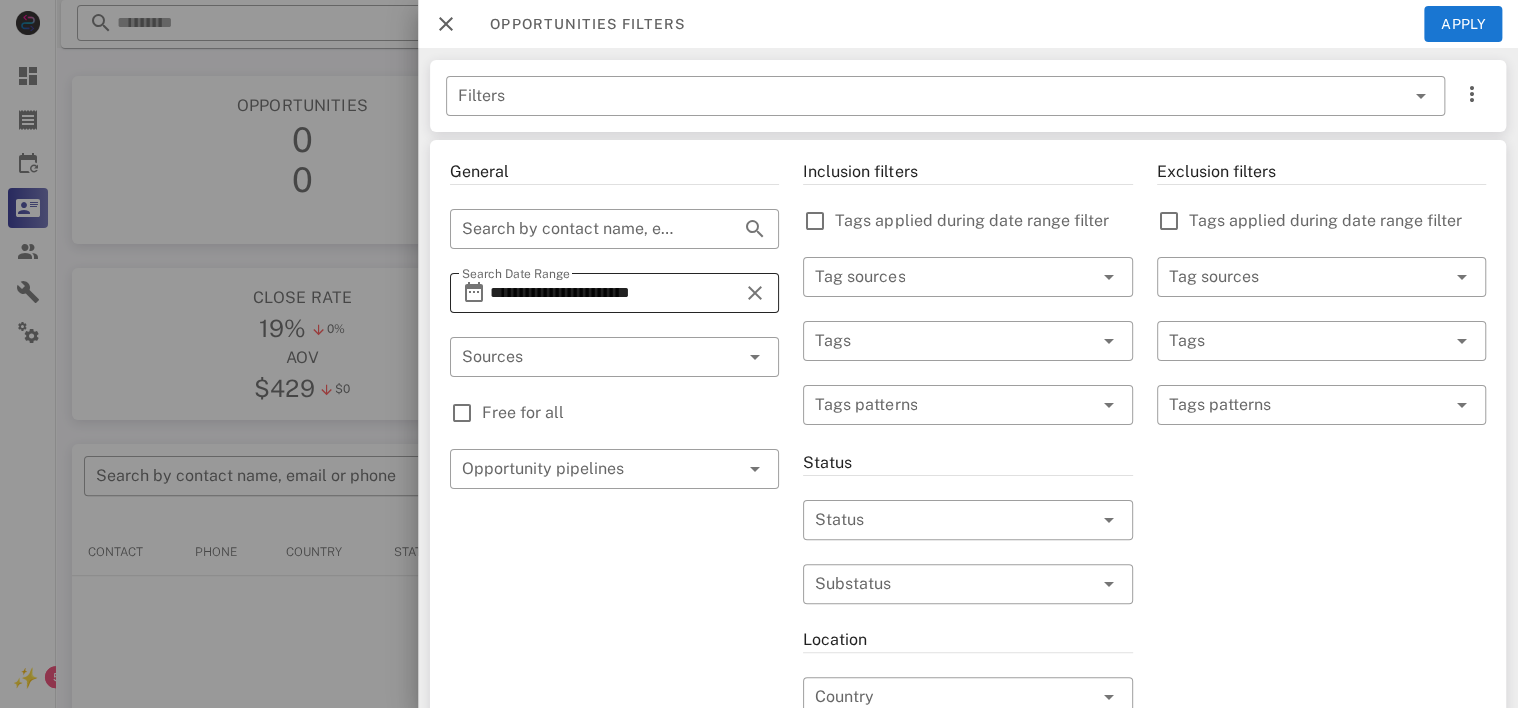 click at bounding box center [755, 293] 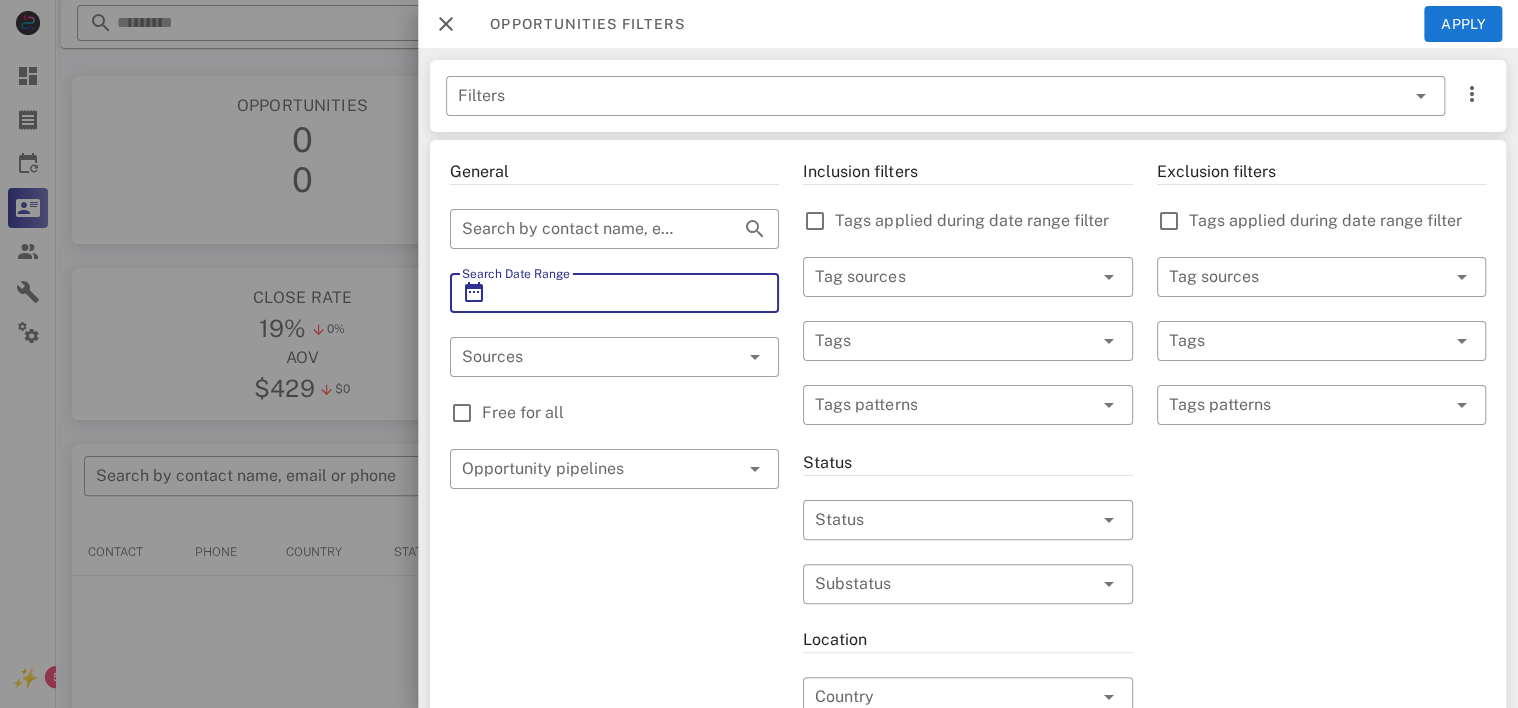 click on "Search Date Range" at bounding box center [614, 293] 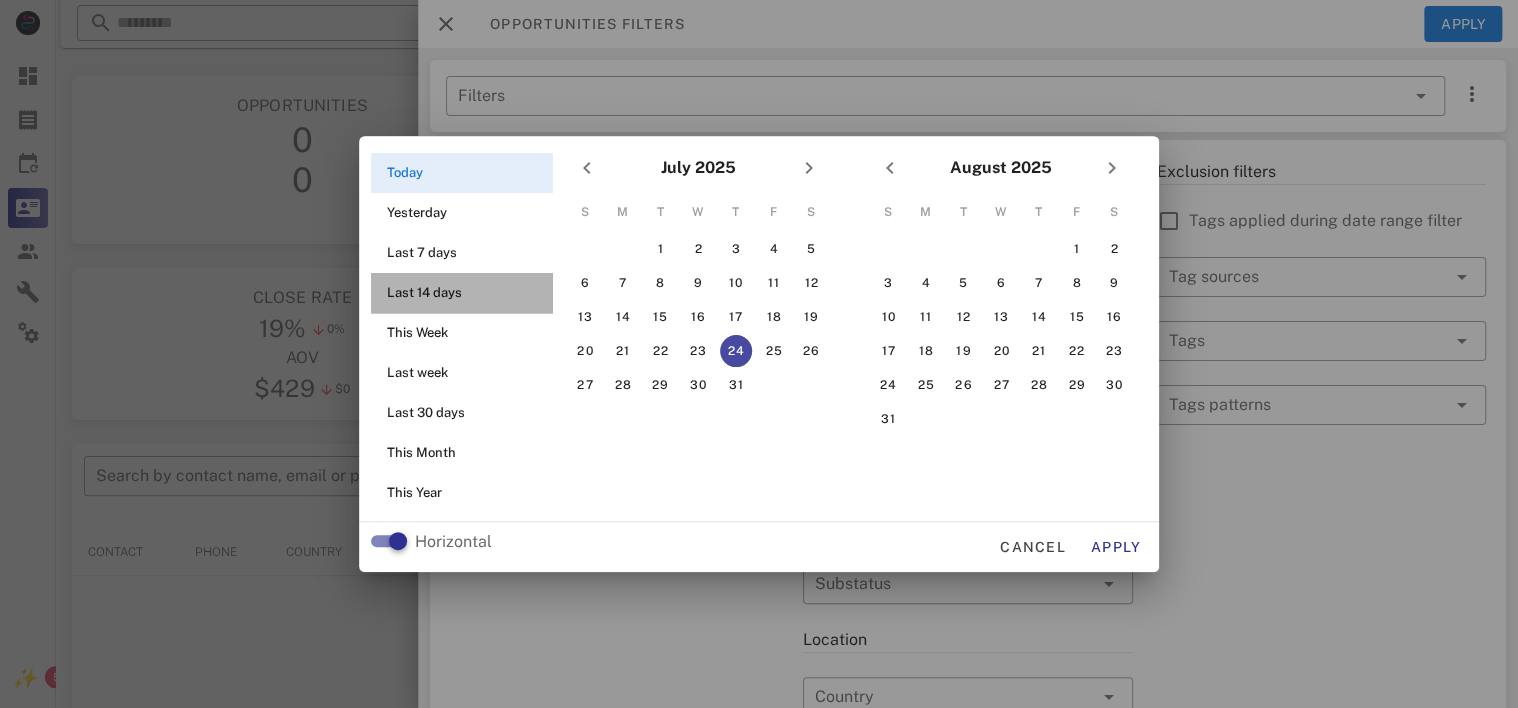 click on "Last 14 days" at bounding box center [468, 293] 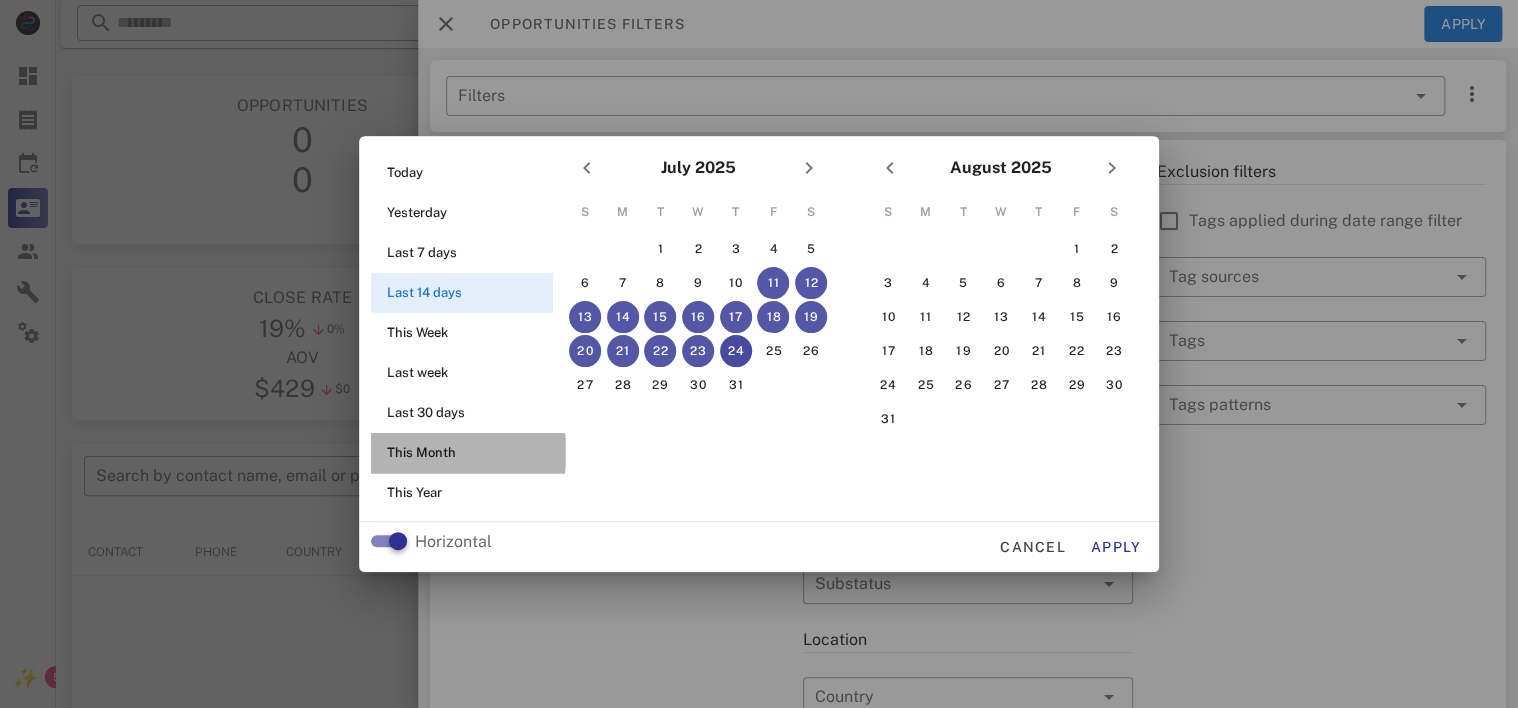 click on "This Month" at bounding box center [468, 453] 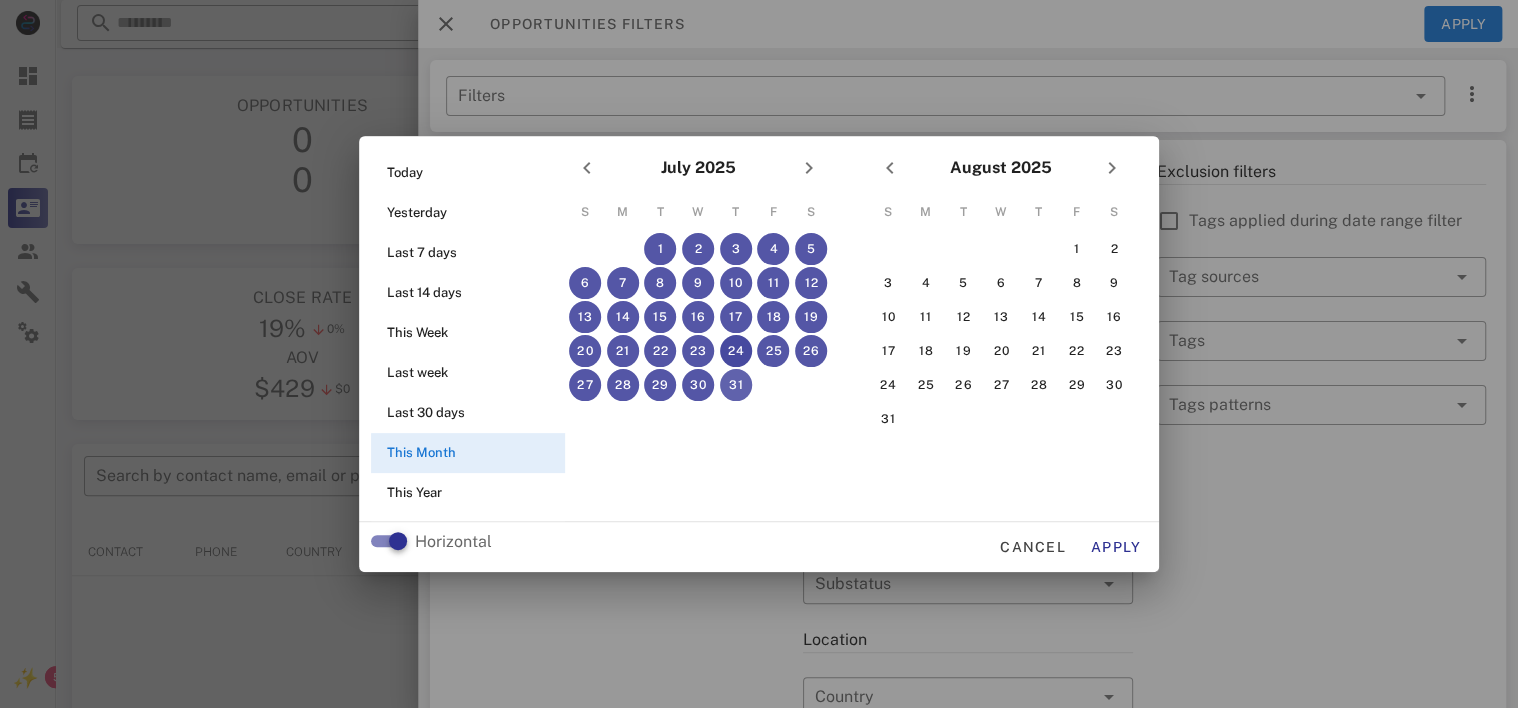 click on "31" at bounding box center [736, 385] 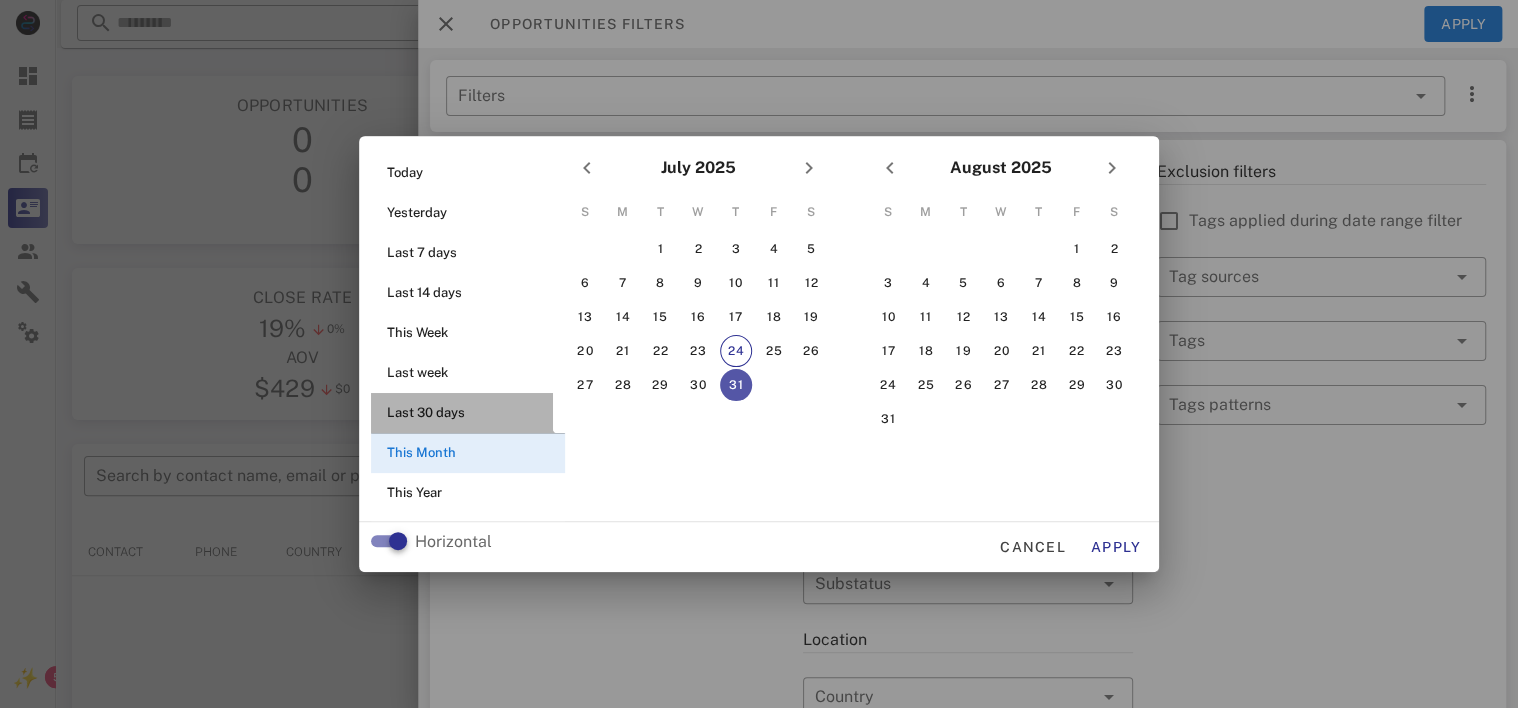 click on "Last 30 days" at bounding box center [468, 413] 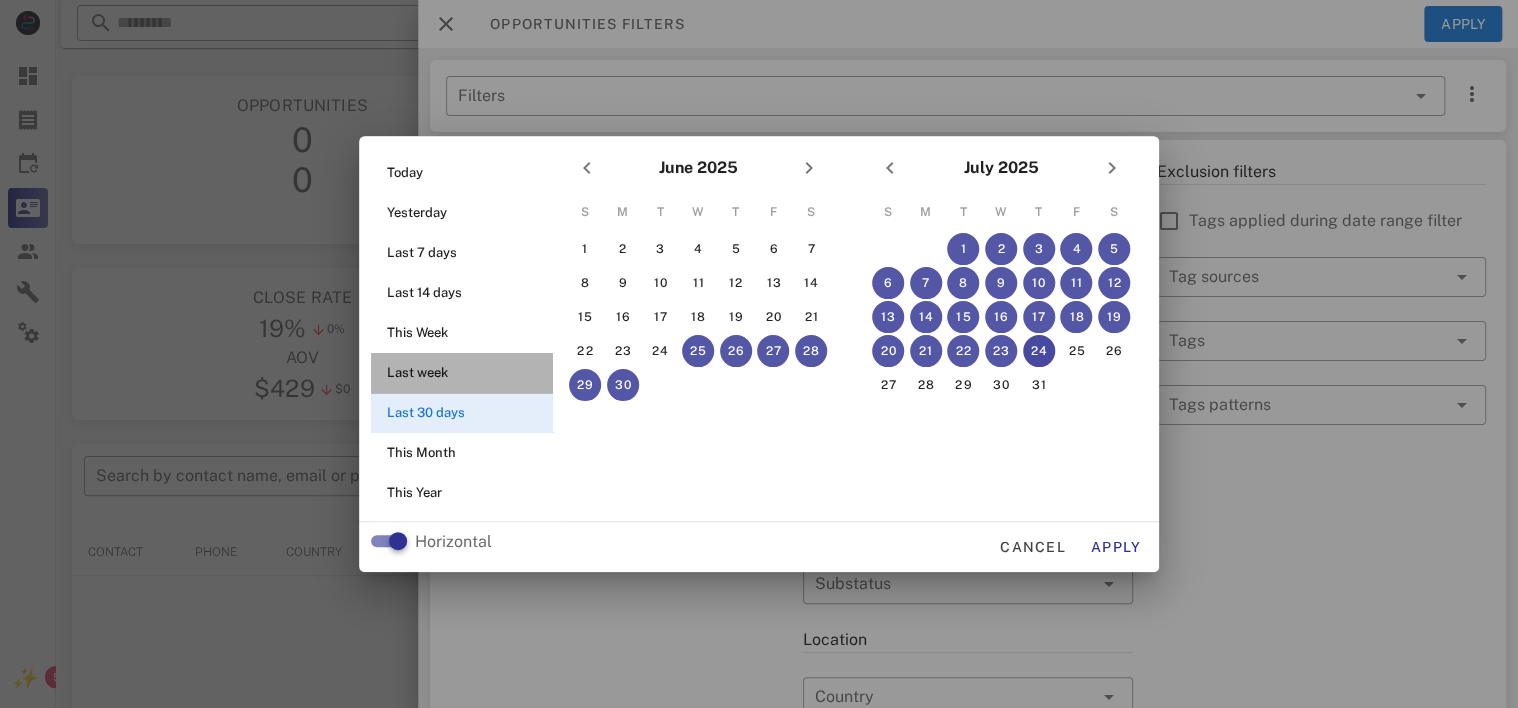 click on "Last week" at bounding box center (468, 373) 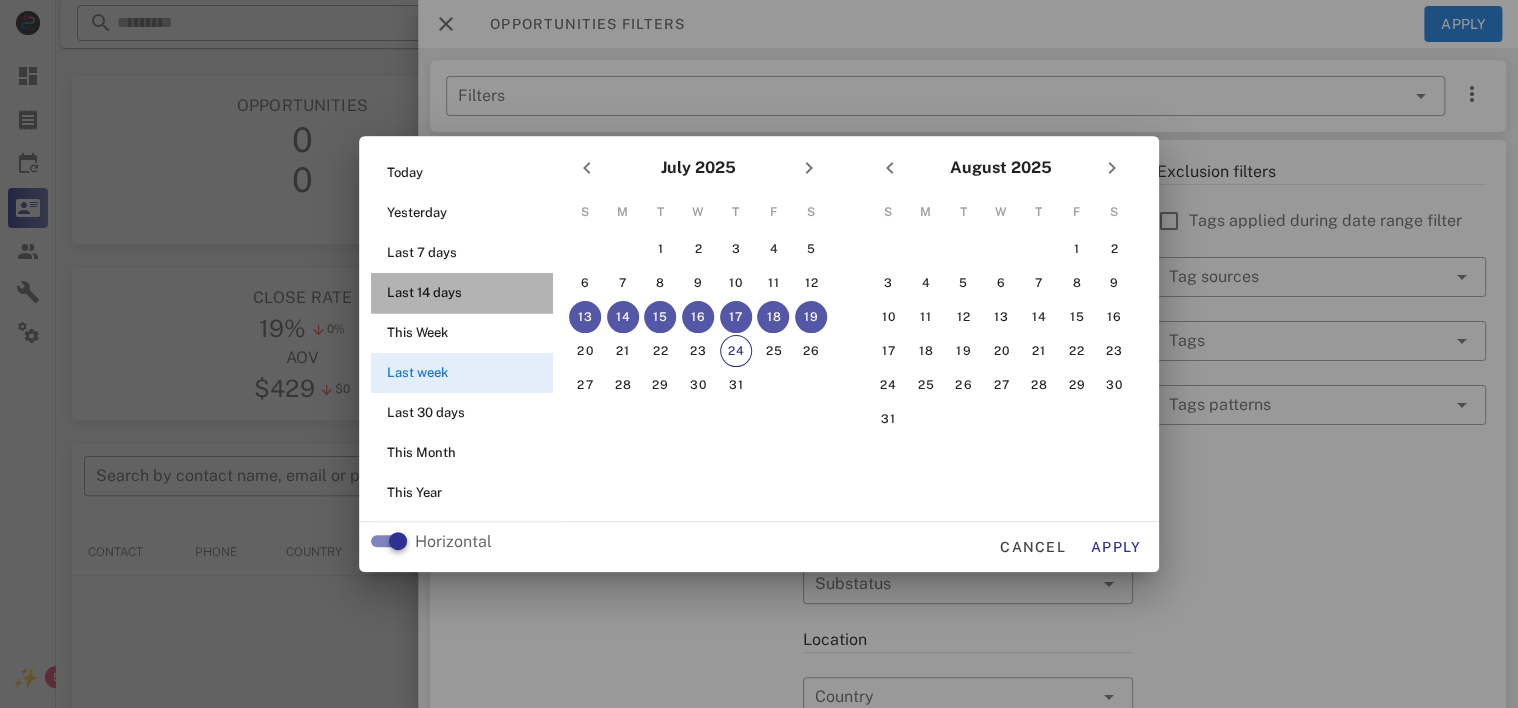 click on "Last 14 days" at bounding box center [468, 293] 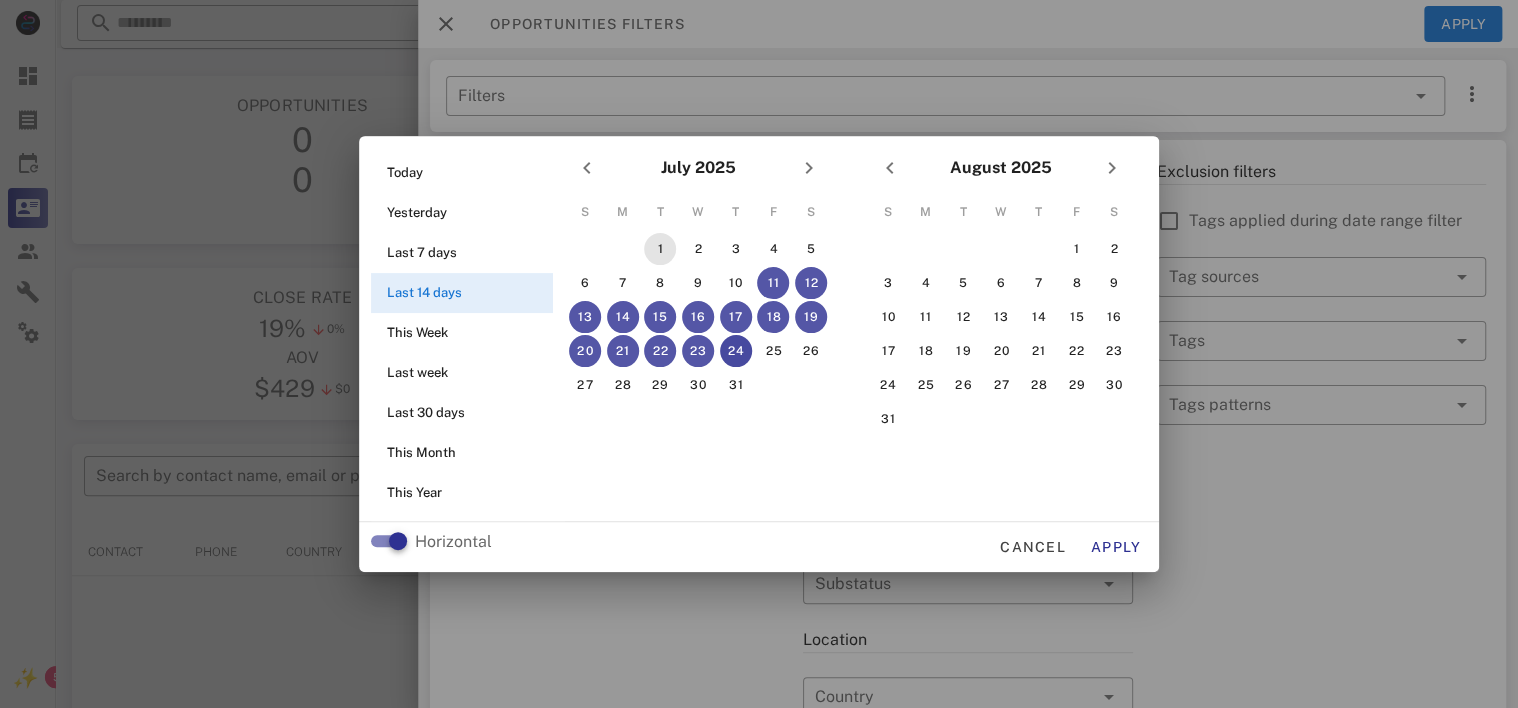 click on "1" at bounding box center [660, 249] 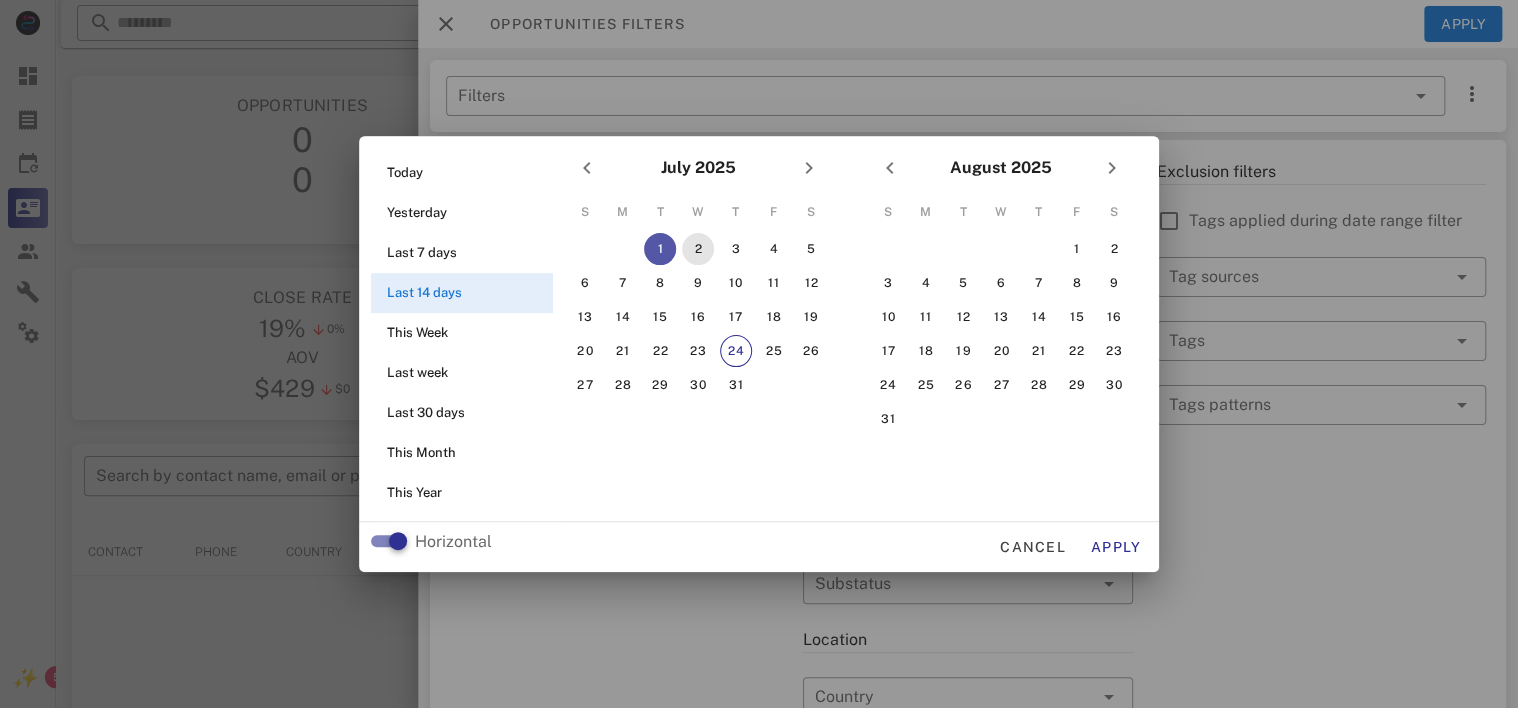 click on "2" at bounding box center [698, 249] 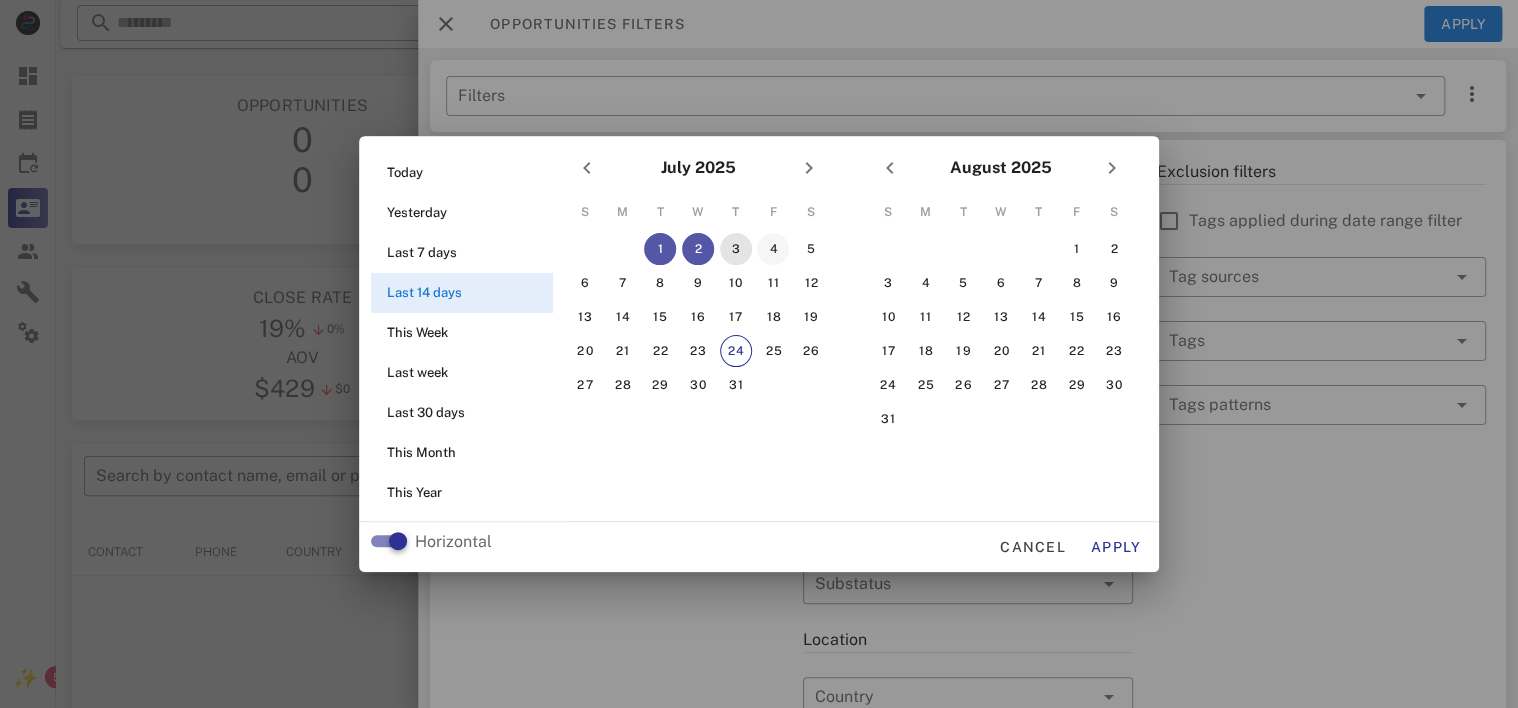 drag, startPoint x: 735, startPoint y: 250, endPoint x: 773, endPoint y: 249, distance: 38.013157 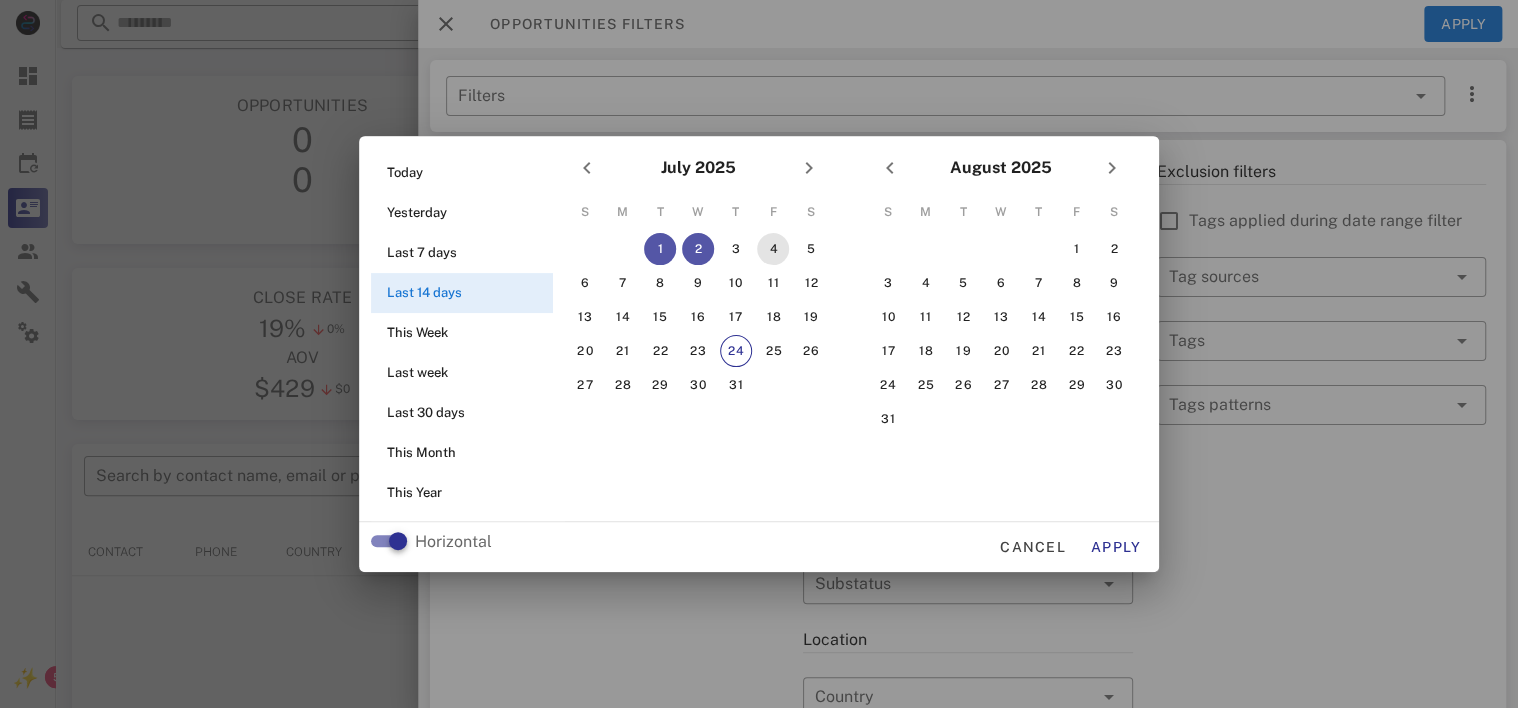 click on "4" at bounding box center (773, 249) 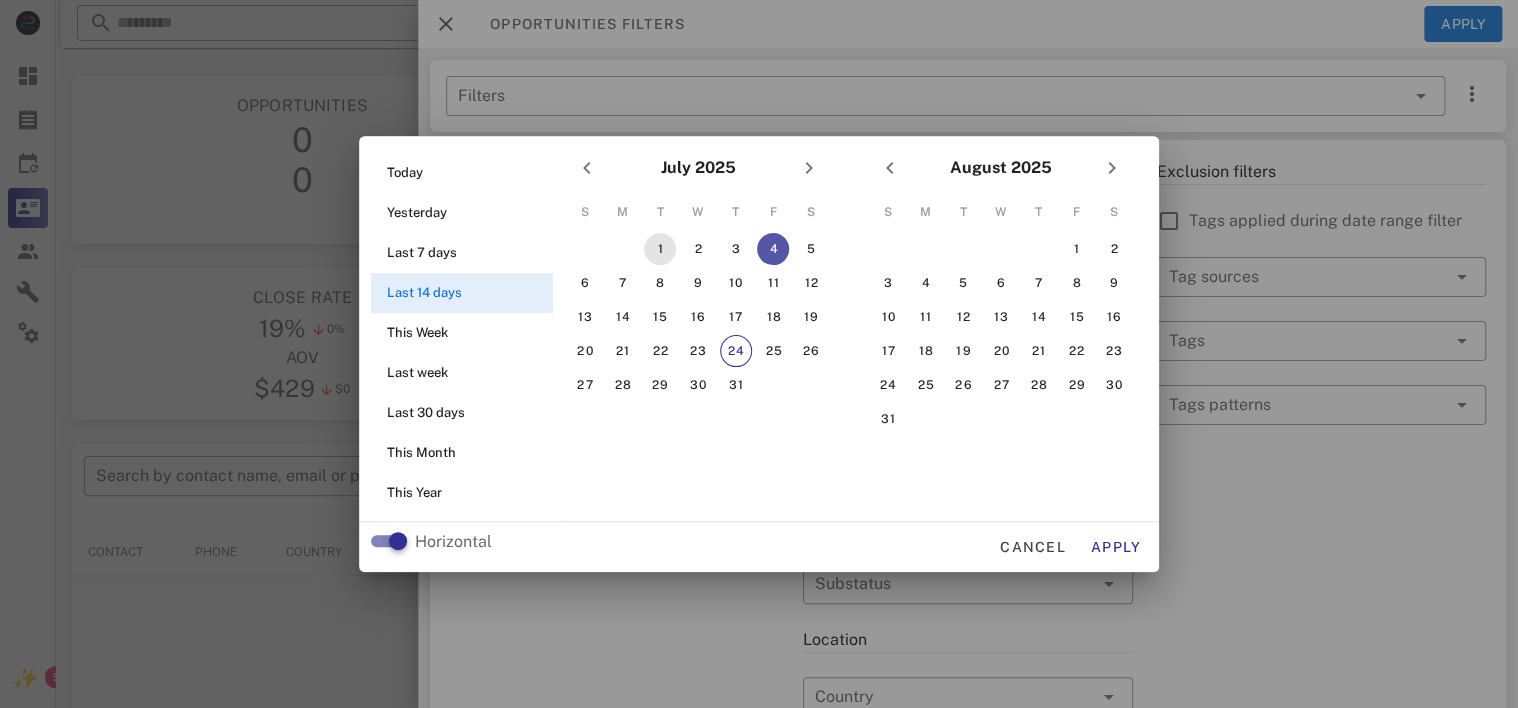 click on "1" at bounding box center (660, 249) 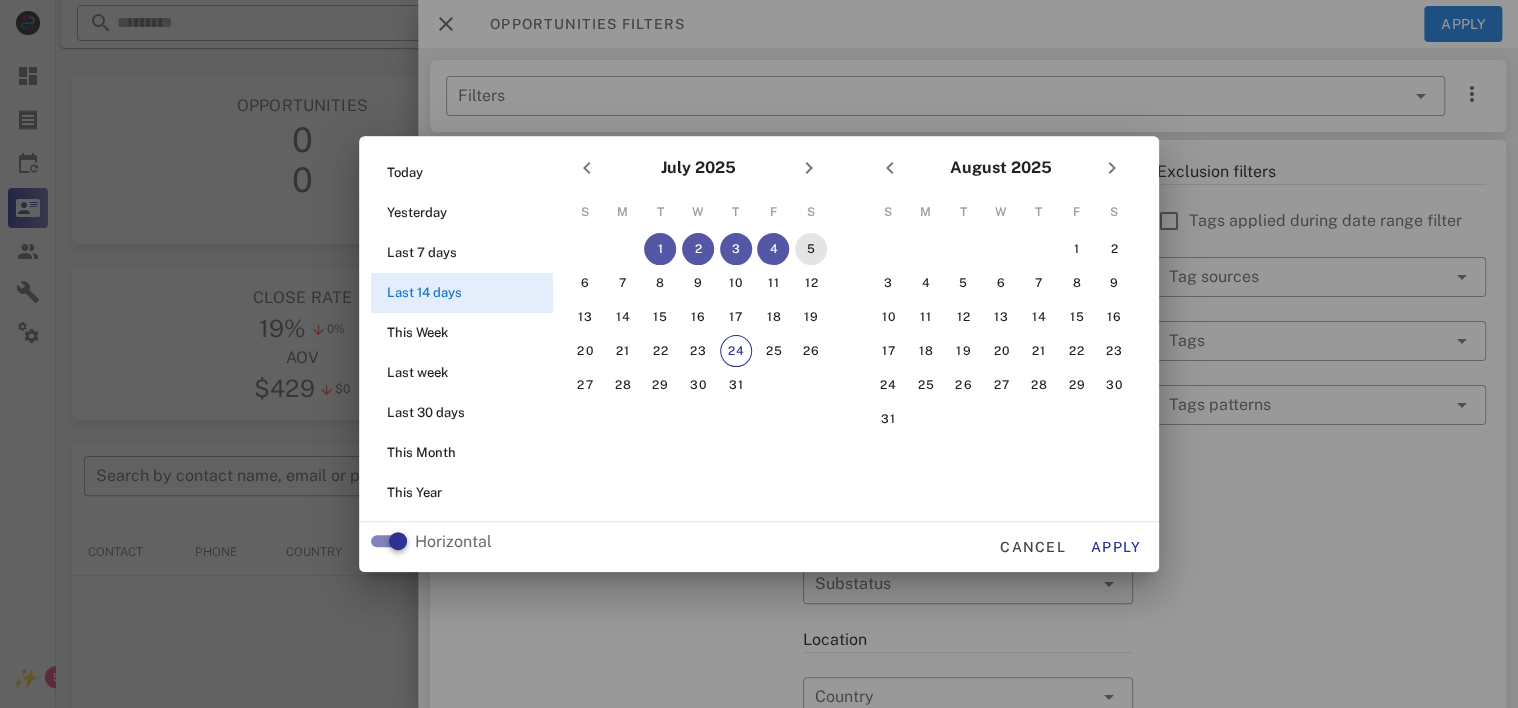 click on "5" at bounding box center (811, 249) 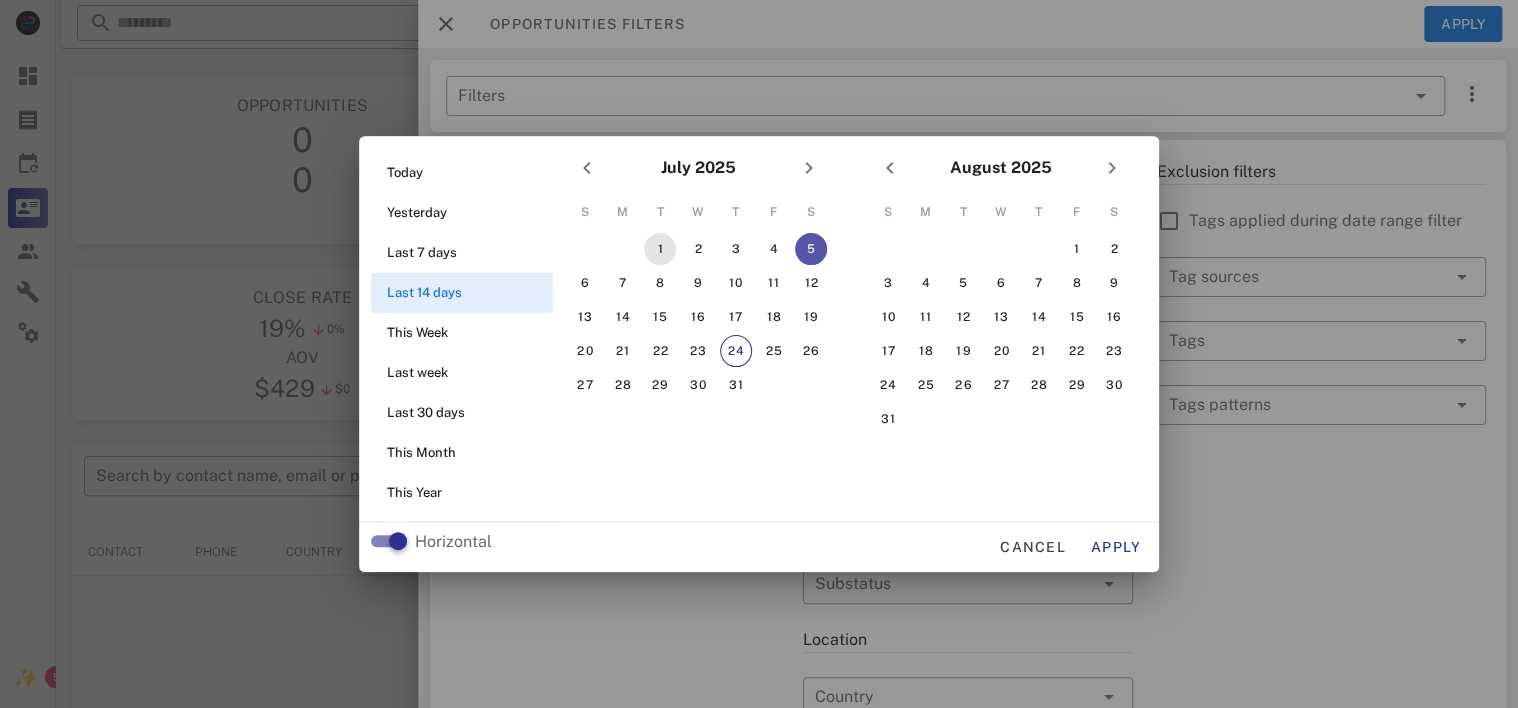 click on "1" at bounding box center [660, 249] 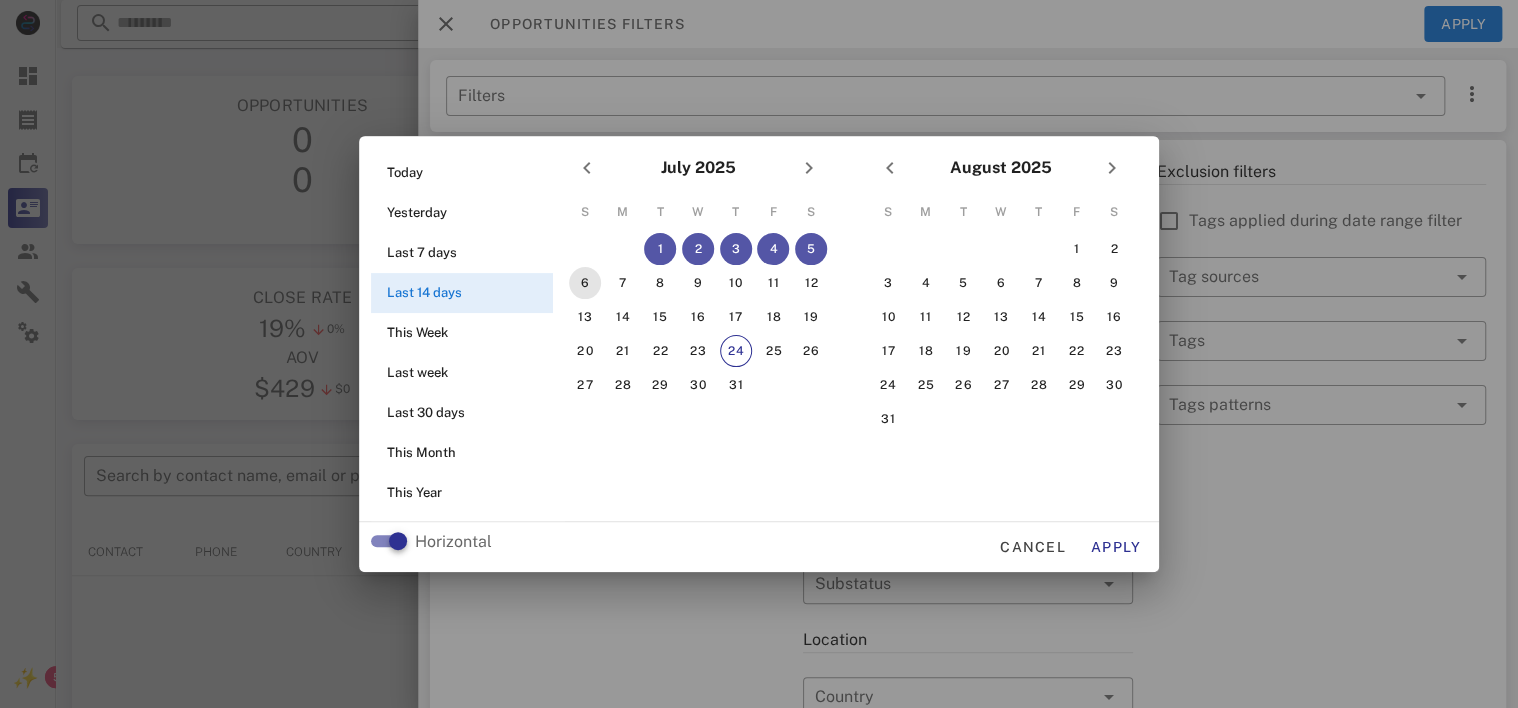 click on "6" at bounding box center [585, 283] 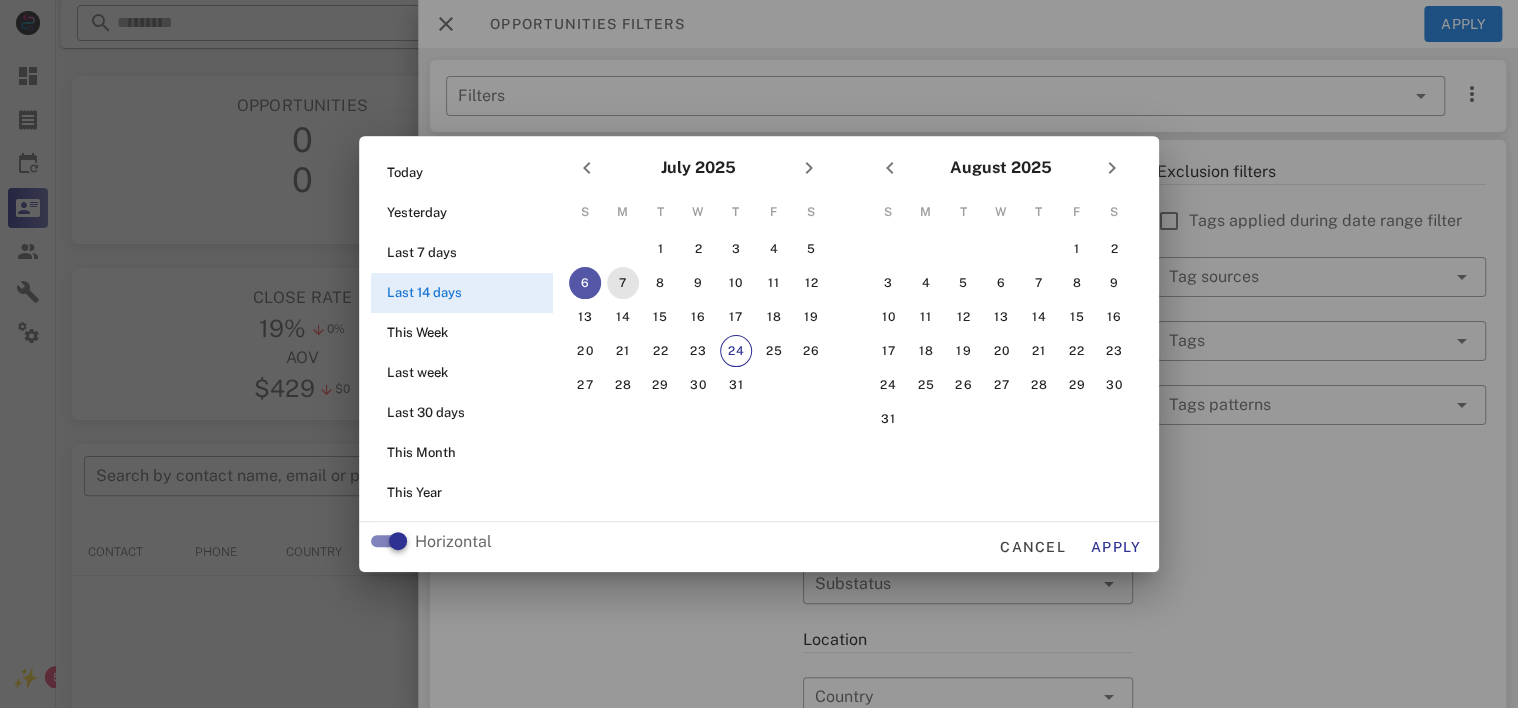 click on "7" at bounding box center (623, 283) 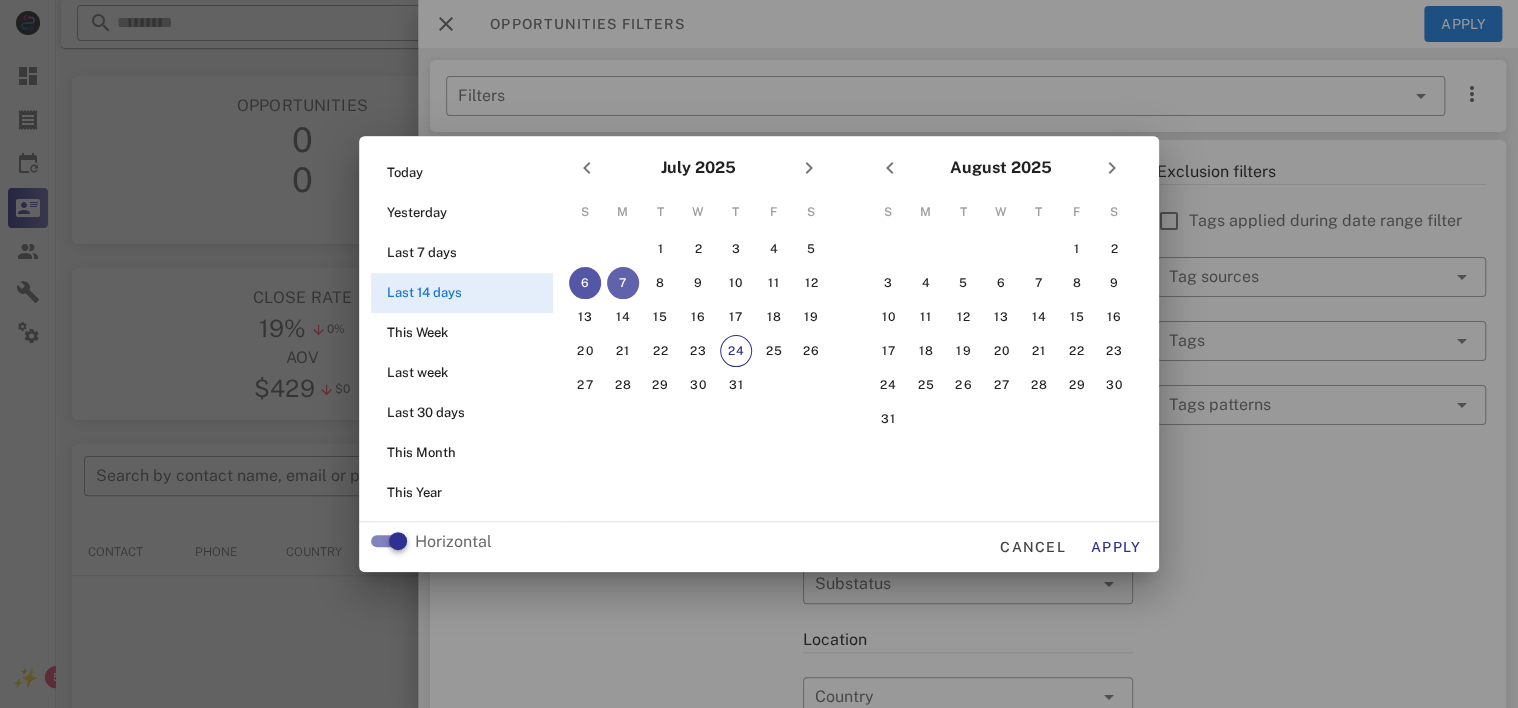 click on "7" at bounding box center (623, 283) 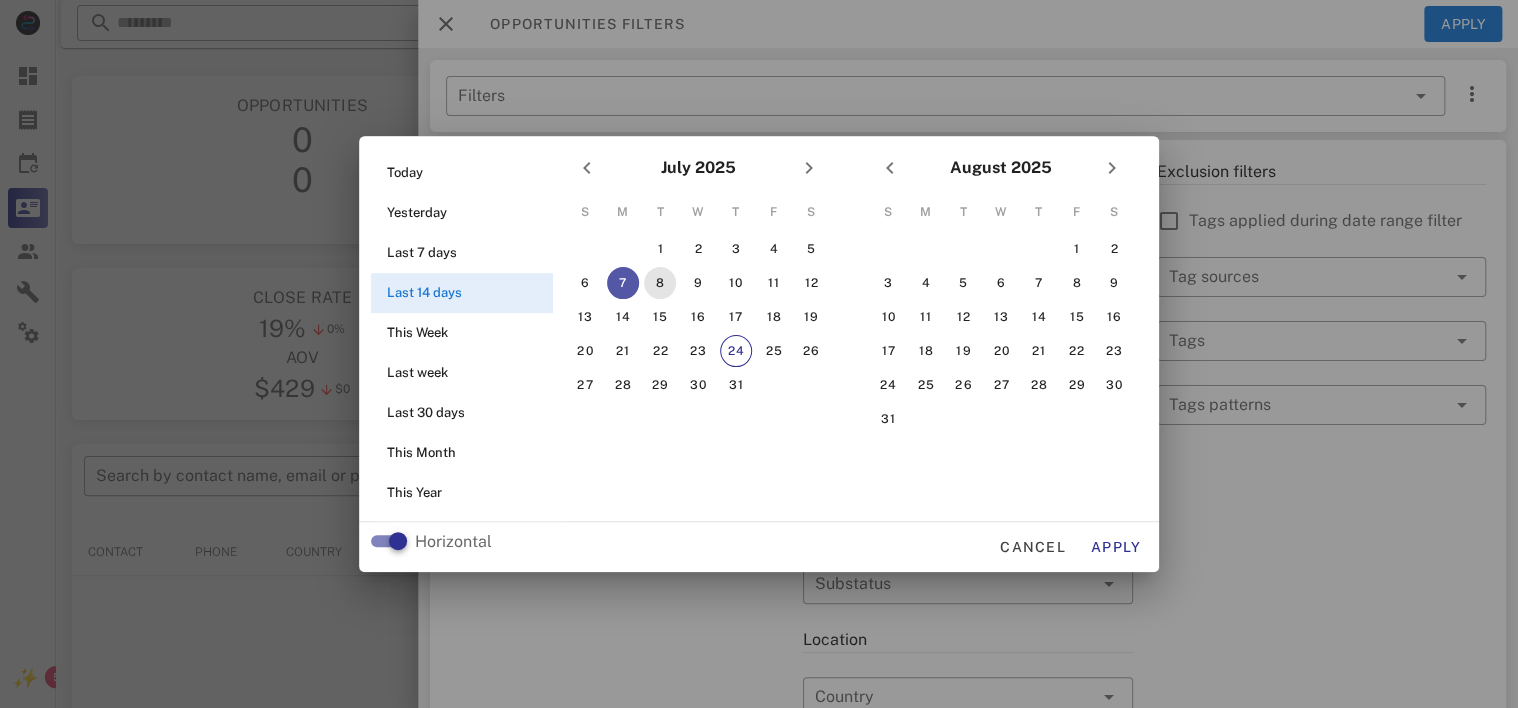 click on "8" at bounding box center (660, 283) 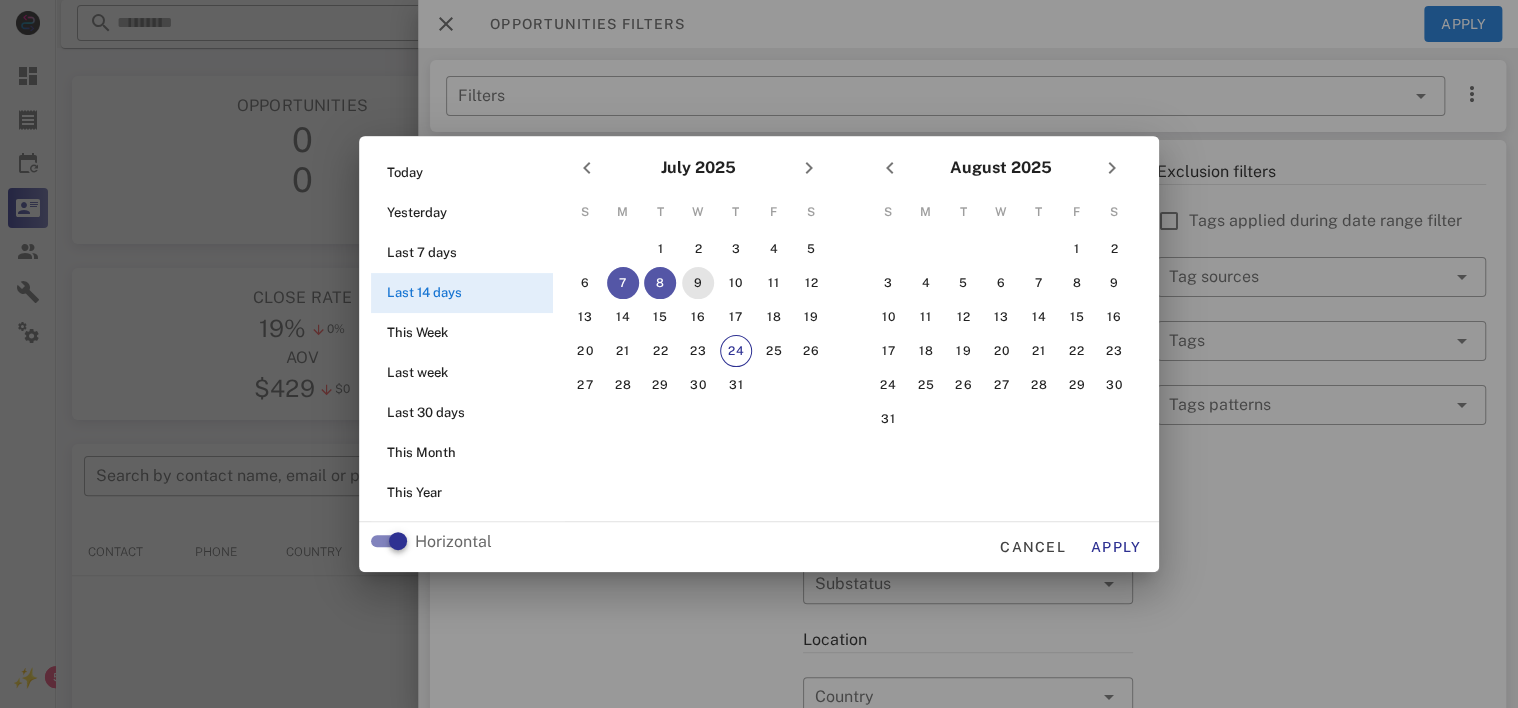 click on "9" at bounding box center (698, 283) 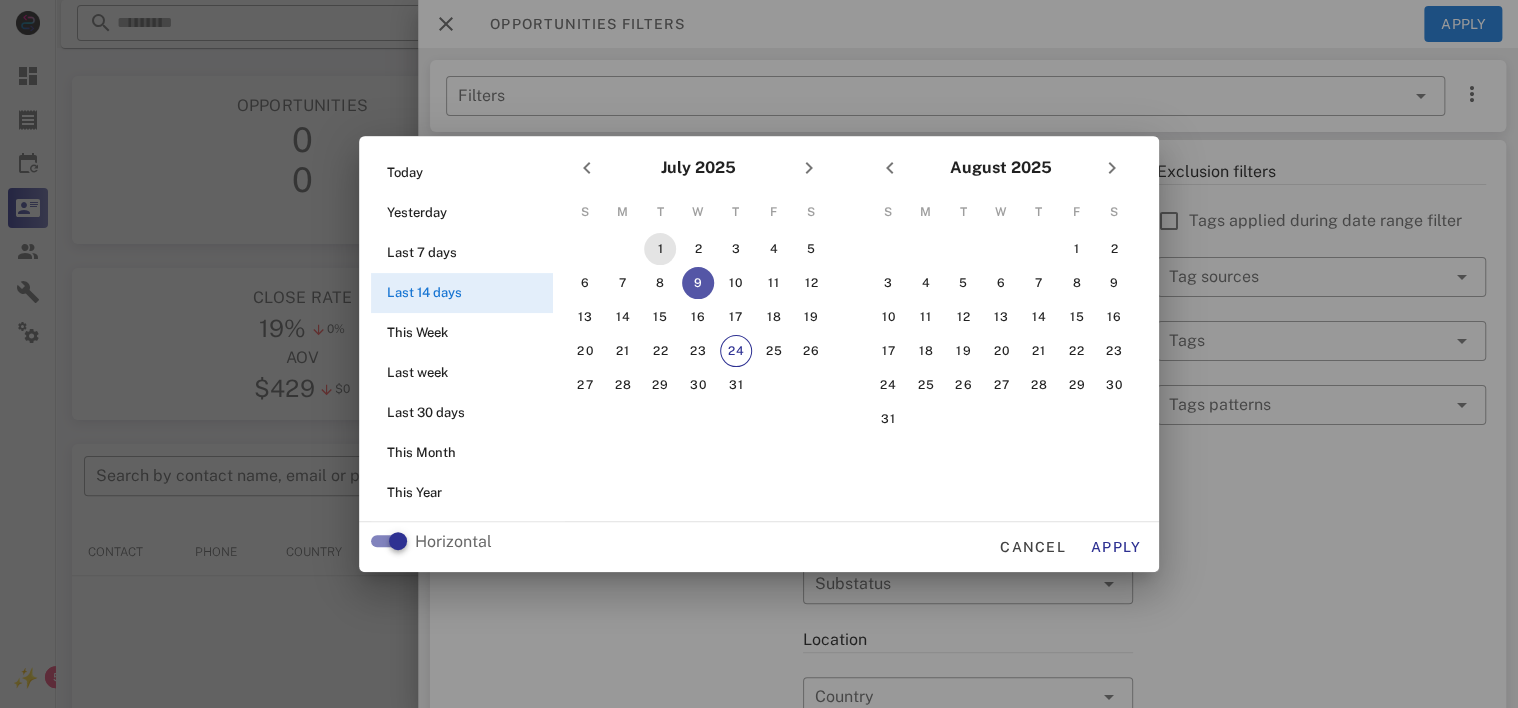 click on "1" at bounding box center [660, 249] 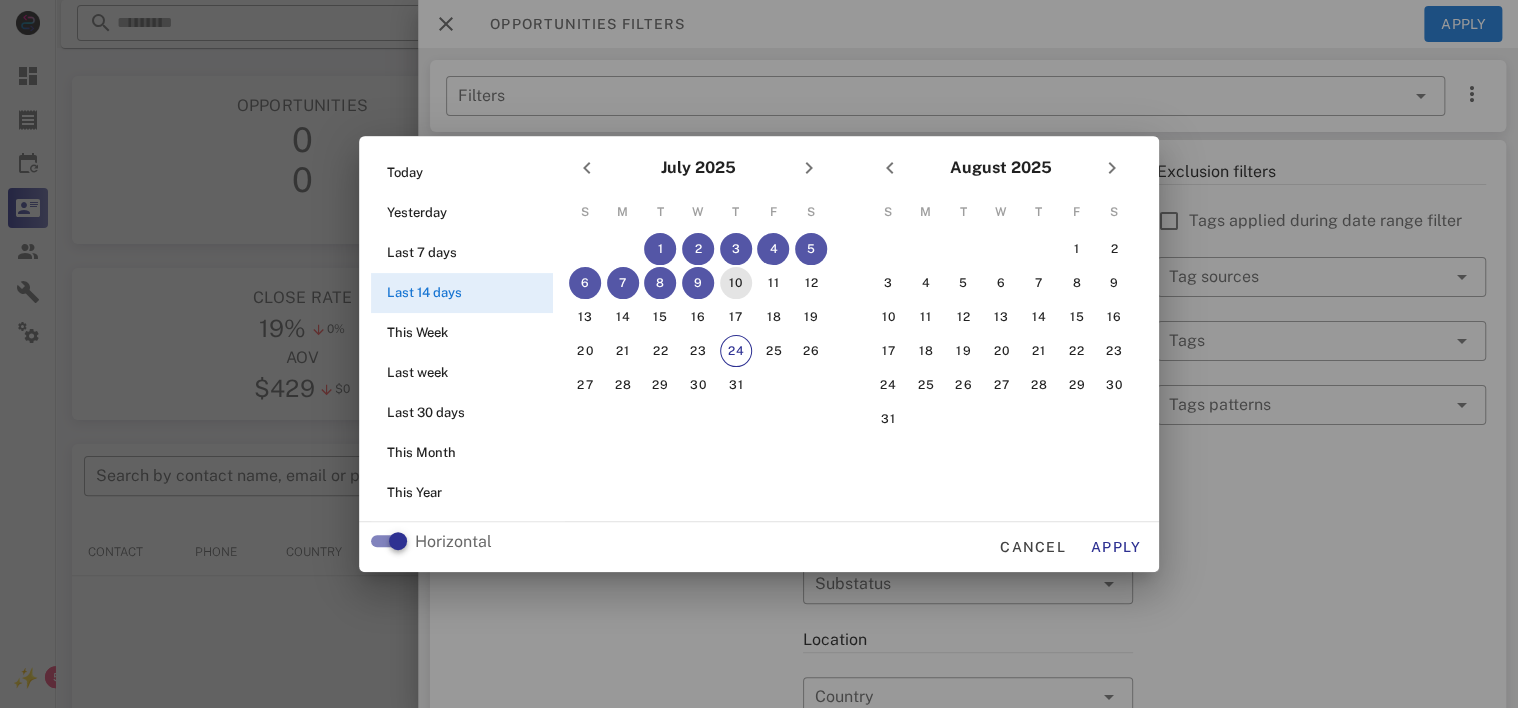 click on "10" at bounding box center (736, 283) 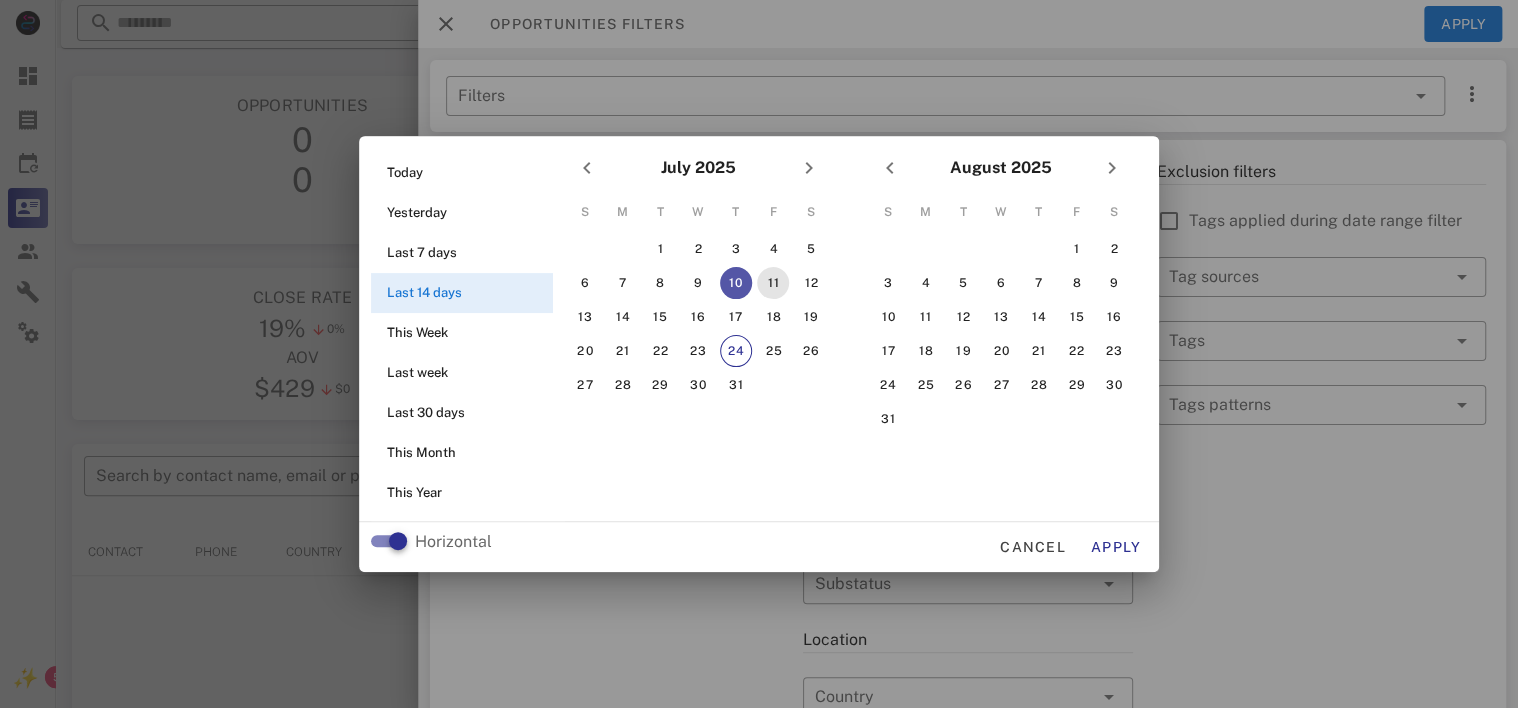 click on "11" at bounding box center [773, 283] 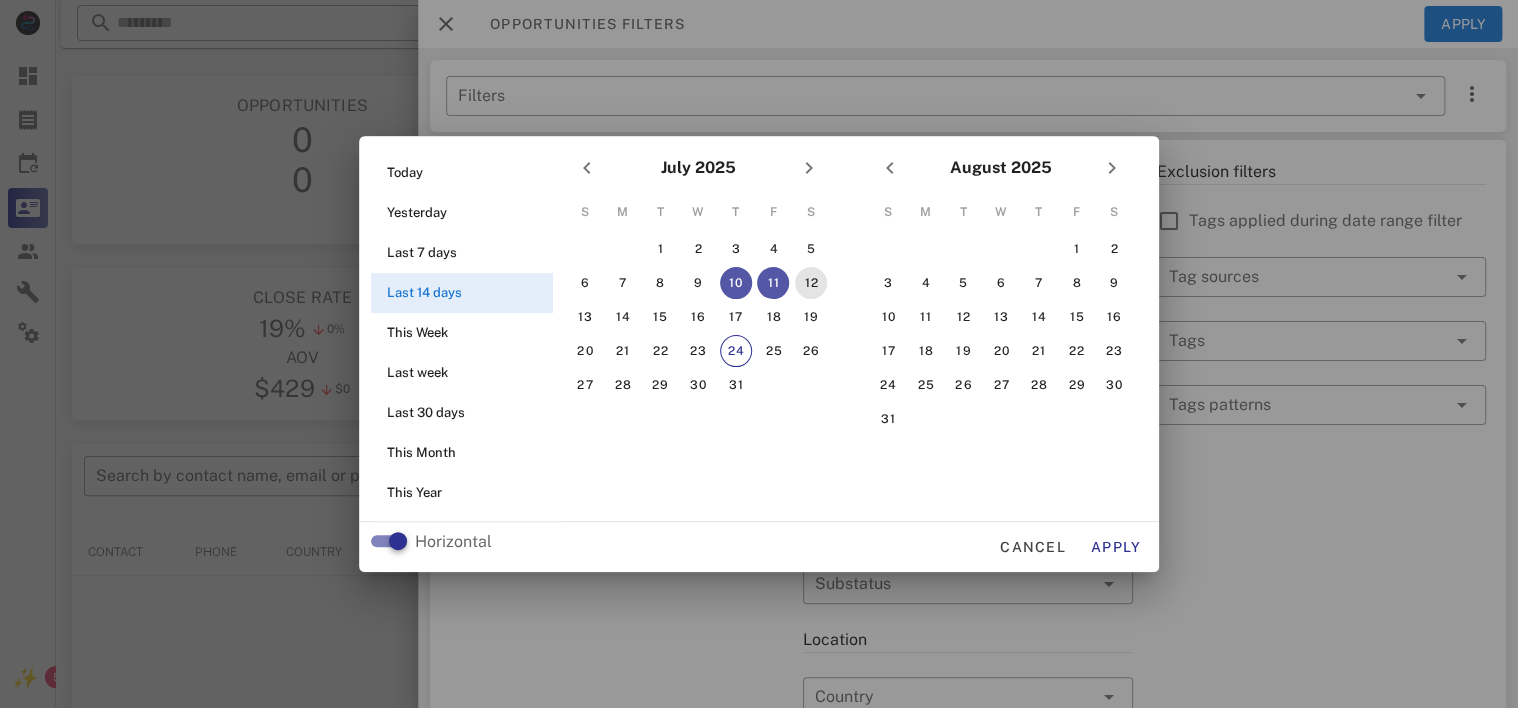 click on "12" at bounding box center [811, 283] 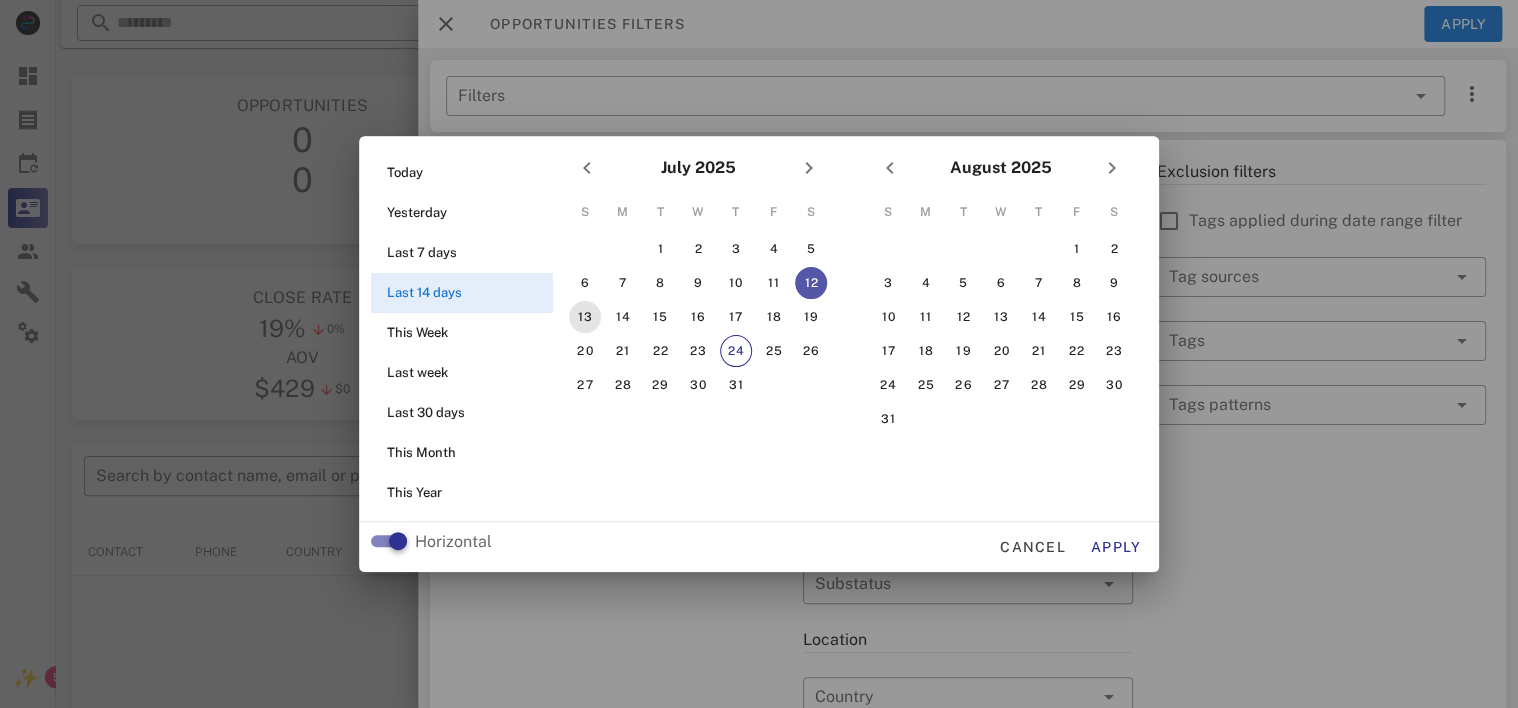 click on "13" at bounding box center (585, 317) 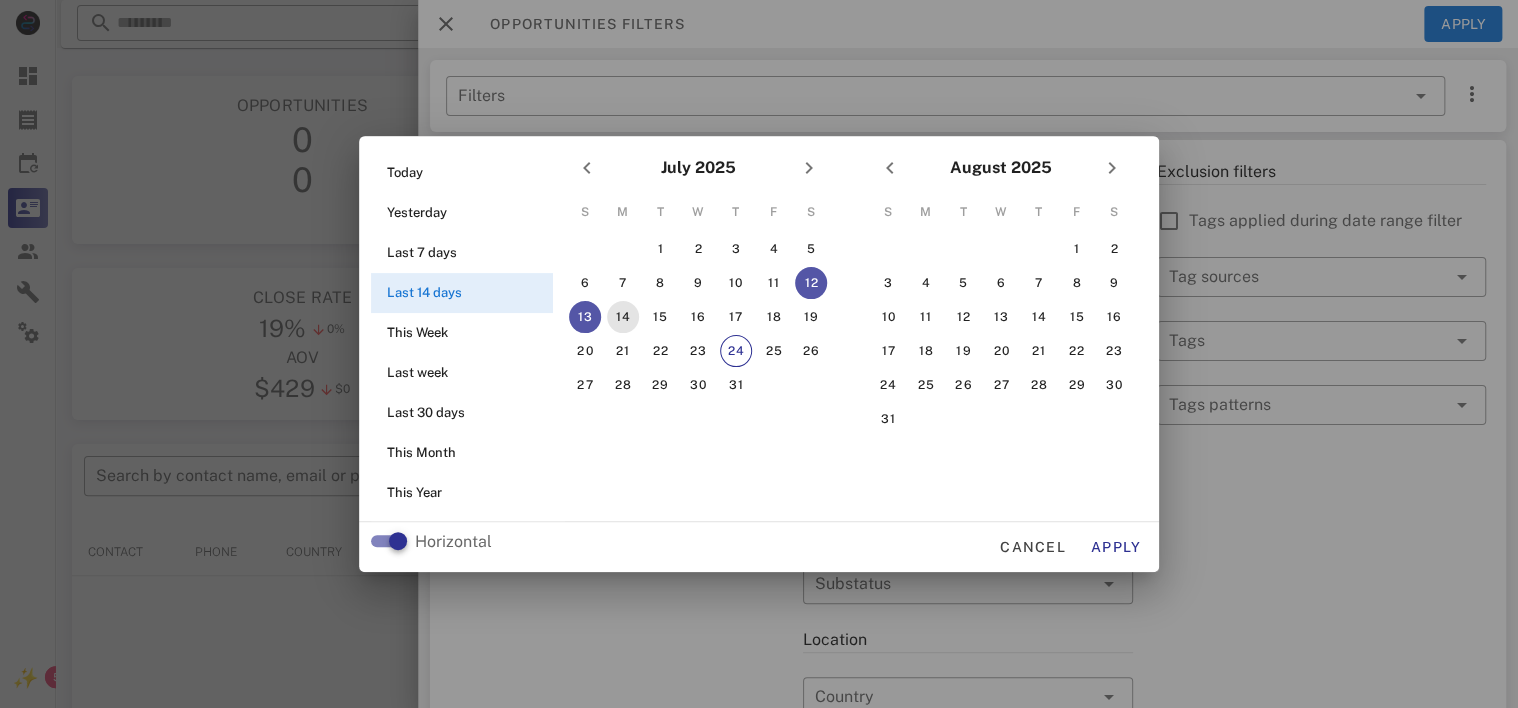 click on "14" at bounding box center [623, 317] 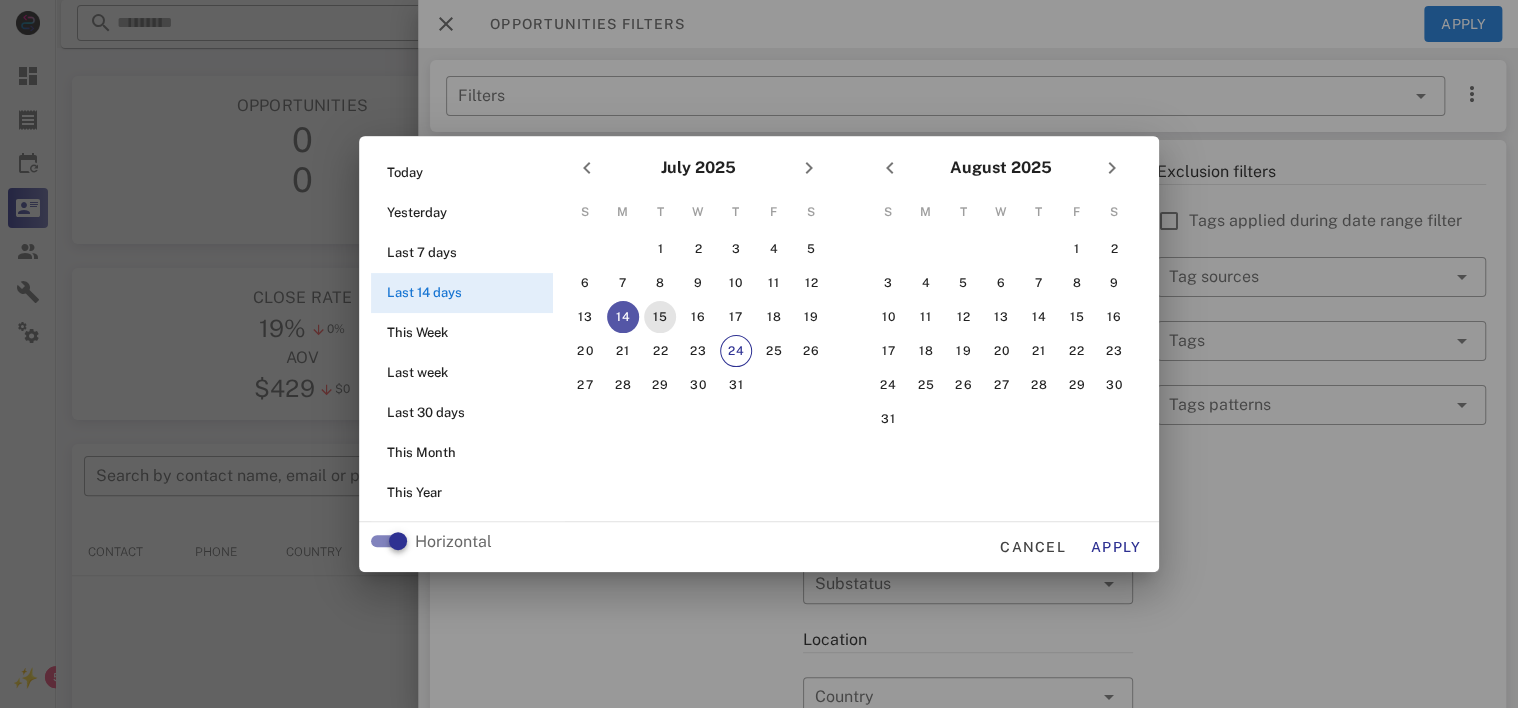 click on "15" at bounding box center (660, 317) 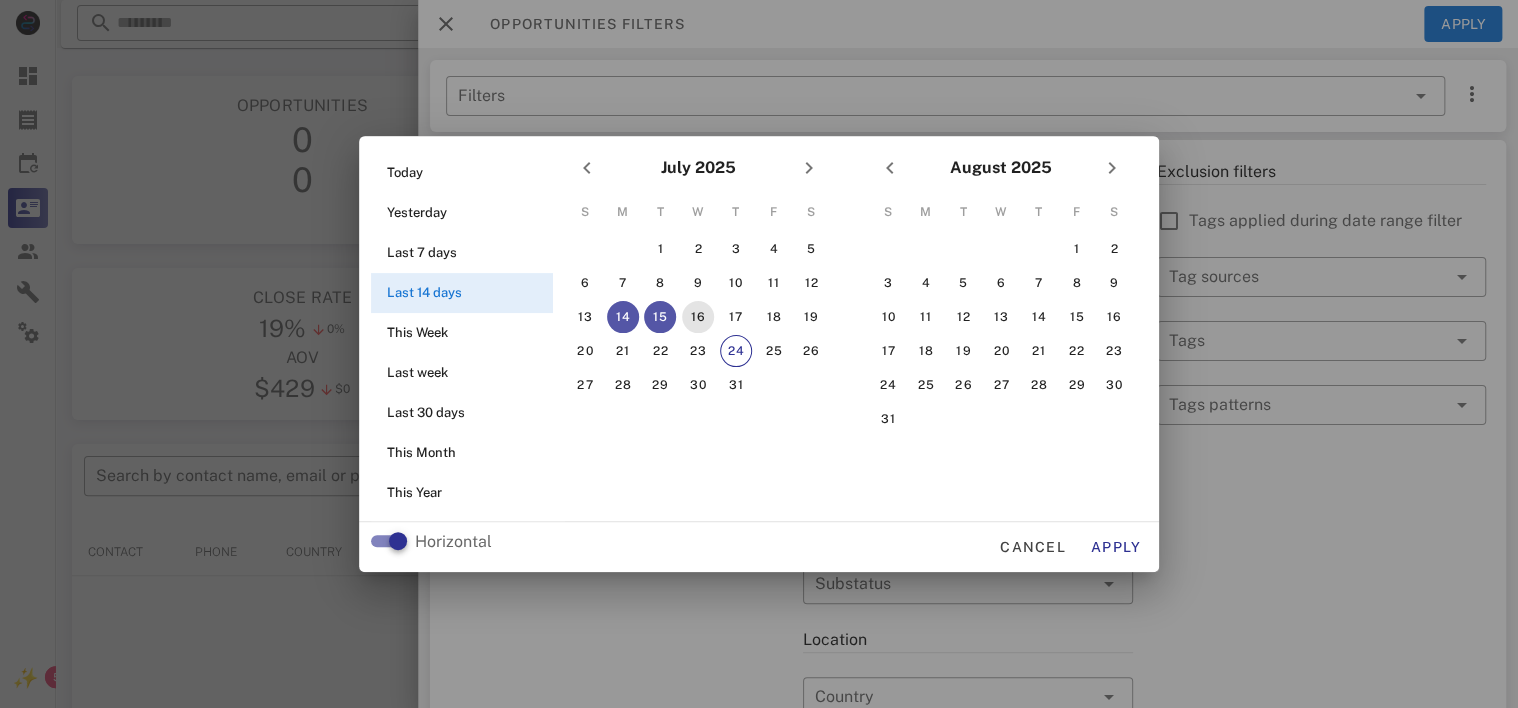 click on "16" at bounding box center [698, 317] 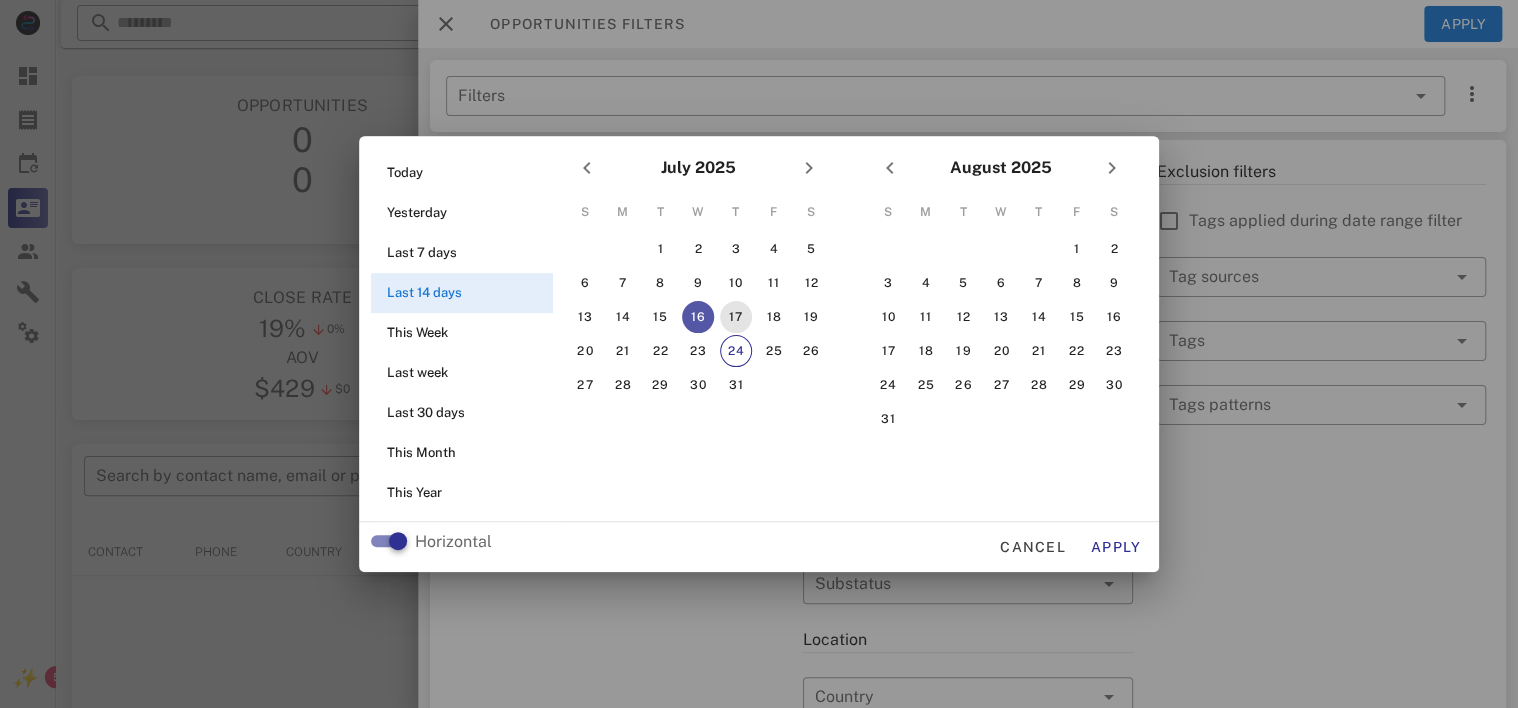 click on "17" at bounding box center [736, 317] 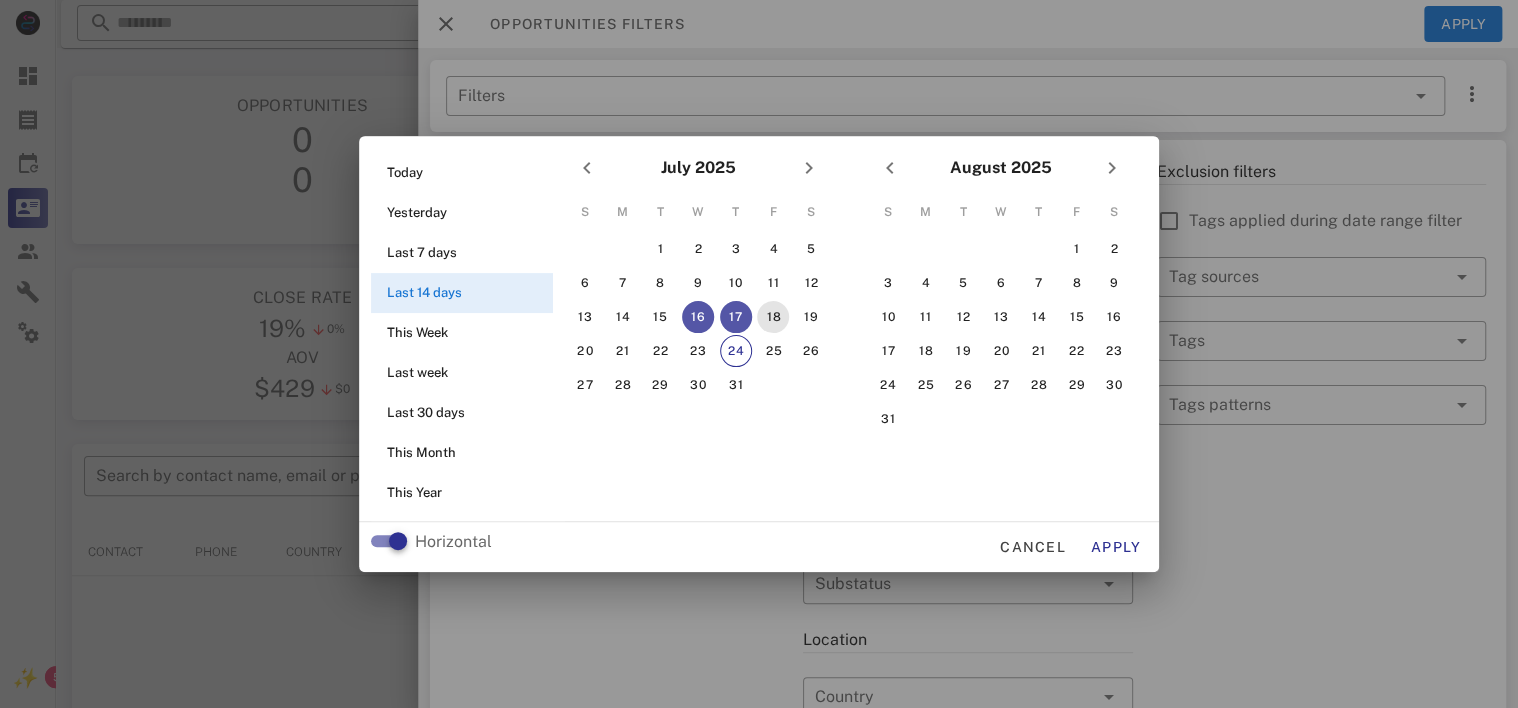 click on "18" at bounding box center (773, 317) 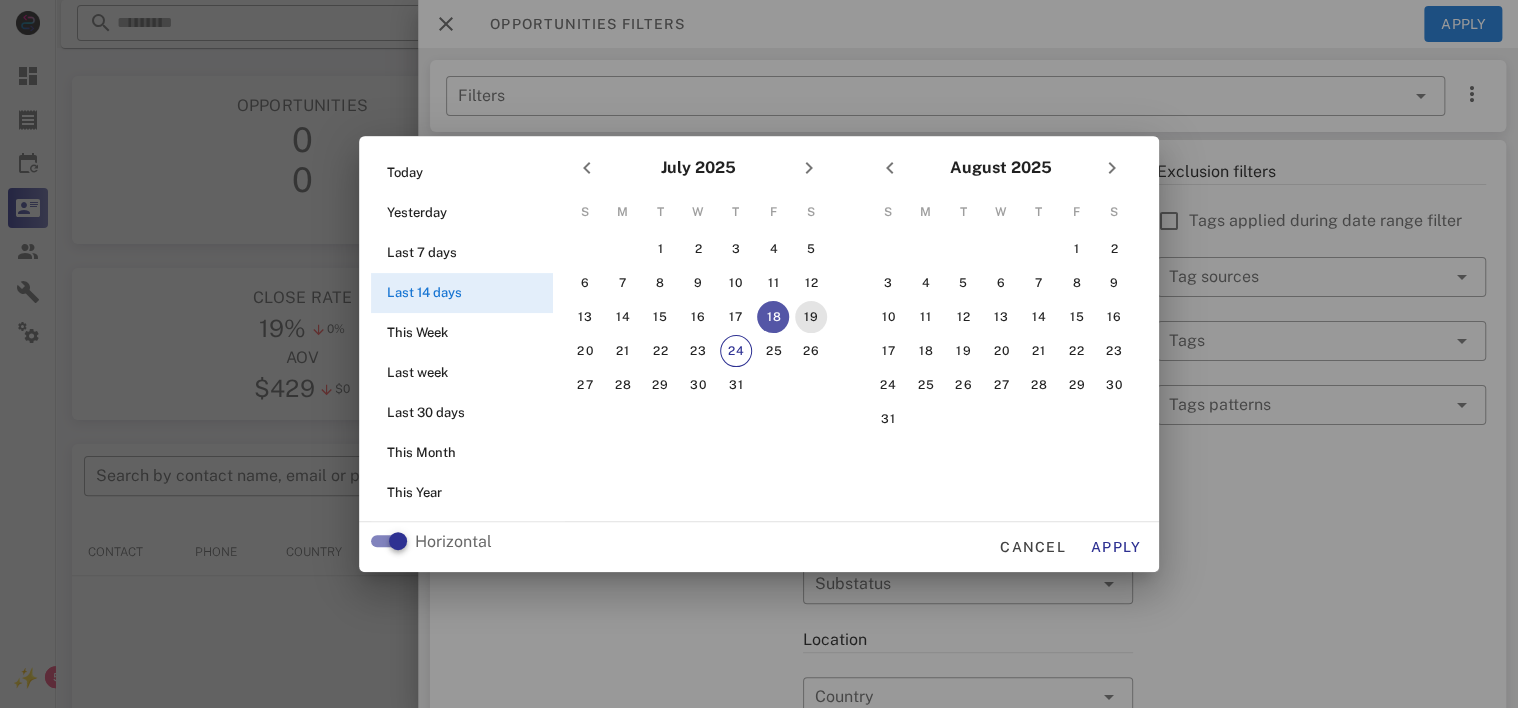 click on "19" at bounding box center (811, 317) 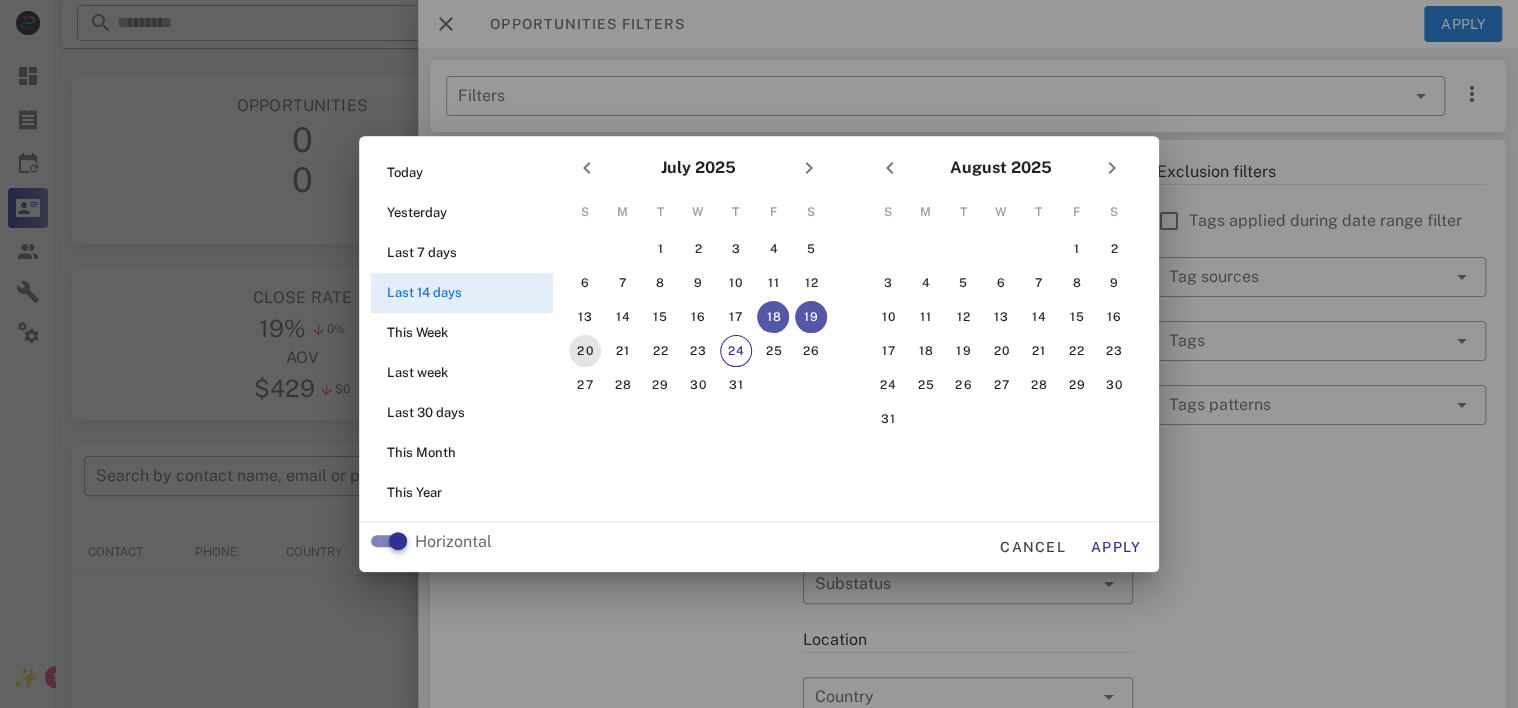 click on "20" at bounding box center (585, 351) 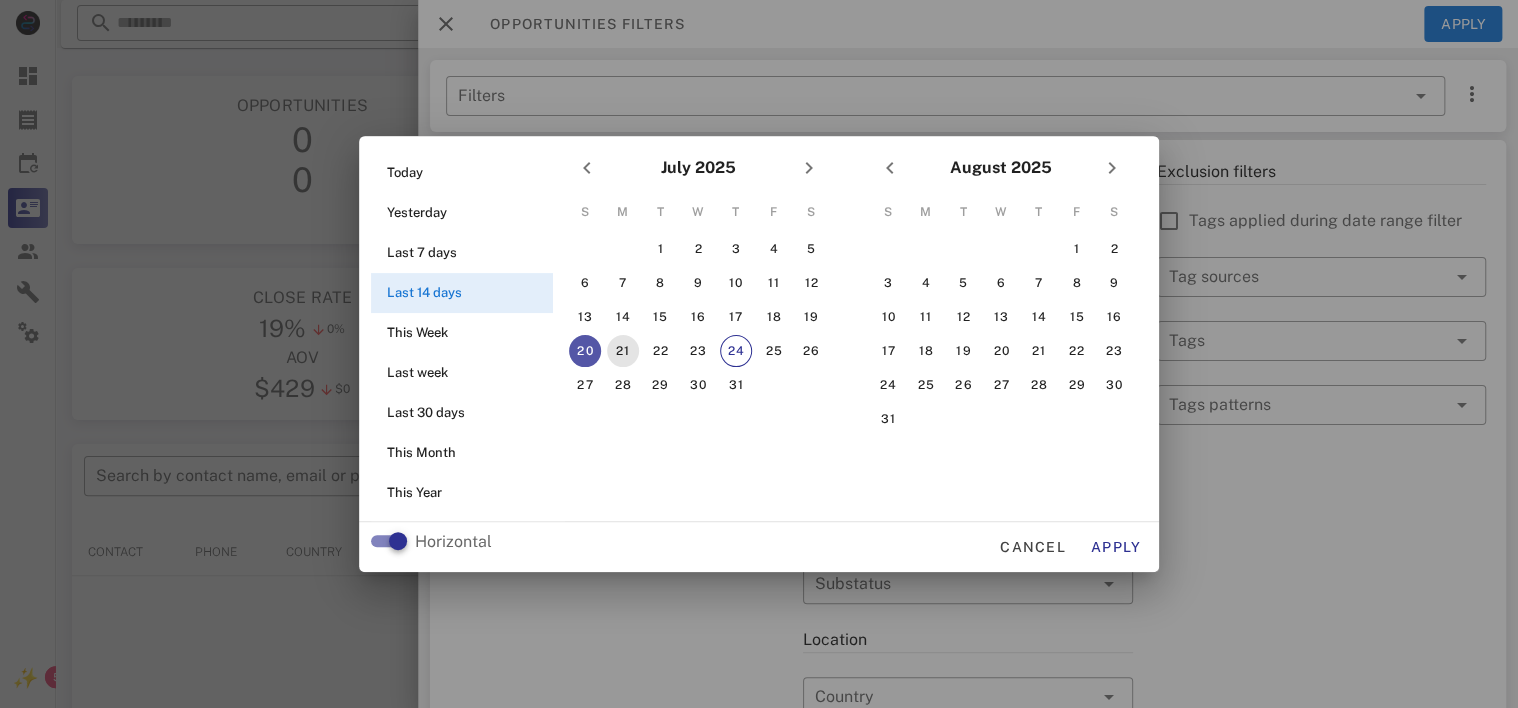 click on "21" at bounding box center (623, 351) 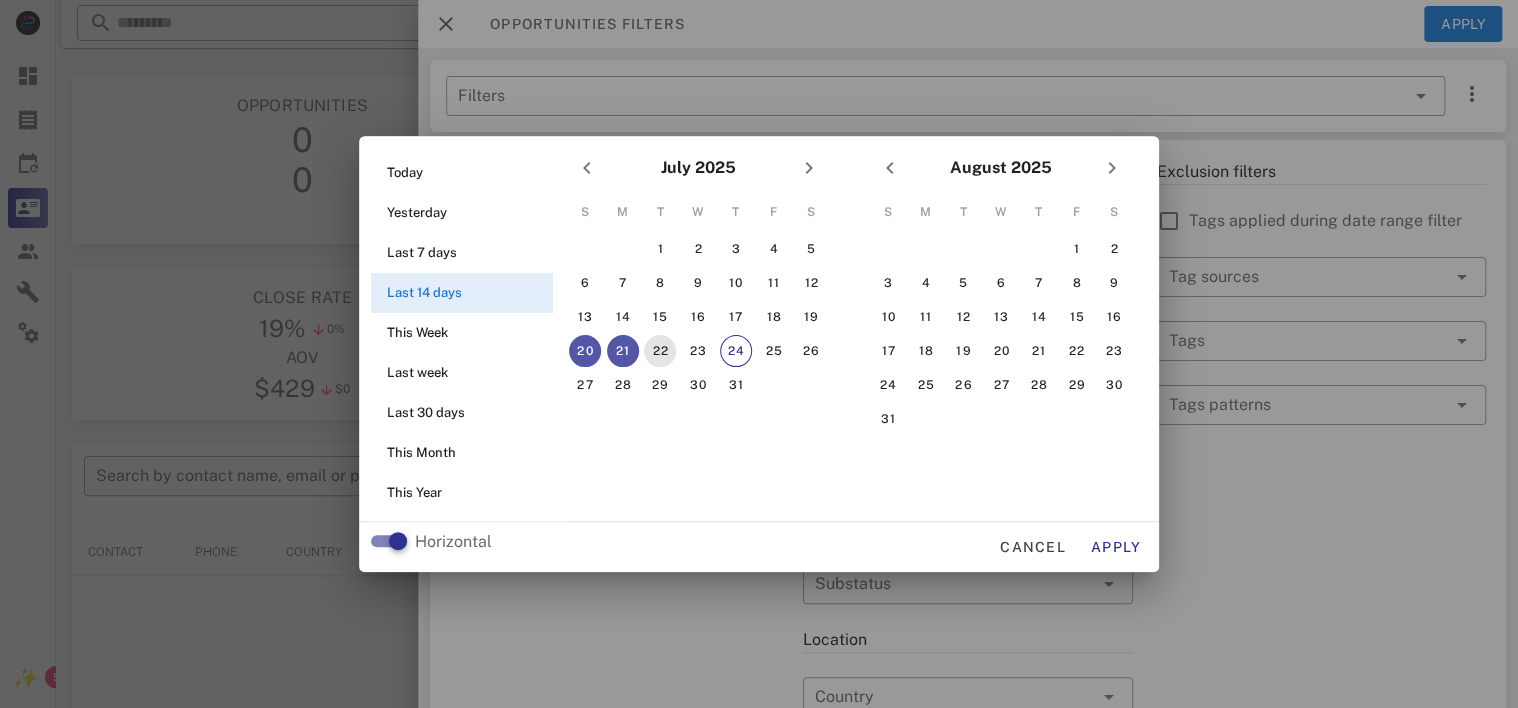 click on "22" at bounding box center [660, 351] 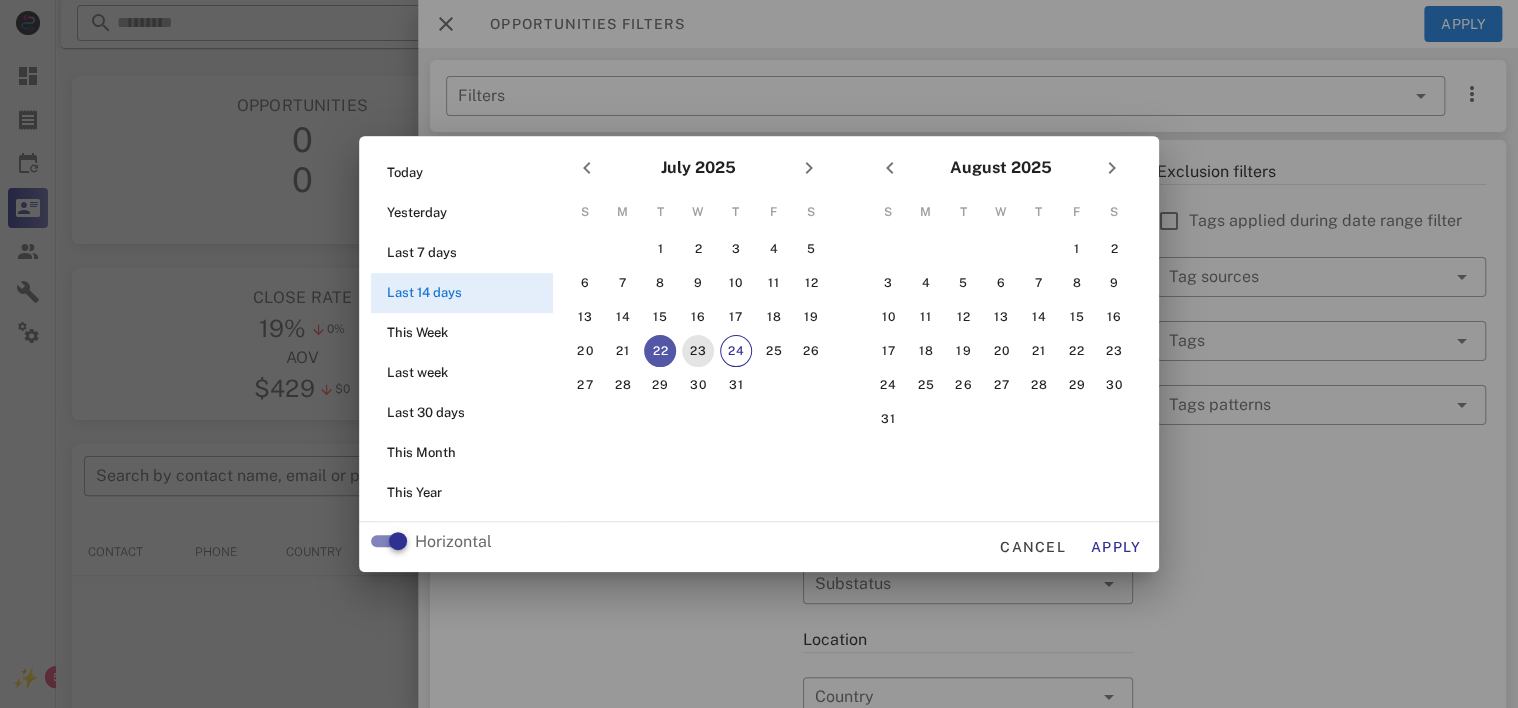 click on "23" at bounding box center [698, 351] 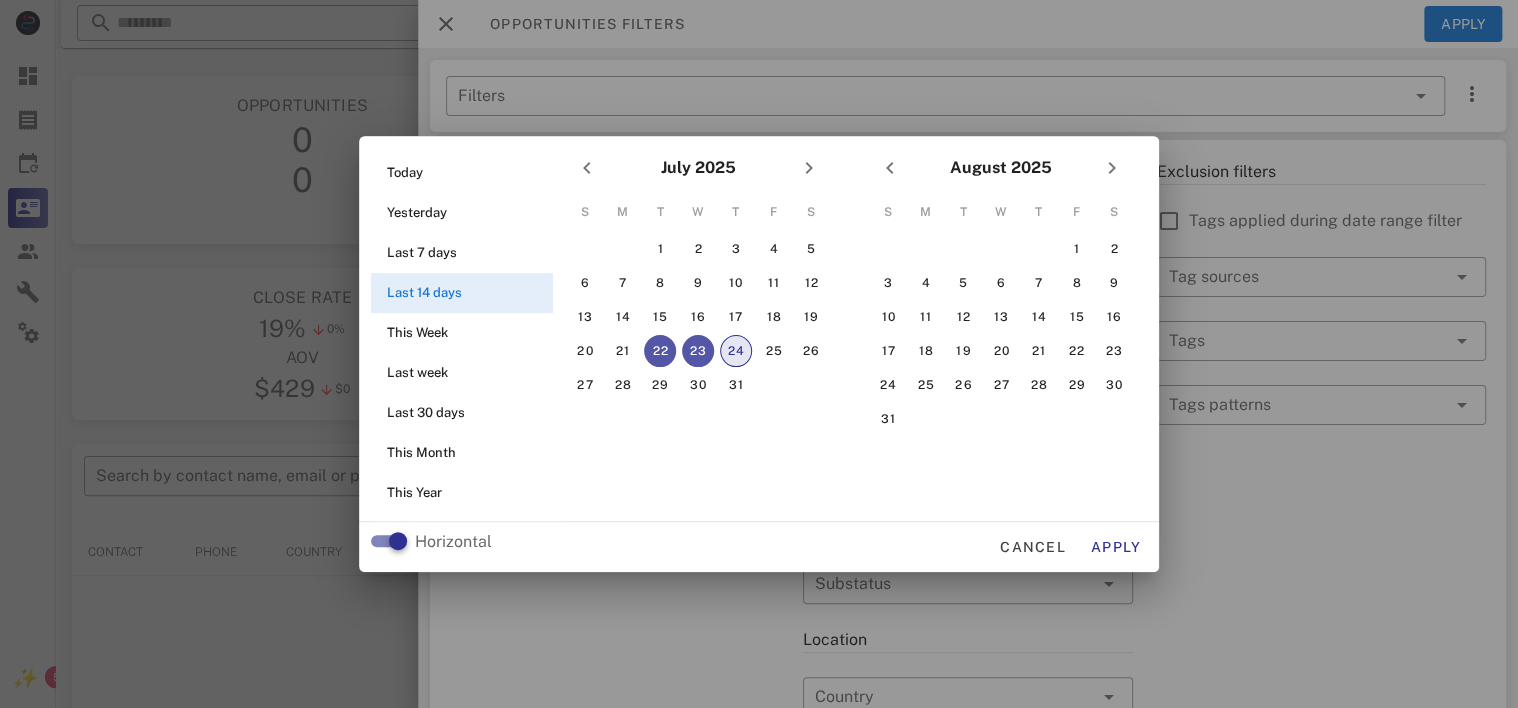 click on "24" at bounding box center [736, 351] 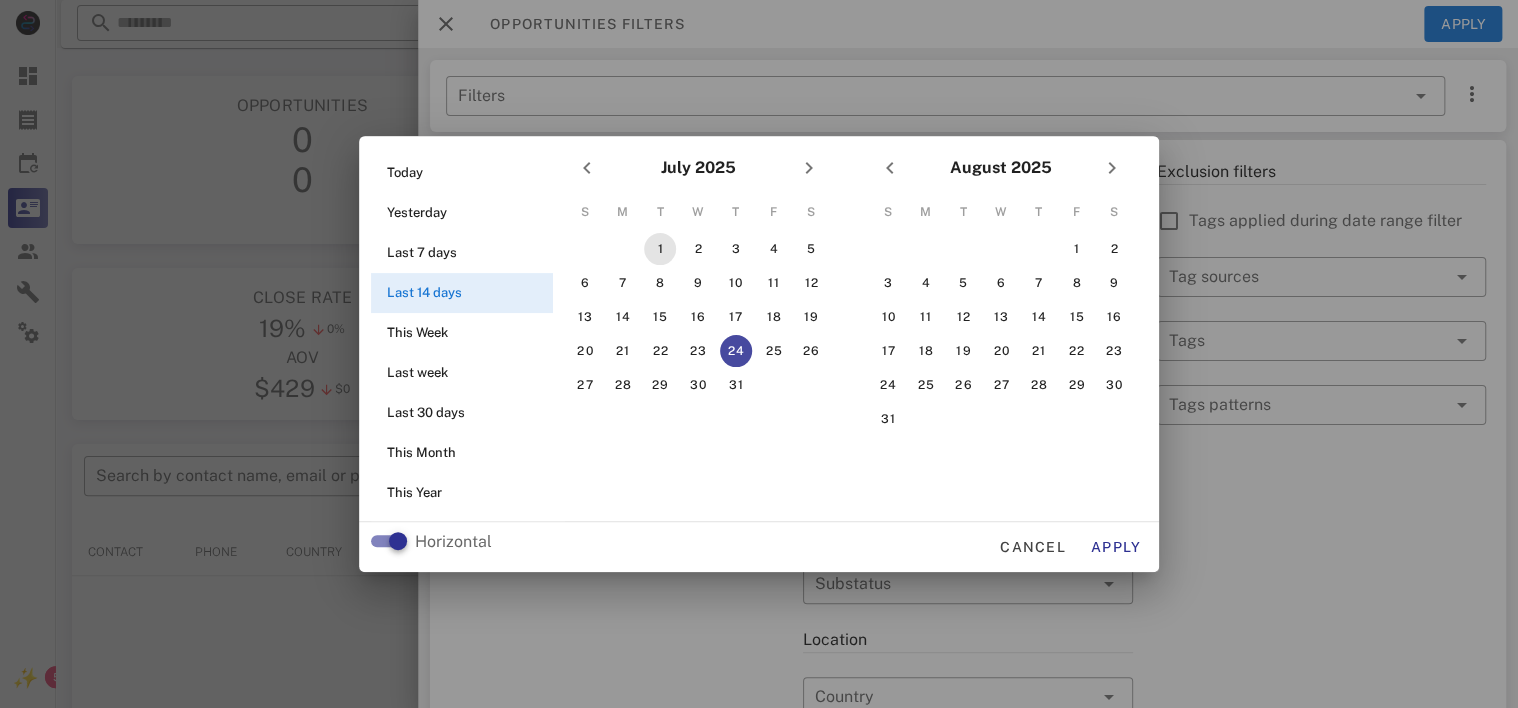click on "1" at bounding box center (660, 249) 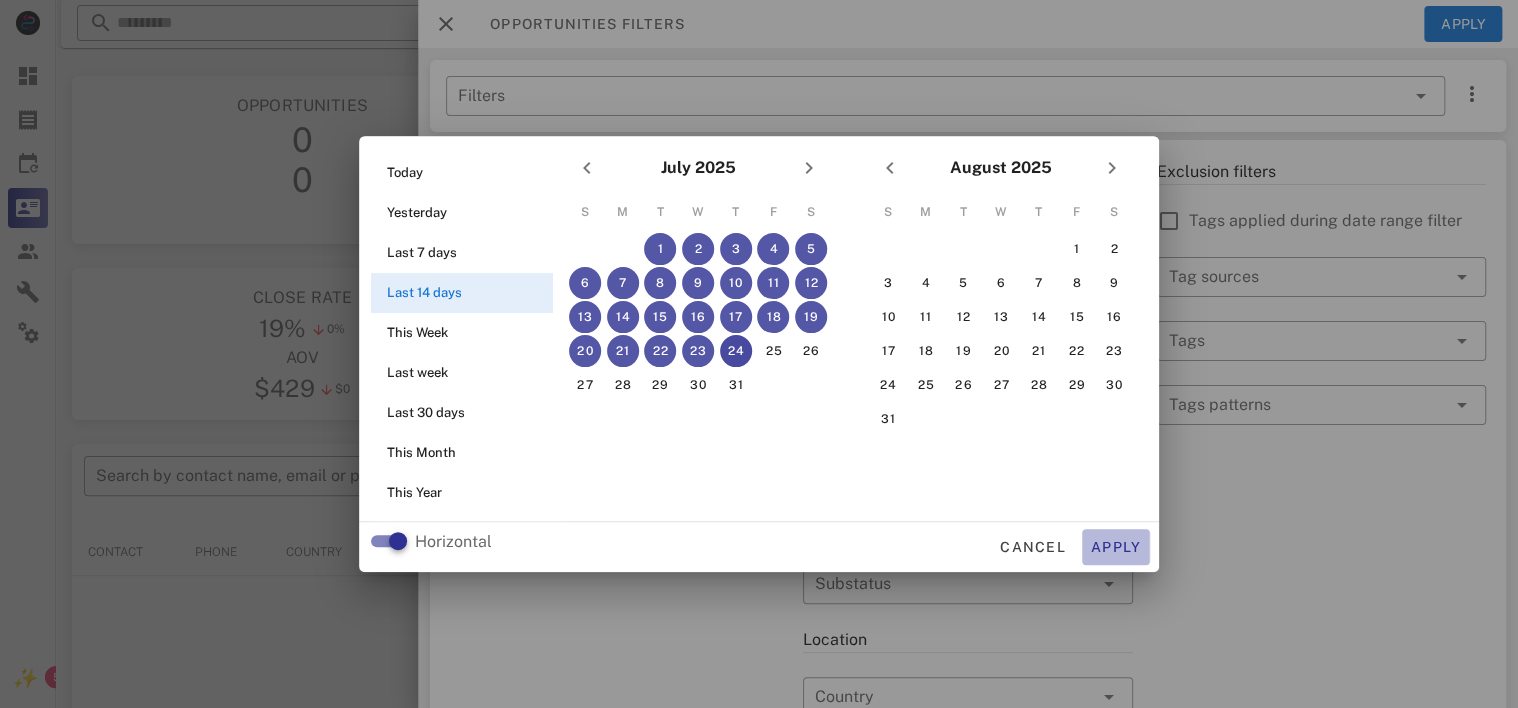 click on "Apply" at bounding box center (1116, 547) 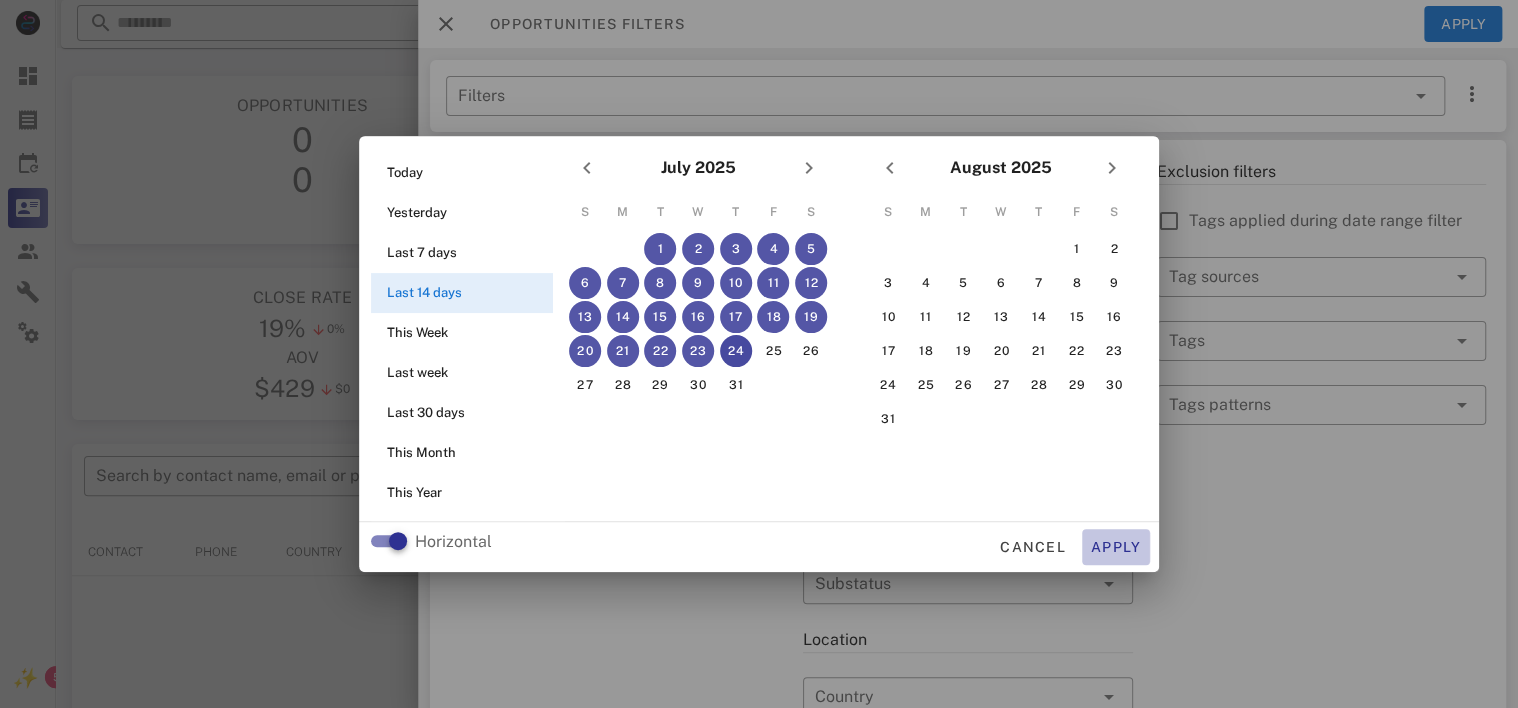 type on "**********" 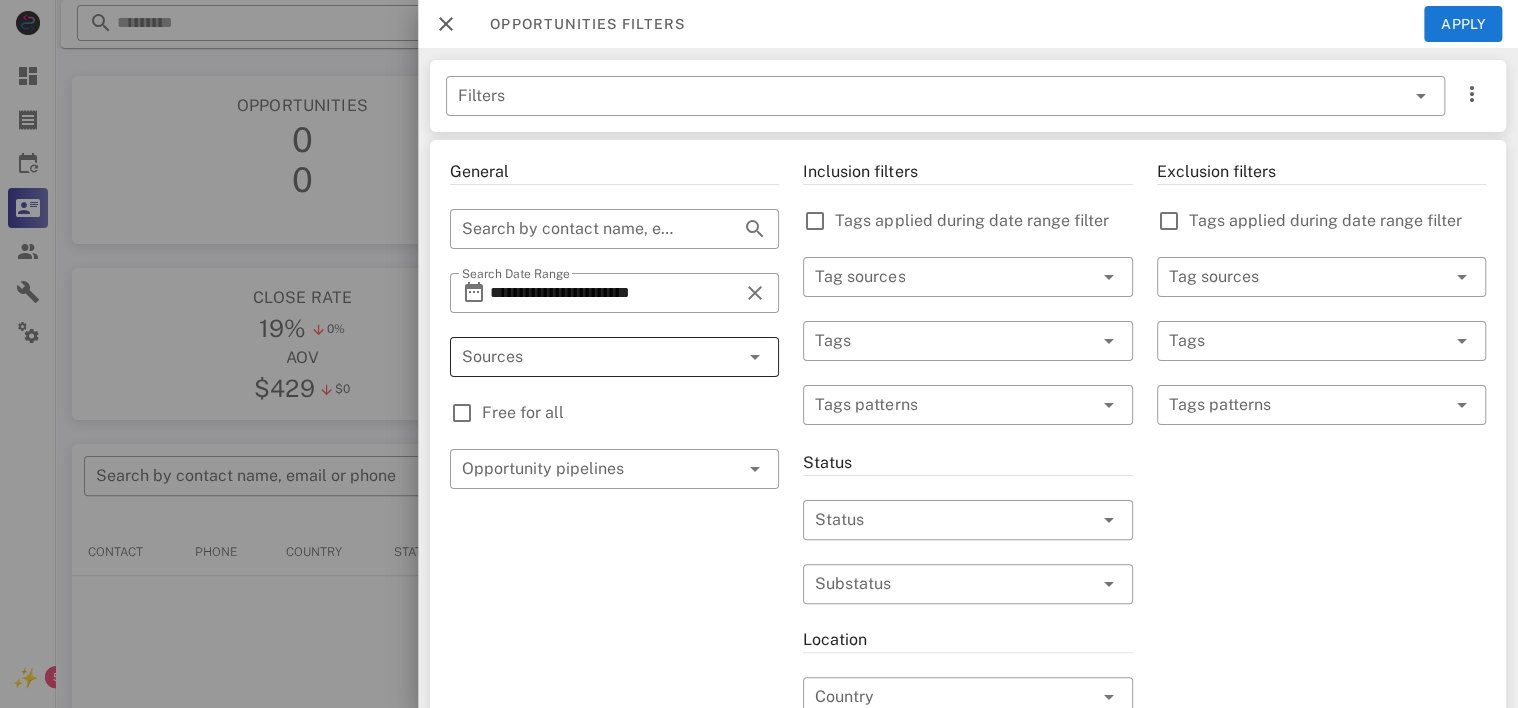 click at bounding box center [725, 357] 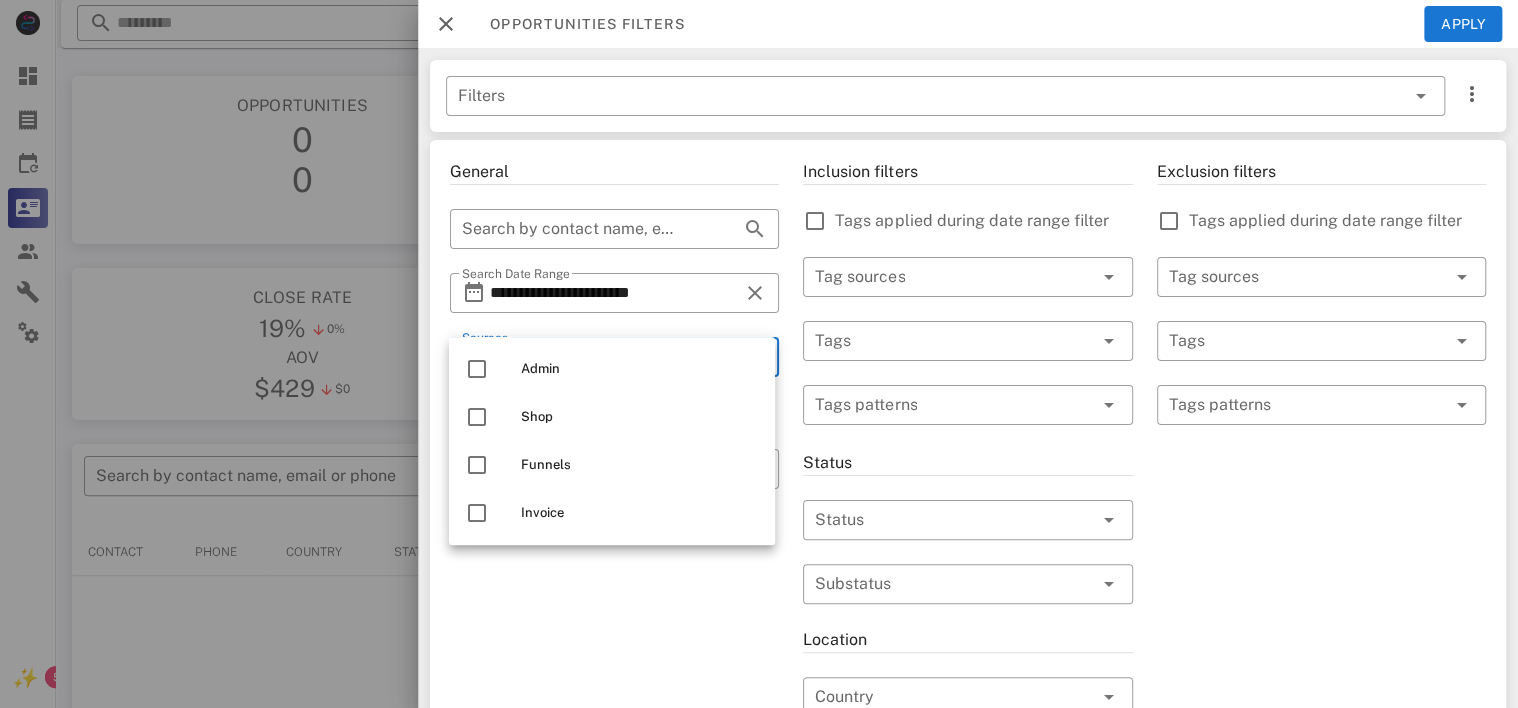 click on "**********" at bounding box center (614, 709) 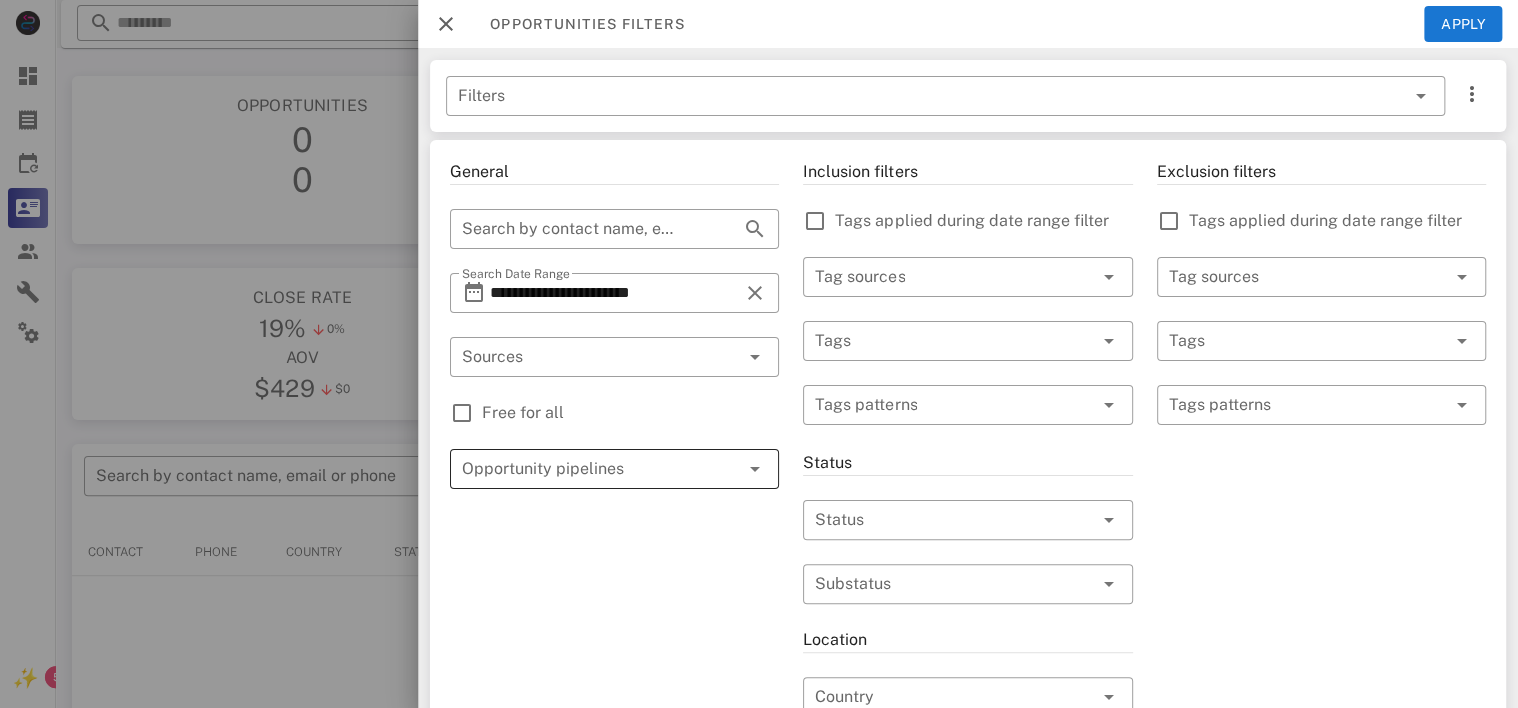click at bounding box center [586, 469] 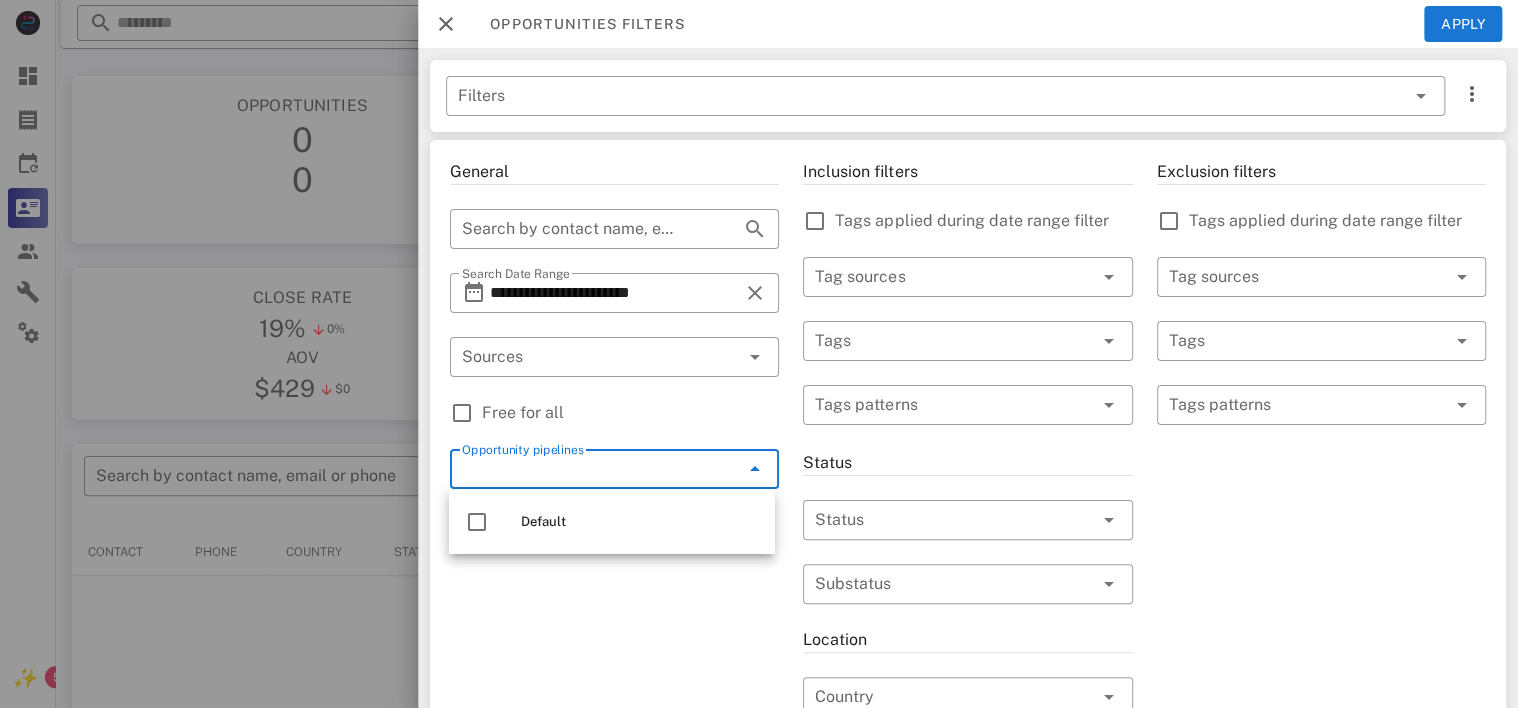 click on "**********" at bounding box center (614, 709) 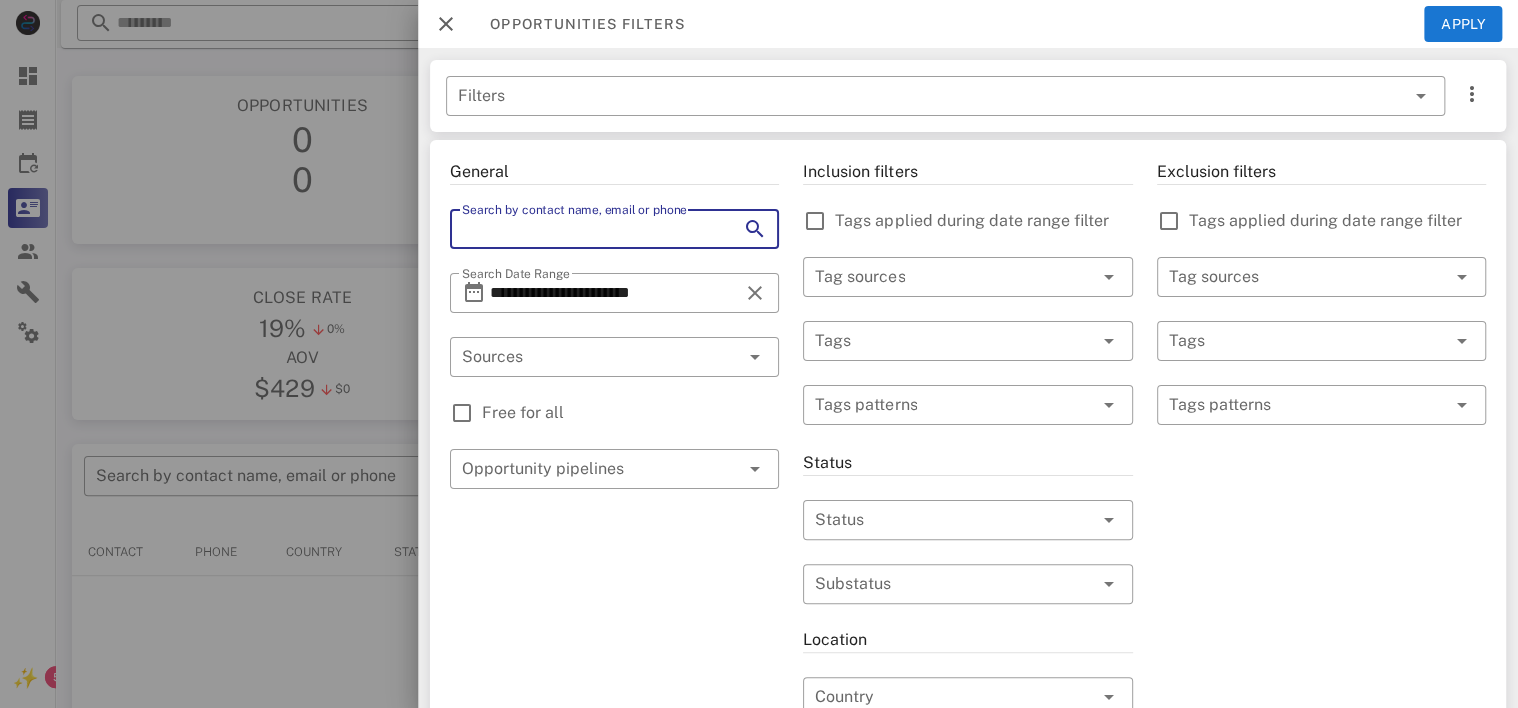 click on "Search by contact name, email or phone" at bounding box center [586, 229] 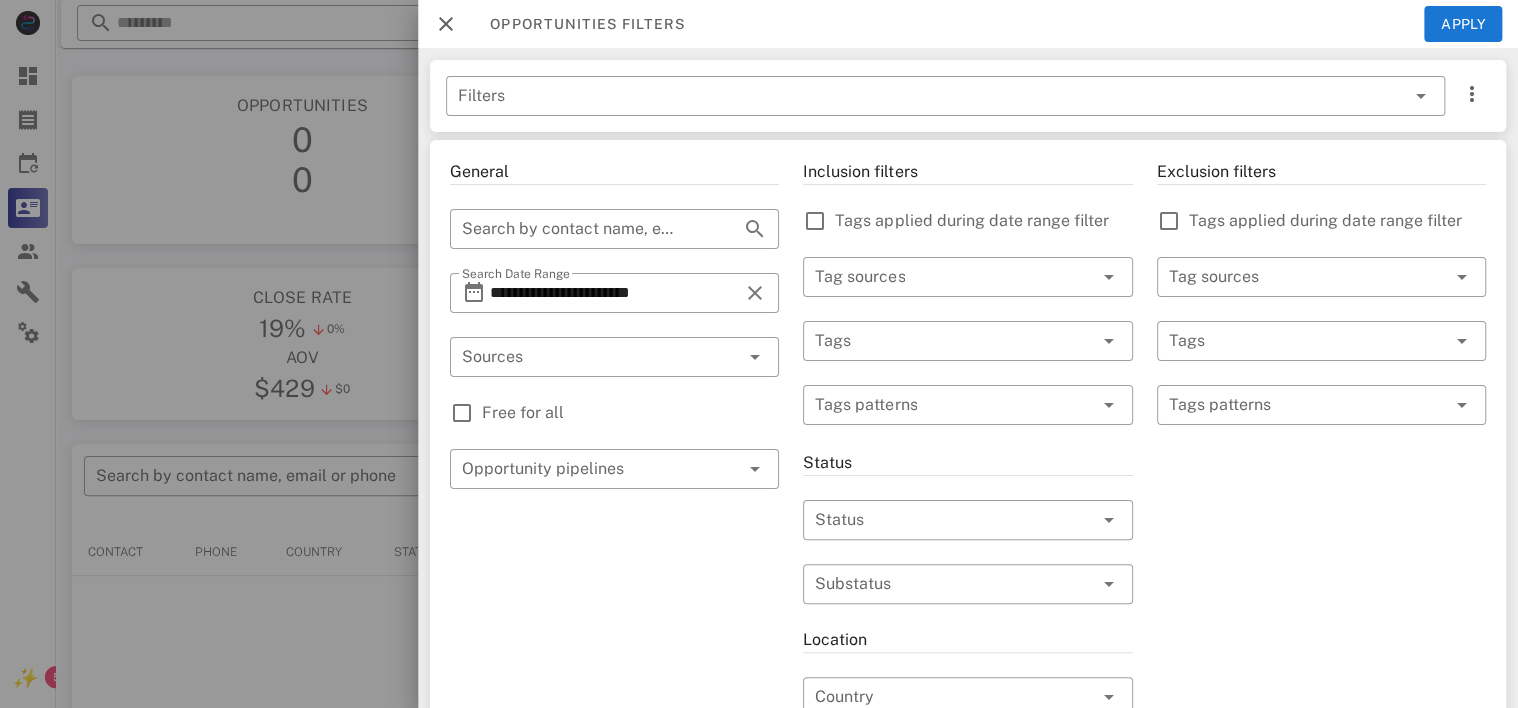 click on "**********" at bounding box center [614, 709] 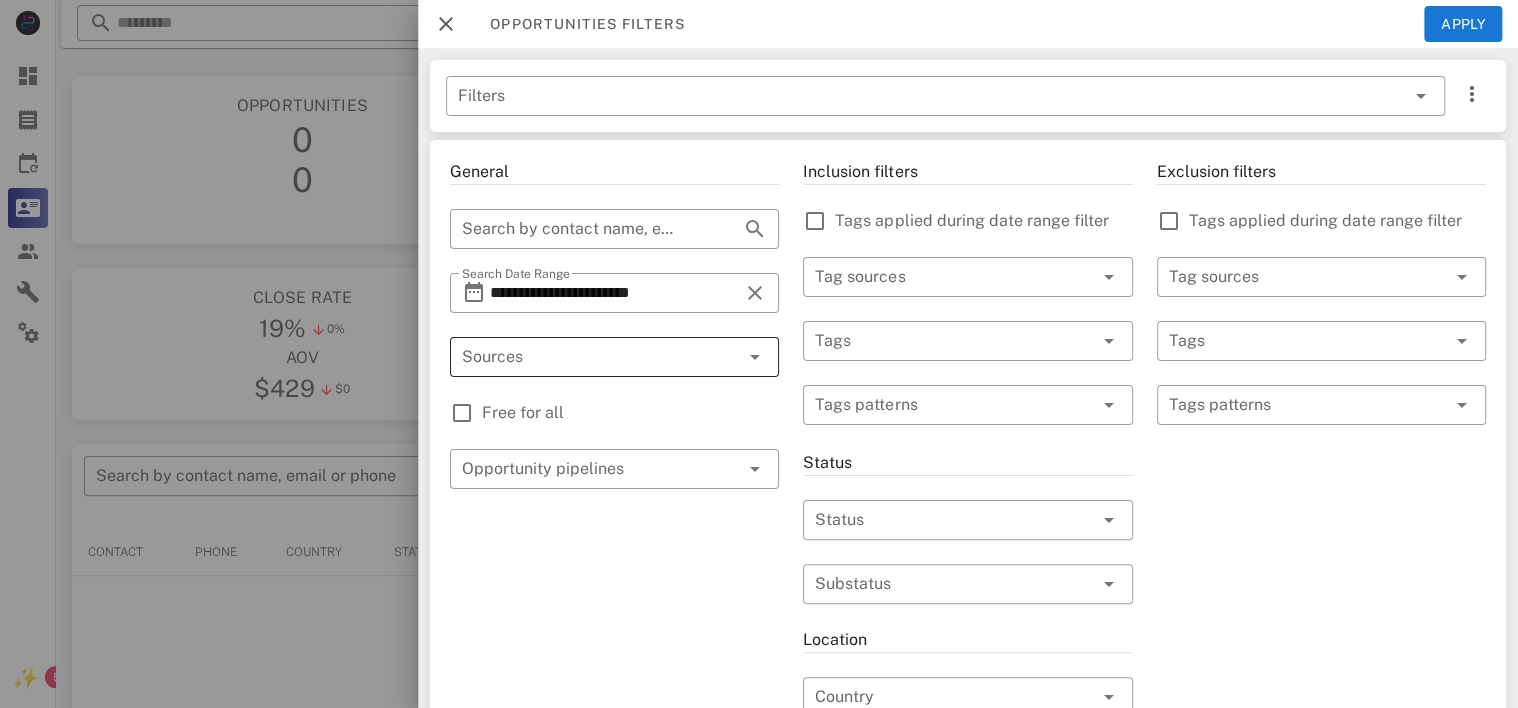 click at bounding box center [586, 357] 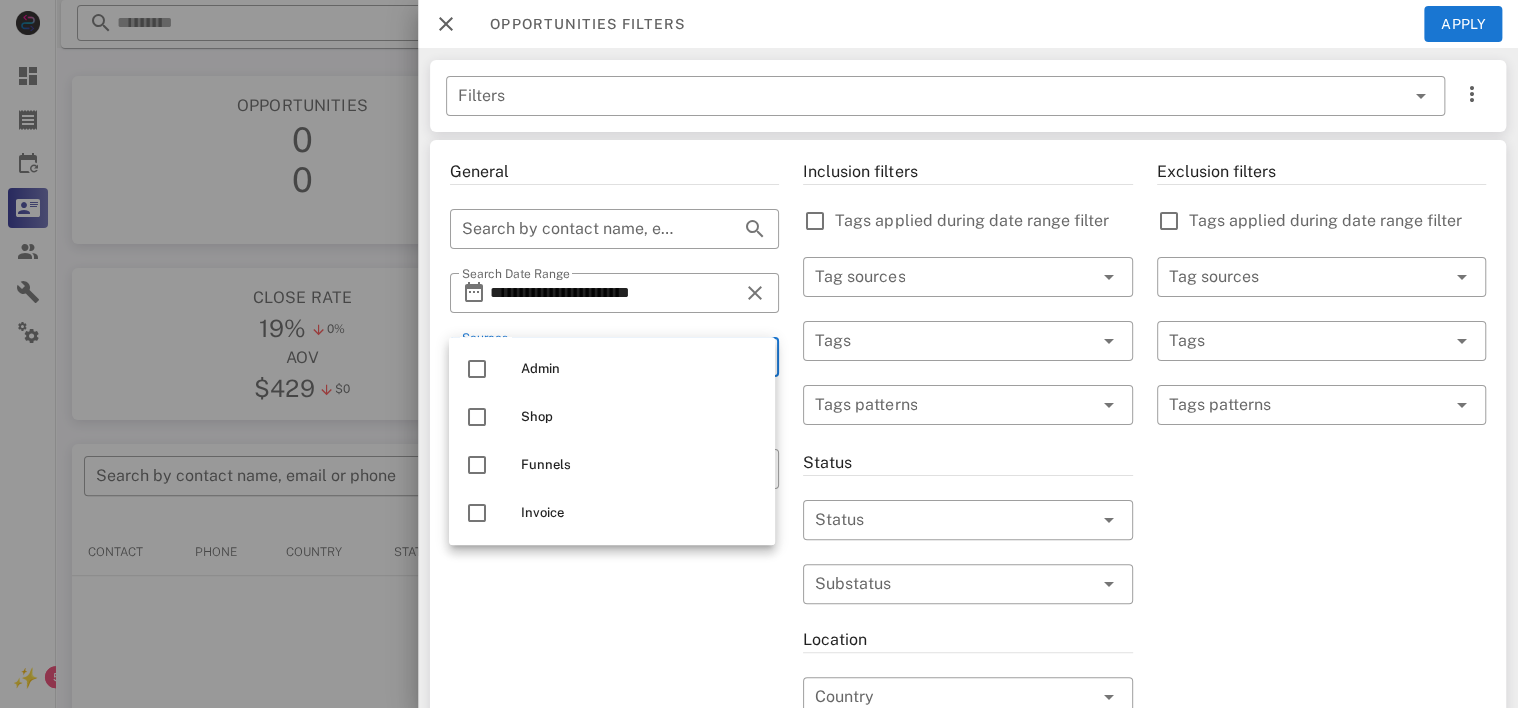click on "**********" at bounding box center [614, 709] 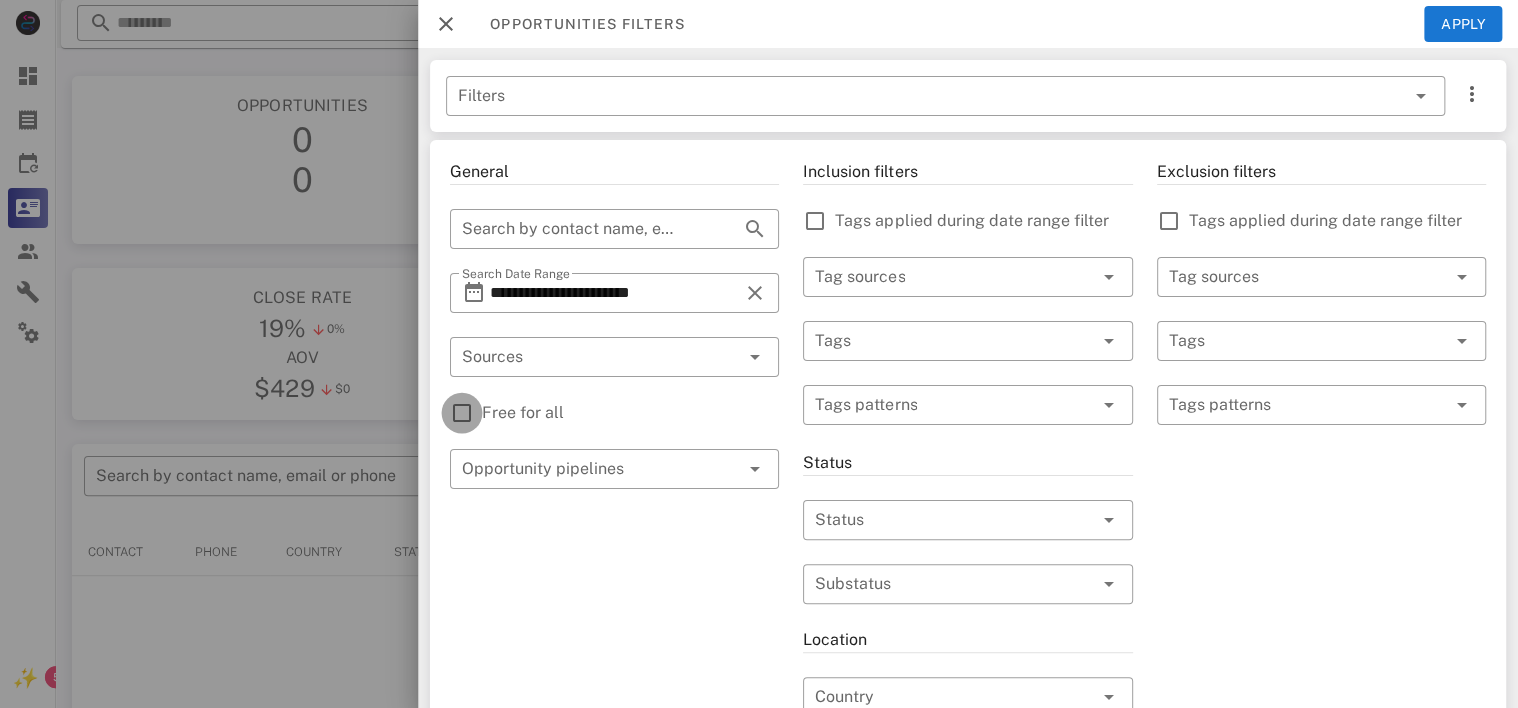 click at bounding box center (462, 413) 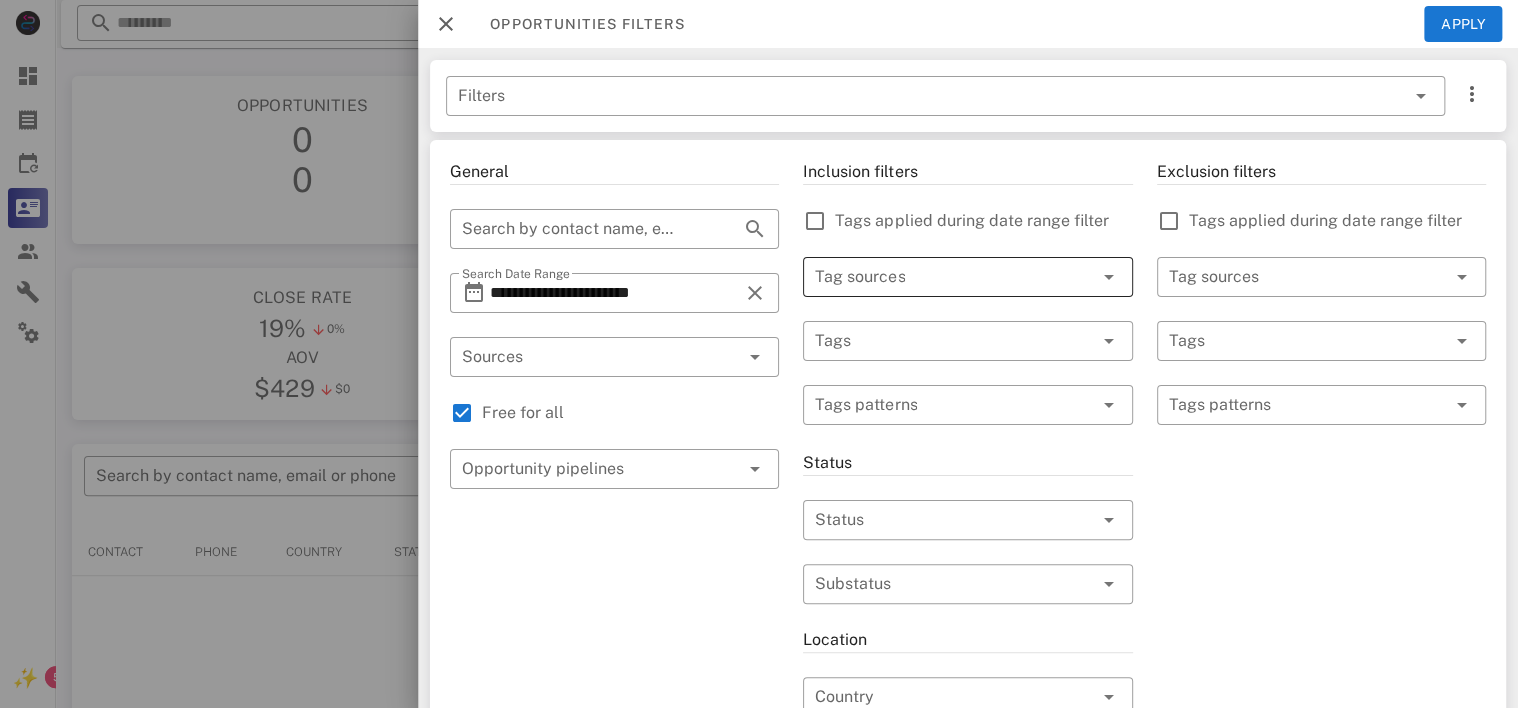 click at bounding box center (939, 277) 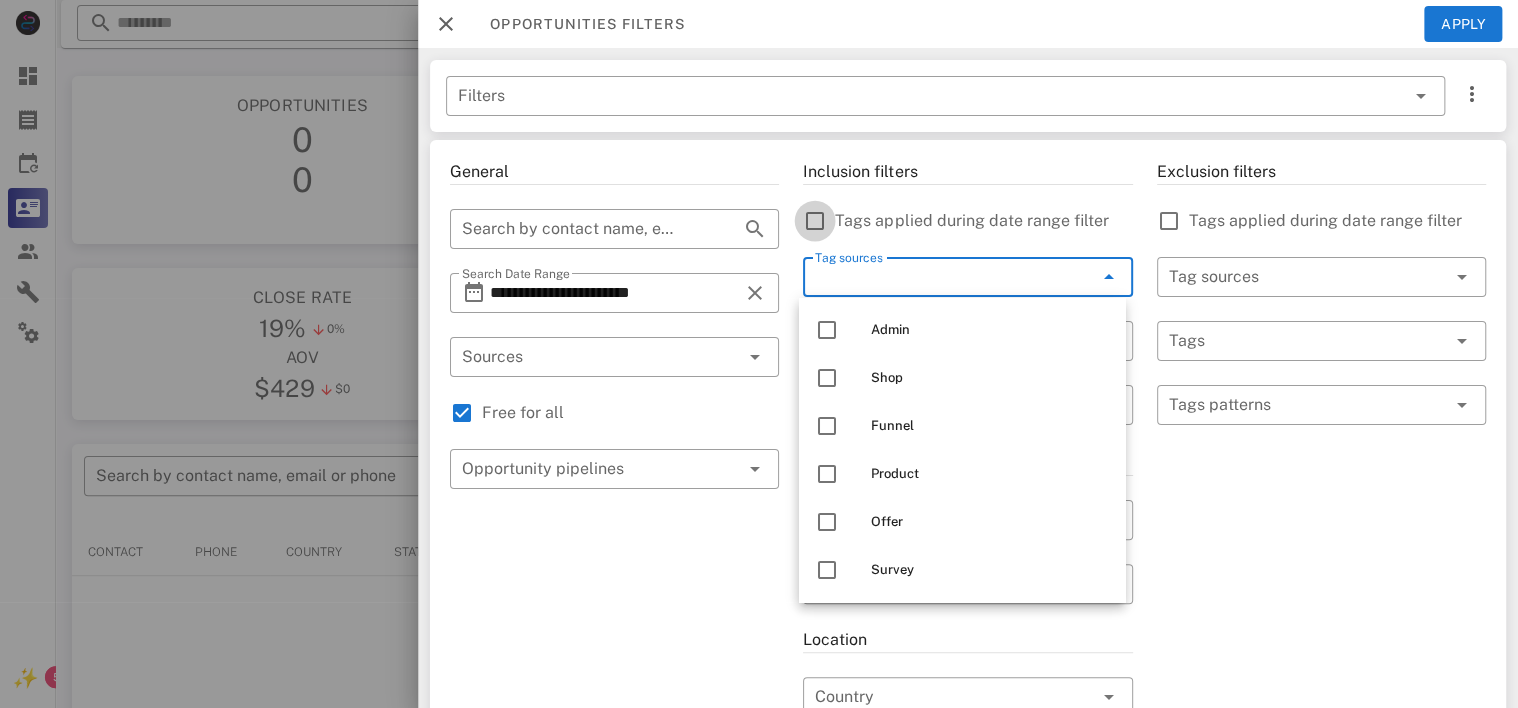 click at bounding box center [815, 221] 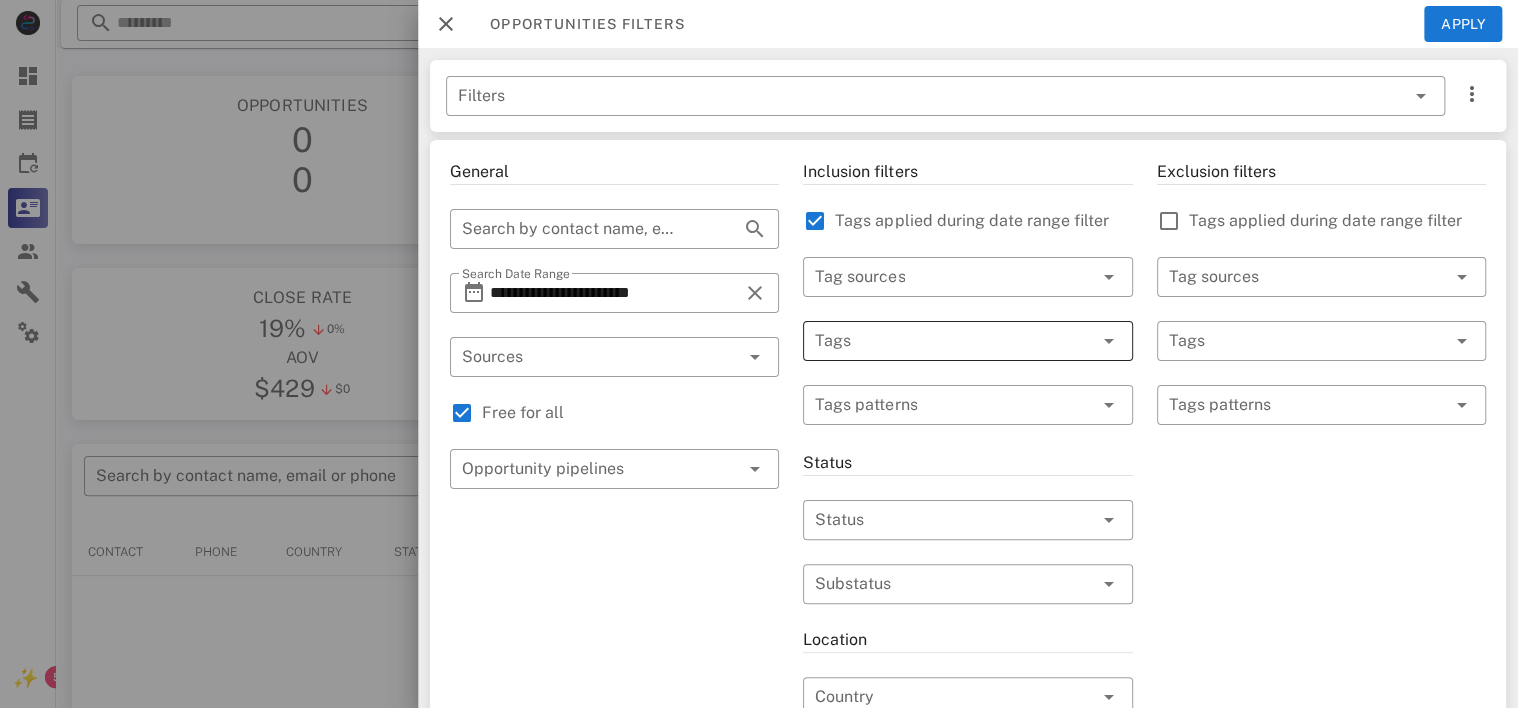 click at bounding box center (1079, 341) 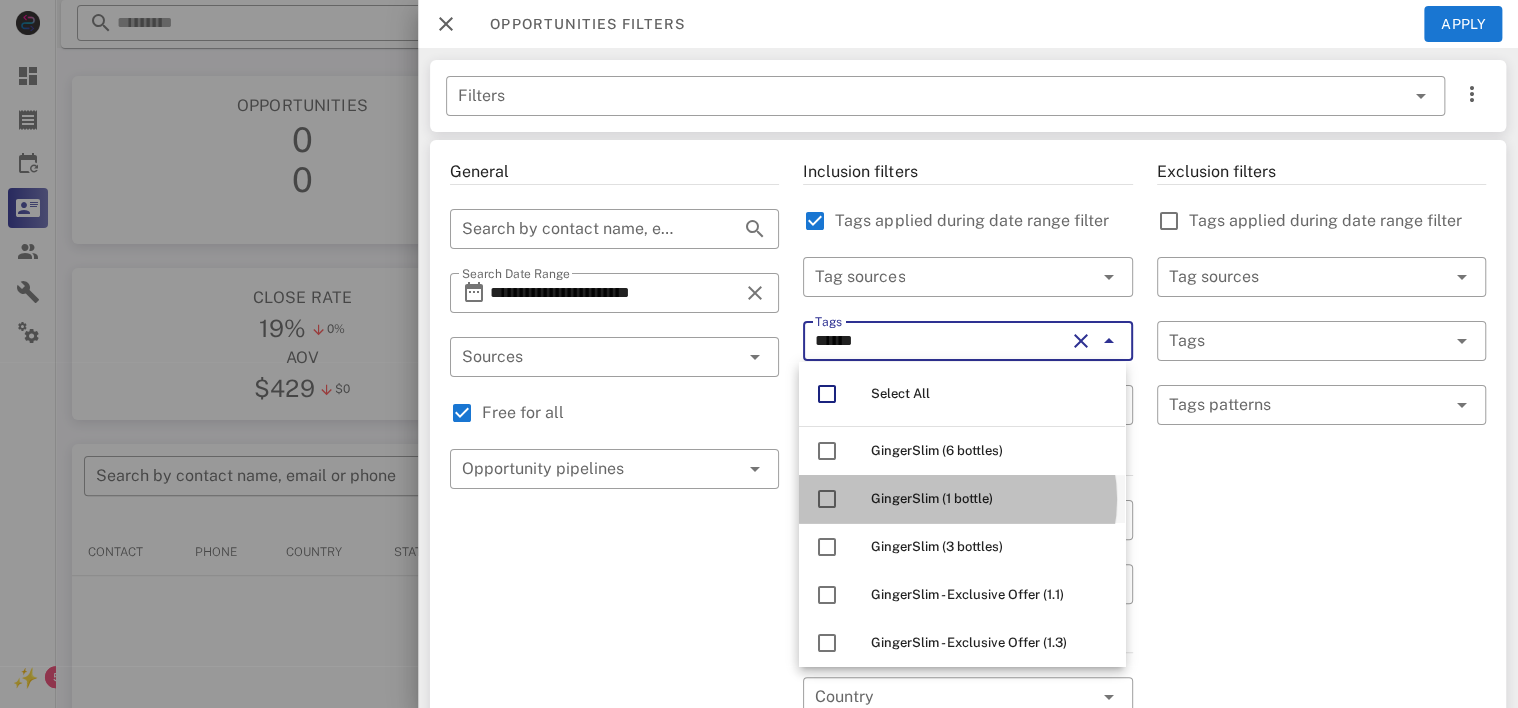 click on "GingerSlim (1 bottle)" at bounding box center (932, 498) 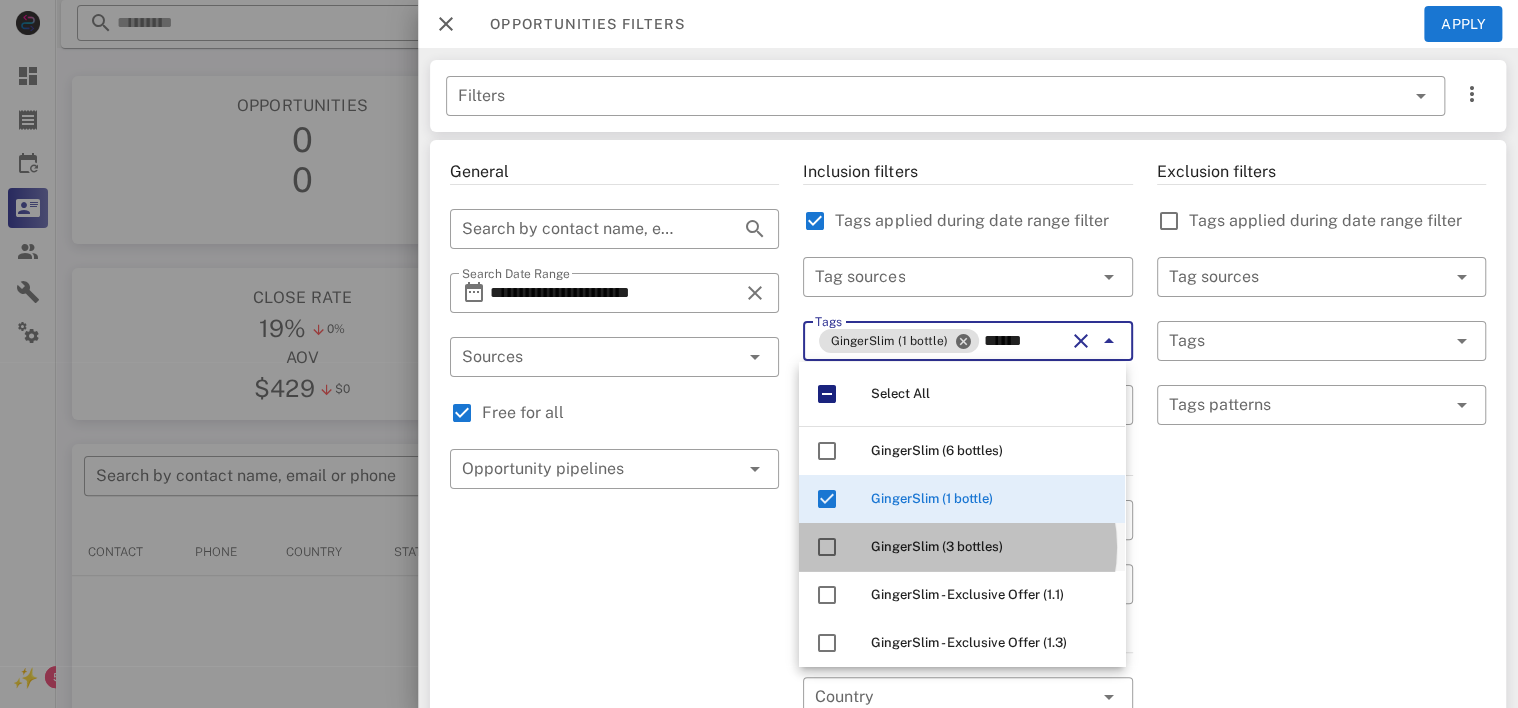 click on "GingerSlim (3 bottles)" at bounding box center [937, 546] 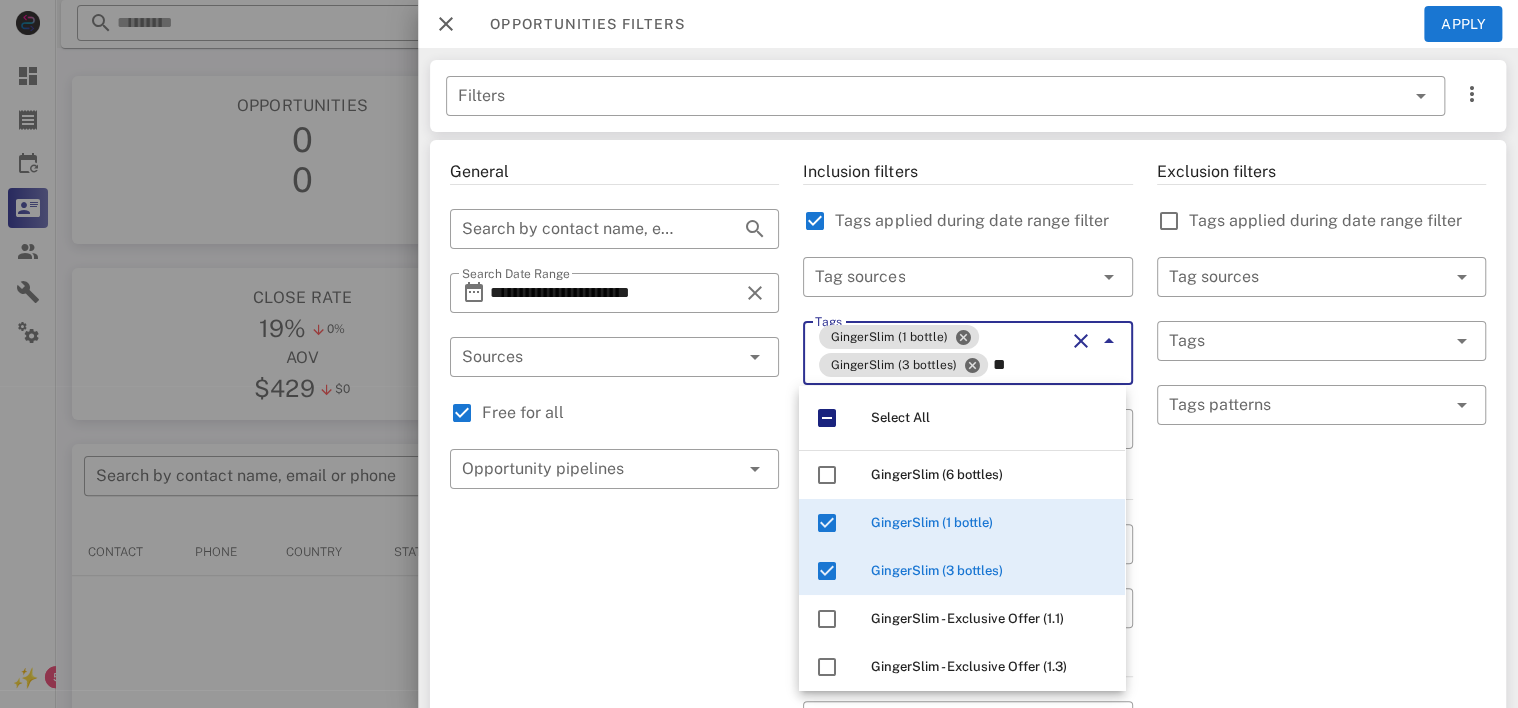 type on "*" 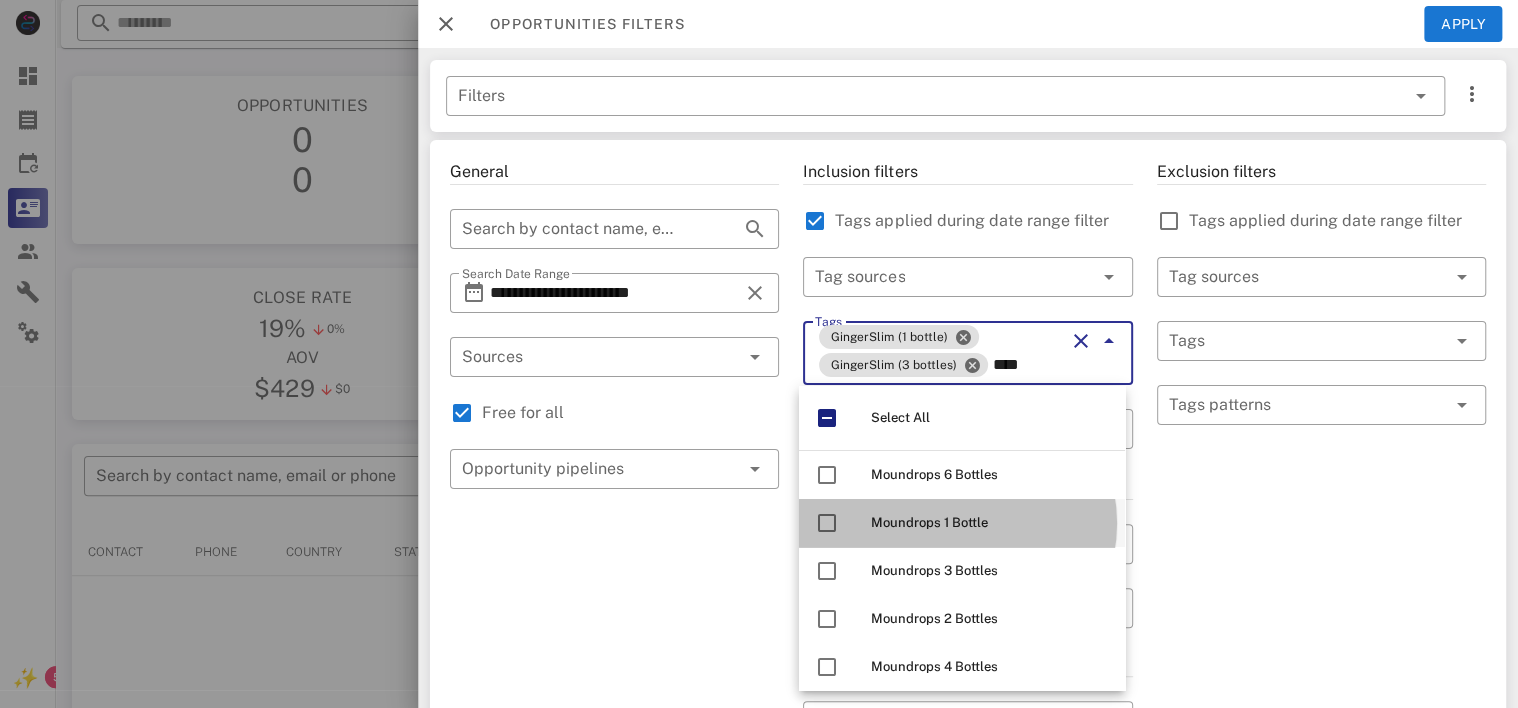 click on "Moundrops 1 Bottle" at bounding box center [929, 522] 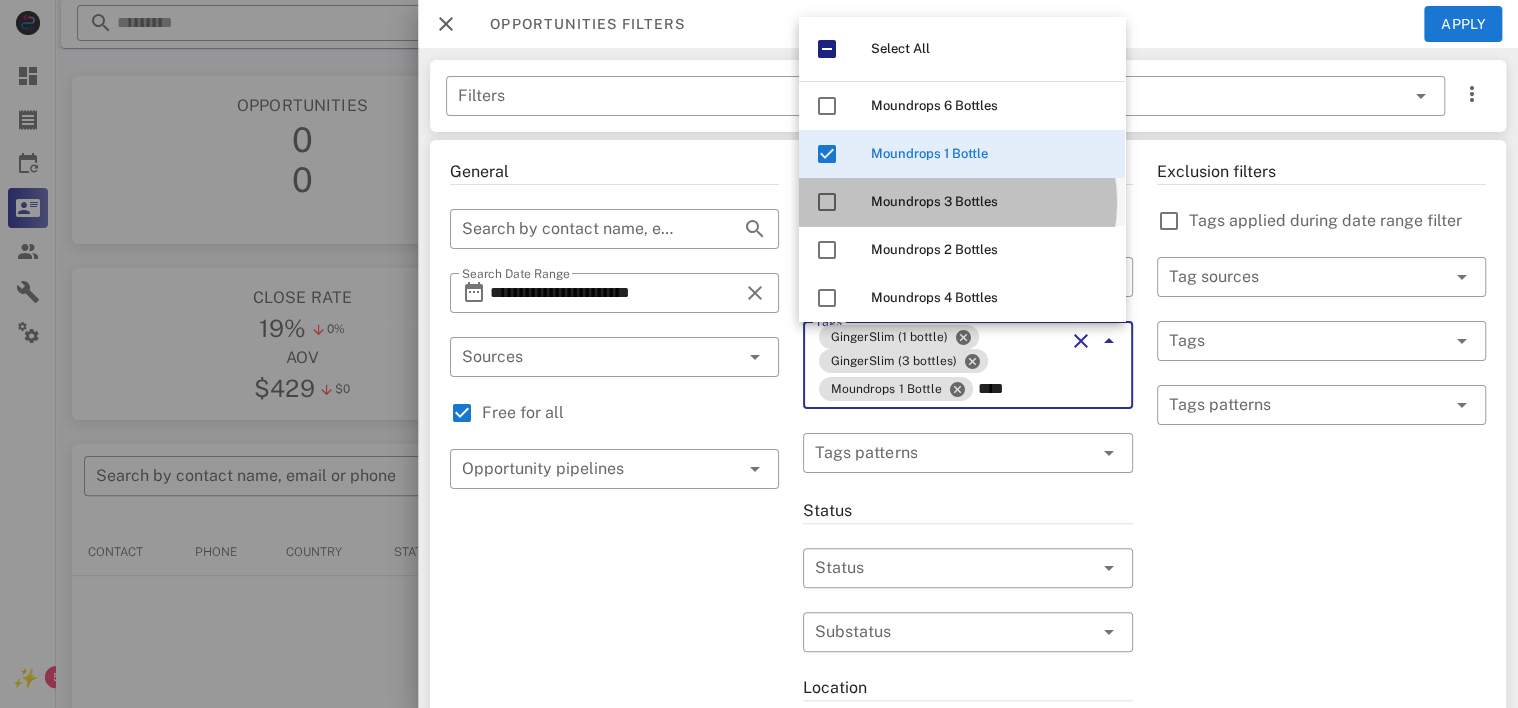 click on "Moundrops 3 Bottles" at bounding box center (990, 202) 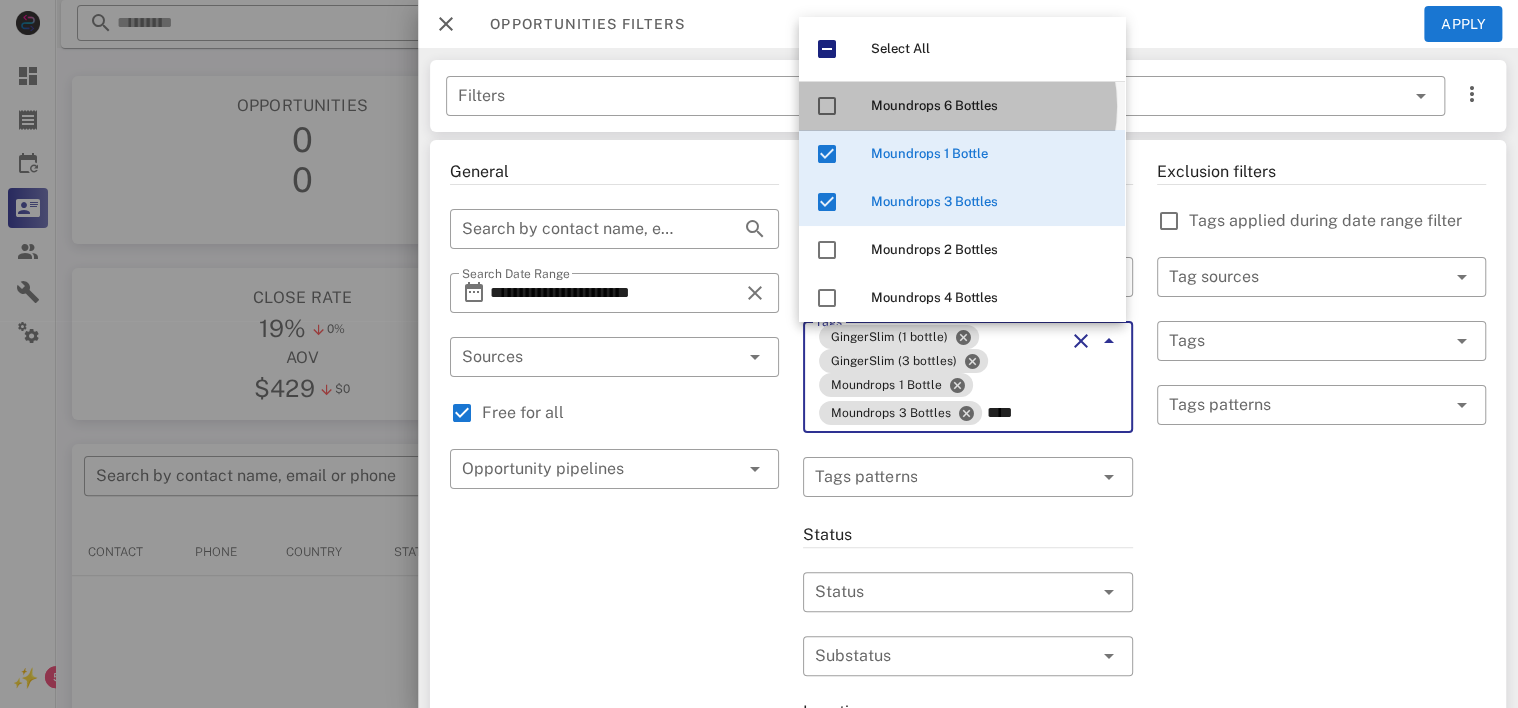 click on "Moundrops 6 Bottles" at bounding box center [934, 105] 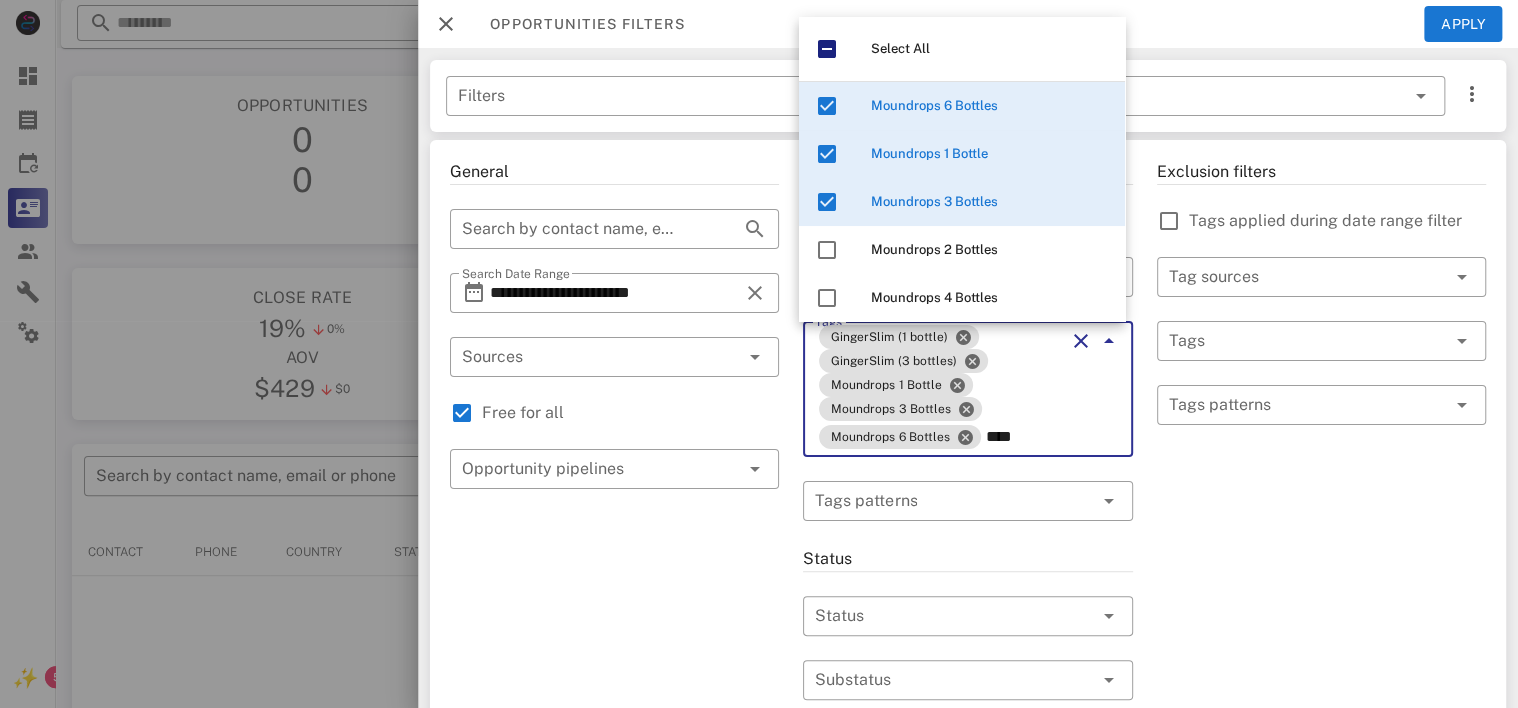 type on "****" 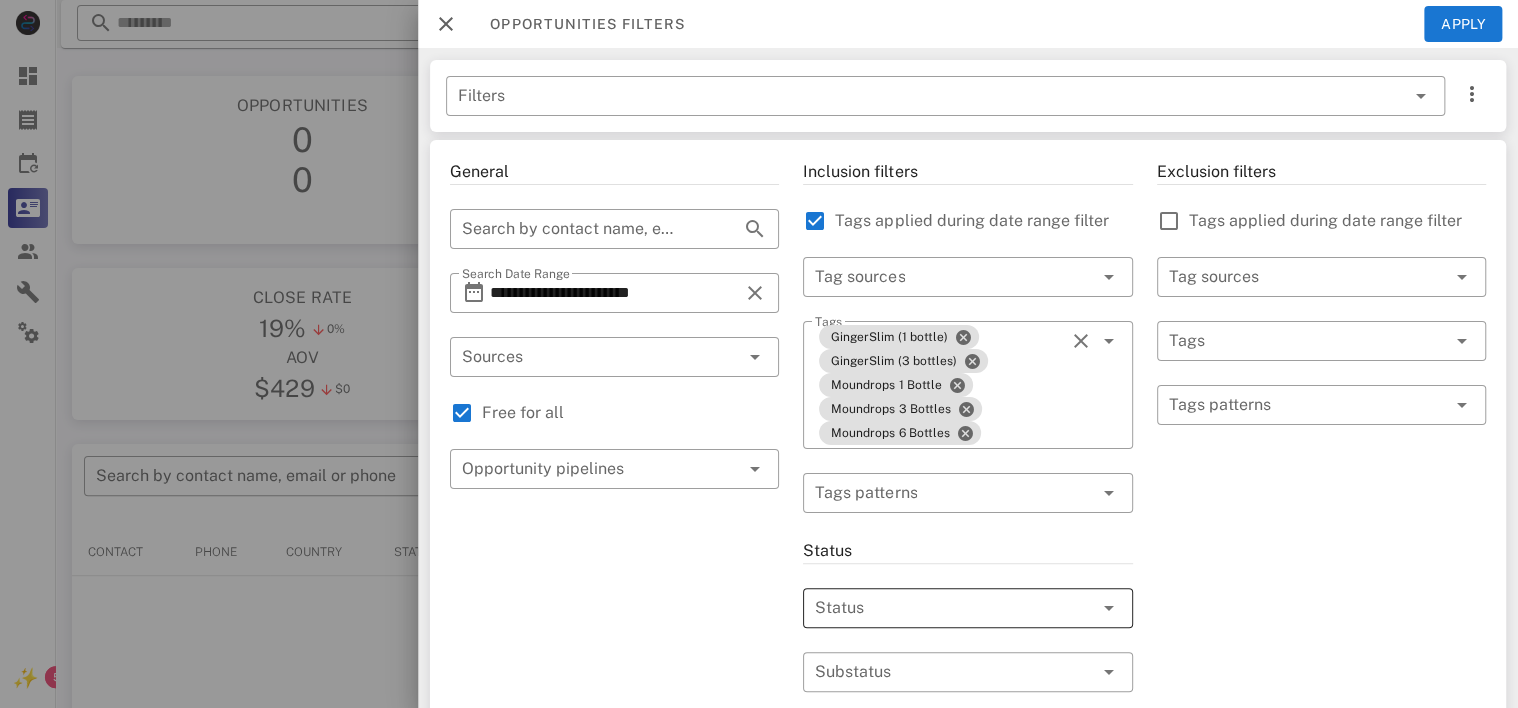 click at bounding box center (939, 608) 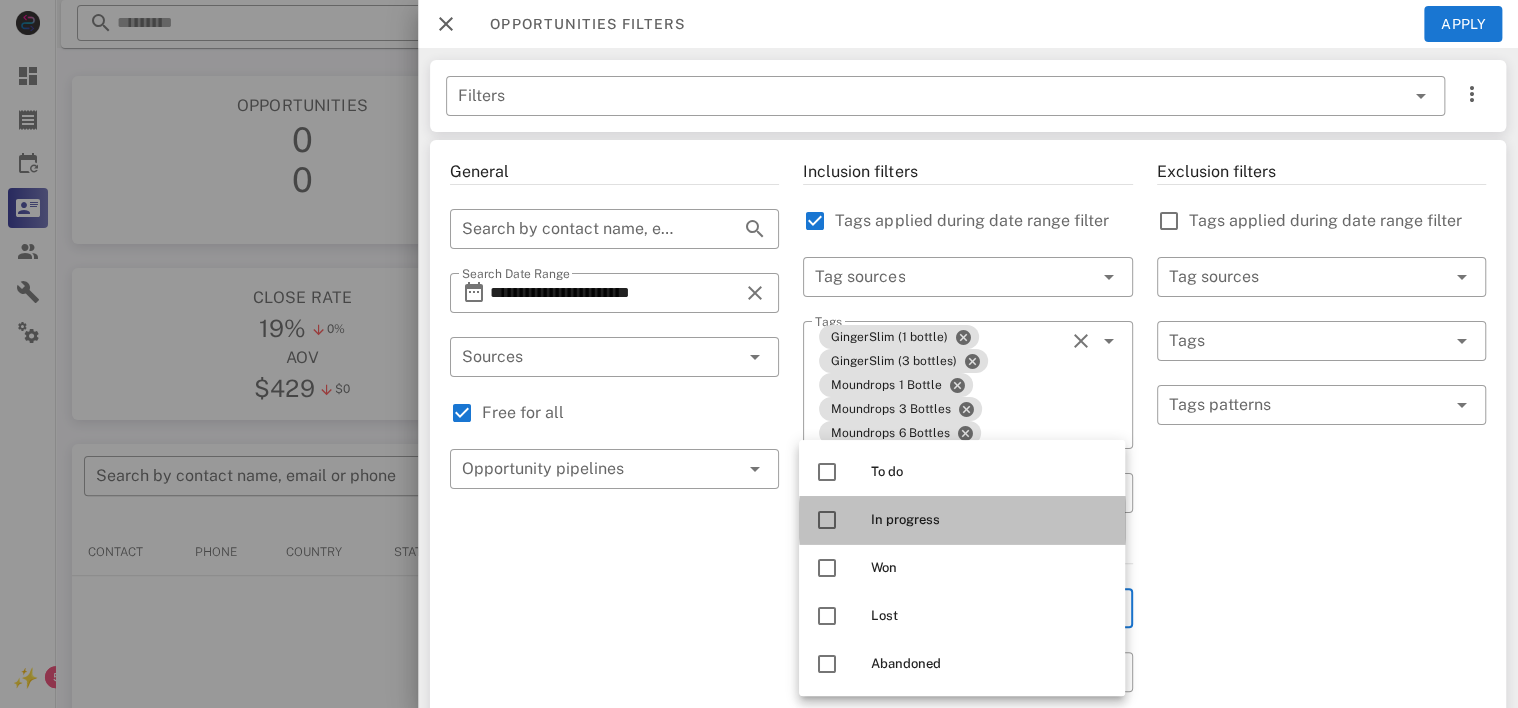 click at bounding box center [827, 520] 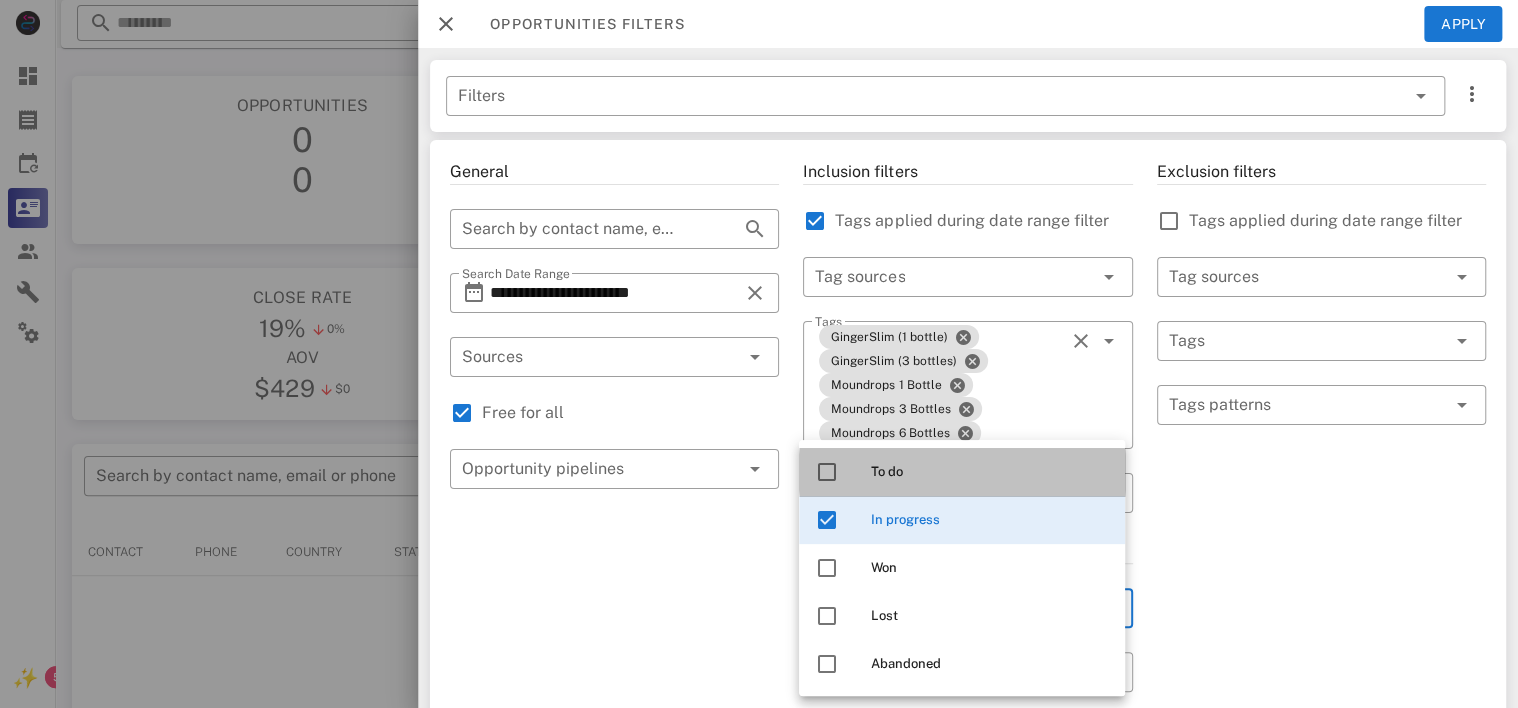click at bounding box center (827, 472) 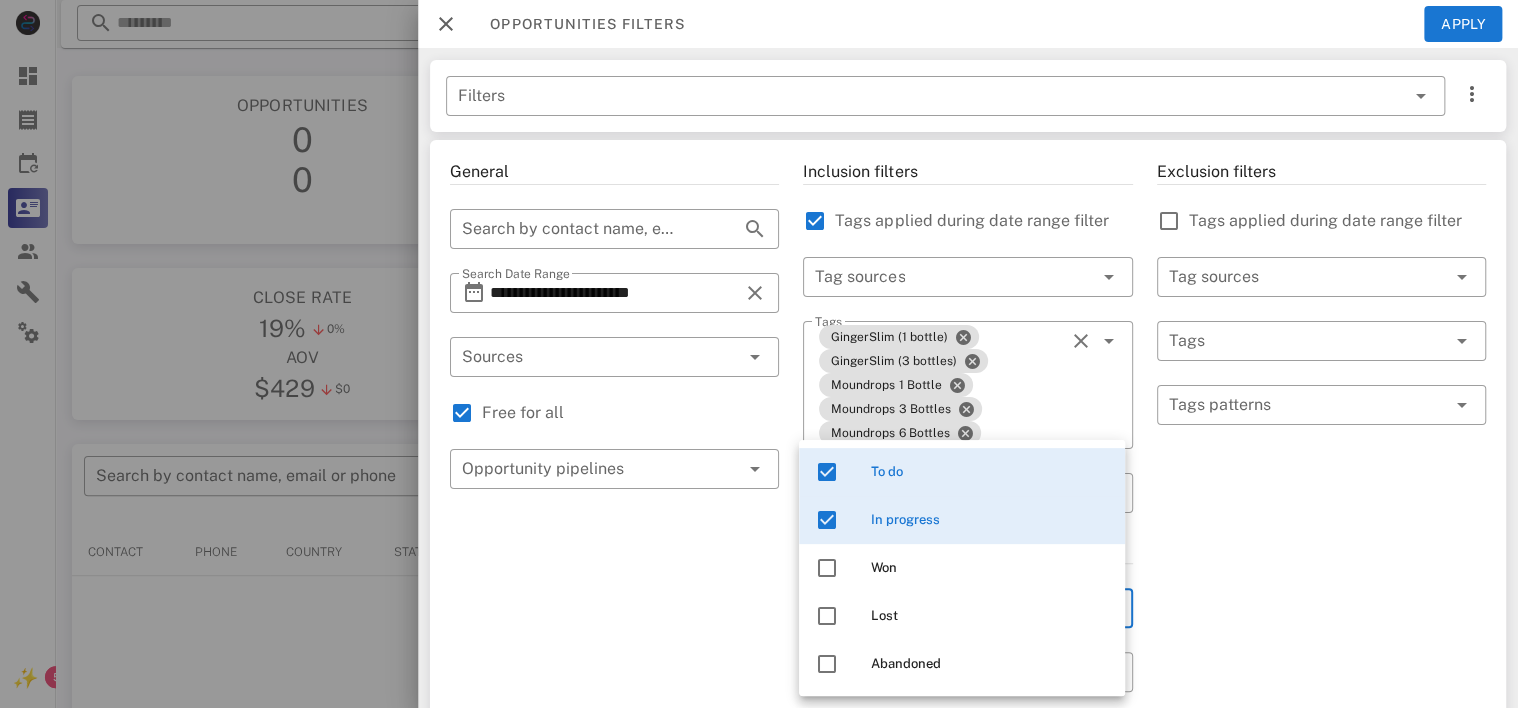 click on "Exclusion filters Tags applied during date range filter ​ Tag sources ​ Tags ​ Tags patterns" at bounding box center (1321, 753) 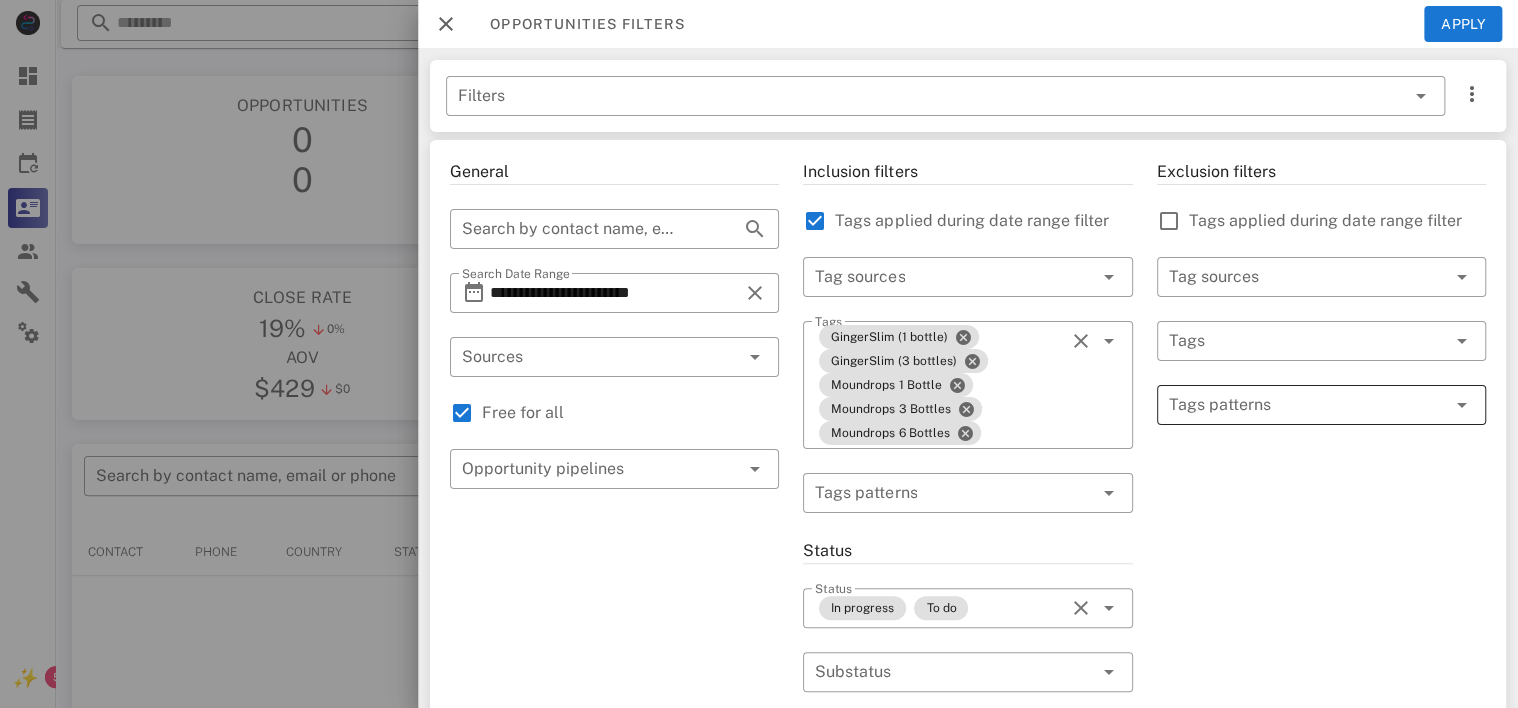 click at bounding box center (1307, 405) 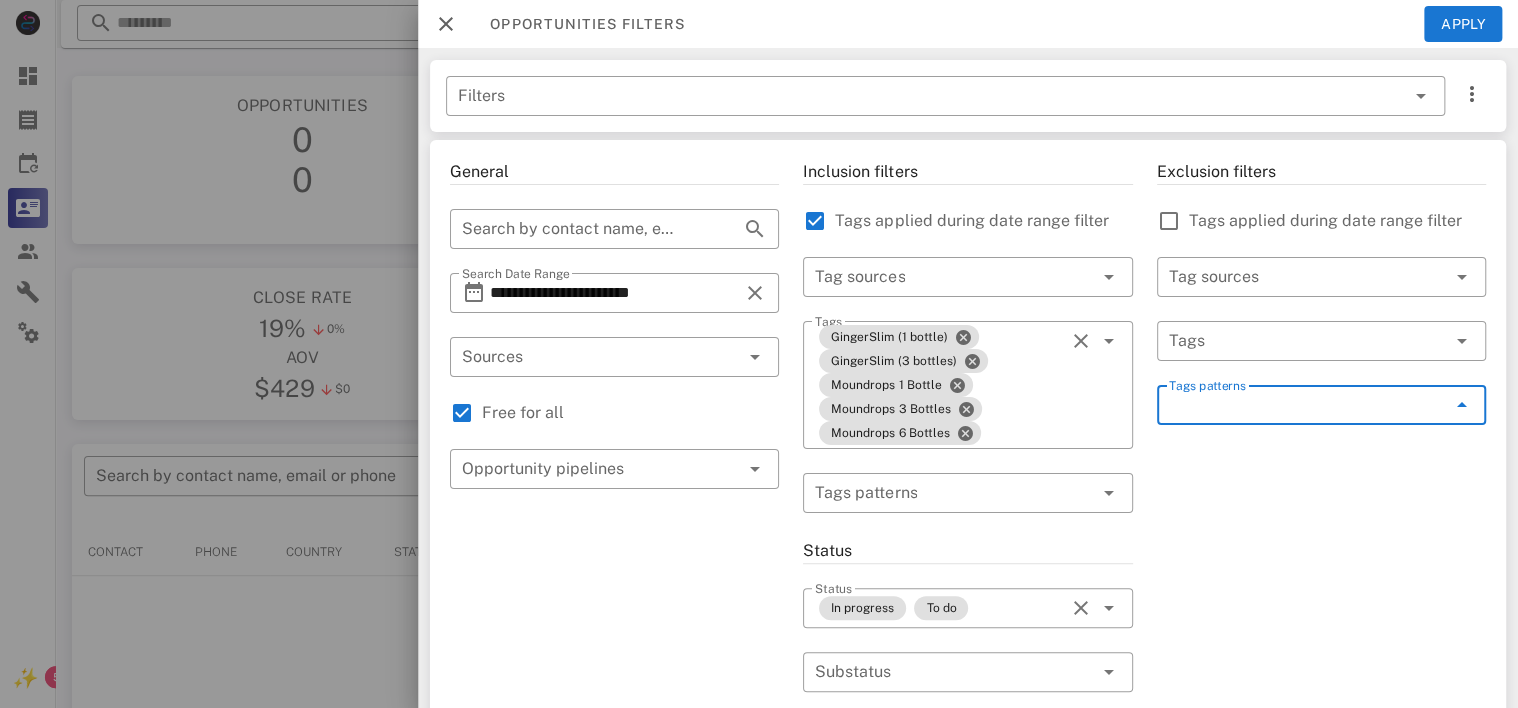 click at bounding box center [1462, 405] 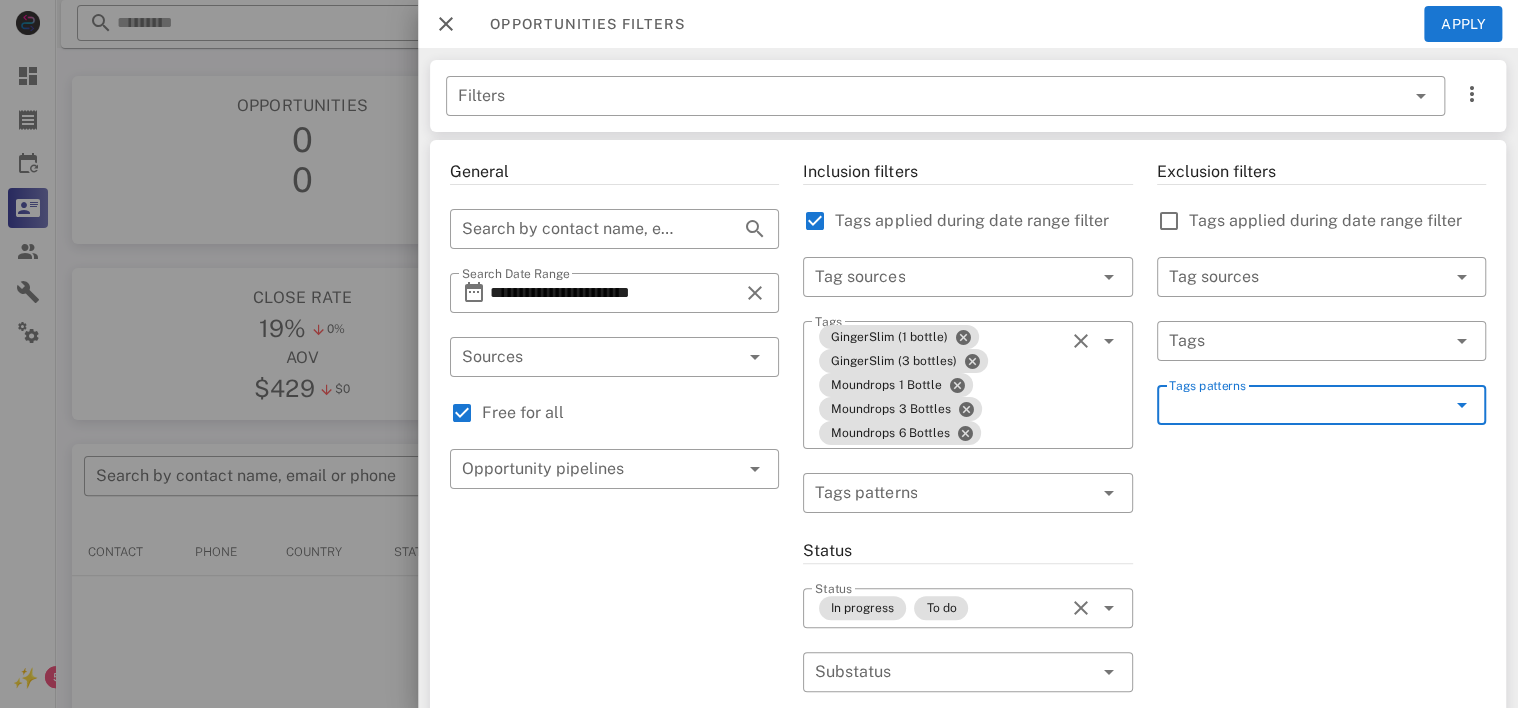 click on "Tags patterns" at bounding box center (1307, 405) 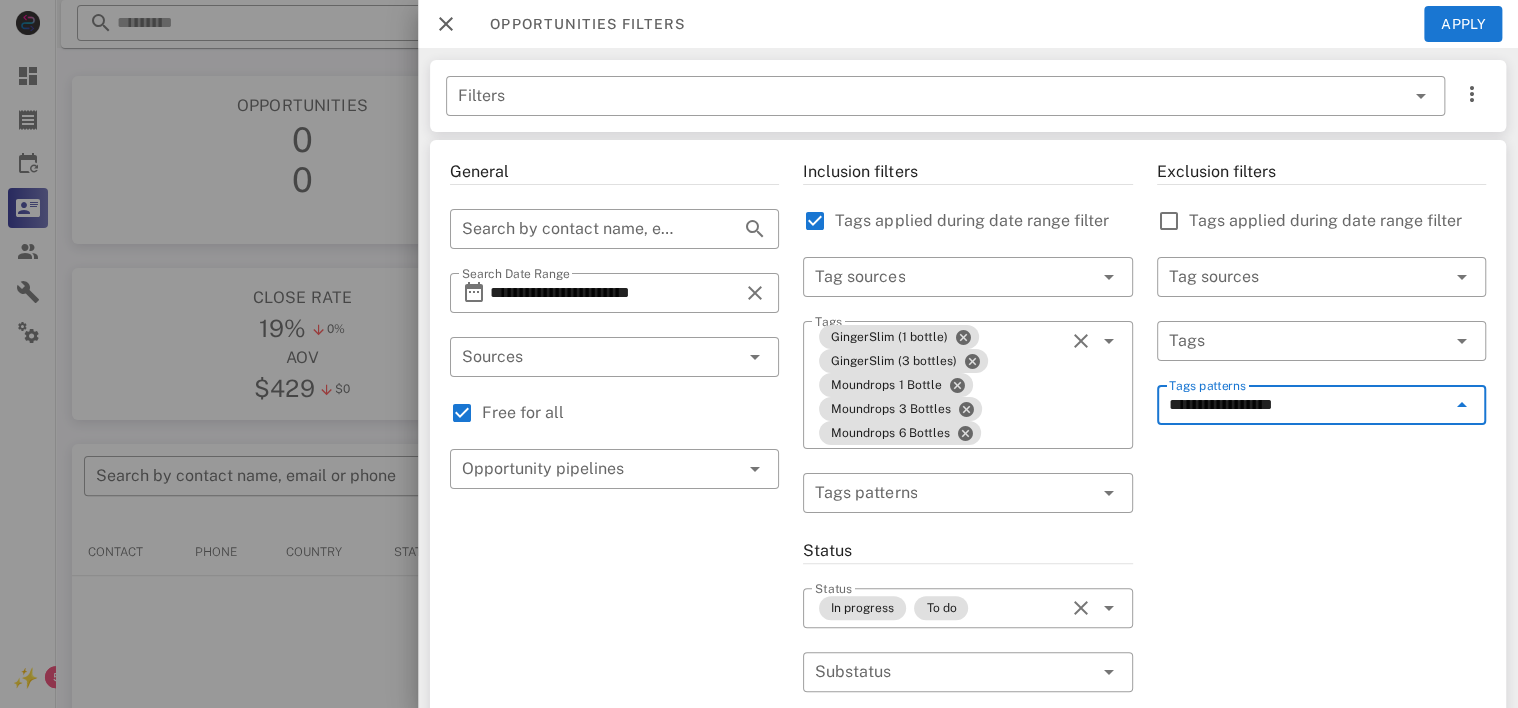 type on "**********" 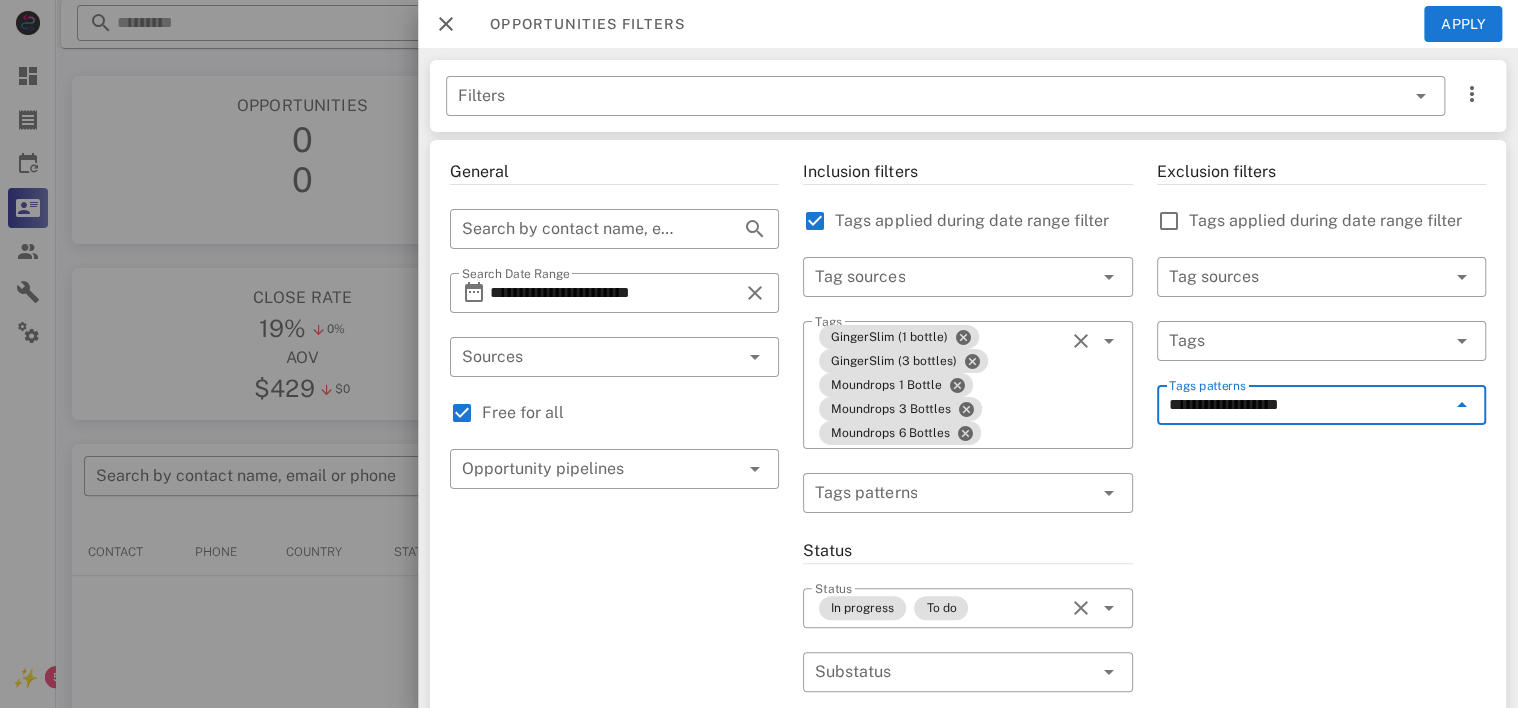 click at bounding box center (1462, 405) 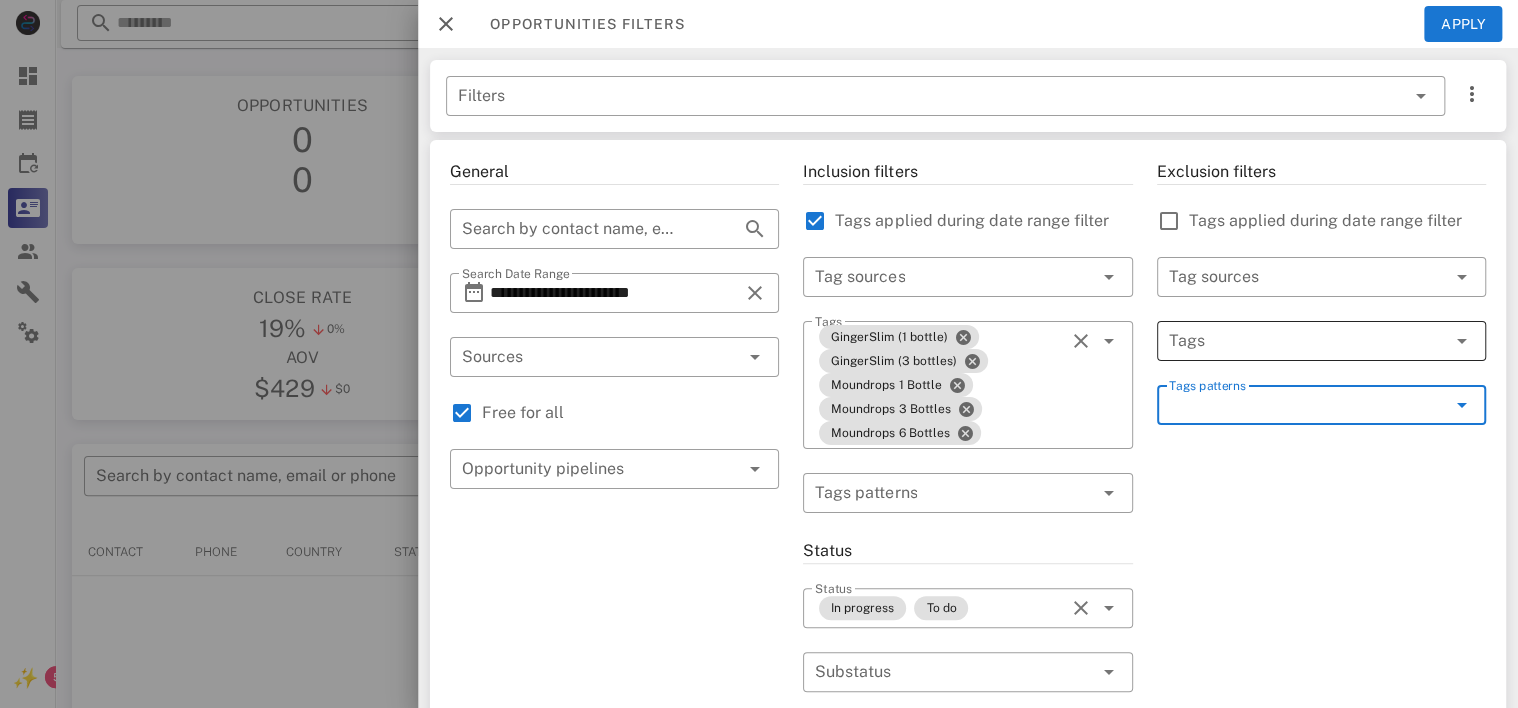 click at bounding box center (1434, 341) 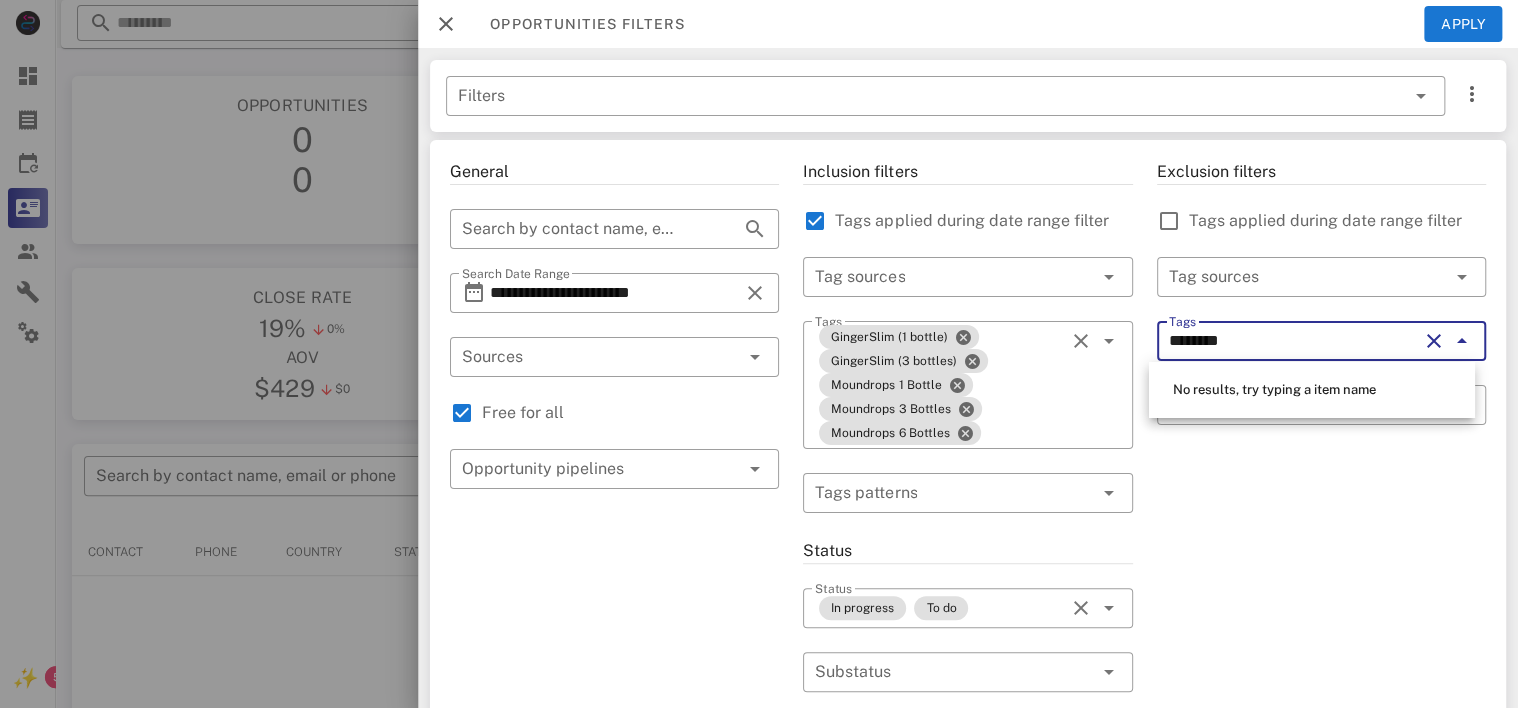 type on "*********" 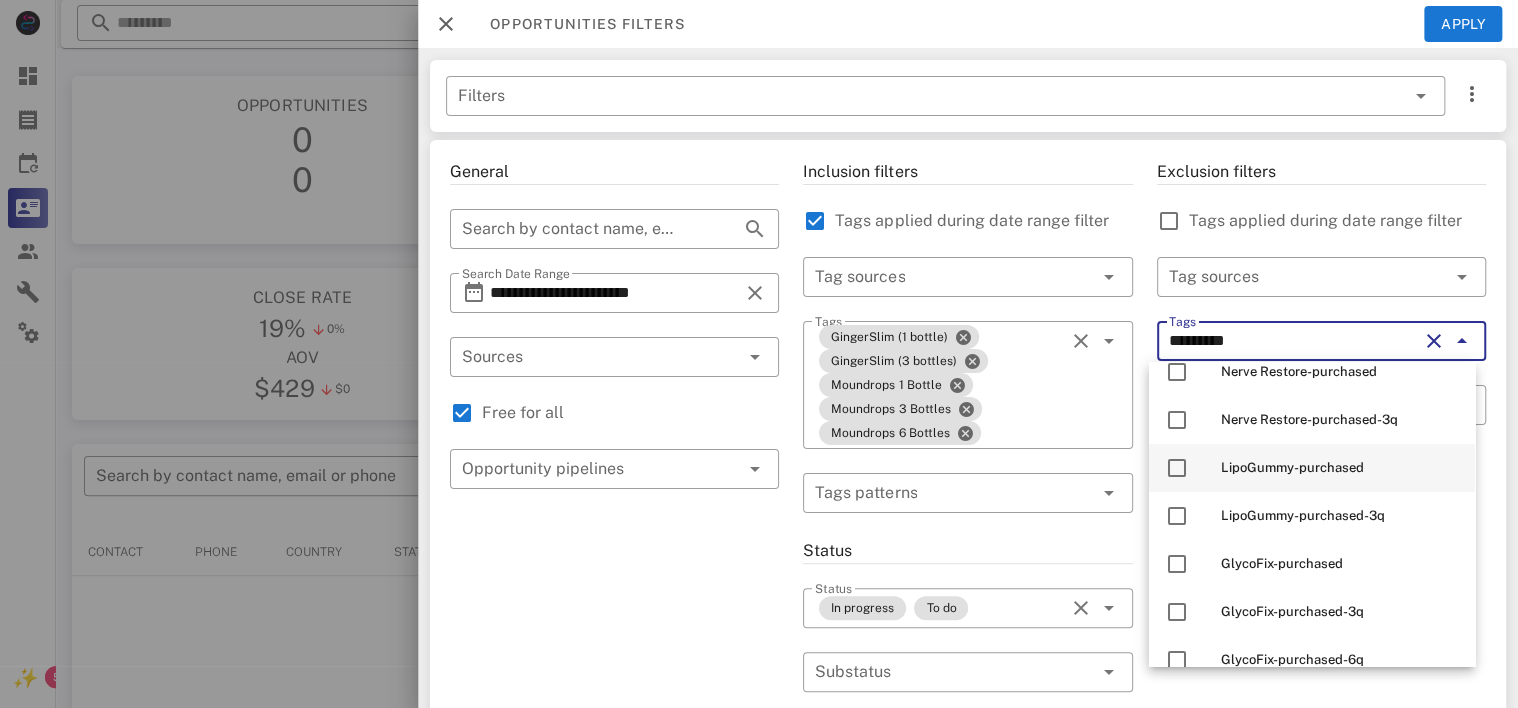 scroll, scrollTop: 0, scrollLeft: 0, axis: both 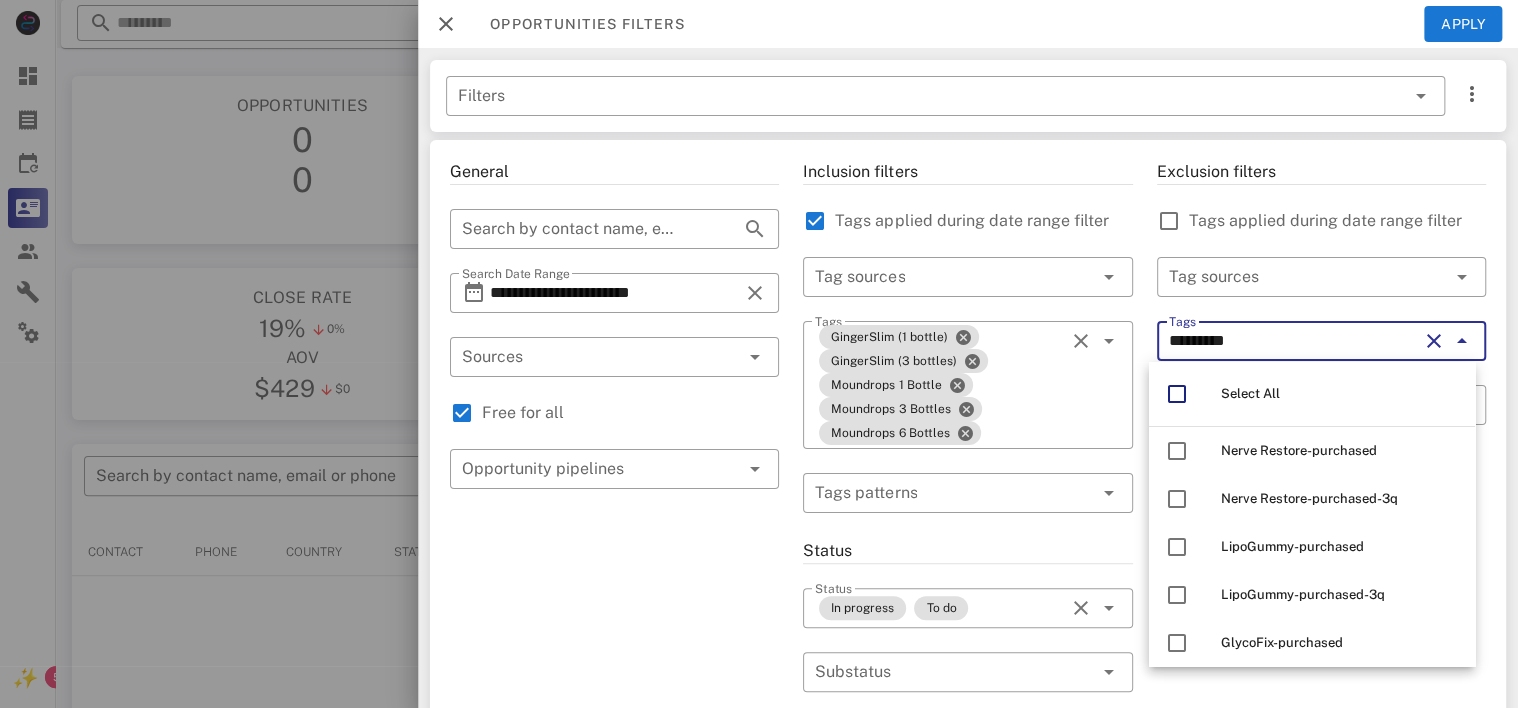 click at bounding box center (1434, 341) 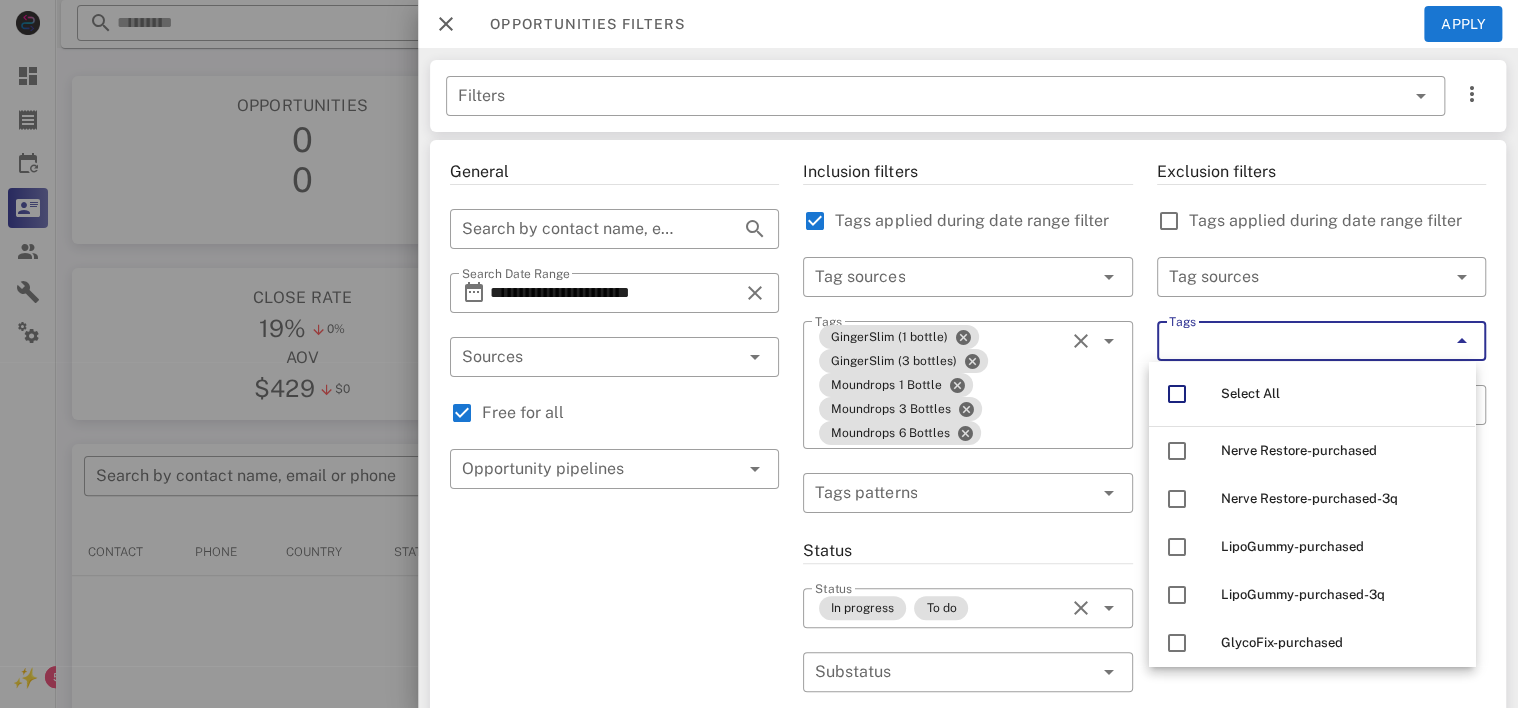 click on "Exclusion filters Tags applied during date range filter ​ Tag sources ​ Tags ​ Tags patterns" at bounding box center [1321, 753] 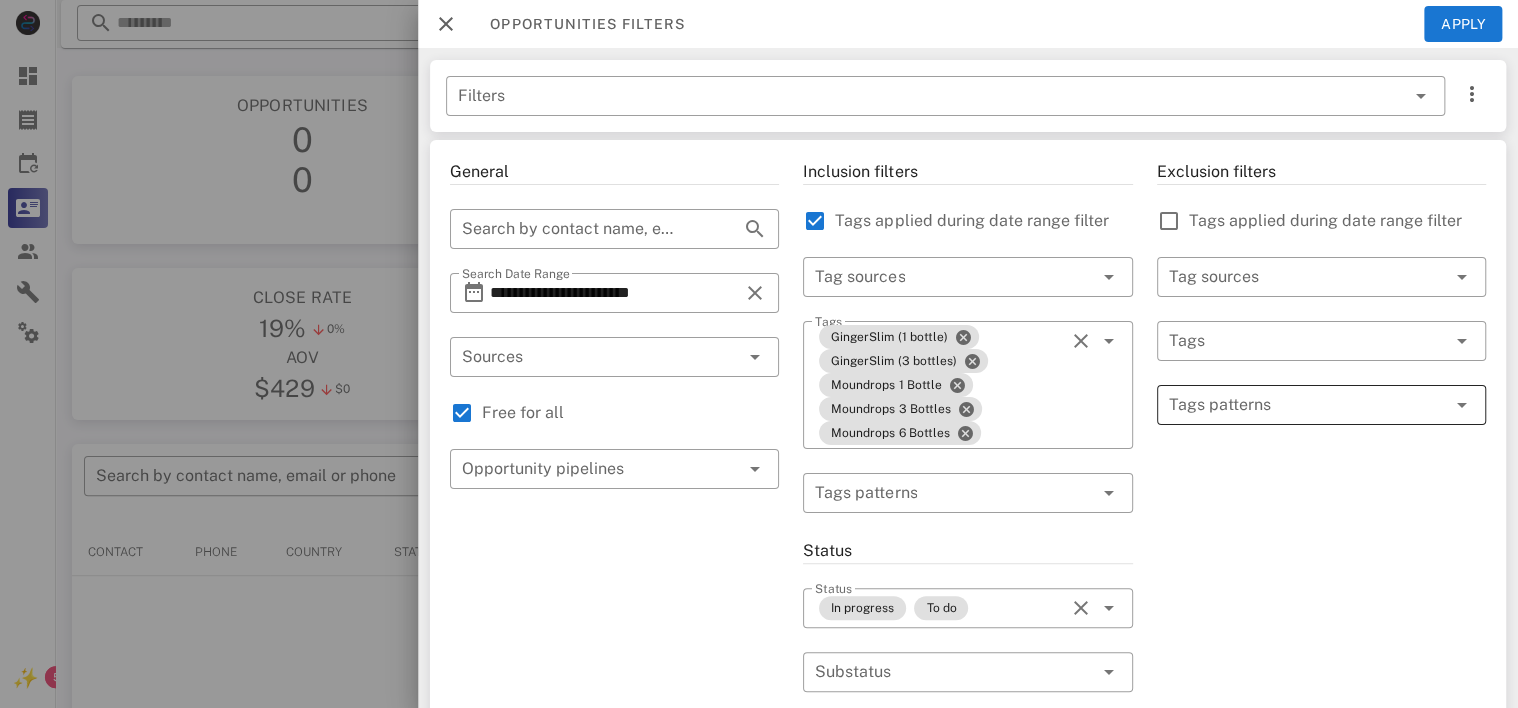 click at bounding box center [1307, 405] 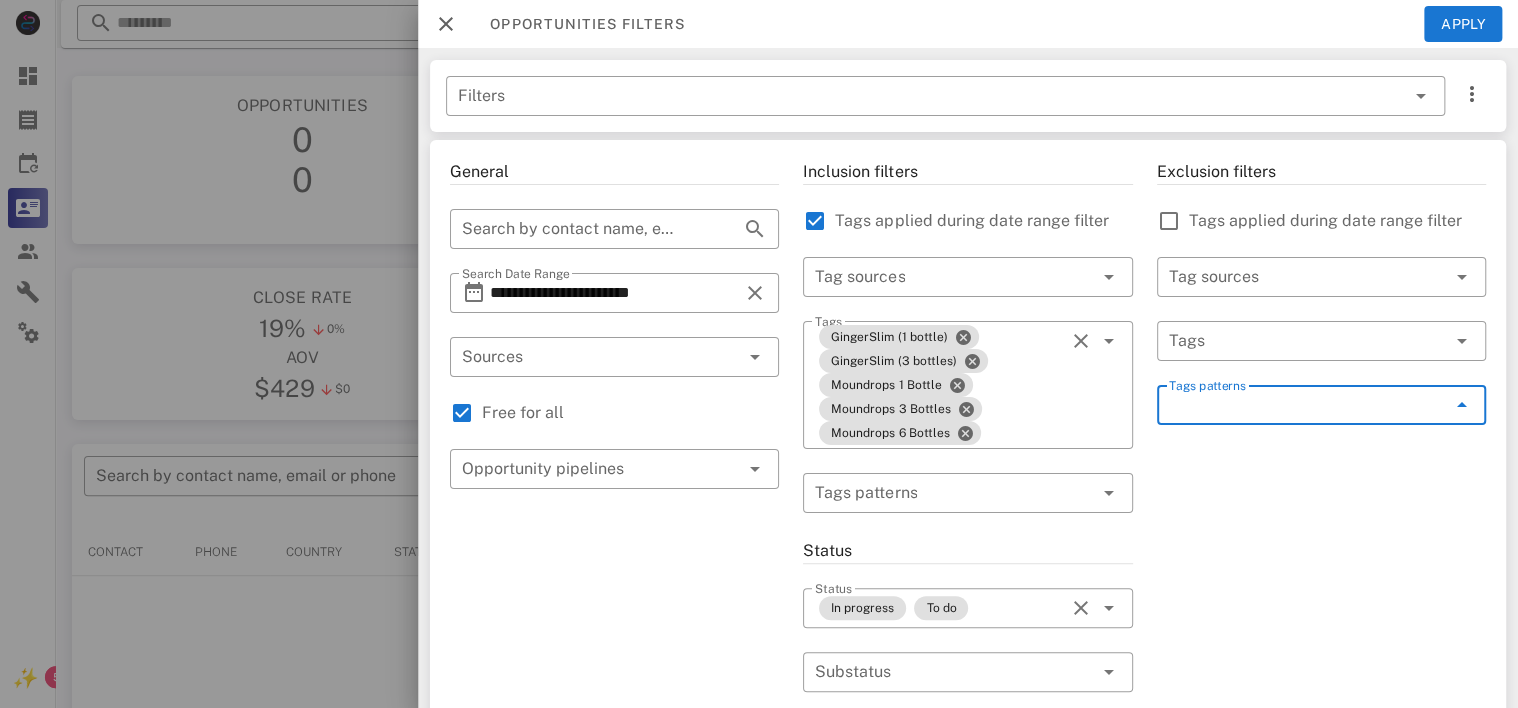 type on "*" 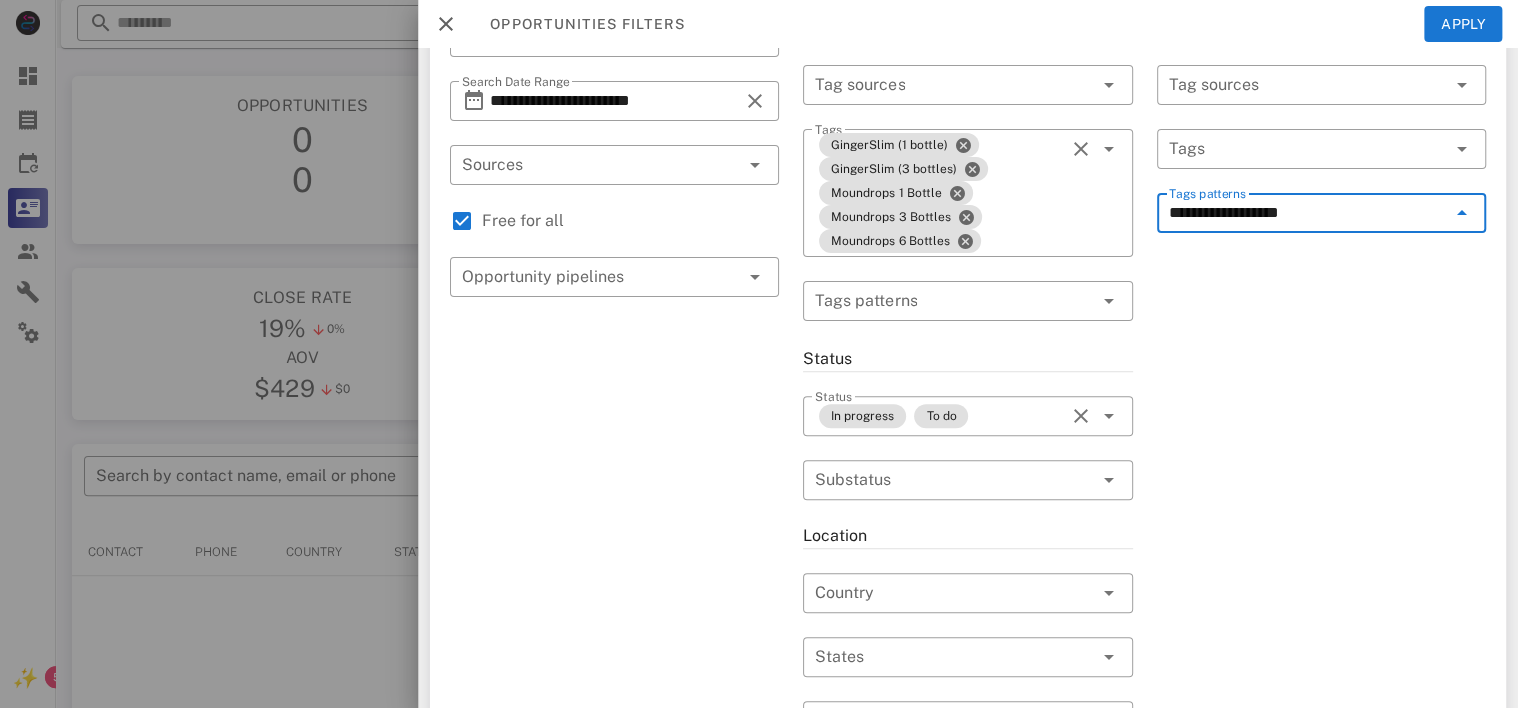 scroll, scrollTop: 164, scrollLeft: 0, axis: vertical 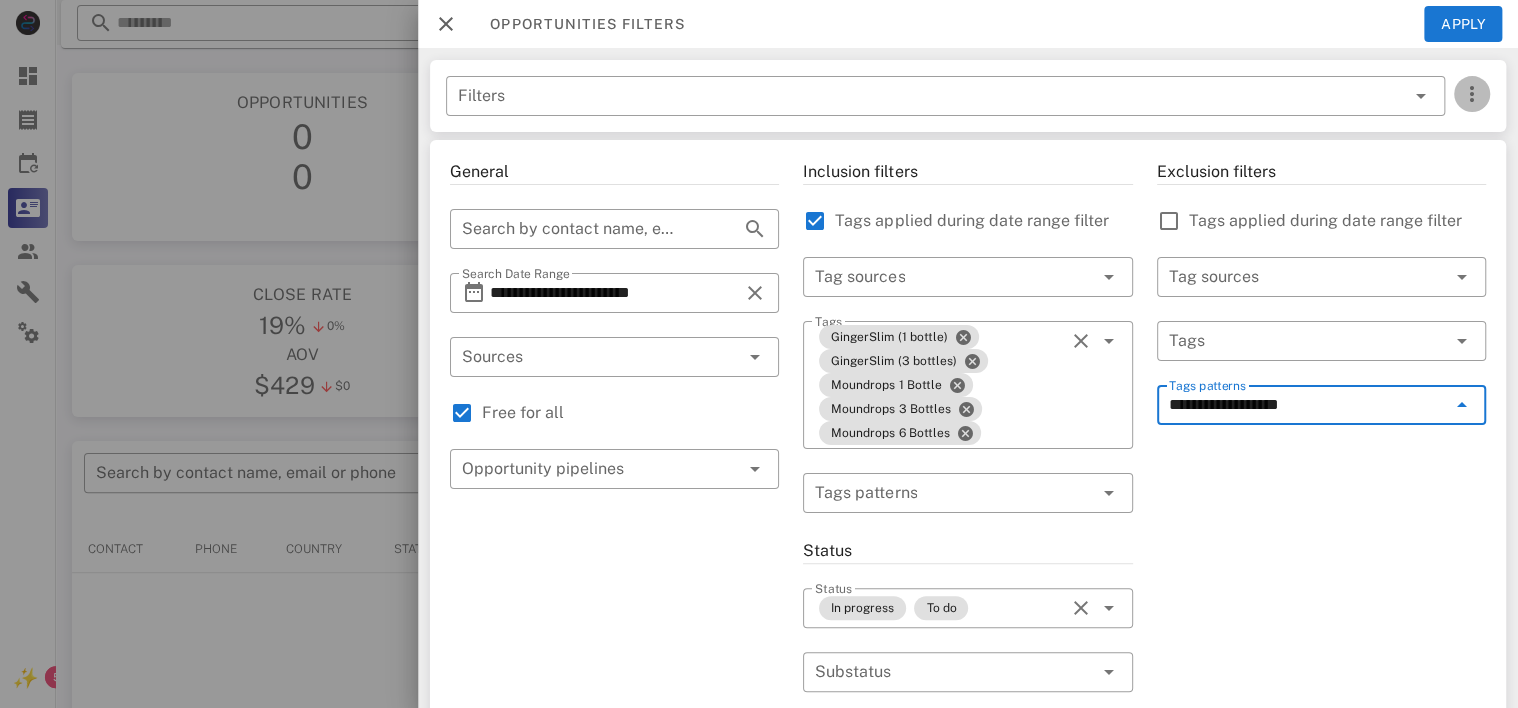 click at bounding box center (1472, 94) 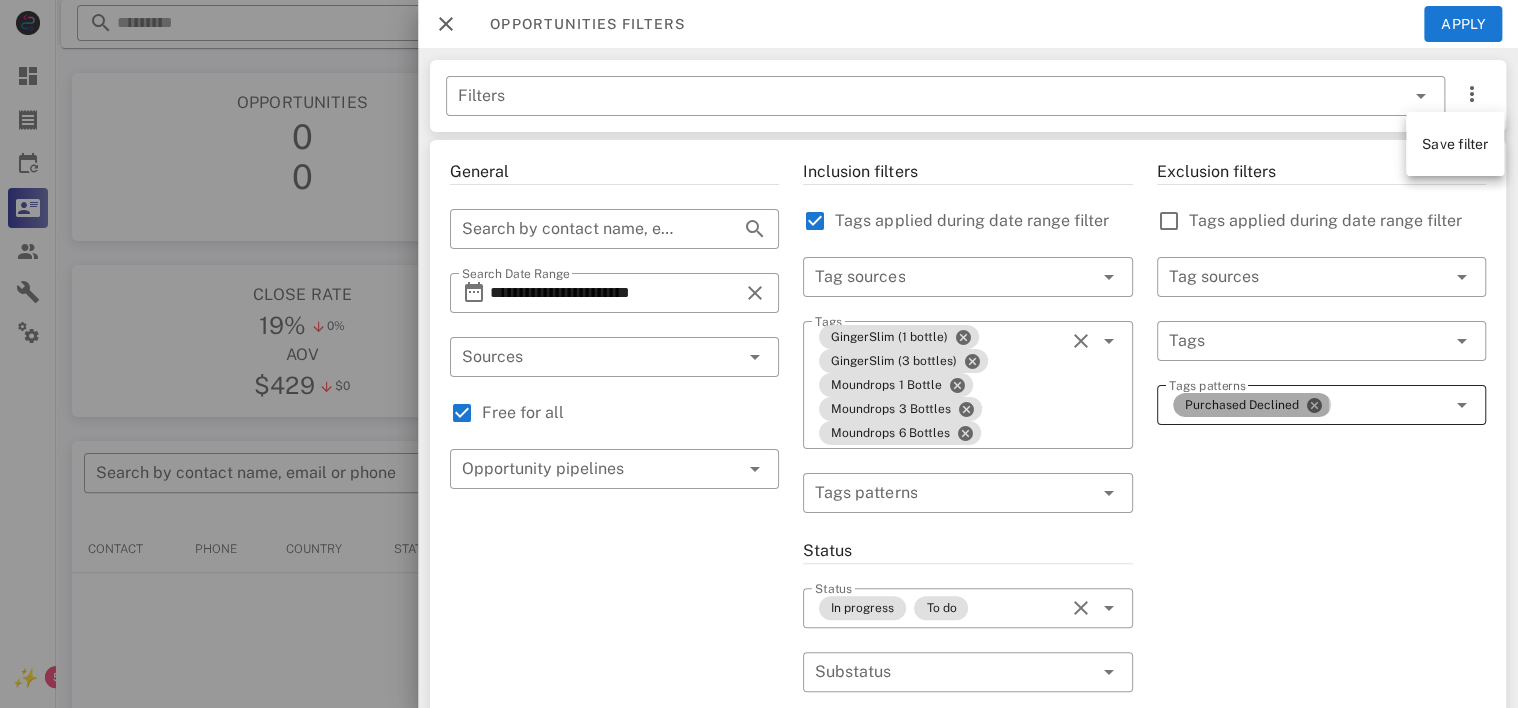 click on "Purchased Declined" at bounding box center (1252, 405) 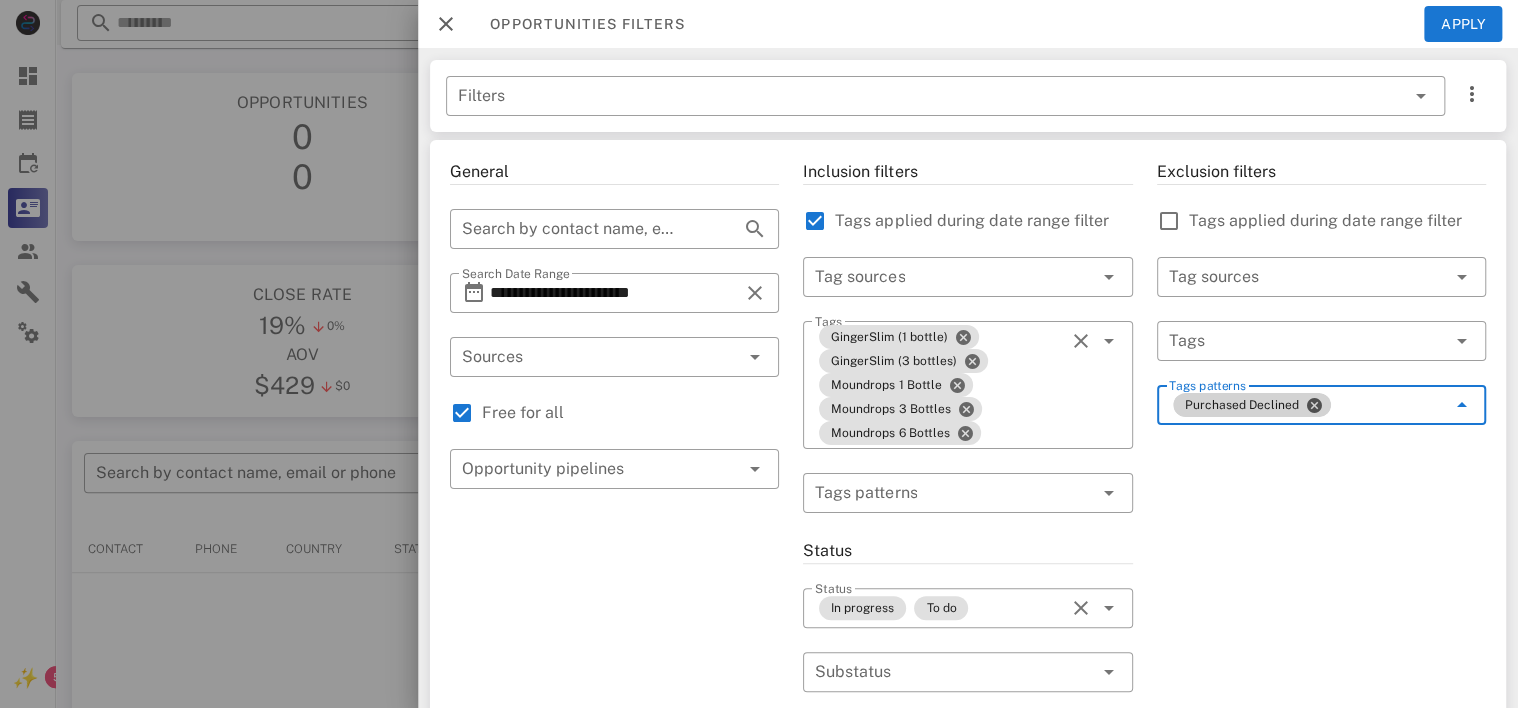 click at bounding box center [1314, 405] 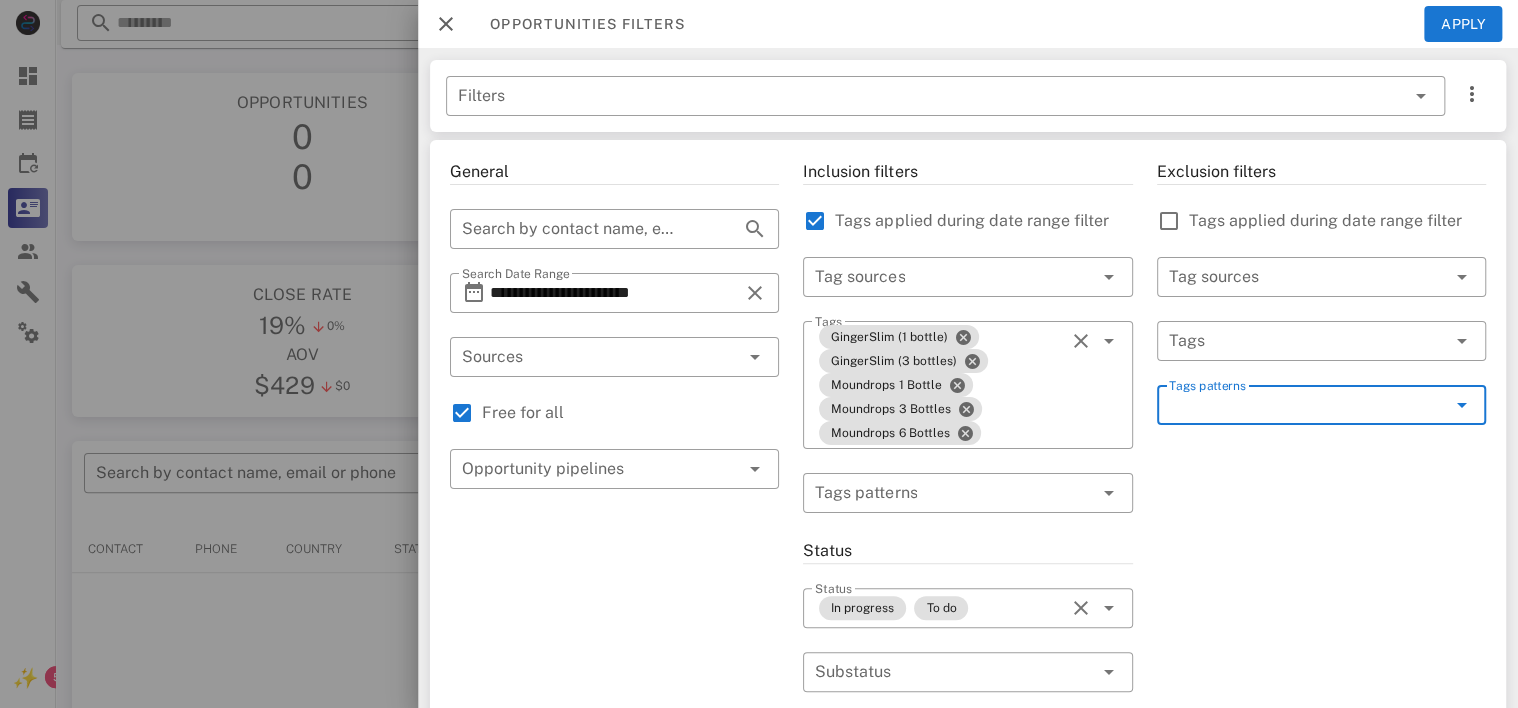 click on "Tags patterns" at bounding box center [1307, 405] 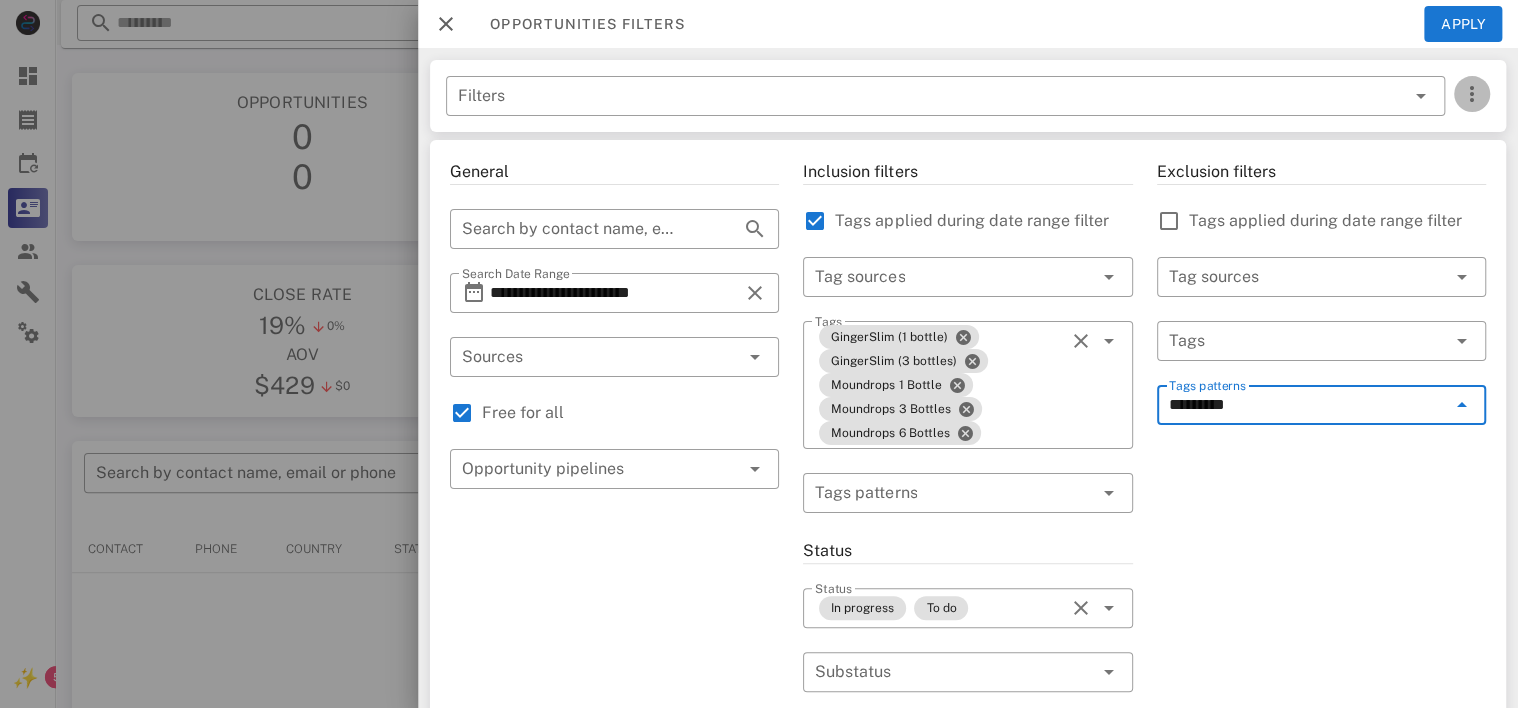 click at bounding box center [1472, 94] 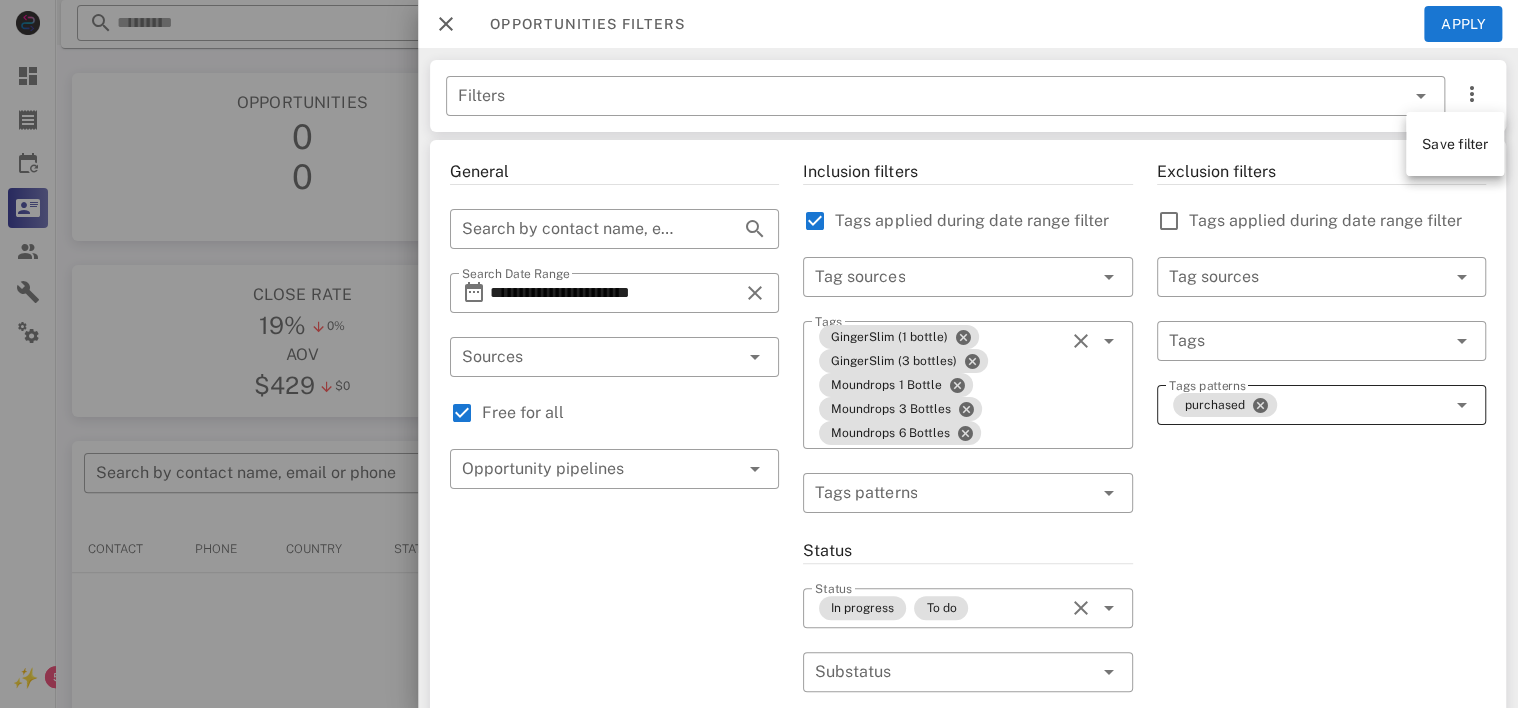 click on "purchased" at bounding box center (1307, 405) 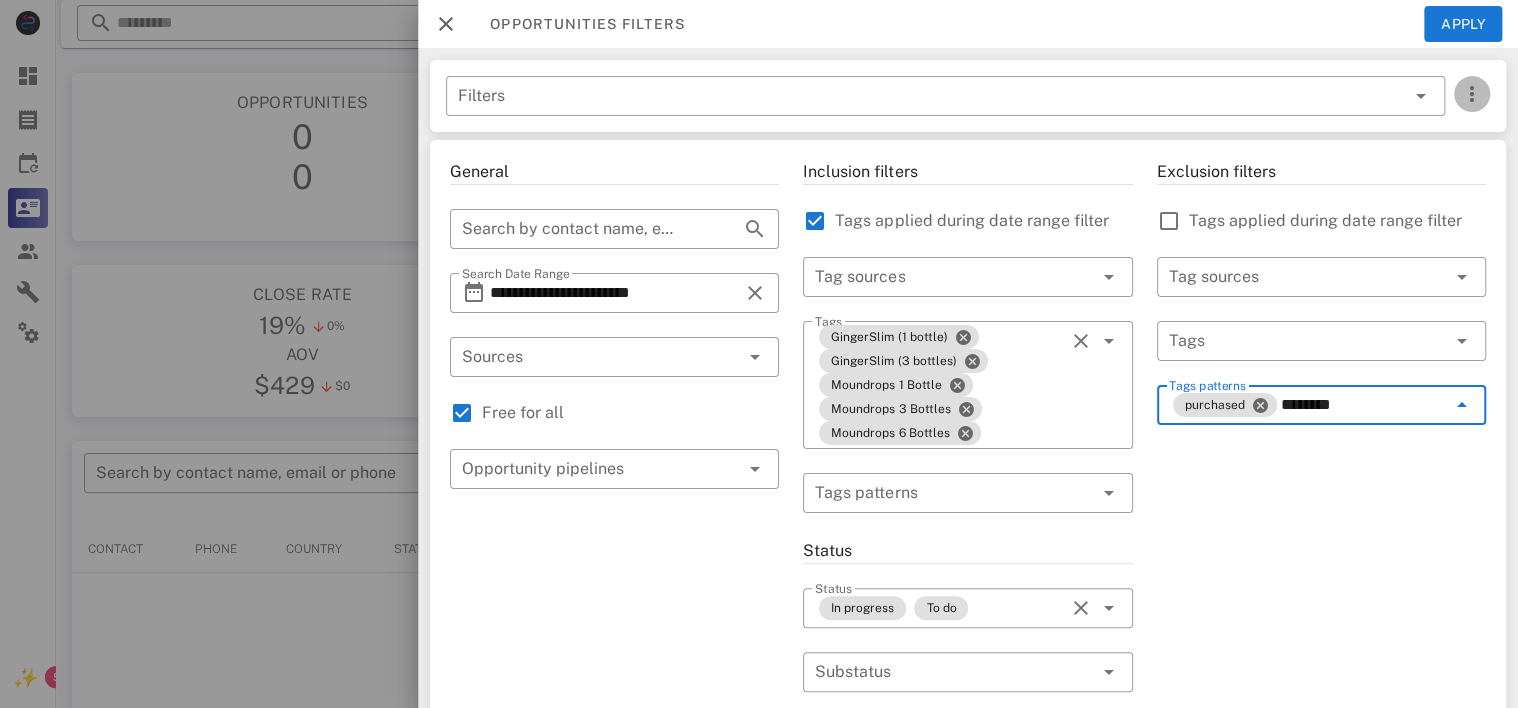 click at bounding box center (1472, 94) 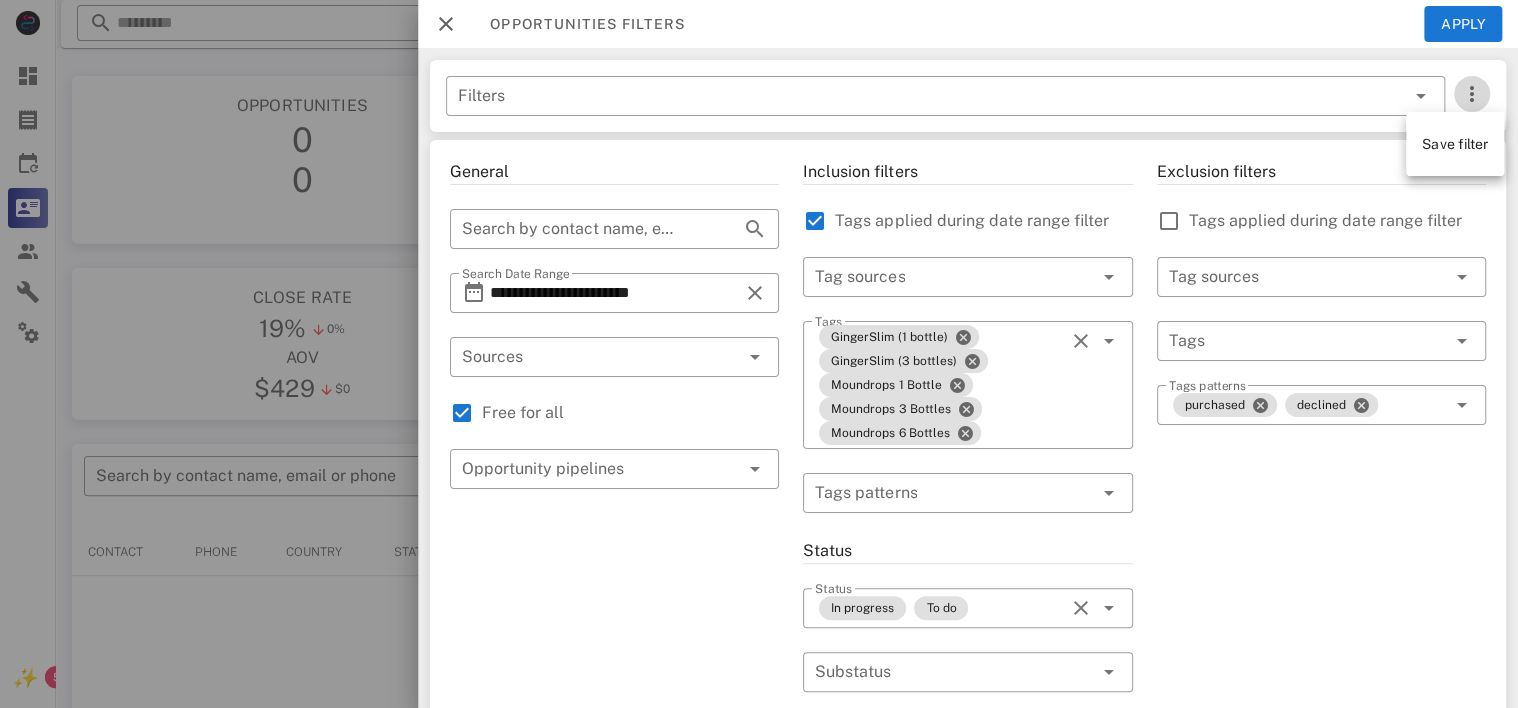 scroll, scrollTop: 5, scrollLeft: 0, axis: vertical 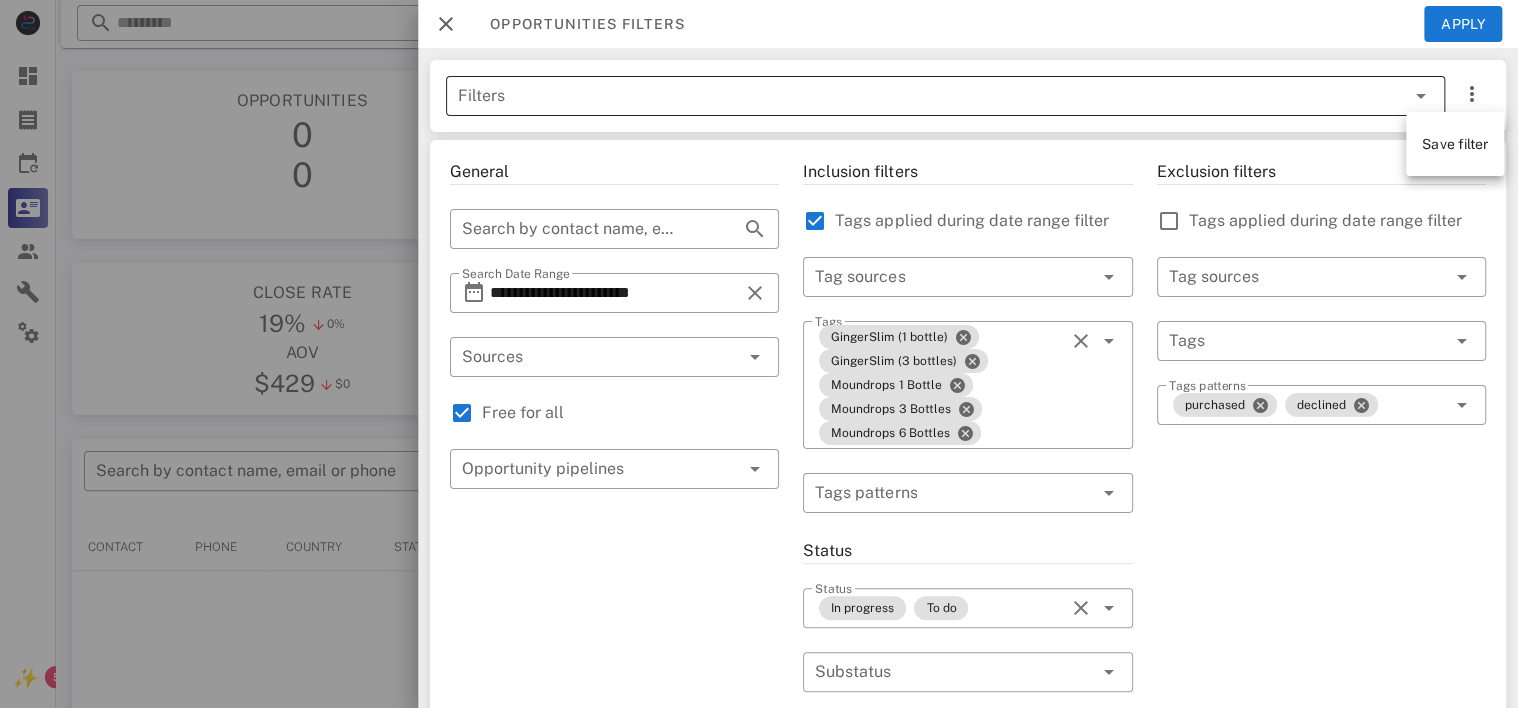 click at bounding box center [1421, 96] 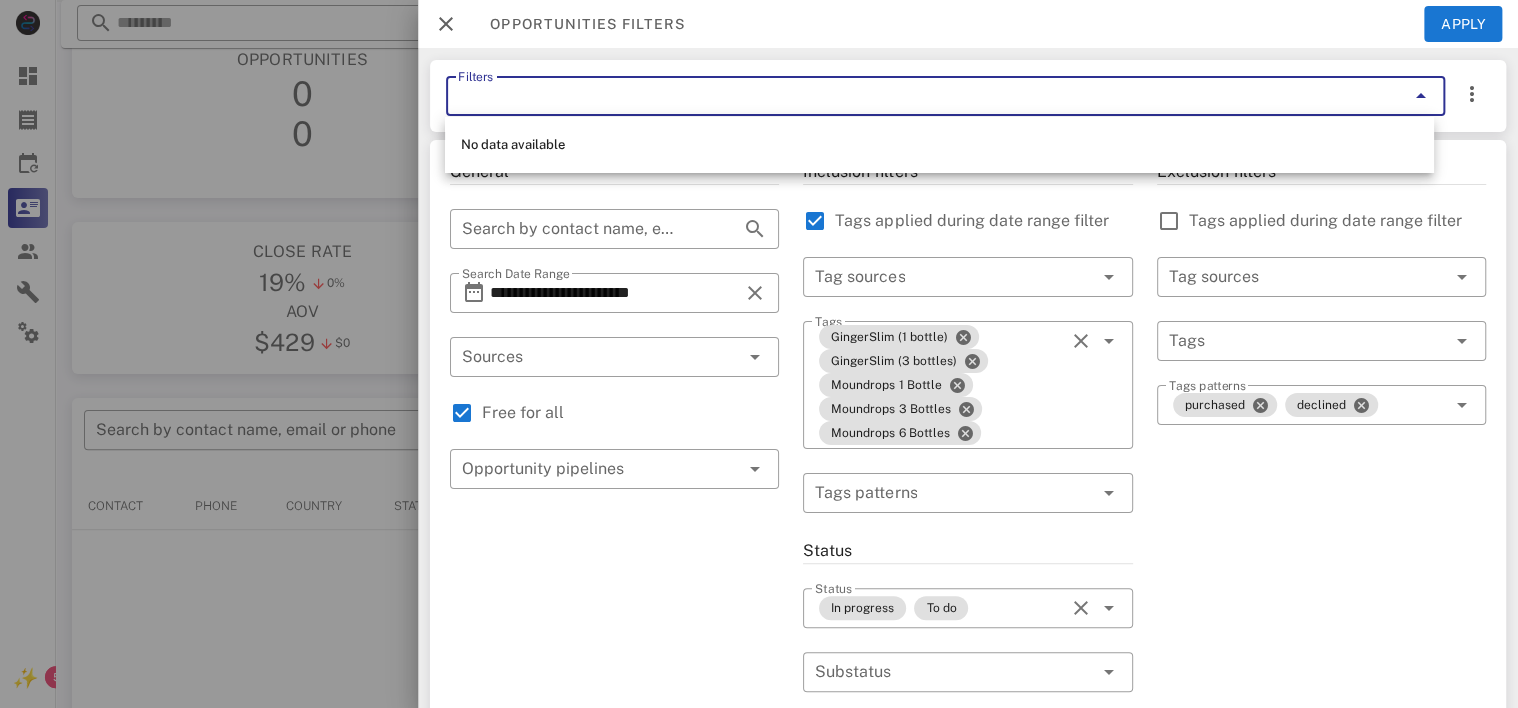 scroll, scrollTop: 65, scrollLeft: 0, axis: vertical 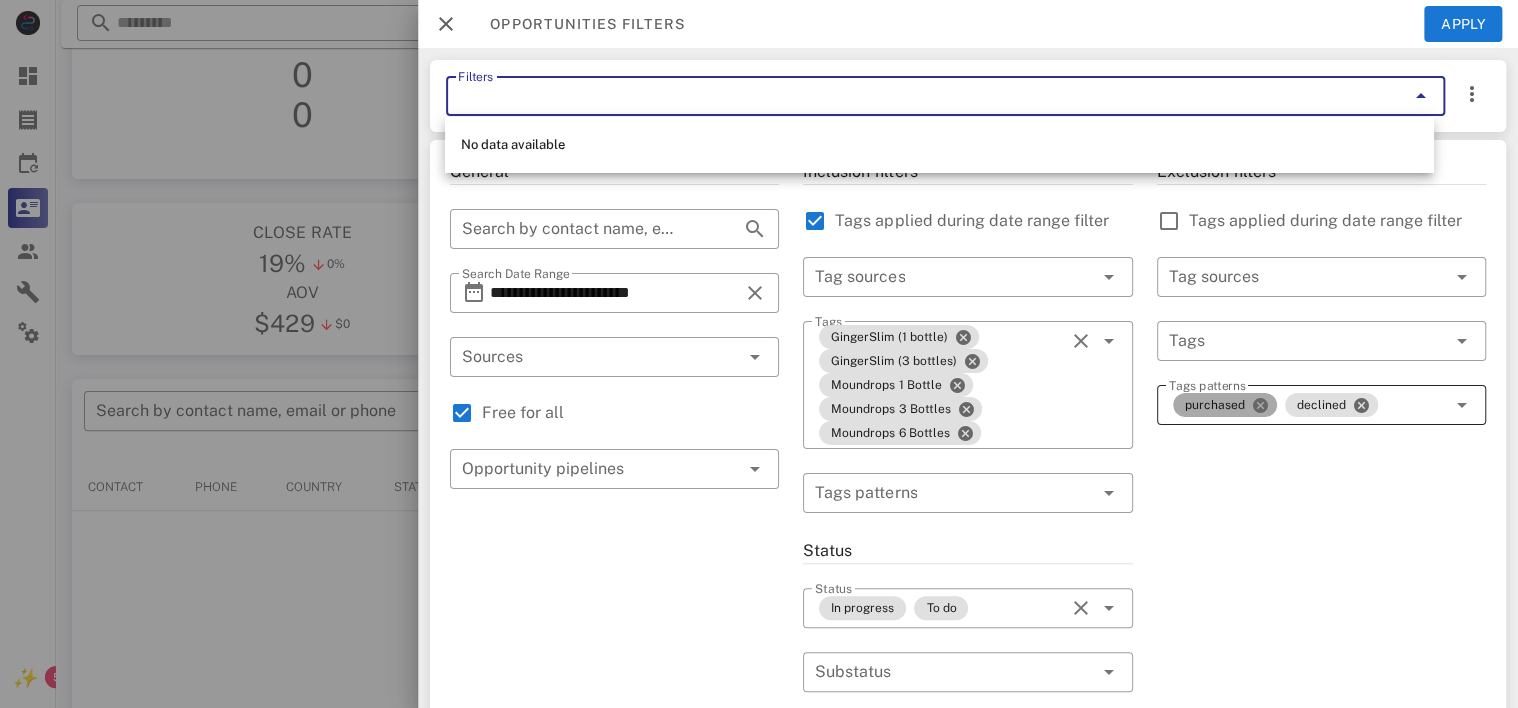 click at bounding box center (1260, 405) 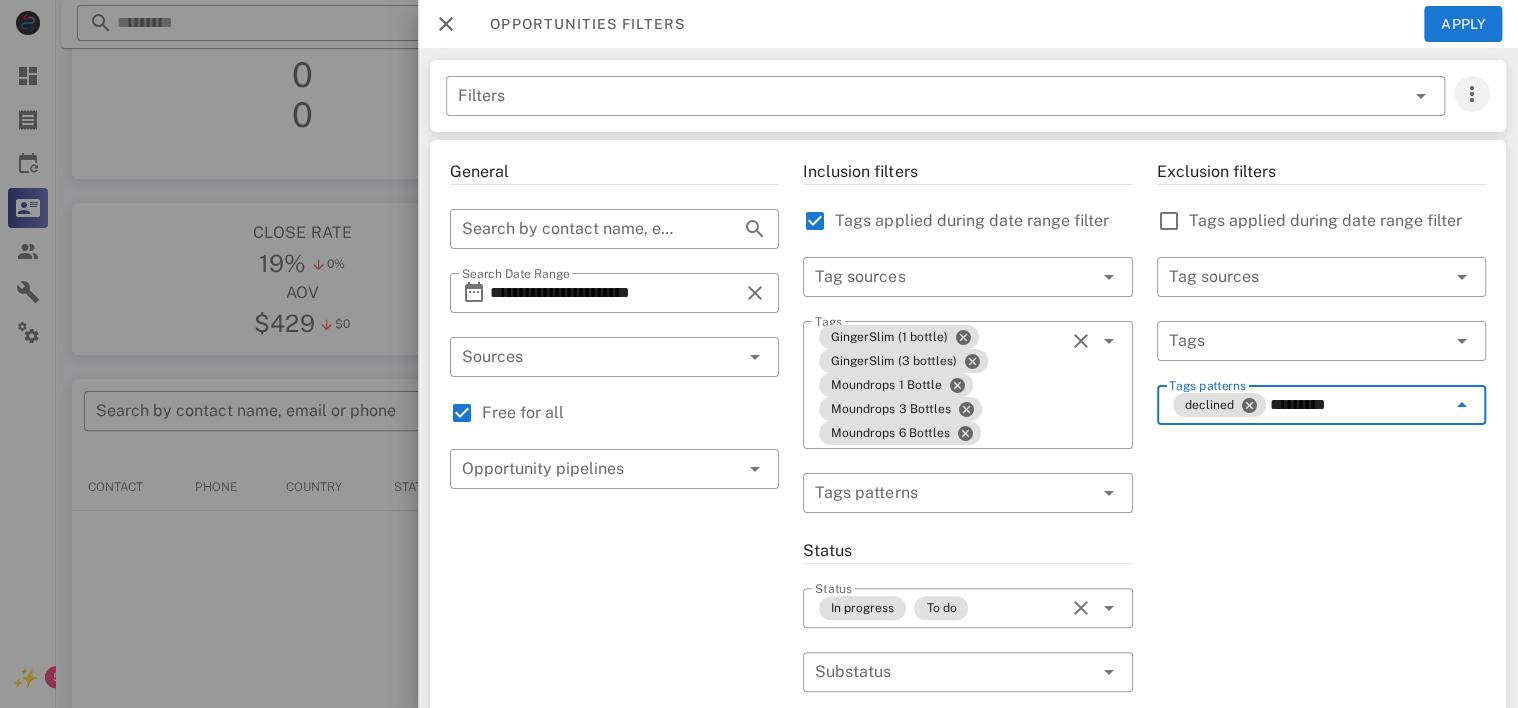 type on "*********" 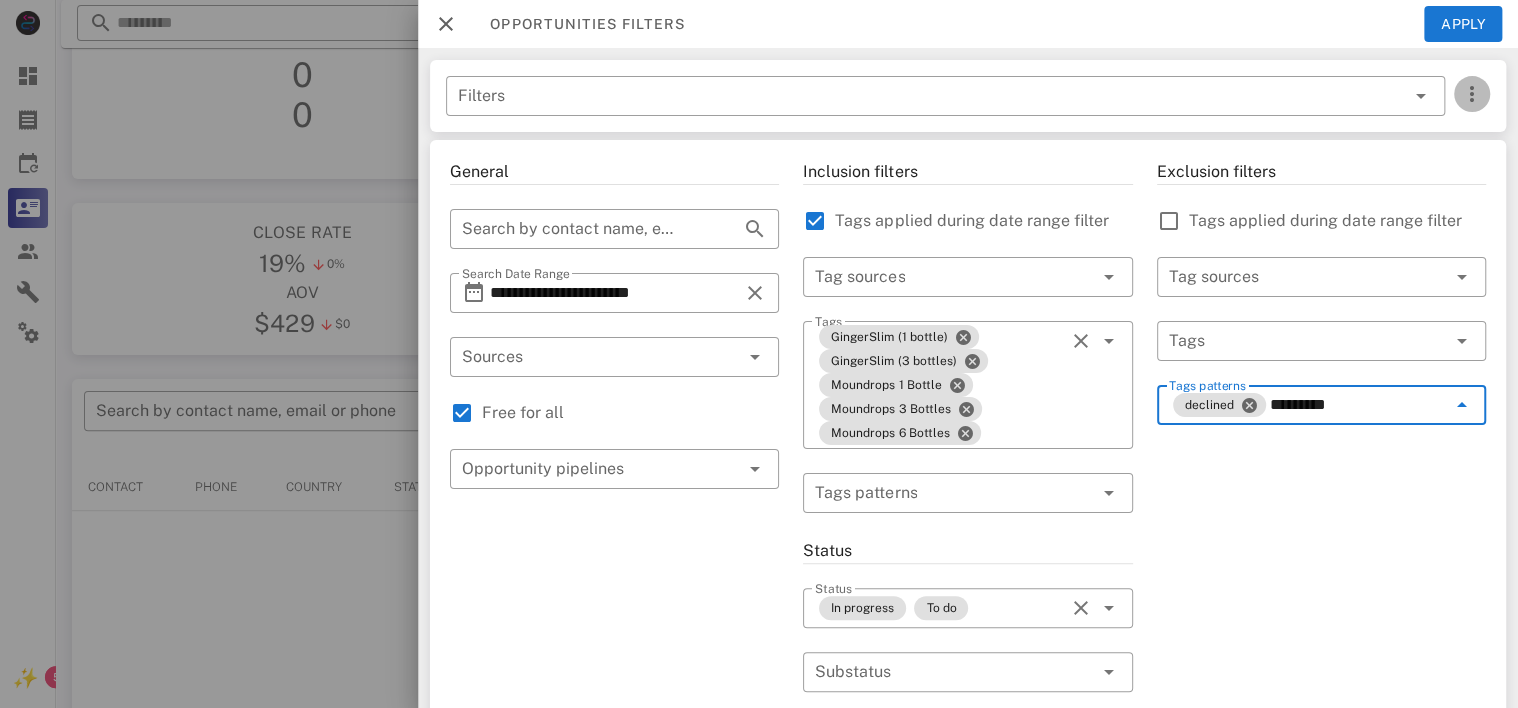 click at bounding box center [1472, 94] 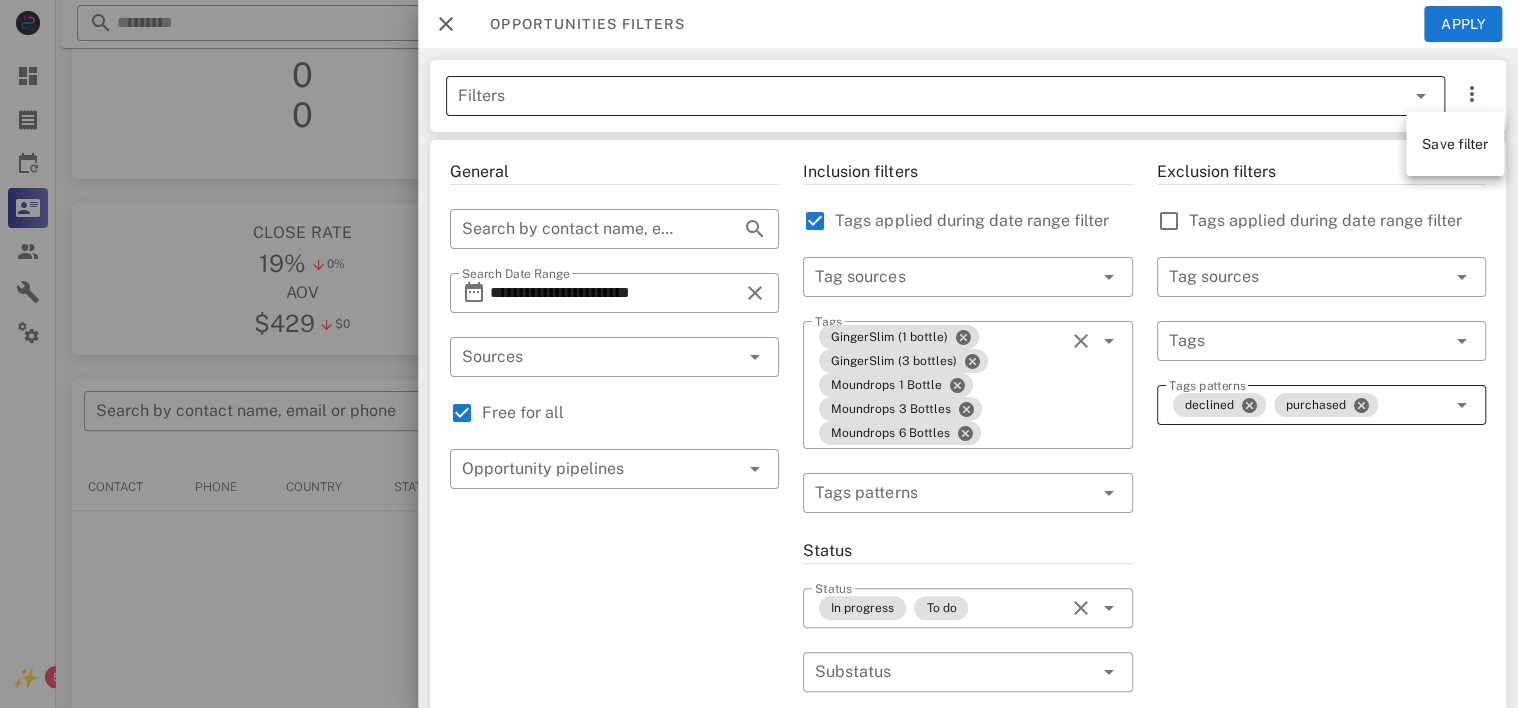 click at bounding box center (1421, 96) 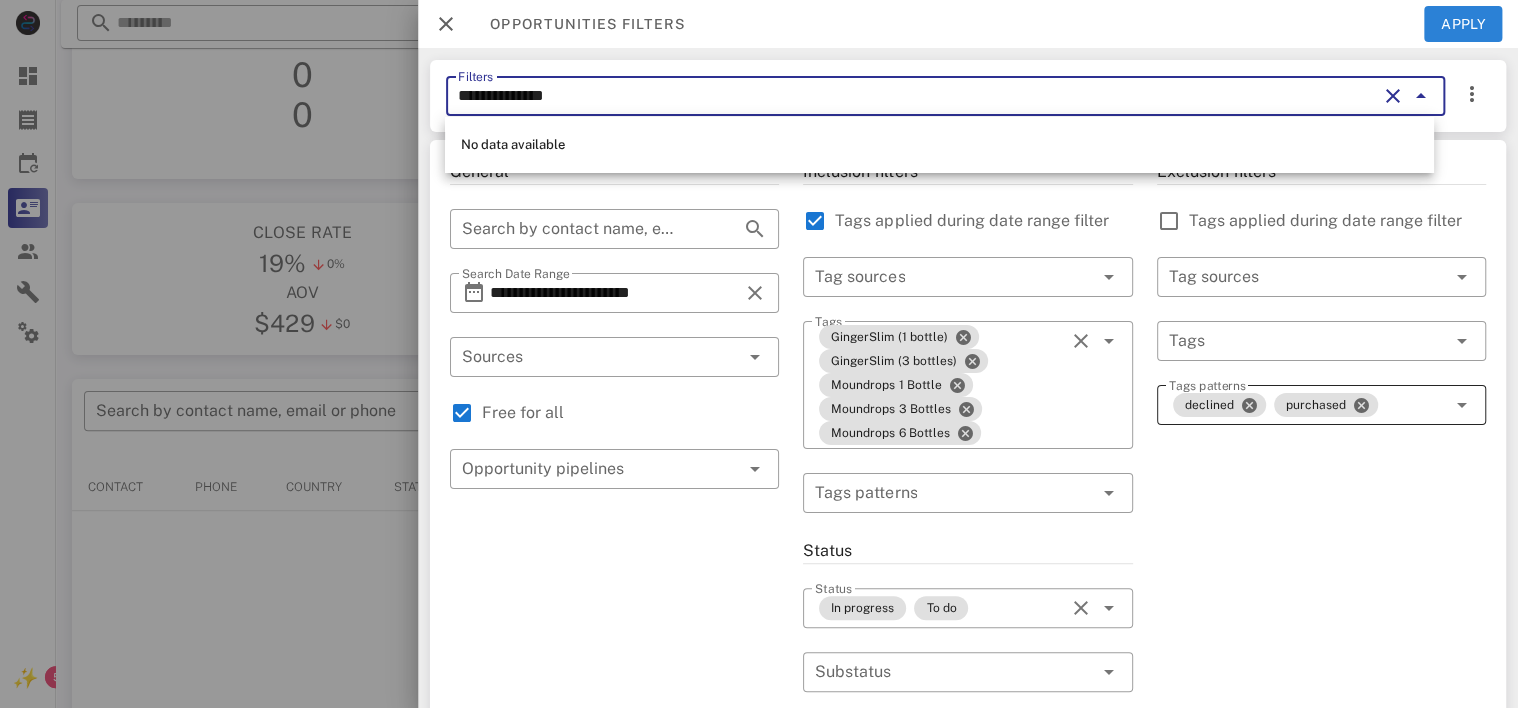 type on "**********" 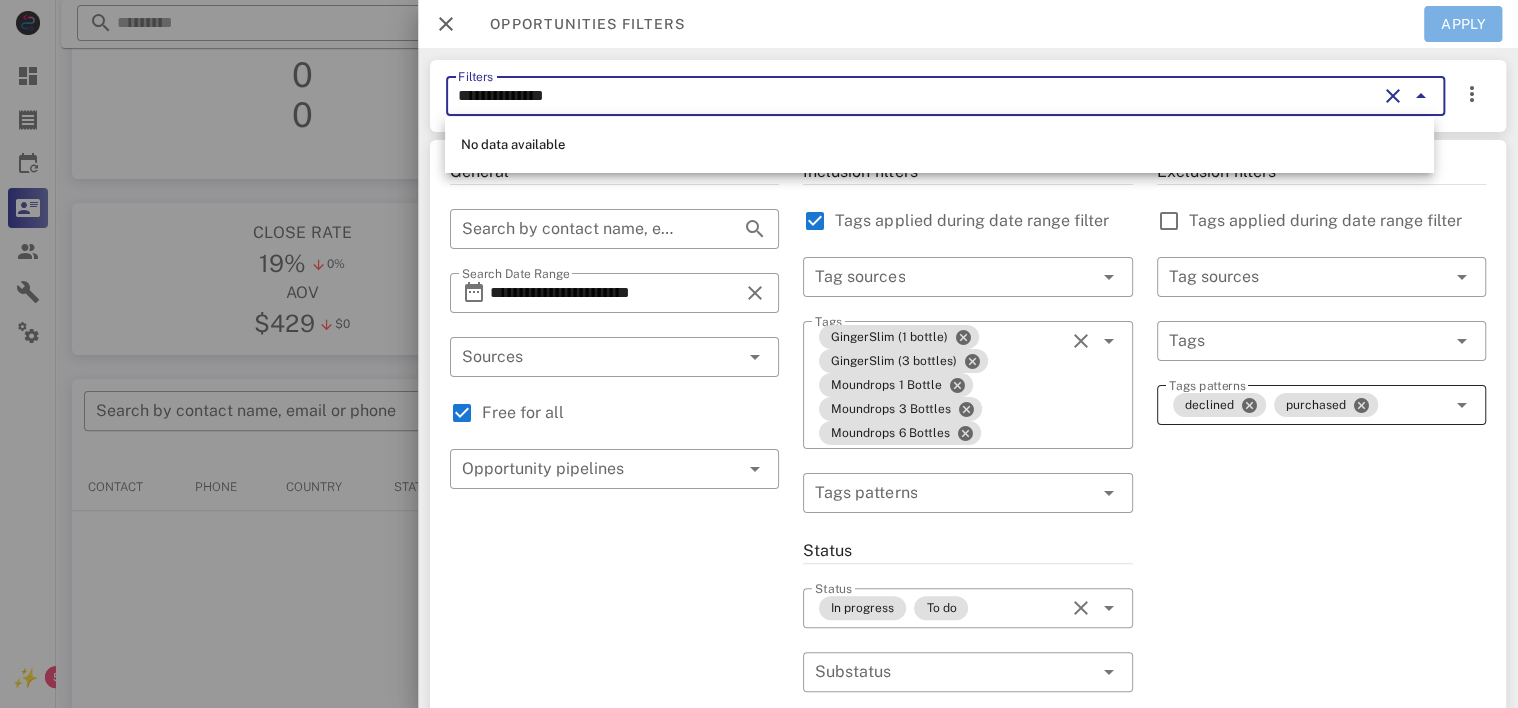 click on "Apply" at bounding box center (1463, 24) 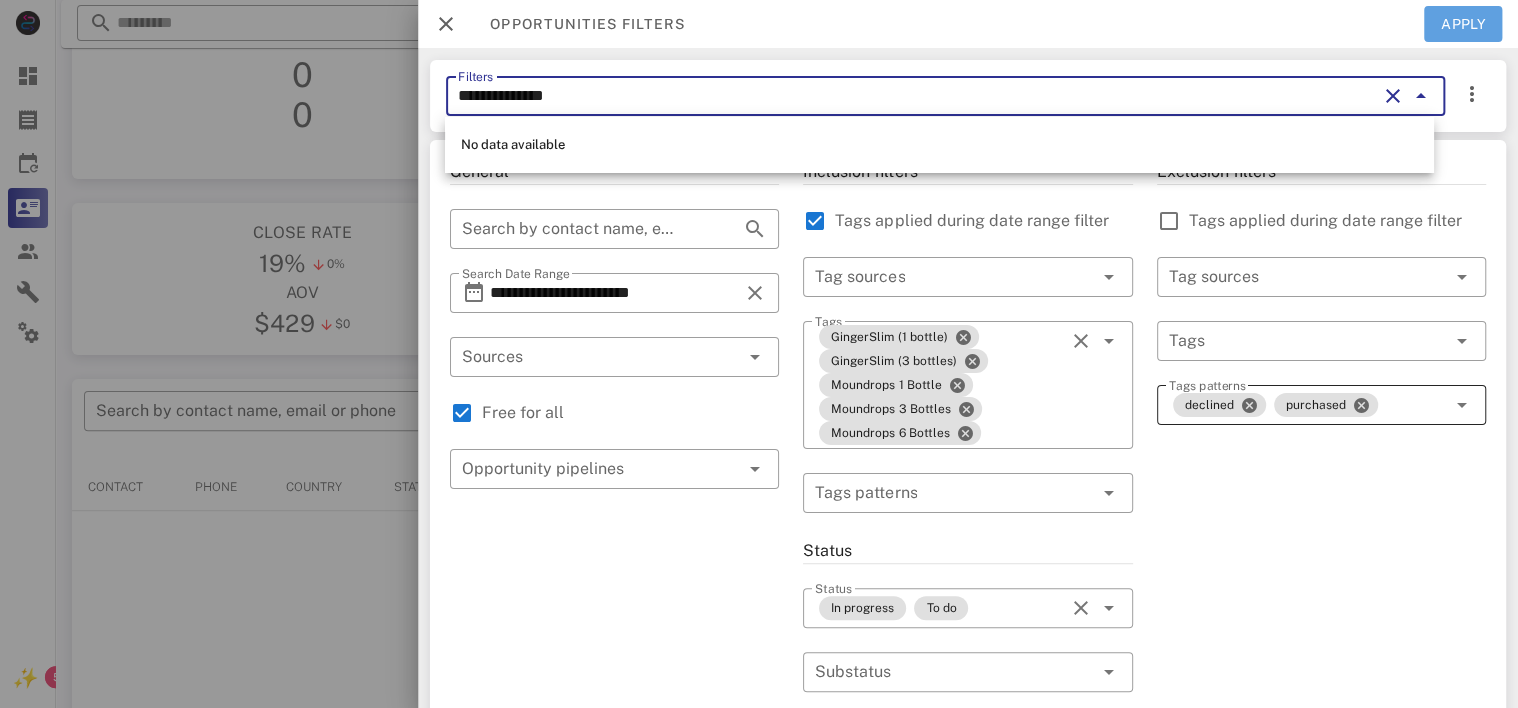 type 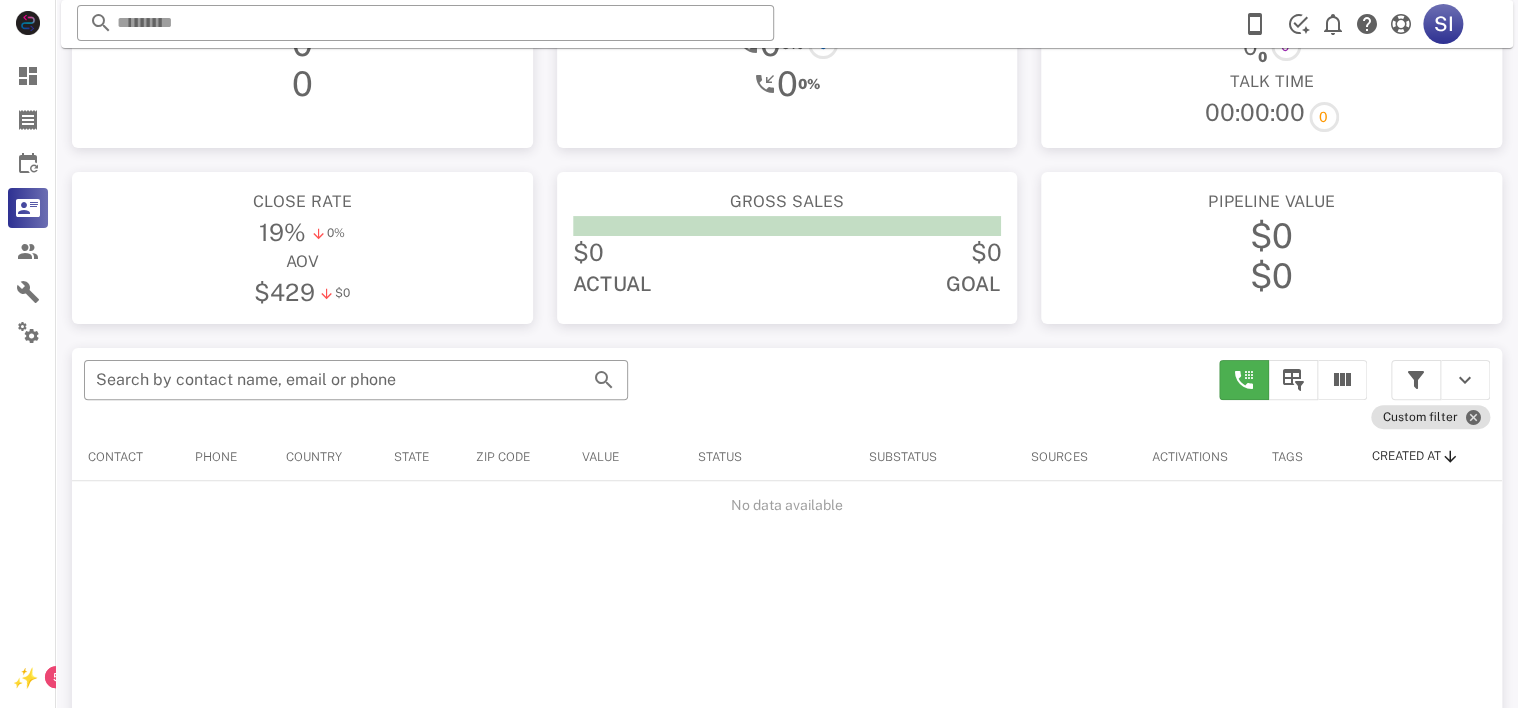 scroll, scrollTop: 164, scrollLeft: 0, axis: vertical 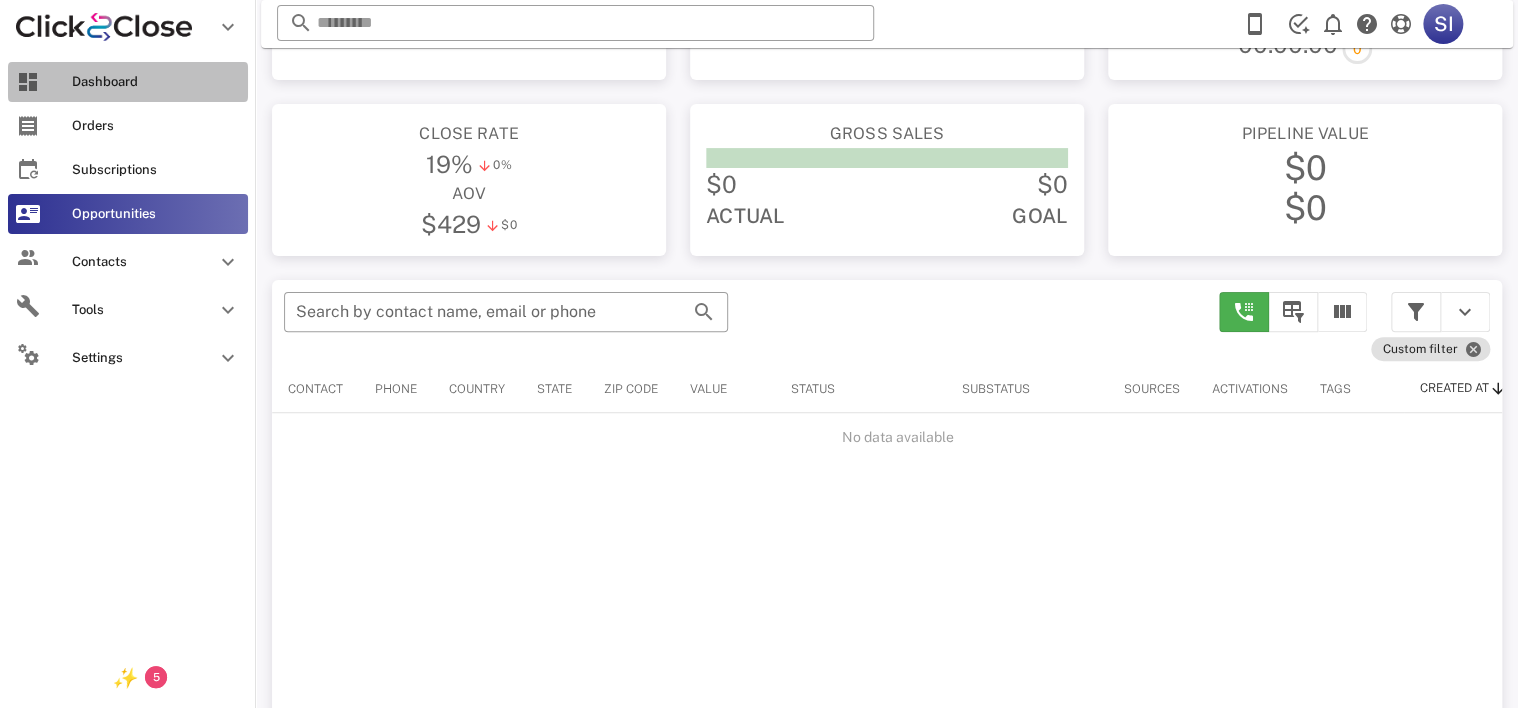 click on "Dashboard" at bounding box center (156, 82) 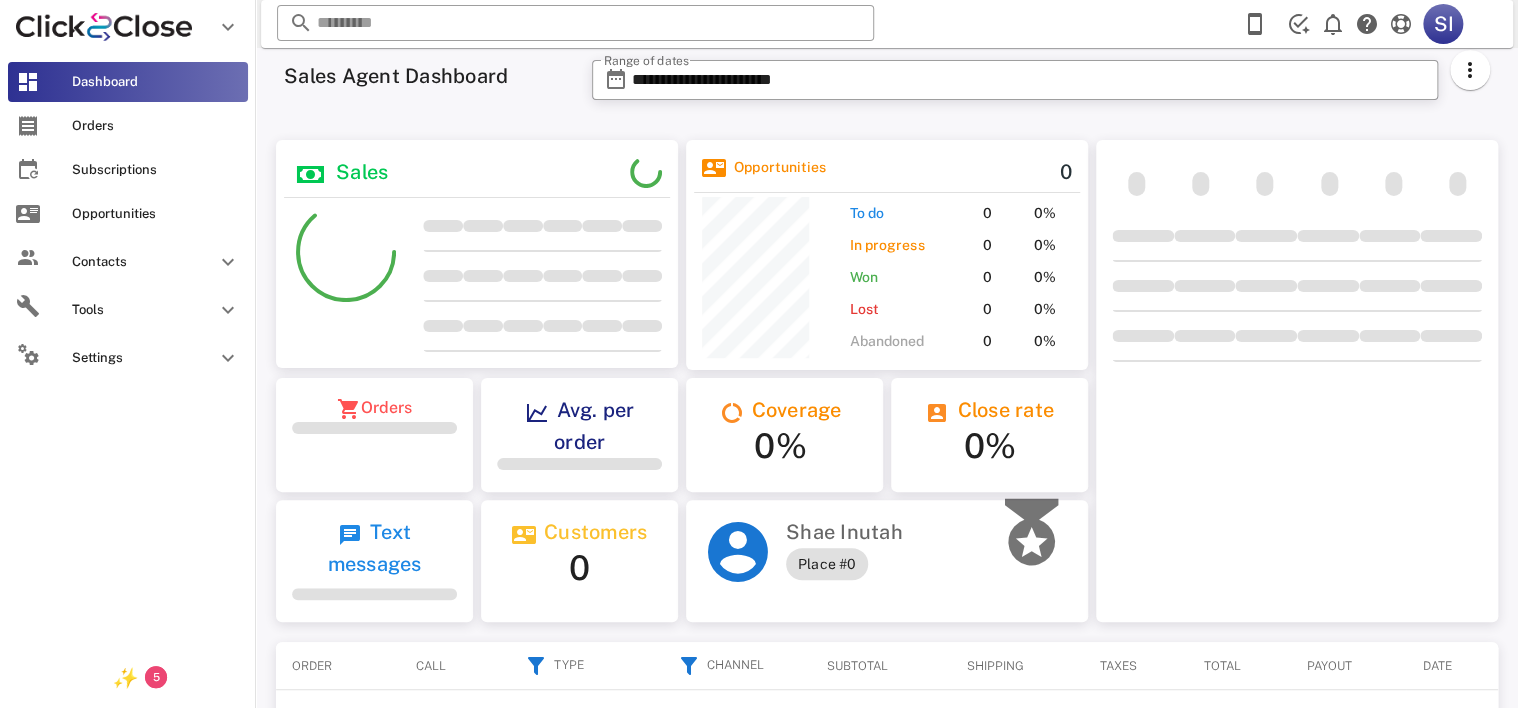 scroll, scrollTop: 999755, scrollLeft: 999598, axis: both 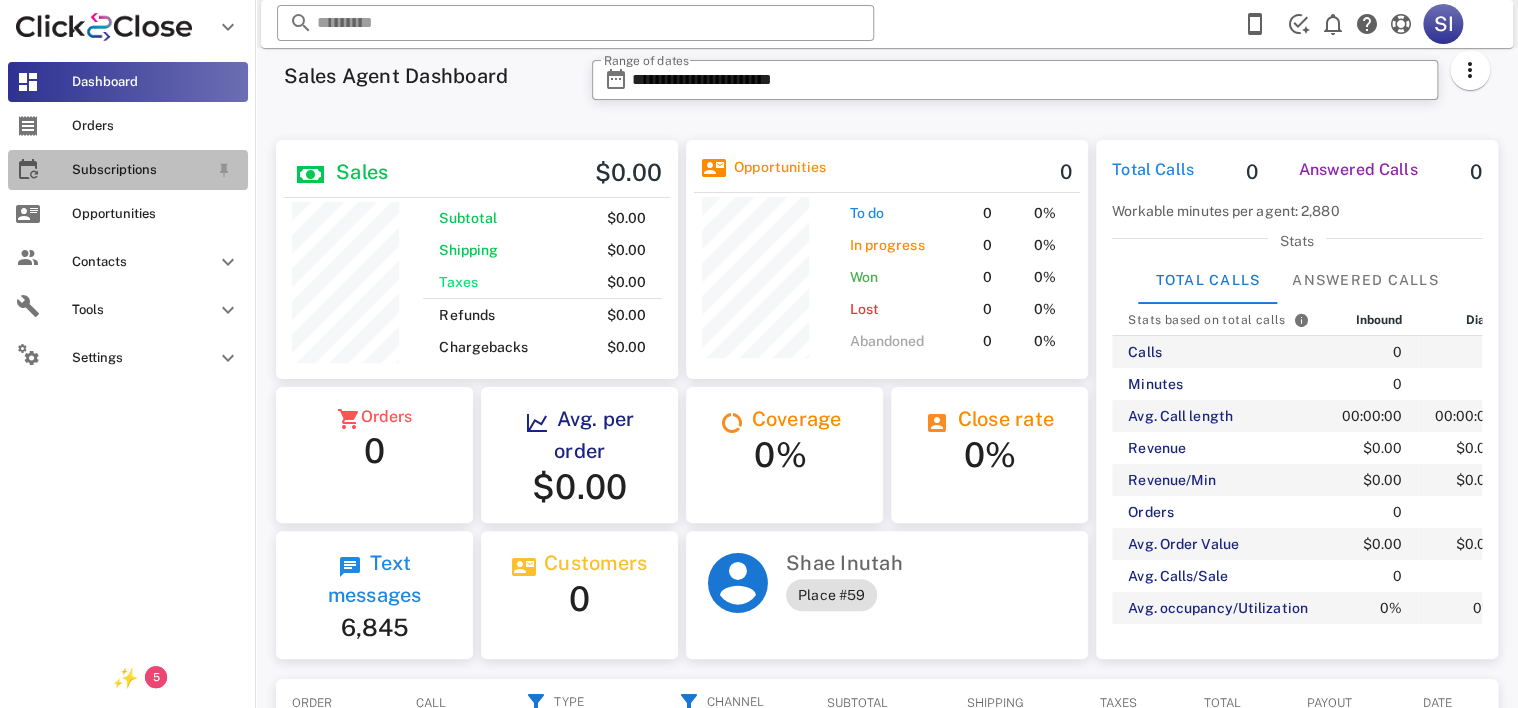 click on "Subscriptions" at bounding box center (140, 170) 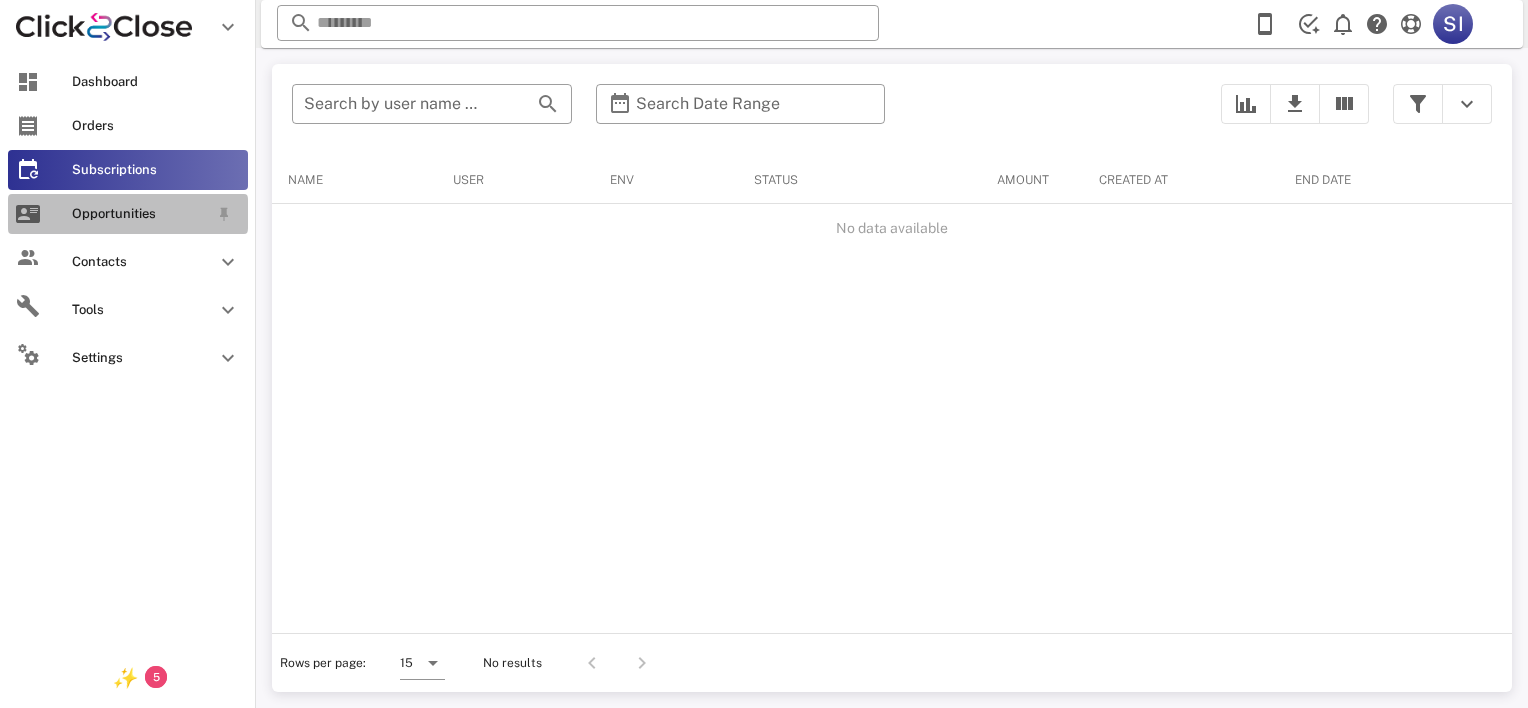 click on "Opportunities" at bounding box center [140, 214] 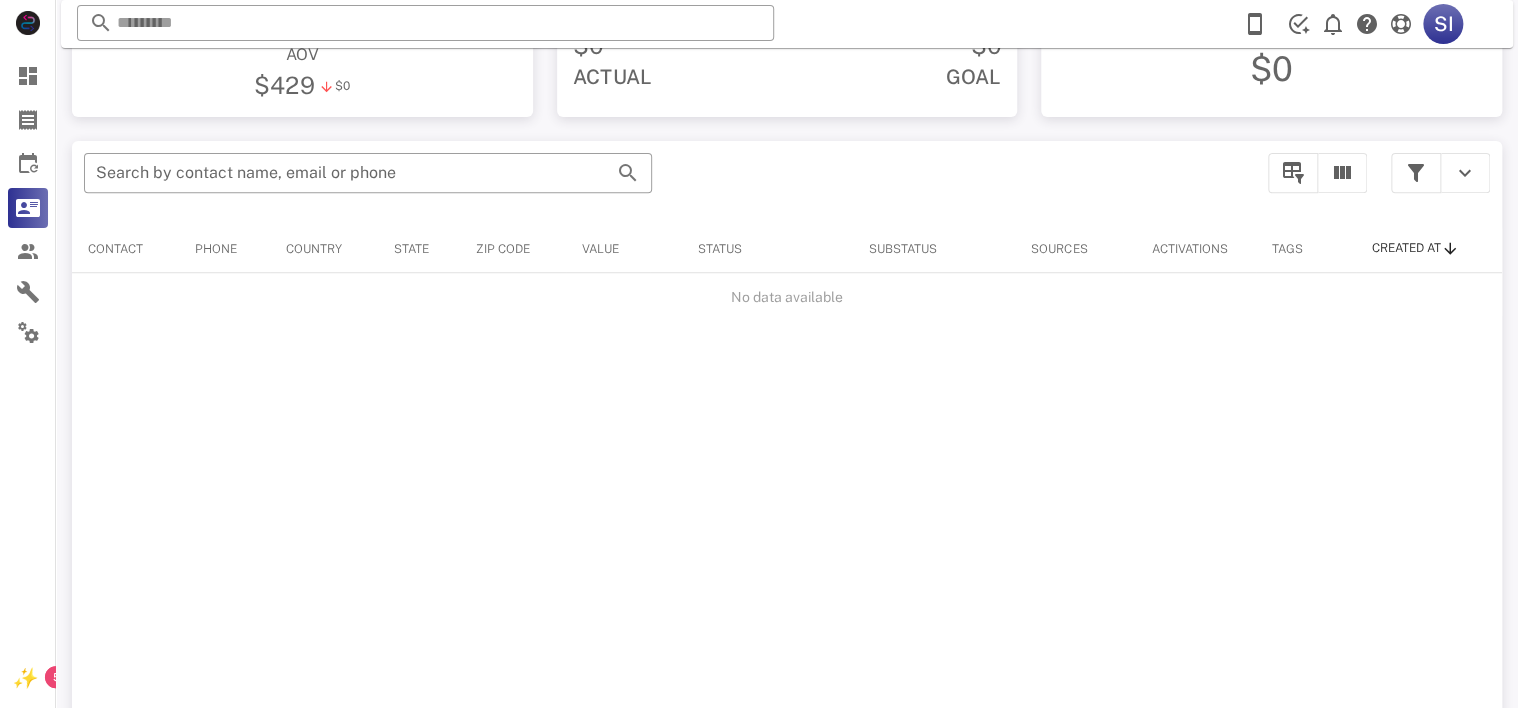 scroll, scrollTop: 306, scrollLeft: 0, axis: vertical 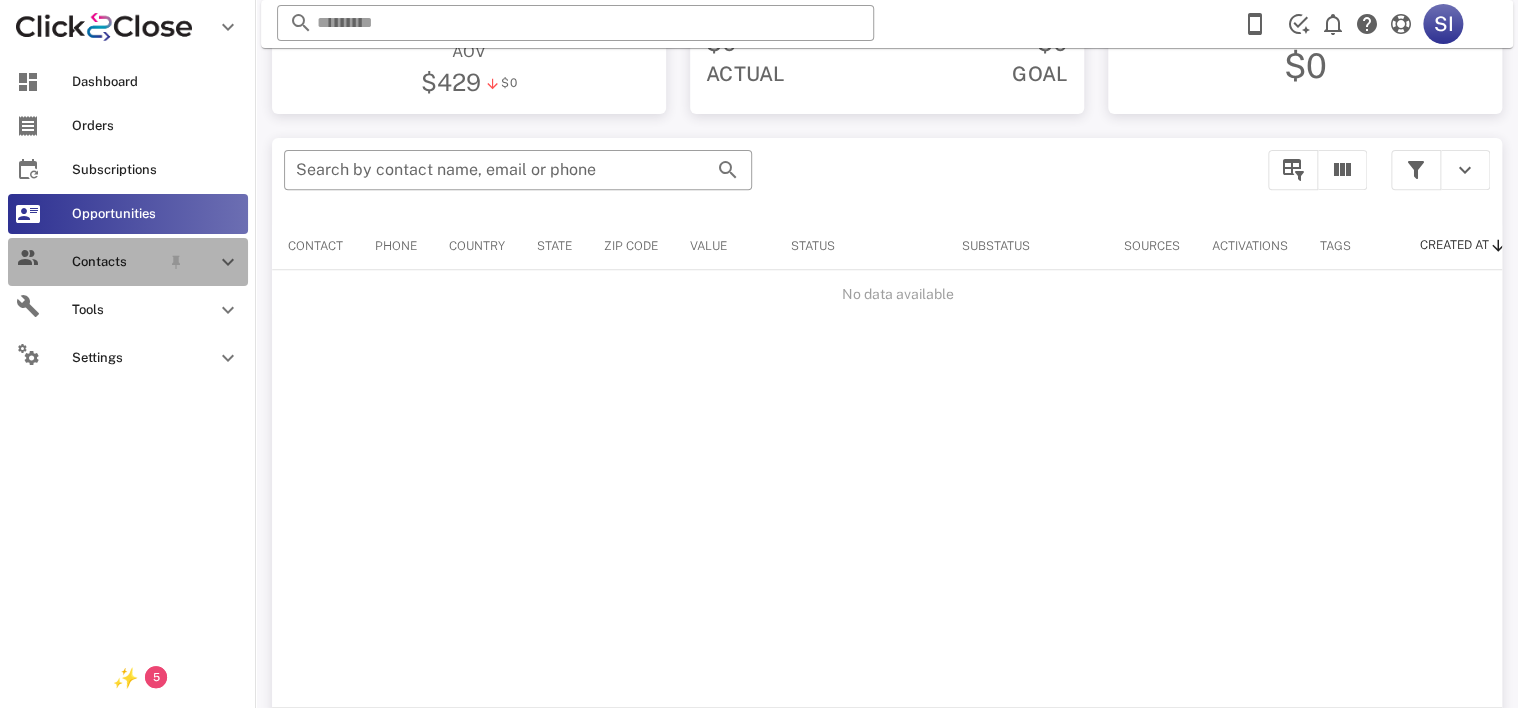 click on "Contacts" at bounding box center [128, 262] 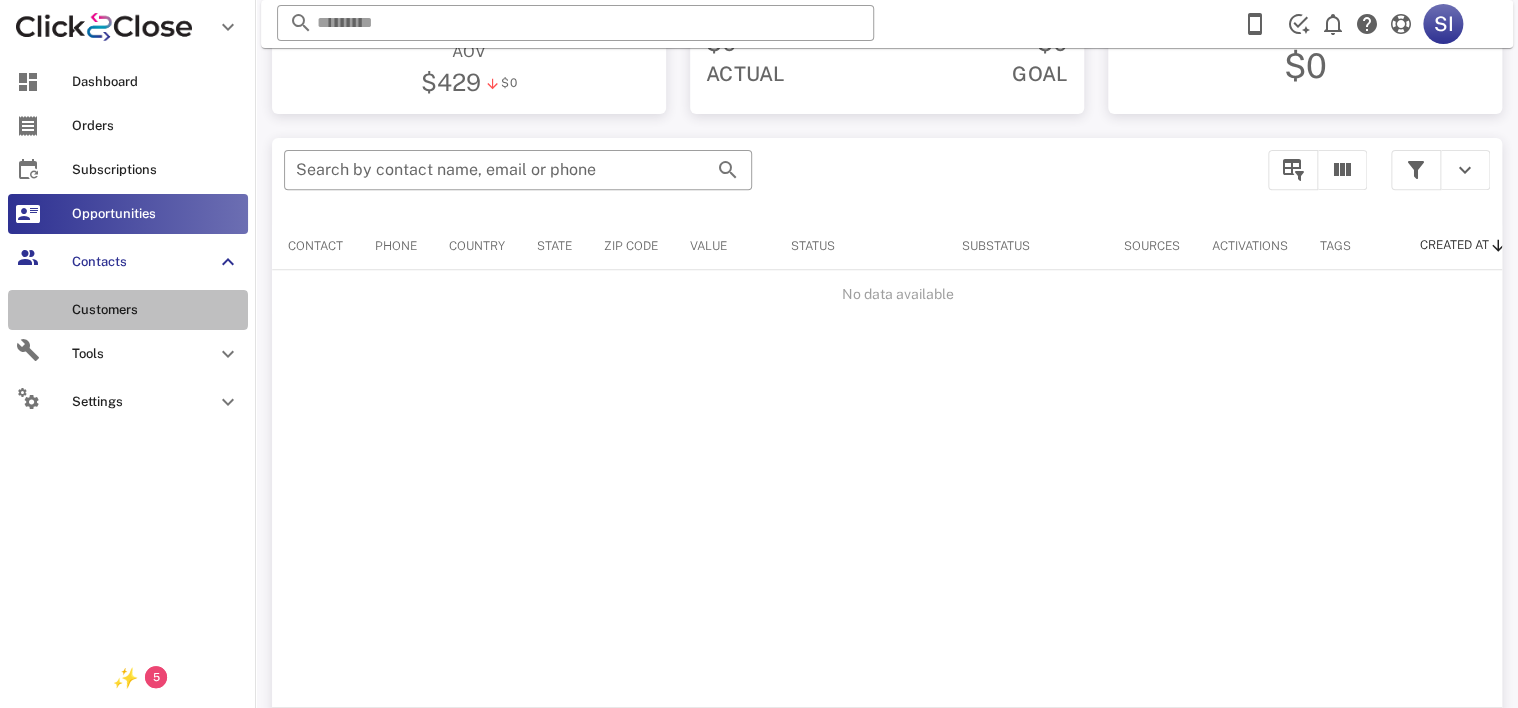 click on "Customers" at bounding box center [156, 310] 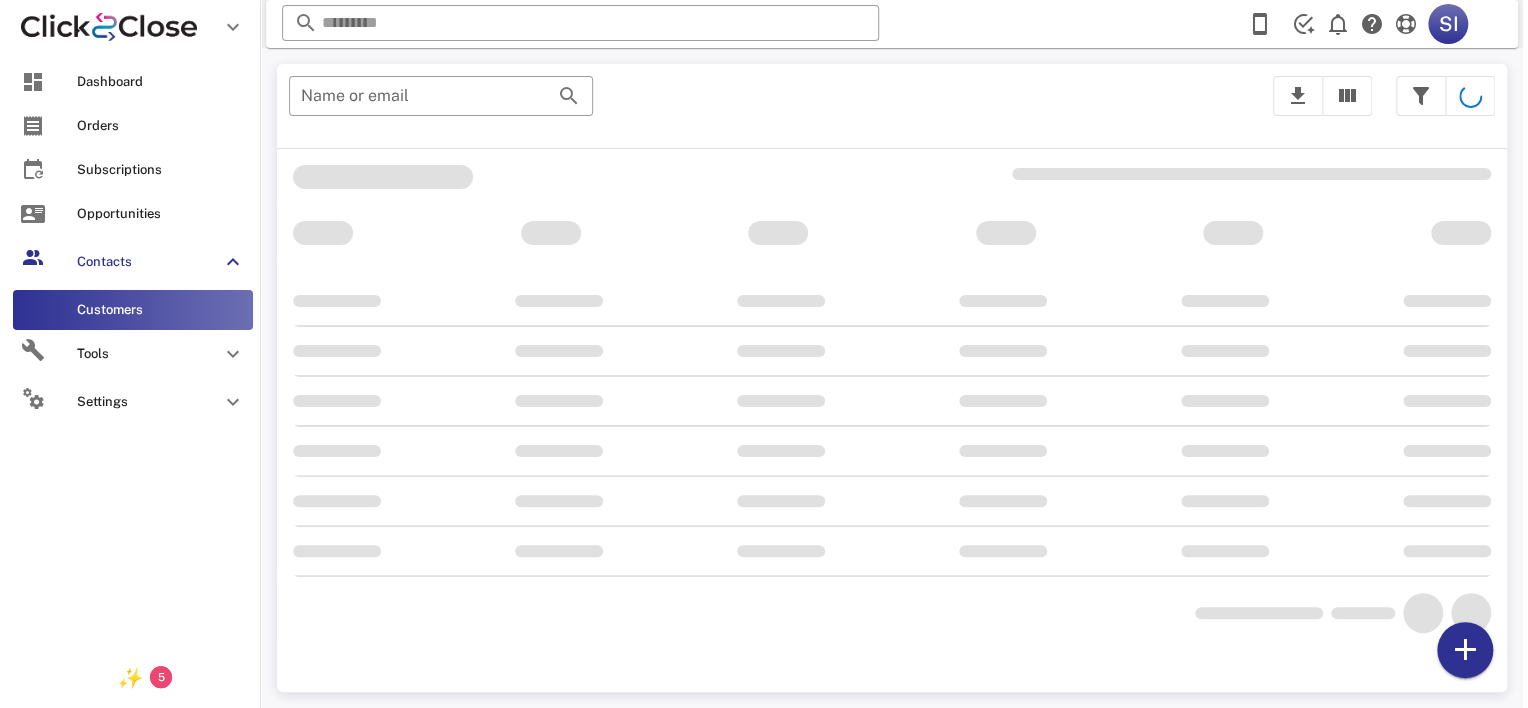 scroll, scrollTop: 0, scrollLeft: 0, axis: both 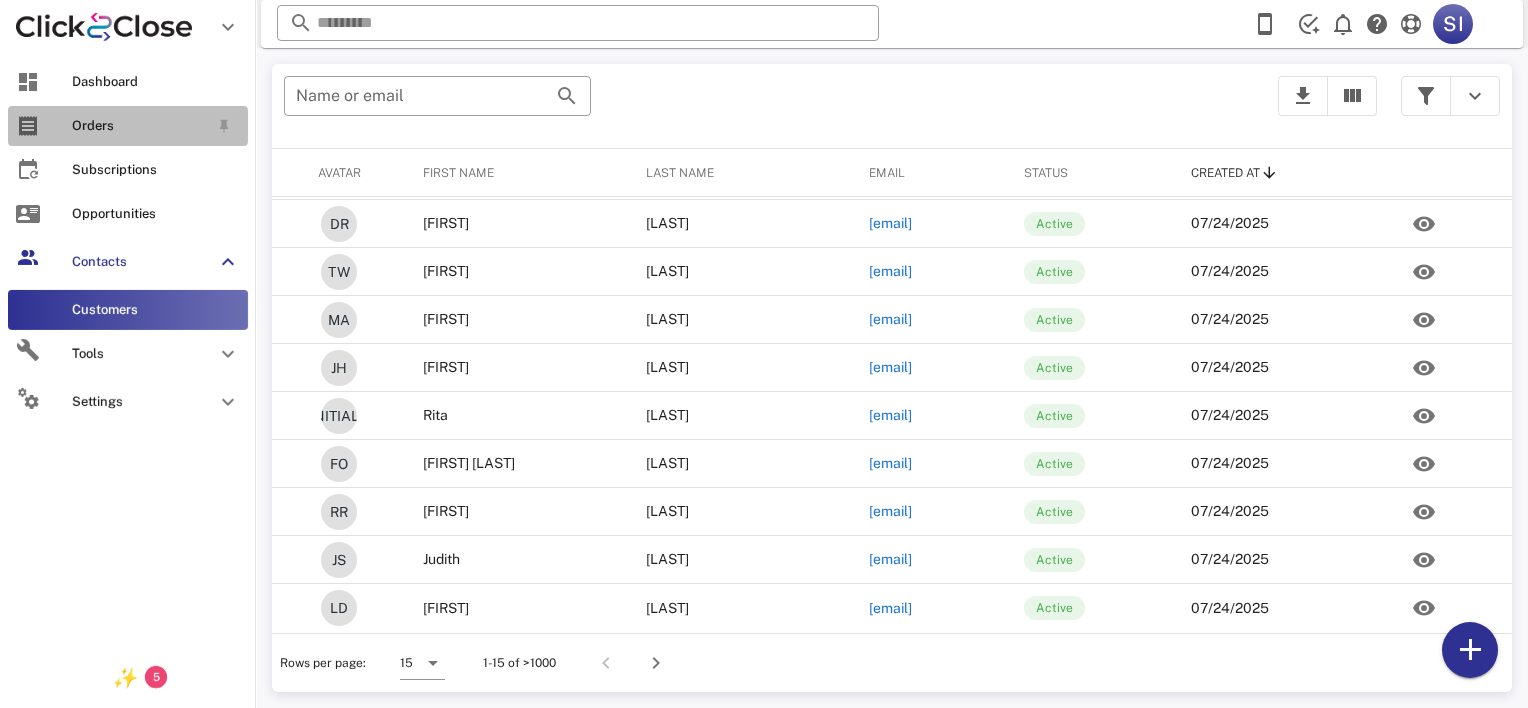 click on "Orders" at bounding box center [128, 126] 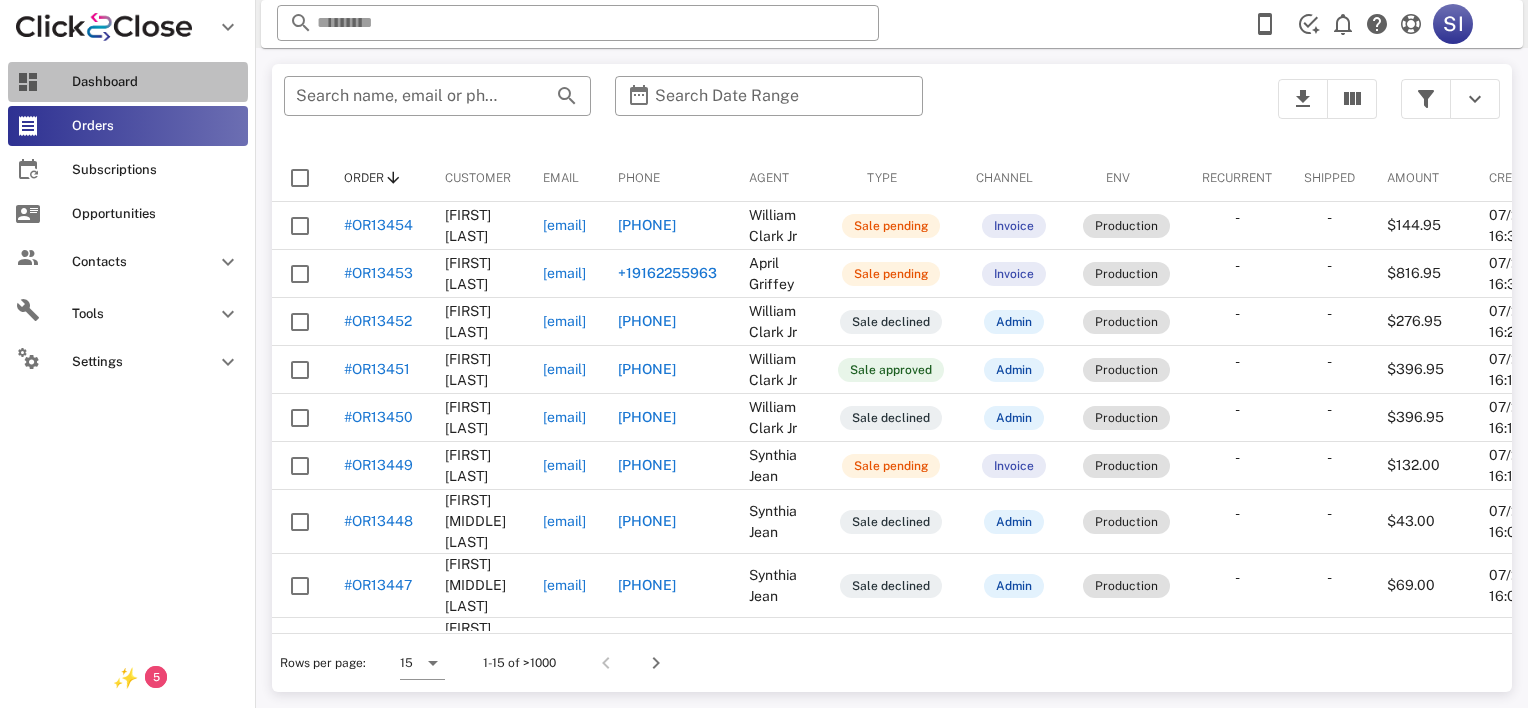 click on "Dashboard" at bounding box center (128, 82) 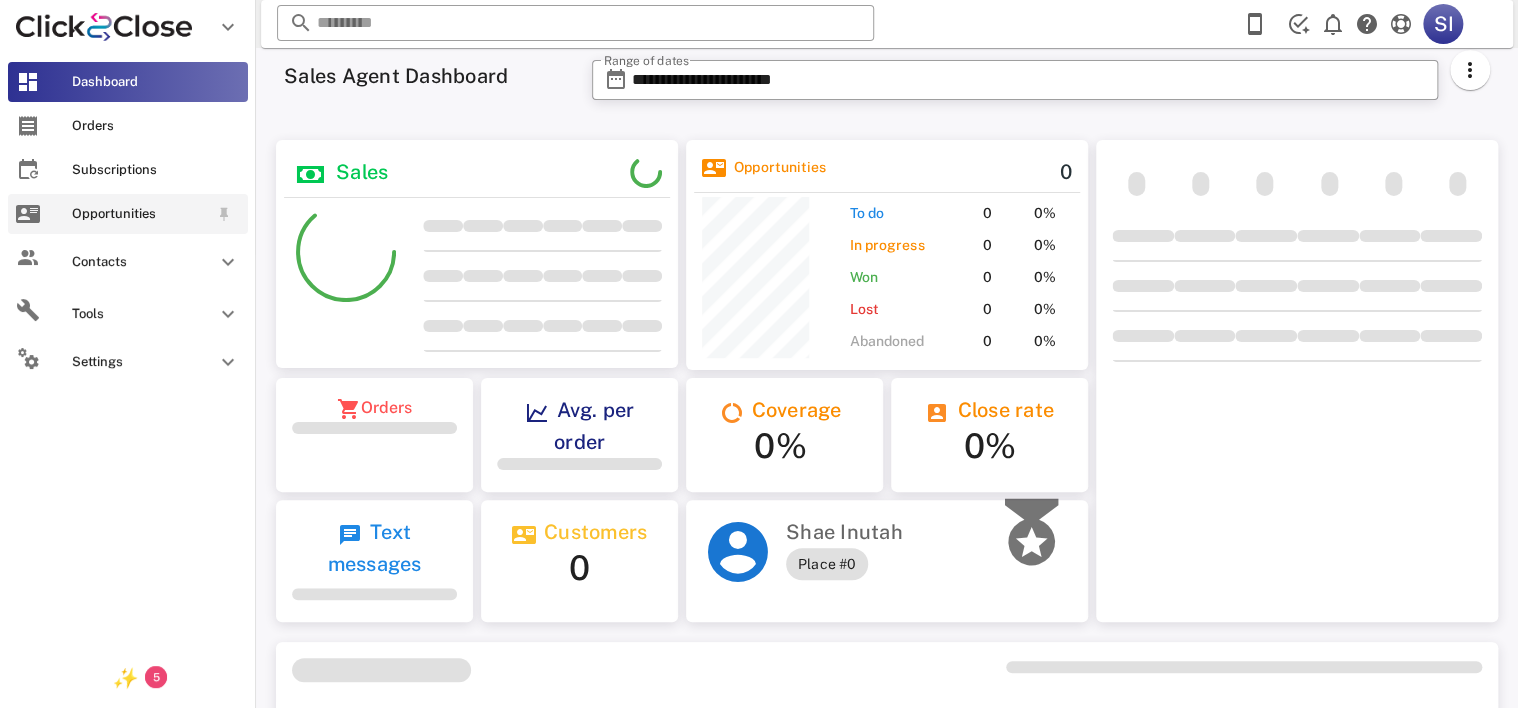 scroll, scrollTop: 999770, scrollLeft: 999598, axis: both 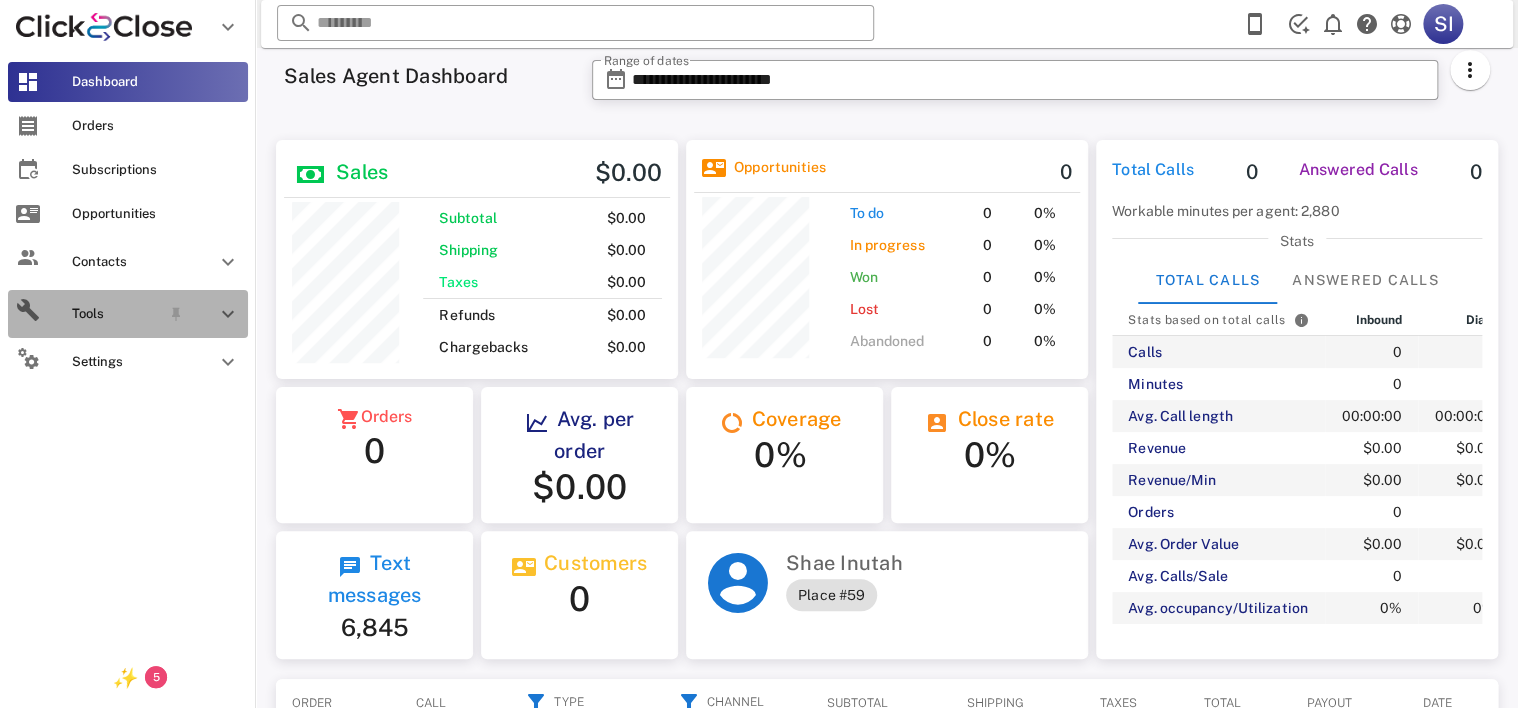 click on "Tools" at bounding box center (116, 314) 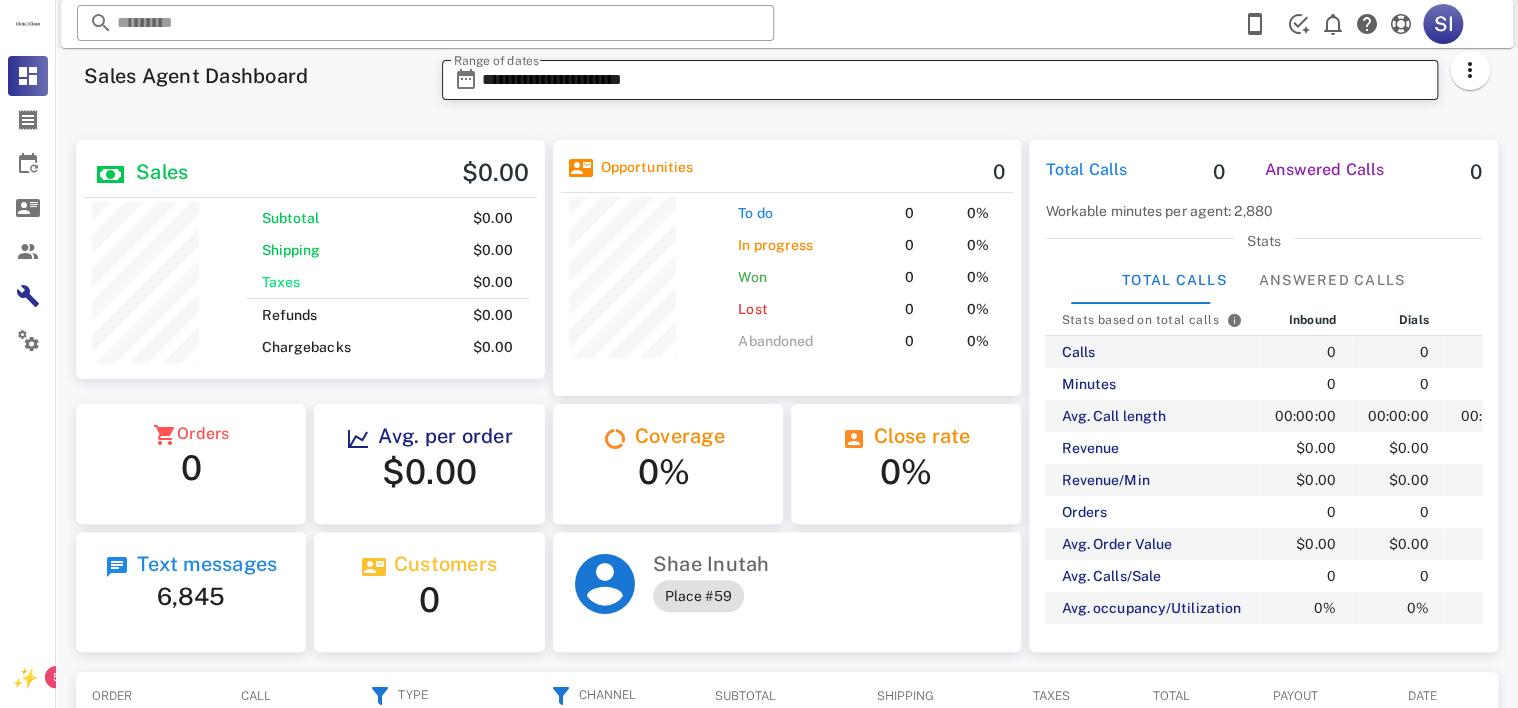 scroll, scrollTop: 999760, scrollLeft: 999531, axis: both 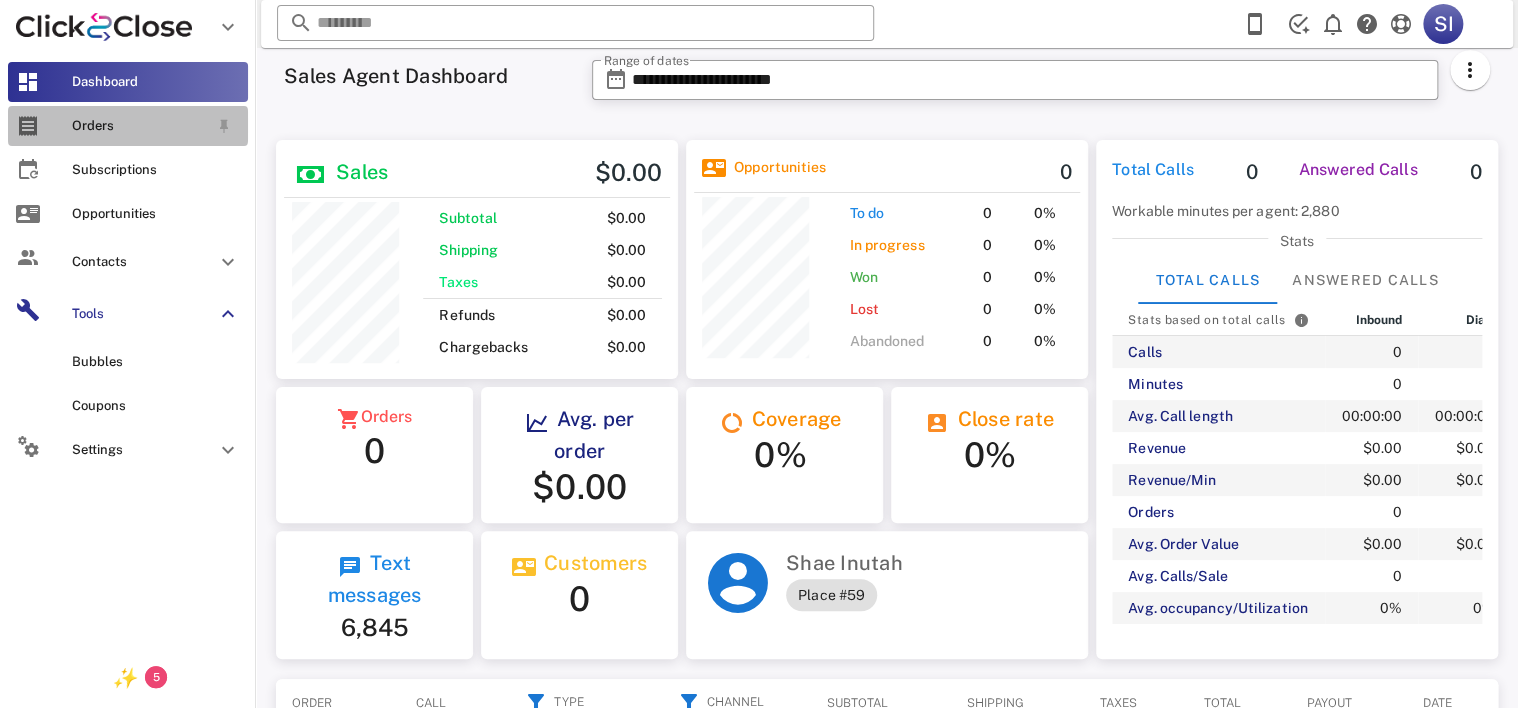 click on "Orders" at bounding box center [128, 126] 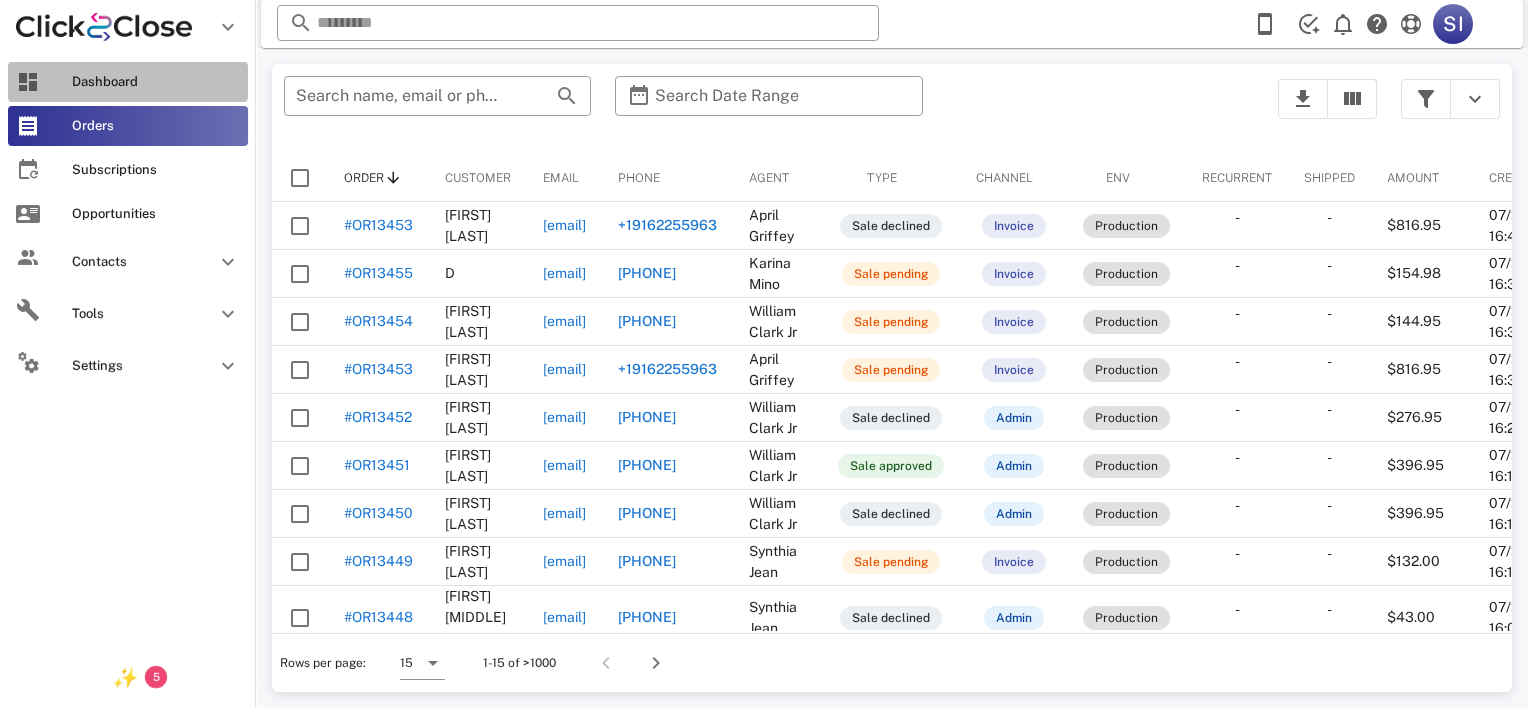 click on "Dashboard" at bounding box center [128, 82] 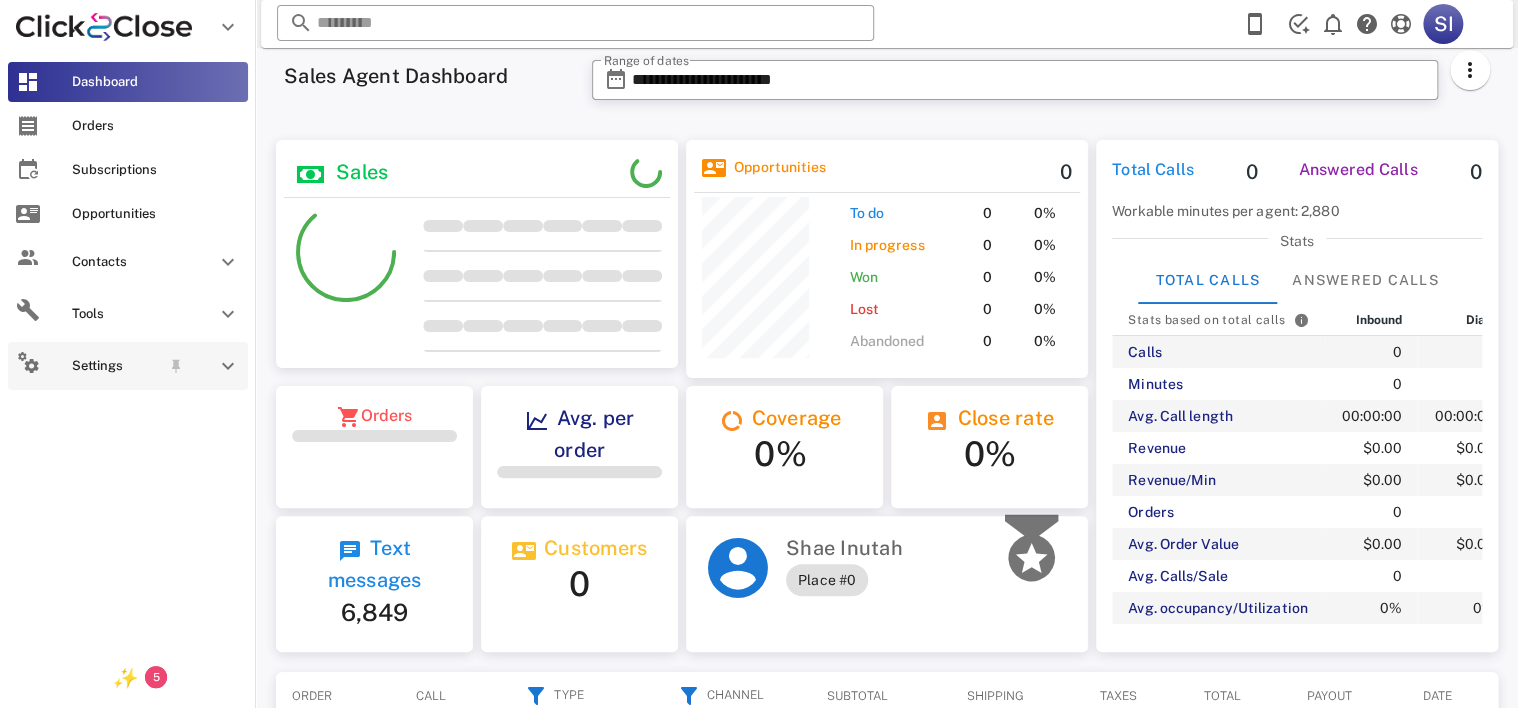 scroll, scrollTop: 999755, scrollLeft: 999598, axis: both 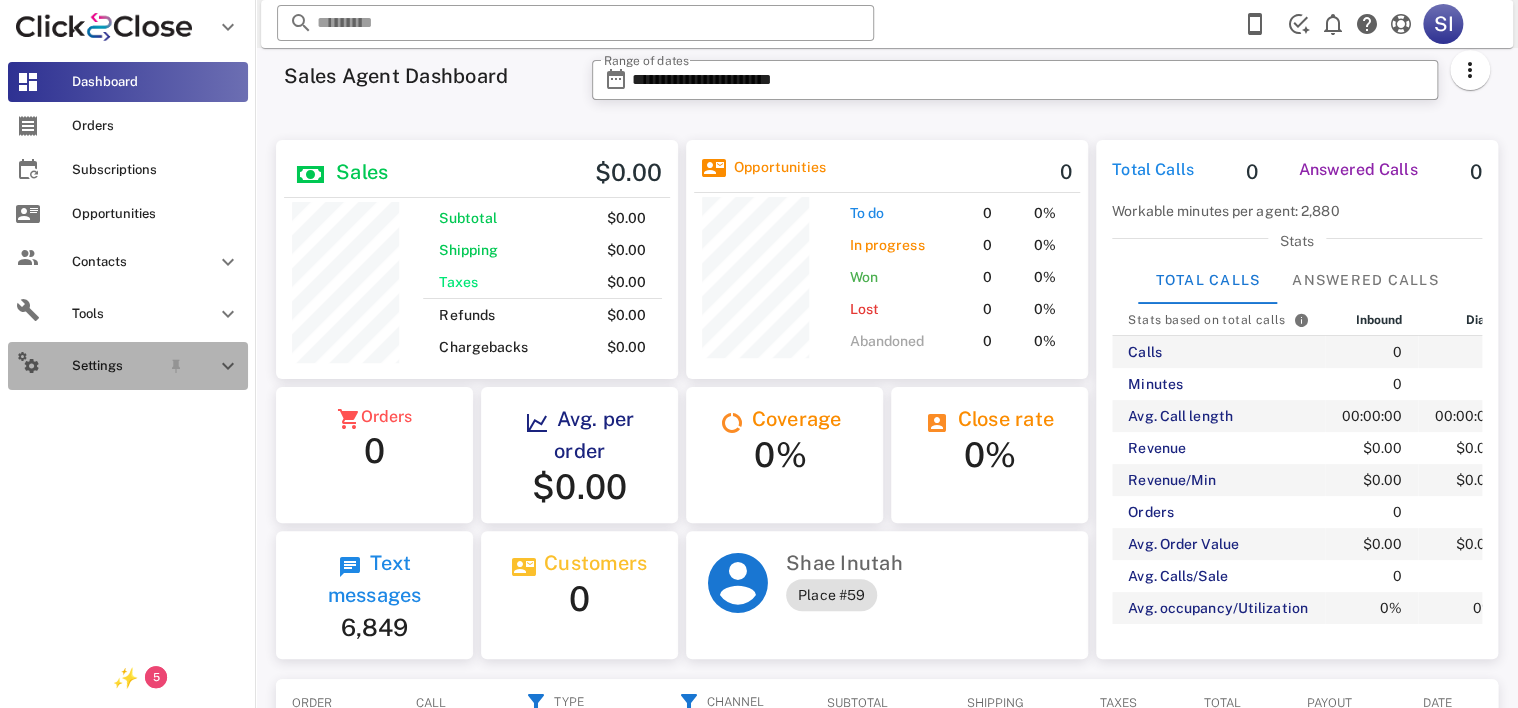 click on "Settings" at bounding box center (116, 366) 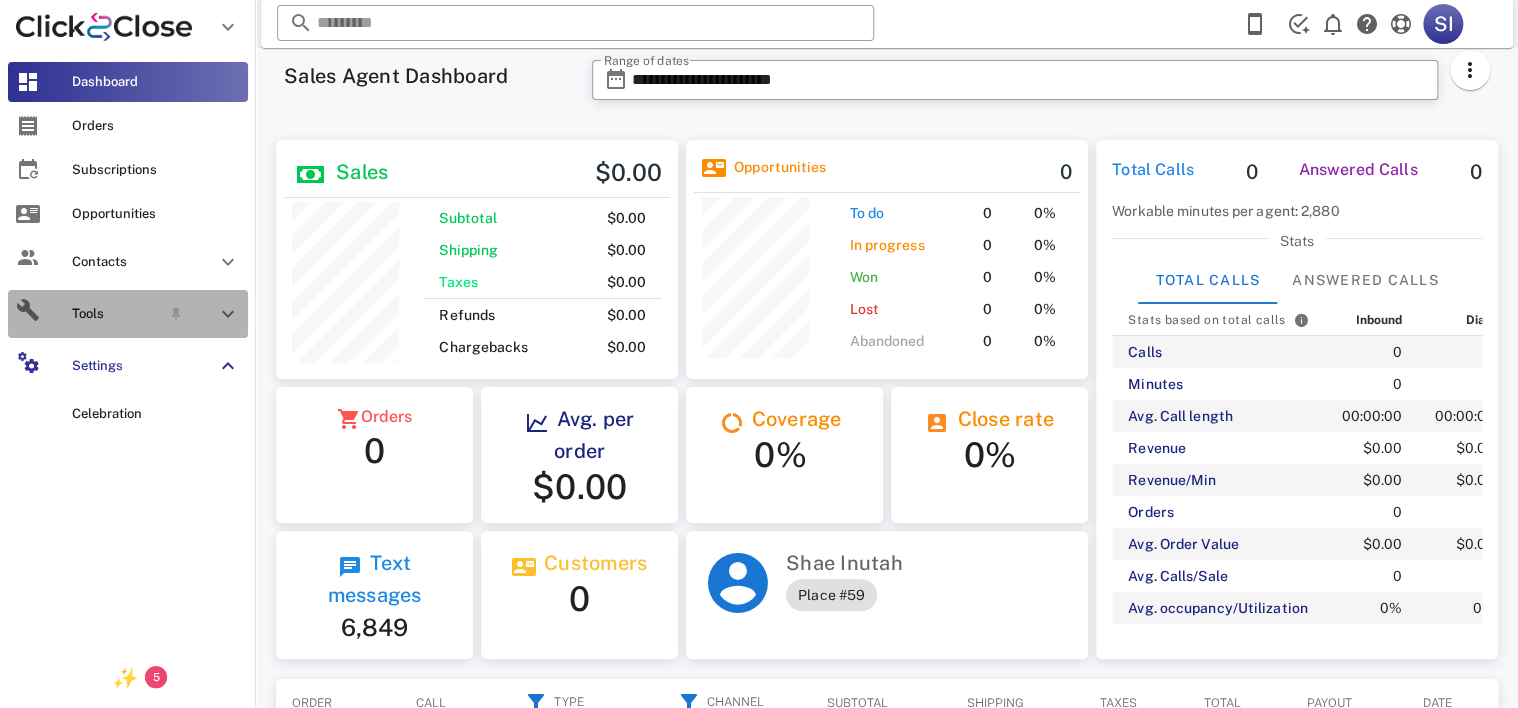 click on "Tools" at bounding box center (116, 314) 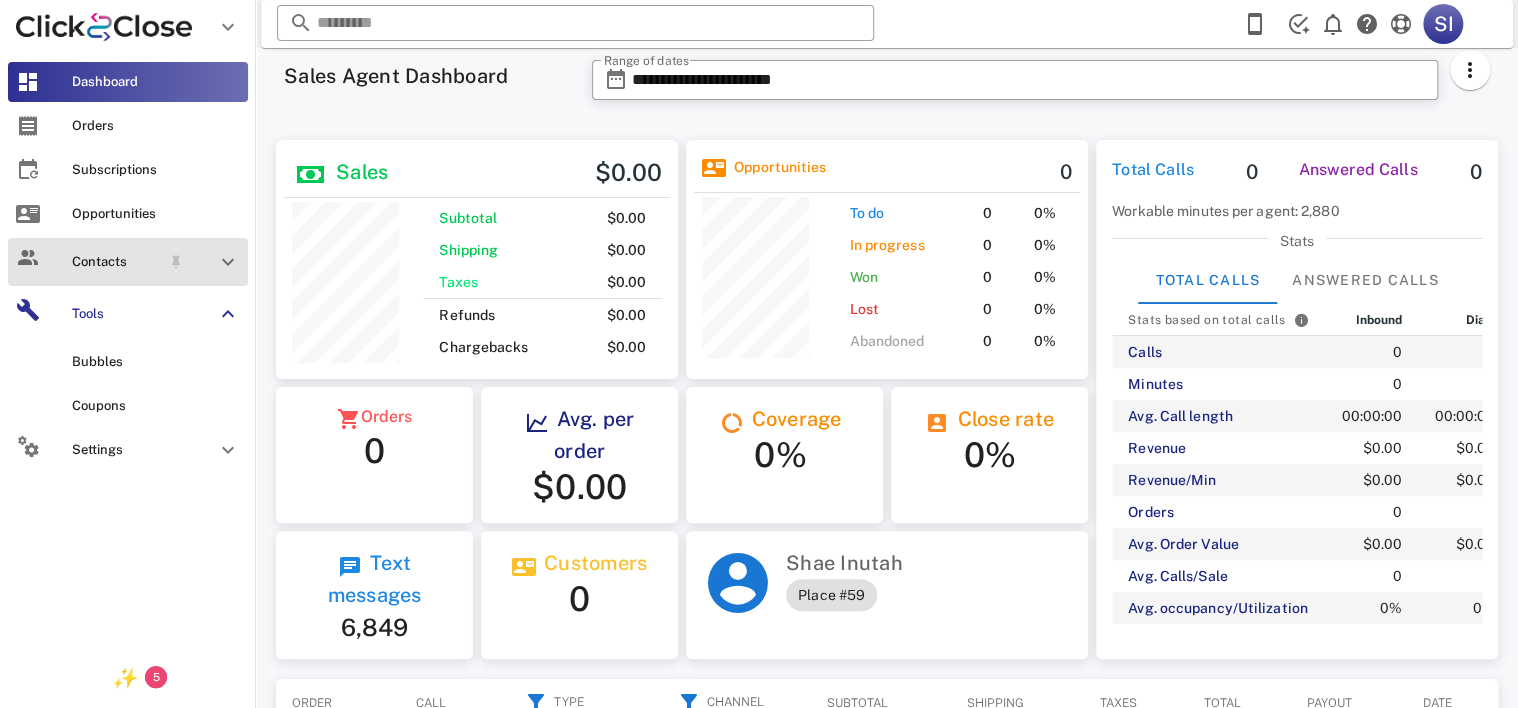 click on "Contacts" at bounding box center [116, 262] 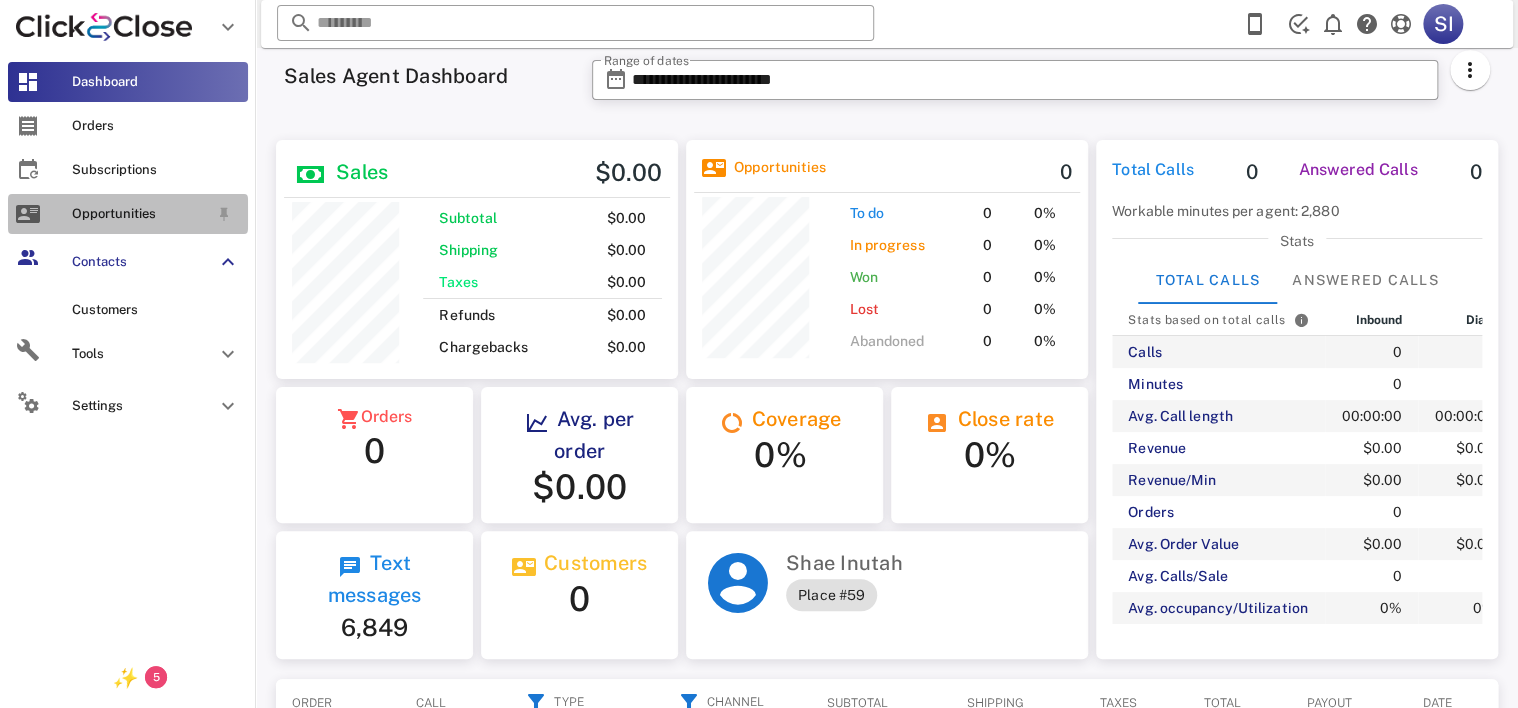 click on "Opportunities" at bounding box center (140, 214) 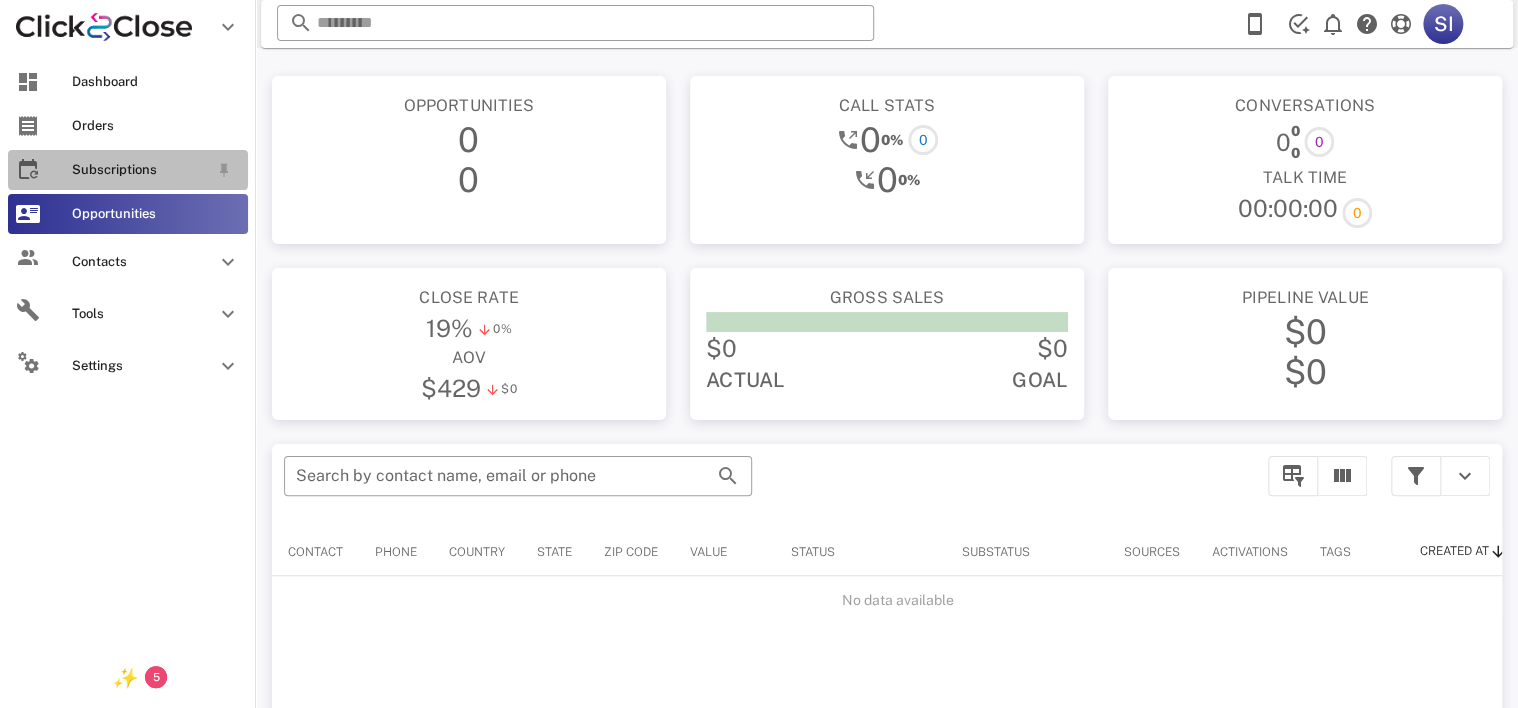 click on "Subscriptions" at bounding box center [140, 170] 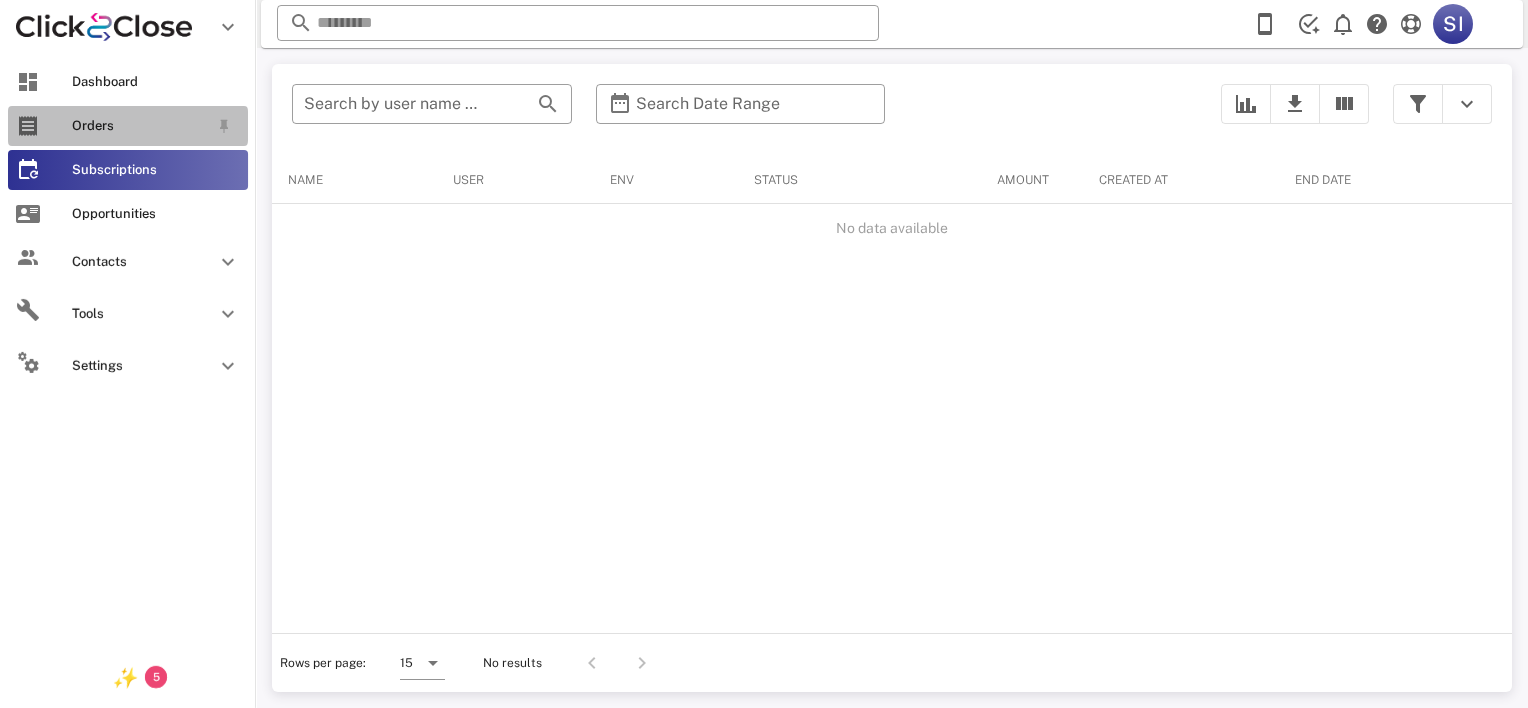 click on "Orders" at bounding box center [128, 126] 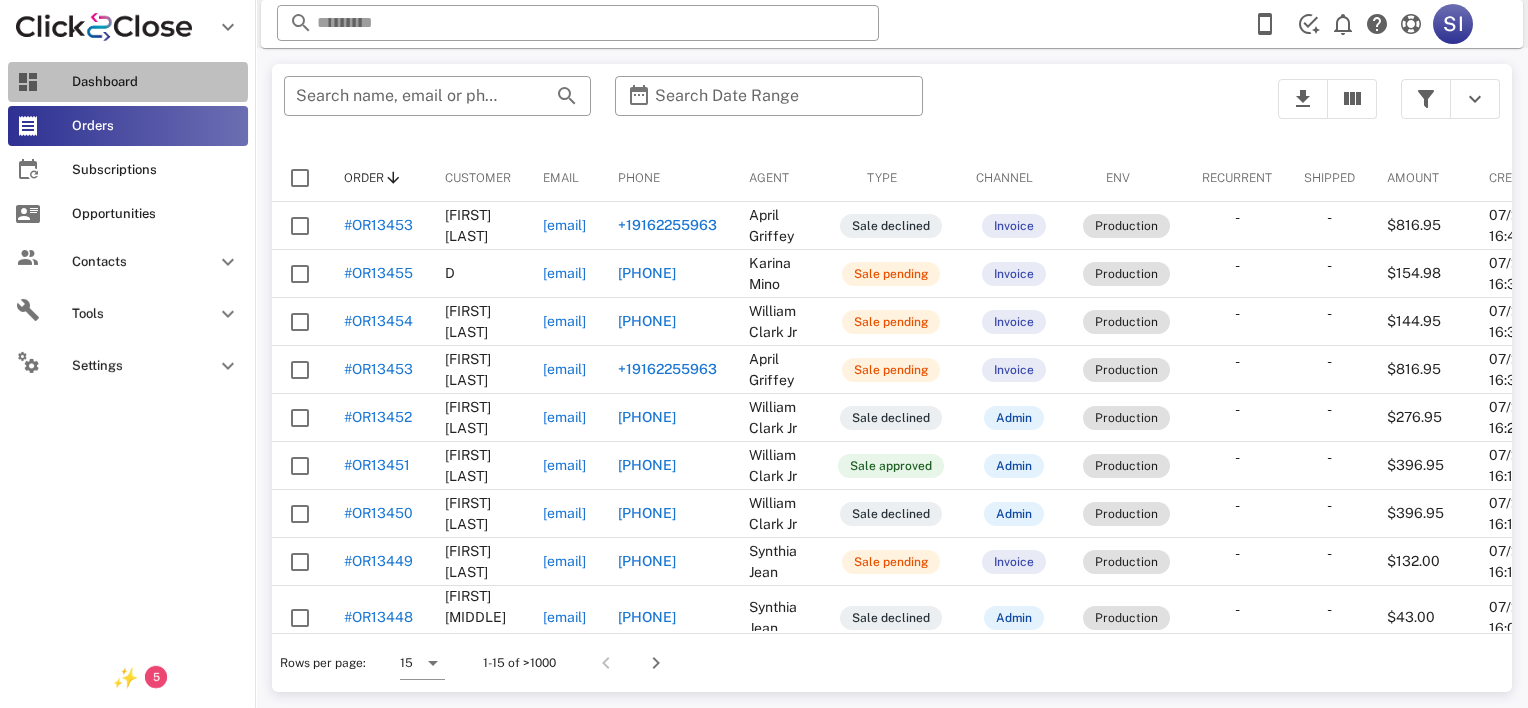 click on "Dashboard" at bounding box center (156, 82) 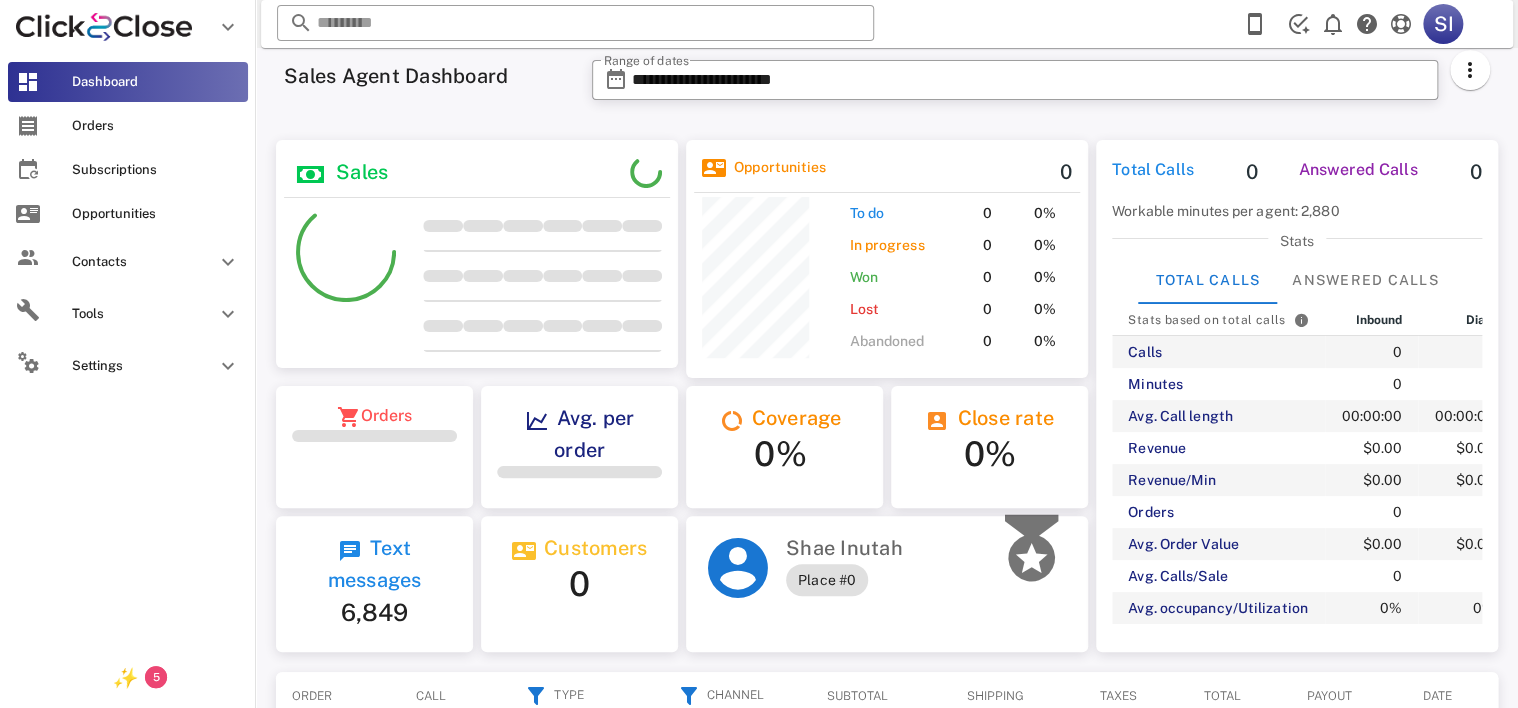 scroll, scrollTop: 243, scrollLeft: 402, axis: both 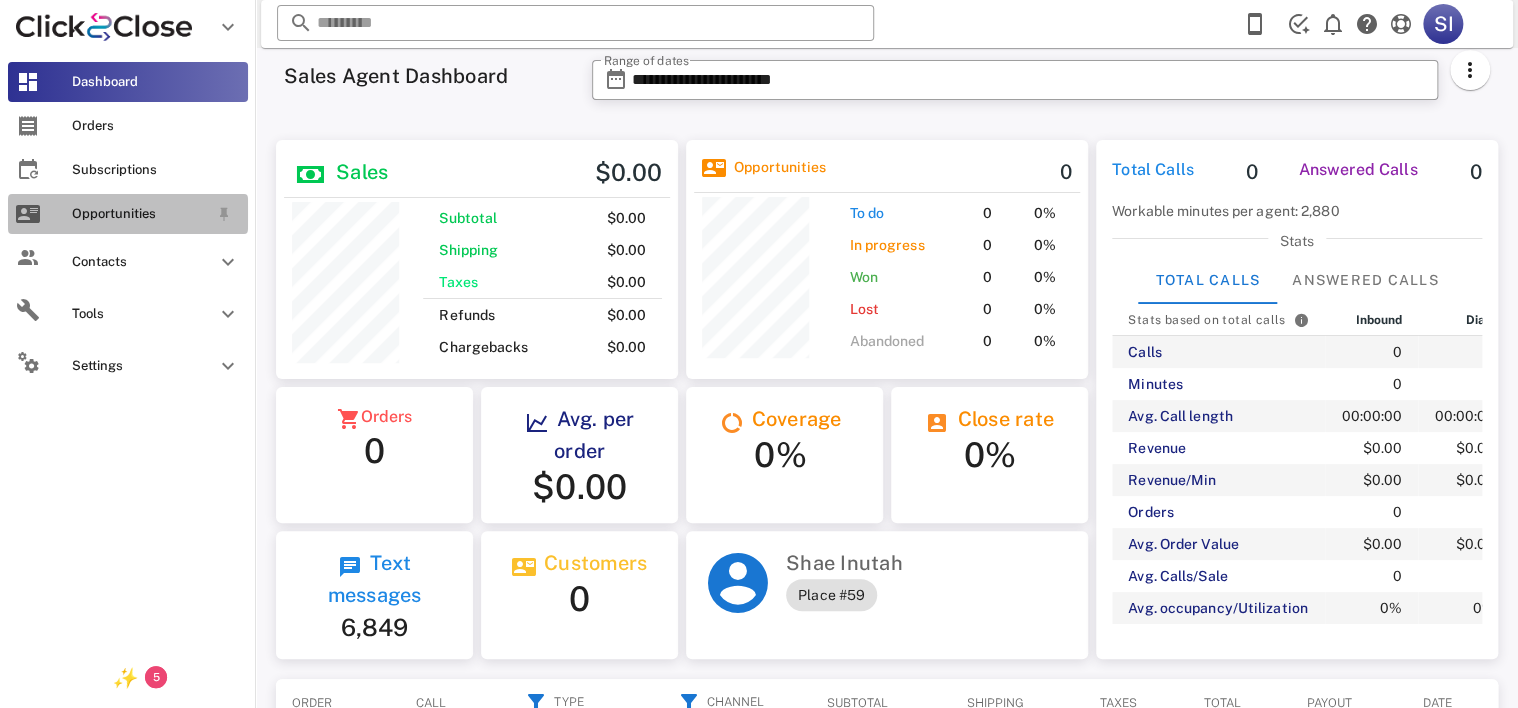 click on "Opportunities" at bounding box center (140, 214) 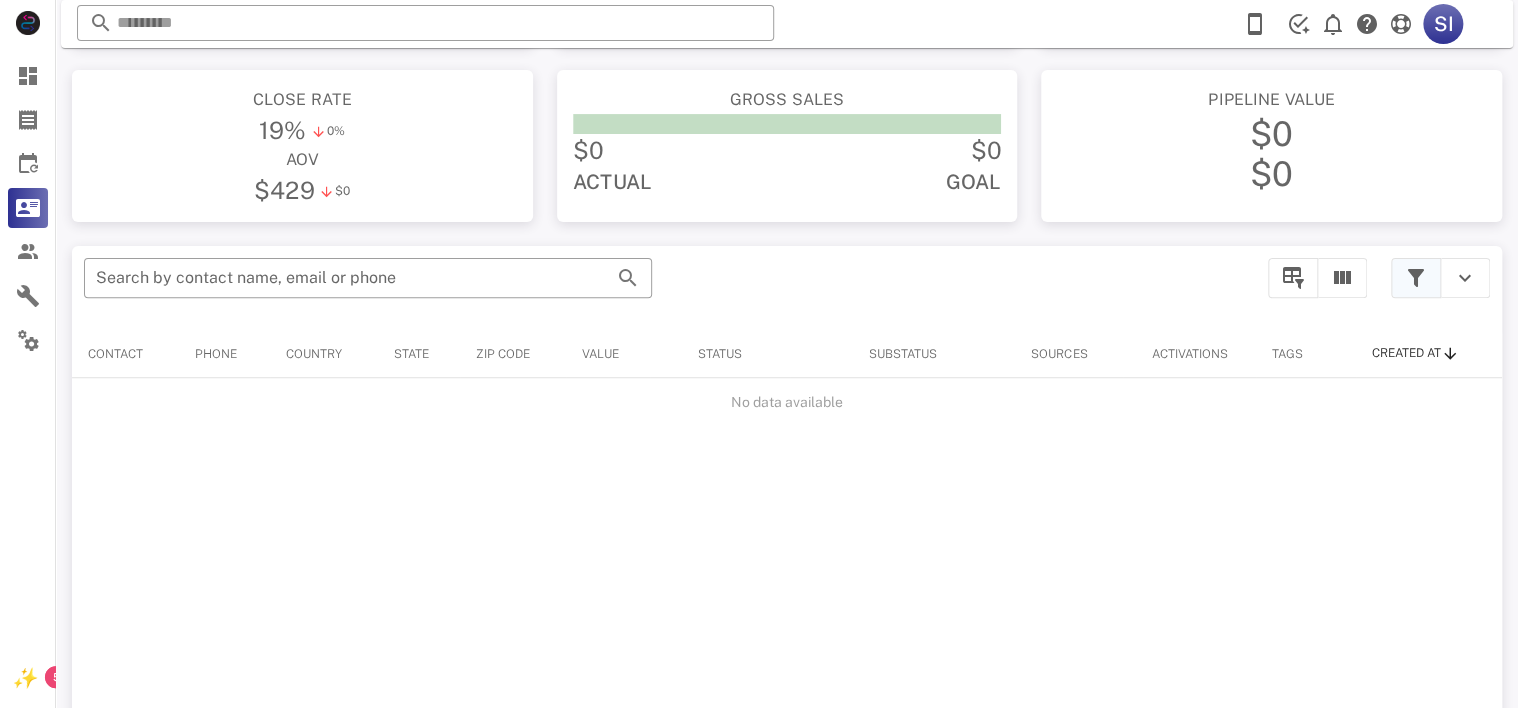scroll, scrollTop: 196, scrollLeft: 0, axis: vertical 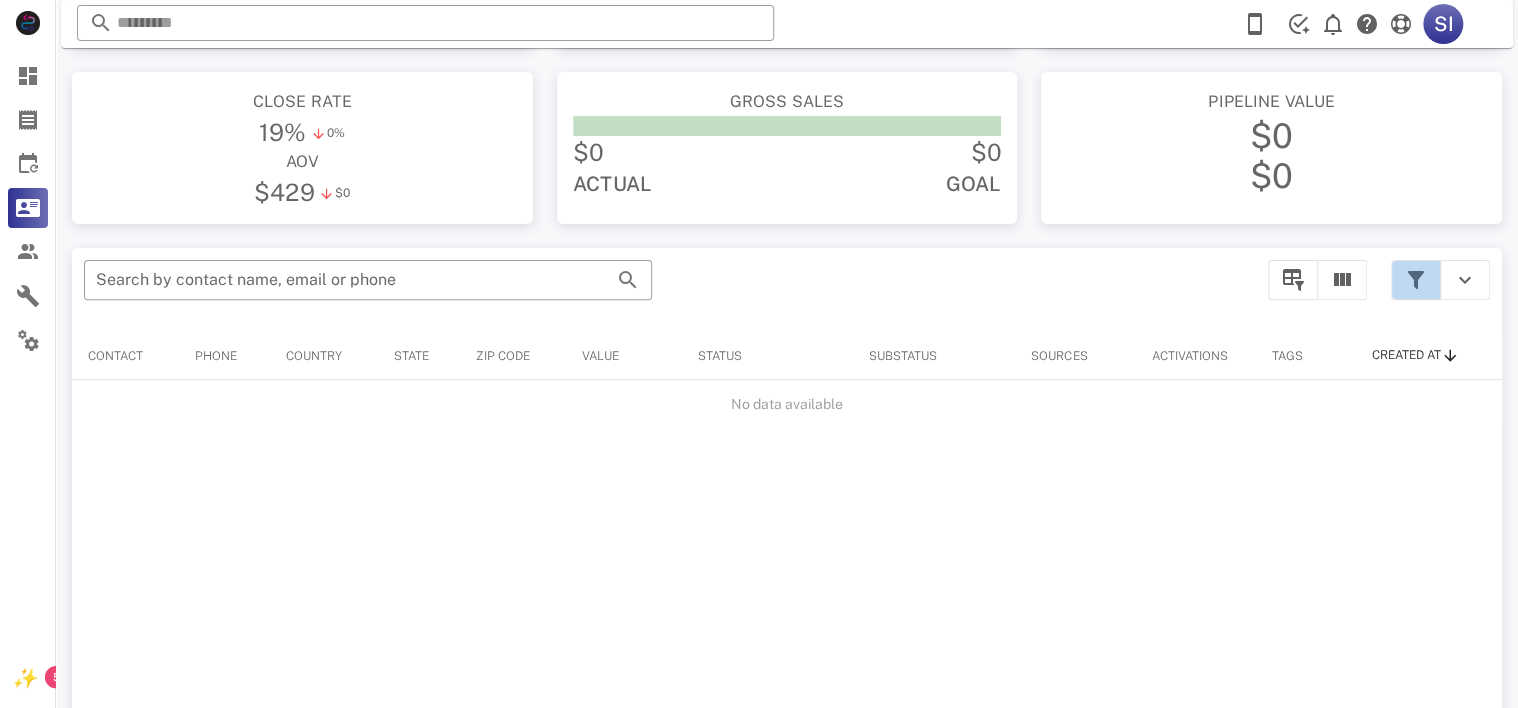 click at bounding box center [1416, 280] 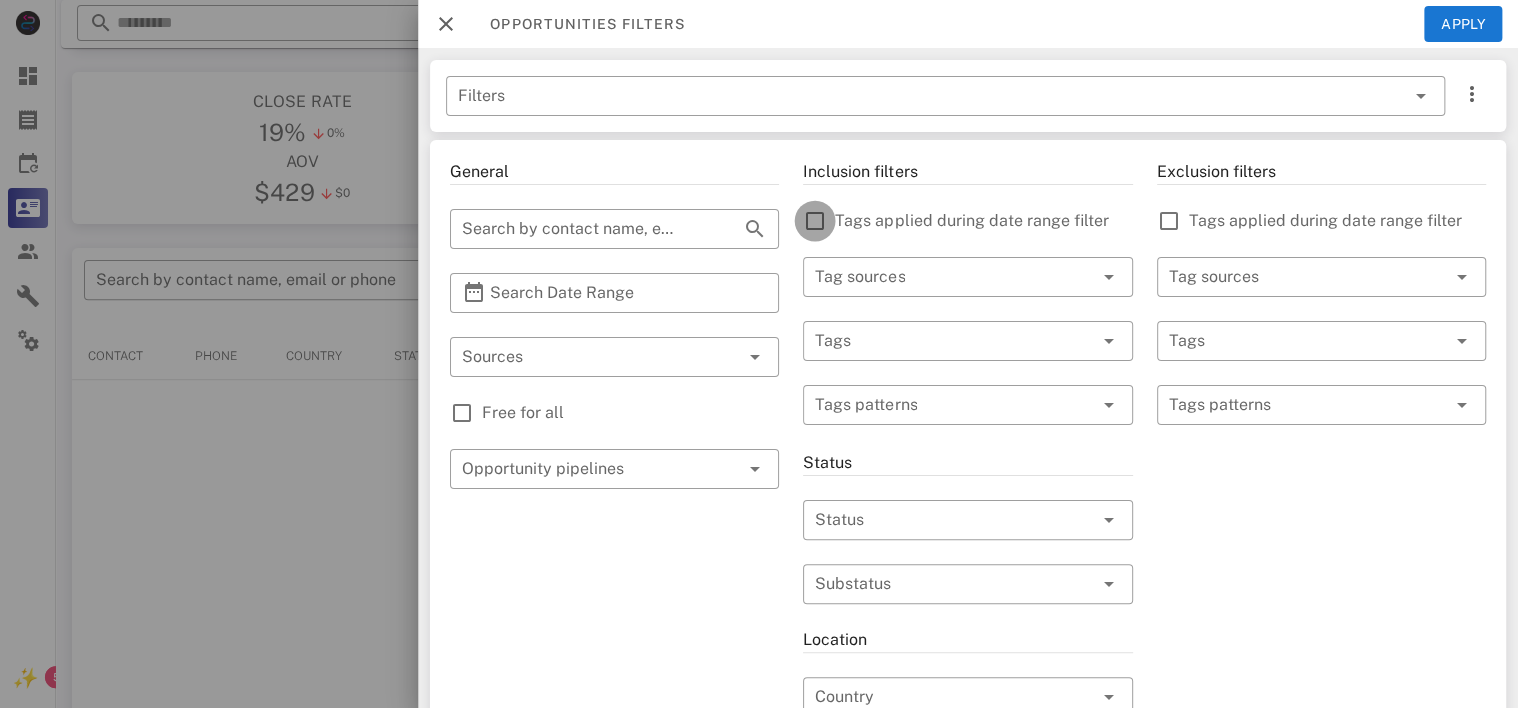 click at bounding box center (815, 221) 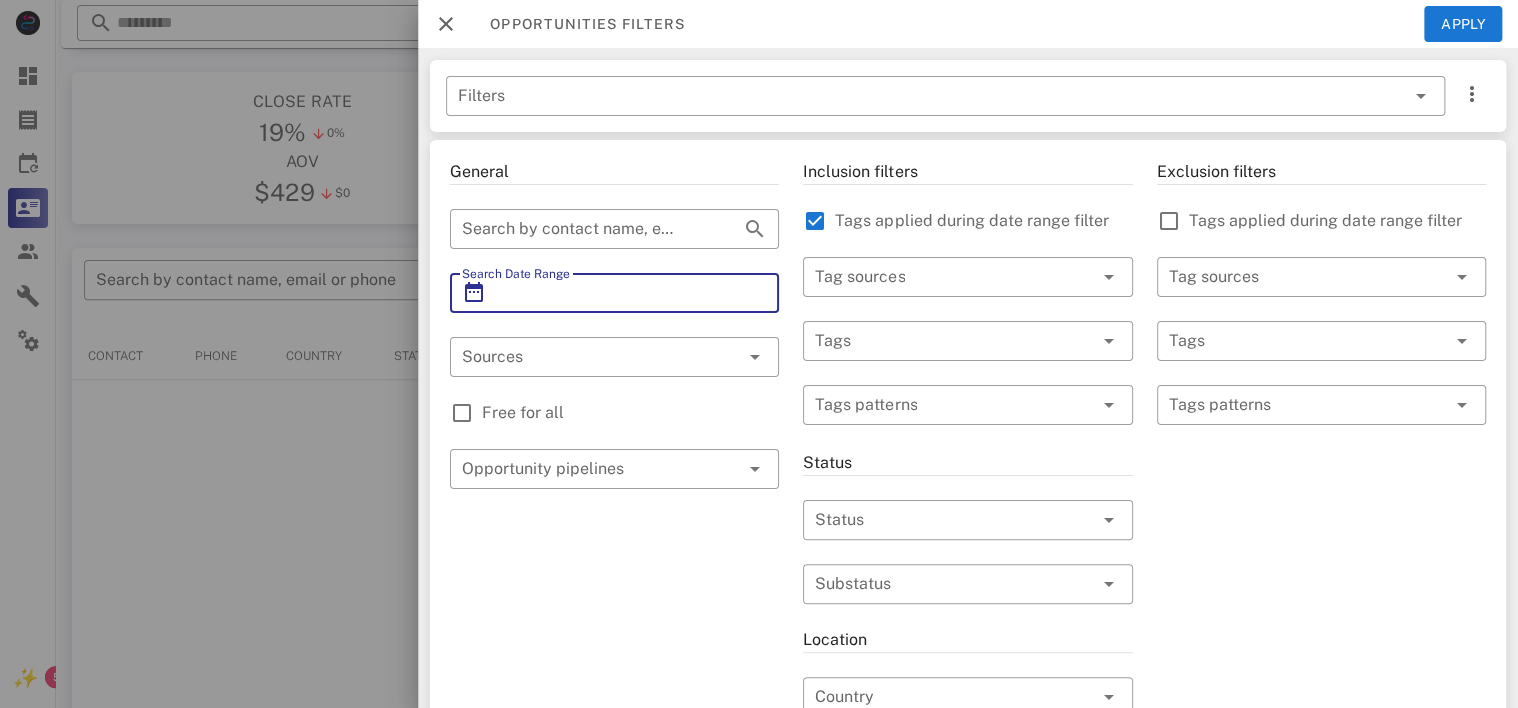 click on "Search Date Range" at bounding box center [614, 293] 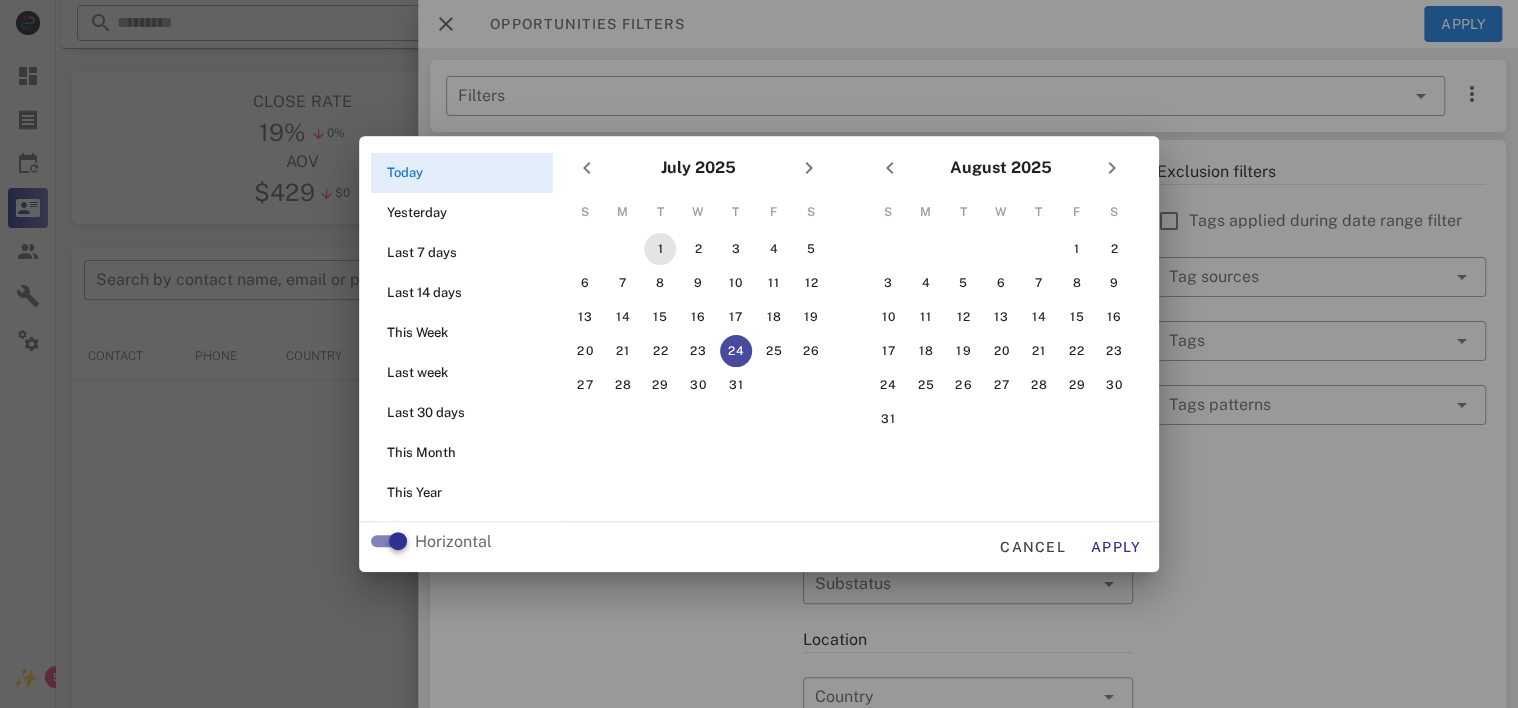 click on "1" at bounding box center (660, 249) 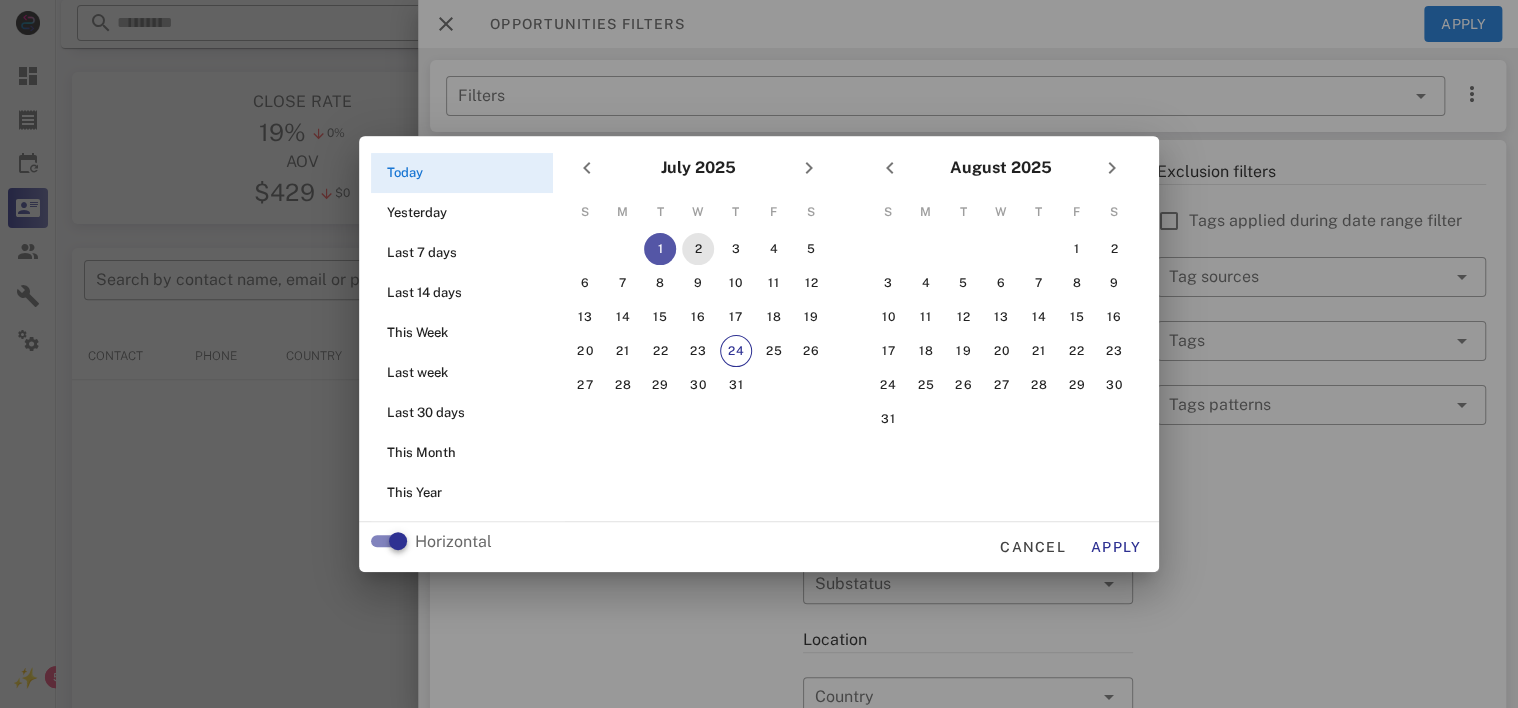 click on "2" at bounding box center (698, 249) 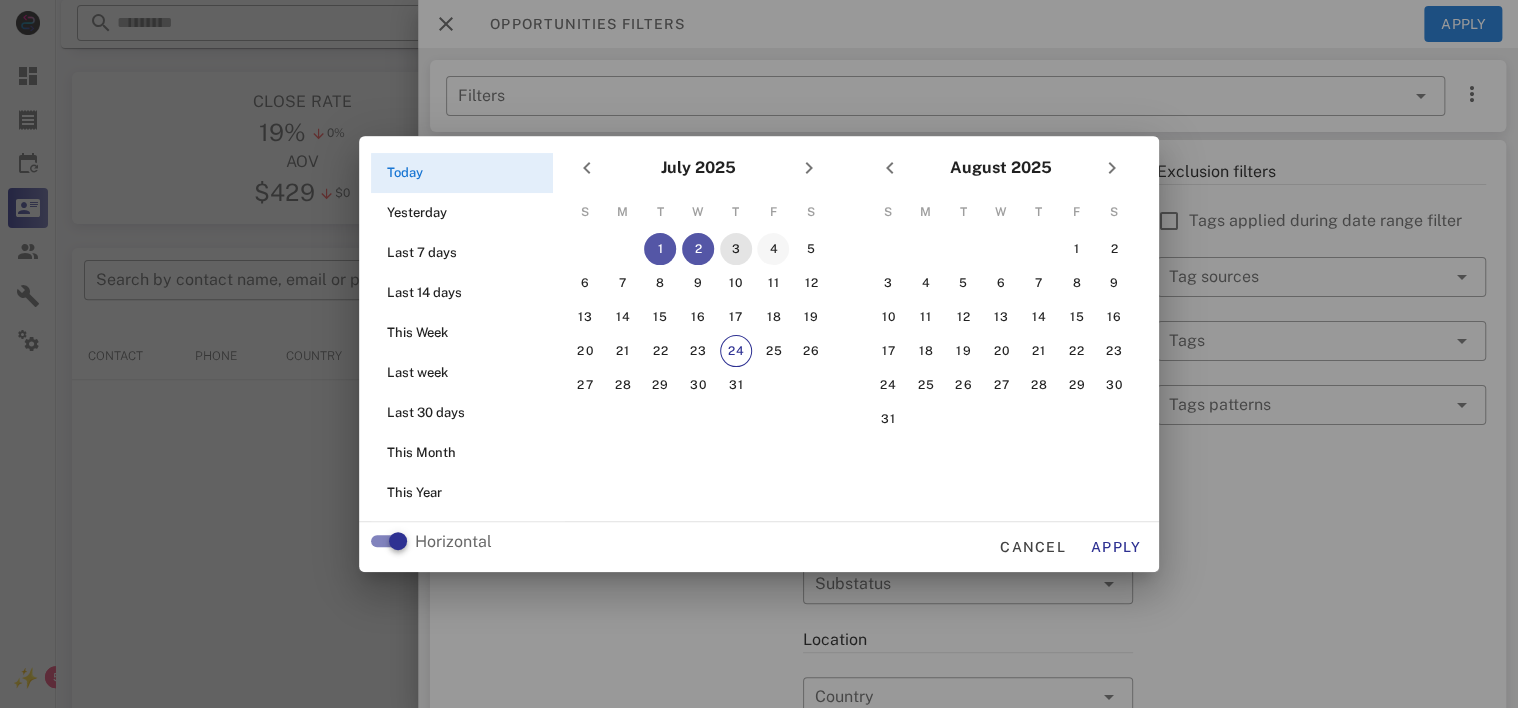 drag, startPoint x: 736, startPoint y: 250, endPoint x: 770, endPoint y: 250, distance: 34 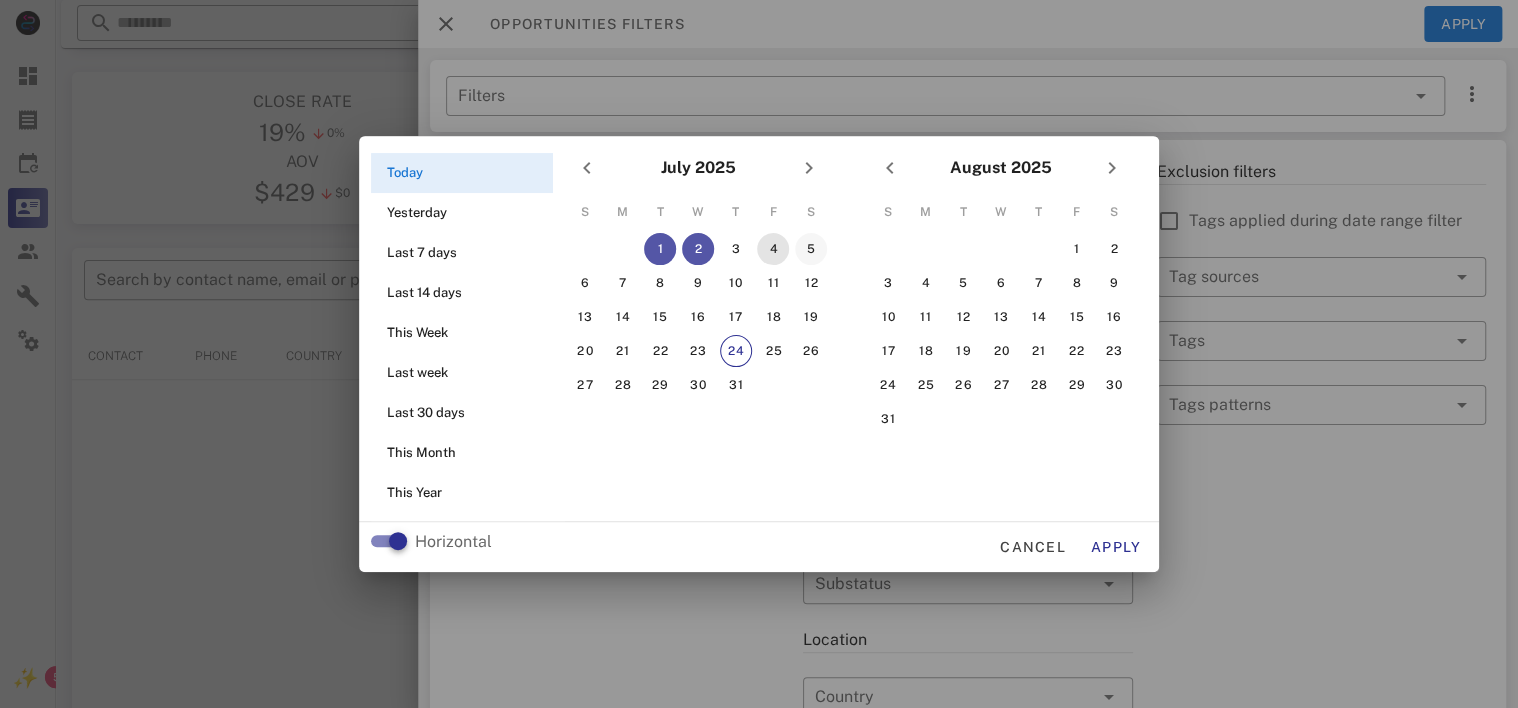 drag, startPoint x: 770, startPoint y: 250, endPoint x: 805, endPoint y: 249, distance: 35.014282 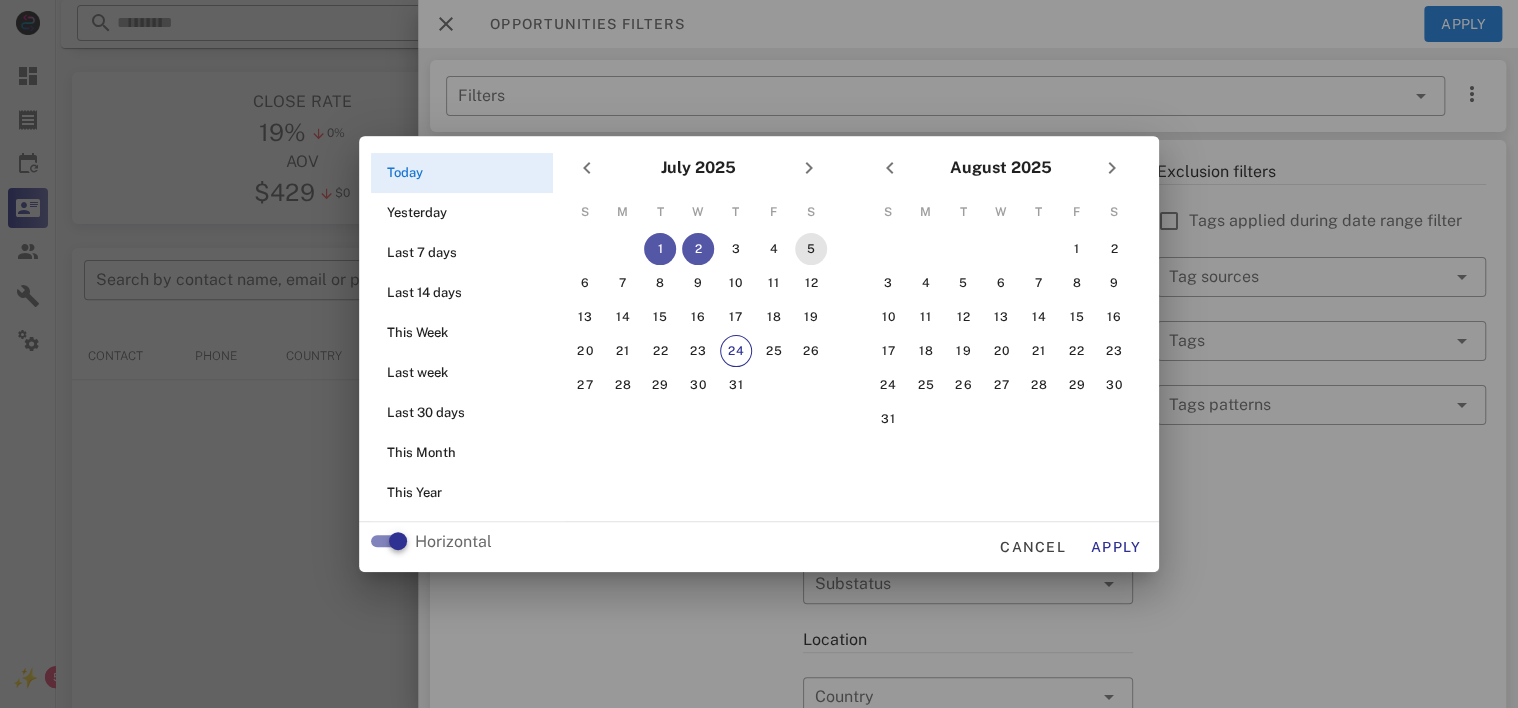 click on "5" at bounding box center [811, 249] 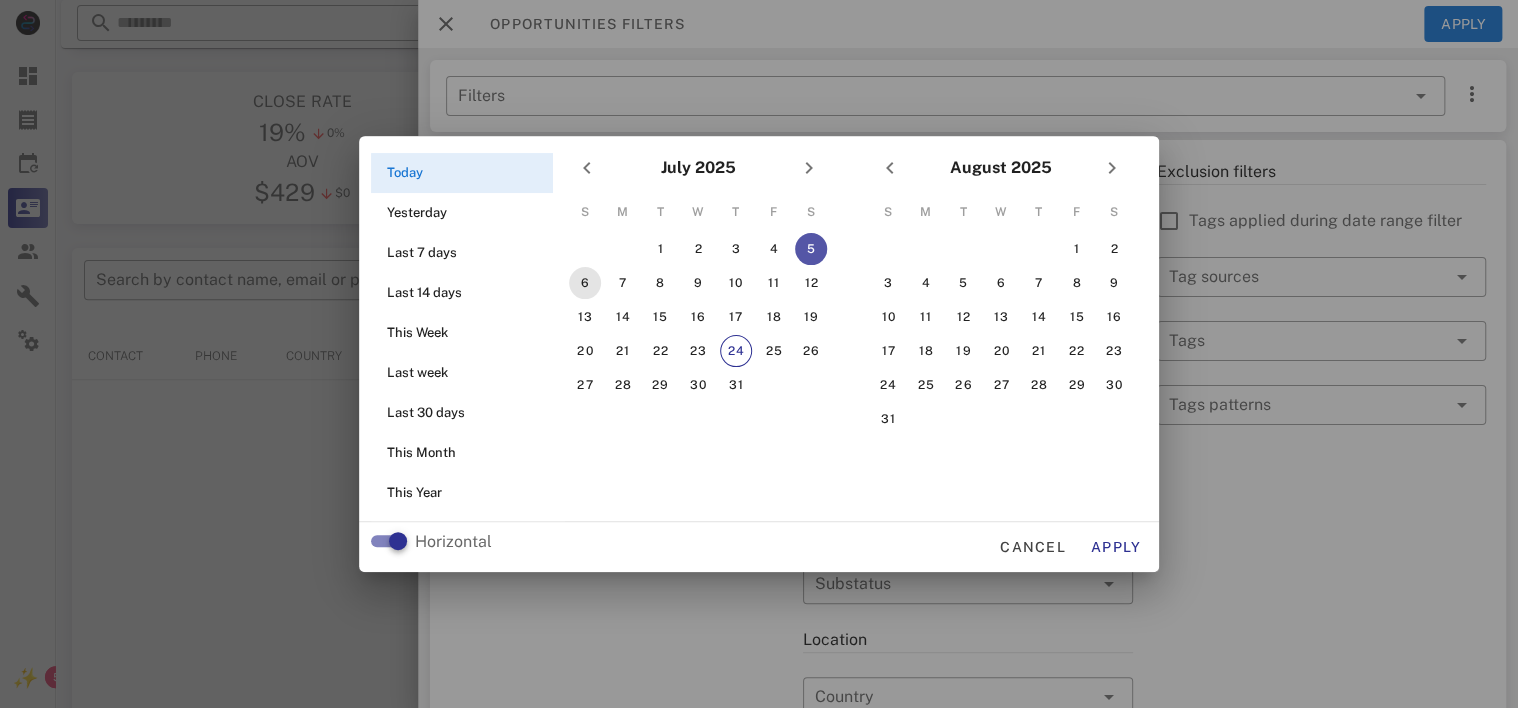 click on "6" at bounding box center (585, 283) 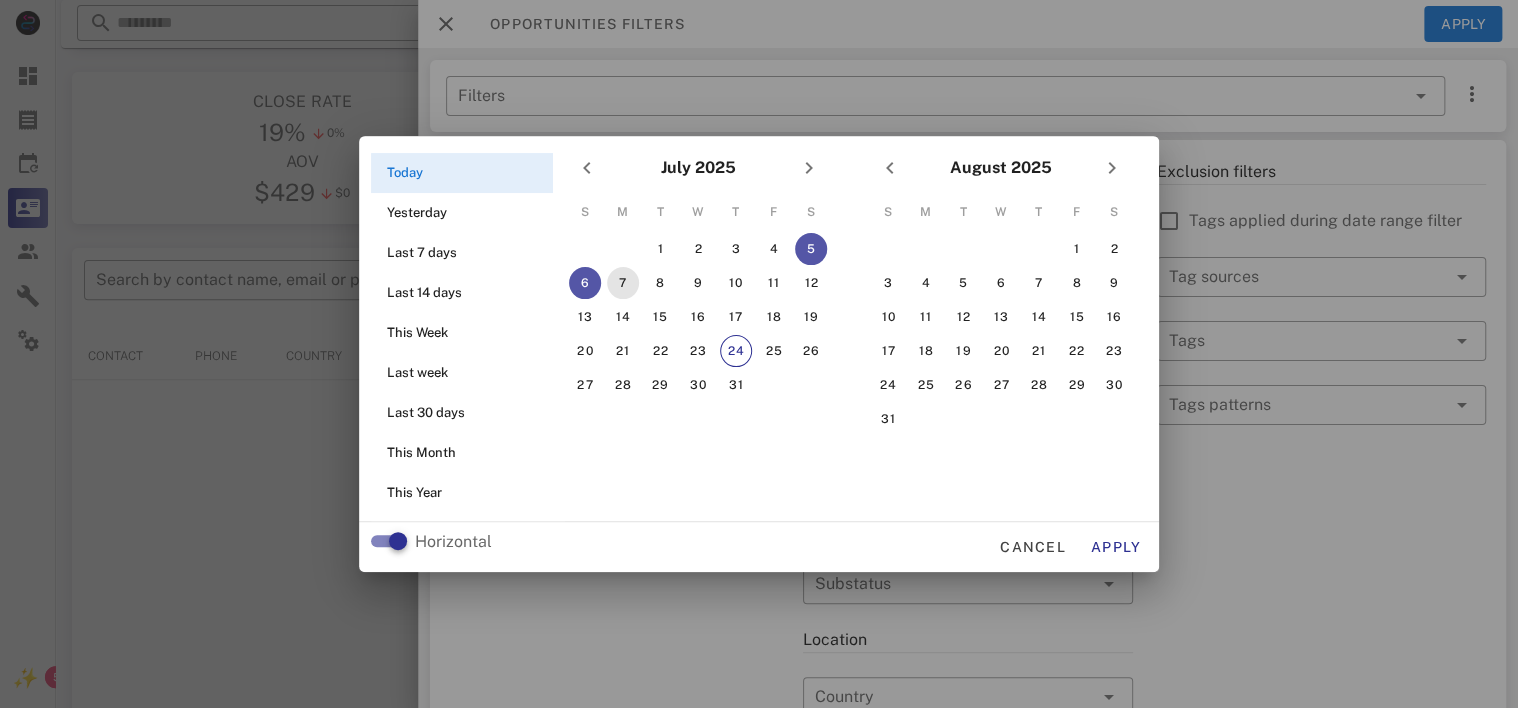 click on "7" at bounding box center (623, 283) 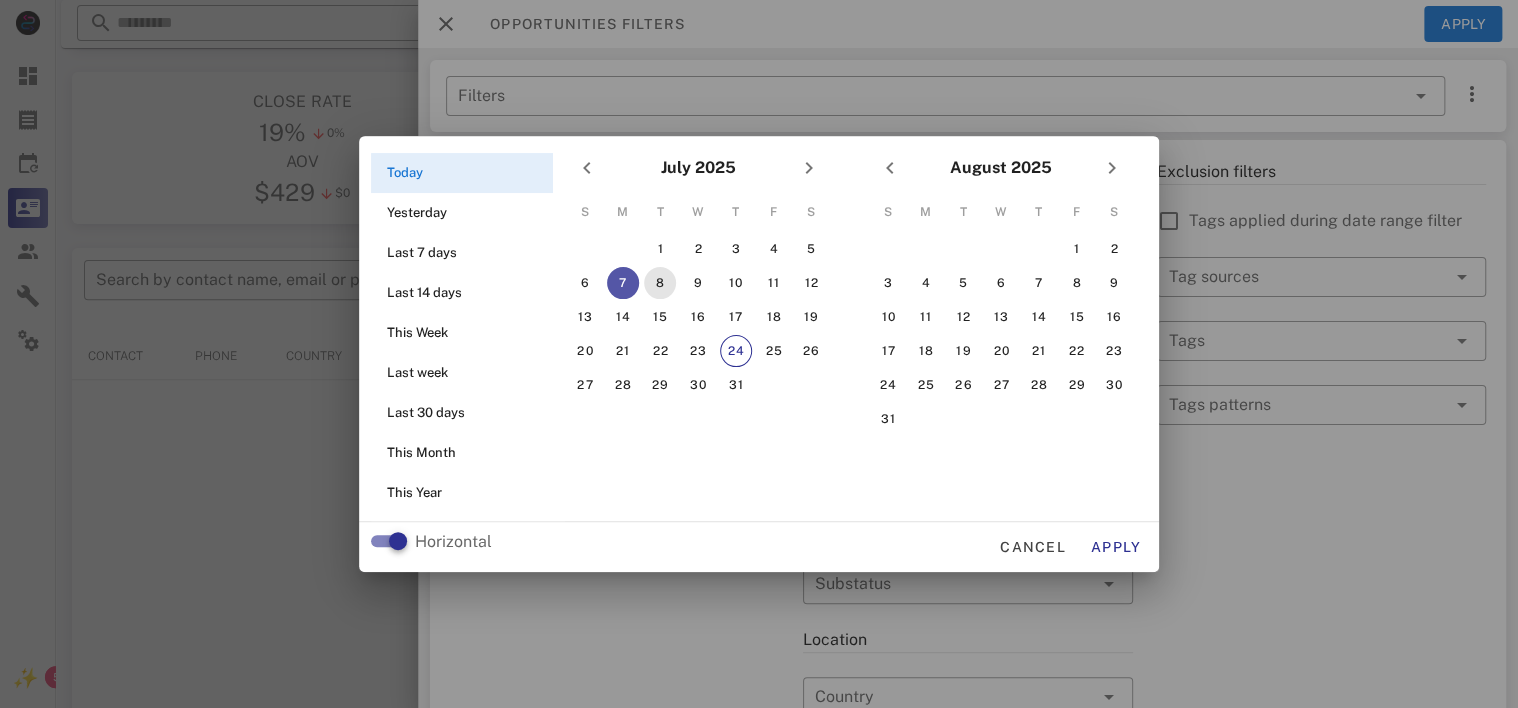 click on "8" at bounding box center [660, 283] 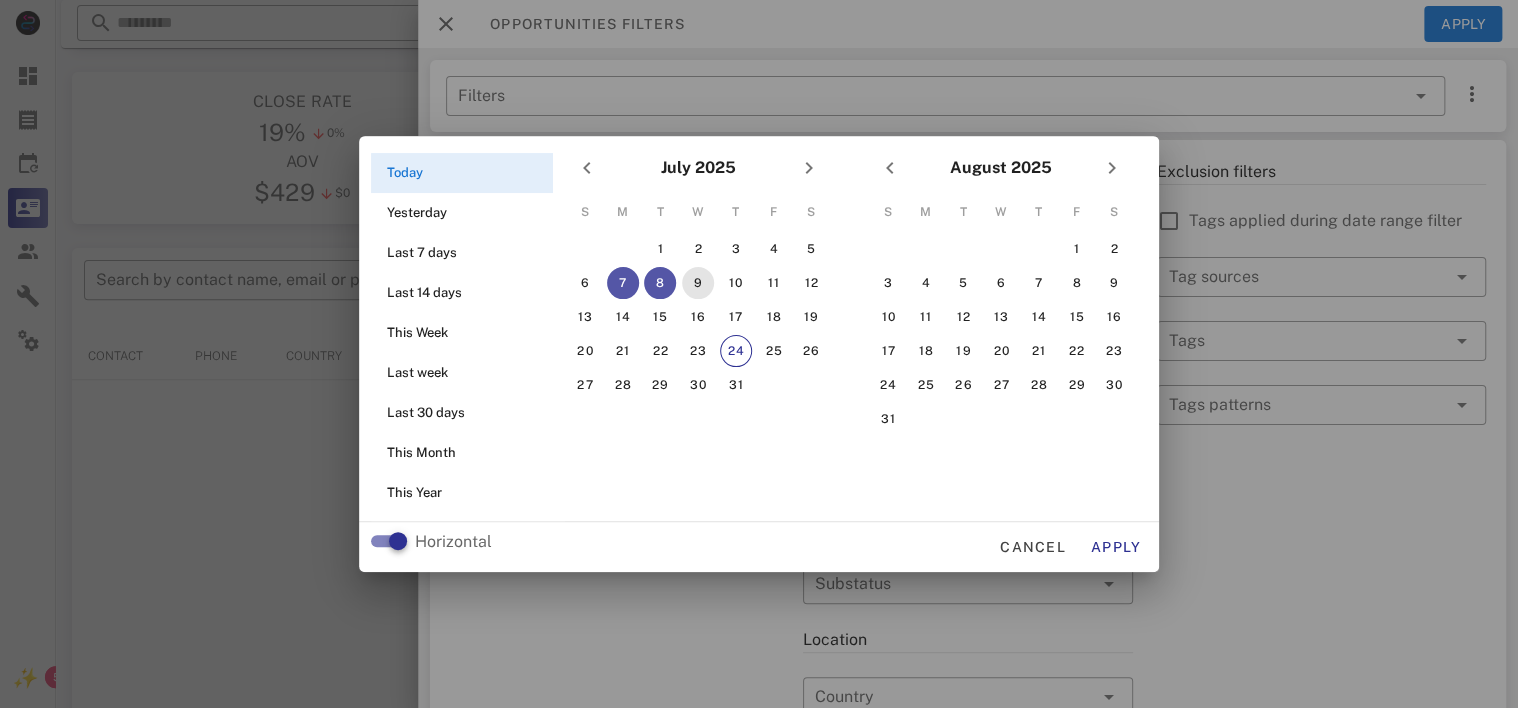 click on "9" at bounding box center (698, 283) 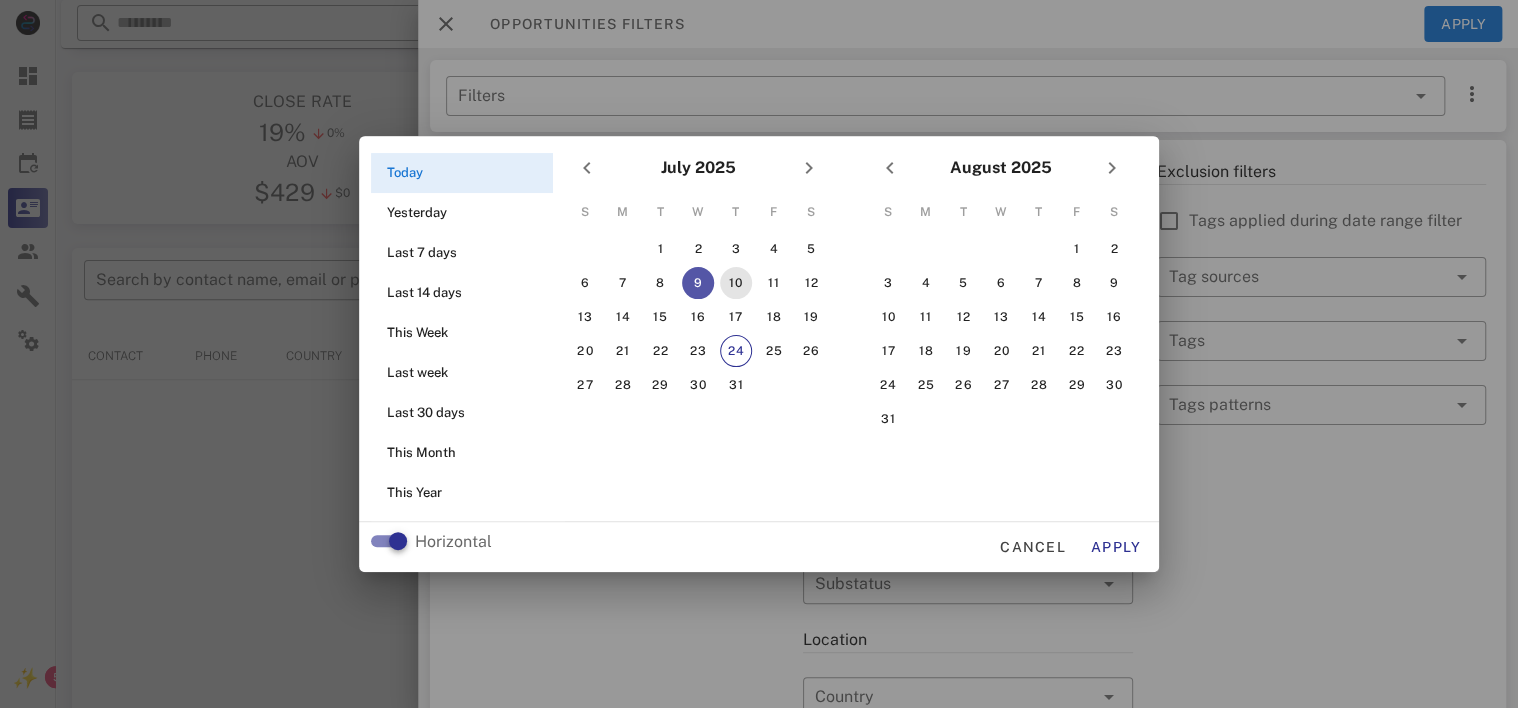 click on "10" at bounding box center [736, 283] 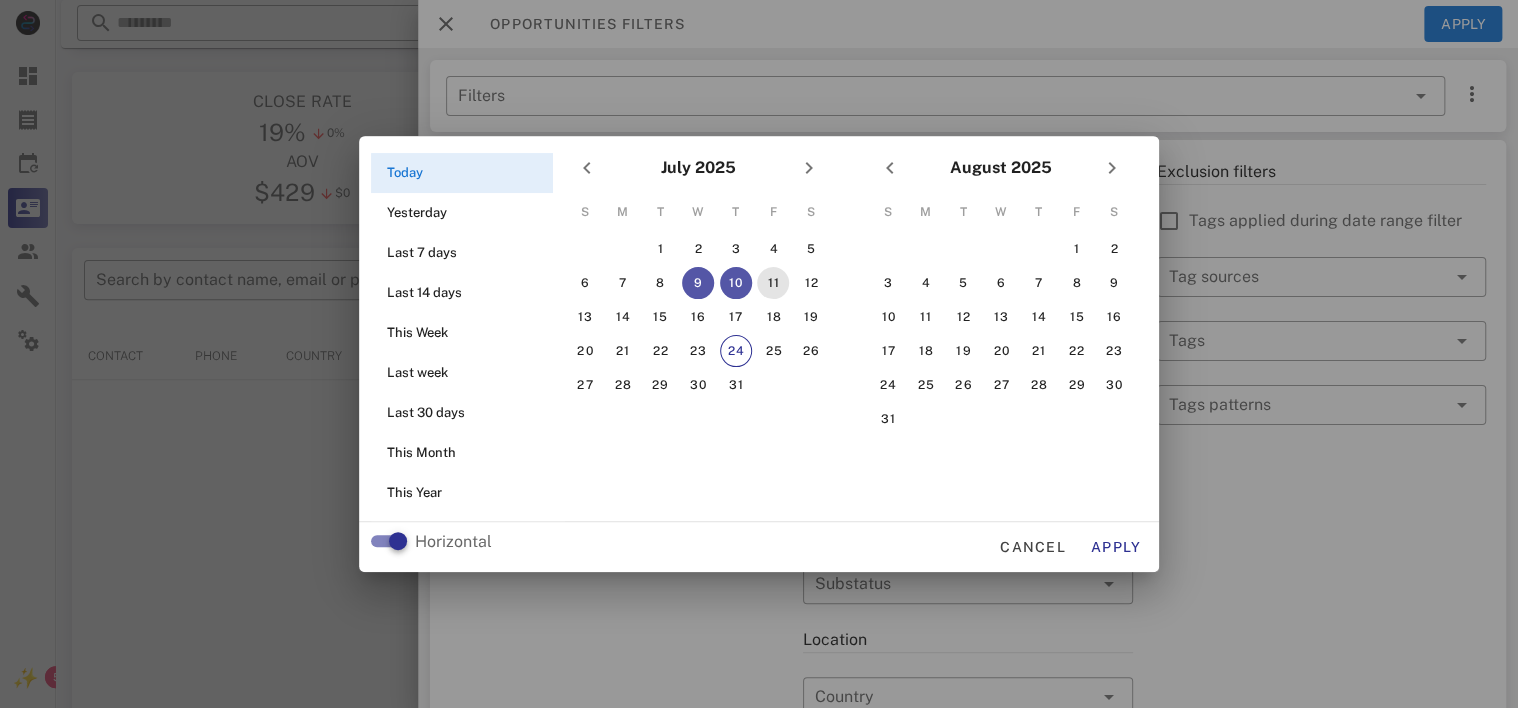 click on "11" at bounding box center (773, 283) 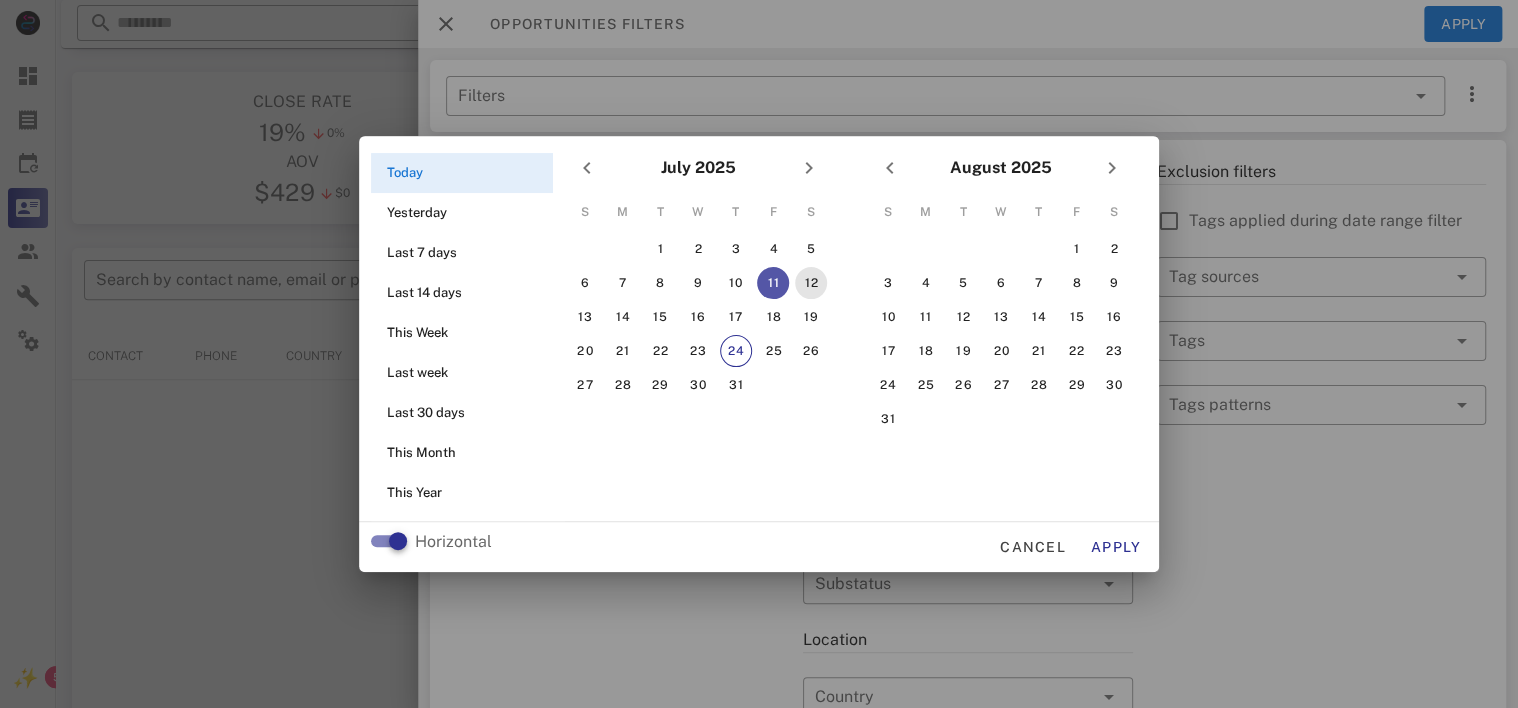click on "12" at bounding box center [811, 283] 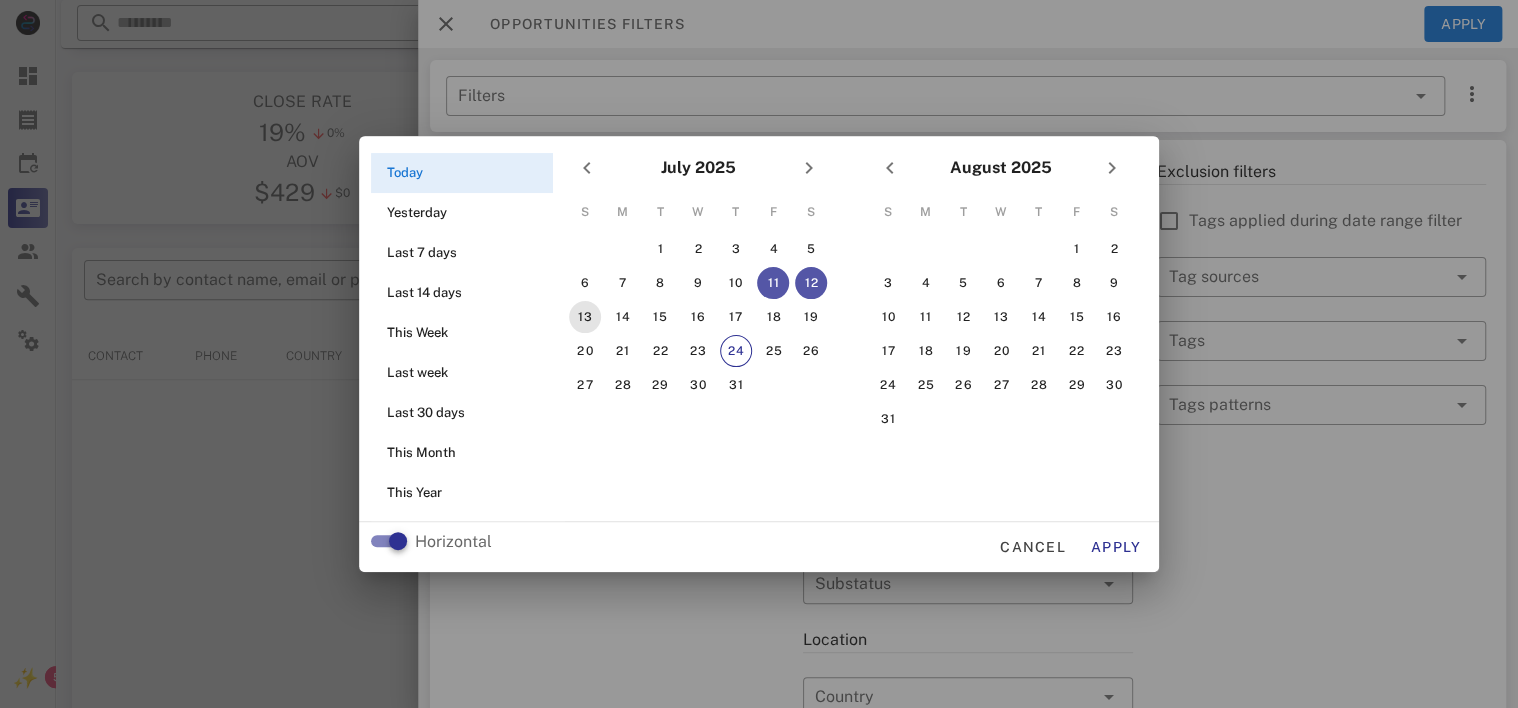 click on "13" at bounding box center [585, 317] 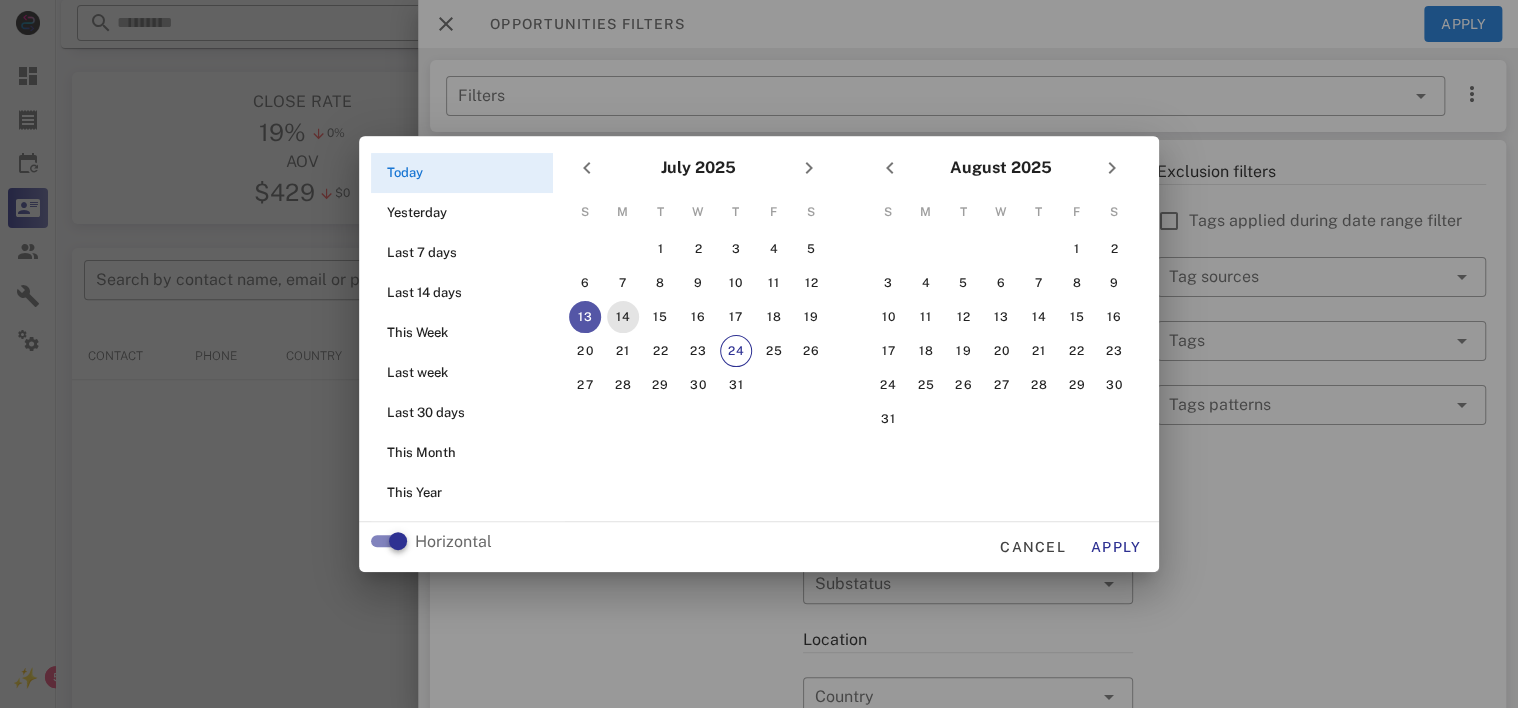 click on "14" at bounding box center [623, 317] 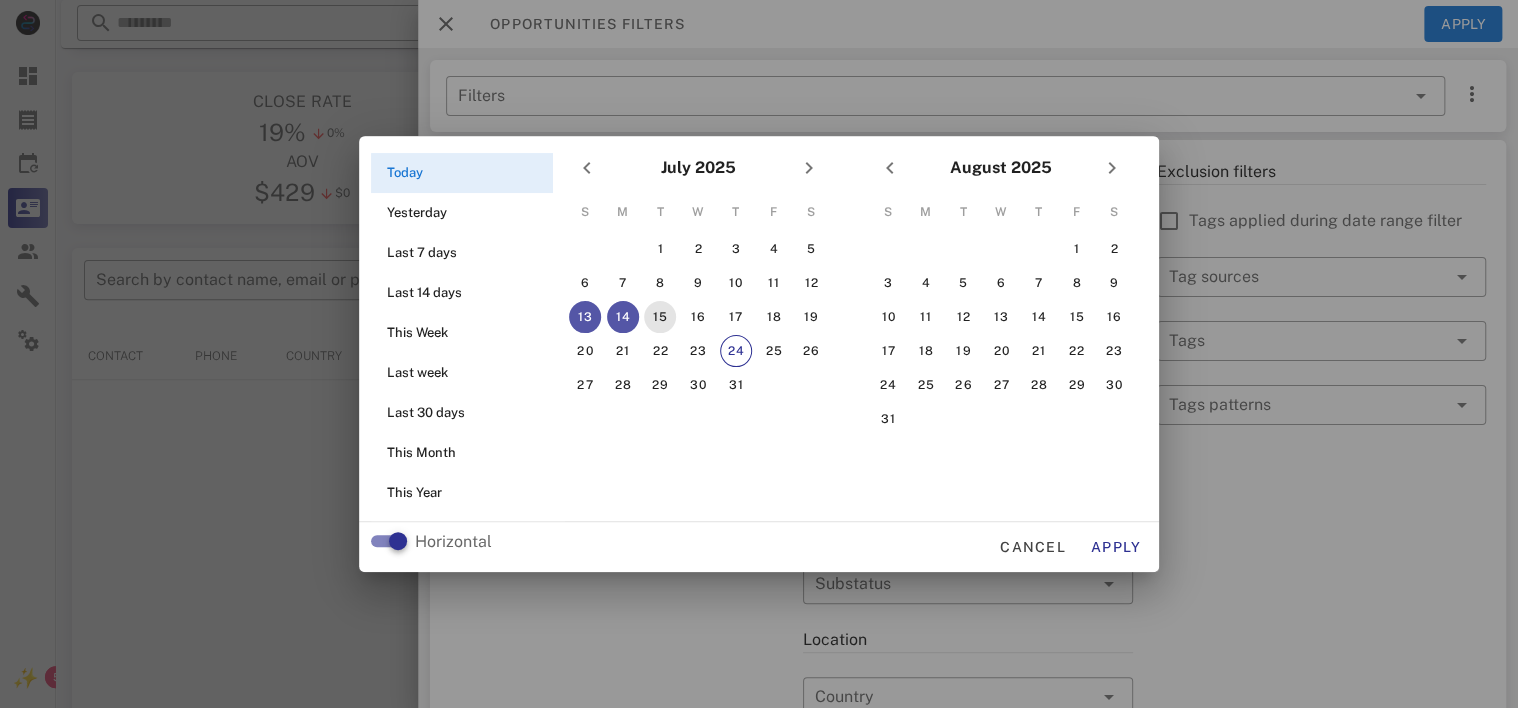 click on "15" at bounding box center [660, 317] 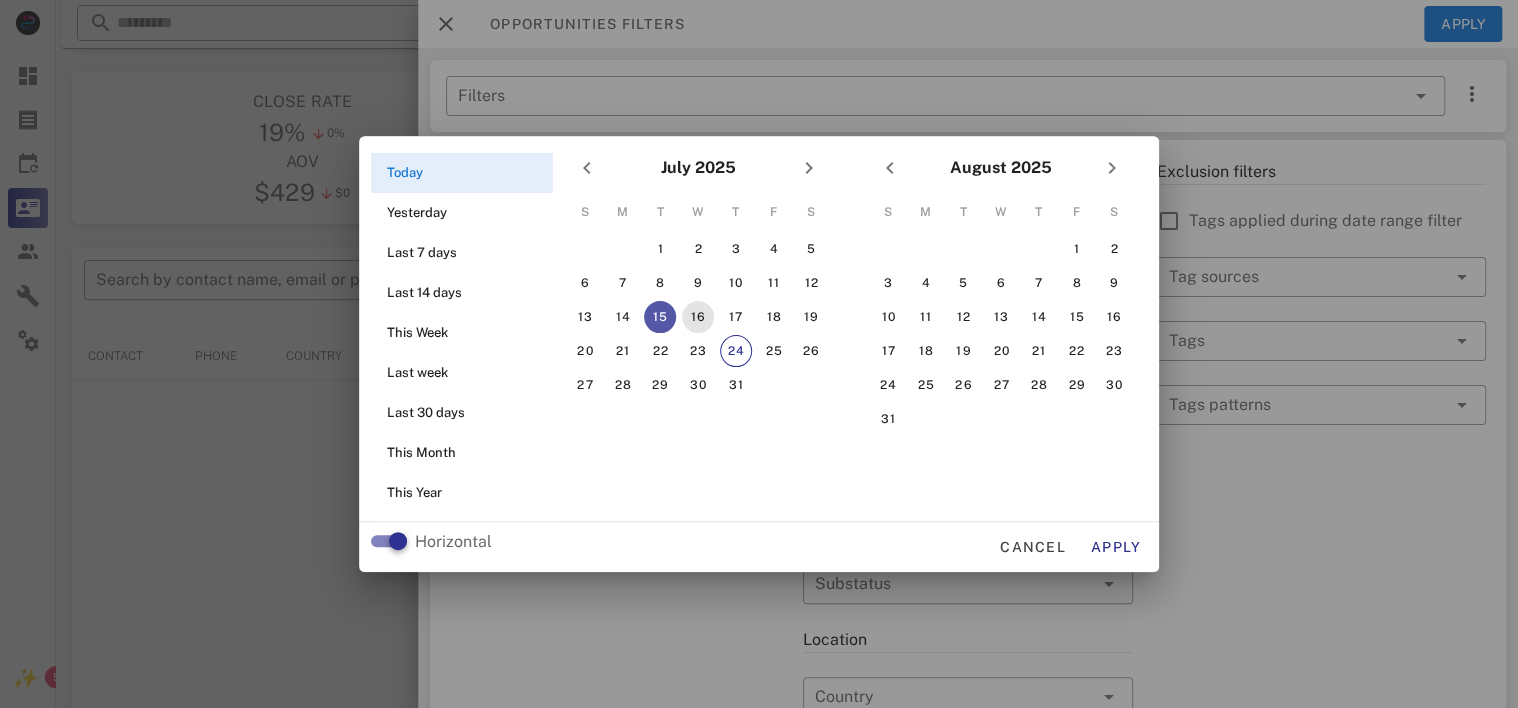 click on "16" at bounding box center (698, 317) 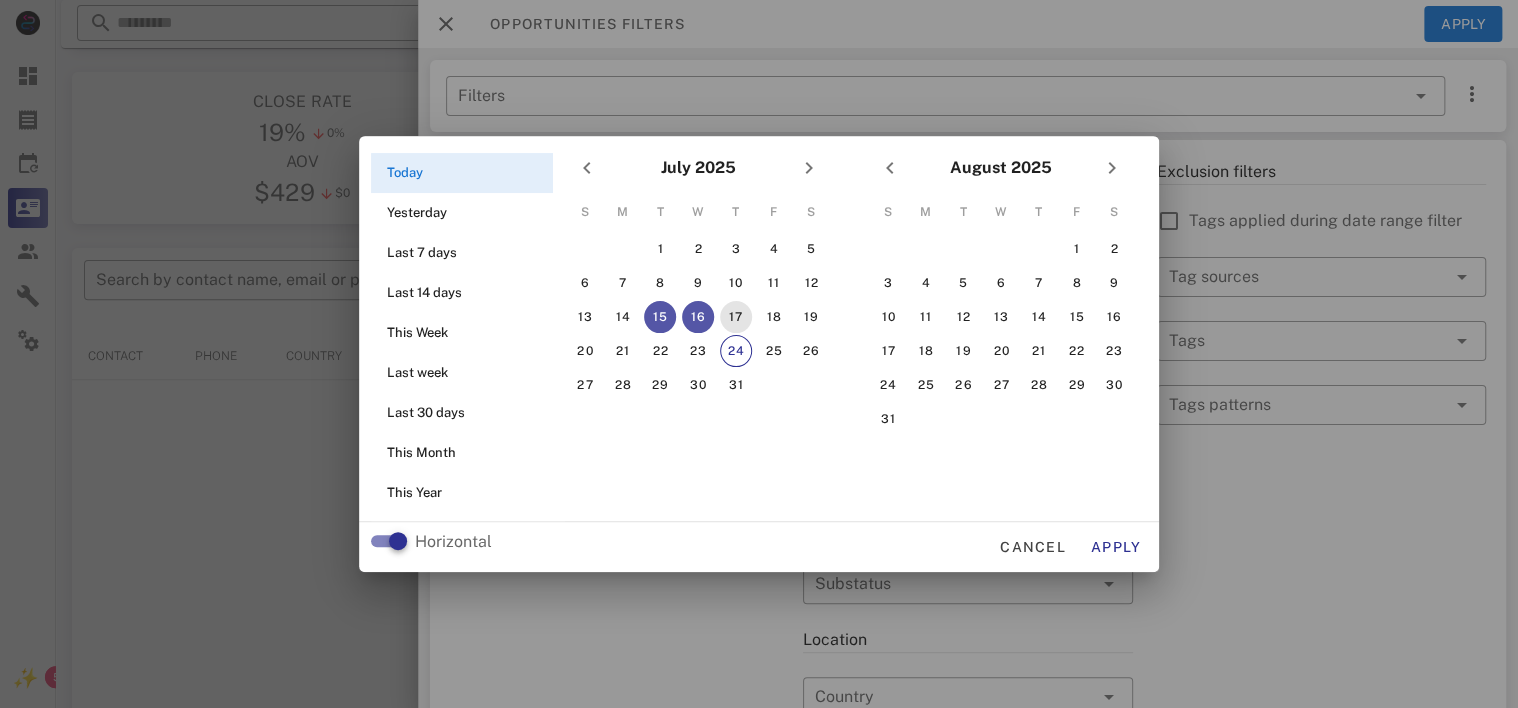 click on "17" at bounding box center [736, 317] 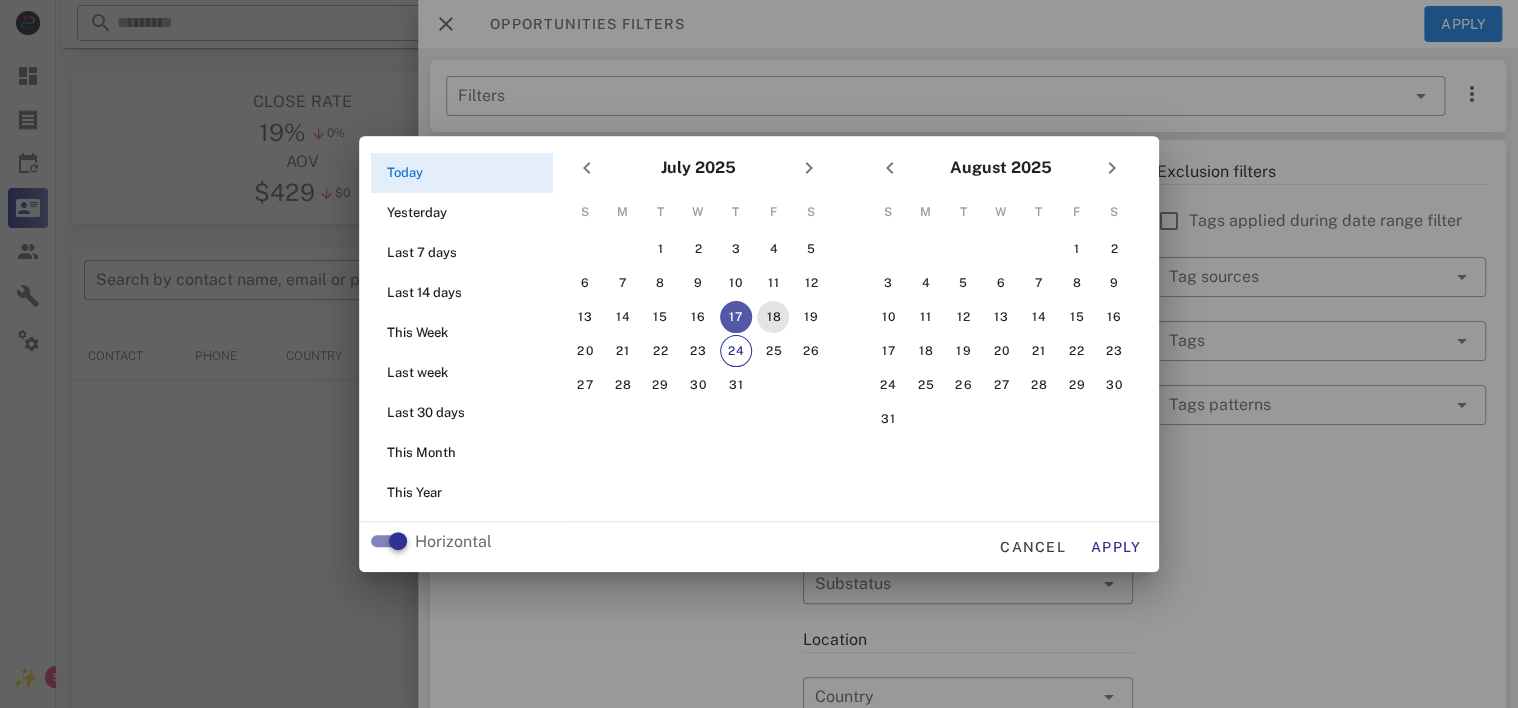 click on "18" at bounding box center (773, 317) 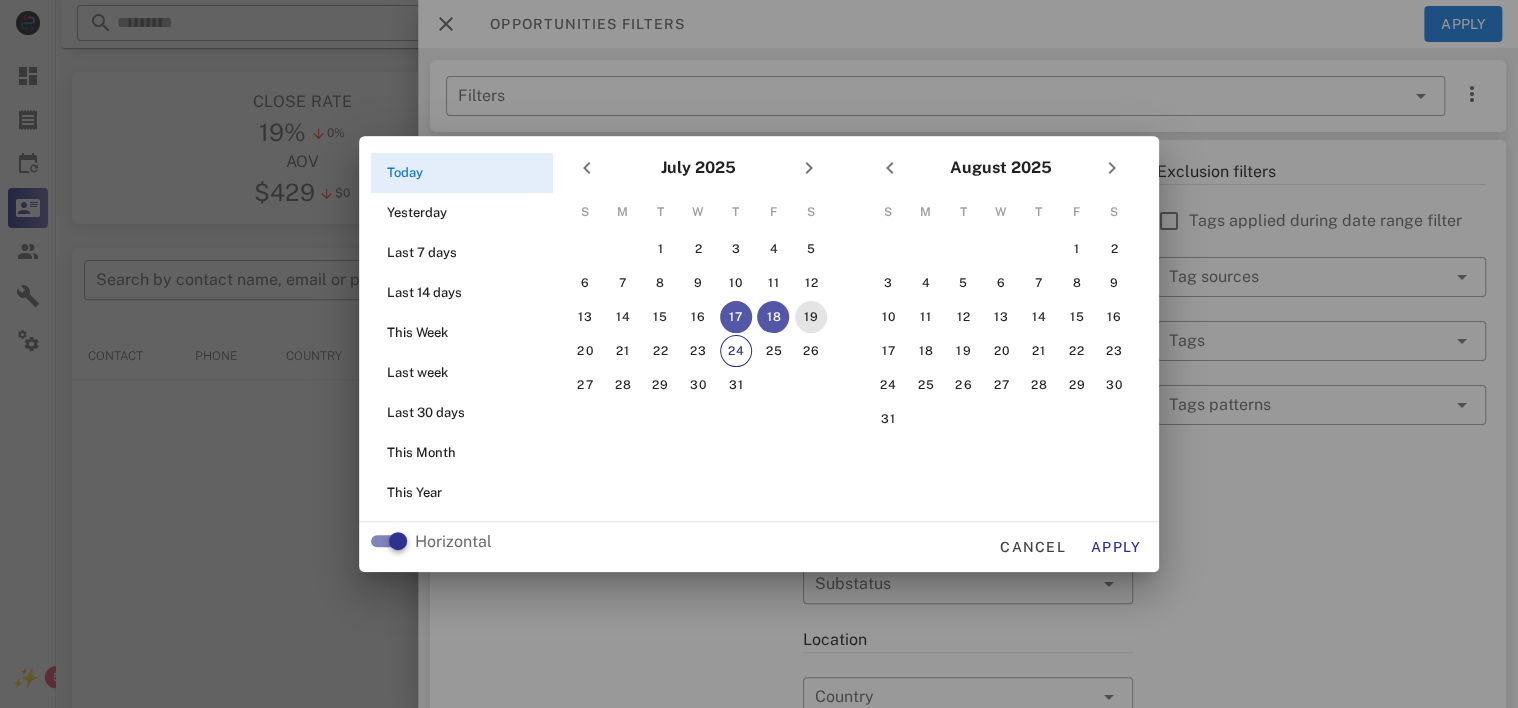 click on "19" at bounding box center (811, 317) 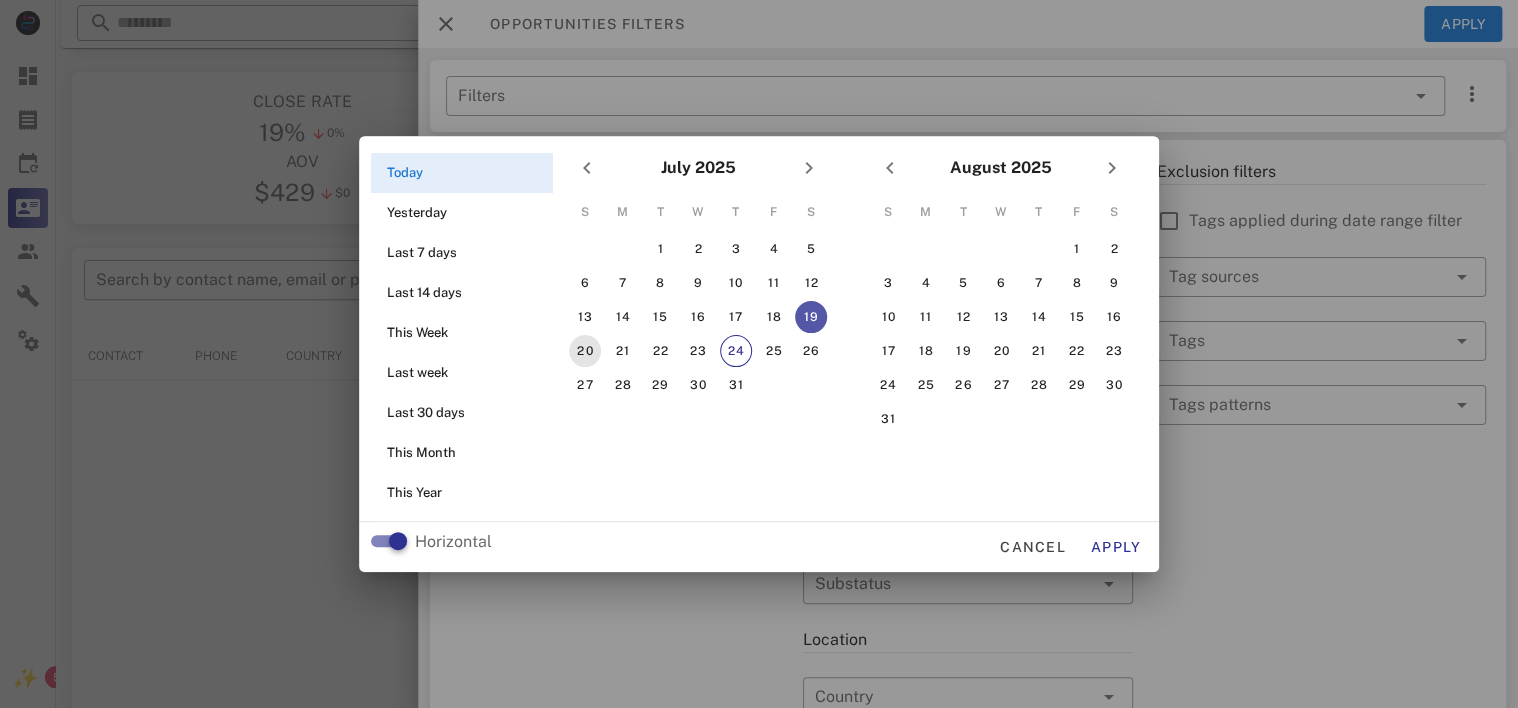 click on "20" at bounding box center [585, 351] 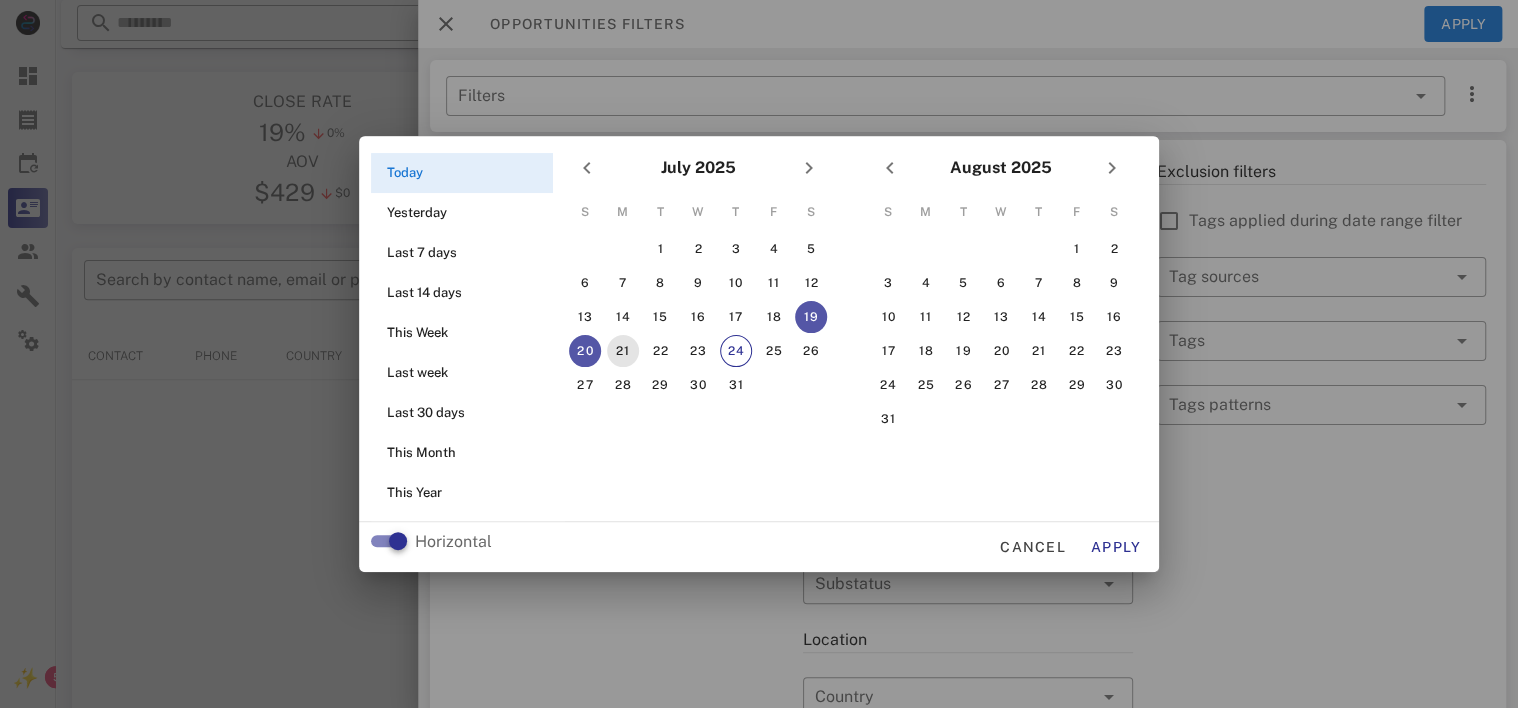 click on "21" at bounding box center (623, 351) 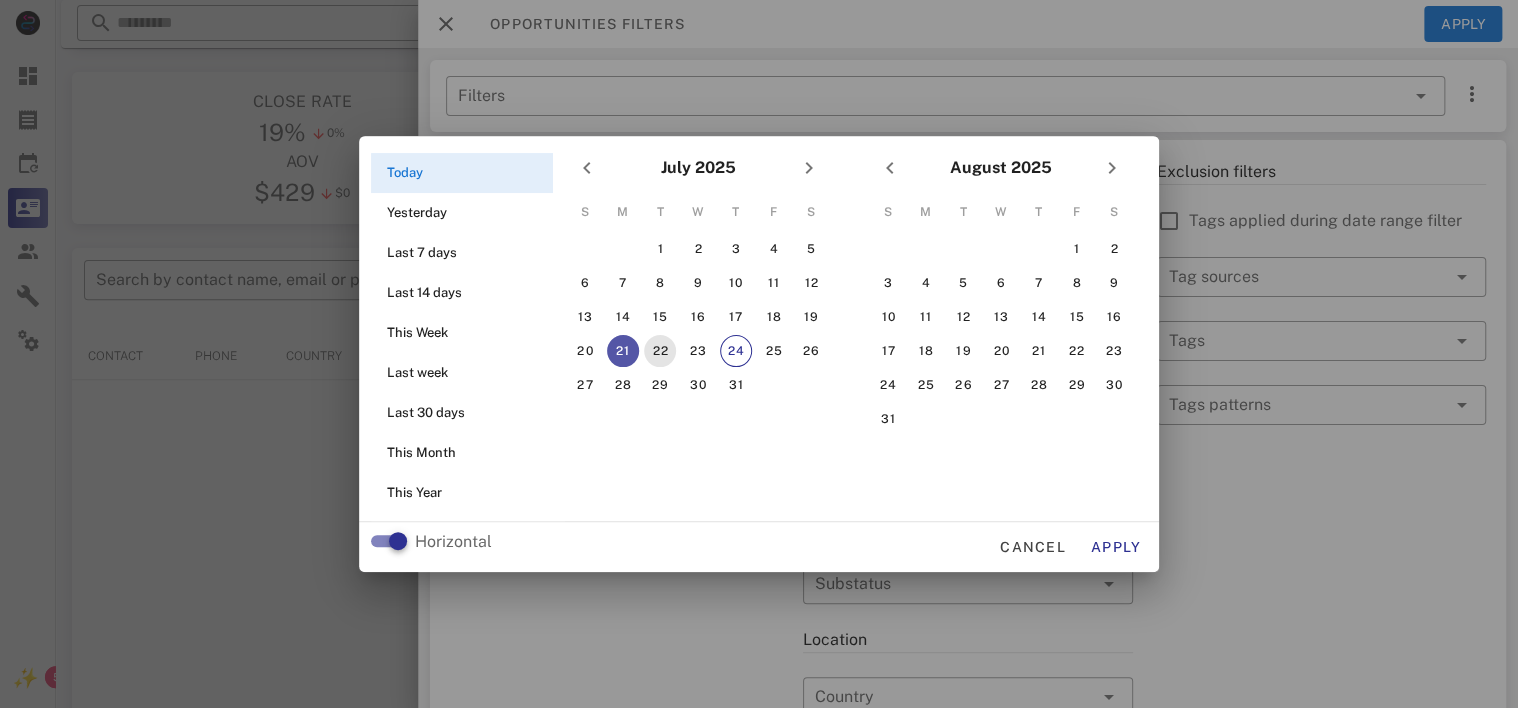 click on "22" at bounding box center [660, 351] 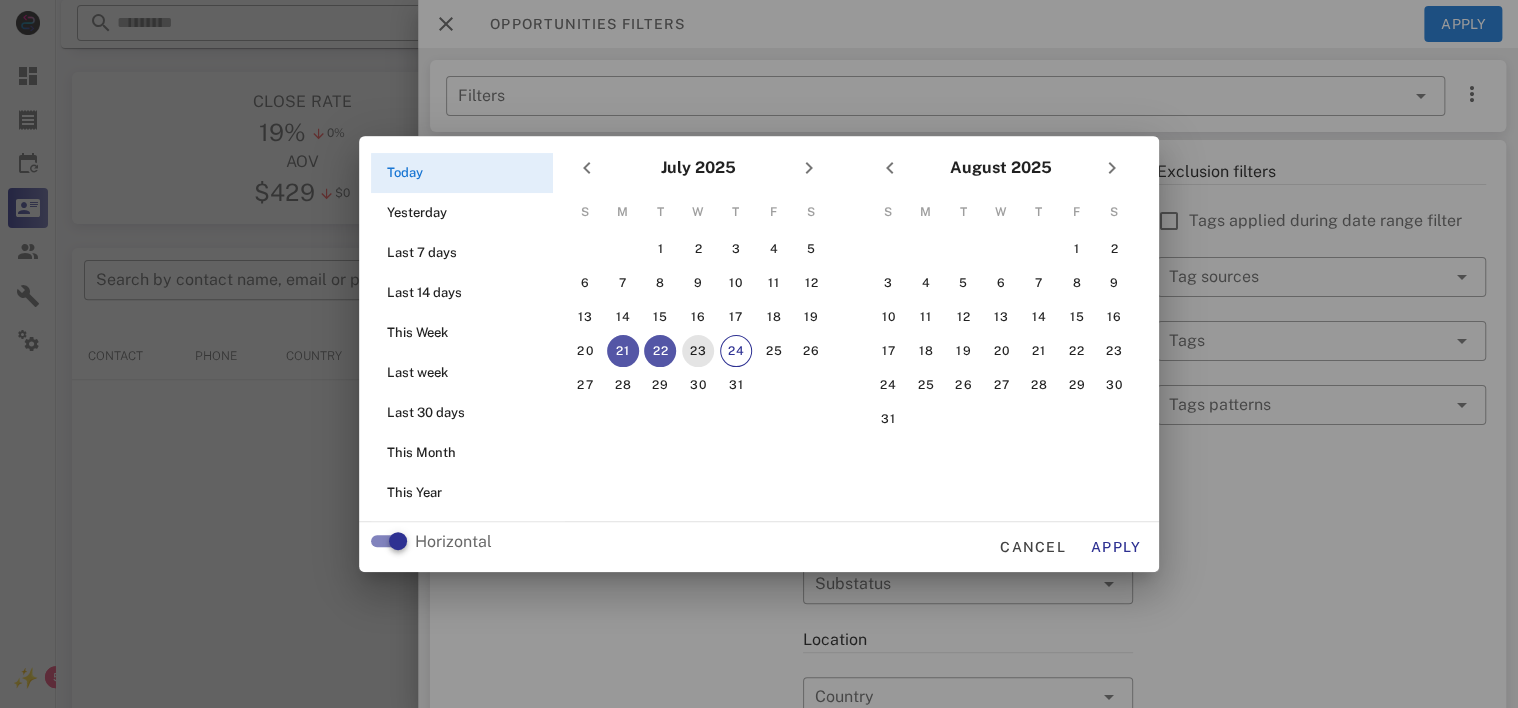 click on "23" at bounding box center [698, 351] 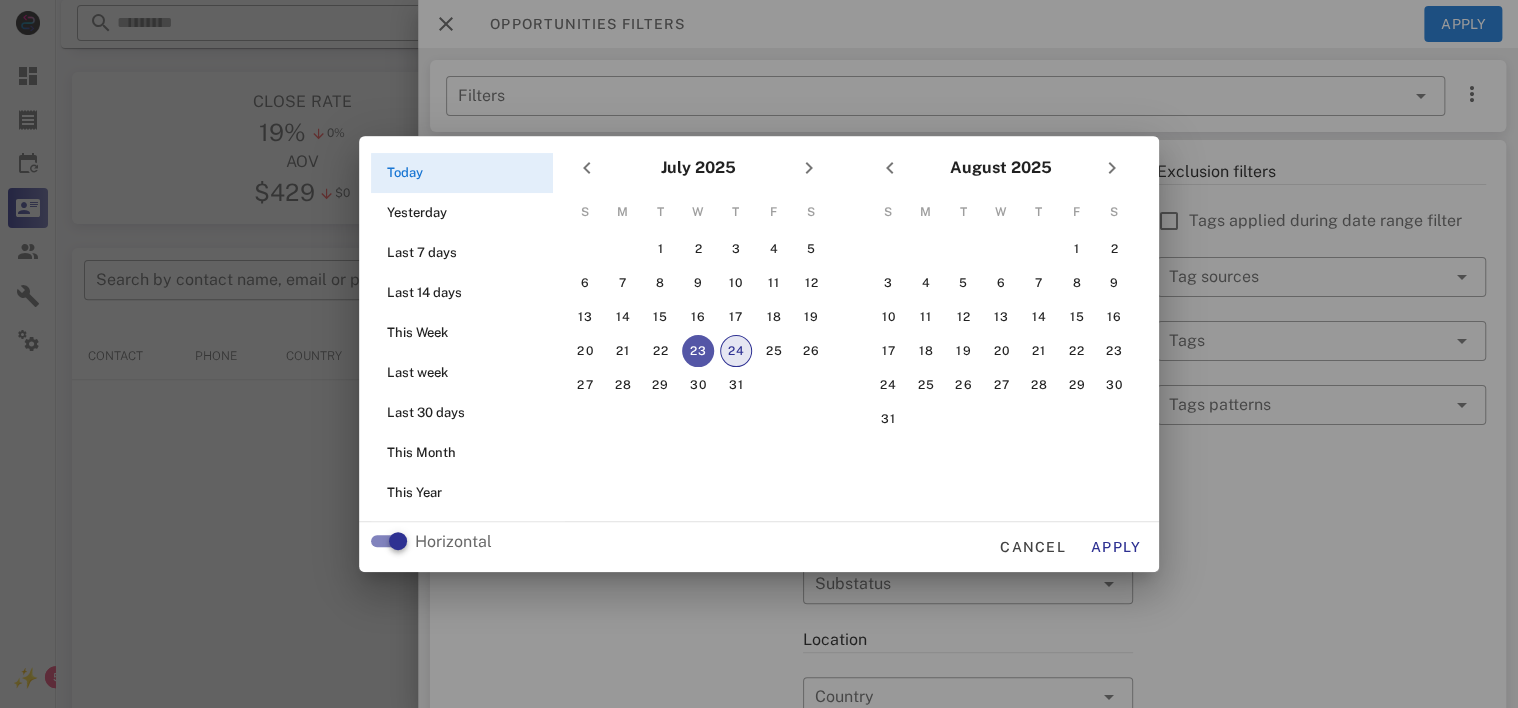 click on "24" at bounding box center [736, 351] 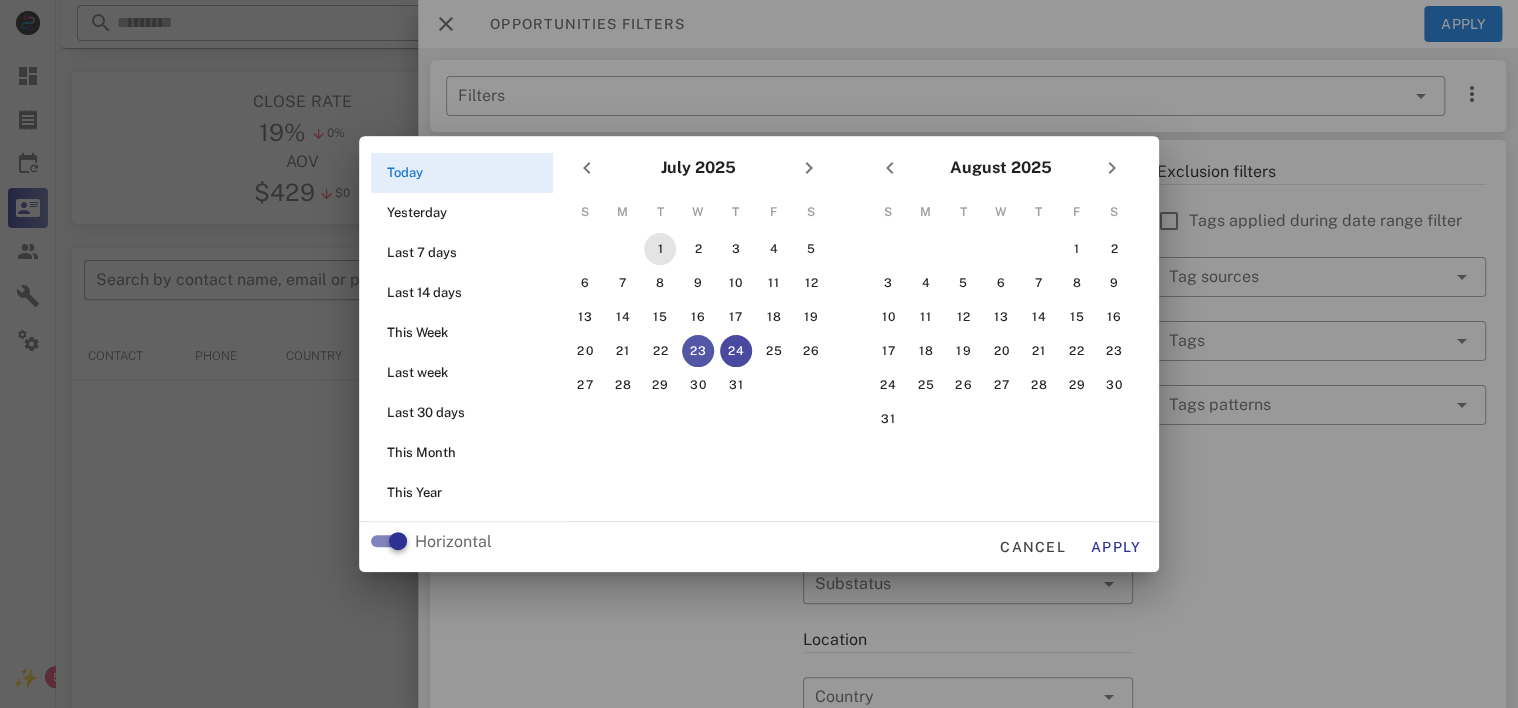 click on "1" at bounding box center (660, 249) 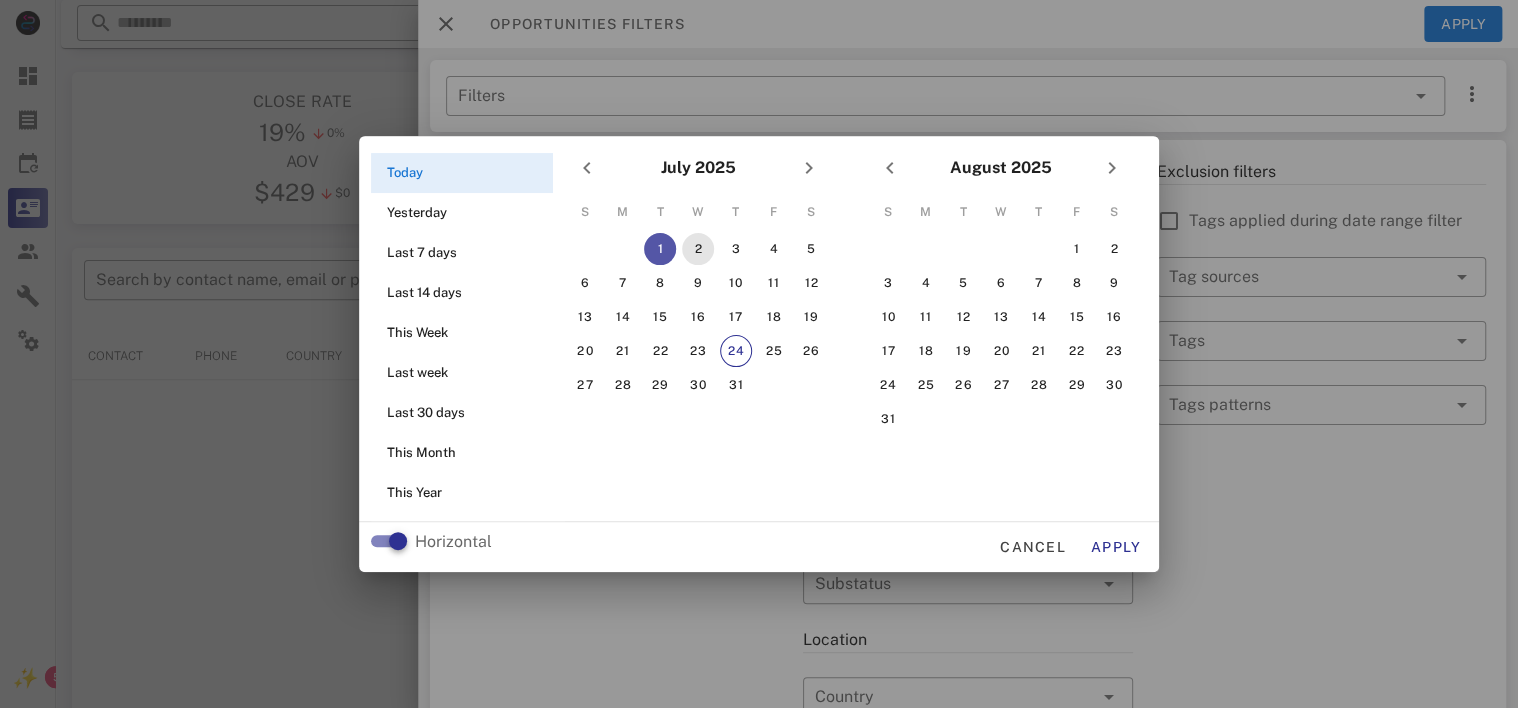 click on "2" at bounding box center [698, 249] 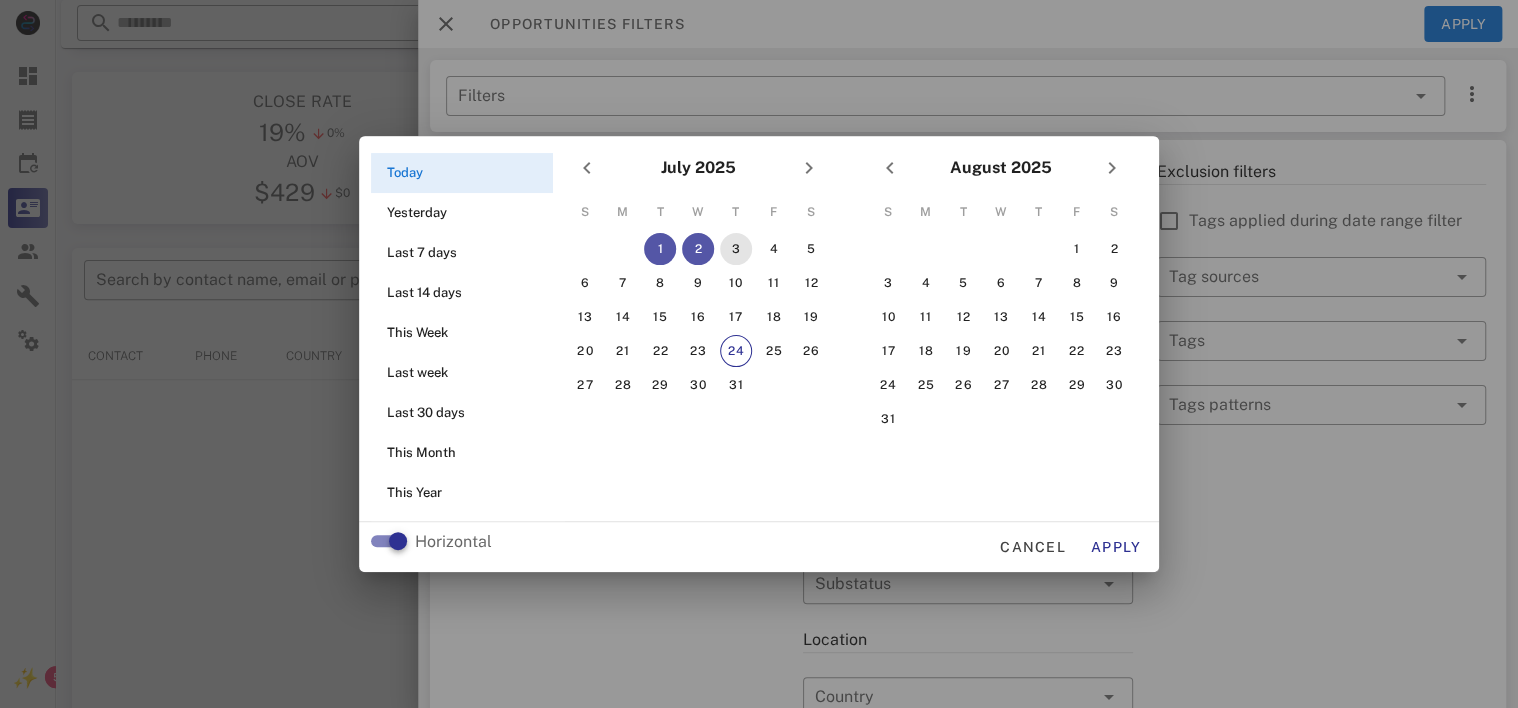 click on "3" at bounding box center [736, 249] 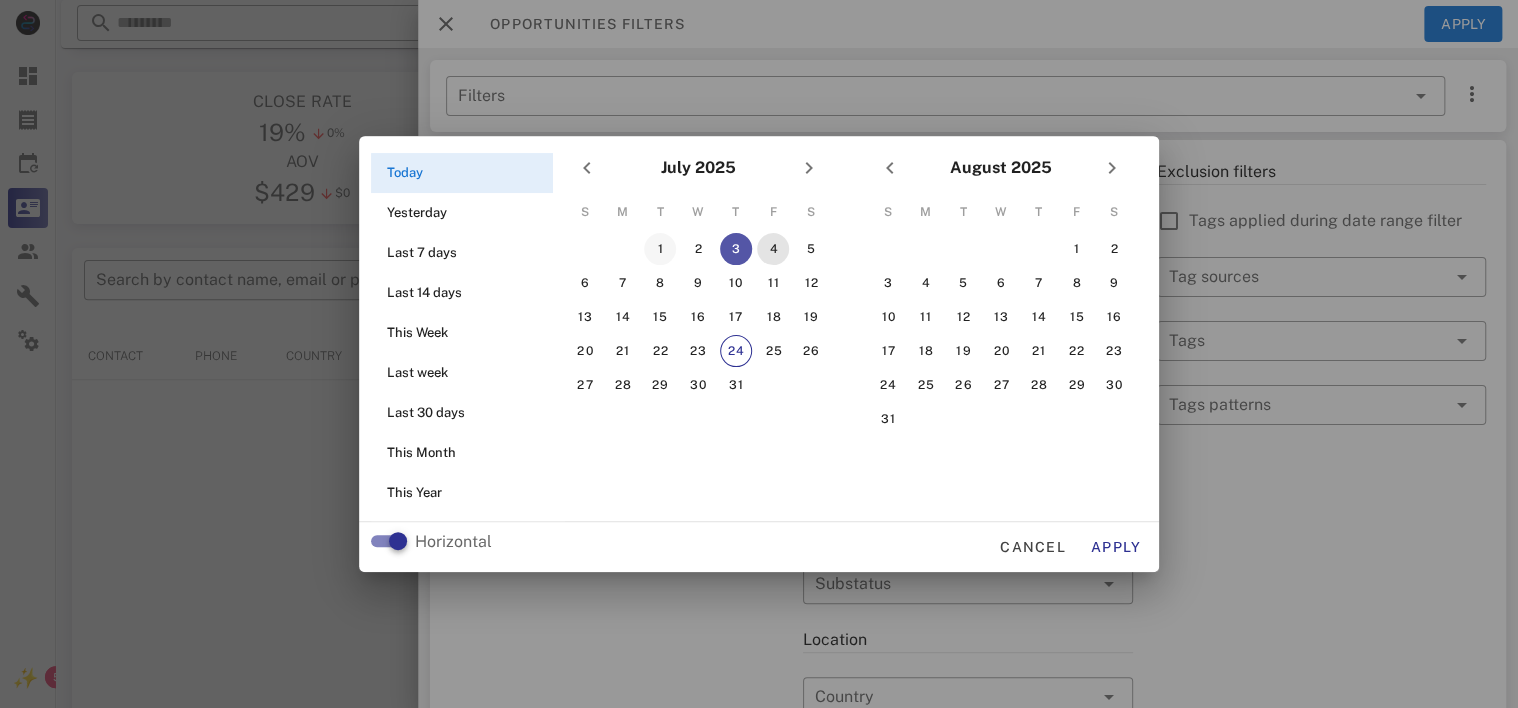 drag, startPoint x: 768, startPoint y: 247, endPoint x: 660, endPoint y: 248, distance: 108.00463 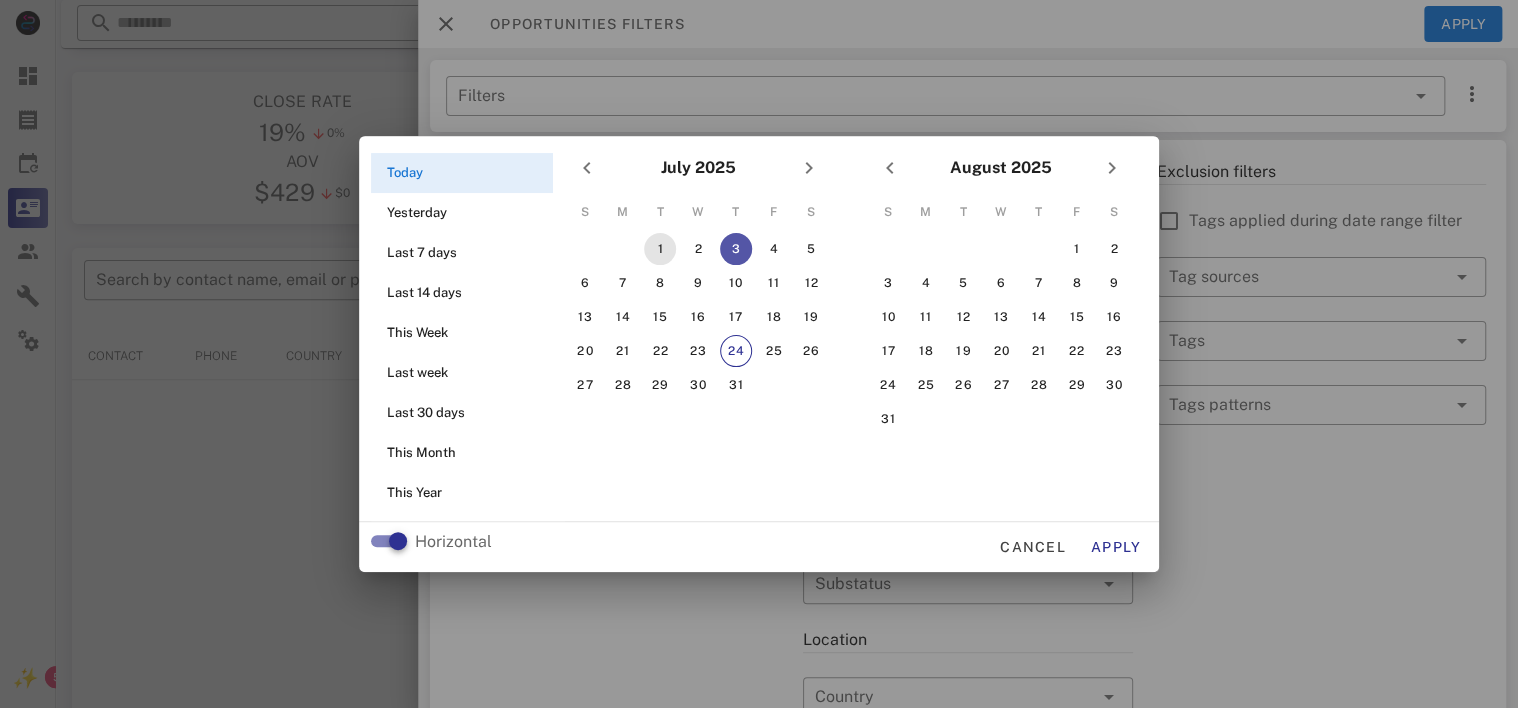 click on "1" at bounding box center [660, 249] 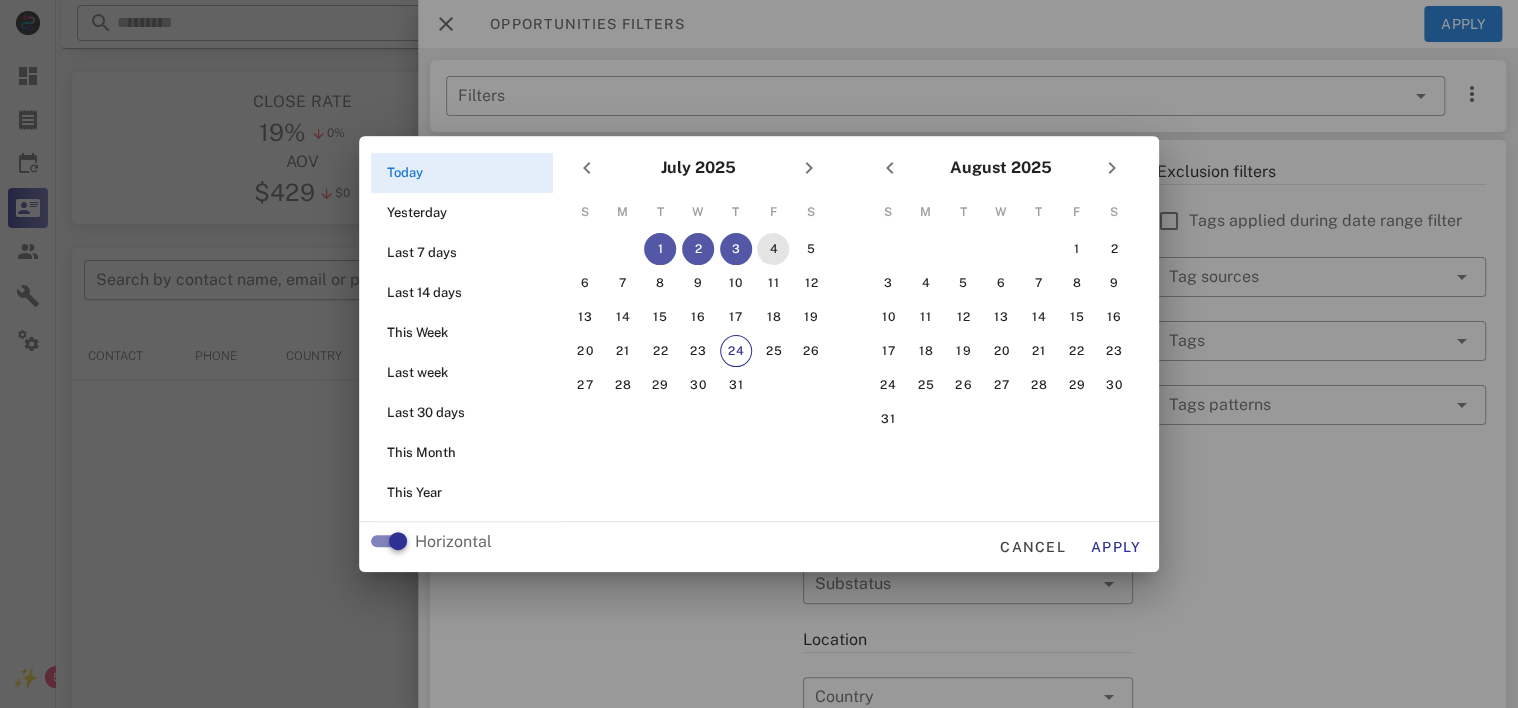 click on "4" at bounding box center [773, 249] 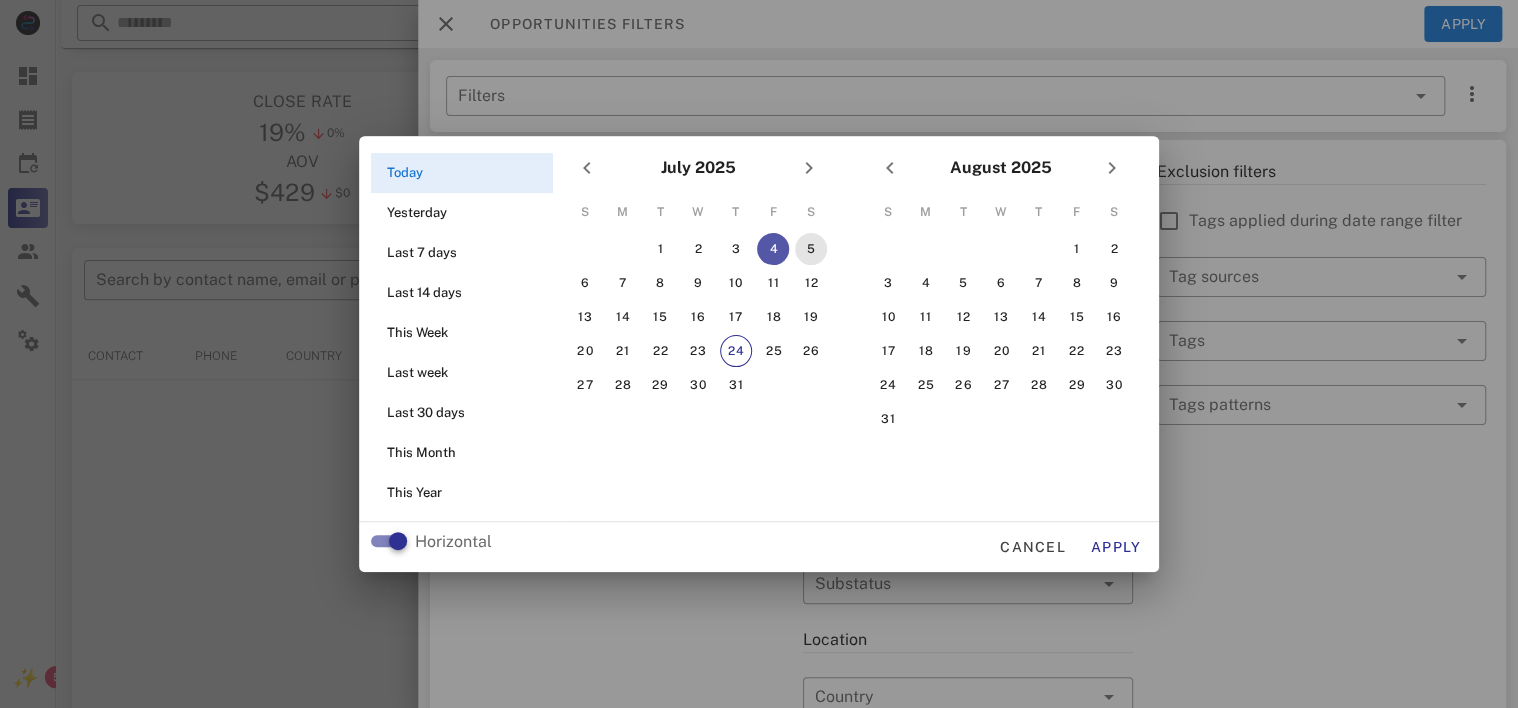 click on "5" at bounding box center (811, 249) 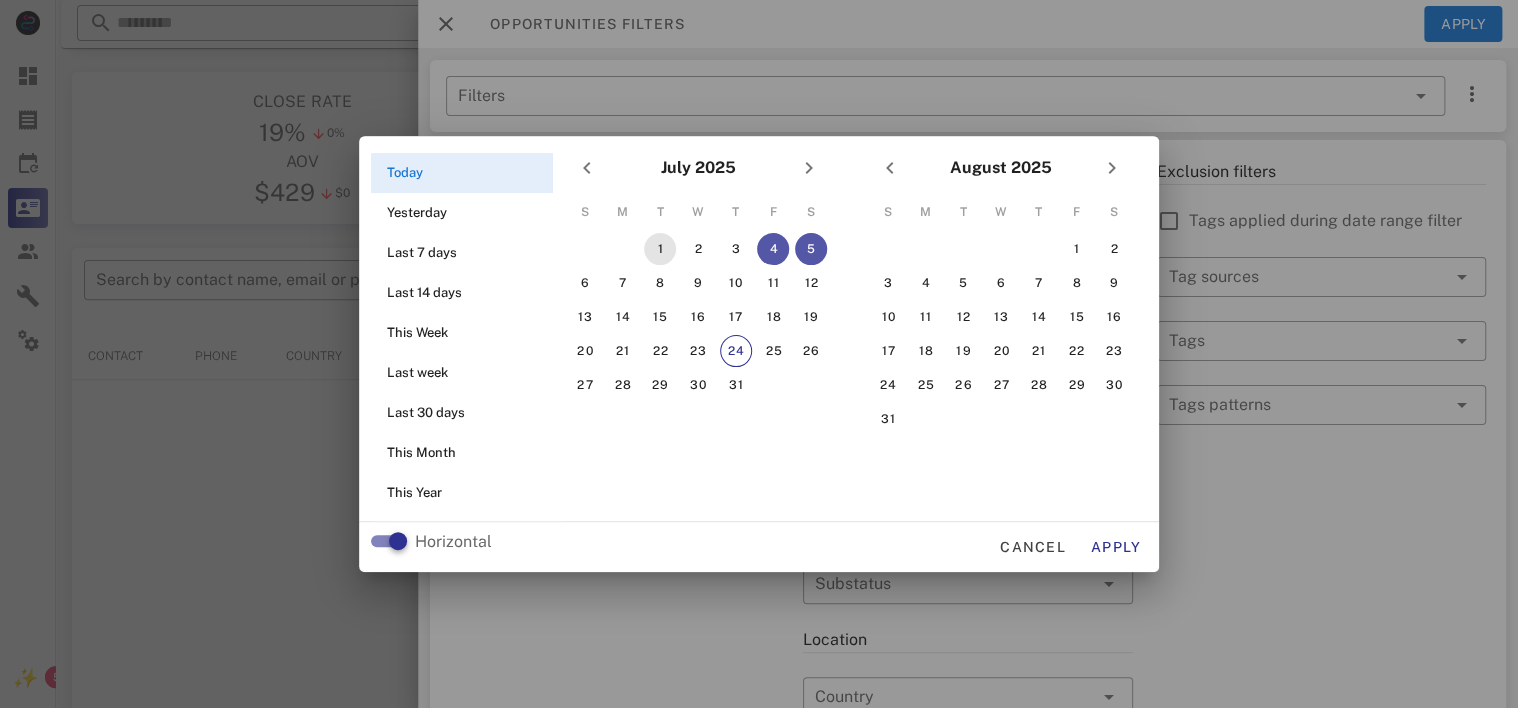 click on "1" at bounding box center (660, 249) 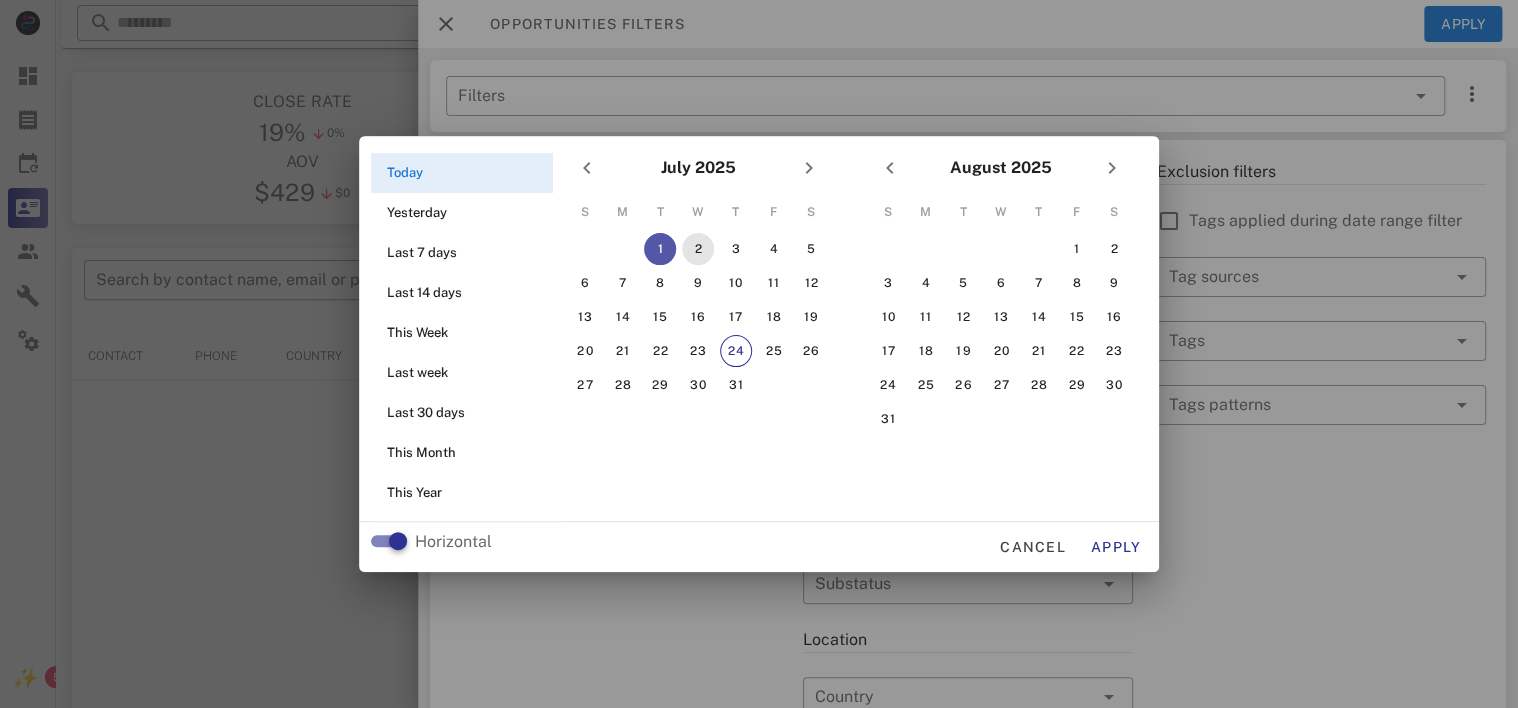 click on "2" at bounding box center [698, 249] 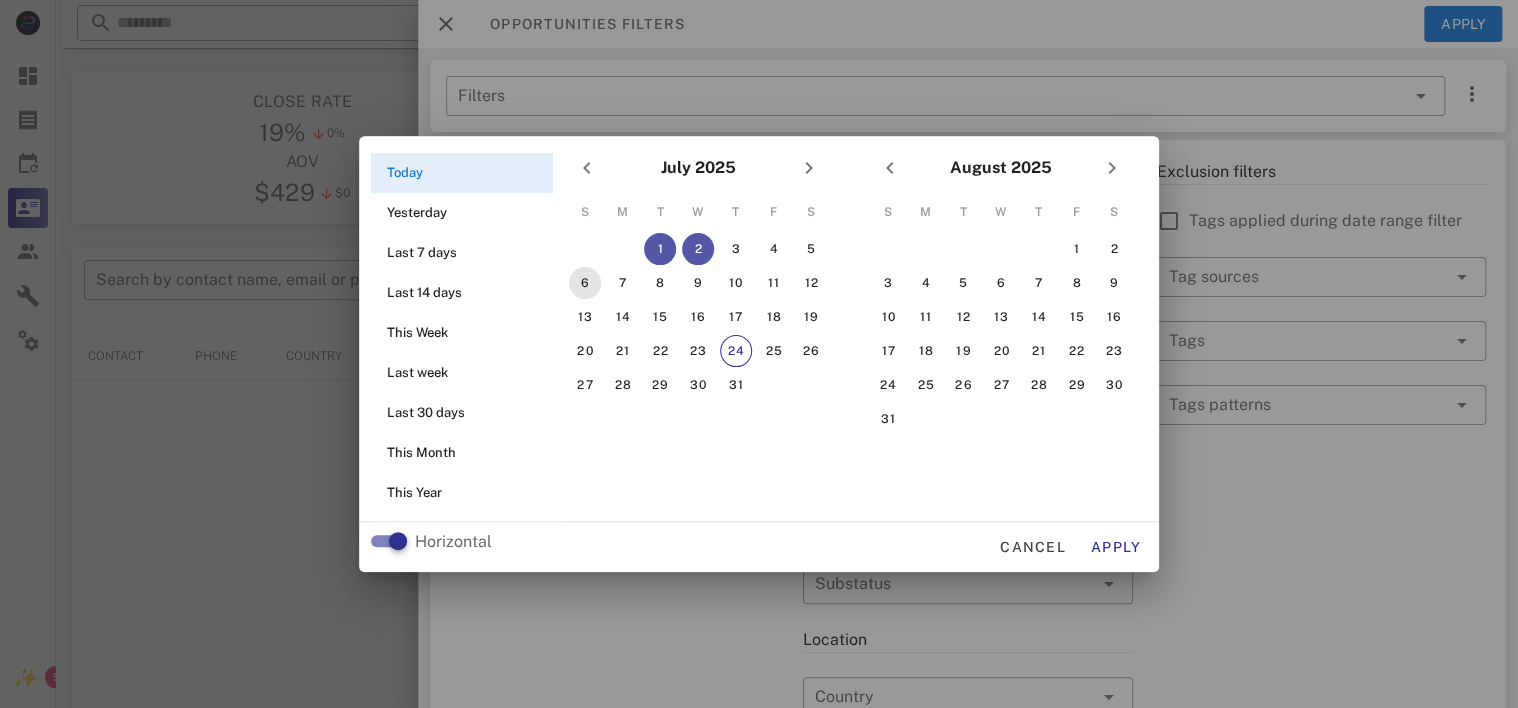 click on "6" at bounding box center (585, 283) 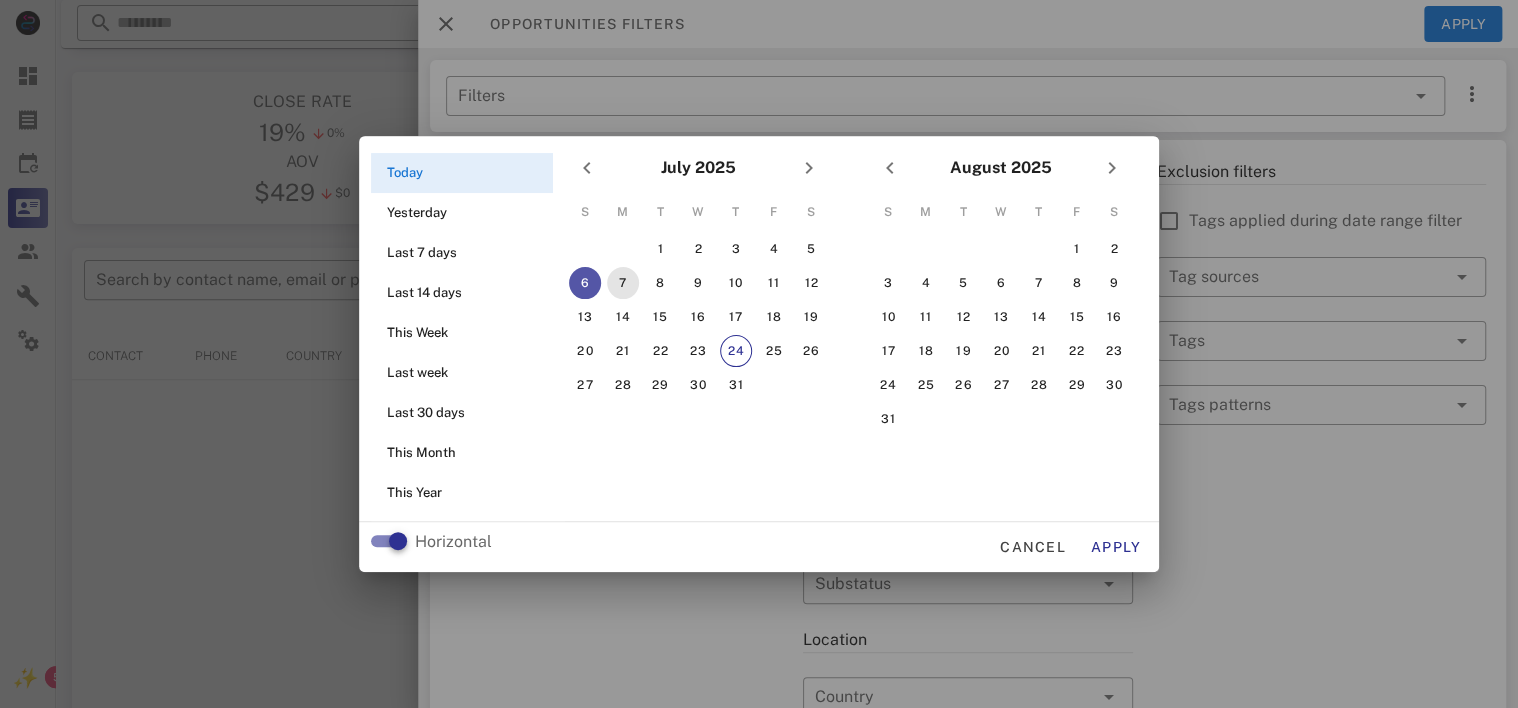 click on "7" at bounding box center [623, 283] 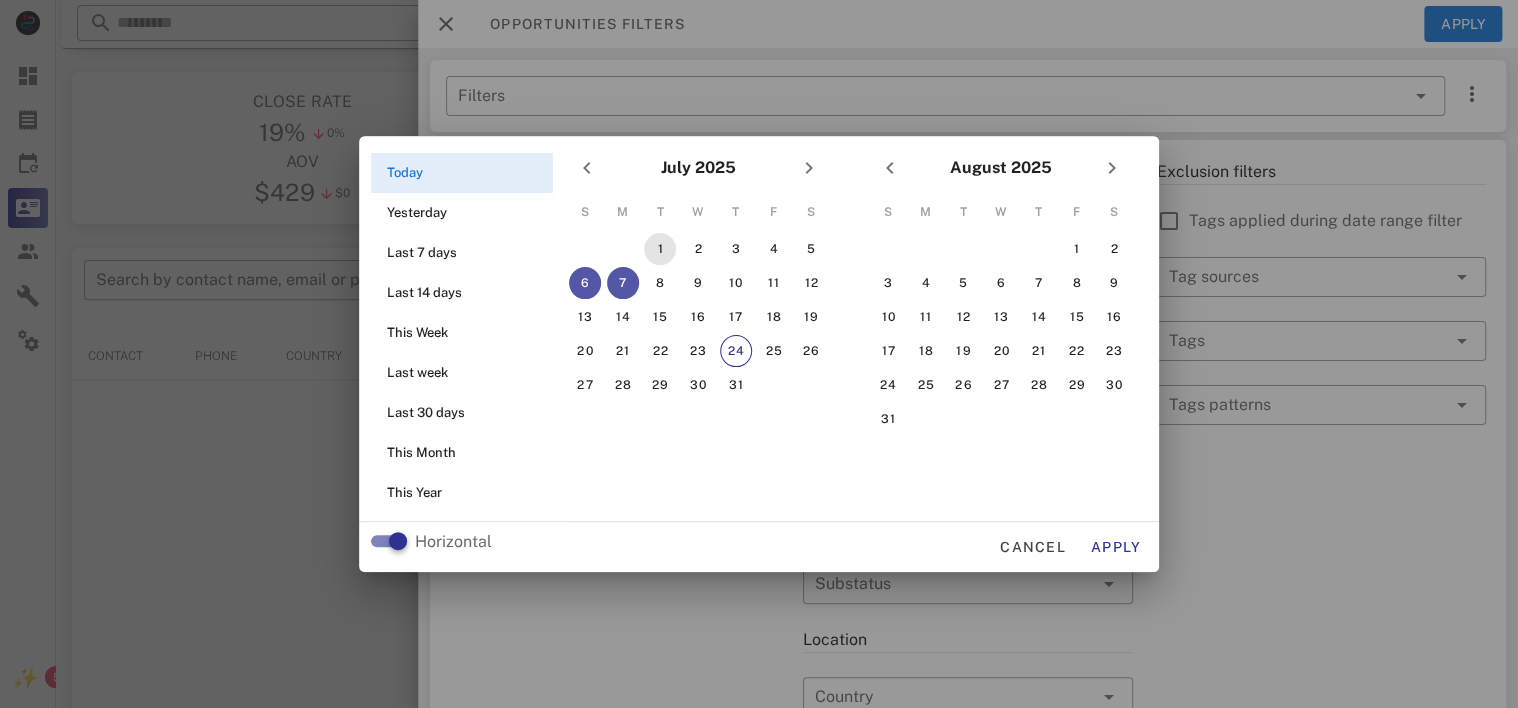 click on "1" at bounding box center (660, 249) 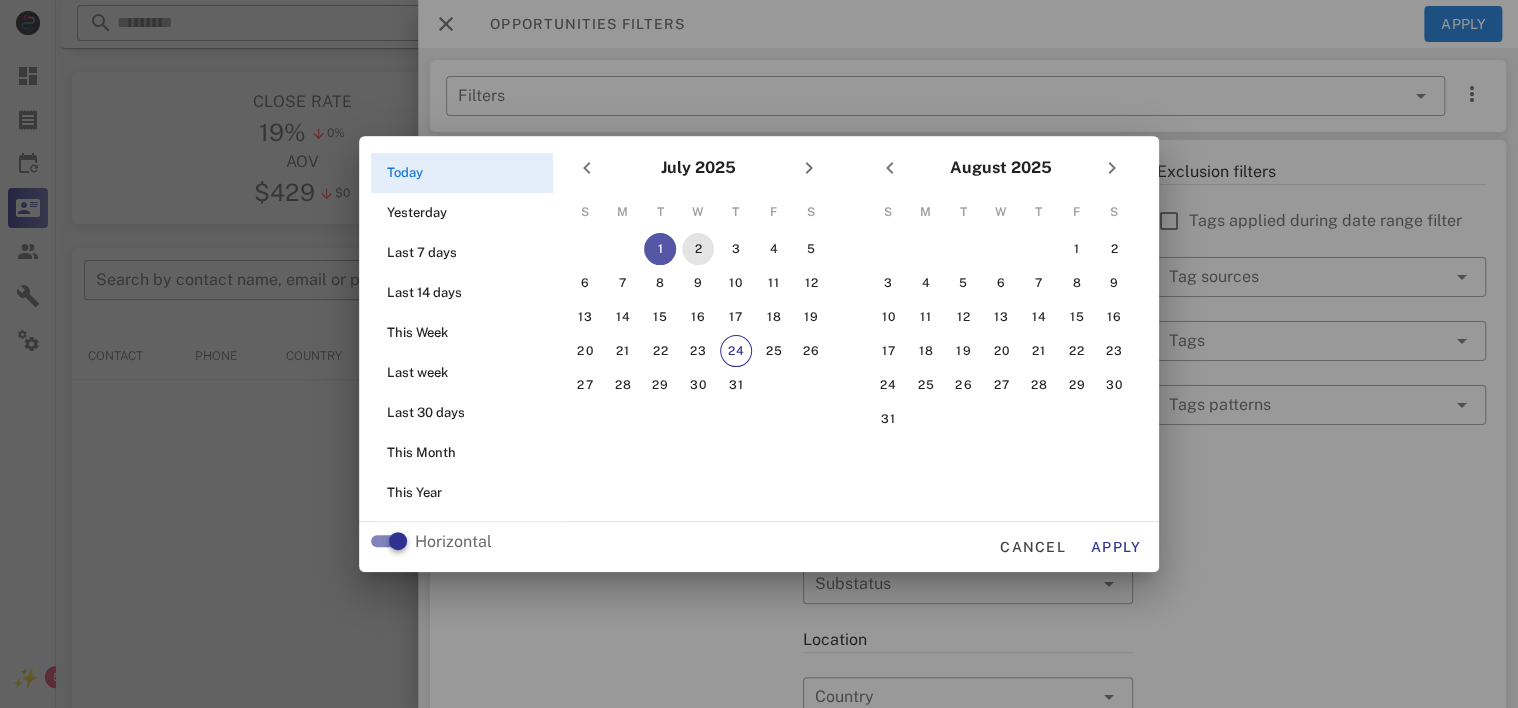 click on "2" at bounding box center (698, 249) 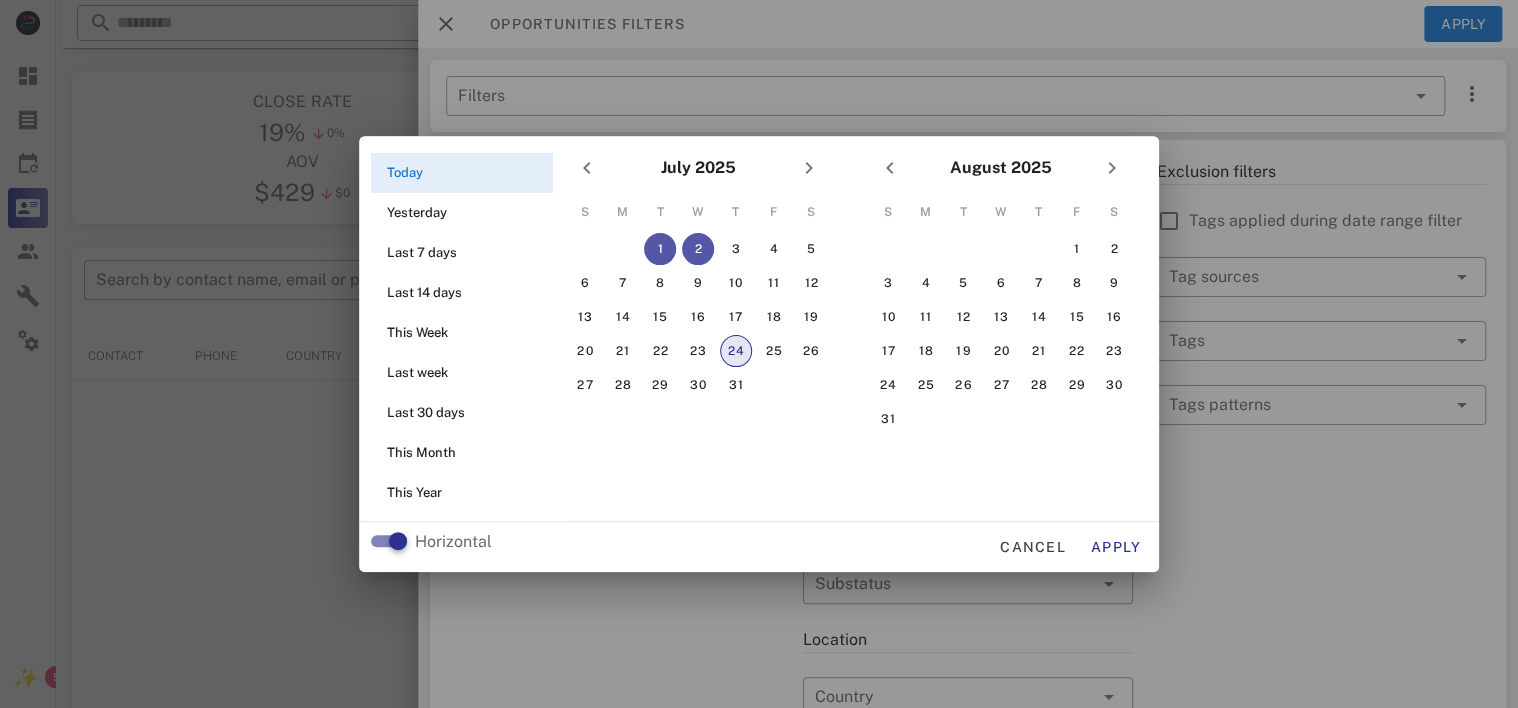 click on "24" at bounding box center [736, 351] 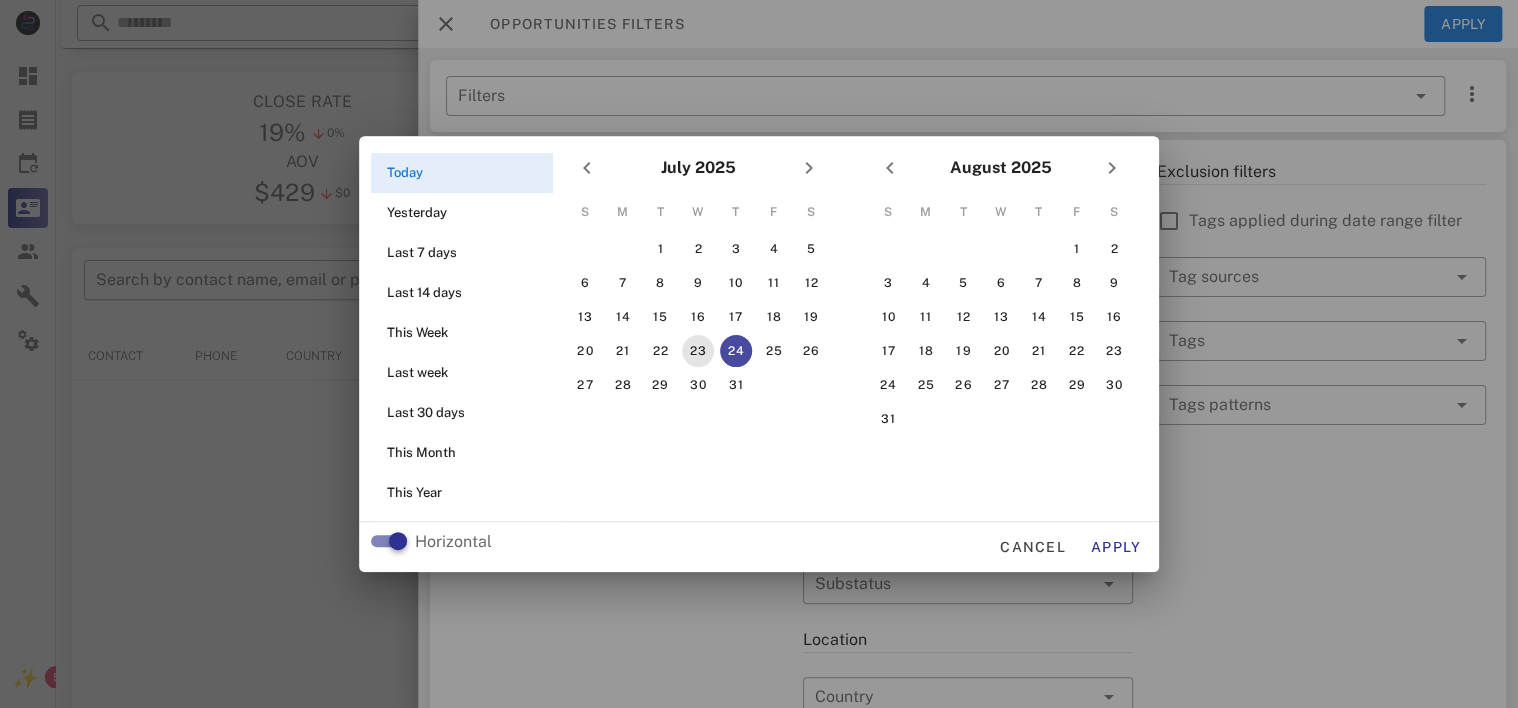 click on "23" at bounding box center [698, 351] 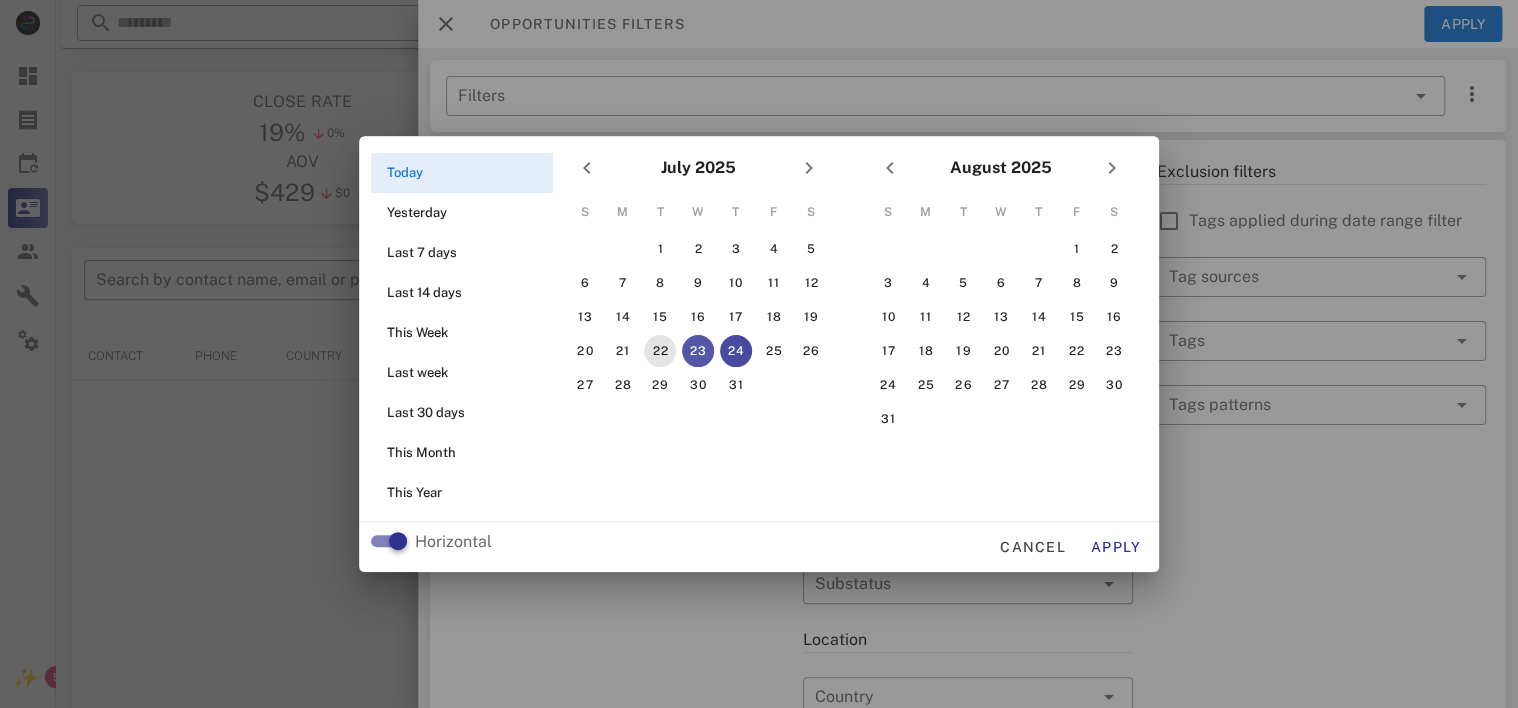click on "22" at bounding box center [660, 351] 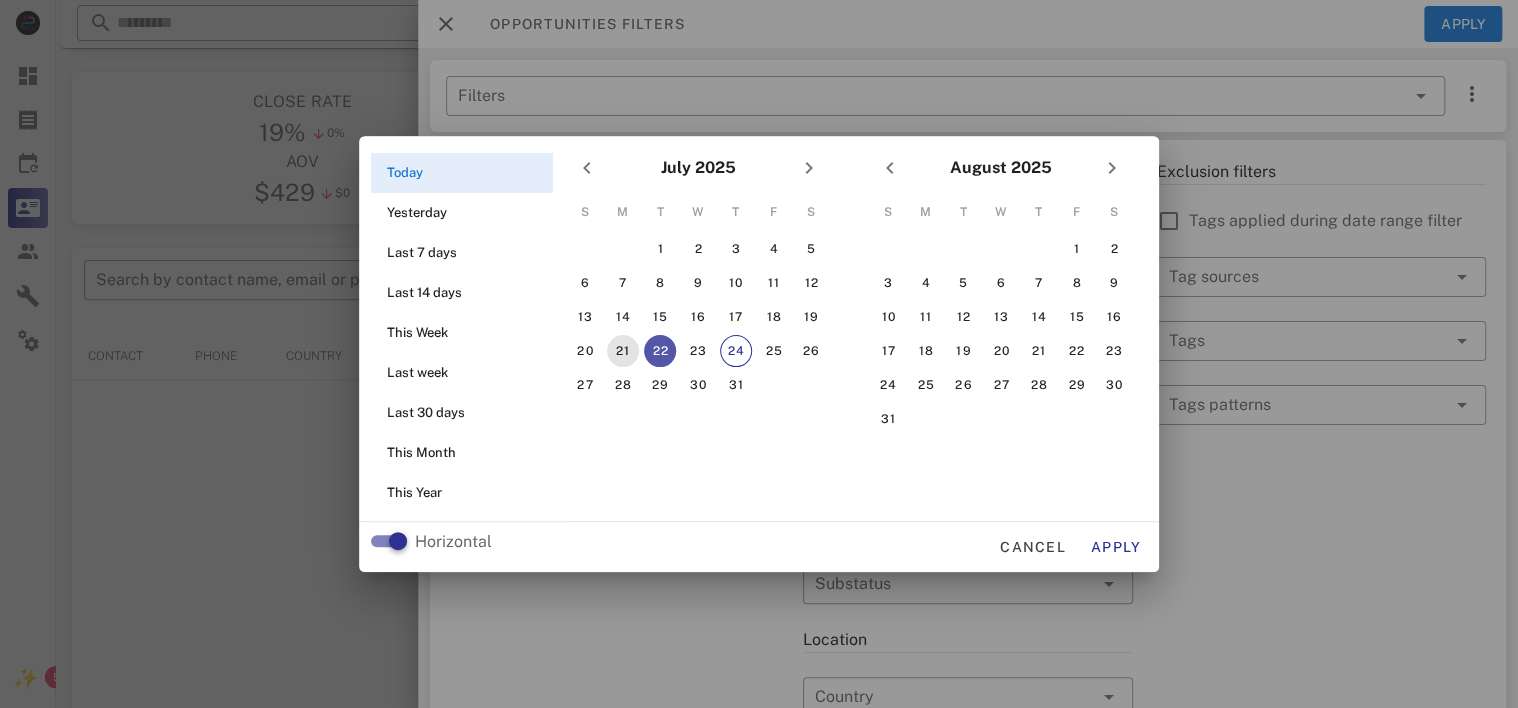click on "21" at bounding box center [623, 351] 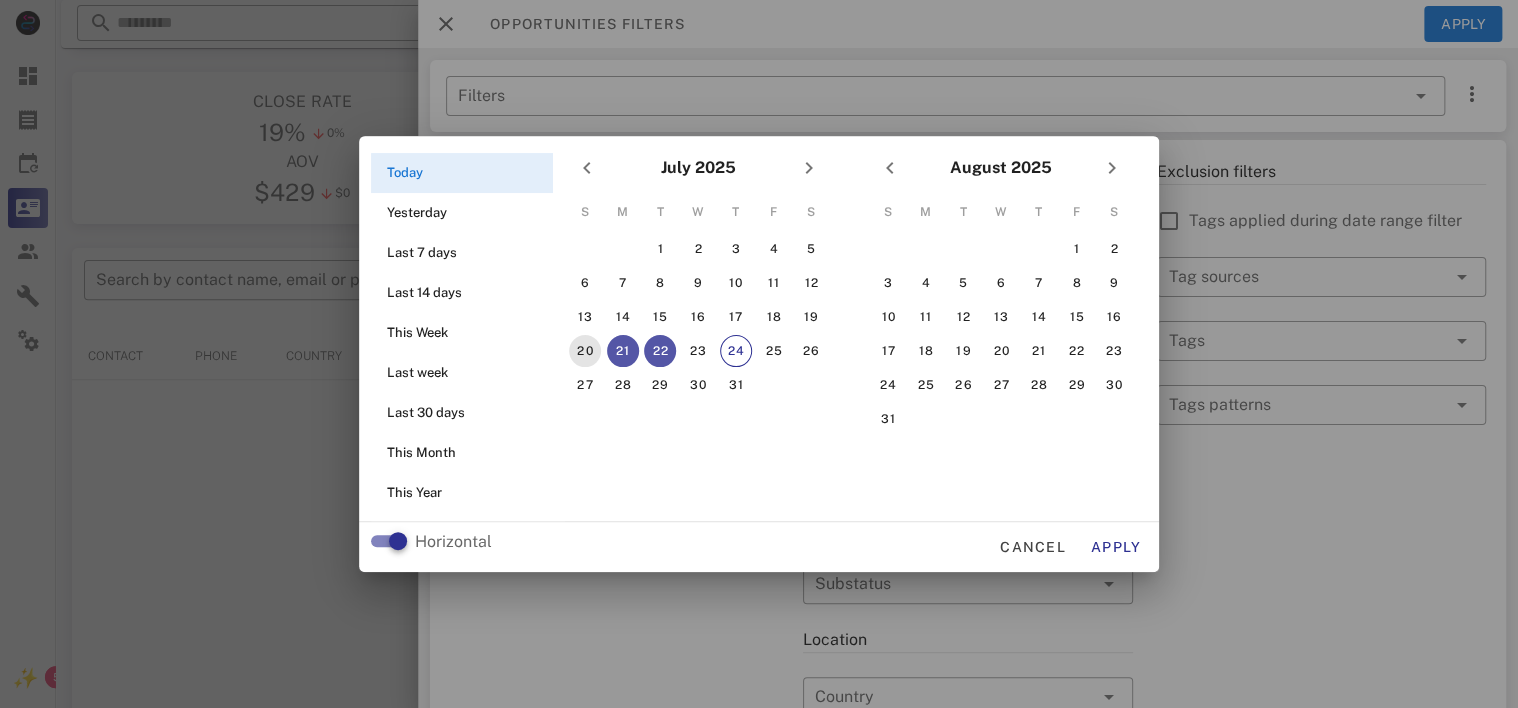 click on "20" at bounding box center (585, 351) 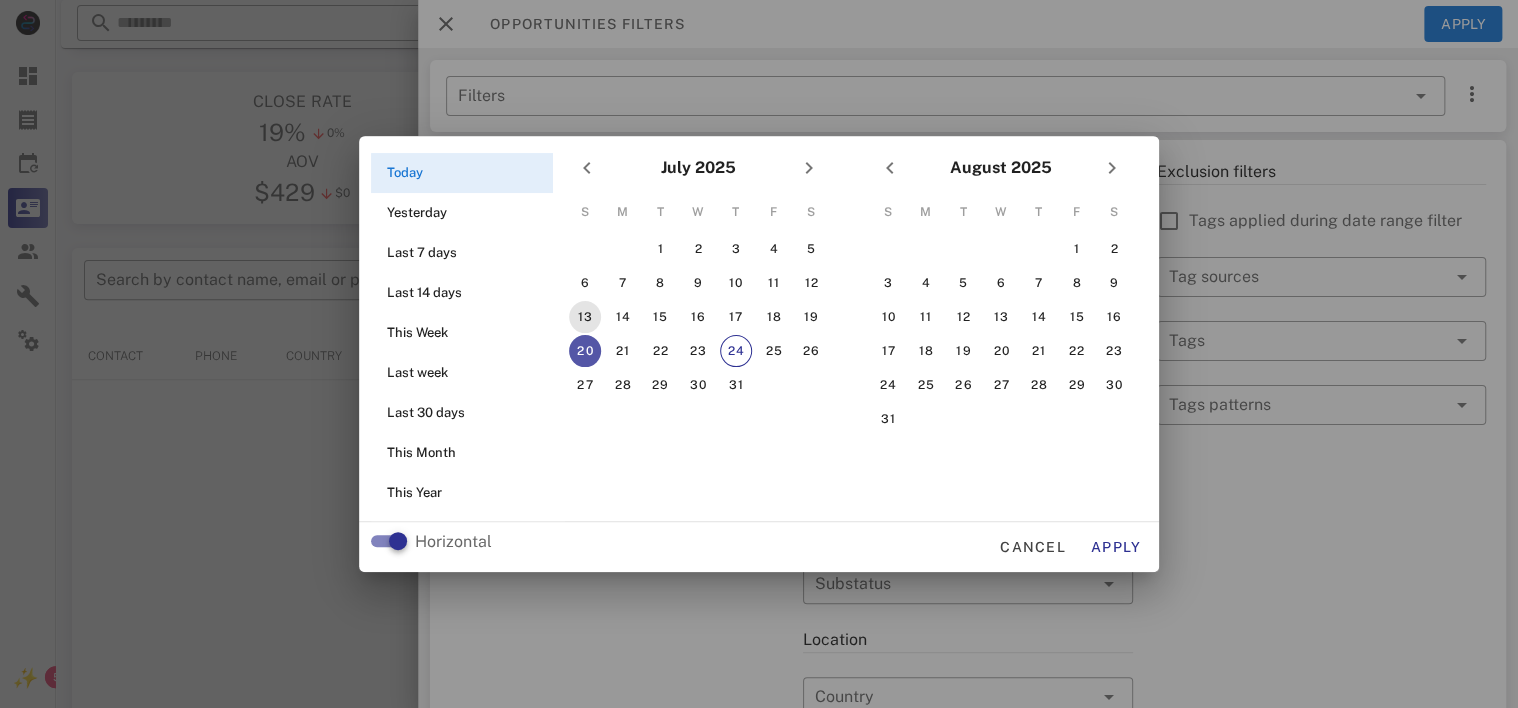 click on "13" at bounding box center [585, 317] 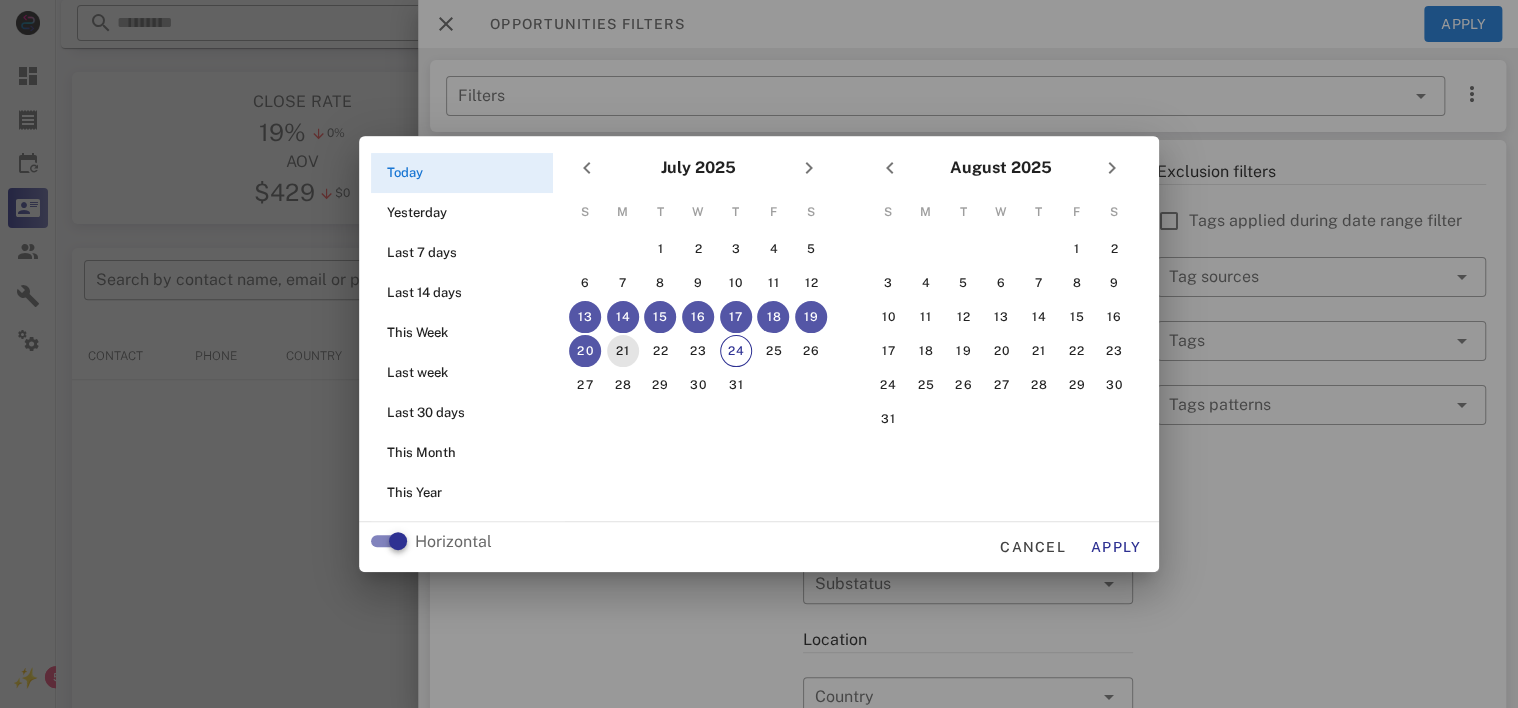 click on "21" at bounding box center (623, 351) 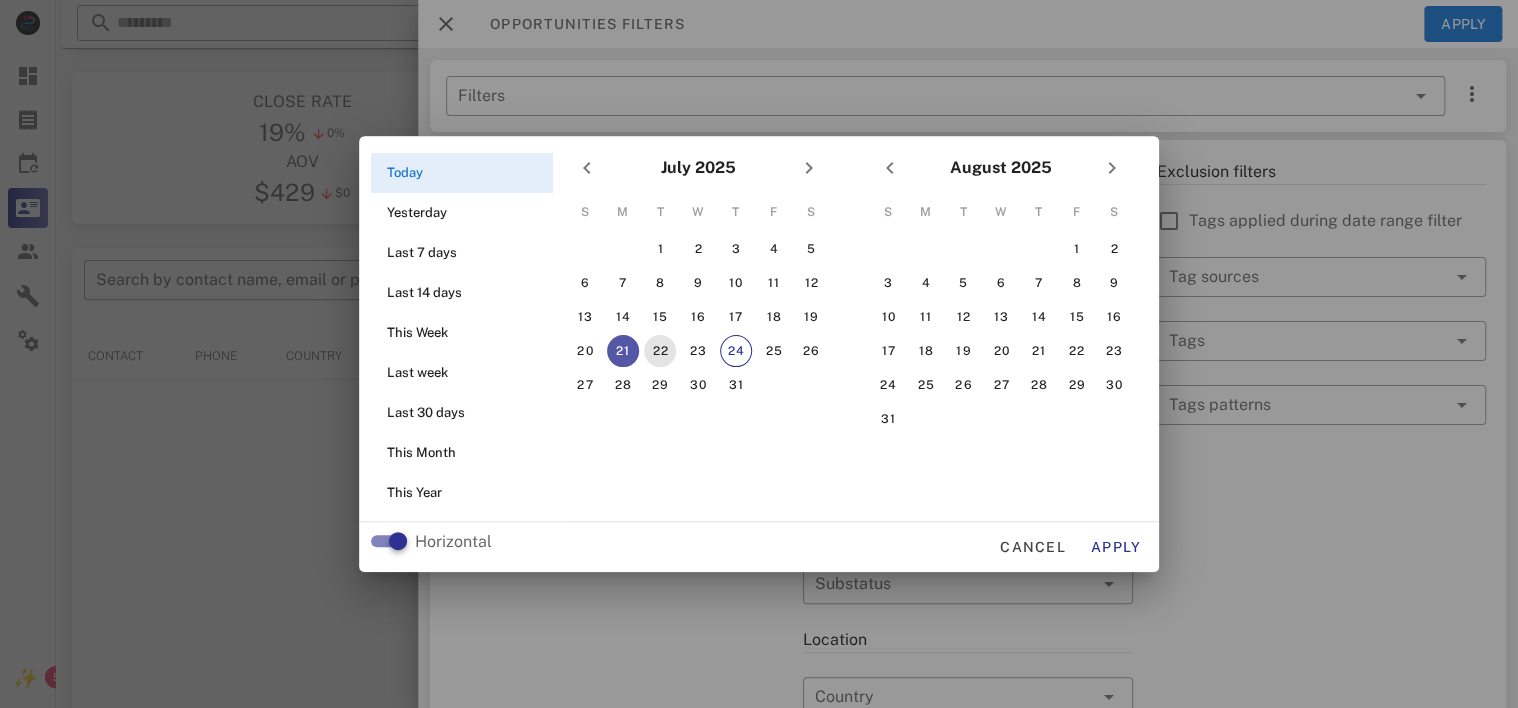 click on "22" at bounding box center (660, 351) 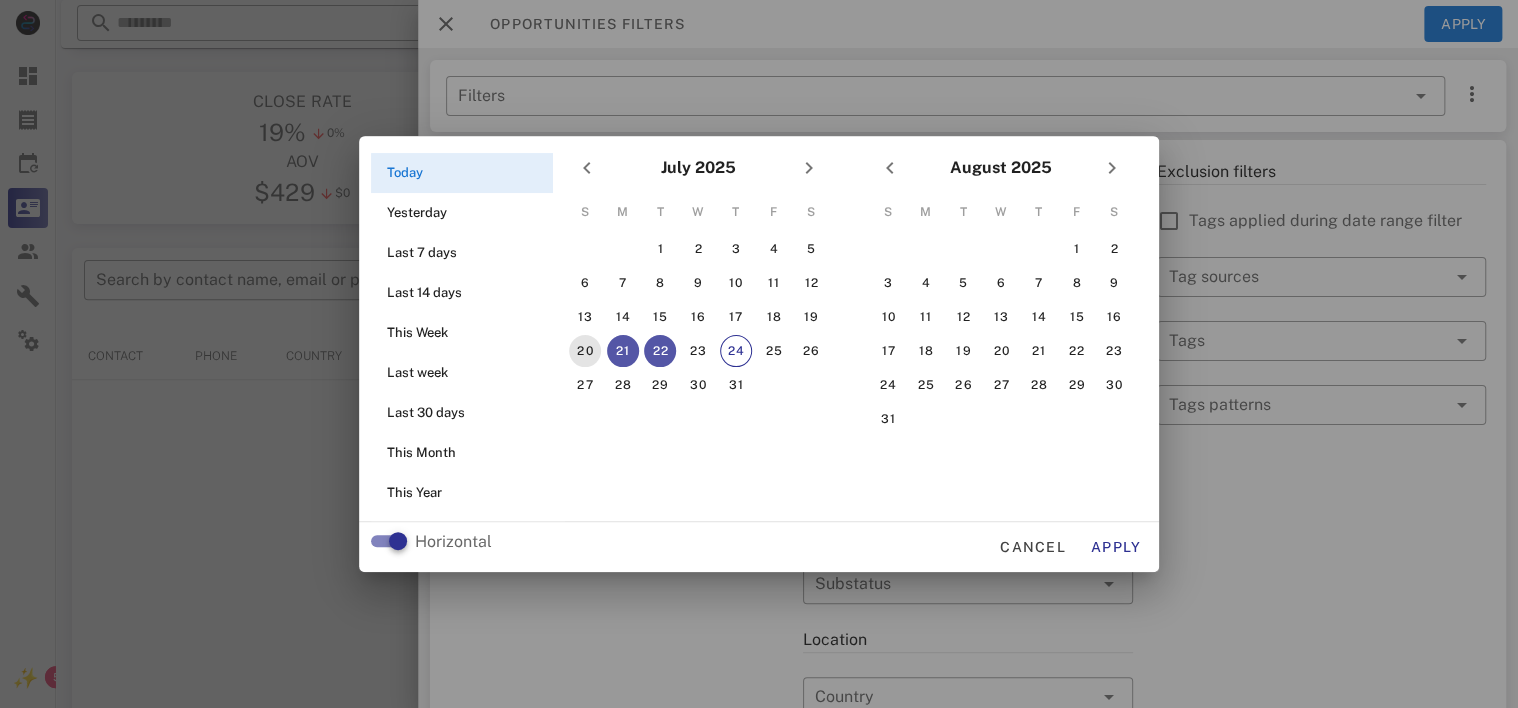click on "20" at bounding box center (585, 351) 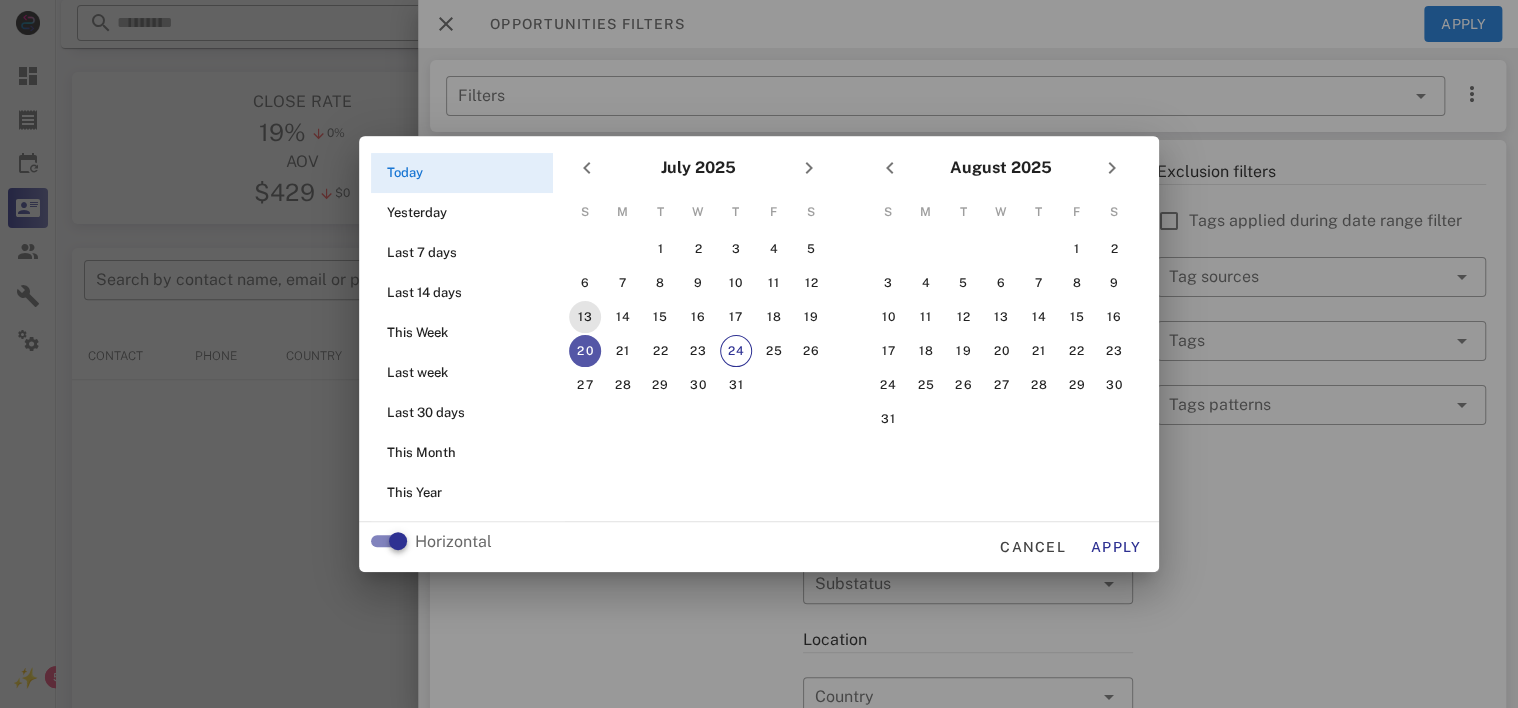 click on "13" at bounding box center [585, 317] 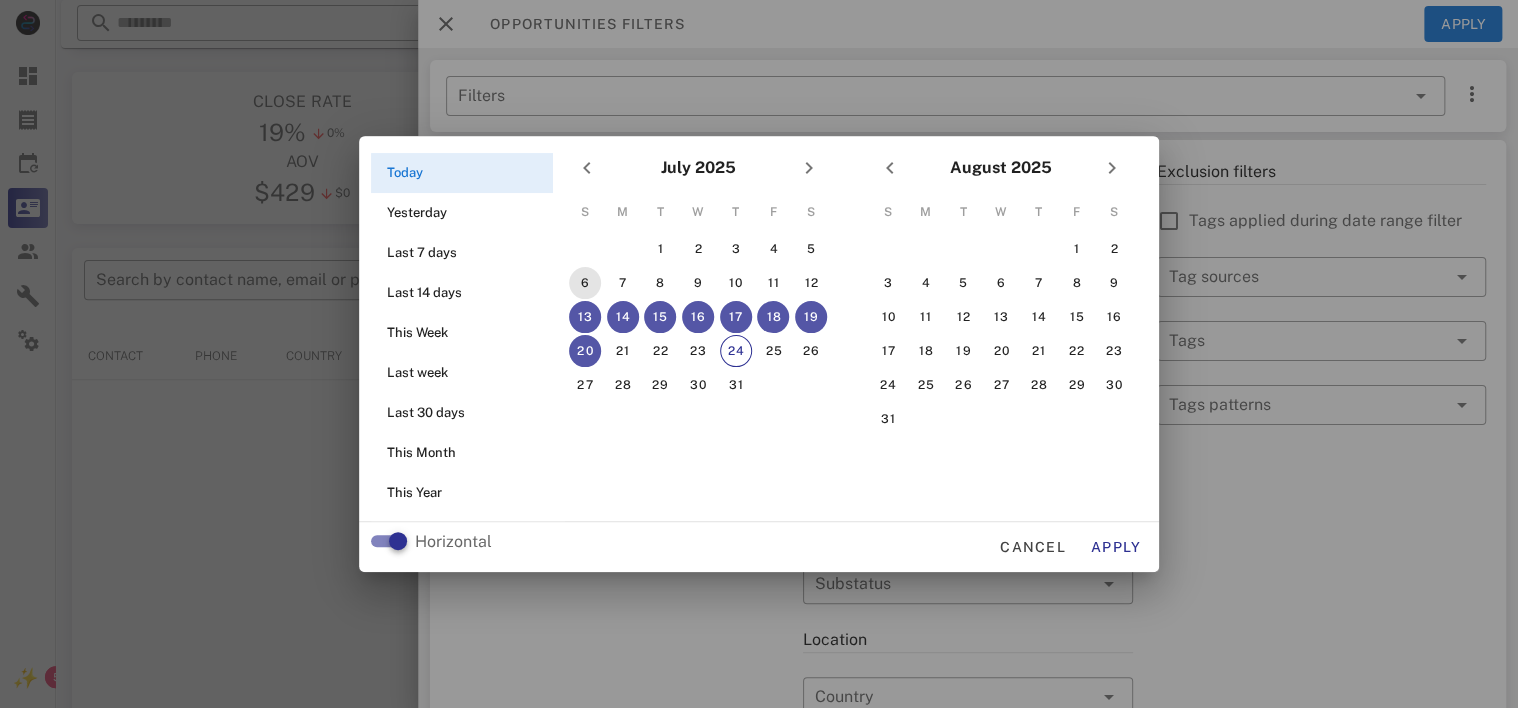 click on "6" at bounding box center (585, 283) 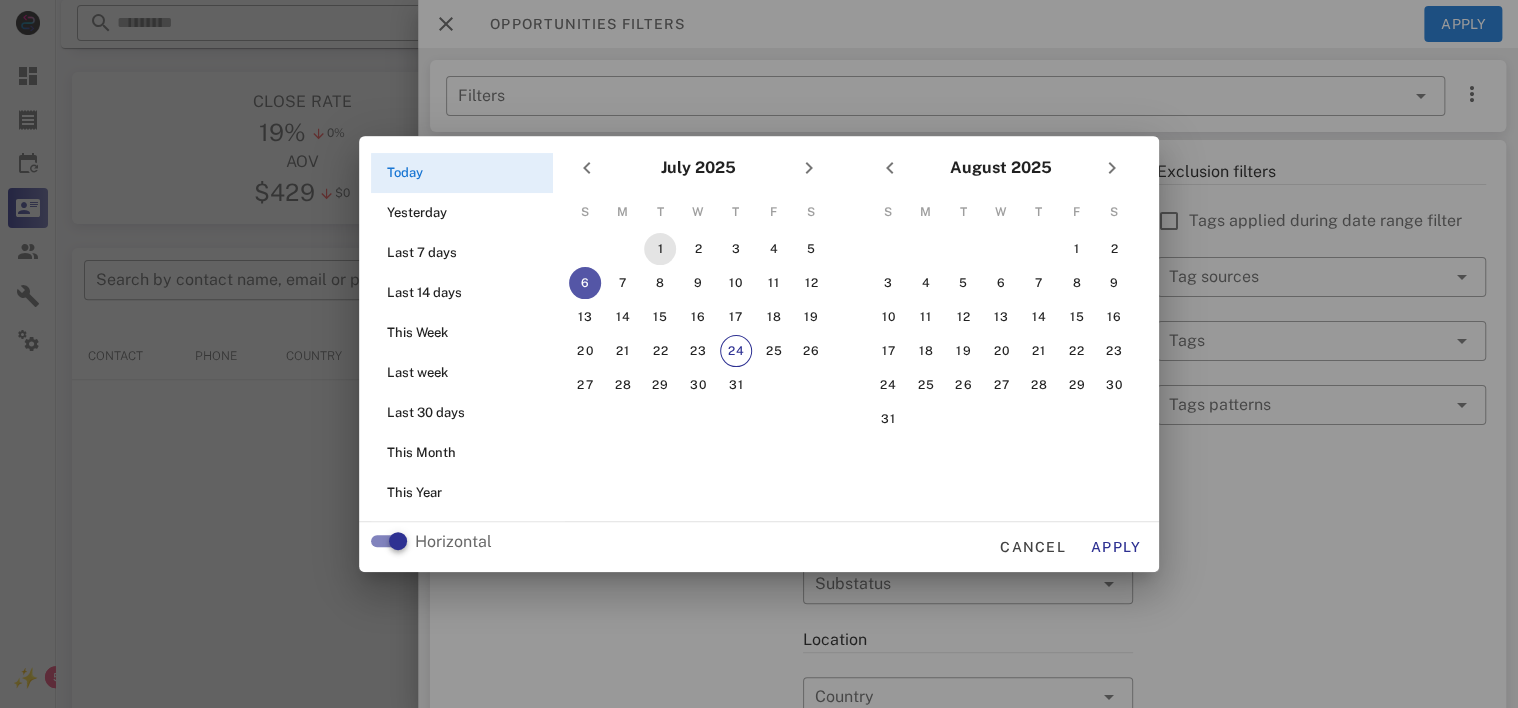 click on "1" at bounding box center [660, 249] 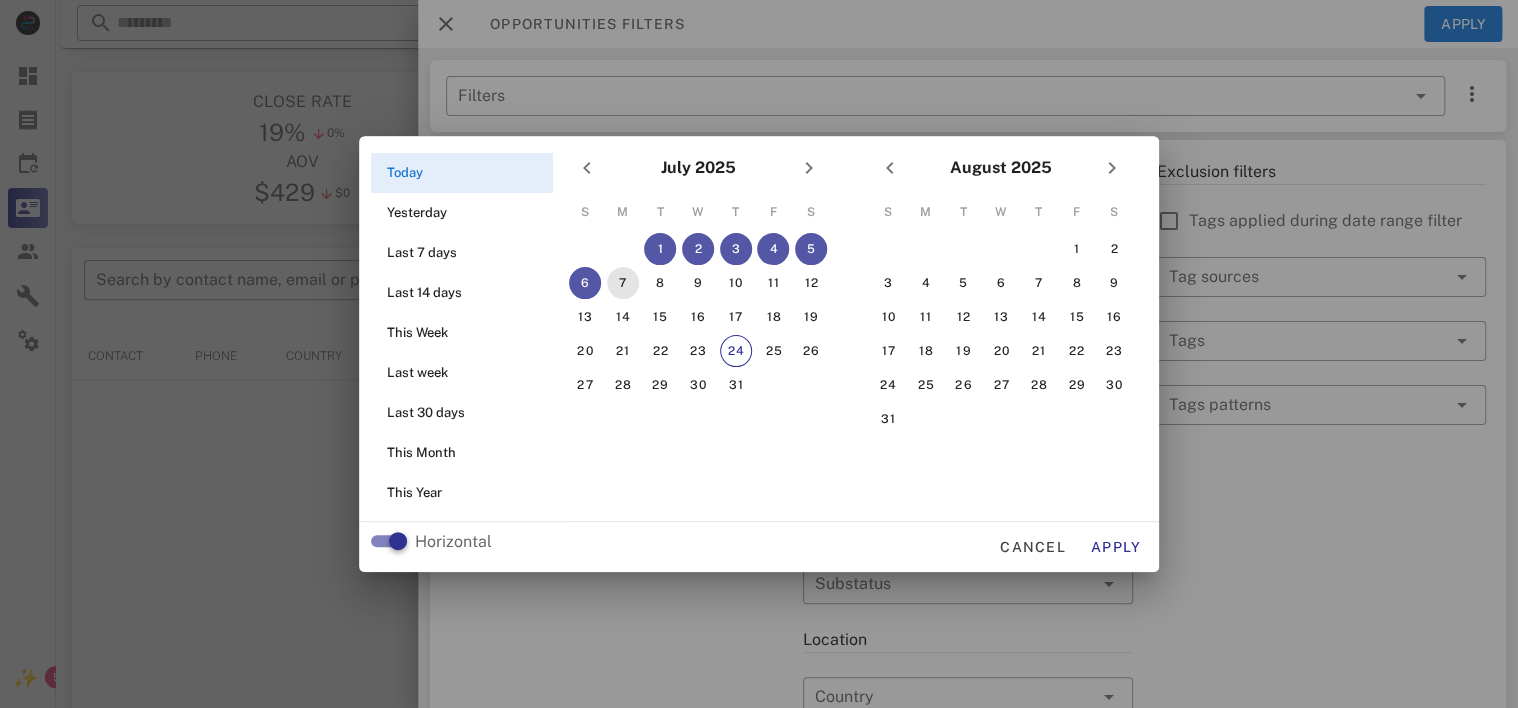 click on "7" at bounding box center (623, 283) 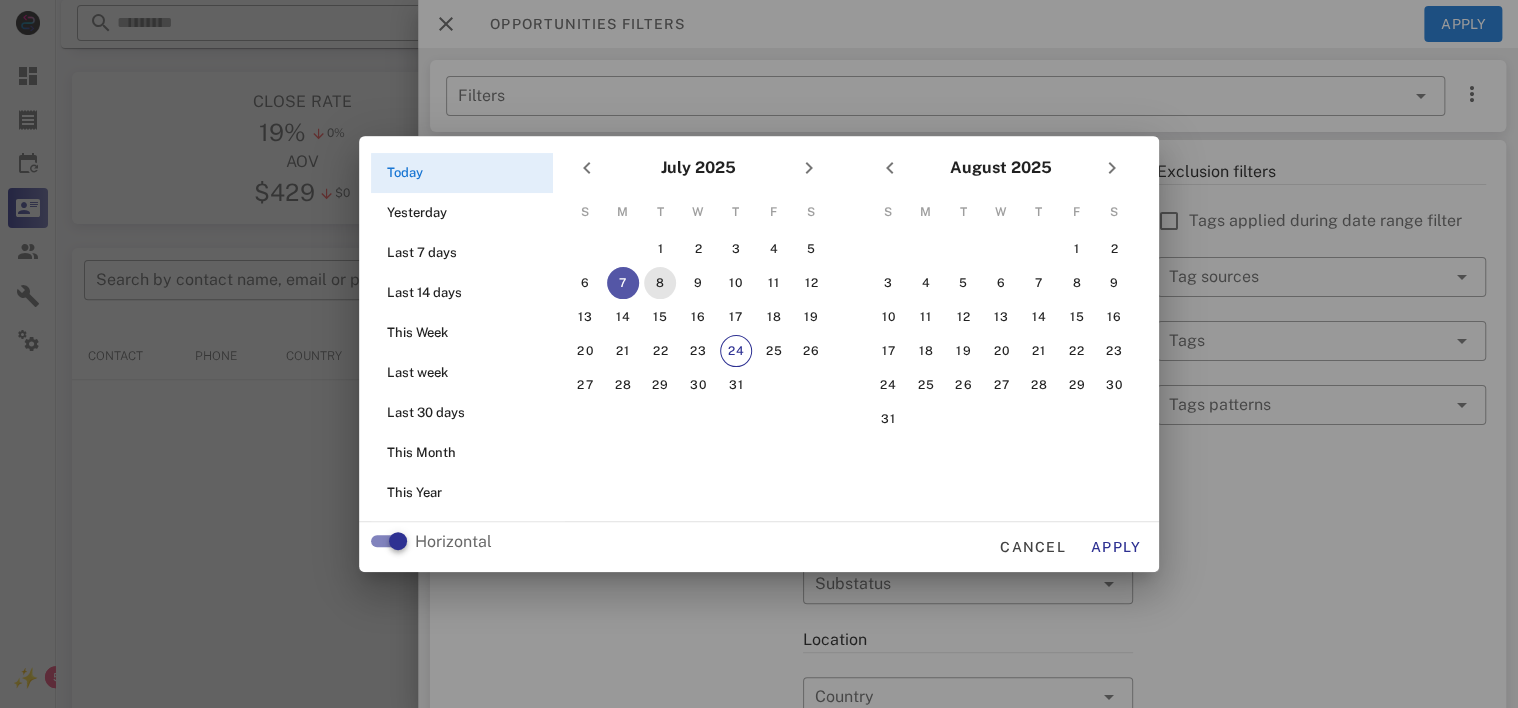 click on "8" at bounding box center (660, 283) 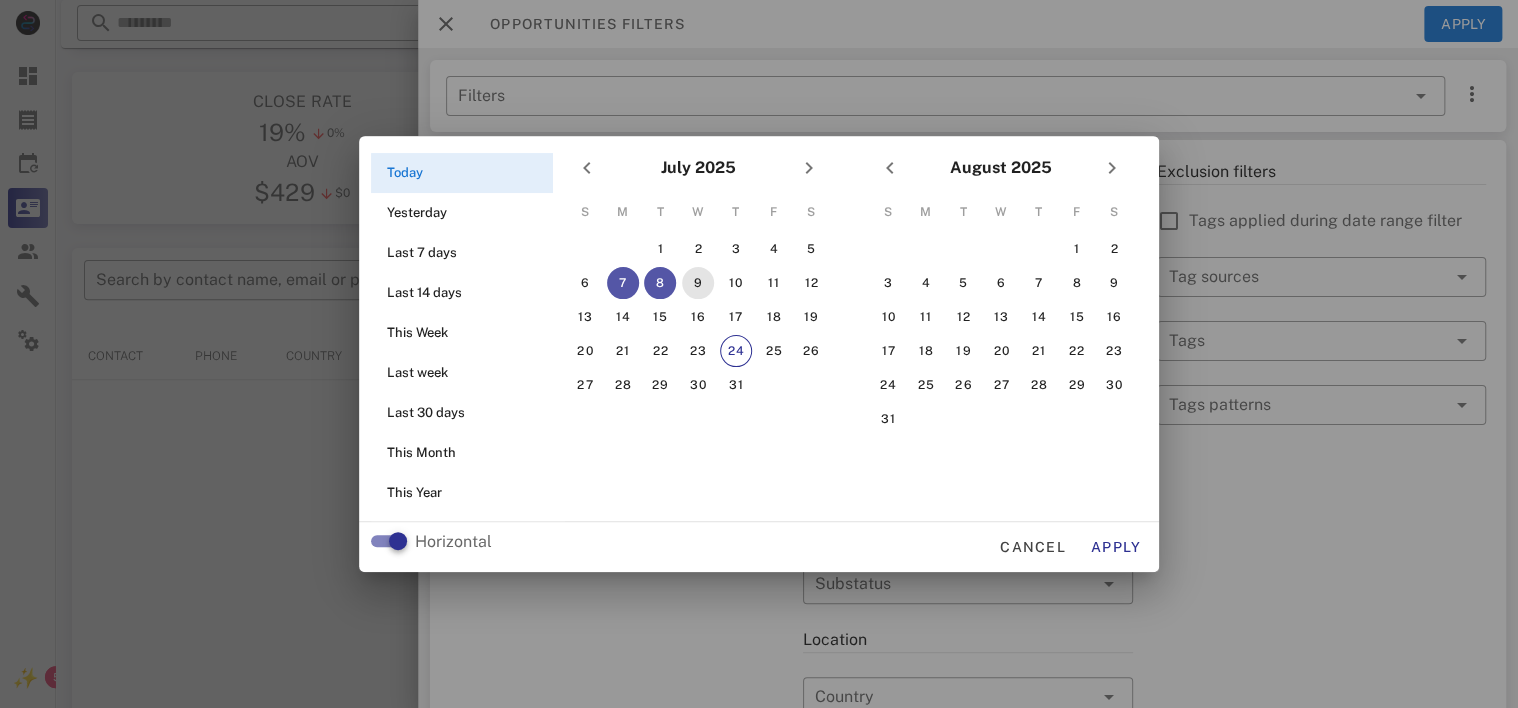 click on "9" at bounding box center [698, 283] 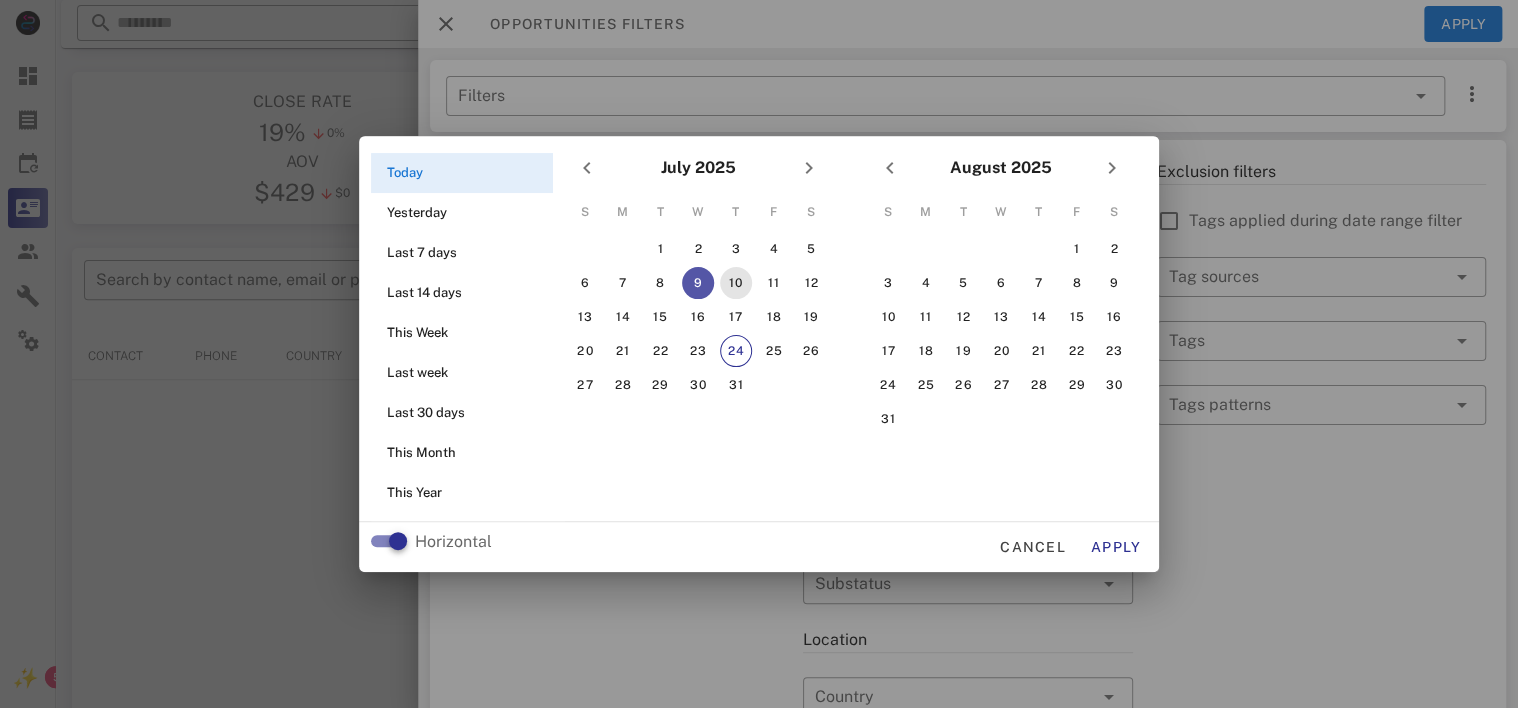click on "10" at bounding box center (736, 283) 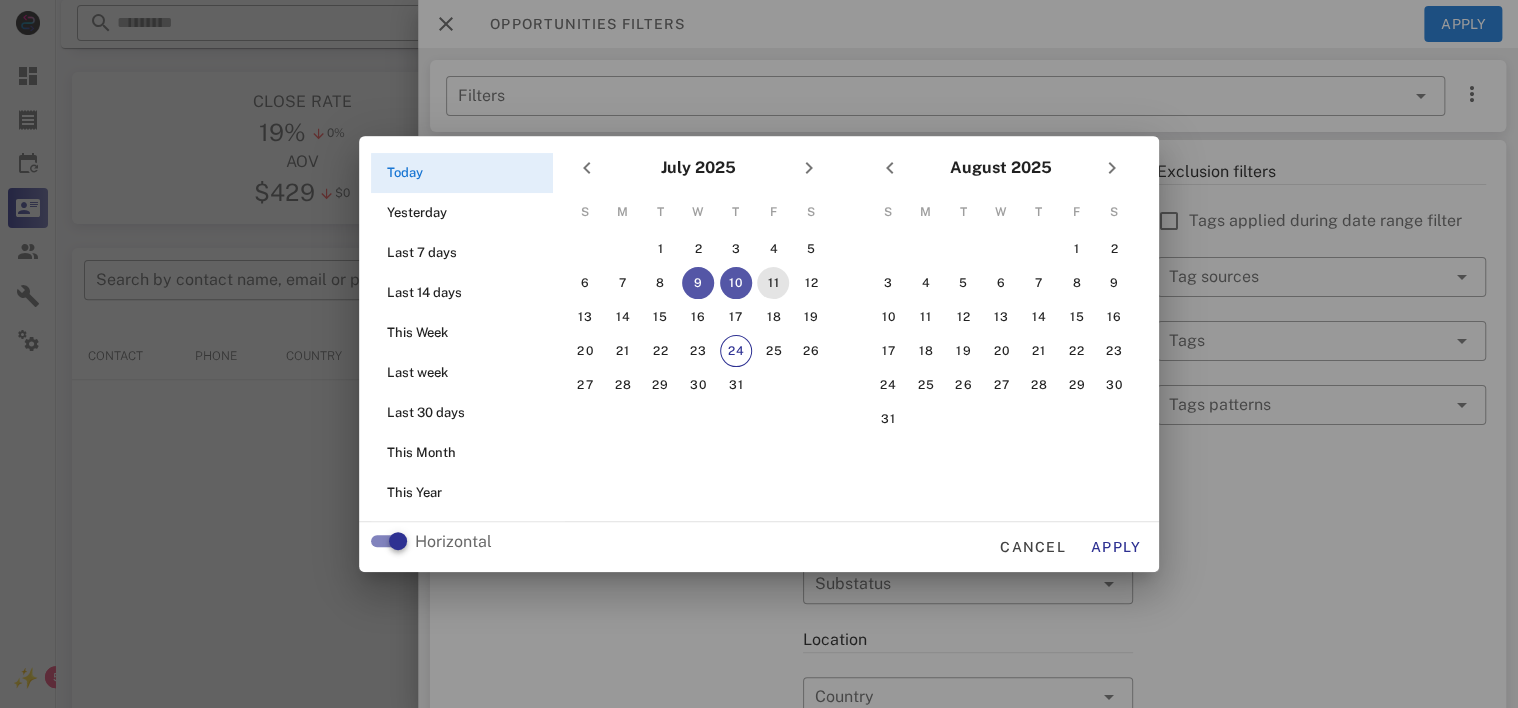 click on "11" at bounding box center [773, 283] 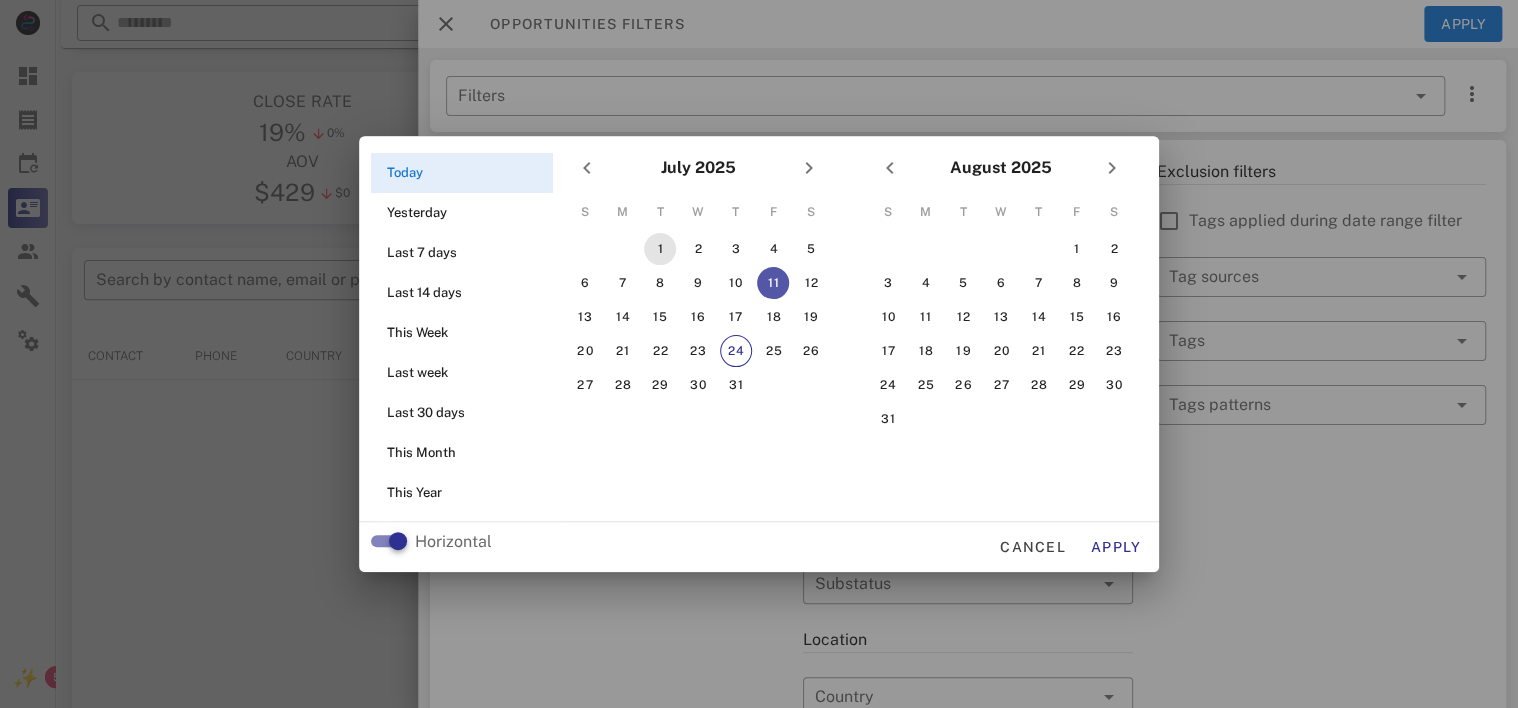 click on "1" at bounding box center (660, 249) 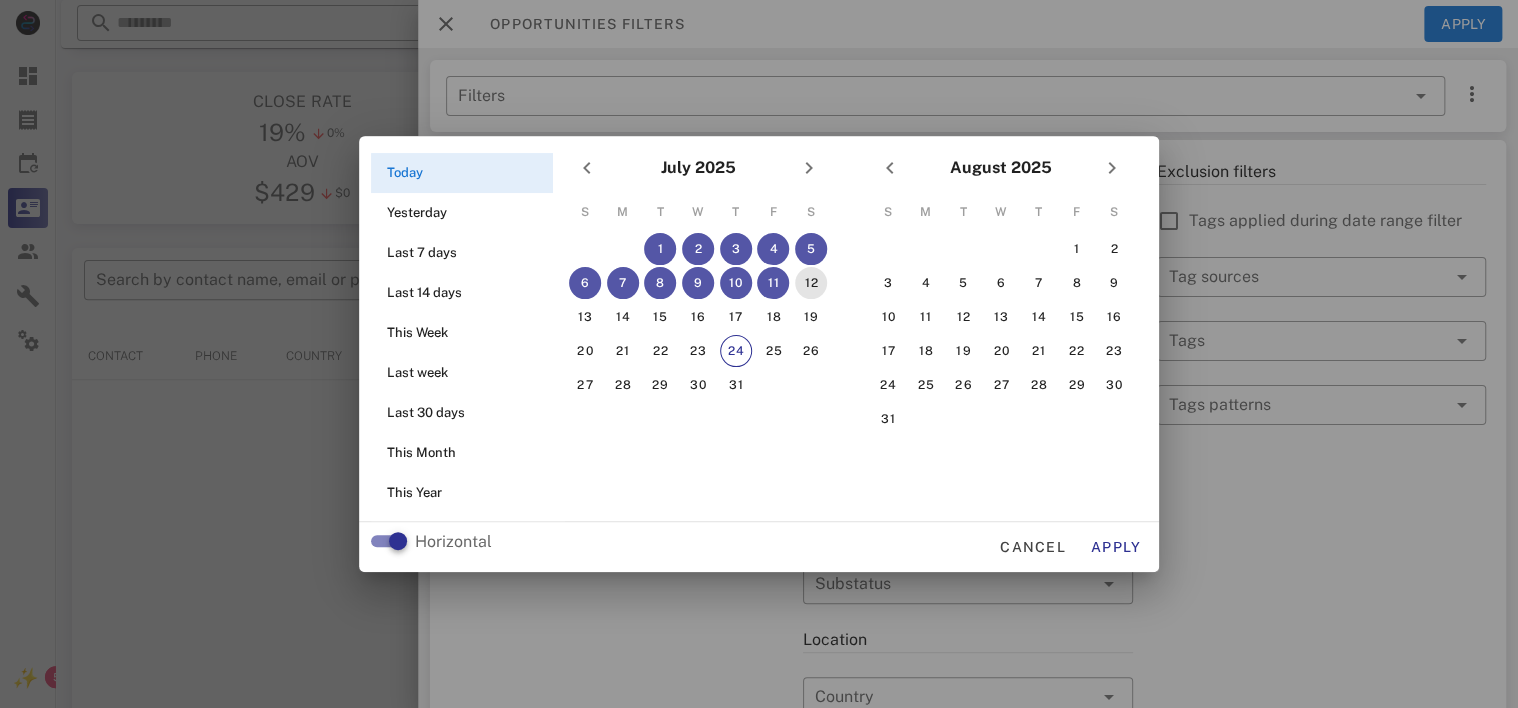 click on "12" at bounding box center (811, 283) 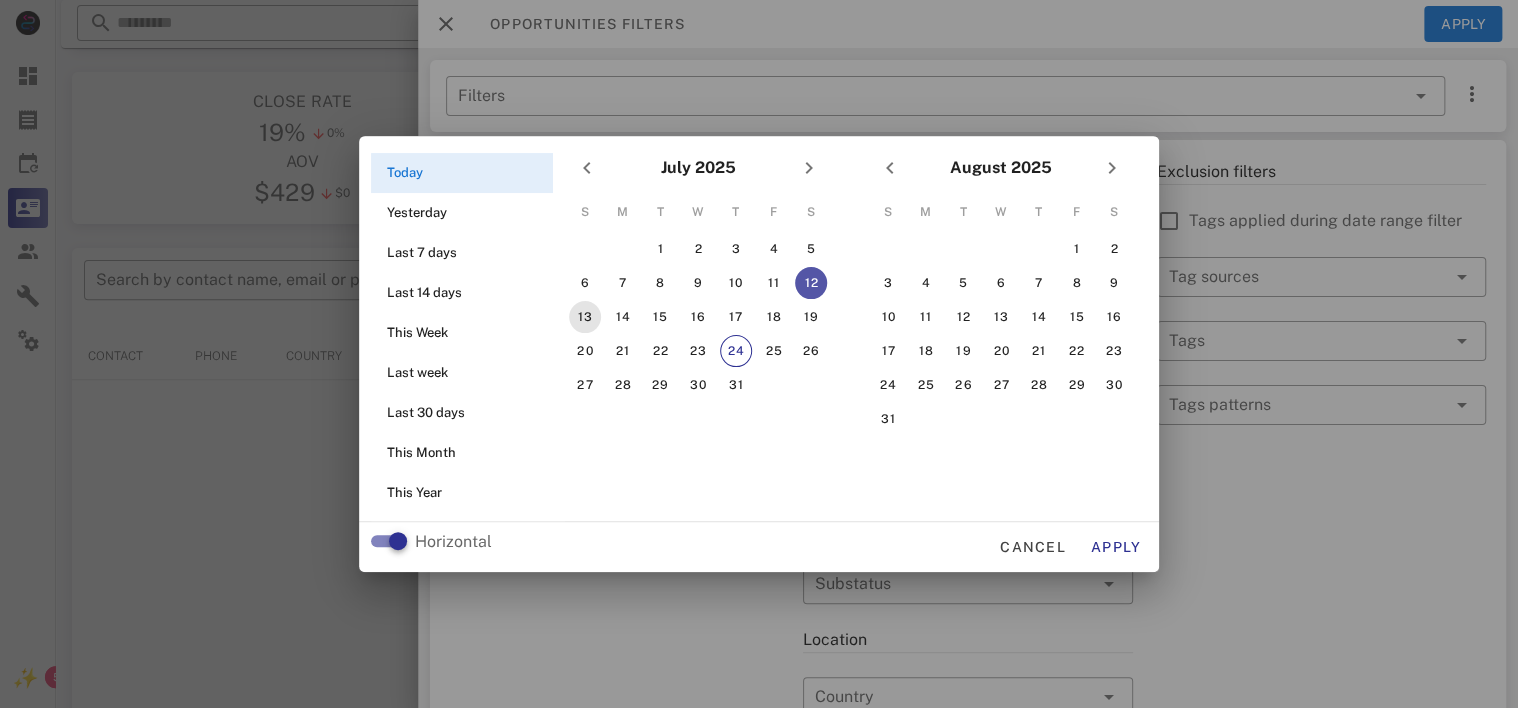 click on "13" at bounding box center [585, 317] 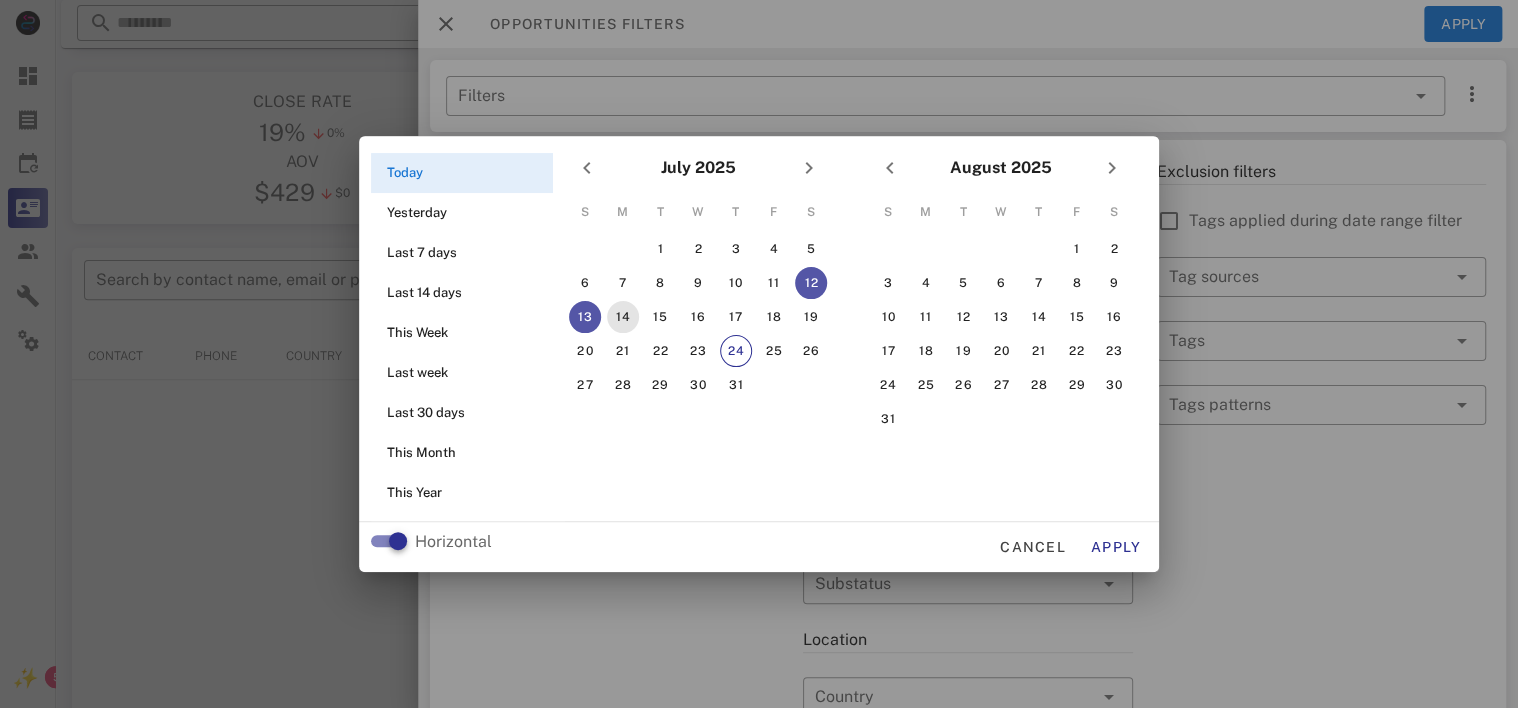 click on "14" at bounding box center [623, 317] 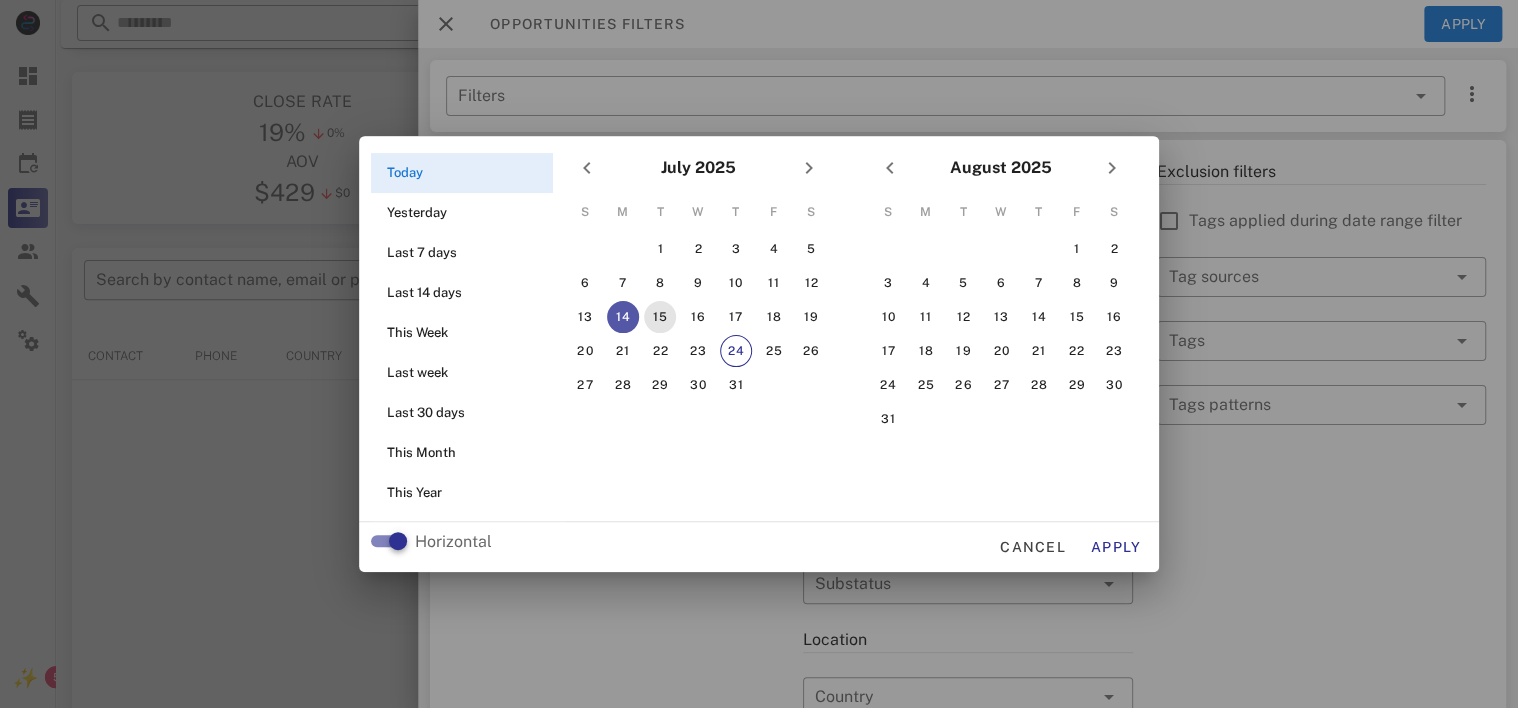 click on "15" at bounding box center (660, 317) 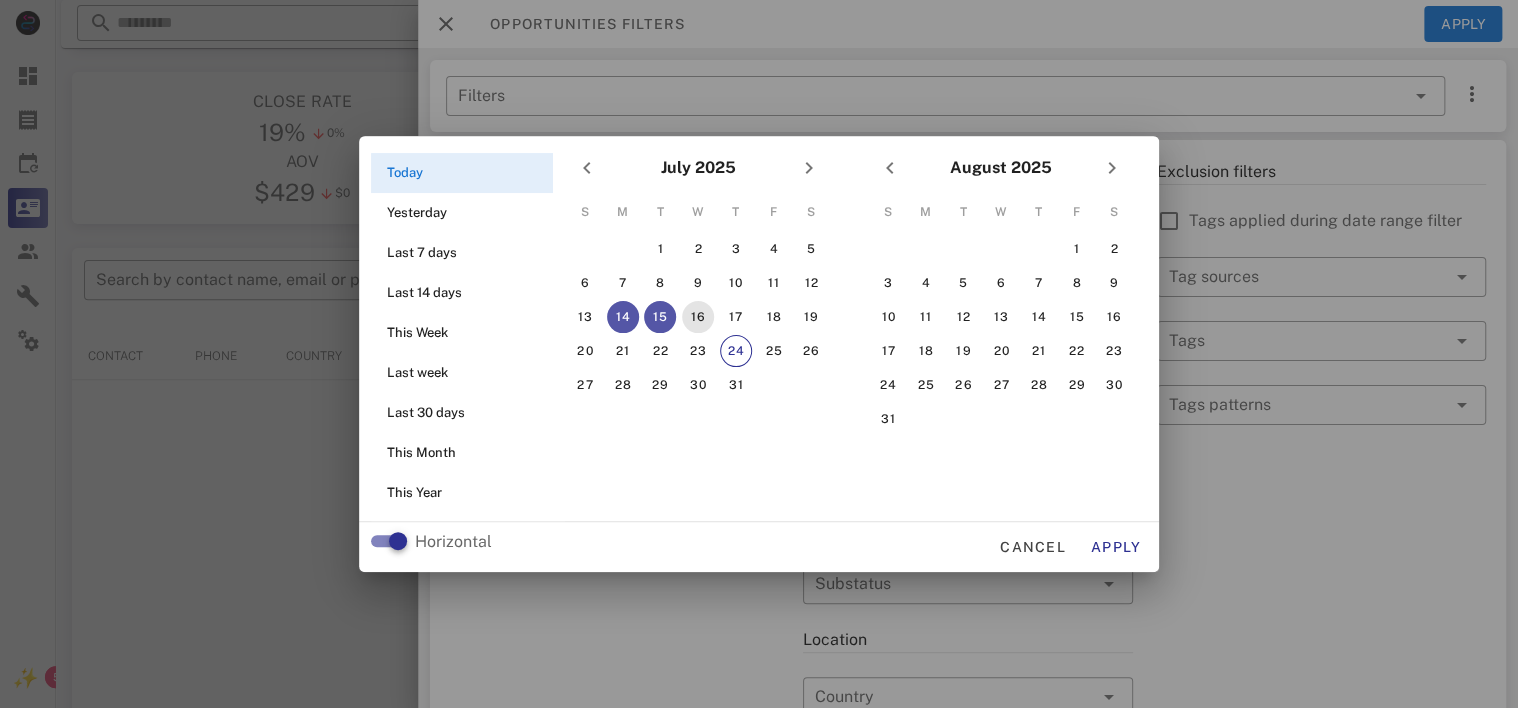 click on "16" at bounding box center [698, 317] 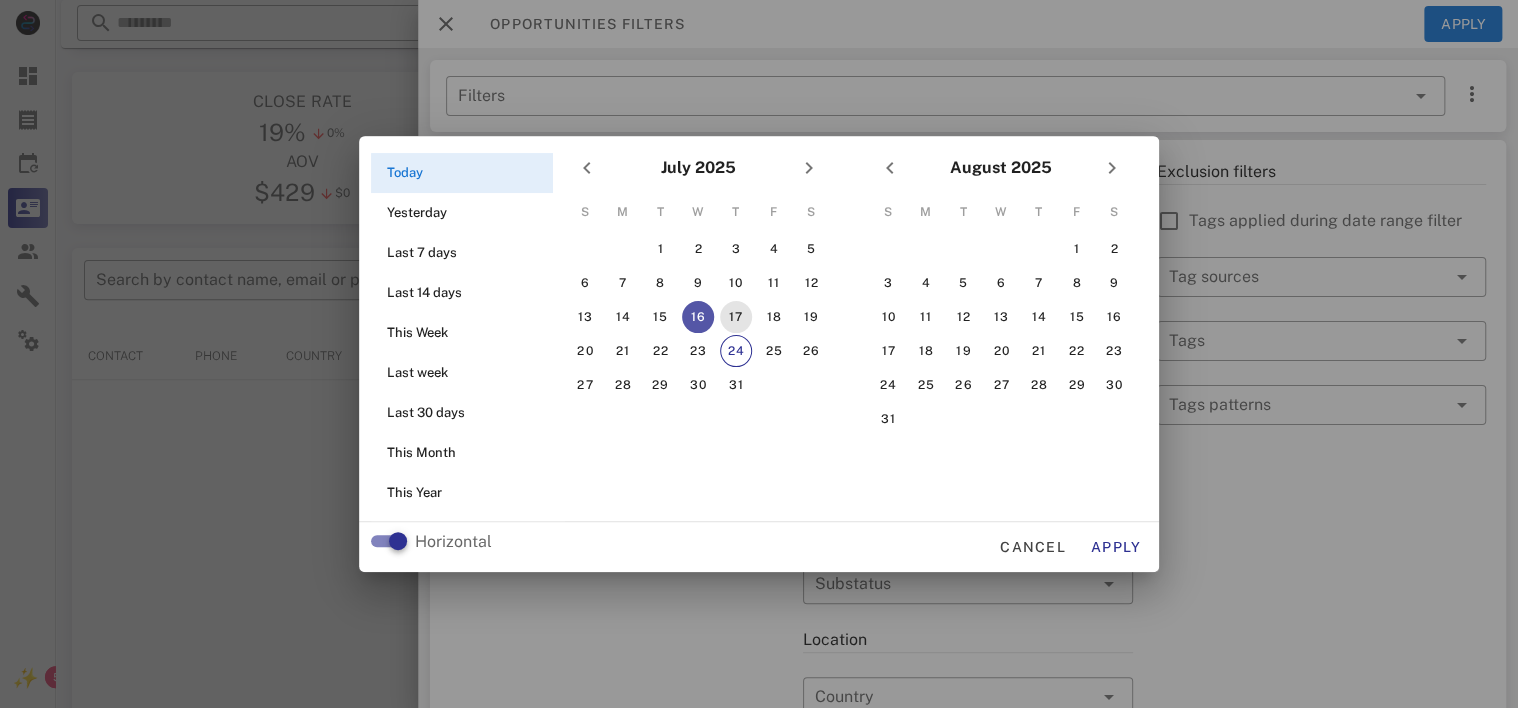 click on "17" at bounding box center (736, 317) 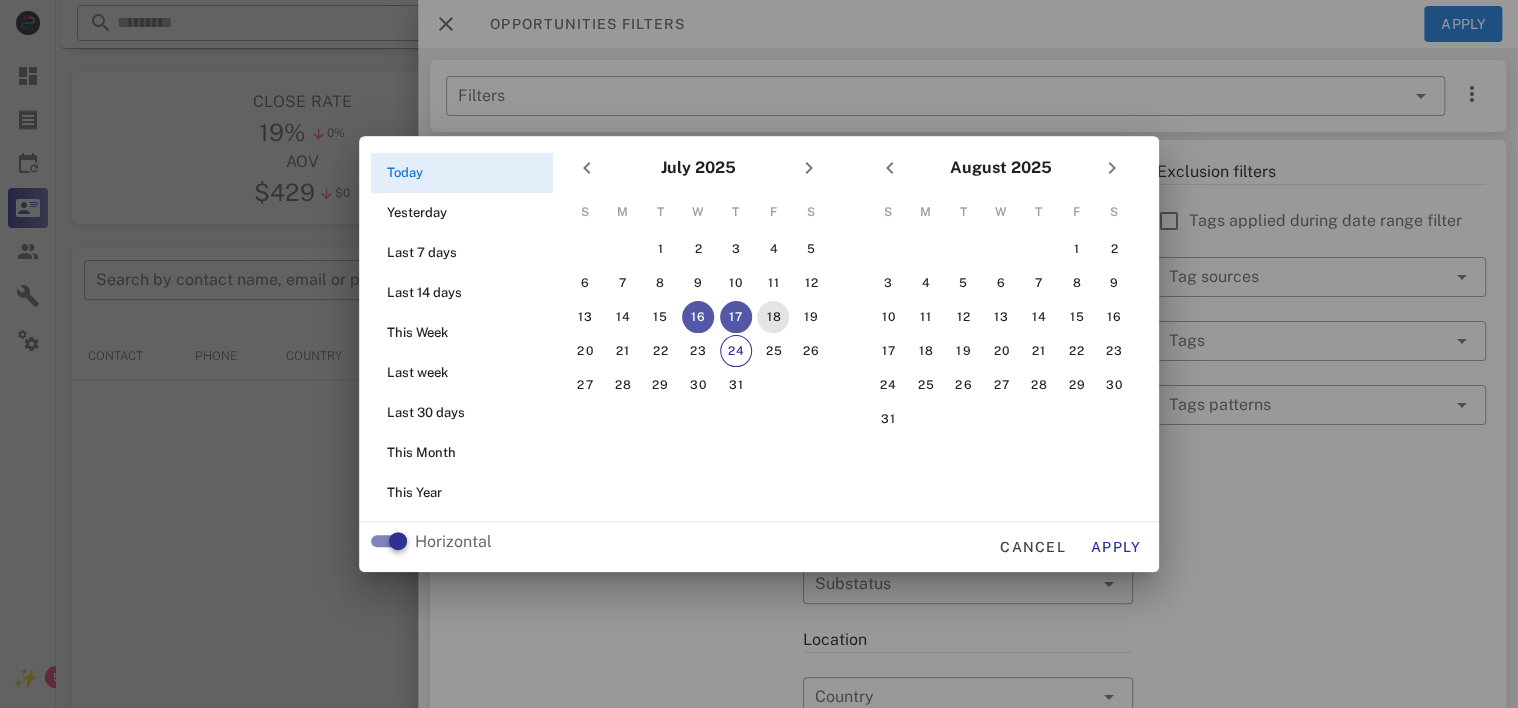 click on "18" at bounding box center [773, 317] 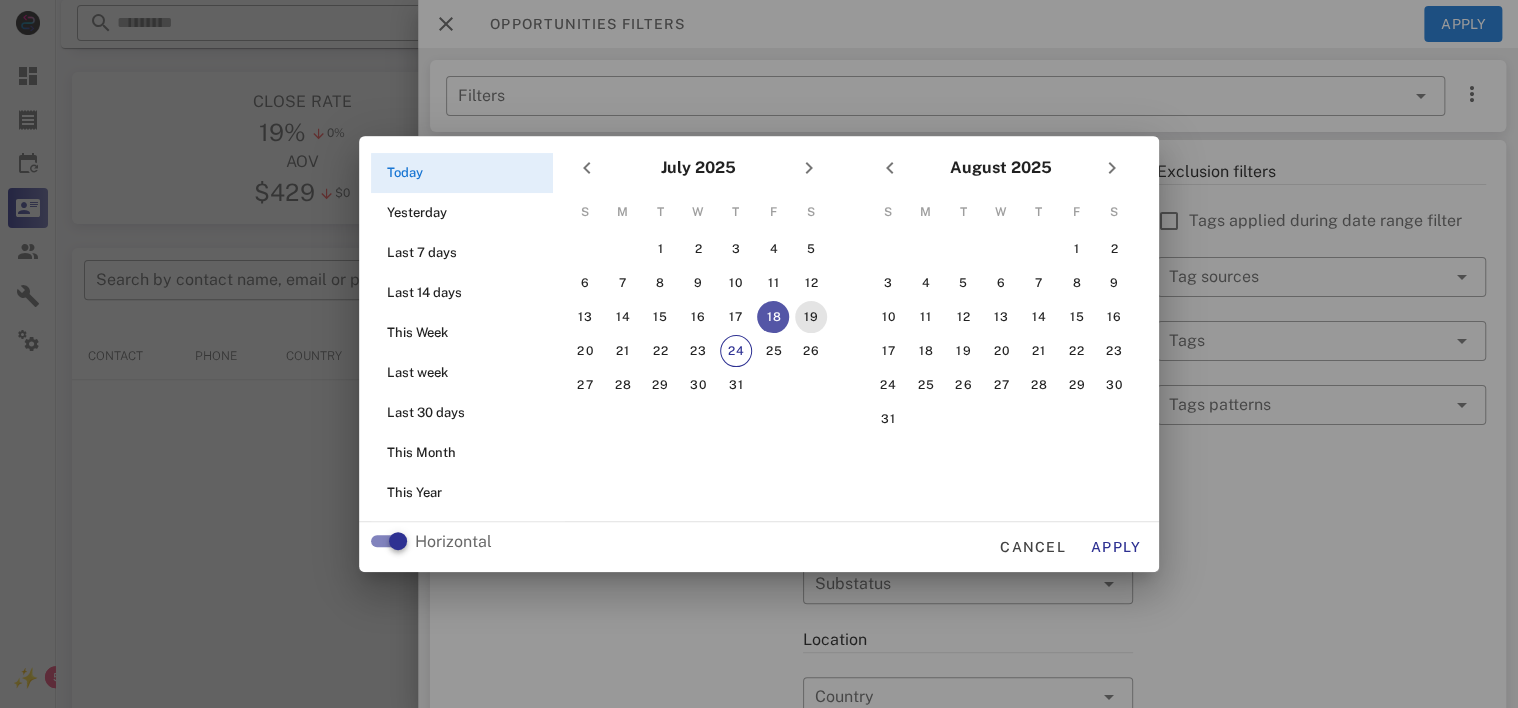 click on "19" at bounding box center [811, 317] 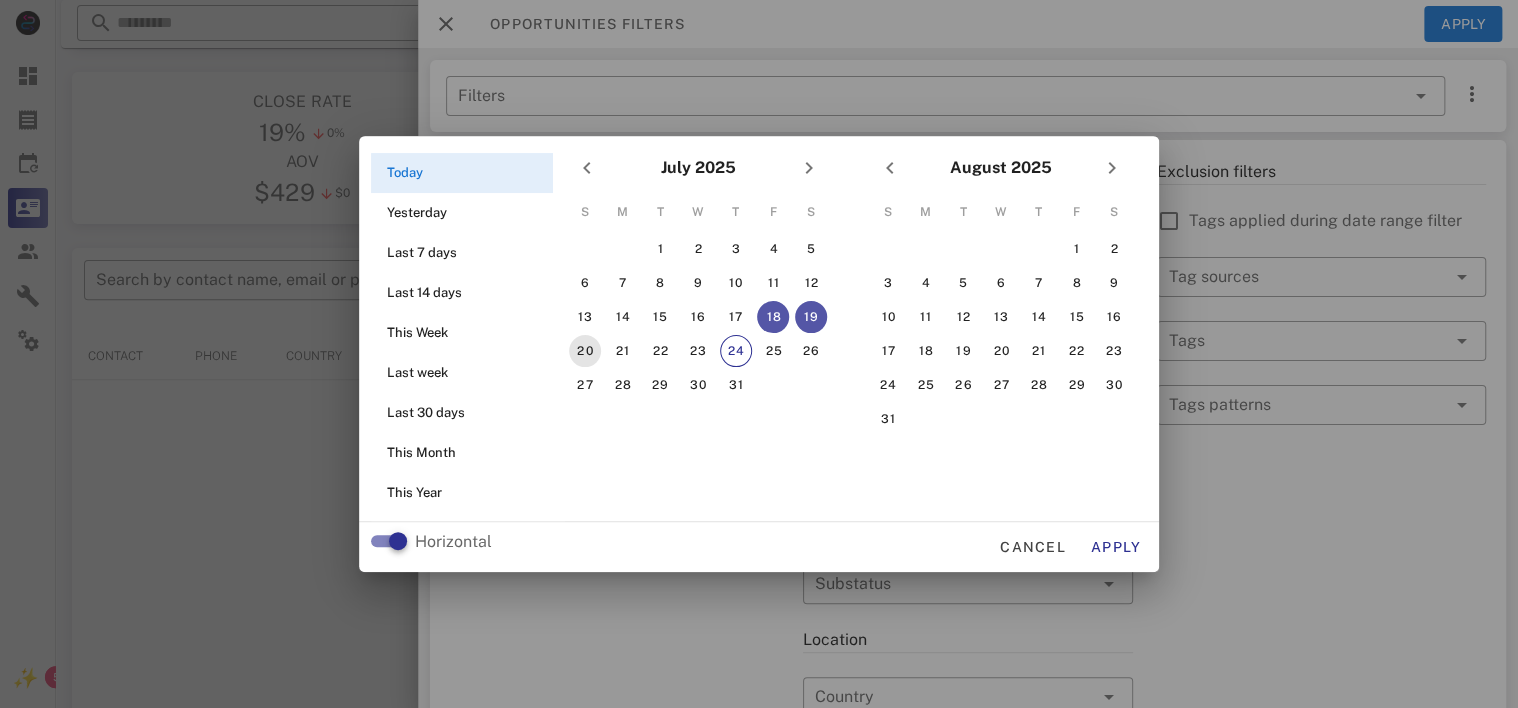 click on "20" at bounding box center [585, 351] 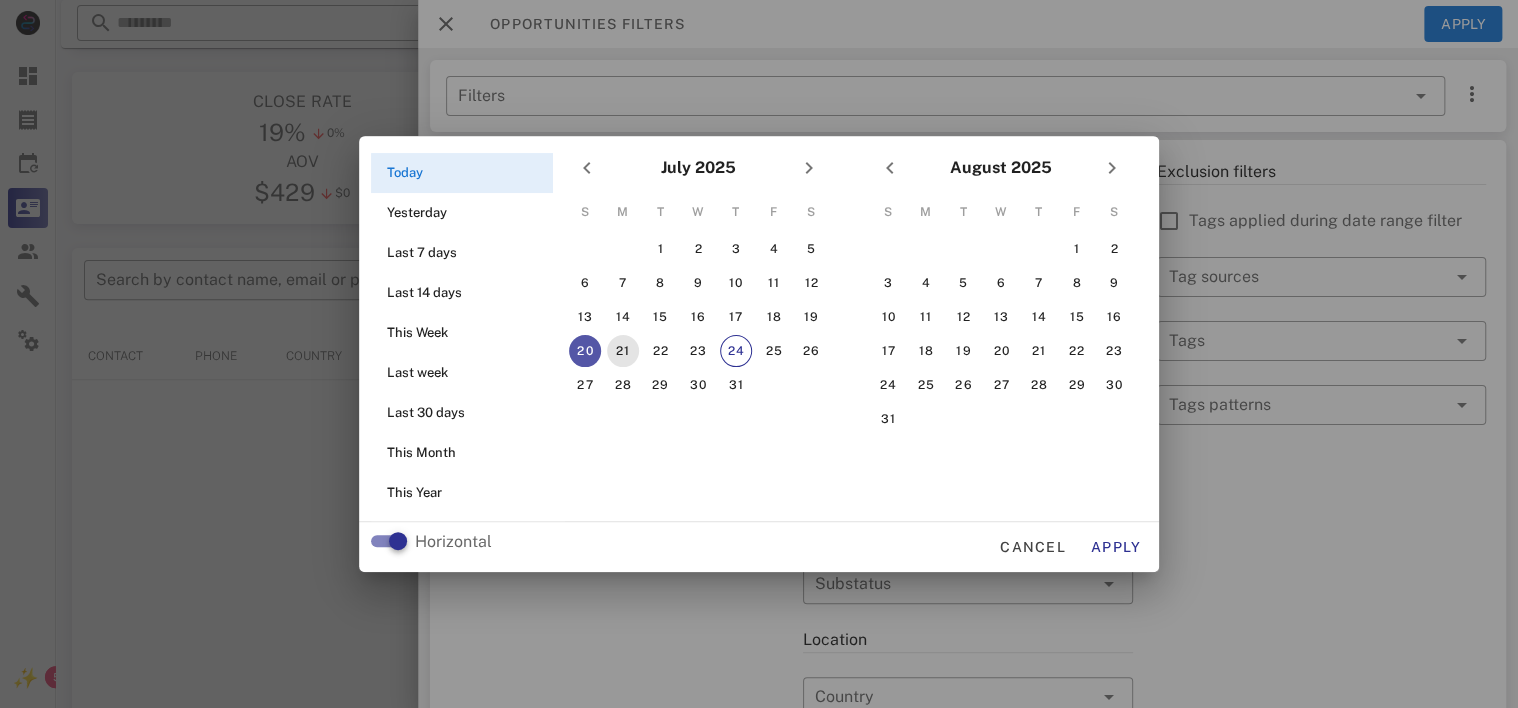 click on "21" at bounding box center [623, 351] 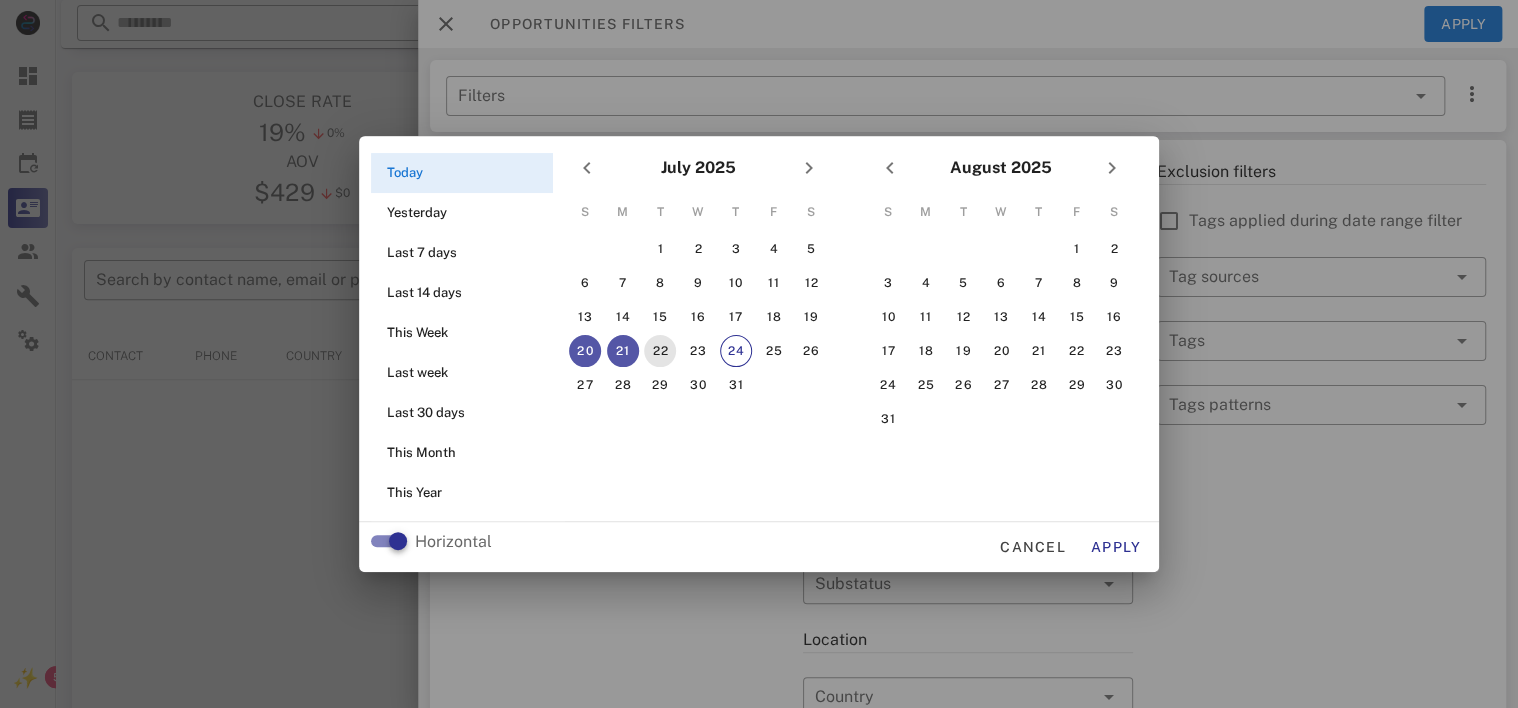 click on "22" at bounding box center [660, 351] 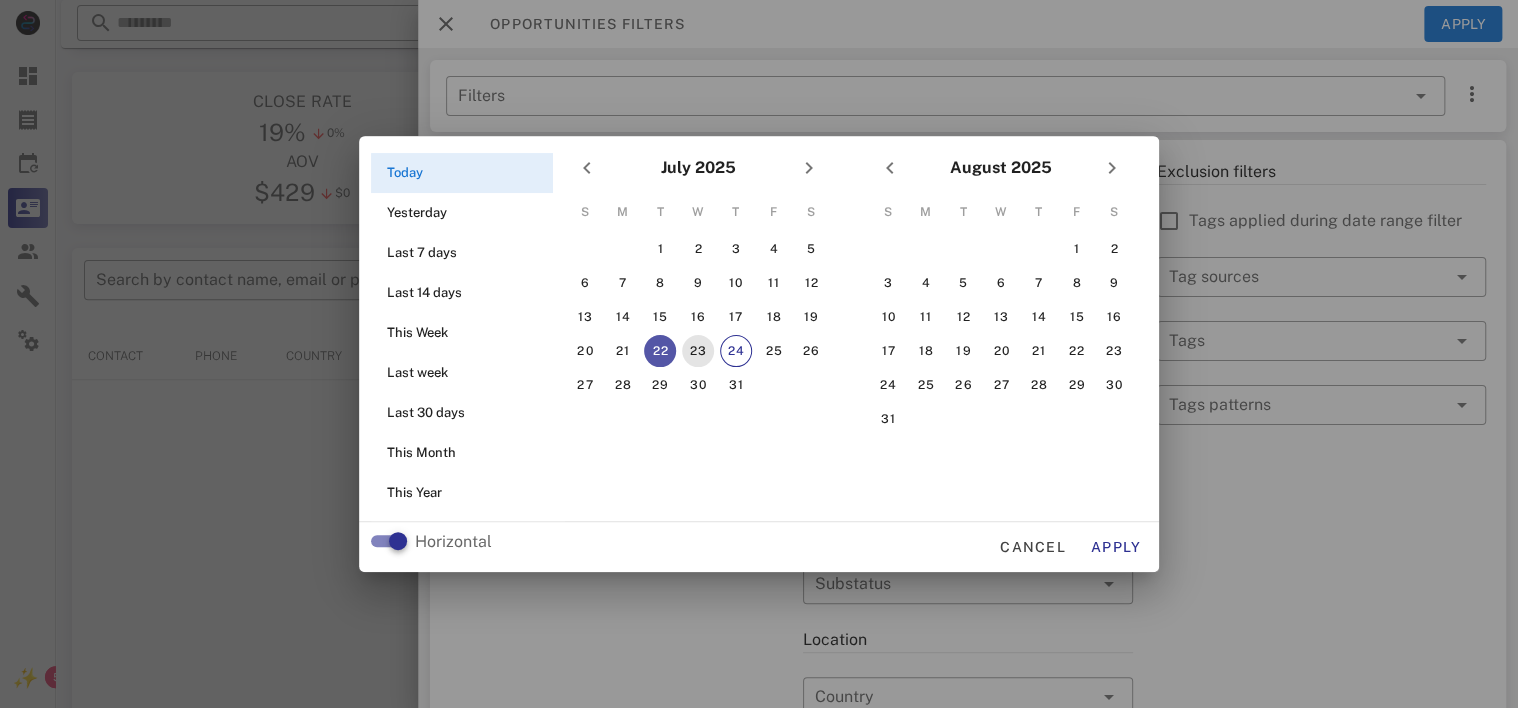click on "23" at bounding box center [698, 351] 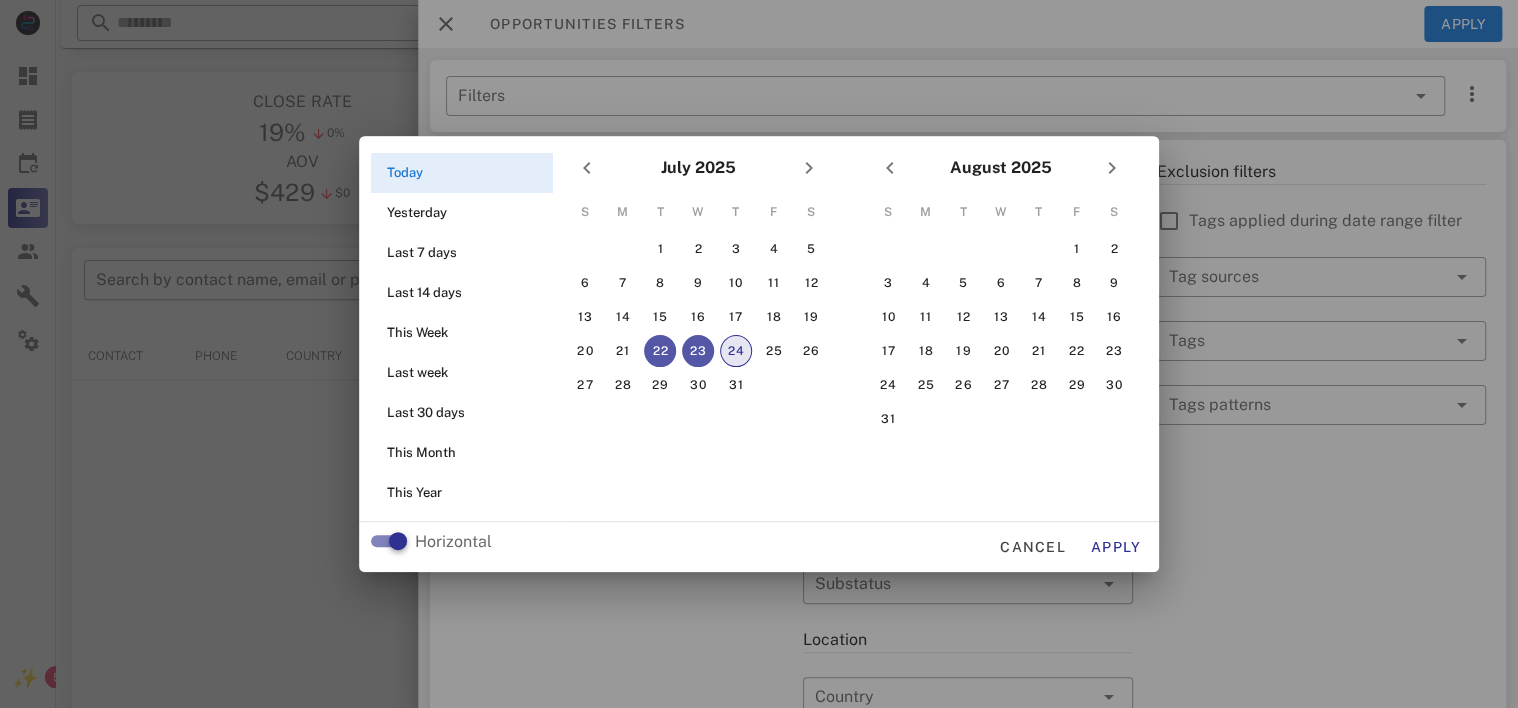 click on "24" at bounding box center [736, 351] 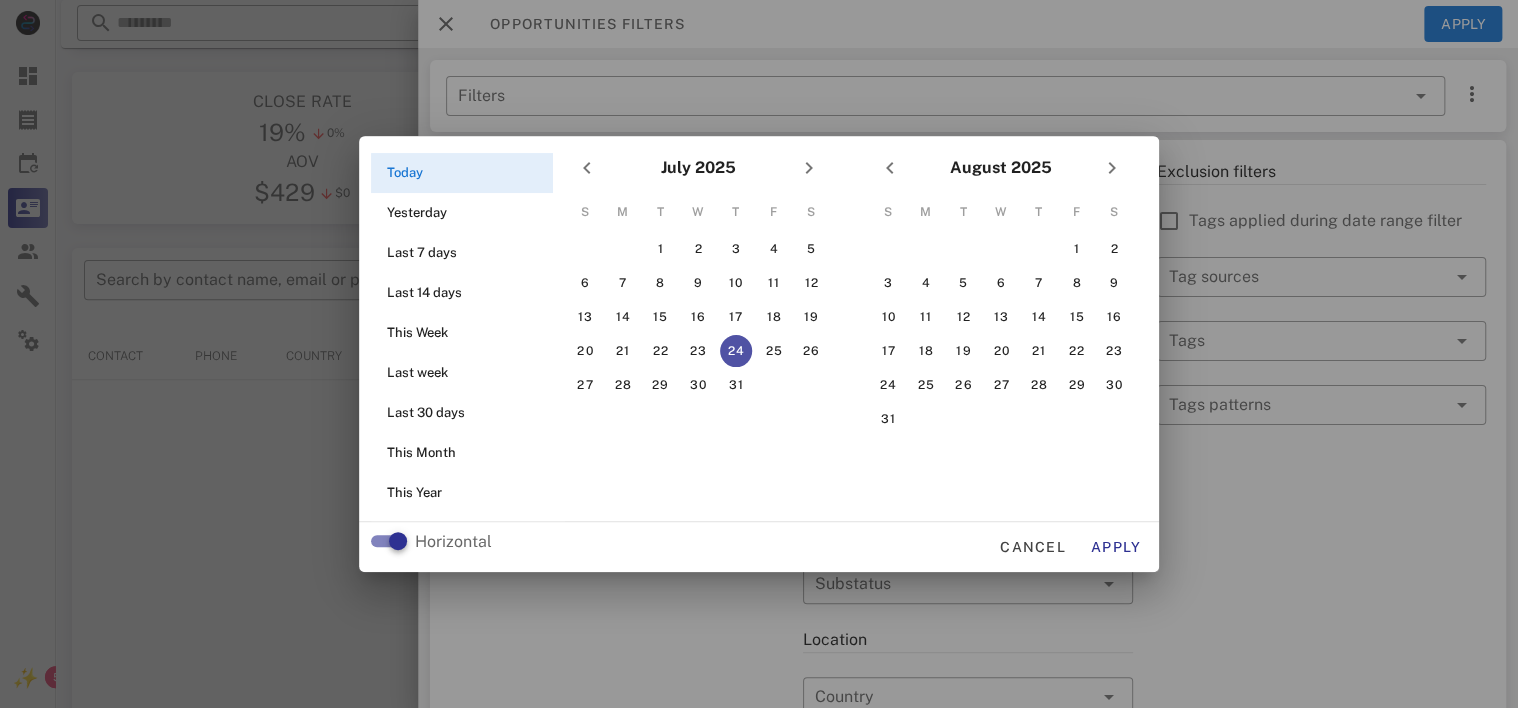 click on "24" at bounding box center (736, 351) 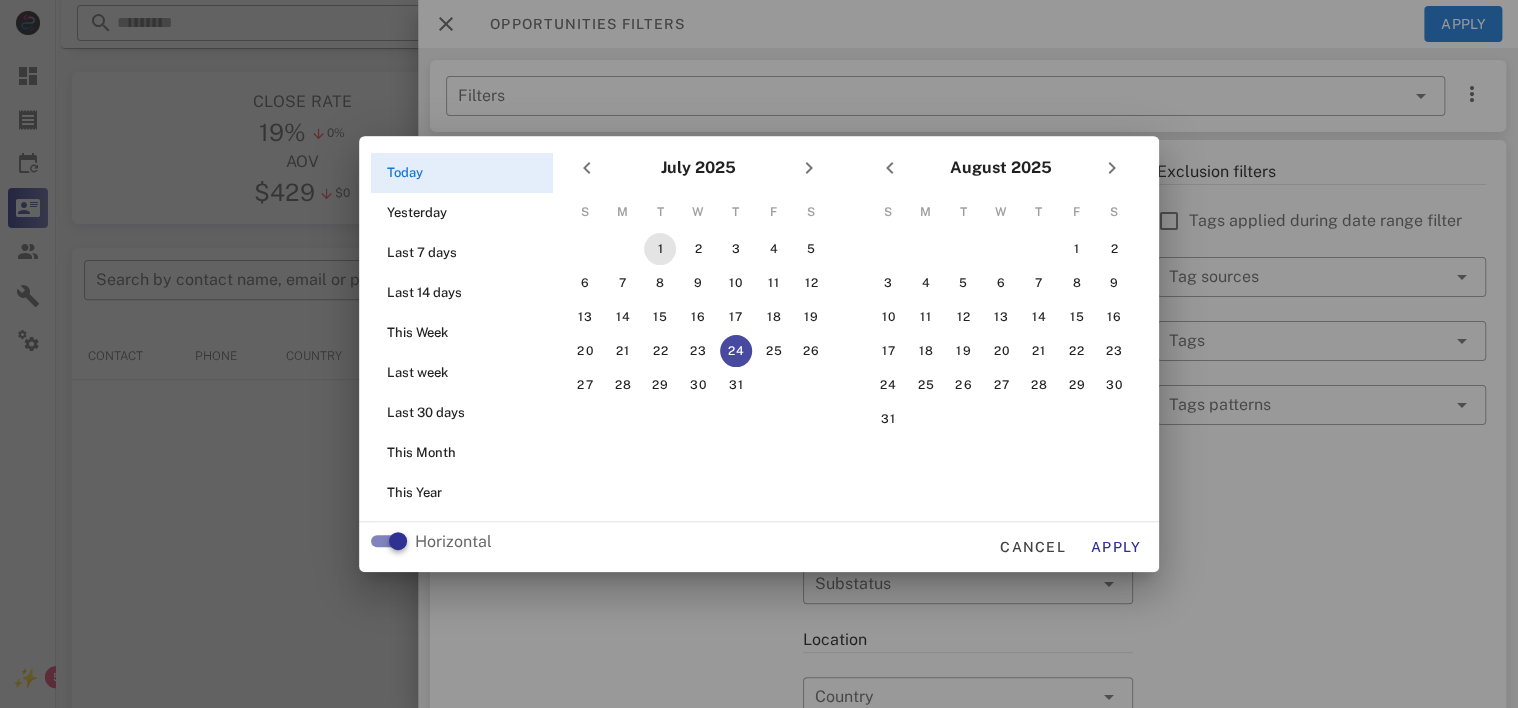 click on "1" at bounding box center [660, 249] 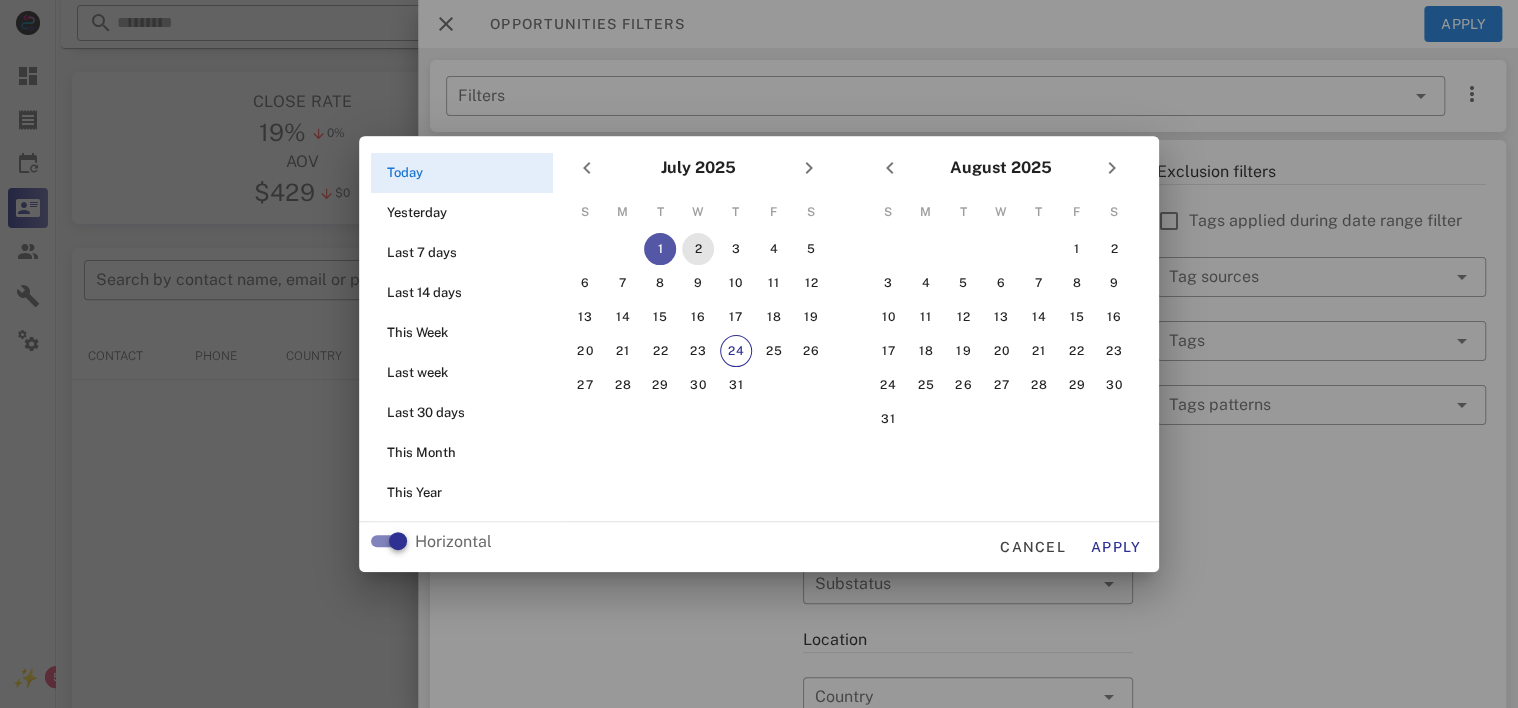 click on "2" at bounding box center (698, 249) 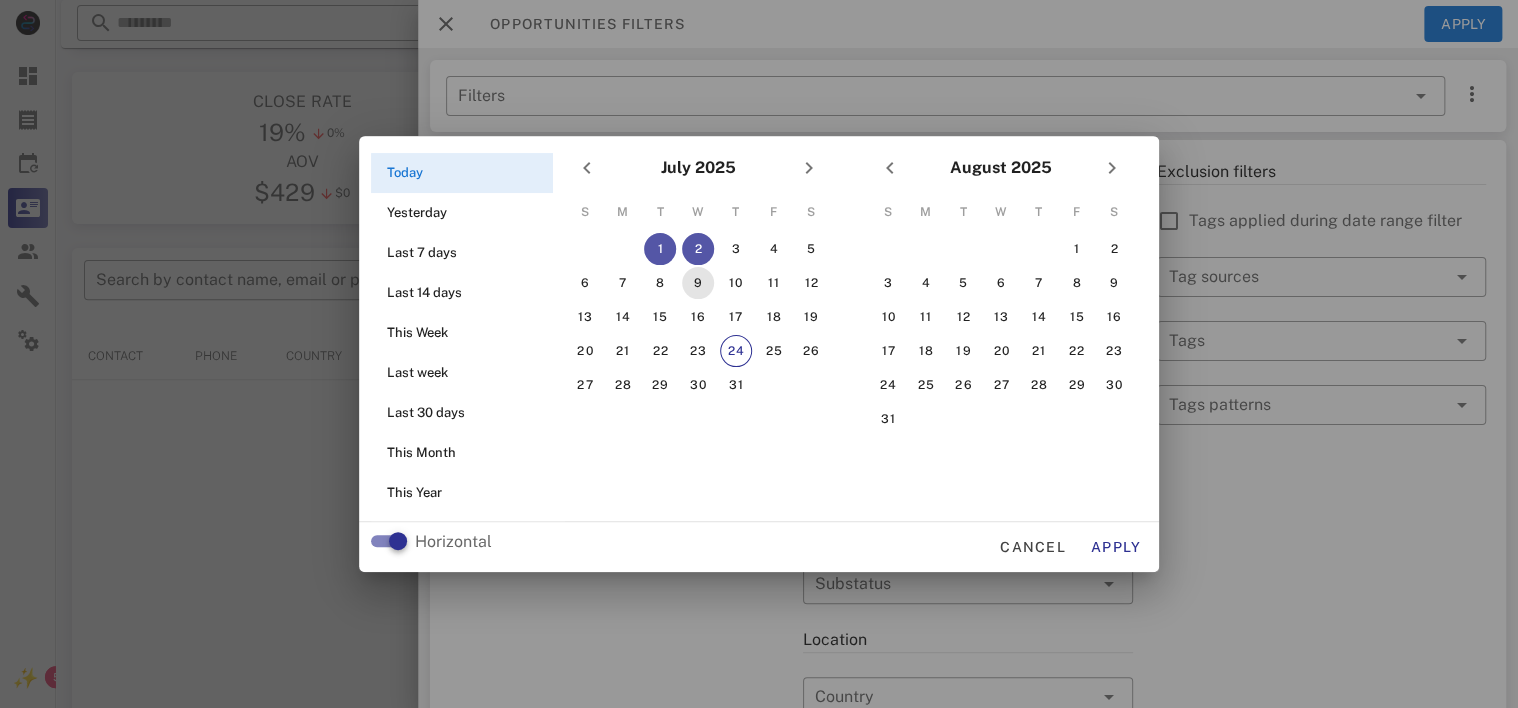 click on "9" at bounding box center (698, 283) 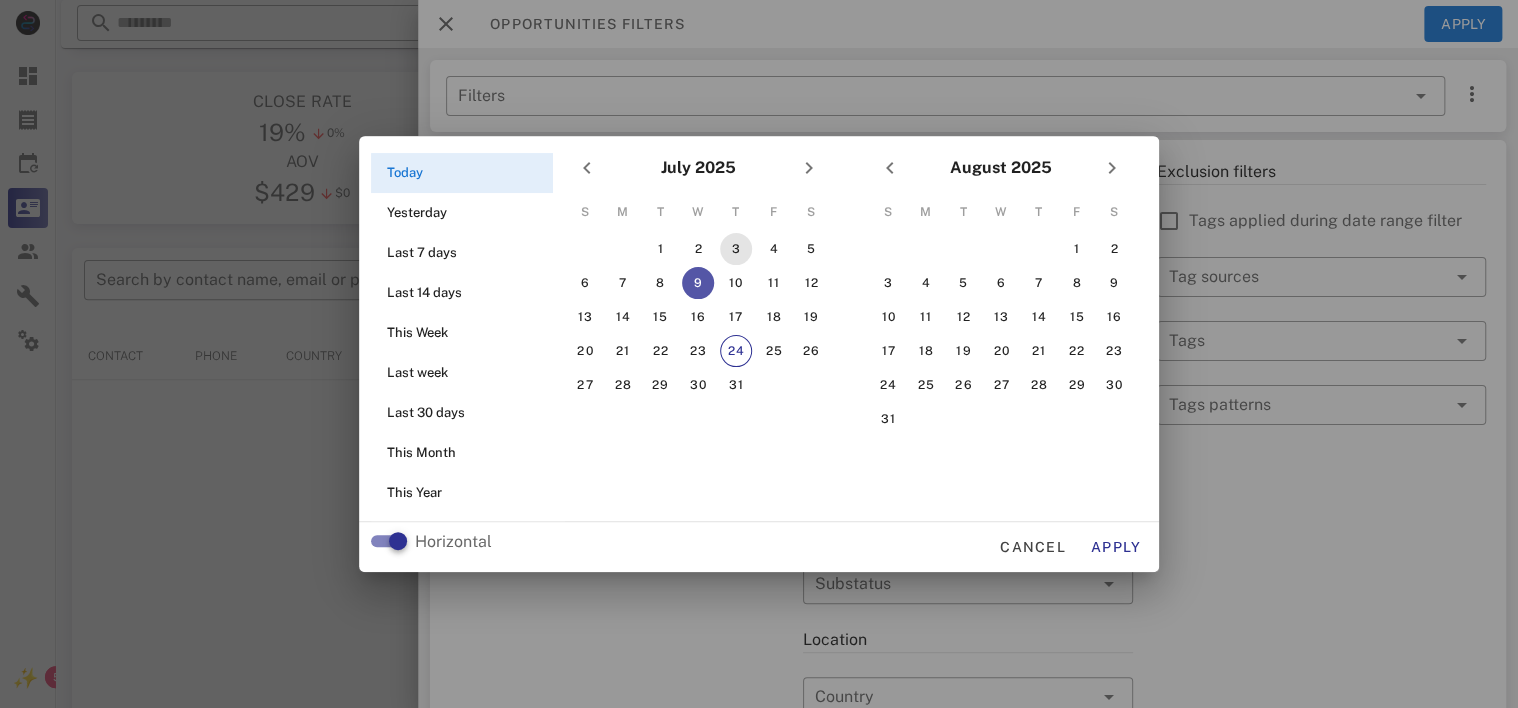 click on "3" at bounding box center [736, 249] 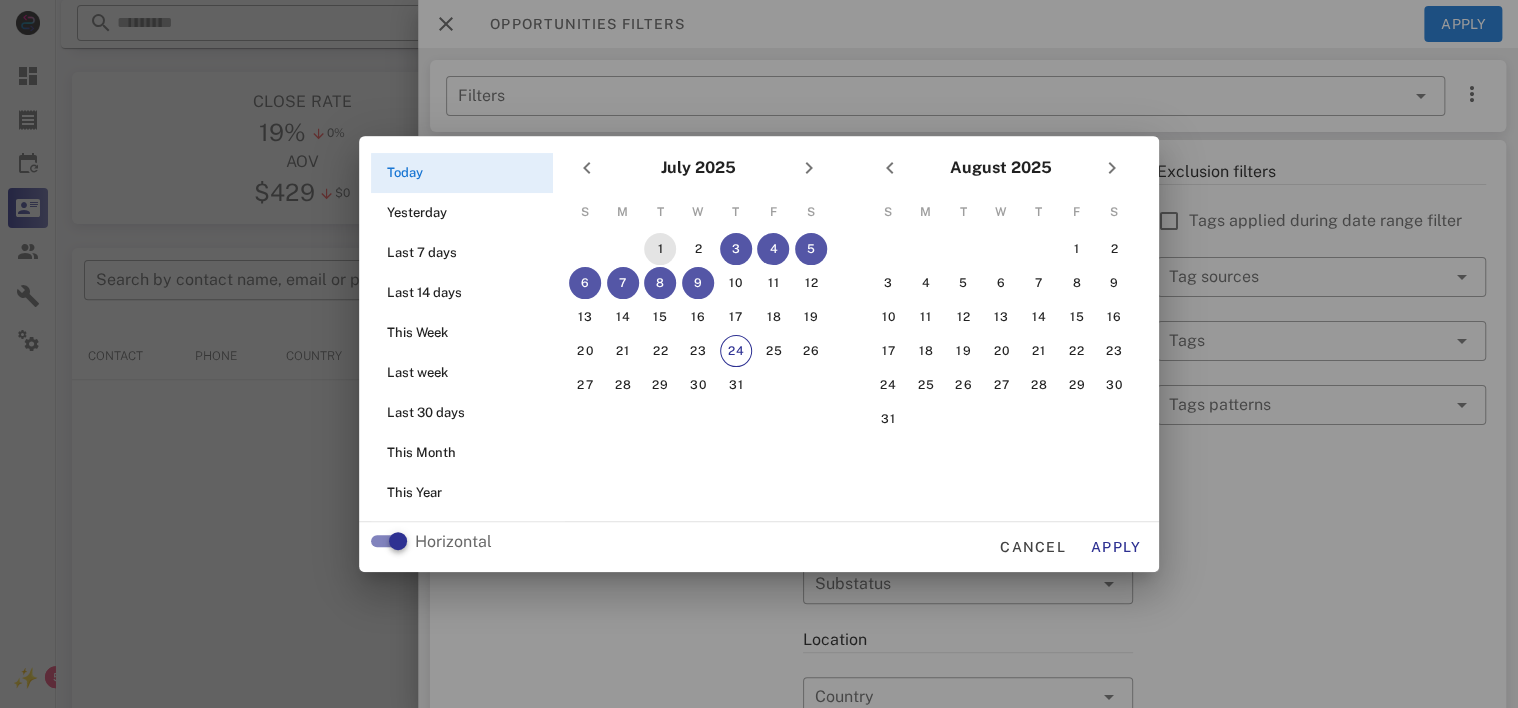 click on "1" at bounding box center [660, 249] 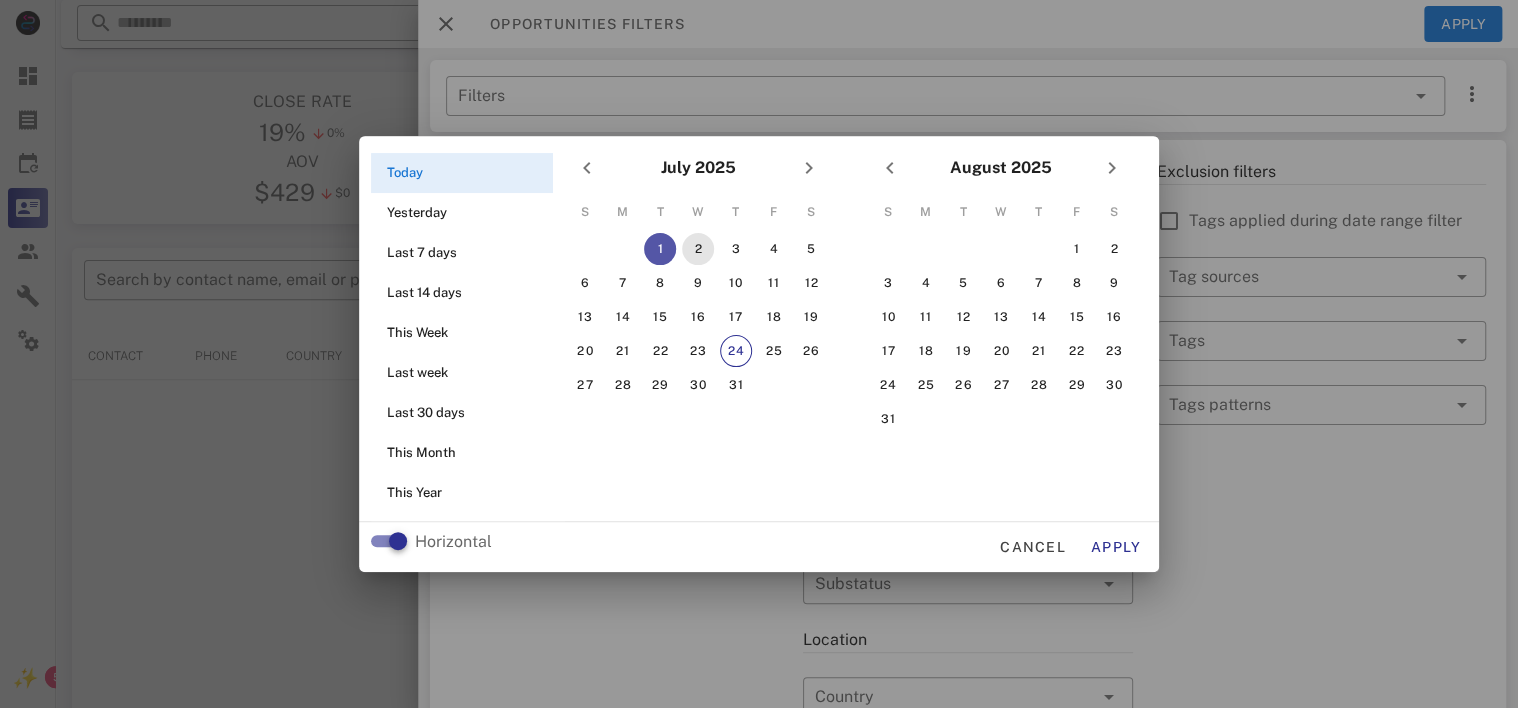 click on "2" at bounding box center [698, 249] 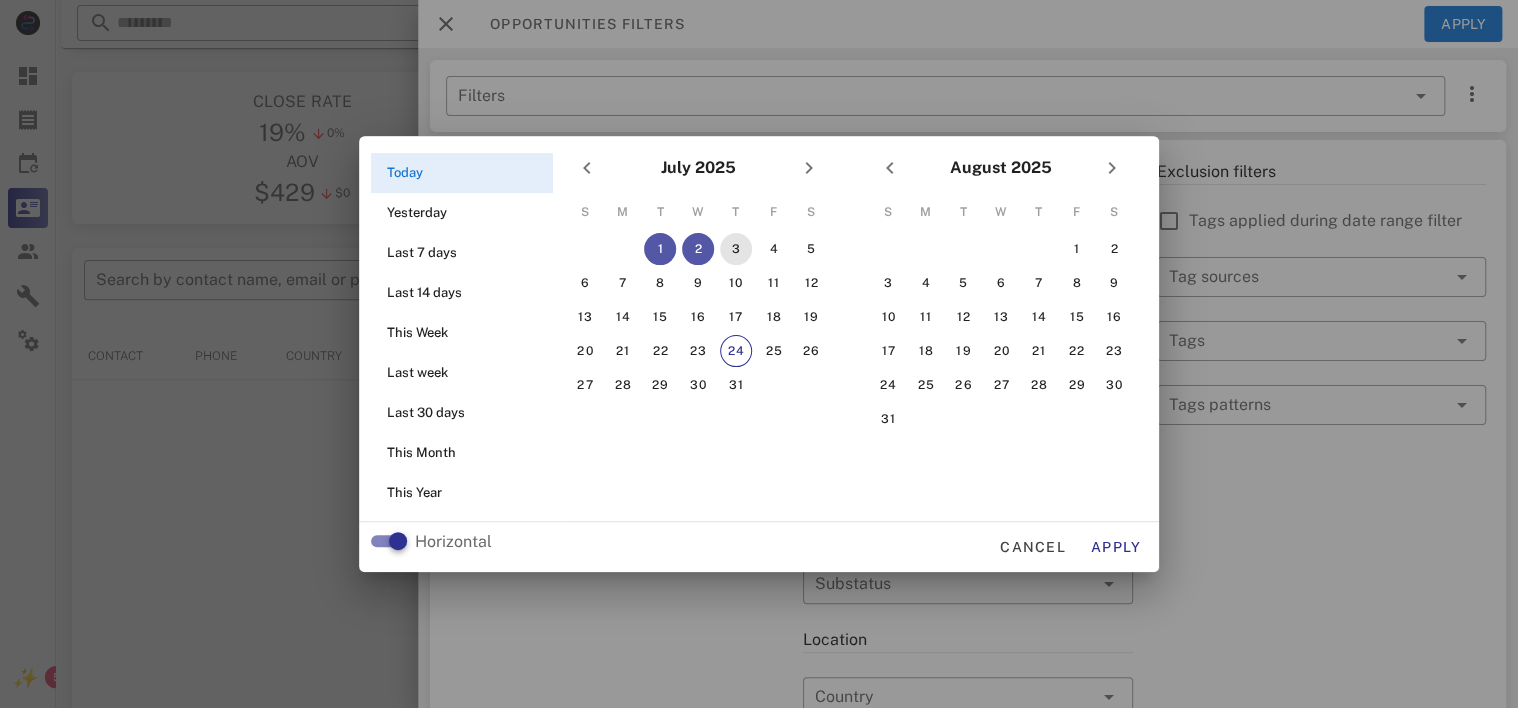 click on "3" at bounding box center [736, 249] 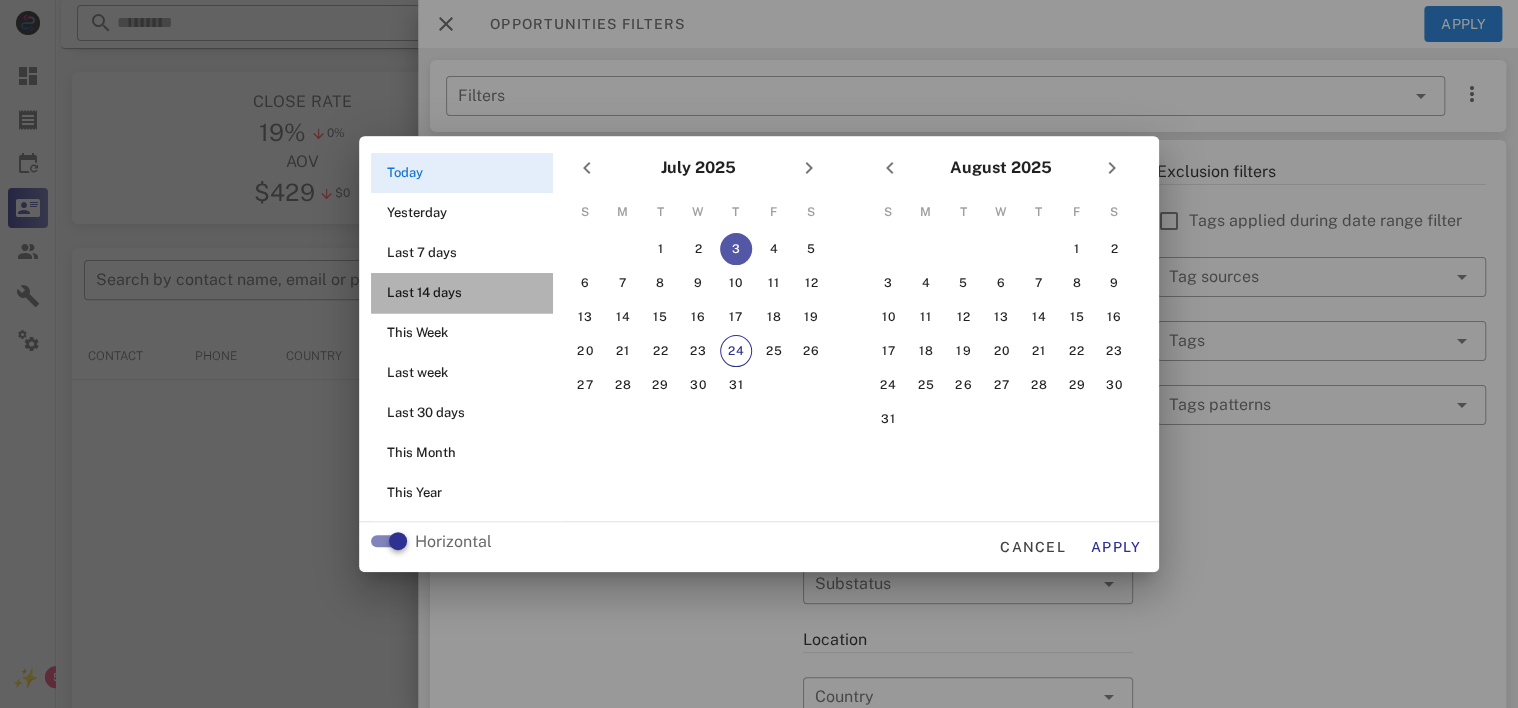 click on "Last 14 days" at bounding box center [468, 293] 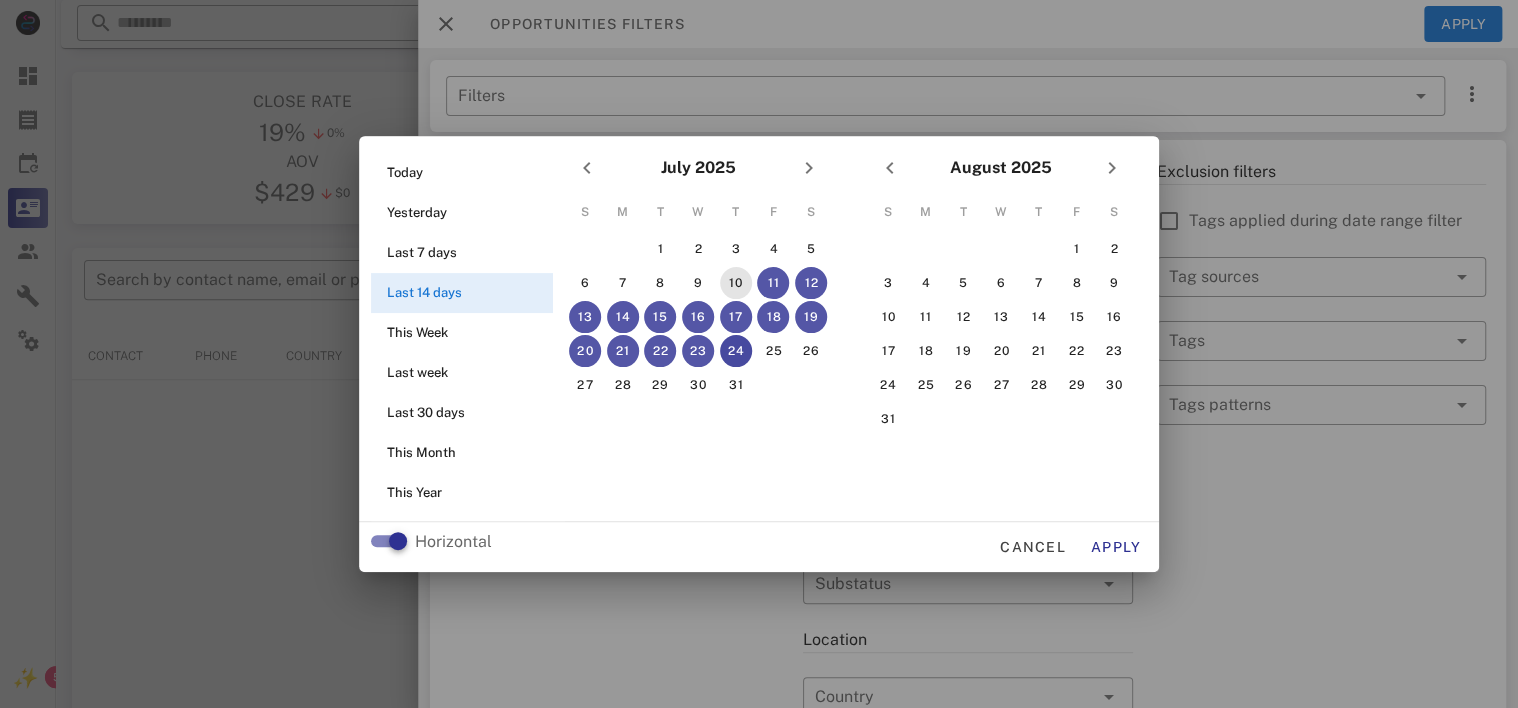 click on "10" at bounding box center [736, 283] 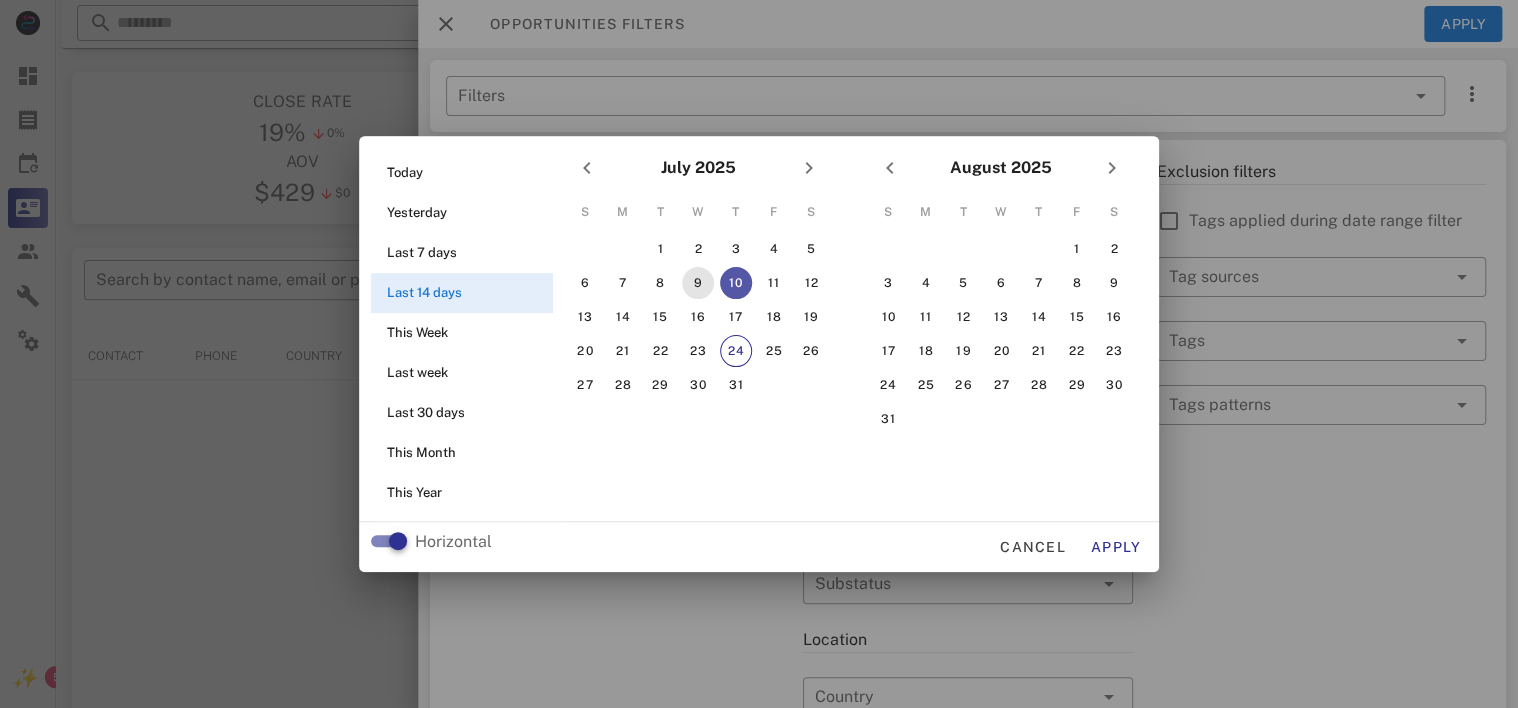 click on "9" at bounding box center (698, 283) 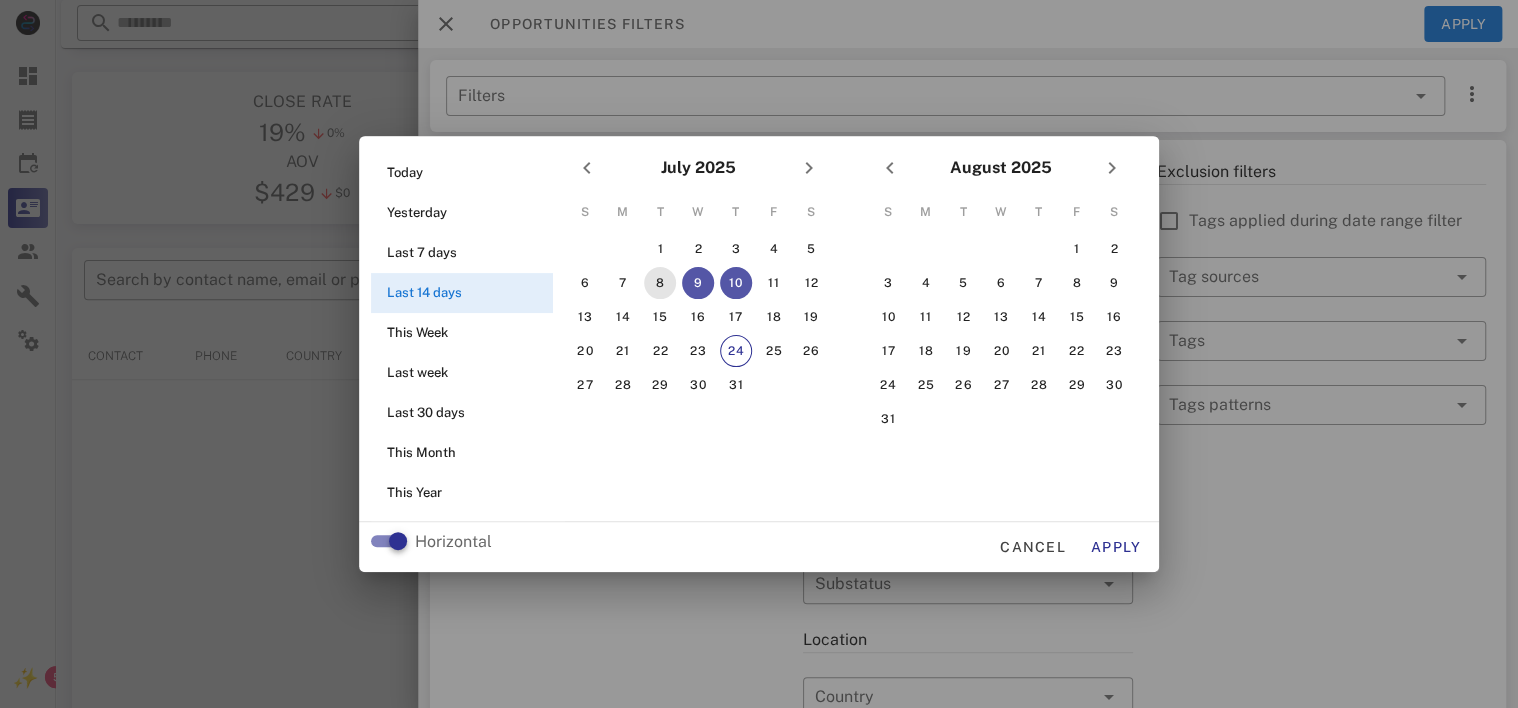 click on "8" at bounding box center [660, 283] 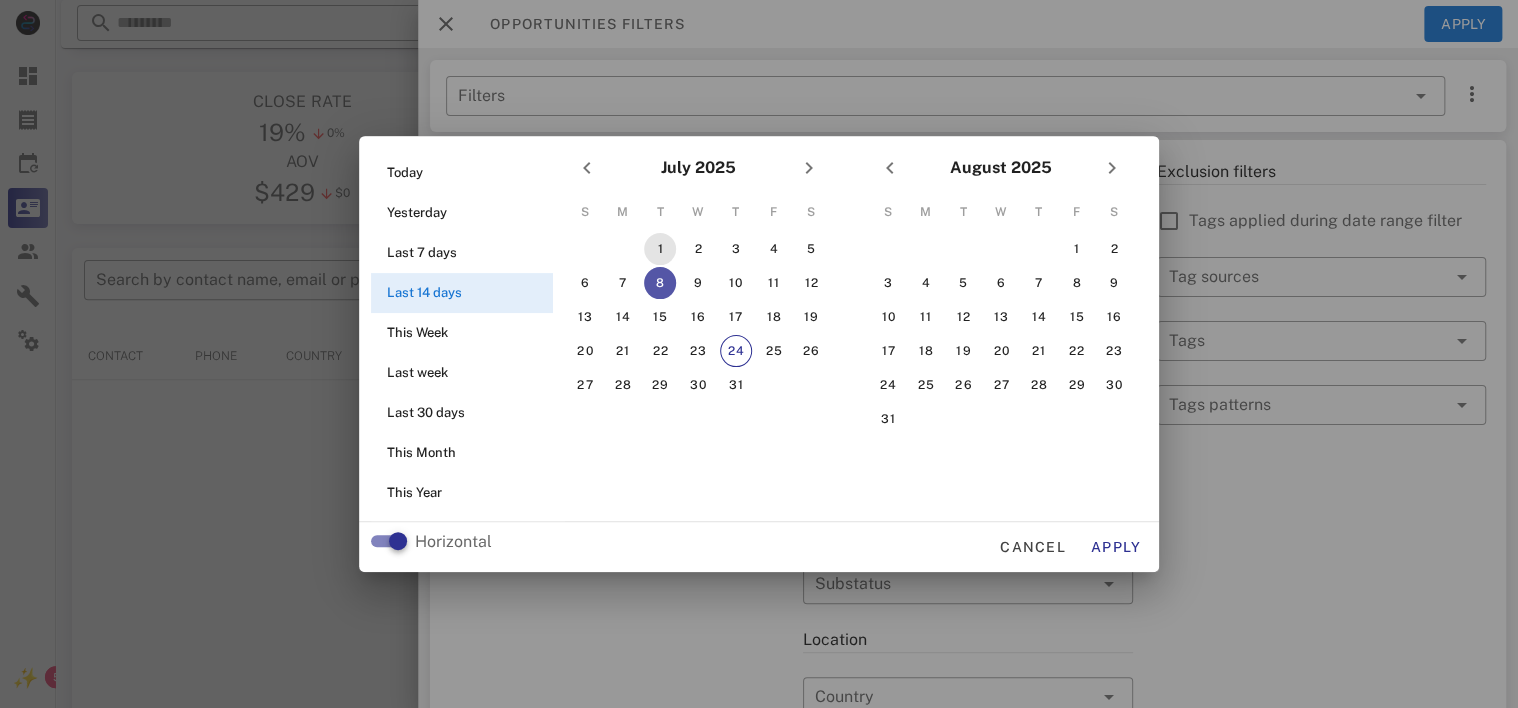 click on "1" at bounding box center [660, 249] 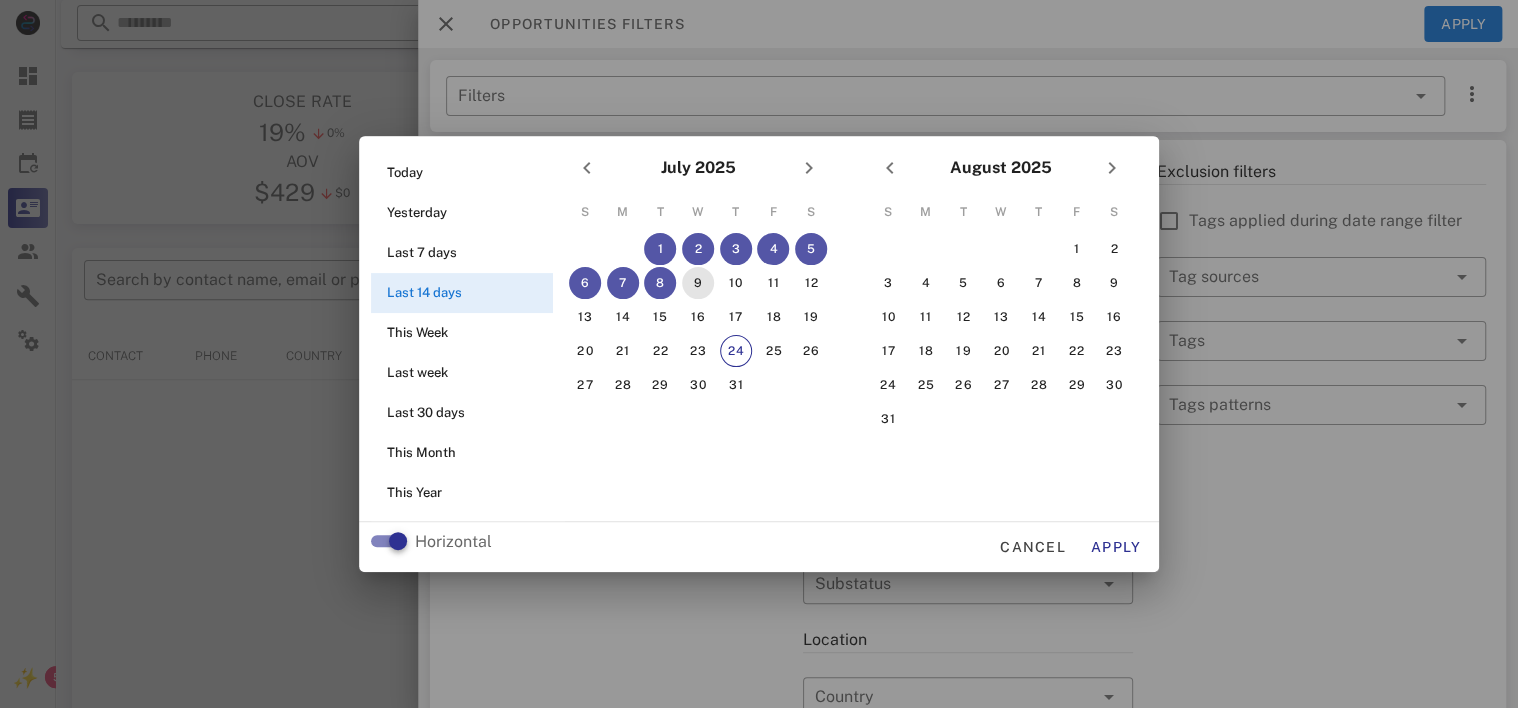 click on "9" at bounding box center [698, 283] 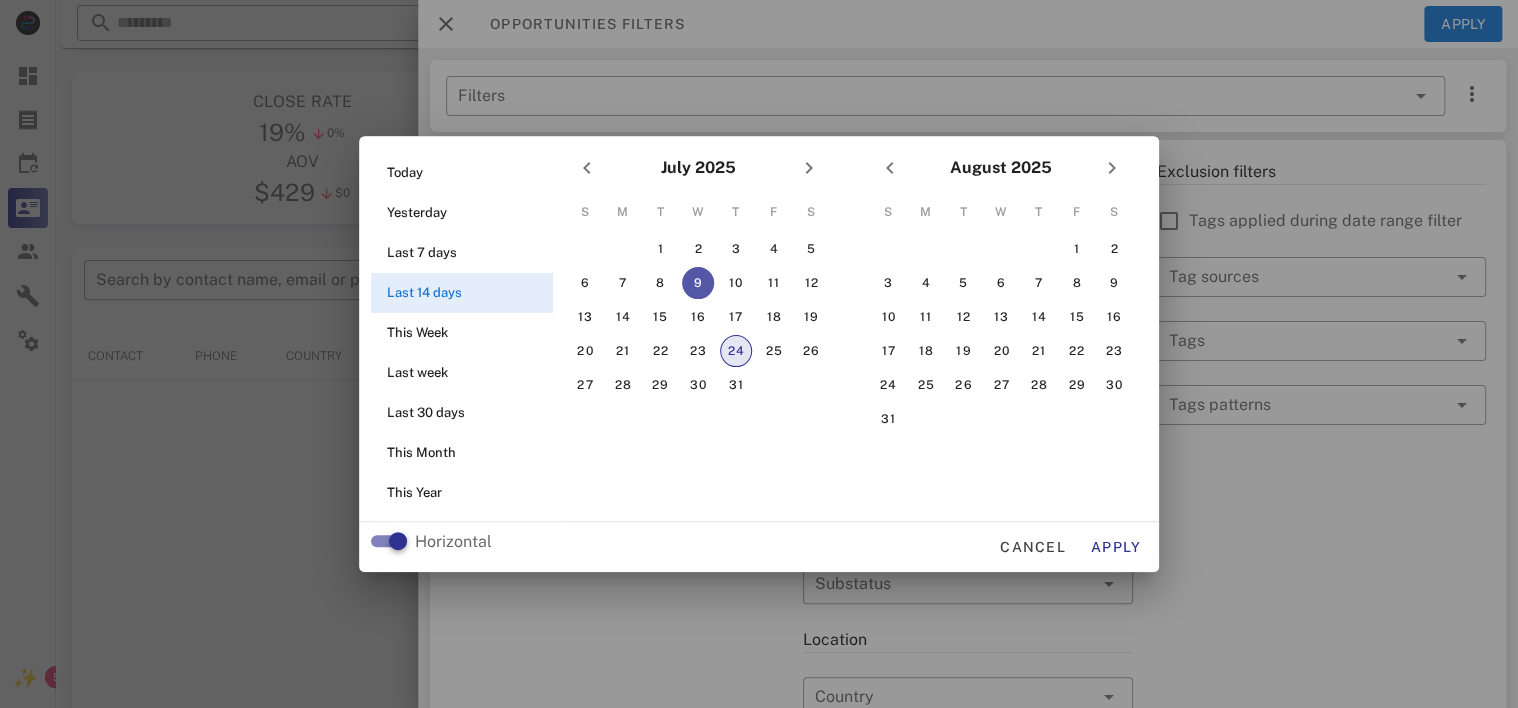 click on "24" at bounding box center [736, 351] 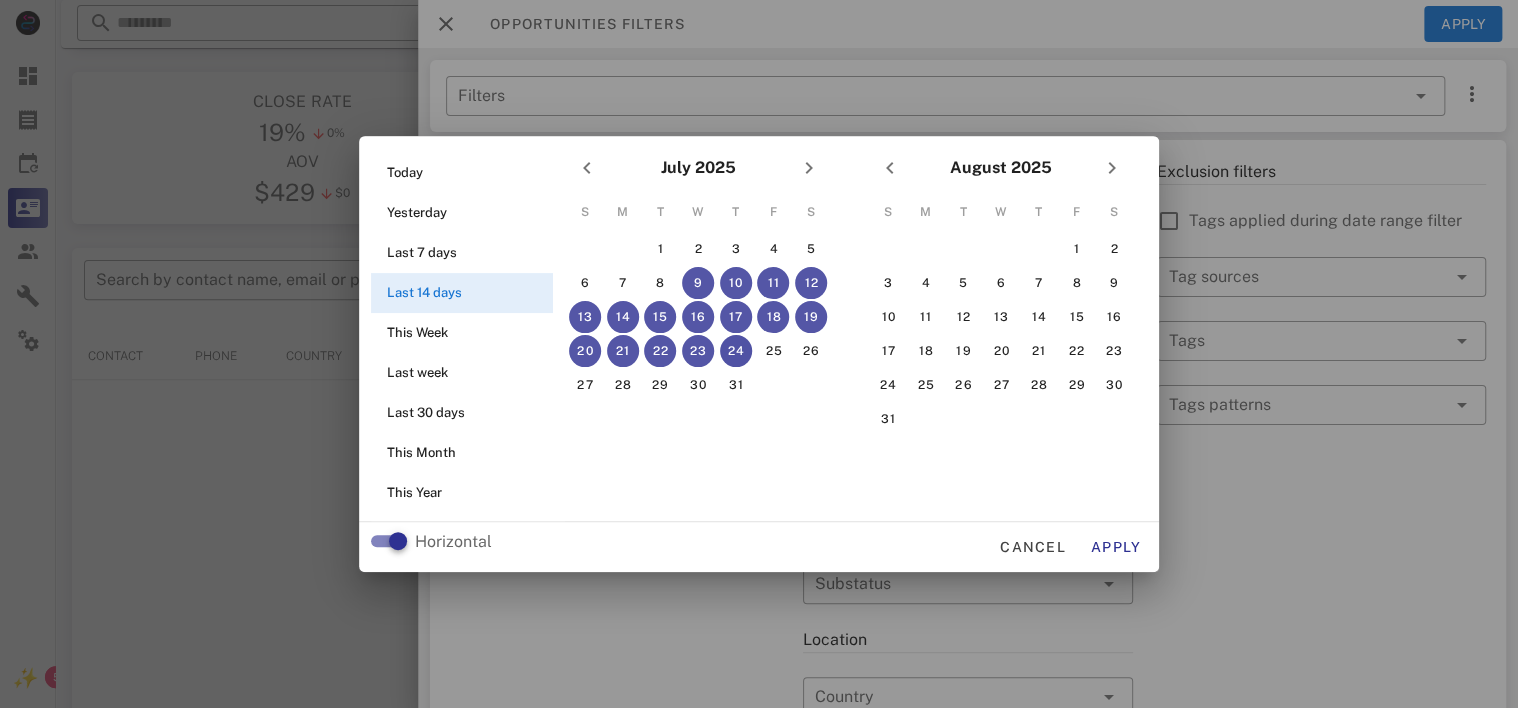click on "24" at bounding box center (736, 351) 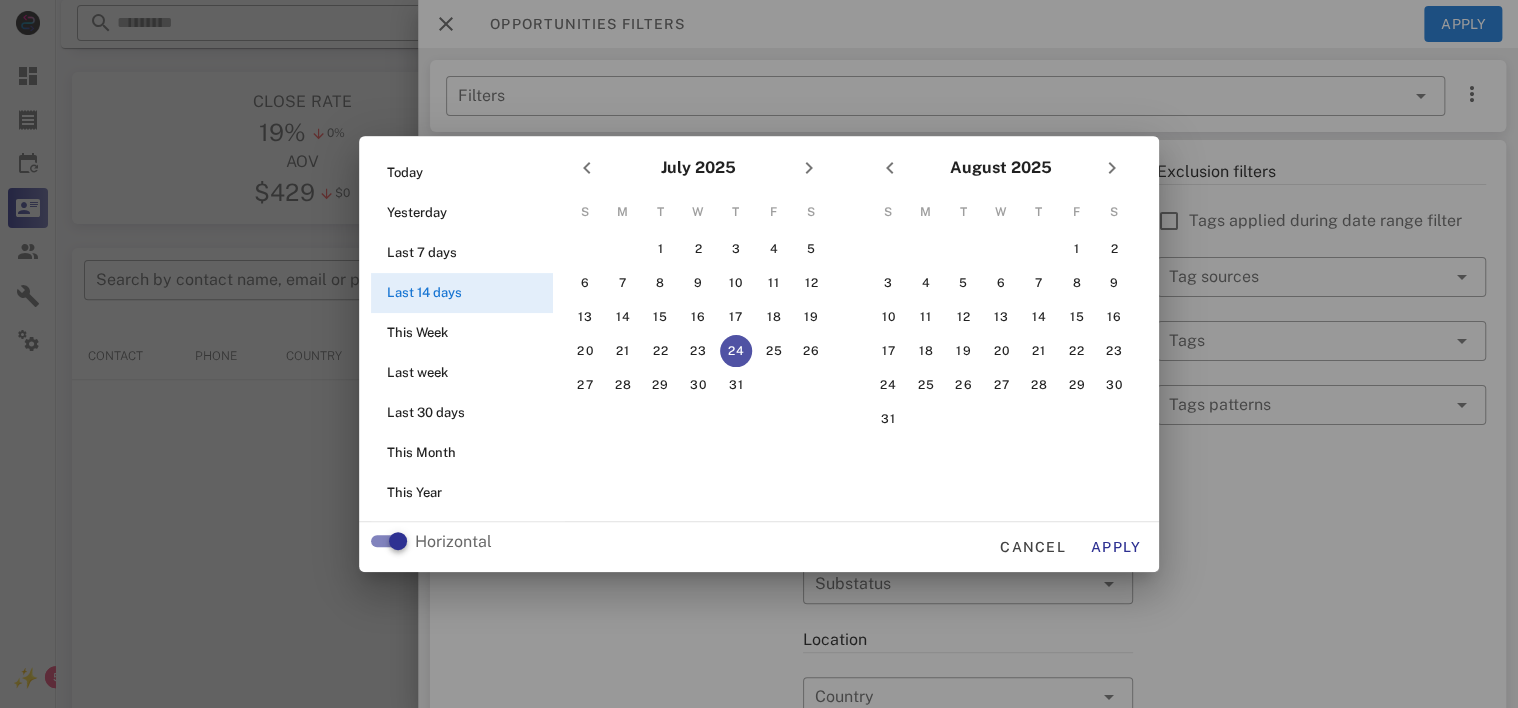 click on "24" at bounding box center (736, 351) 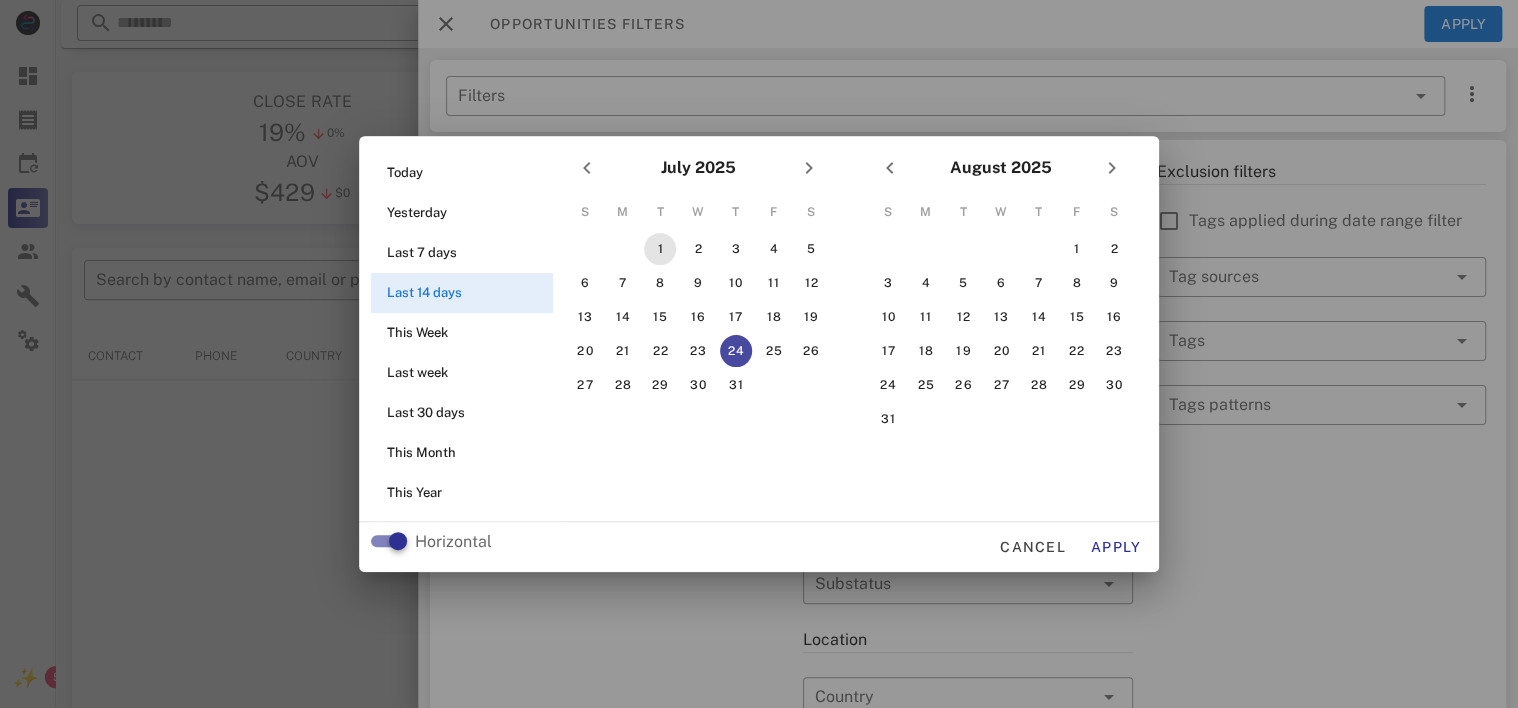 click on "1" at bounding box center [660, 249] 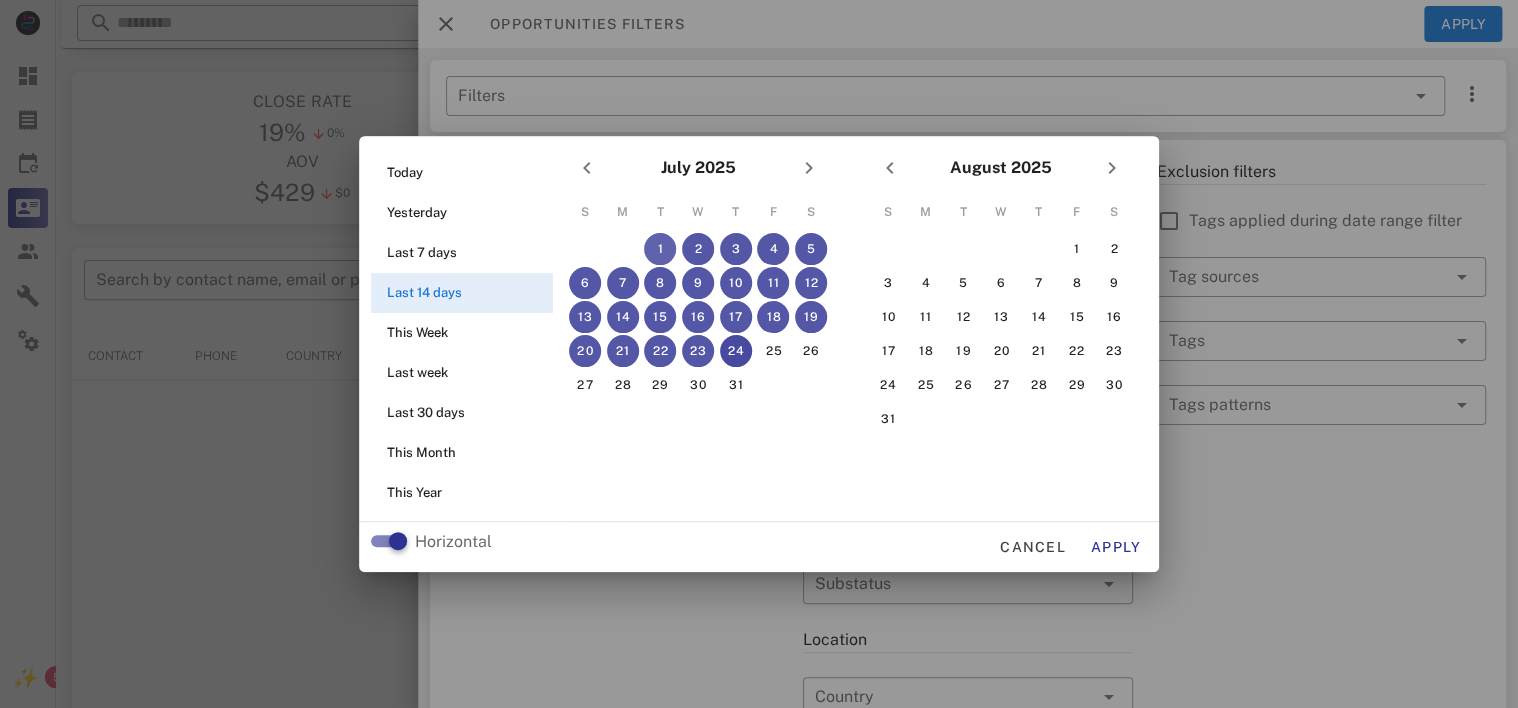 click on "1" at bounding box center (660, 249) 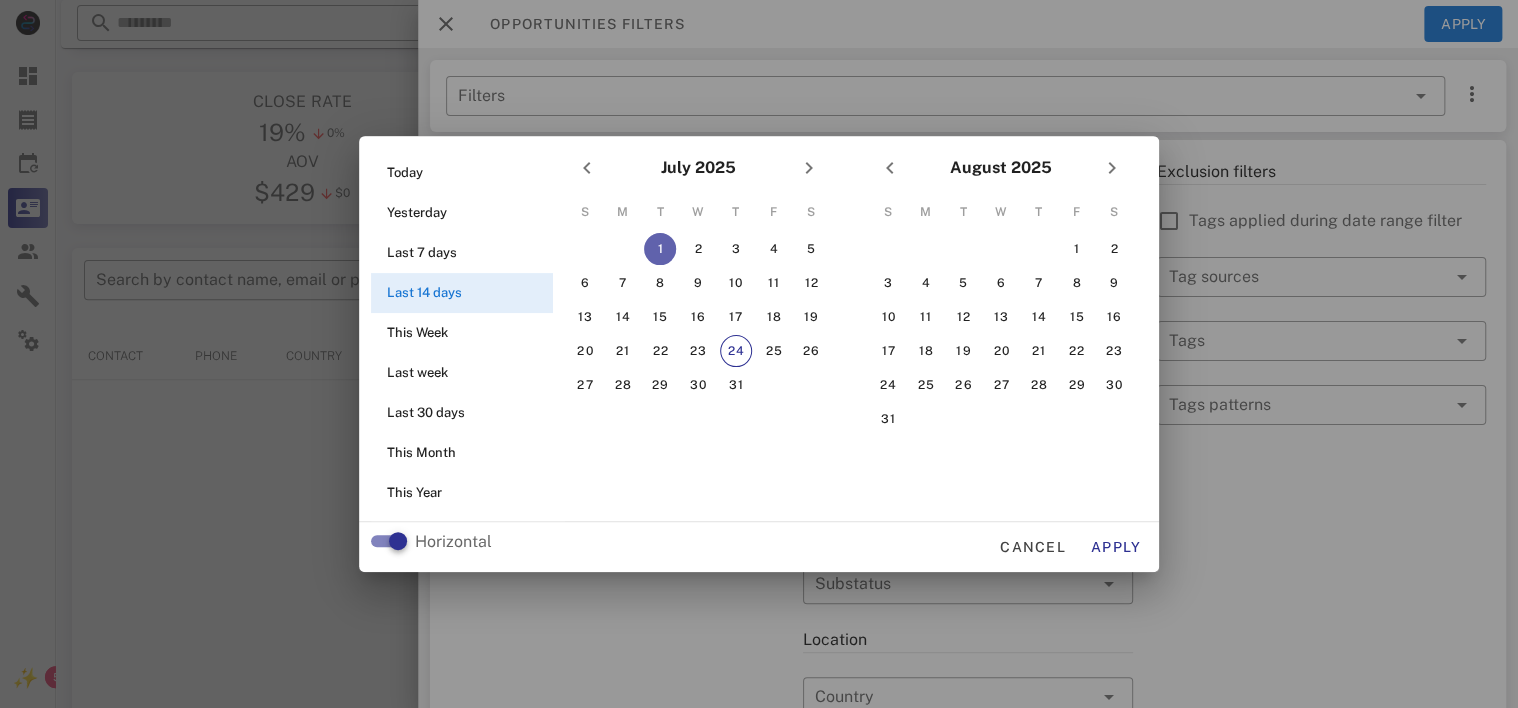 click on "1" at bounding box center (660, 249) 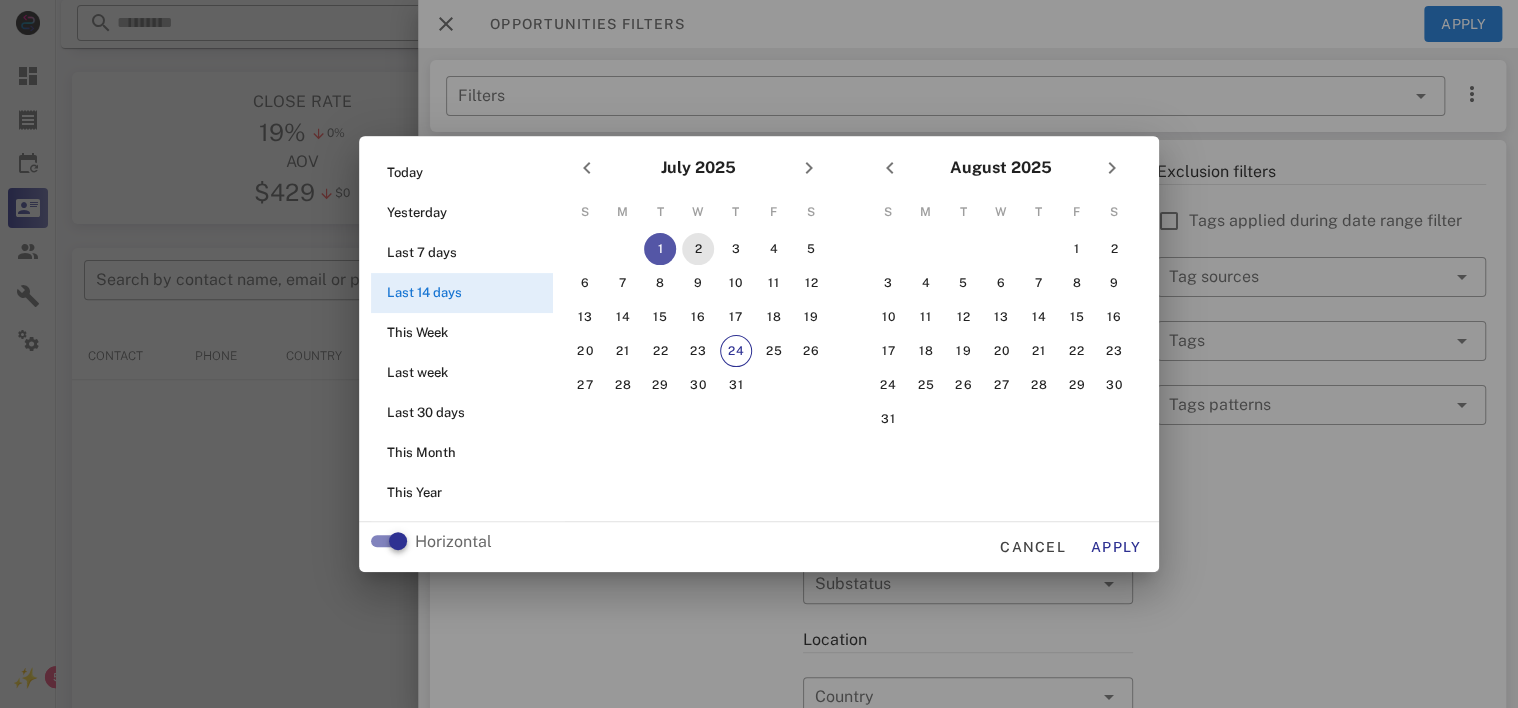 click on "2" at bounding box center [698, 249] 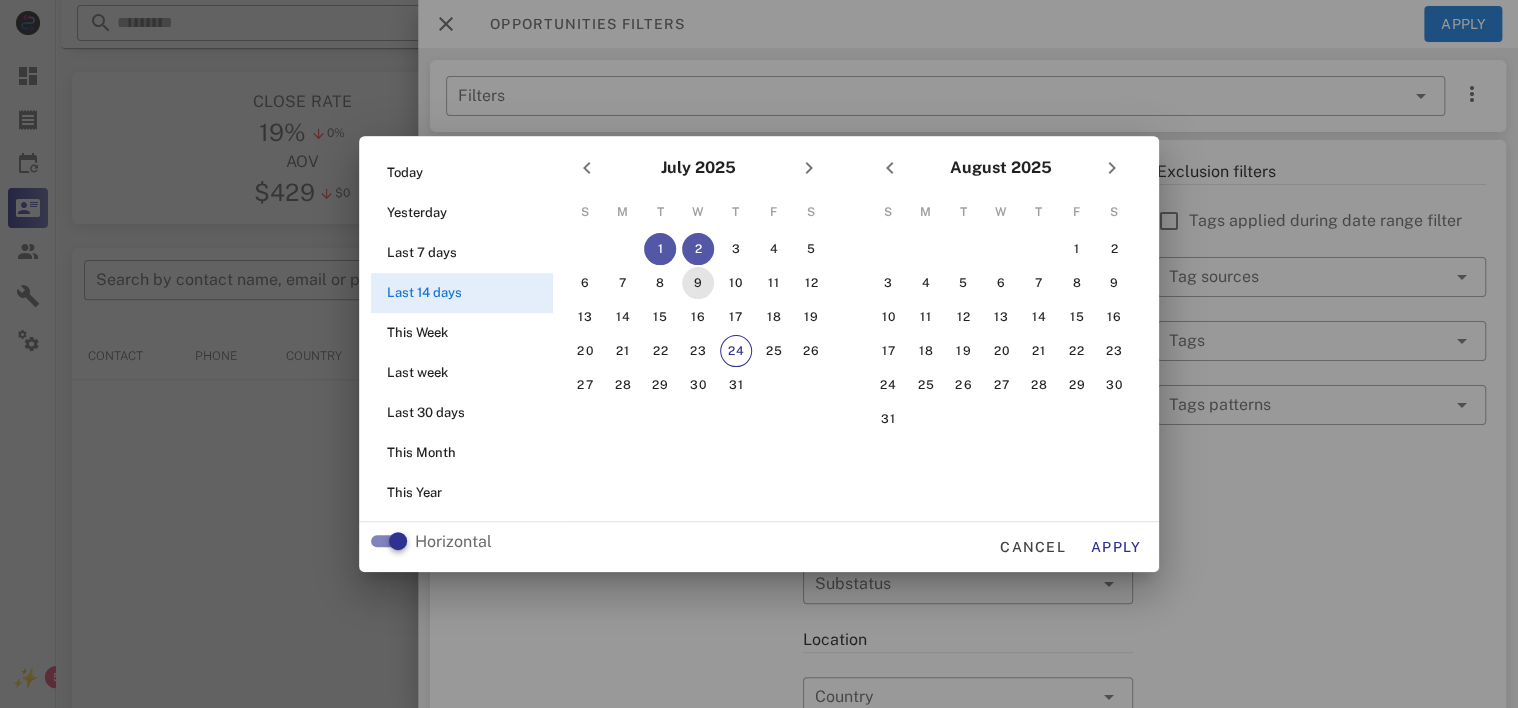 click on "9" at bounding box center [698, 283] 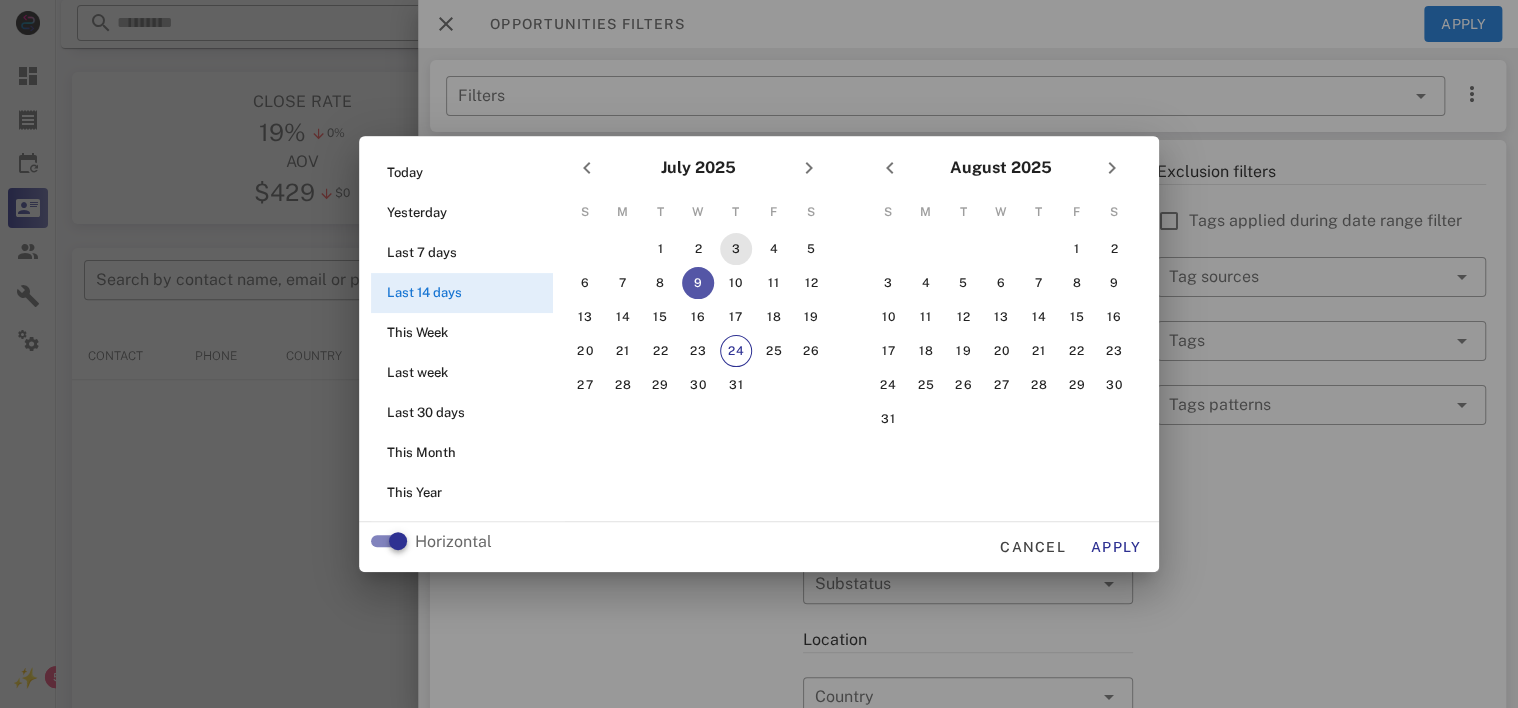 click on "3" at bounding box center (736, 249) 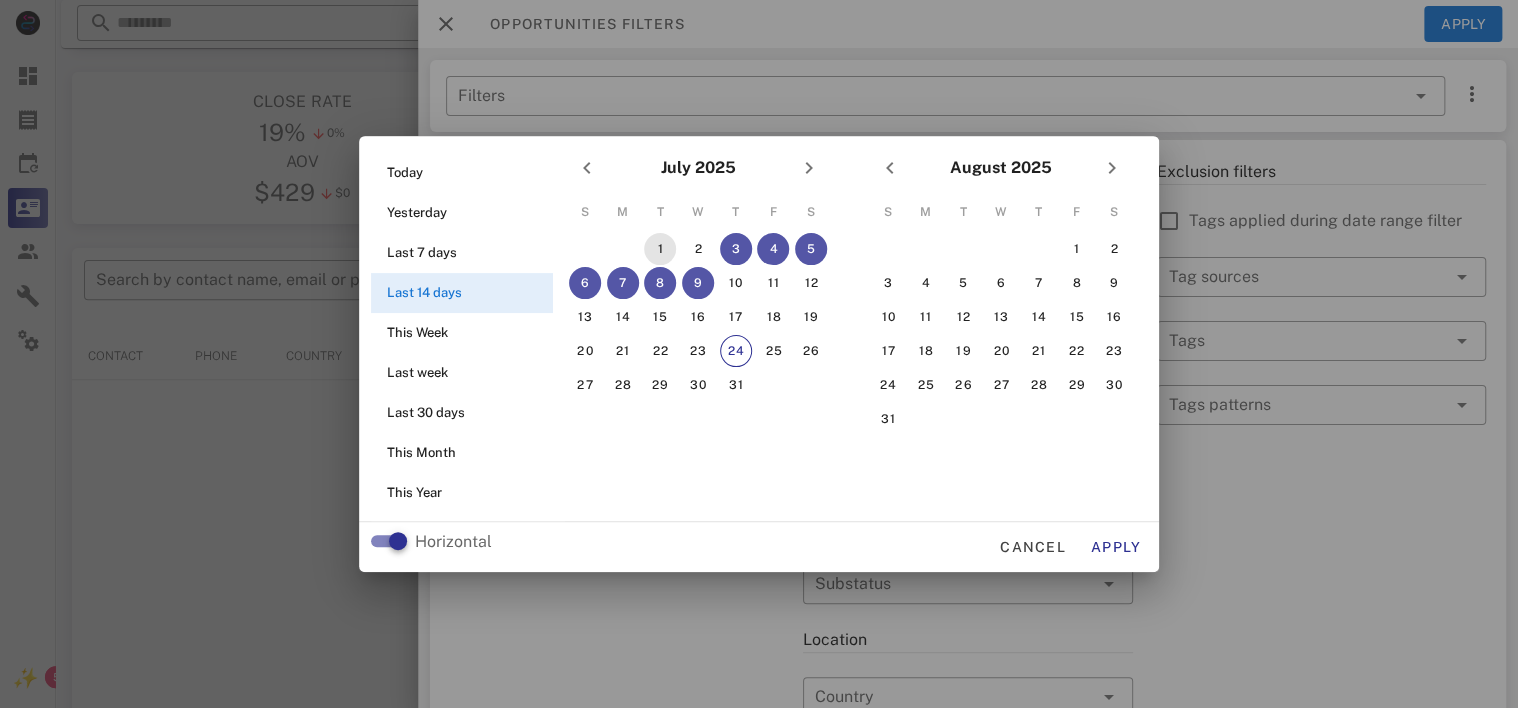 click on "1" at bounding box center [660, 249] 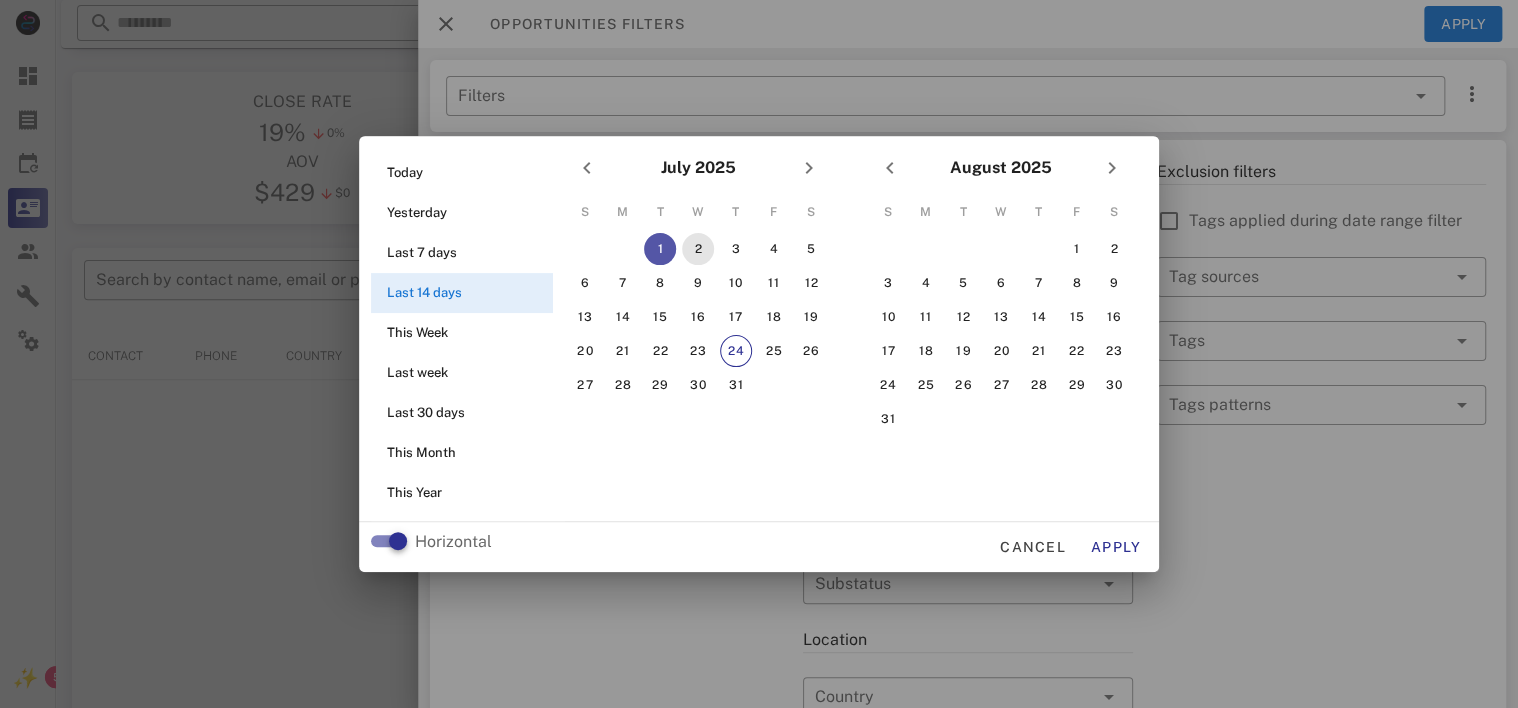 click on "2" at bounding box center [698, 249] 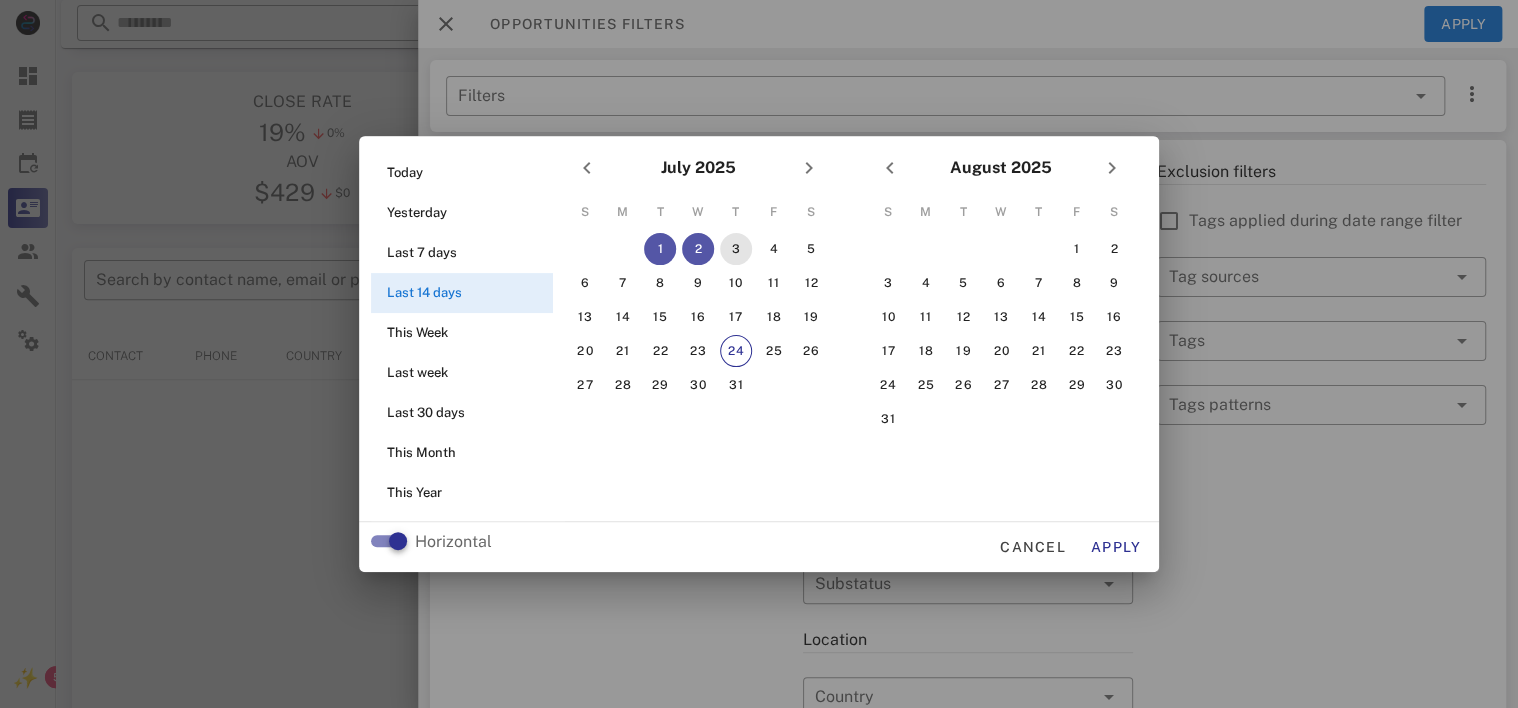 click on "3" at bounding box center [736, 249] 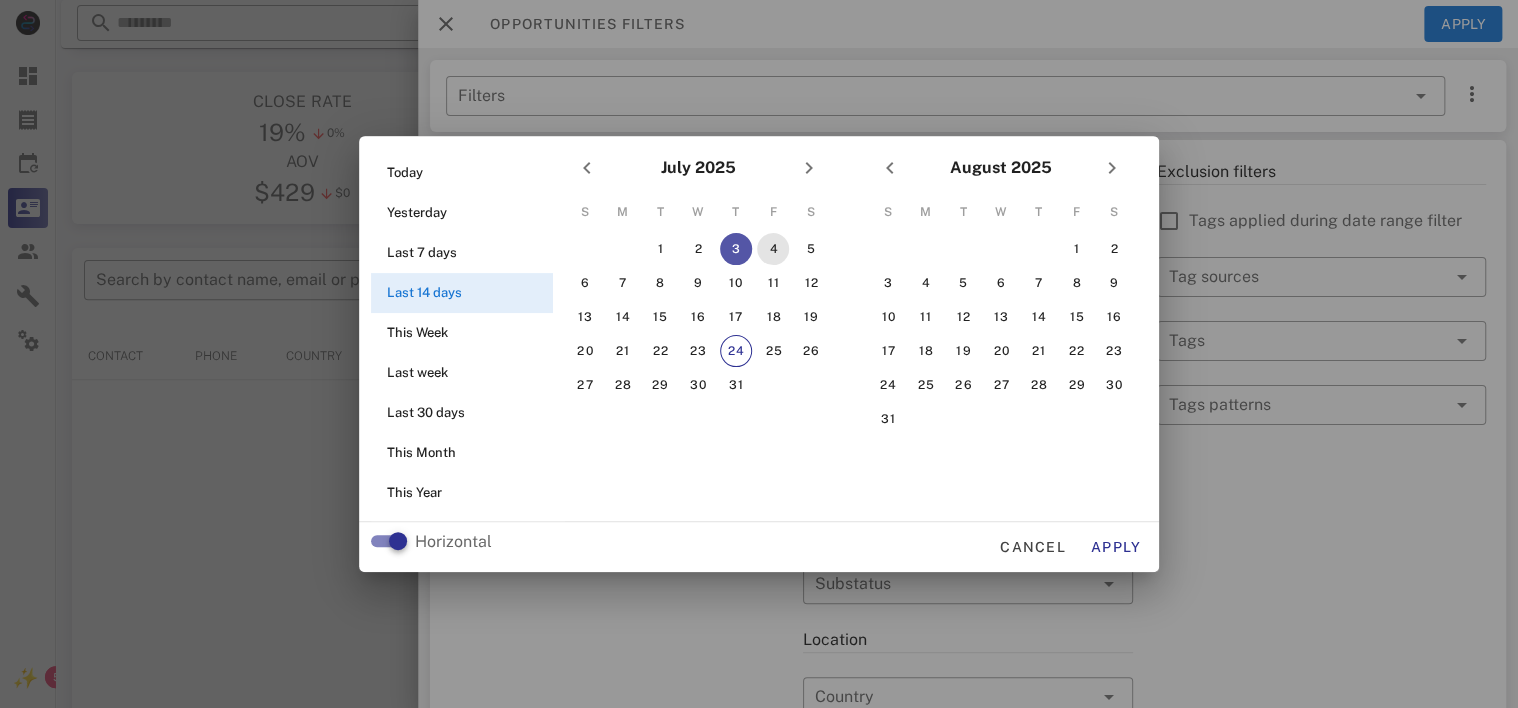 click on "4" at bounding box center (773, 249) 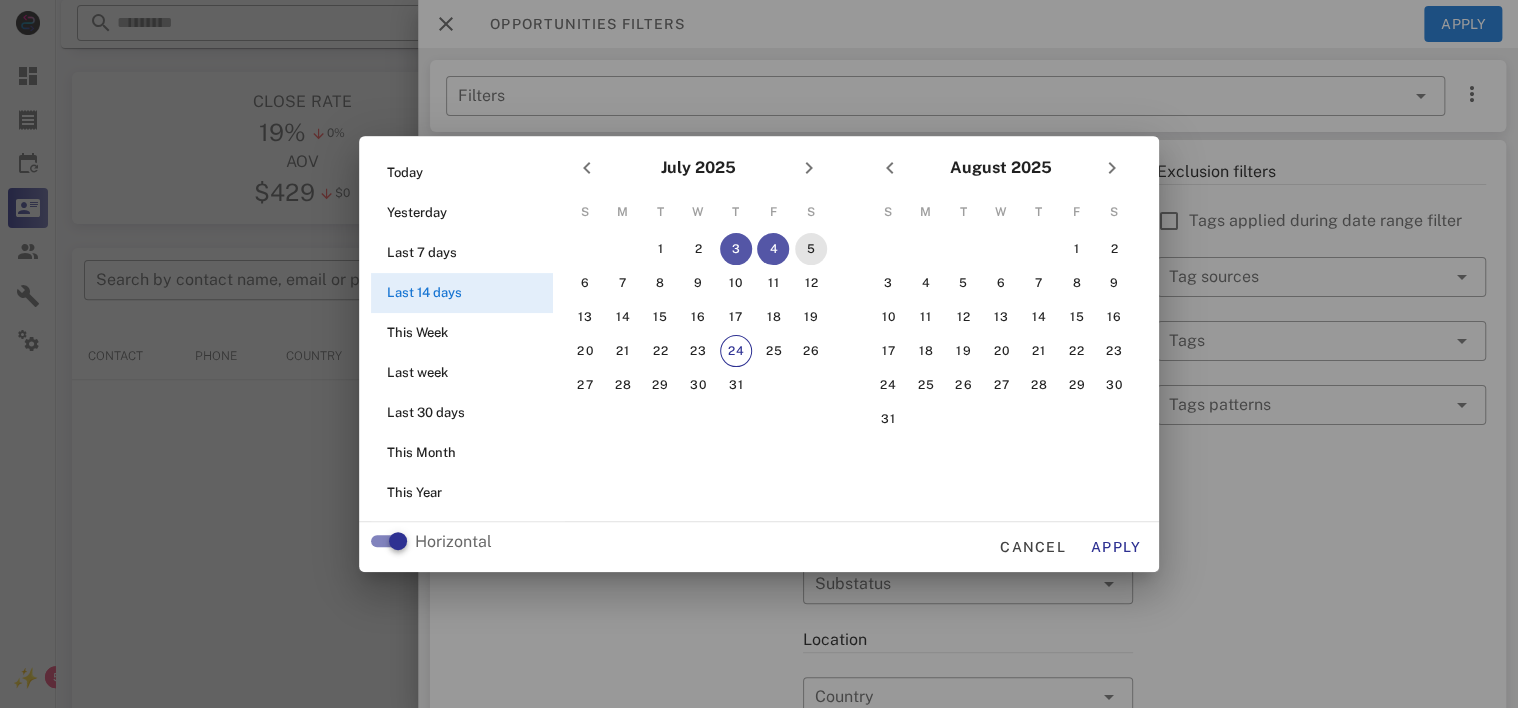 click on "5" at bounding box center (811, 249) 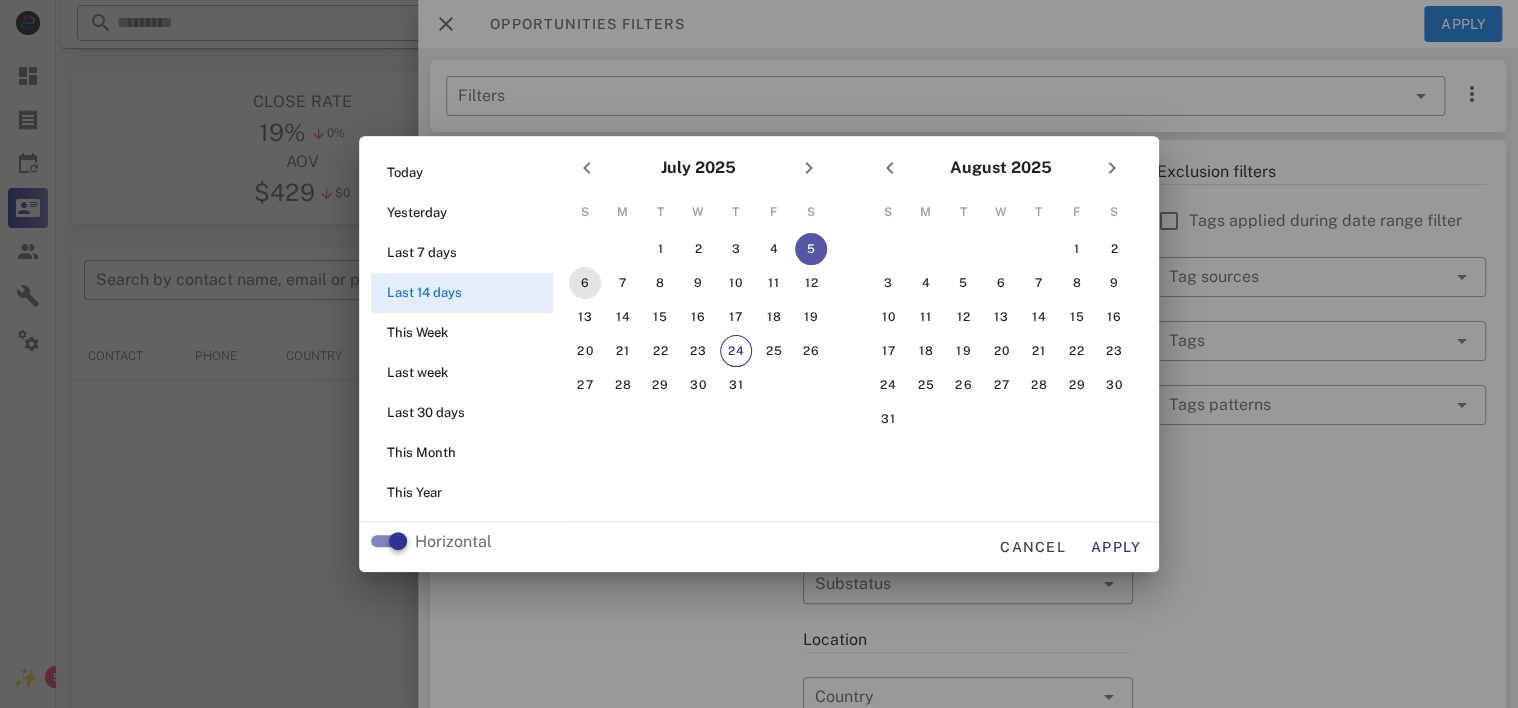 click on "6" at bounding box center [585, 283] 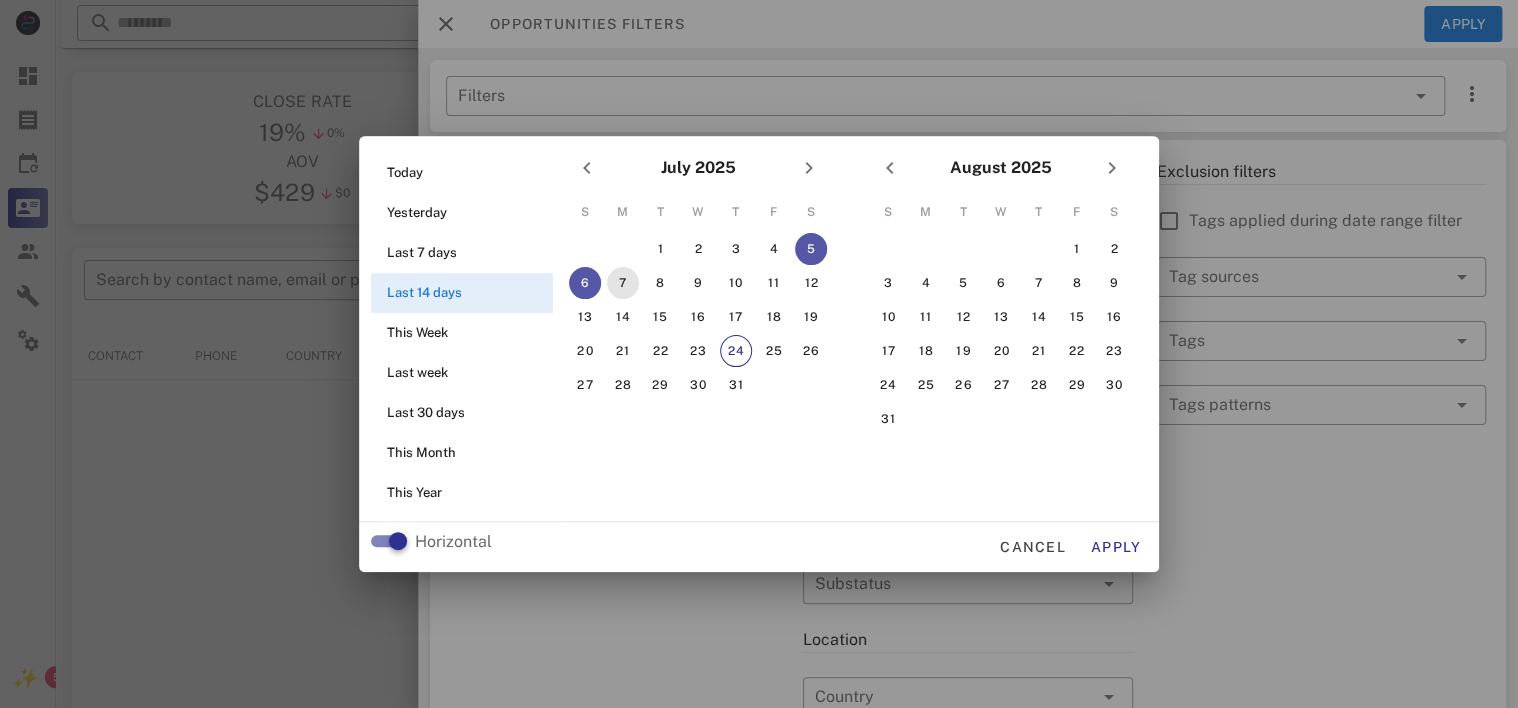 click on "7" at bounding box center (623, 283) 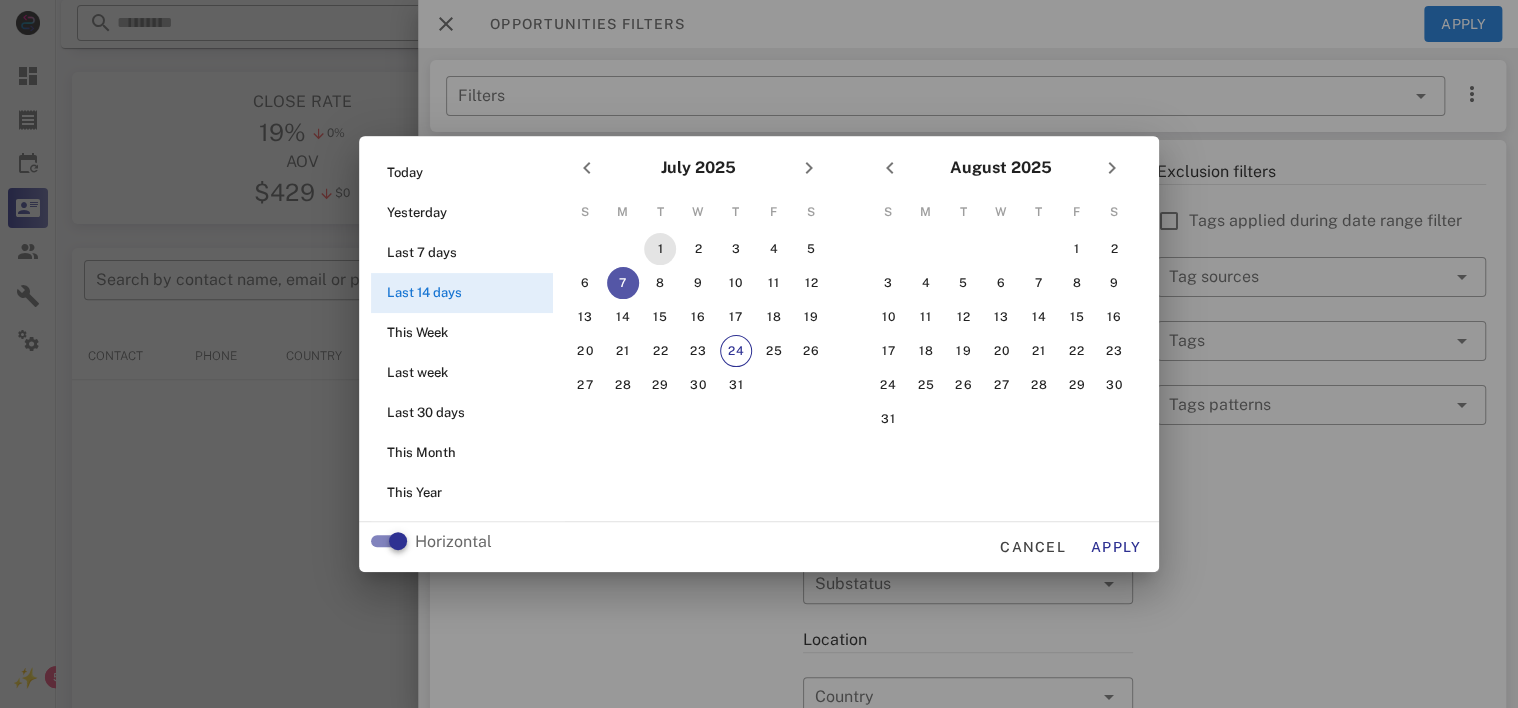 click on "1" at bounding box center (660, 249) 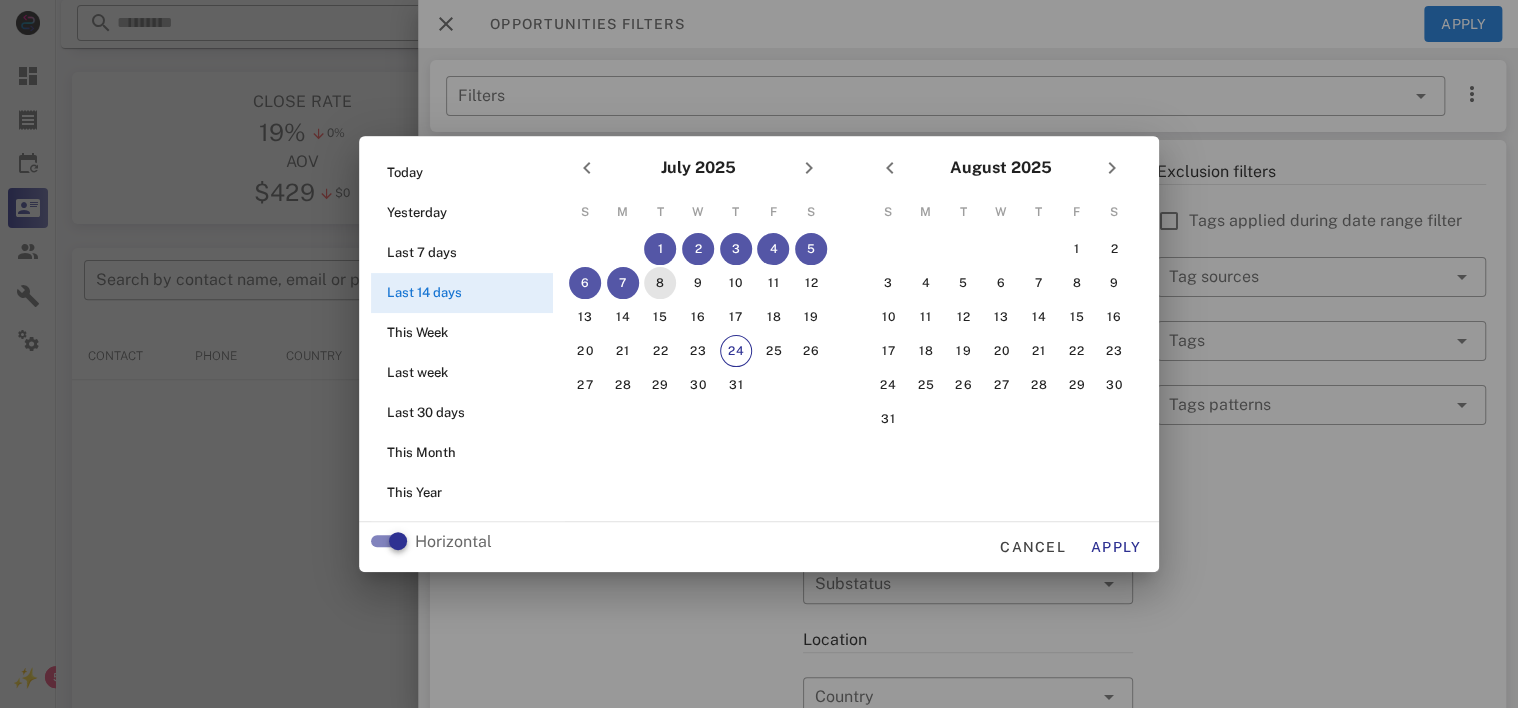 click on "8" at bounding box center [660, 283] 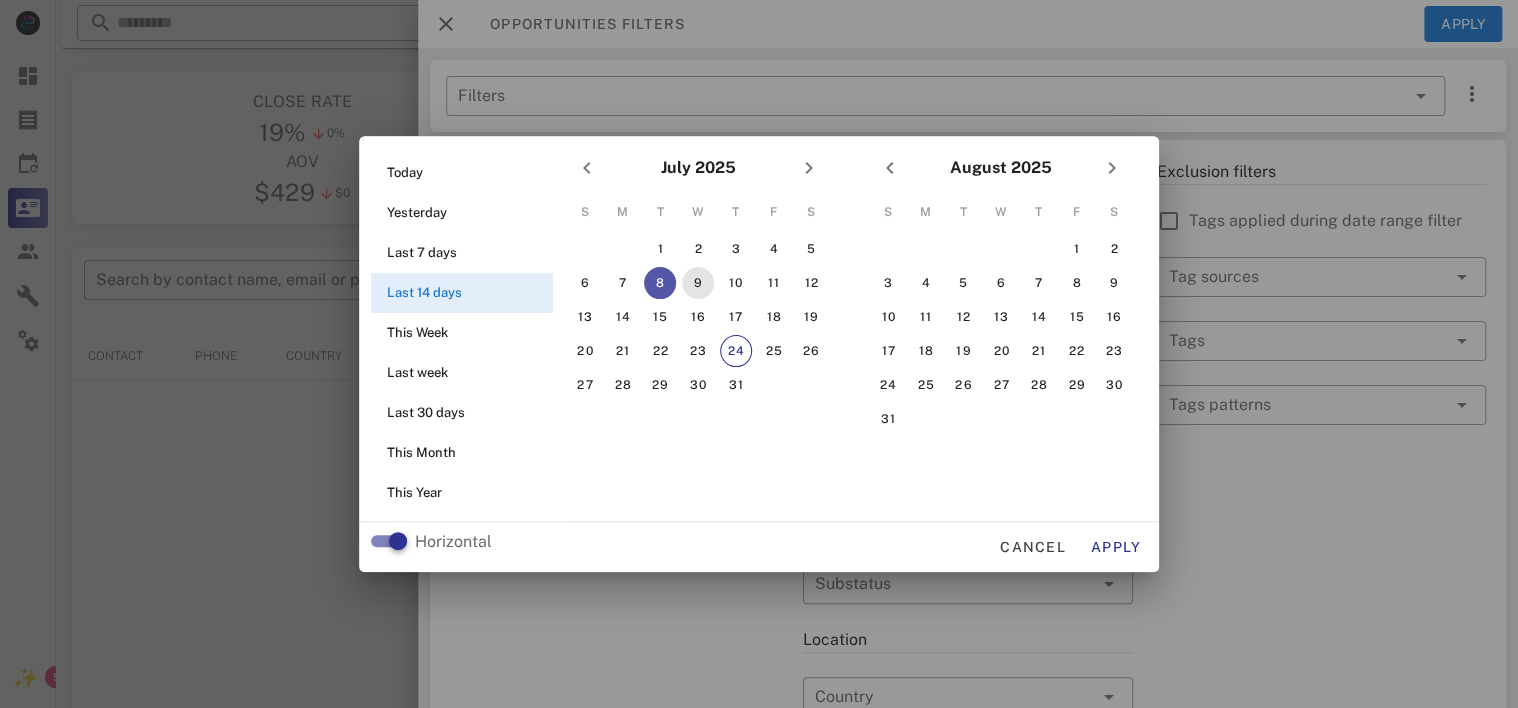 click on "9" at bounding box center (698, 283) 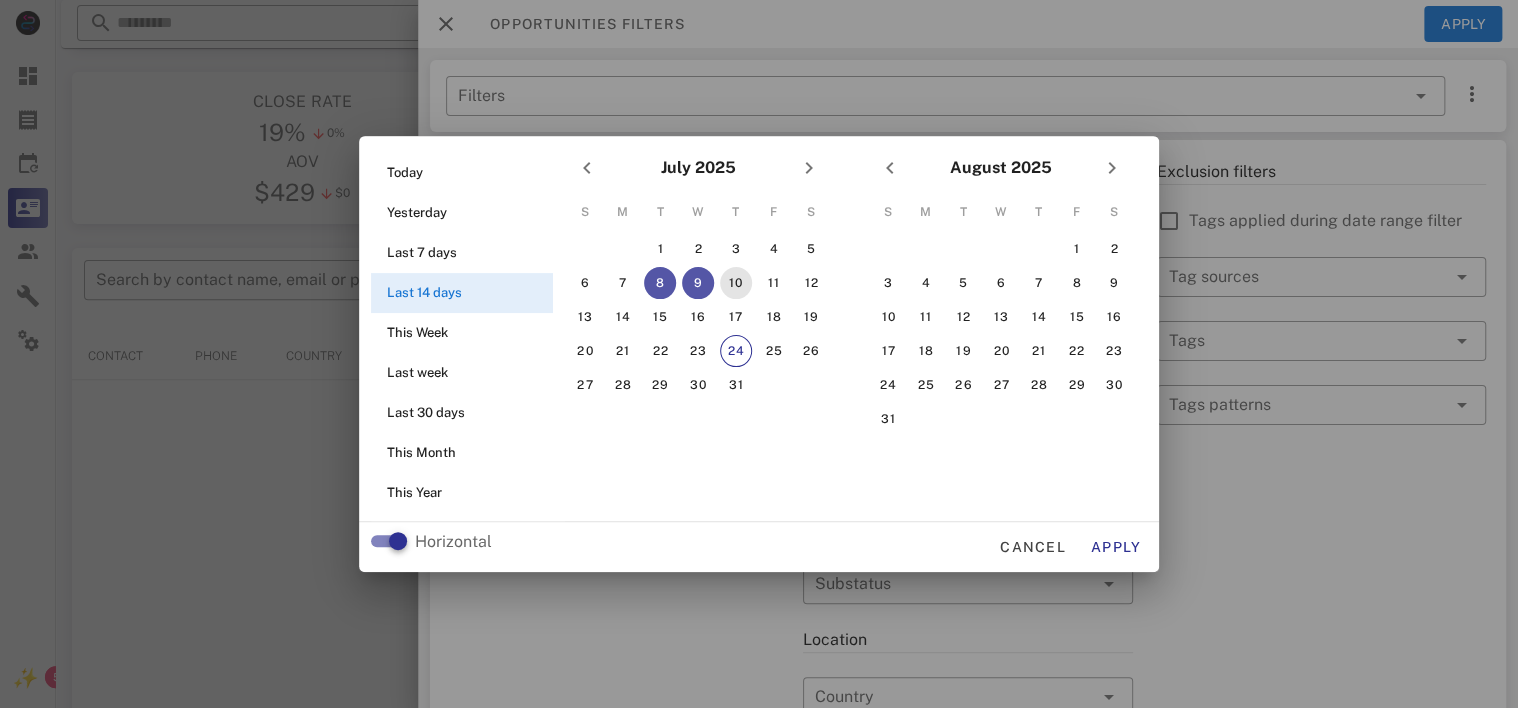 click on "10" at bounding box center (736, 283) 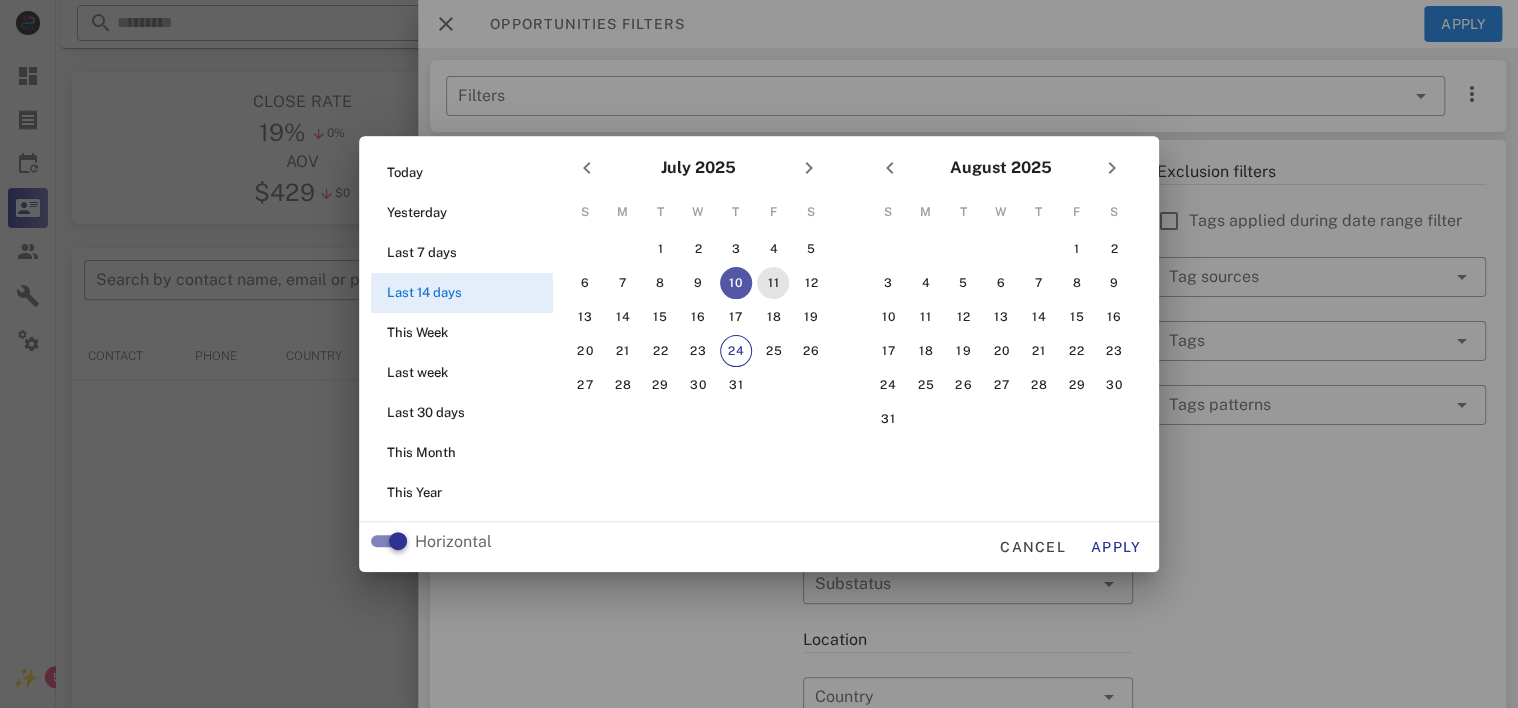 click on "11" at bounding box center (773, 283) 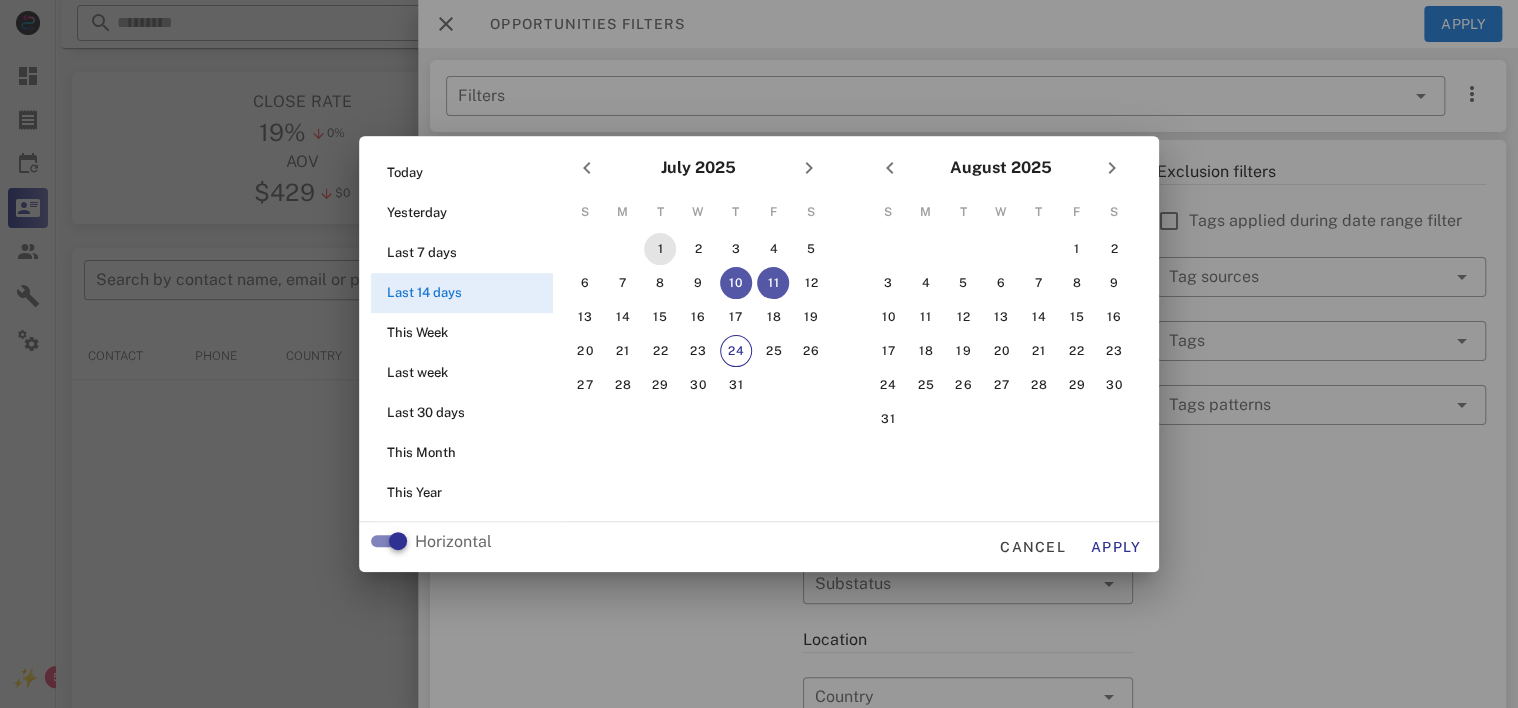 click on "1" at bounding box center (660, 249) 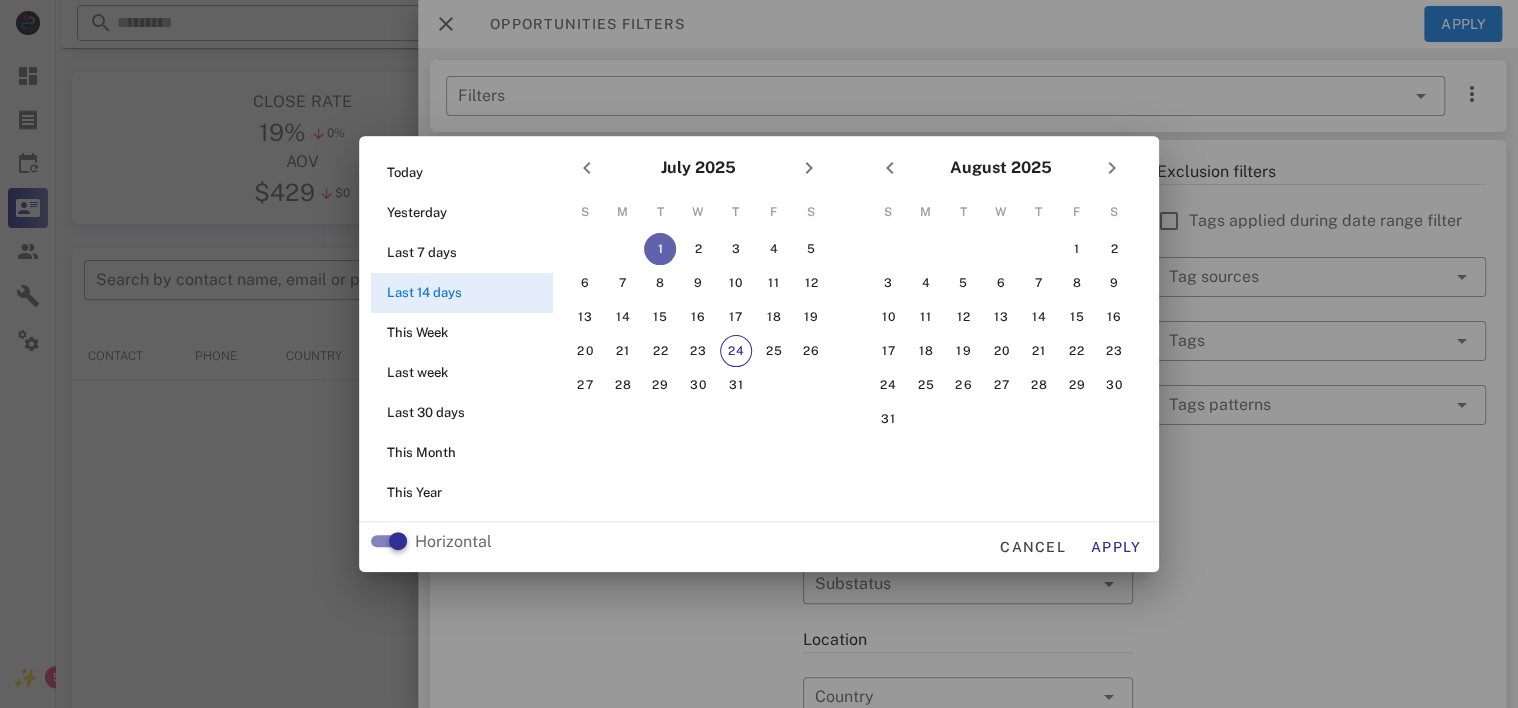 click on "1" at bounding box center [660, 249] 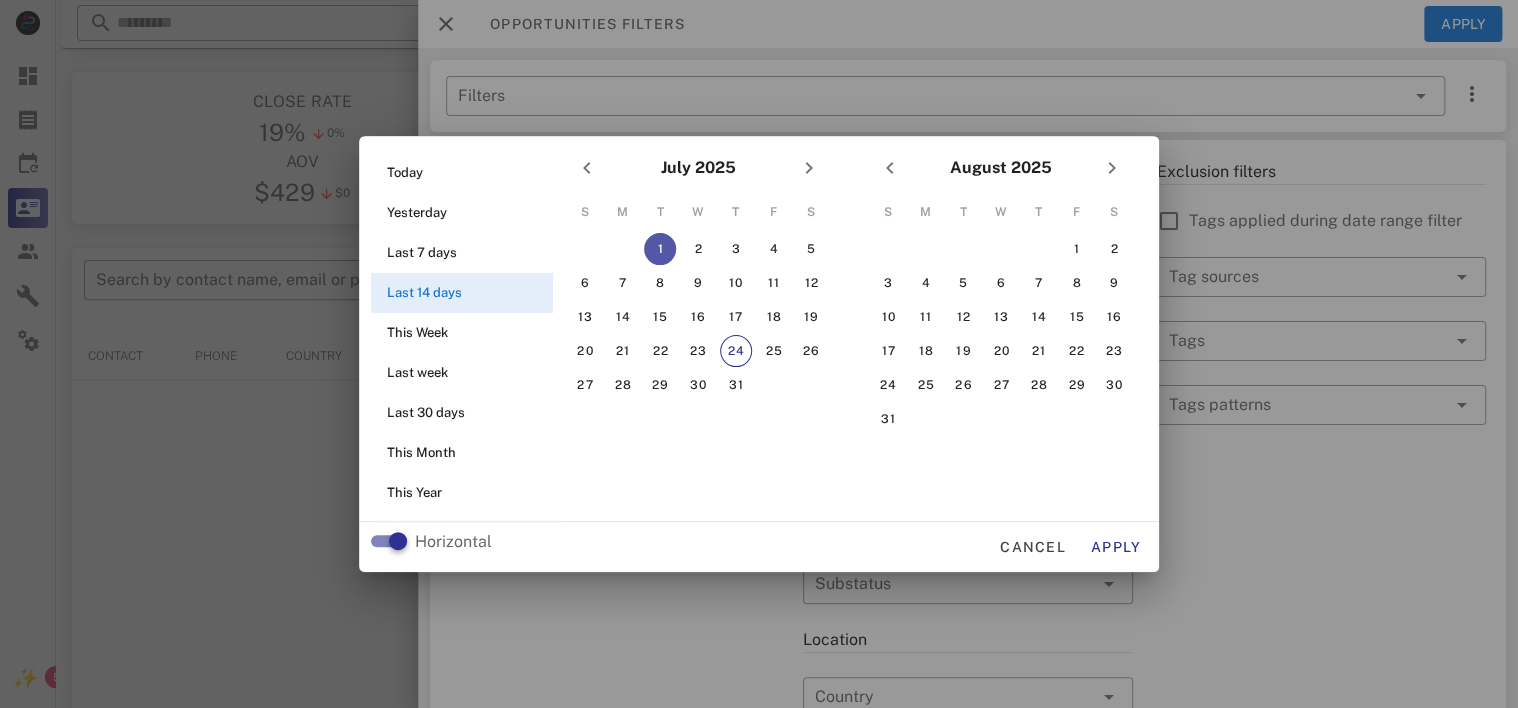 click on "24" at bounding box center [736, 351] 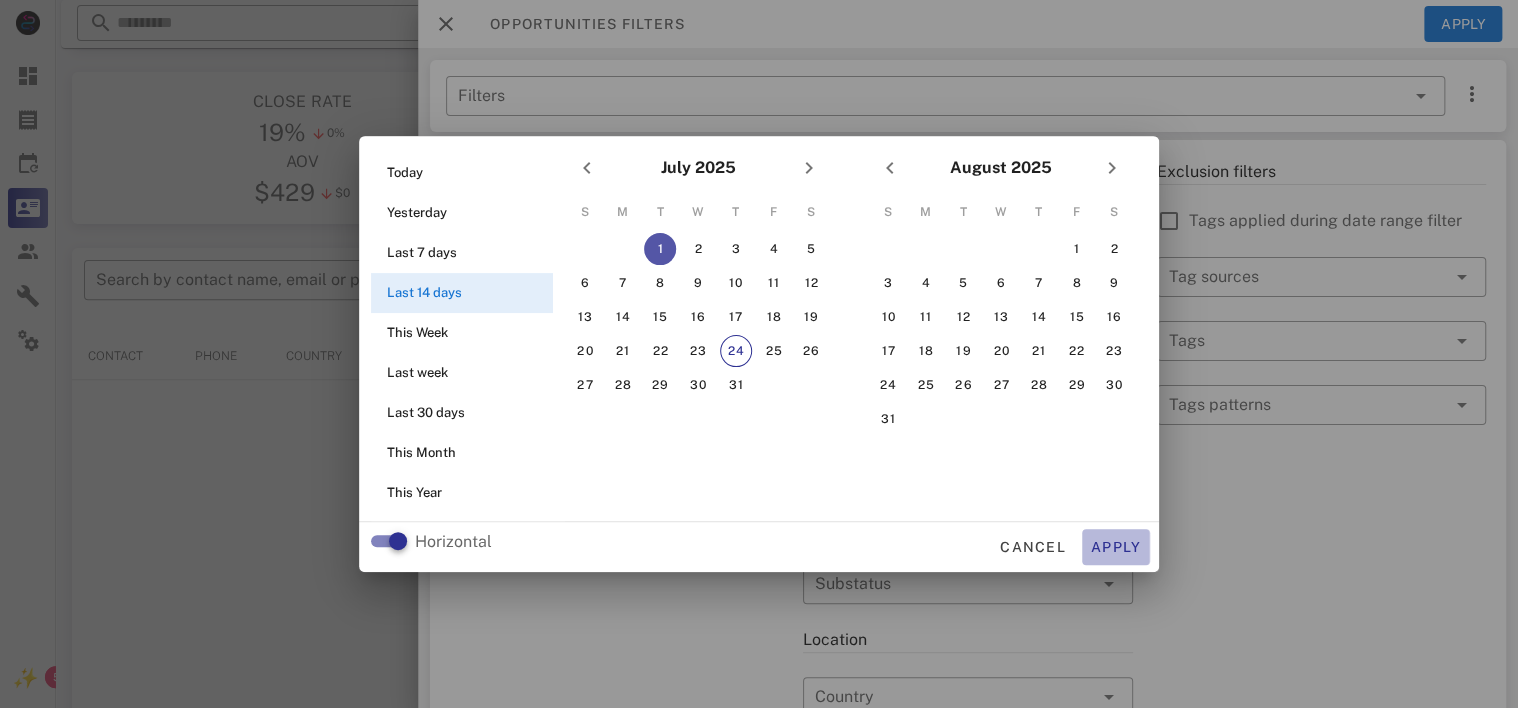 click on "Apply" at bounding box center (1116, 547) 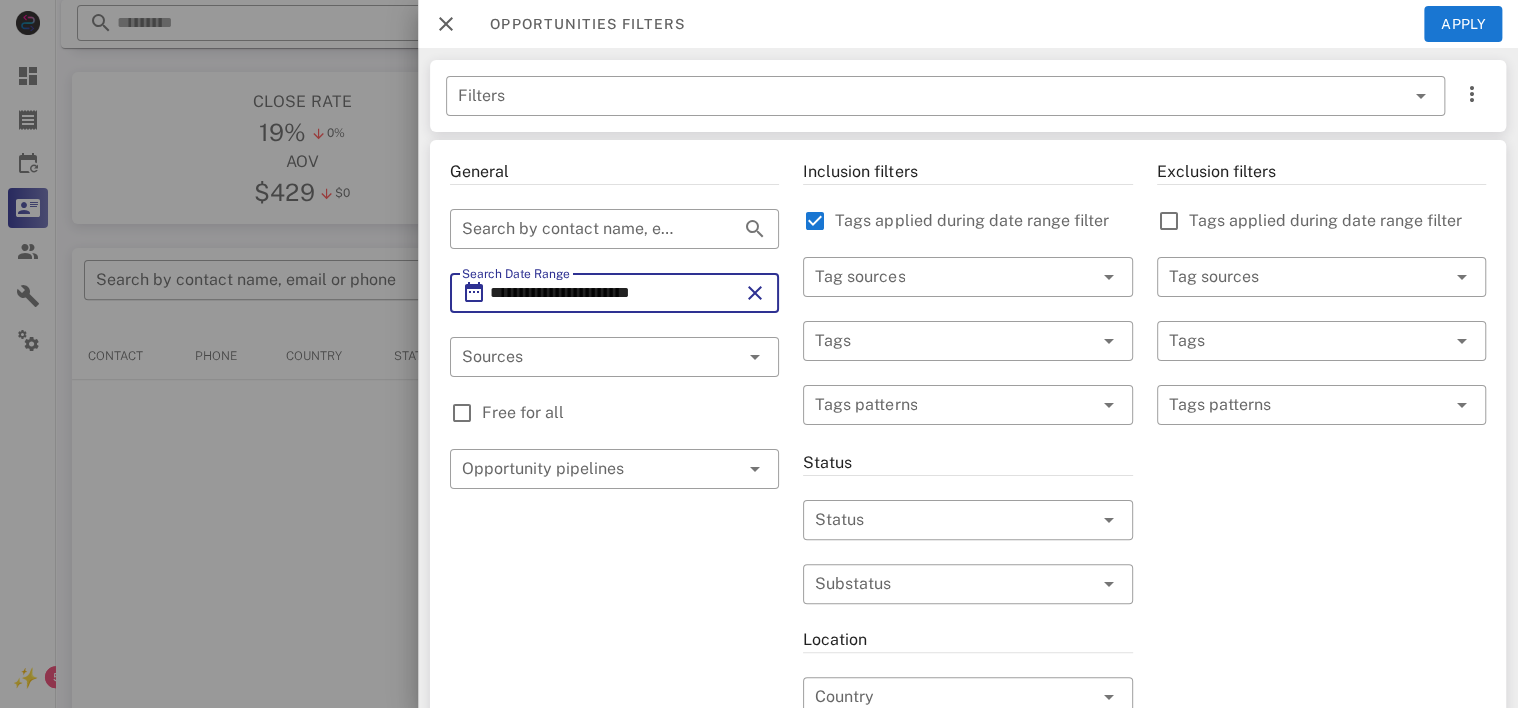 click on "**********" at bounding box center (614, 293) 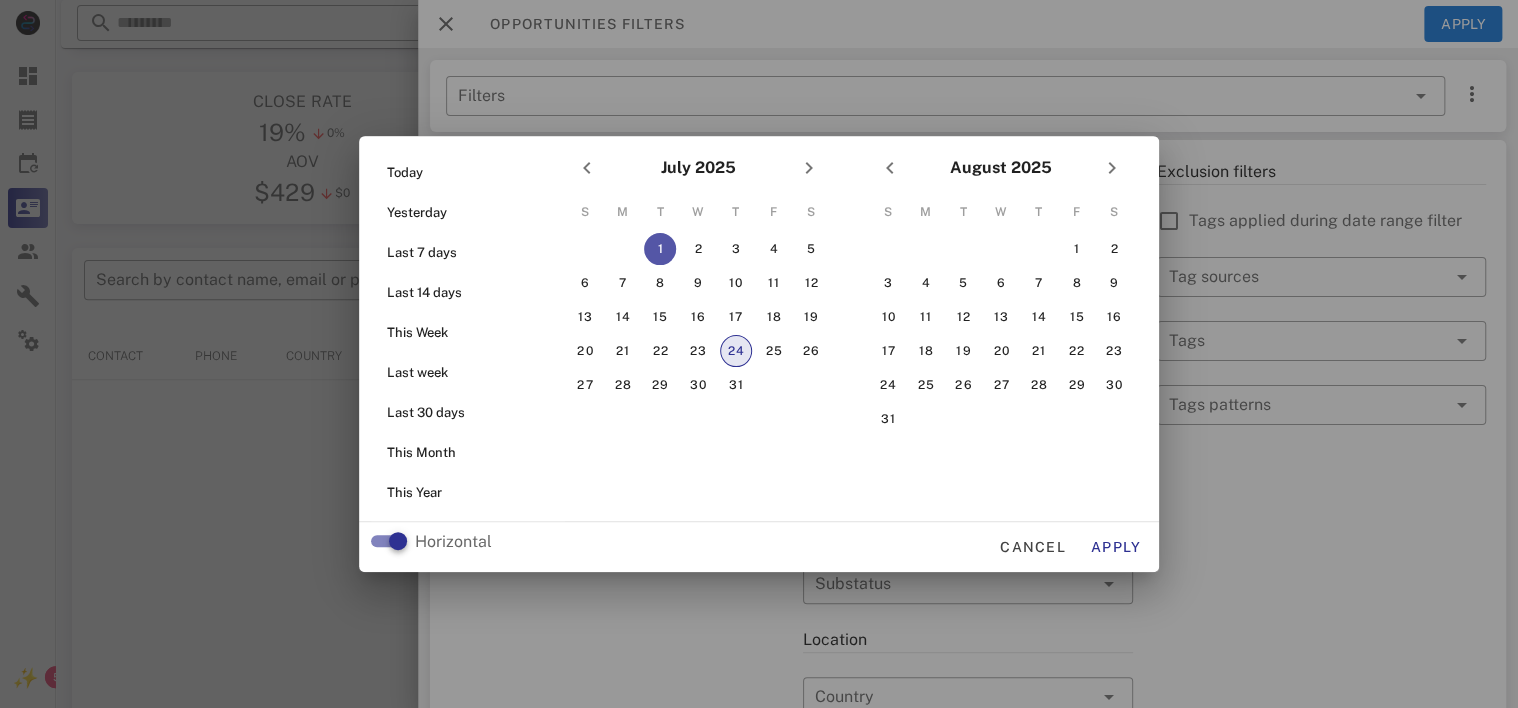 click on "24" at bounding box center (736, 351) 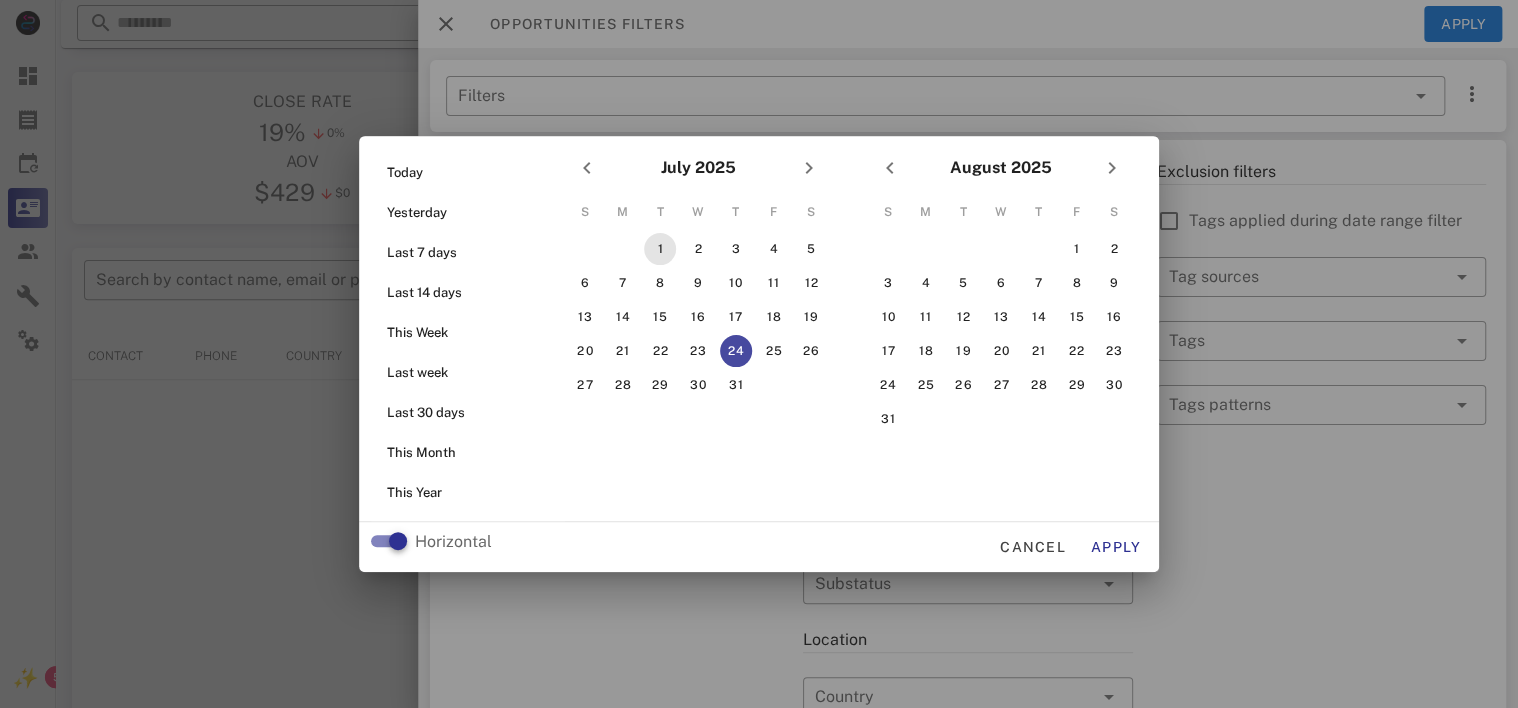 click on "1" at bounding box center [660, 249] 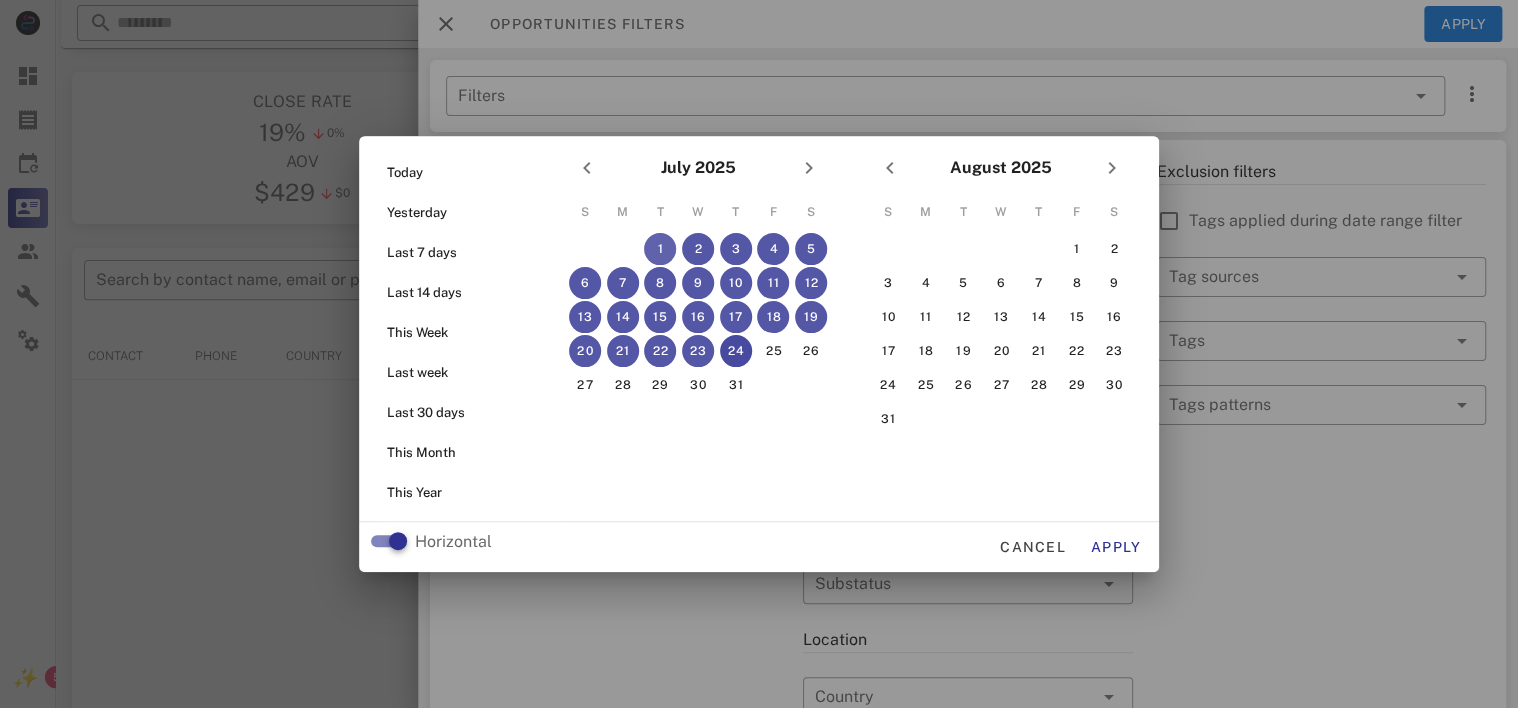 click on "1" at bounding box center (660, 249) 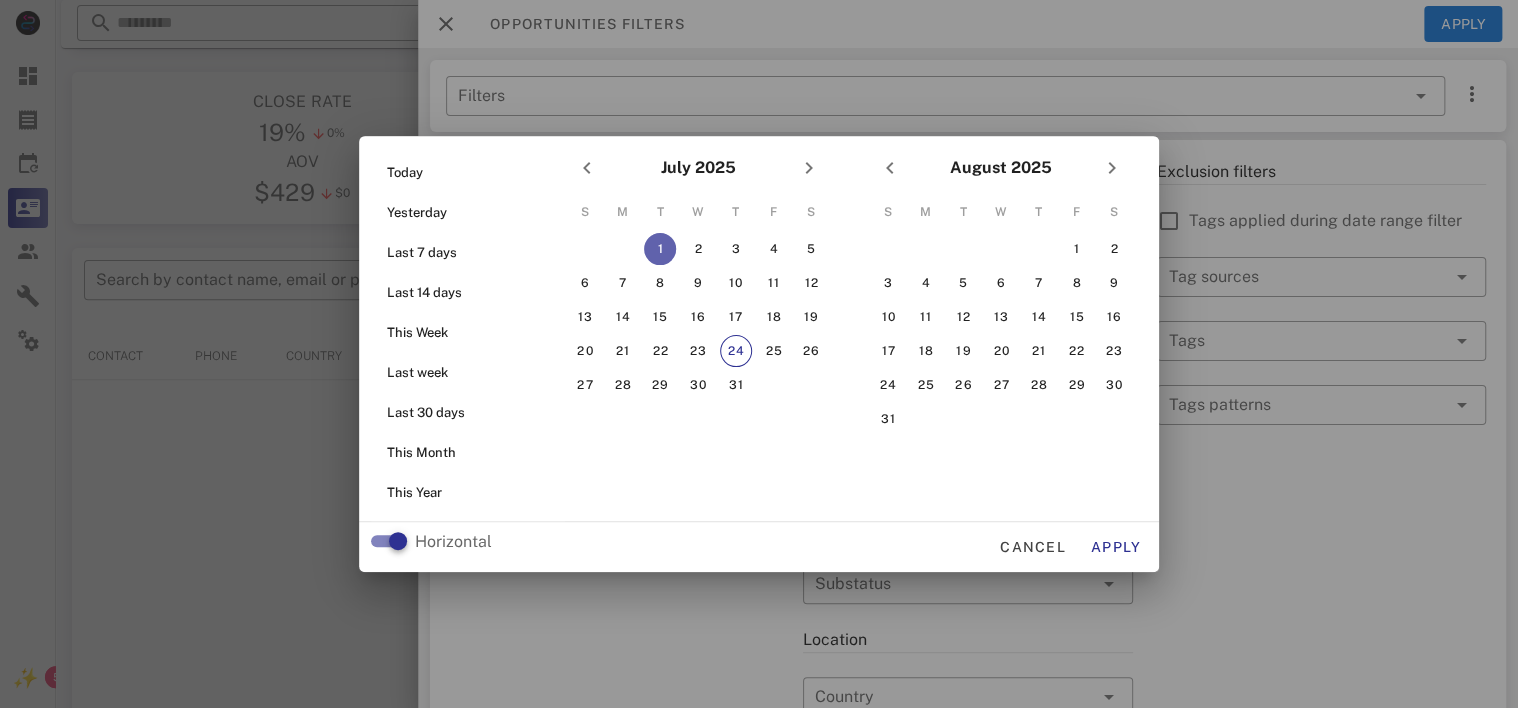 click on "1" at bounding box center (660, 249) 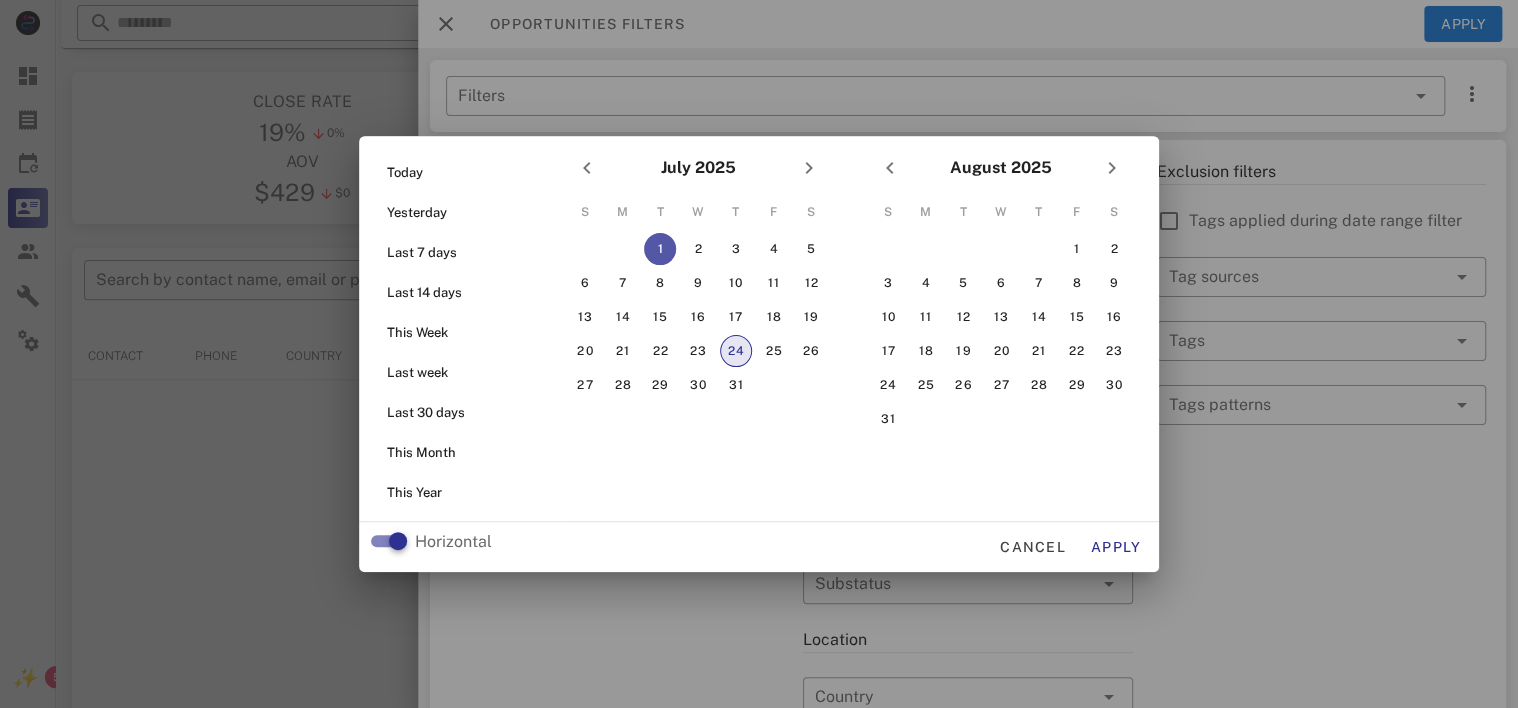click on "24" at bounding box center [736, 351] 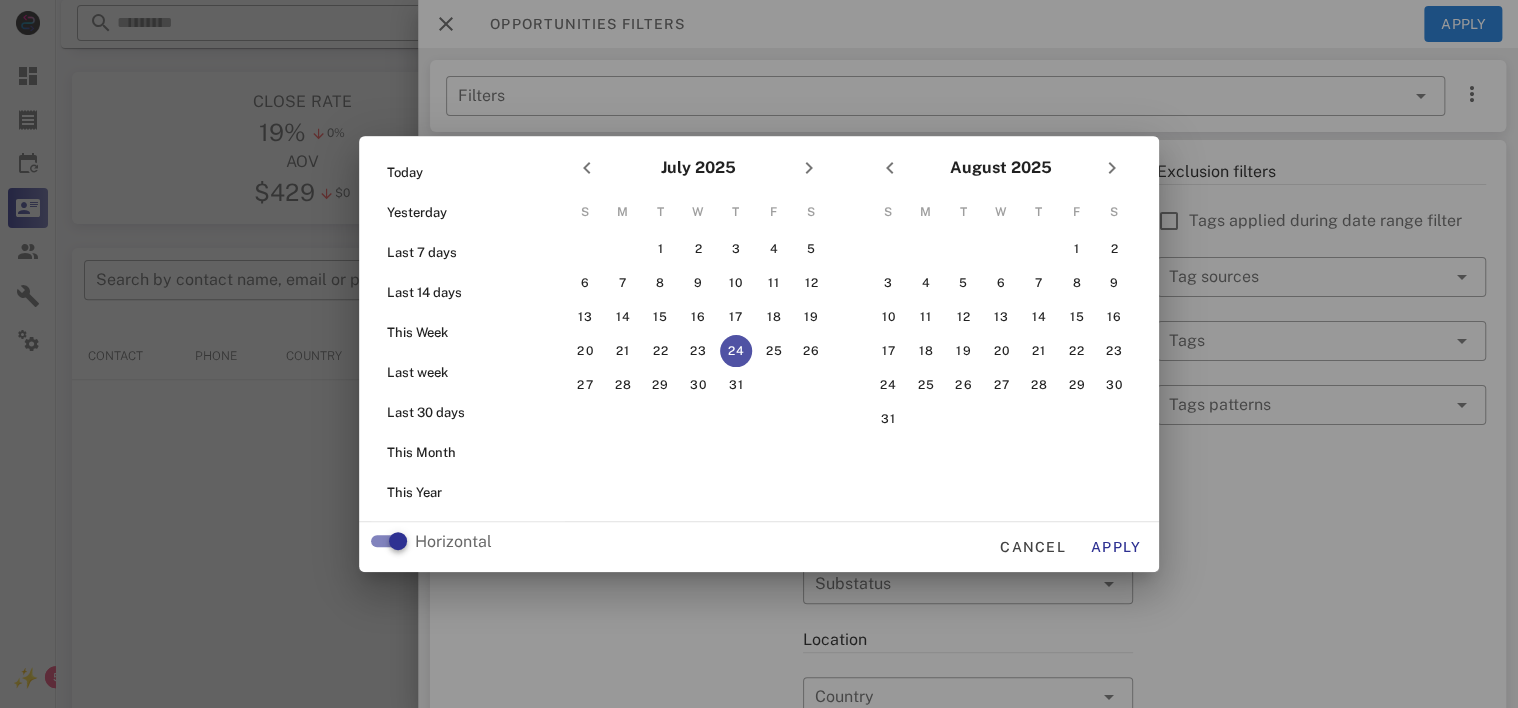 click on "24" at bounding box center [736, 351] 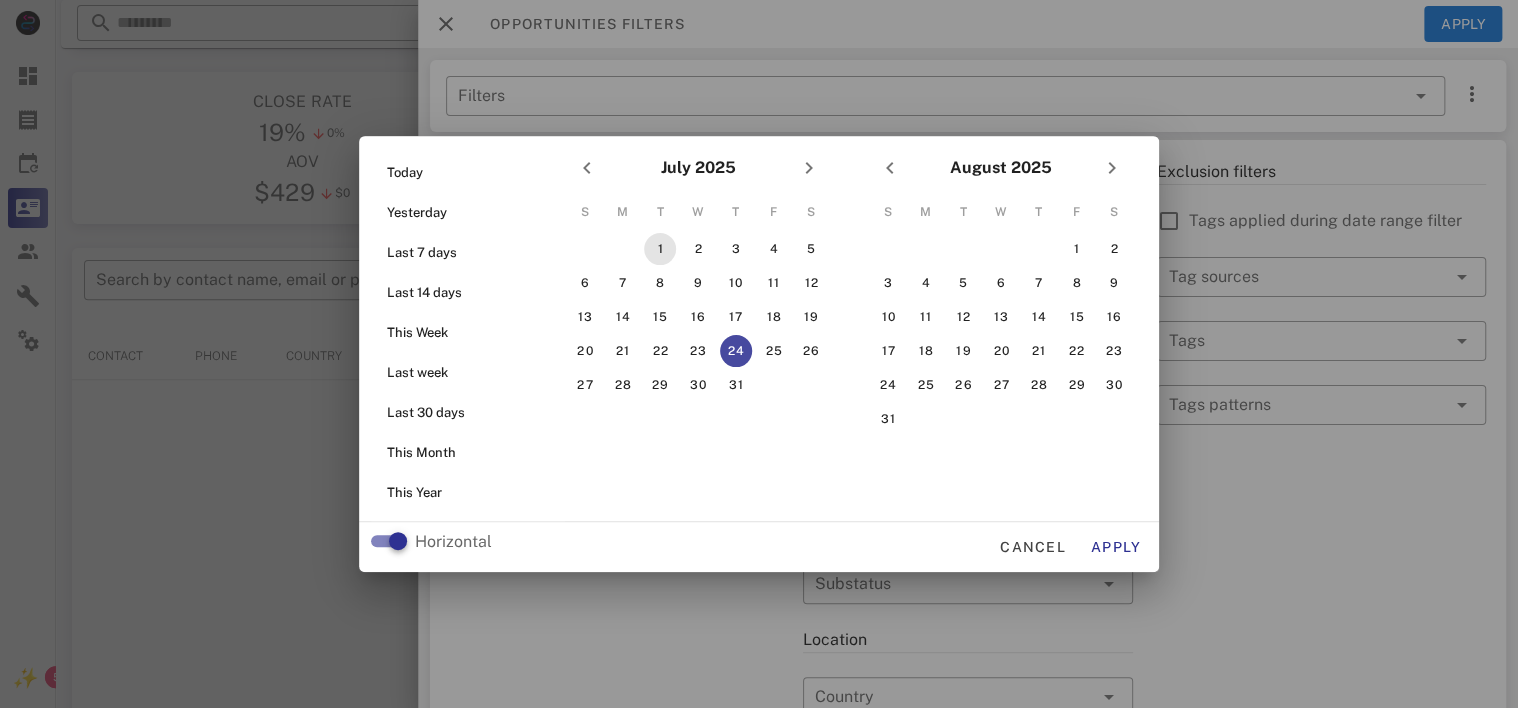 click on "1" at bounding box center [660, 249] 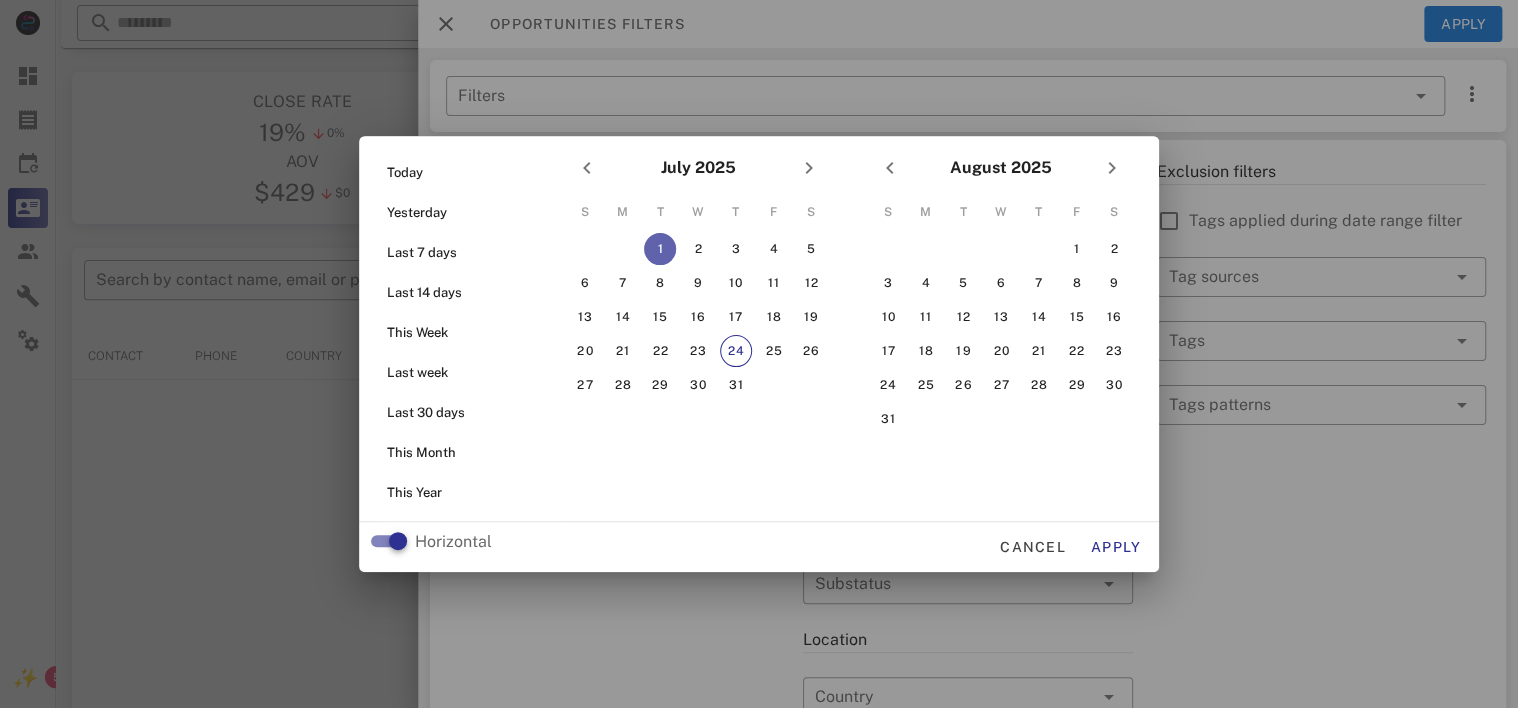 click on "1" at bounding box center (660, 249) 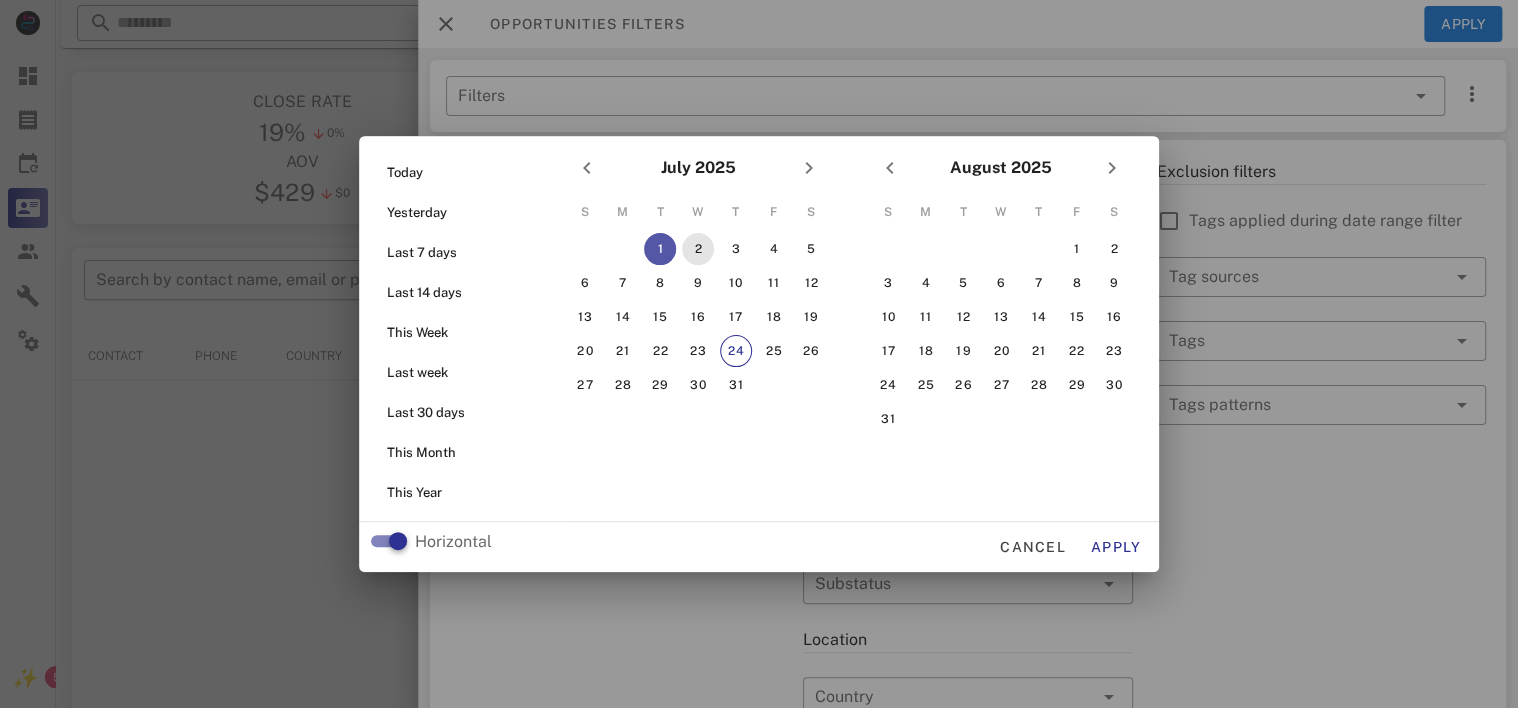 click on "2" at bounding box center [698, 249] 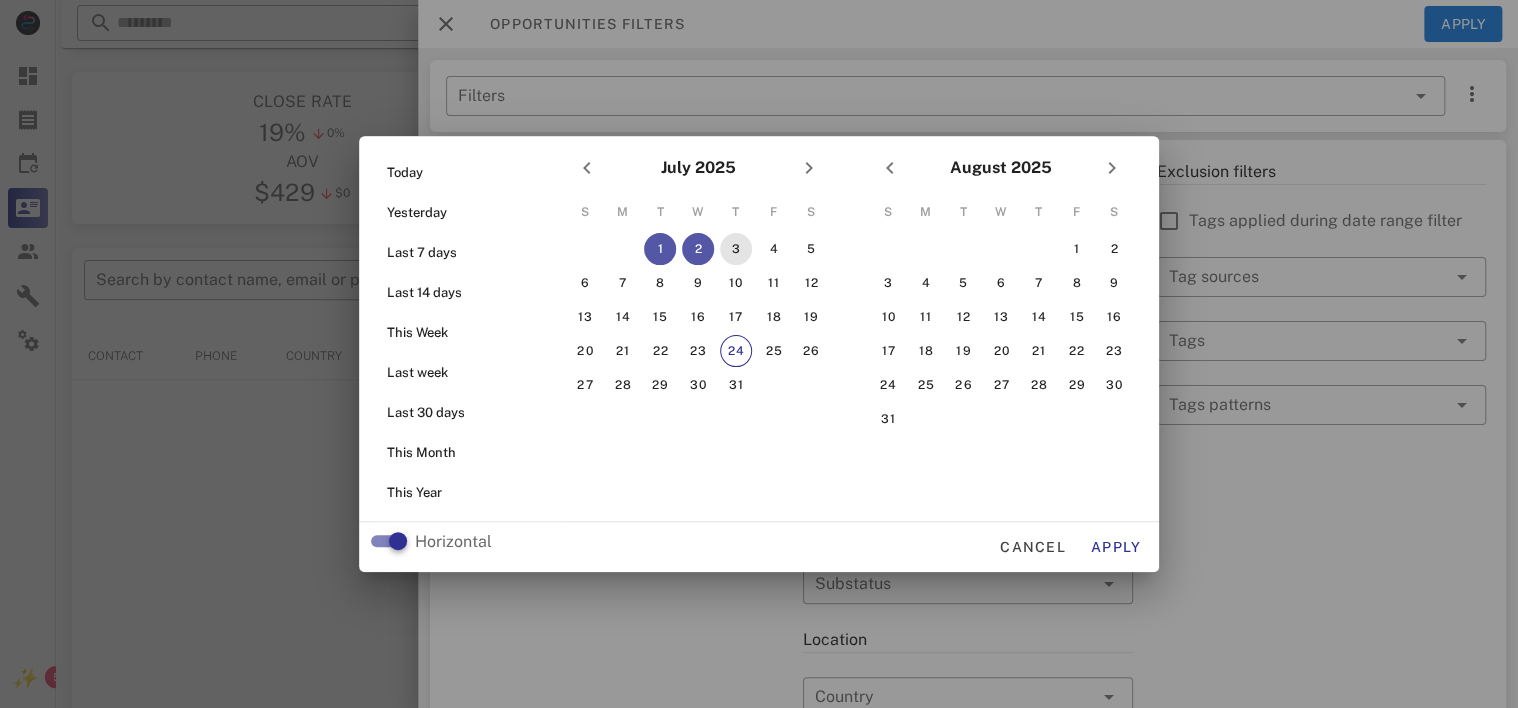 click on "3" at bounding box center (736, 249) 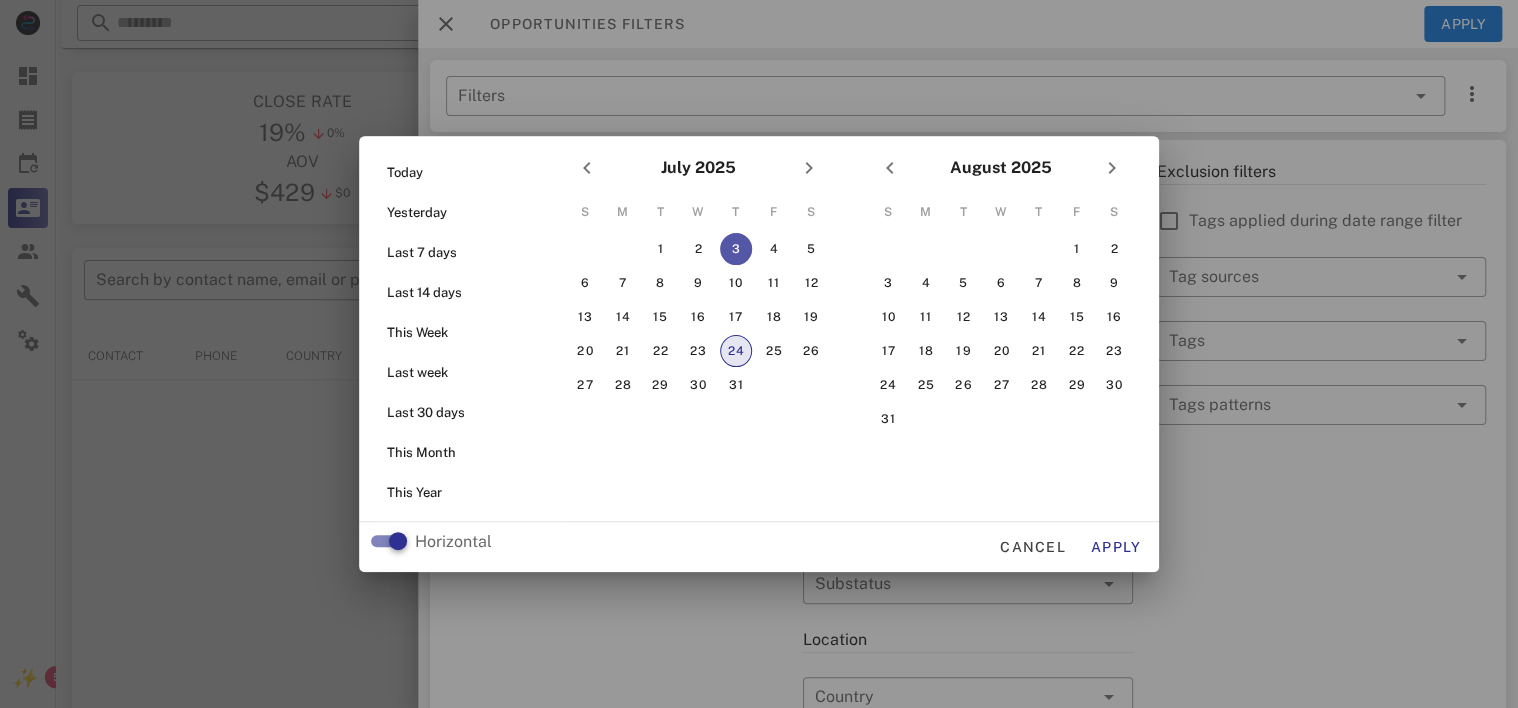 click on "24" at bounding box center (736, 351) 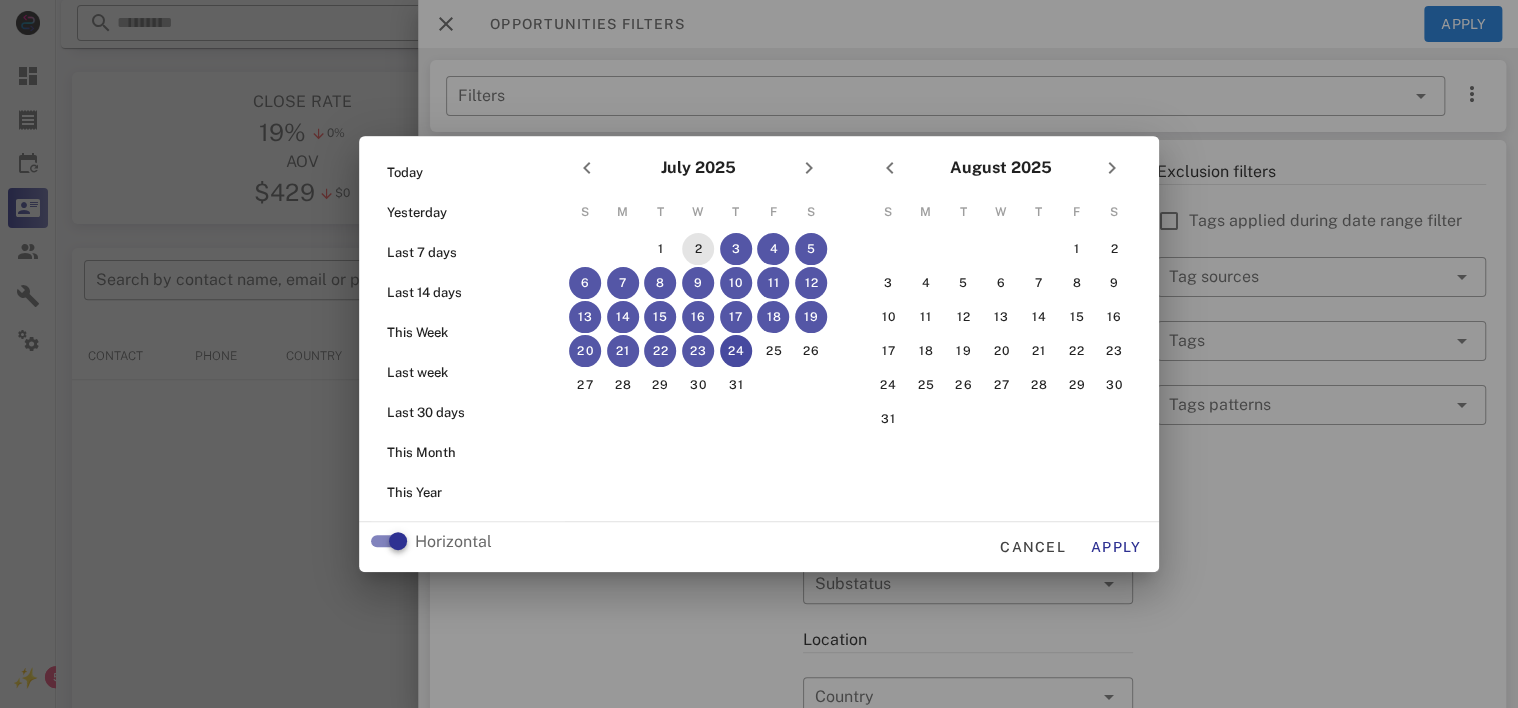 click on "2" at bounding box center [698, 249] 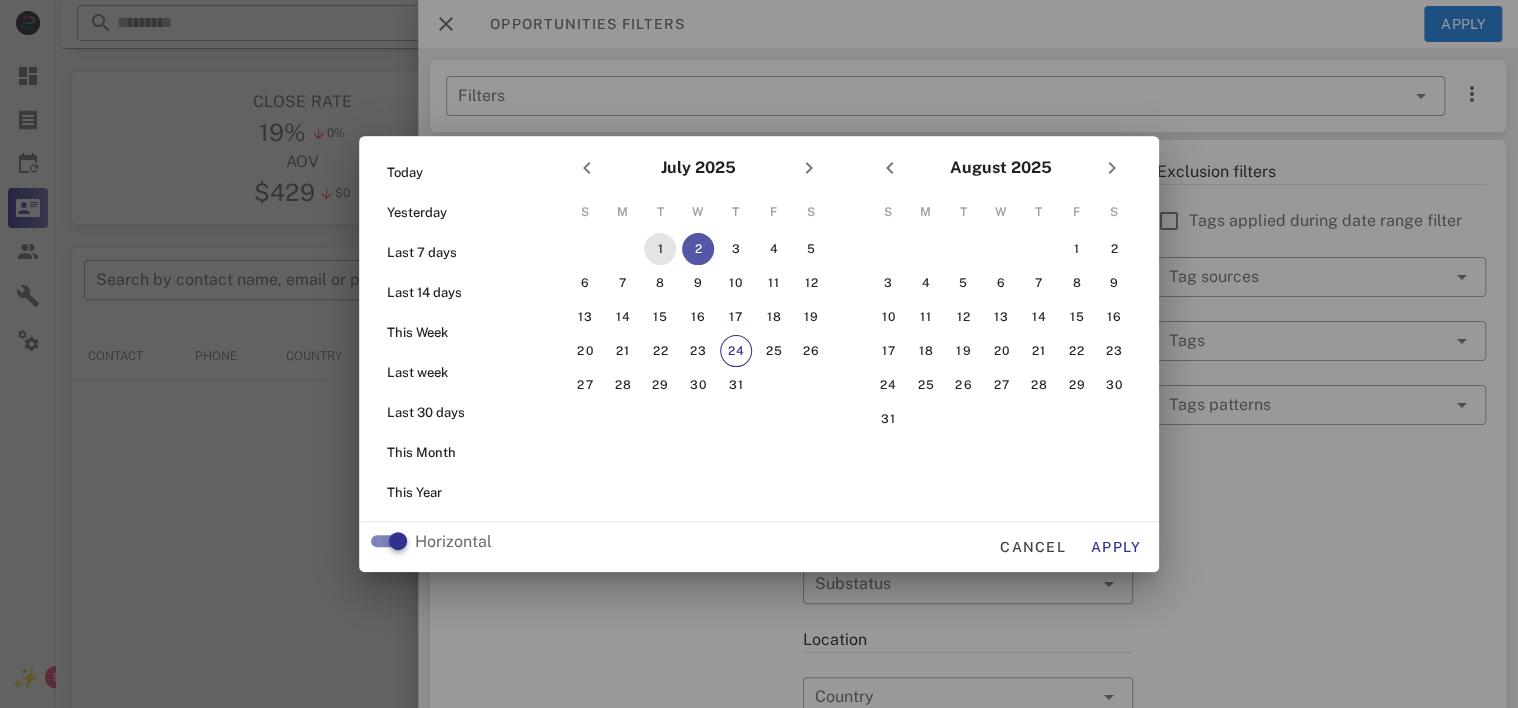 click on "1" at bounding box center [660, 249] 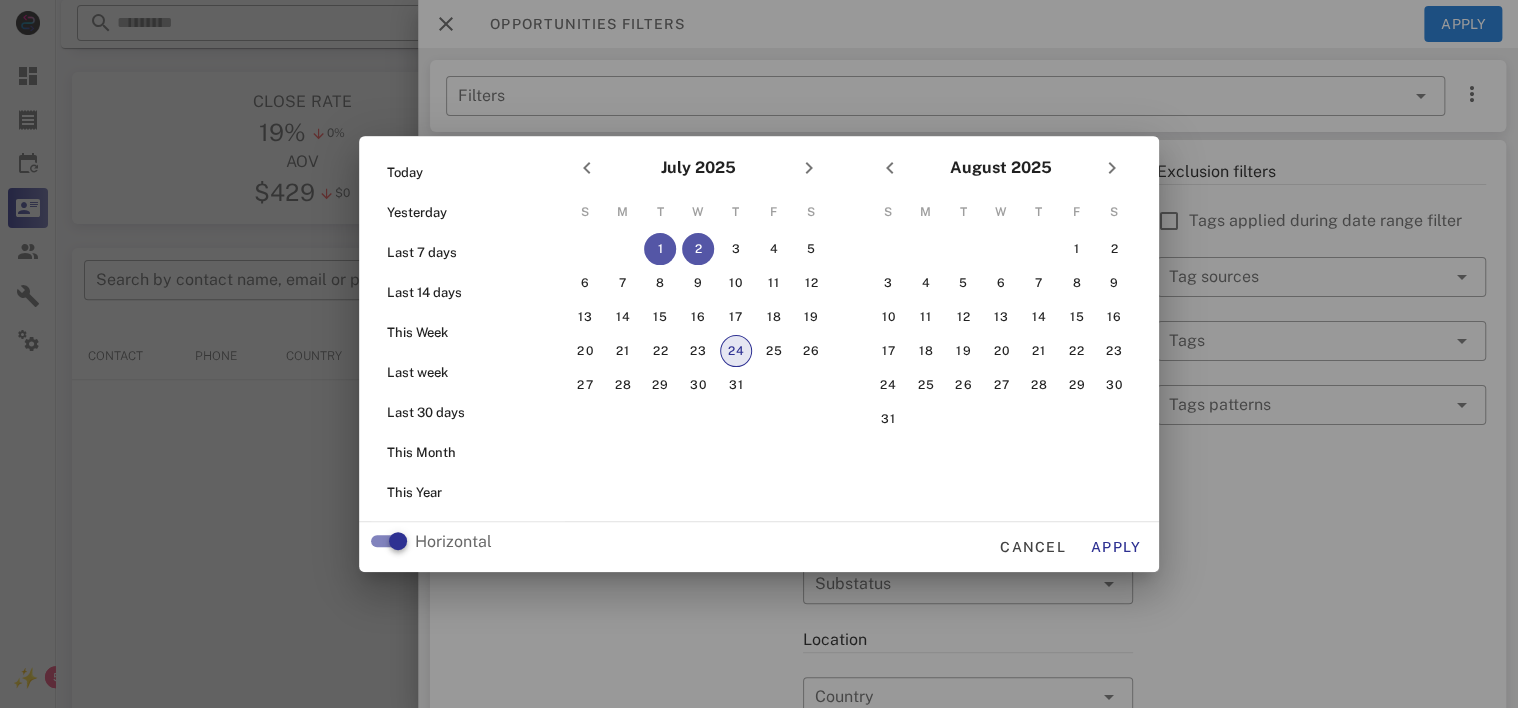 click on "24" at bounding box center [736, 351] 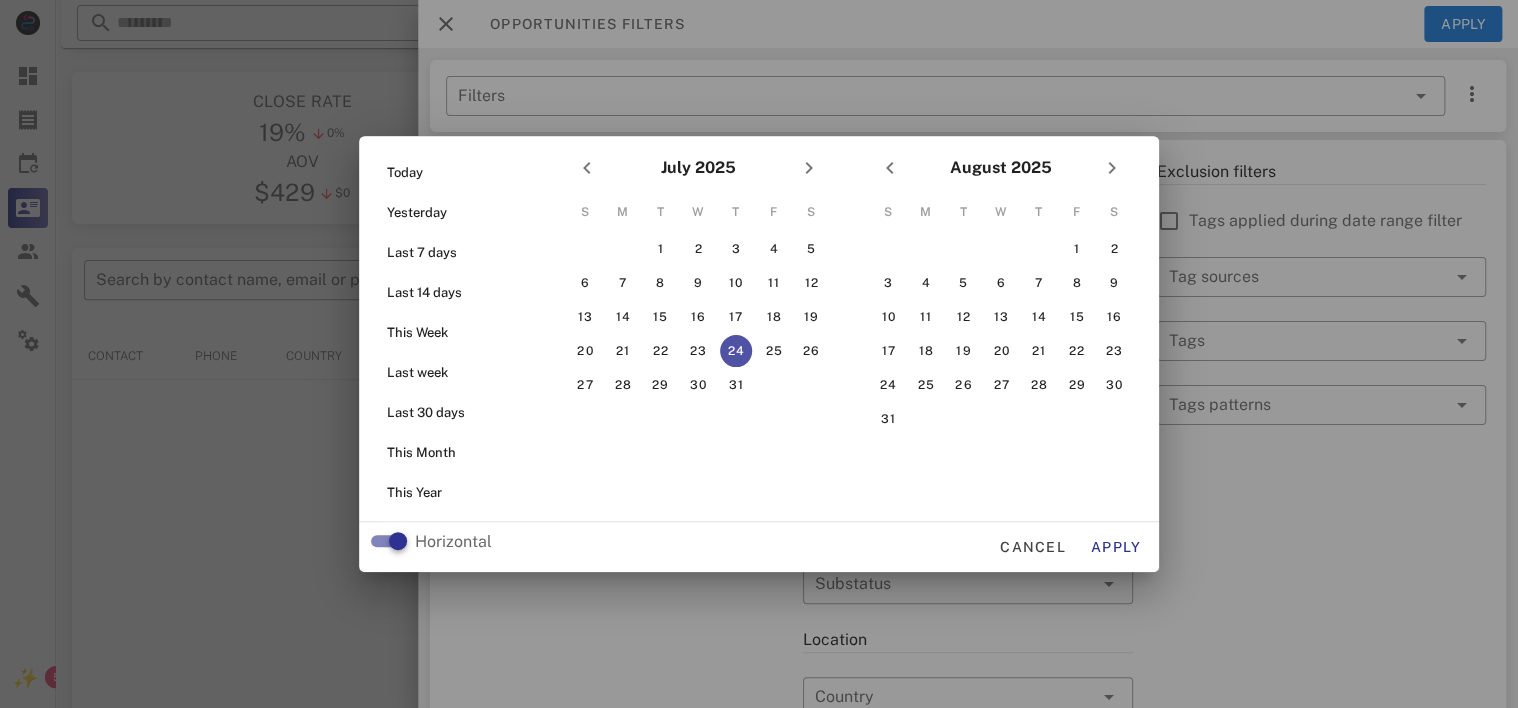 click on "24" at bounding box center (736, 351) 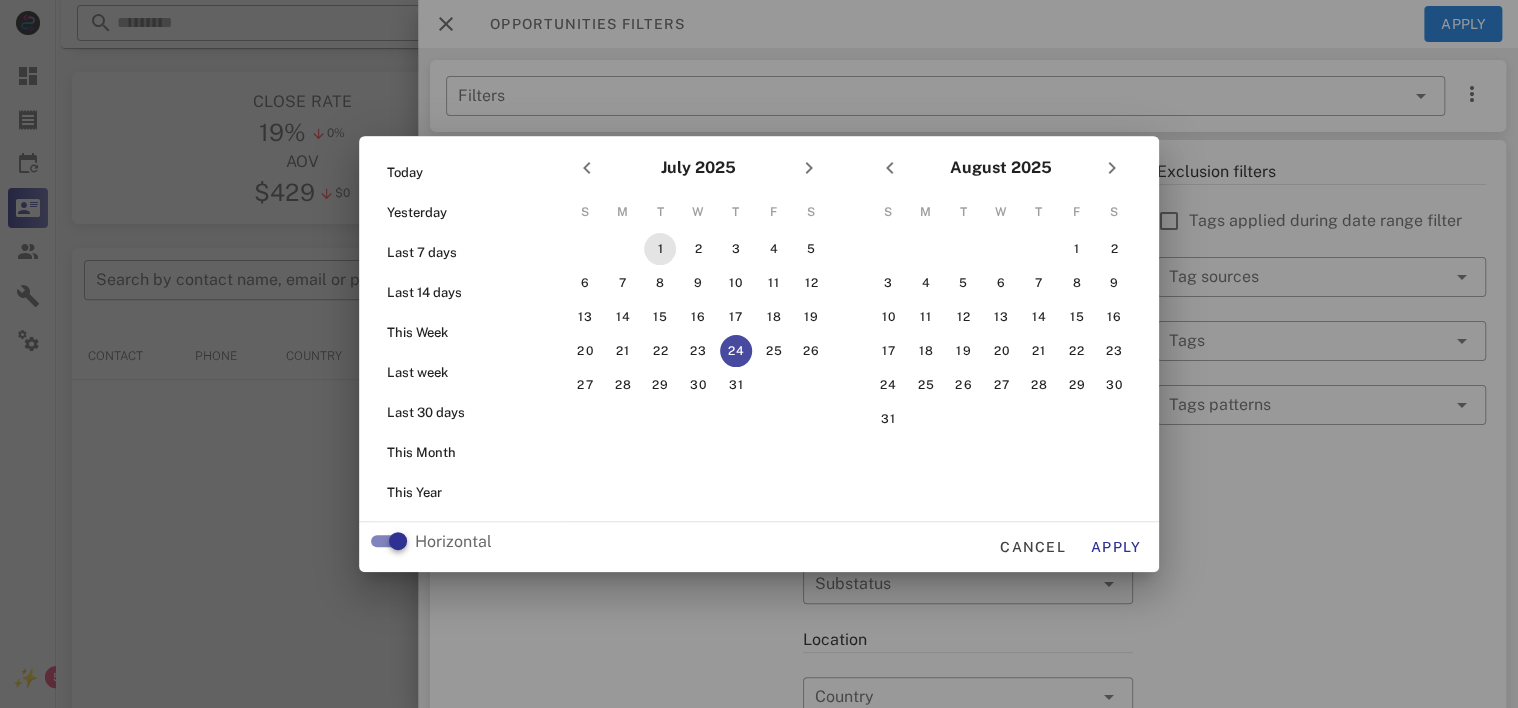 click on "1" at bounding box center [660, 249] 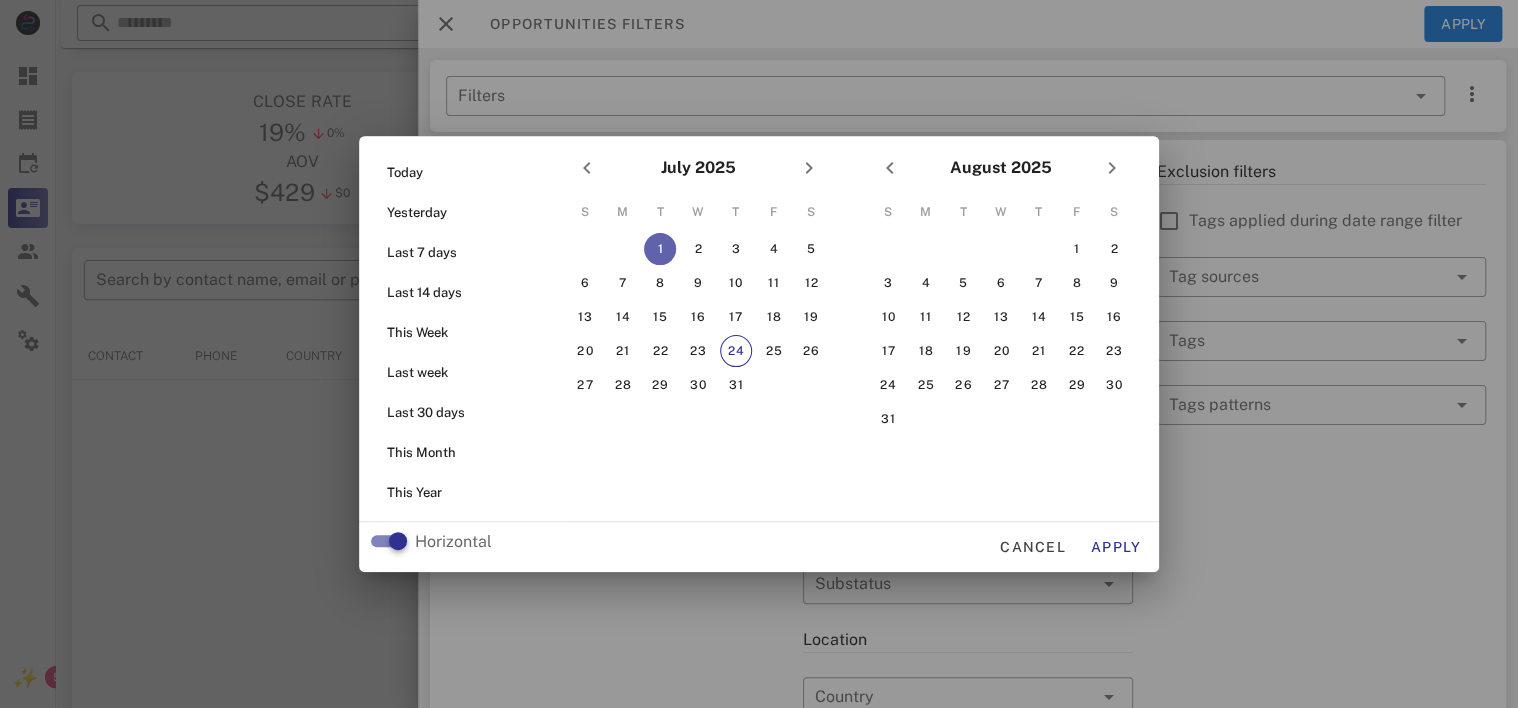 click on "1" at bounding box center (660, 249) 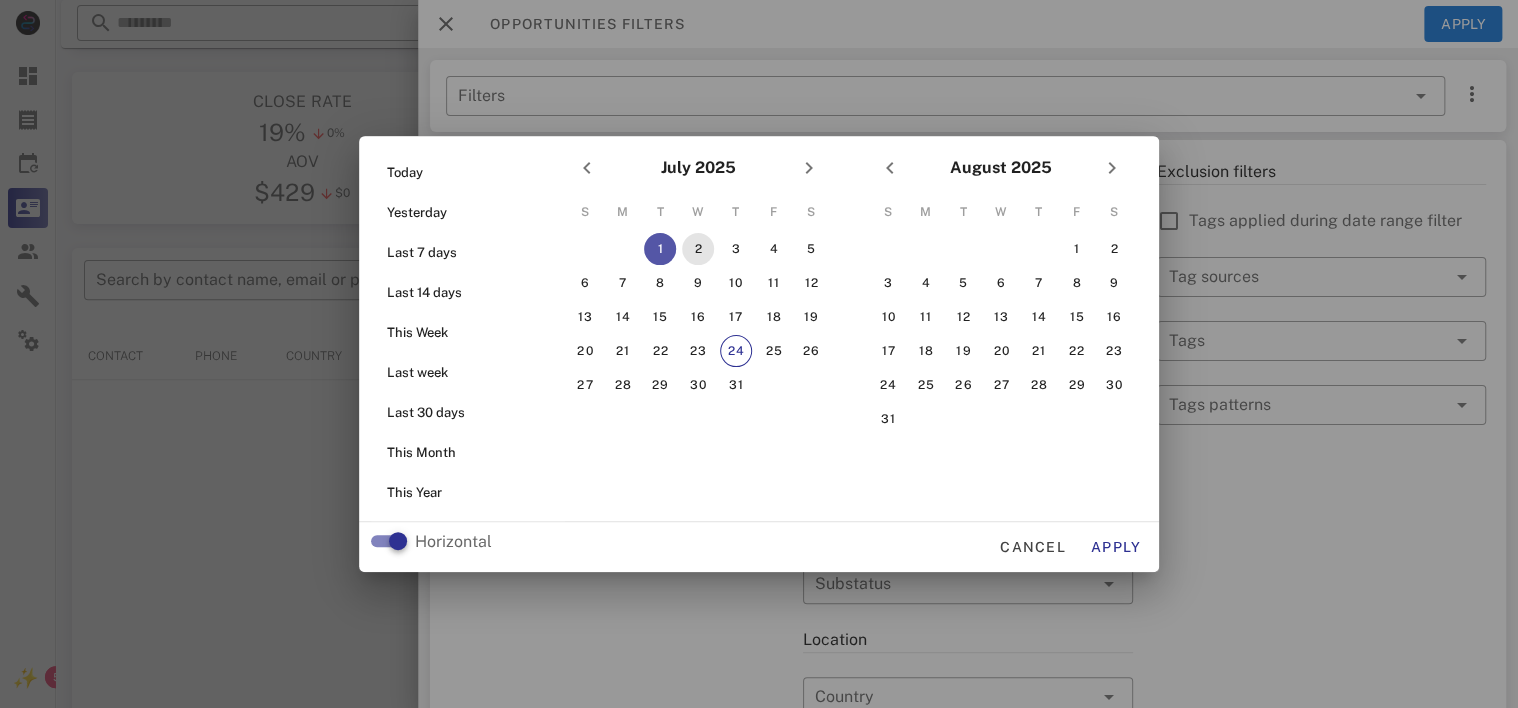 click on "2" at bounding box center [698, 249] 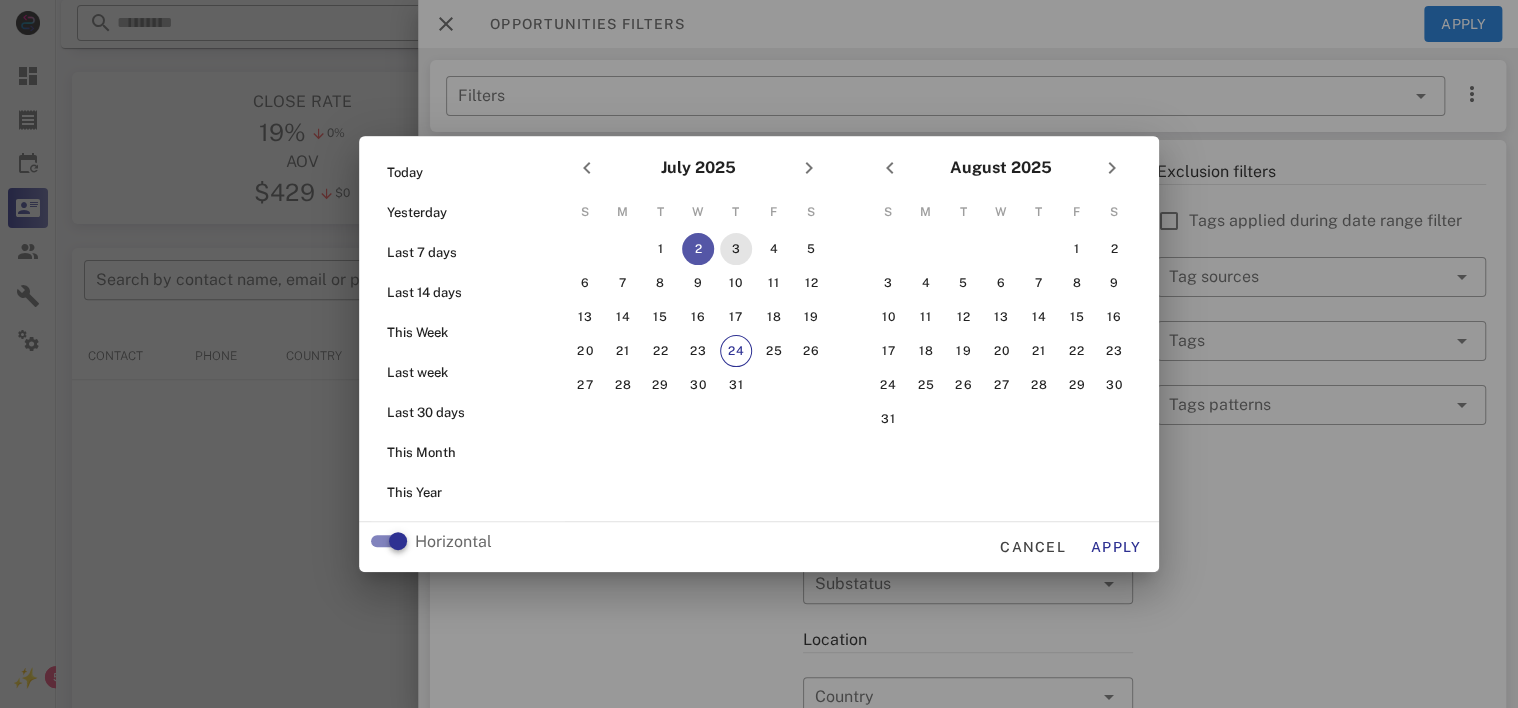 click on "3" at bounding box center [736, 249] 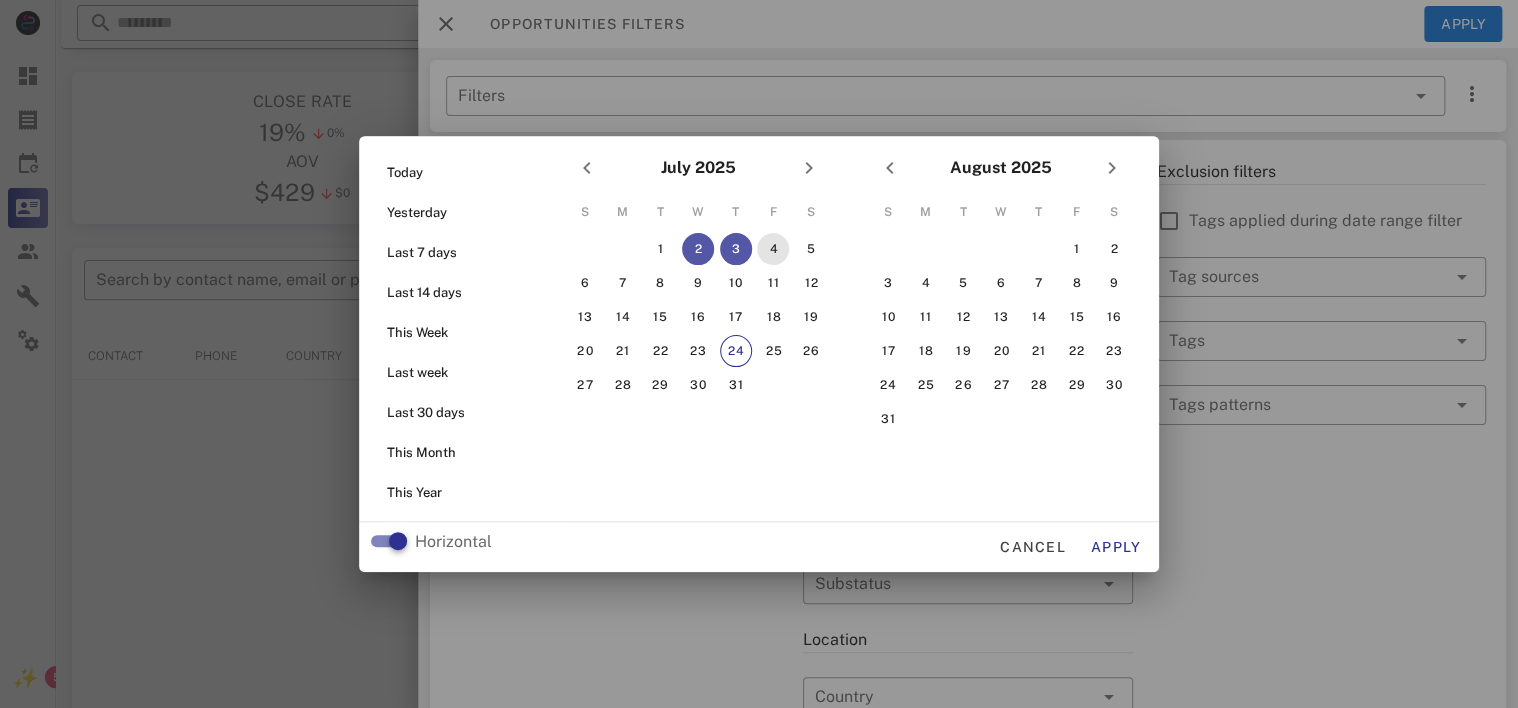 click on "4" at bounding box center (773, 249) 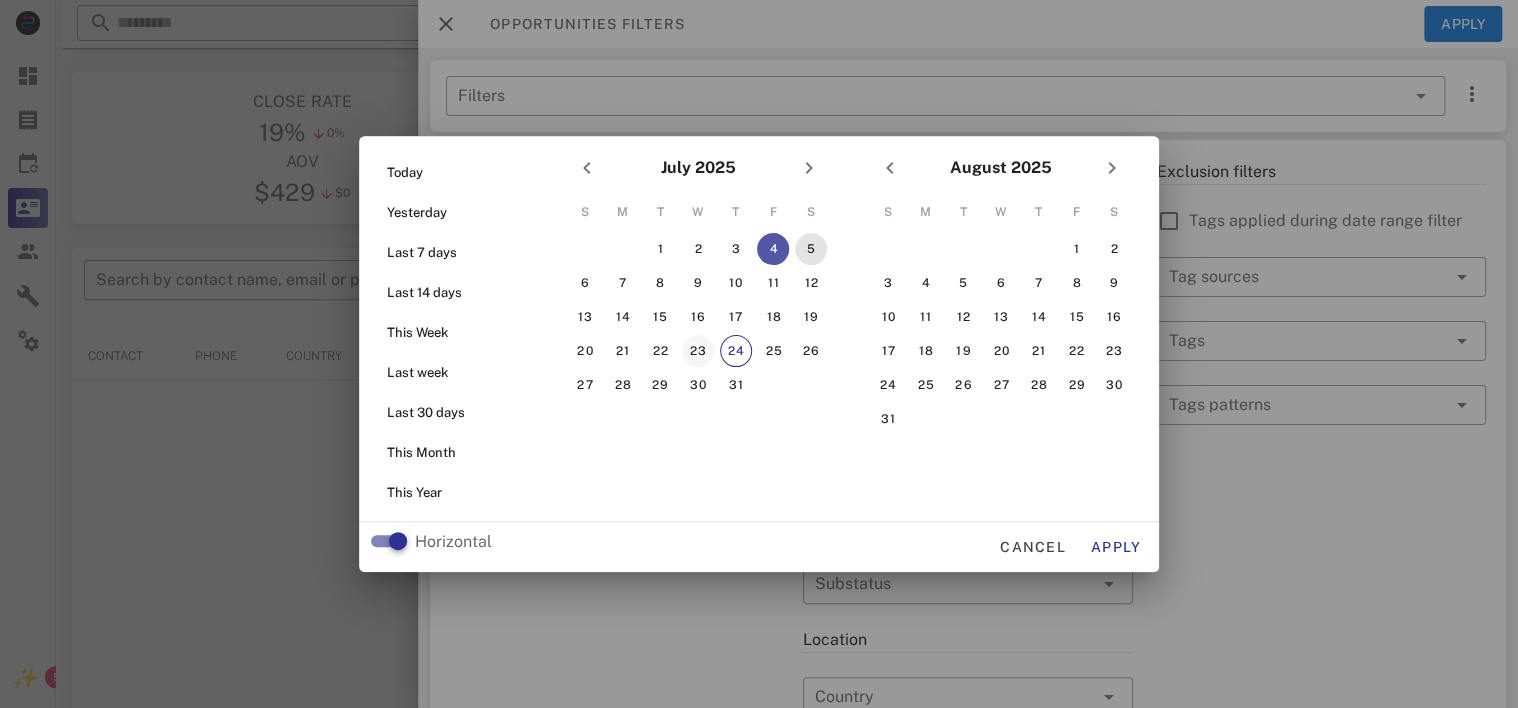 drag, startPoint x: 802, startPoint y: 246, endPoint x: 707, endPoint y: 348, distance: 139.38795 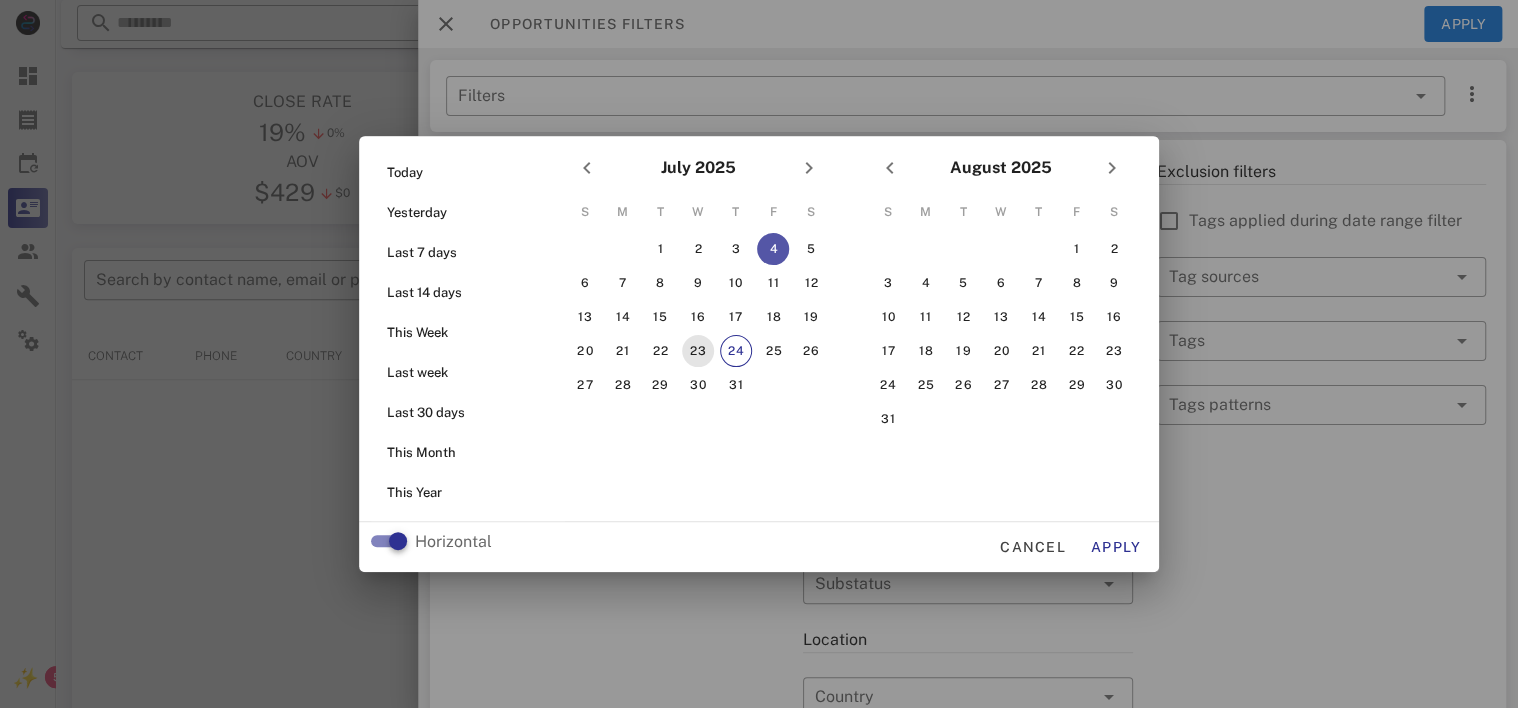 click on "23" at bounding box center [698, 351] 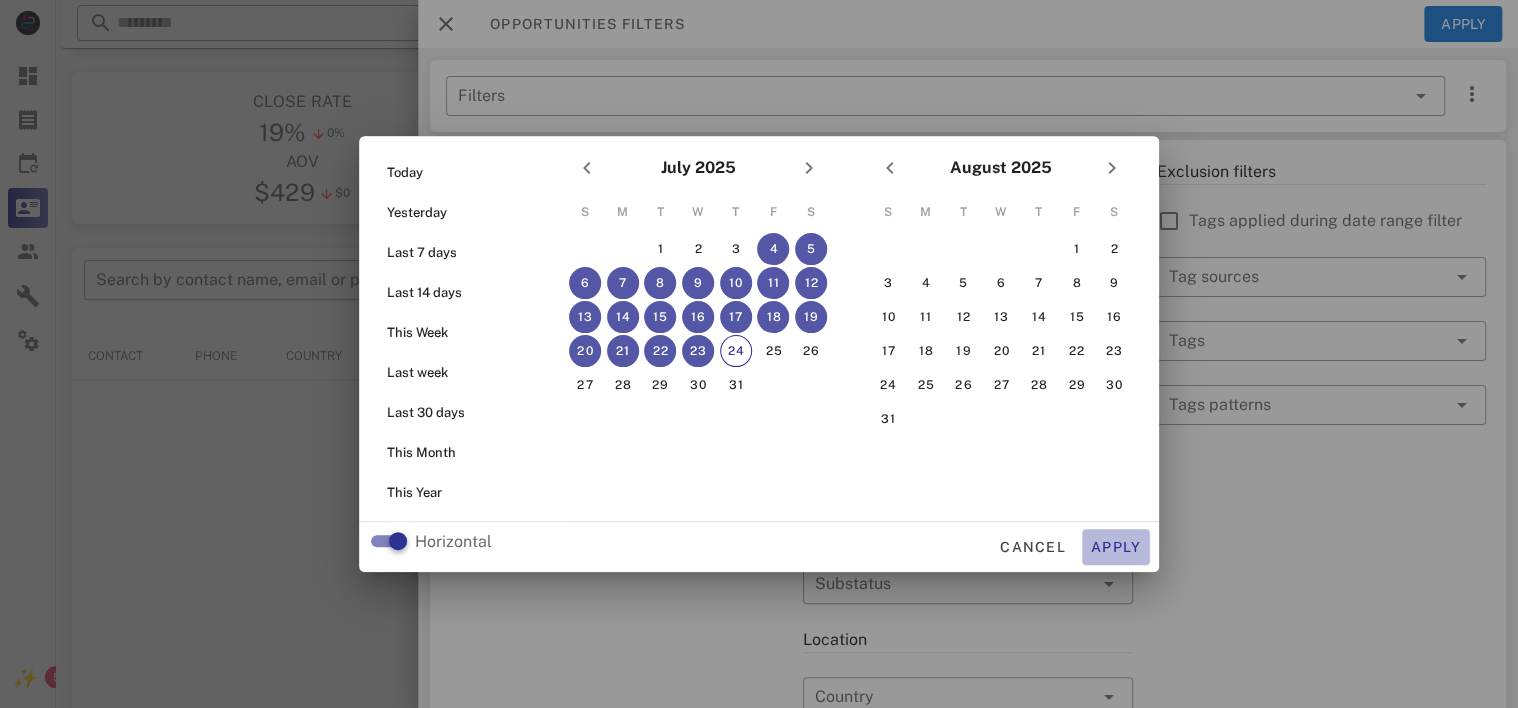 click on "Apply" at bounding box center (1116, 547) 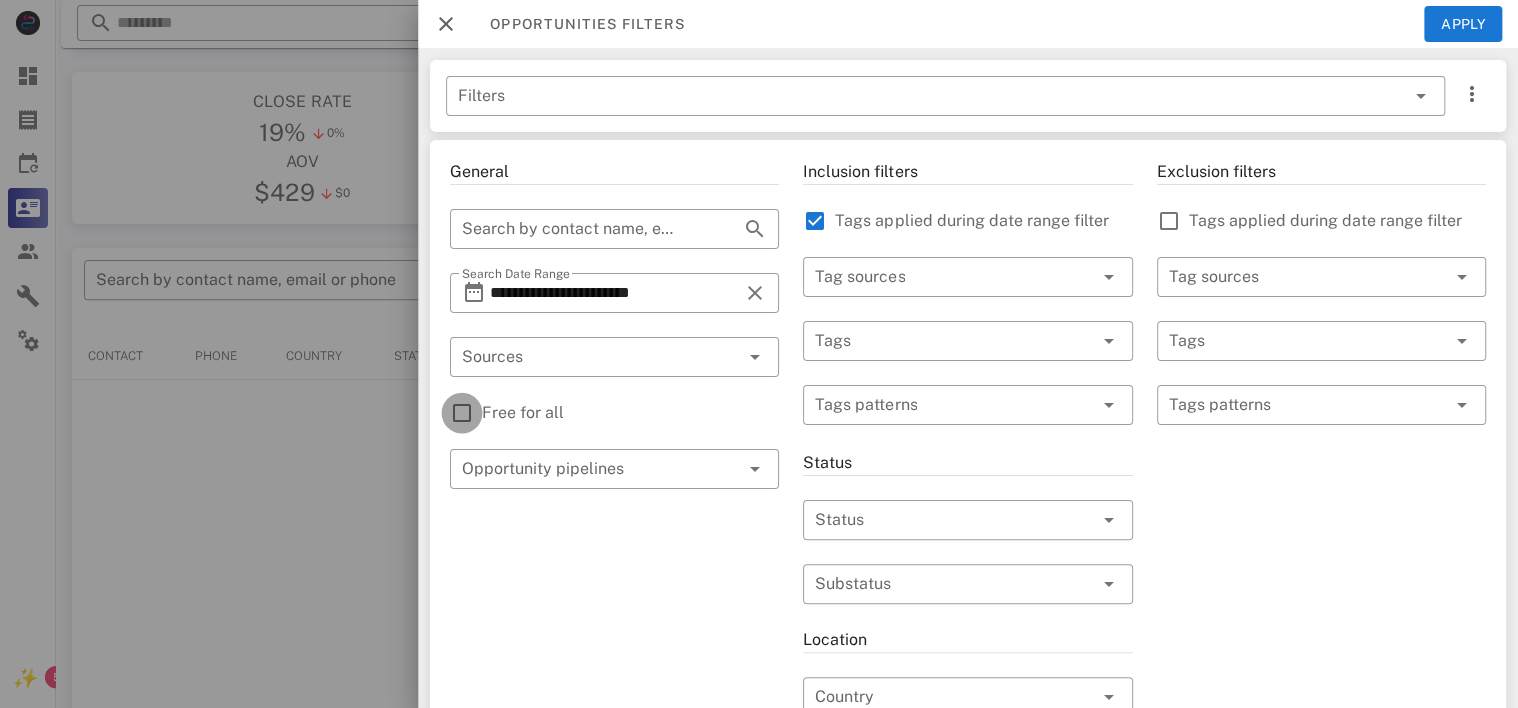 click at bounding box center [462, 413] 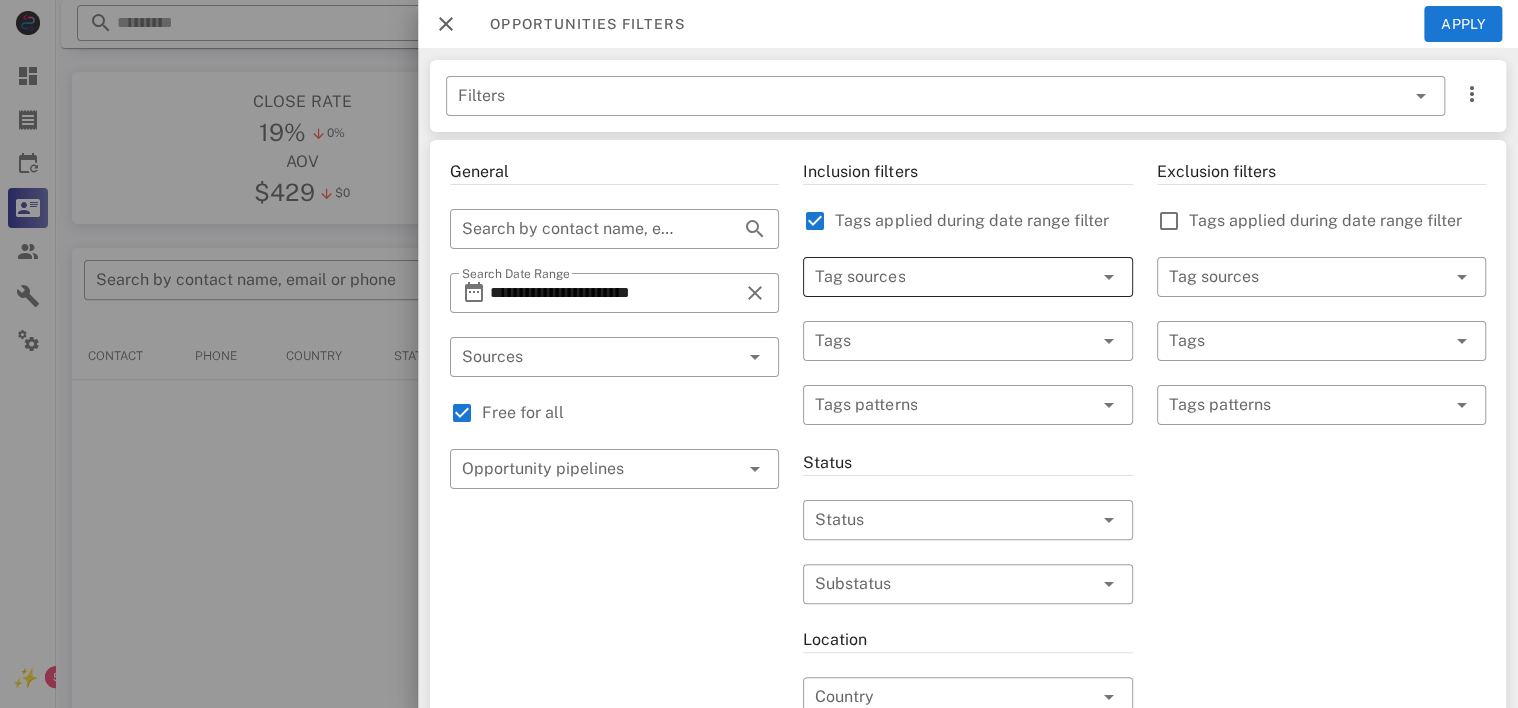 click at bounding box center (939, 277) 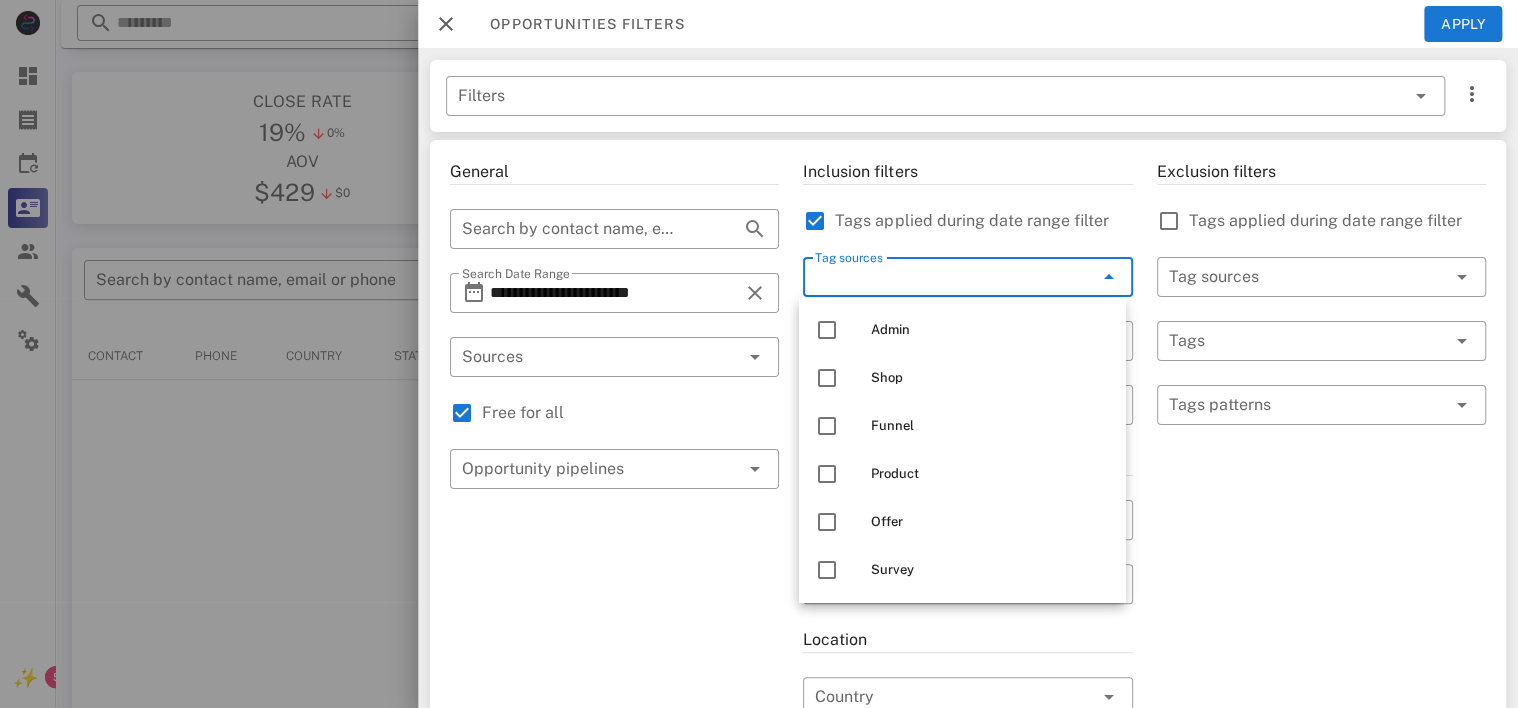 click on "Exclusion filters Tags applied during date range filter ​ Tag sources ​ Tags ​ Tags patterns" at bounding box center (1321, 709) 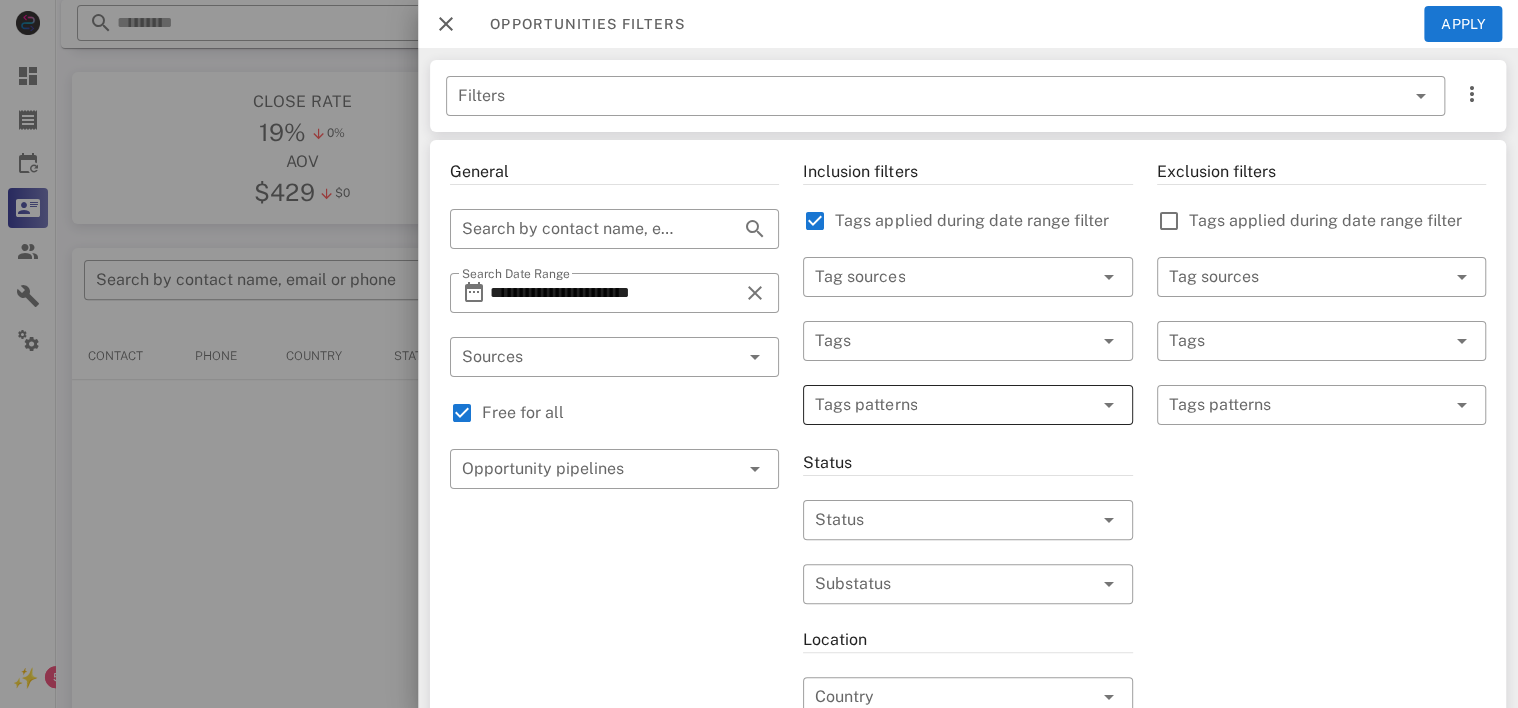 click at bounding box center (1107, 405) 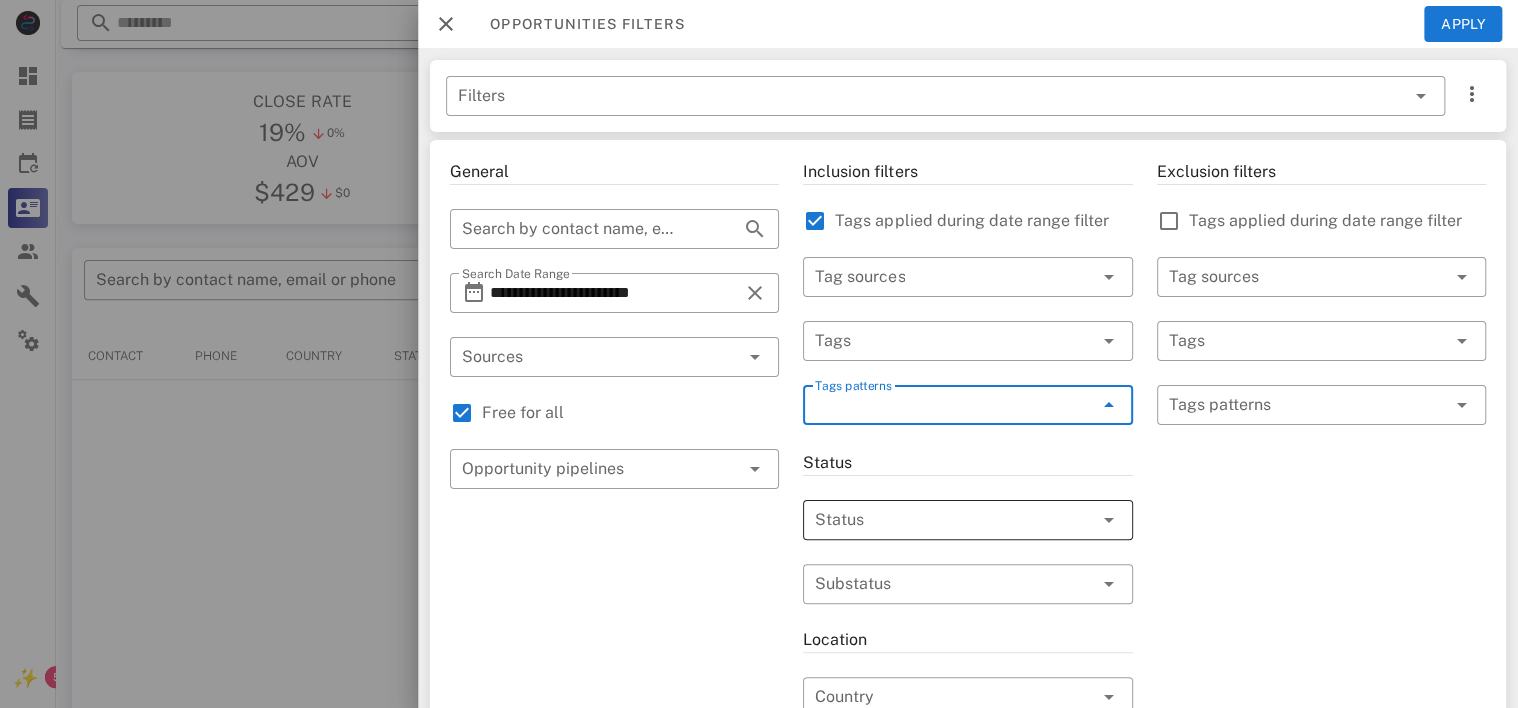 click at bounding box center [939, 520] 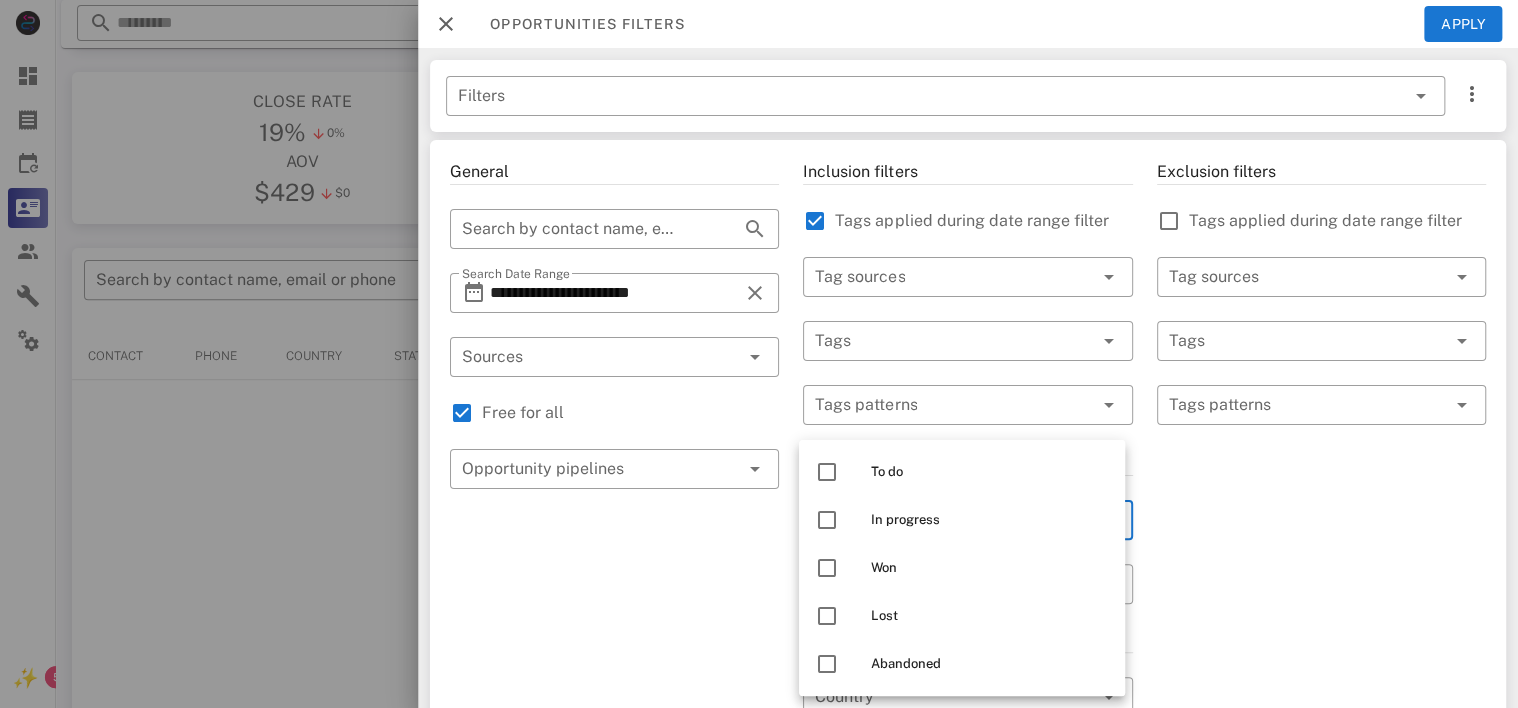 click on "To do In progress Won Lost Abandoned" at bounding box center [962, 568] 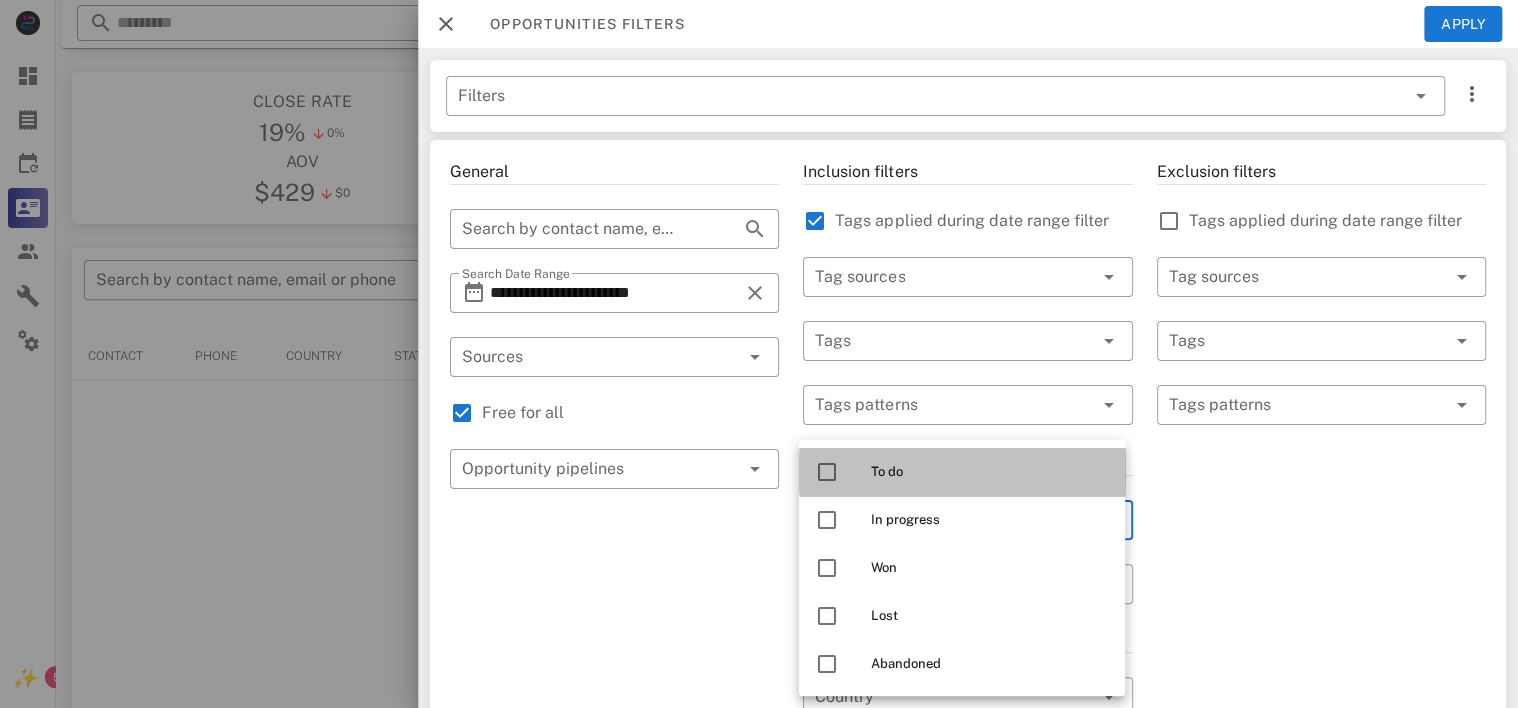 drag, startPoint x: 884, startPoint y: 499, endPoint x: 856, endPoint y: 474, distance: 37.536648 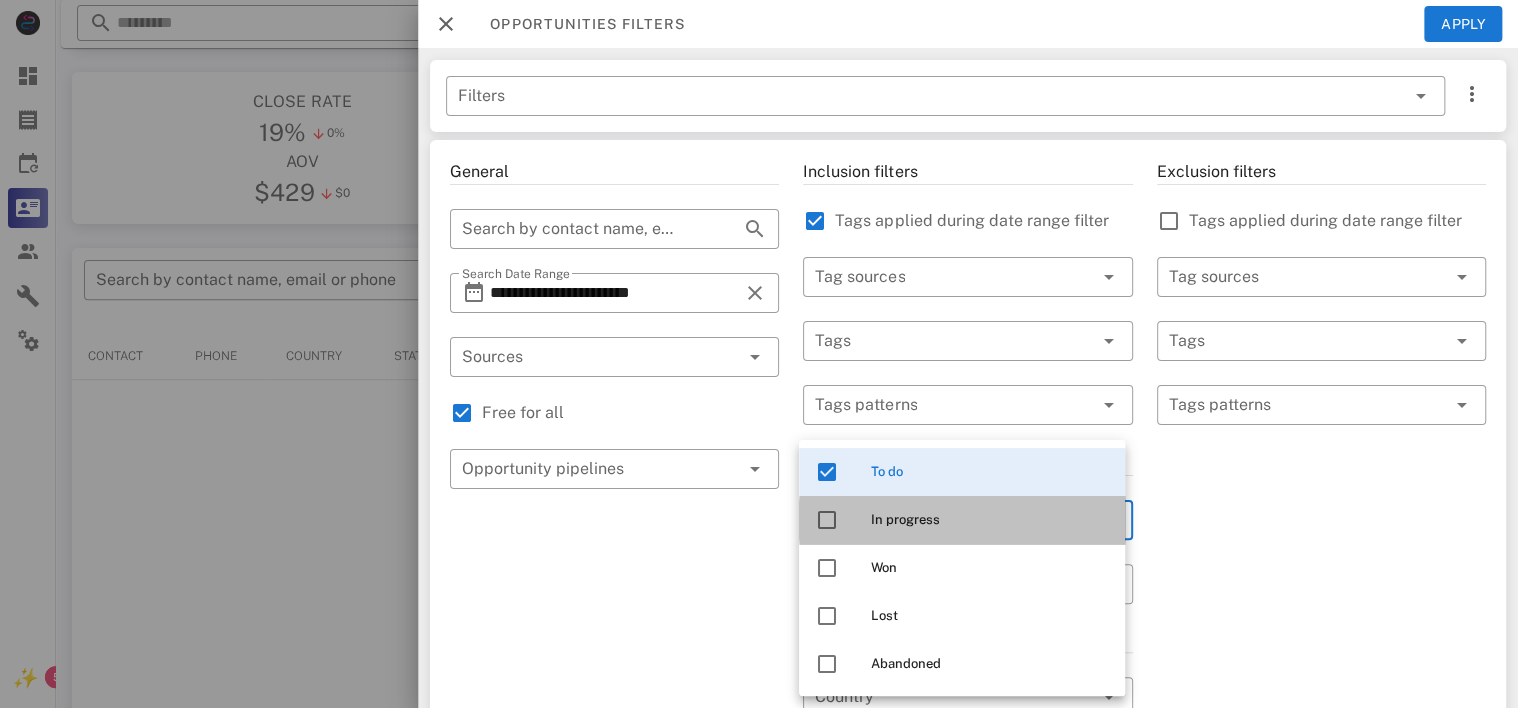click on "In progress" at bounding box center (962, 520) 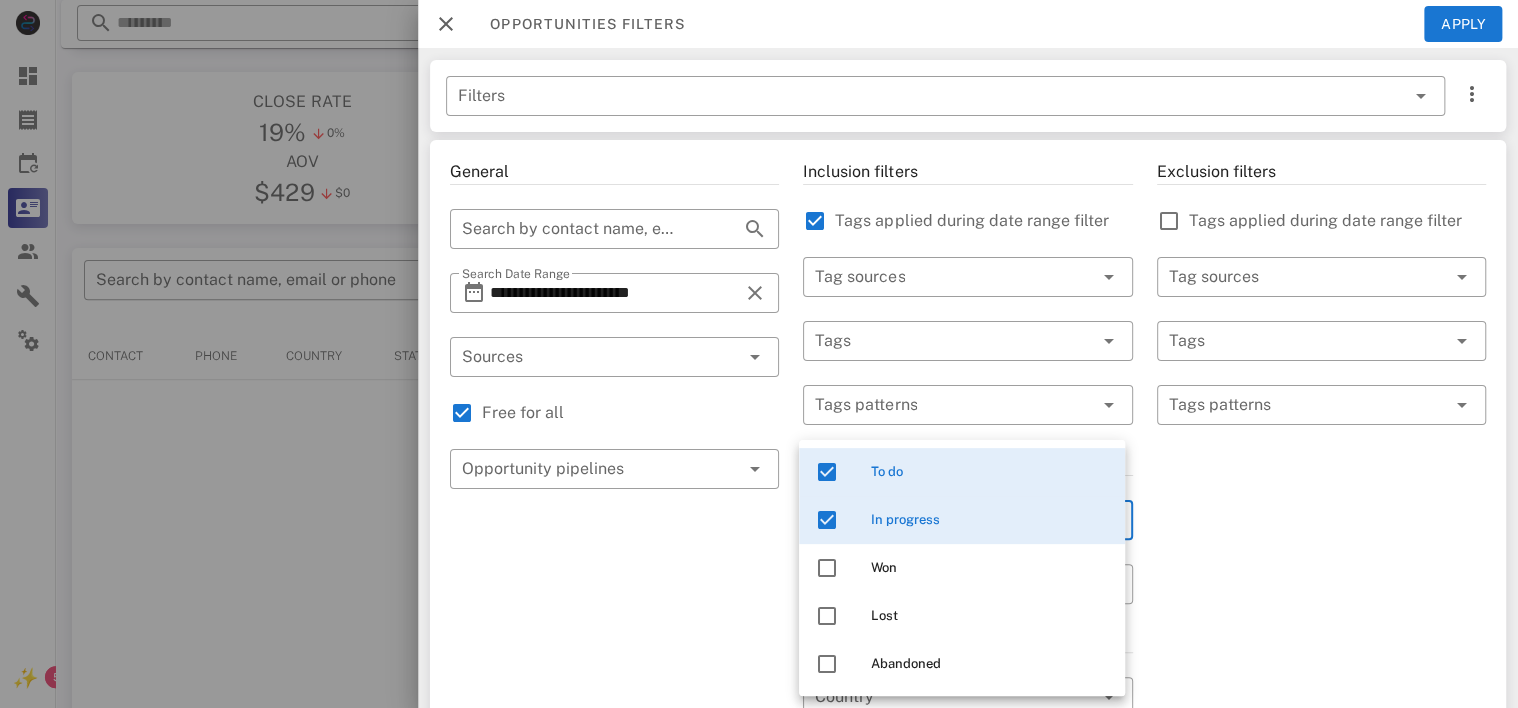click on "Exclusion filters Tags applied during date range filter ​ Tag sources ​ Tags ​ Tags patterns" at bounding box center (1321, 709) 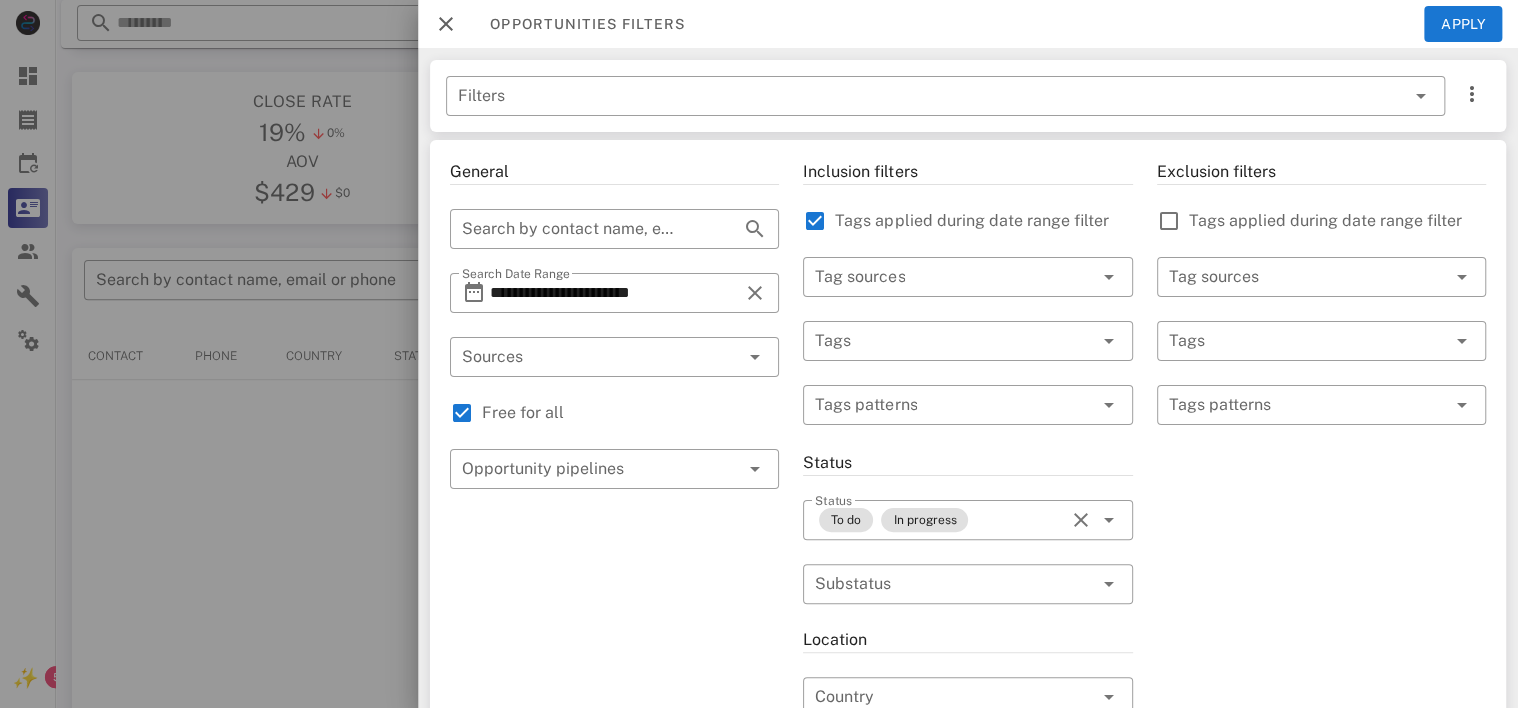 click on "Exclusion filters Tags applied during date range filter ​ Tag sources ​ Tags ​ Tags patterns" at bounding box center (1321, 709) 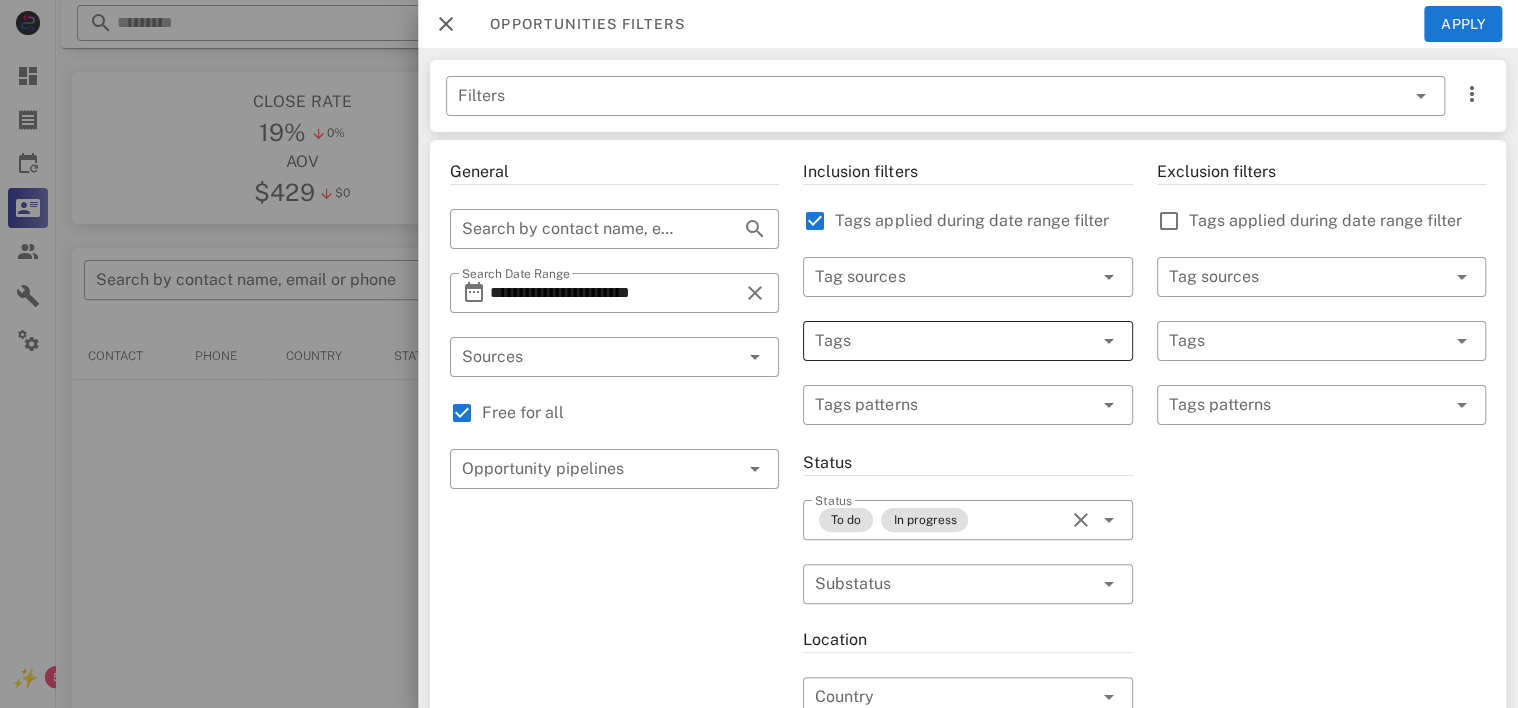 click at bounding box center (1107, 341) 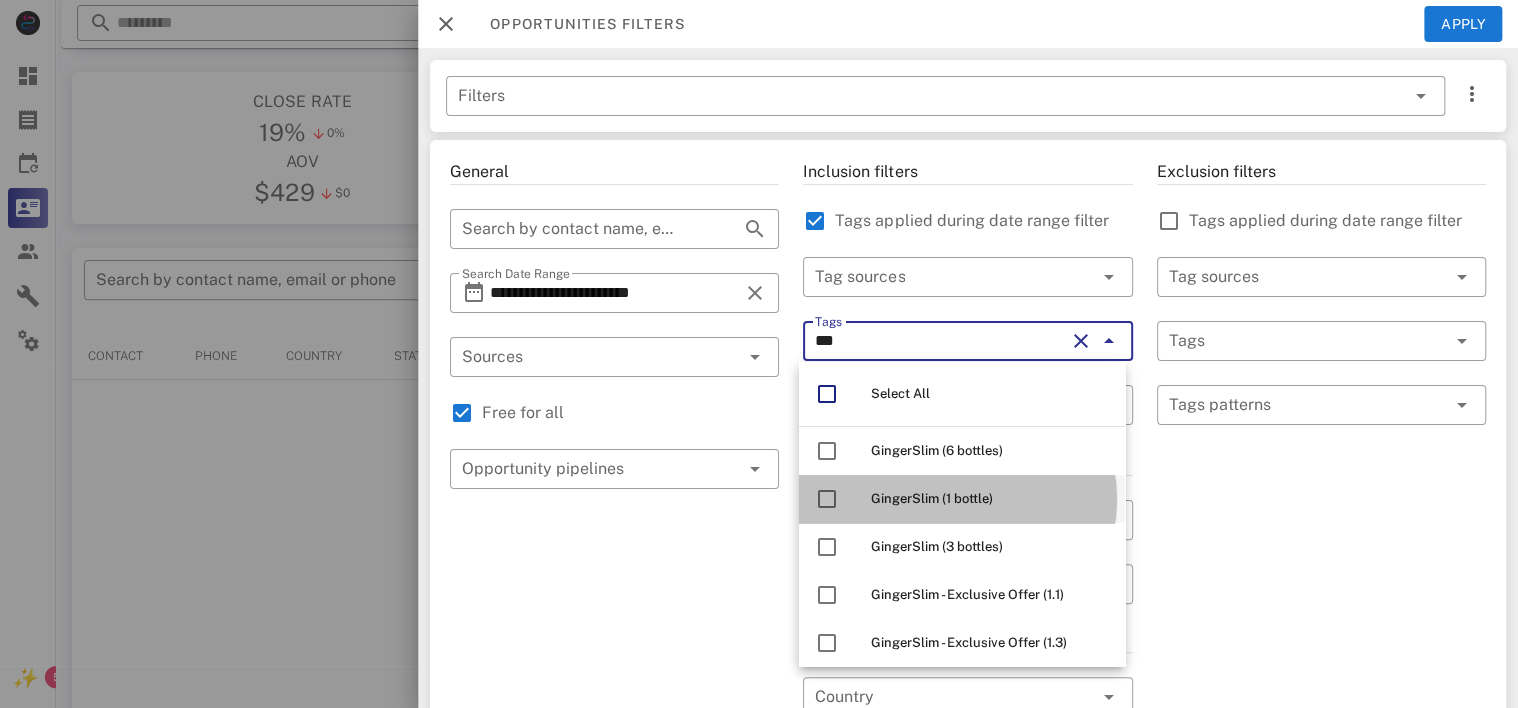 click on "GingerSlim (1 bottle)" at bounding box center [932, 498] 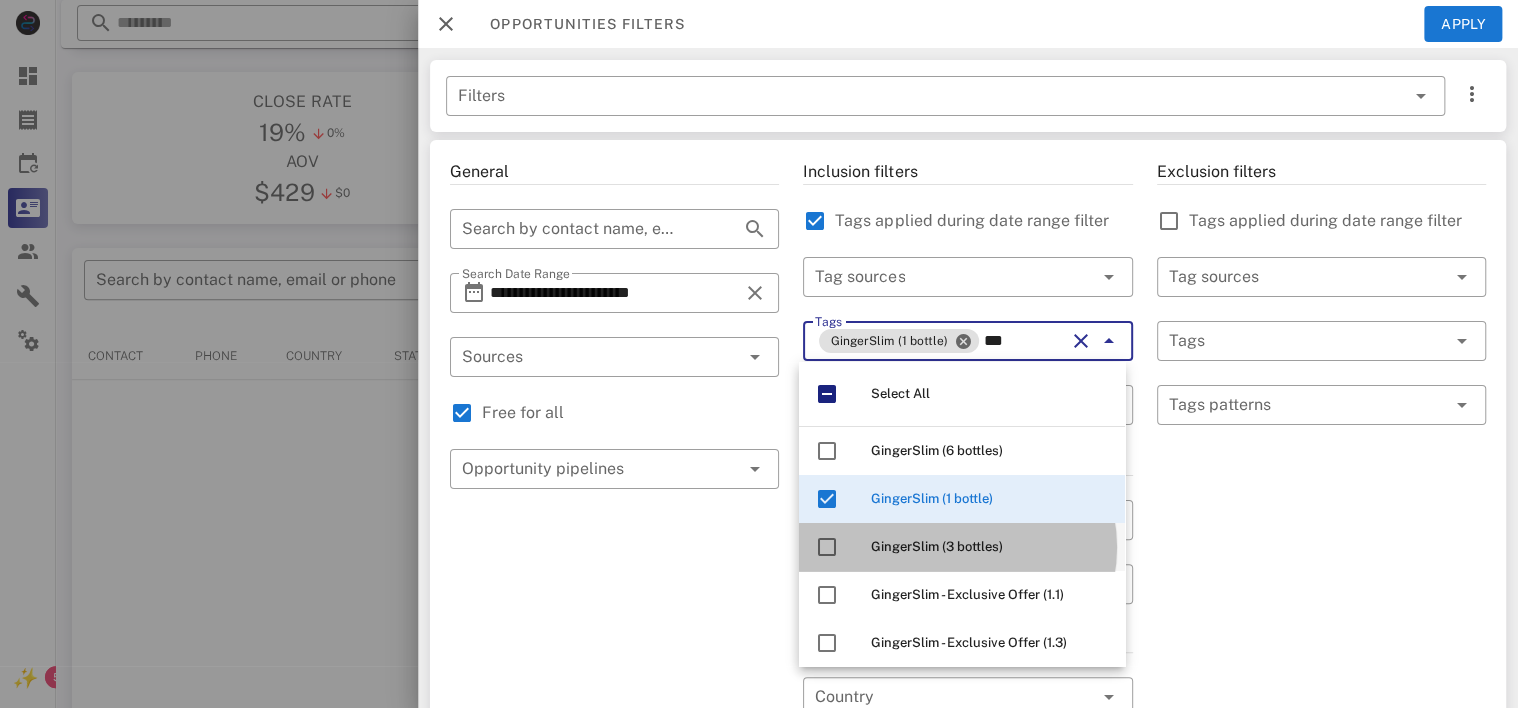 click on "GingerSlim (3 bottles)" at bounding box center (937, 546) 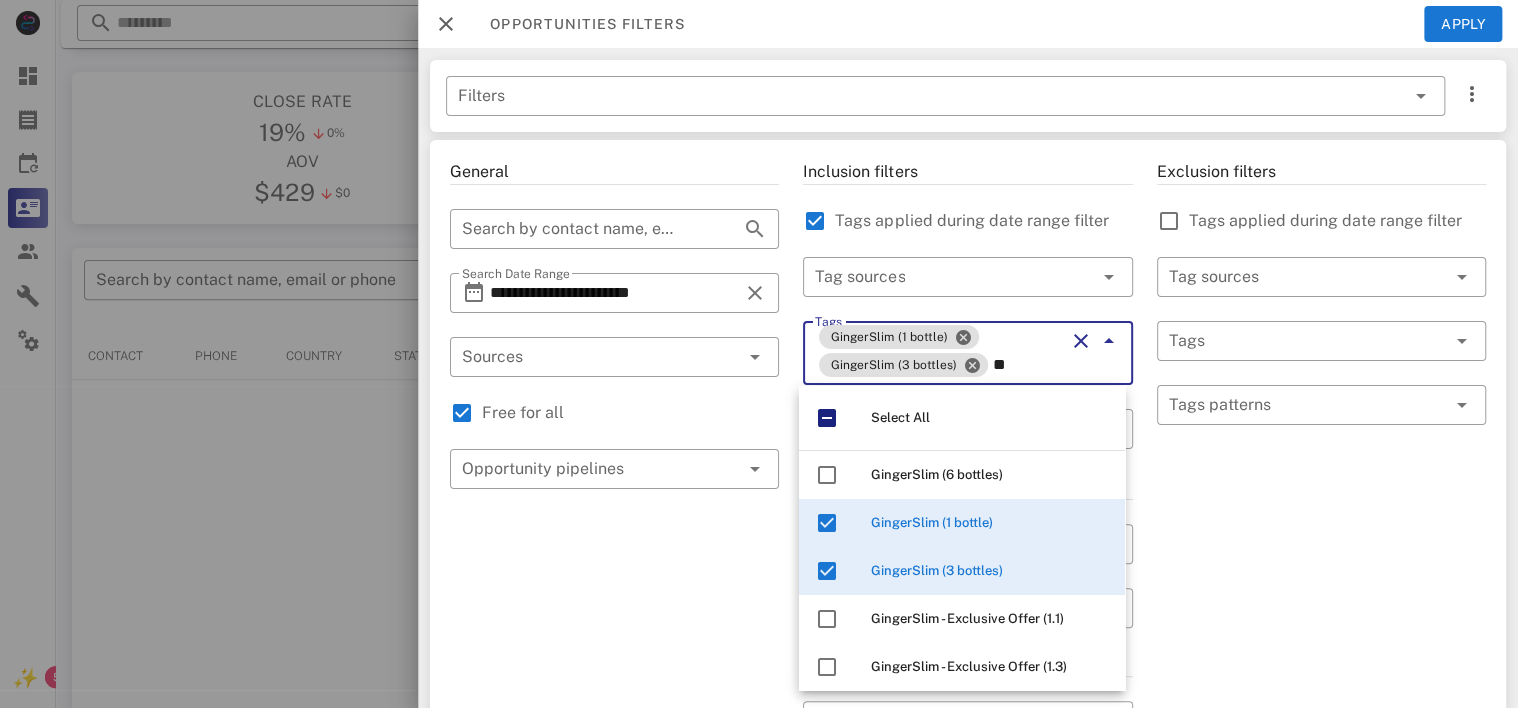 type on "*" 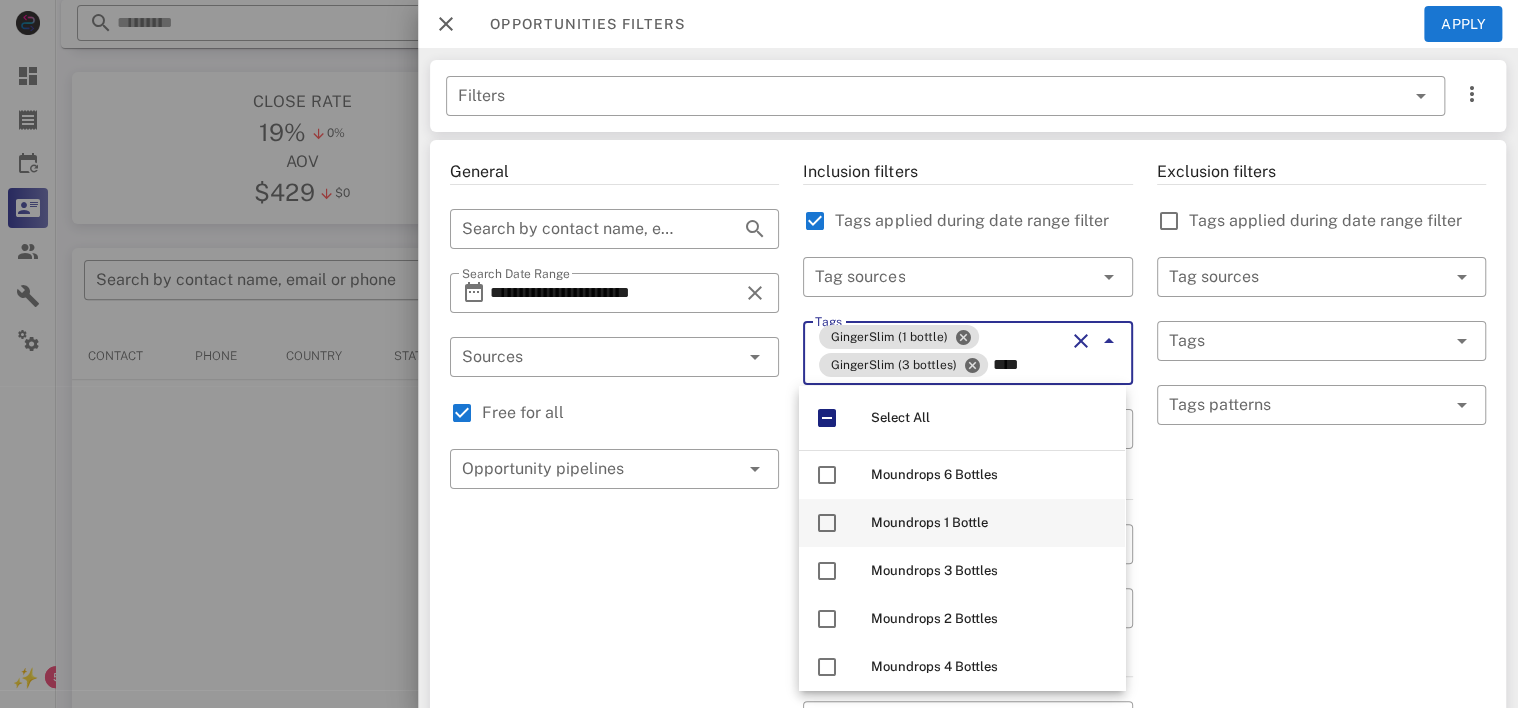 click on "Moundrops 1 Bottle" at bounding box center [929, 522] 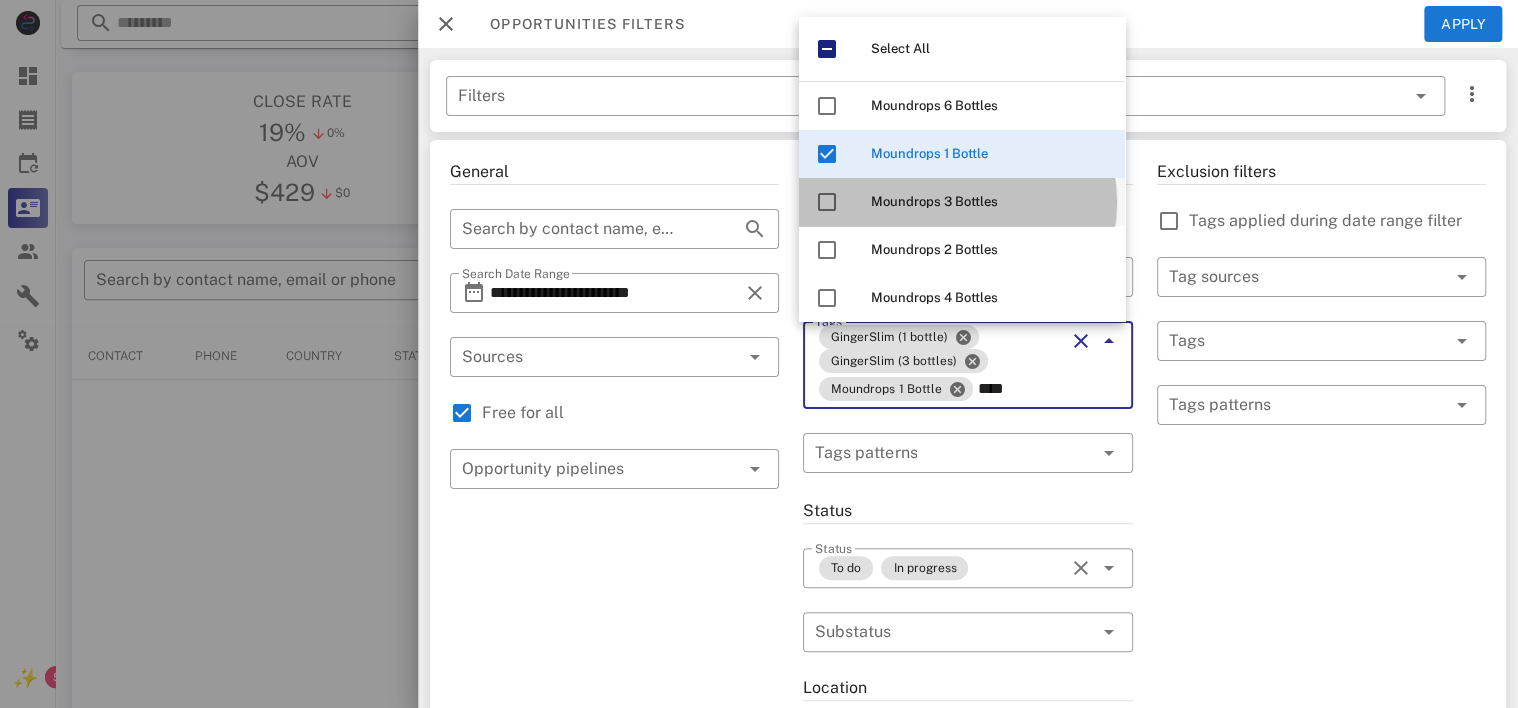 click on "Moundrops 3 Bottles" at bounding box center [934, 201] 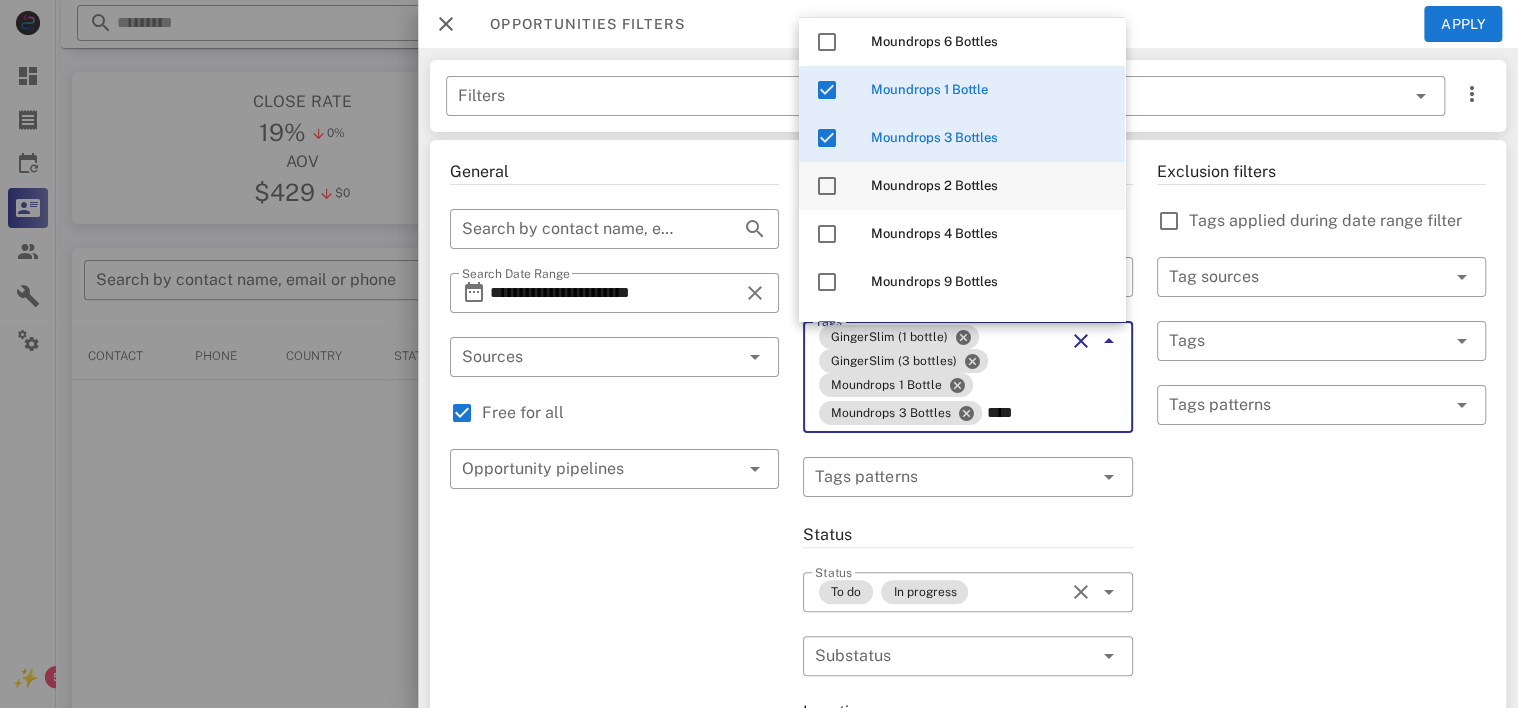 scroll, scrollTop: 0, scrollLeft: 0, axis: both 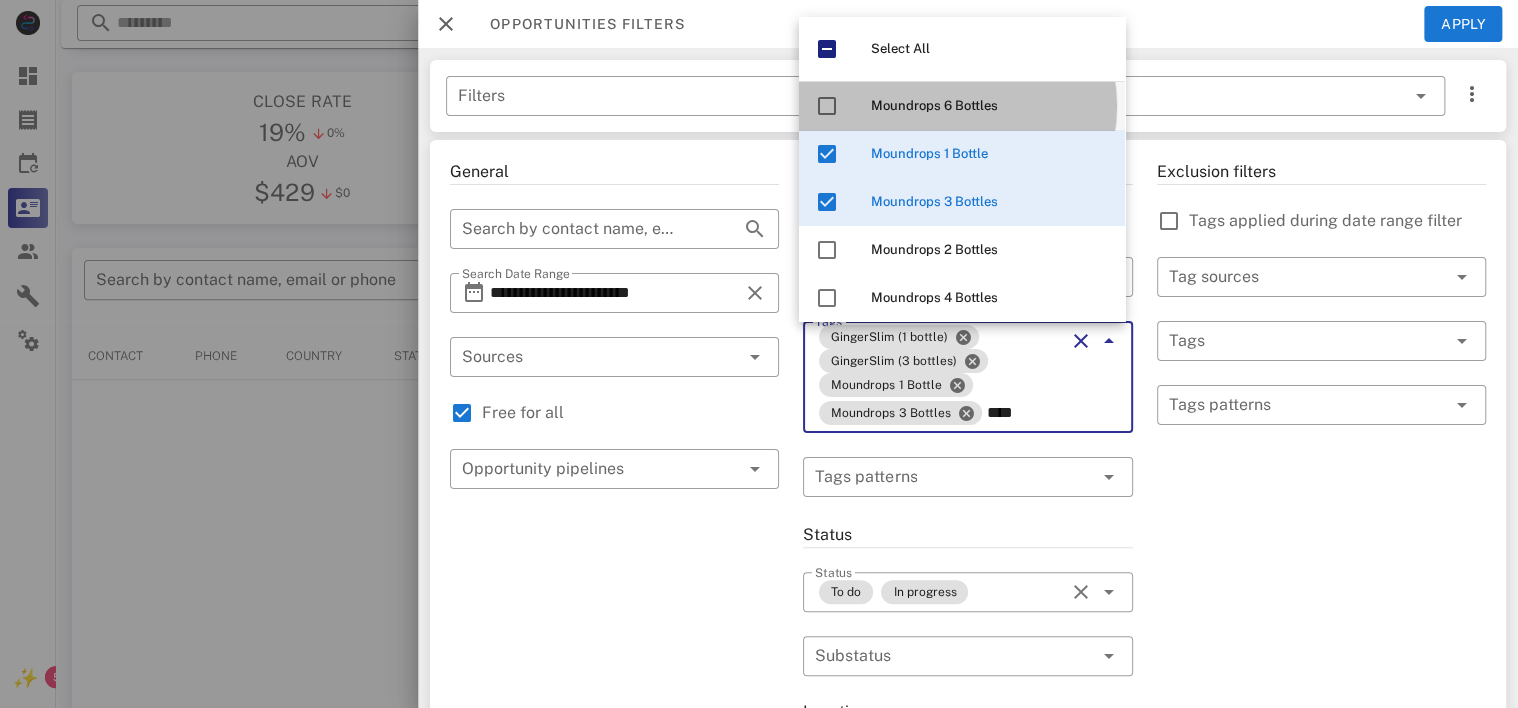 click on "Moundrops 6 Bottles" at bounding box center (934, 105) 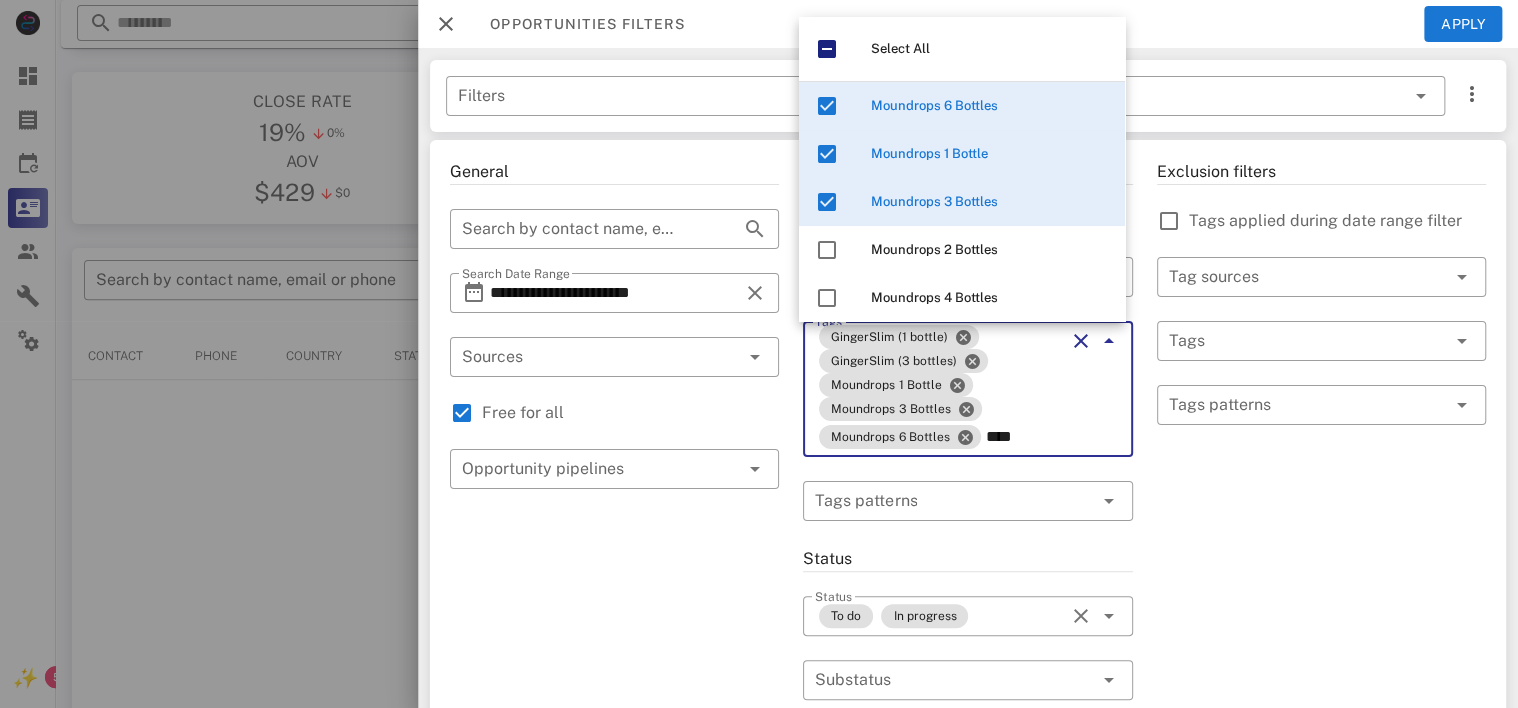 type on "****" 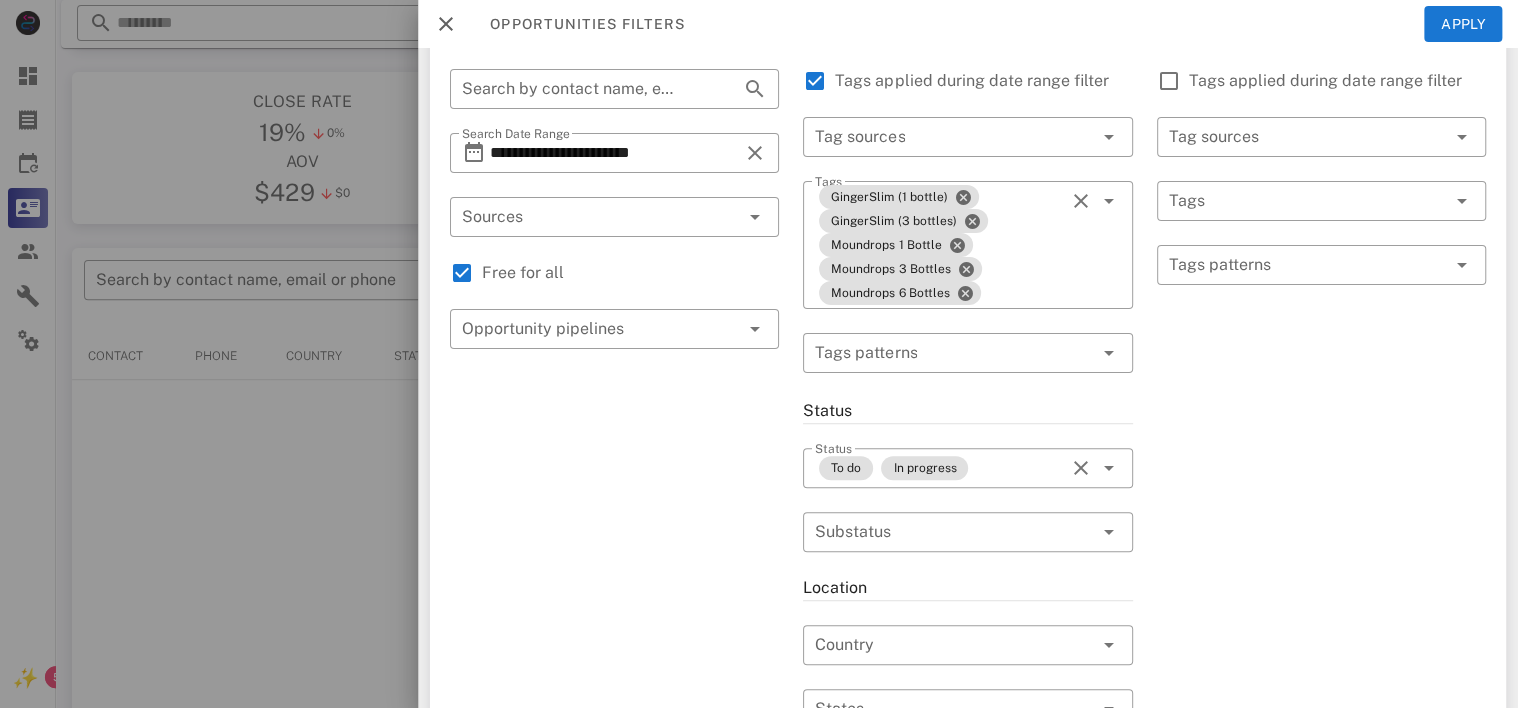 scroll, scrollTop: 152, scrollLeft: 0, axis: vertical 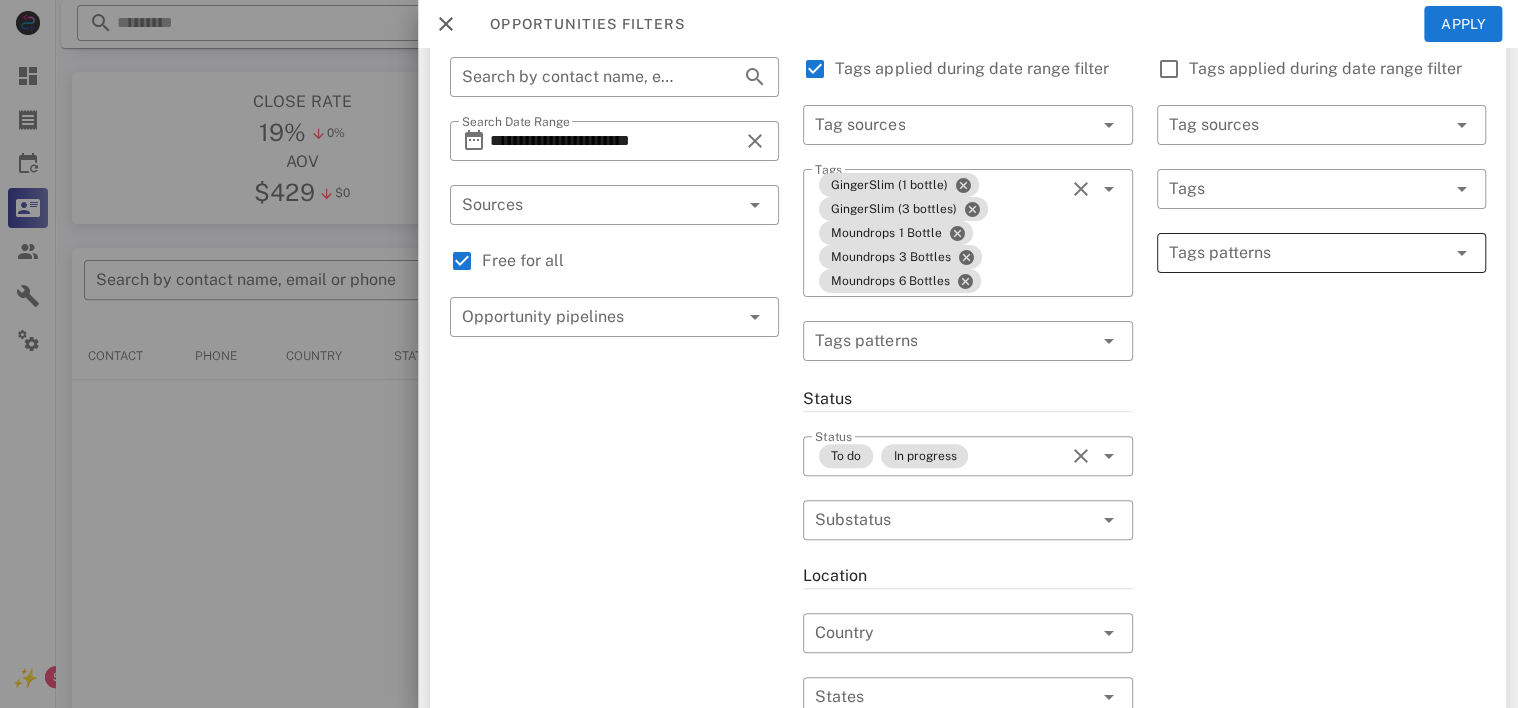 click at bounding box center [1307, 253] 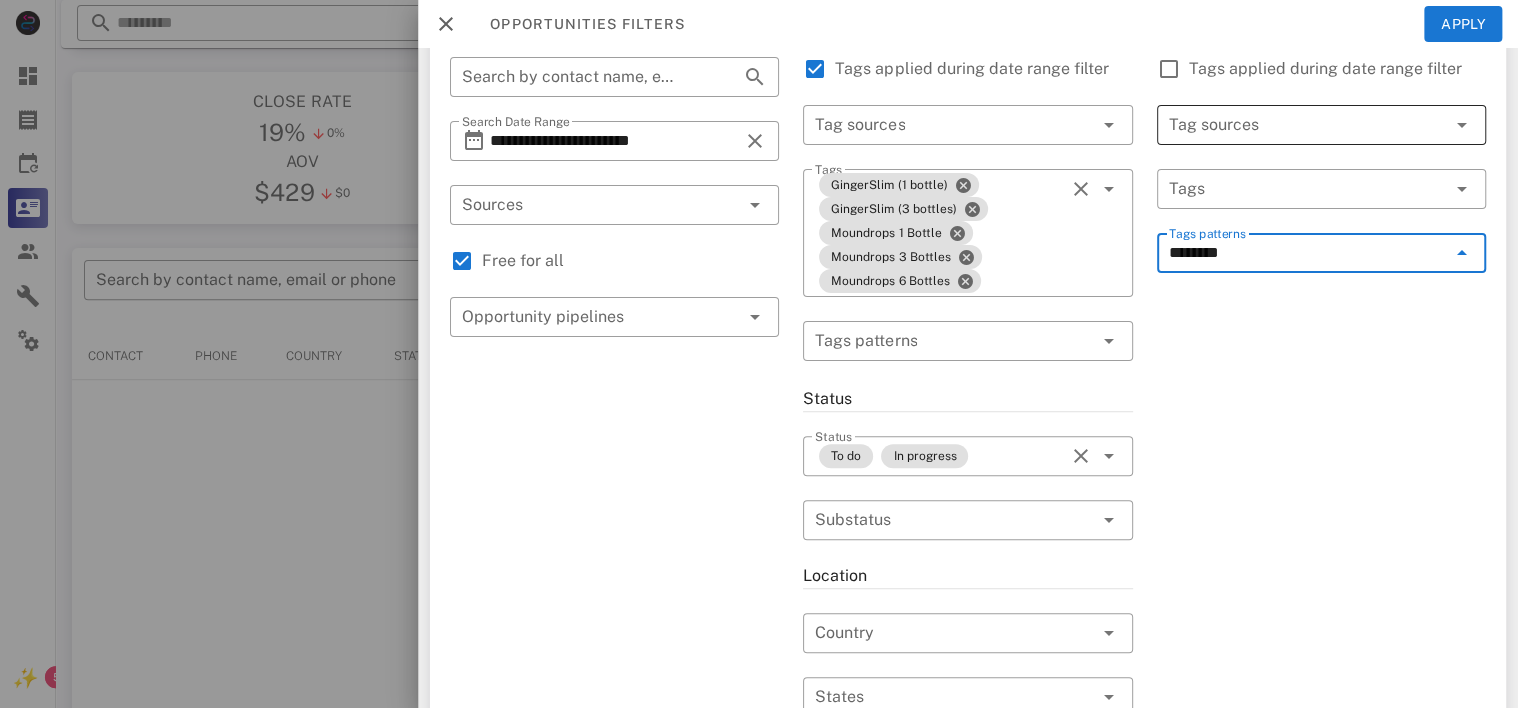 scroll, scrollTop: 0, scrollLeft: 0, axis: both 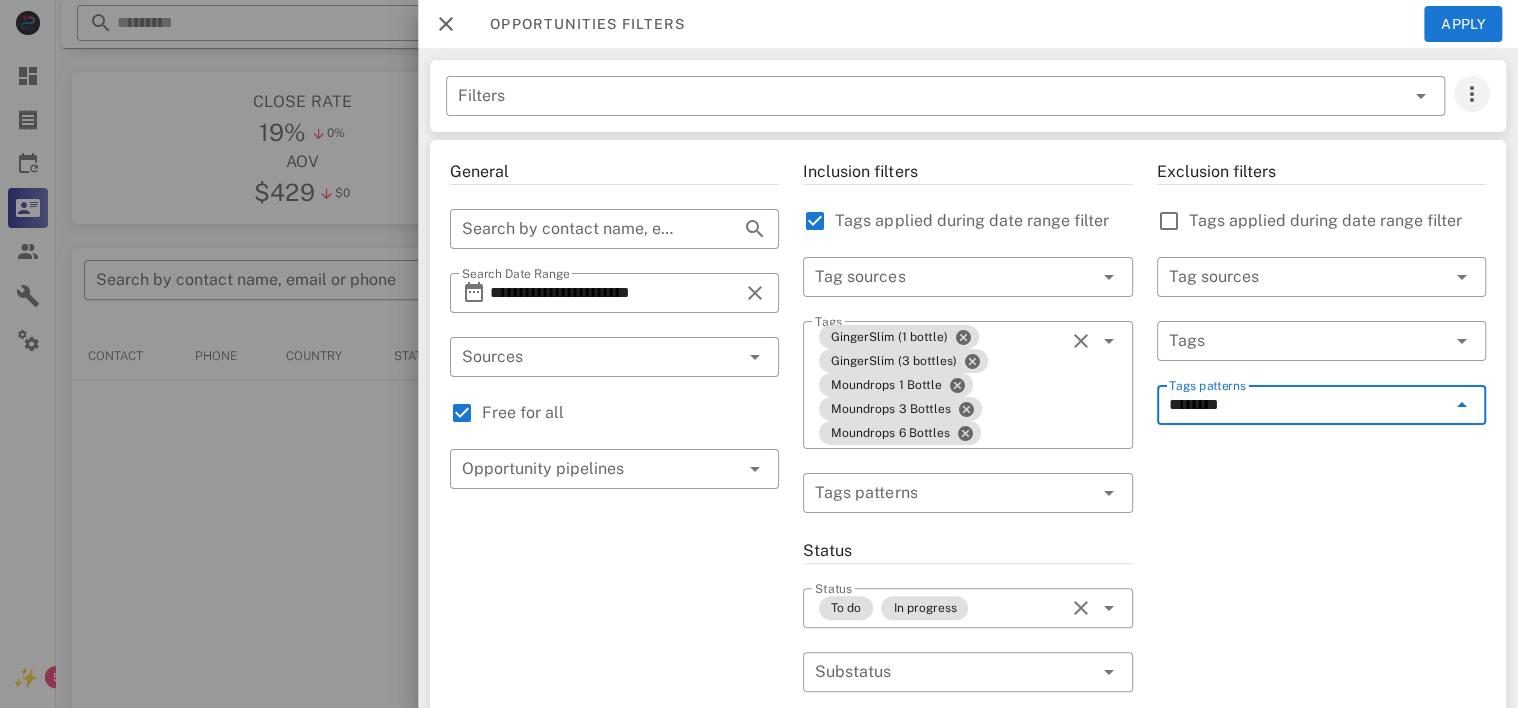 type on "********" 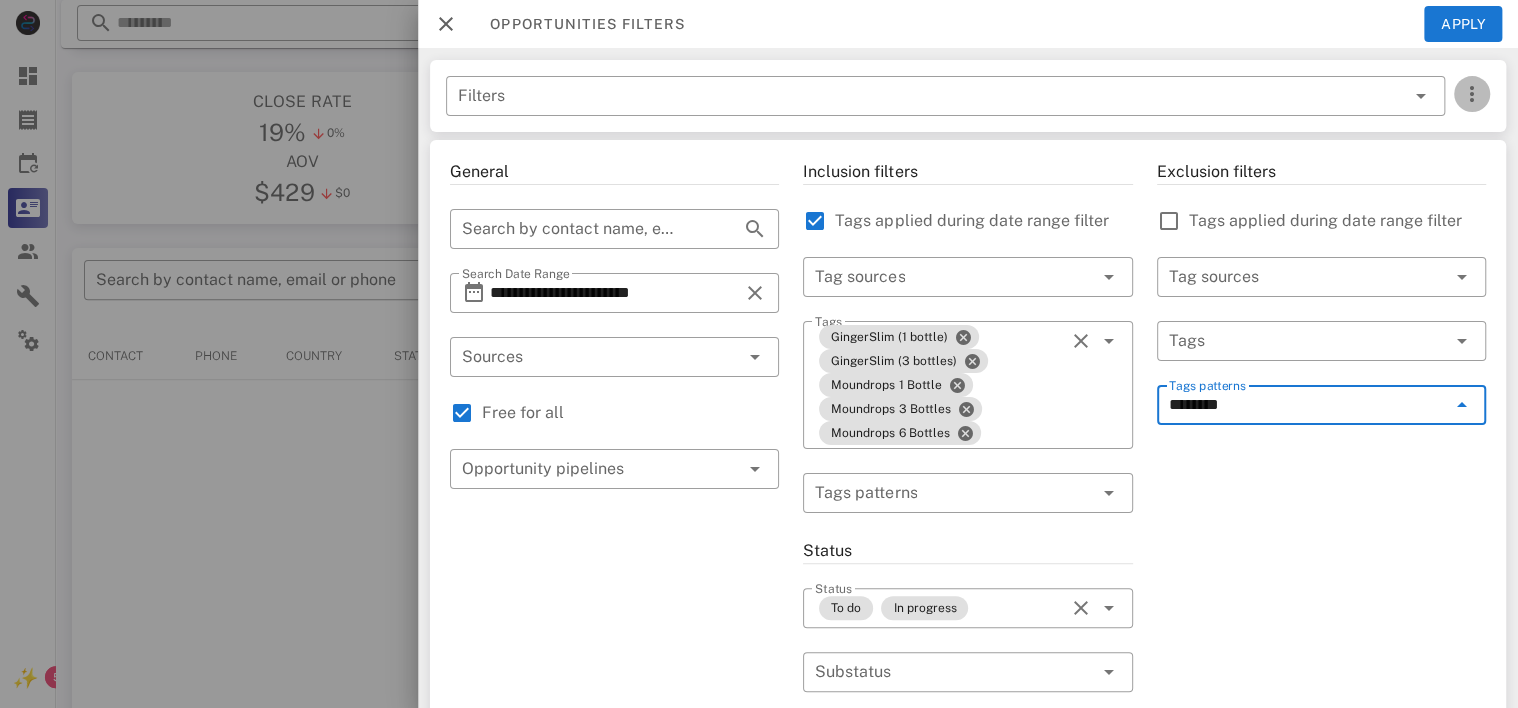 click at bounding box center (1472, 94) 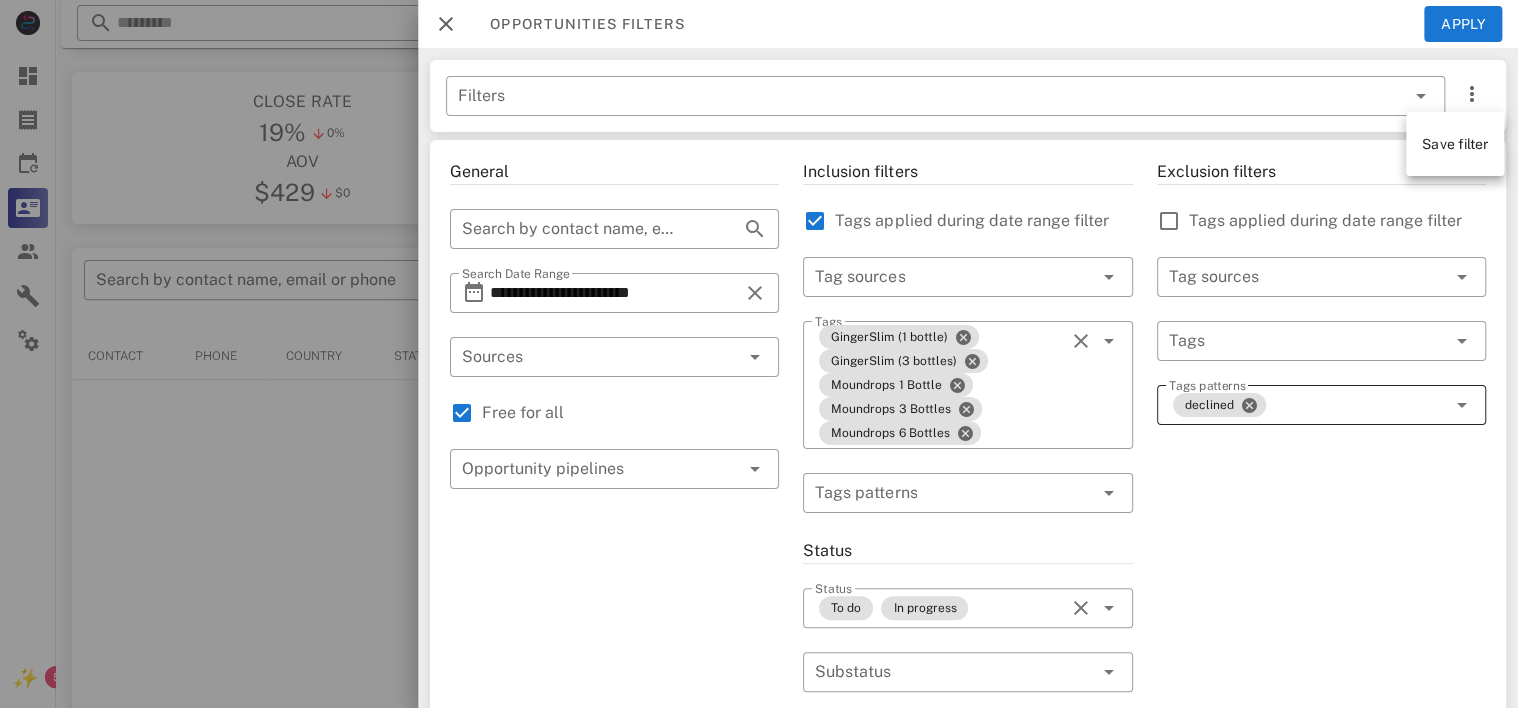click on "declined" at bounding box center (1307, 405) 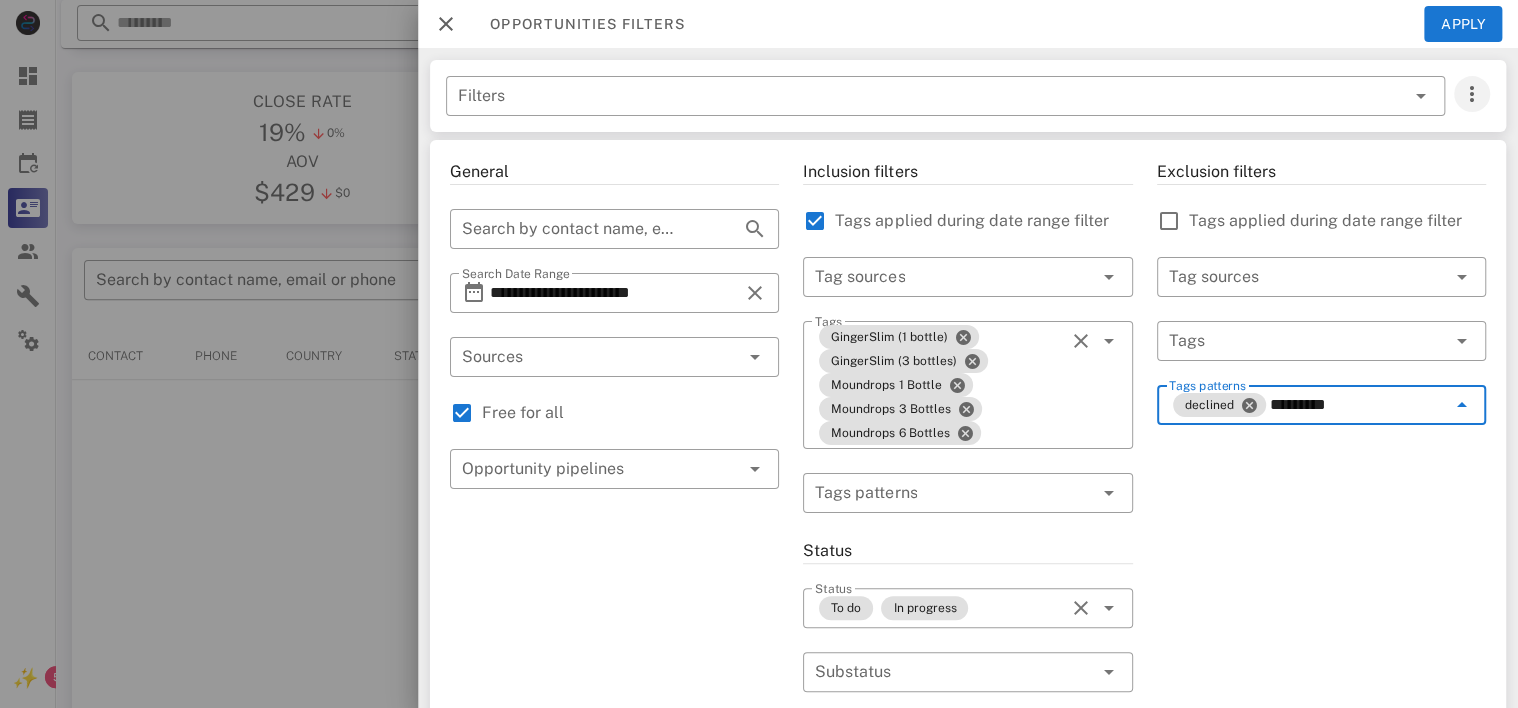 type on "*********" 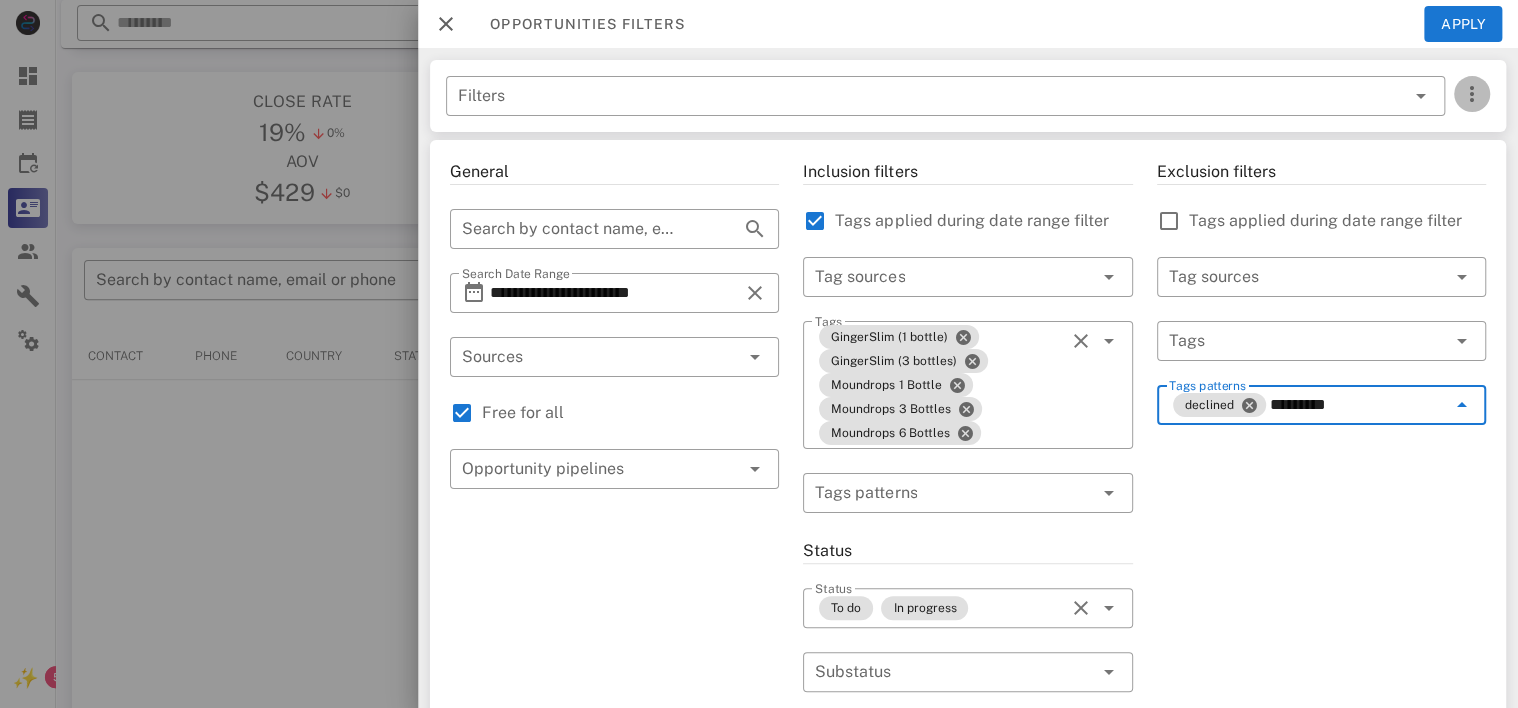 click at bounding box center (1472, 94) 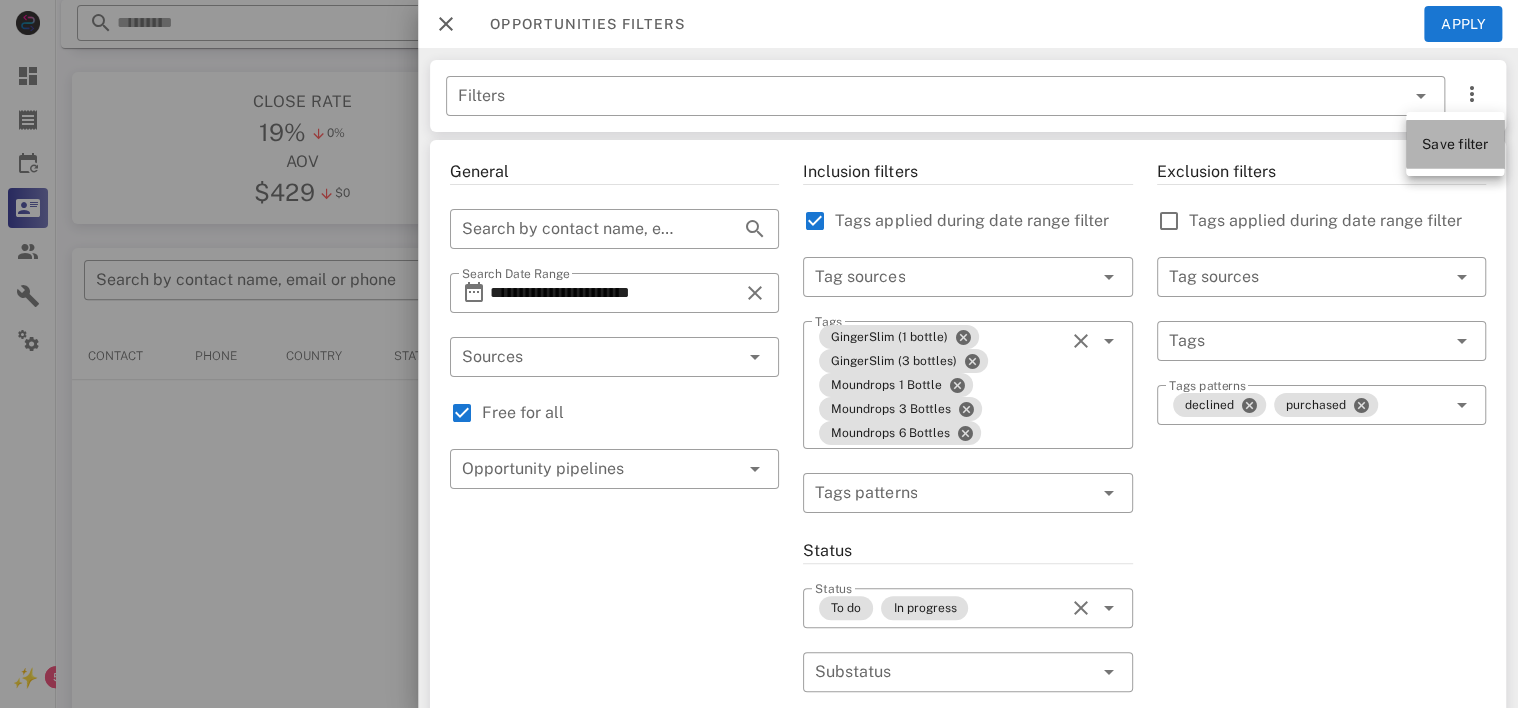 click on "Save filter" at bounding box center (1455, 144) 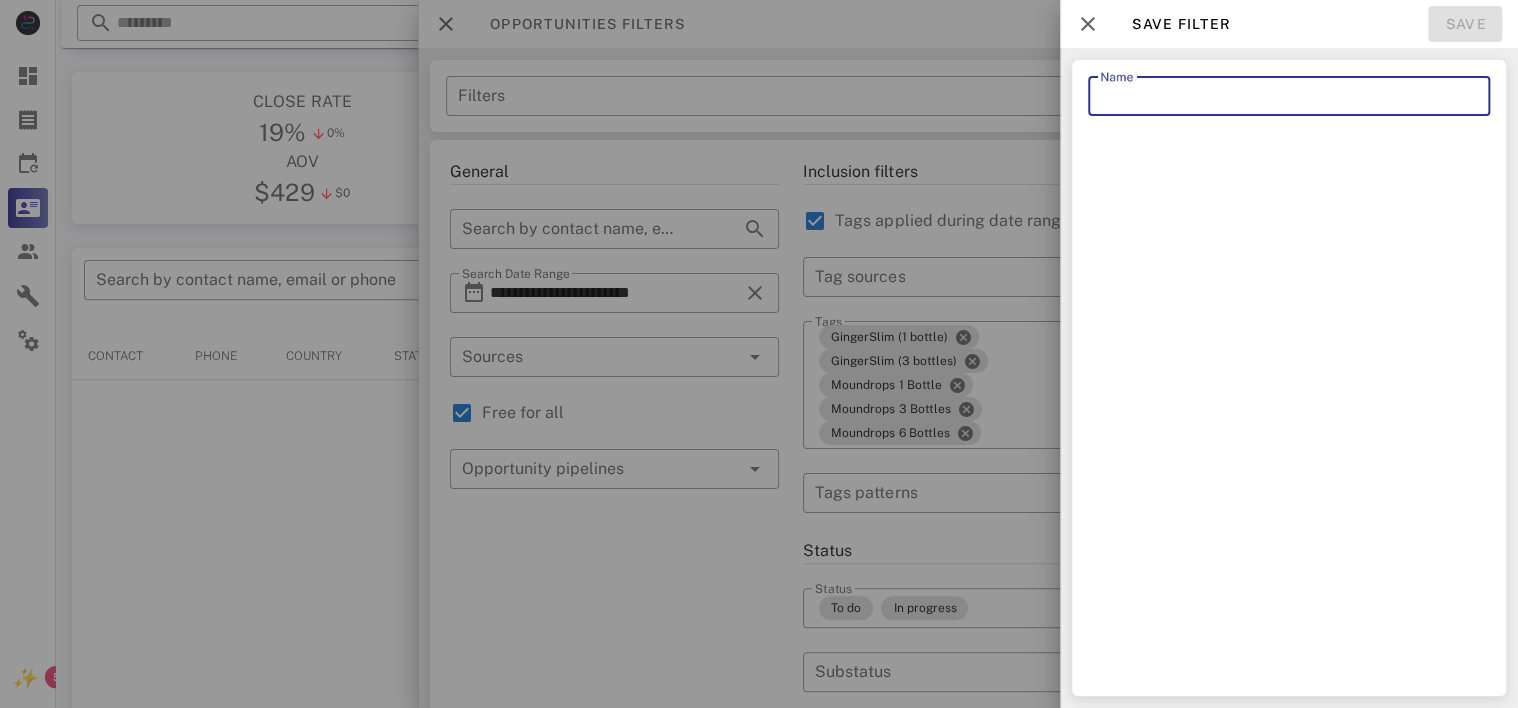 click on "Name" at bounding box center [1289, 96] 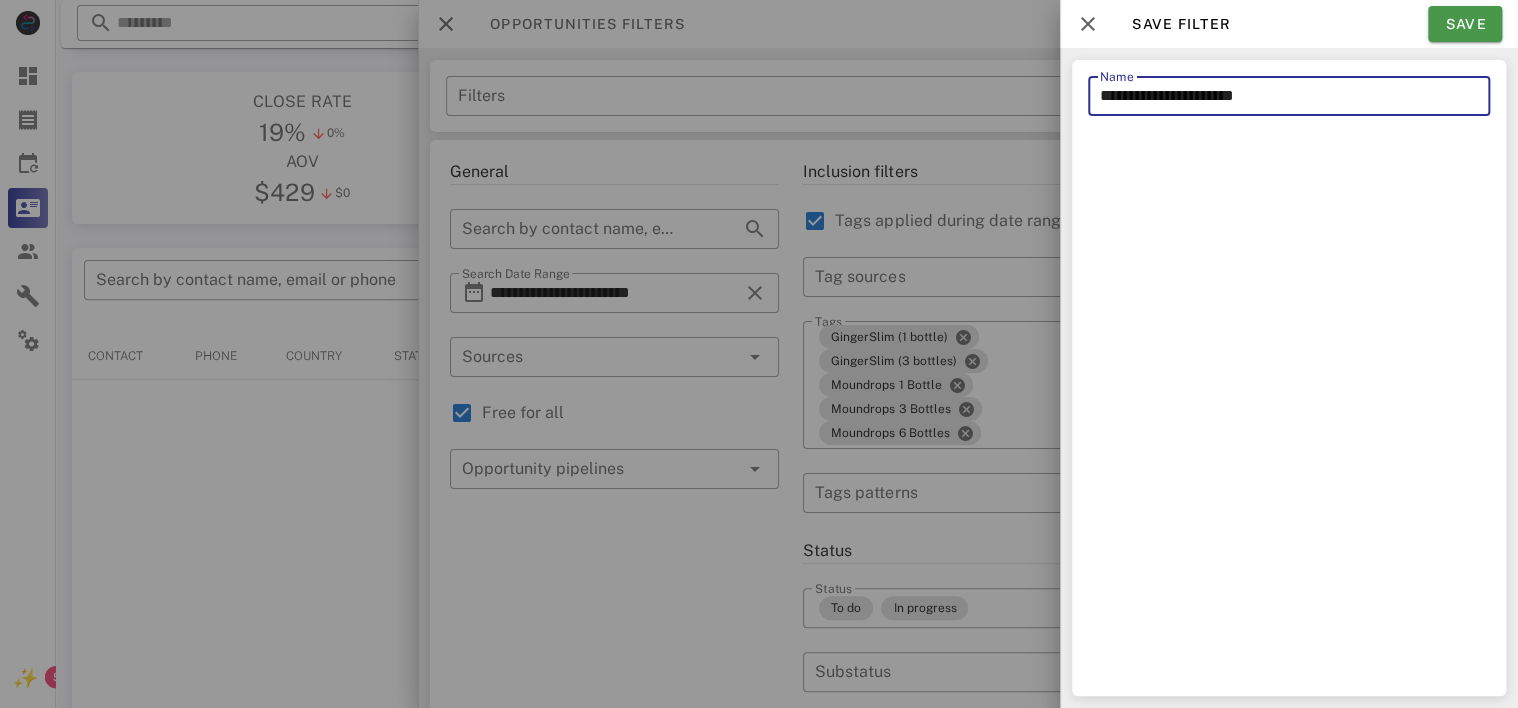 type on "**********" 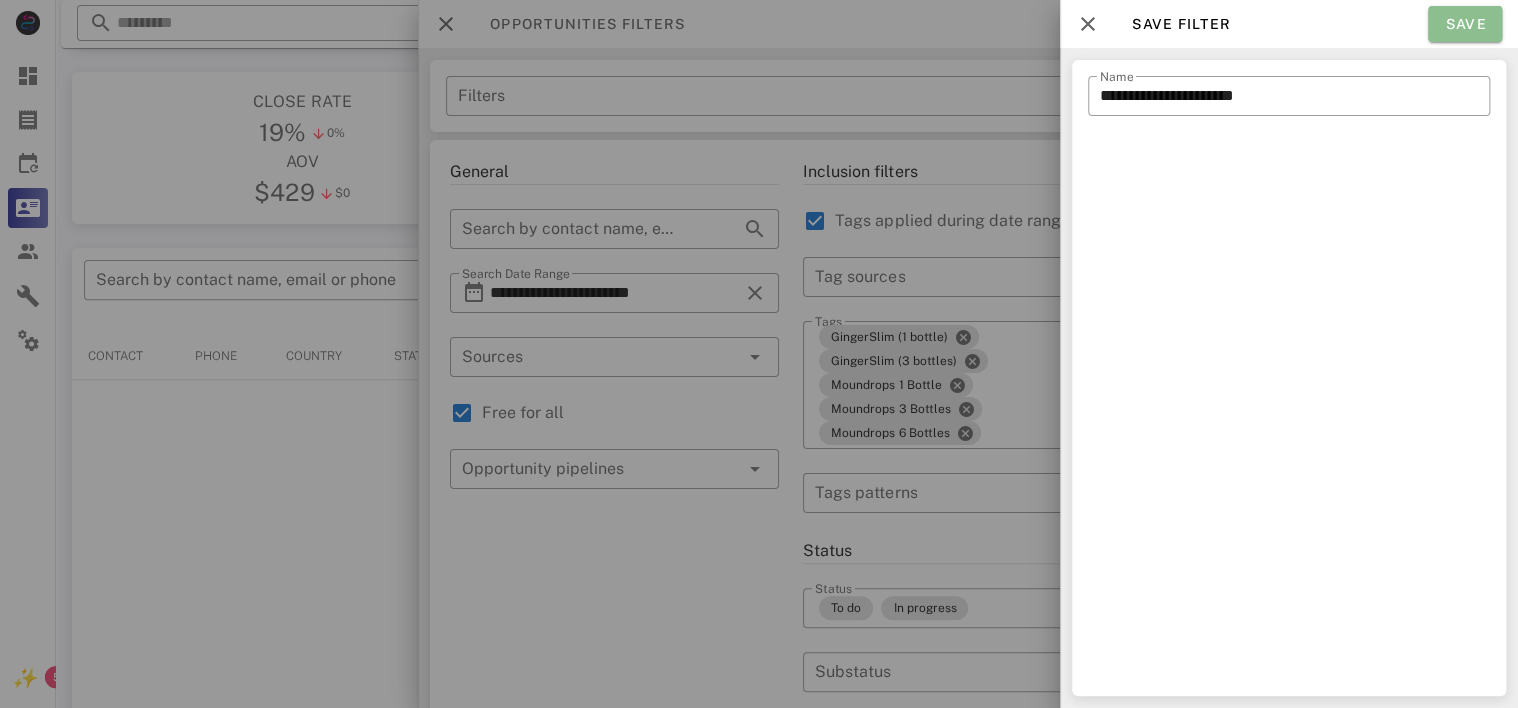 click on "Save" at bounding box center [1465, 24] 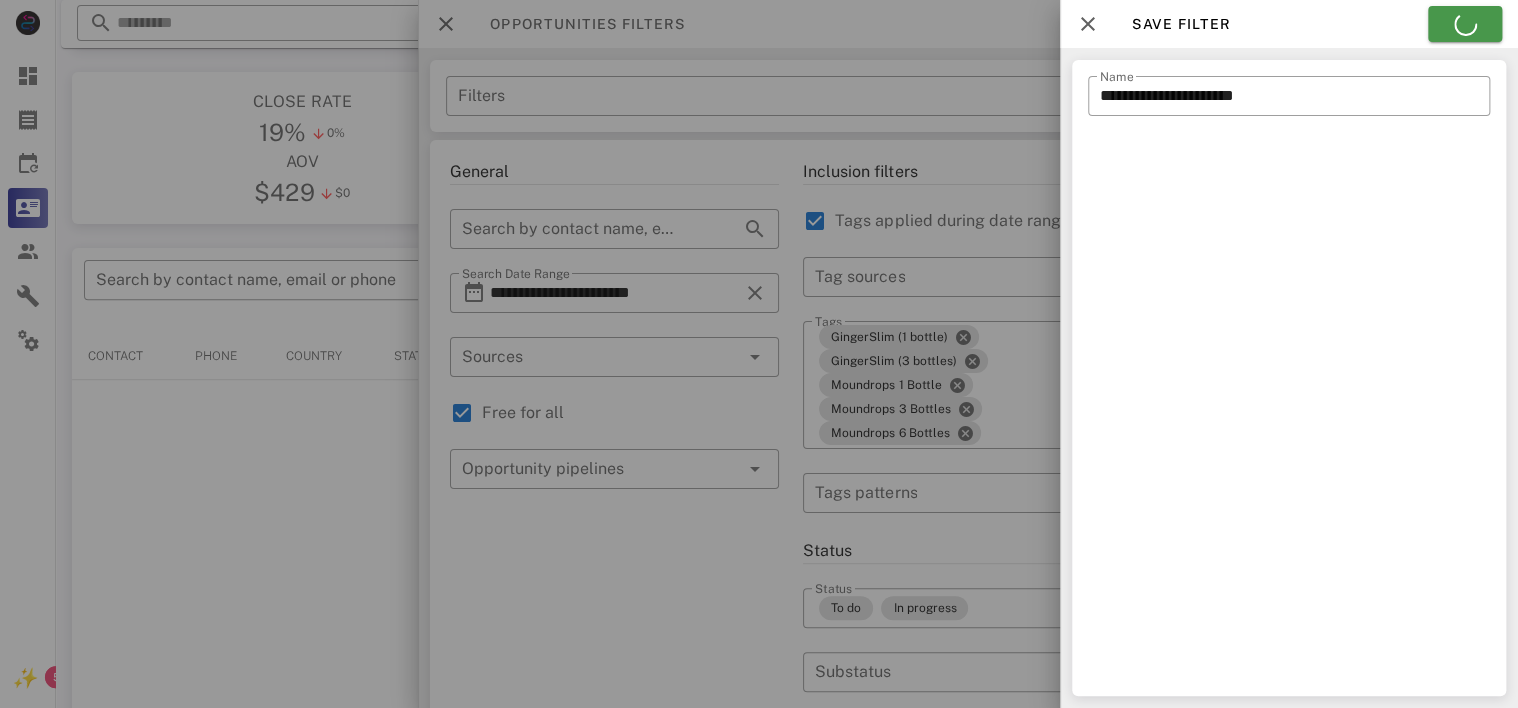 type on "**********" 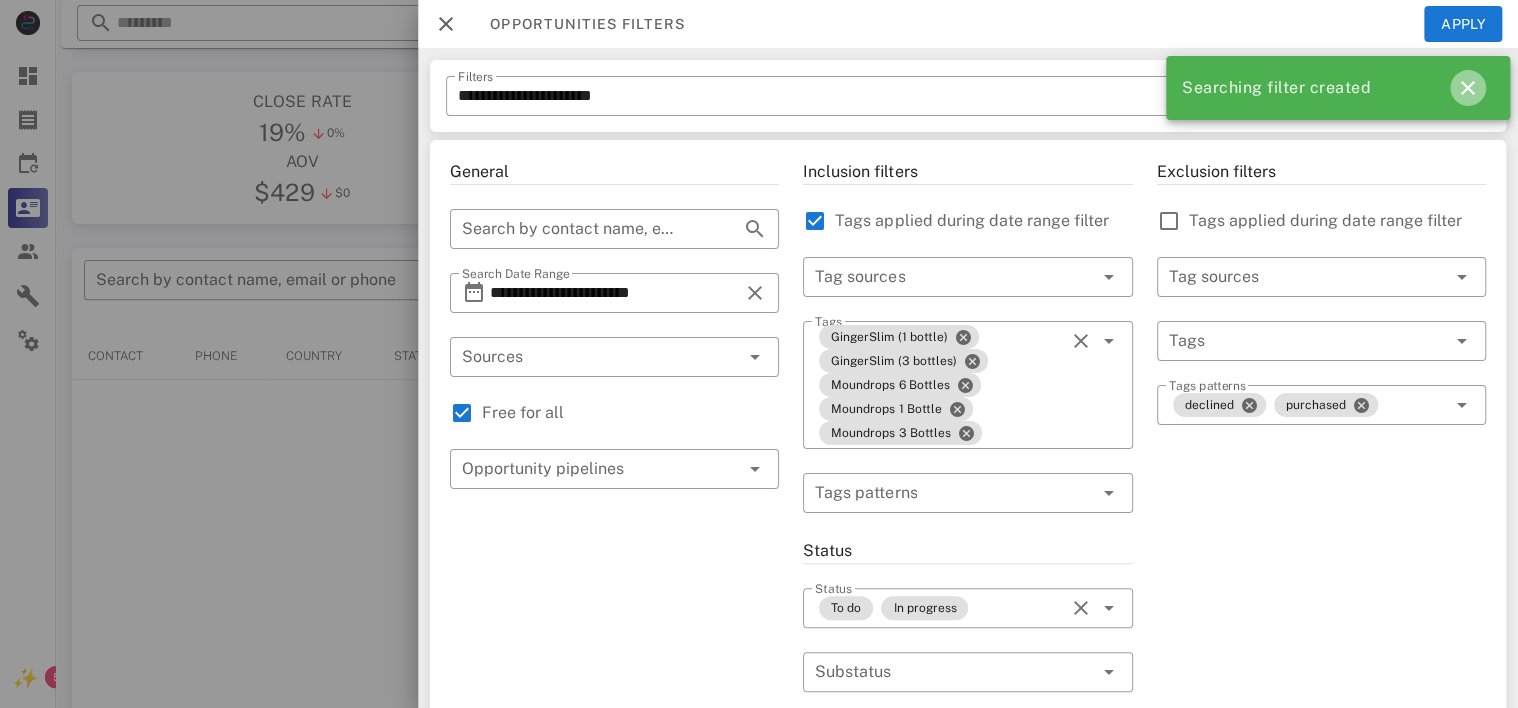 click at bounding box center [1468, 88] 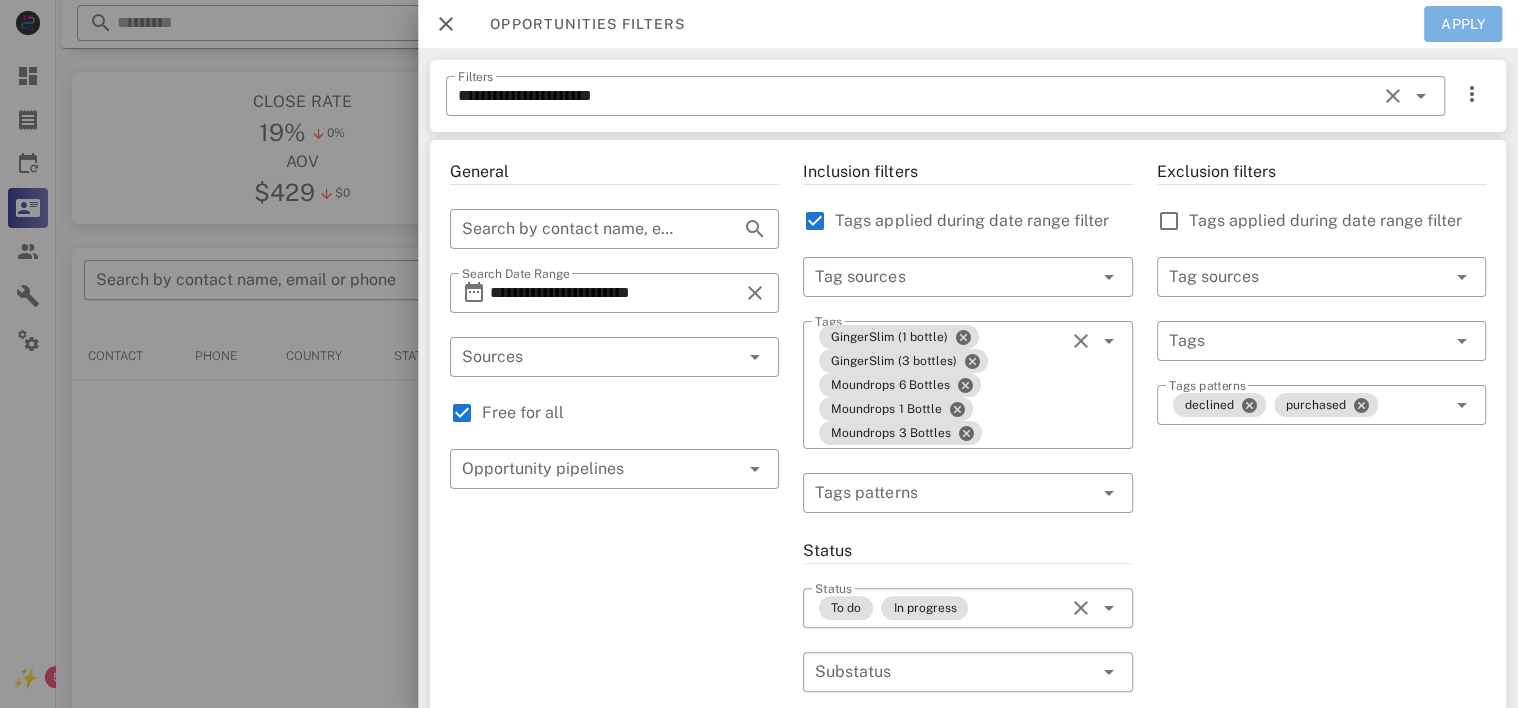 click on "Apply" at bounding box center [1463, 24] 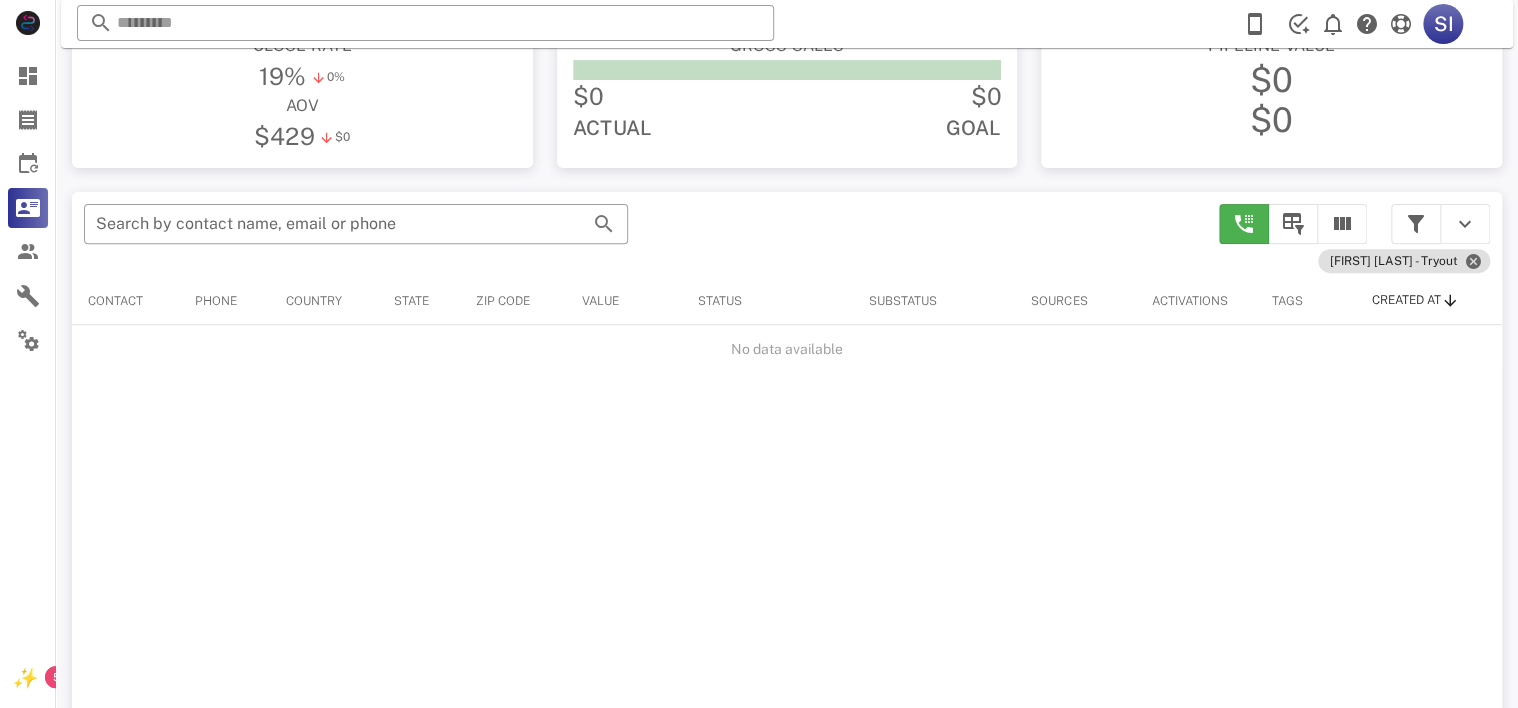 scroll, scrollTop: 0, scrollLeft: 0, axis: both 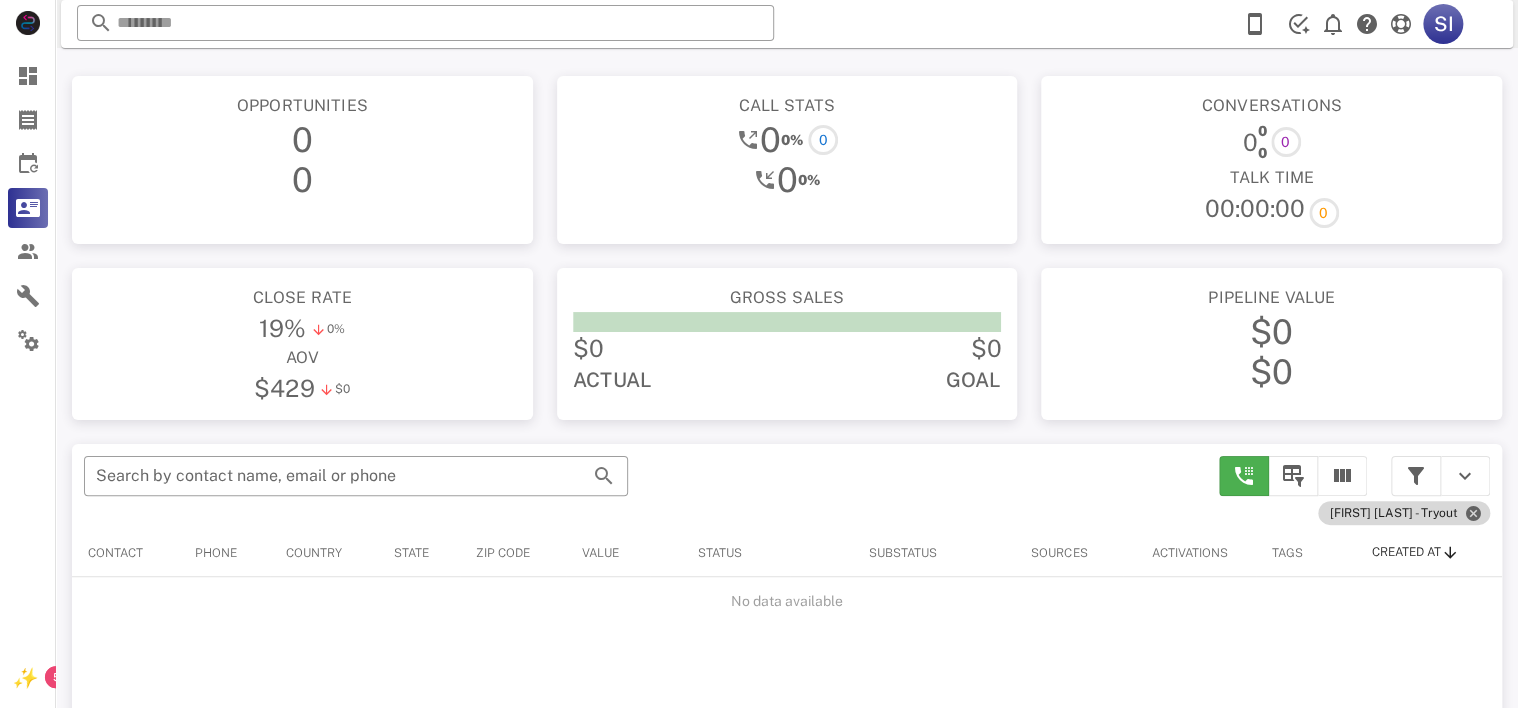 click on "[FIRST] [LAST] - Tryout" at bounding box center (1404, 513) 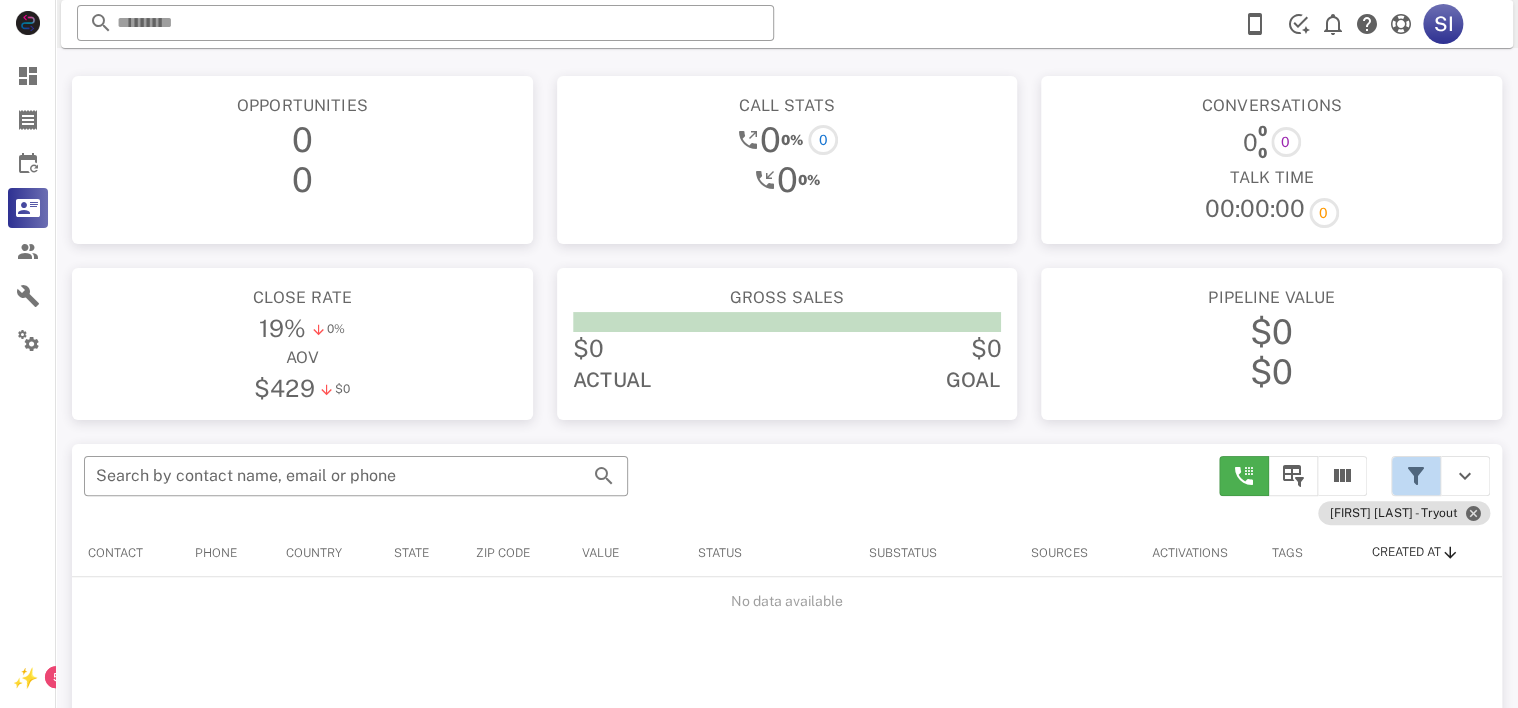 click at bounding box center [1416, 476] 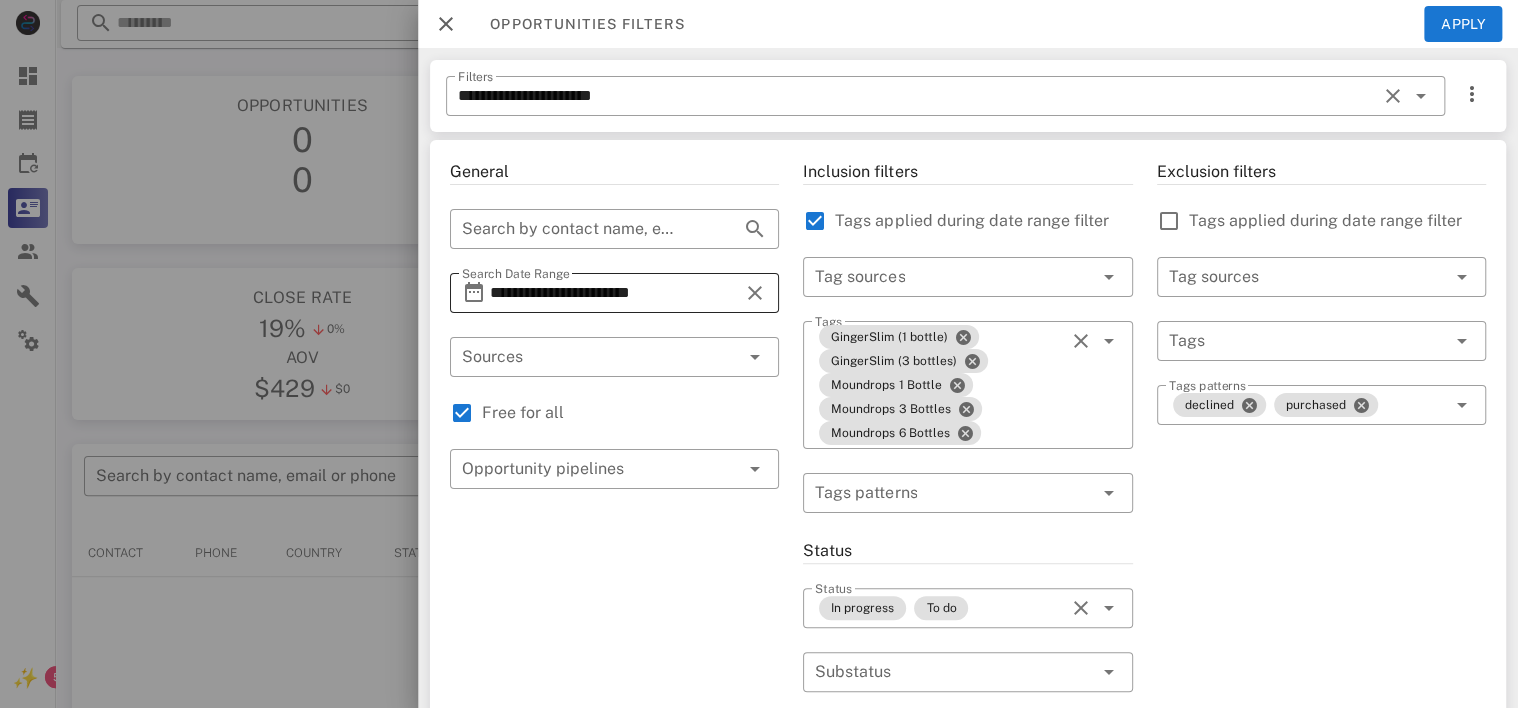 click at bounding box center (755, 293) 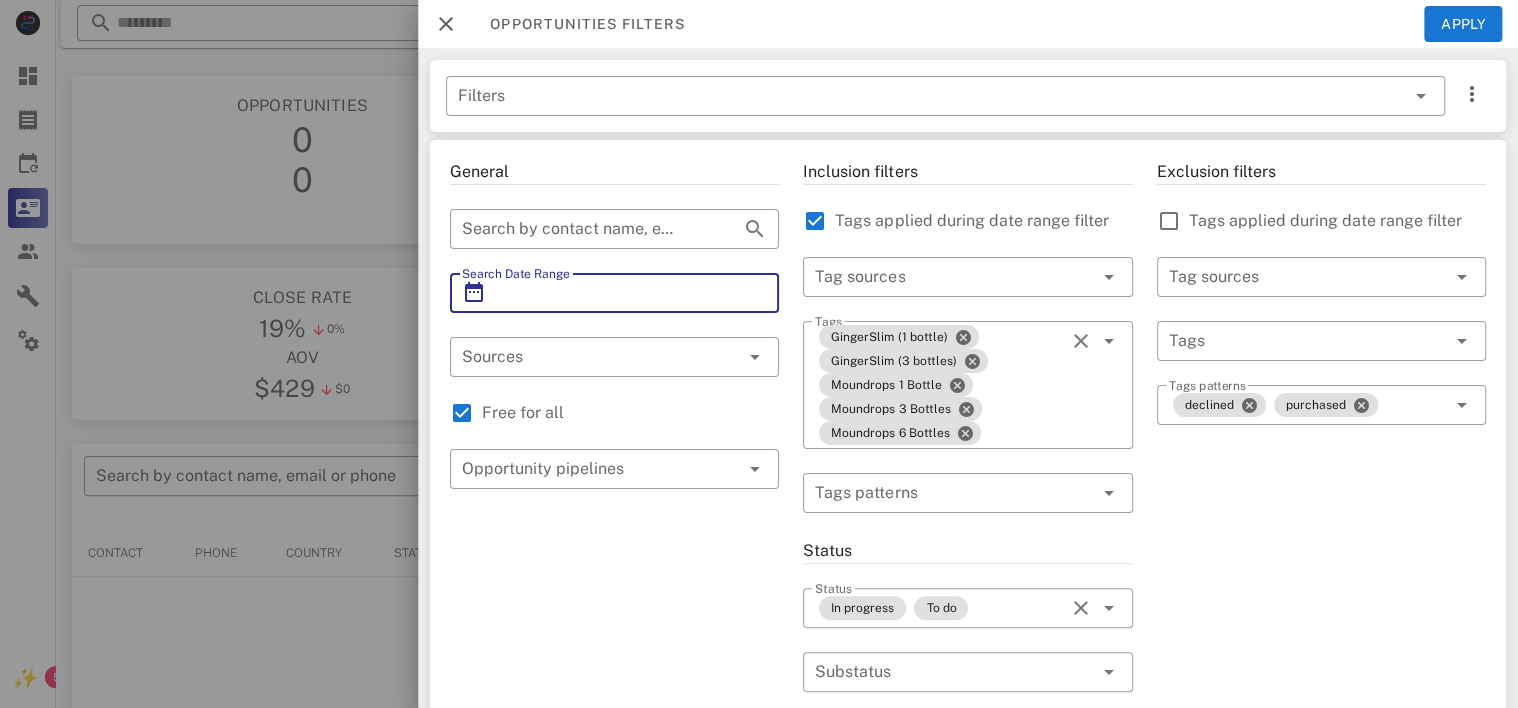 click at bounding box center (755, 293) 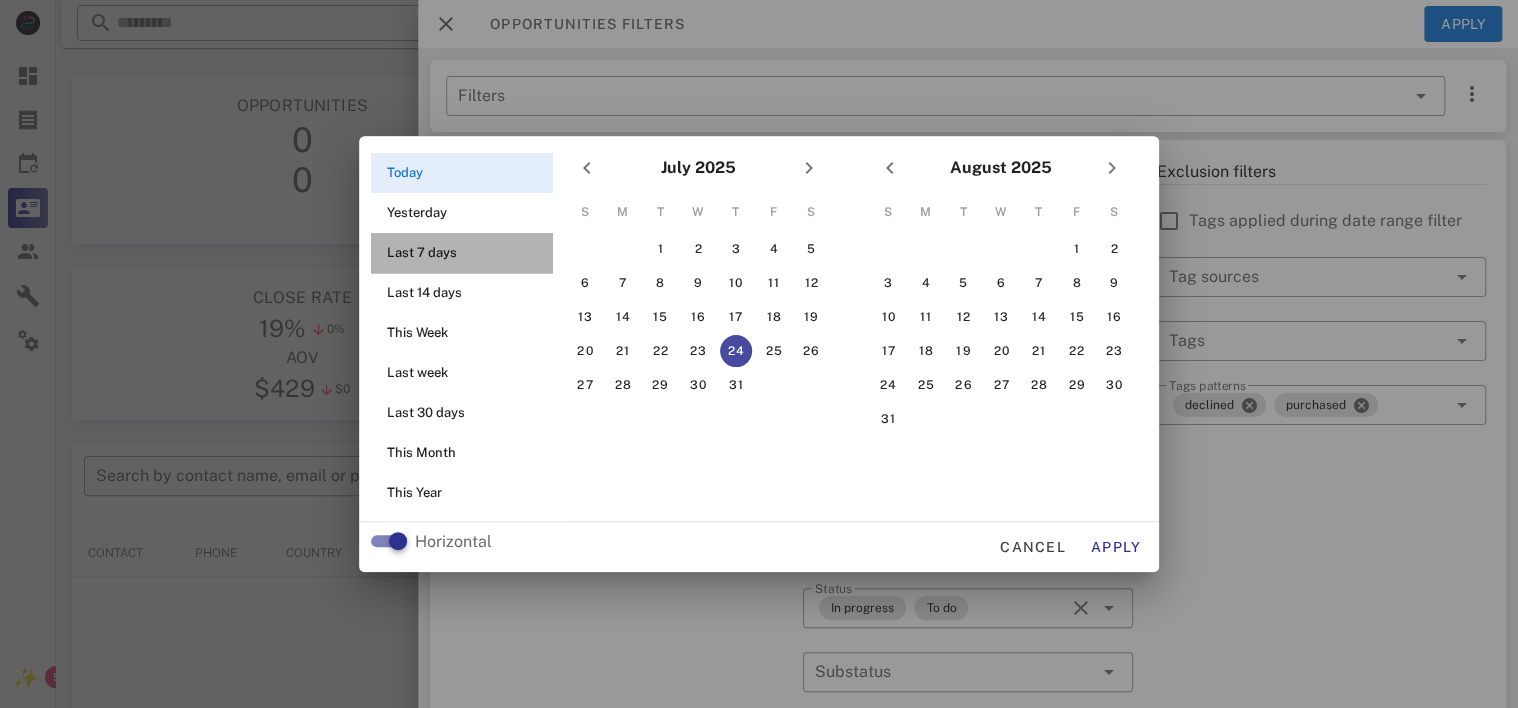 click on "Today Yesterday Last 7 days Last 14 days This Week Last week Last 30 days This Month This Year July 2025 S M T W T F S 1 2 3 4 5 6 7 8 9 10 11 12 13 14 15 16 17 18 19 20 21 22 23 24 25 26 27 28 29 30 31 August 2025 S M T W T F S 1 2 3 4 5 6 7 8 9 10 11 12 13 14 15 16 17 18 19 20 21 22 23 24 25 26 27 28 29 30 31" at bounding box center (759, 333) 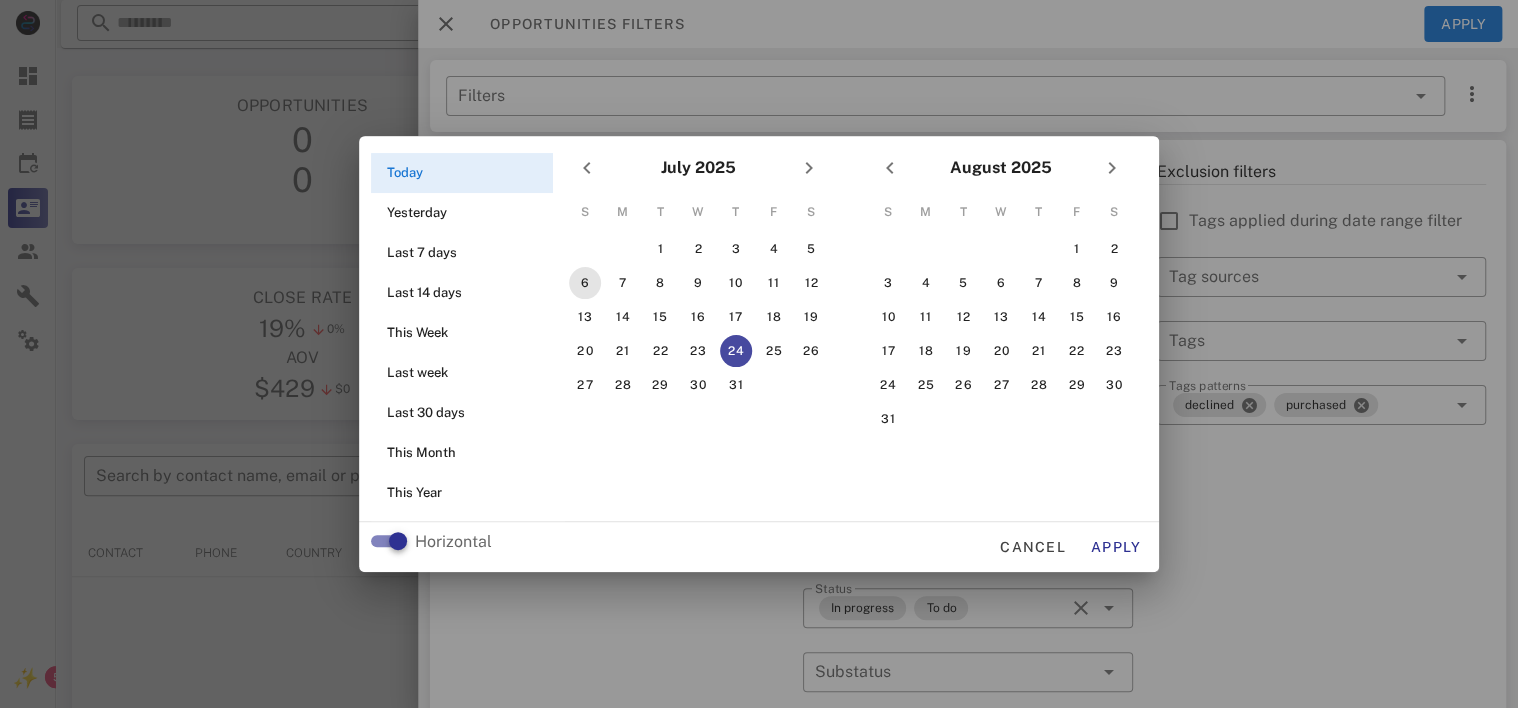 click on "6" at bounding box center [585, 283] 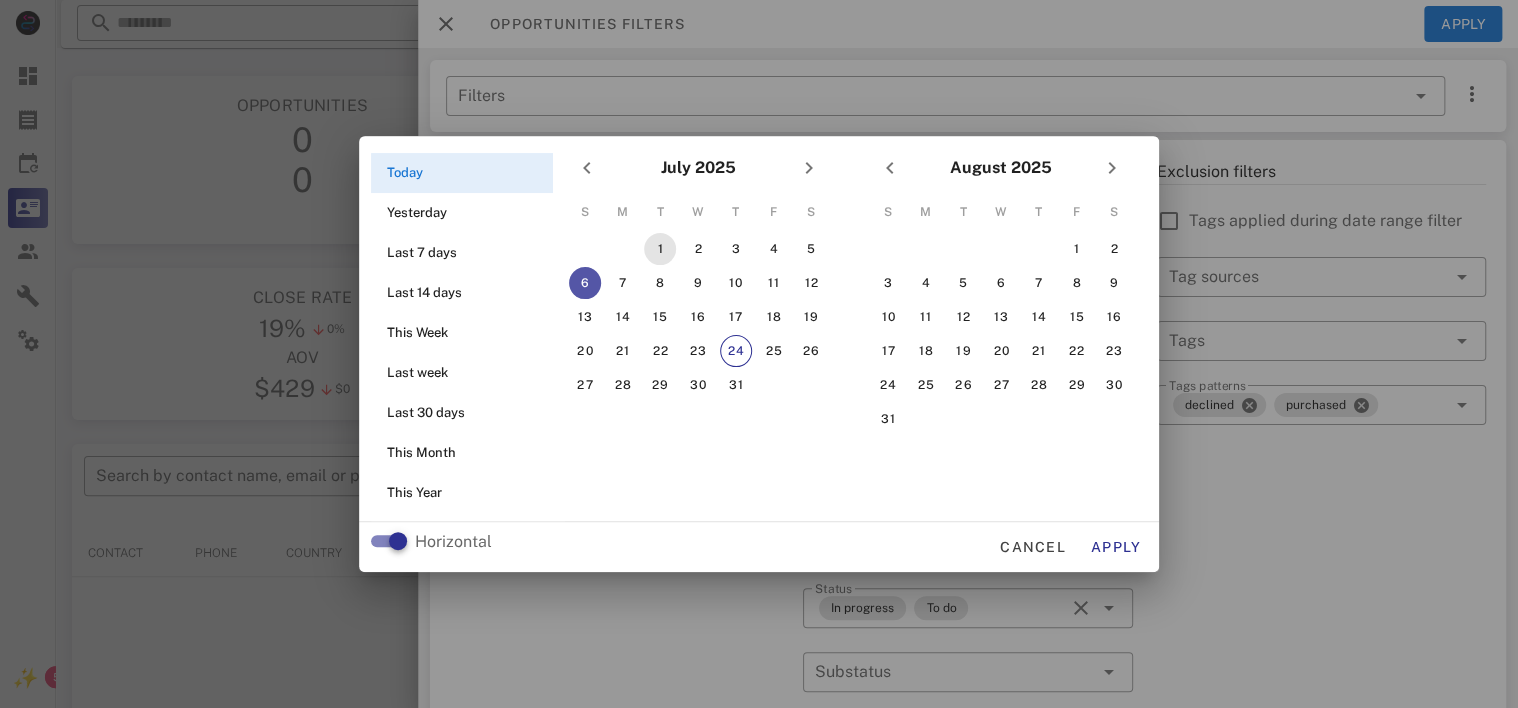 click on "1" at bounding box center [660, 249] 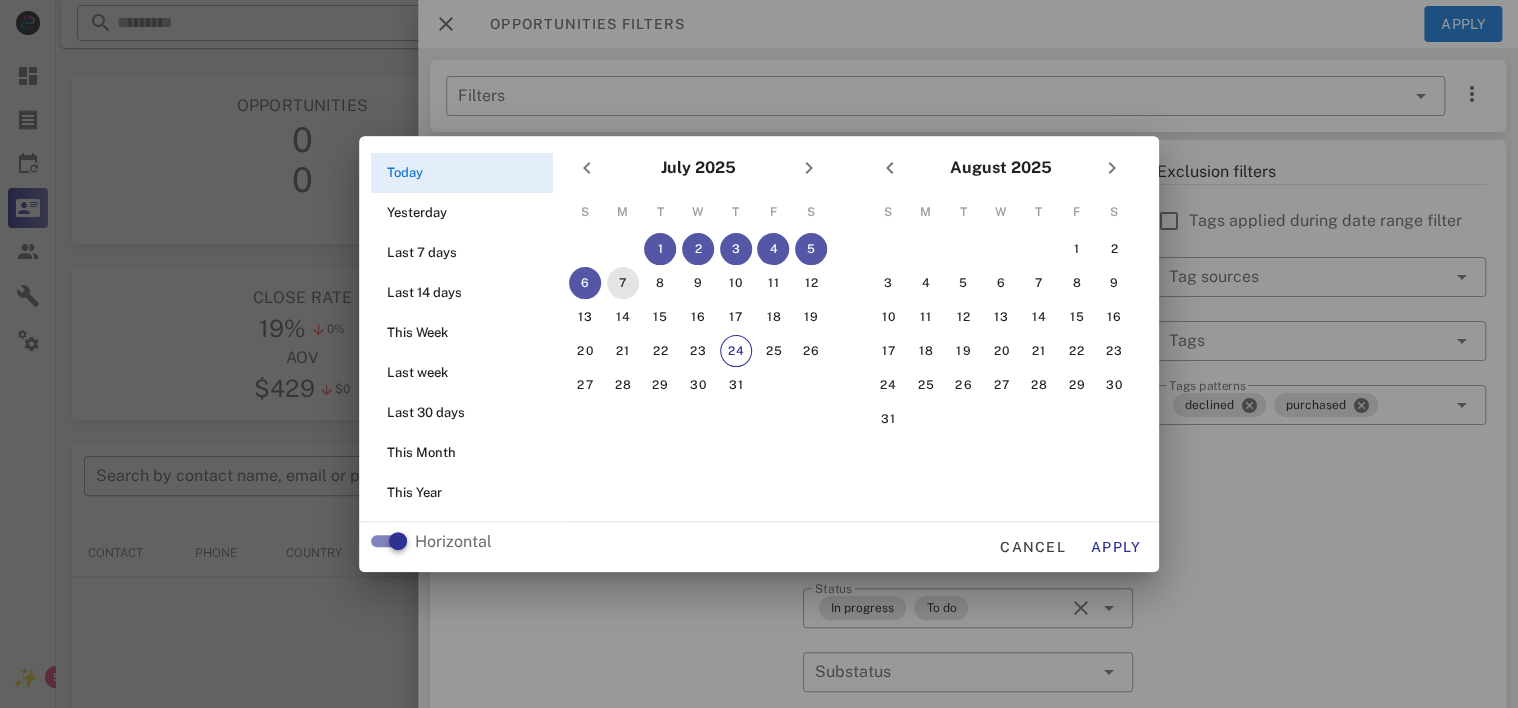 click on "7" at bounding box center (623, 283) 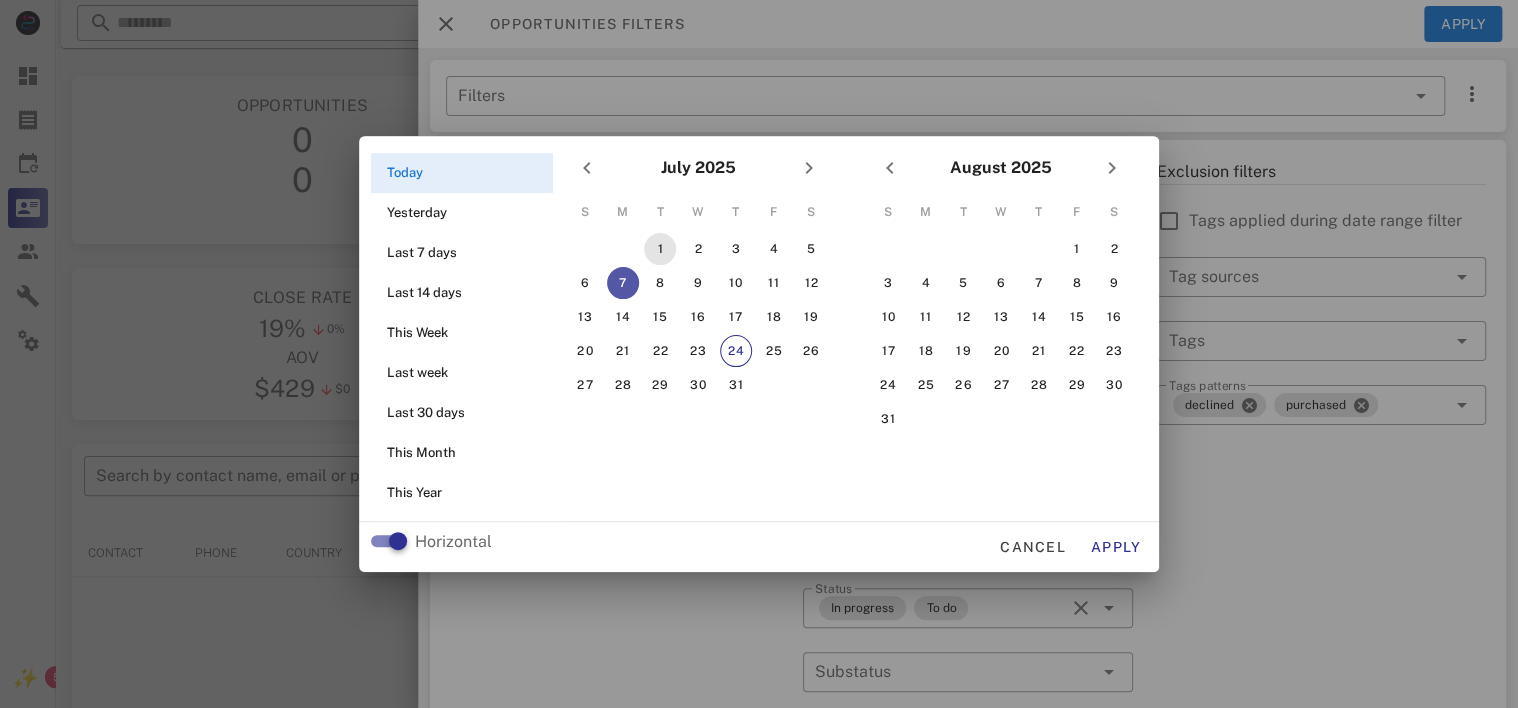 click on "1" at bounding box center [660, 249] 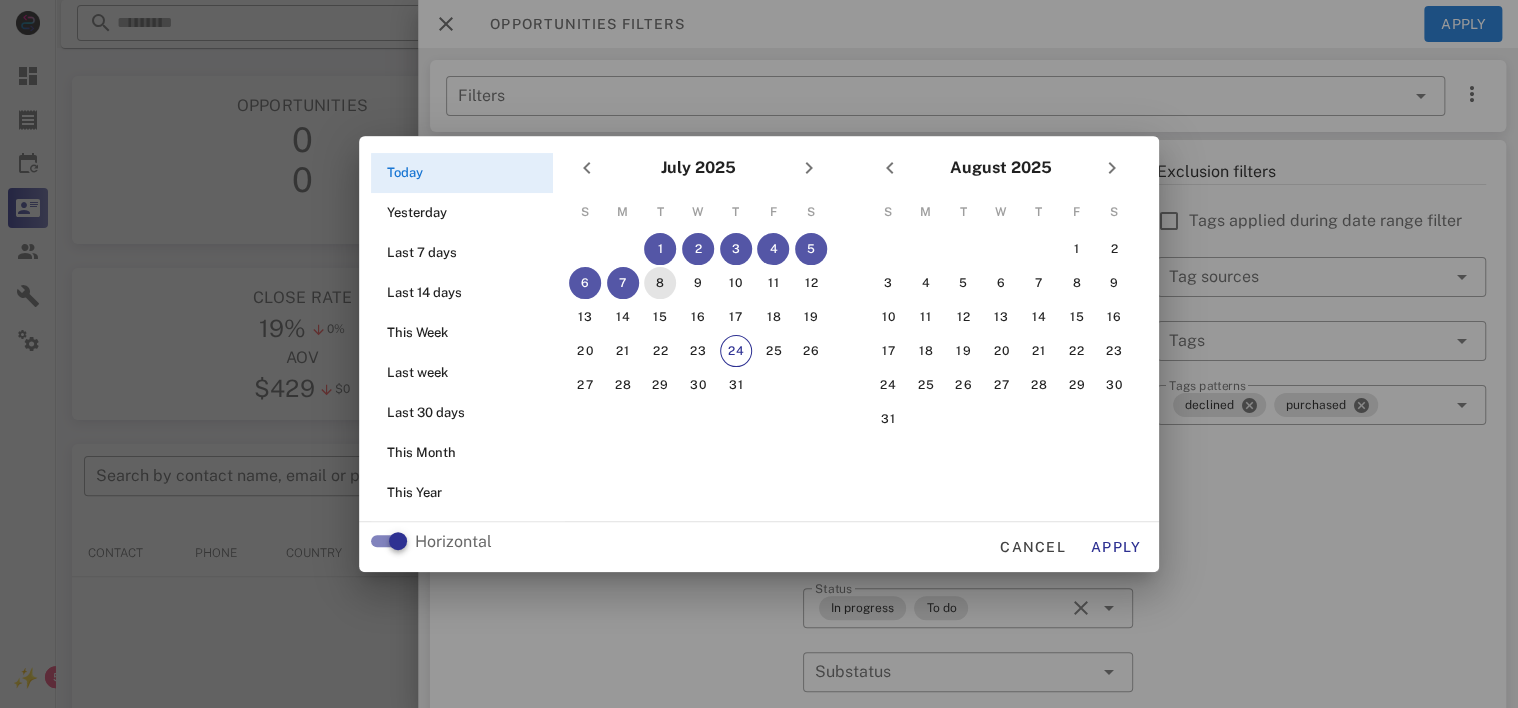 click on "8" at bounding box center [660, 283] 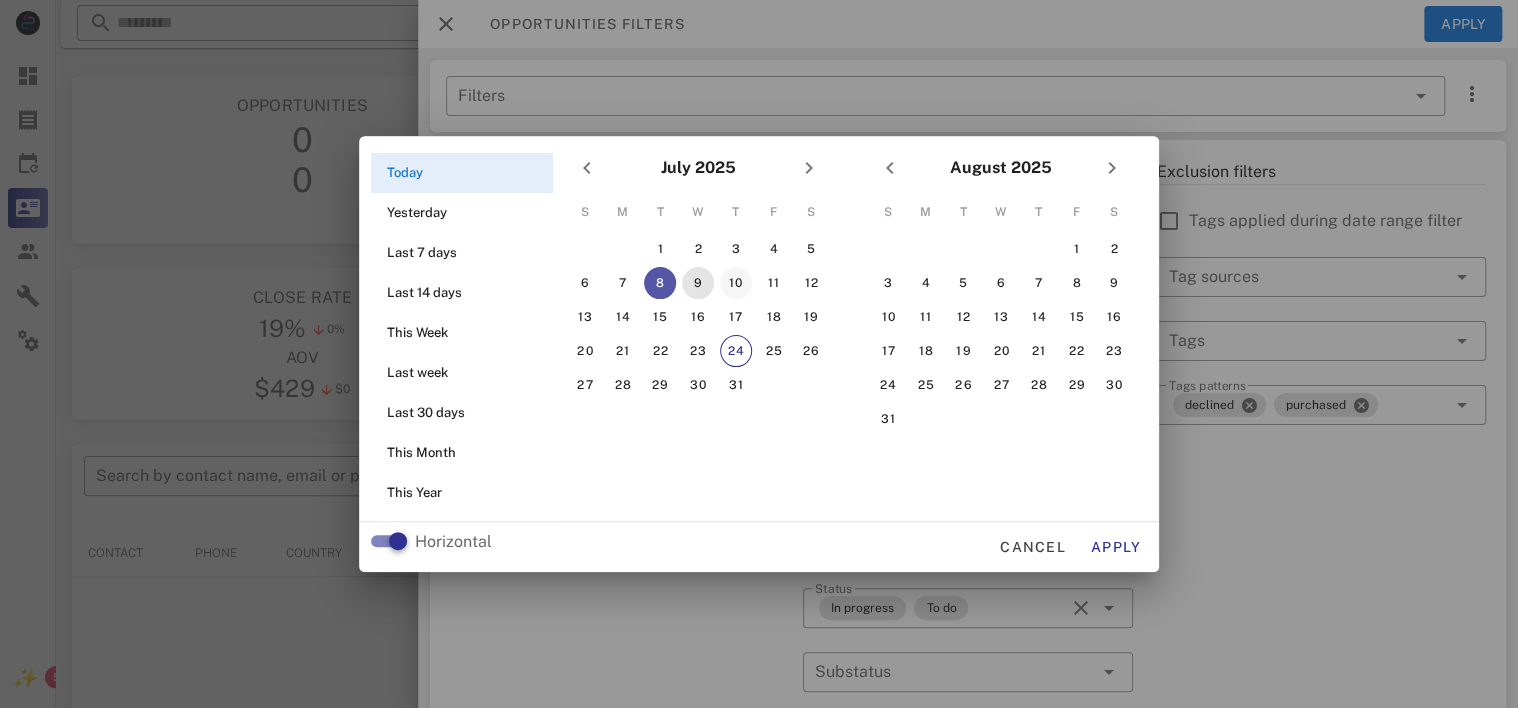 drag, startPoint x: 700, startPoint y: 279, endPoint x: 750, endPoint y: 277, distance: 50.039986 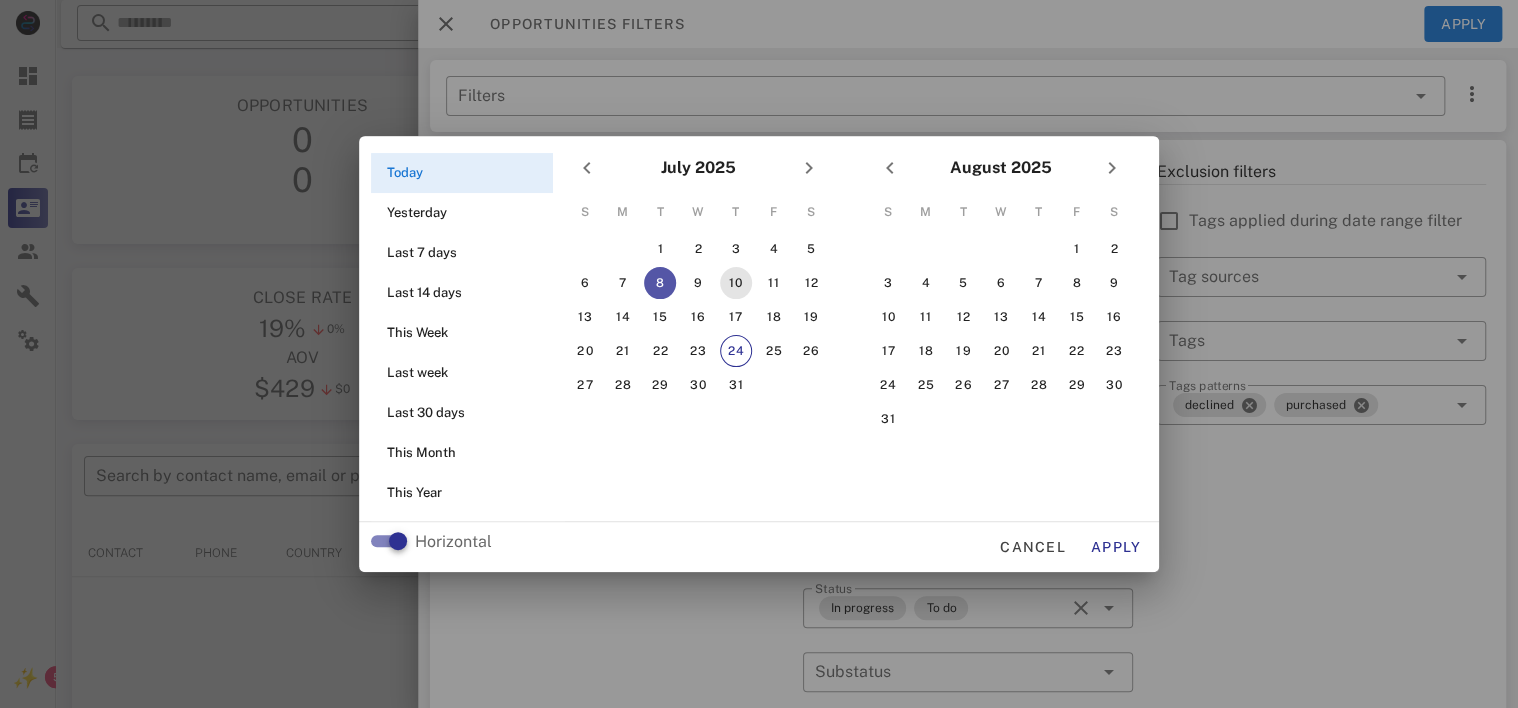 click on "10" at bounding box center (736, 283) 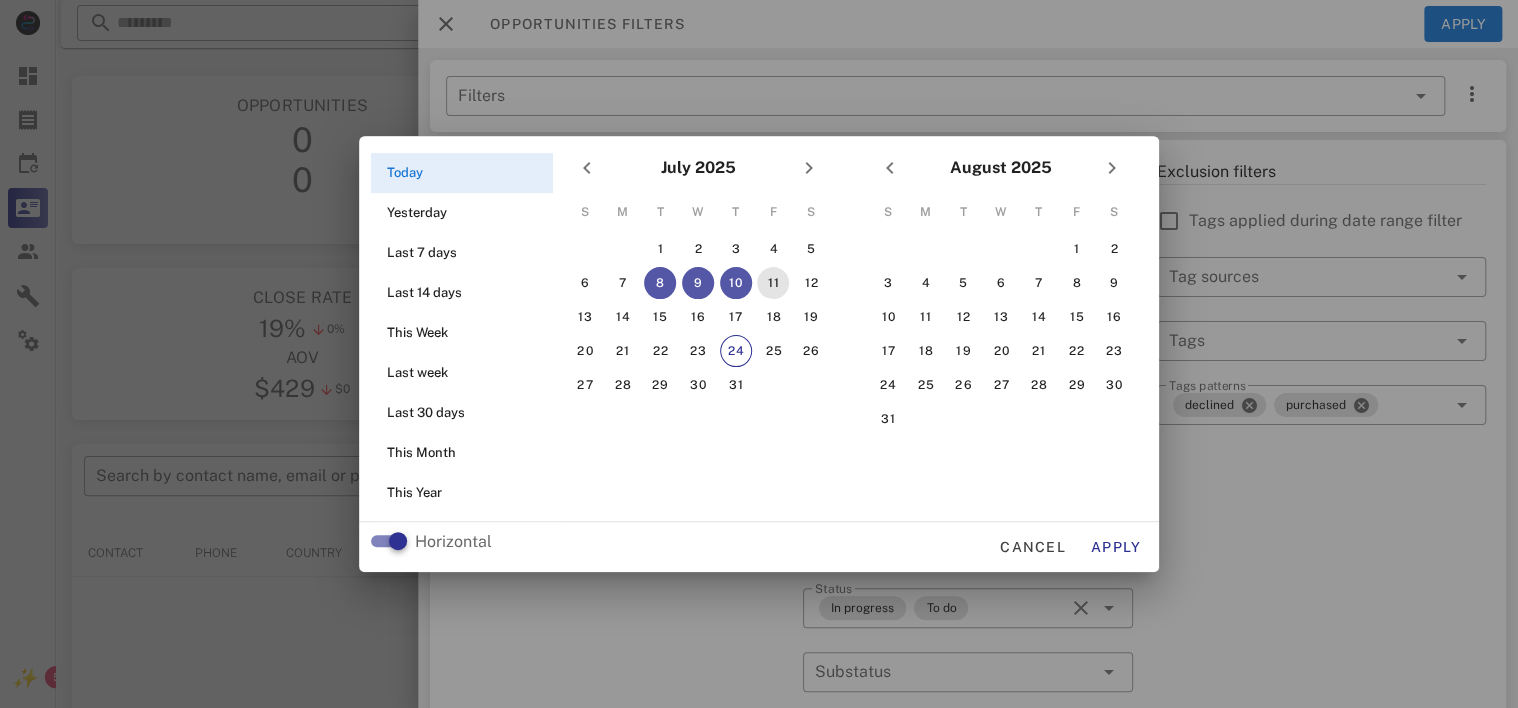 click on "11" at bounding box center (773, 283) 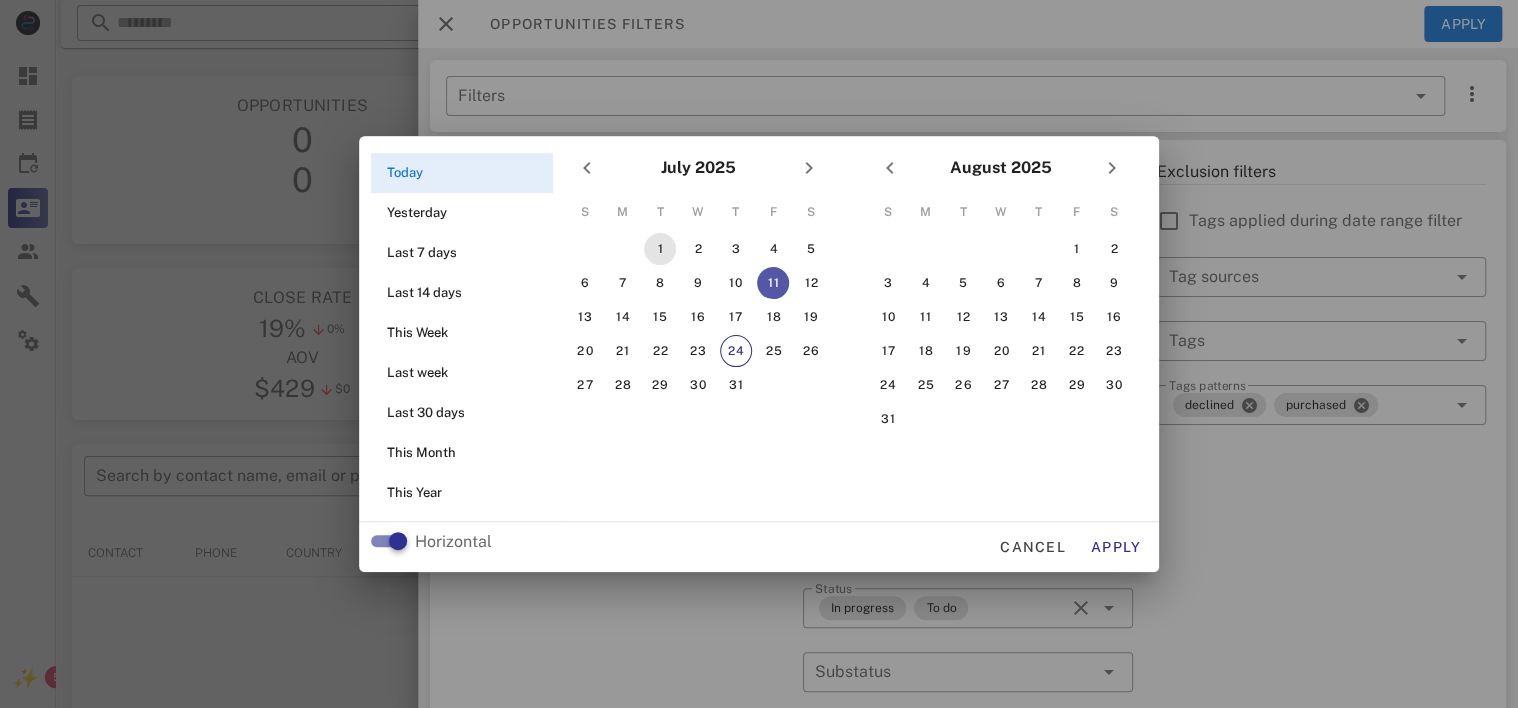click on "1" at bounding box center (660, 249) 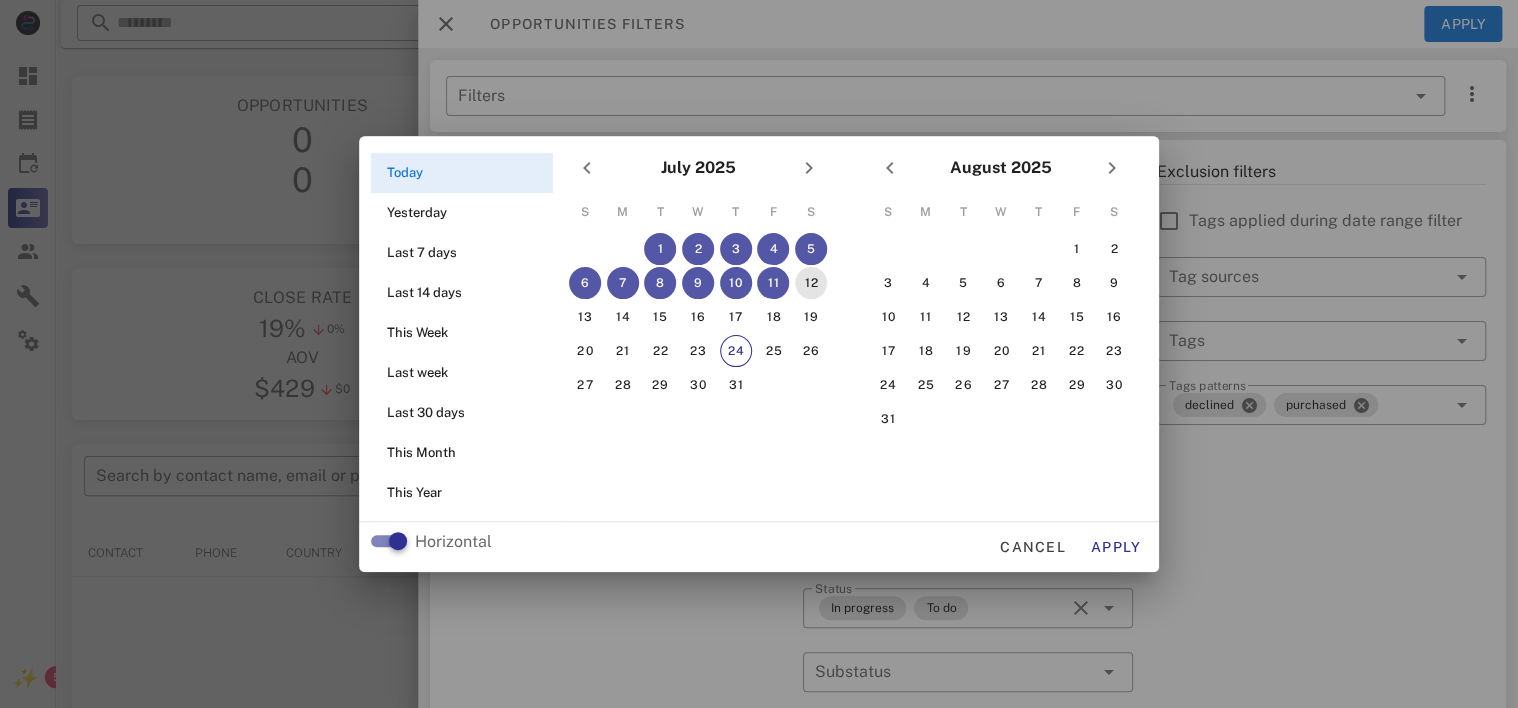 click on "12" at bounding box center [811, 283] 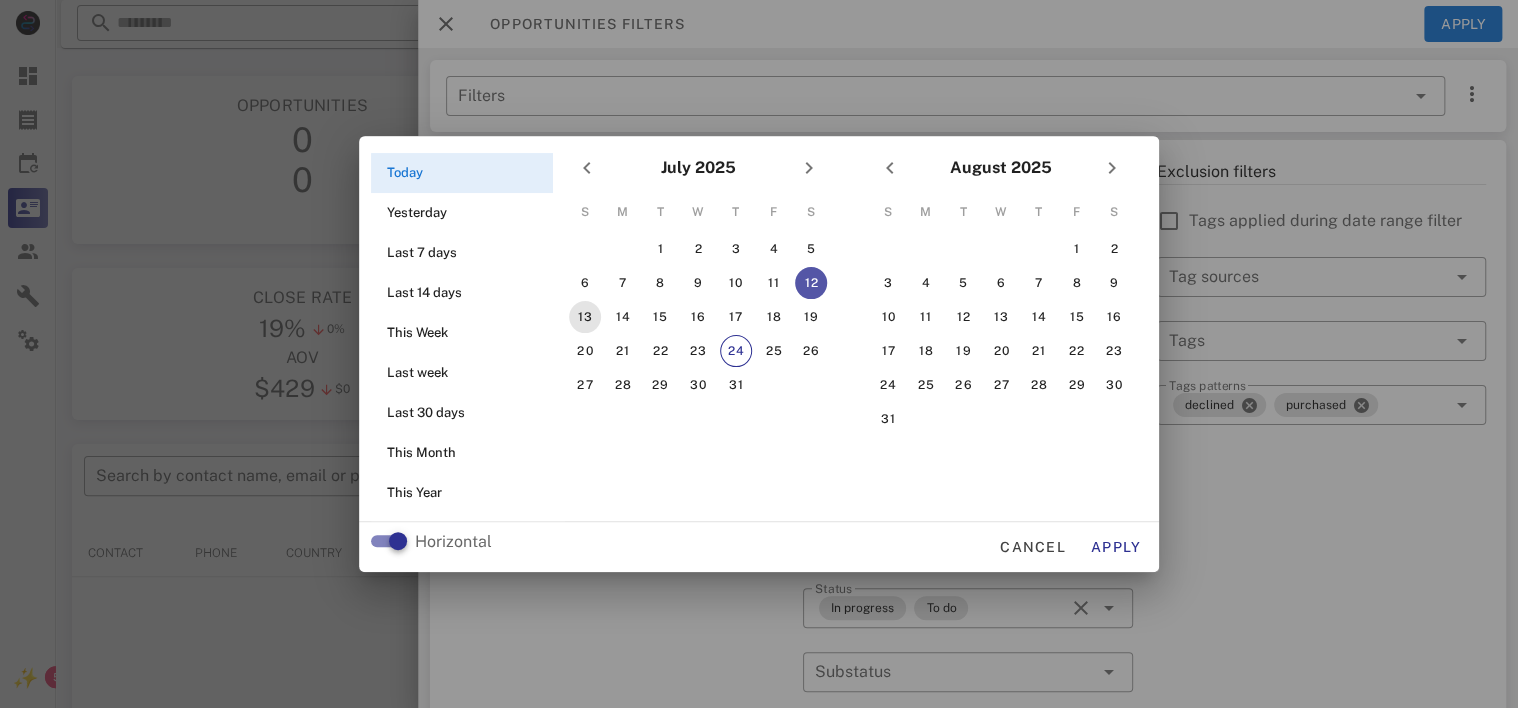 click on "13" at bounding box center (585, 317) 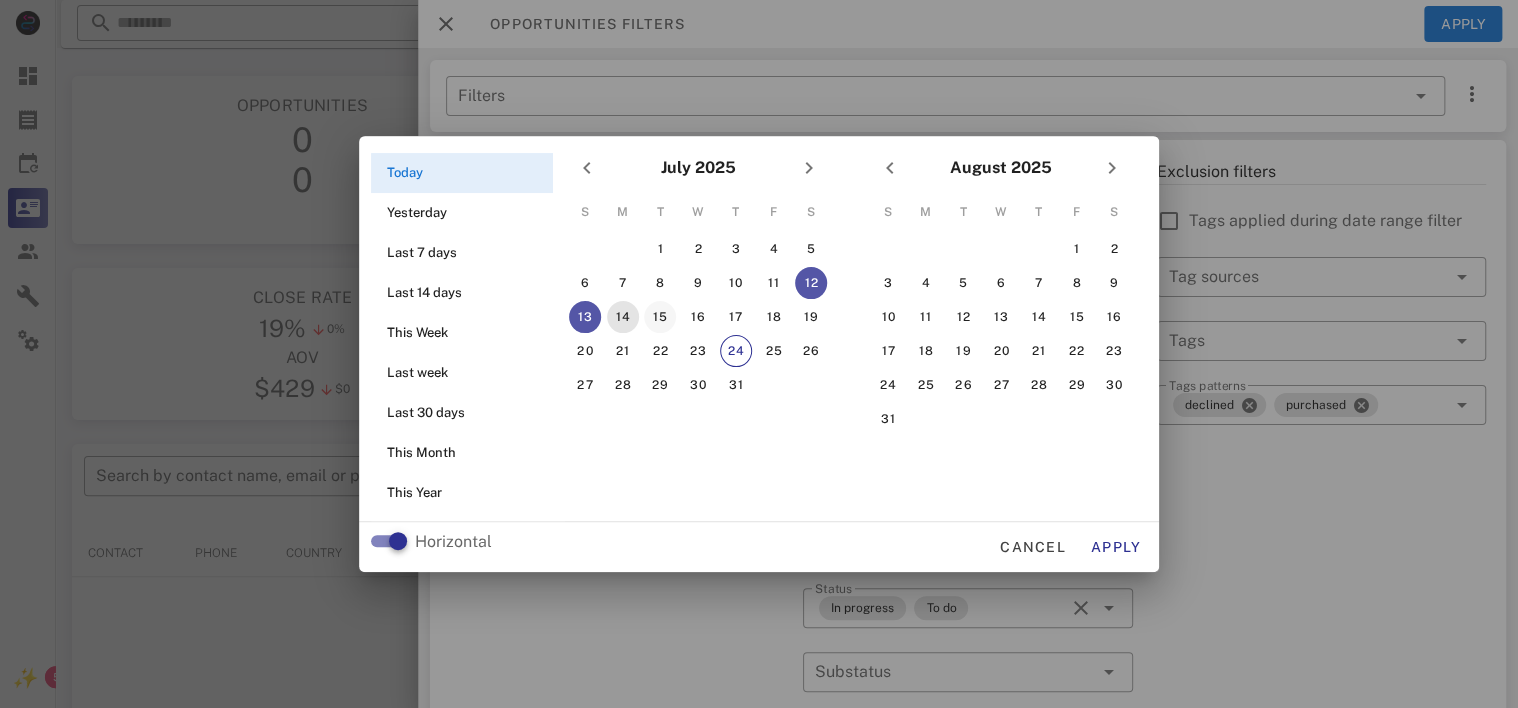 drag, startPoint x: 620, startPoint y: 316, endPoint x: 664, endPoint y: 309, distance: 44.553337 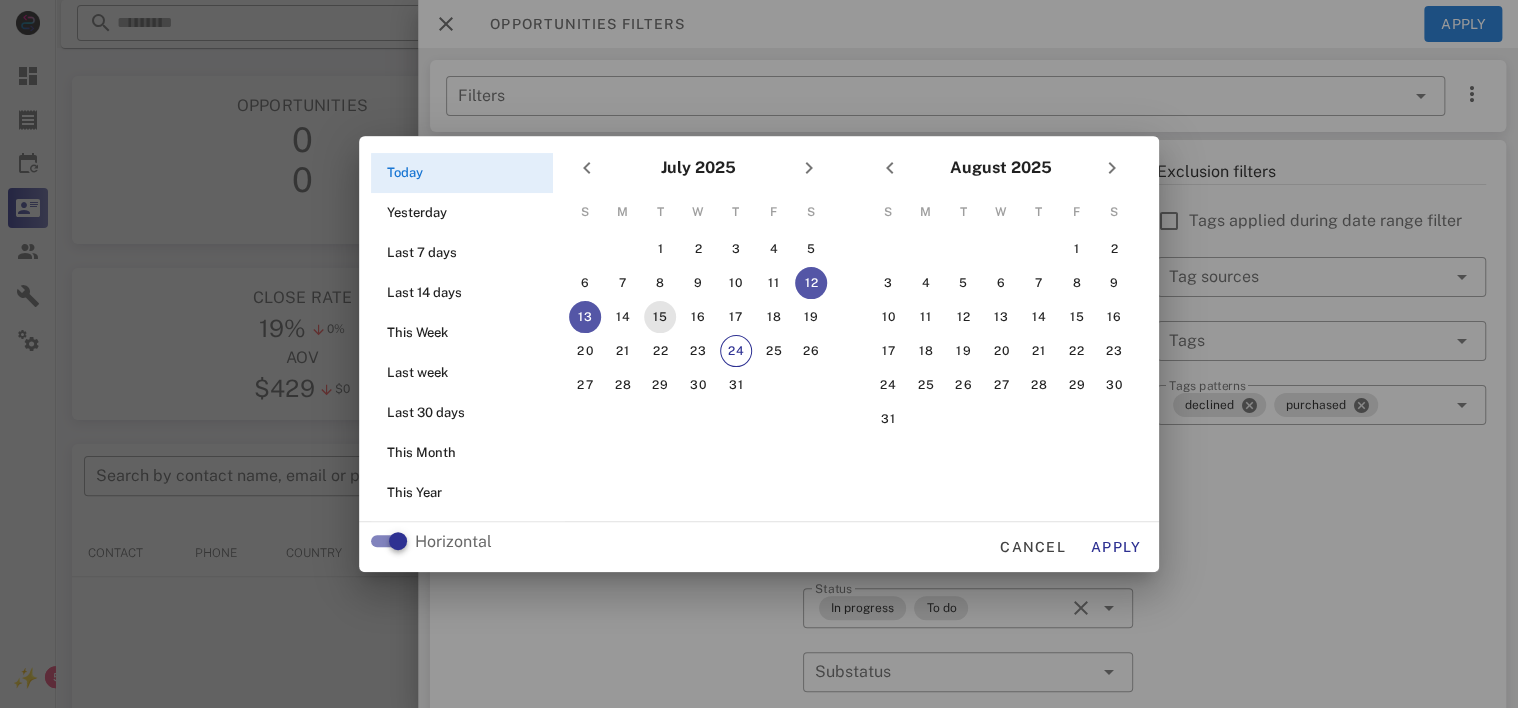 click on "15" at bounding box center [660, 317] 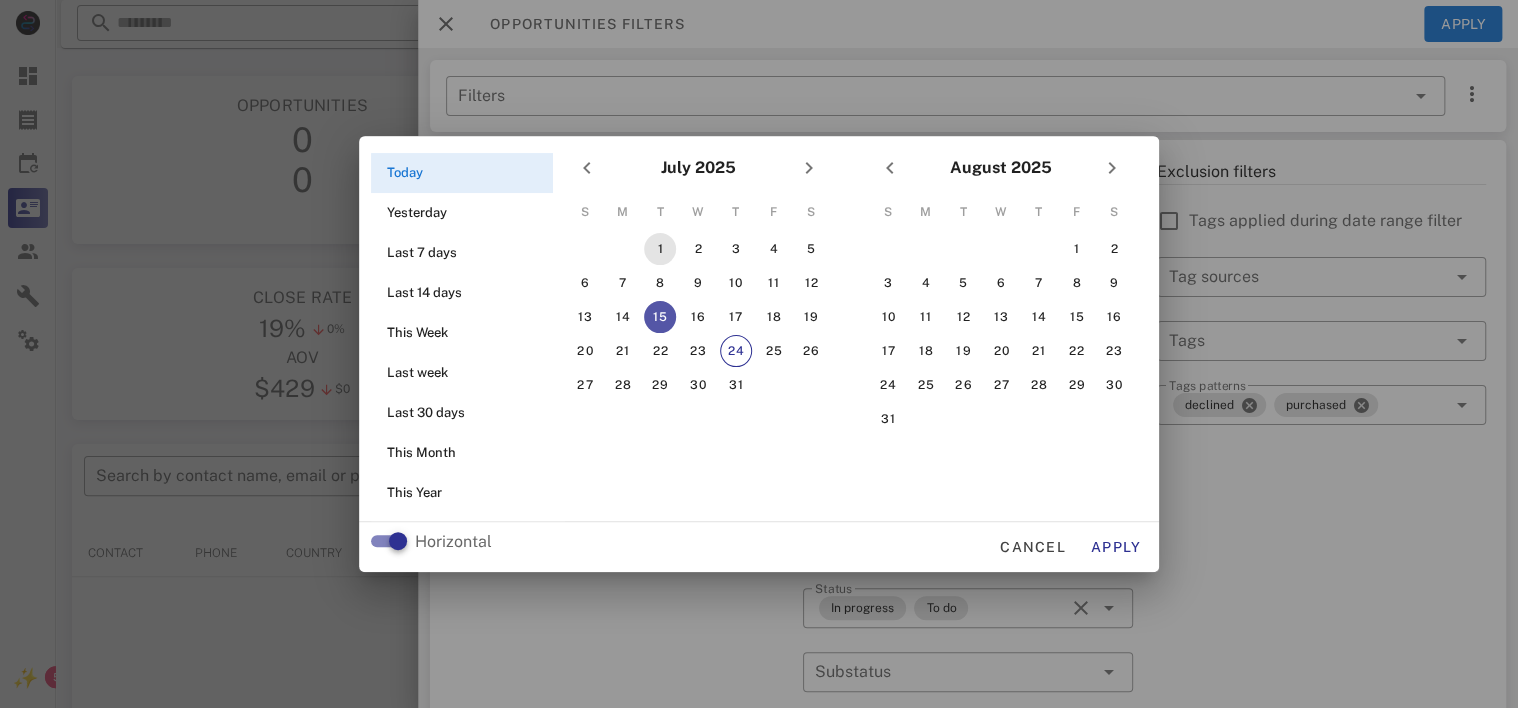click on "1" at bounding box center [660, 249] 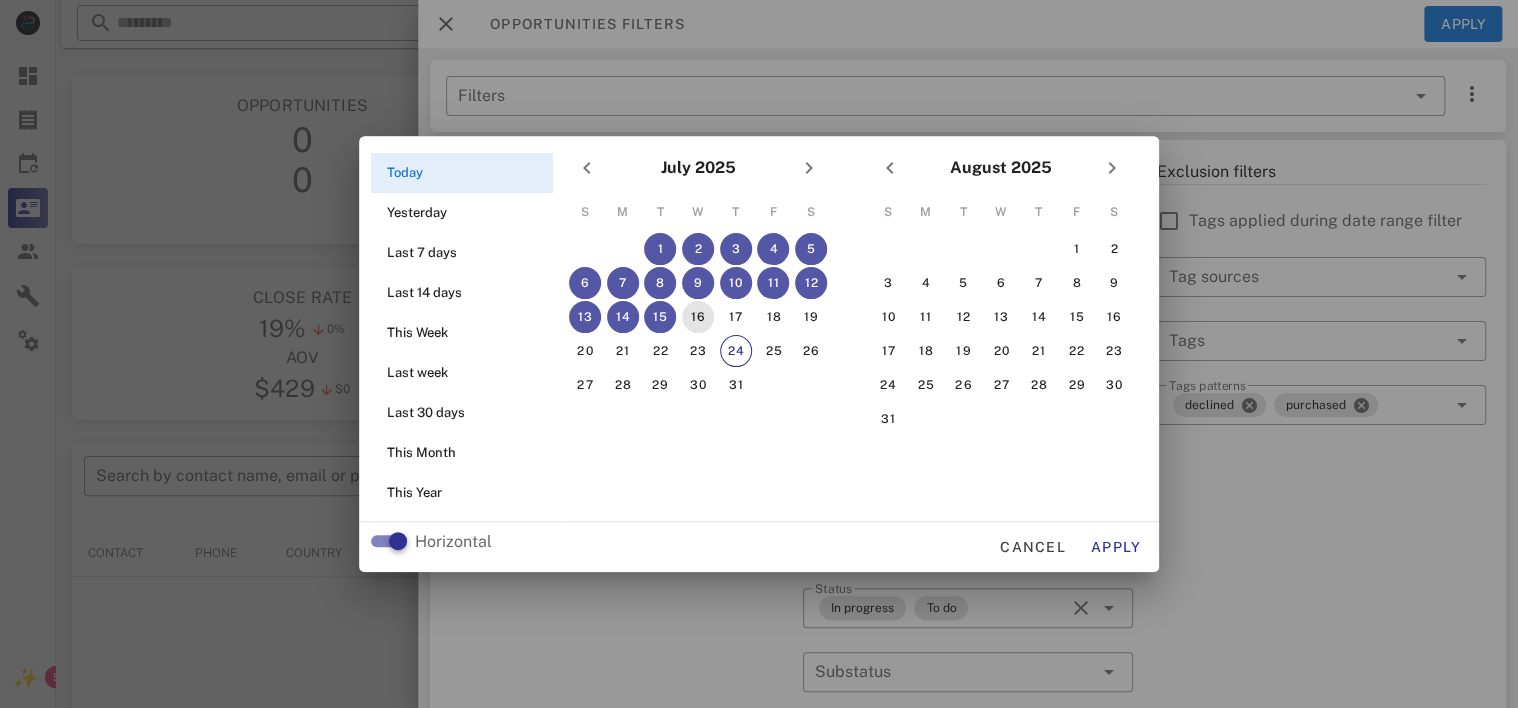 click on "16" at bounding box center [698, 317] 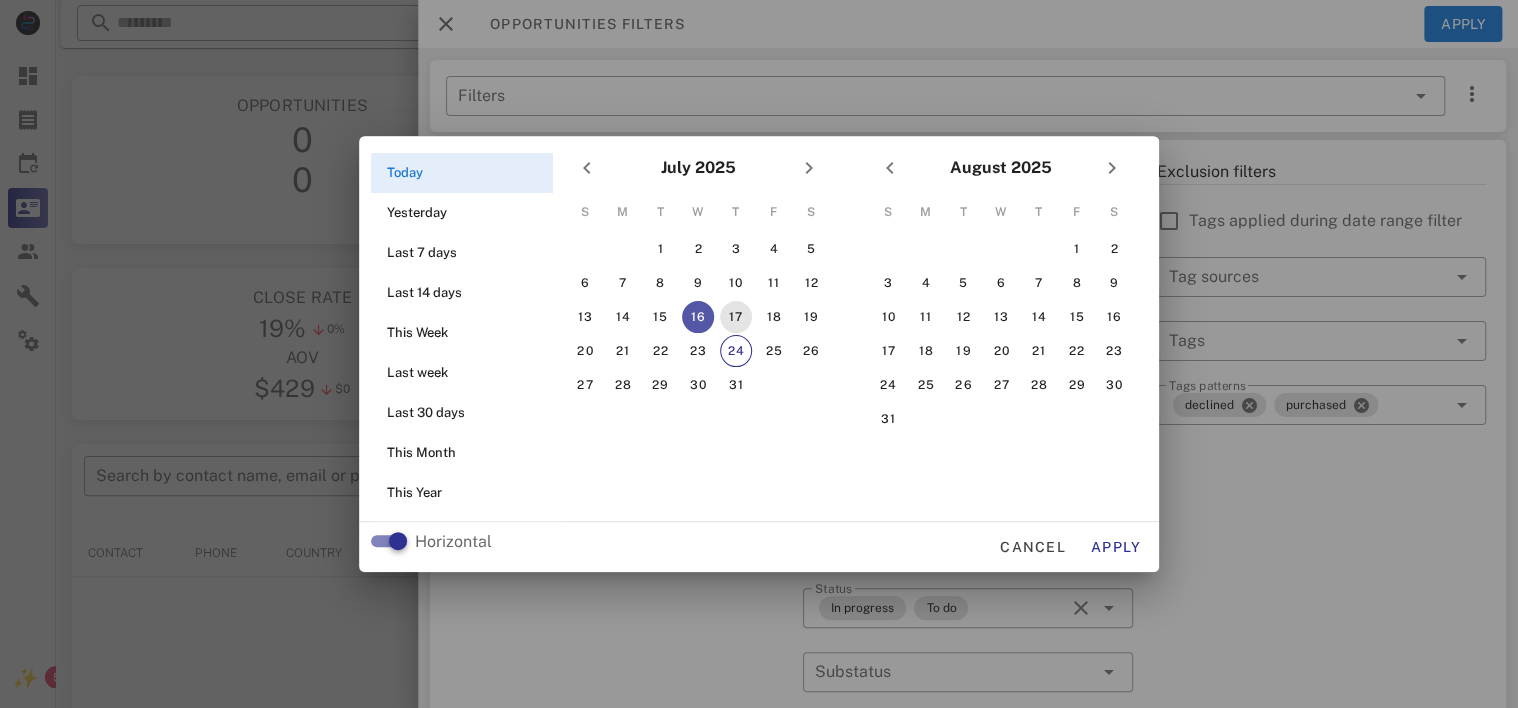 click on "17" at bounding box center (736, 317) 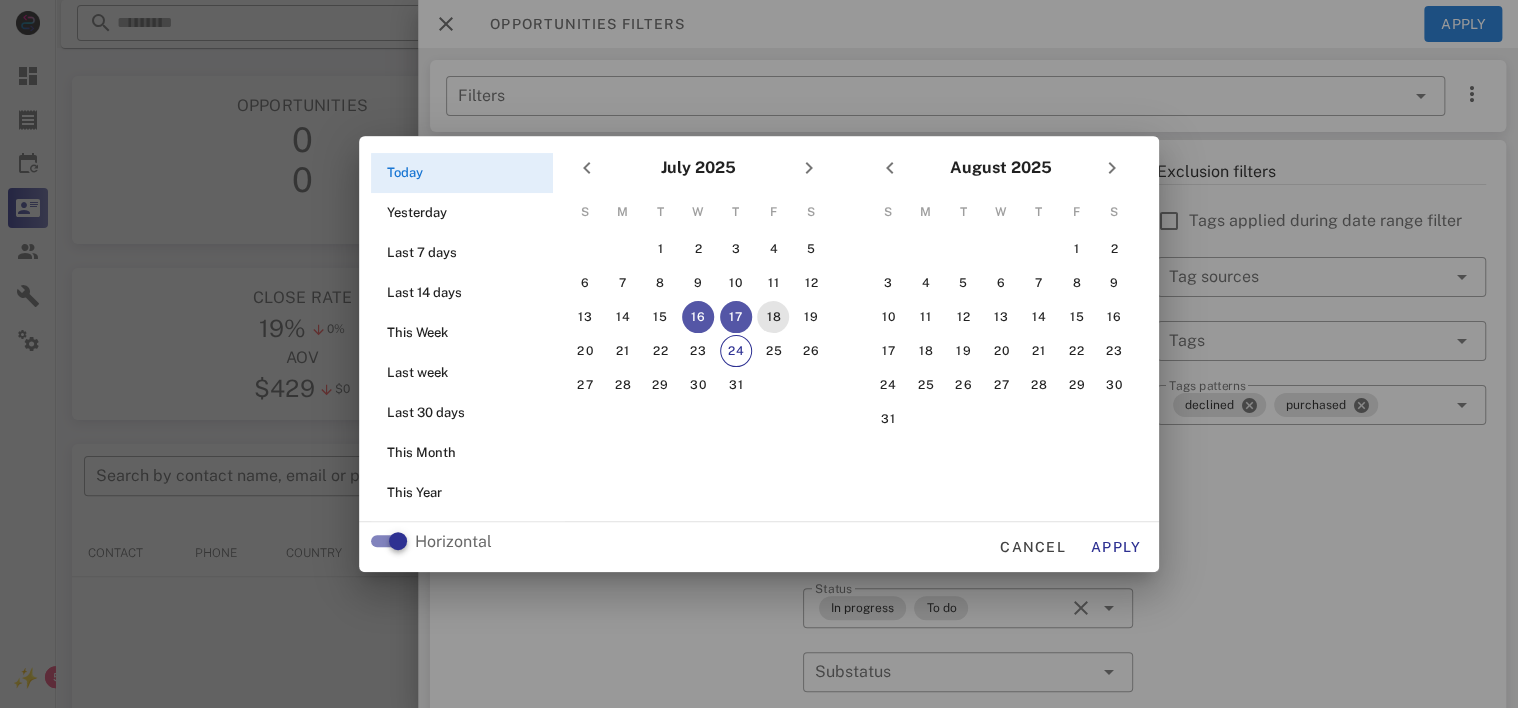 click on "18" at bounding box center (773, 317) 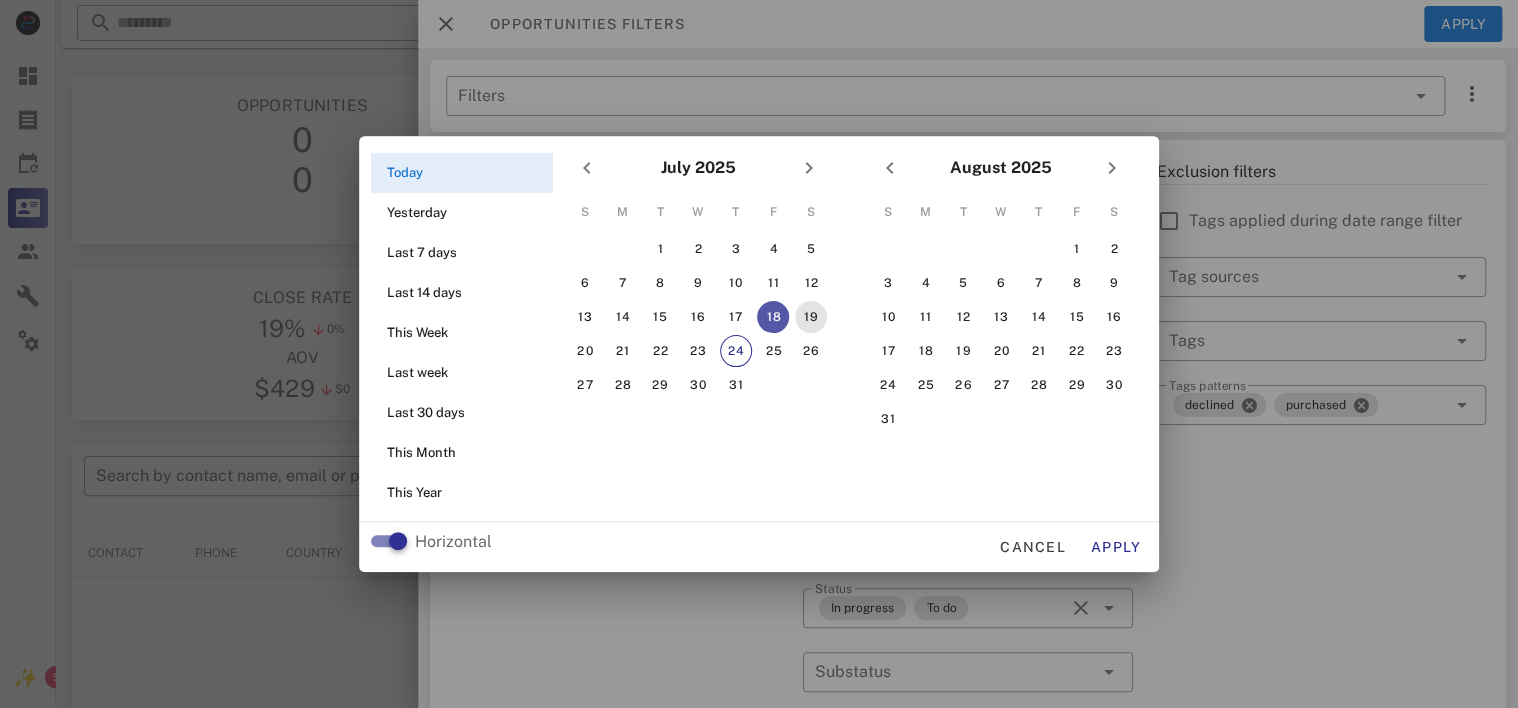 click on "19" at bounding box center [811, 317] 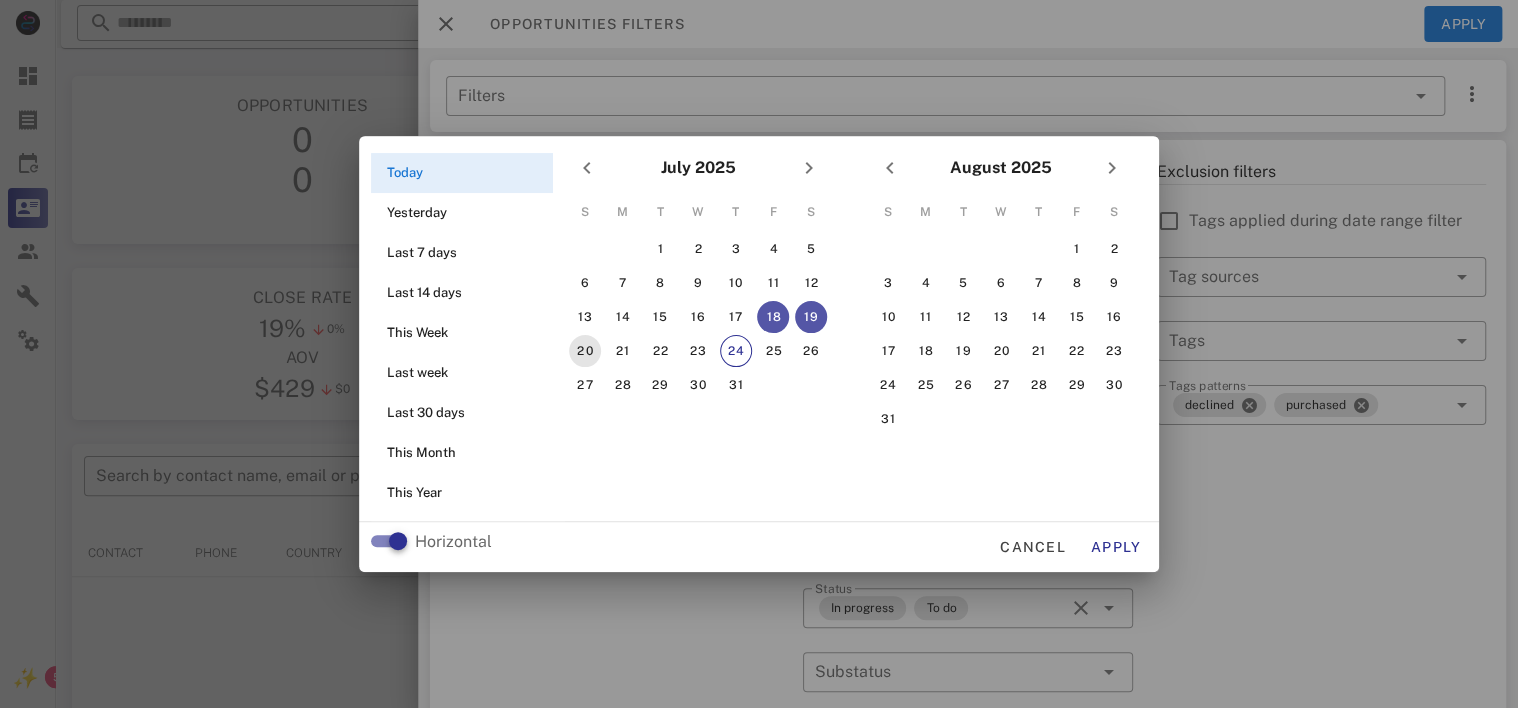 click on "20" at bounding box center (585, 351) 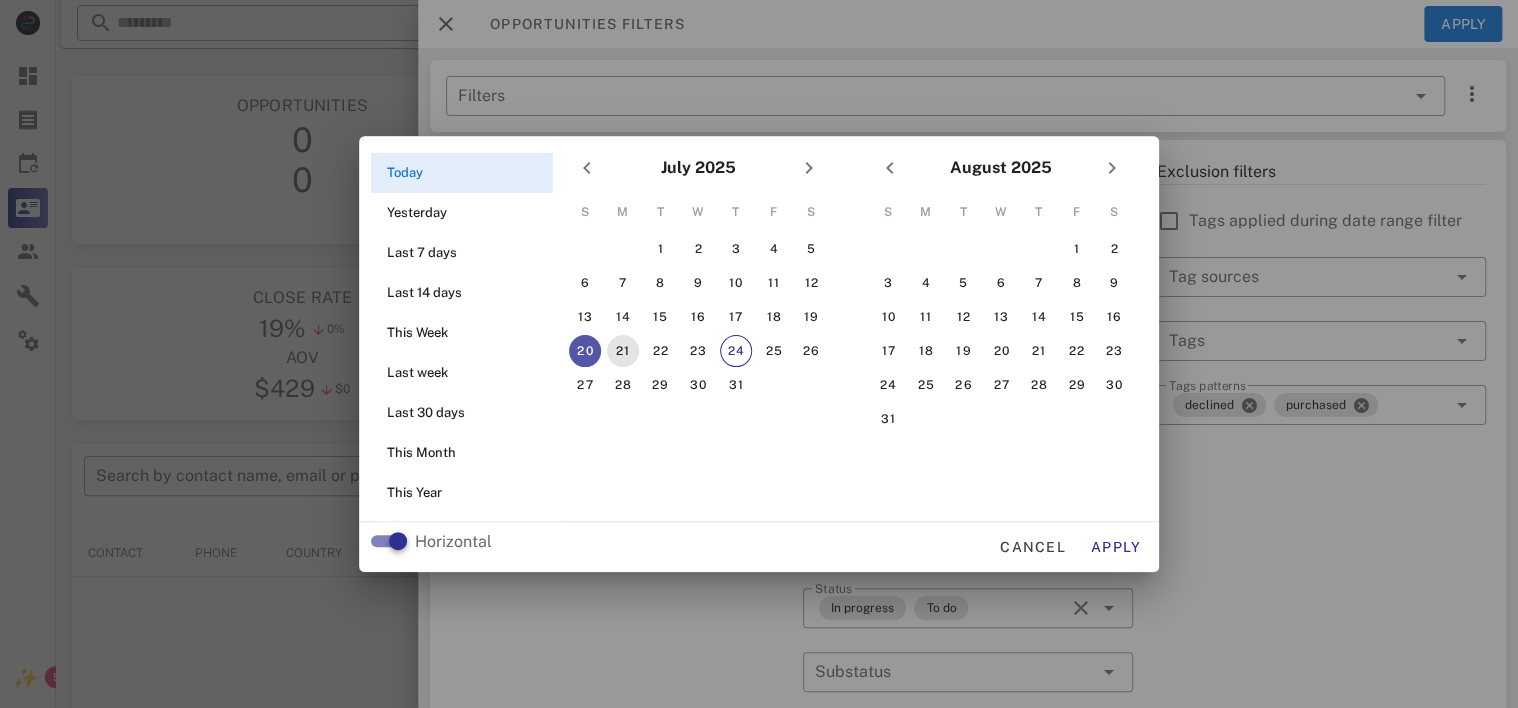 click on "21" at bounding box center (623, 351) 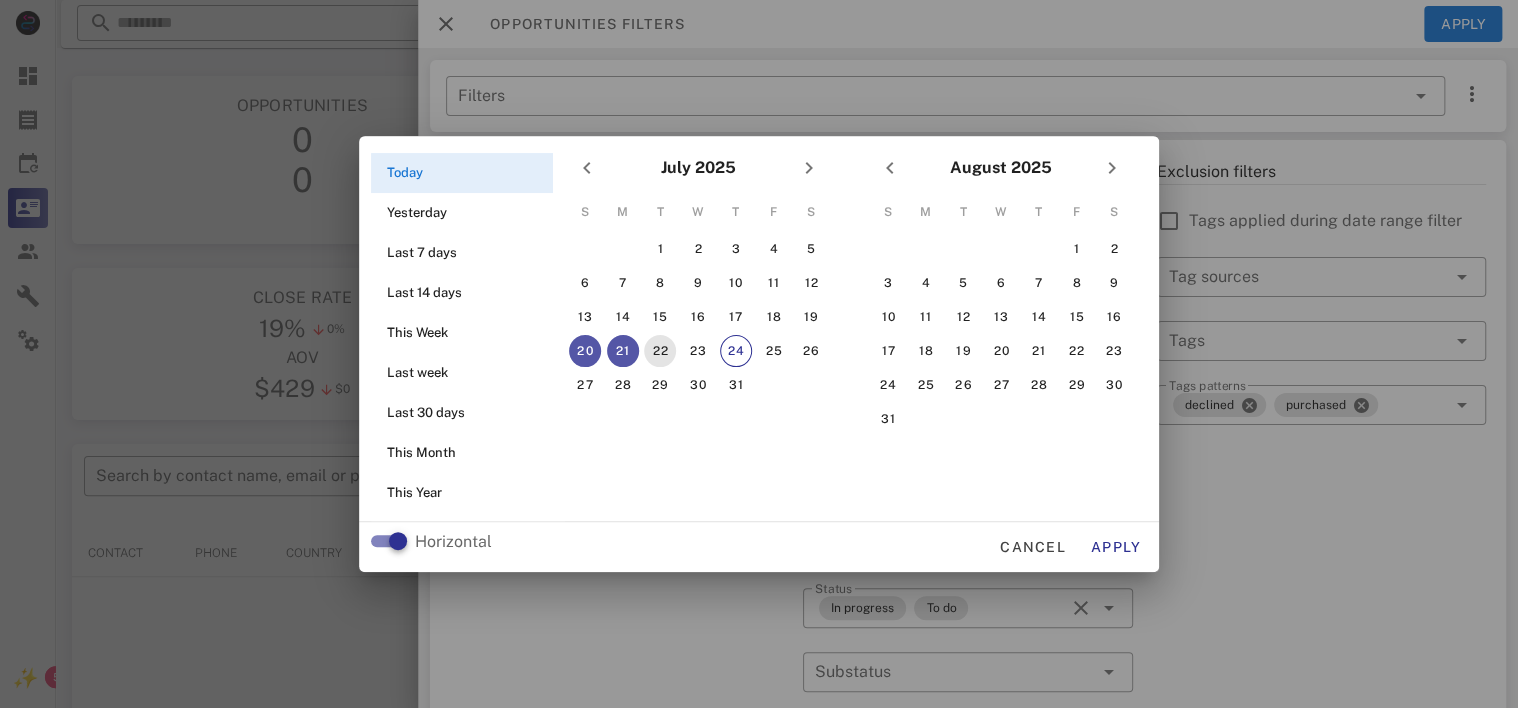 click on "22" at bounding box center [660, 351] 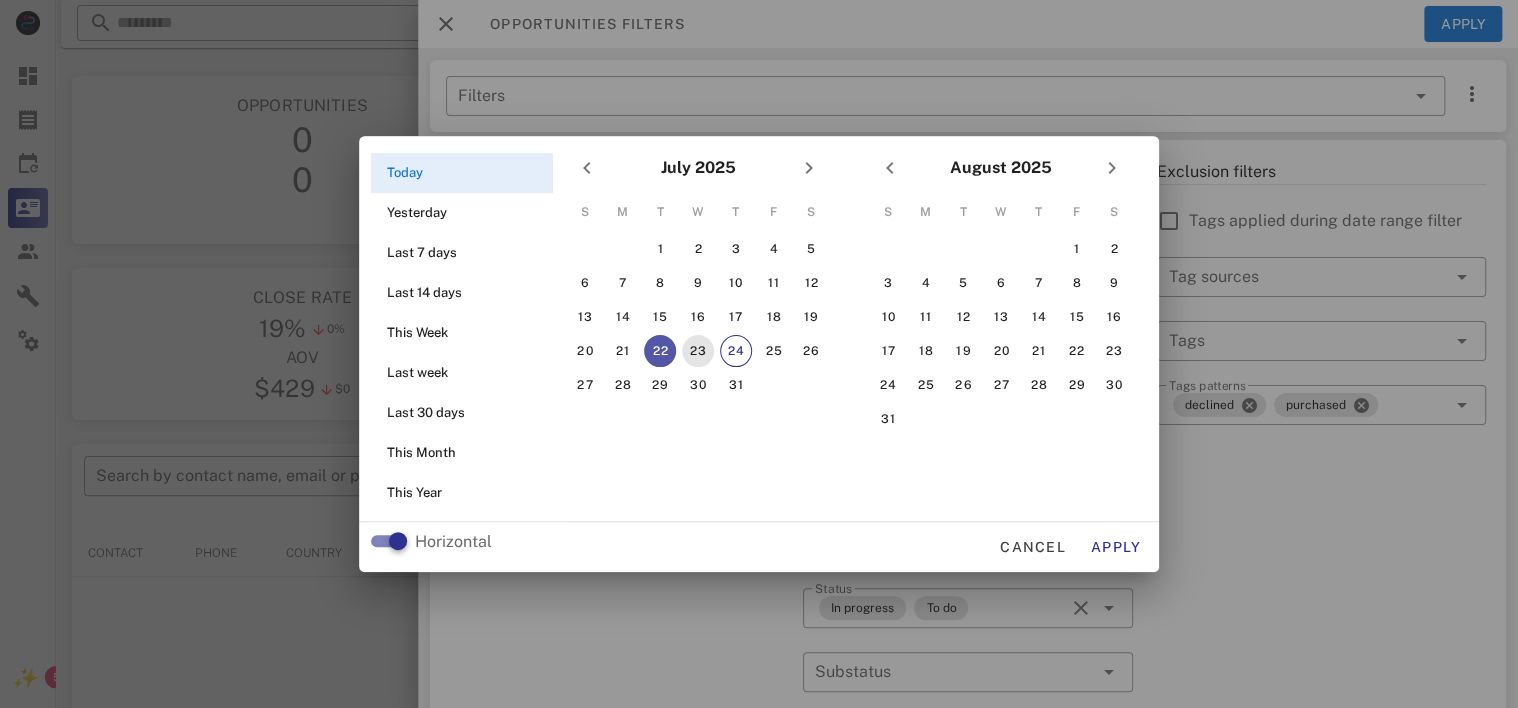 click on "23" at bounding box center [698, 351] 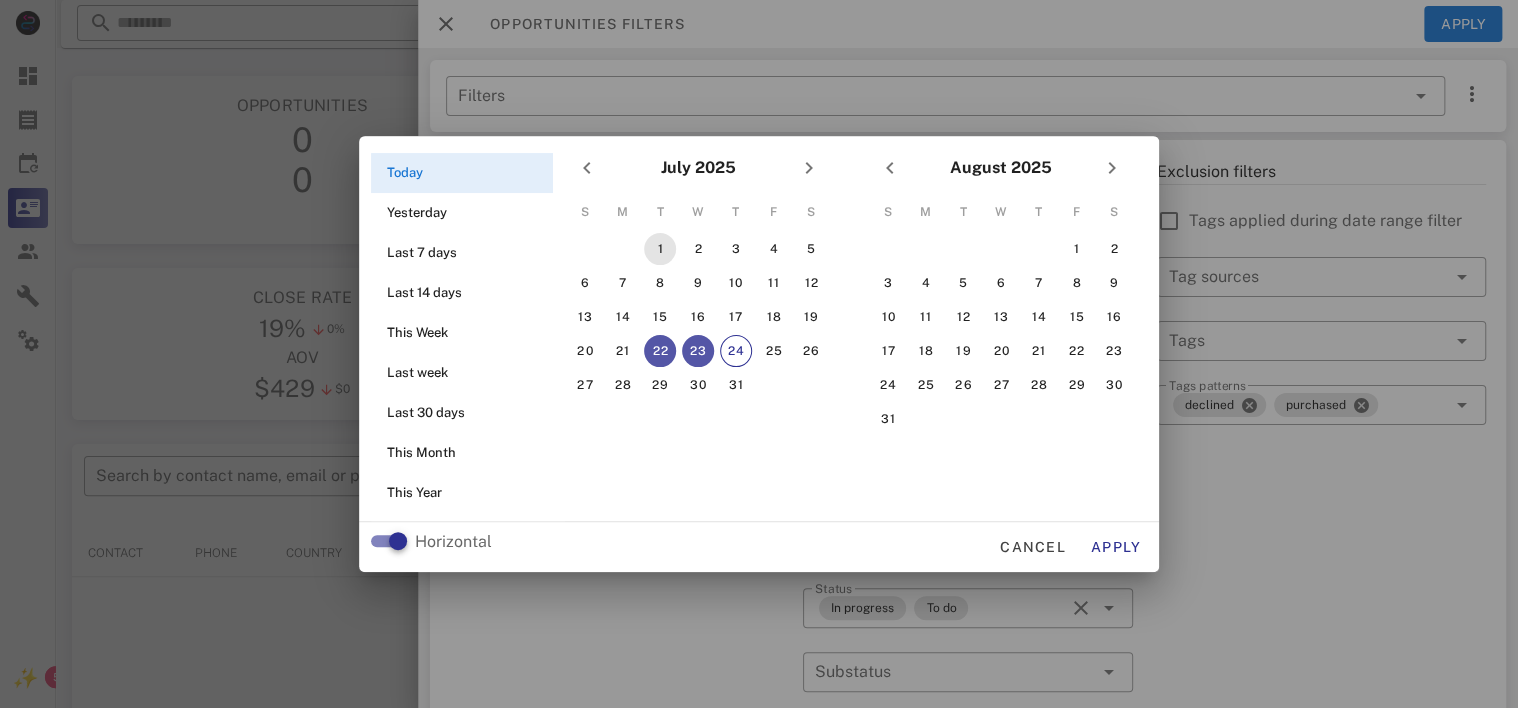 click on "1" at bounding box center [660, 249] 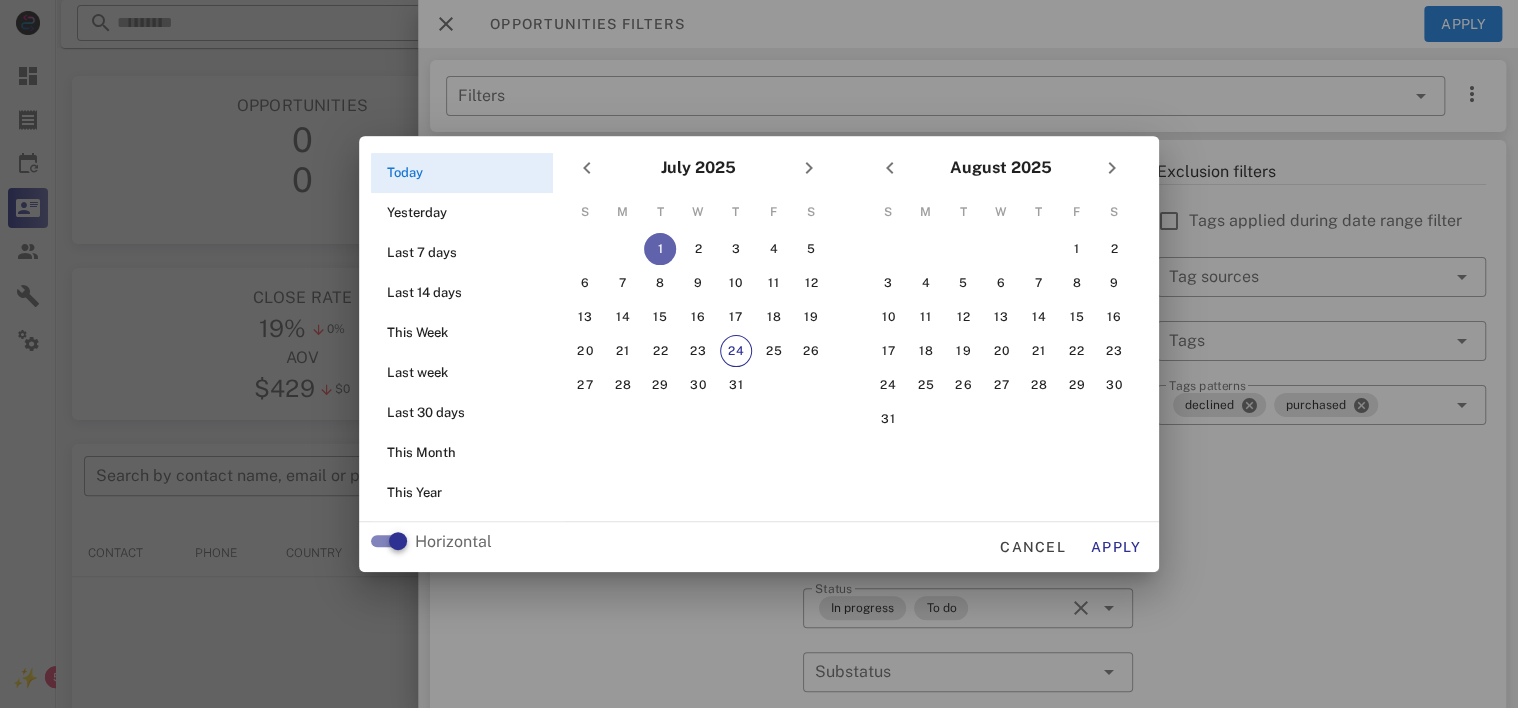 click on "1" at bounding box center (660, 249) 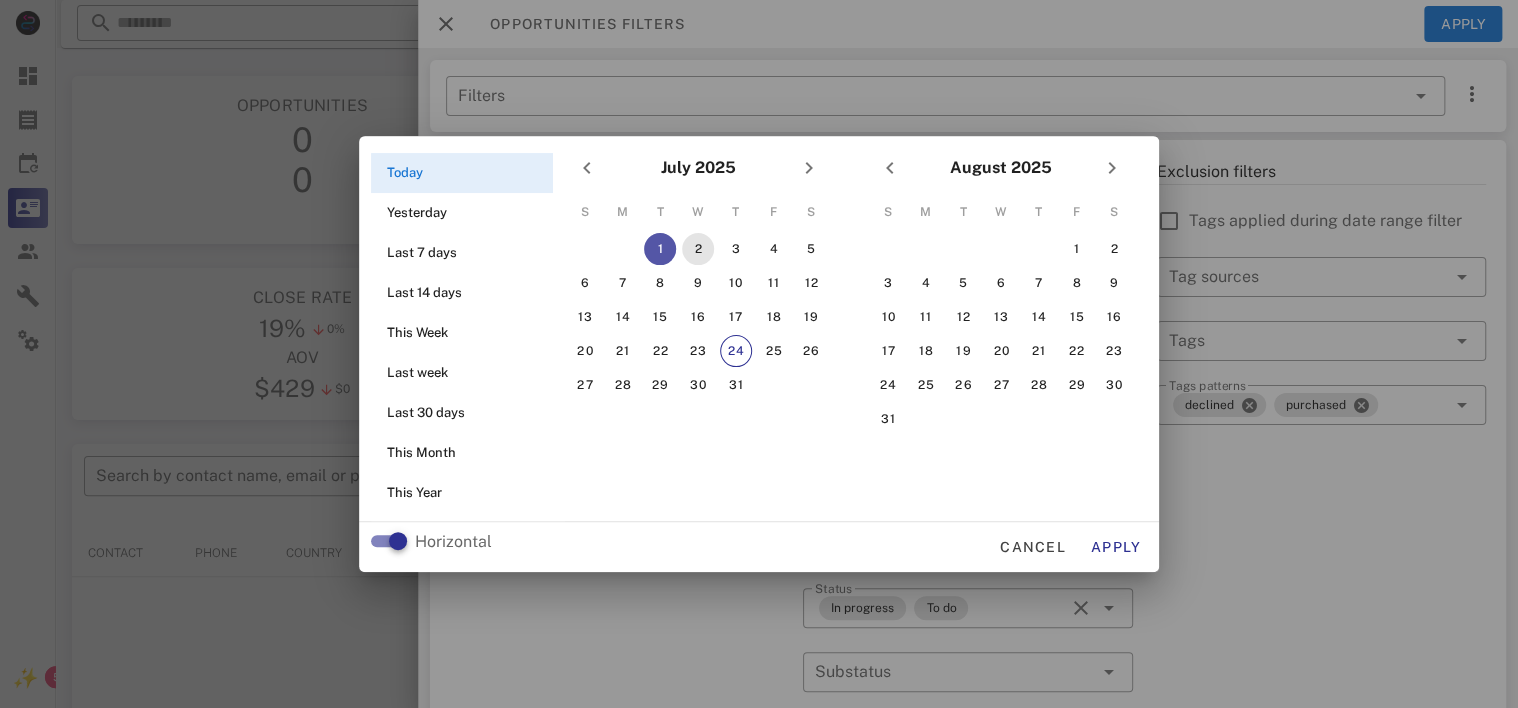 click on "2" at bounding box center (698, 249) 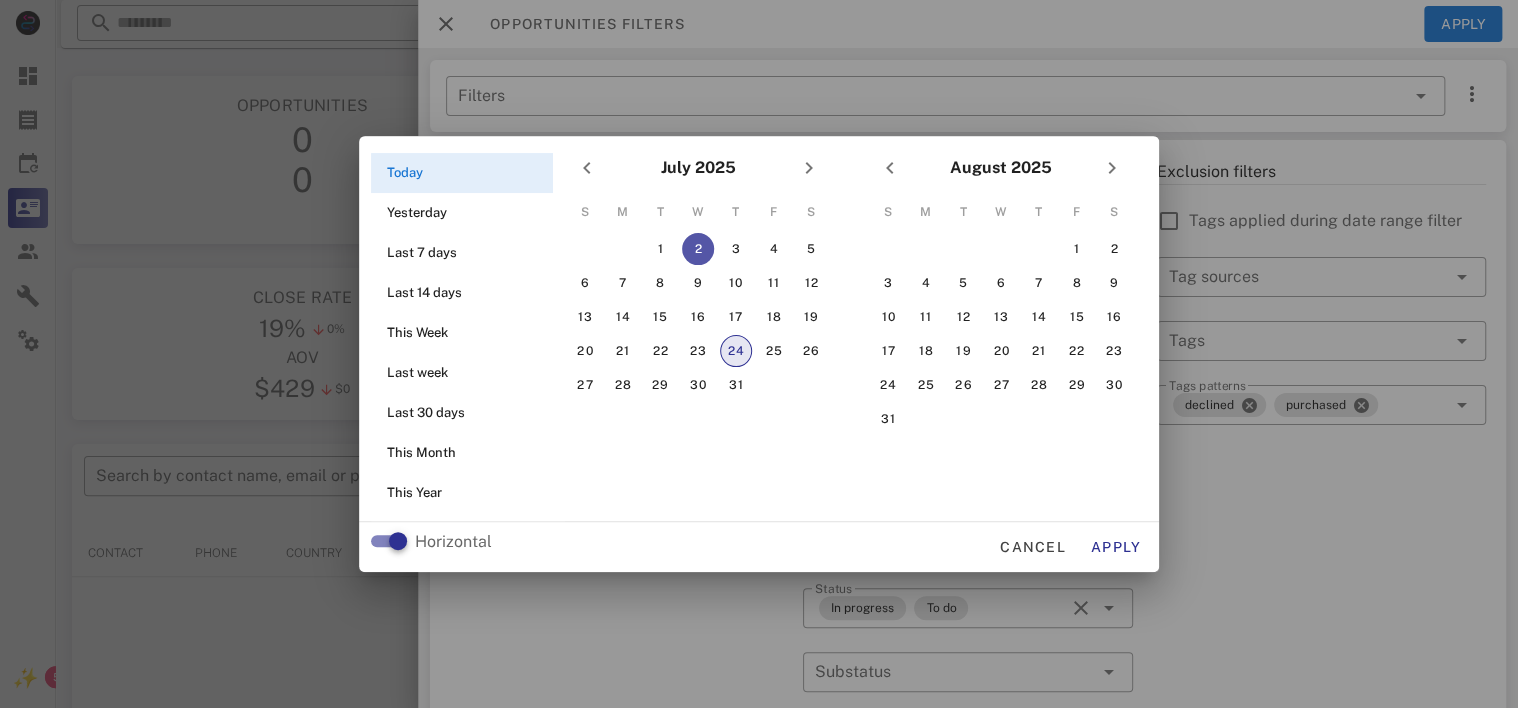 click on "24" at bounding box center [736, 351] 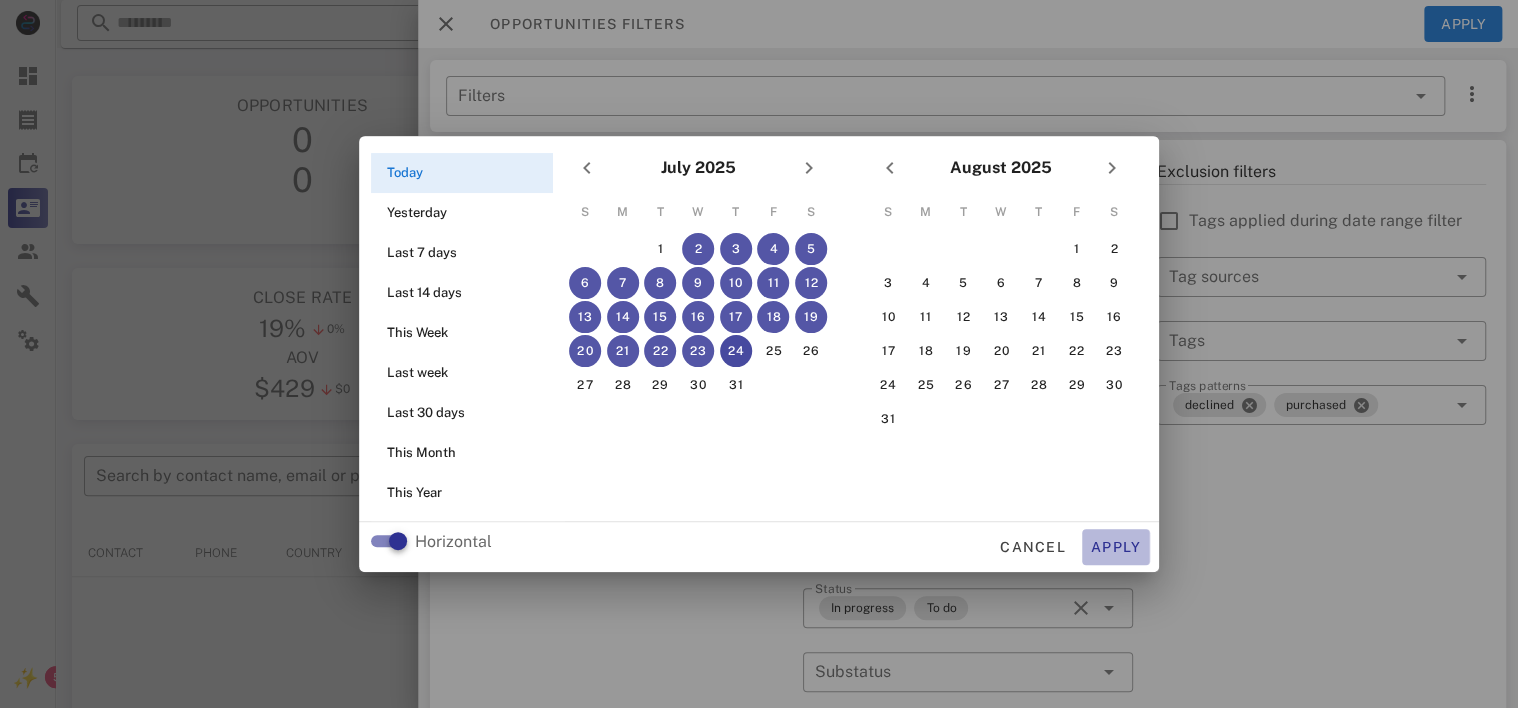 click on "Apply" at bounding box center (1116, 547) 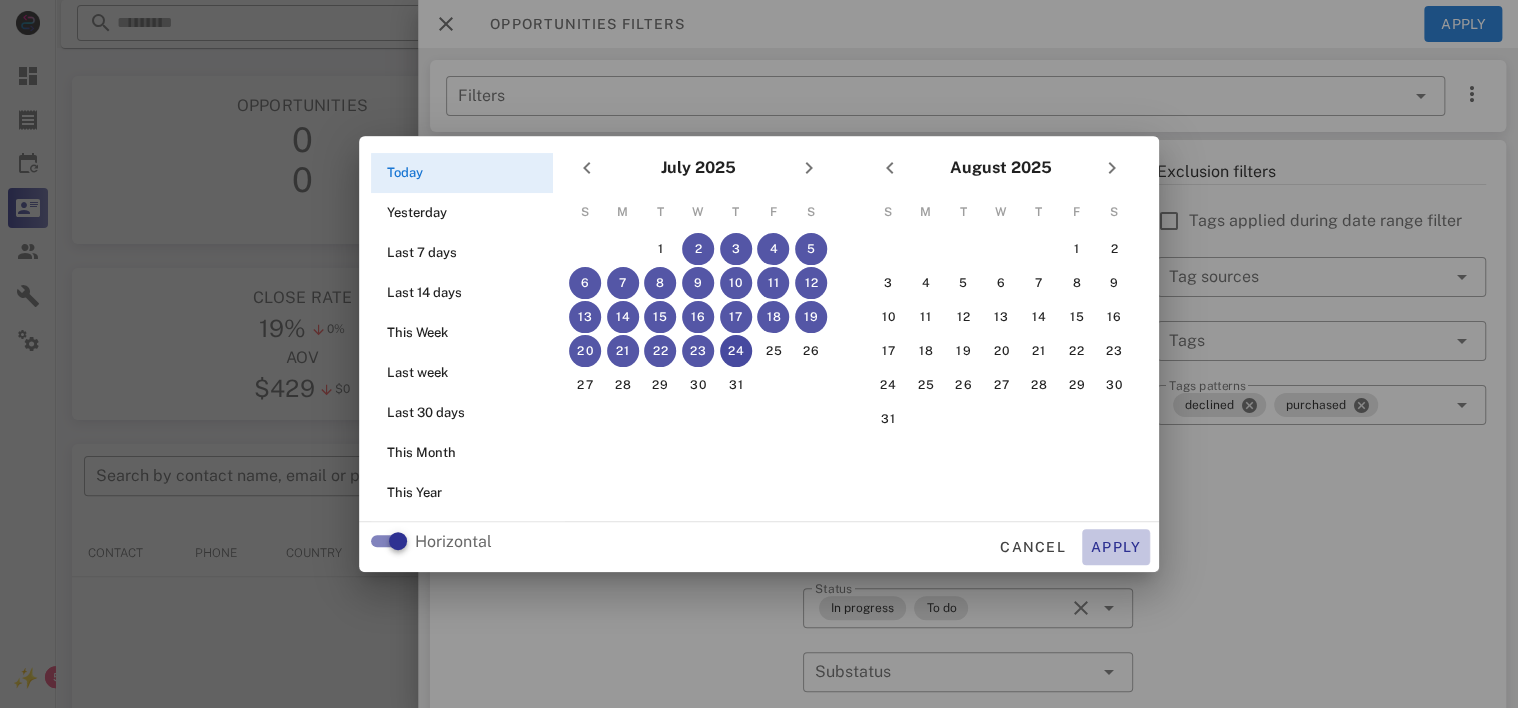 type on "**********" 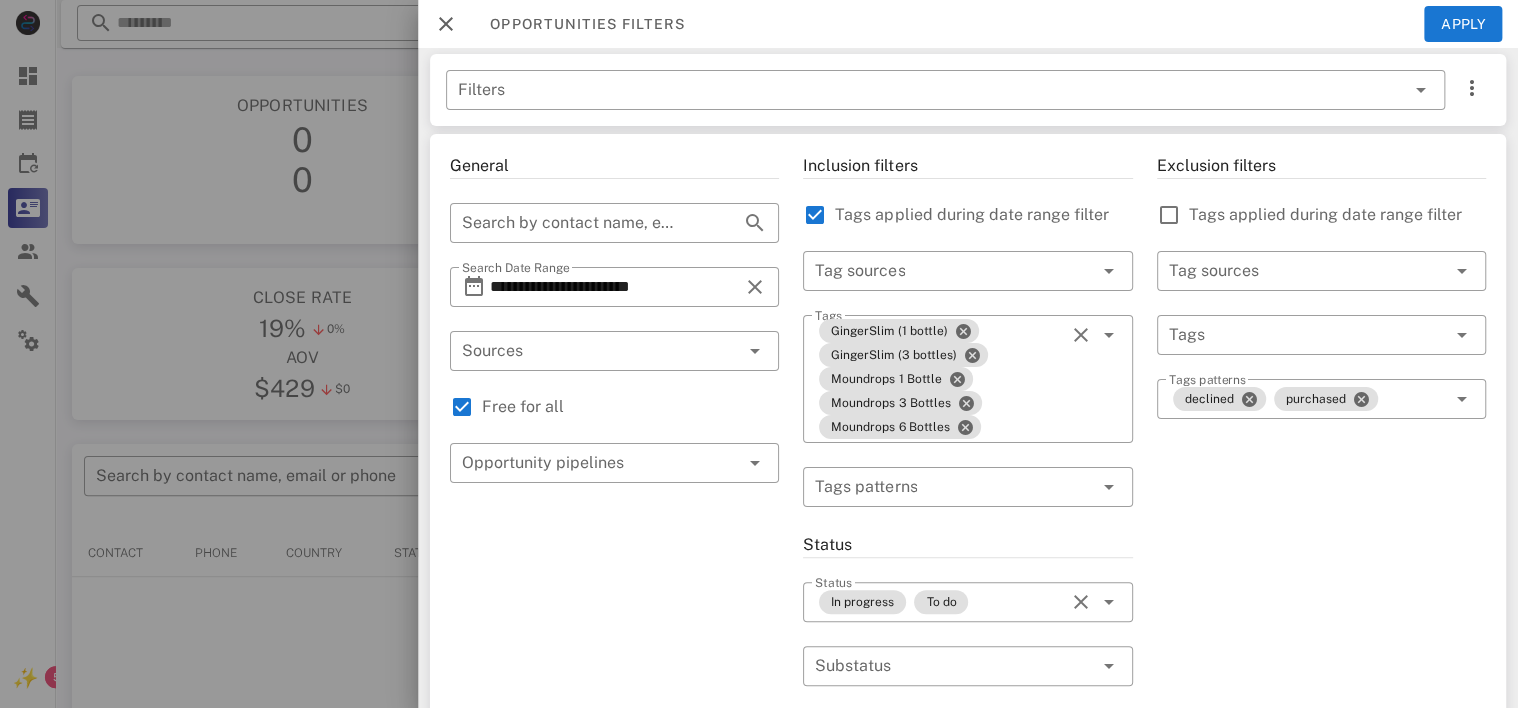 scroll, scrollTop: 0, scrollLeft: 0, axis: both 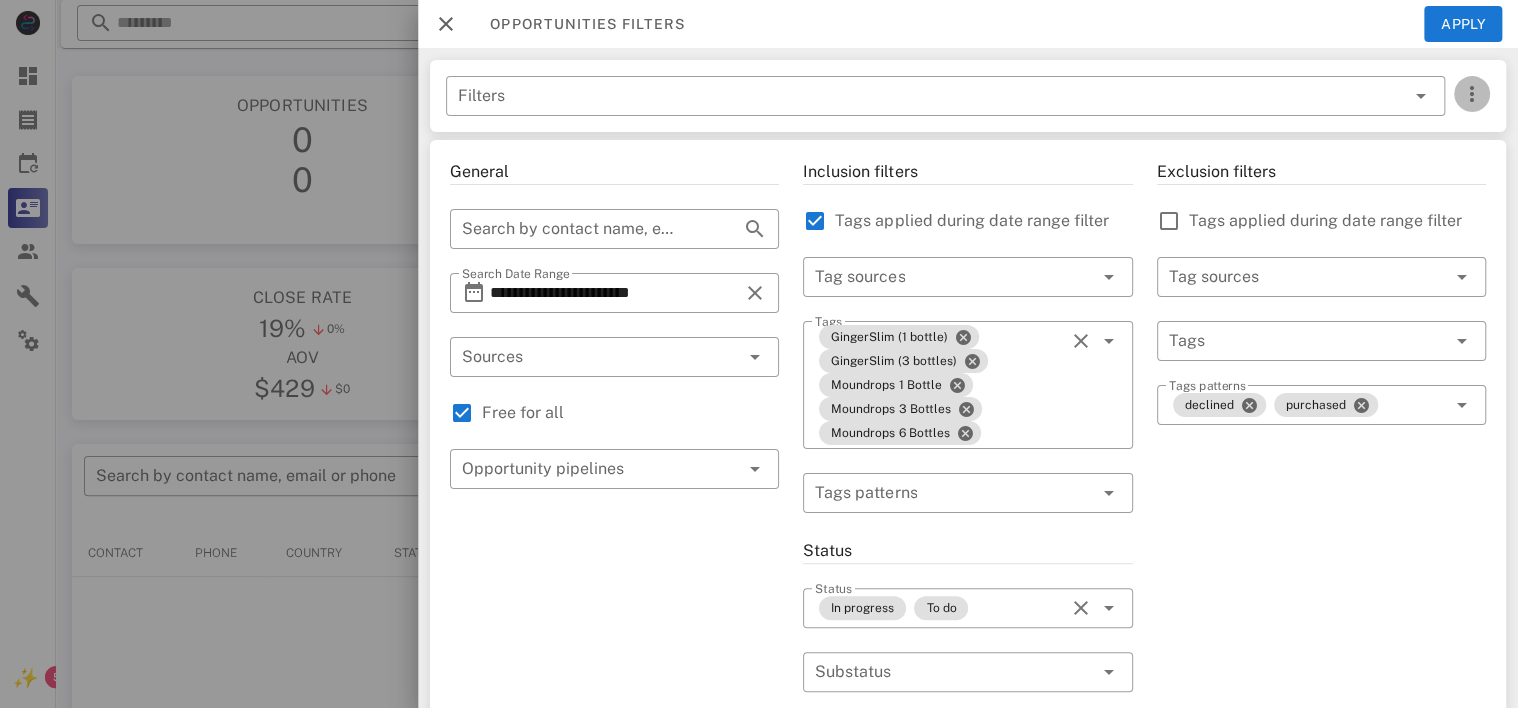 click at bounding box center (1472, 94) 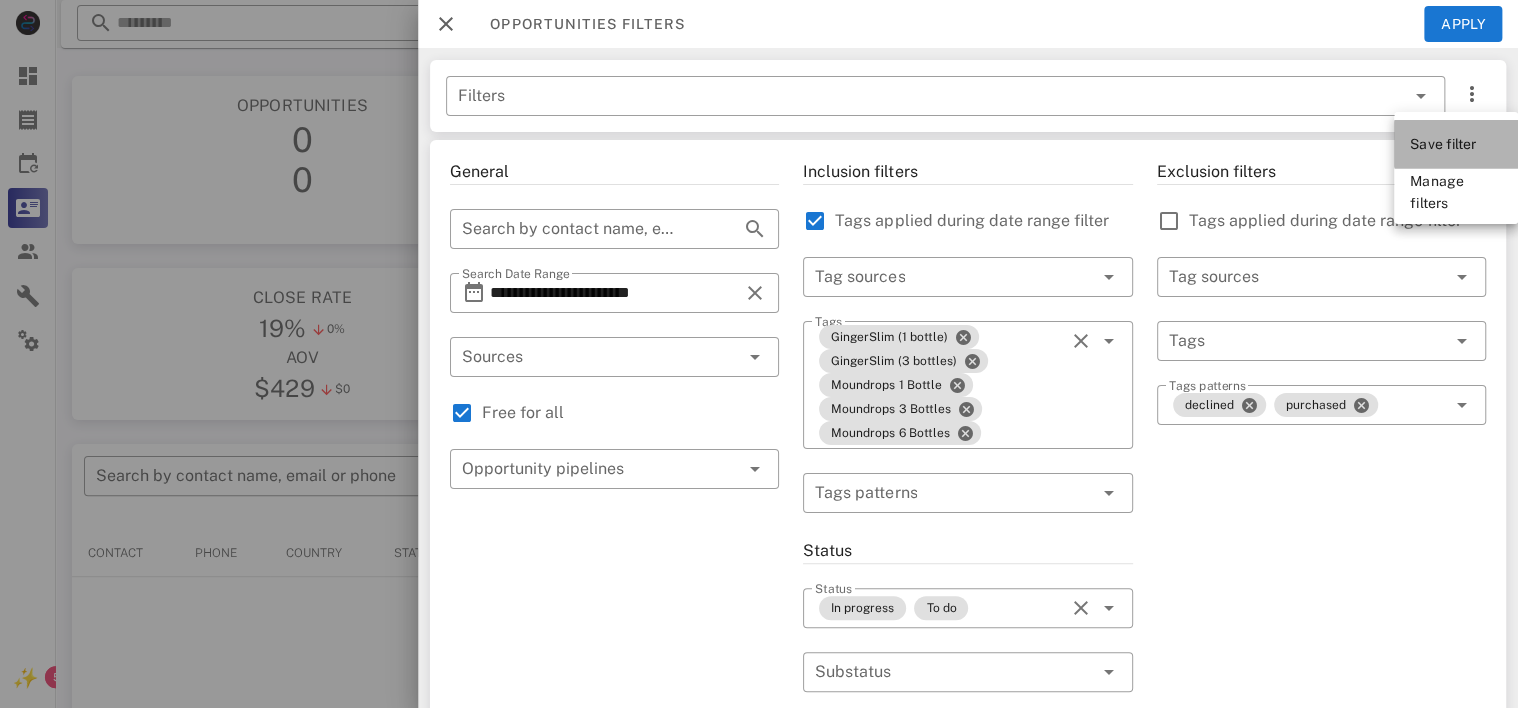 click on "Save filter" at bounding box center (1443, 144) 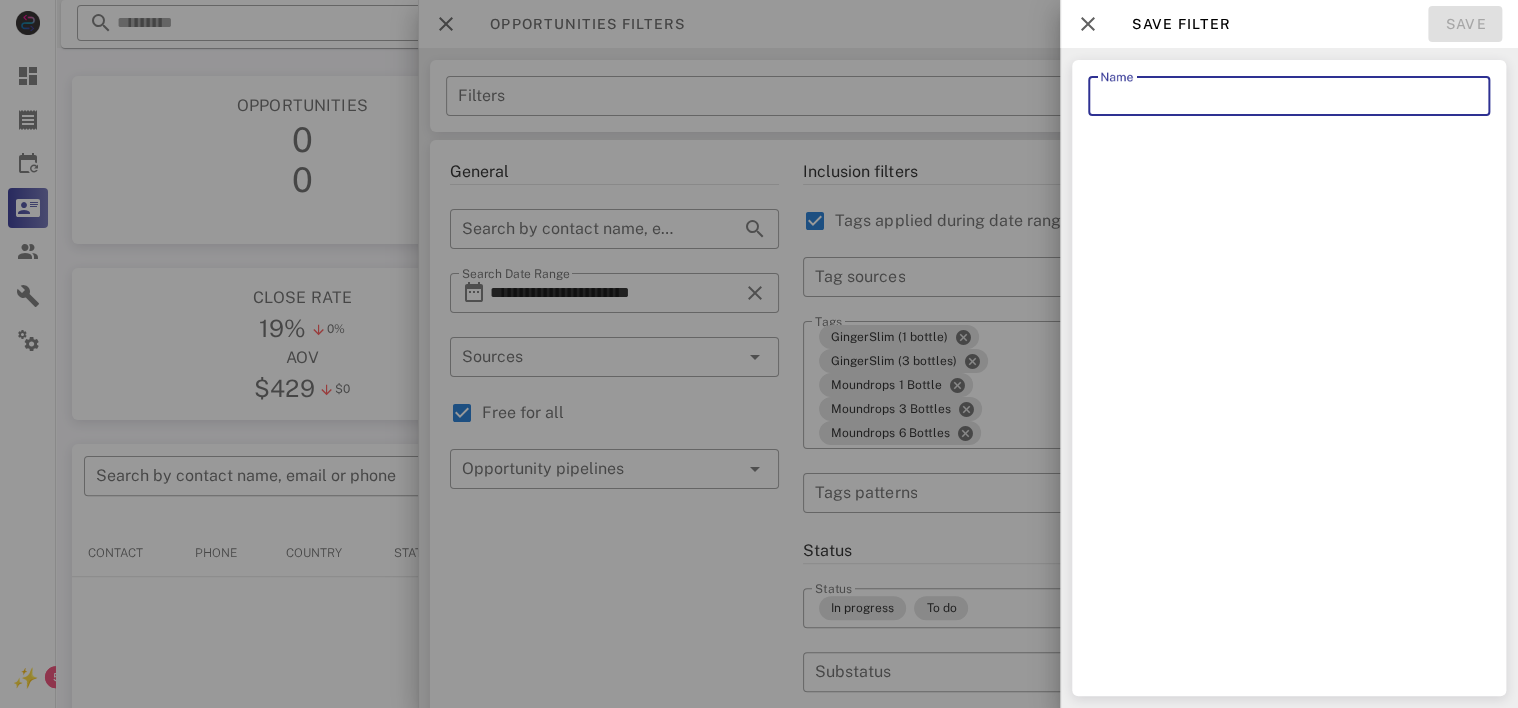 click on "Name" at bounding box center [1289, 96] 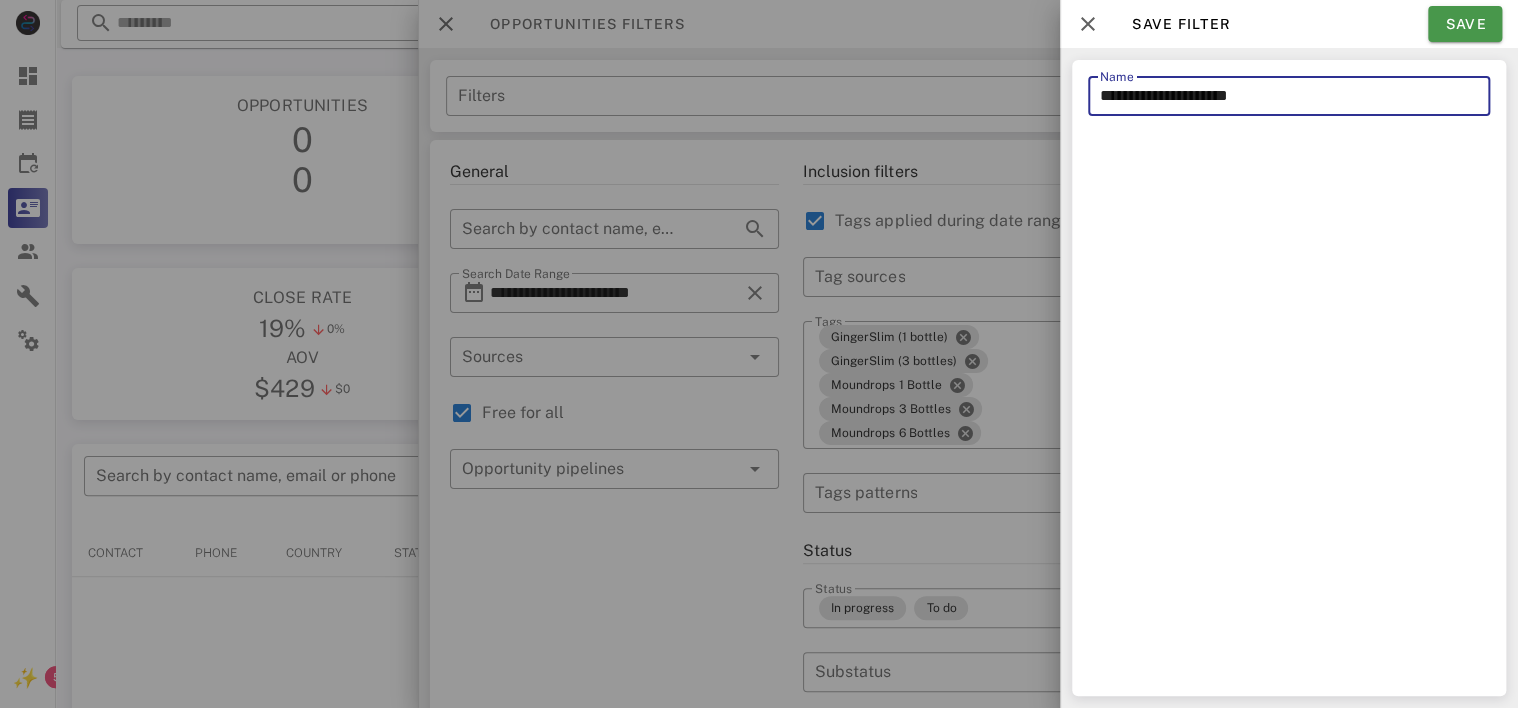 type on "**********" 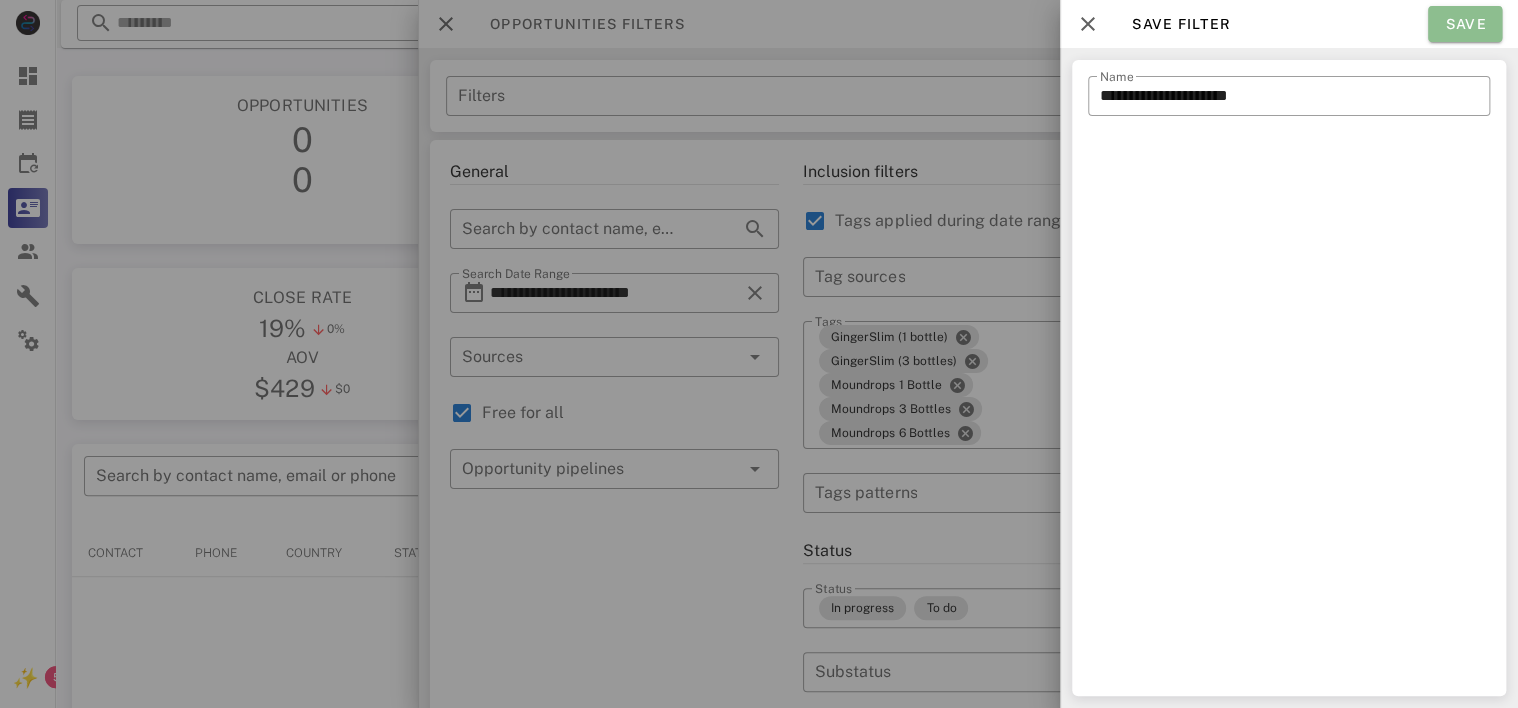 click on "Save" at bounding box center [1465, 24] 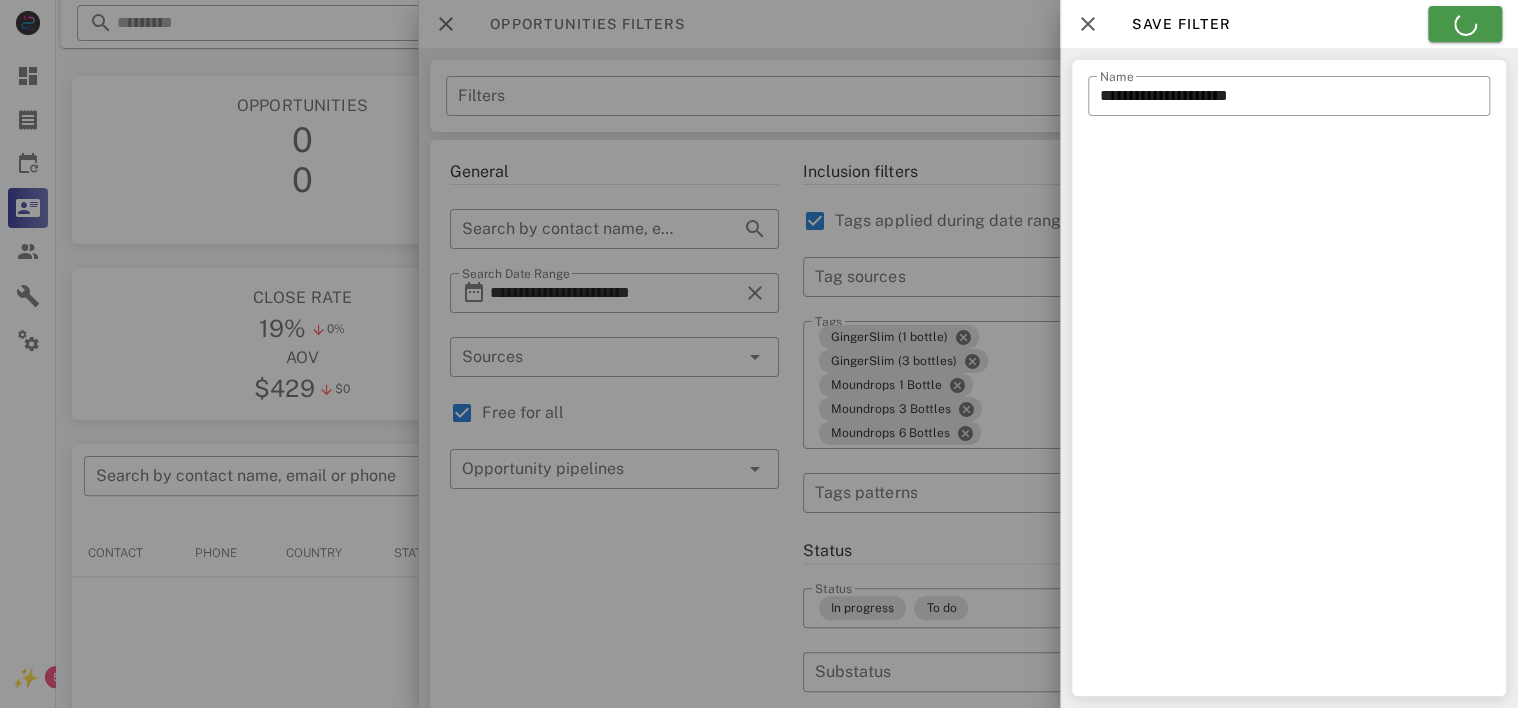 type on "**********" 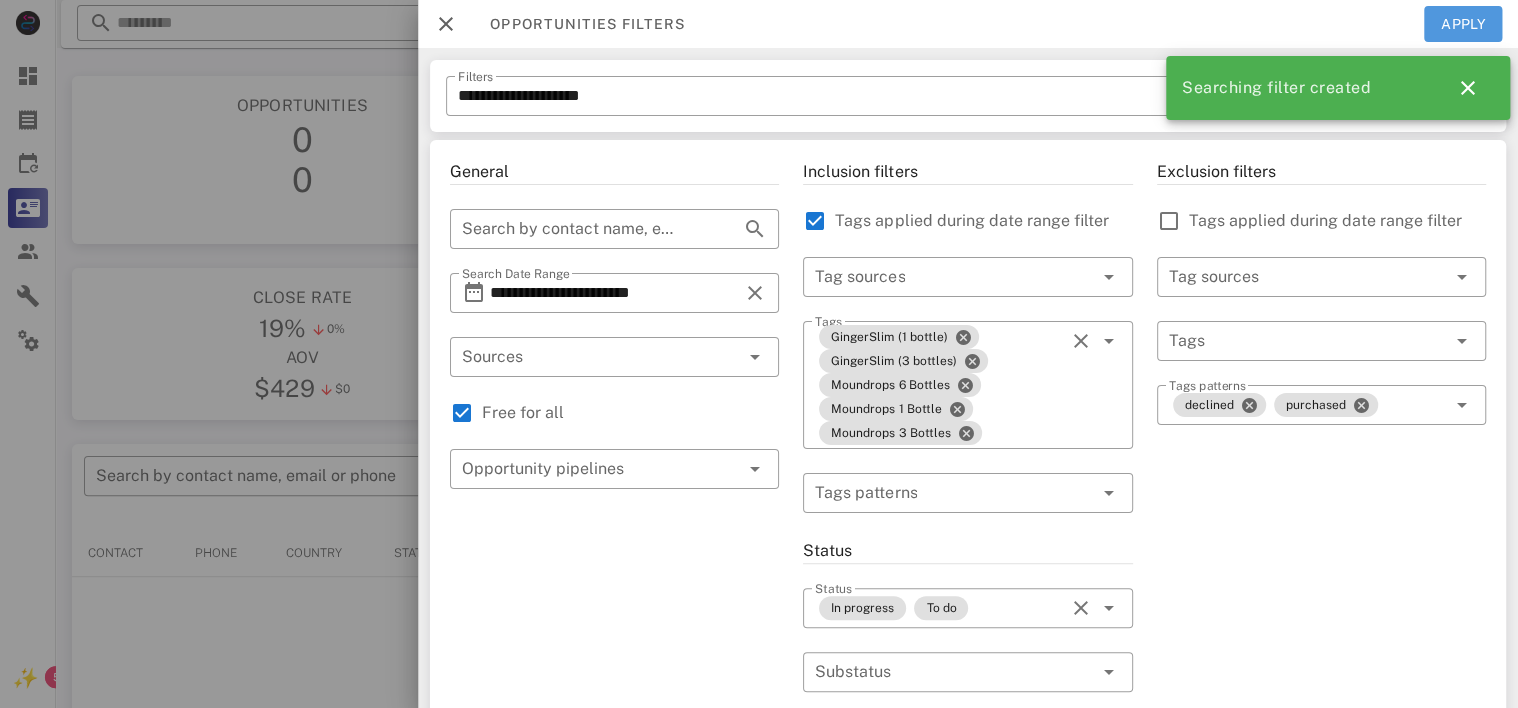 click on "Apply" at bounding box center [1463, 24] 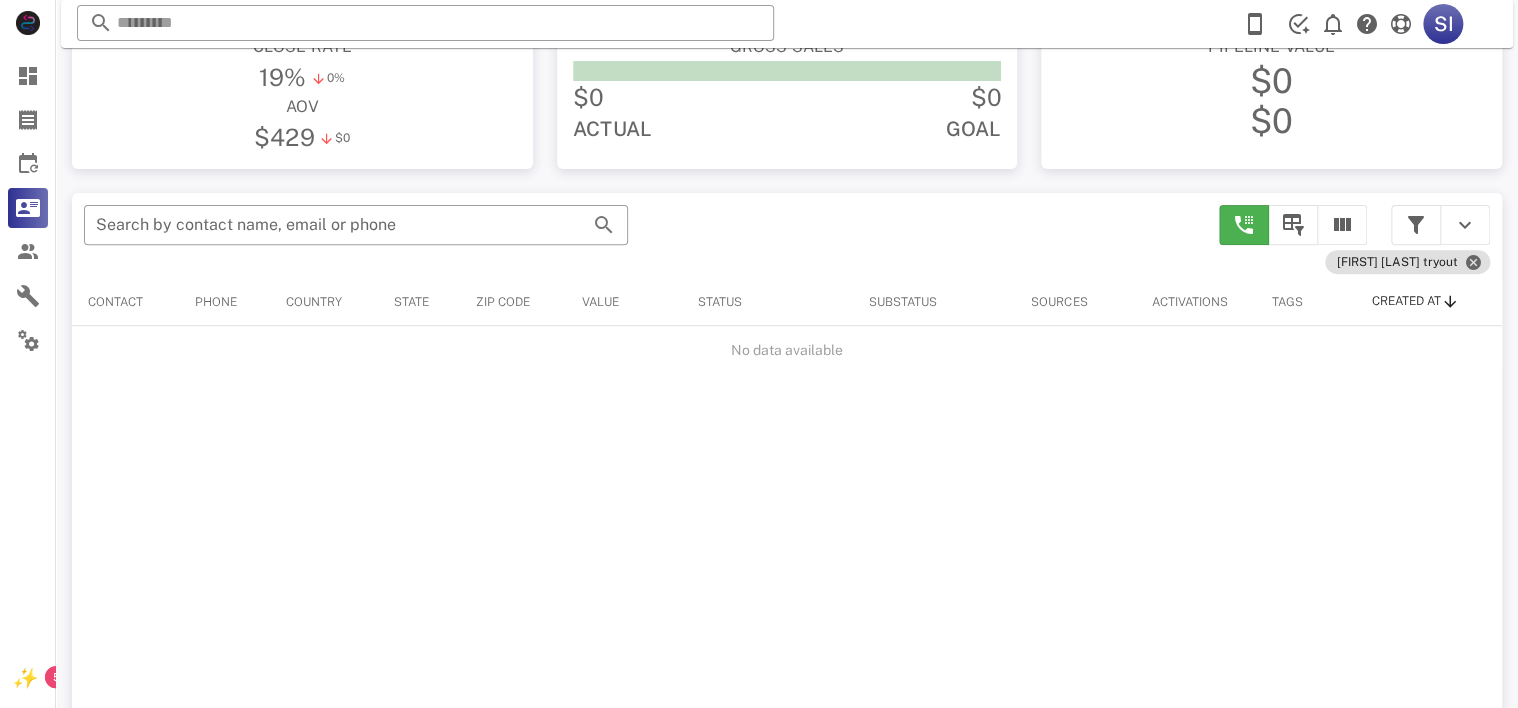 scroll, scrollTop: 263, scrollLeft: 0, axis: vertical 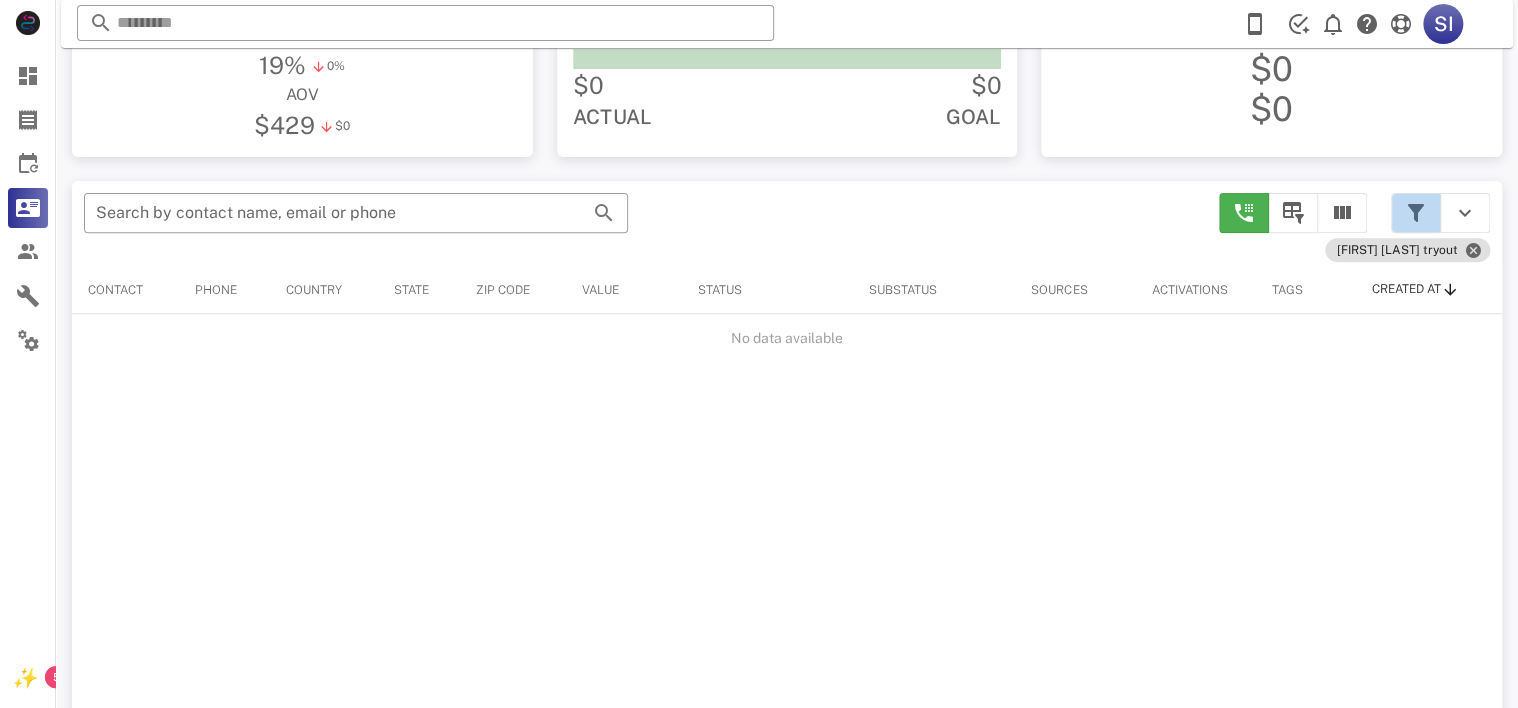 click at bounding box center [1416, 213] 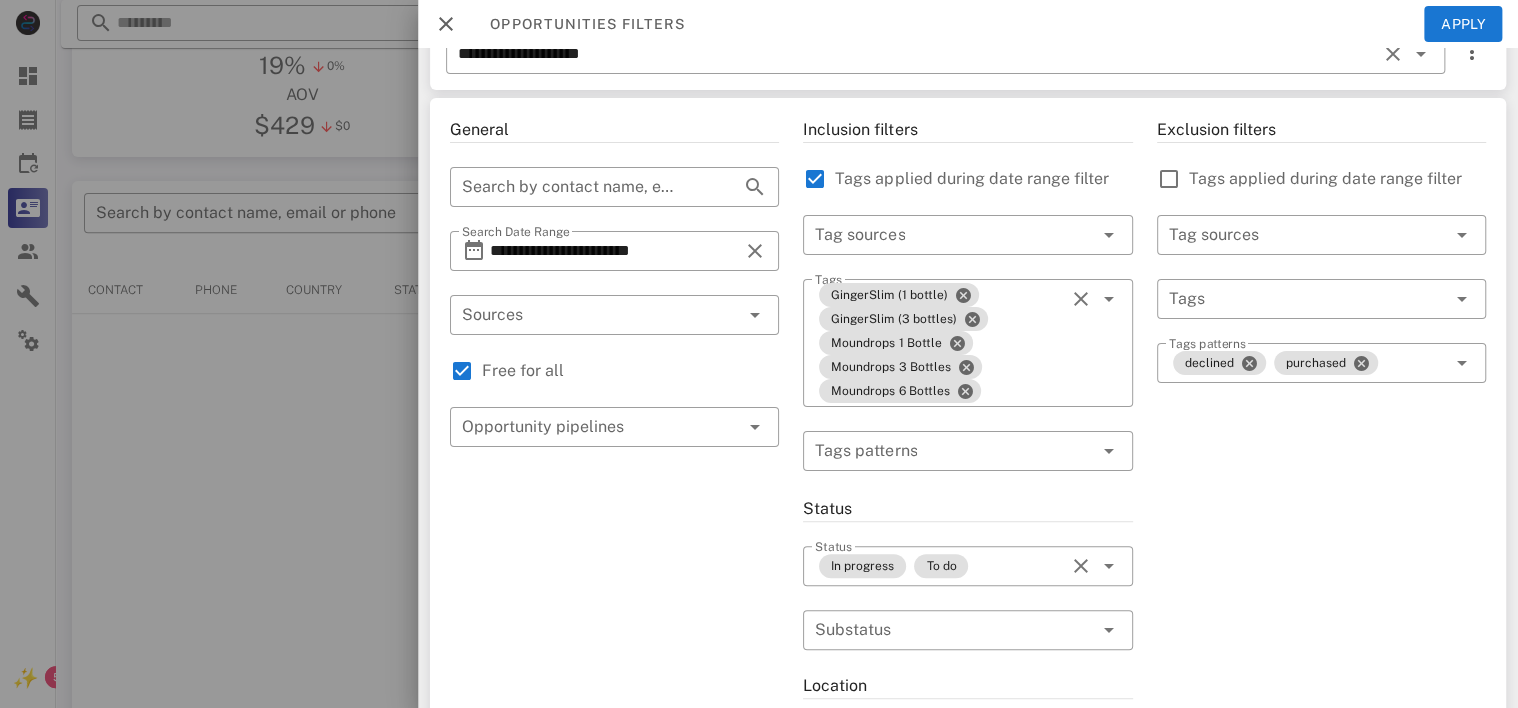 scroll, scrollTop: 0, scrollLeft: 0, axis: both 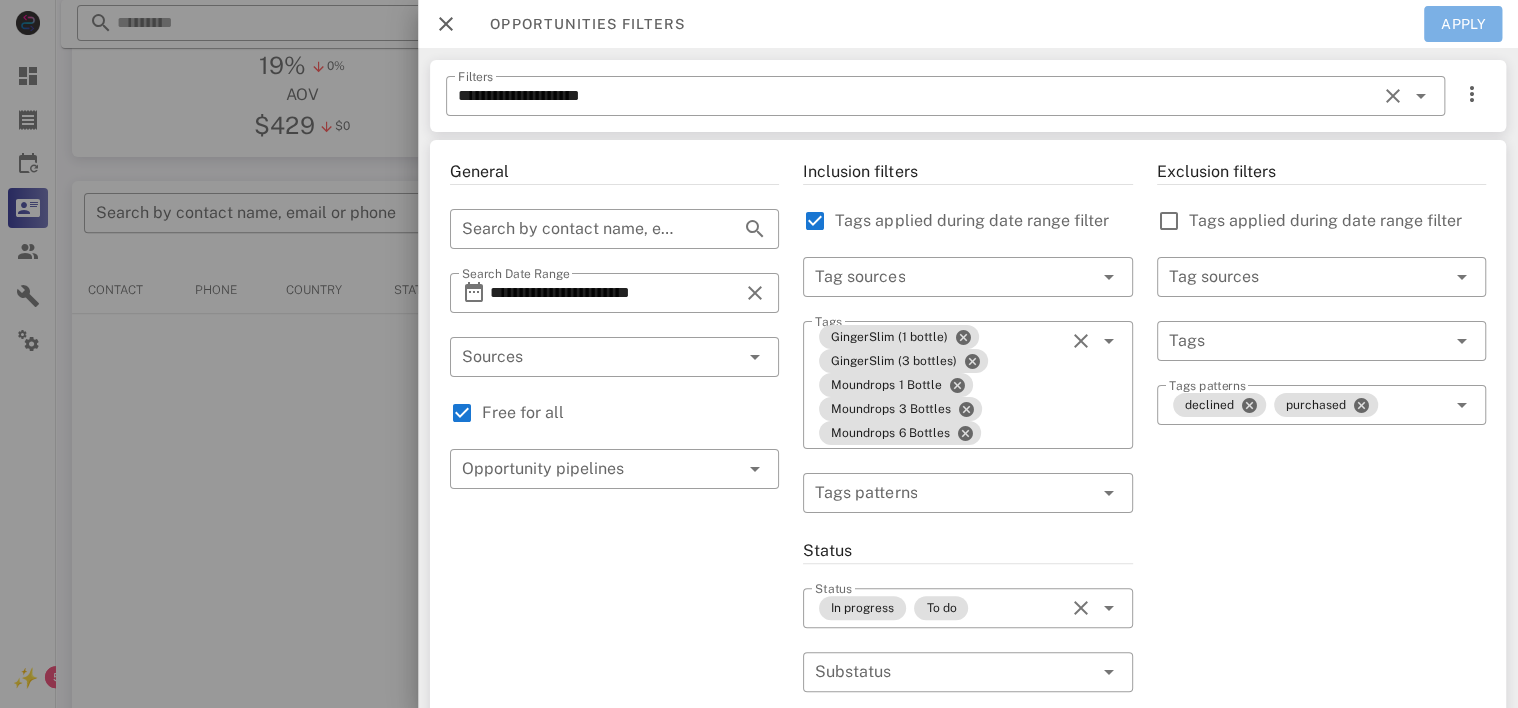 click on "Apply" at bounding box center [1463, 24] 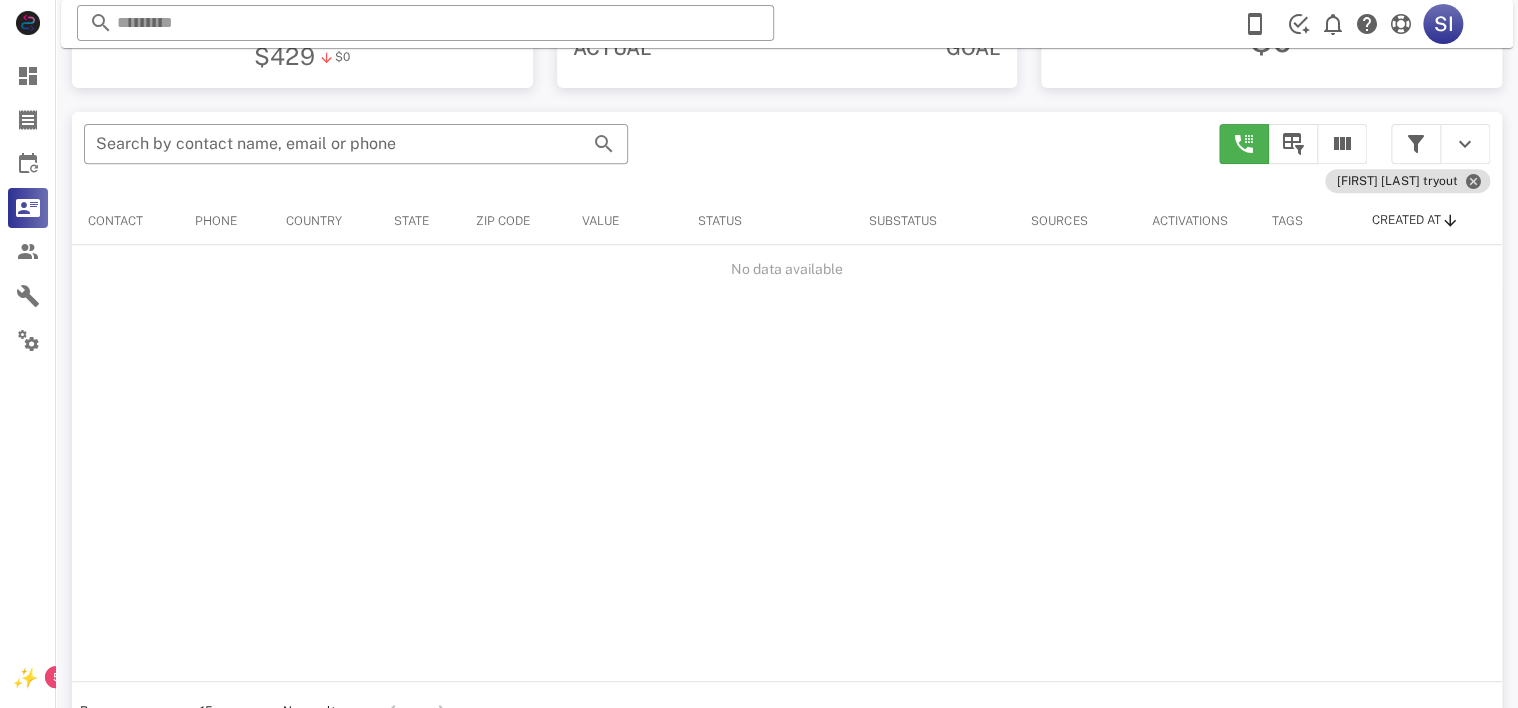 scroll, scrollTop: 331, scrollLeft: 0, axis: vertical 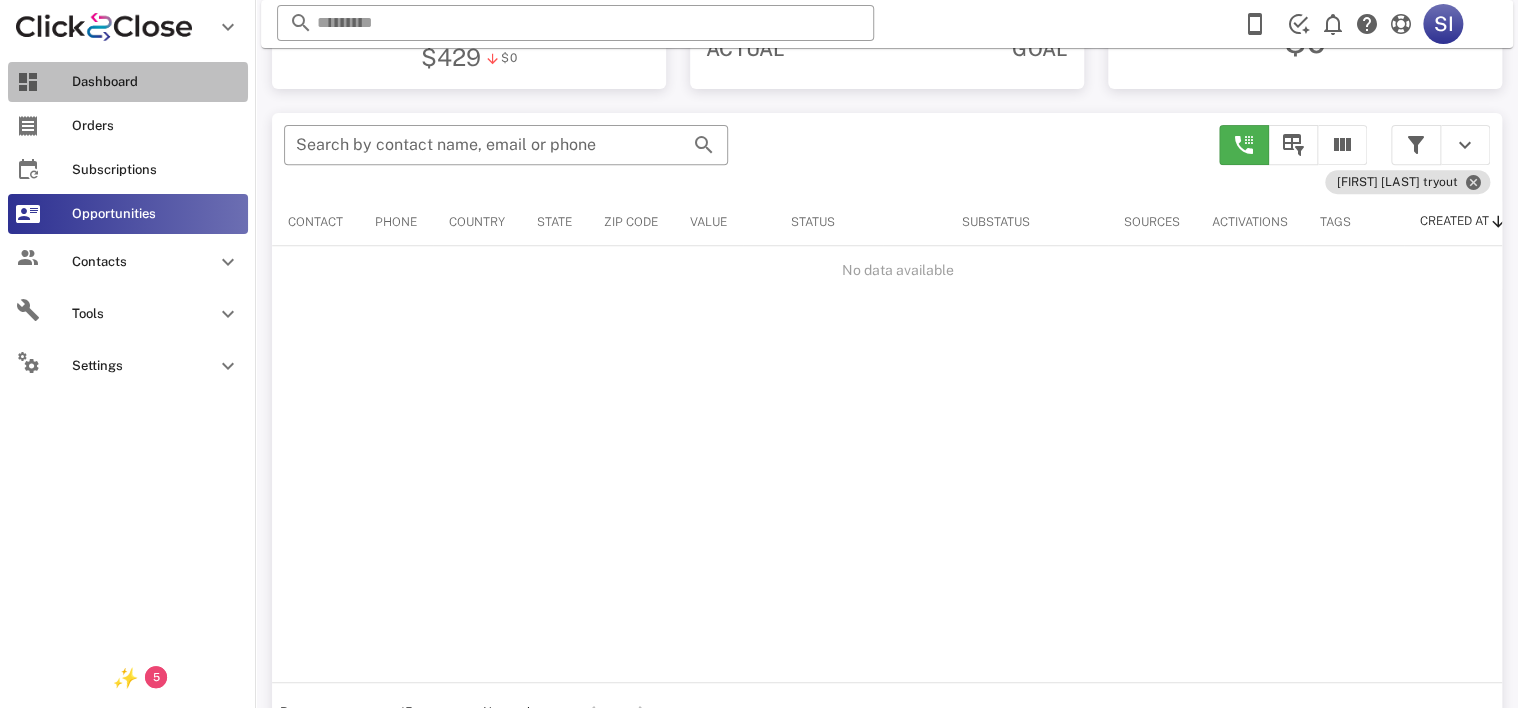 click on "Dashboard" at bounding box center [156, 82] 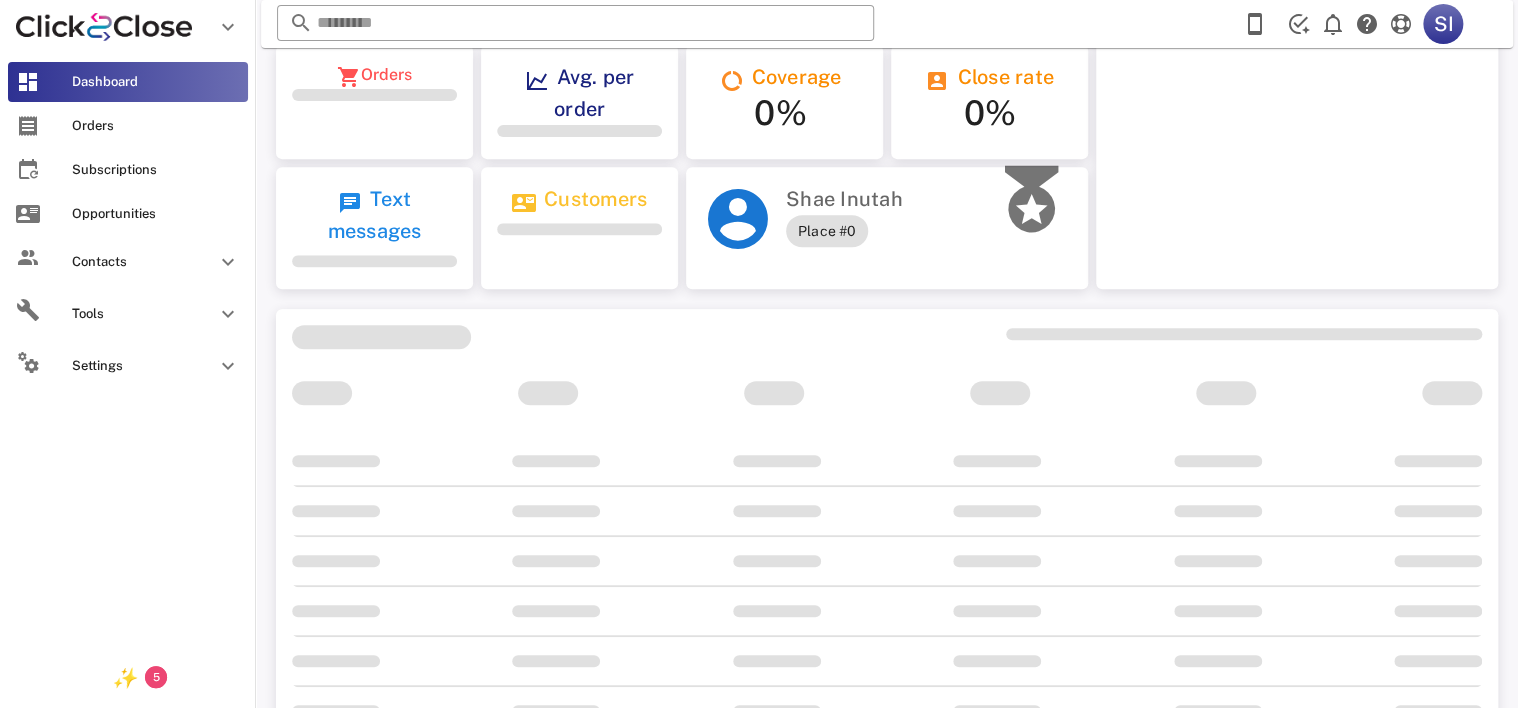 scroll, scrollTop: 0, scrollLeft: 0, axis: both 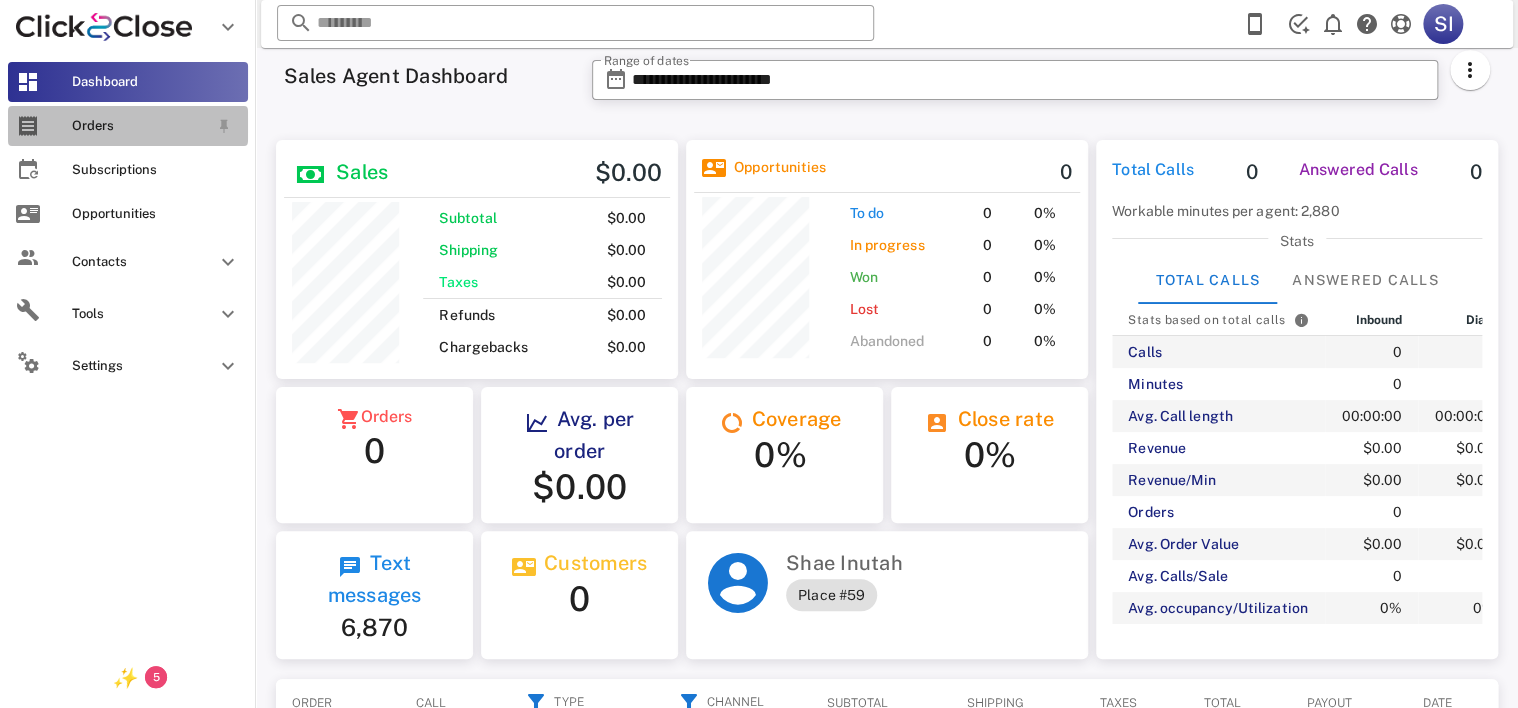 click on "Orders" at bounding box center [140, 126] 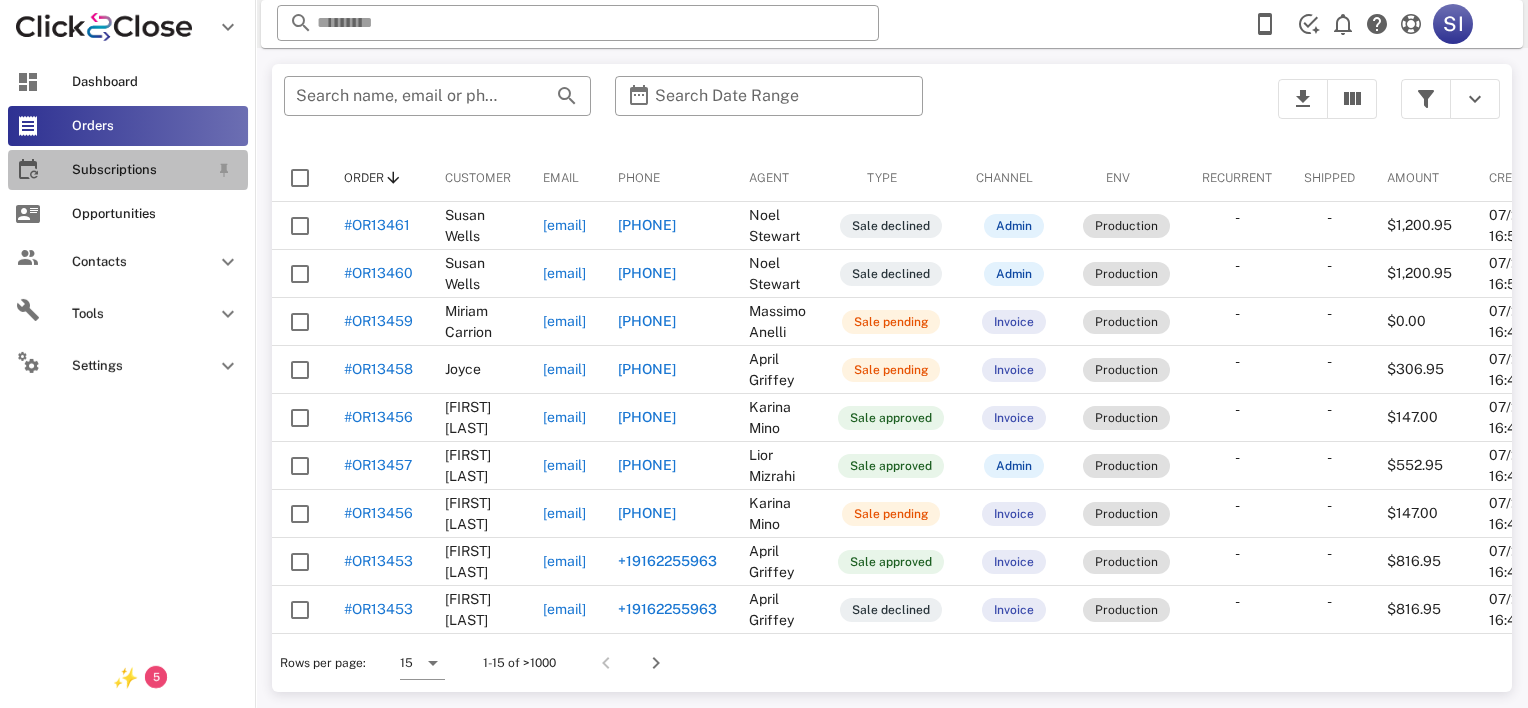 click on "Subscriptions" at bounding box center (128, 170) 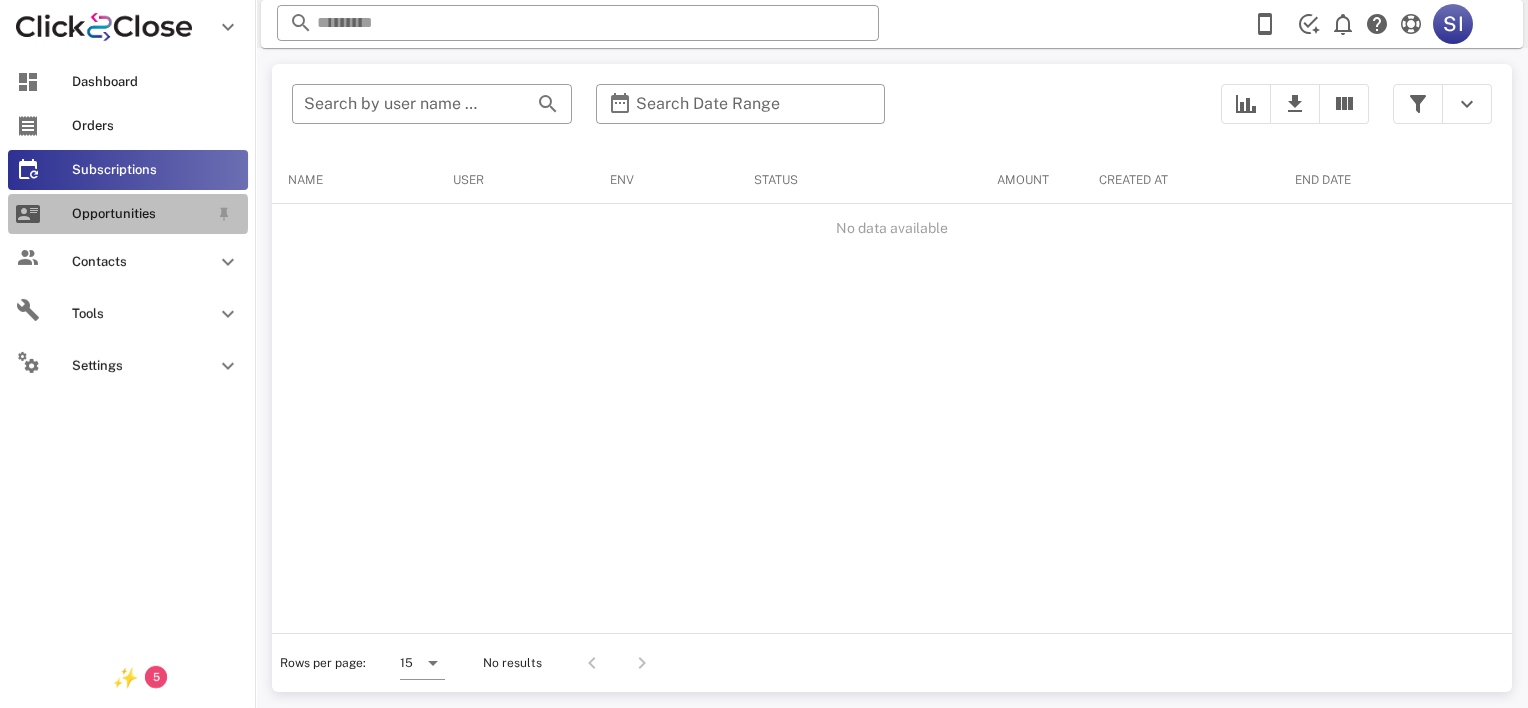 click on "Opportunities" at bounding box center (140, 214) 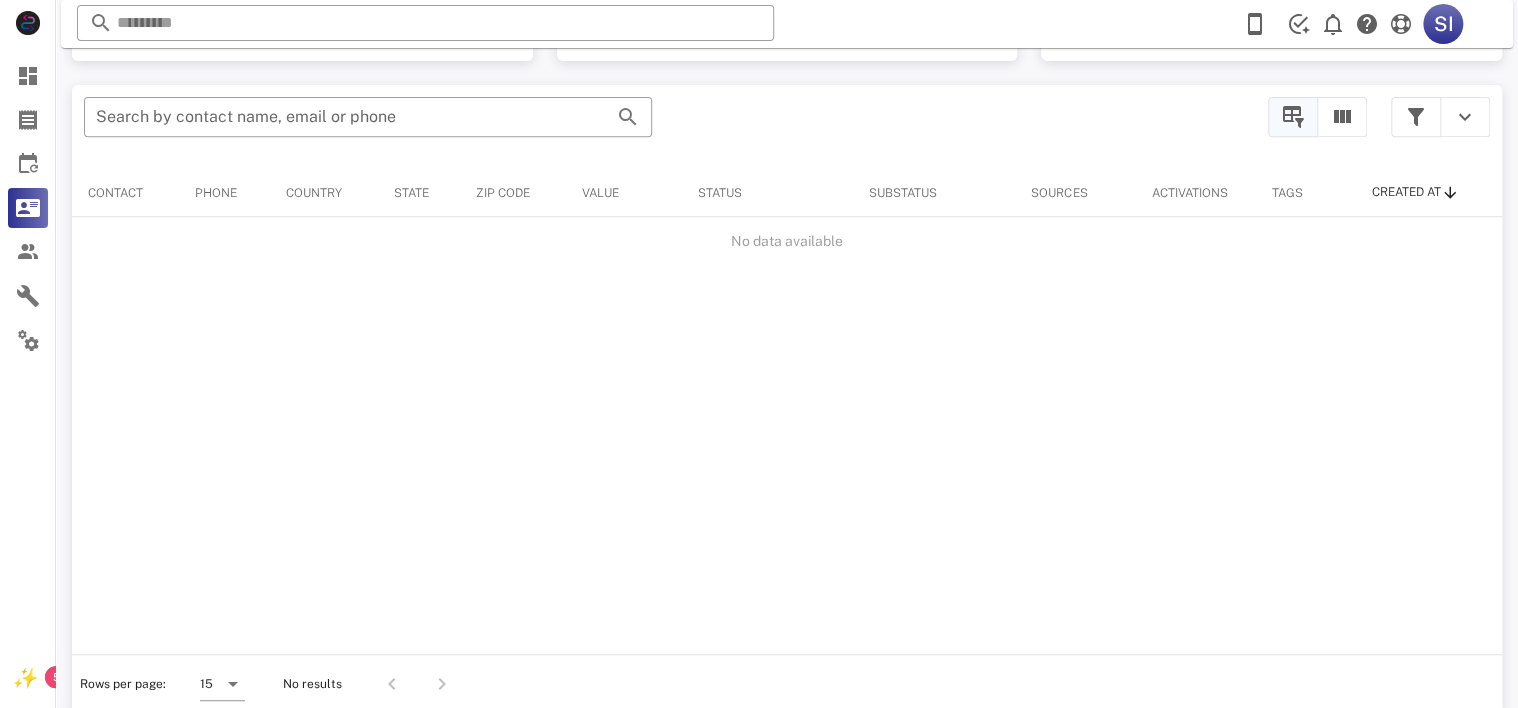 scroll, scrollTop: 380, scrollLeft: 0, axis: vertical 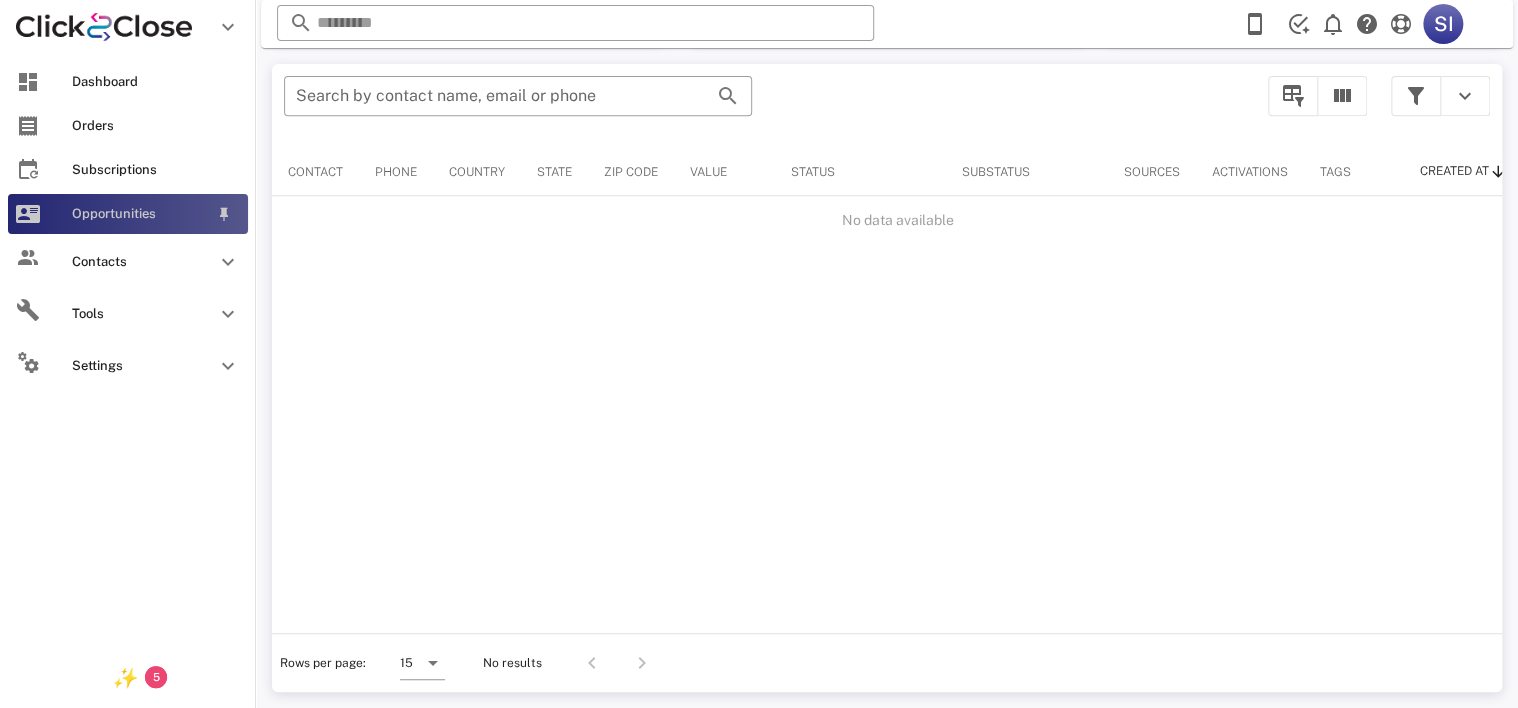 click on "Opportunities" at bounding box center [140, 214] 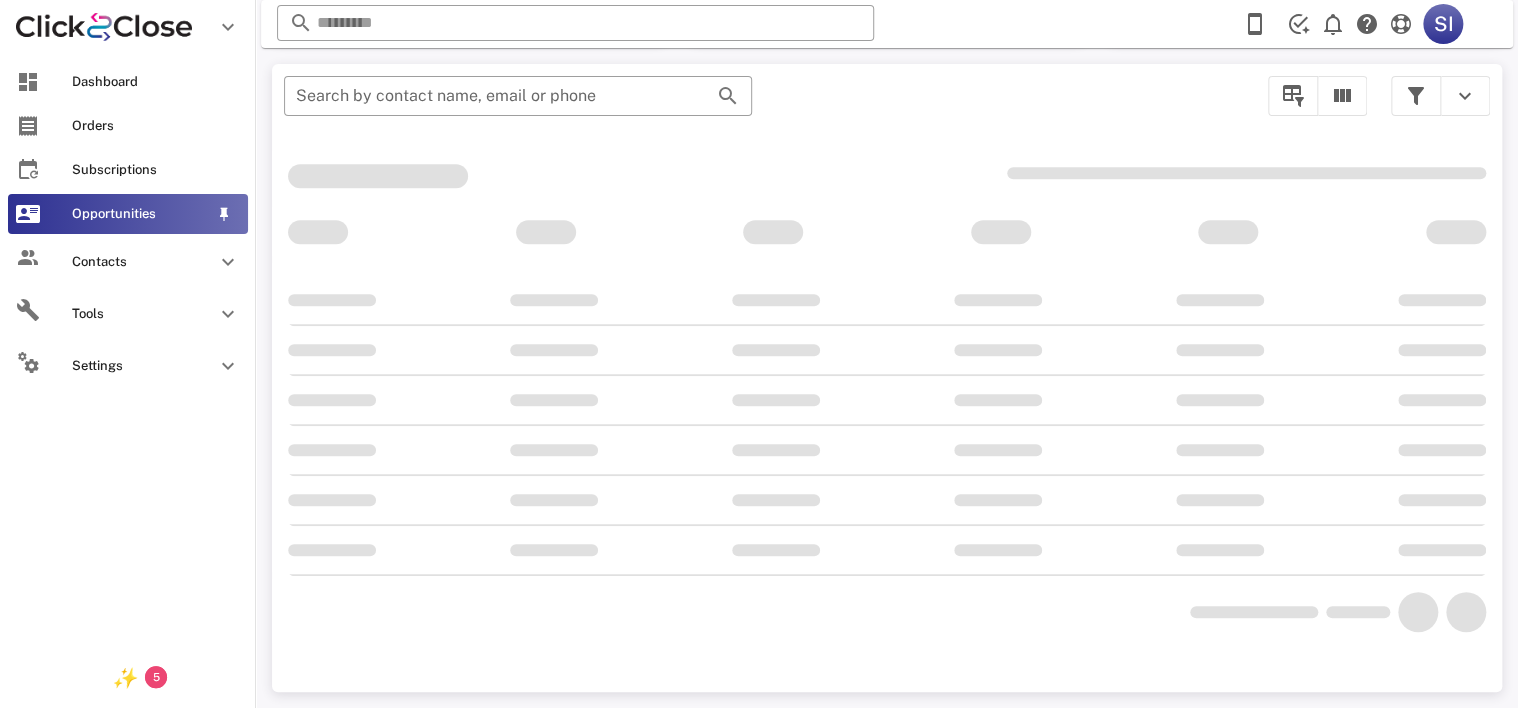 scroll, scrollTop: 356, scrollLeft: 0, axis: vertical 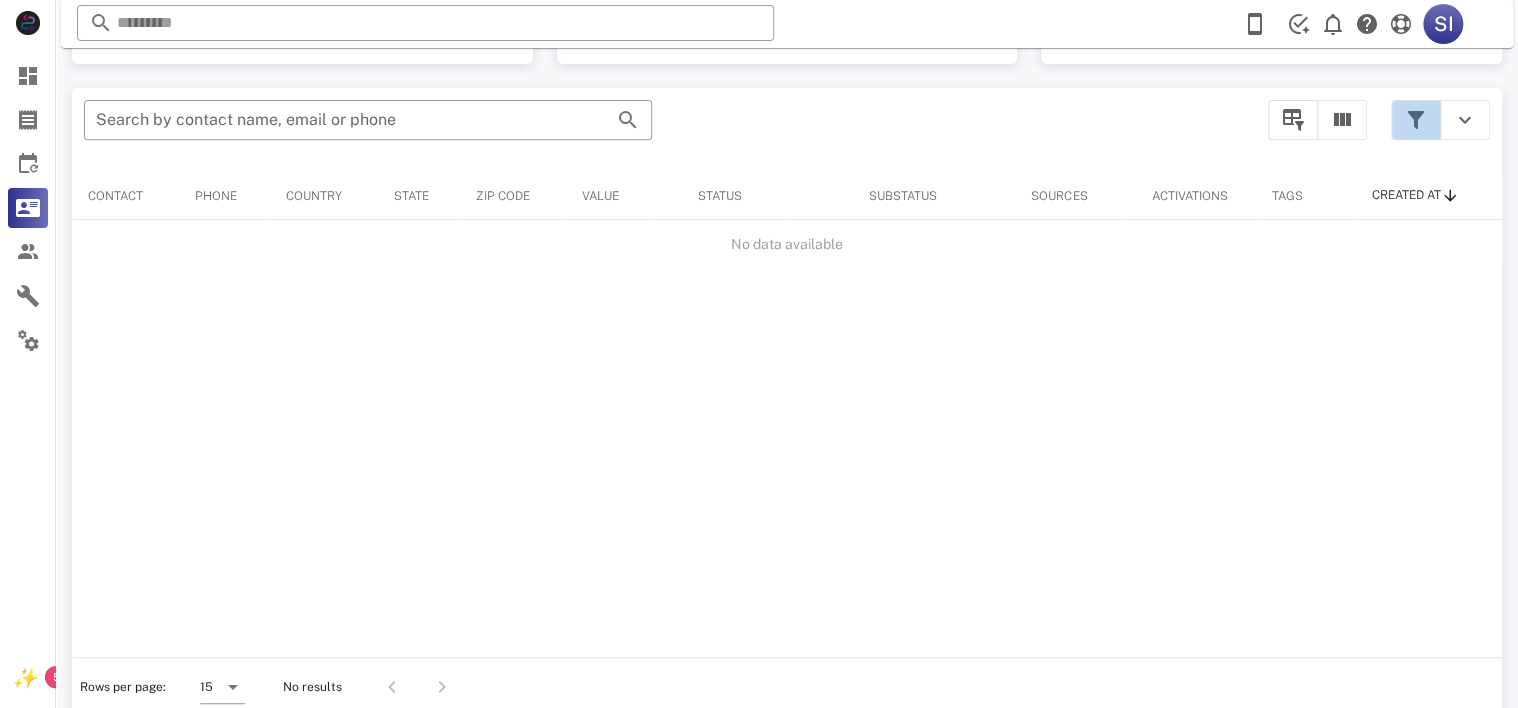 click at bounding box center [1416, 120] 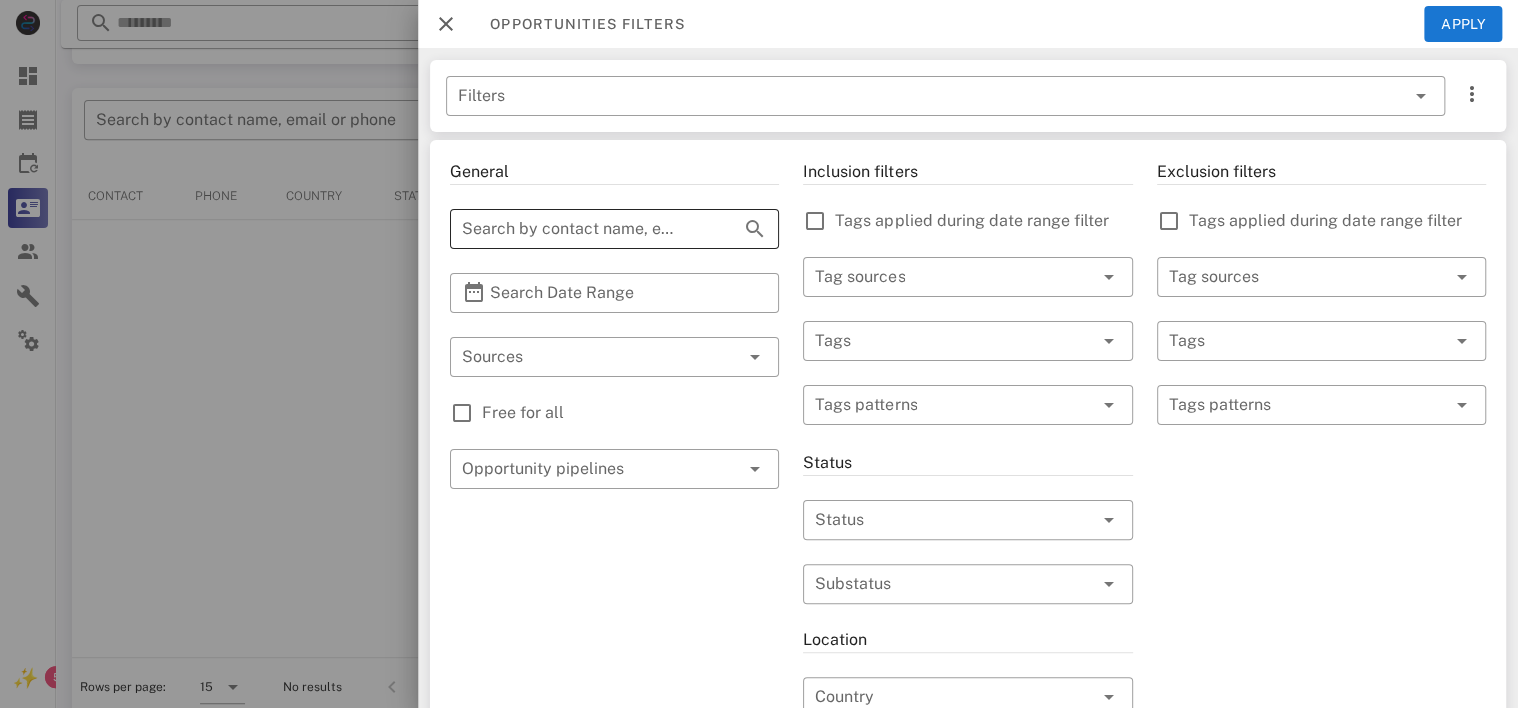 click at bounding box center (755, 229) 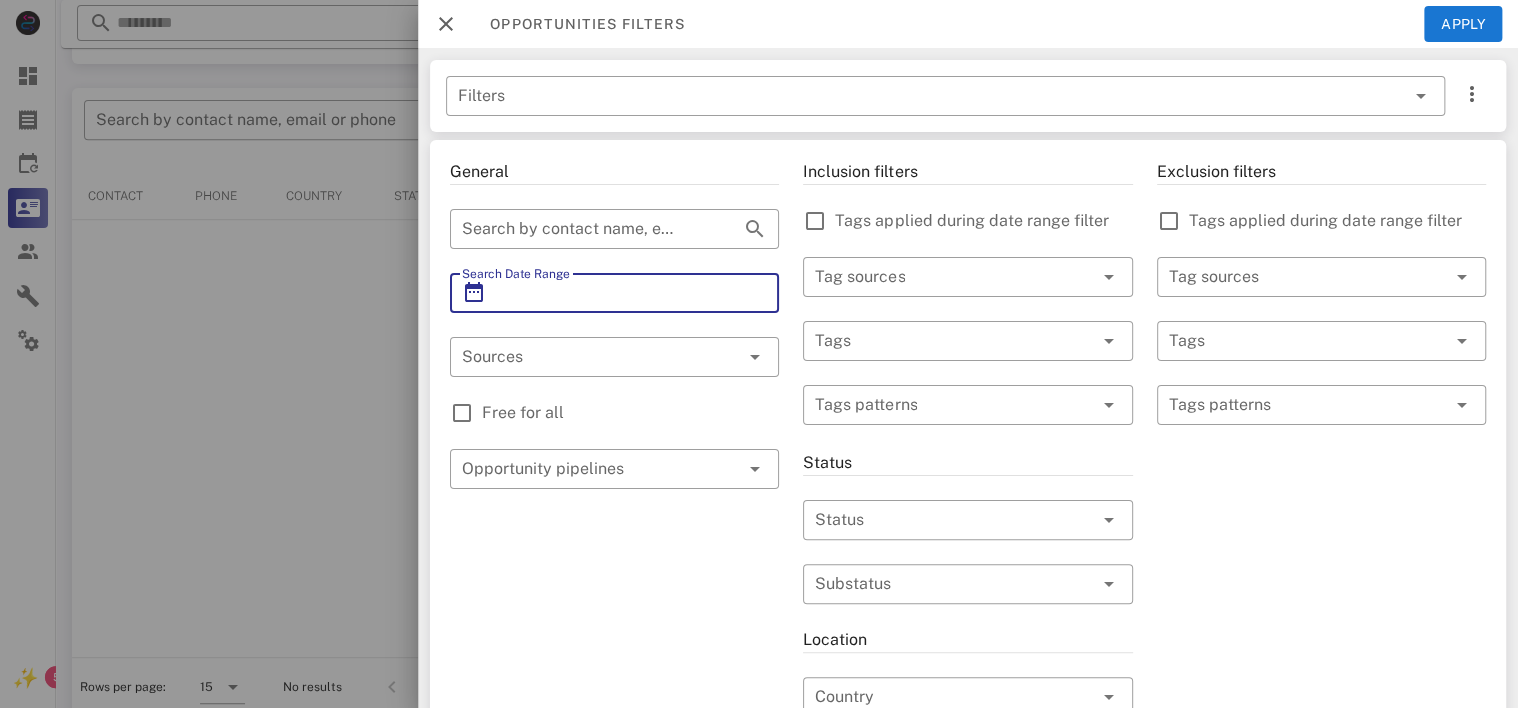 click on "Search Date Range" at bounding box center (614, 293) 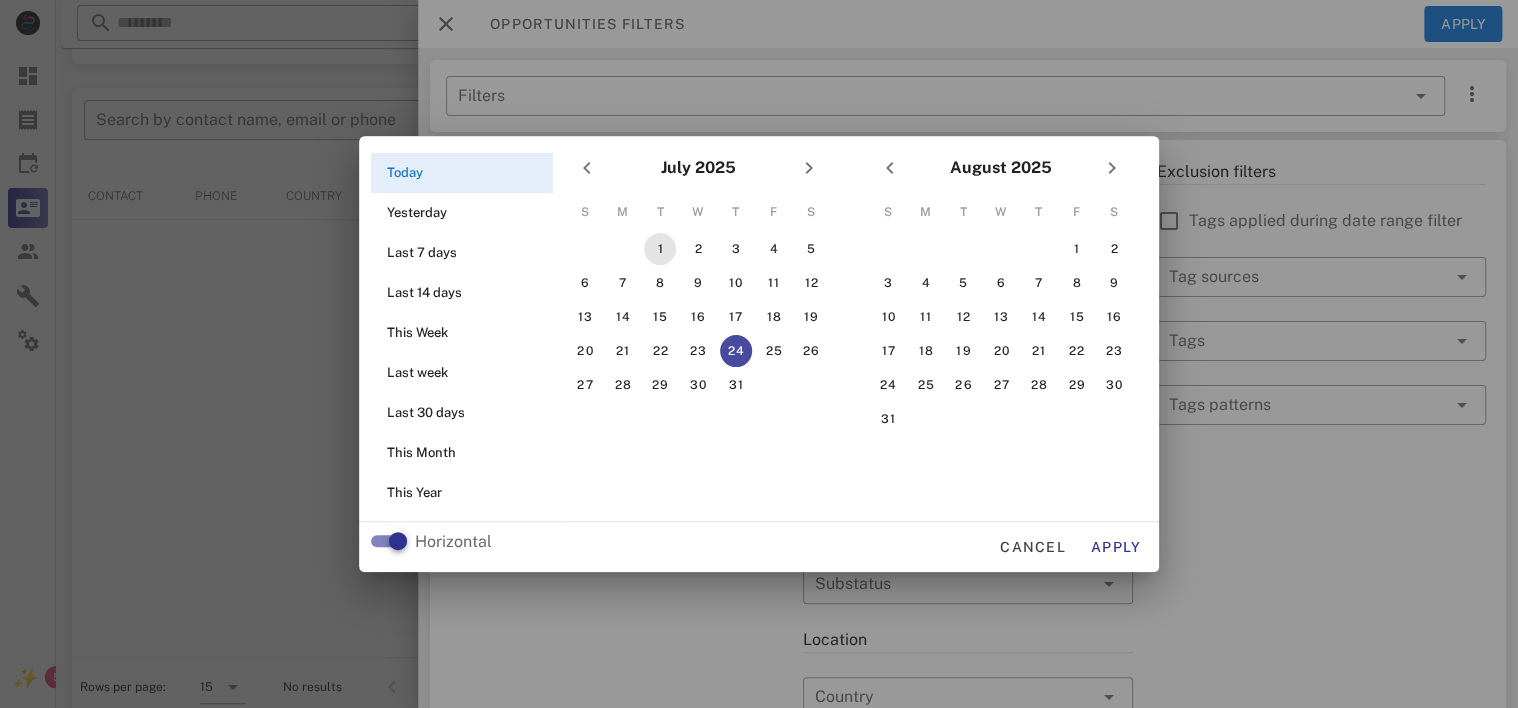 click on "1" at bounding box center (660, 249) 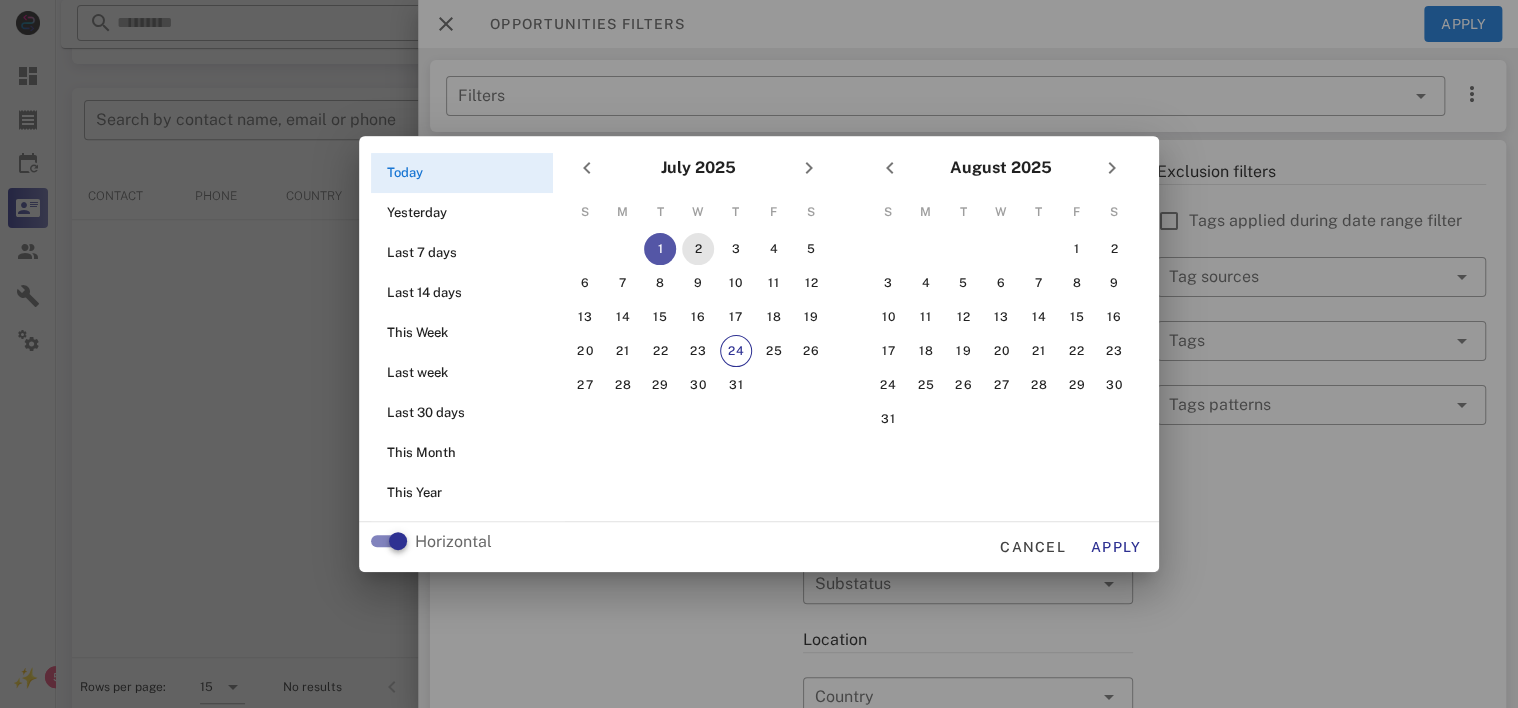 click on "2" at bounding box center (698, 249) 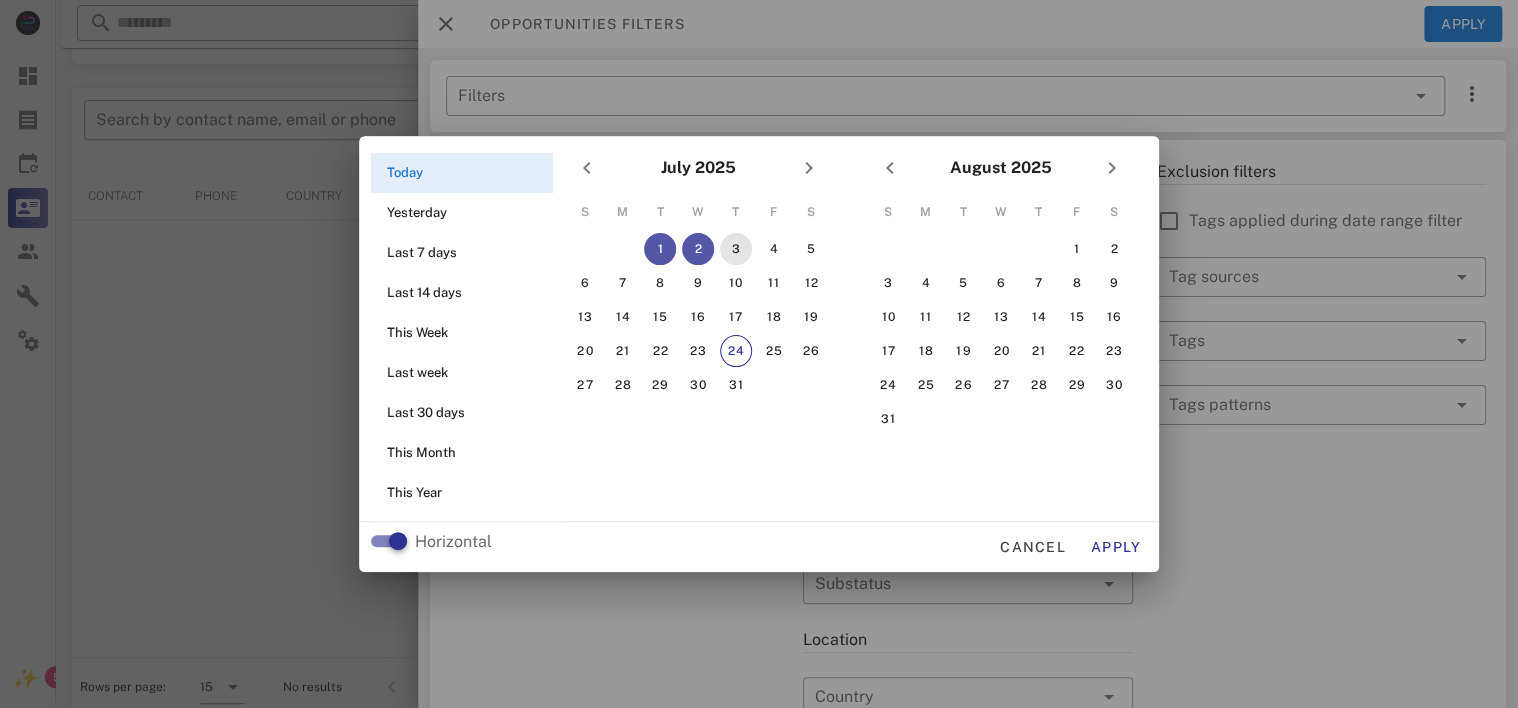 click on "3" at bounding box center [736, 249] 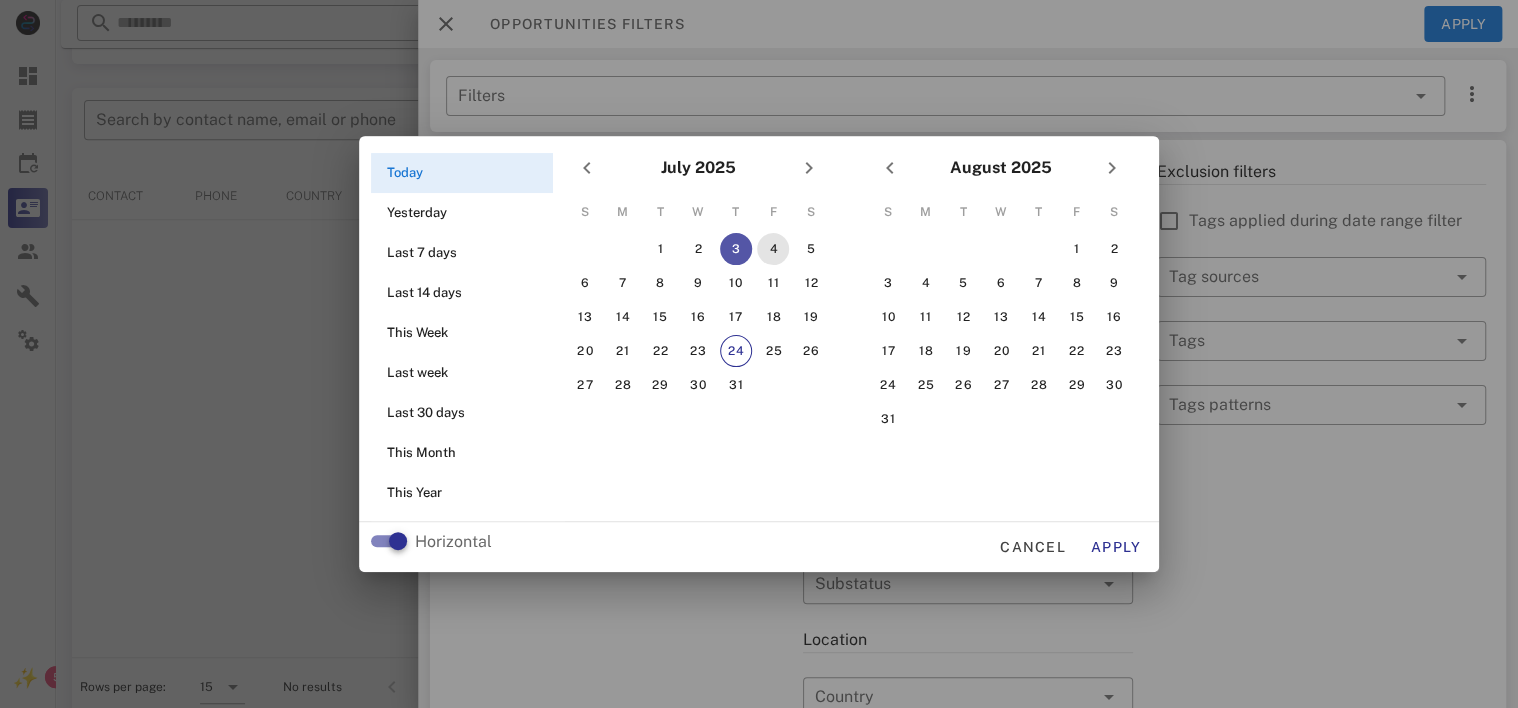 click on "4" at bounding box center [773, 249] 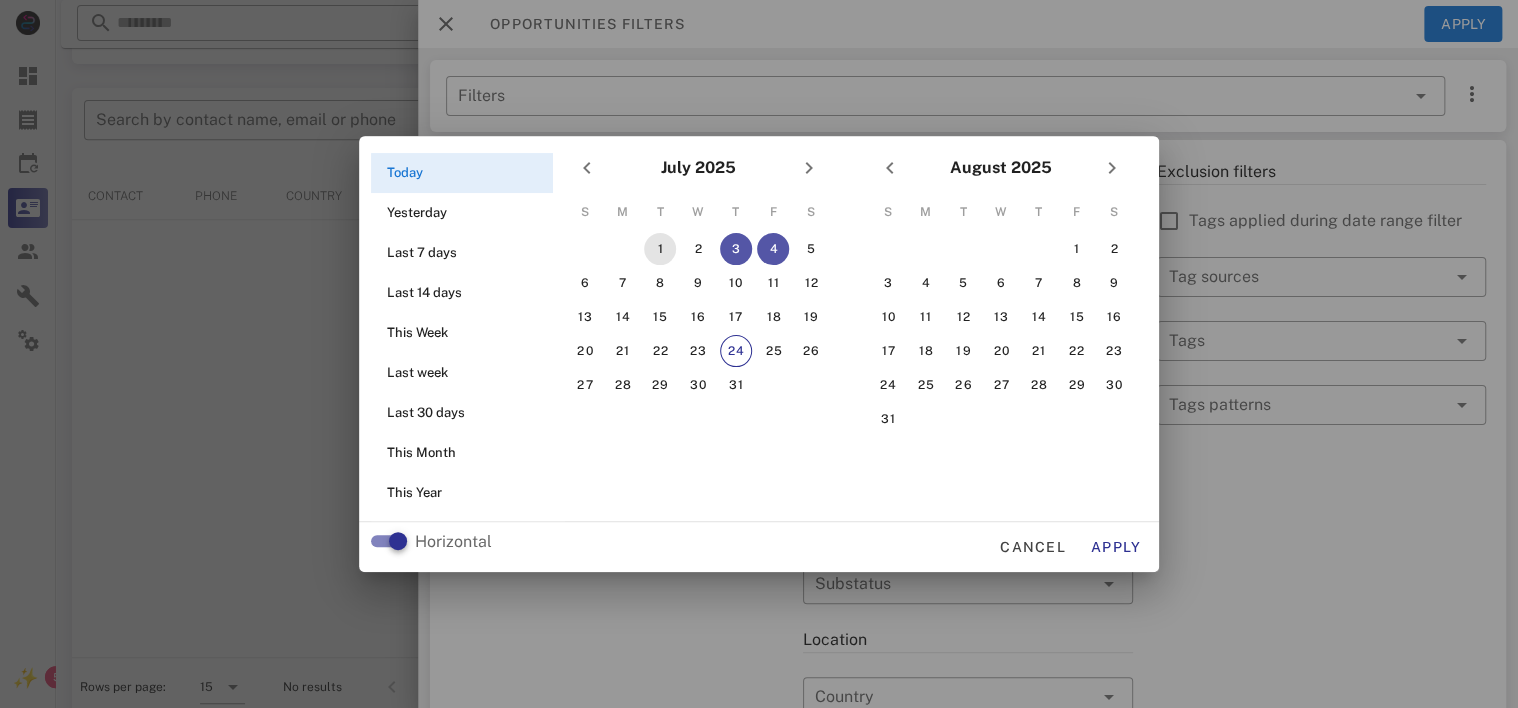 click on "1" at bounding box center (660, 249) 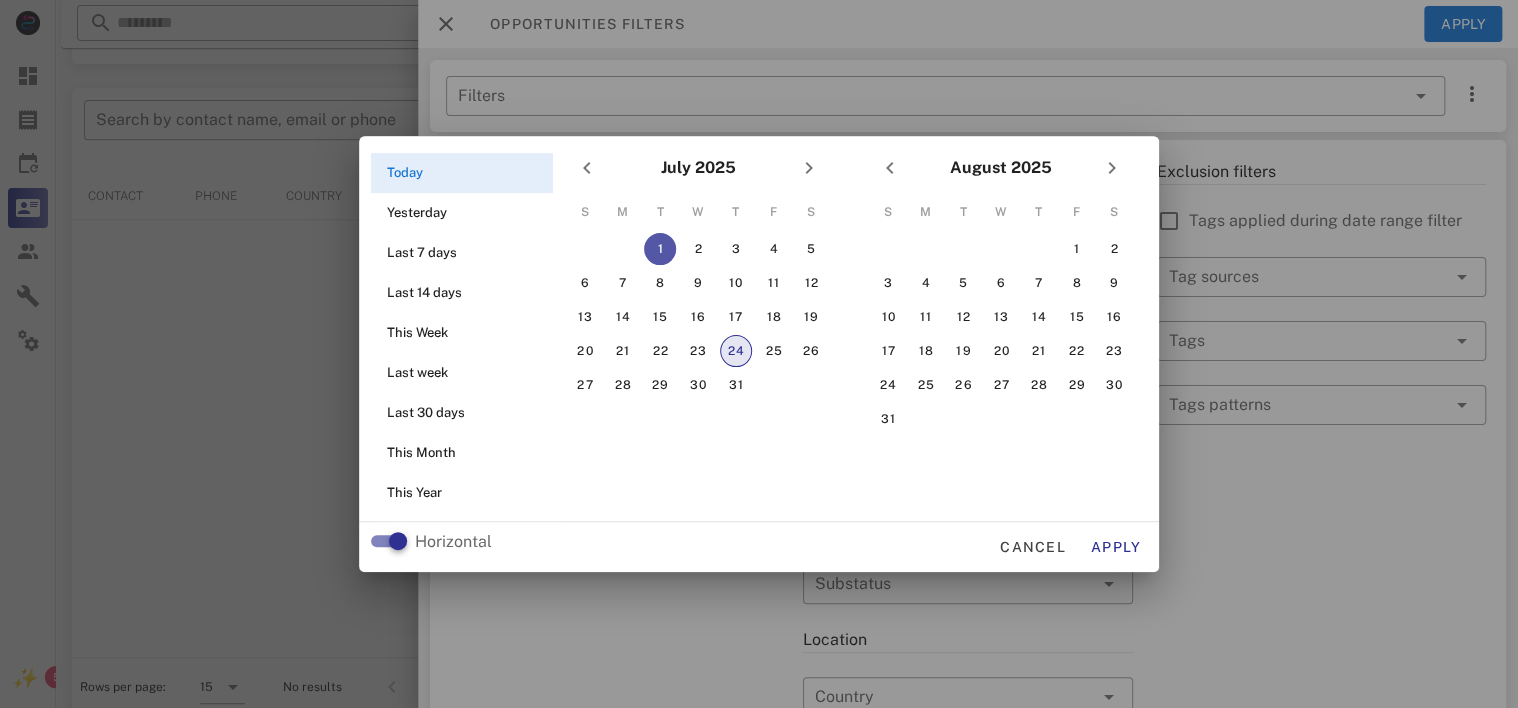 click on "24" at bounding box center (736, 351) 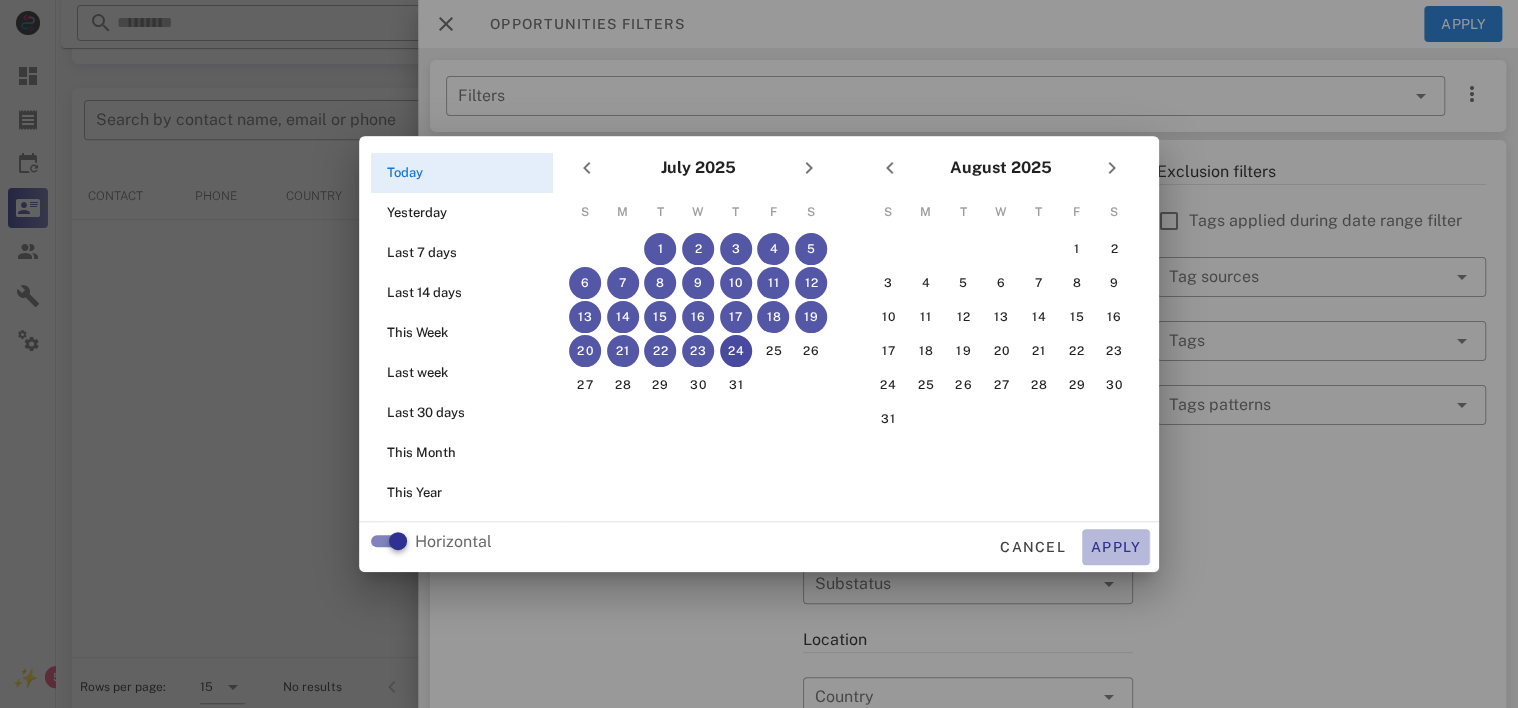 click on "Apply" at bounding box center (1116, 547) 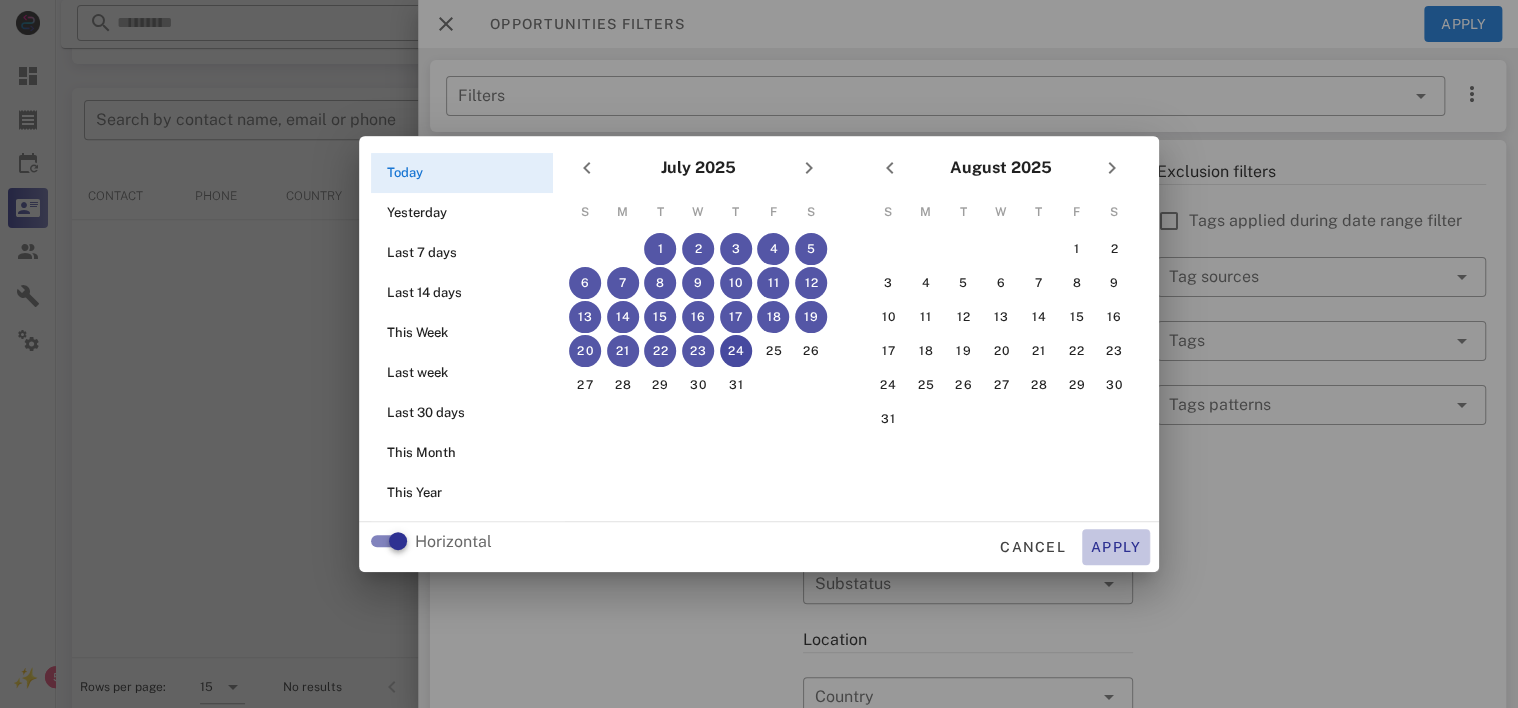 type on "**********" 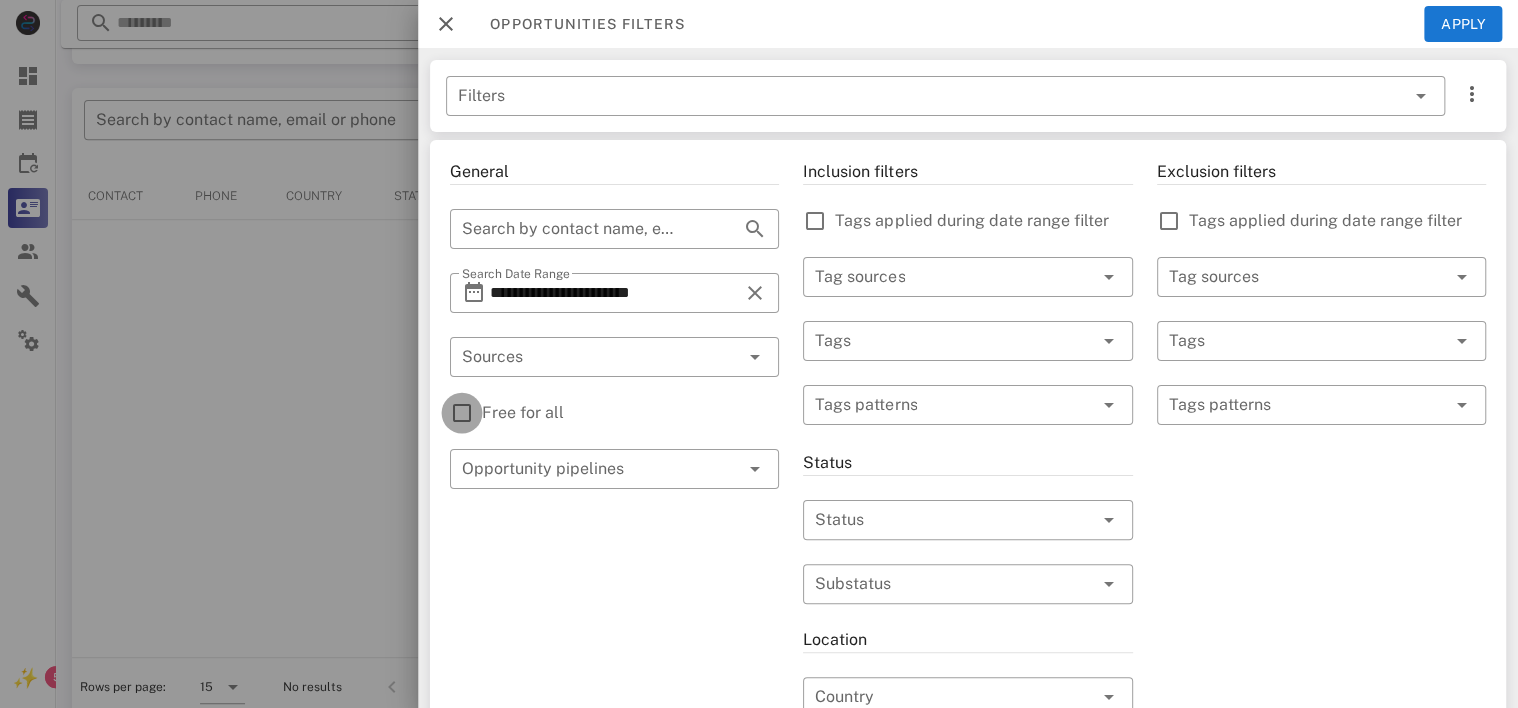click at bounding box center [462, 413] 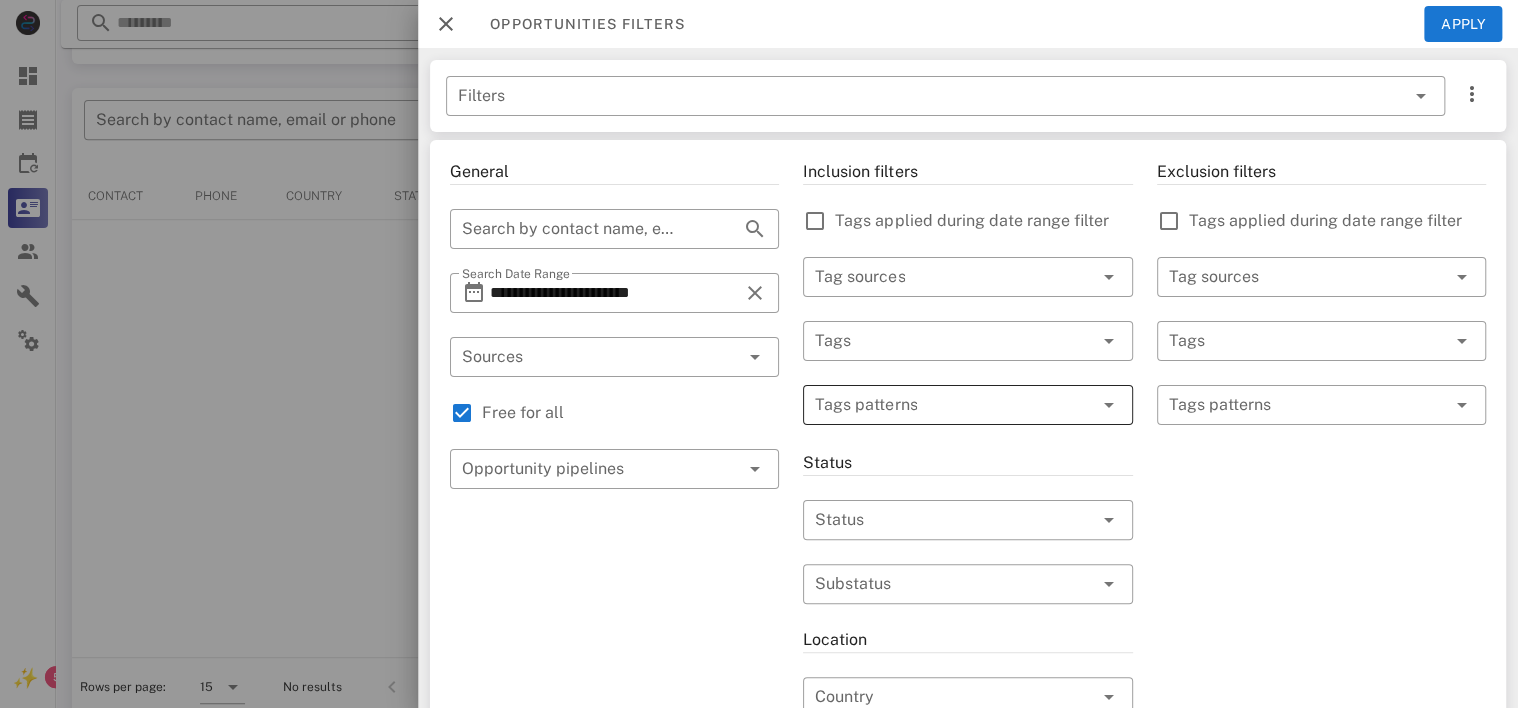 click at bounding box center (1109, 405) 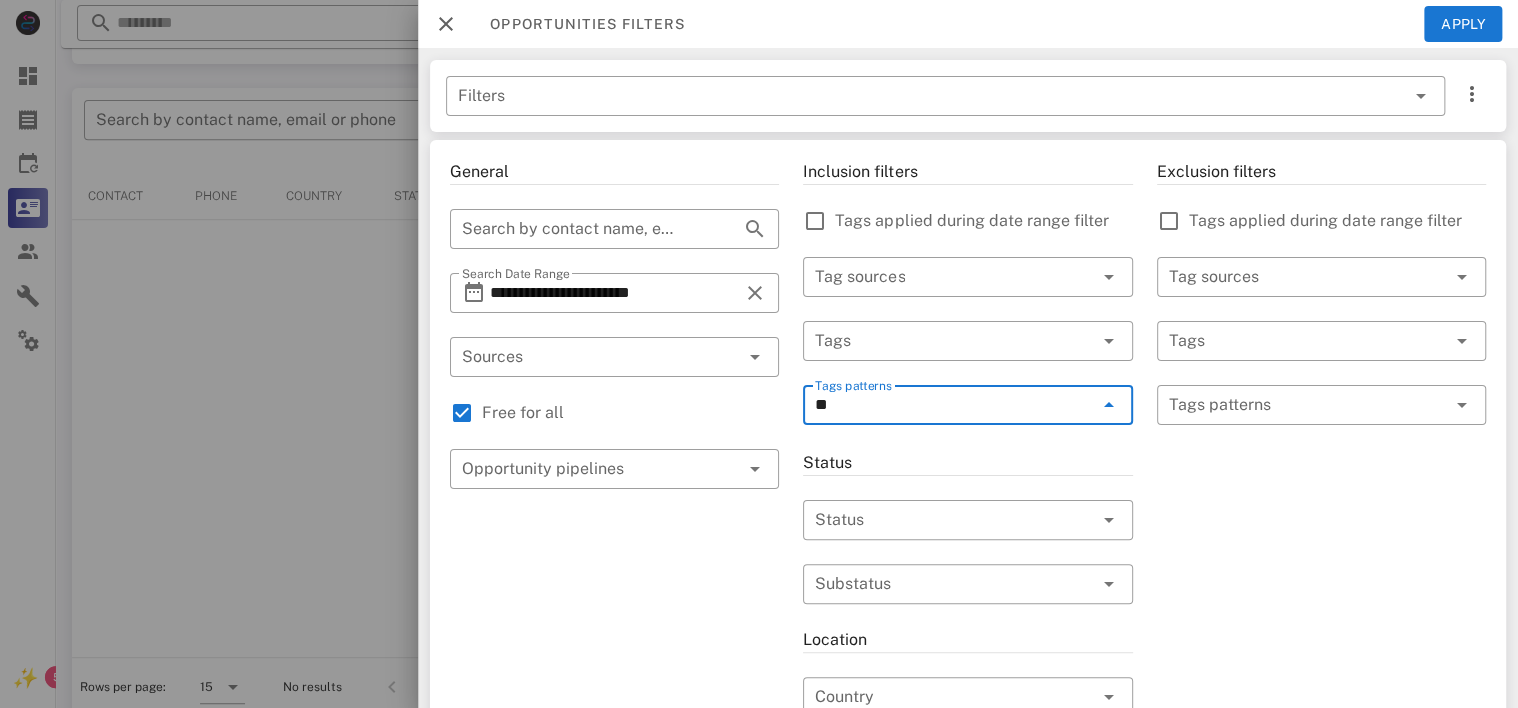 type on "*" 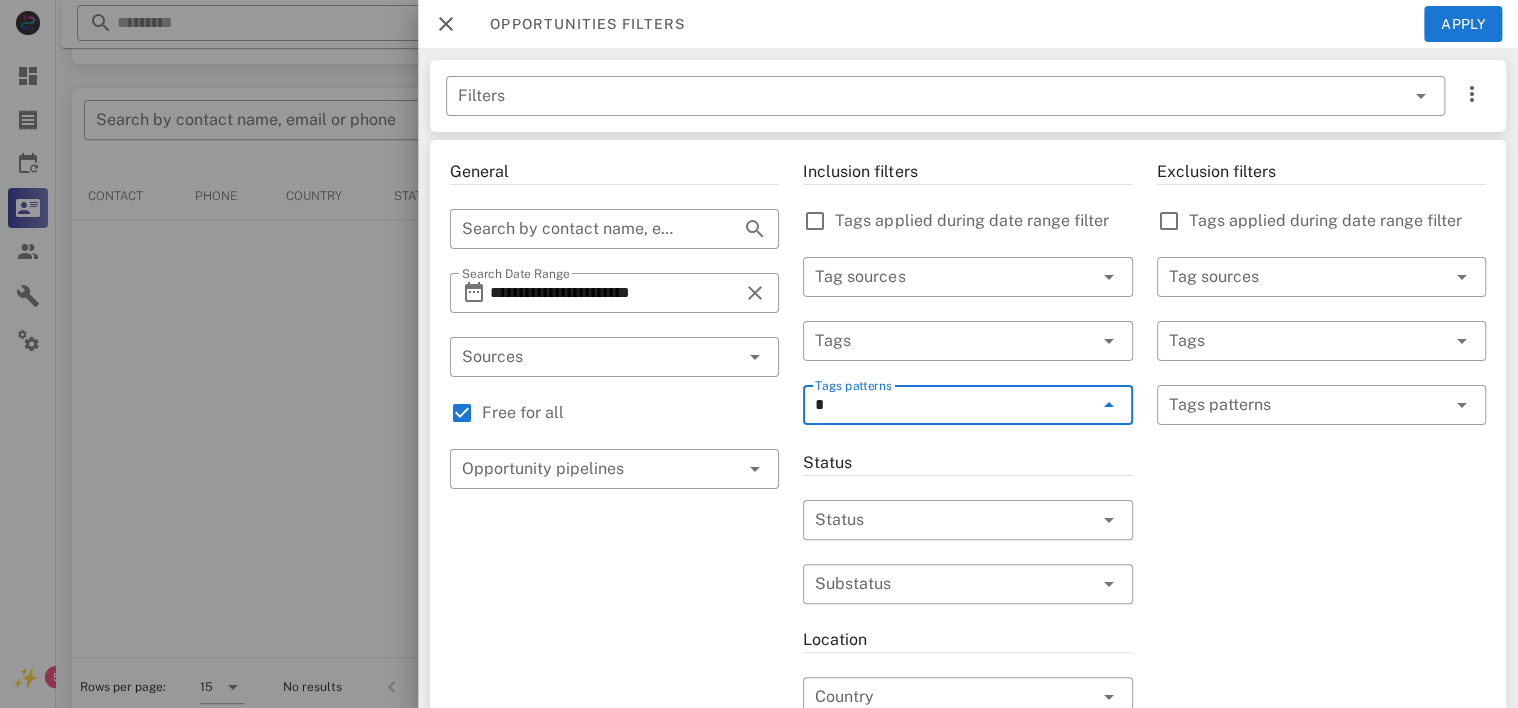 type 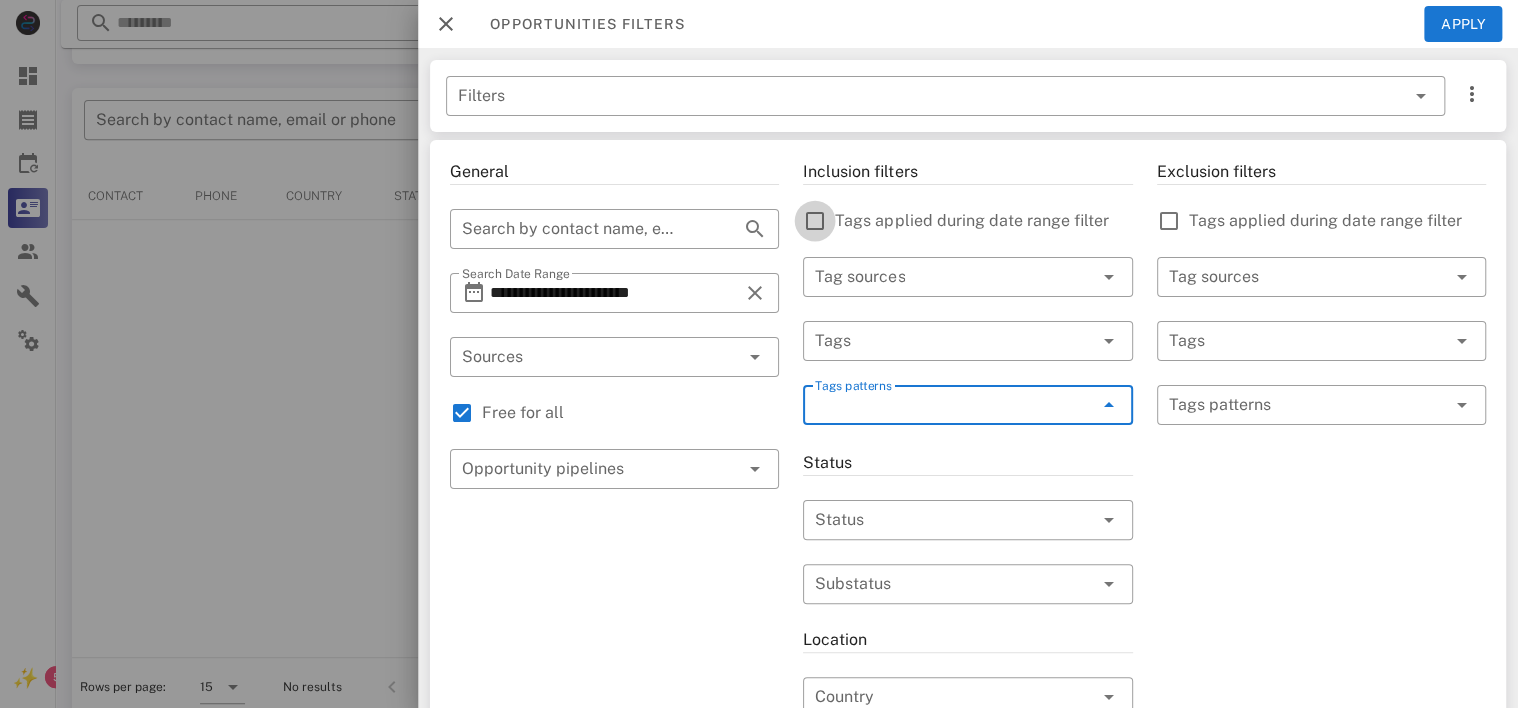 click at bounding box center [815, 221] 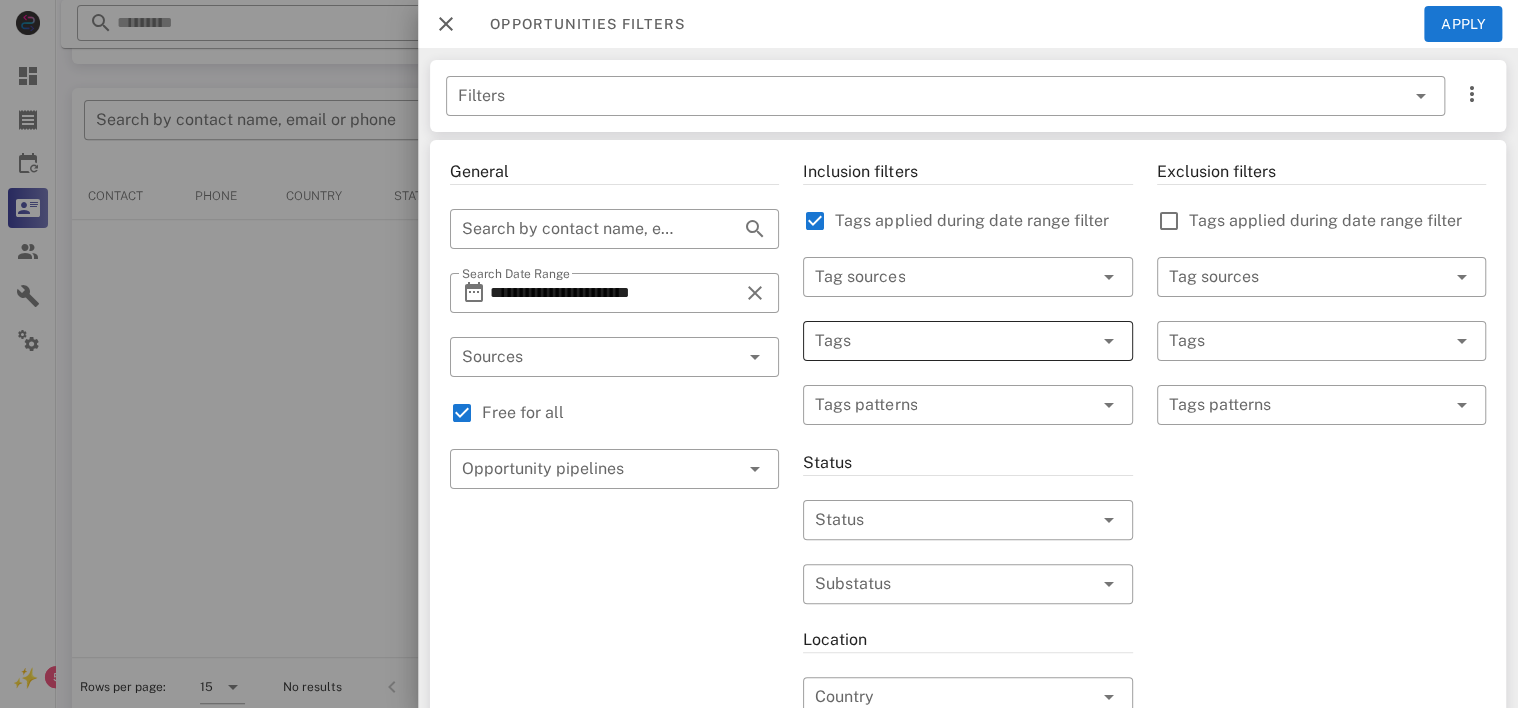 click at bounding box center [939, 341] 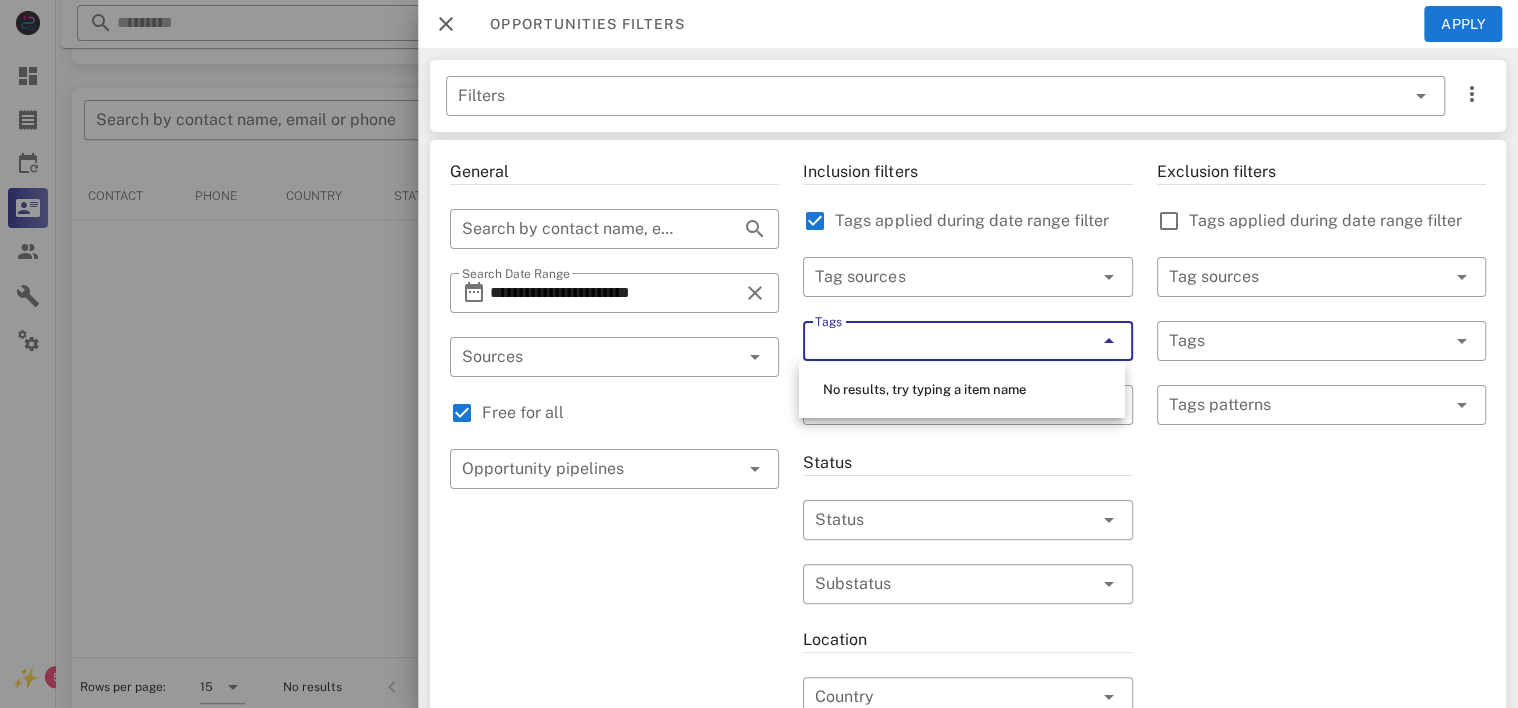 click on "Free for all" at bounding box center [630, 413] 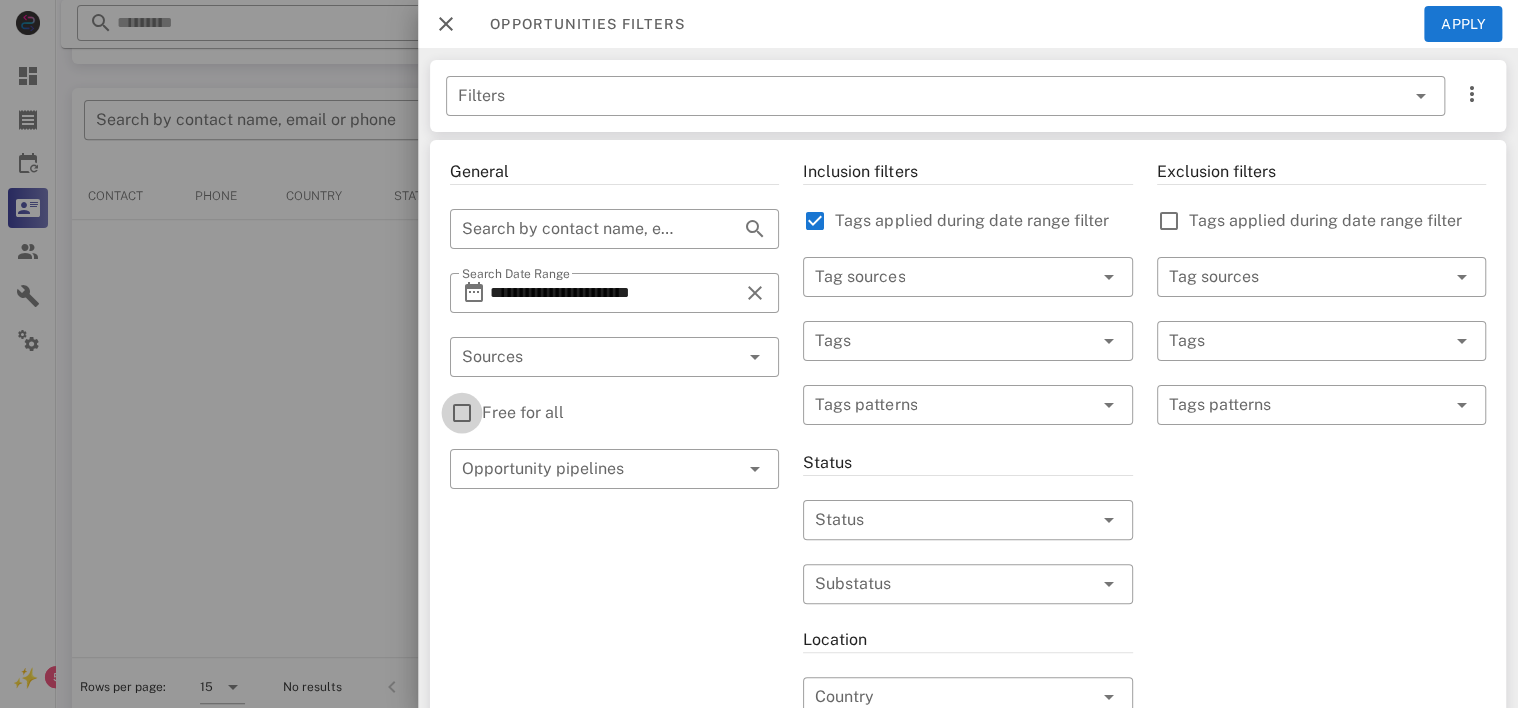 click at bounding box center [462, 413] 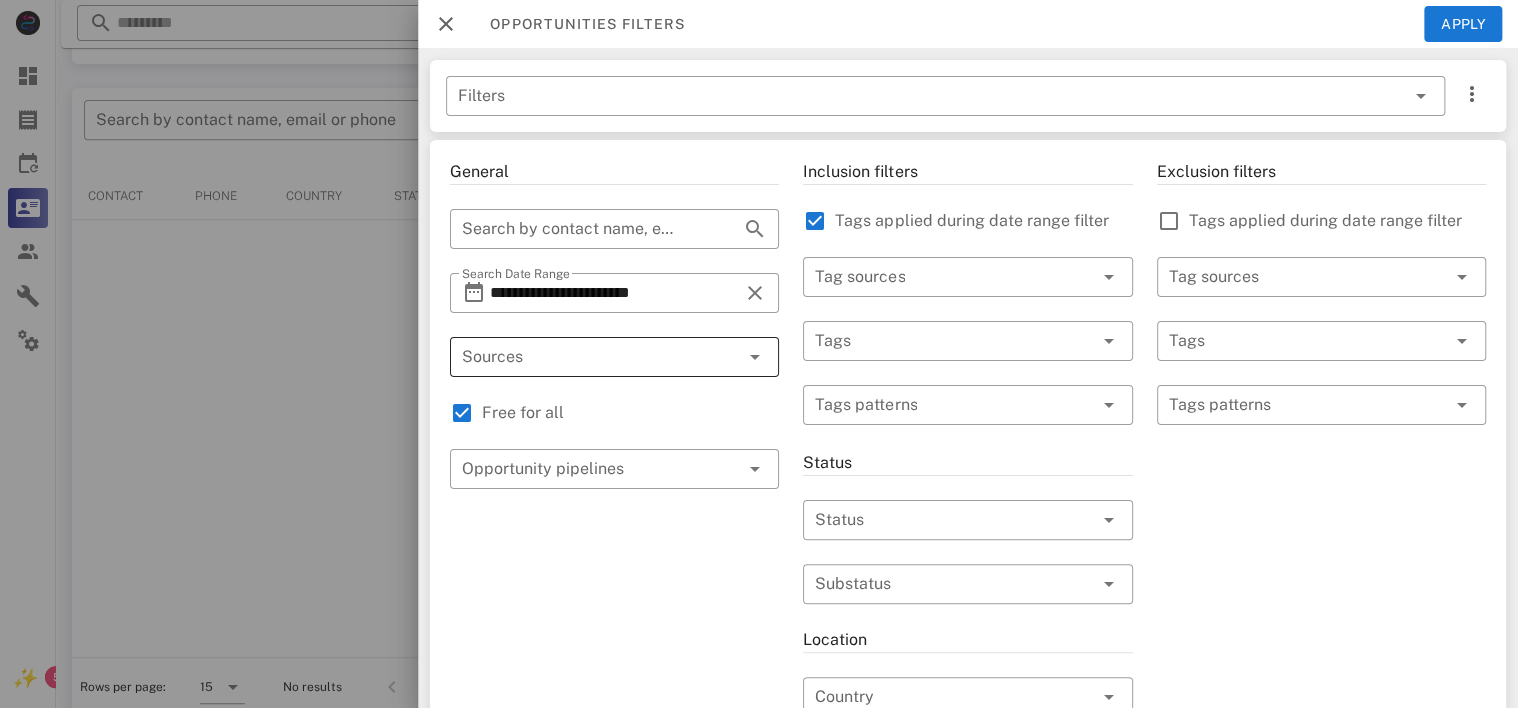 click at bounding box center [586, 357] 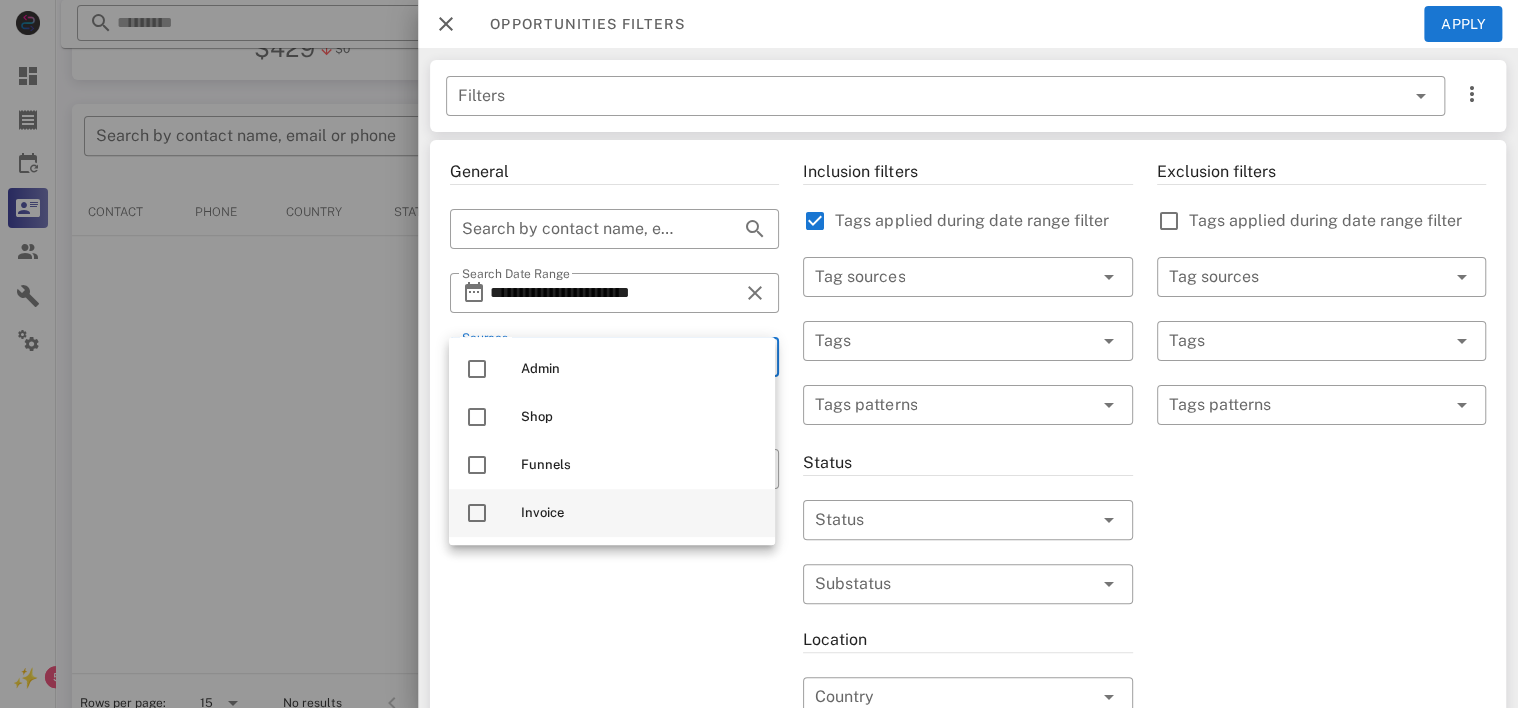 scroll, scrollTop: 340, scrollLeft: 0, axis: vertical 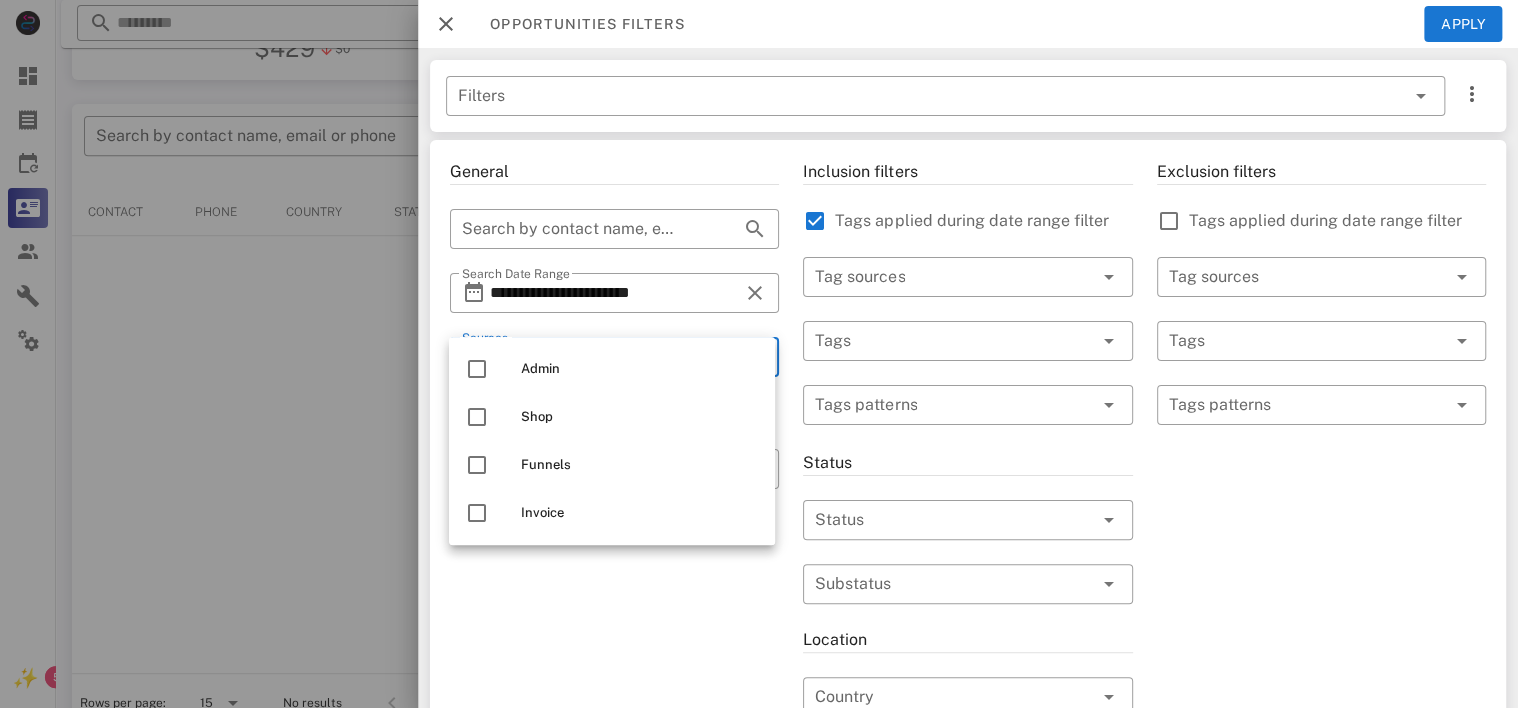 click on "**********" at bounding box center (614, 709) 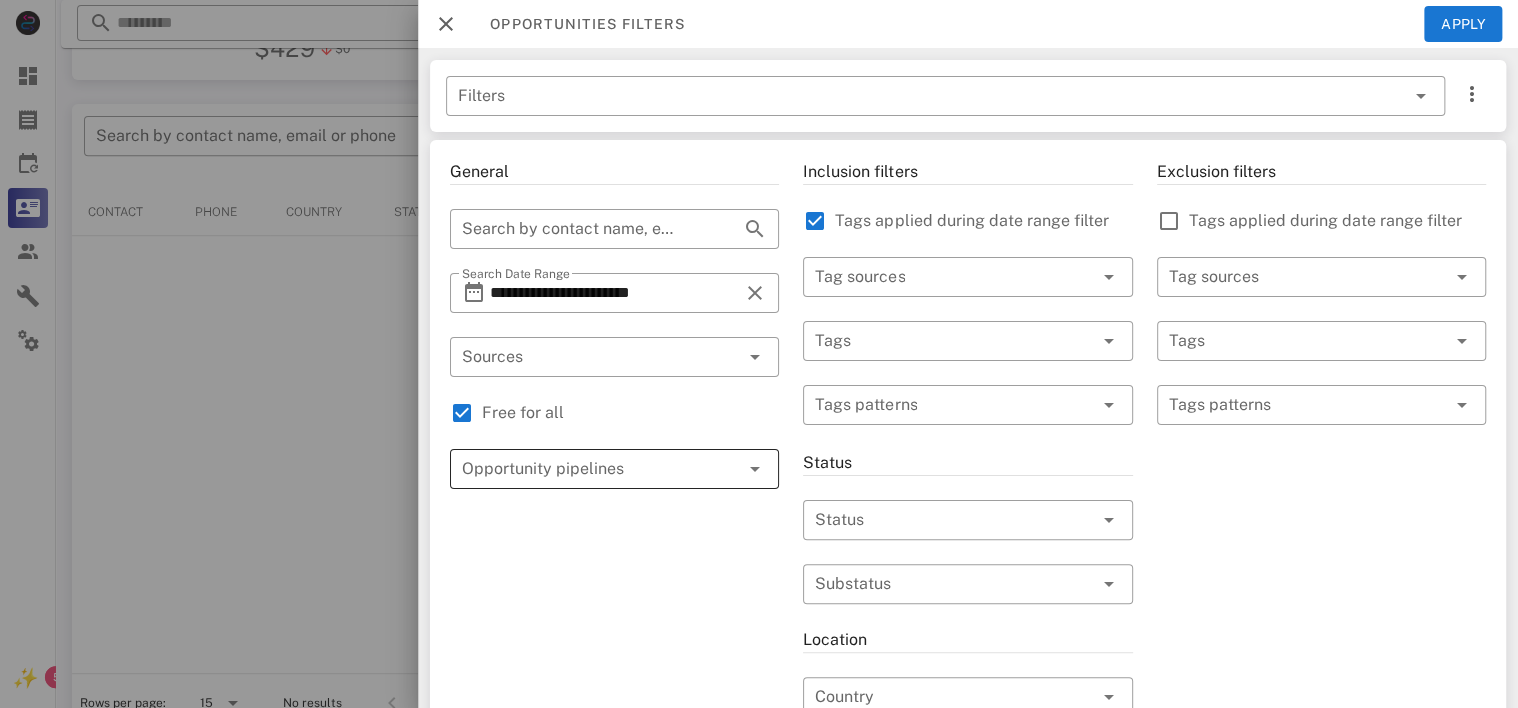 click at bounding box center [586, 469] 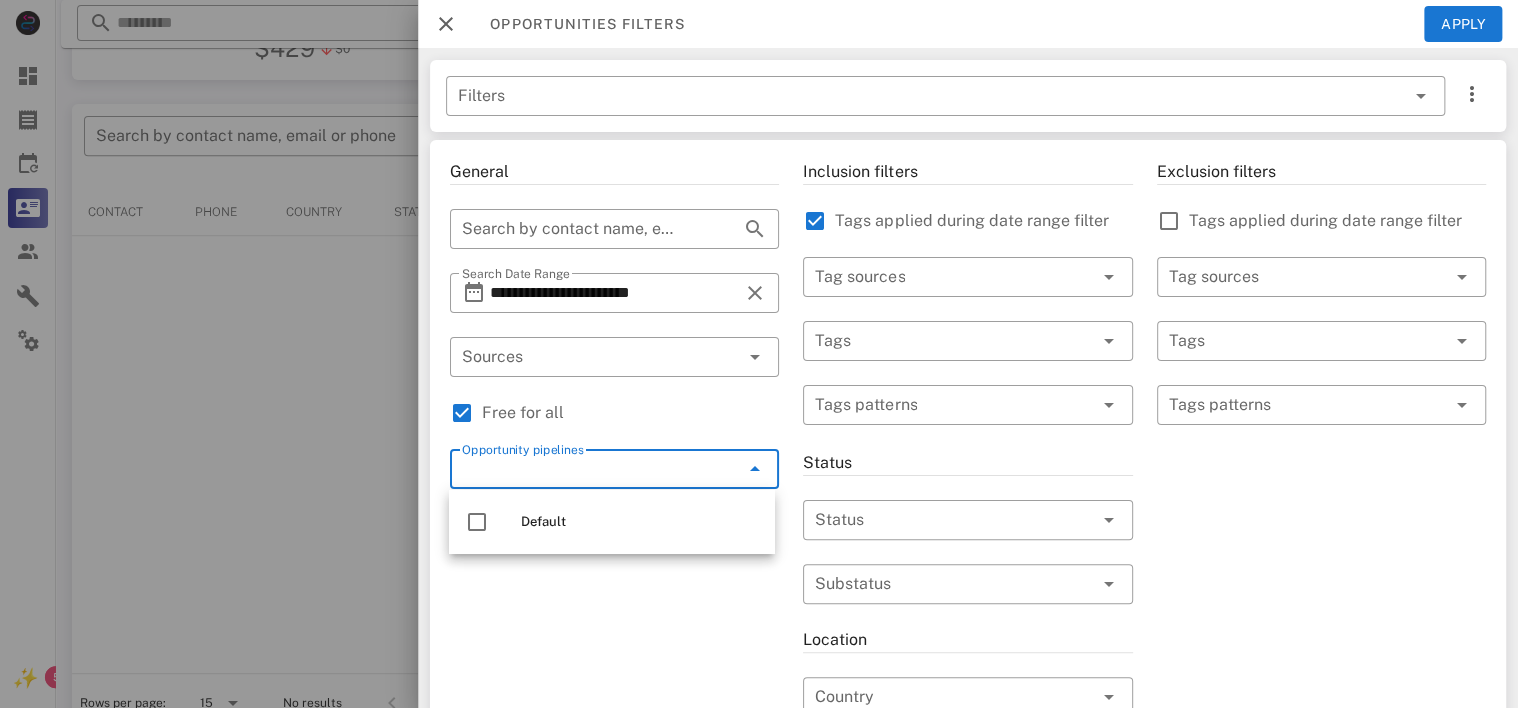 click on "**********" at bounding box center [614, 709] 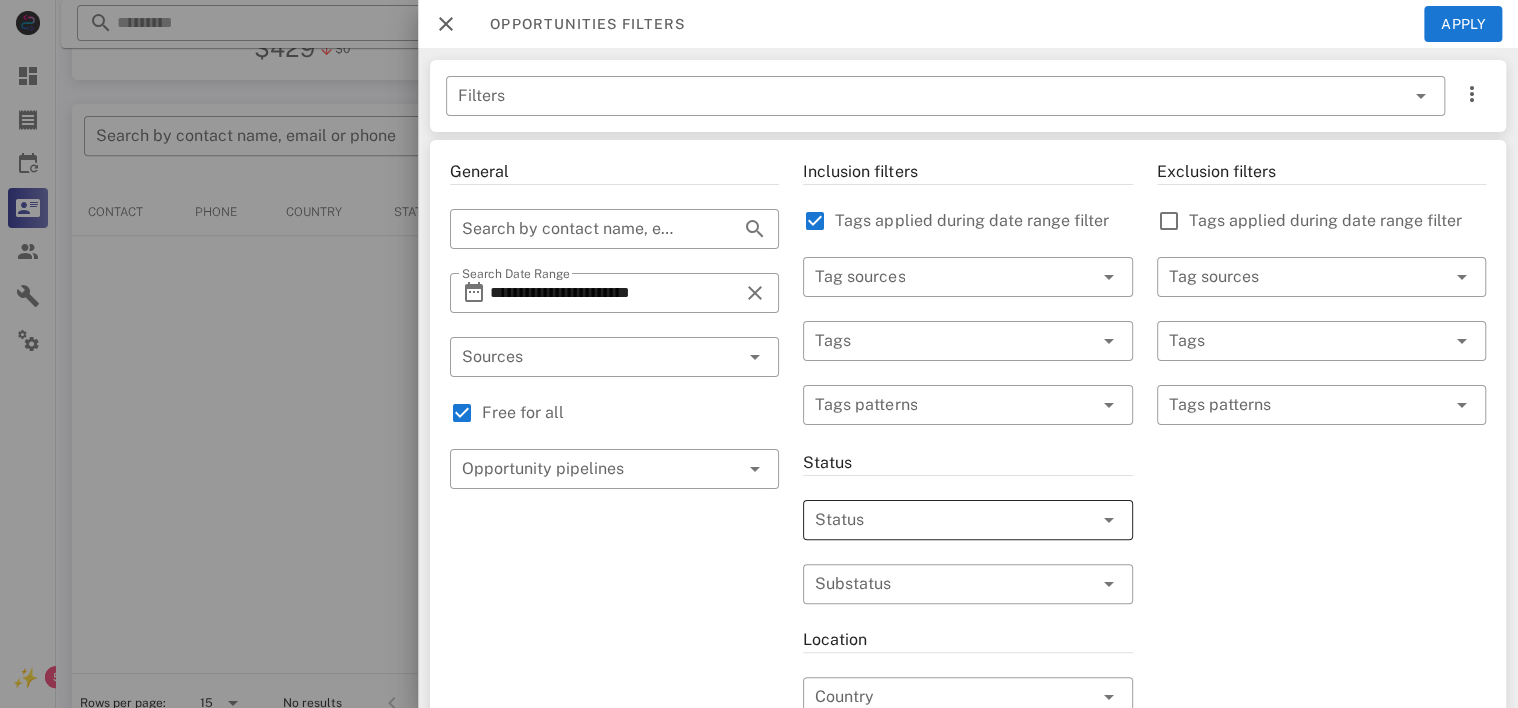 click at bounding box center (939, 520) 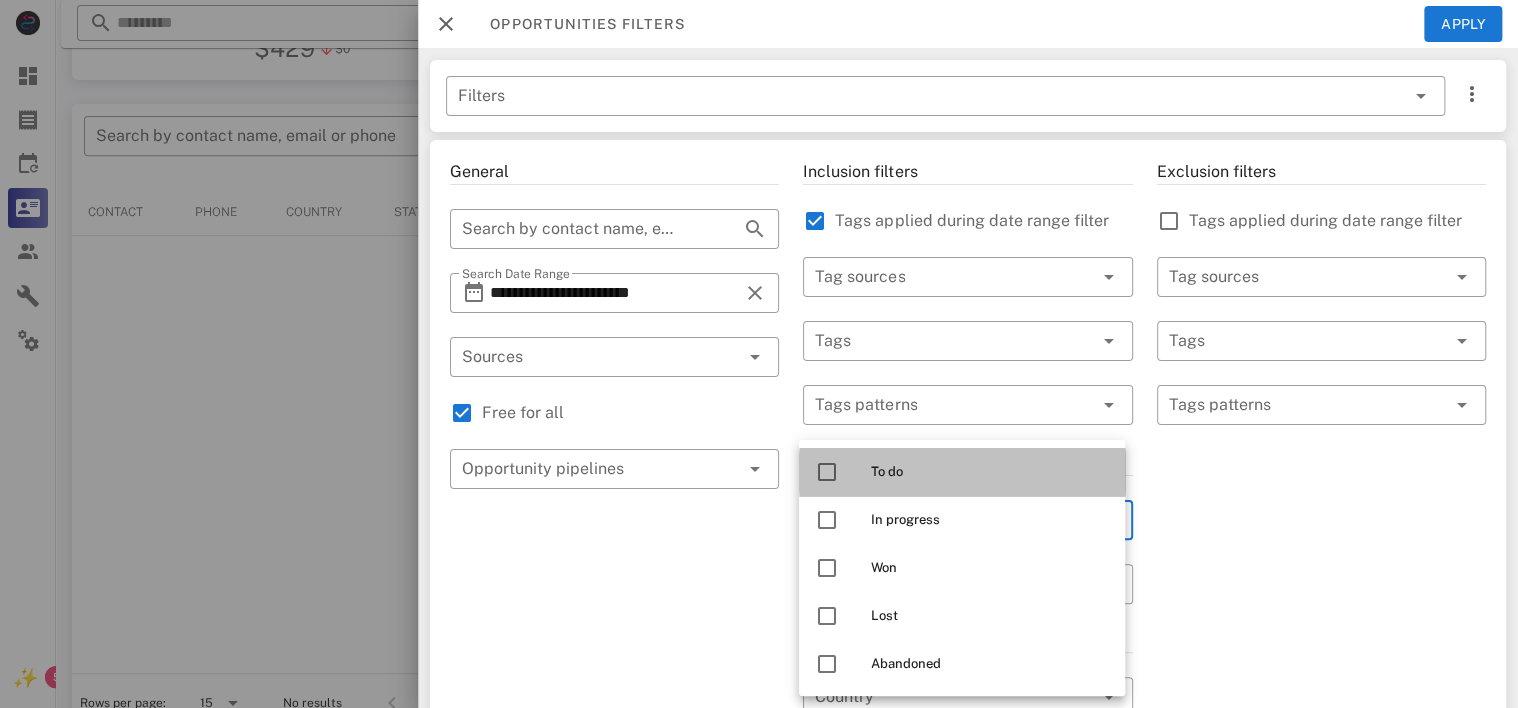 click at bounding box center (827, 472) 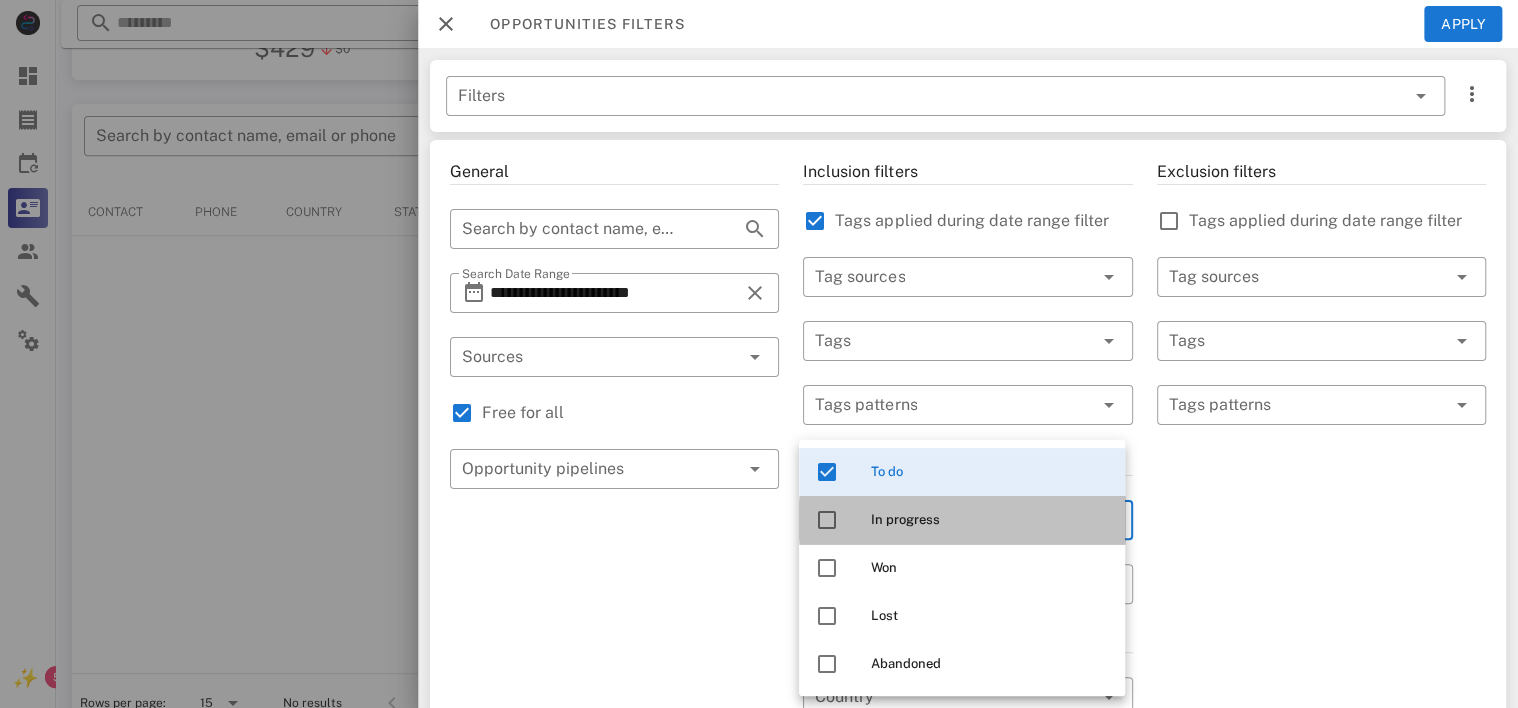 click at bounding box center [827, 520] 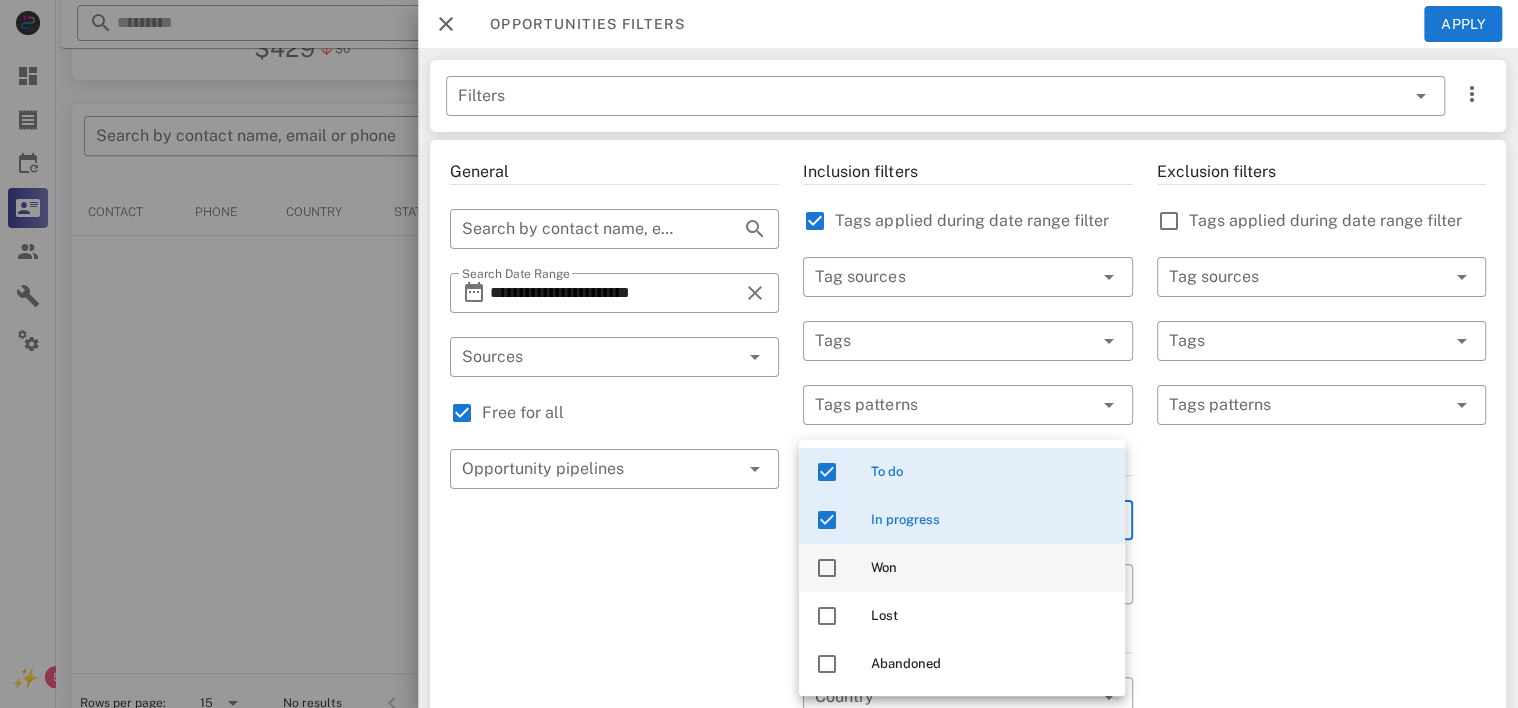 scroll, scrollTop: 380, scrollLeft: 0, axis: vertical 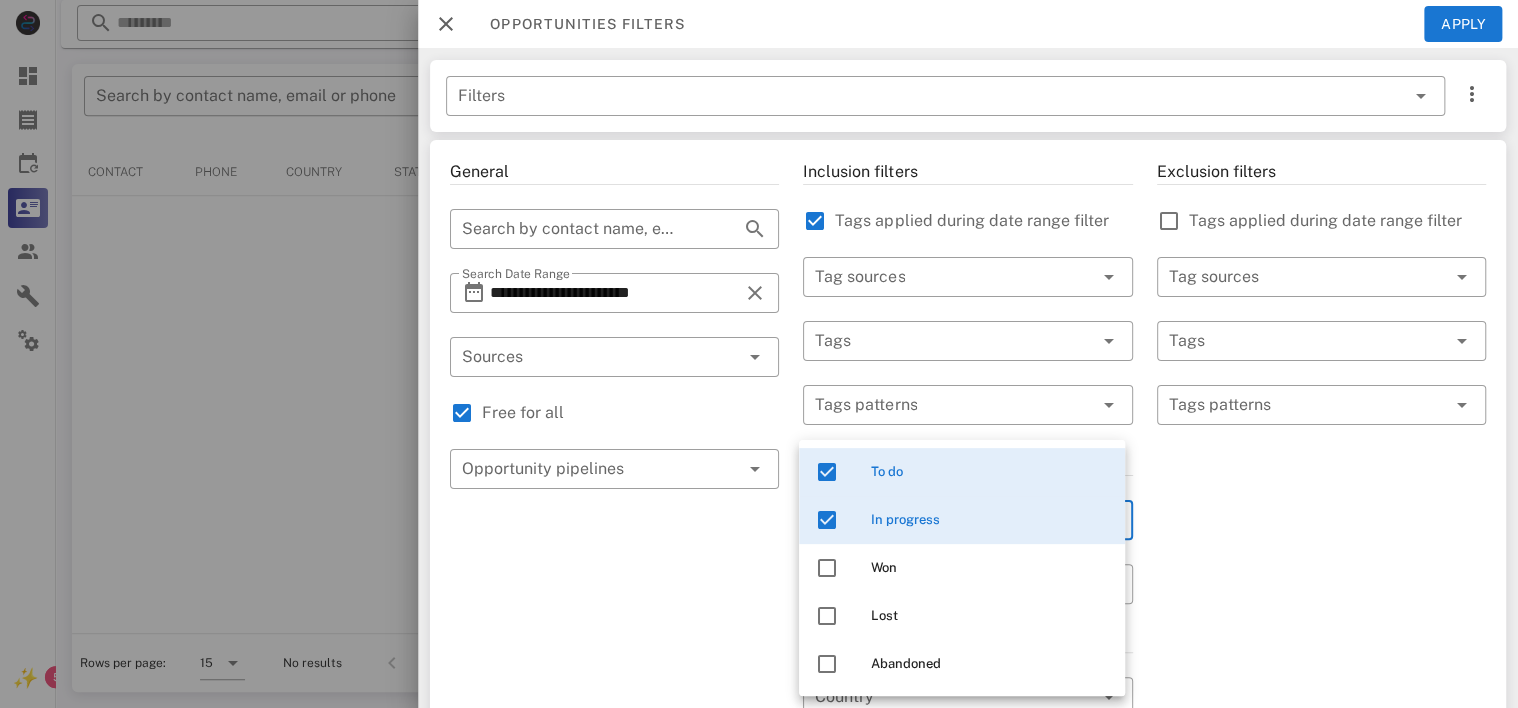 click on "Exclusion filters Tags applied during date range filter ​ Tag sources ​ Tags ​ Tags patterns" at bounding box center (1321, 709) 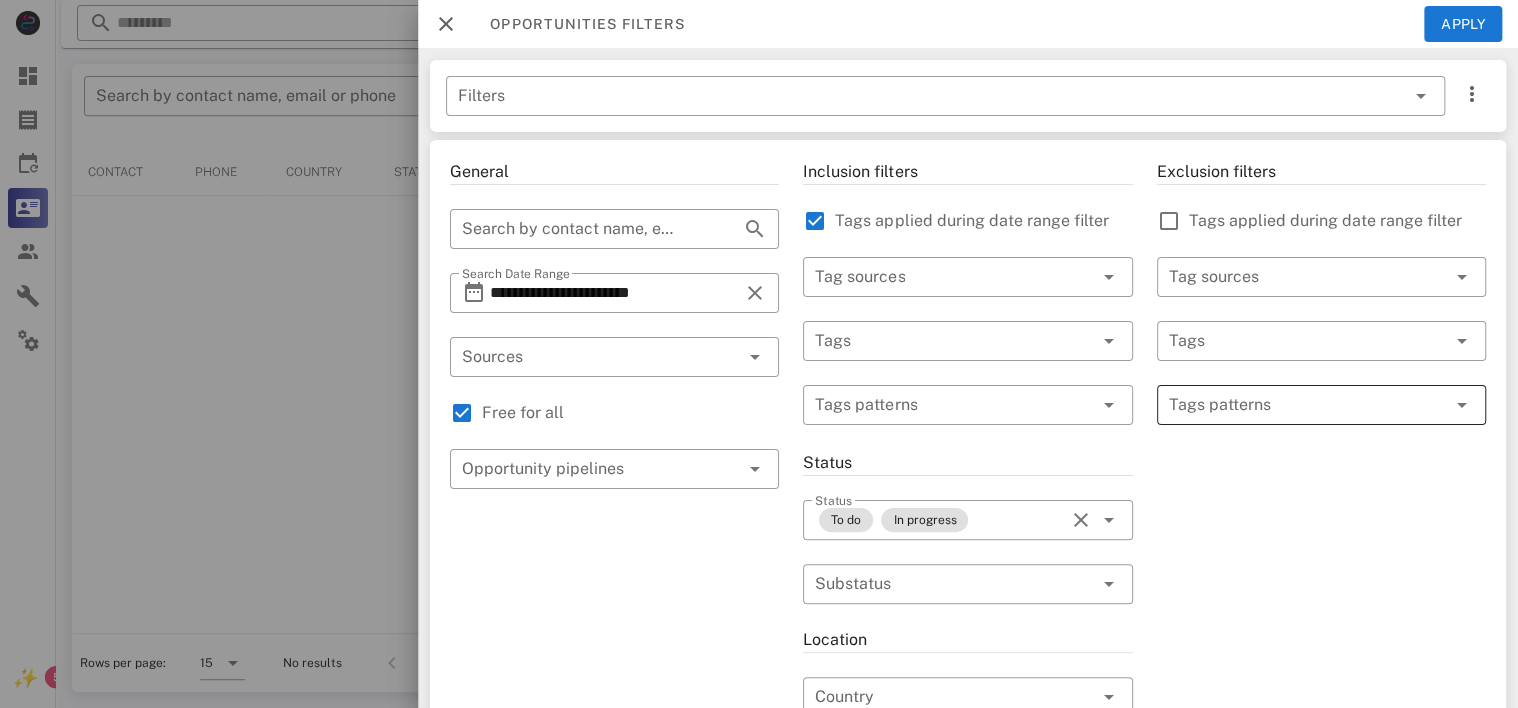 click at bounding box center (1307, 405) 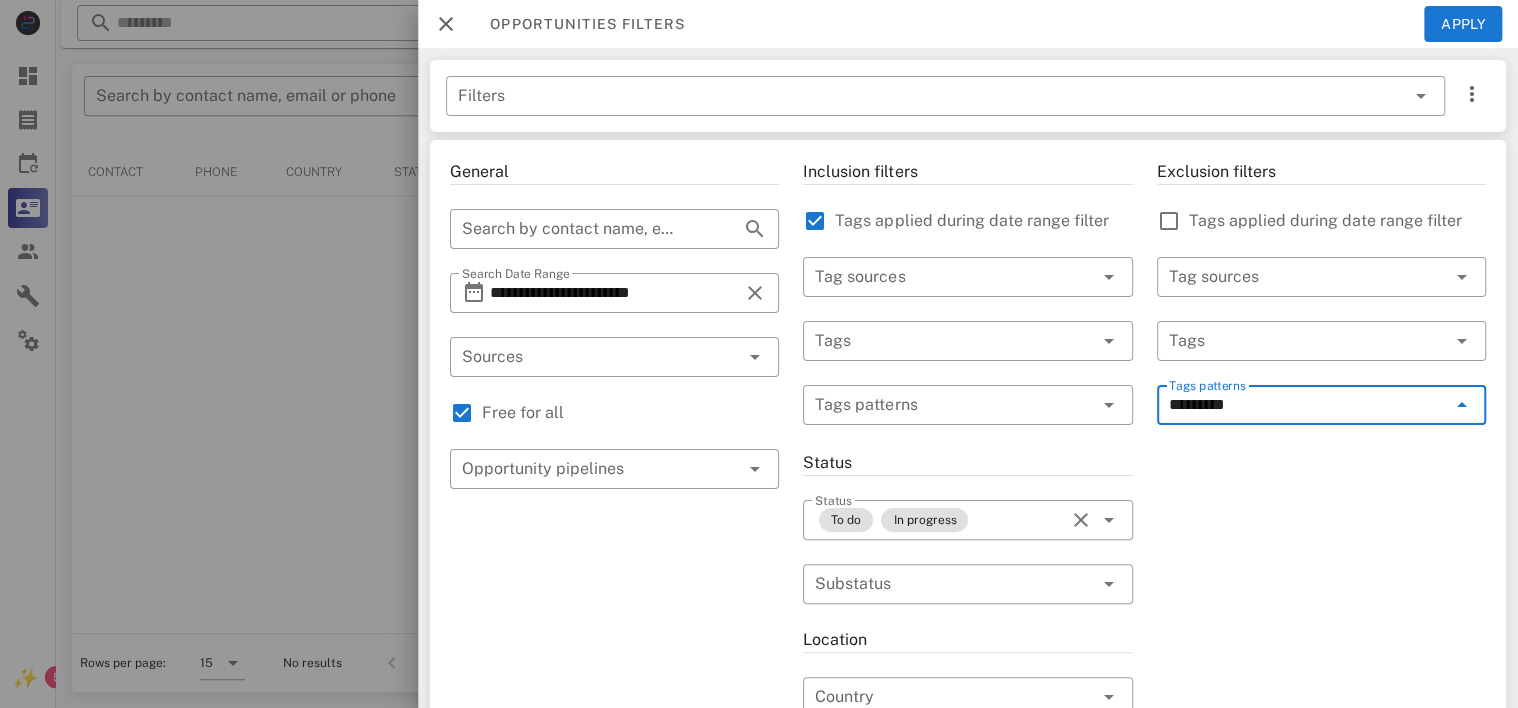 type on "********" 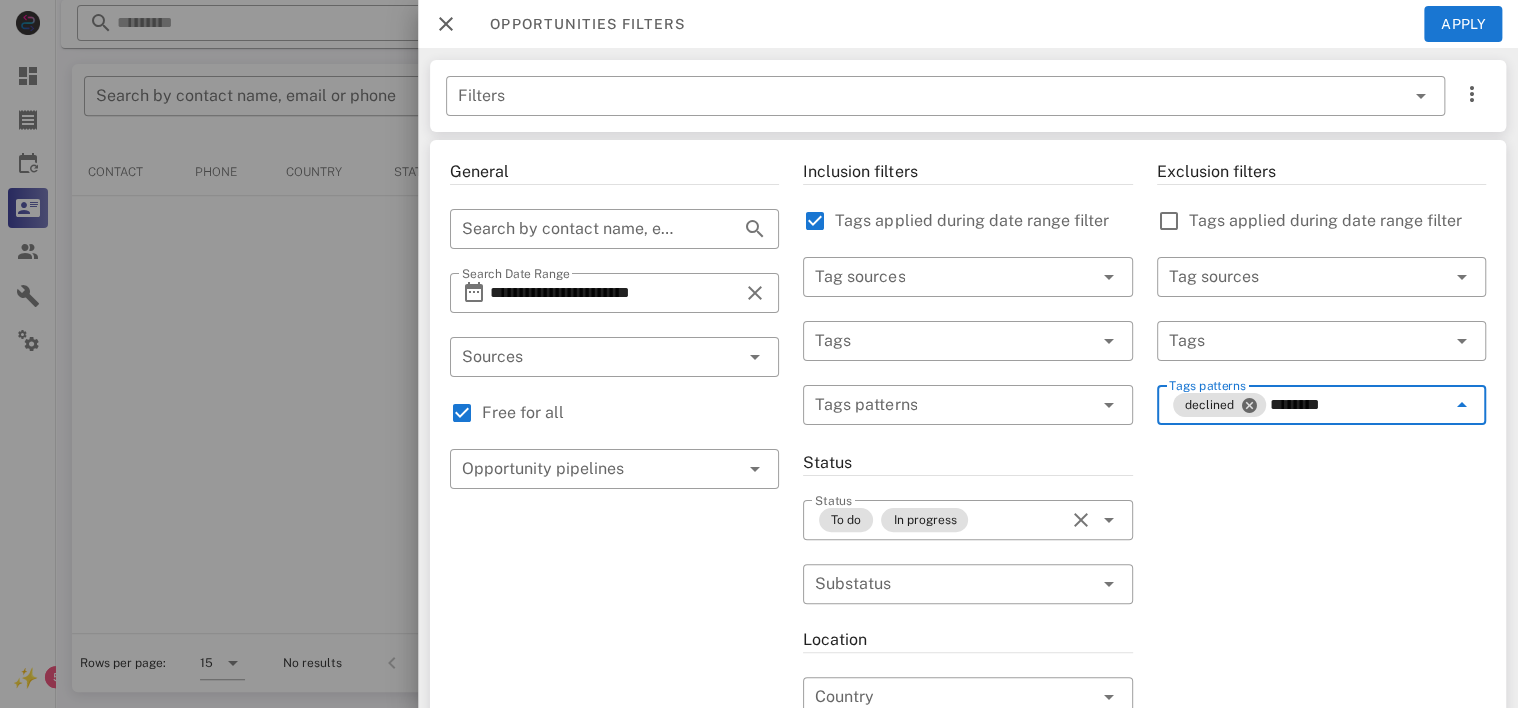 type on "*********" 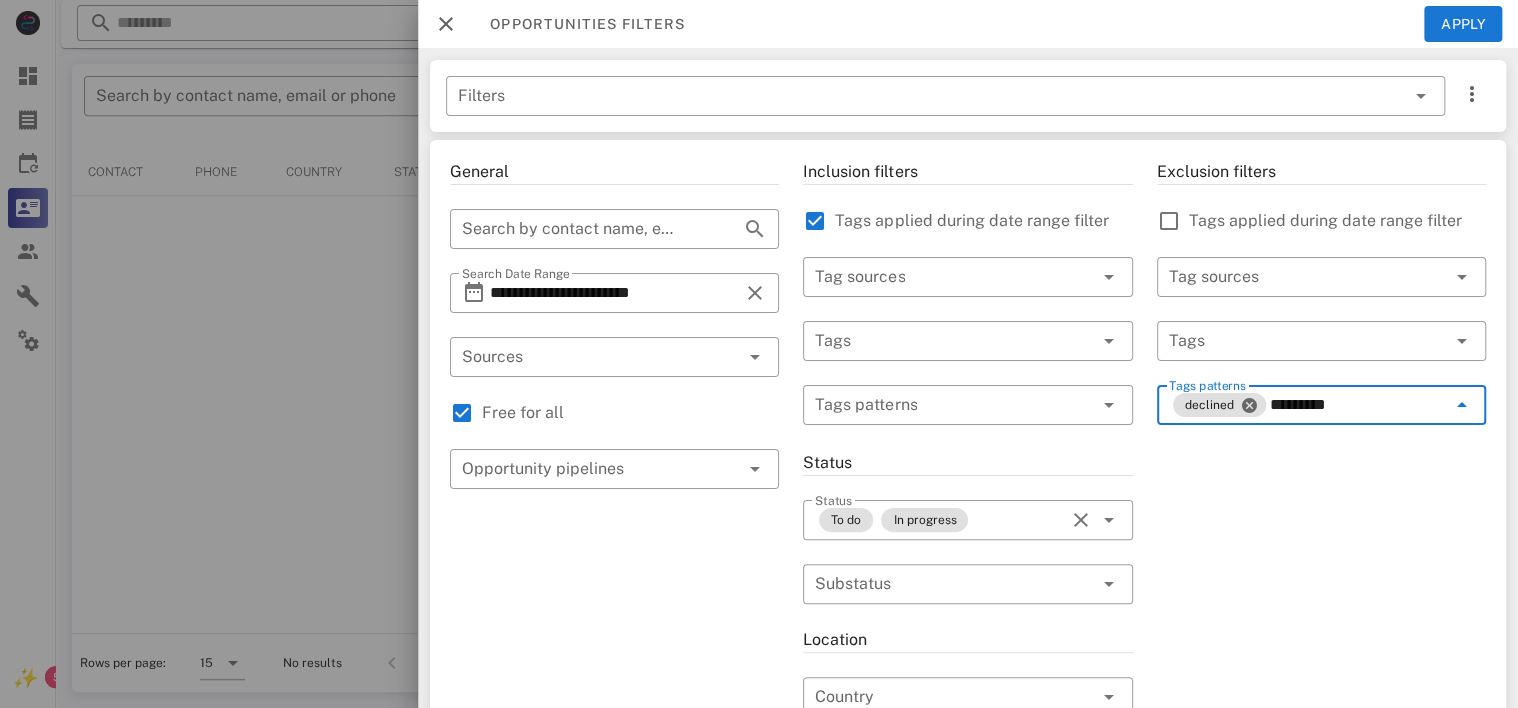 type 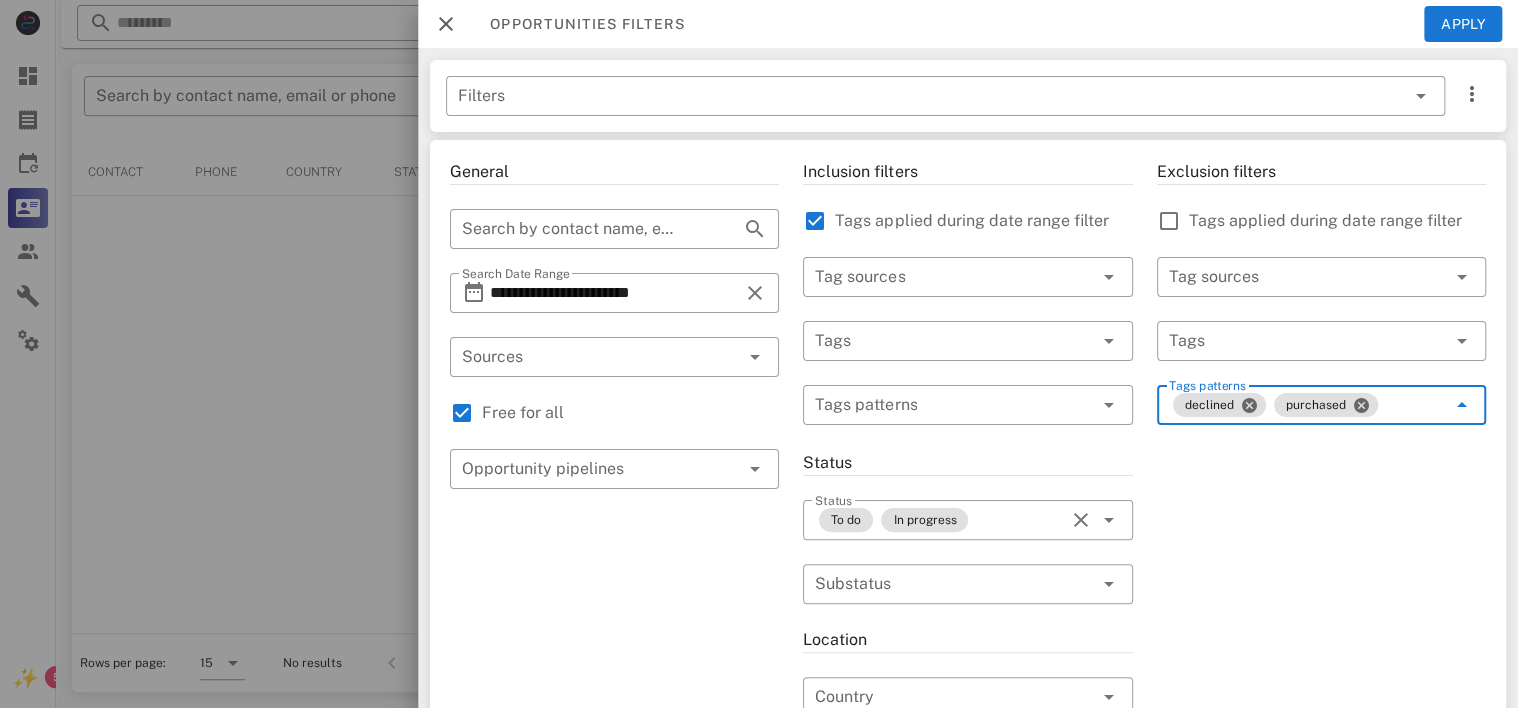 click on "Exclusion filters Tags applied during date range filter ​ Tag sources ​ Tags ​ Tags patterns declined   purchased" at bounding box center (1321, 709) 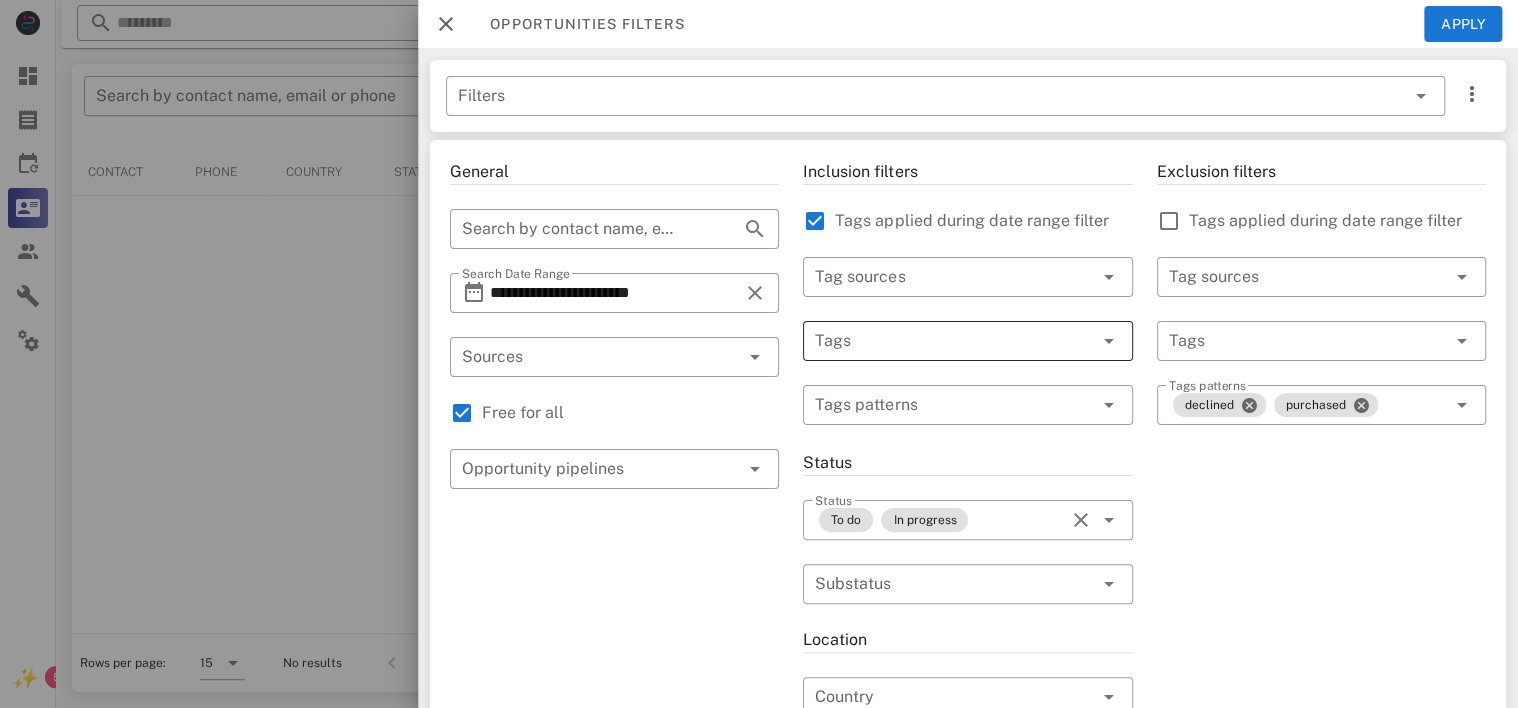 click at bounding box center (939, 341) 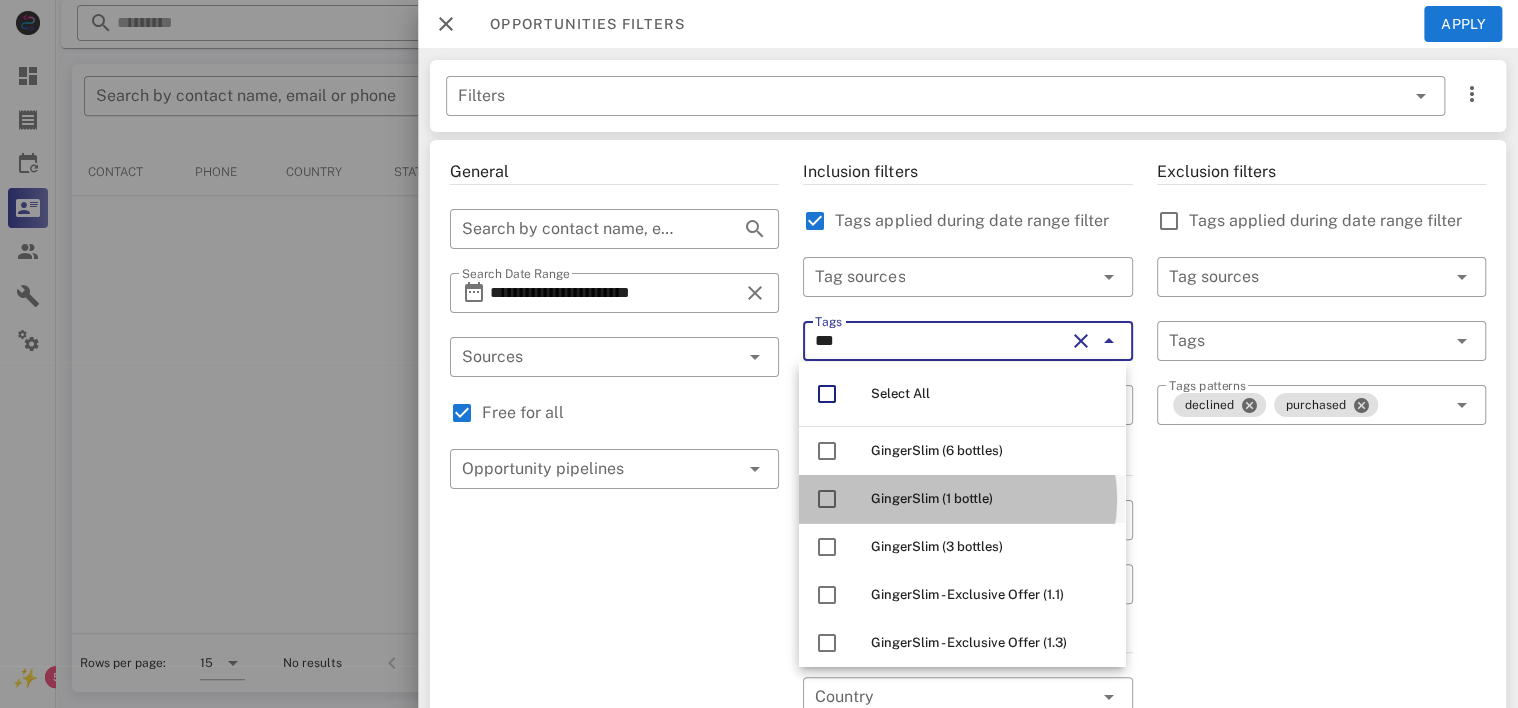 click on "GingerSlim (1 bottle)" at bounding box center (932, 498) 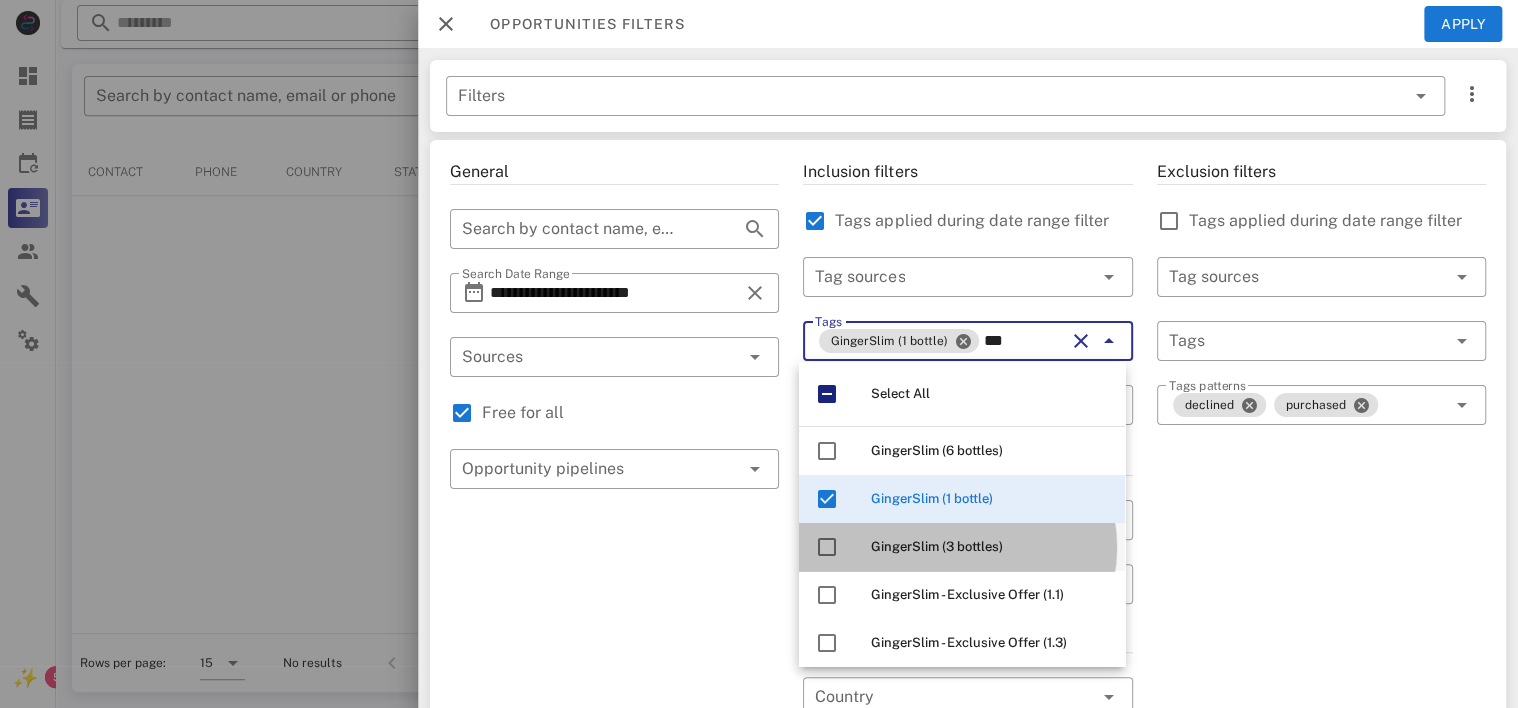 click on "GingerSlim (3 bottles)" at bounding box center (937, 546) 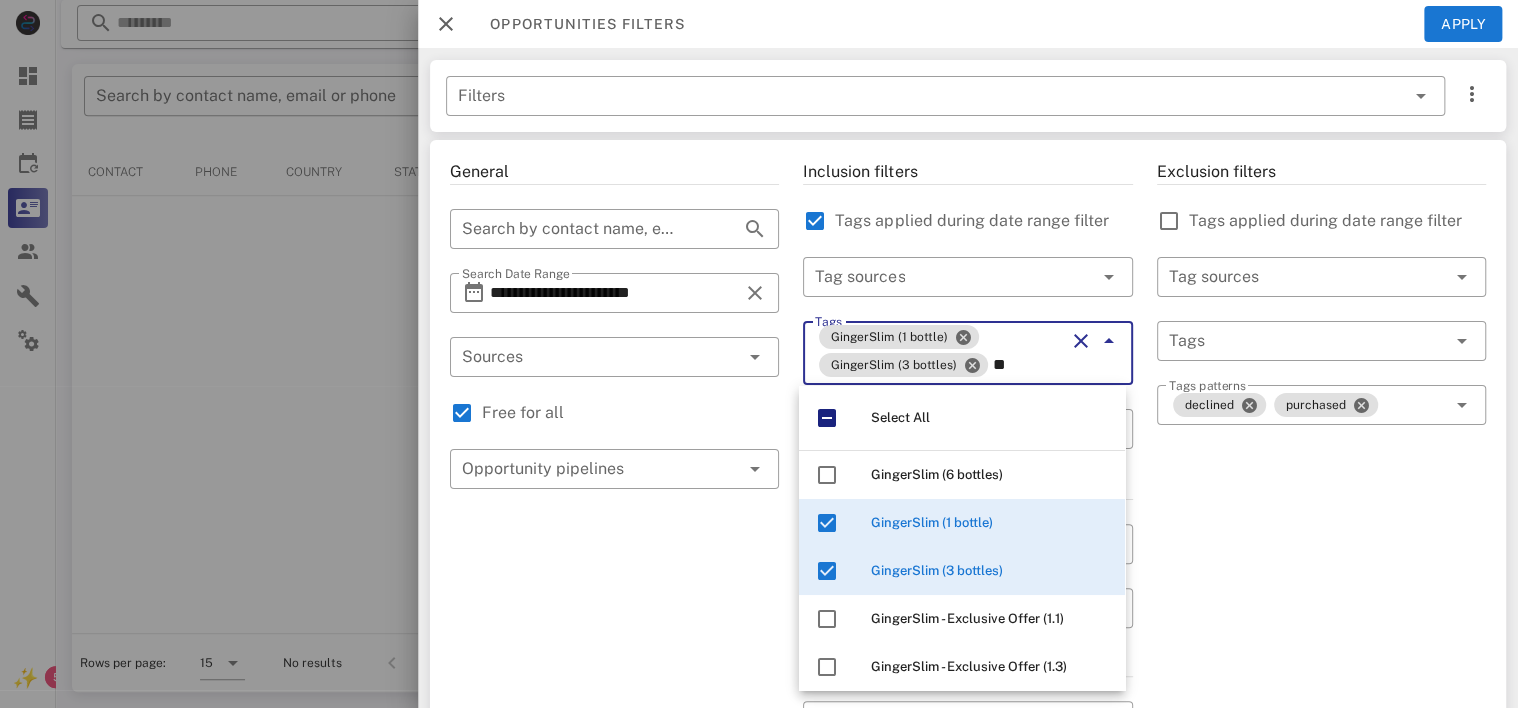 type on "*" 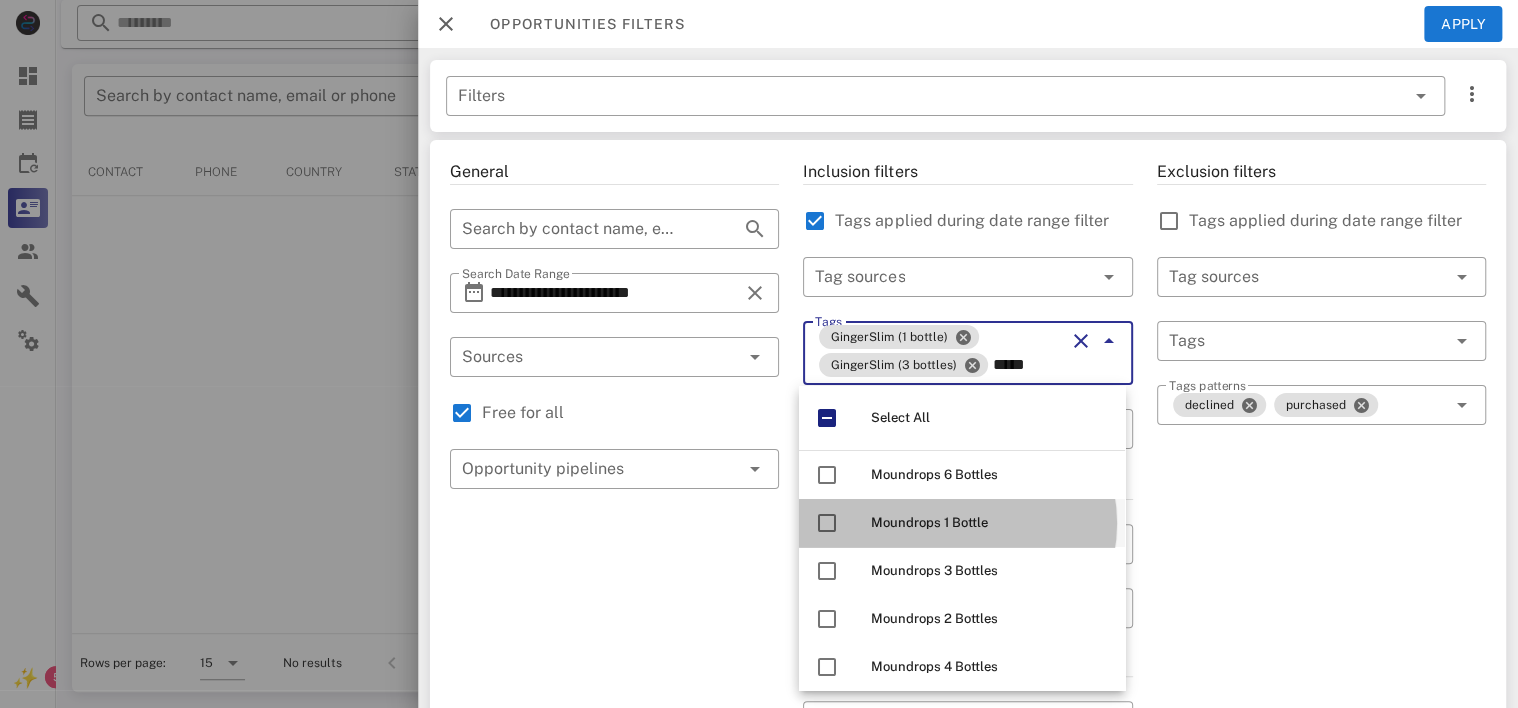 click on "Moundrops 1 Bottle" at bounding box center [990, 523] 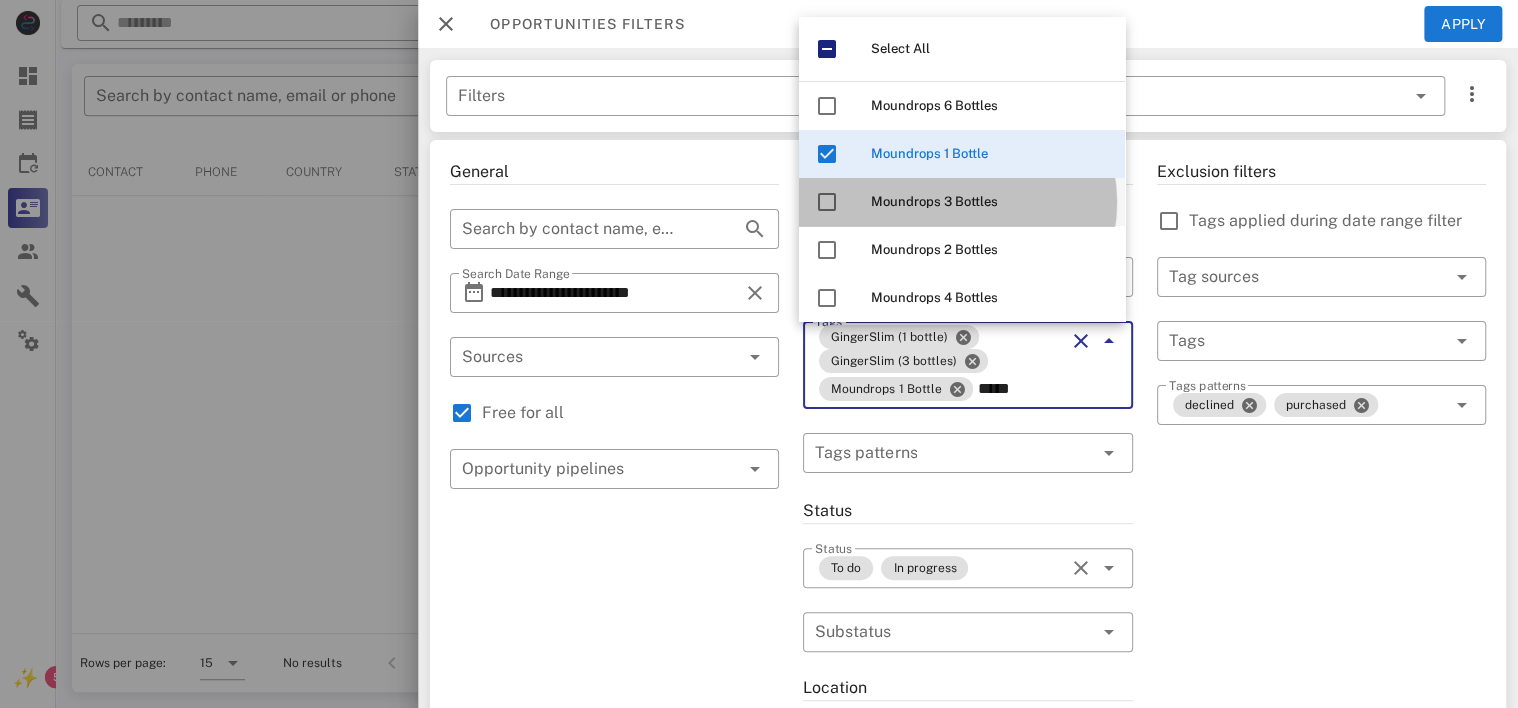 click on "Moundrops 3 Bottles" at bounding box center (934, 201) 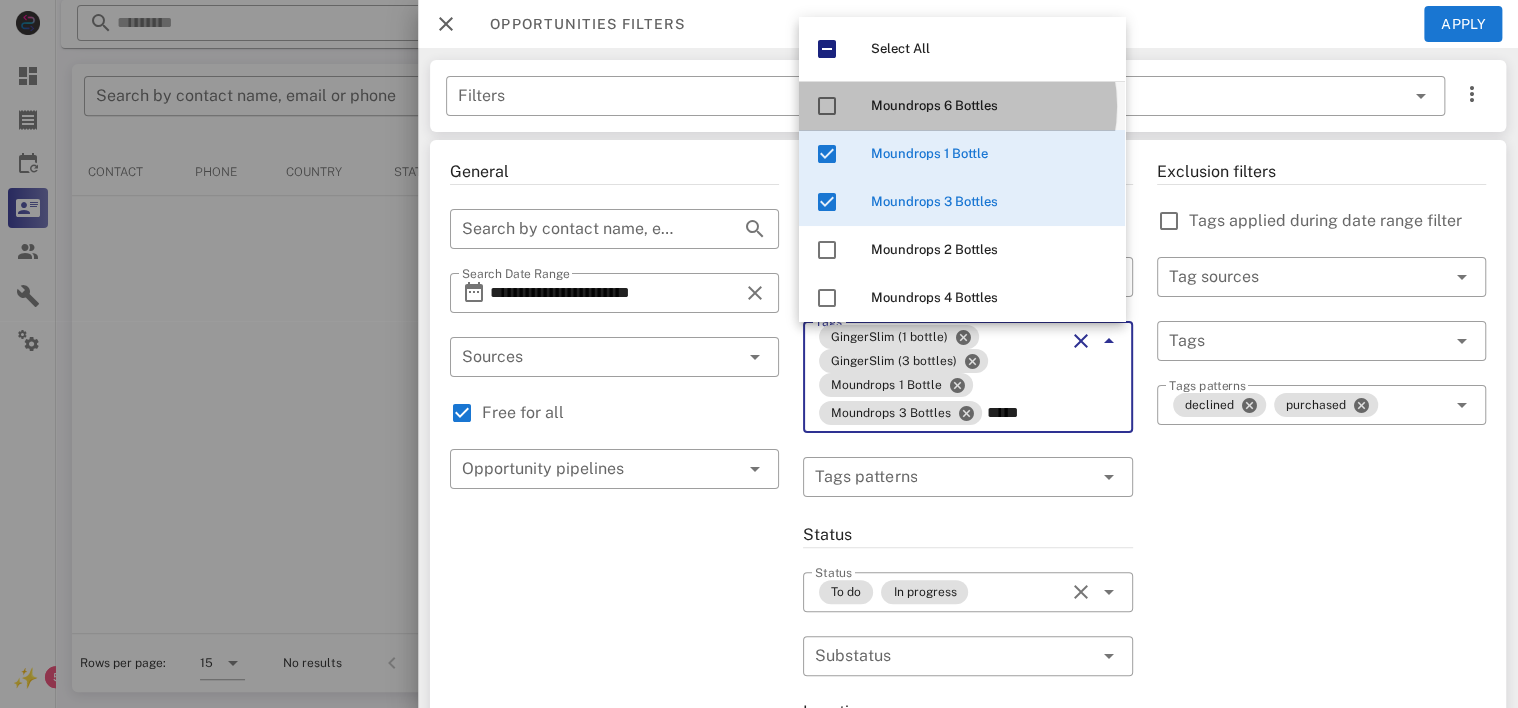 click on "Moundrops 6 Bottles" at bounding box center [934, 105] 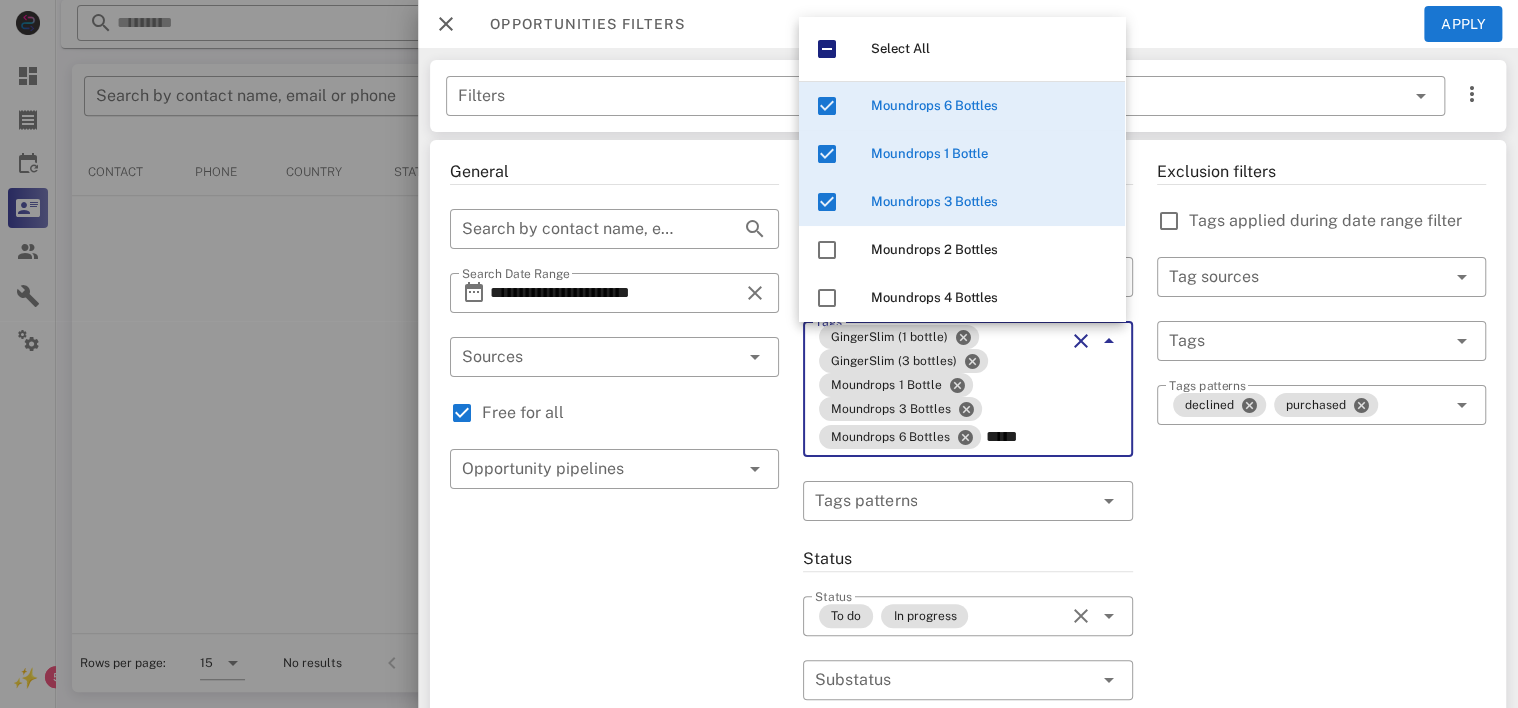 type on "*****" 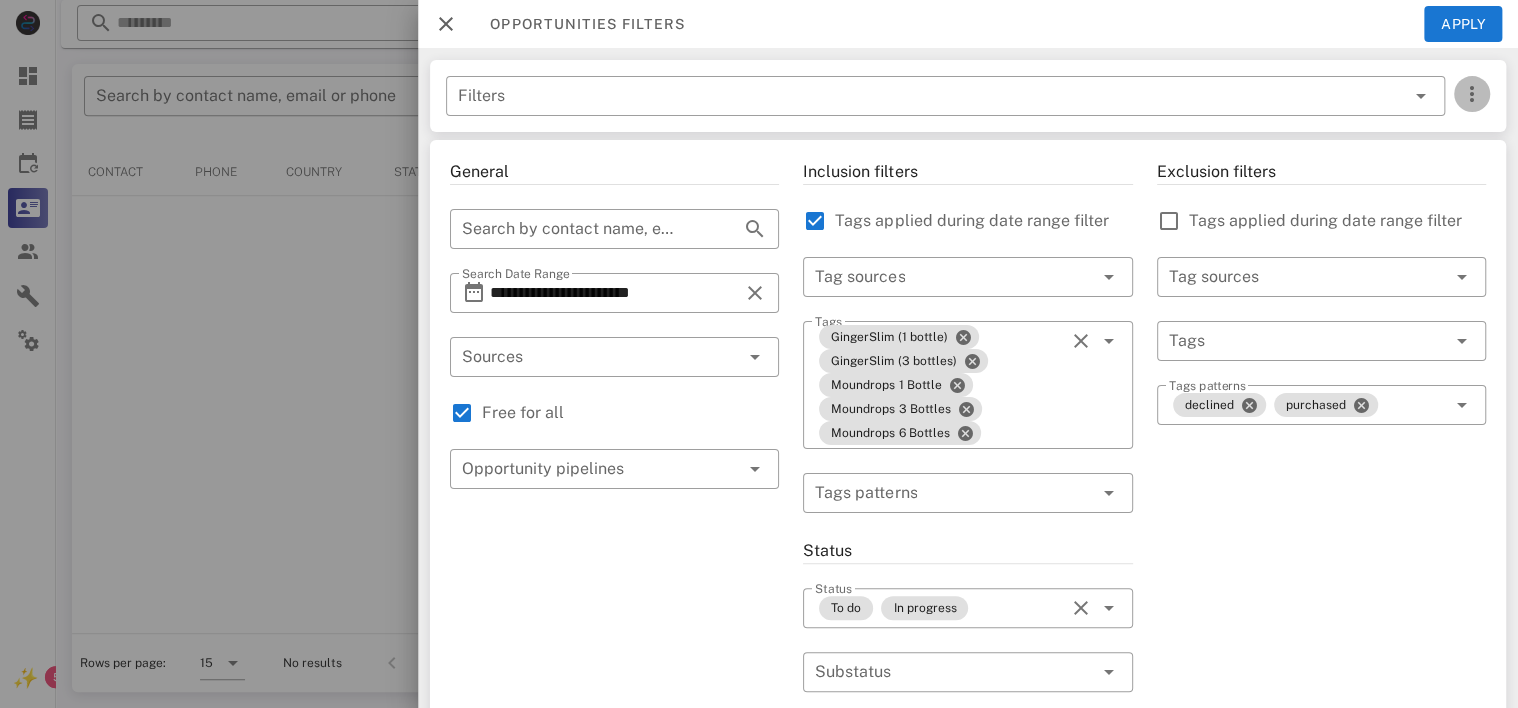 click at bounding box center (1472, 94) 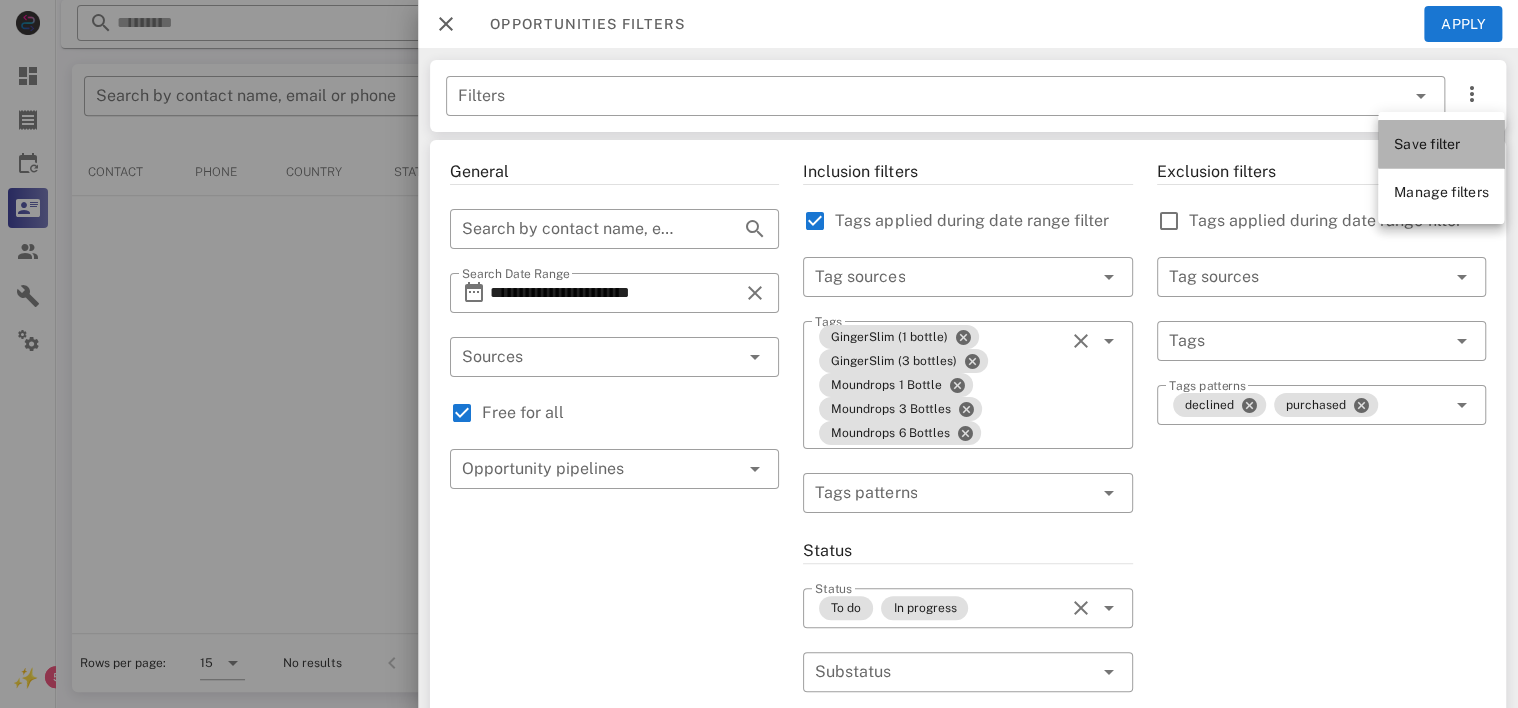 click on "Save filter" at bounding box center (1427, 144) 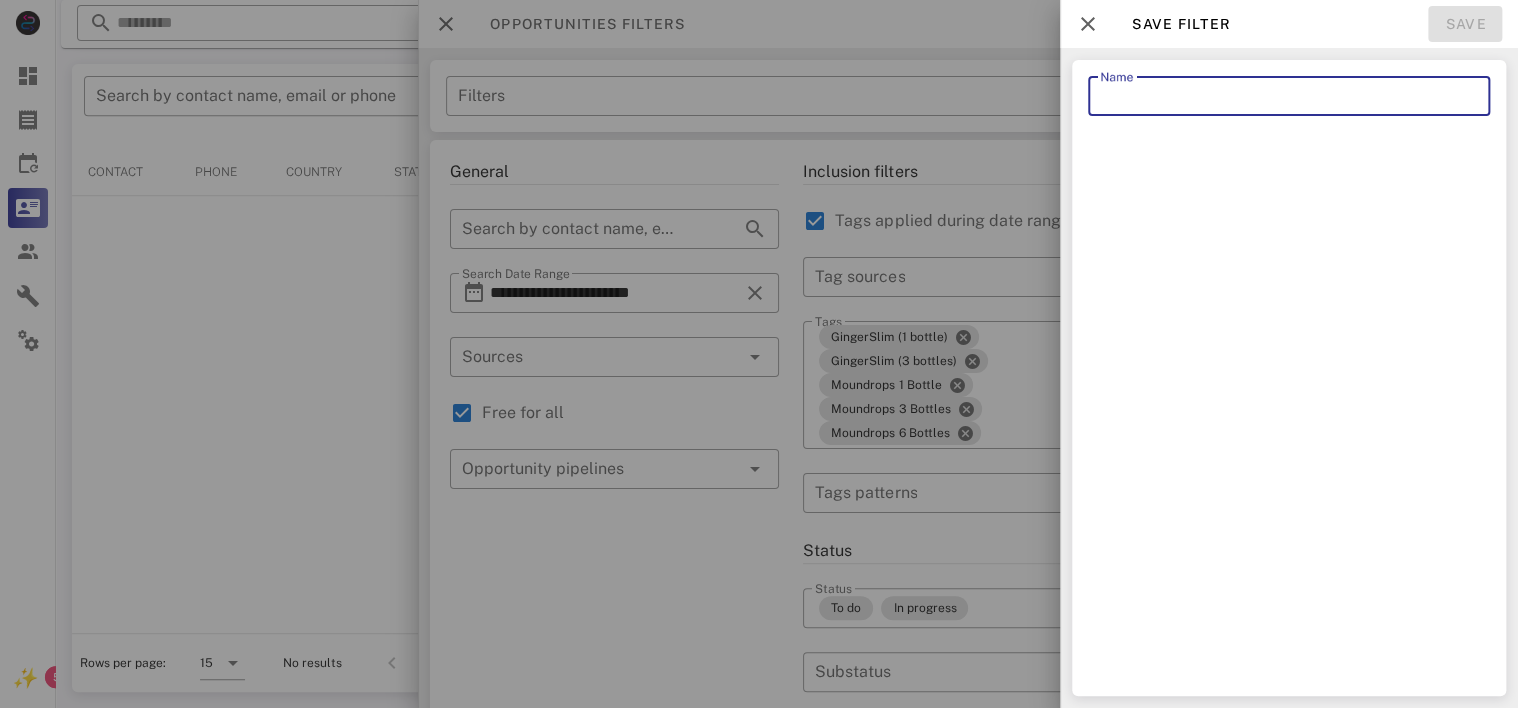 click on "Name" at bounding box center (1289, 96) 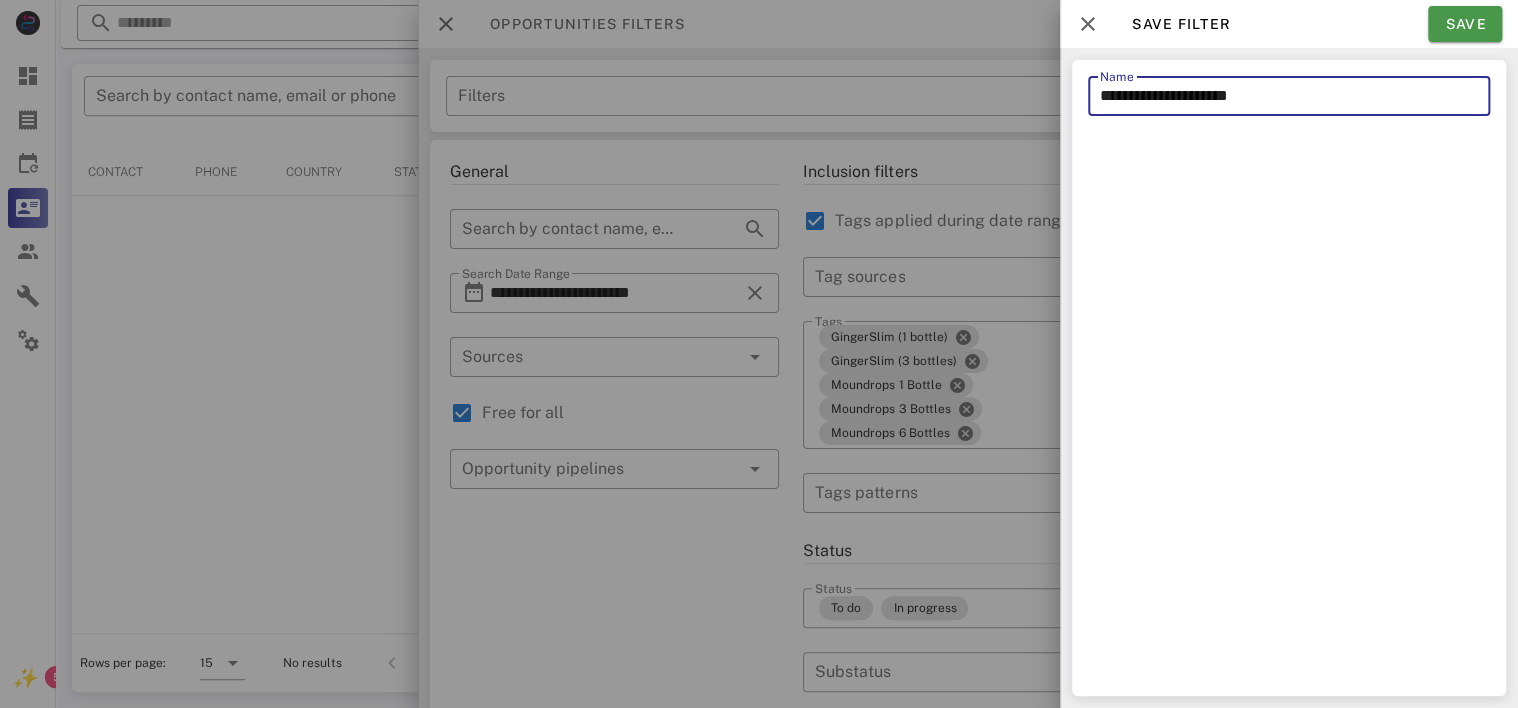 type on "**********" 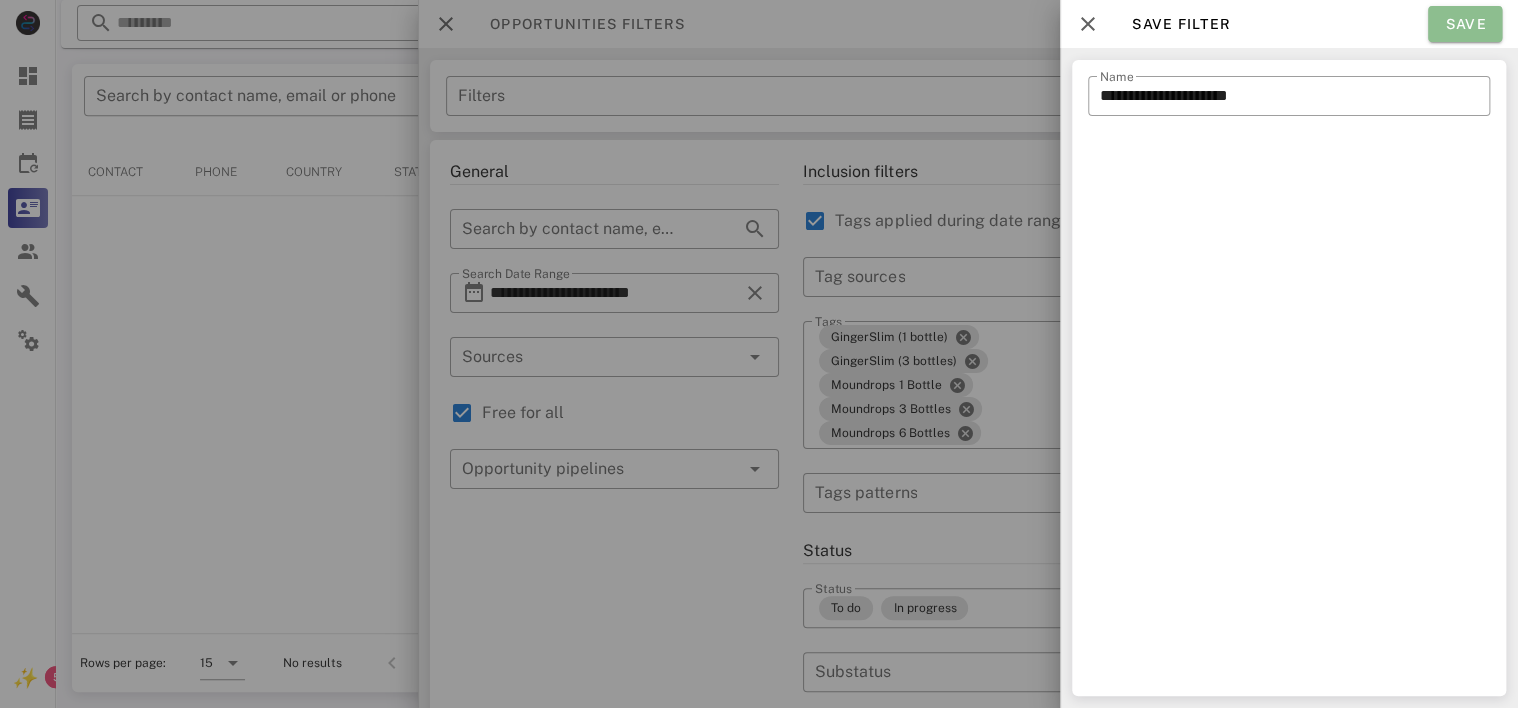 click on "Save" at bounding box center (1465, 24) 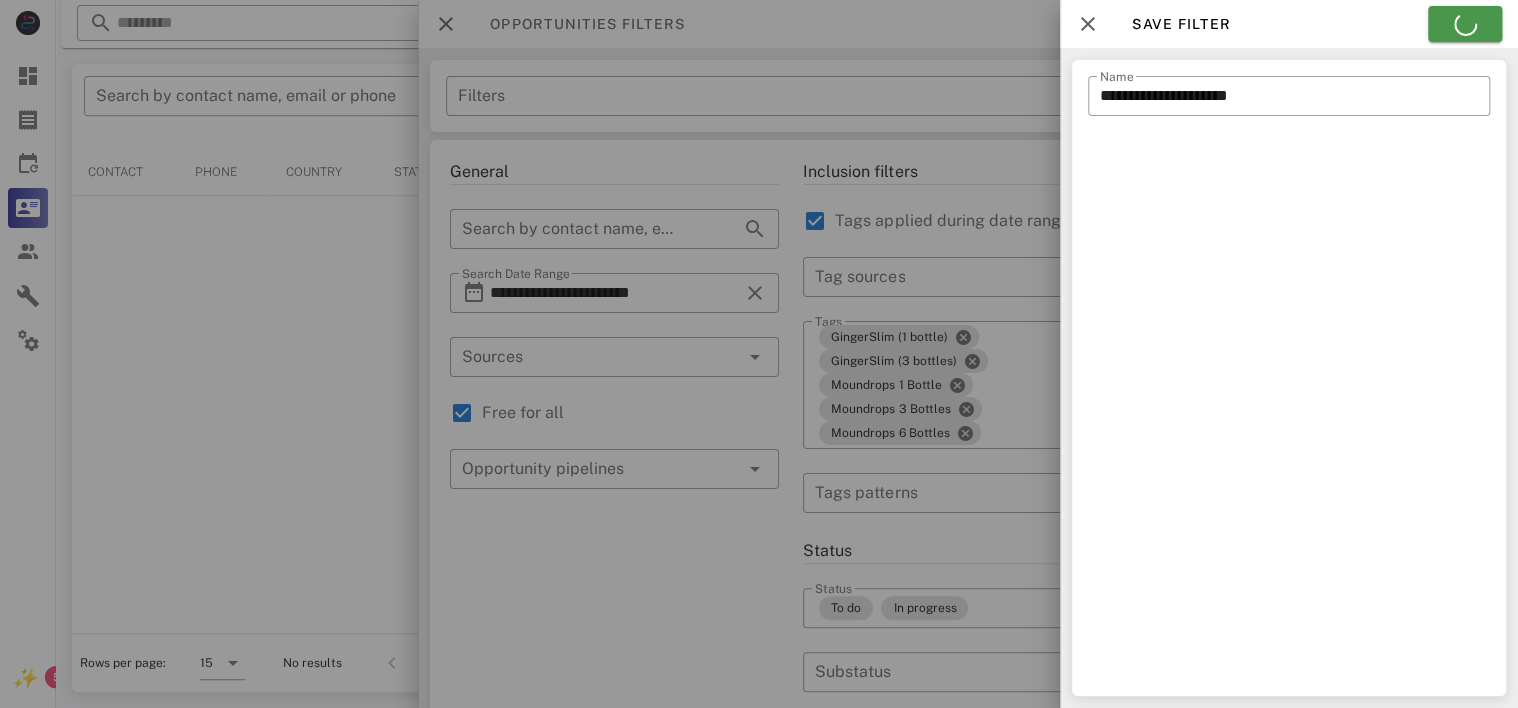 type on "**********" 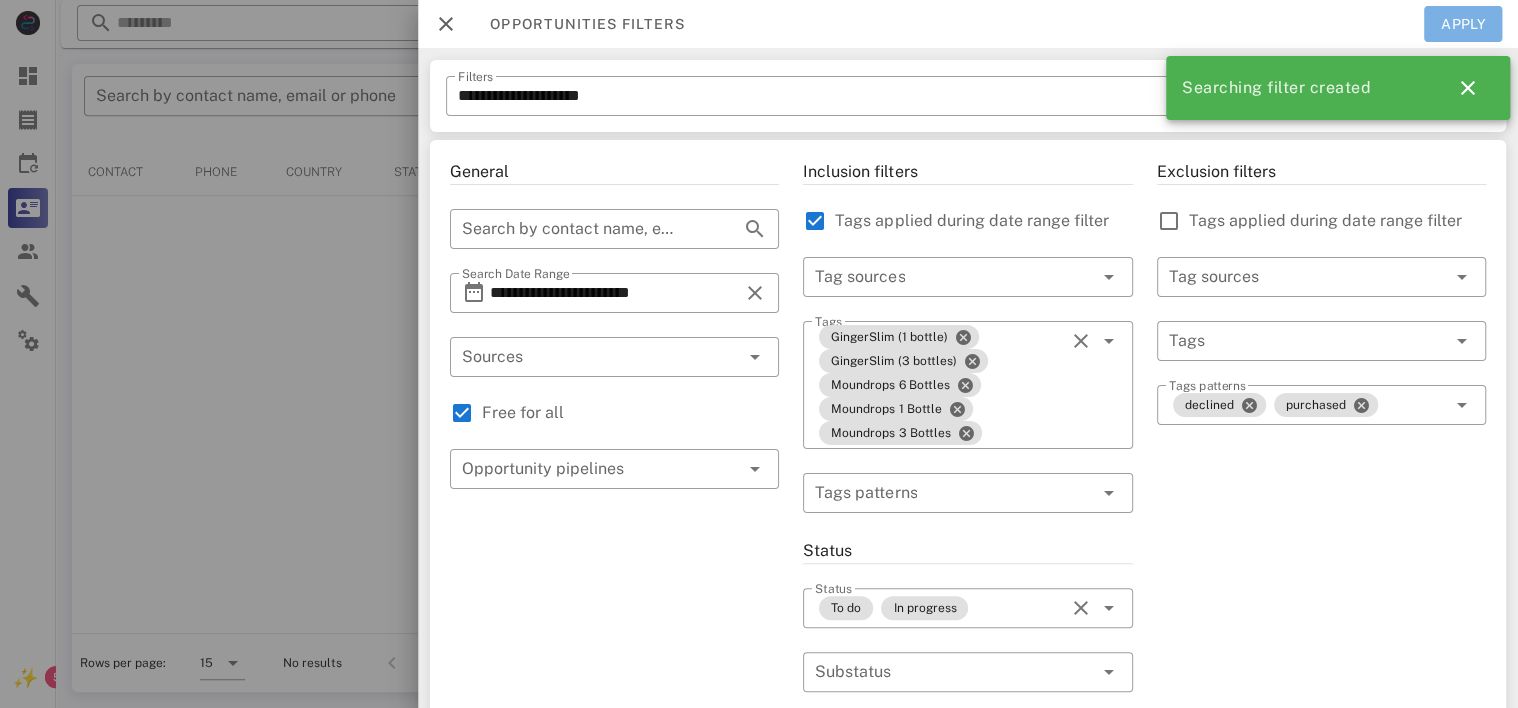 click on "Apply" at bounding box center [1463, 24] 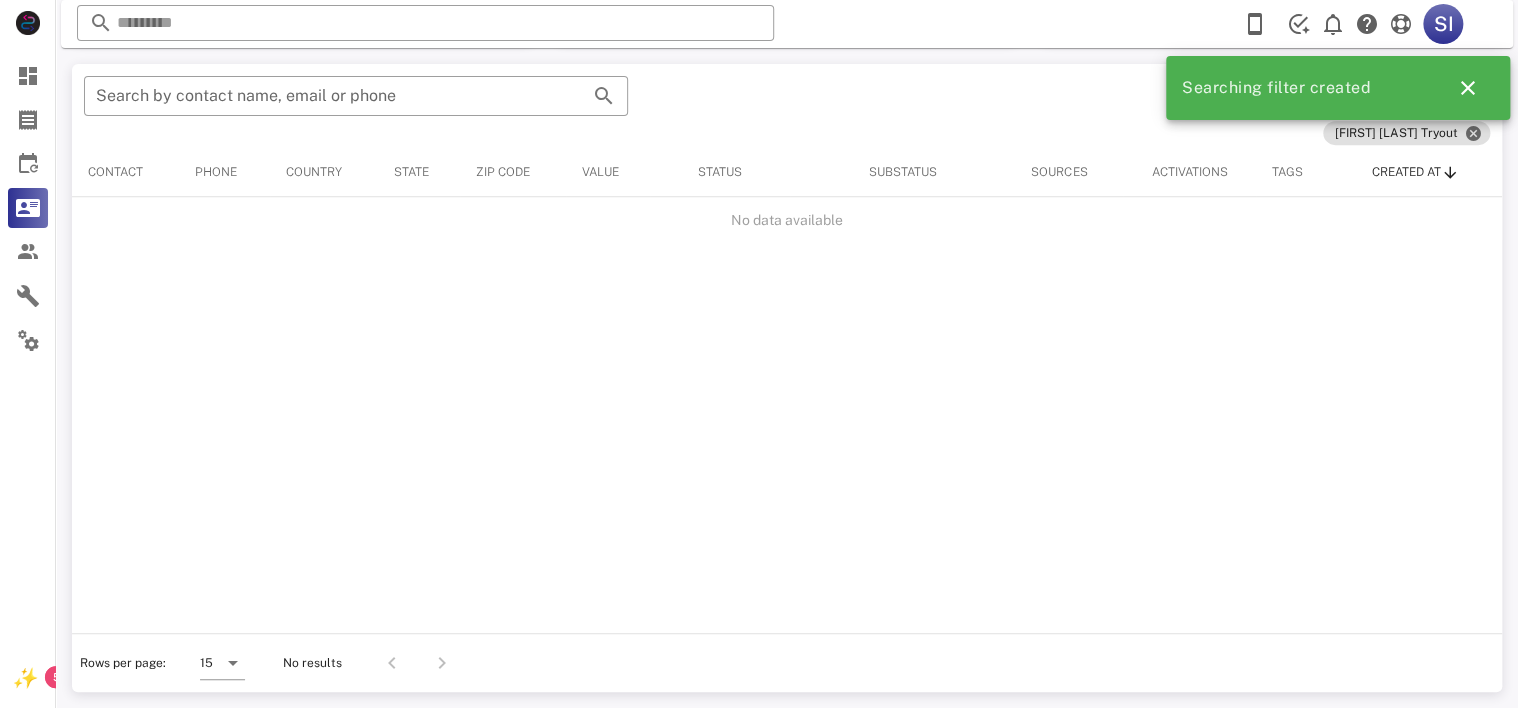 scroll, scrollTop: 380, scrollLeft: 0, axis: vertical 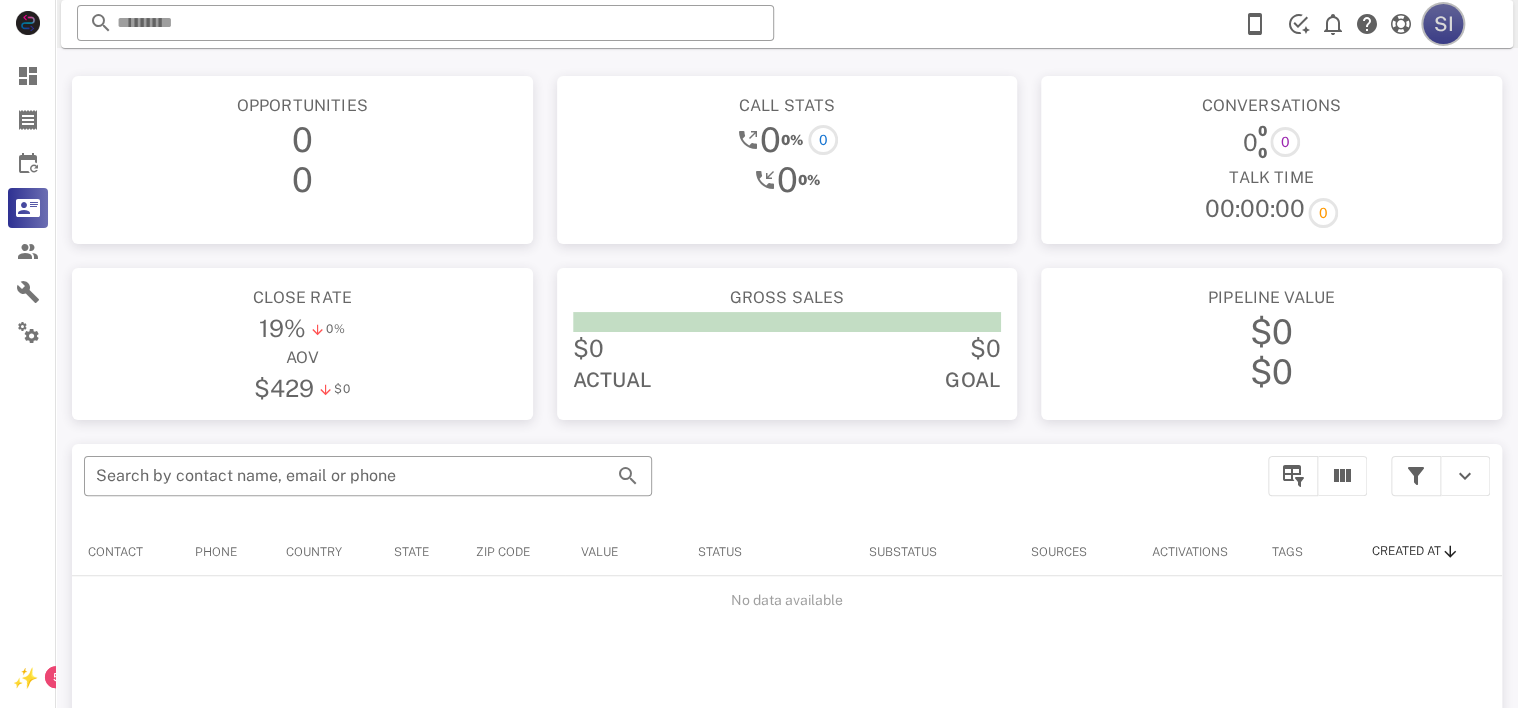 click on "SI" at bounding box center [1443, 24] 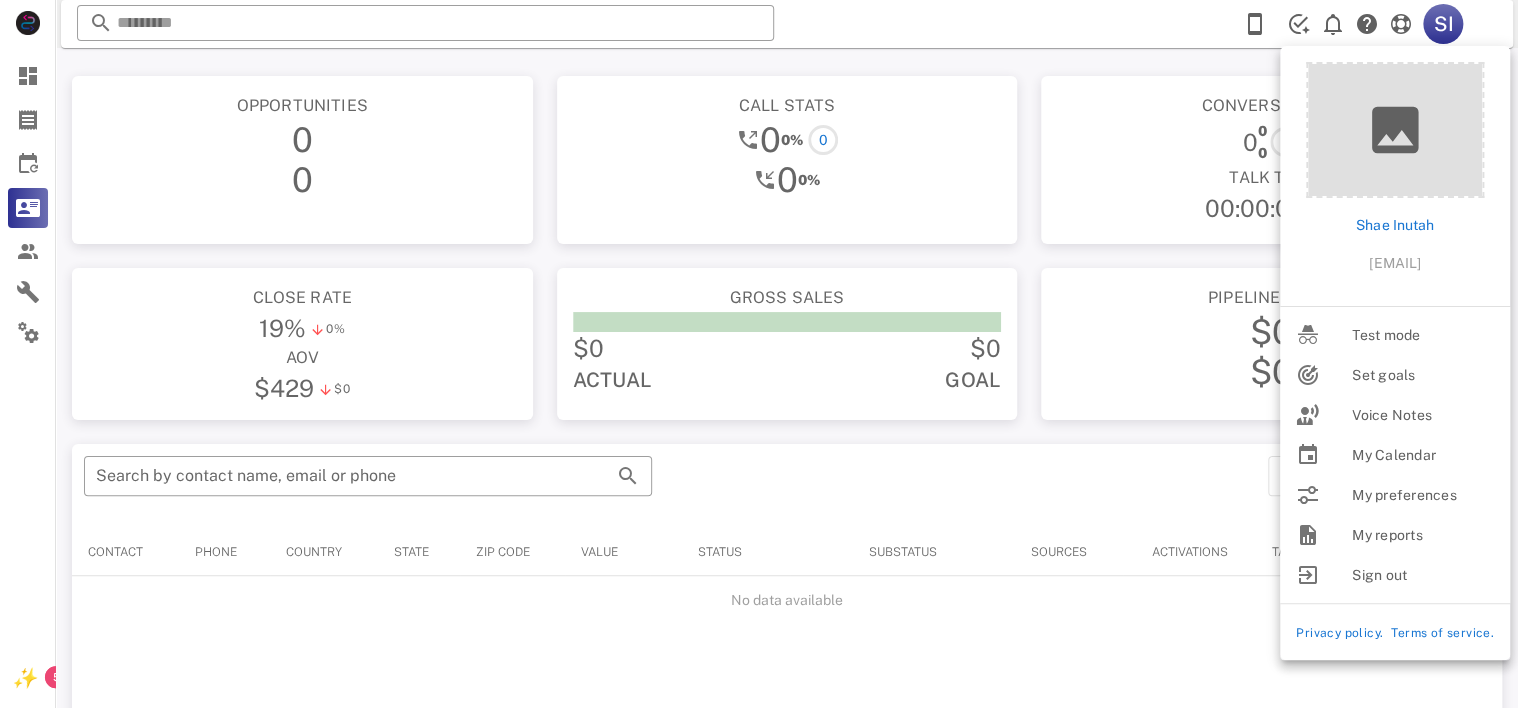click on "​ Search by contact name, email or phone Contact Phone Country State Zip code Value Status Substatus Sources Activations Tags Created at No data available Rows per page: 15  No results" at bounding box center [787, 758] 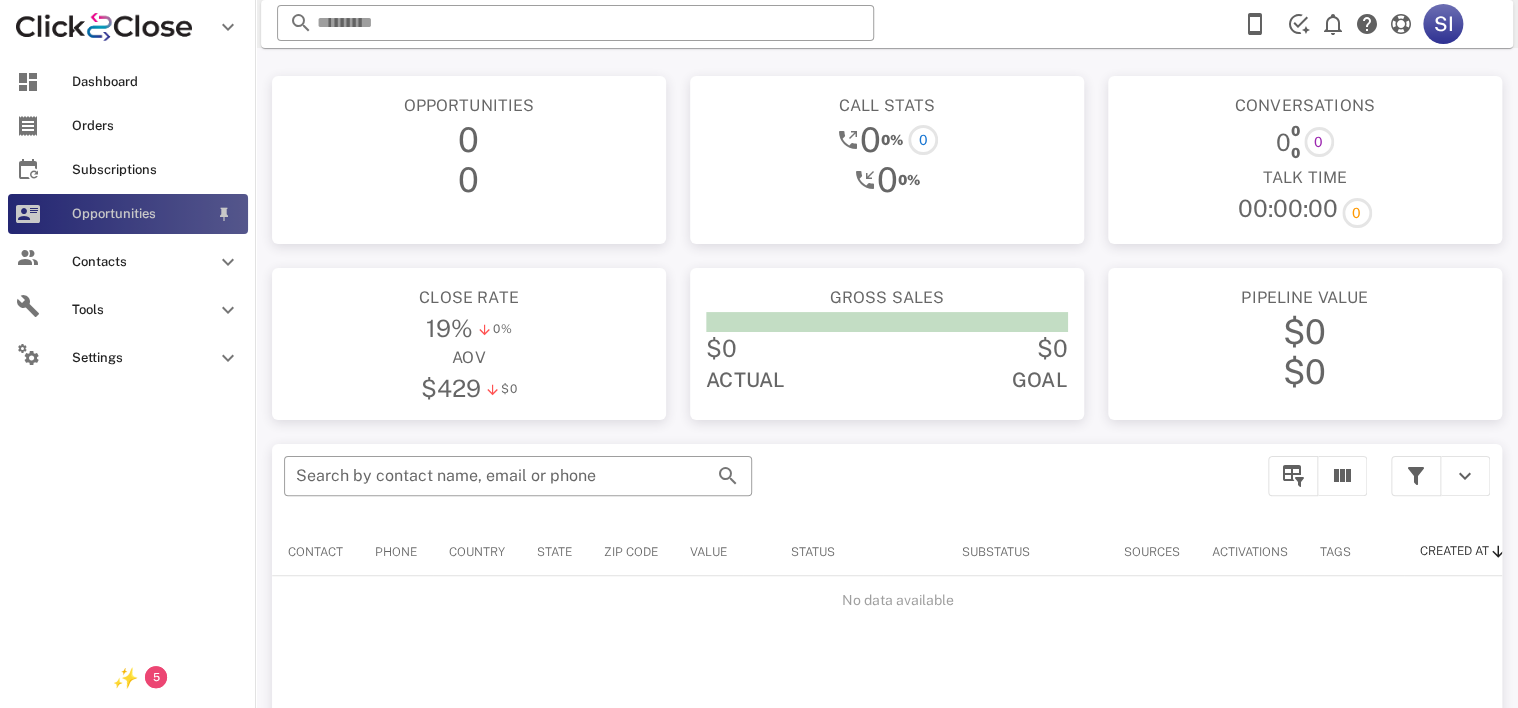 click on "Opportunities" at bounding box center (140, 214) 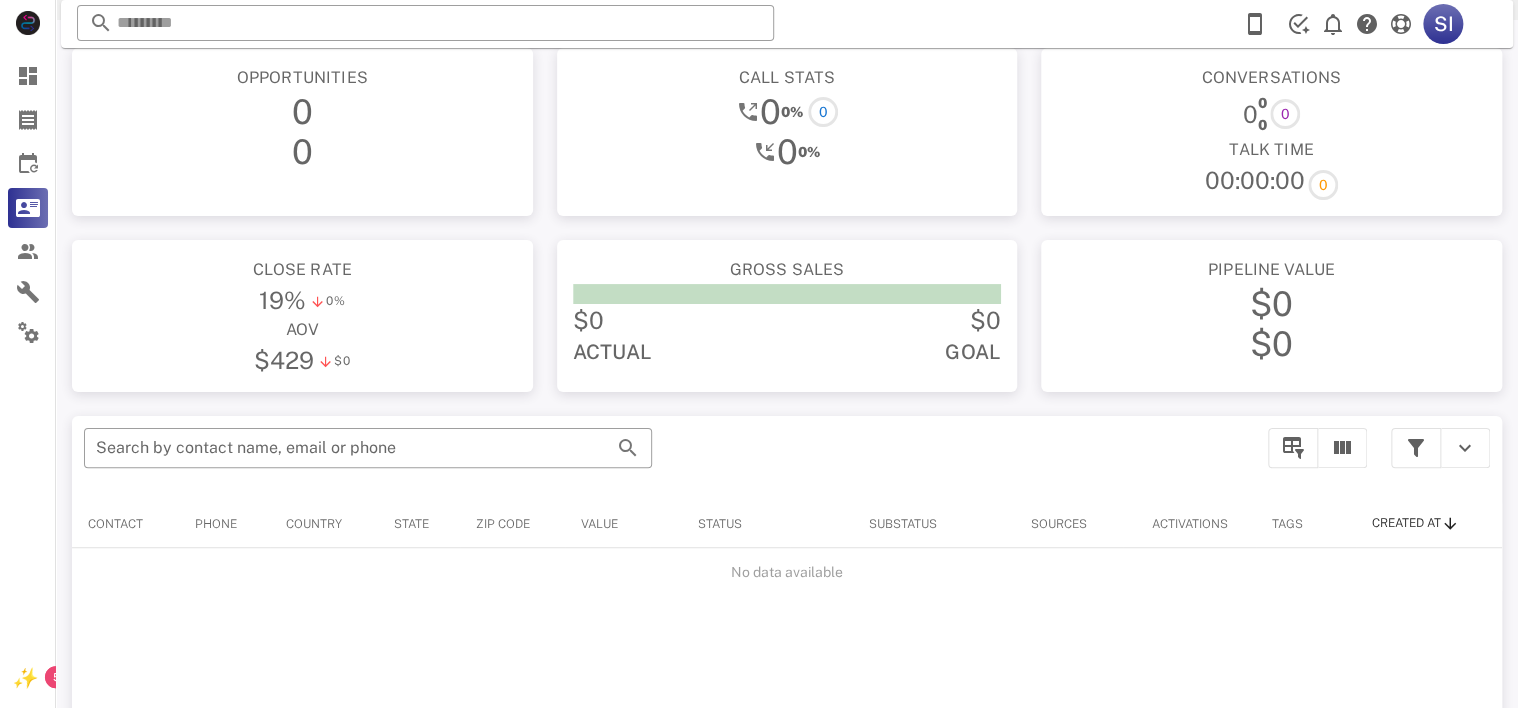 scroll, scrollTop: 0, scrollLeft: 0, axis: both 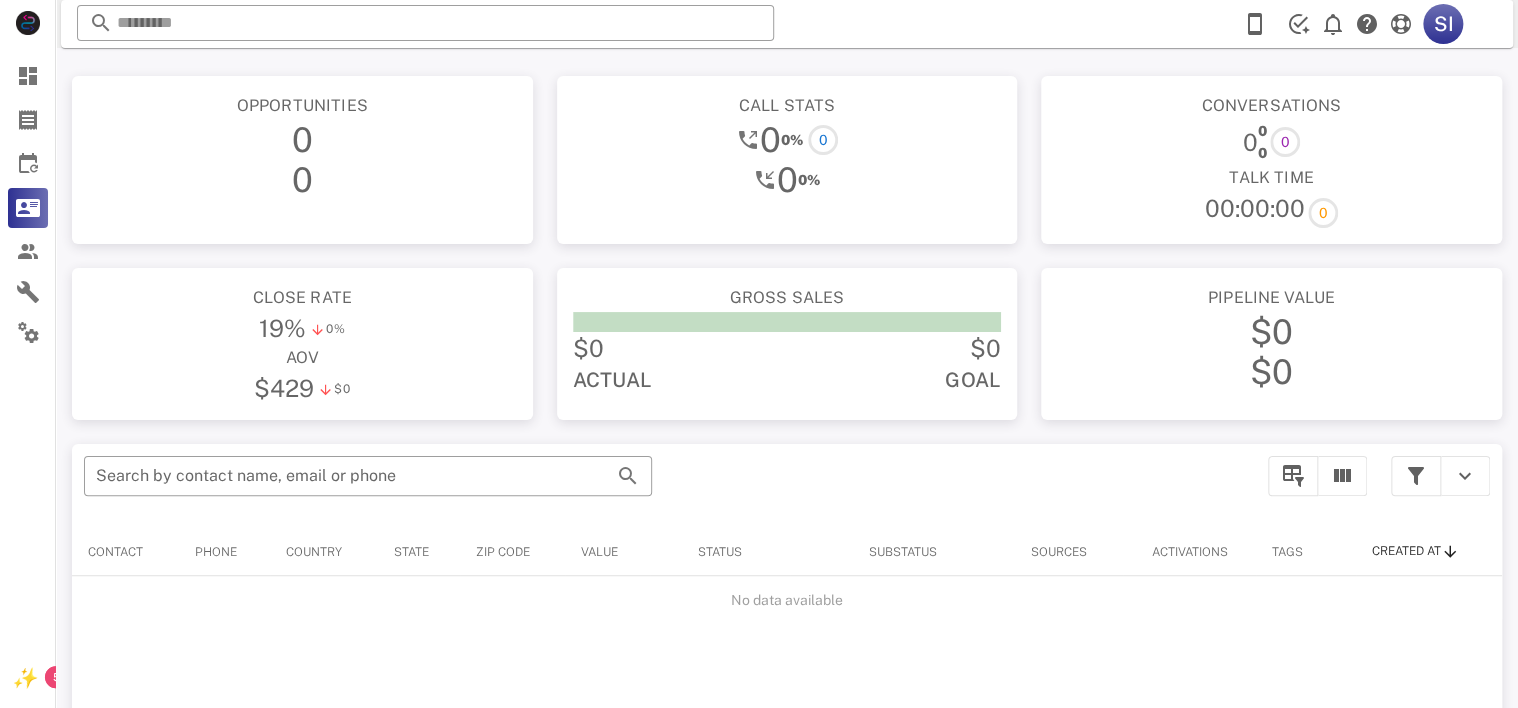 click on "Reload browser Accept" at bounding box center [1489, 24] 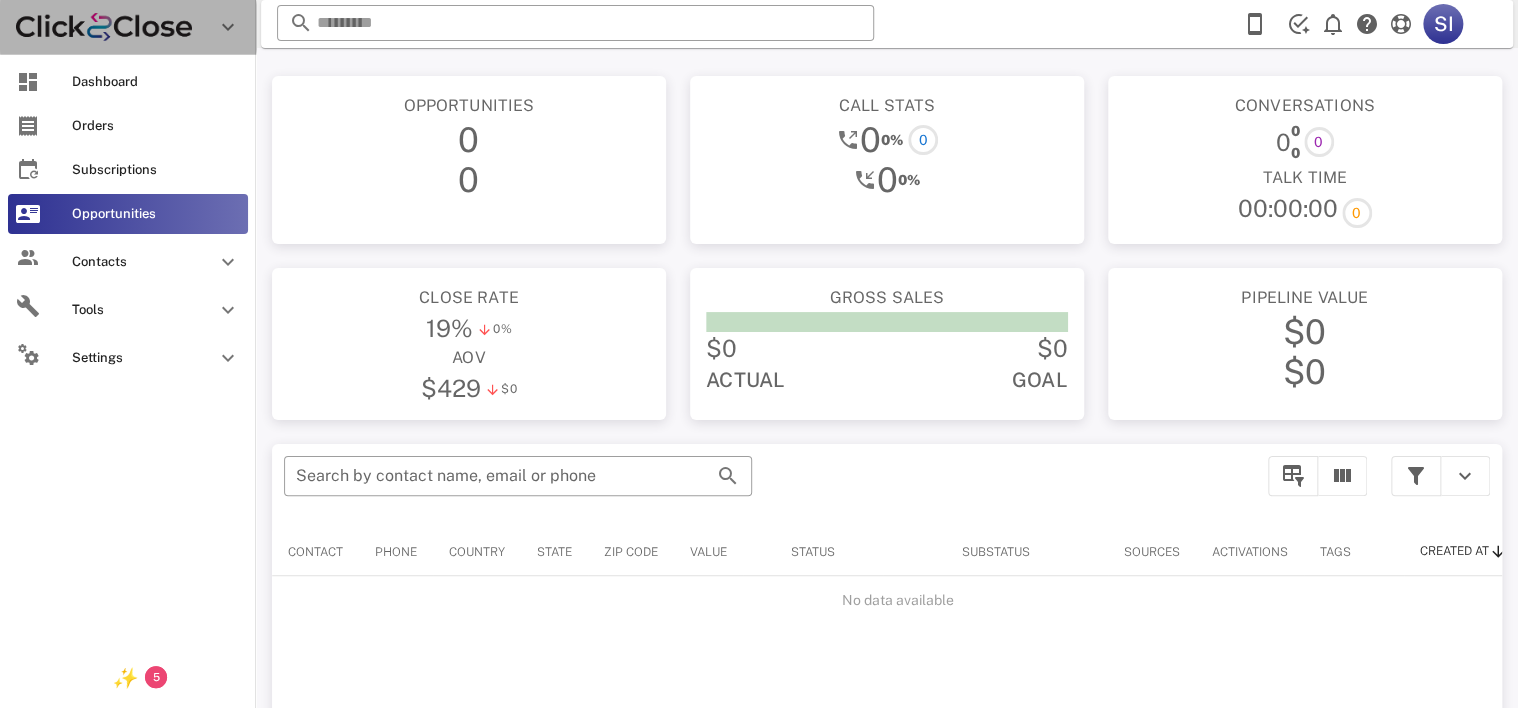 click at bounding box center [104, 27] 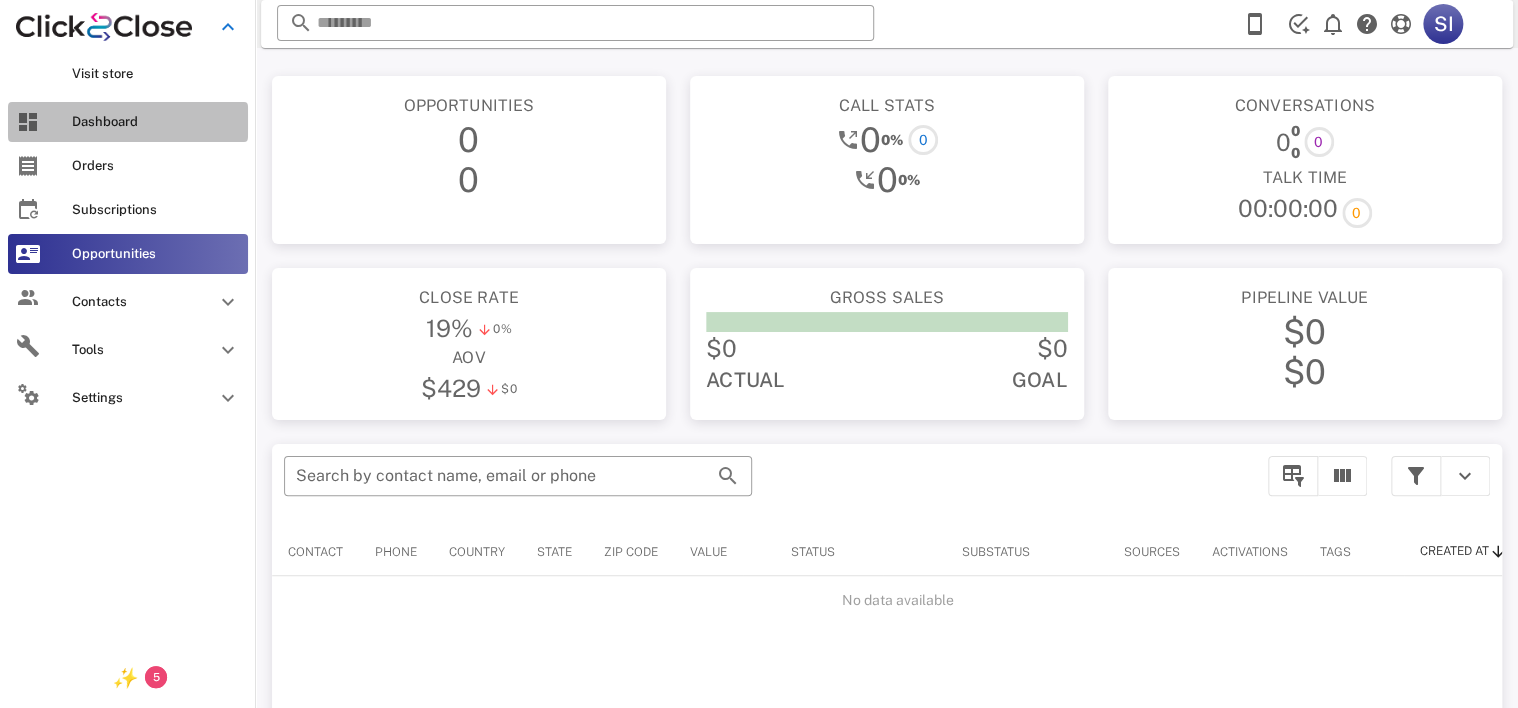 click on "Dashboard" at bounding box center (128, 122) 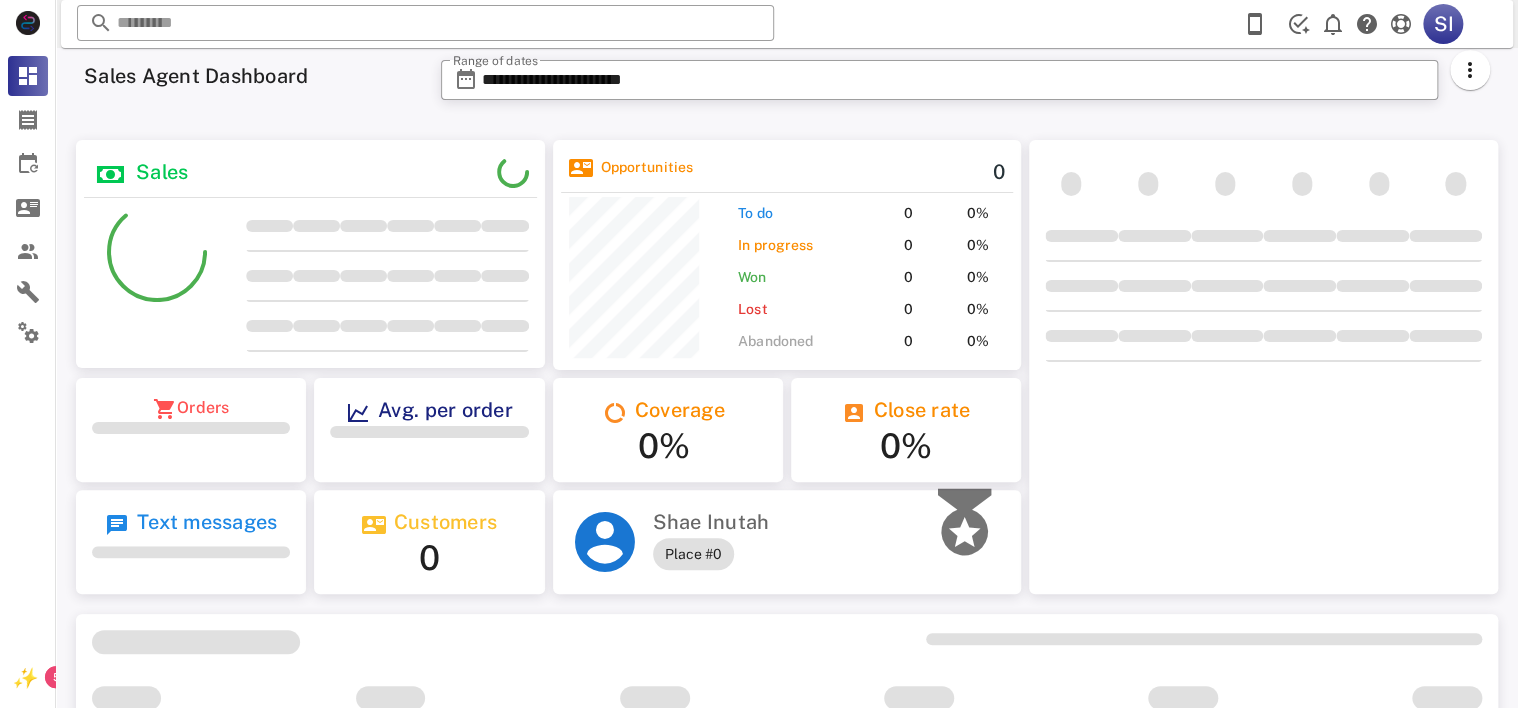 scroll, scrollTop: 999770, scrollLeft: 999531, axis: both 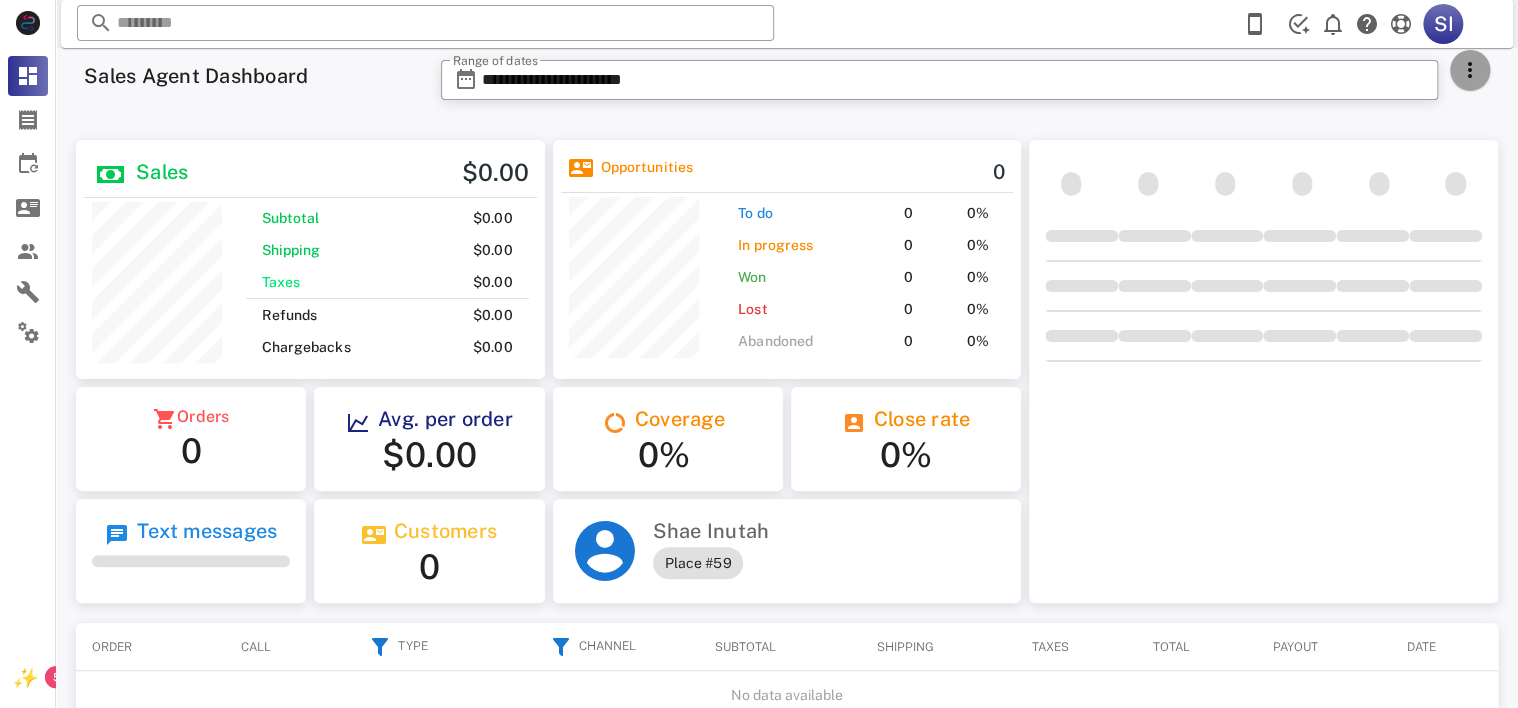 click at bounding box center (1470, 70) 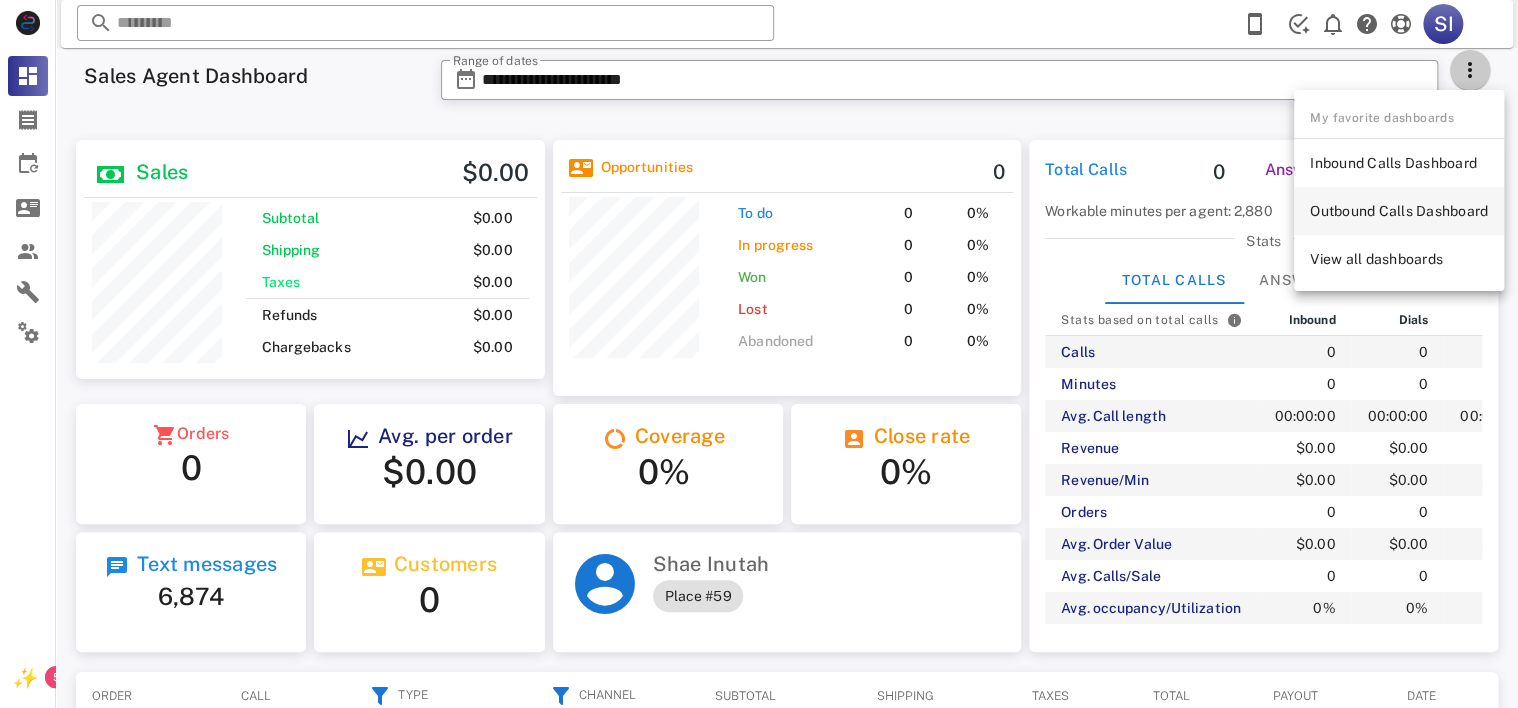 scroll, scrollTop: 999737, scrollLeft: 999531, axis: both 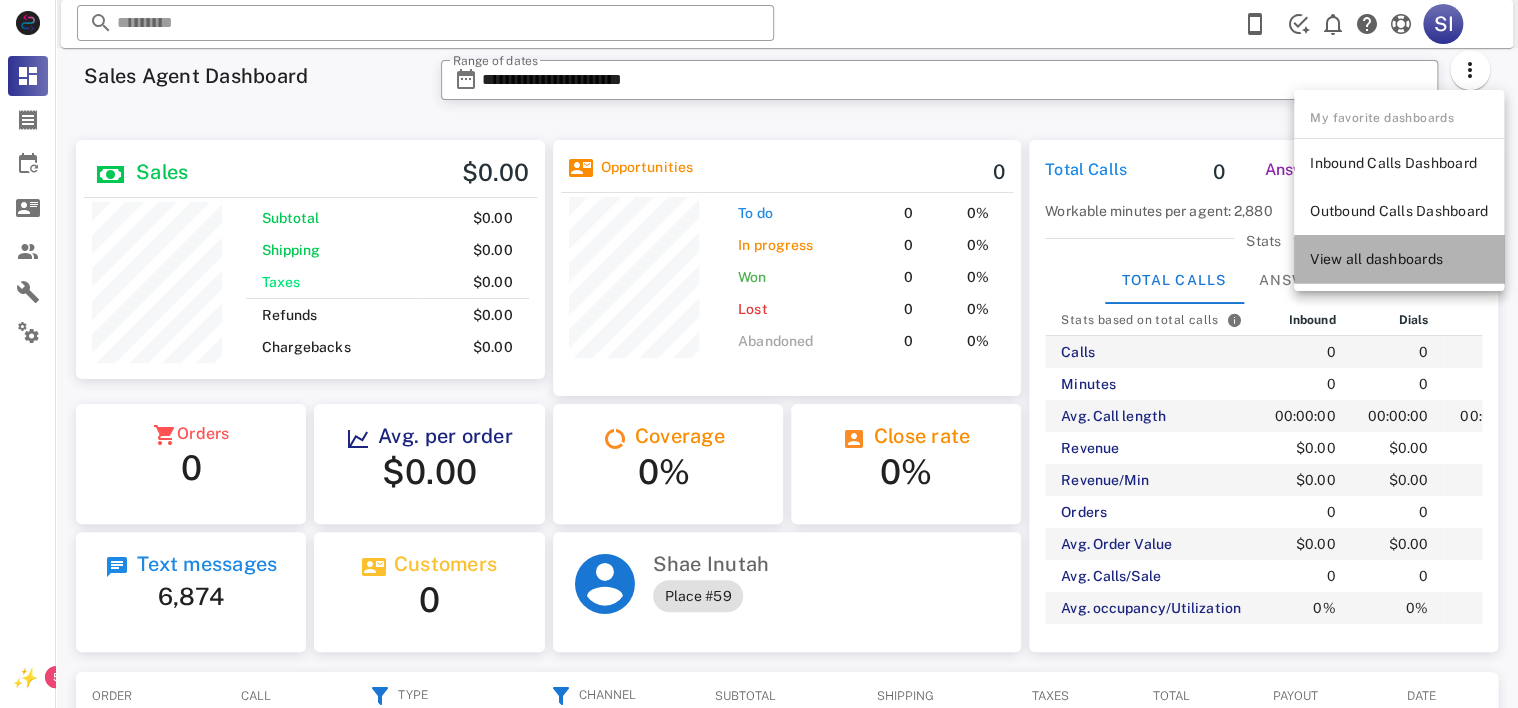 click on "View all dashboards" at bounding box center [1399, 259] 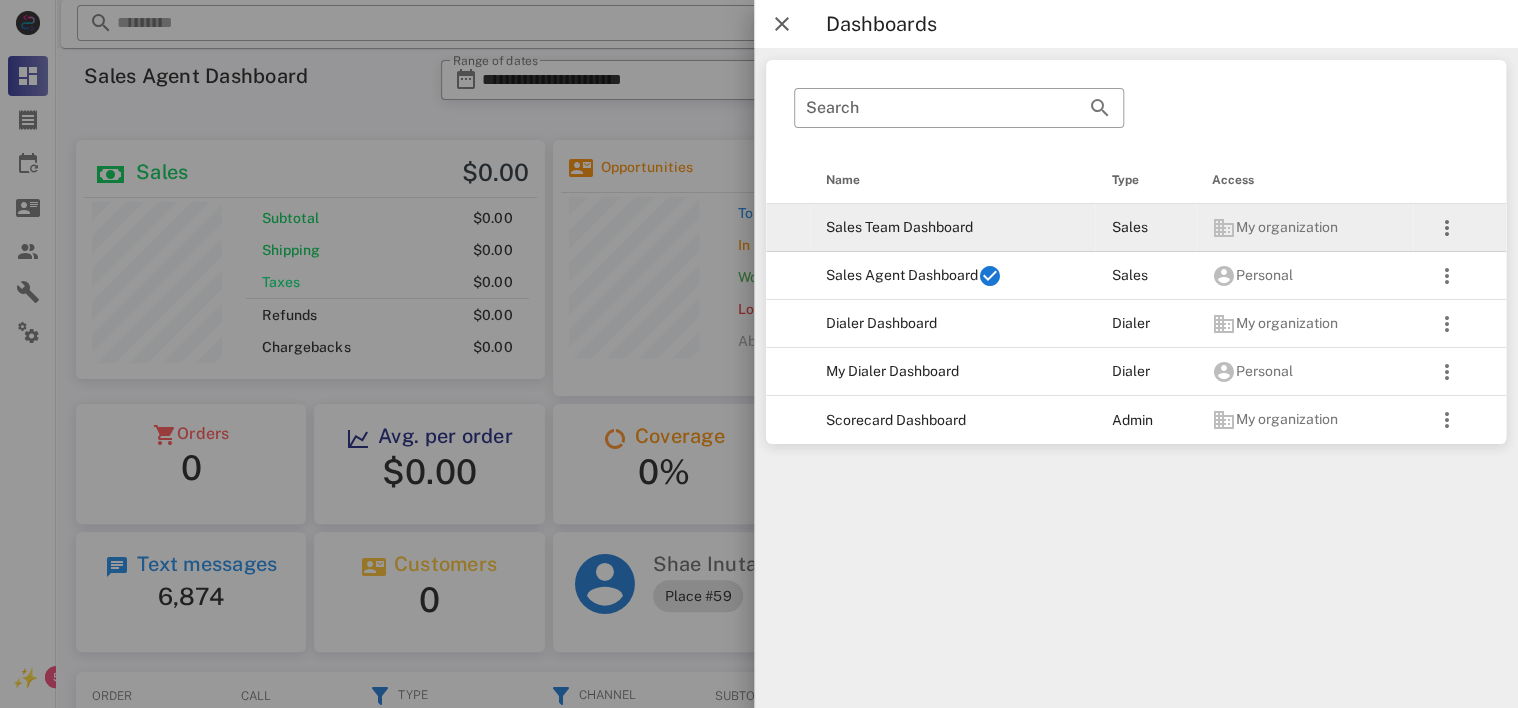 click on "Sales Team Dashboard" at bounding box center [953, 228] 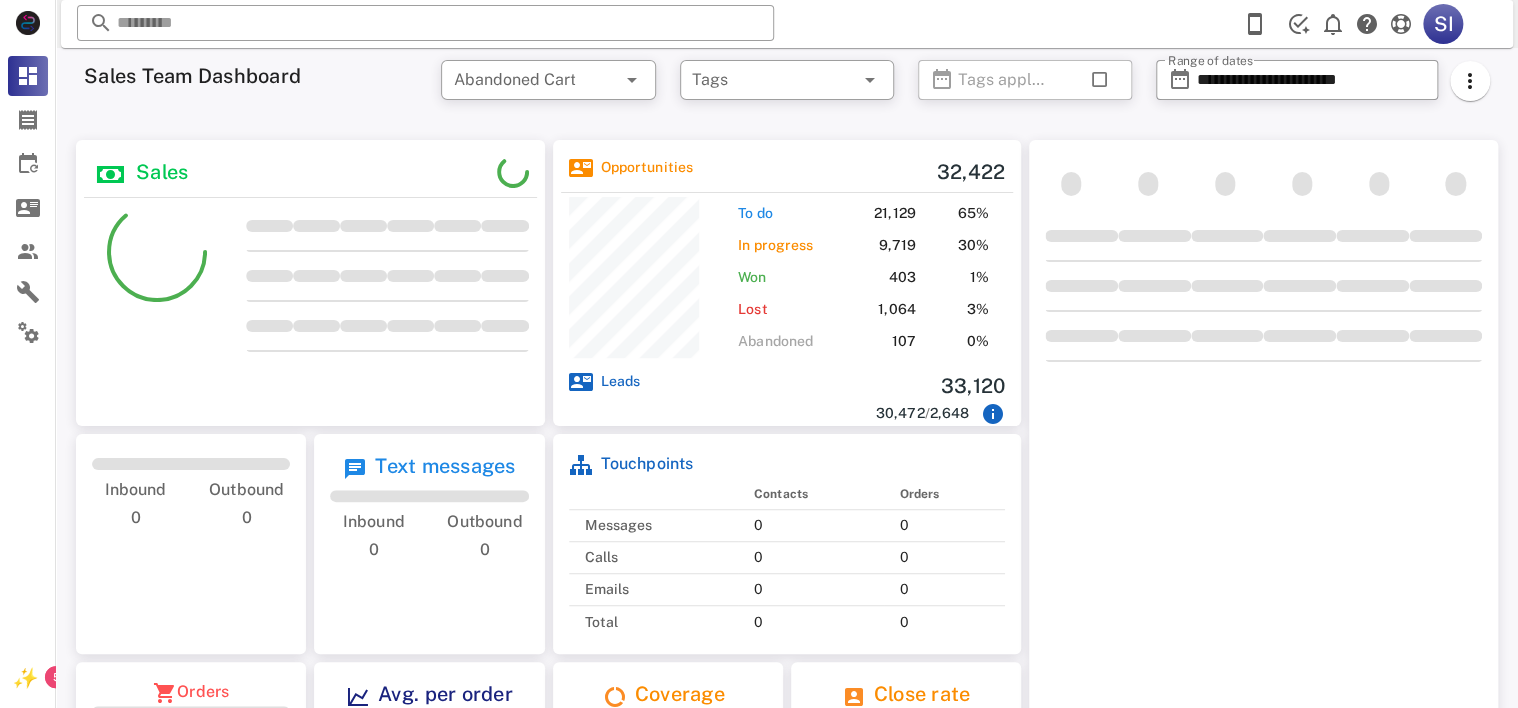 scroll, scrollTop: 999714, scrollLeft: 999531, axis: both 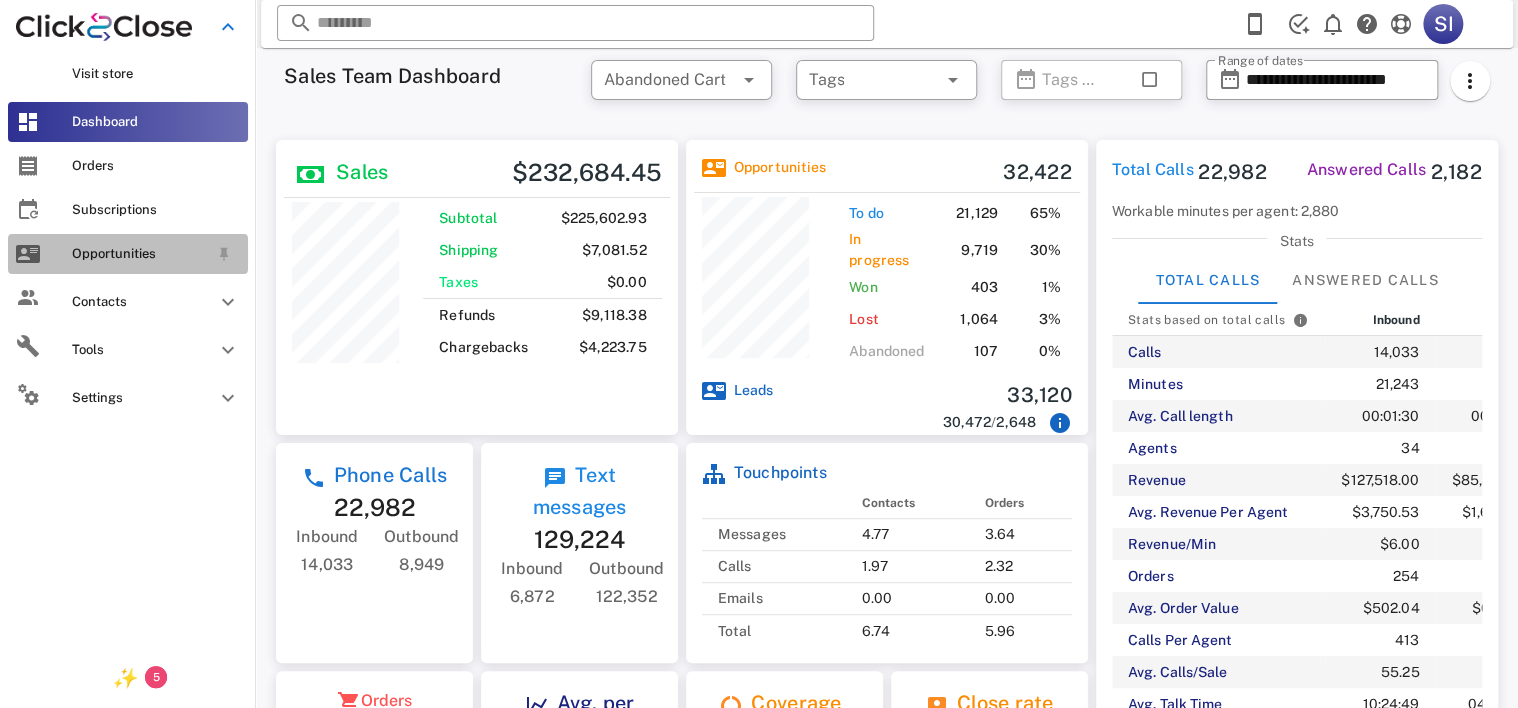 click on "Opportunities" at bounding box center [140, 254] 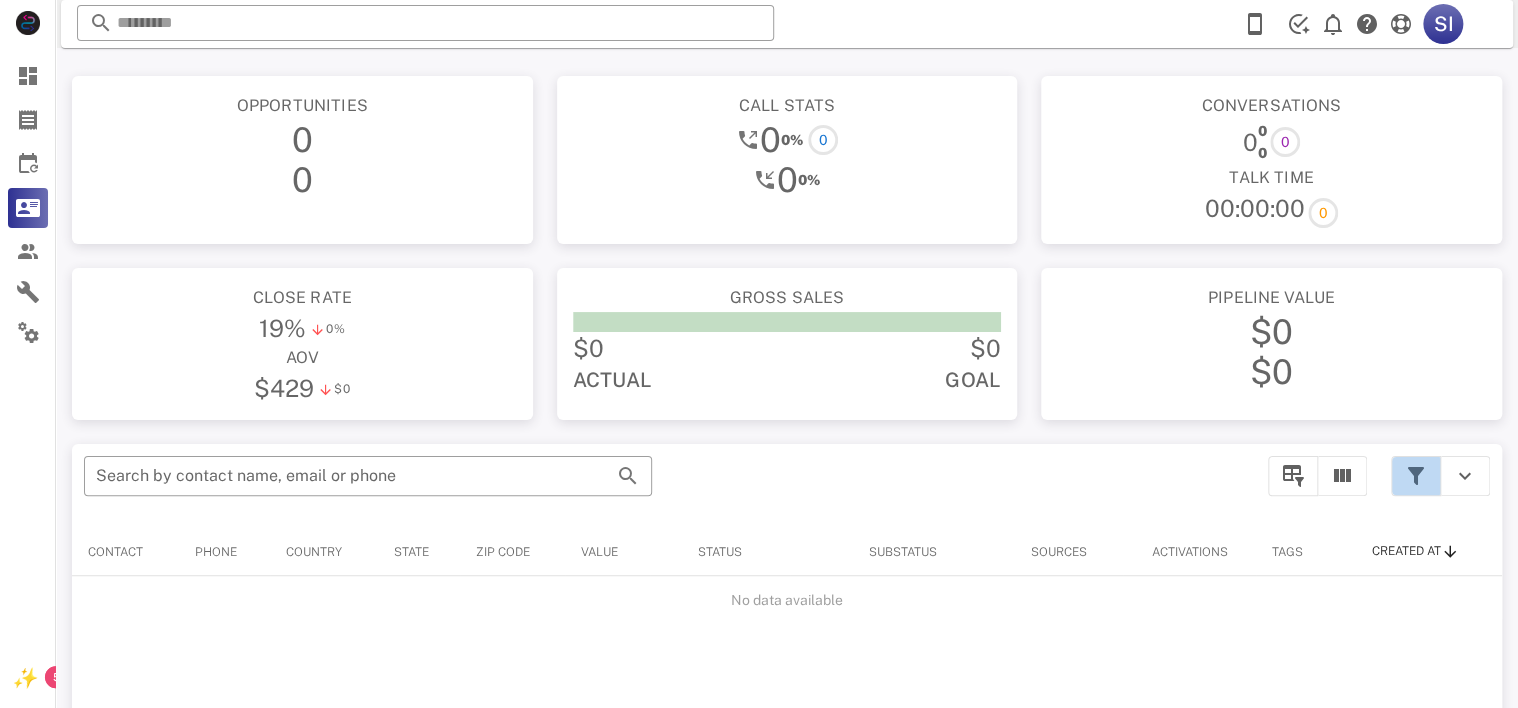 click at bounding box center (1416, 476) 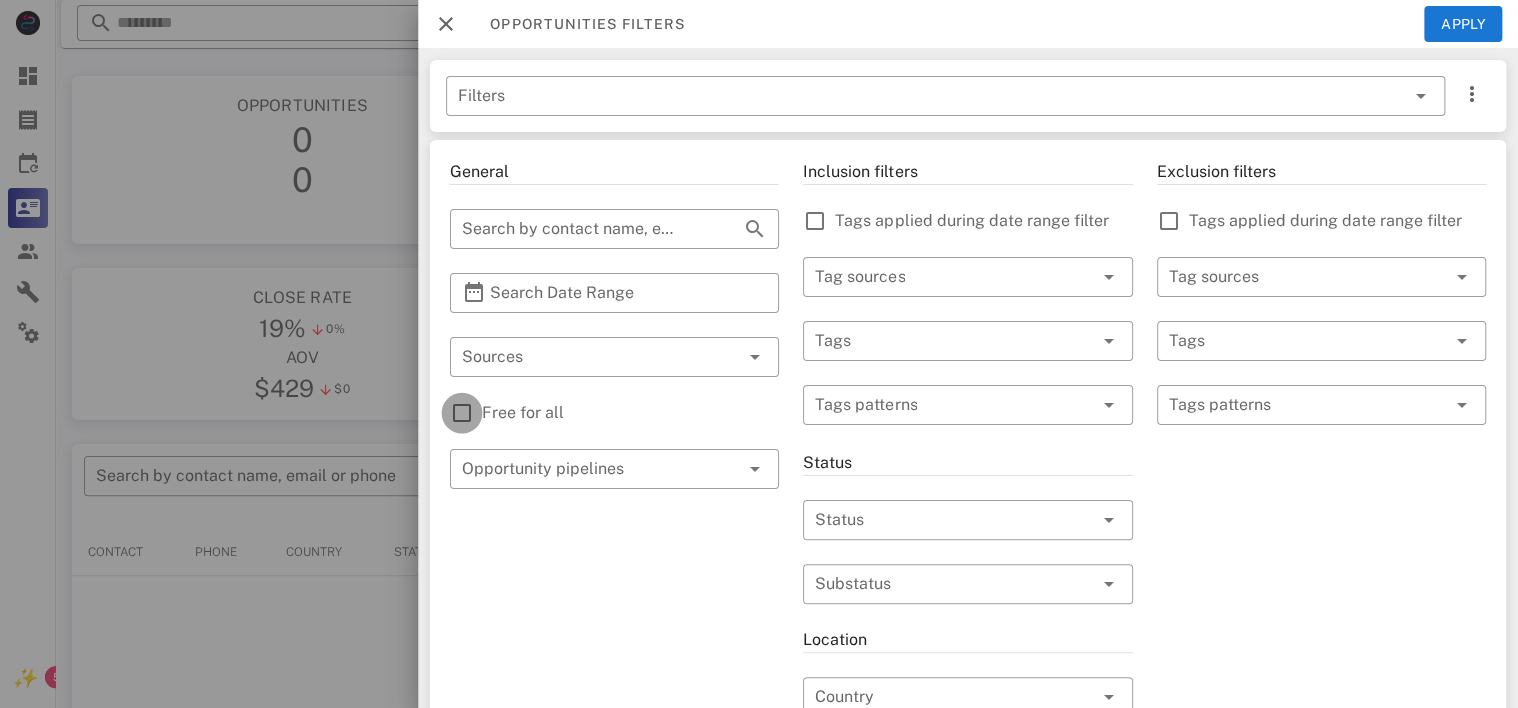 click at bounding box center (462, 413) 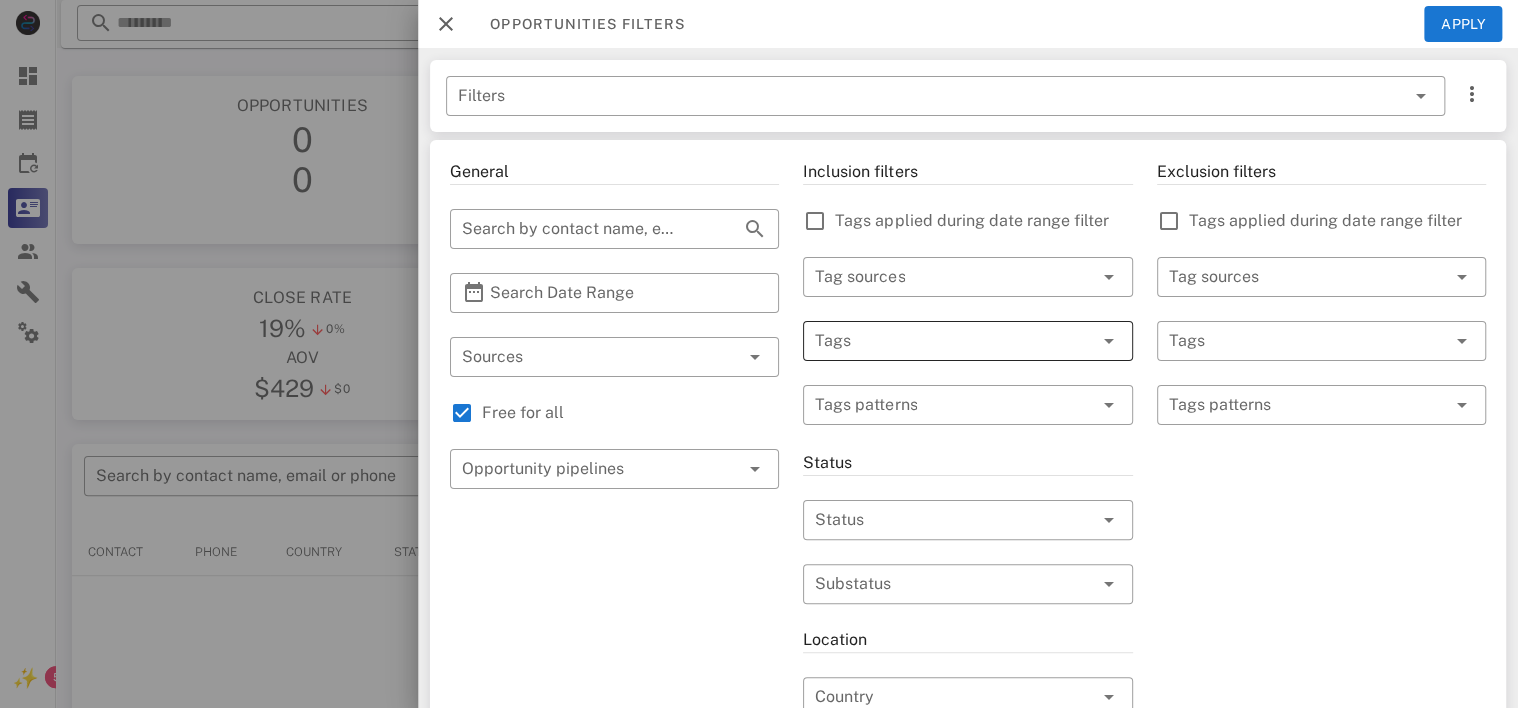 click at bounding box center [939, 341] 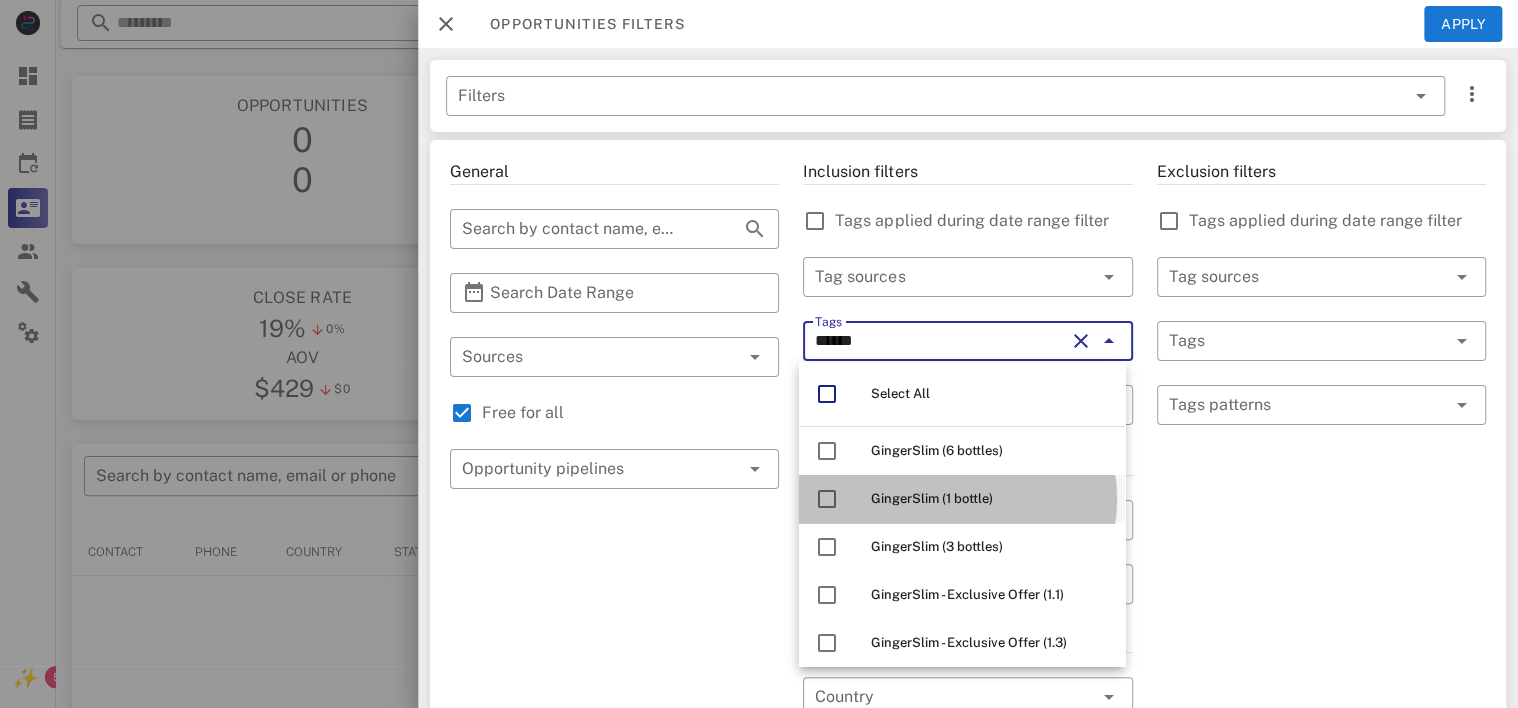 click on "GingerSlim (1 bottle)" at bounding box center (990, 499) 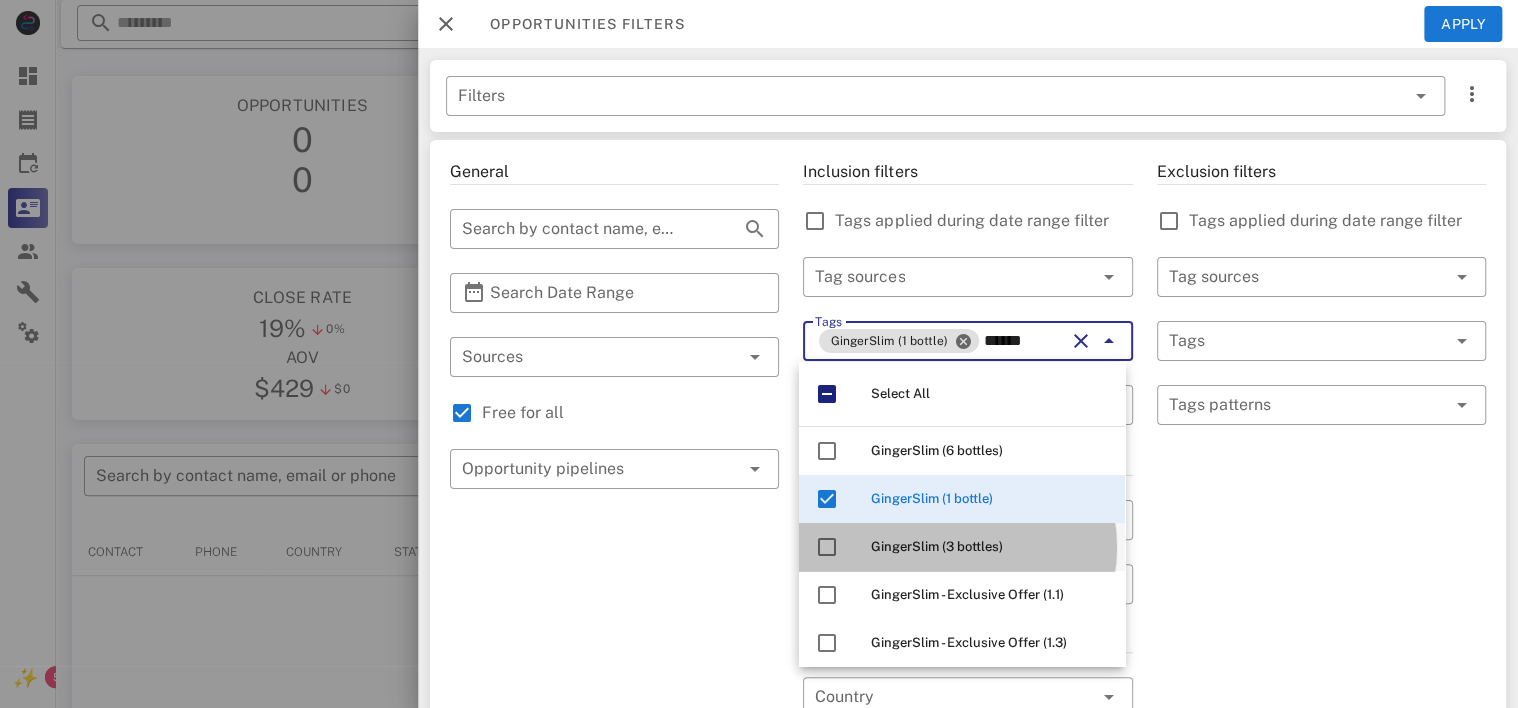 click on "GingerSlim (3 bottles)" at bounding box center (937, 546) 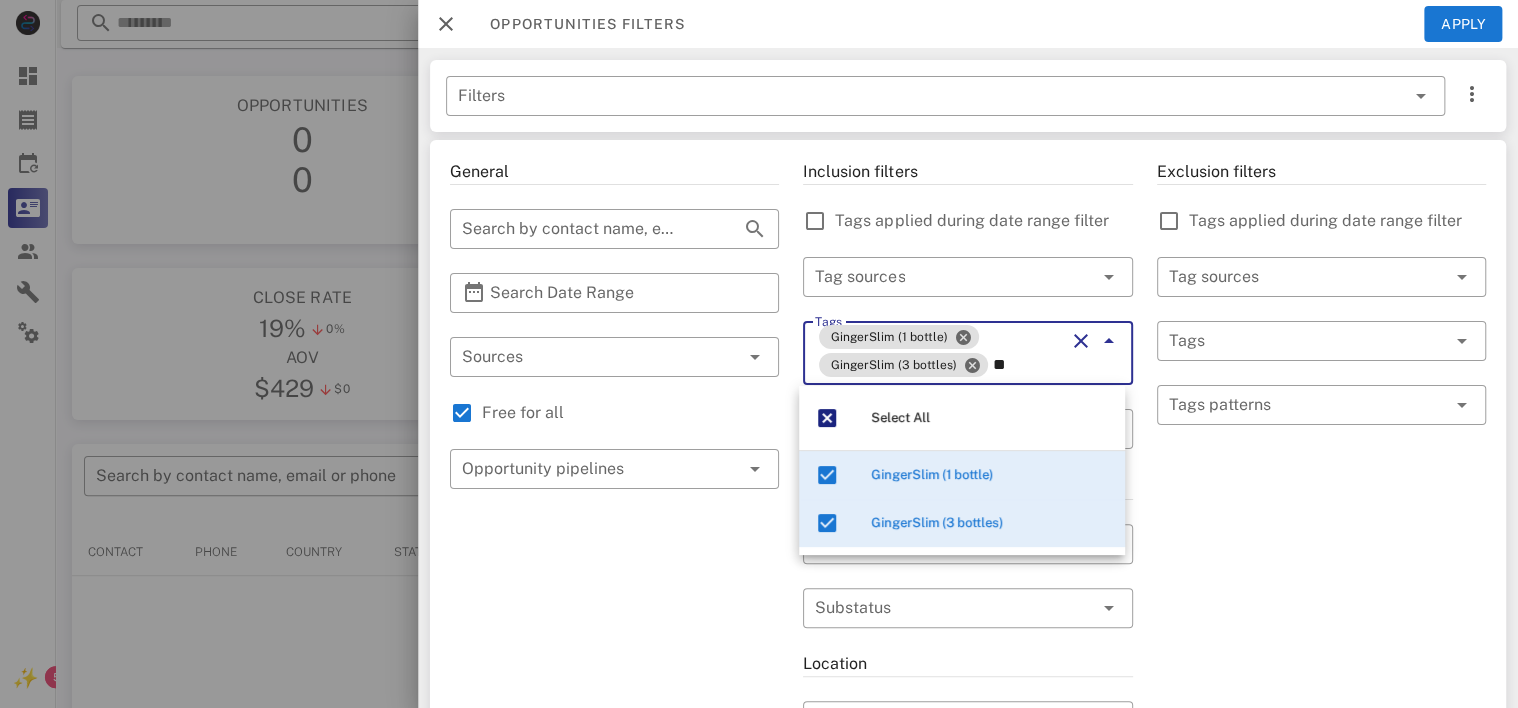 type on "*" 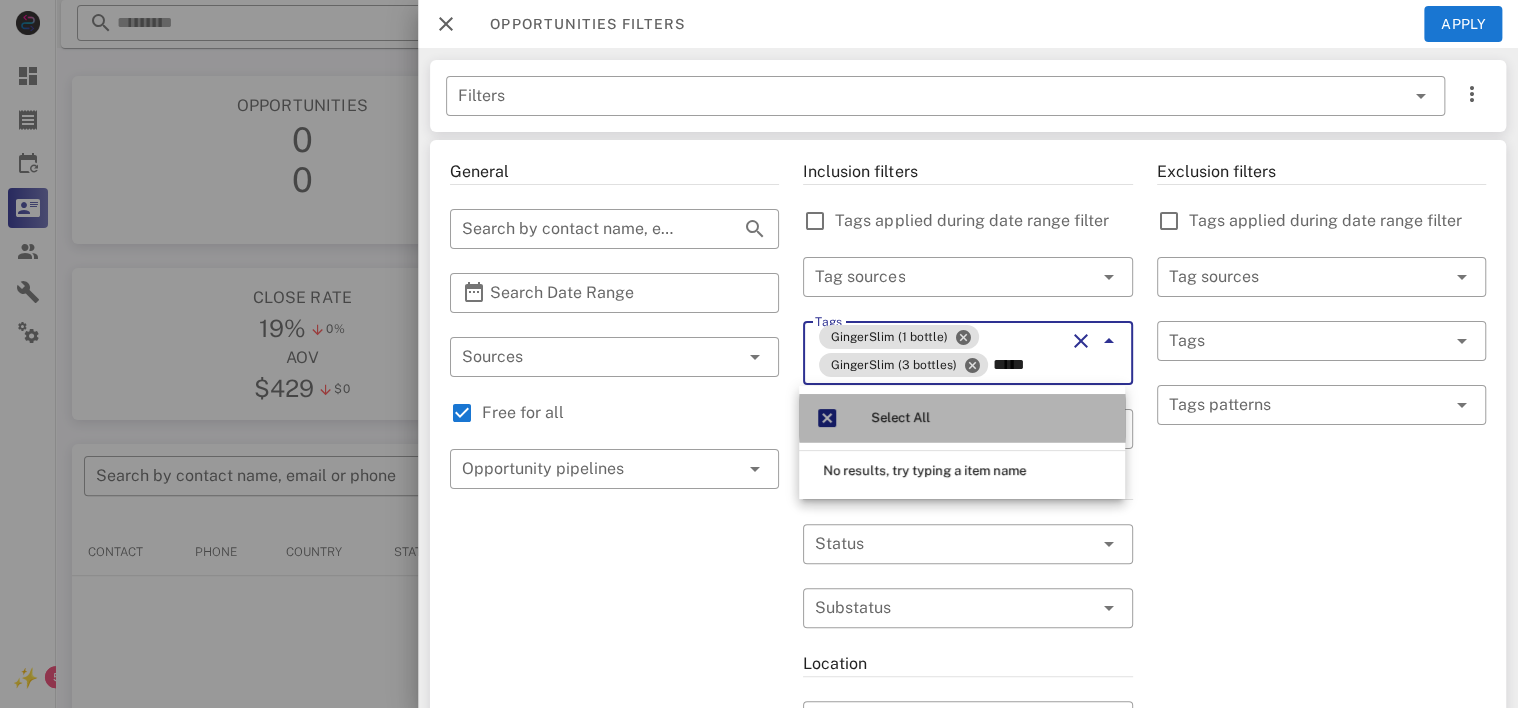 click on "Select All" at bounding box center (962, 418) 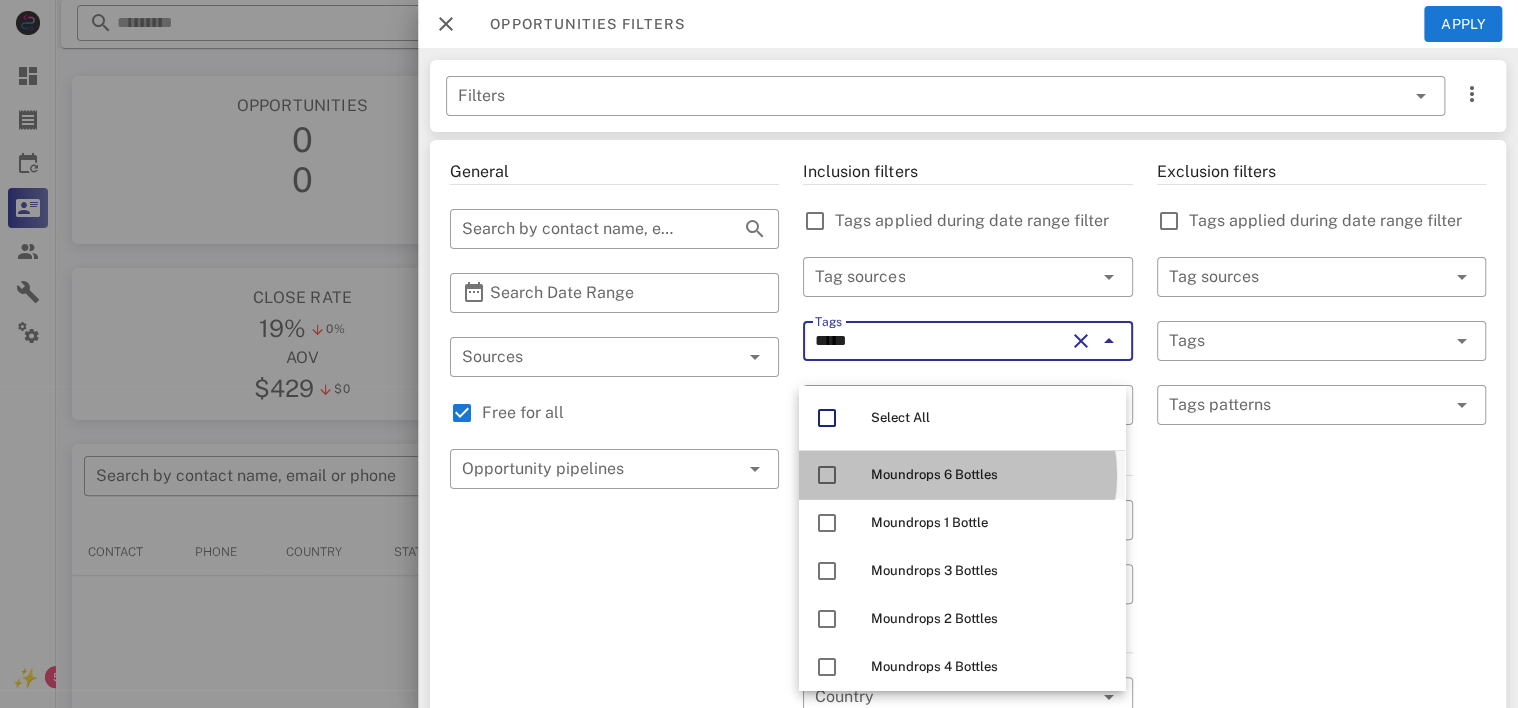 click on "Moundrops 6 Bottles" at bounding box center [962, 475] 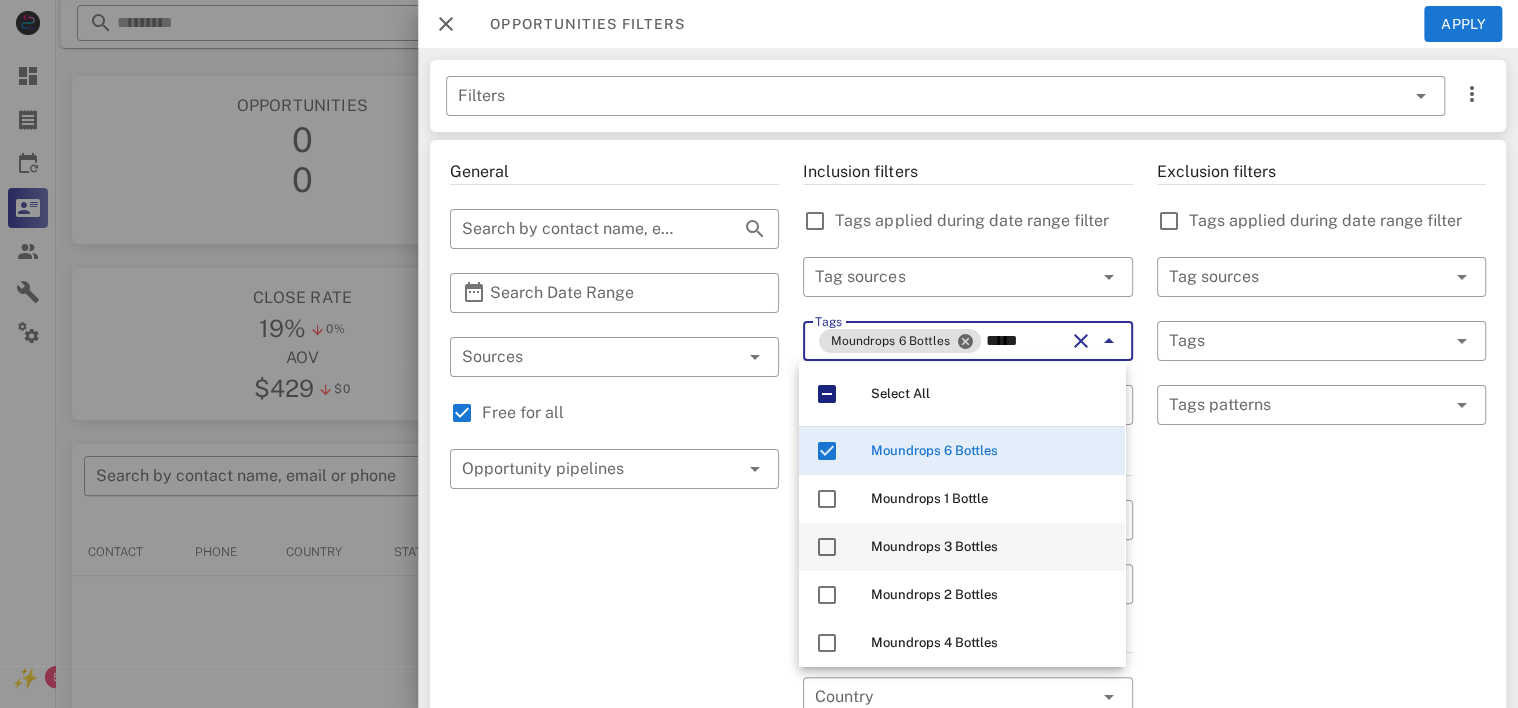 drag, startPoint x: 988, startPoint y: 503, endPoint x: 982, endPoint y: 551, distance: 48.373547 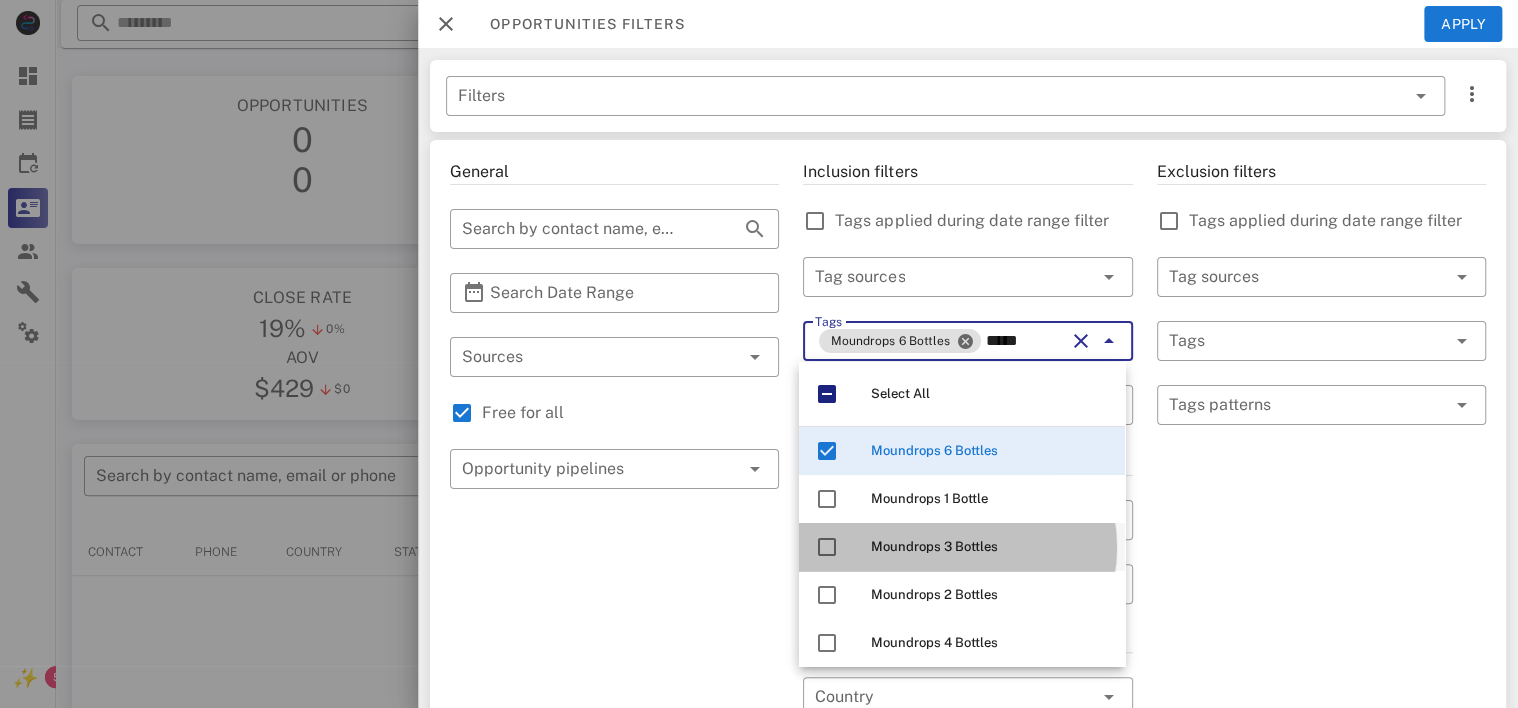click on "Moundrops 3 Bottles" at bounding box center (934, 546) 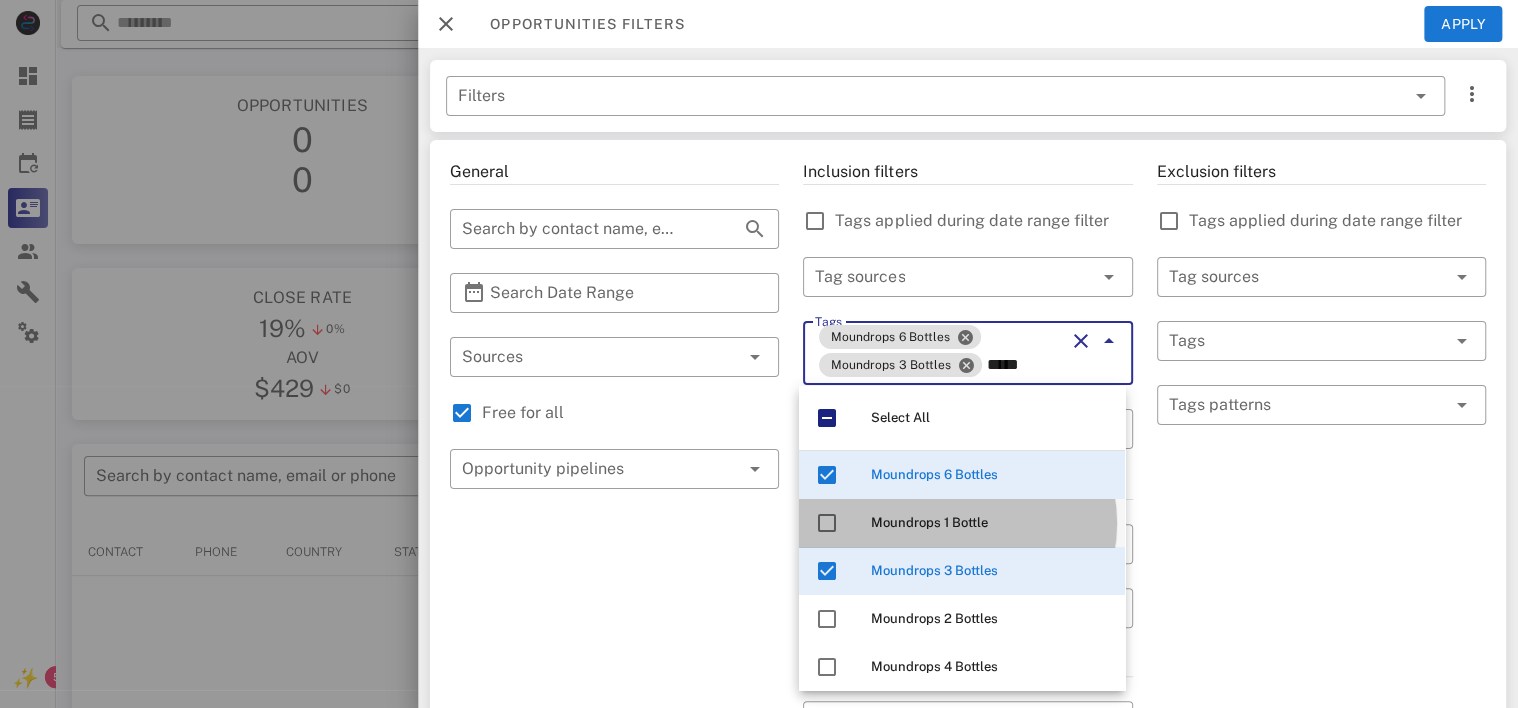 click on "Moundrops 1 Bottle" at bounding box center (990, 523) 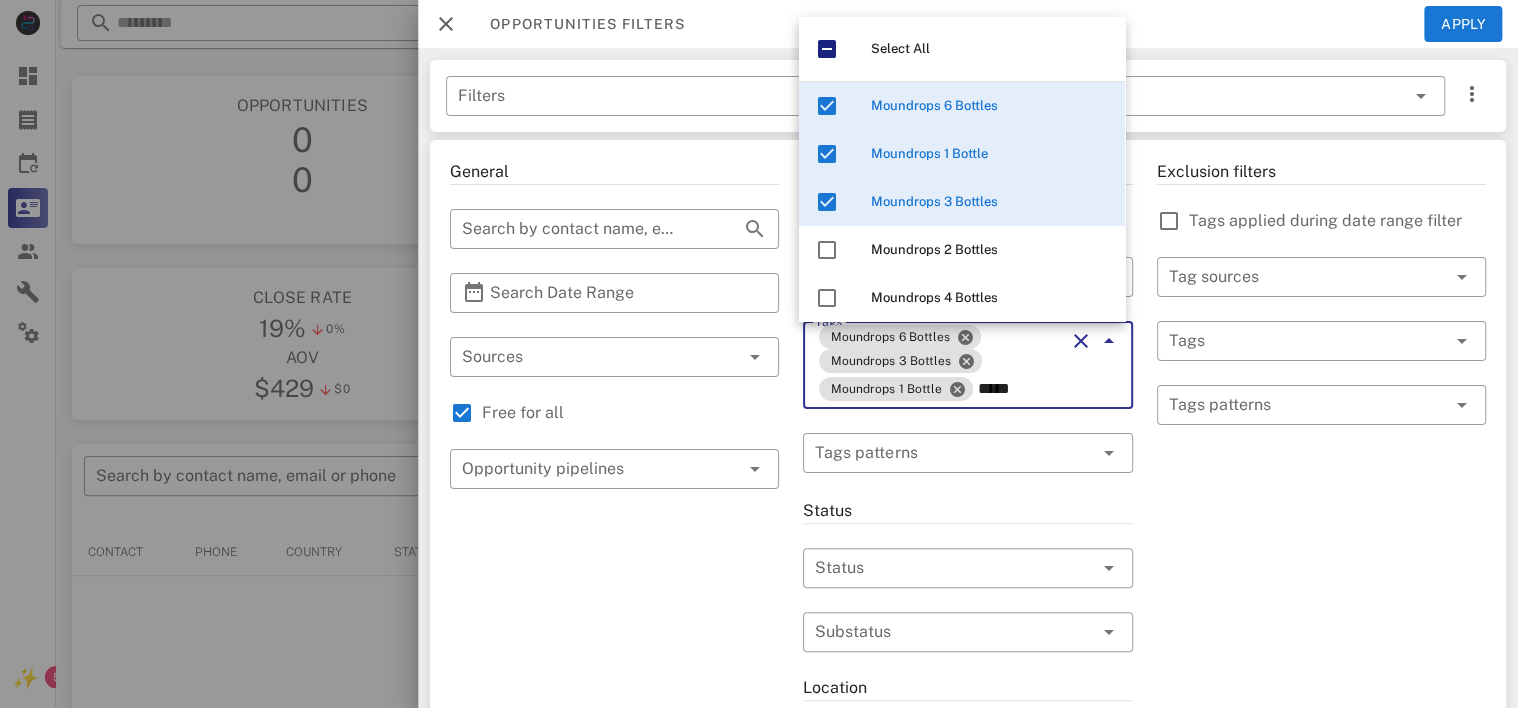 click on "Exclusion filters Tags applied during date range filter ​ Tag sources ​ Tags ​ Tags patterns" at bounding box center (1321, 733) 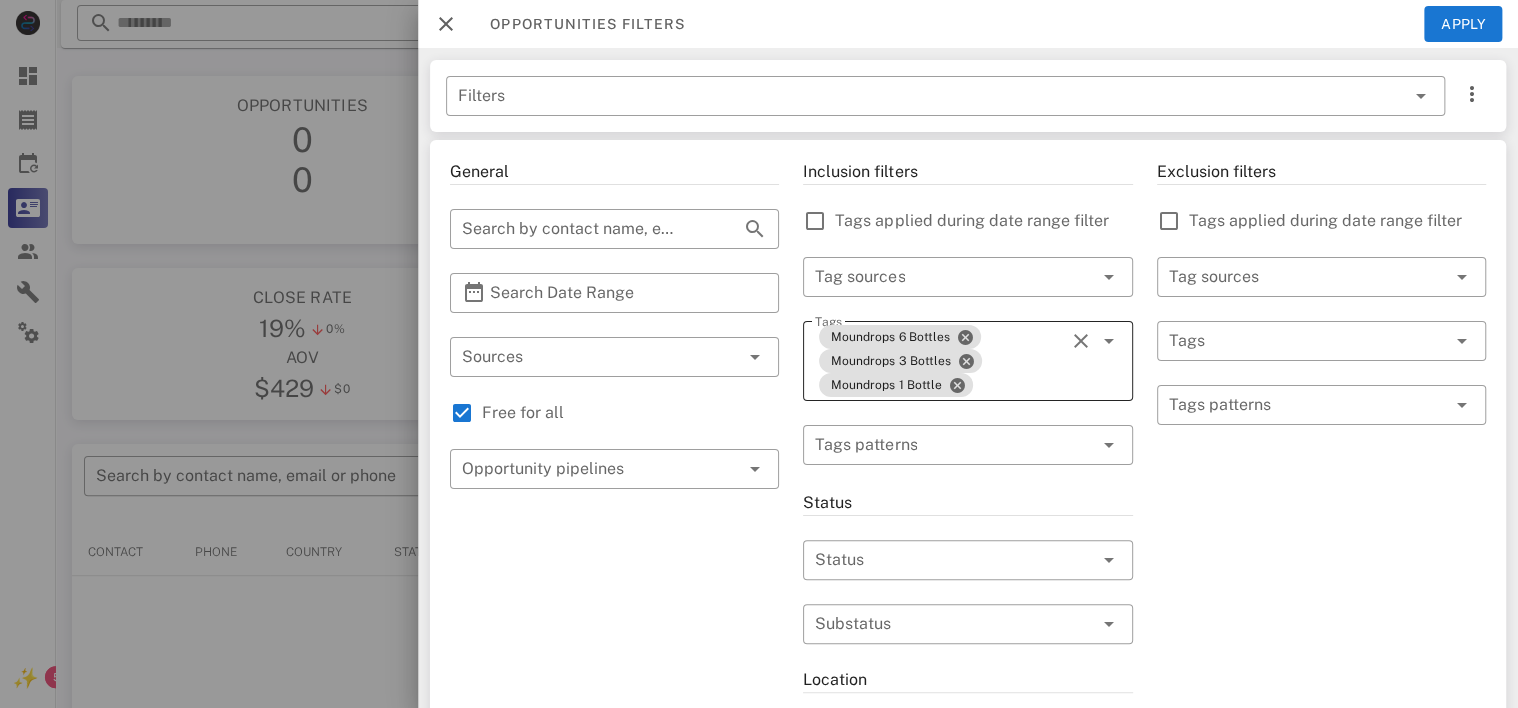 click on "Moundrops 6 Bottles Moundrops 3 Bottles Moundrops 1 Bottle" at bounding box center [939, 361] 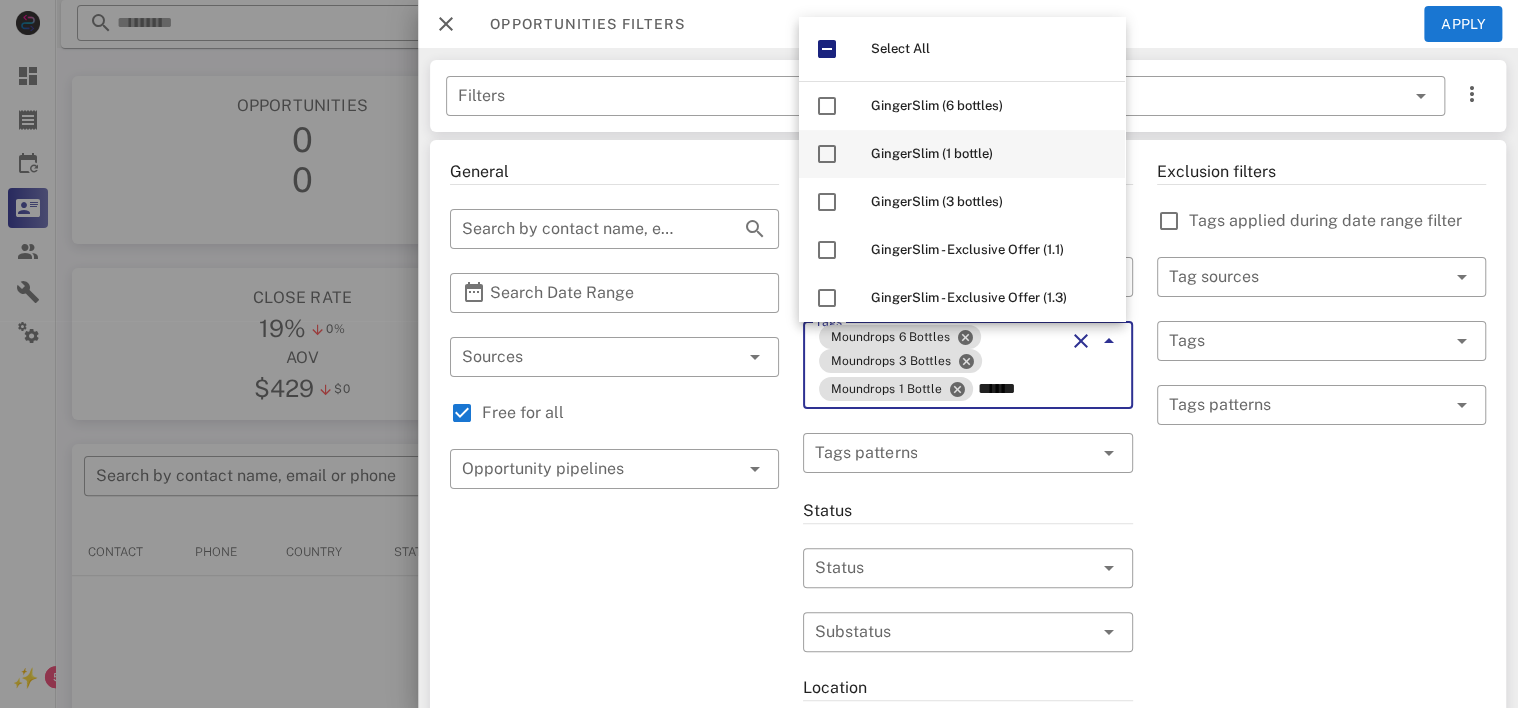 click on "GingerSlim (1 bottle)" at bounding box center (990, 154) 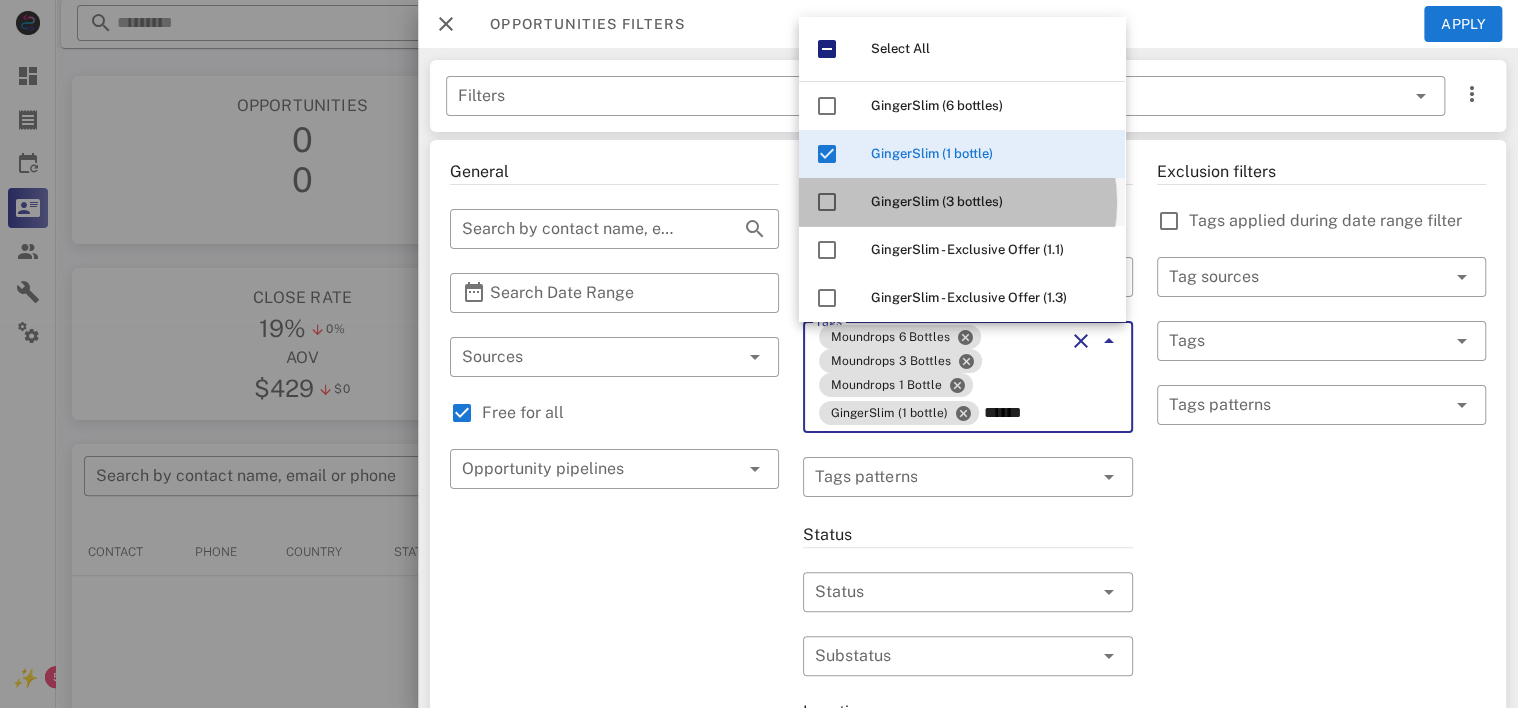 click on "GingerSlim (3 bottles)" at bounding box center (990, 202) 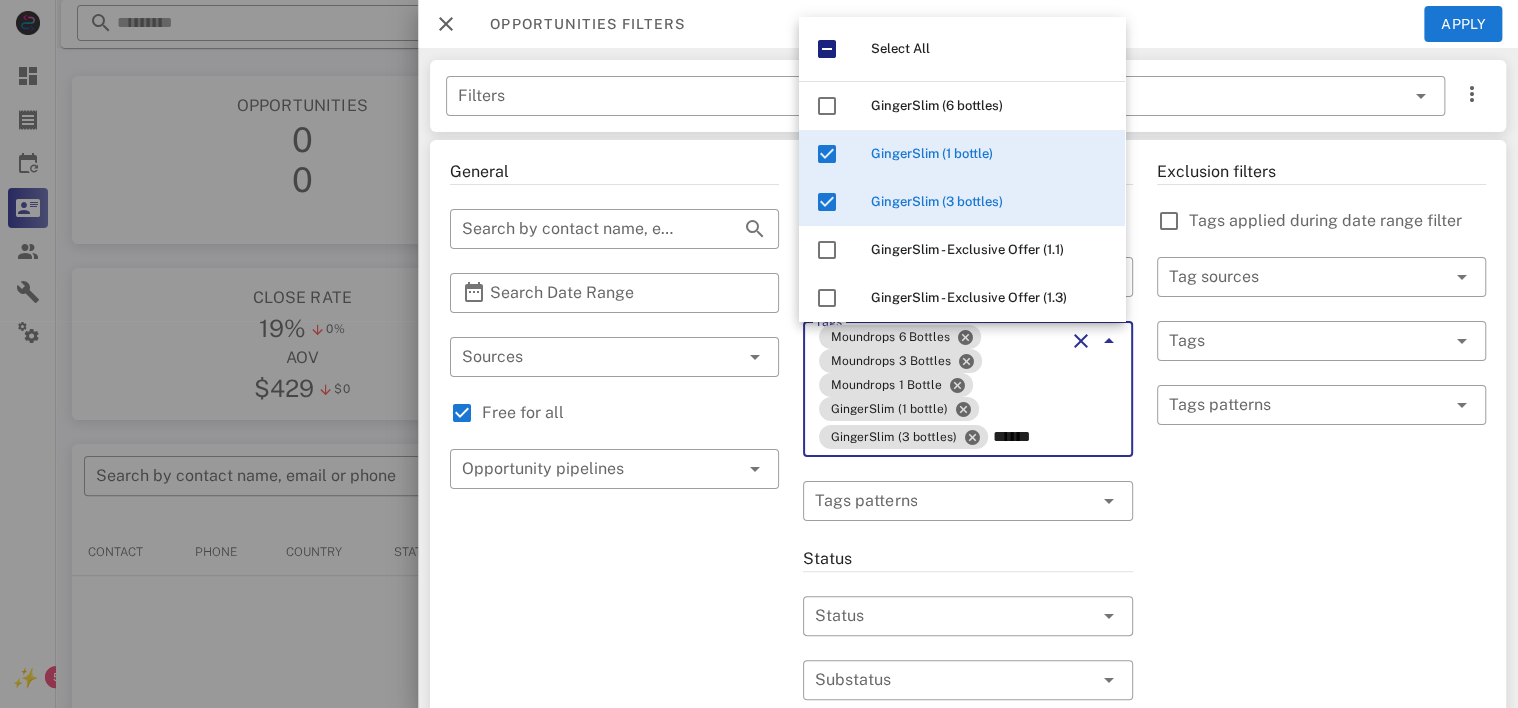 type on "******" 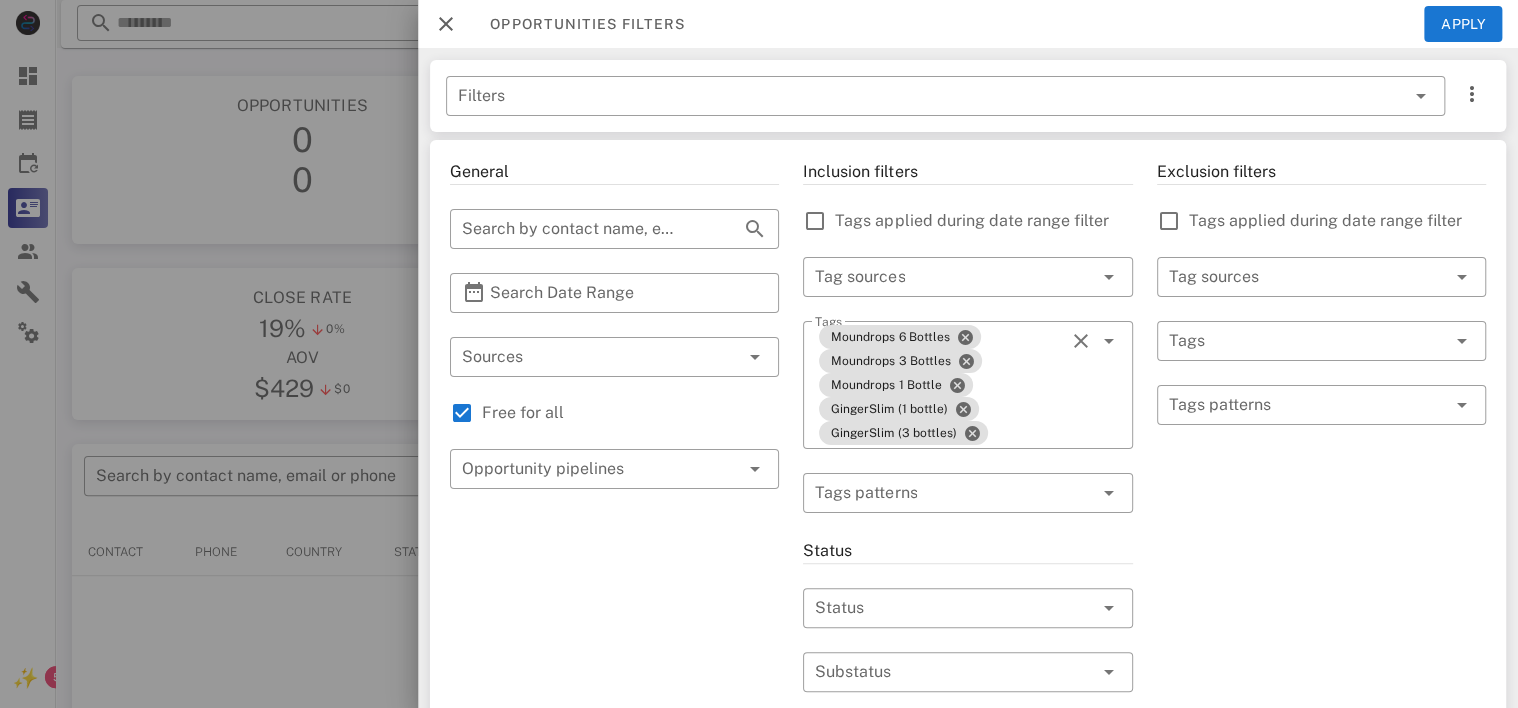 scroll, scrollTop: 184, scrollLeft: 0, axis: vertical 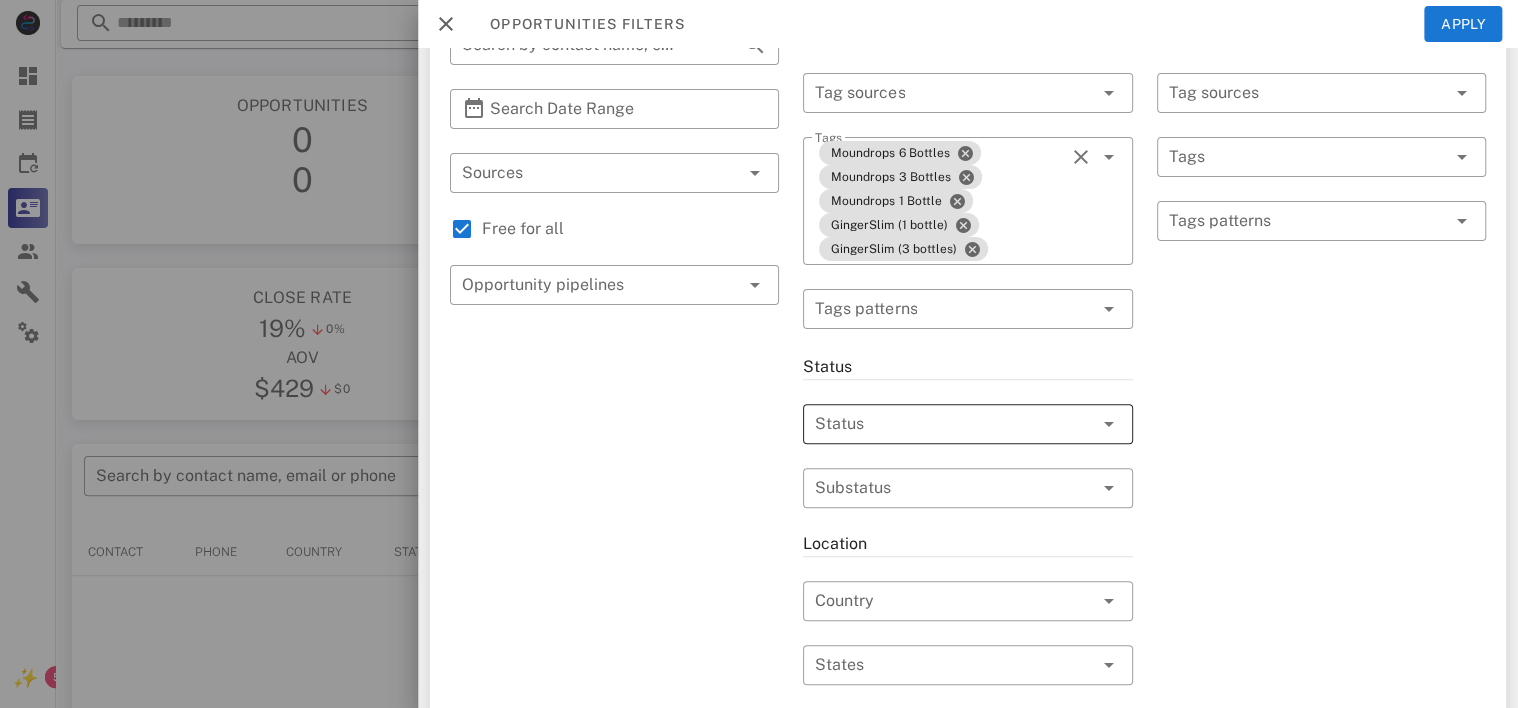 click at bounding box center [939, 424] 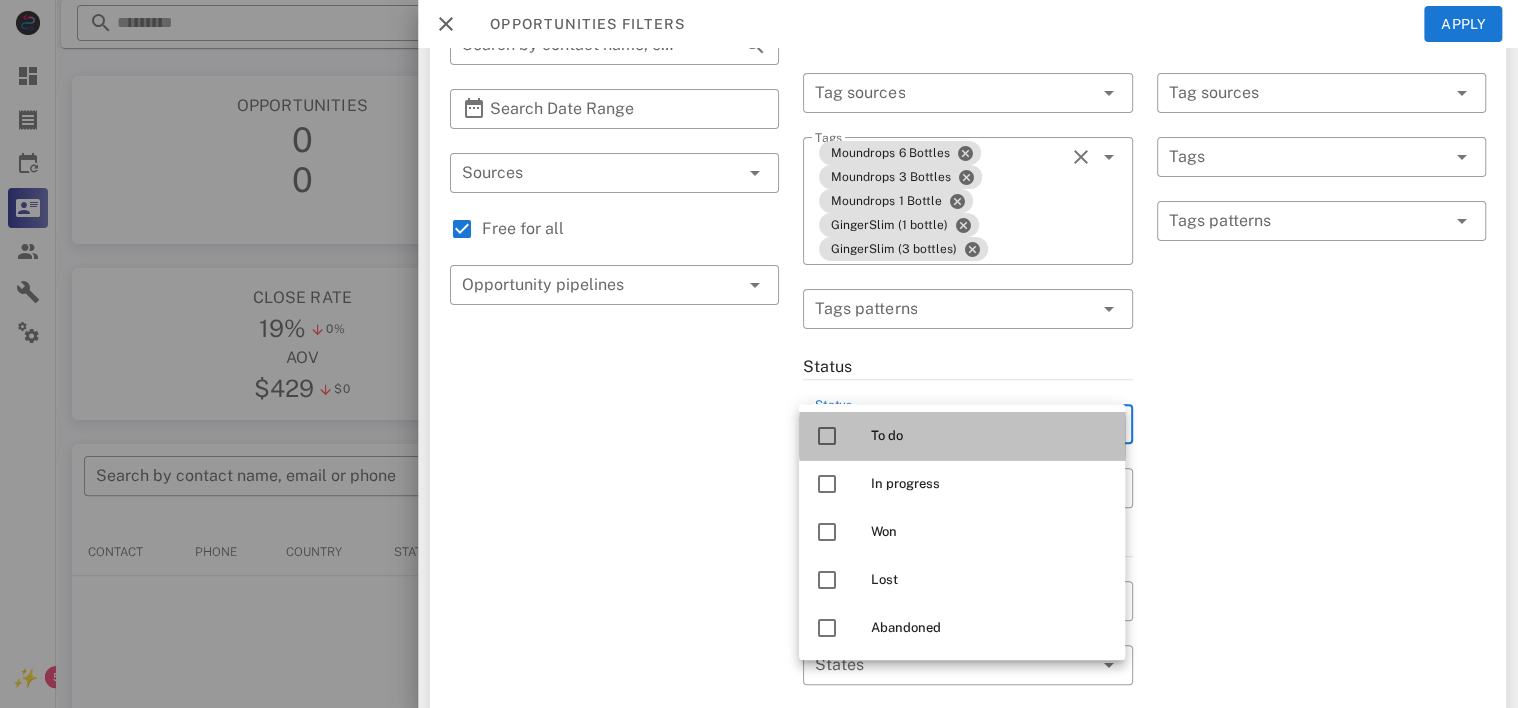 click on "To do" at bounding box center (990, 436) 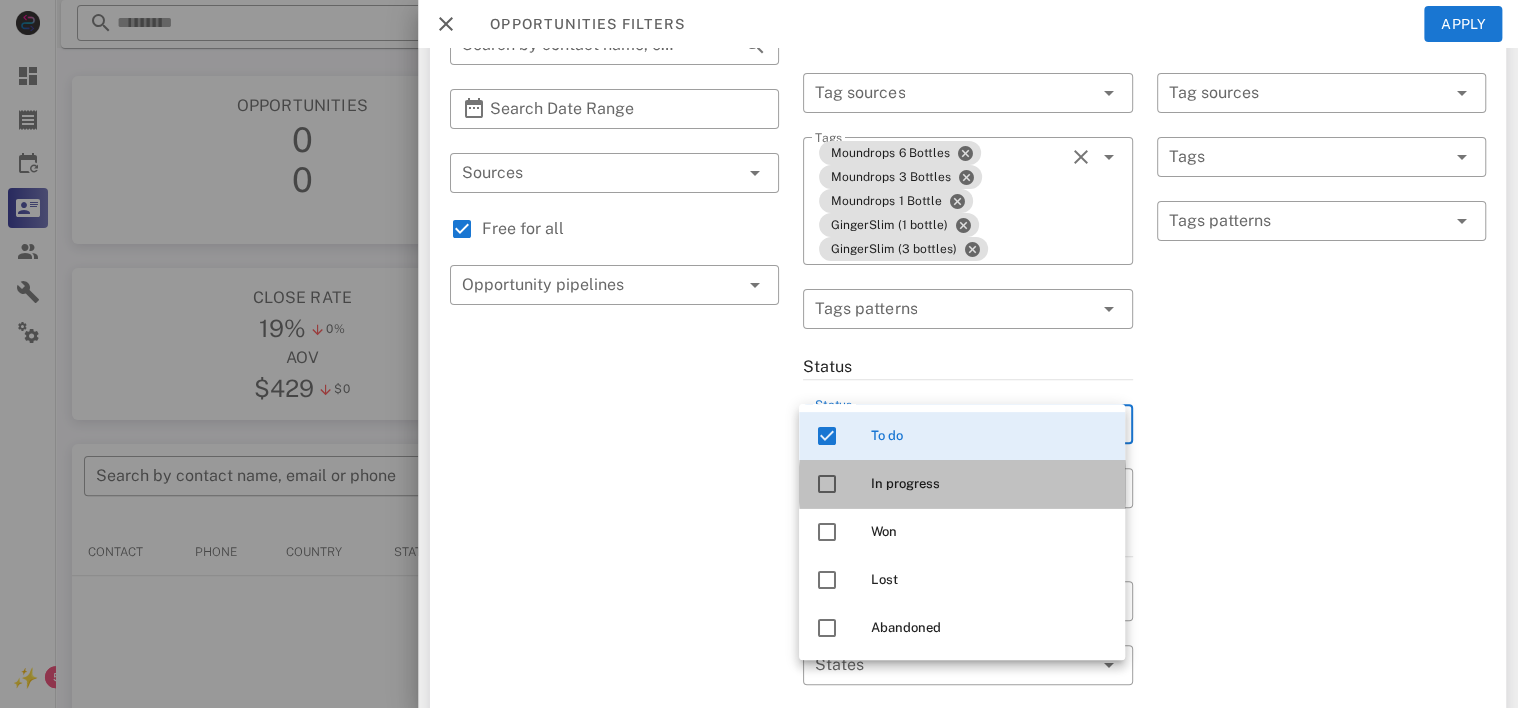 click on "In progress" at bounding box center [990, 484] 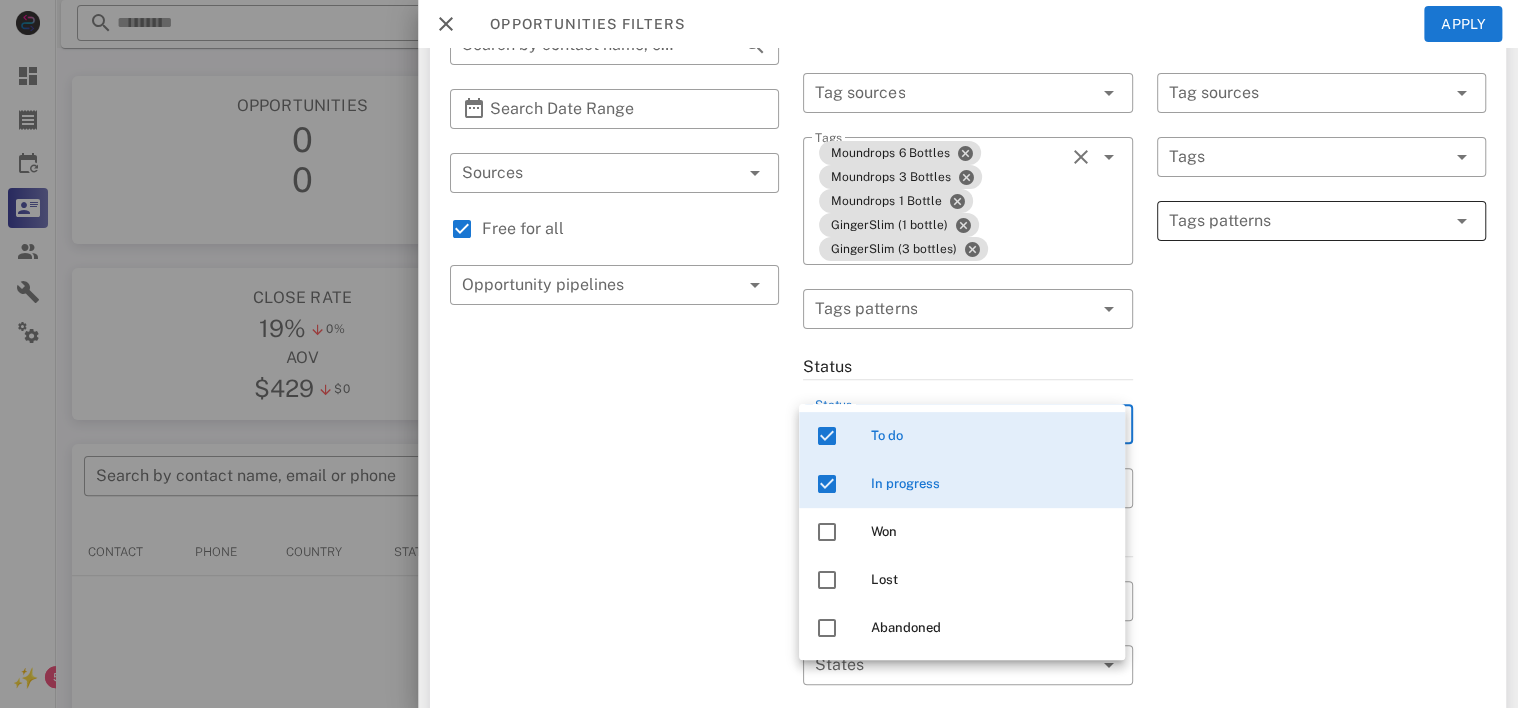 click at bounding box center [1307, 221] 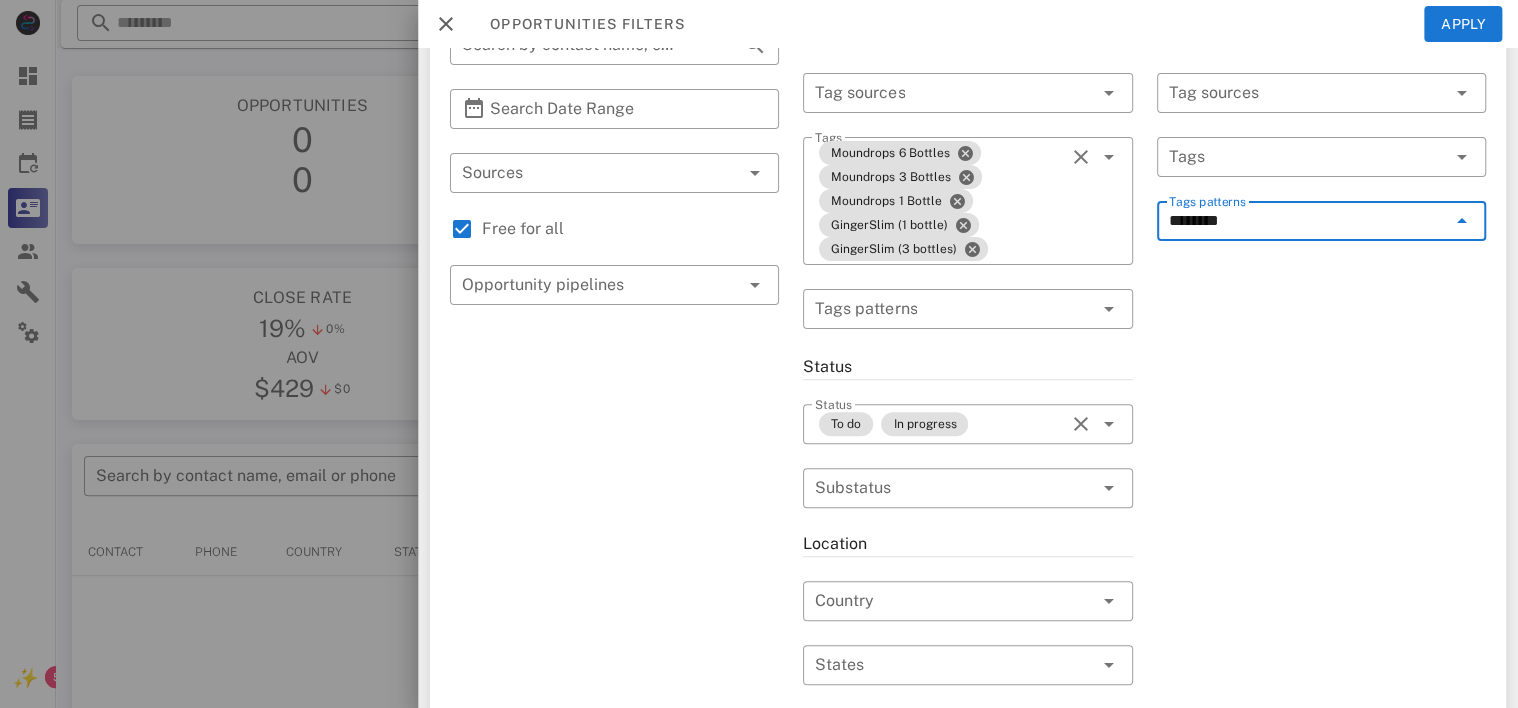 type on "*********" 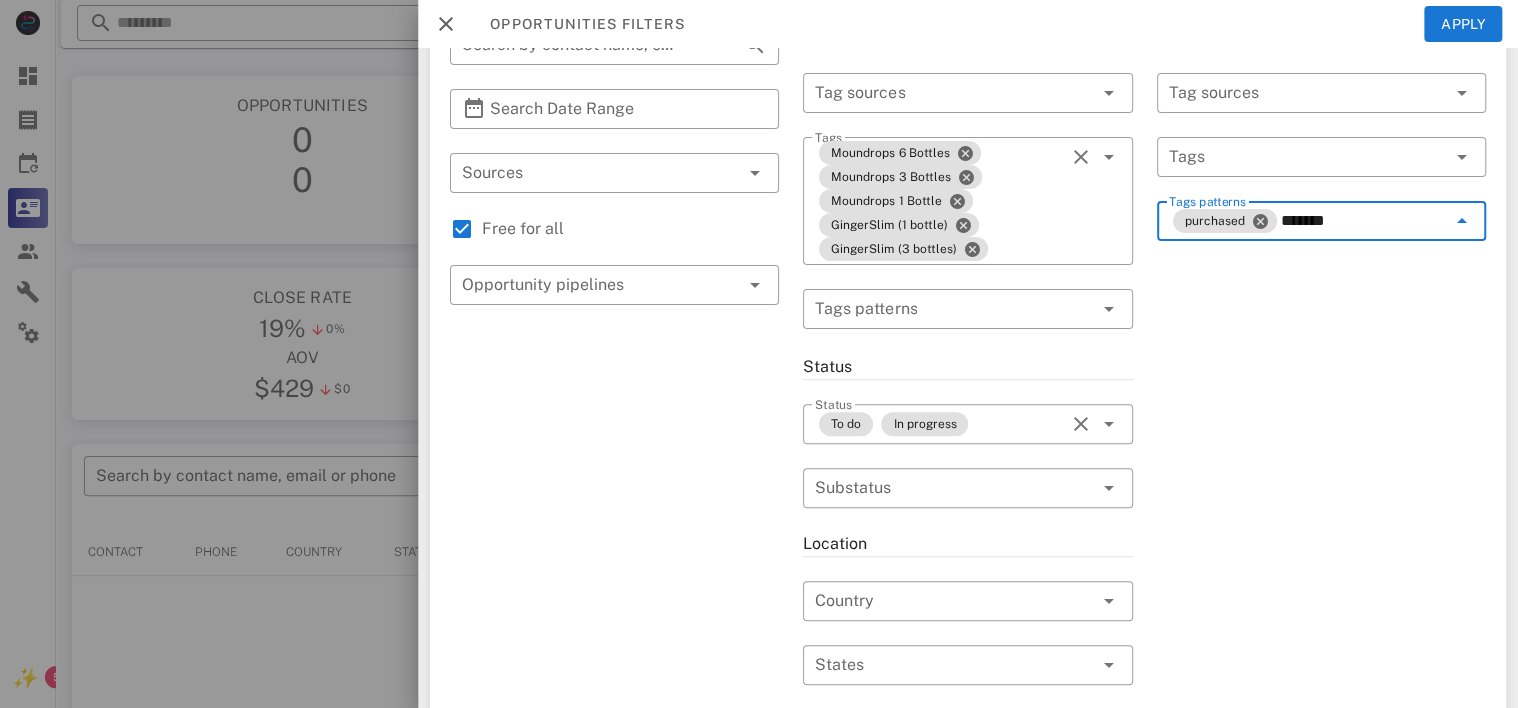 type on "********" 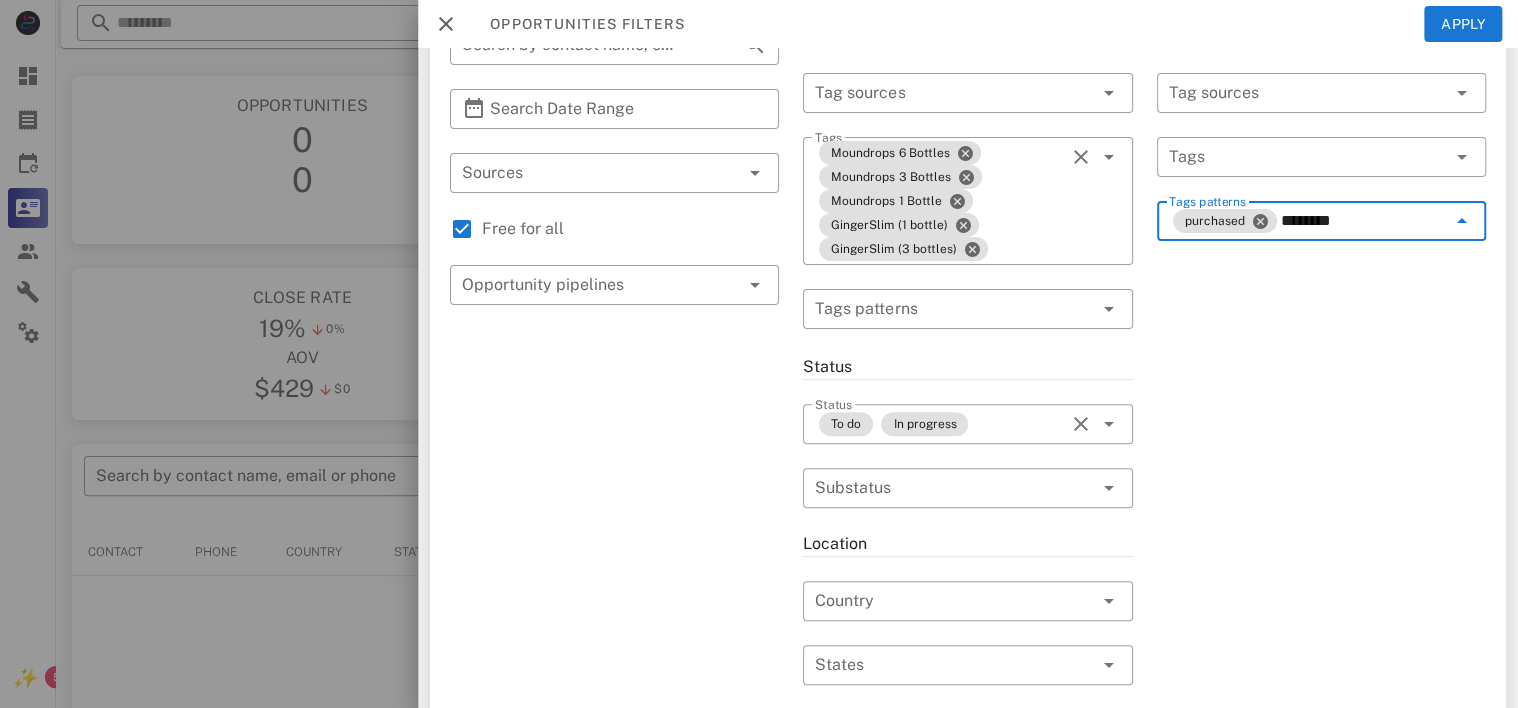 type 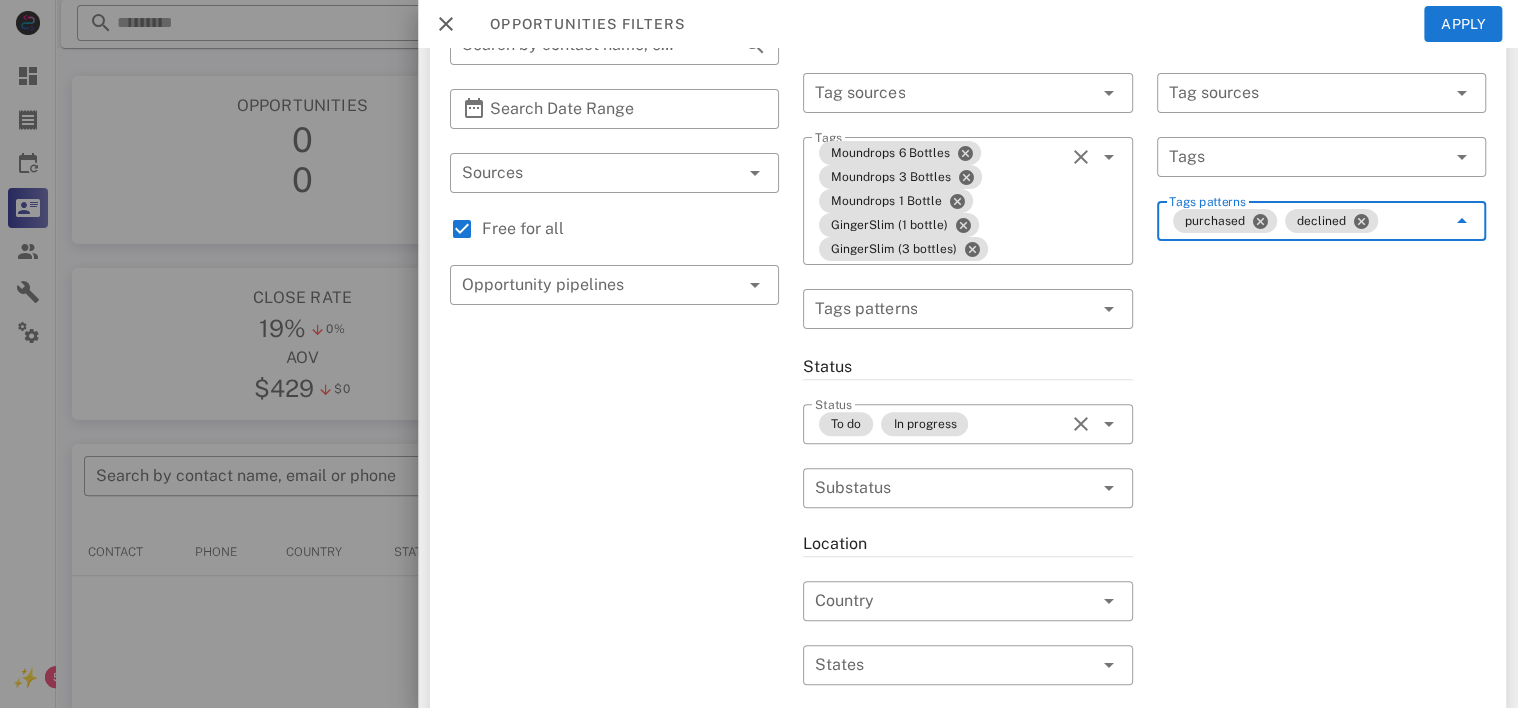 scroll, scrollTop: 0, scrollLeft: 0, axis: both 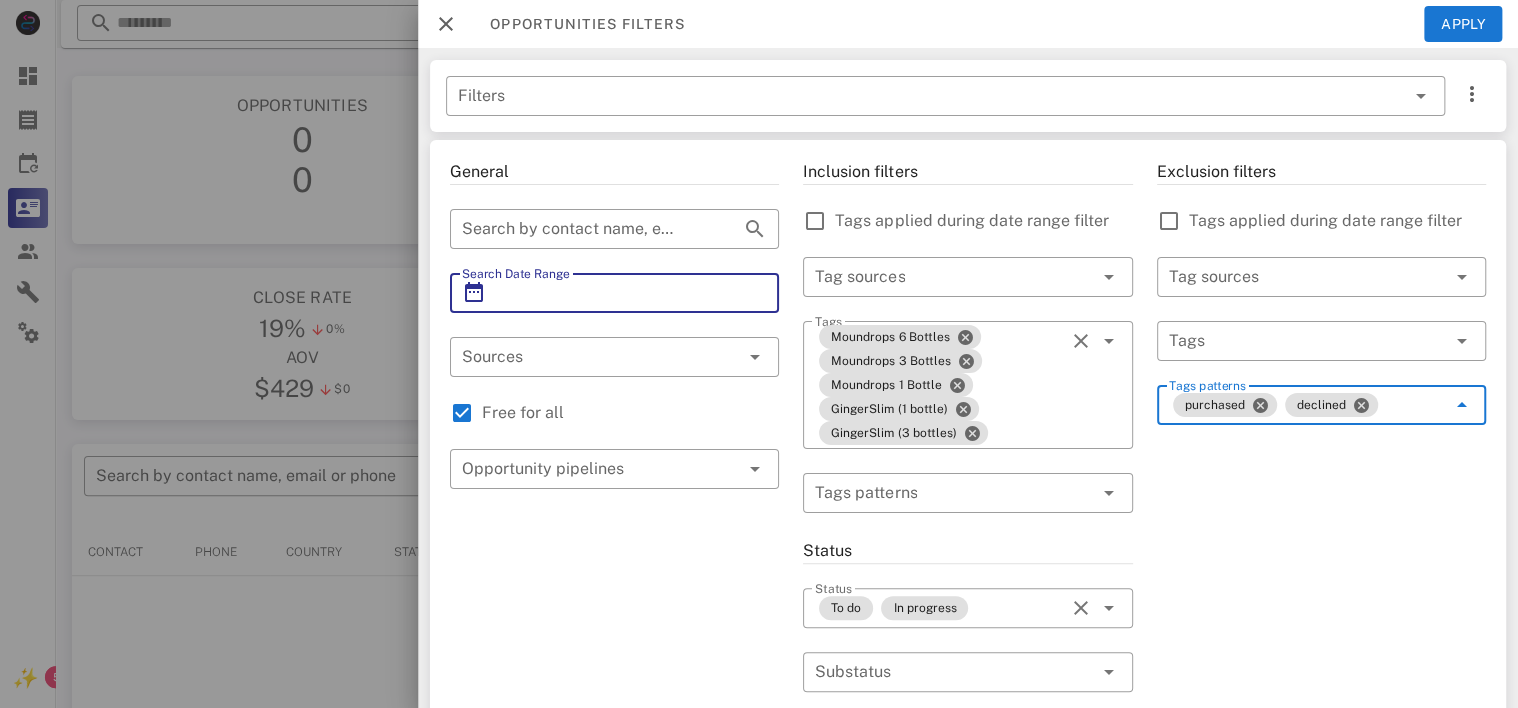 click on "Search Date Range" at bounding box center [614, 293] 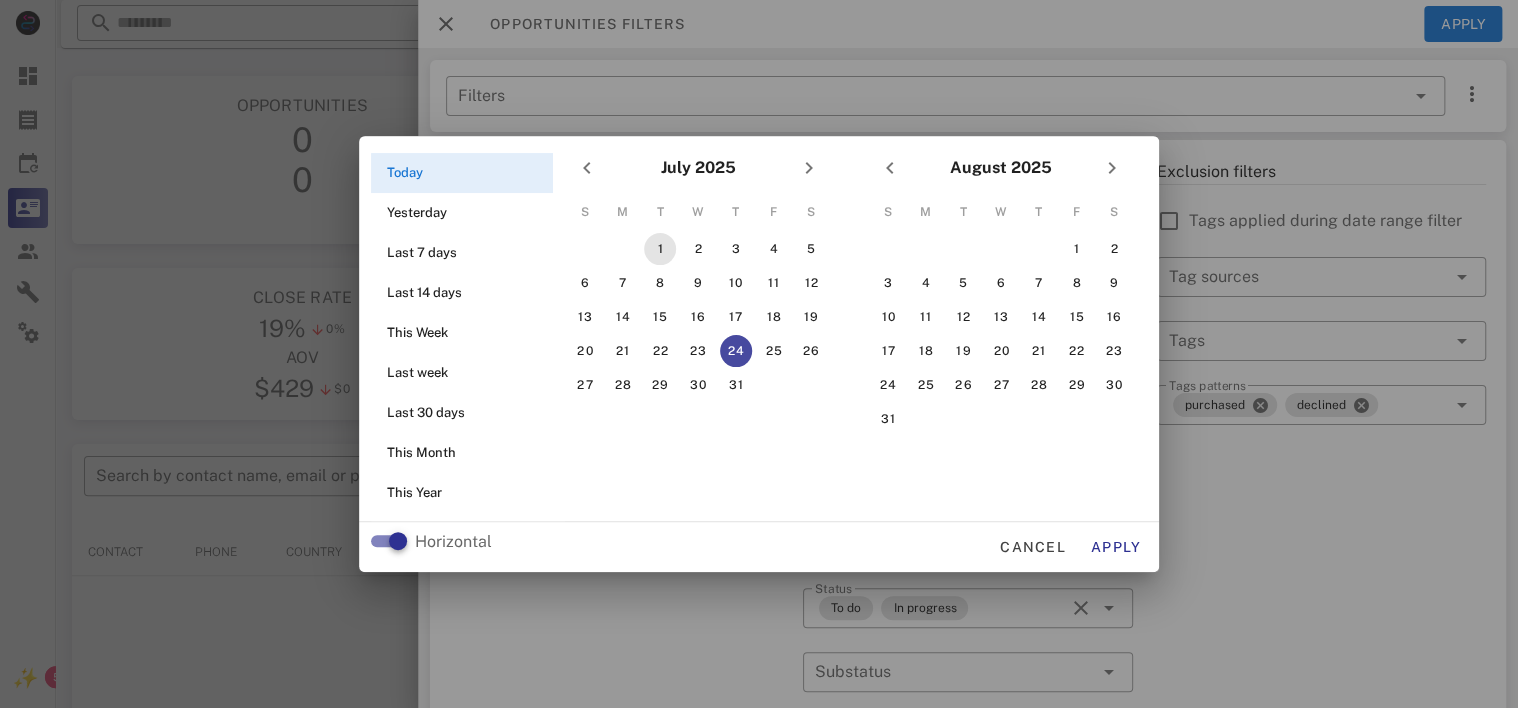 click on "1" at bounding box center [660, 249] 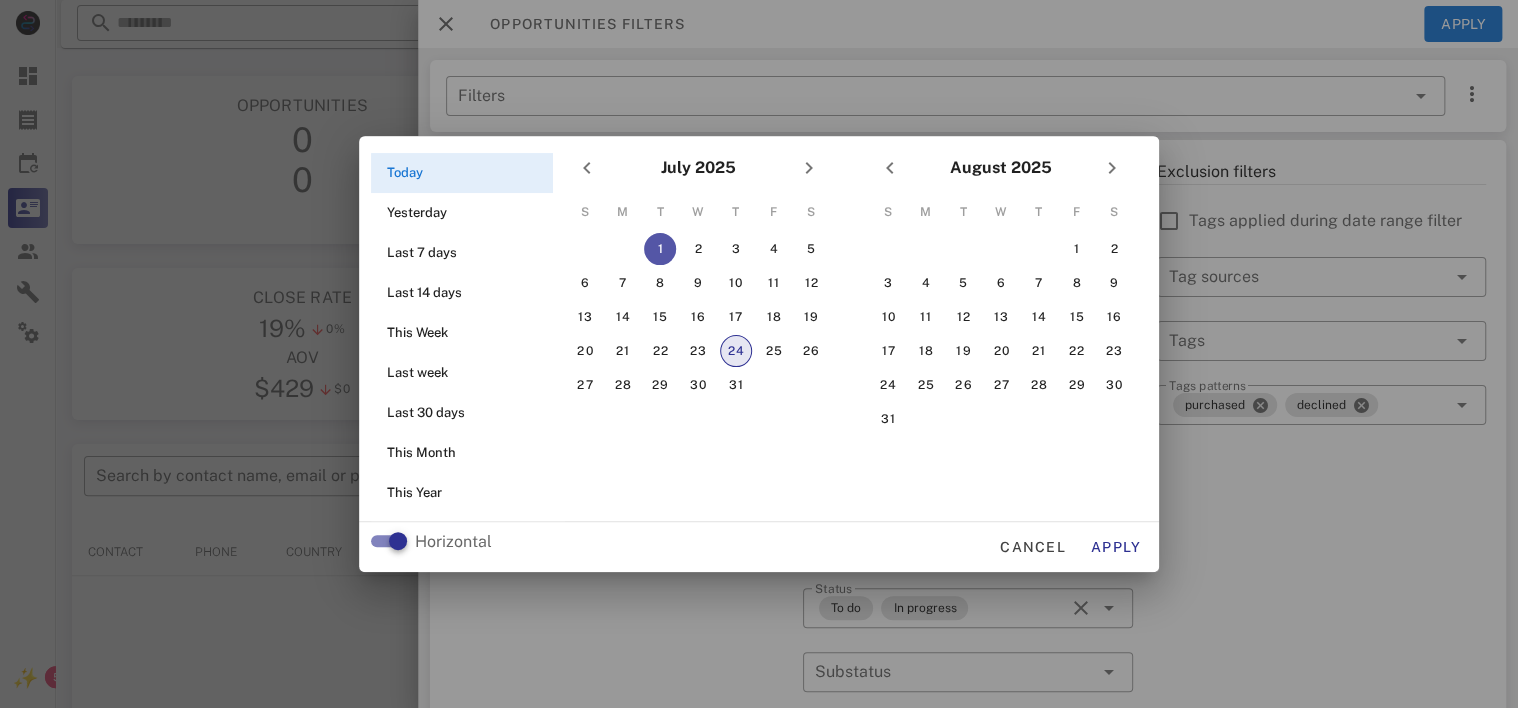 click on "24" at bounding box center [736, 351] 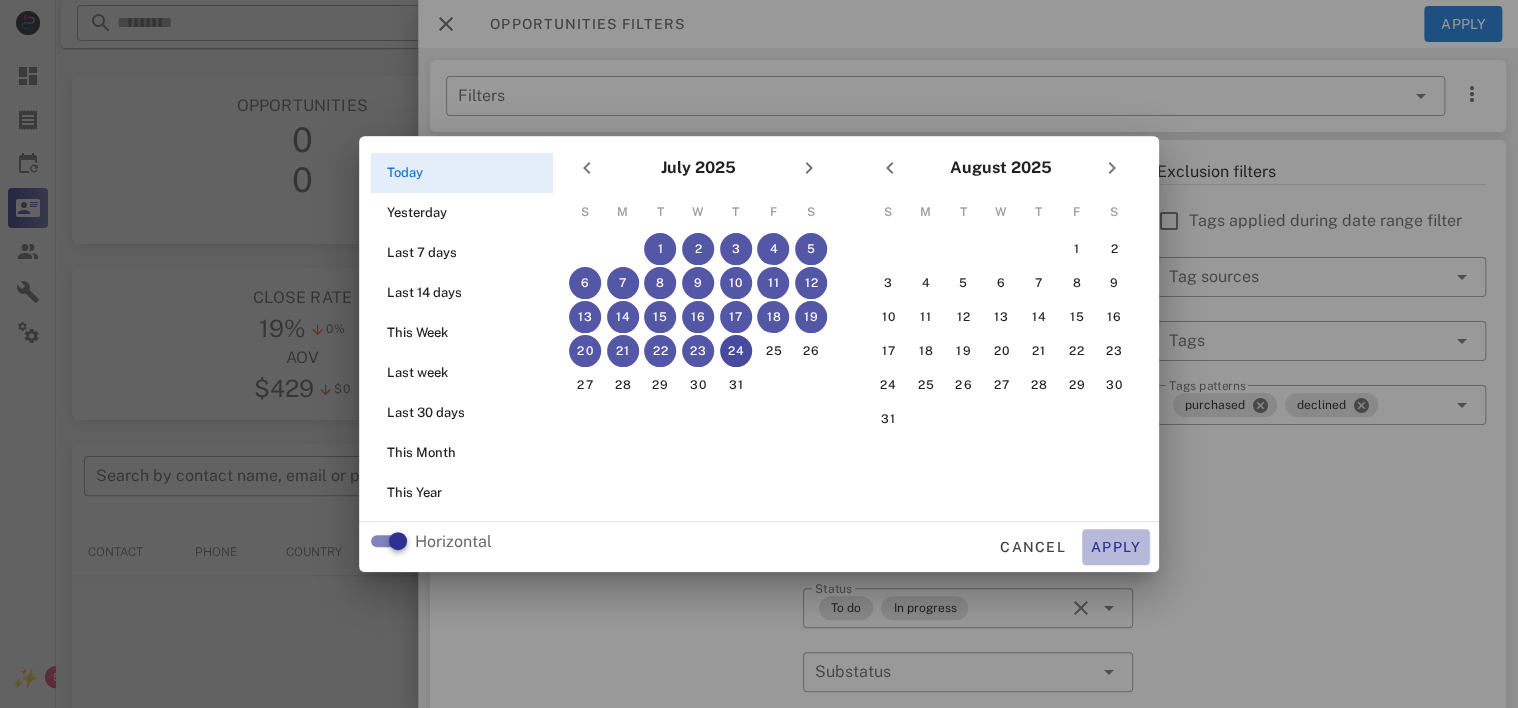 click on "Apply" at bounding box center (1116, 547) 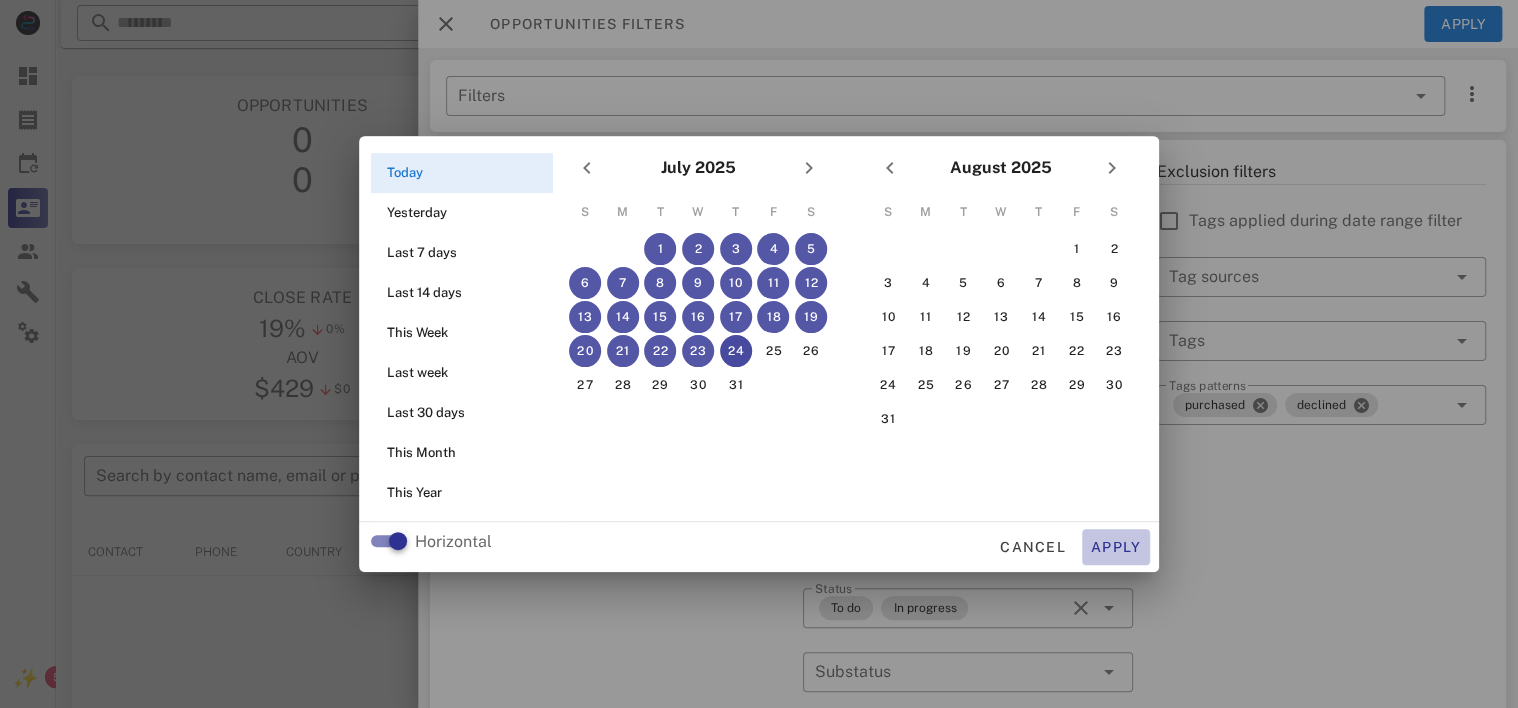 type on "**********" 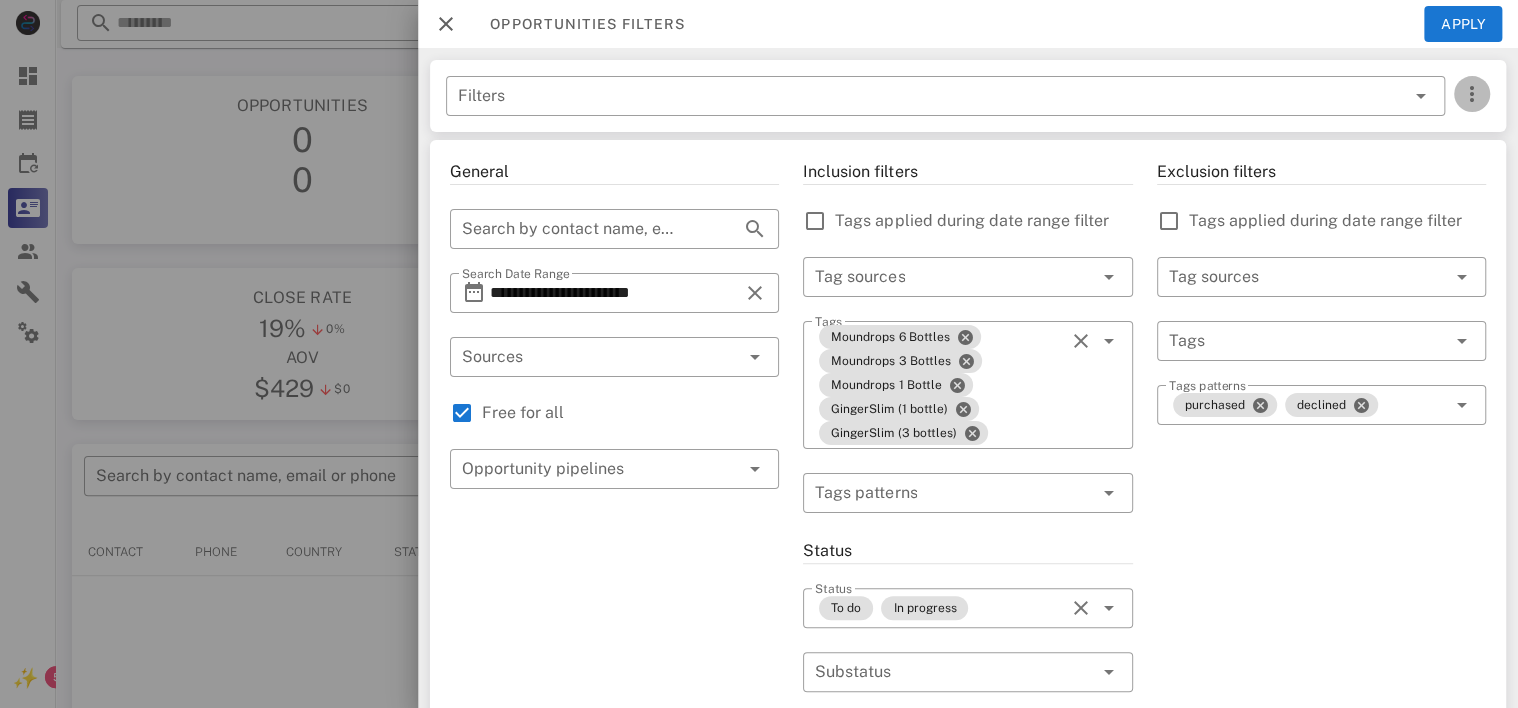 click at bounding box center (1472, 94) 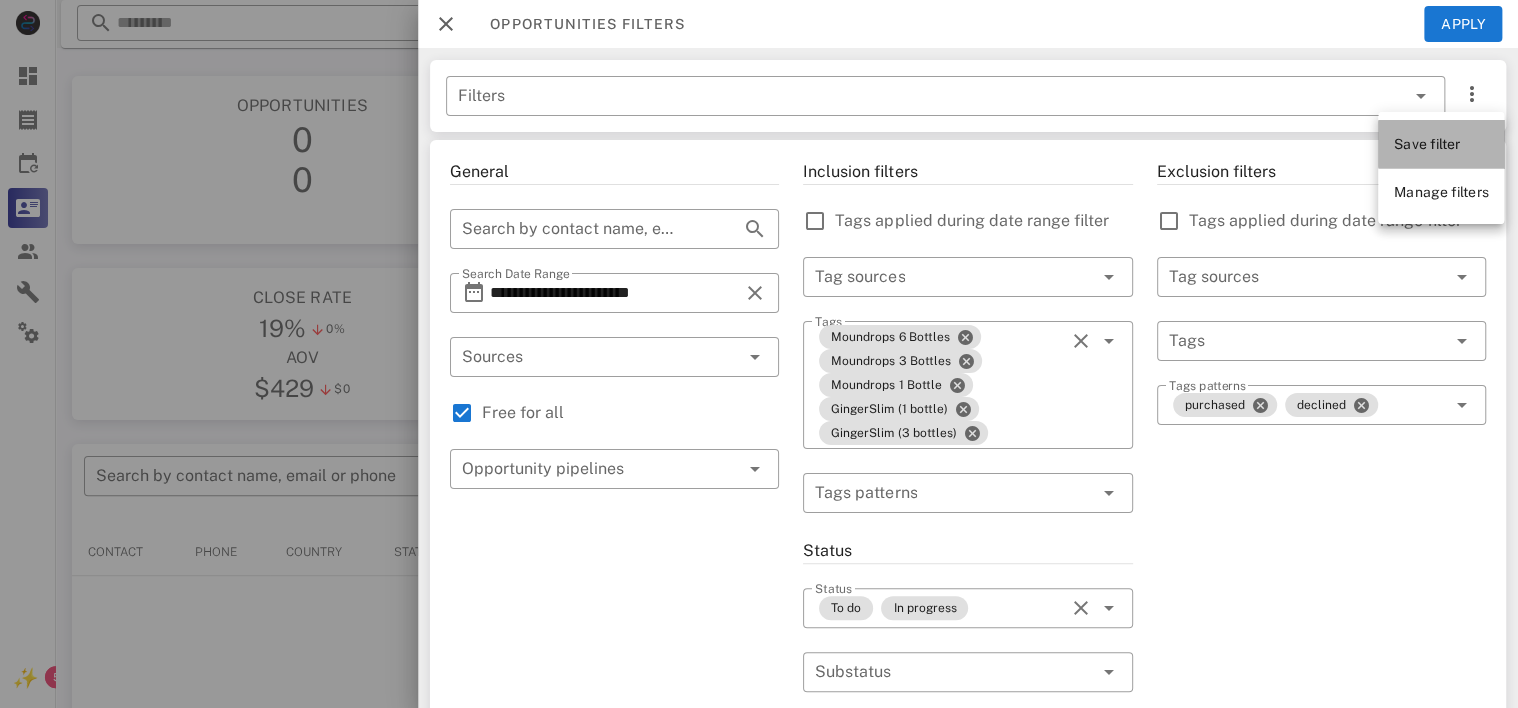 click on "Save filter" at bounding box center [1427, 144] 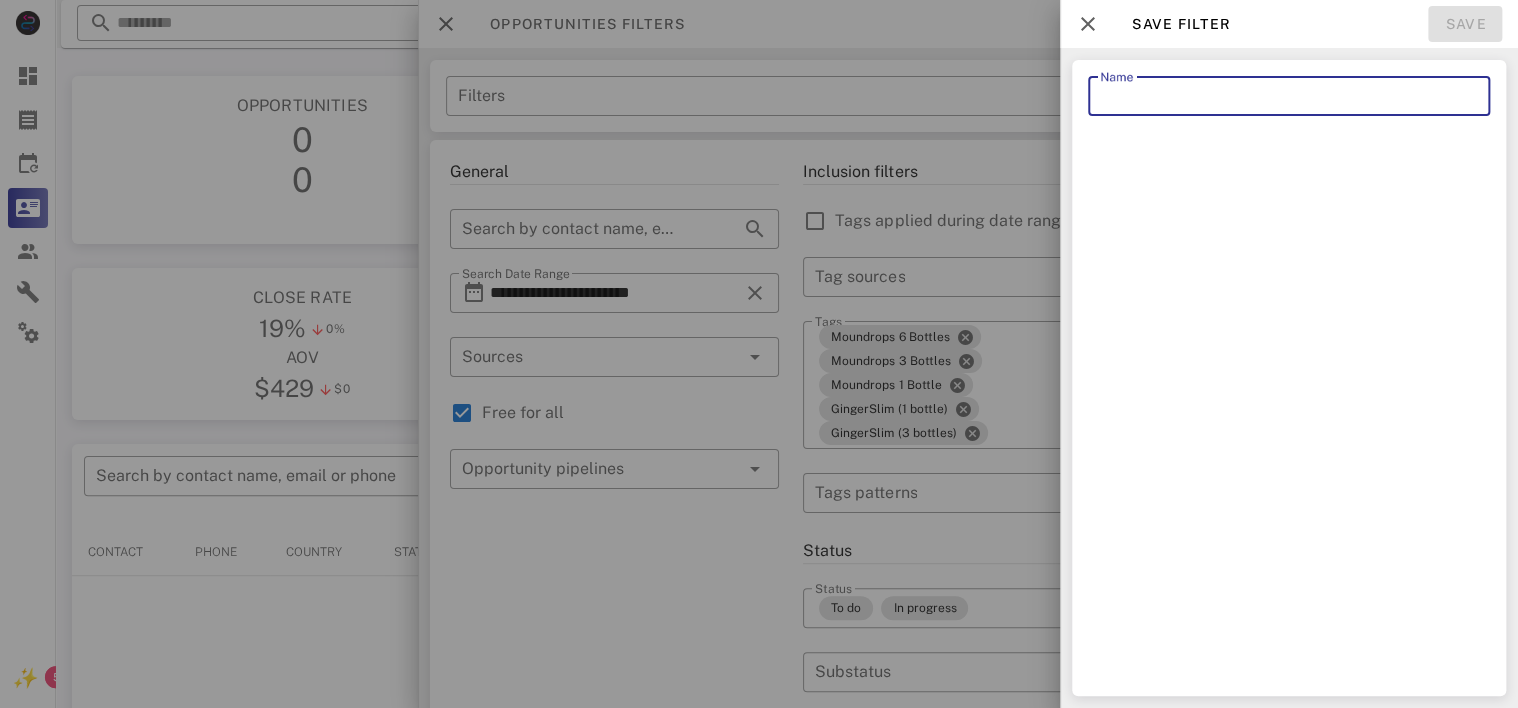 click on "Name" at bounding box center (1289, 96) 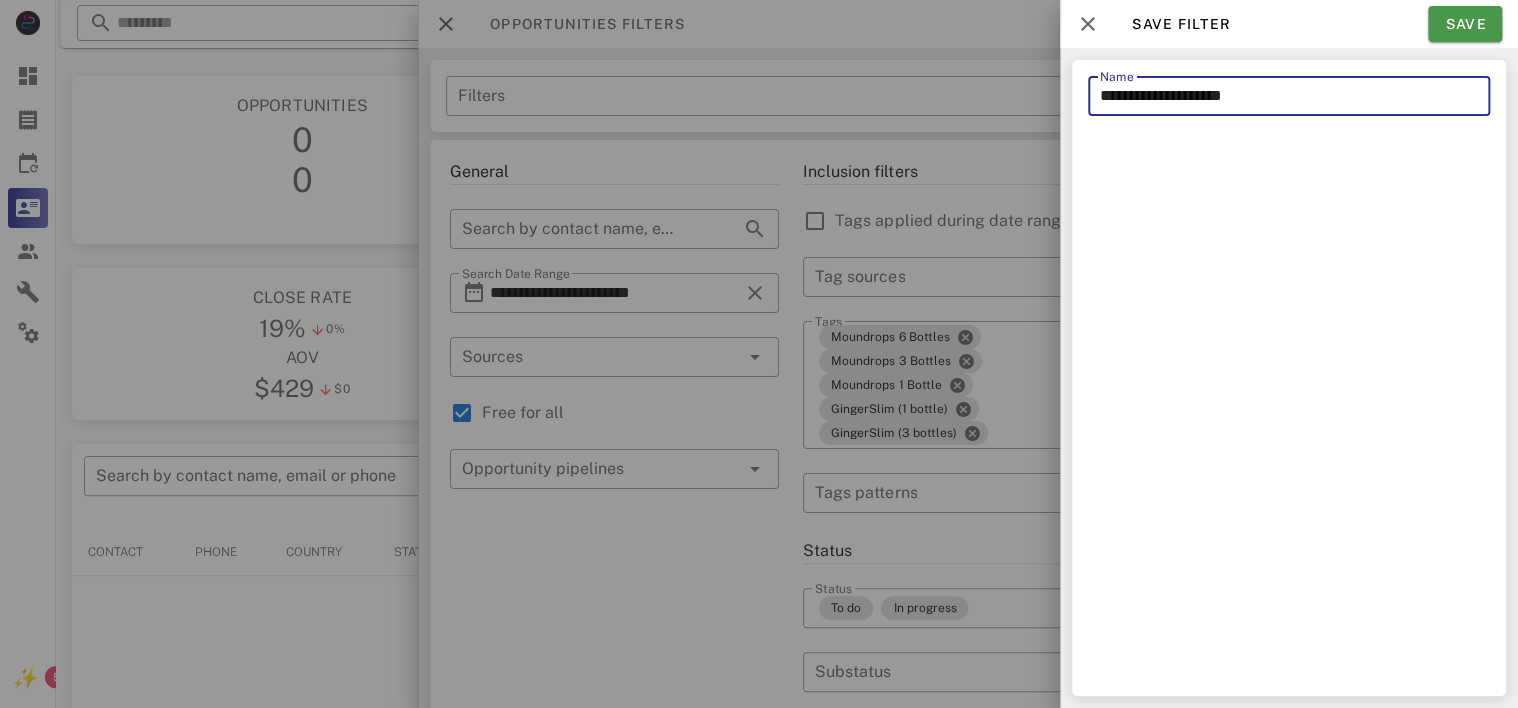 type on "**********" 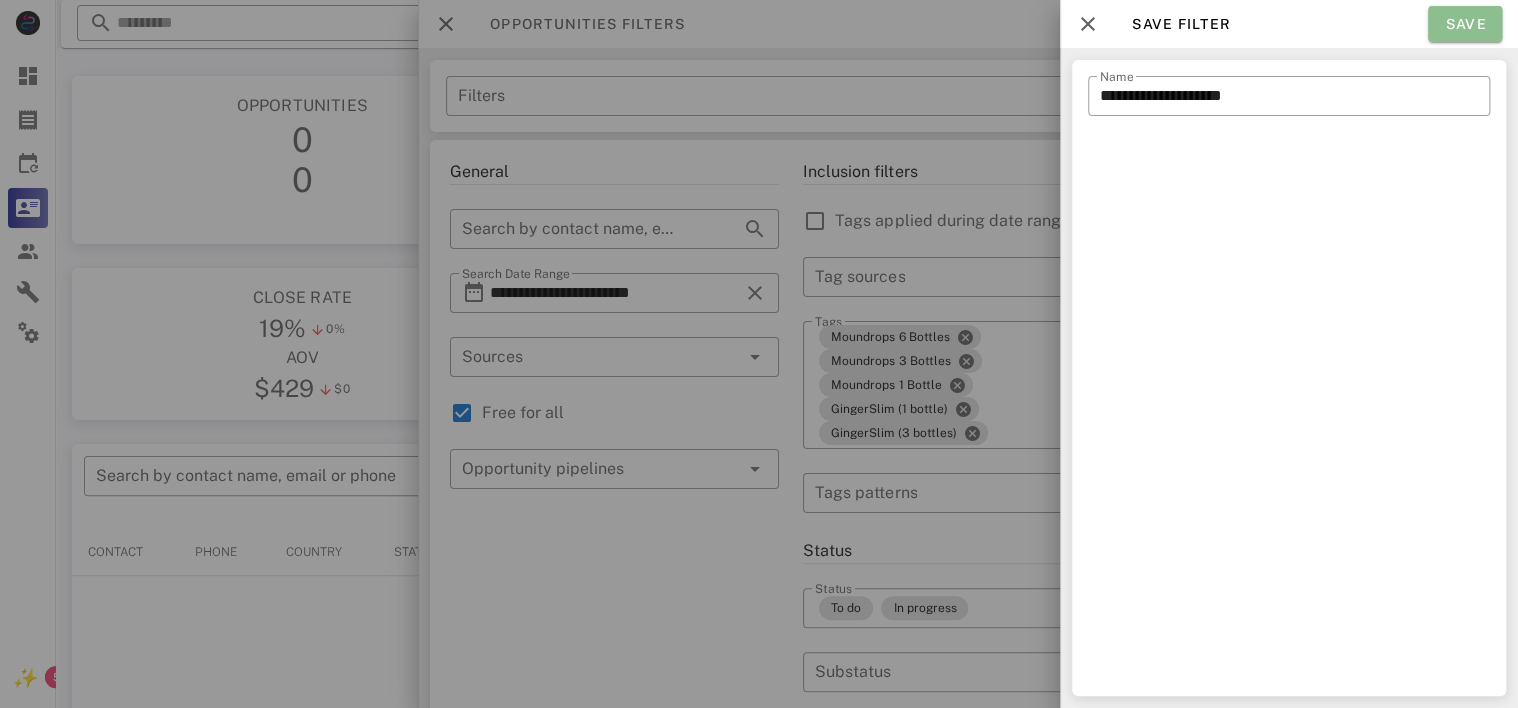 click on "Save" at bounding box center [1465, 24] 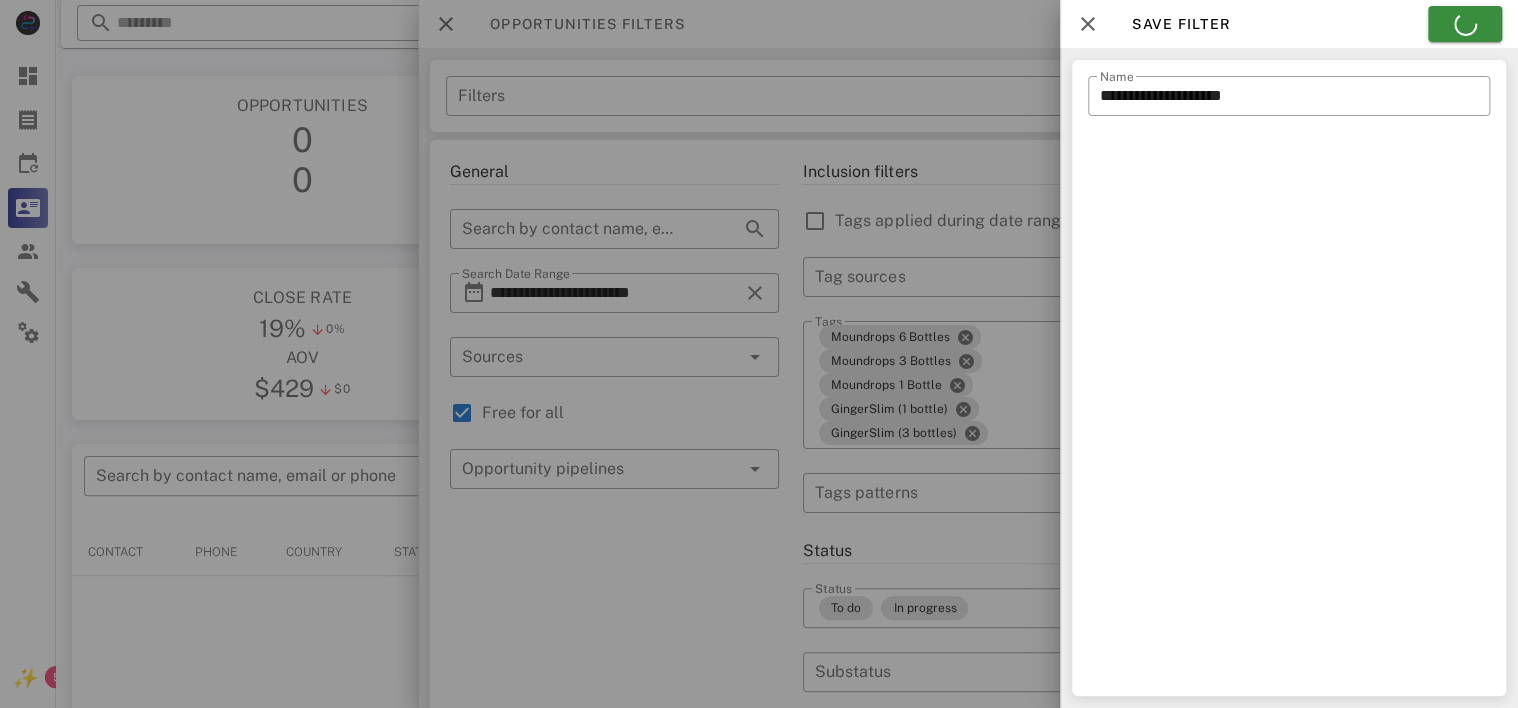 type on "**********" 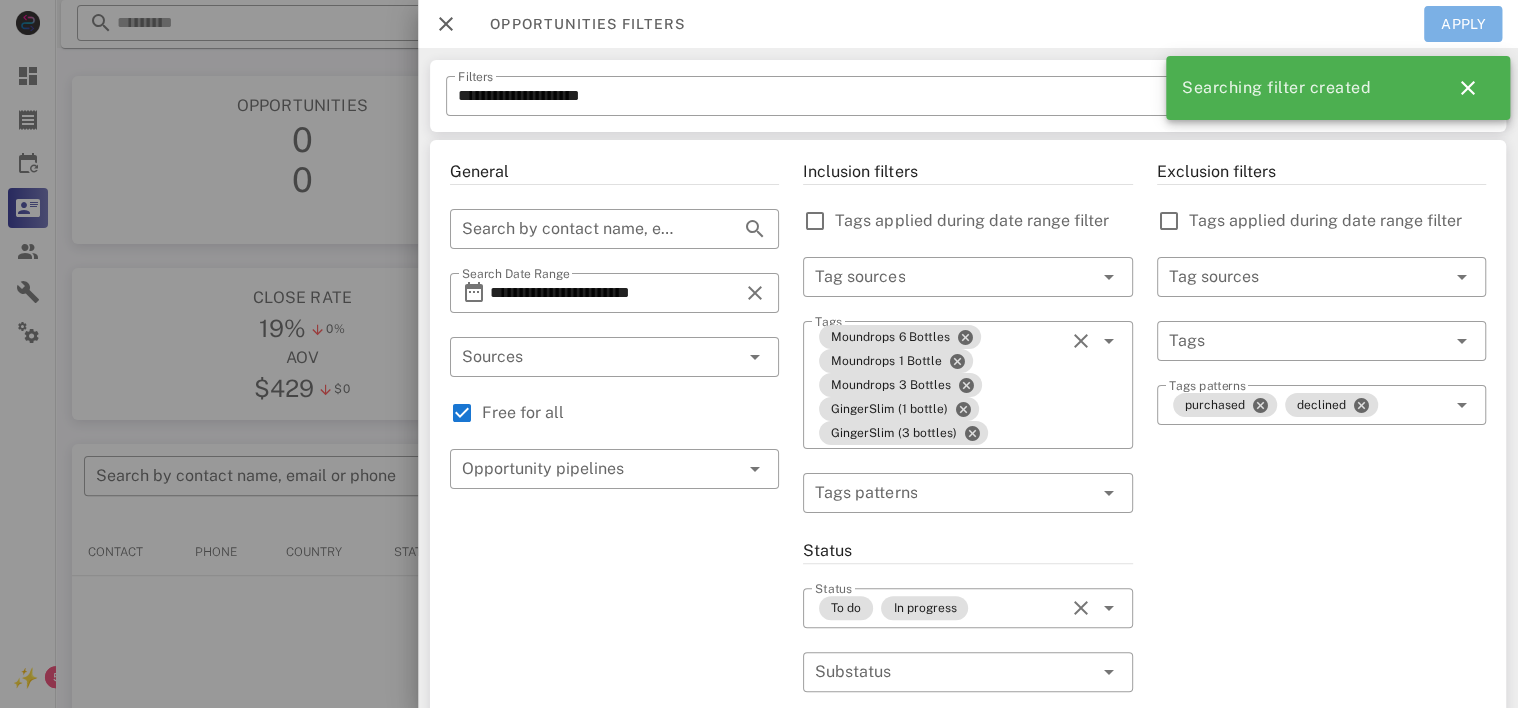 click on "Apply" at bounding box center (1463, 24) 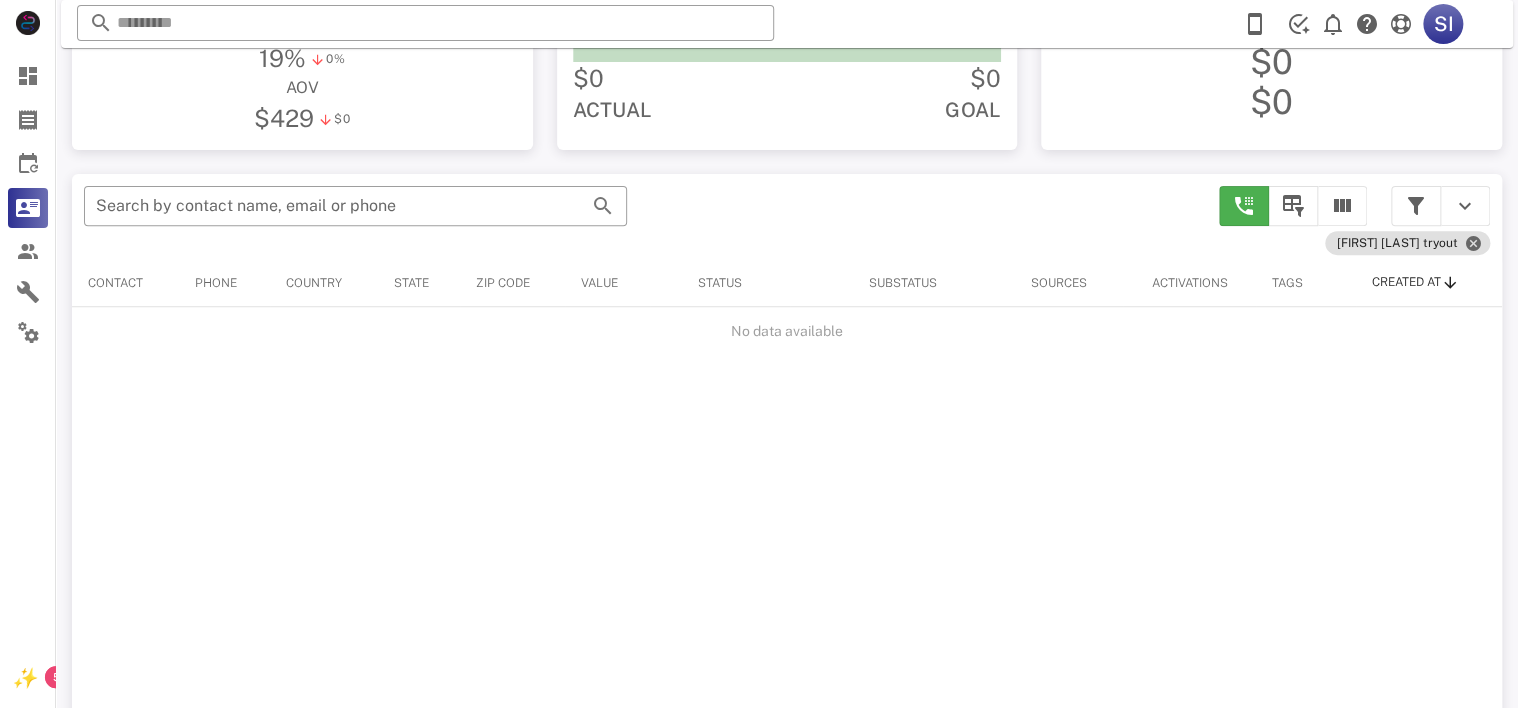 scroll, scrollTop: 380, scrollLeft: 0, axis: vertical 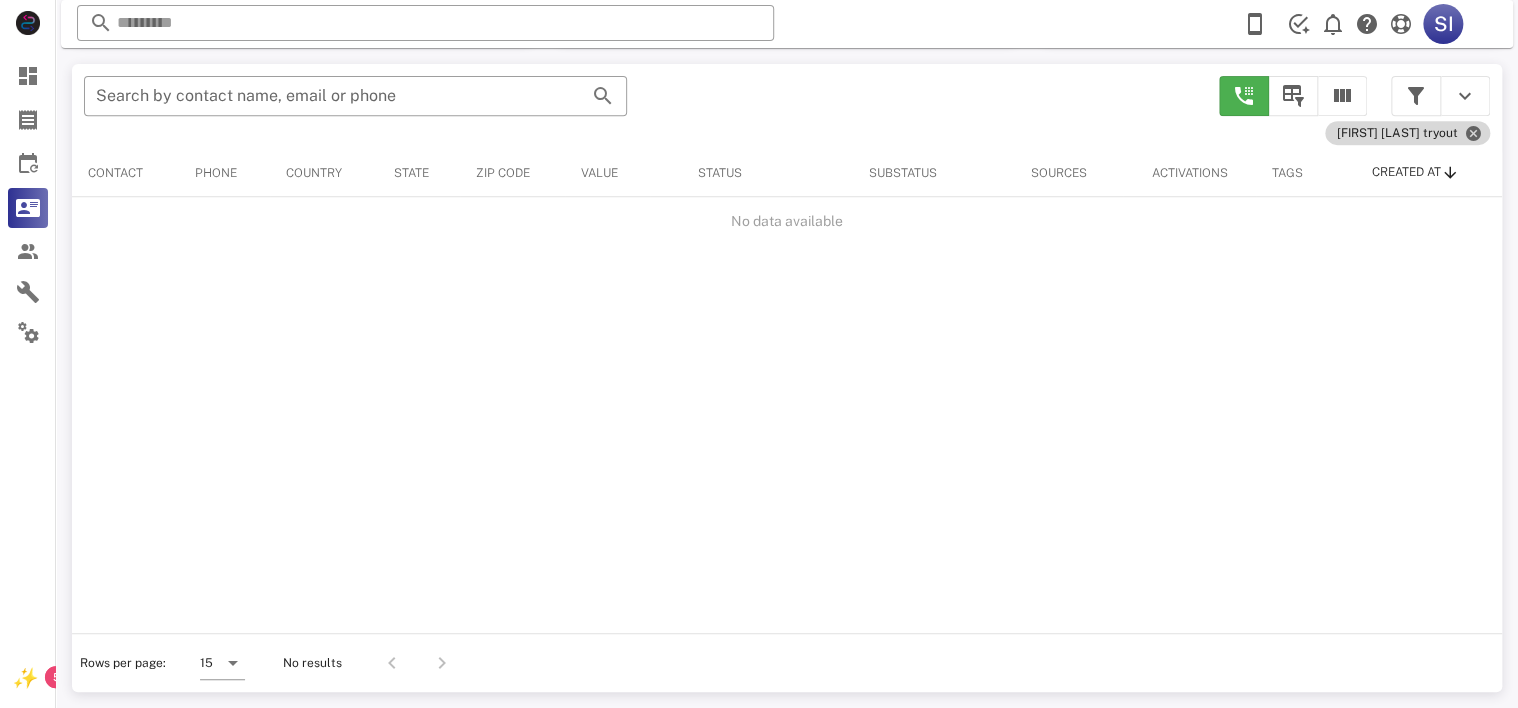 click on "[FIRST] [LAST] Tryout" at bounding box center (1407, 133) 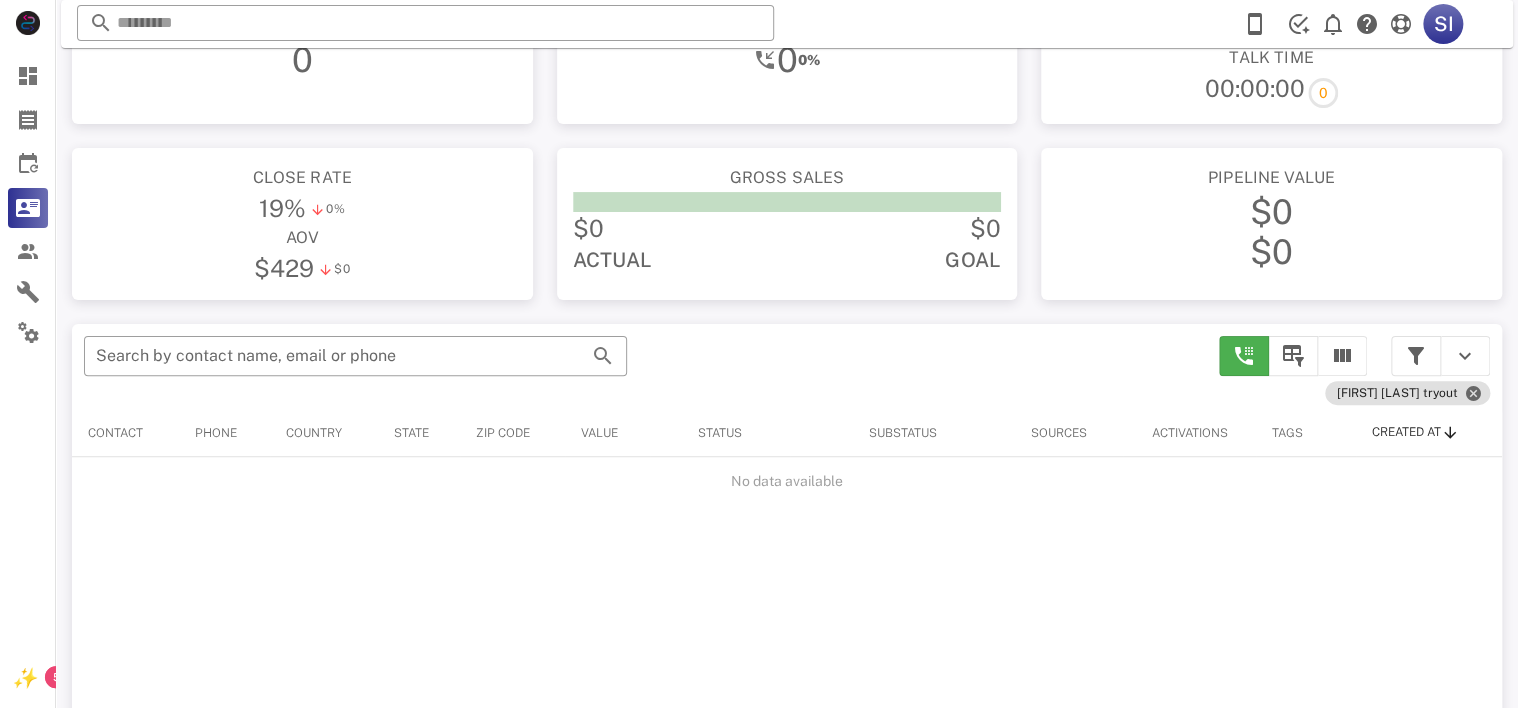 scroll, scrollTop: 0, scrollLeft: 0, axis: both 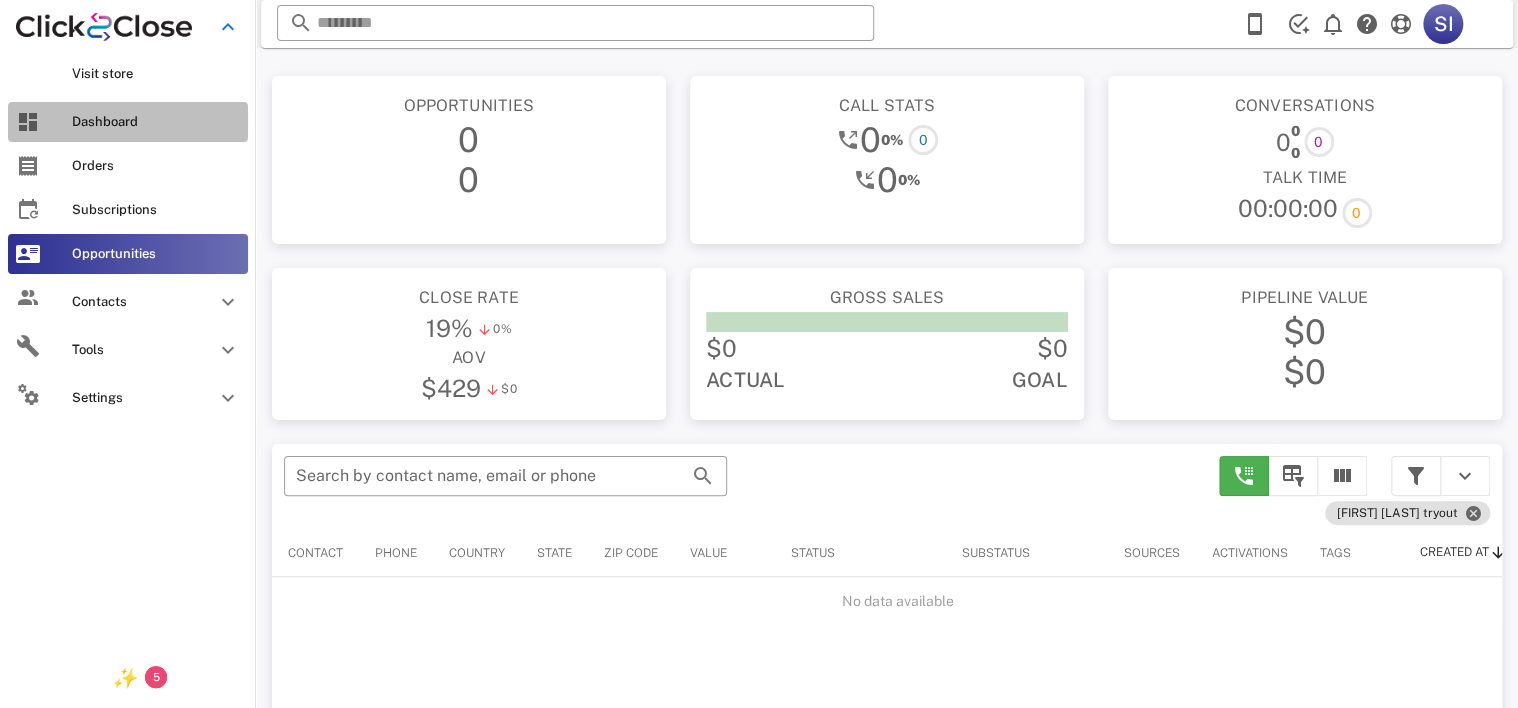 click on "Dashboard" at bounding box center [128, 122] 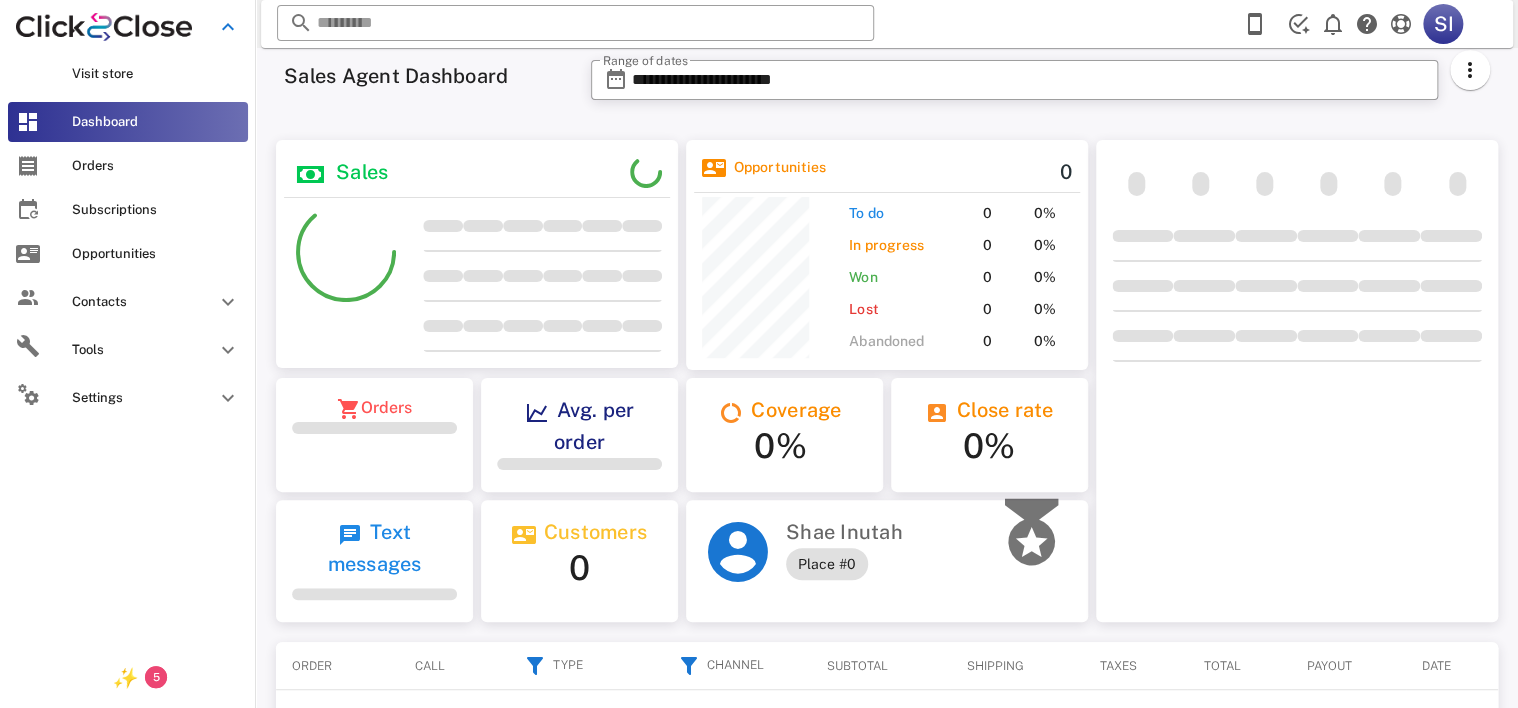 scroll, scrollTop: 999755, scrollLeft: 999598, axis: both 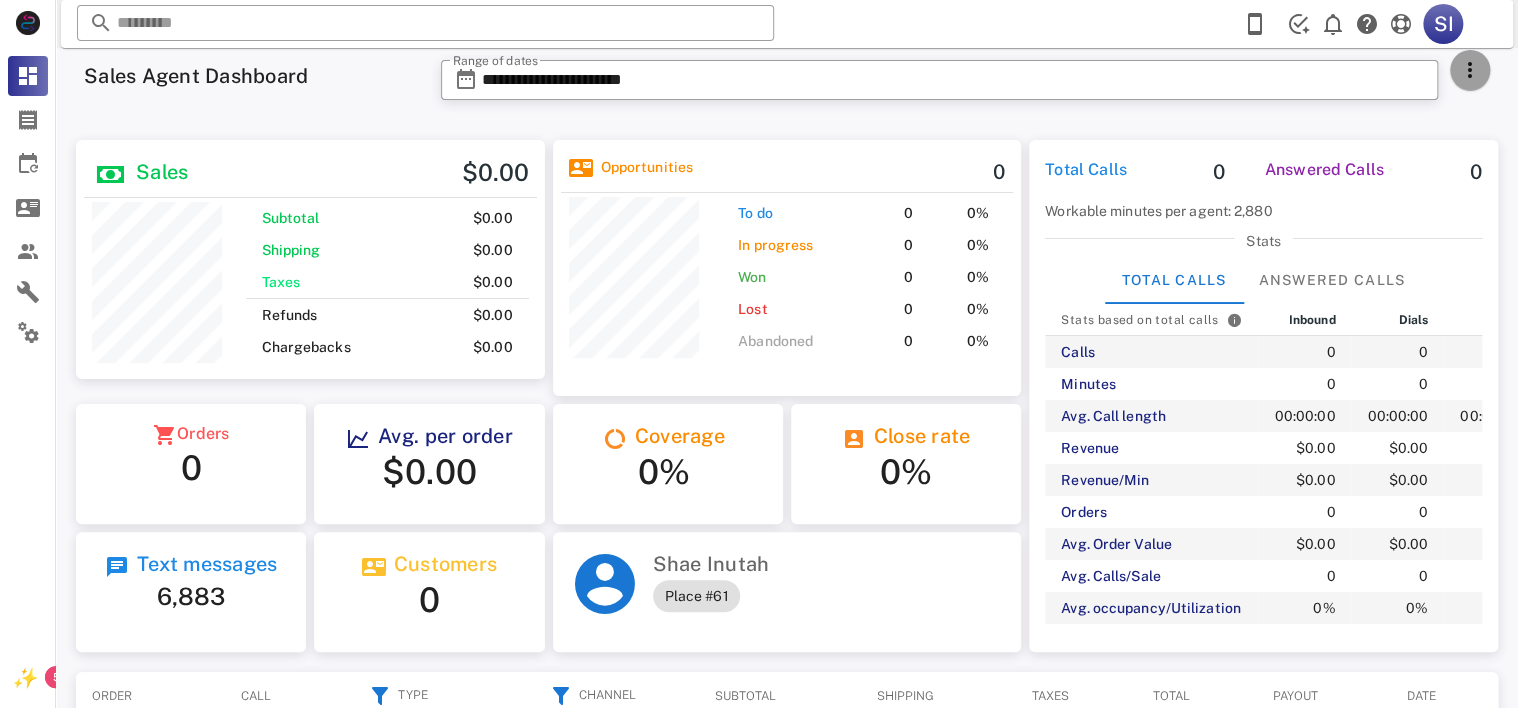 click at bounding box center (1470, 70) 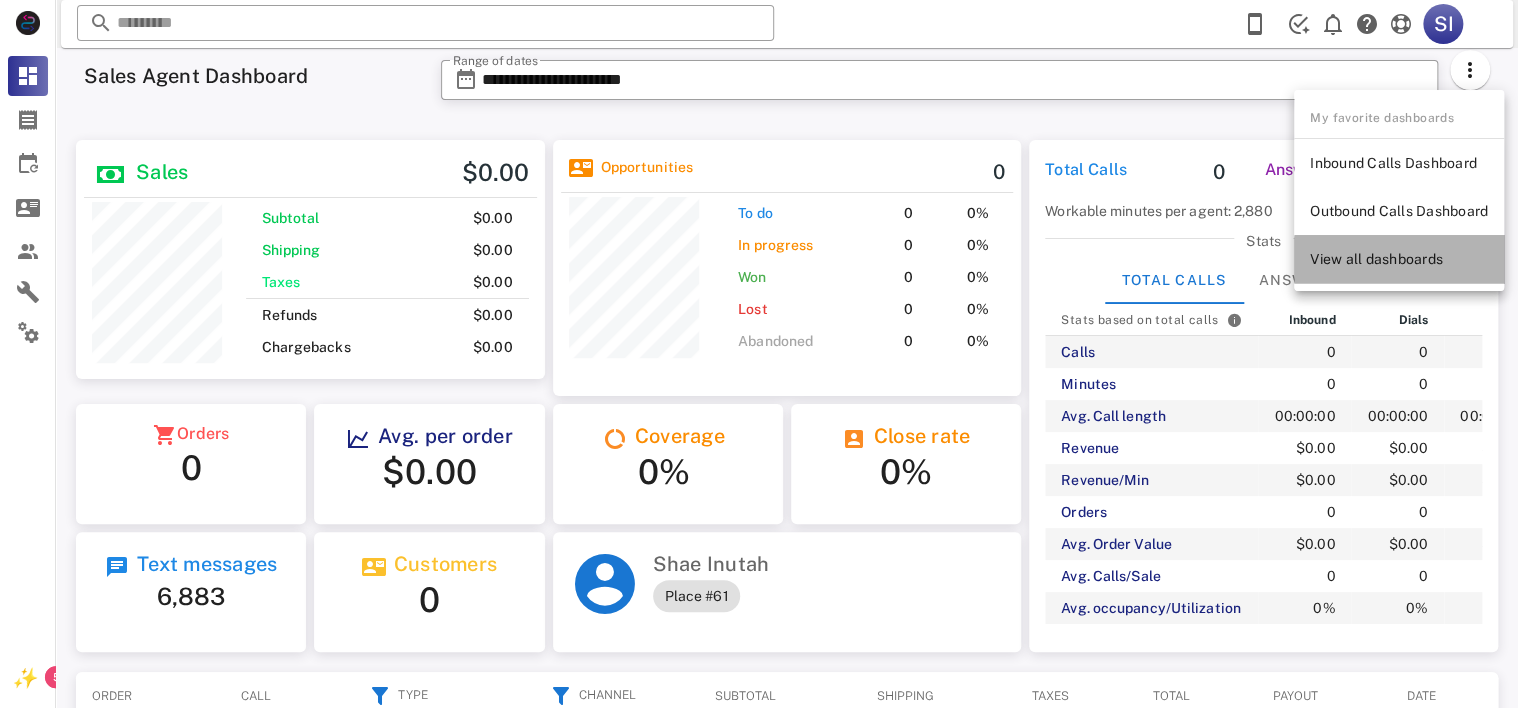click on "View all dashboards" at bounding box center [1399, 259] 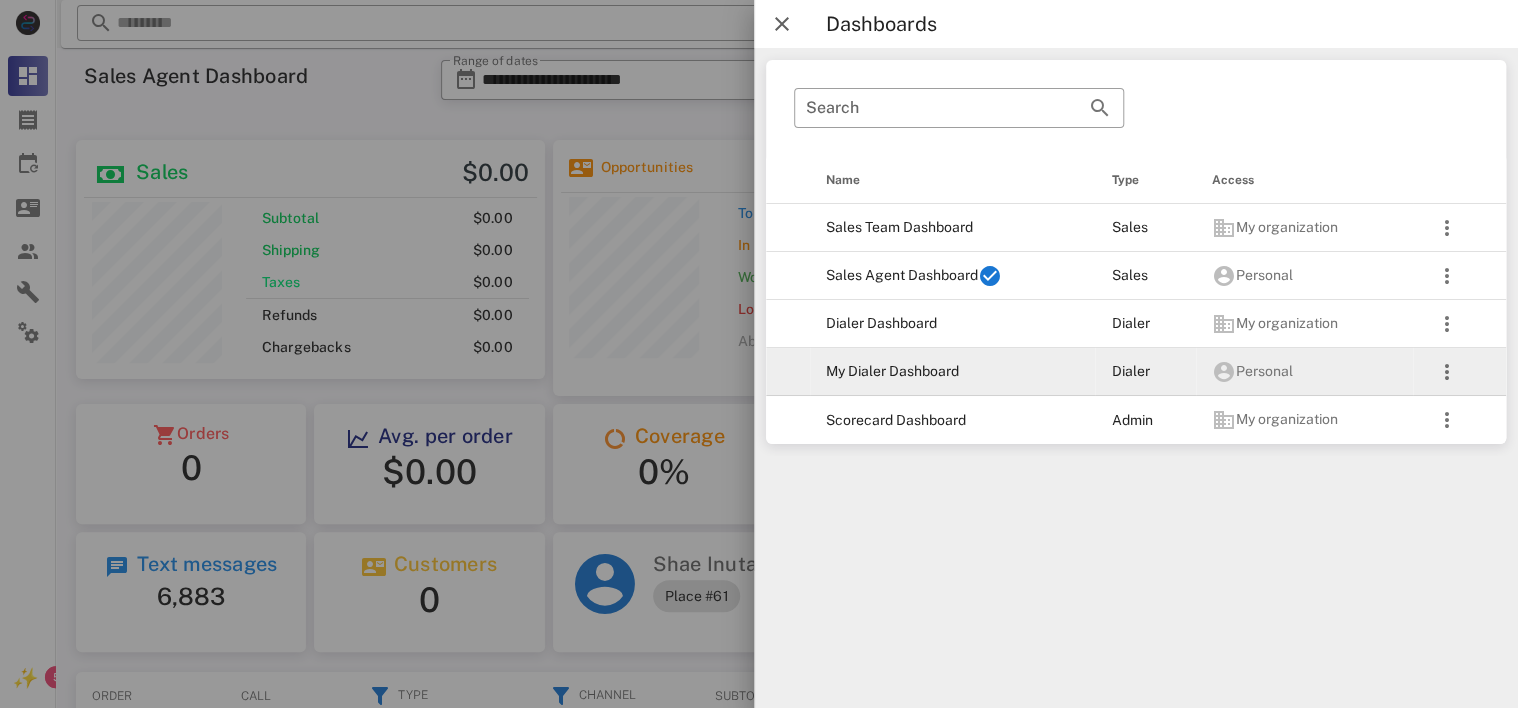 click on "My Dialer Dashboard" at bounding box center (953, 372) 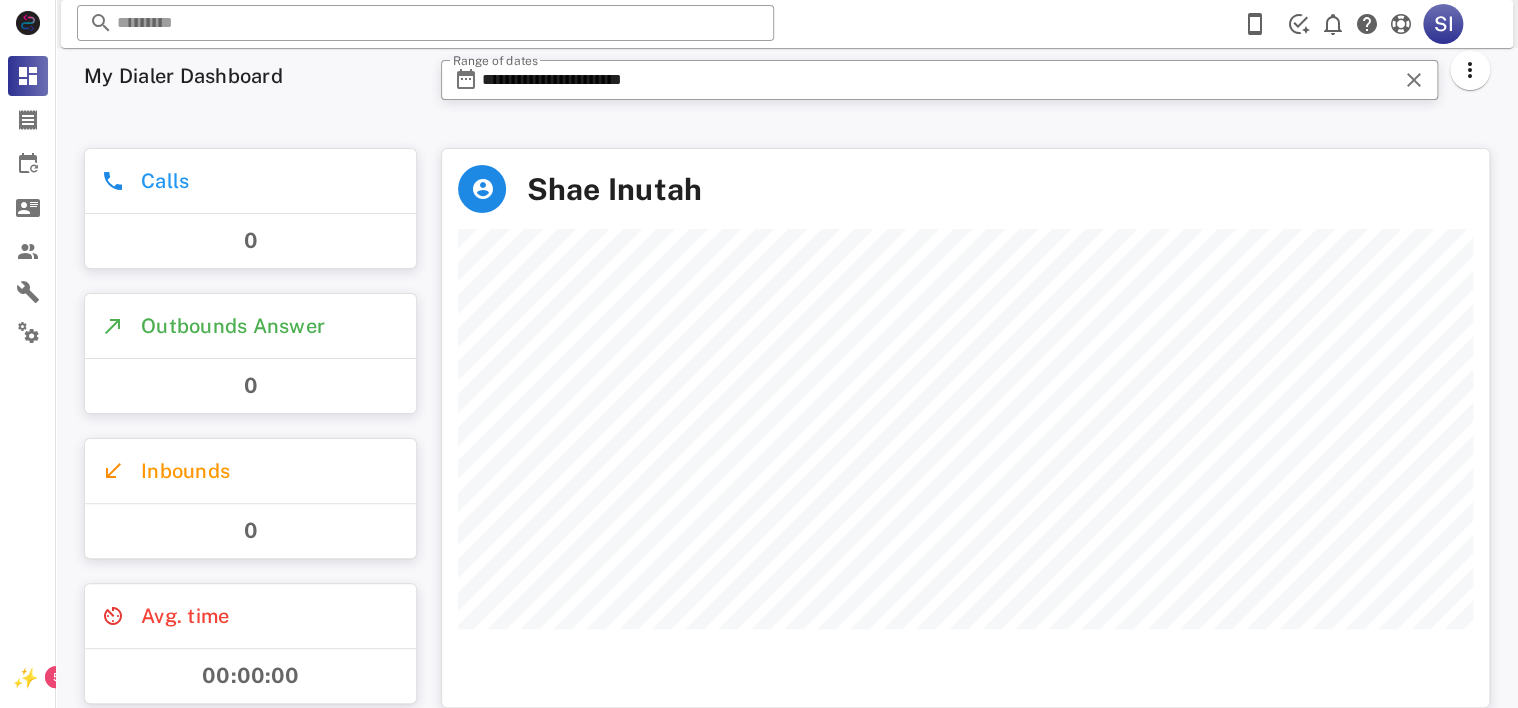 scroll, scrollTop: 999444, scrollLeft: 998953, axis: both 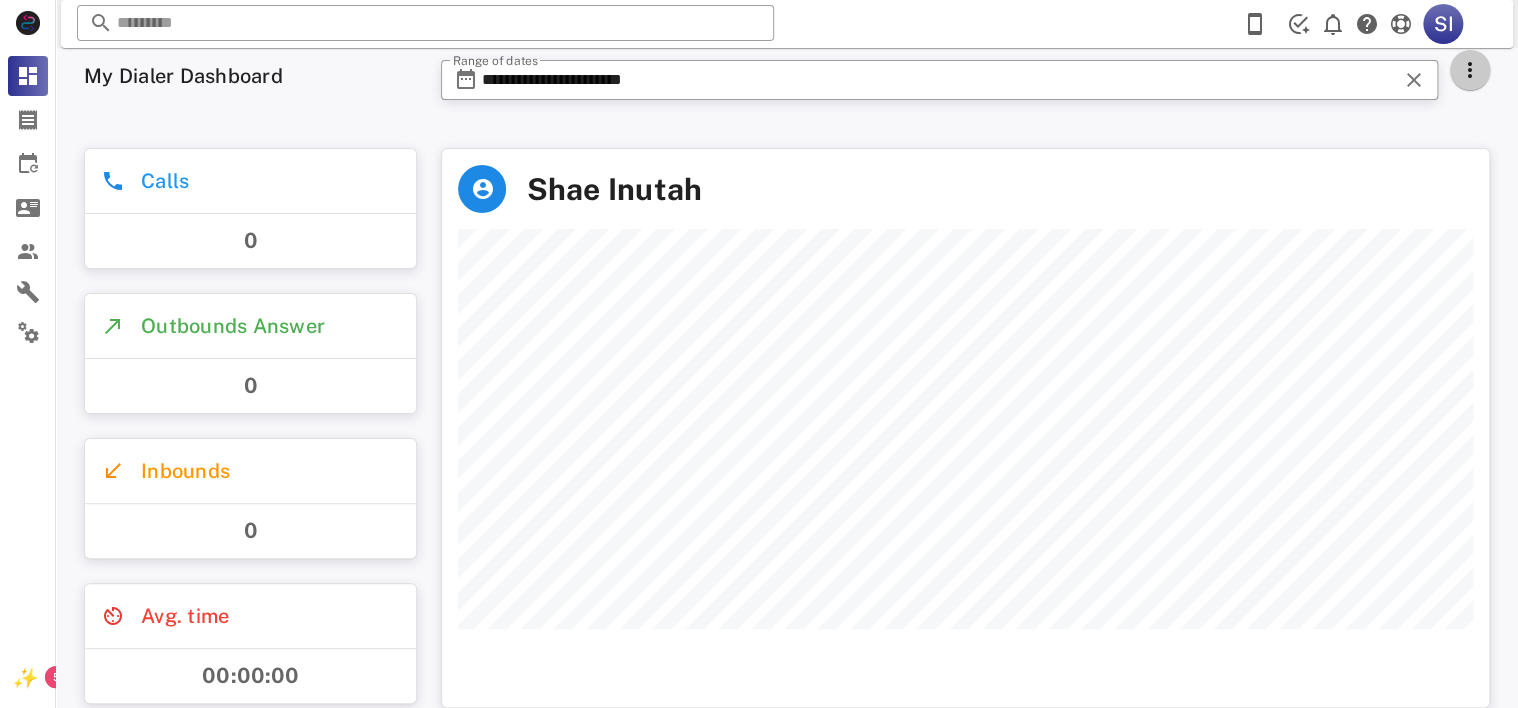 click at bounding box center [1470, 70] 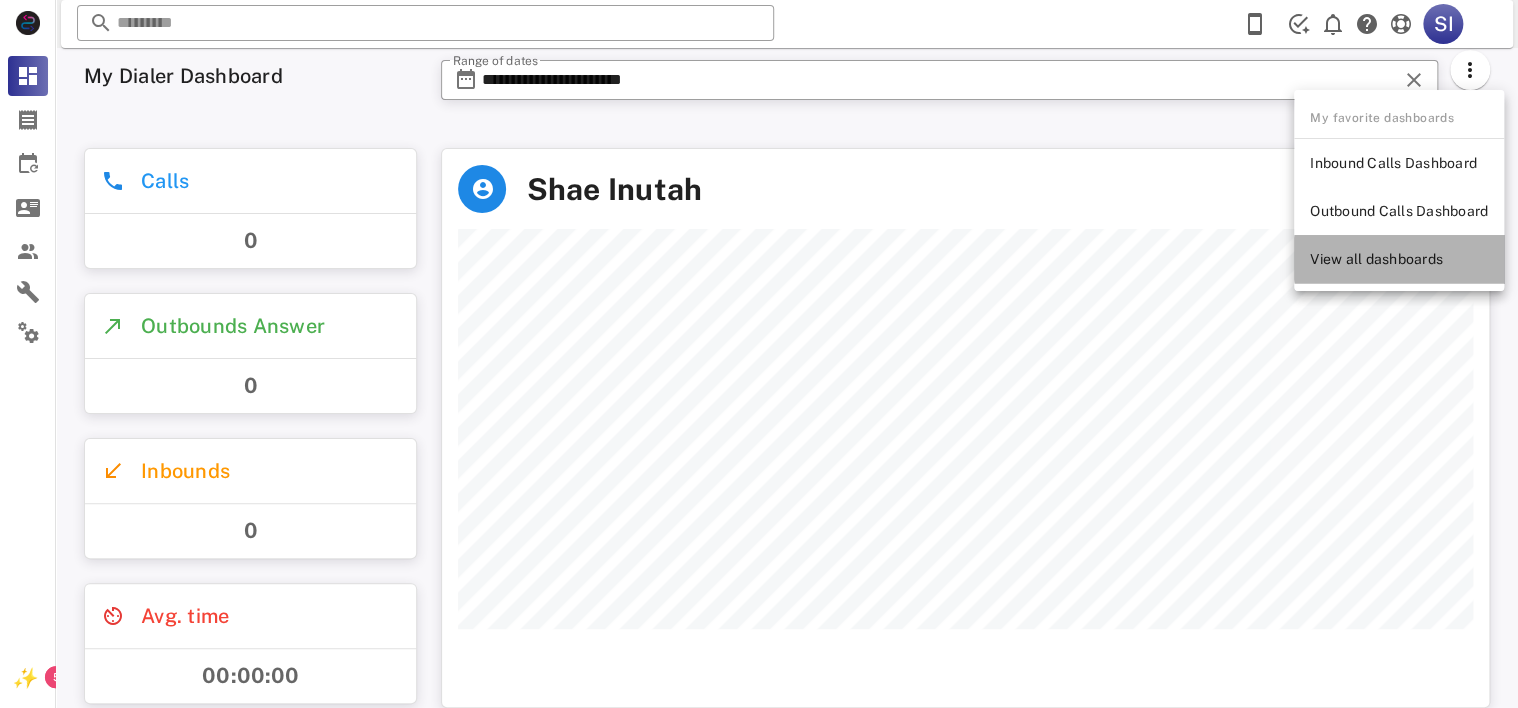 click on "View all dashboards" at bounding box center (1399, 259) 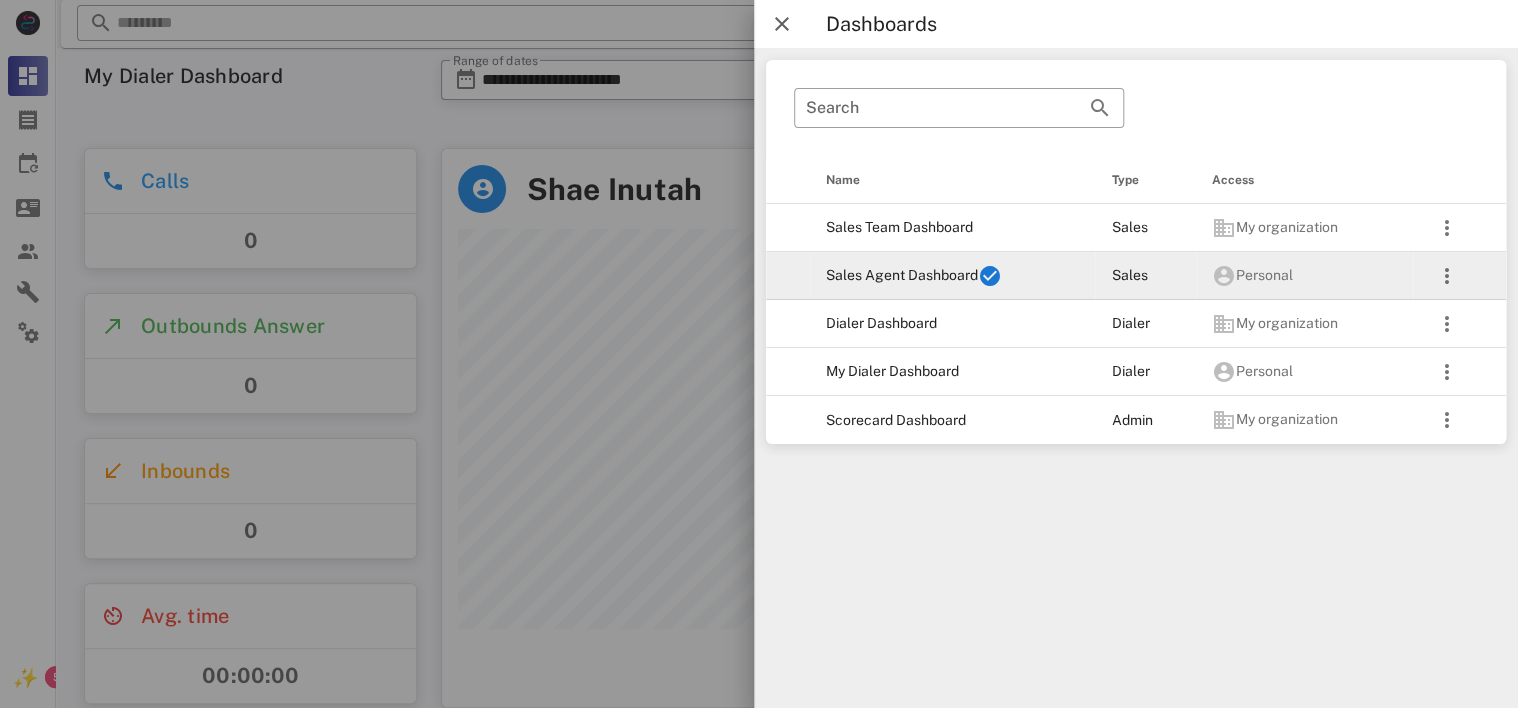 click on "Sales Agent Dashboard" at bounding box center (953, 276) 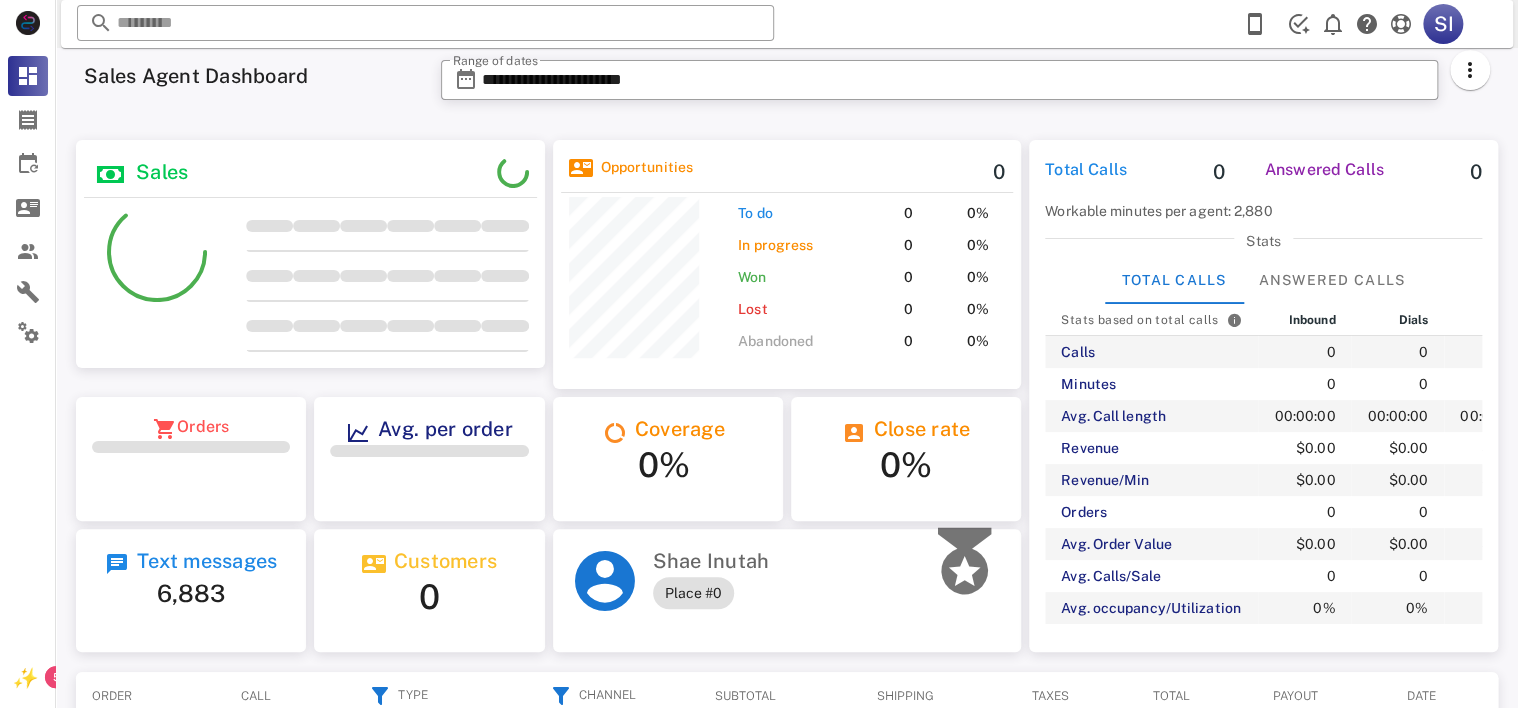 scroll, scrollTop: 999744, scrollLeft: 999531, axis: both 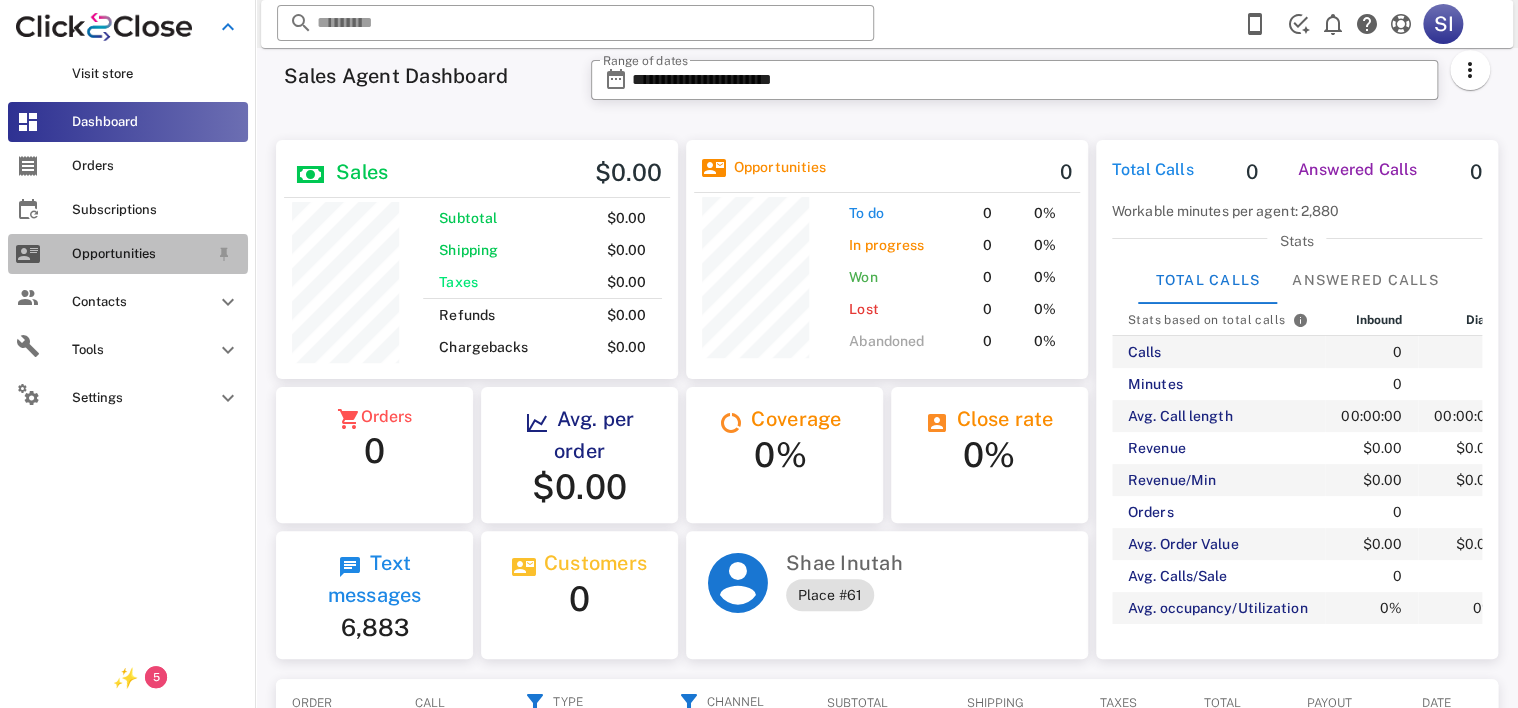 click on "Opportunities" at bounding box center (140, 254) 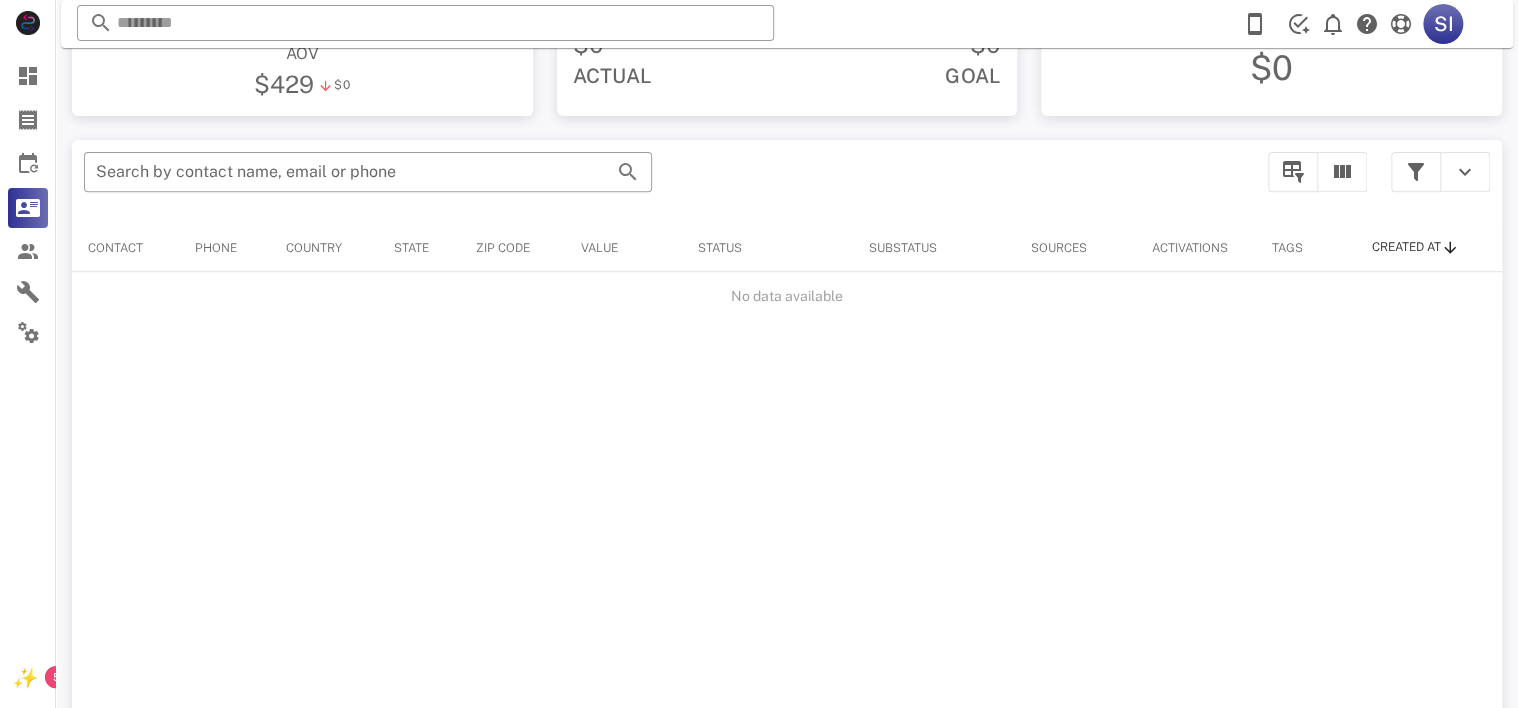 scroll, scrollTop: 380, scrollLeft: 0, axis: vertical 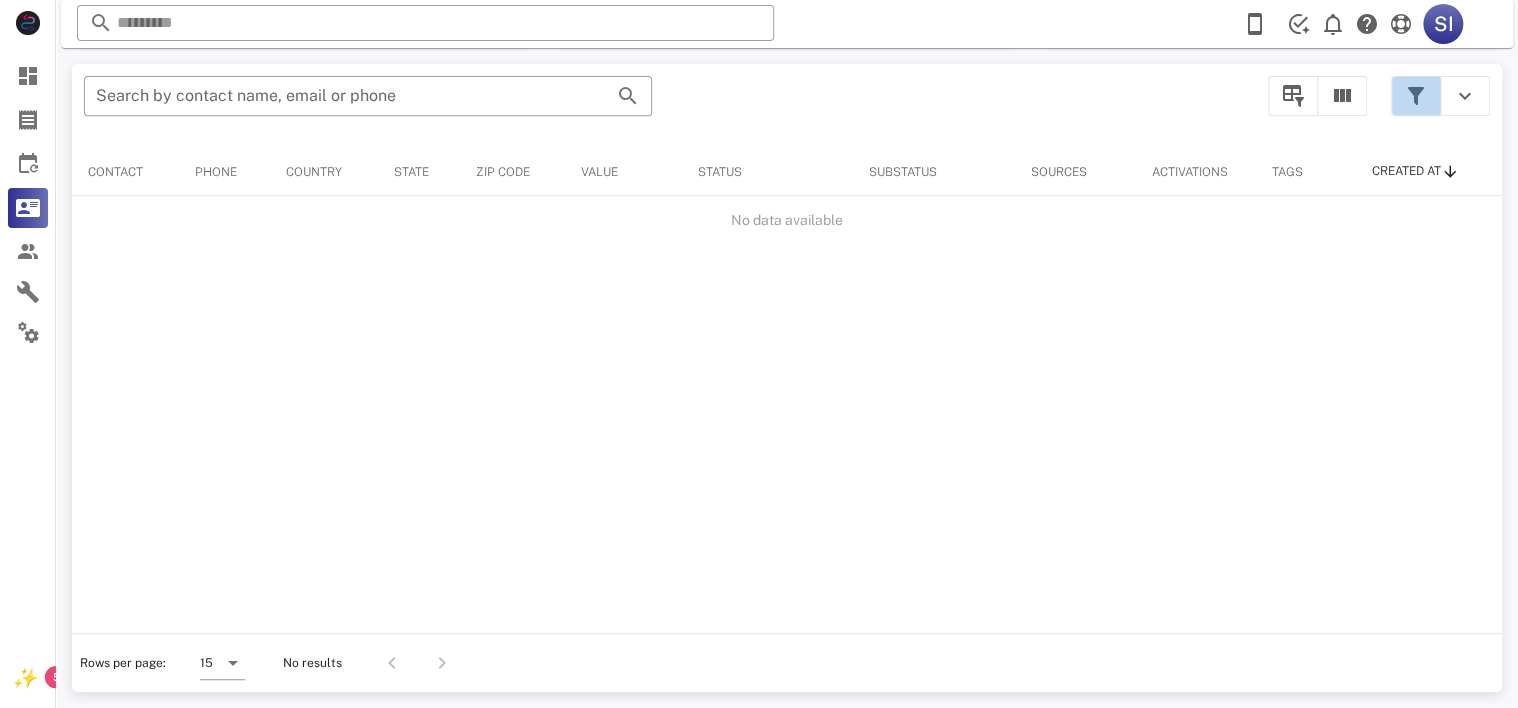 click at bounding box center (1416, 96) 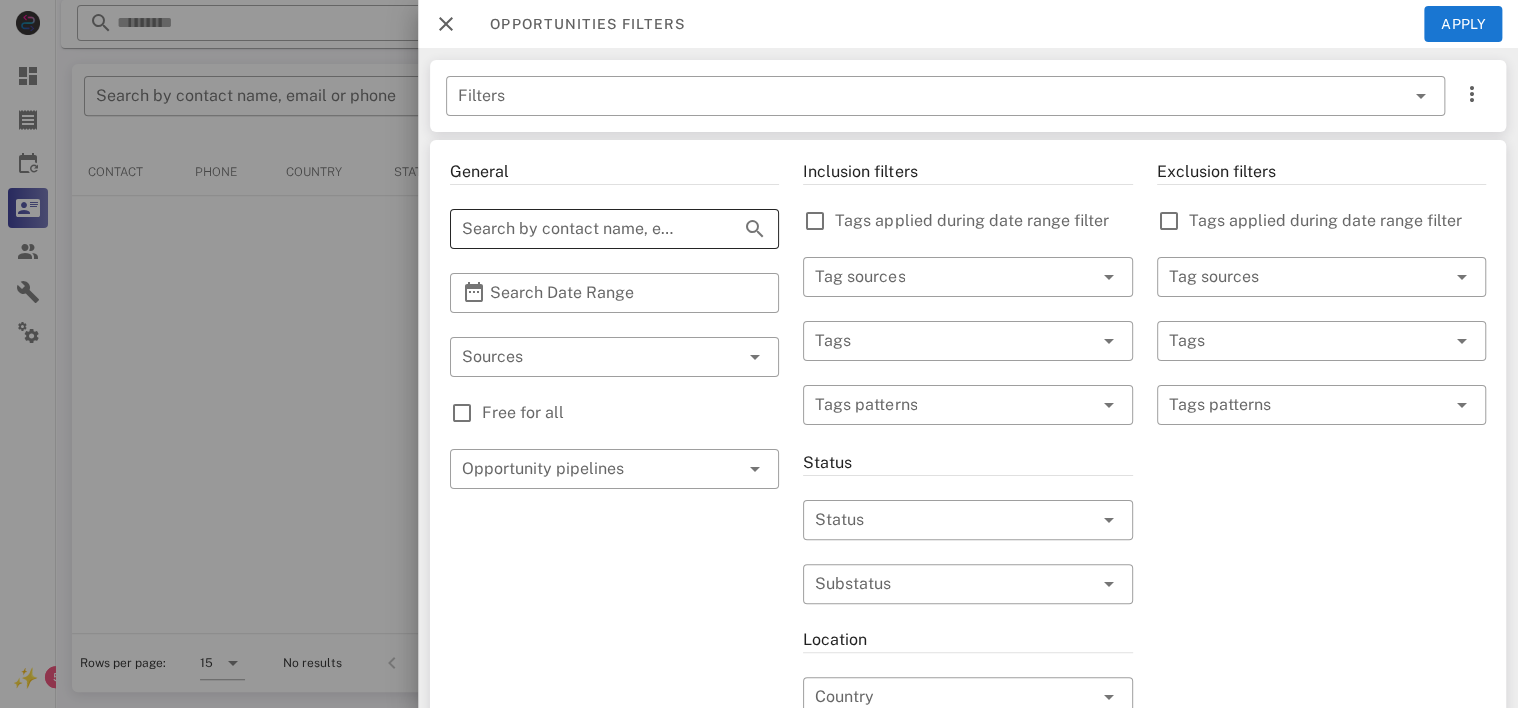 click at bounding box center (755, 229) 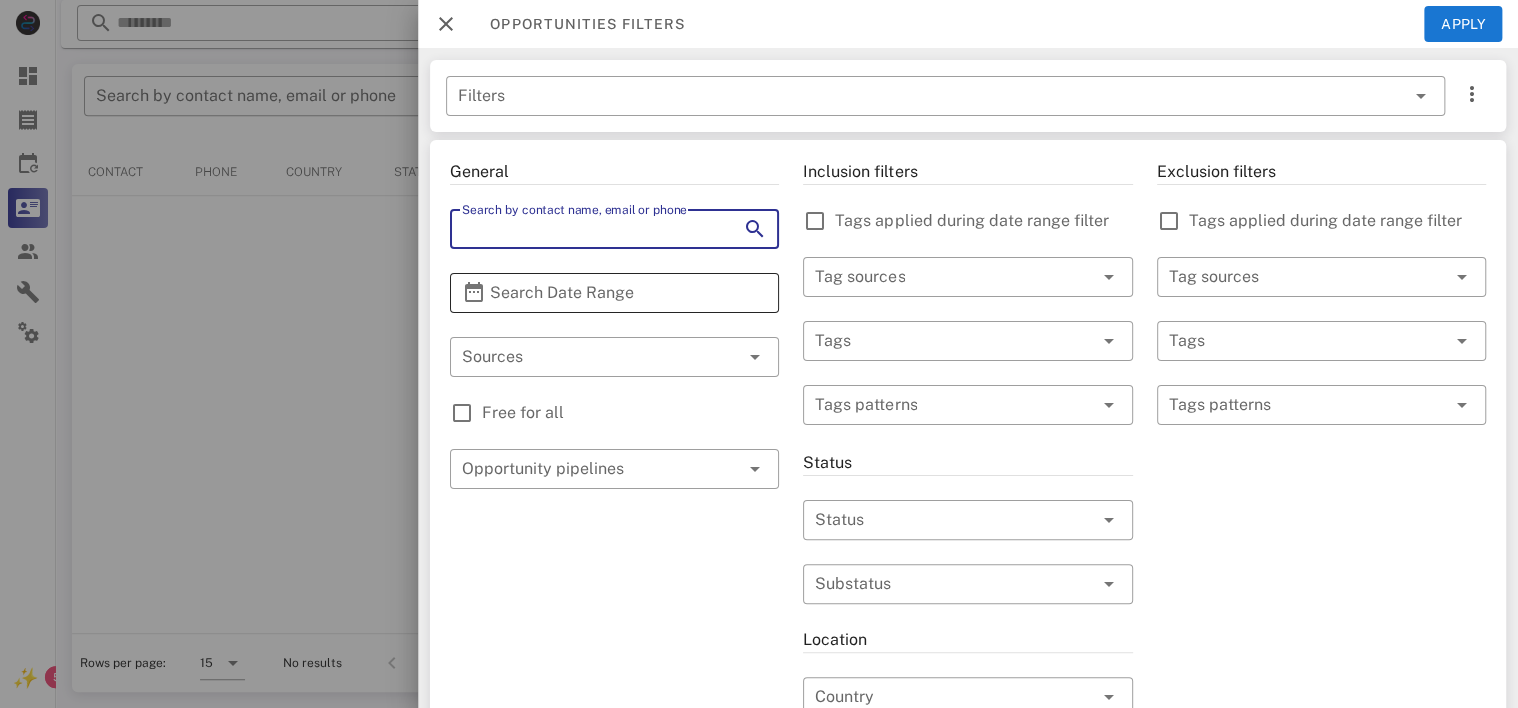 click on "Search Date Range" at bounding box center [614, 293] 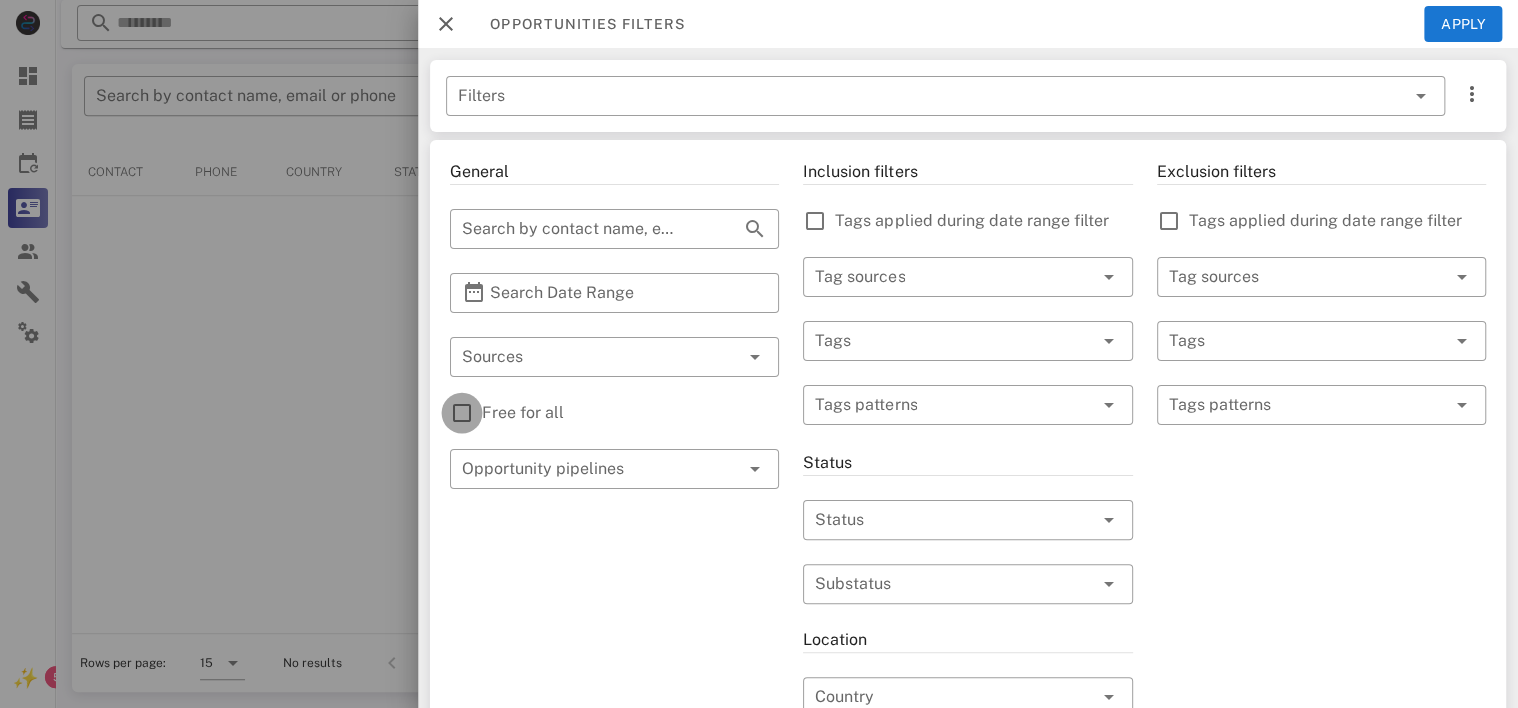 click at bounding box center (462, 413) 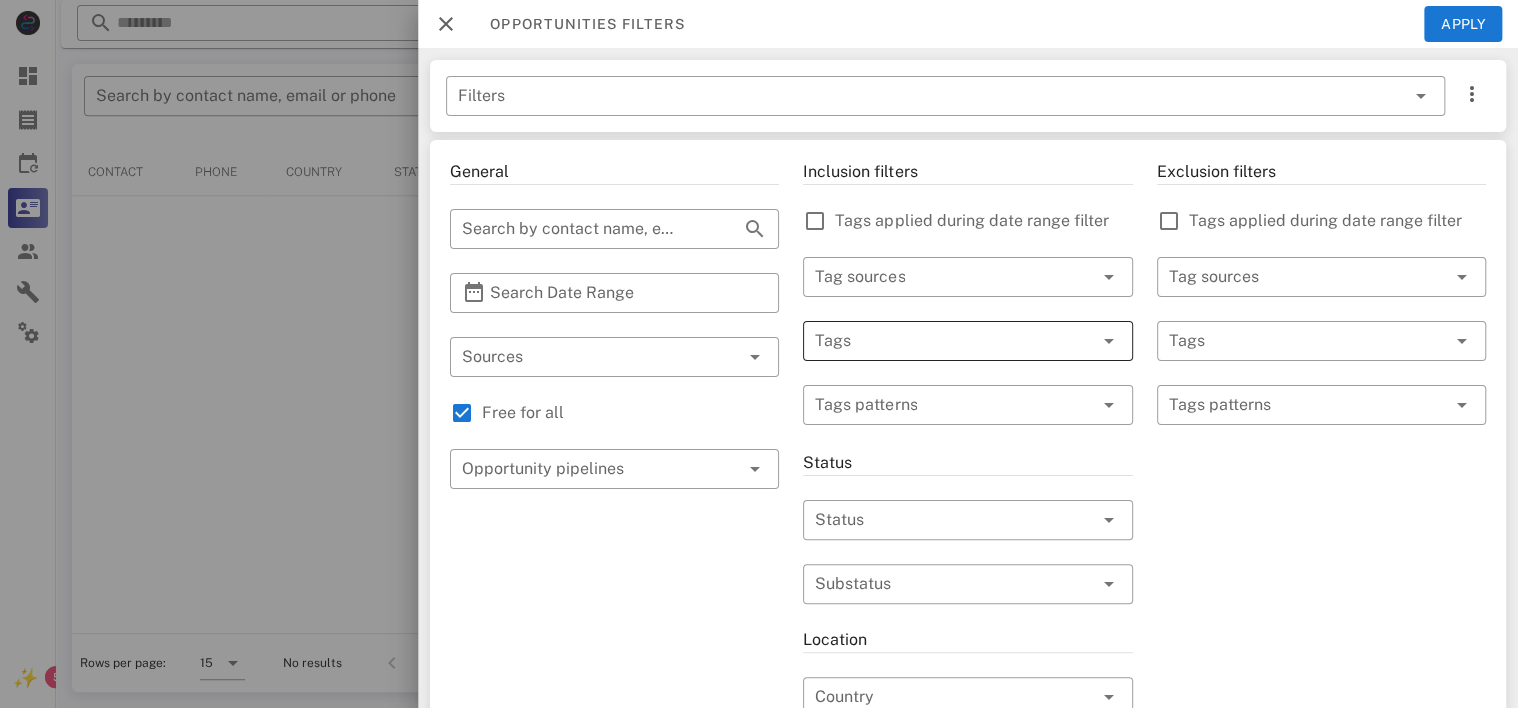 click at bounding box center (1109, 341) 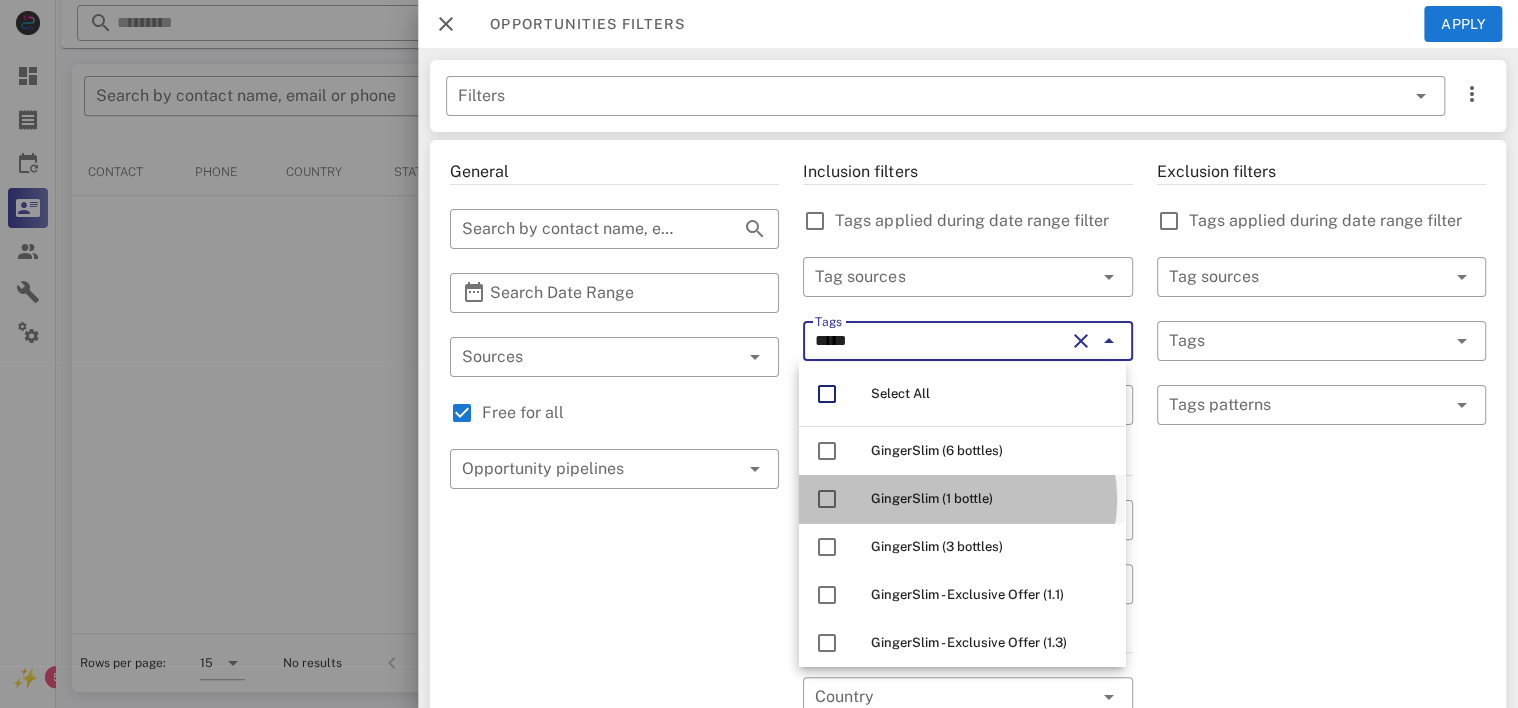 click on "GingerSlim (1 bottle)" at bounding box center (932, 498) 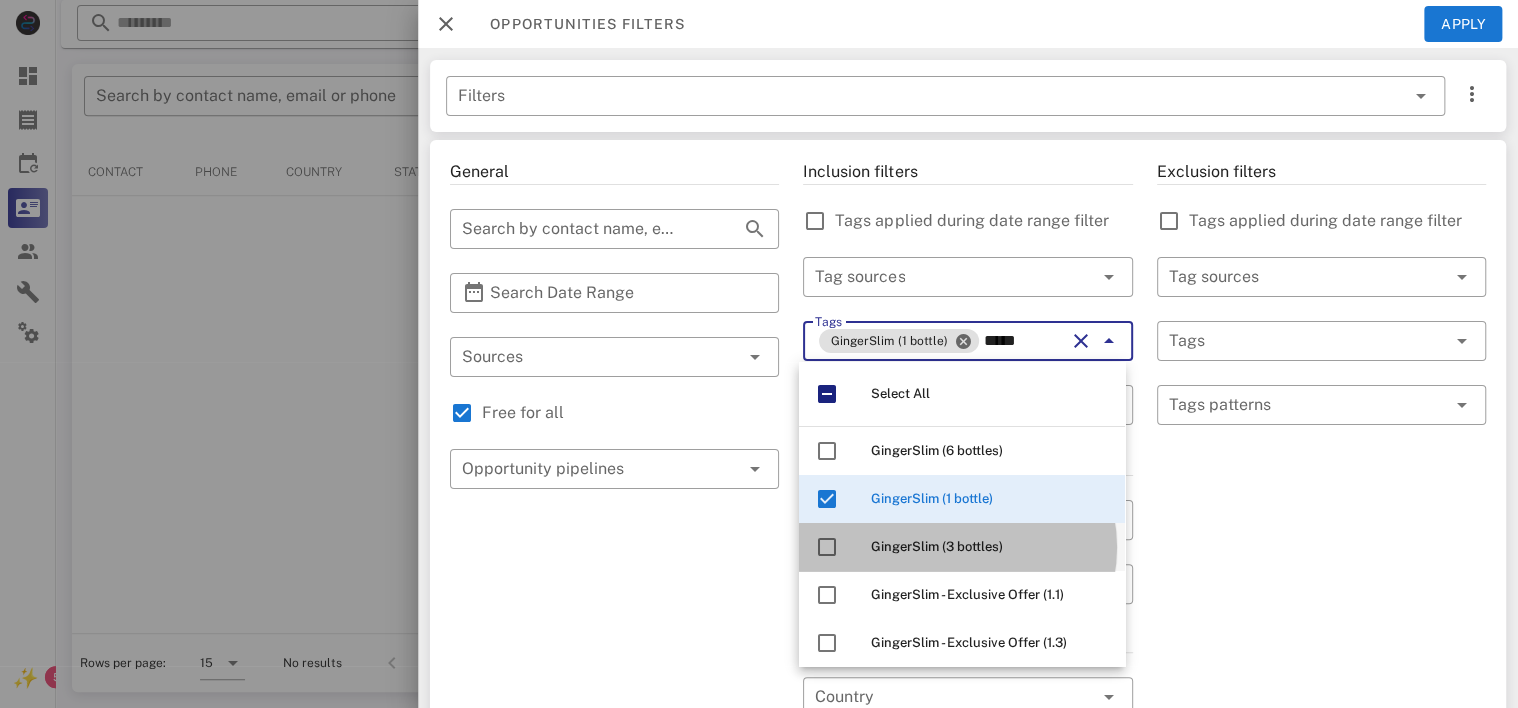 click on "GingerSlim (3 bottles)" at bounding box center (937, 546) 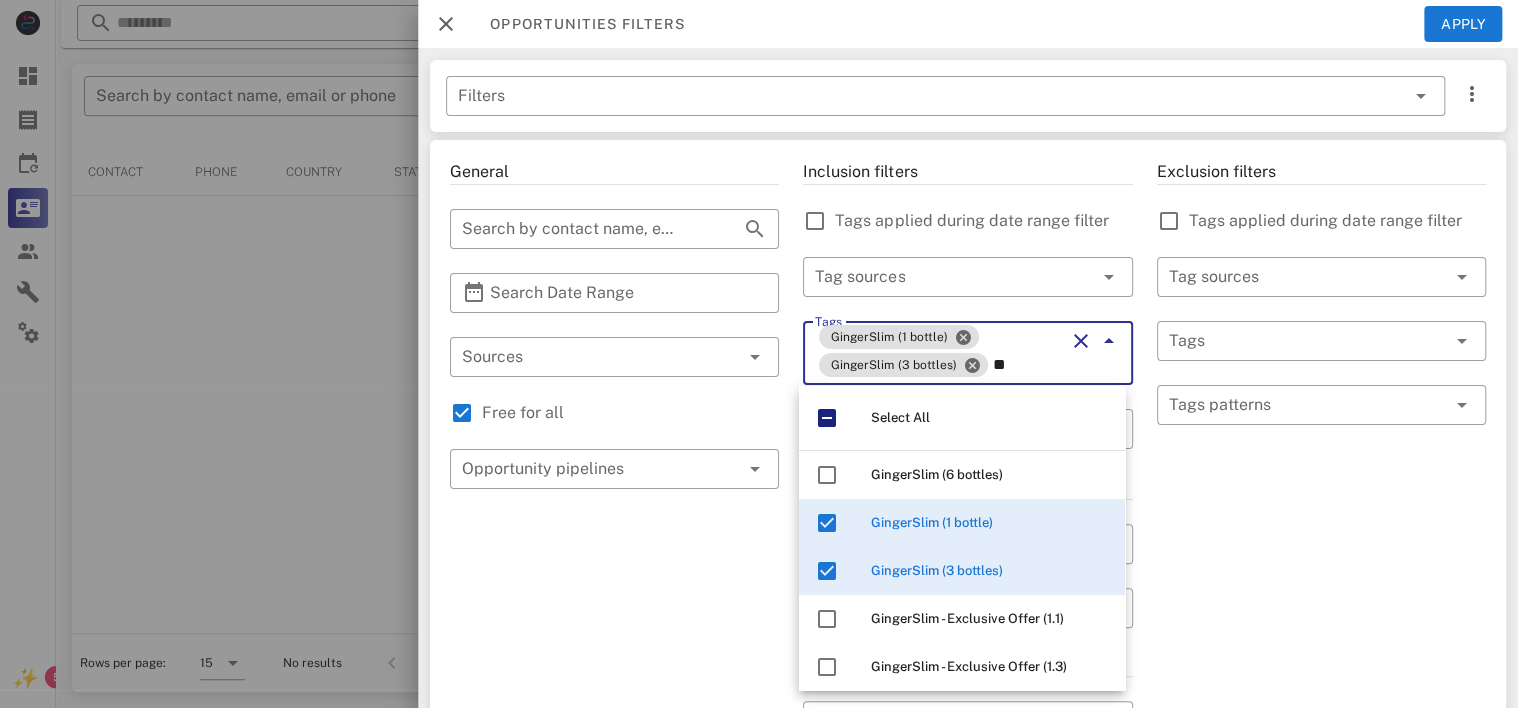 type on "*" 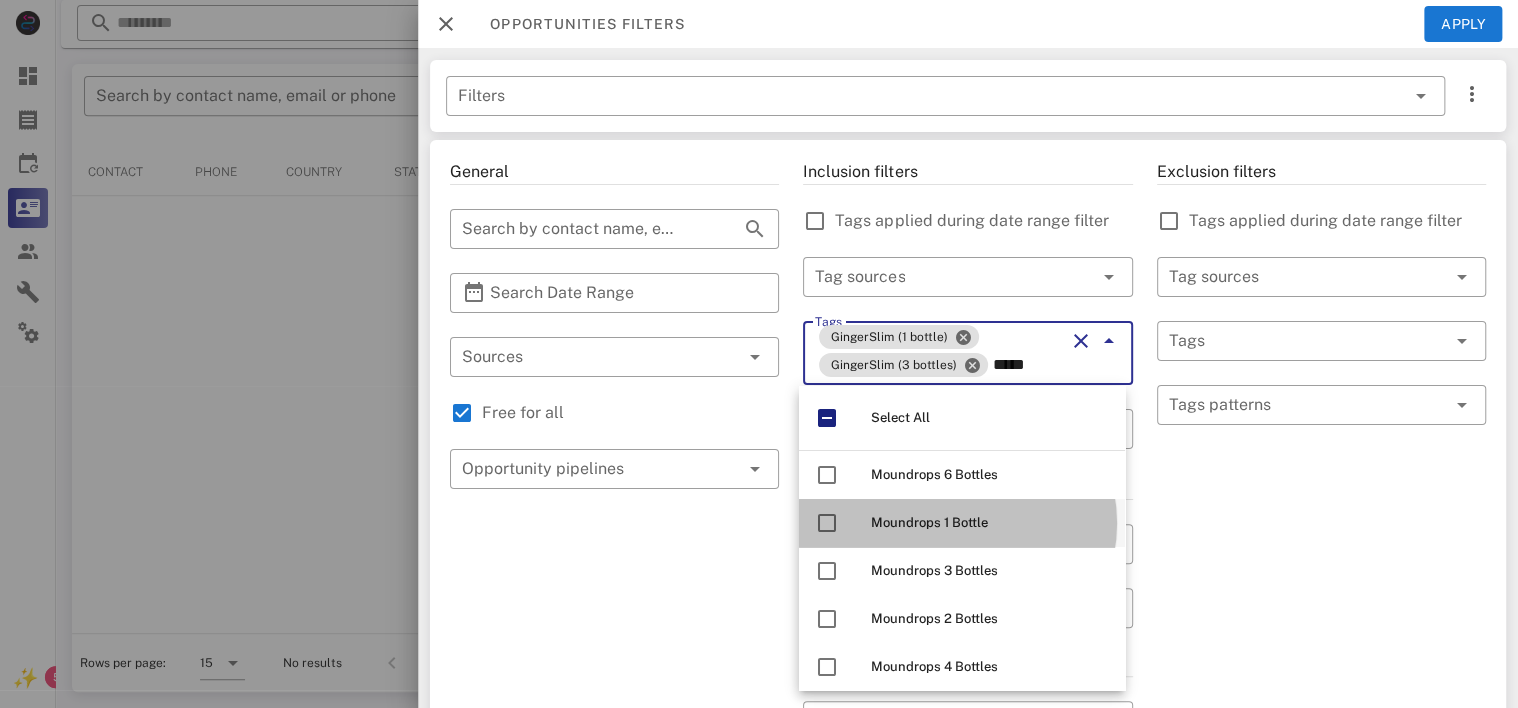 click on "Moundrops 1 Bottle" at bounding box center (929, 522) 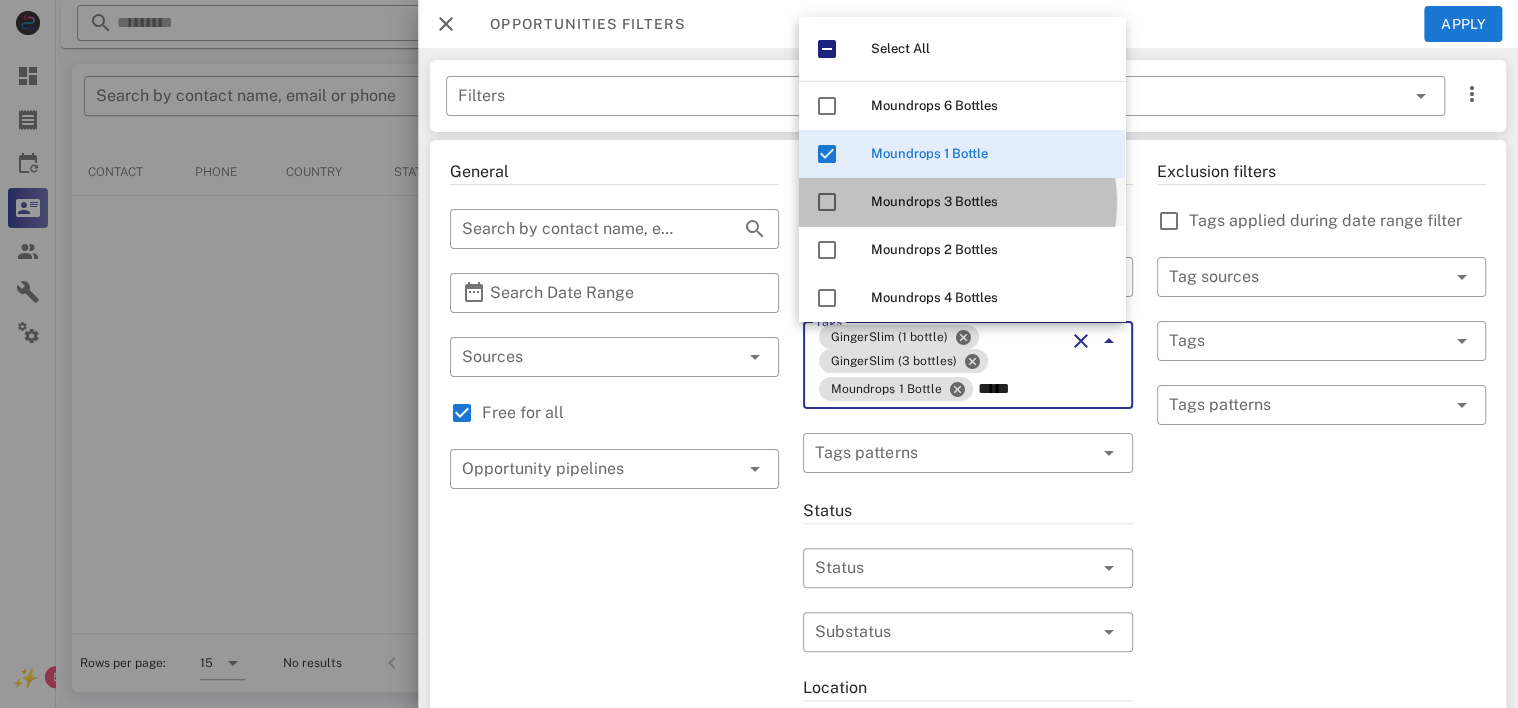 click on "Moundrops 3 Bottles" at bounding box center (934, 201) 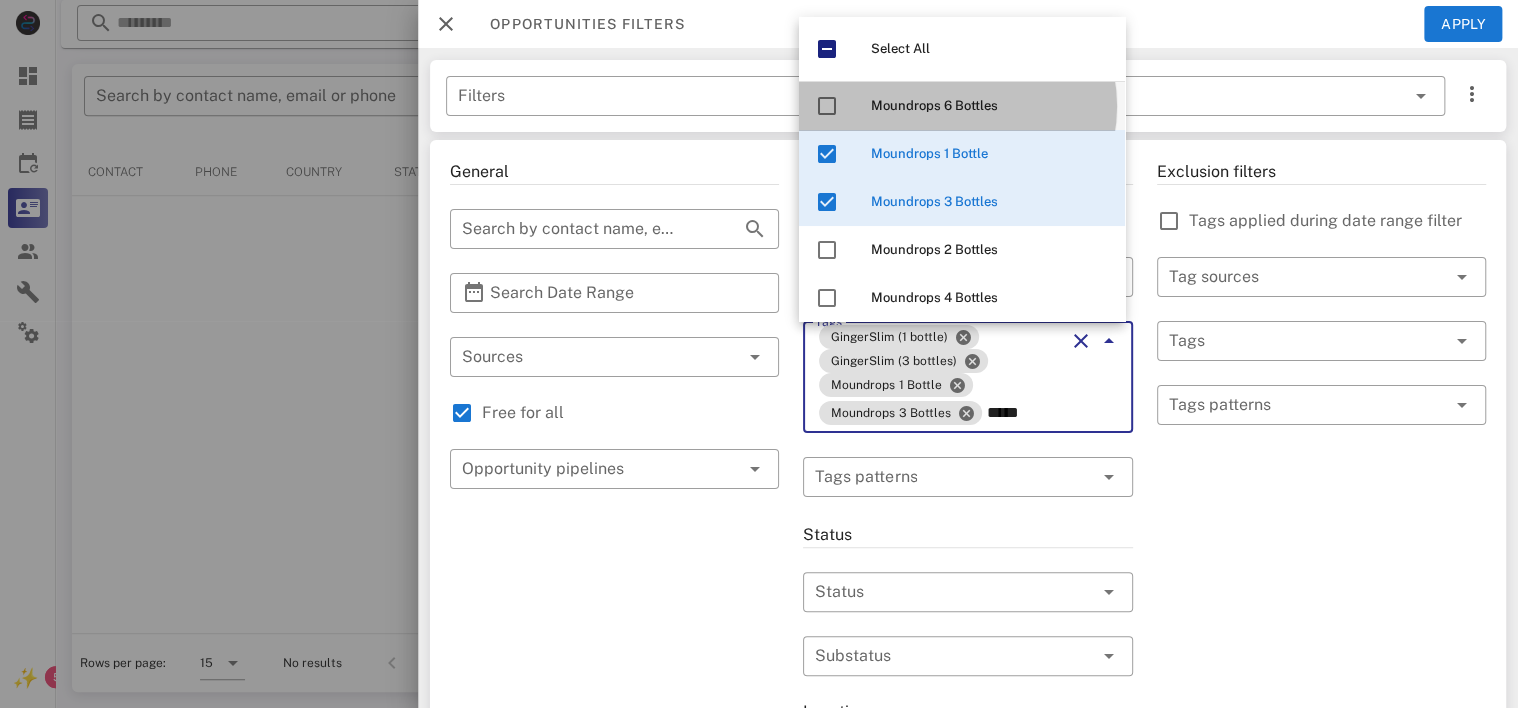click on "Moundrops 6 Bottles" at bounding box center (934, 105) 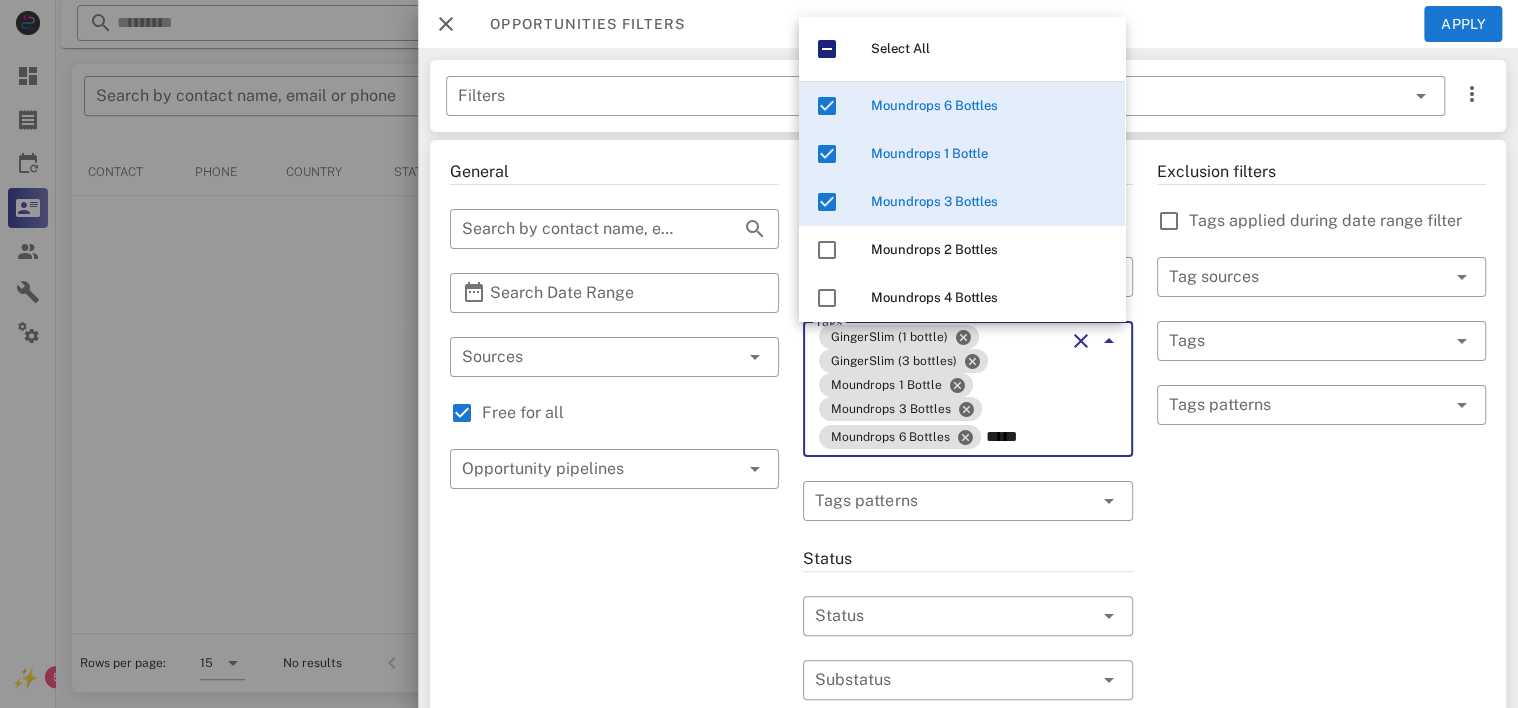 type on "*****" 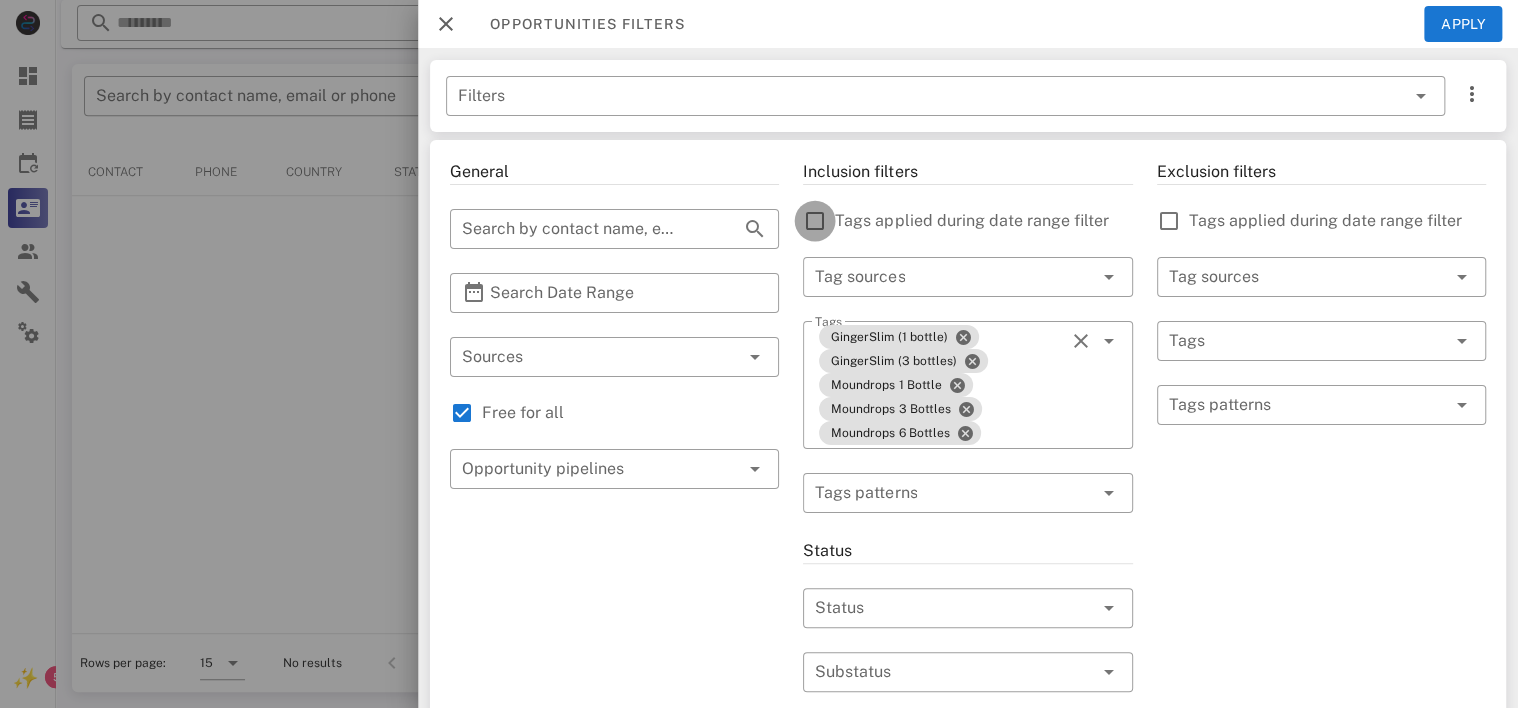 click at bounding box center (815, 221) 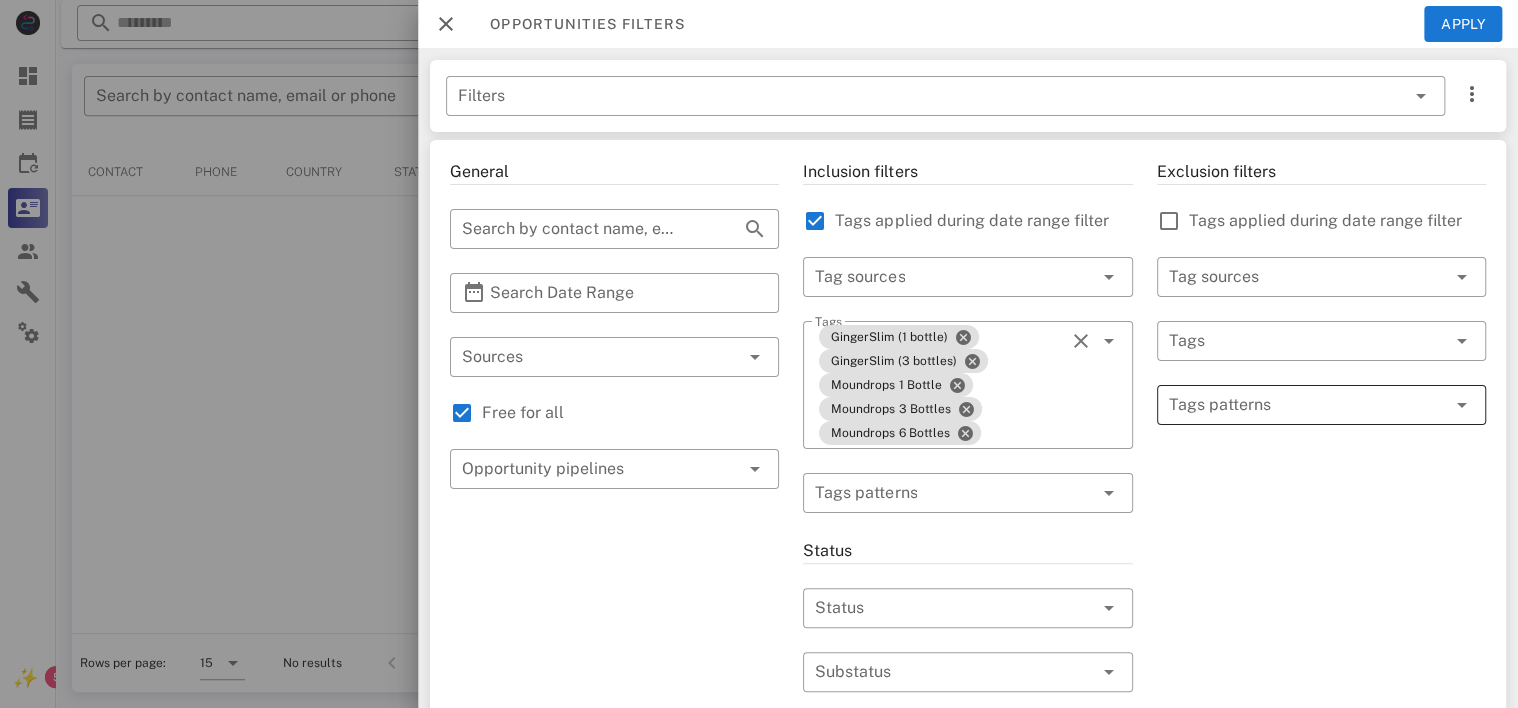 click at bounding box center [1307, 405] 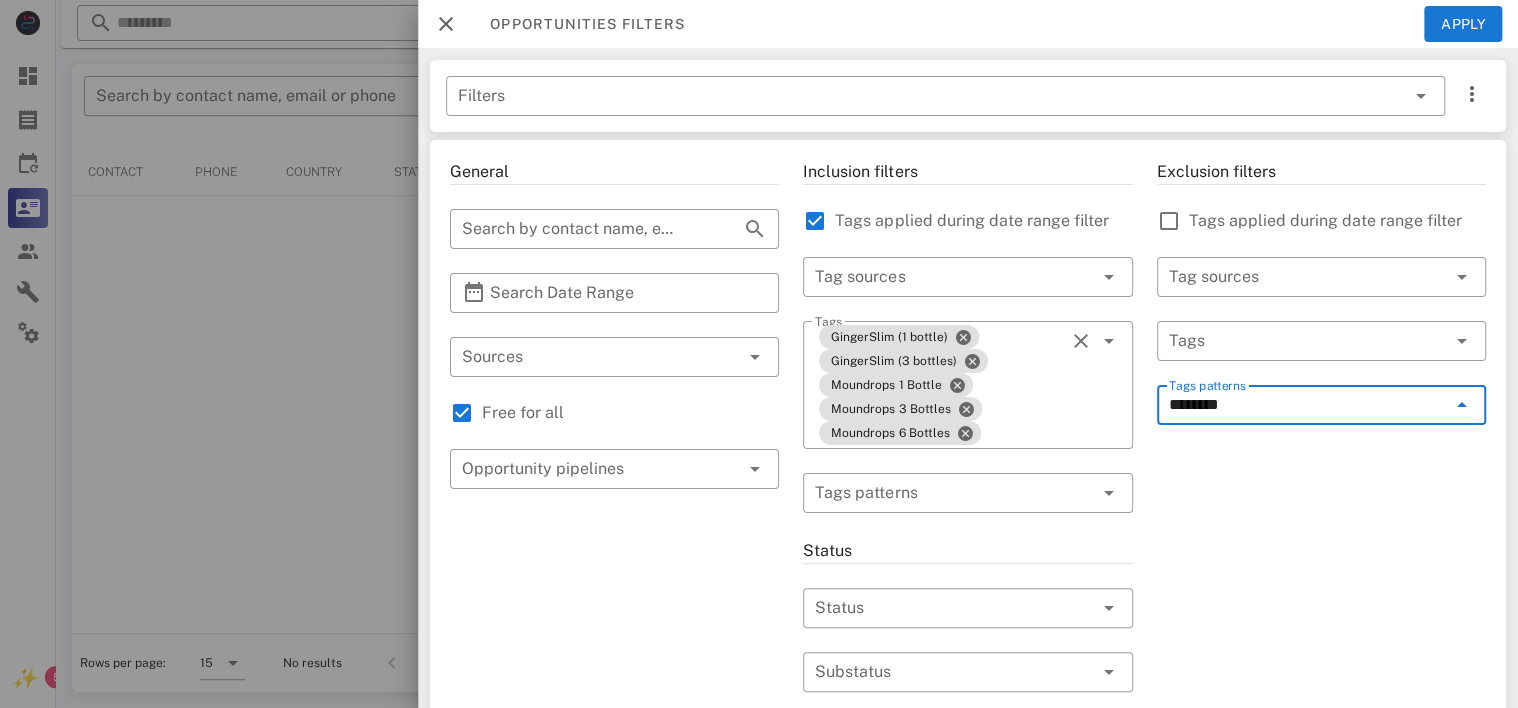 type on "*********" 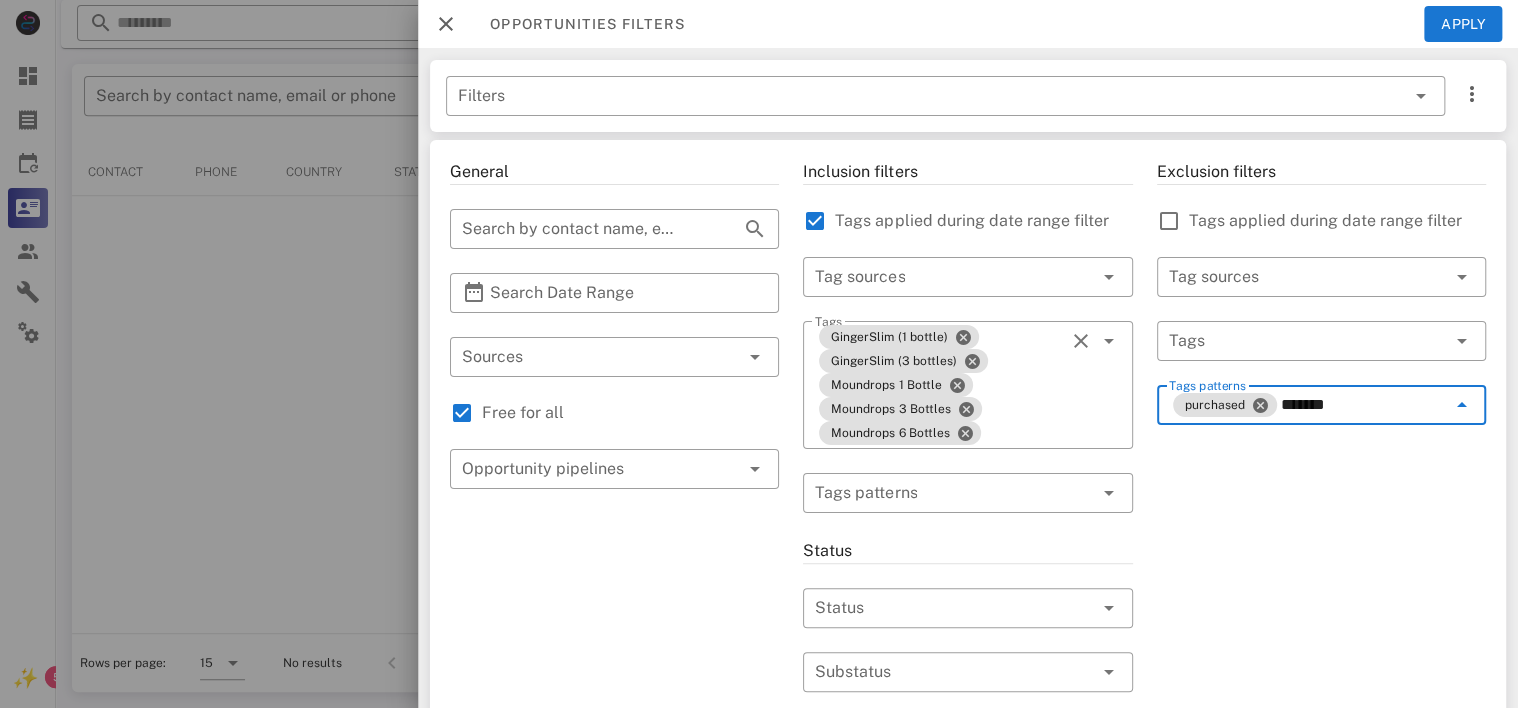 type on "********" 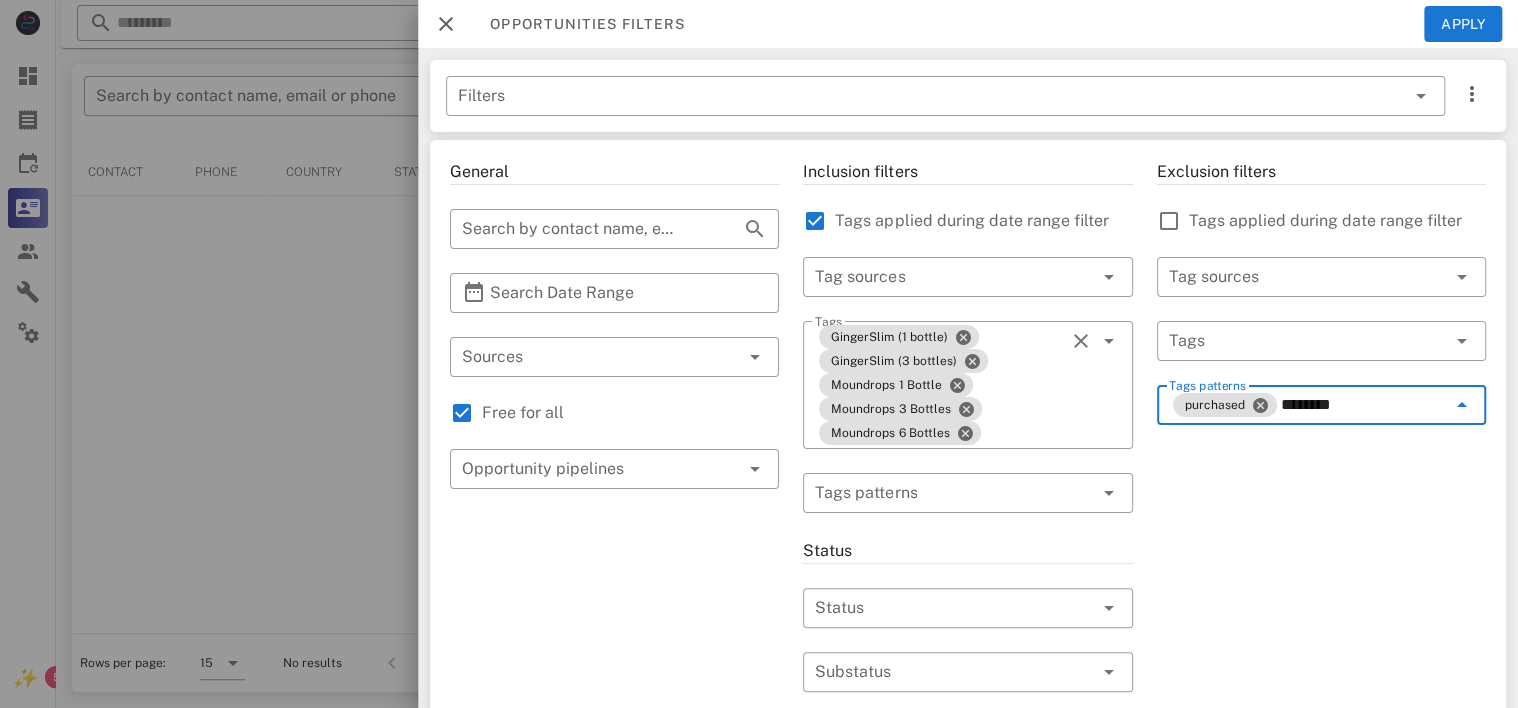 type 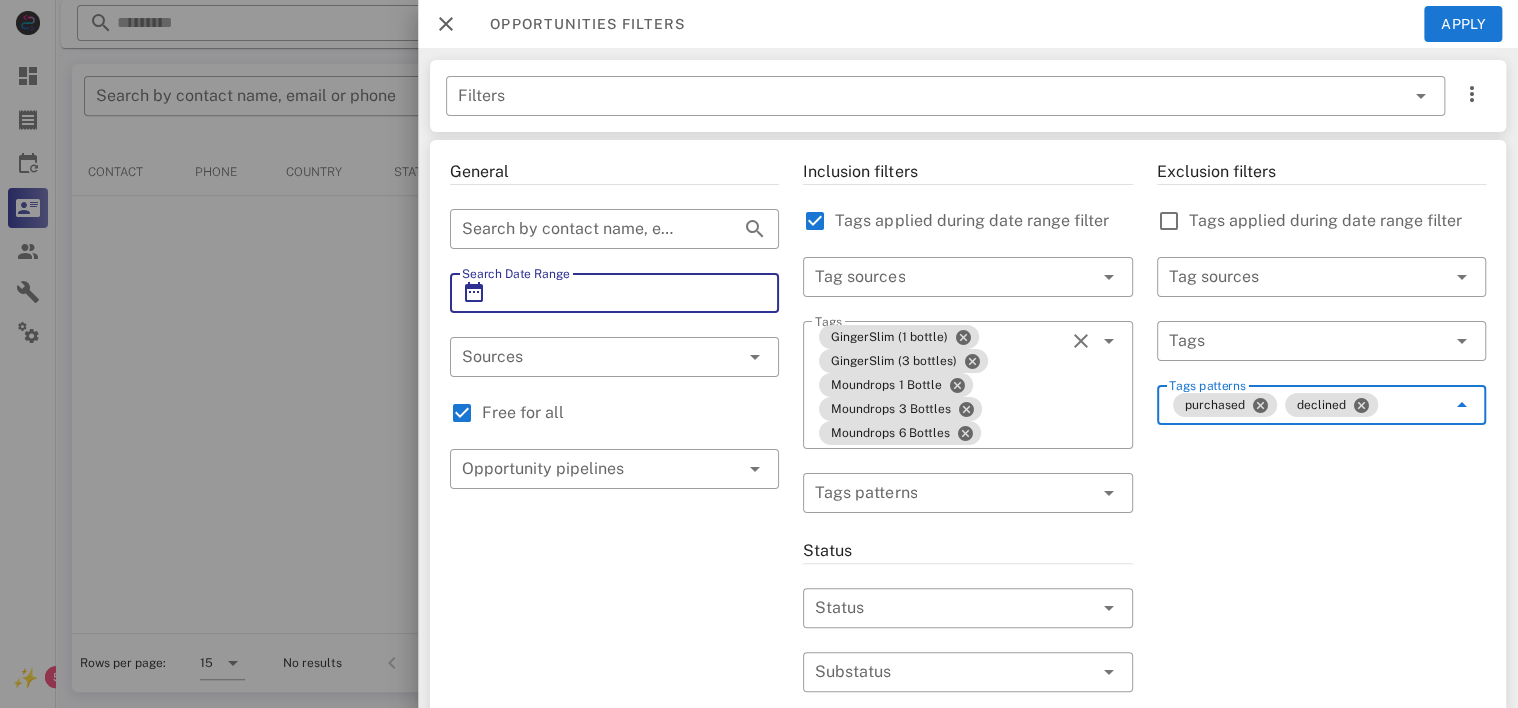 click on "Search Date Range" at bounding box center [614, 293] 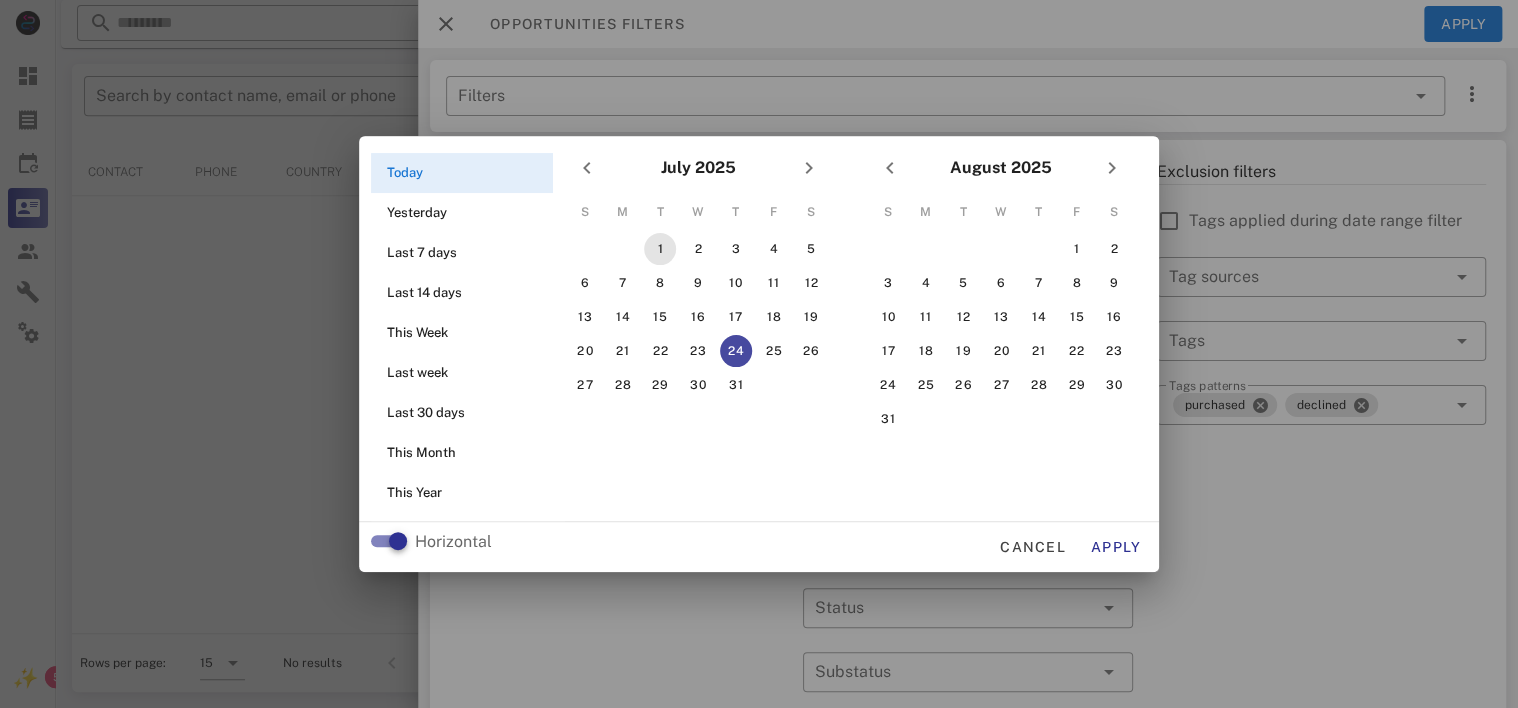 click on "1" at bounding box center [660, 249] 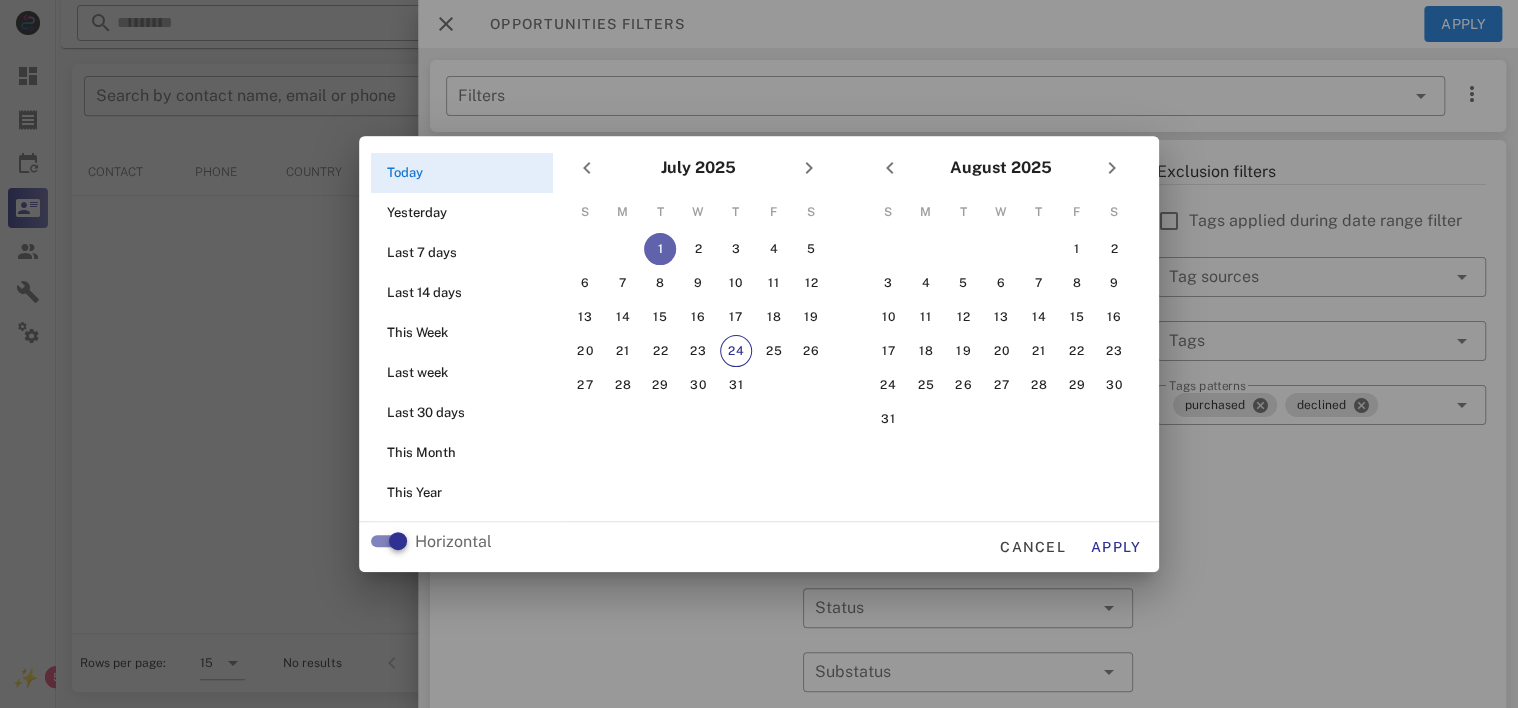 click on "1" at bounding box center [660, 249] 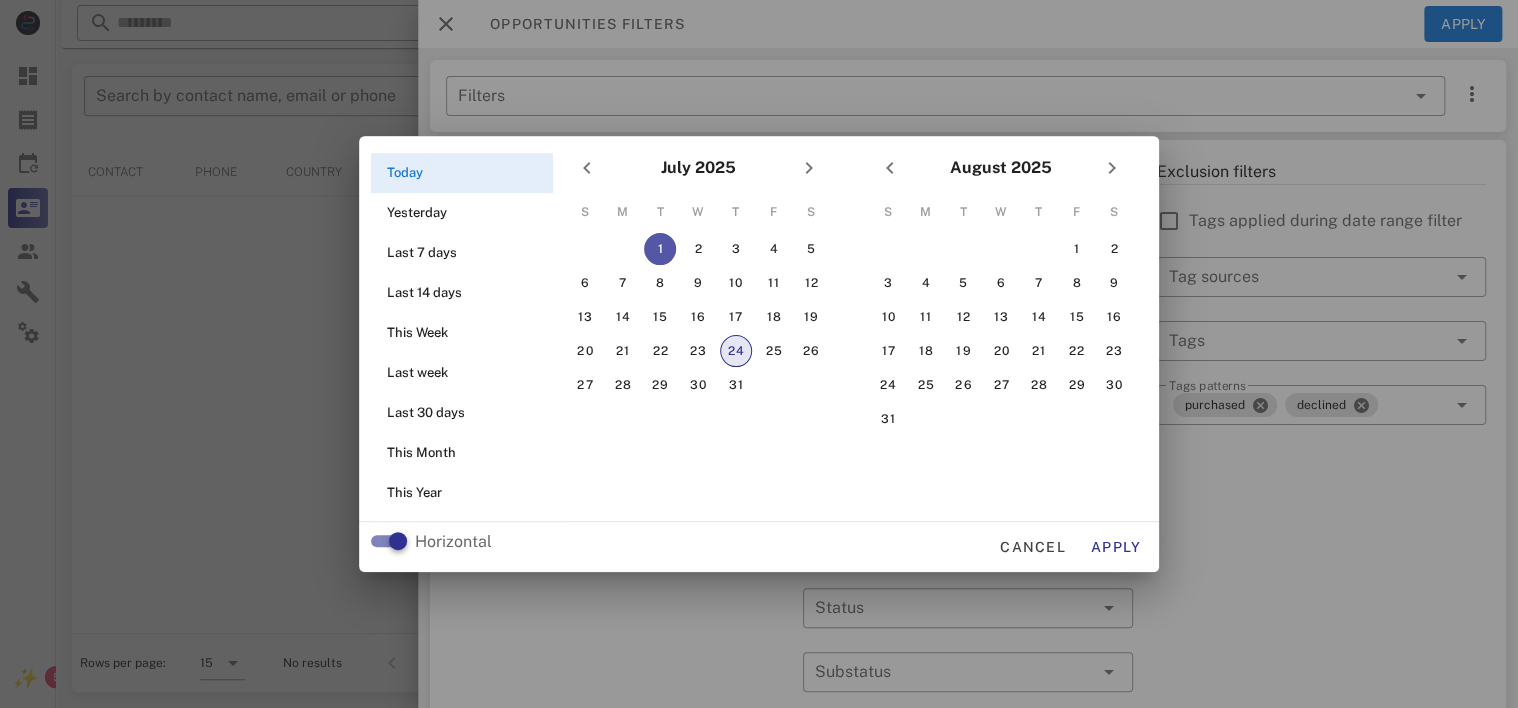 click on "24" at bounding box center [736, 351] 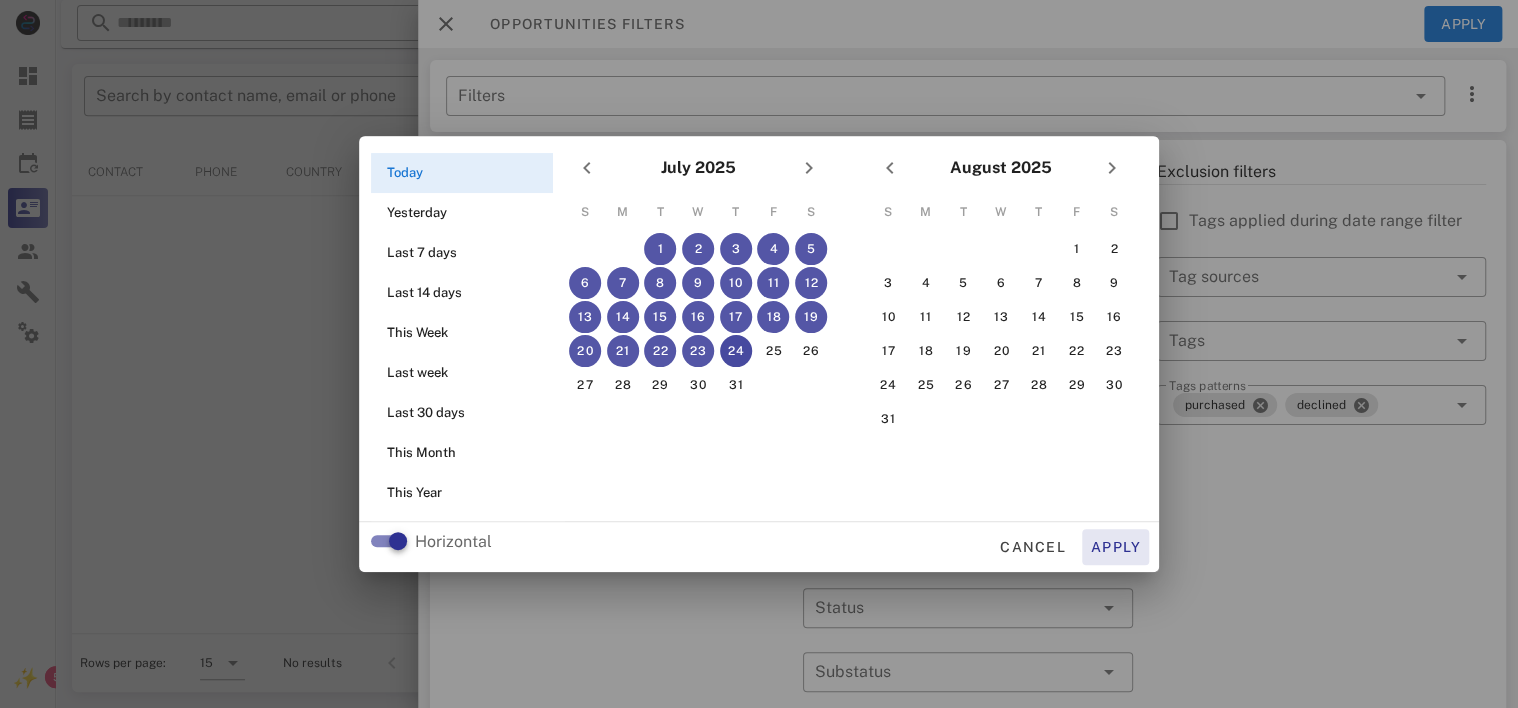 click on "Apply" at bounding box center [1116, 547] 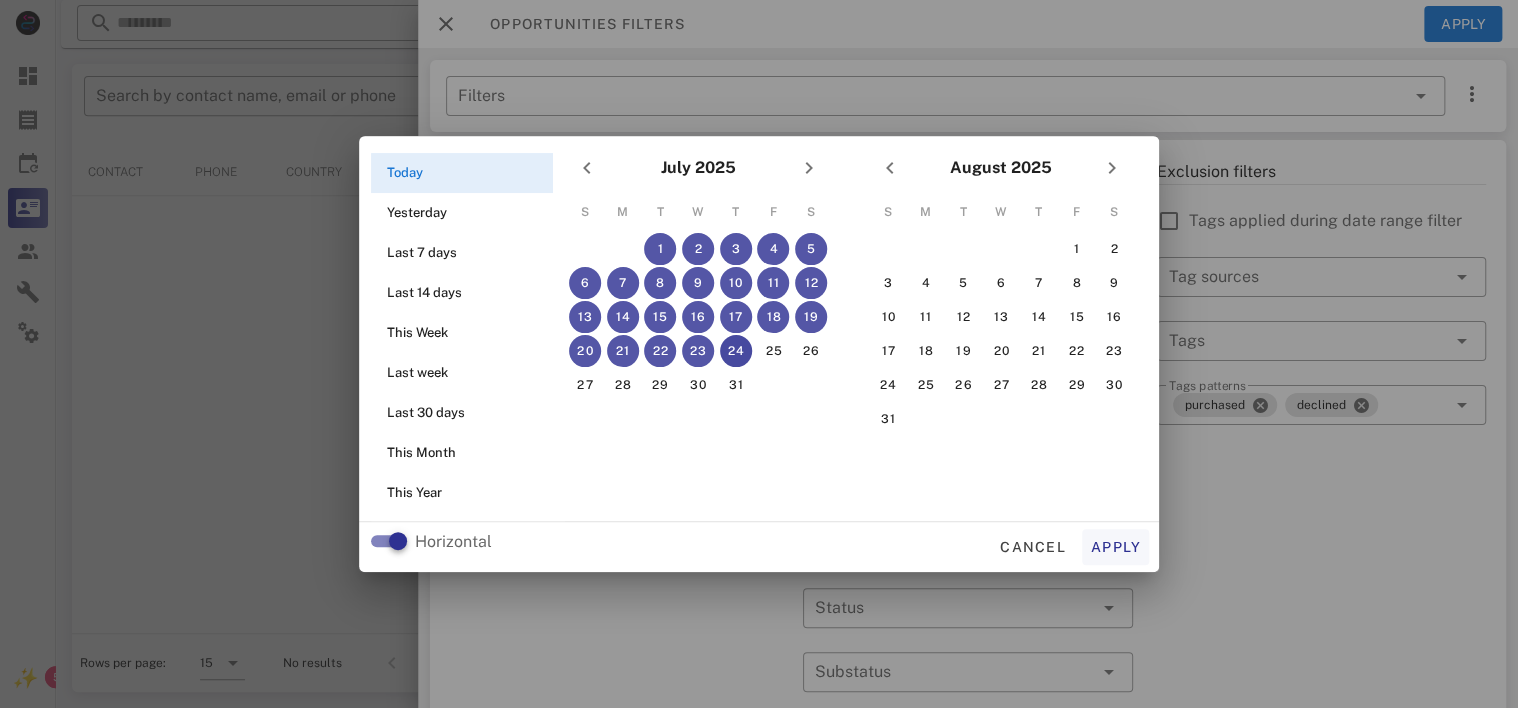 type on "**********" 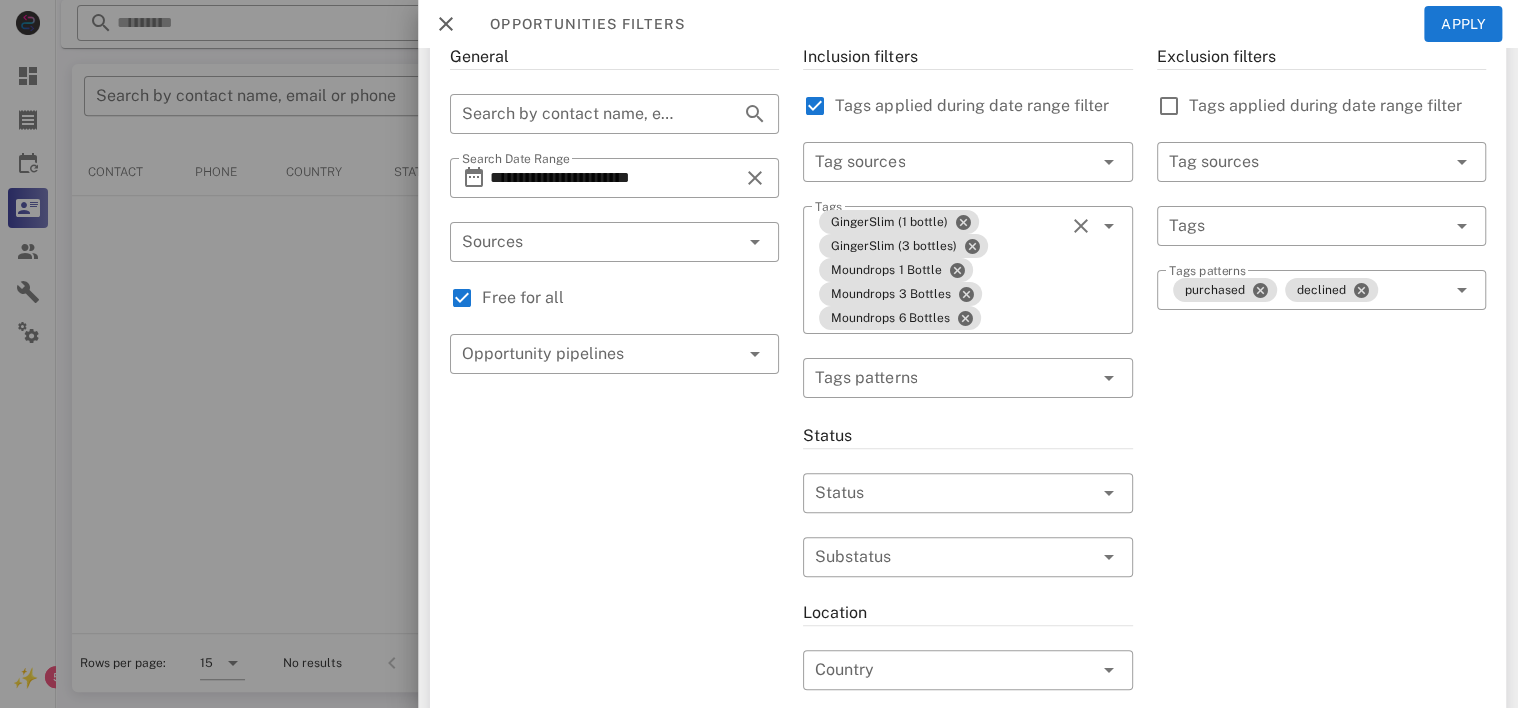 scroll, scrollTop: 0, scrollLeft: 0, axis: both 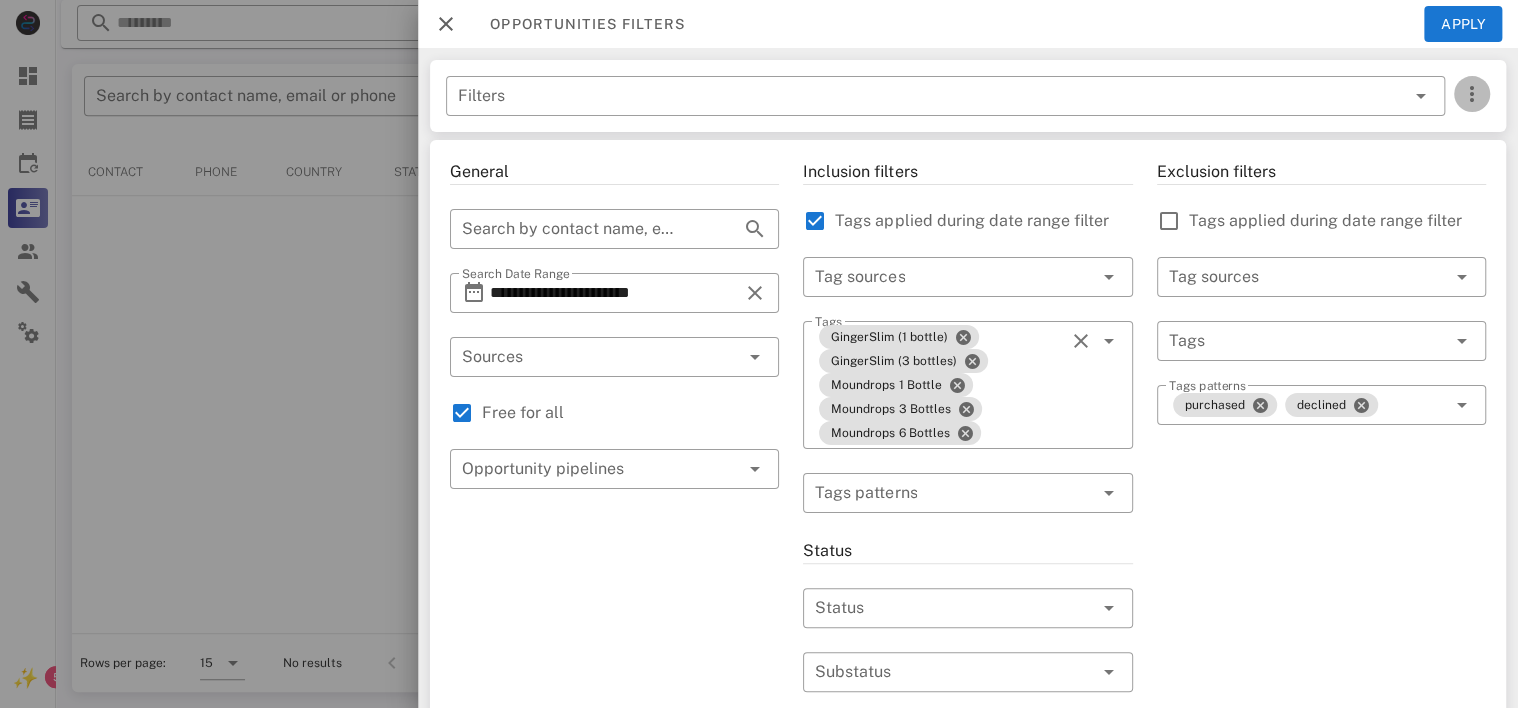 click at bounding box center [1472, 94] 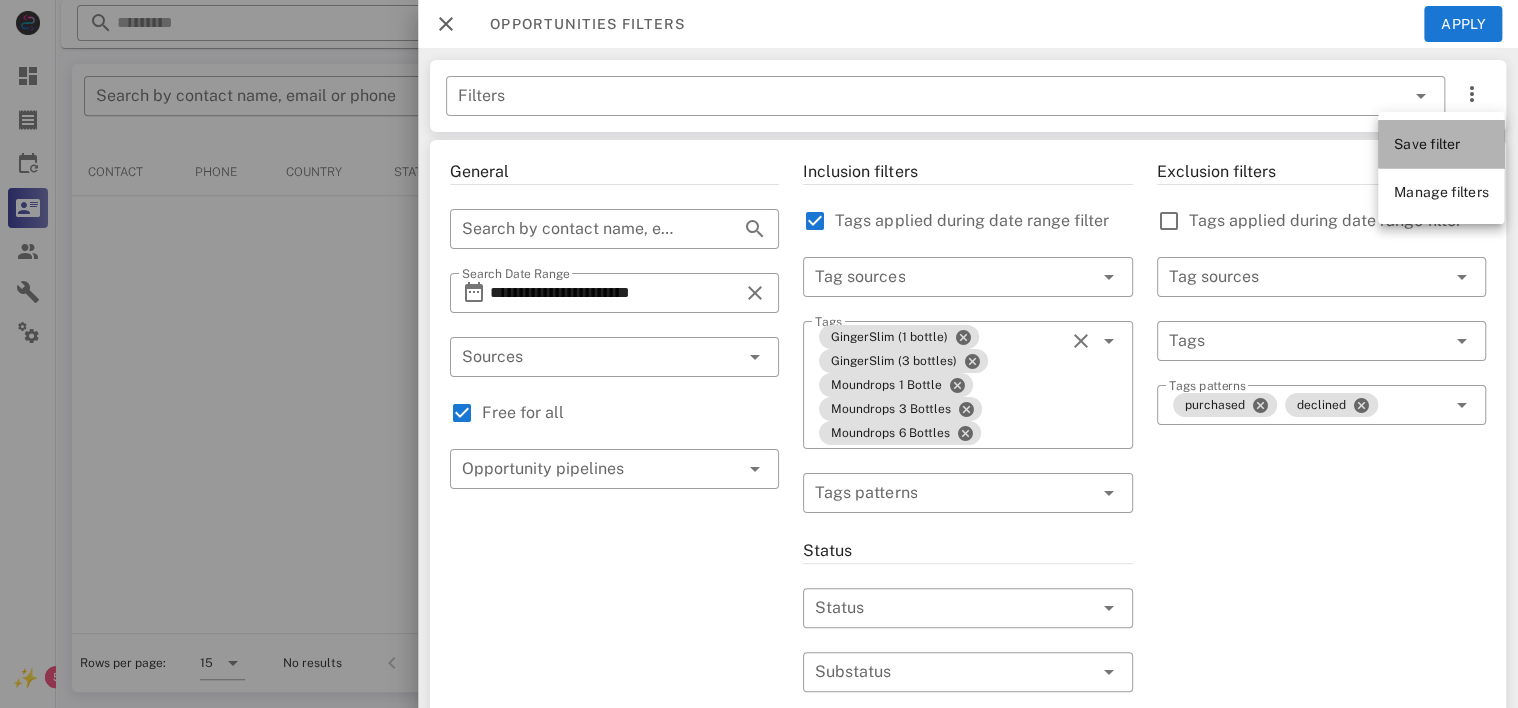 click on "Save filter" at bounding box center [1427, 144] 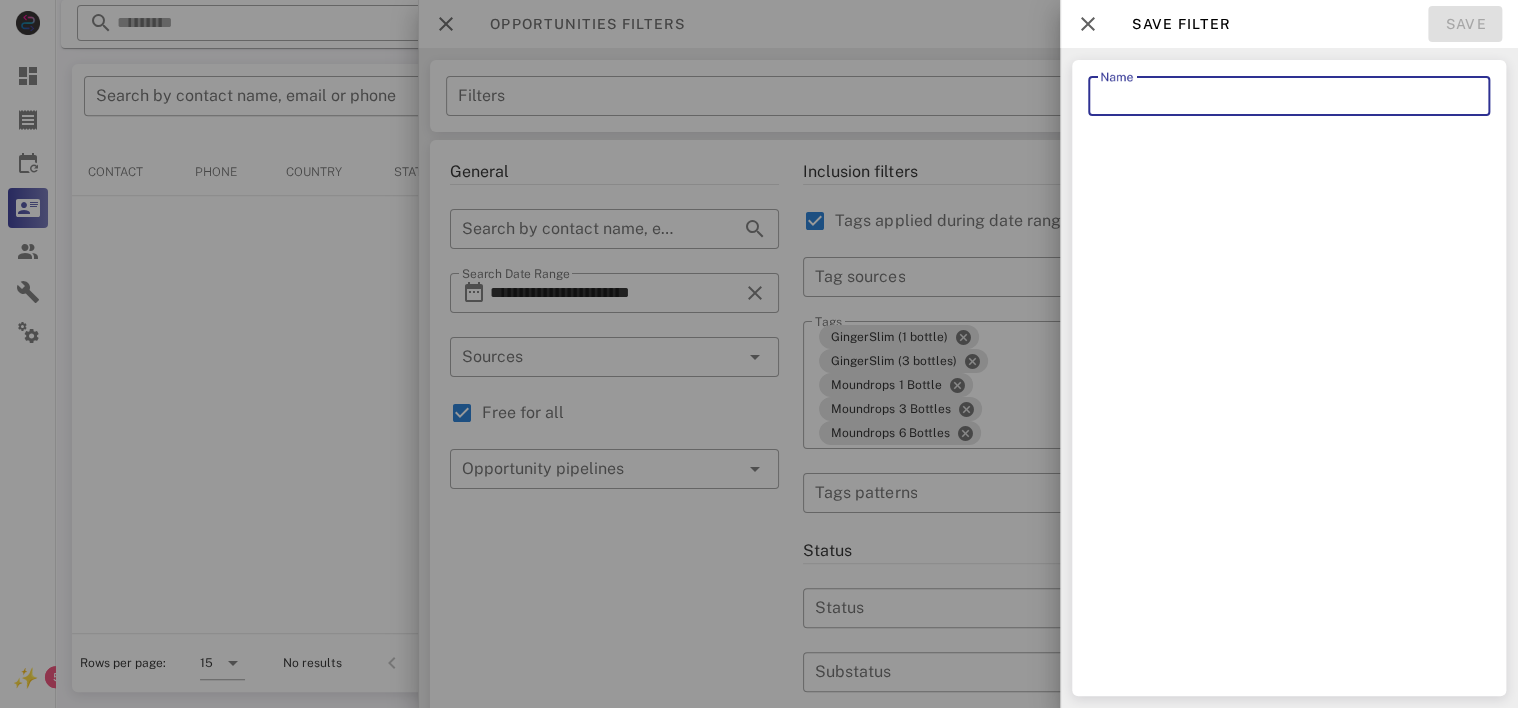 click on "Name" at bounding box center (1289, 96) 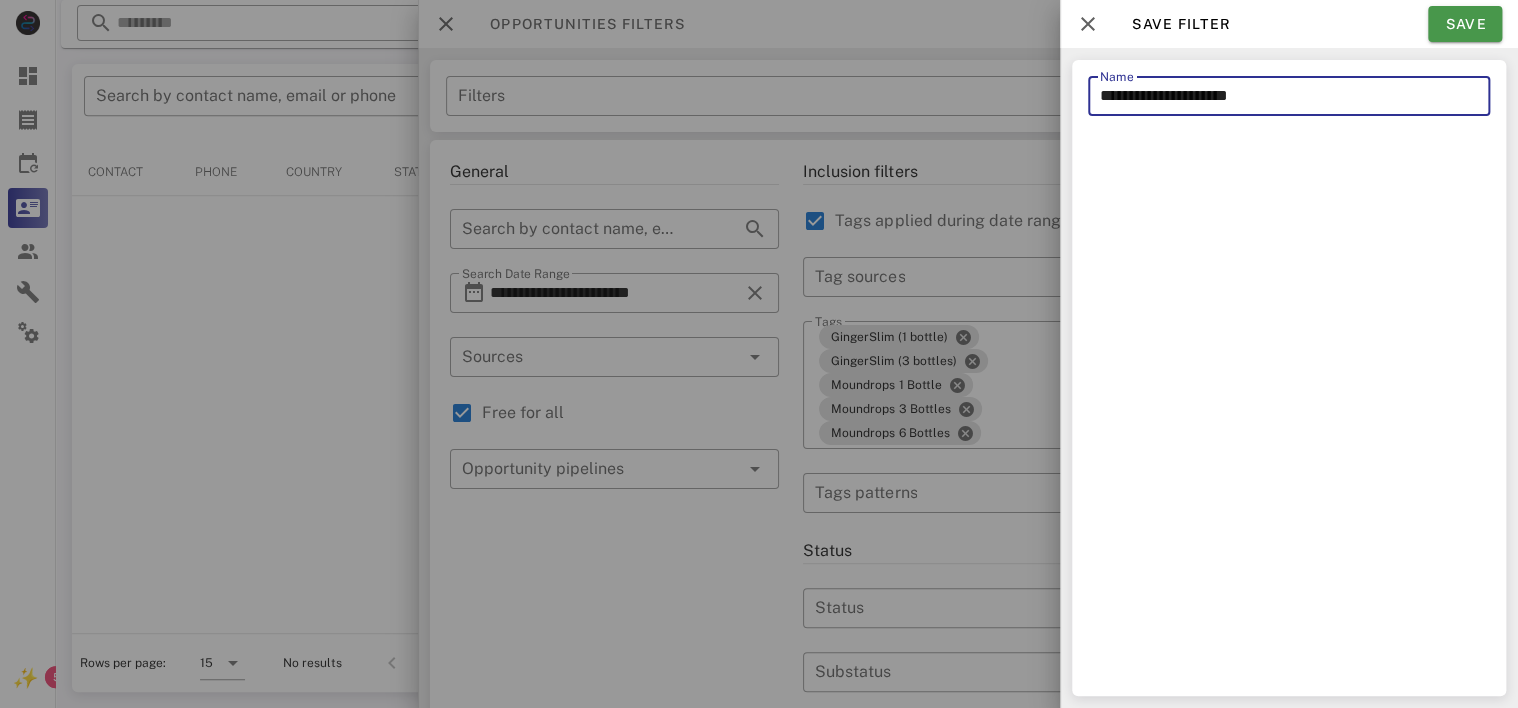type on "**********" 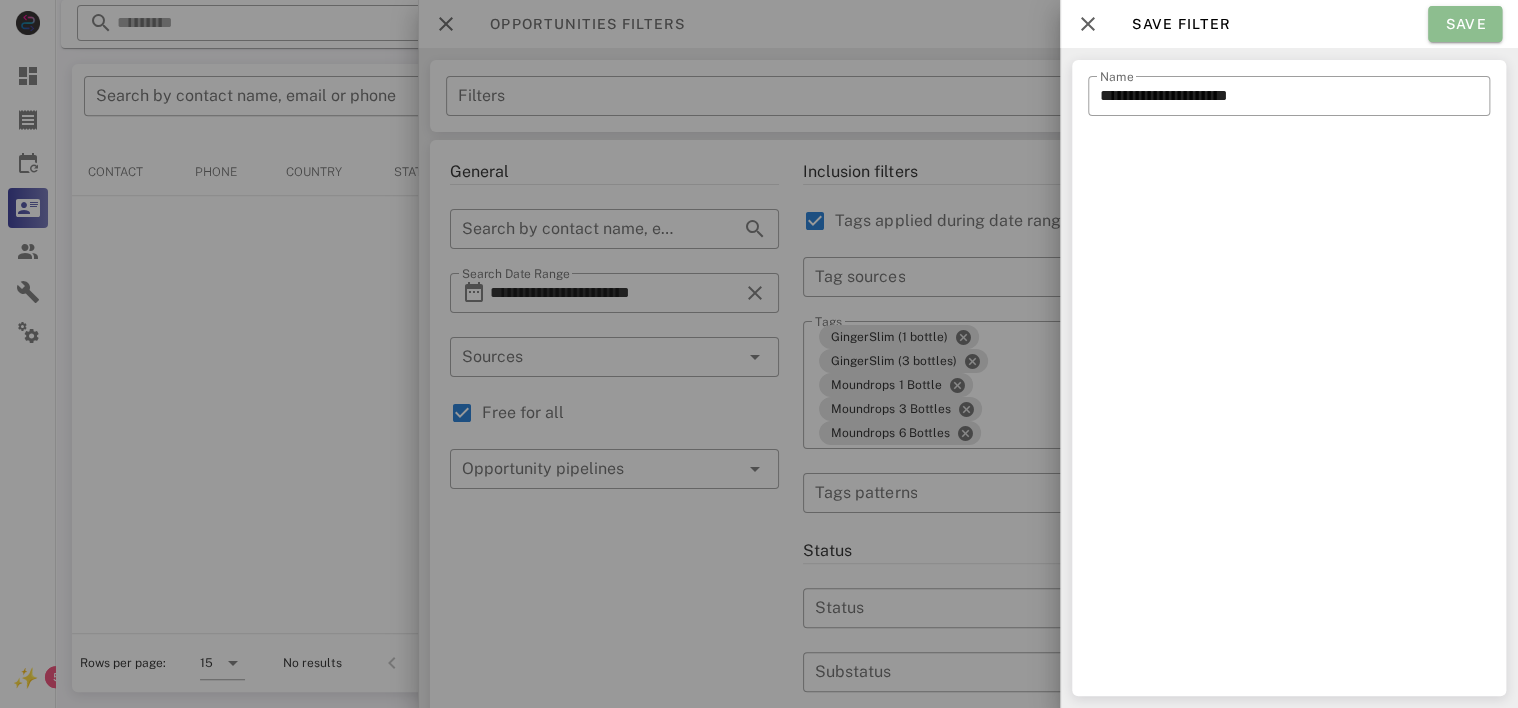 click on "Save" at bounding box center (1465, 24) 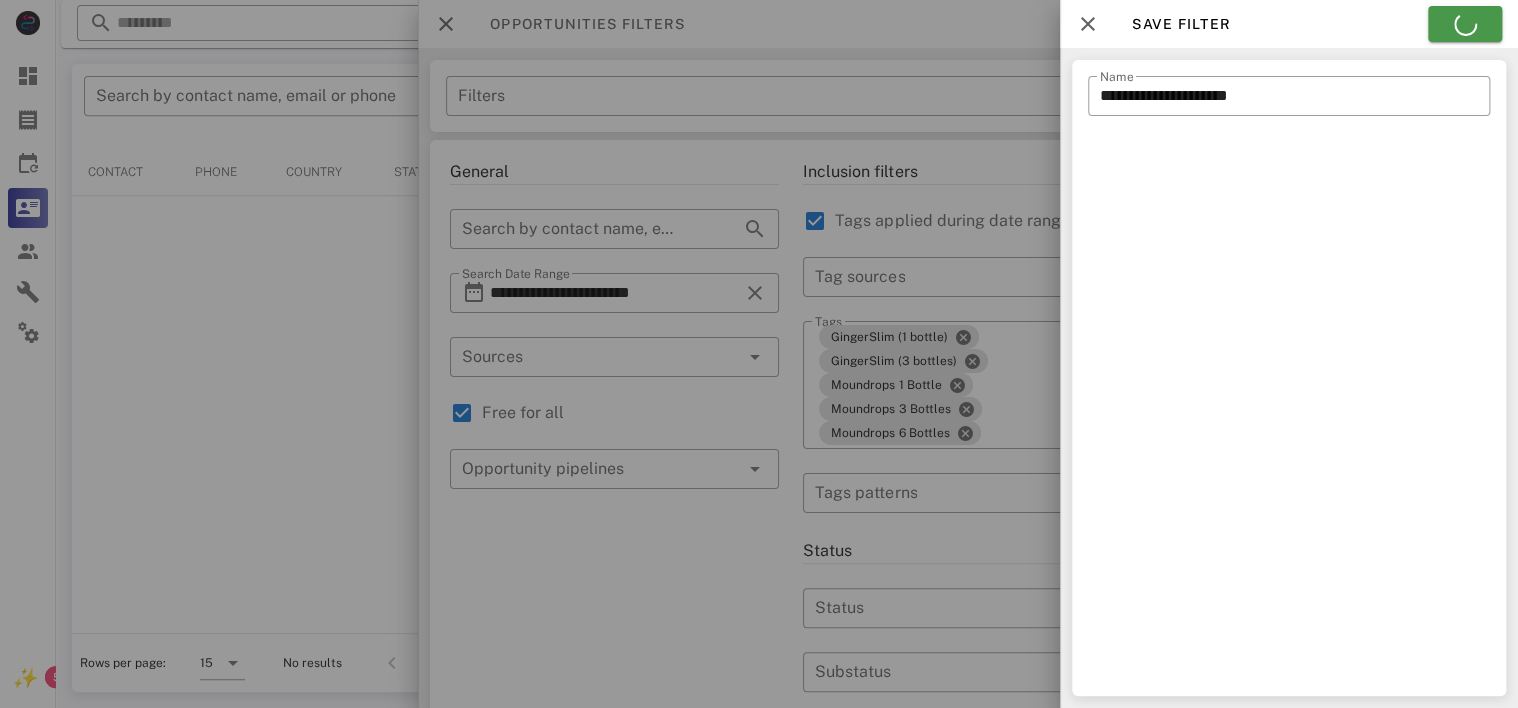type on "**********" 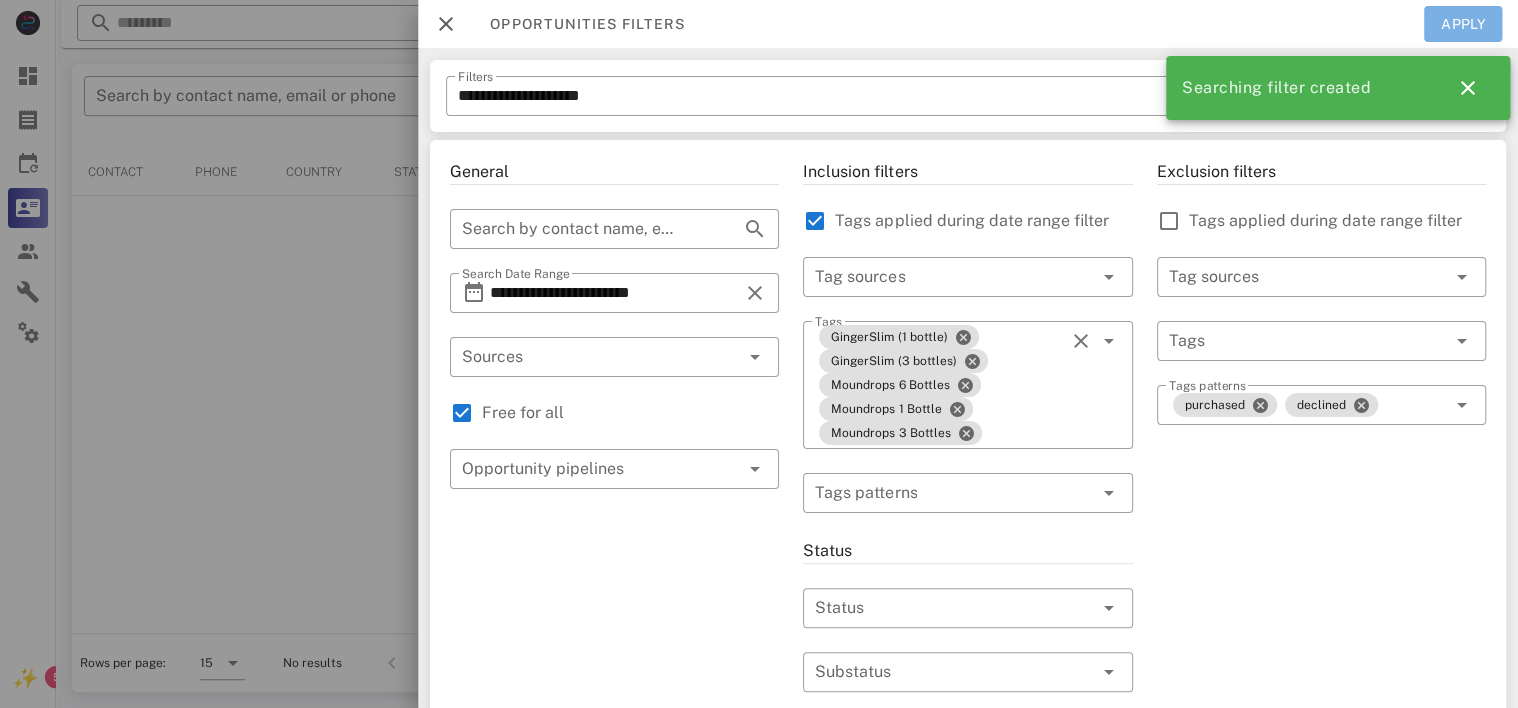 click on "Apply" at bounding box center (1463, 24) 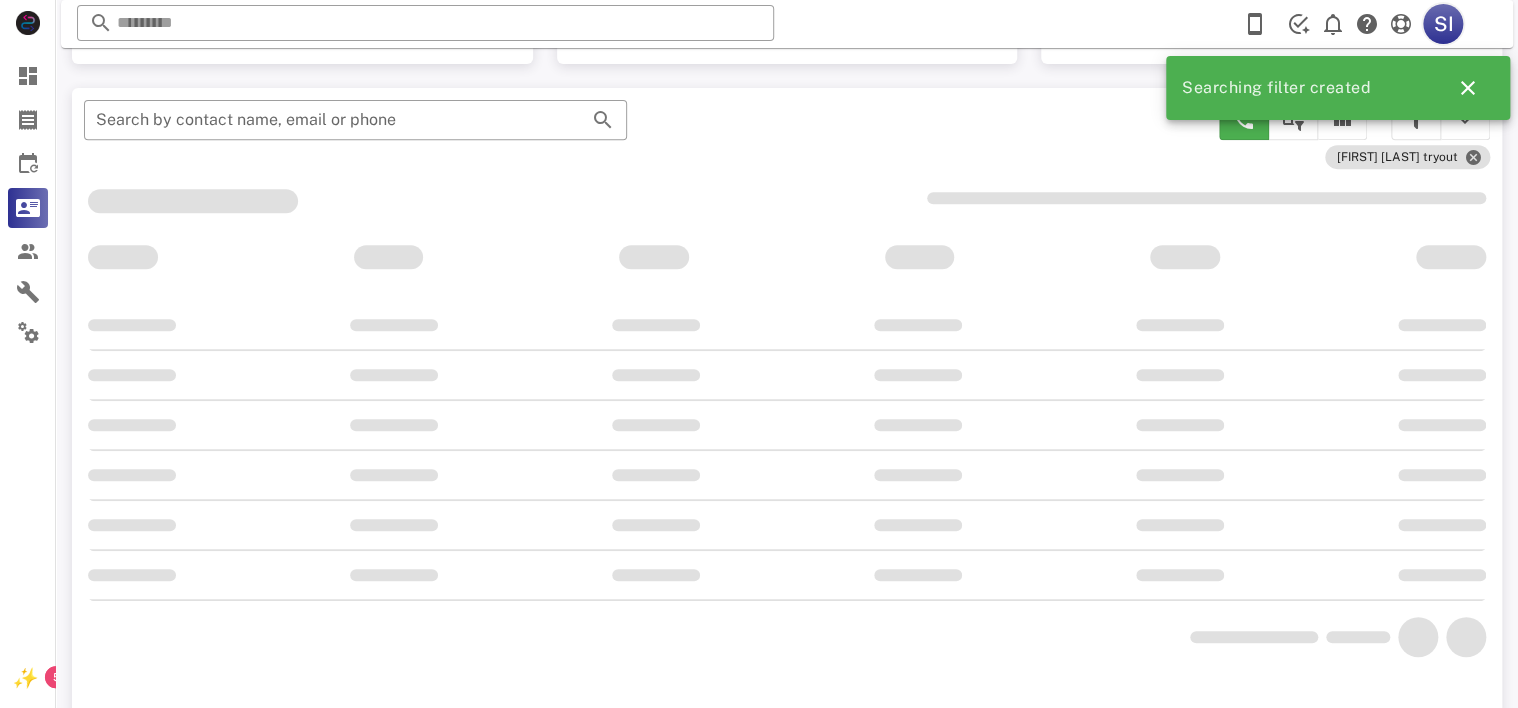 scroll, scrollTop: 380, scrollLeft: 0, axis: vertical 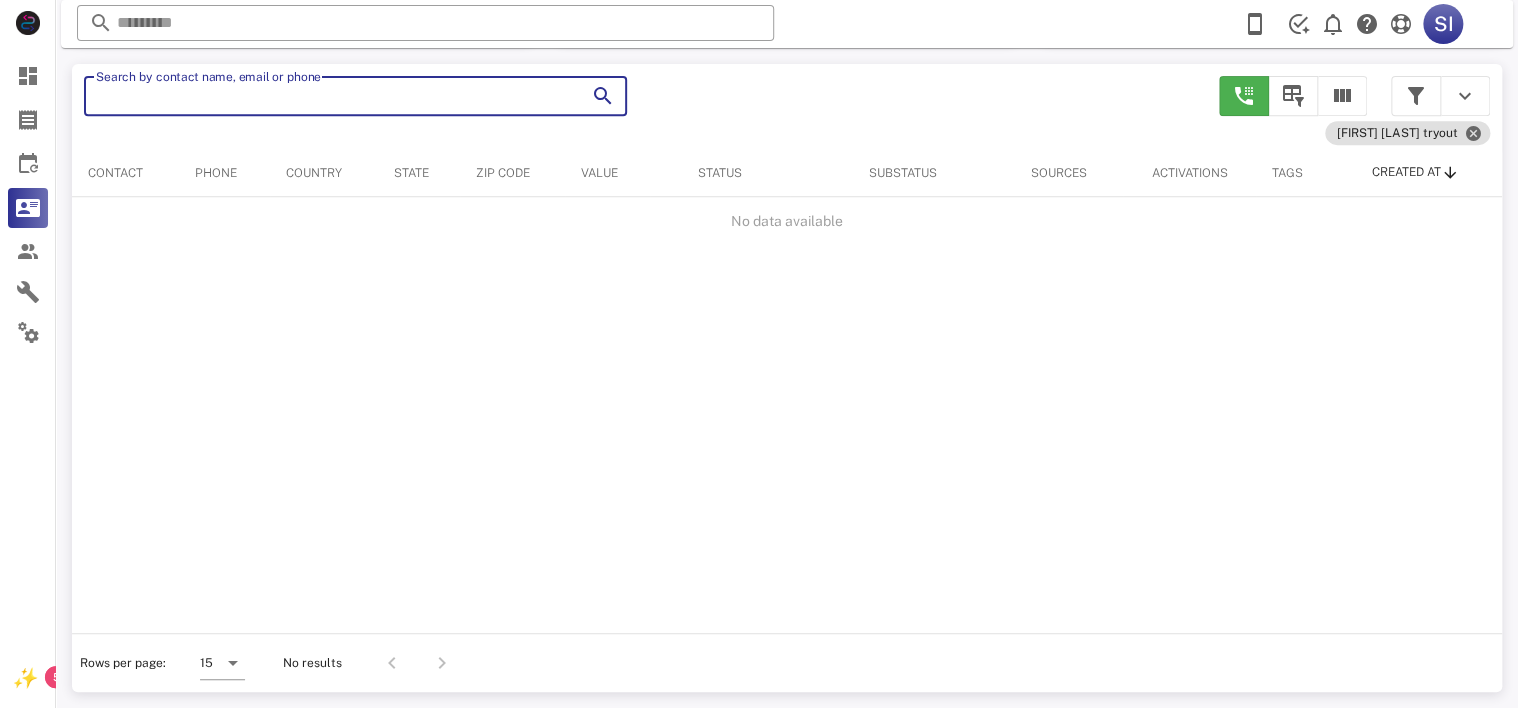 click on "Search by contact name, email or phone" at bounding box center [327, 96] 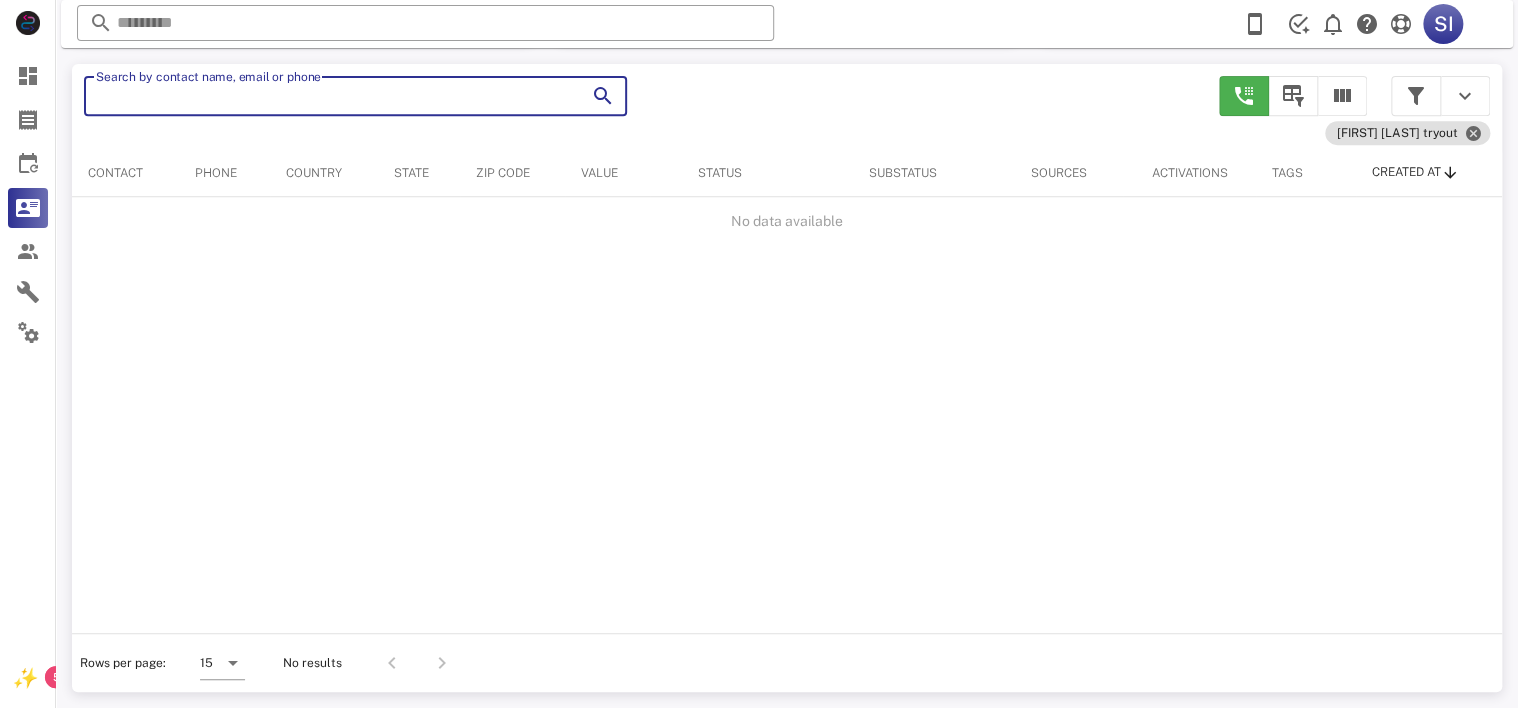 type on "**********" 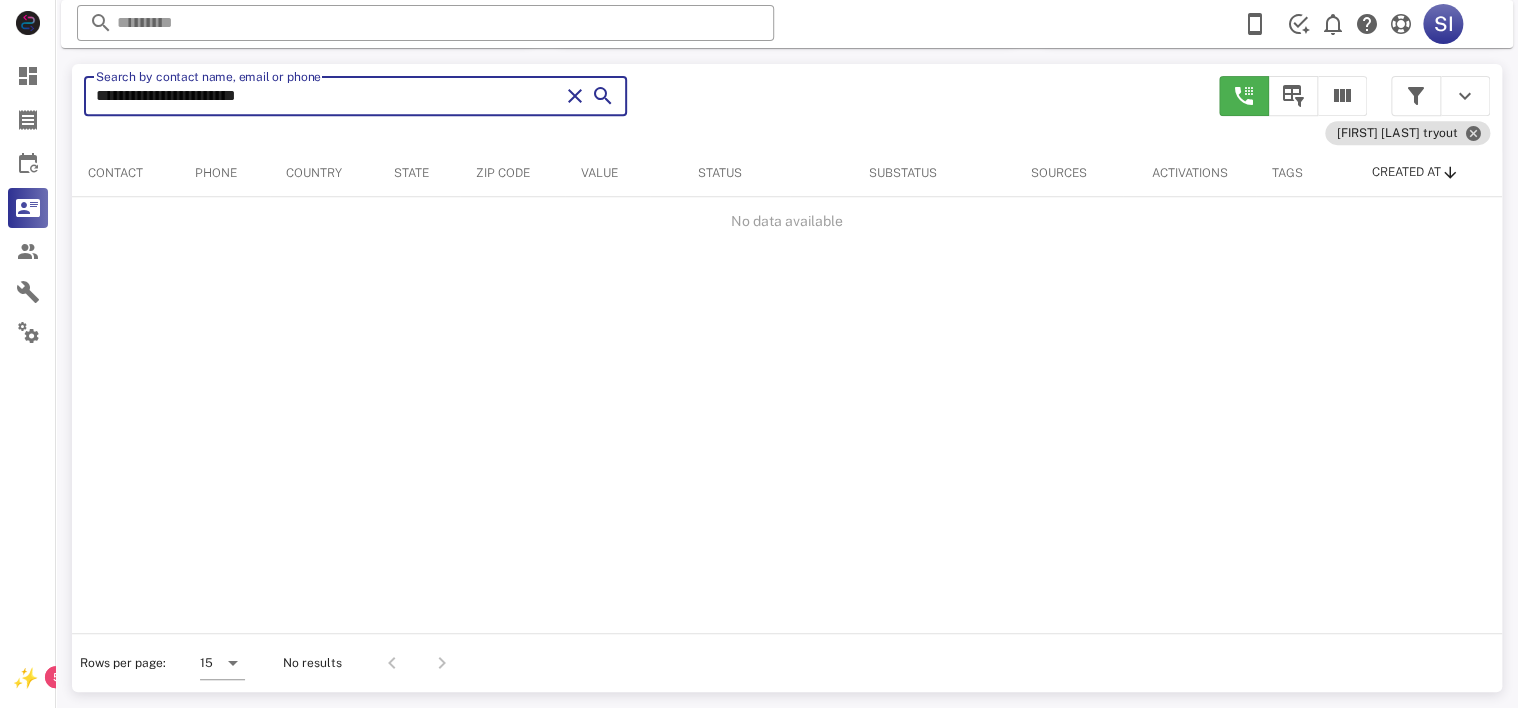 type 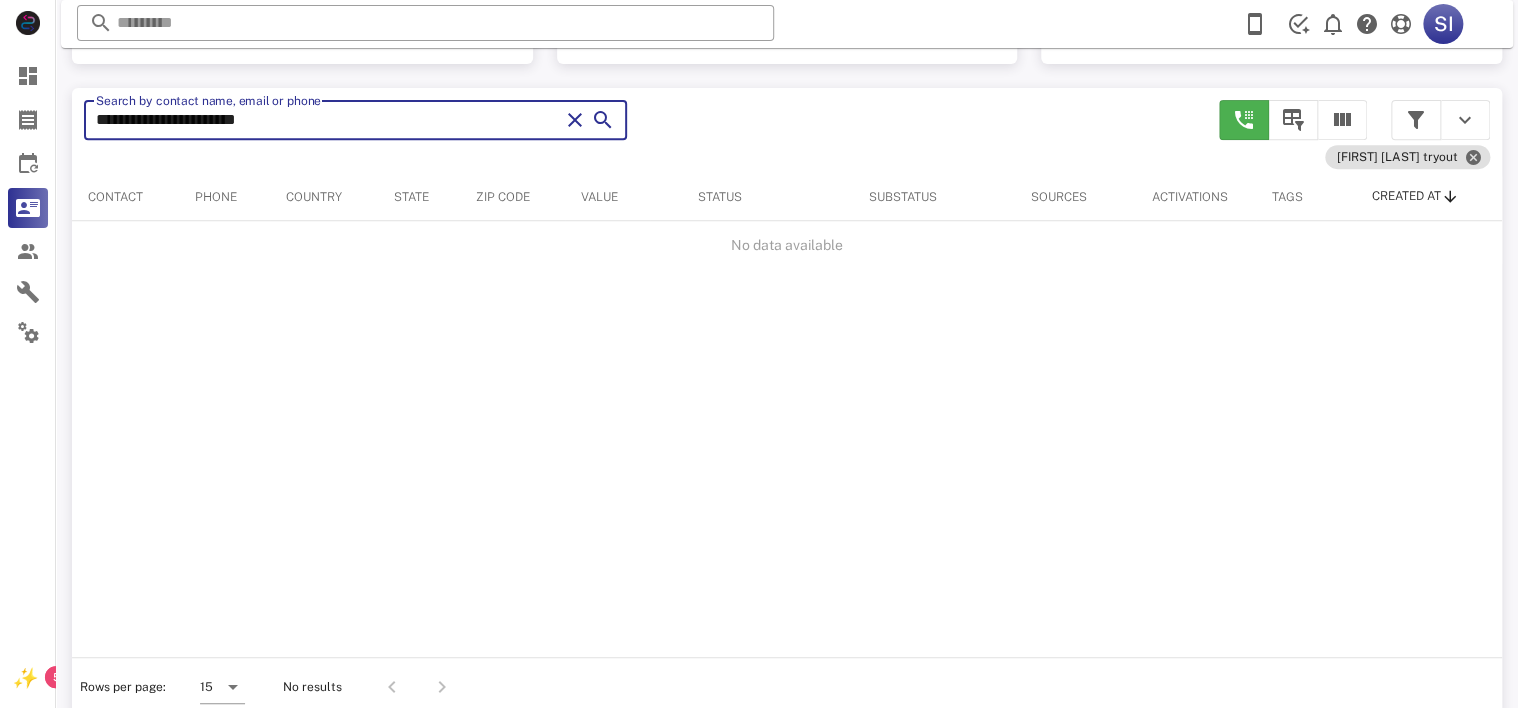 scroll, scrollTop: 380, scrollLeft: 0, axis: vertical 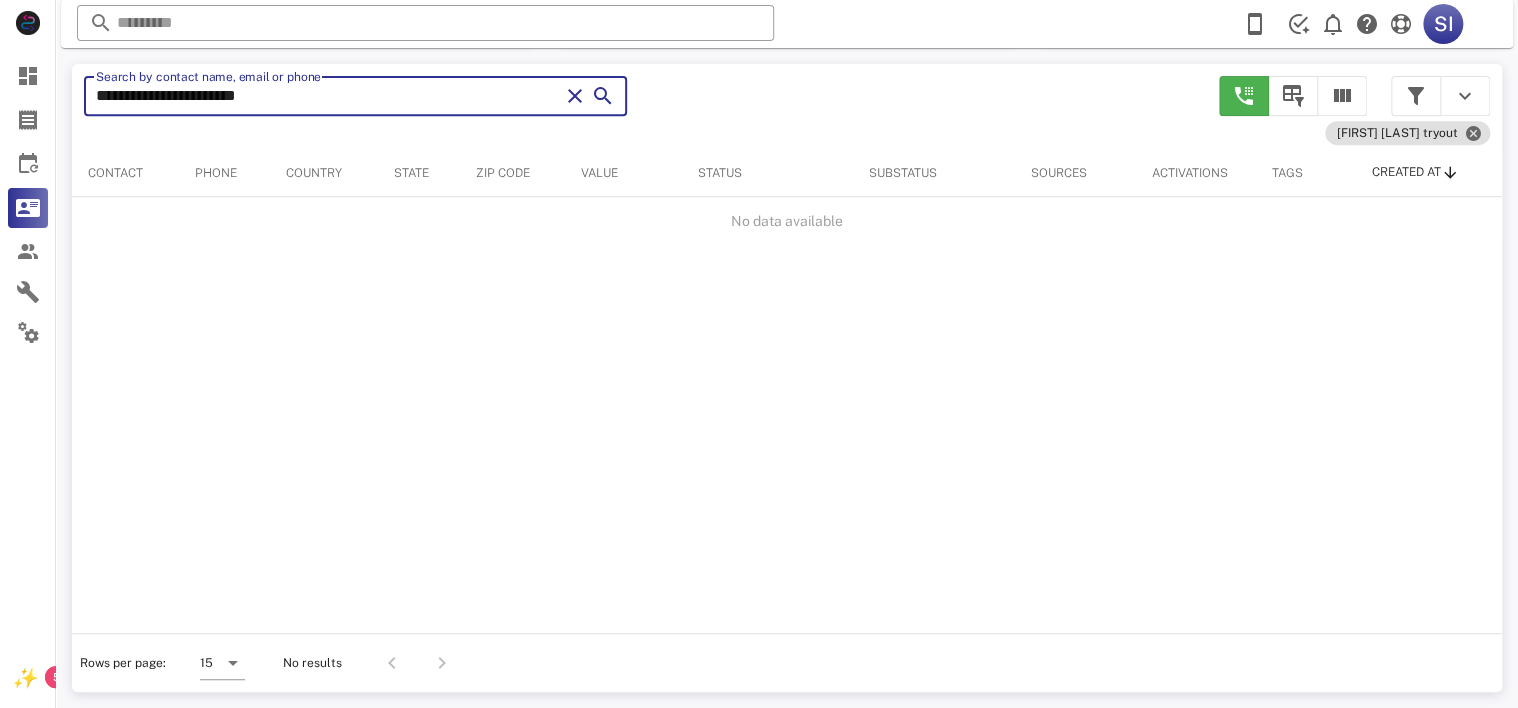 click at bounding box center (575, 96) 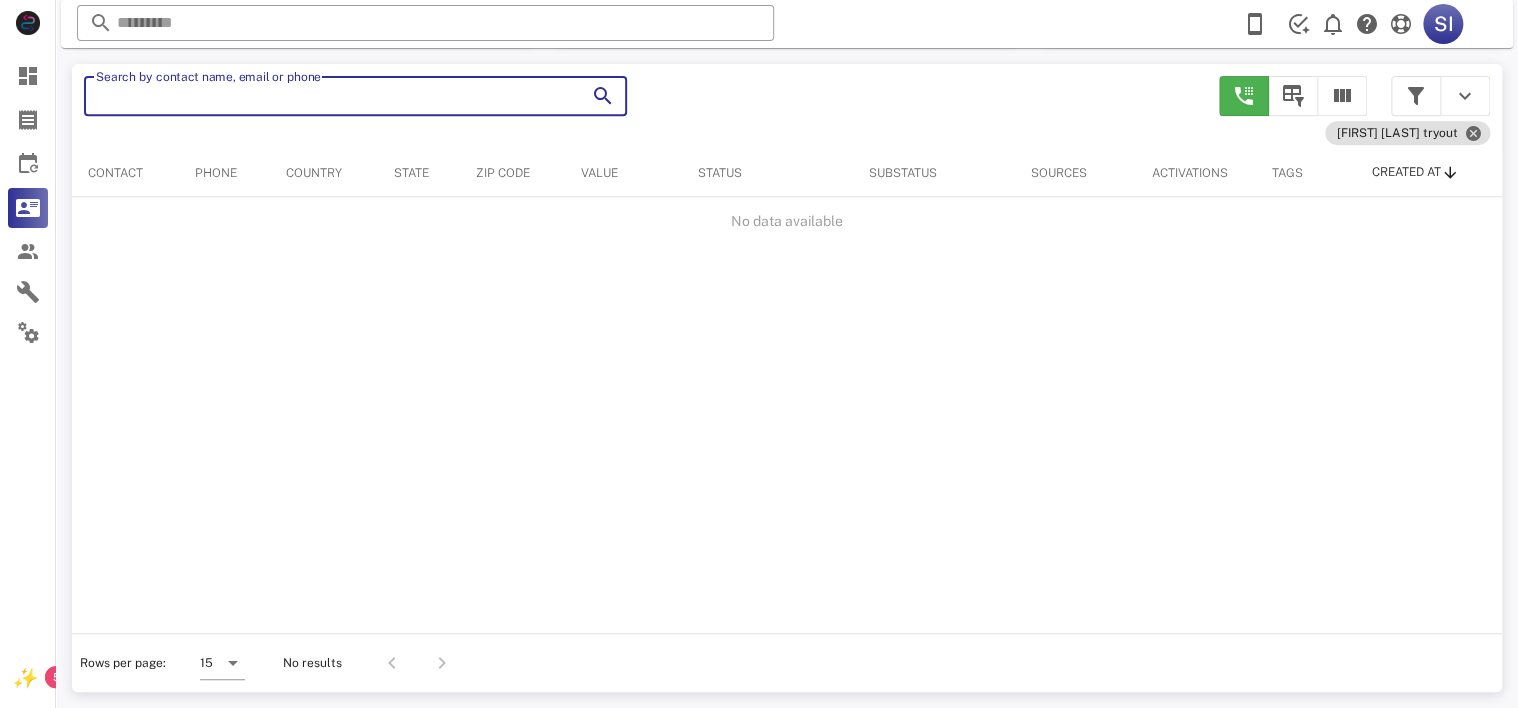 type 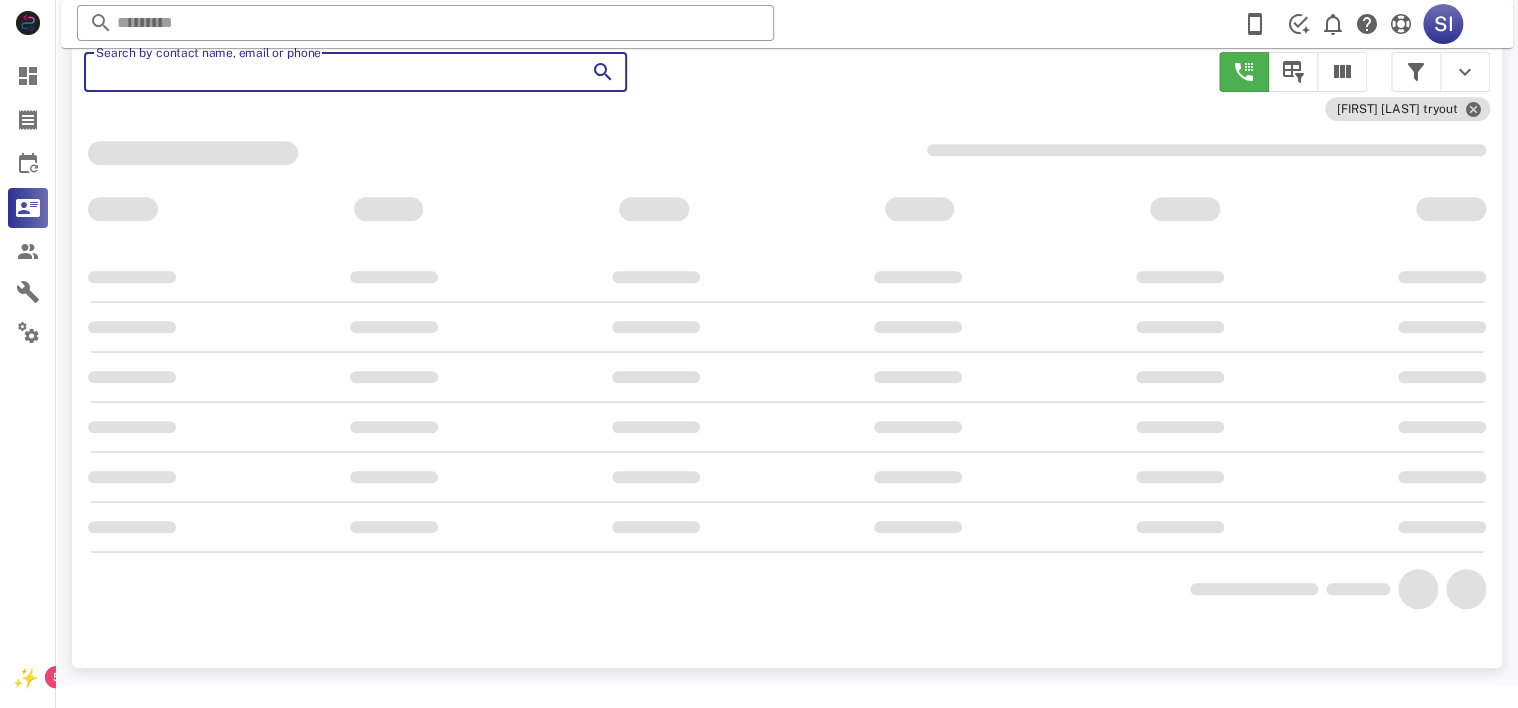 scroll, scrollTop: 356, scrollLeft: 0, axis: vertical 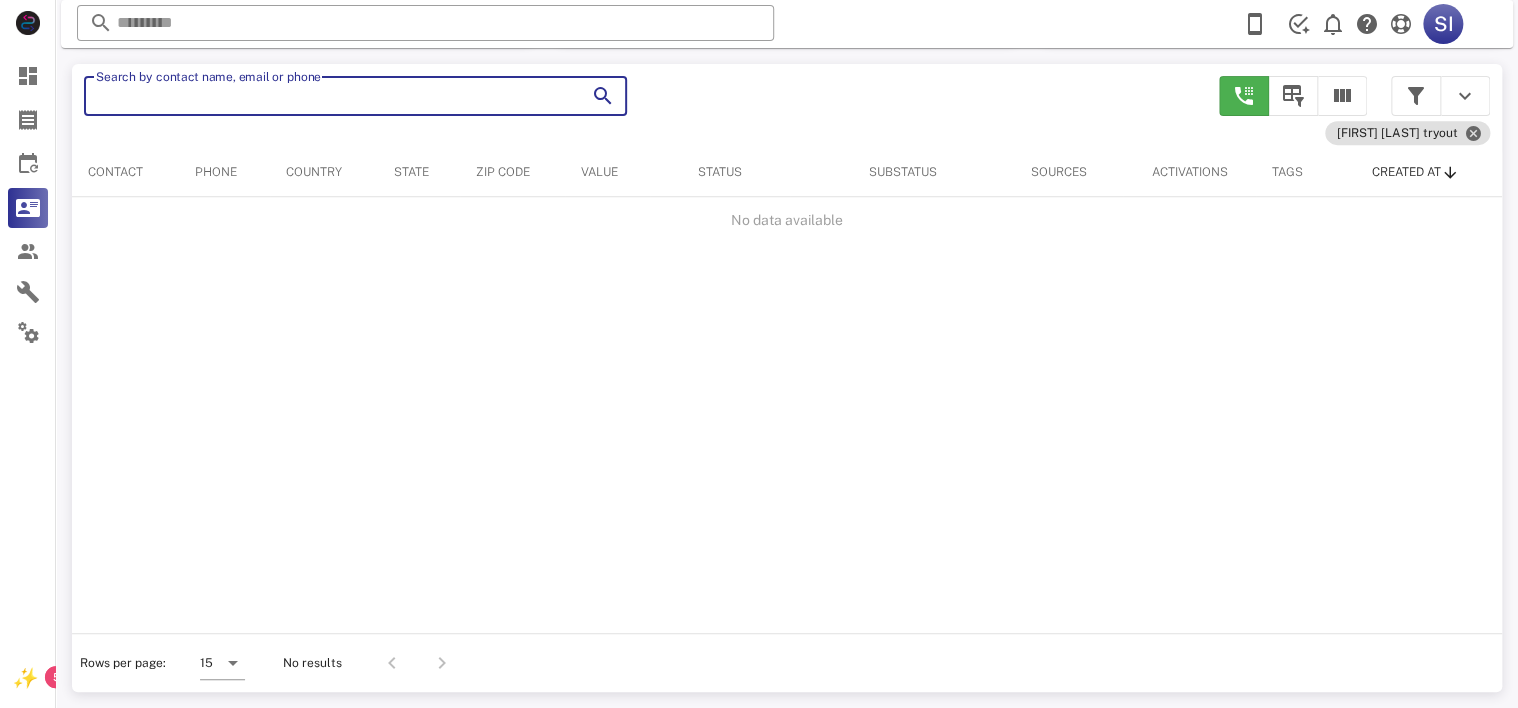 click on "Search by contact name, email or phone" at bounding box center (327, 96) 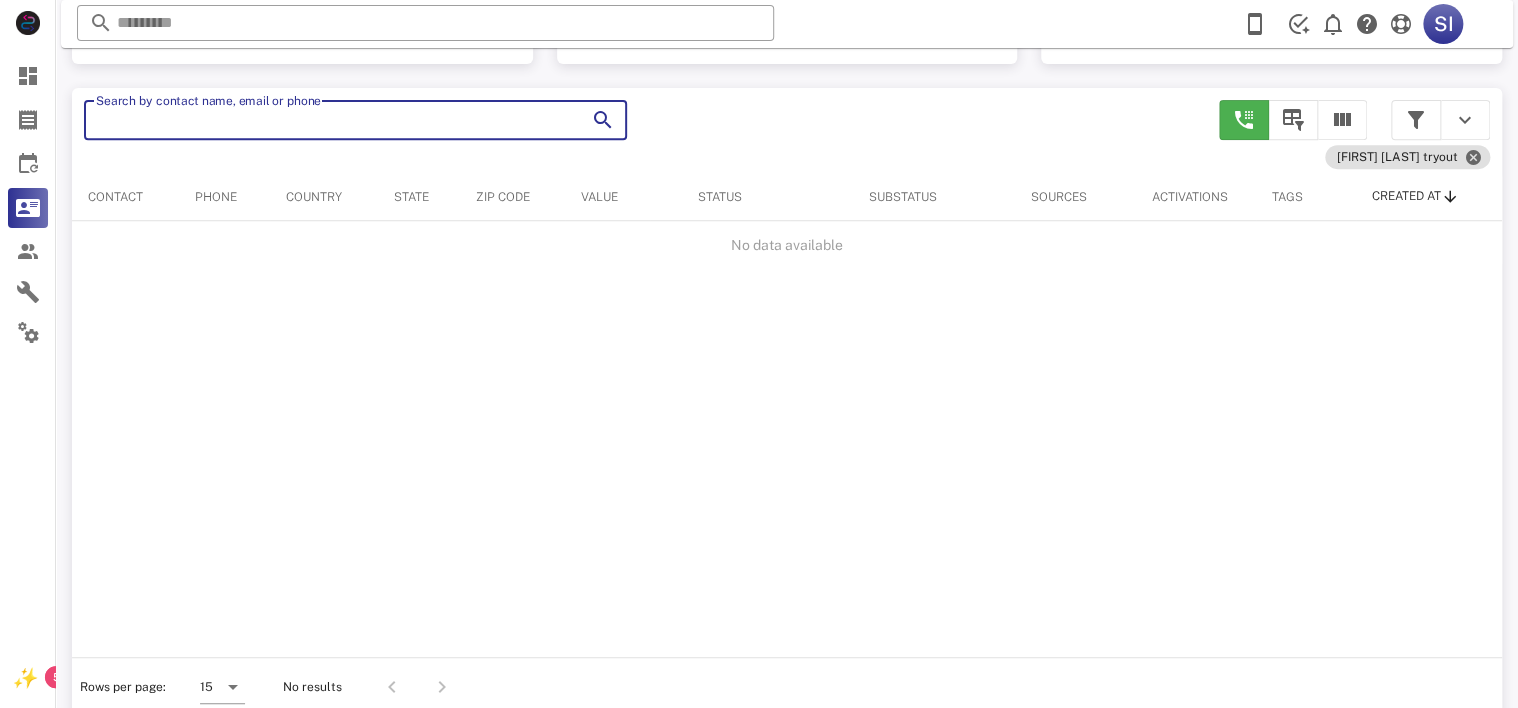 scroll, scrollTop: 377, scrollLeft: 0, axis: vertical 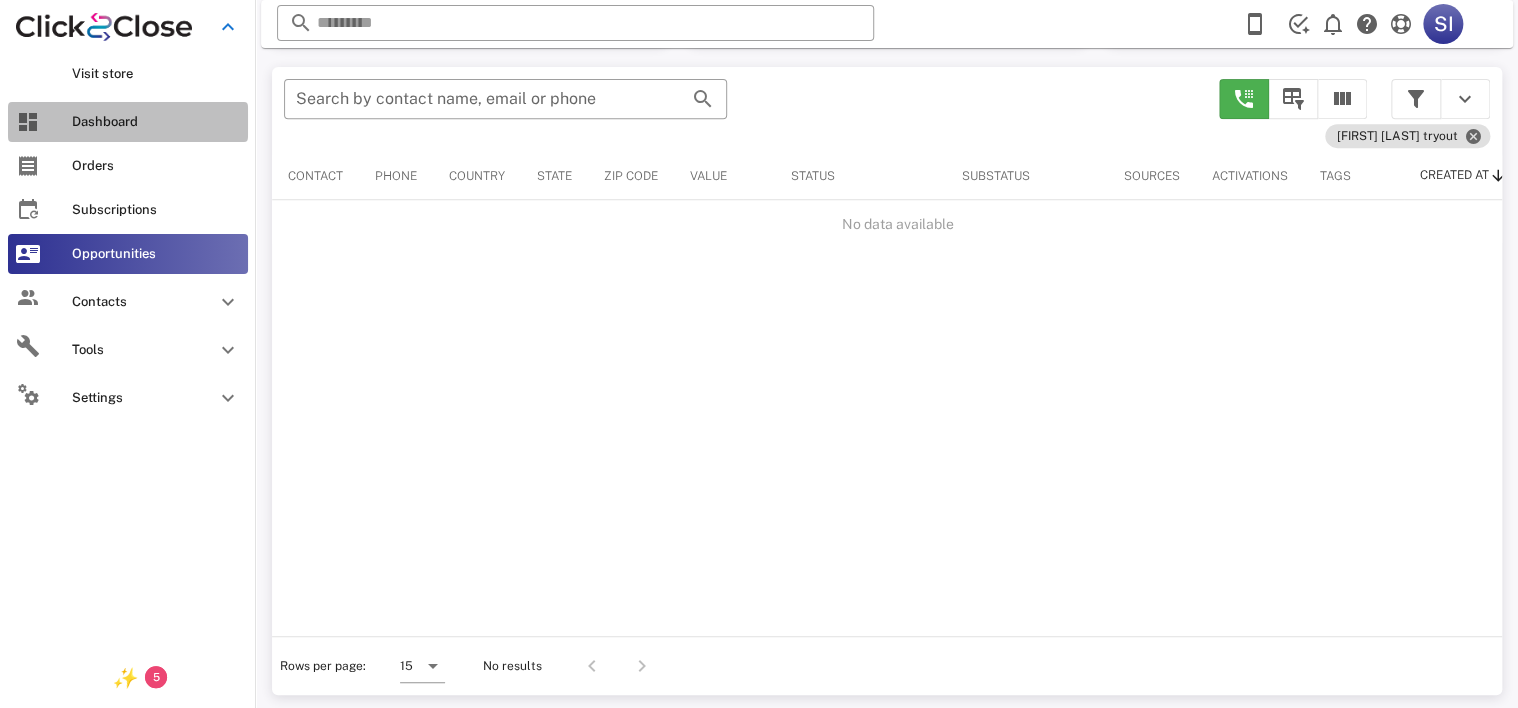 click on "Dashboard" at bounding box center [156, 122] 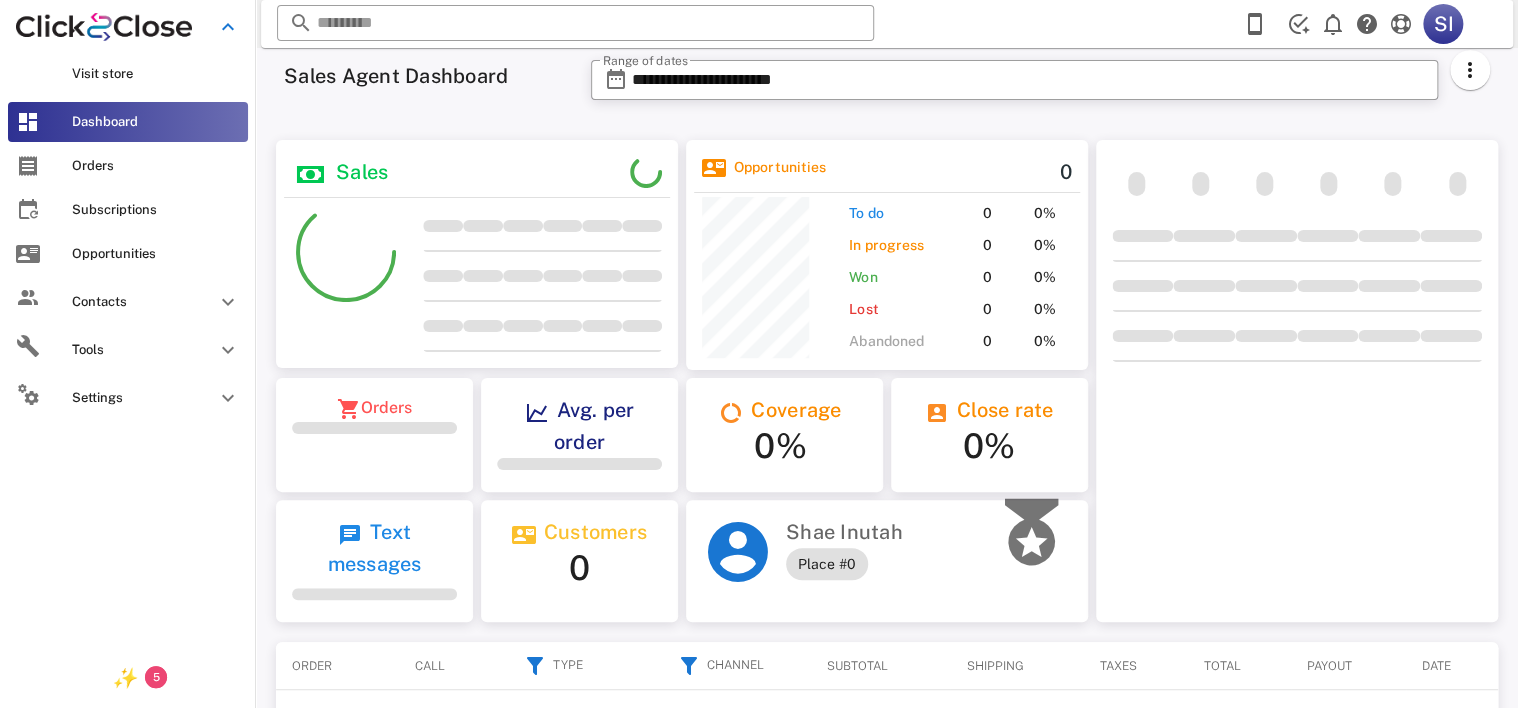 scroll, scrollTop: 999770, scrollLeft: 999598, axis: both 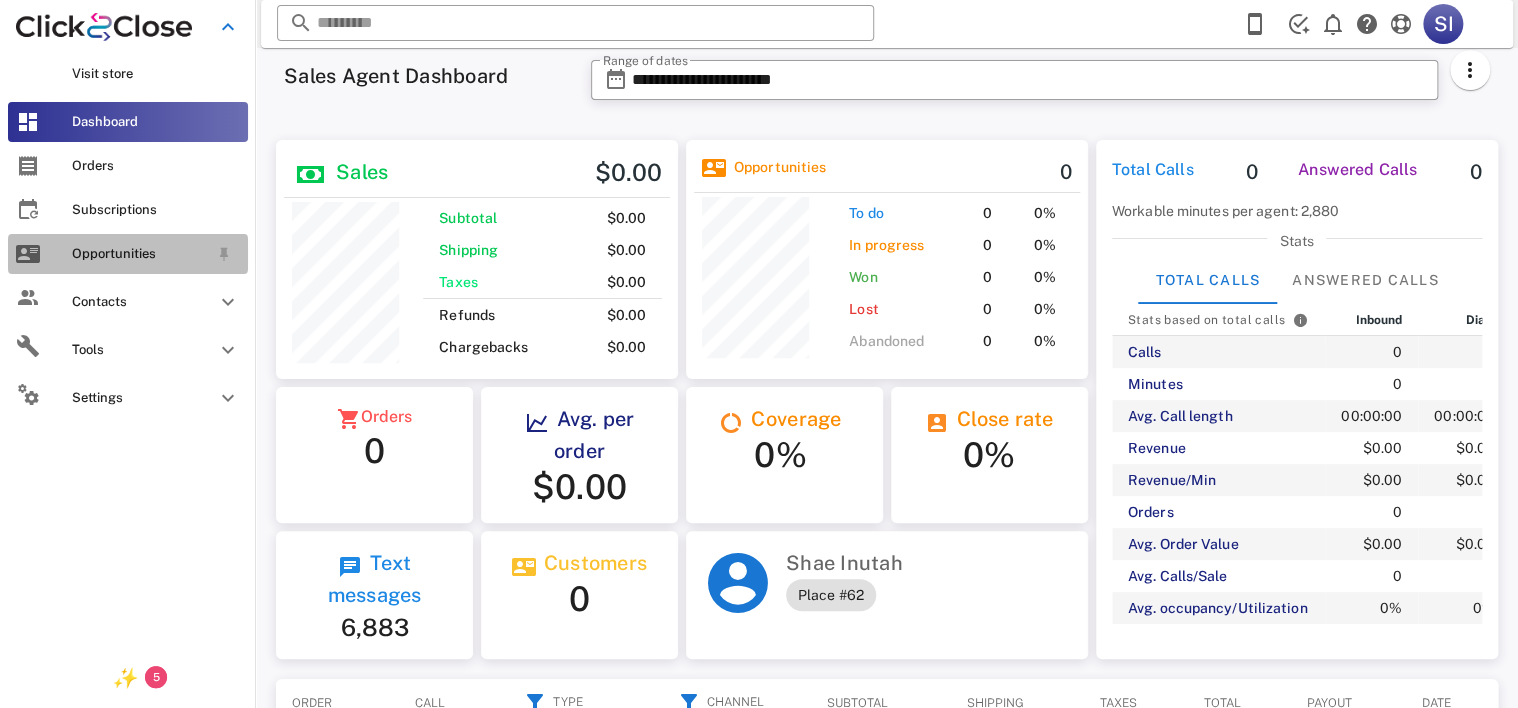 click on "Opportunities" at bounding box center (128, 254) 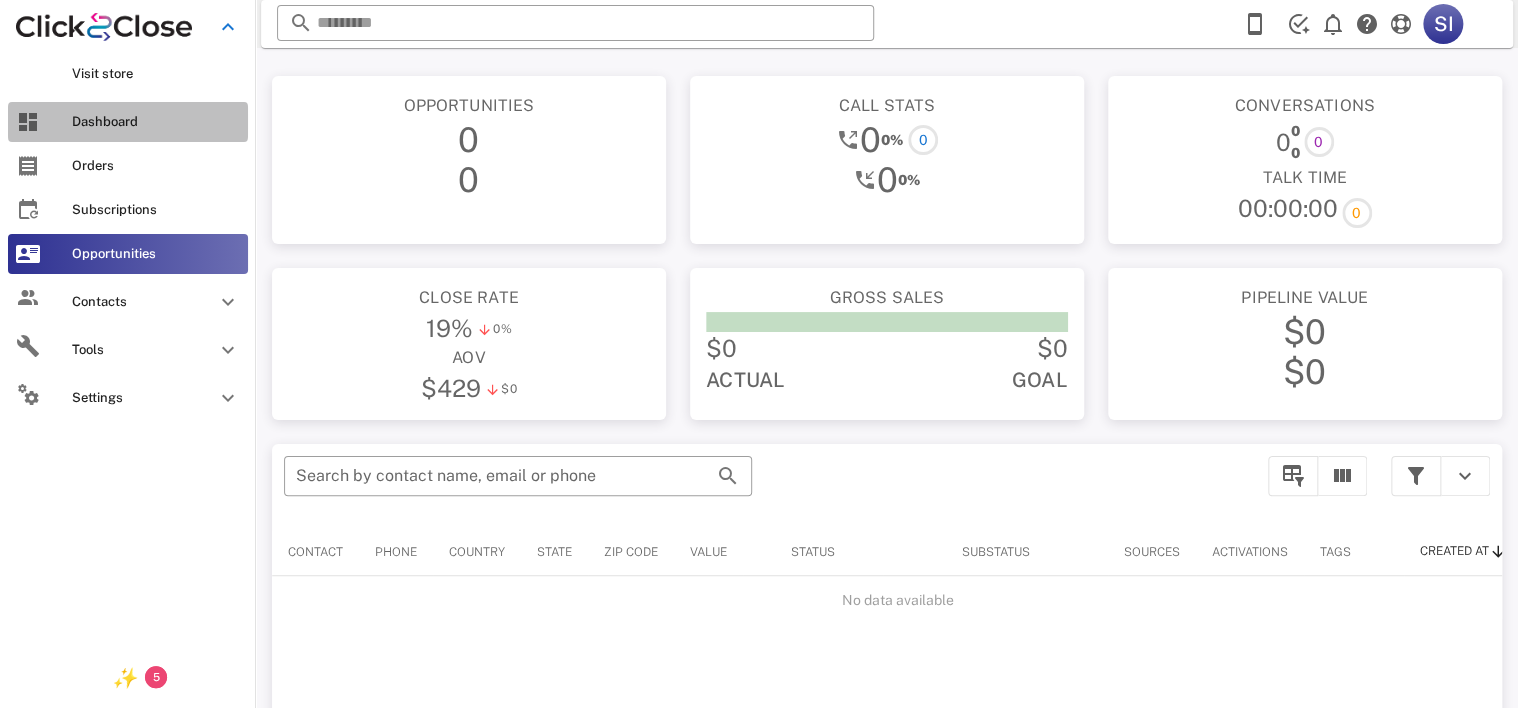 click on "Dashboard" at bounding box center (156, 122) 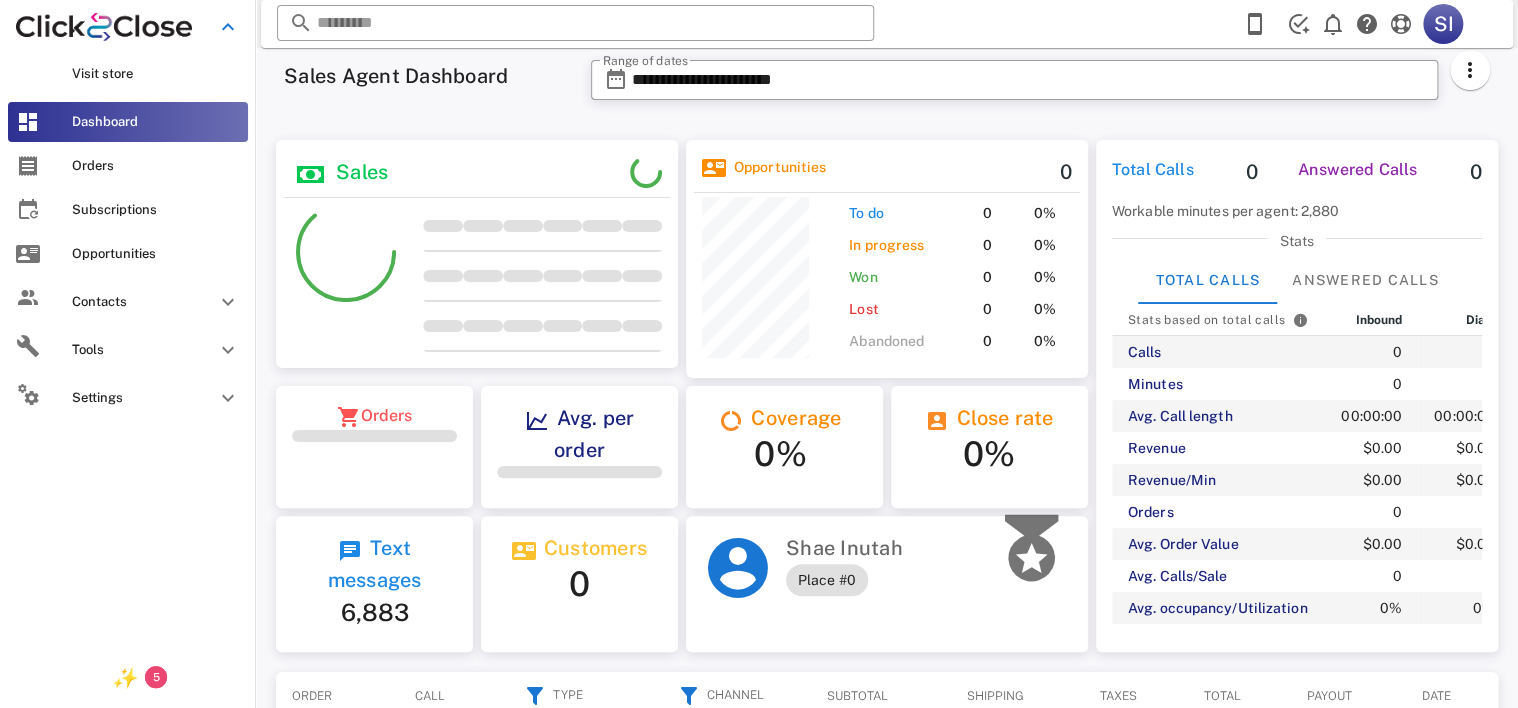 scroll, scrollTop: 999756, scrollLeft: 999598, axis: both 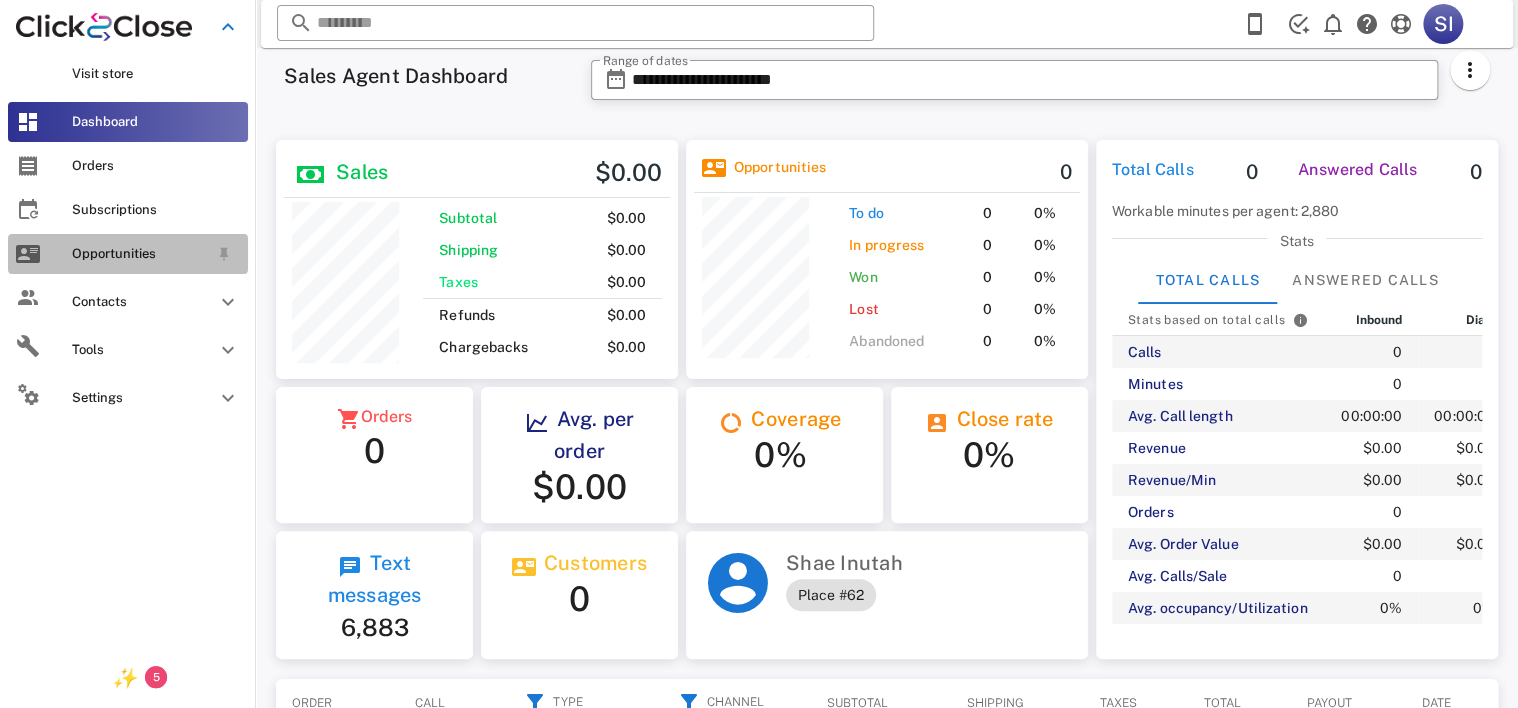 click on "Opportunities" at bounding box center [140, 254] 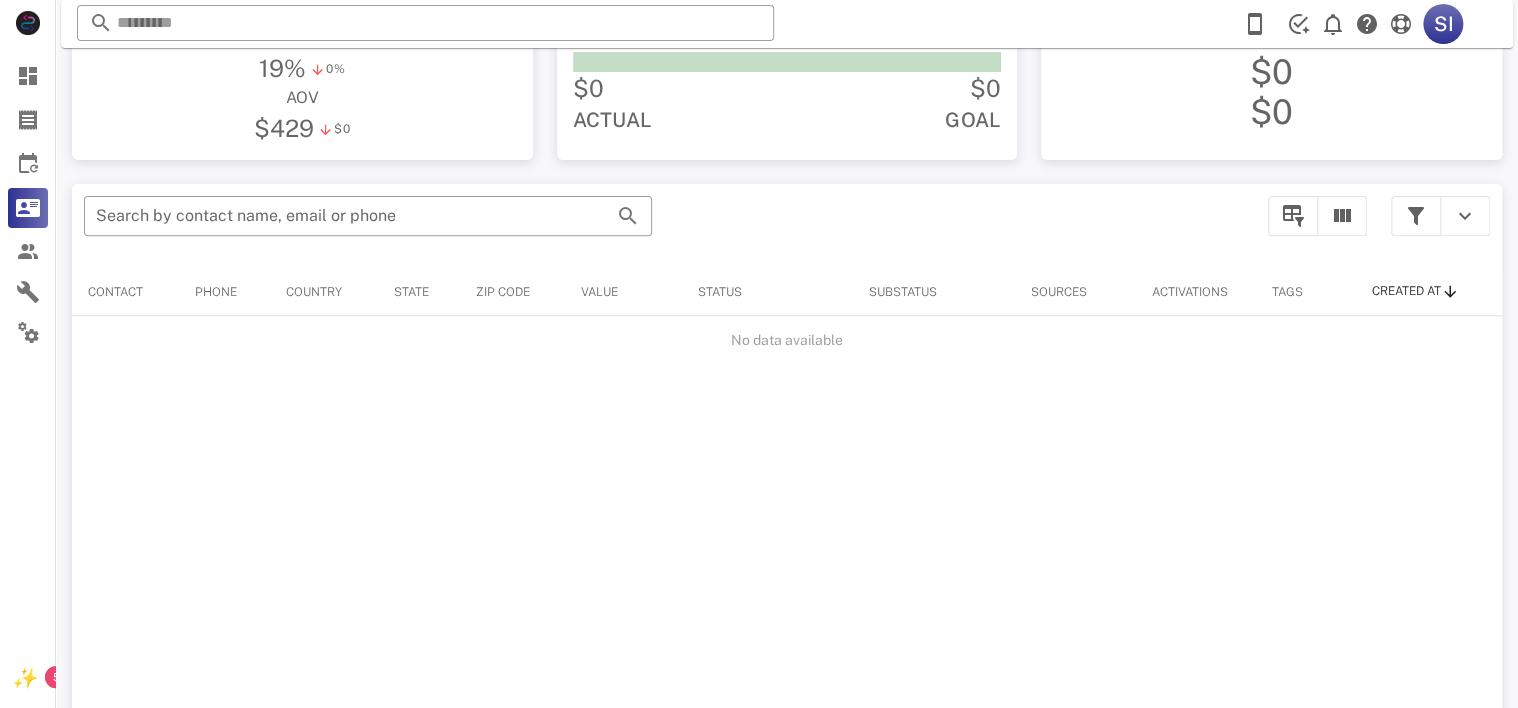 scroll, scrollTop: 0, scrollLeft: 0, axis: both 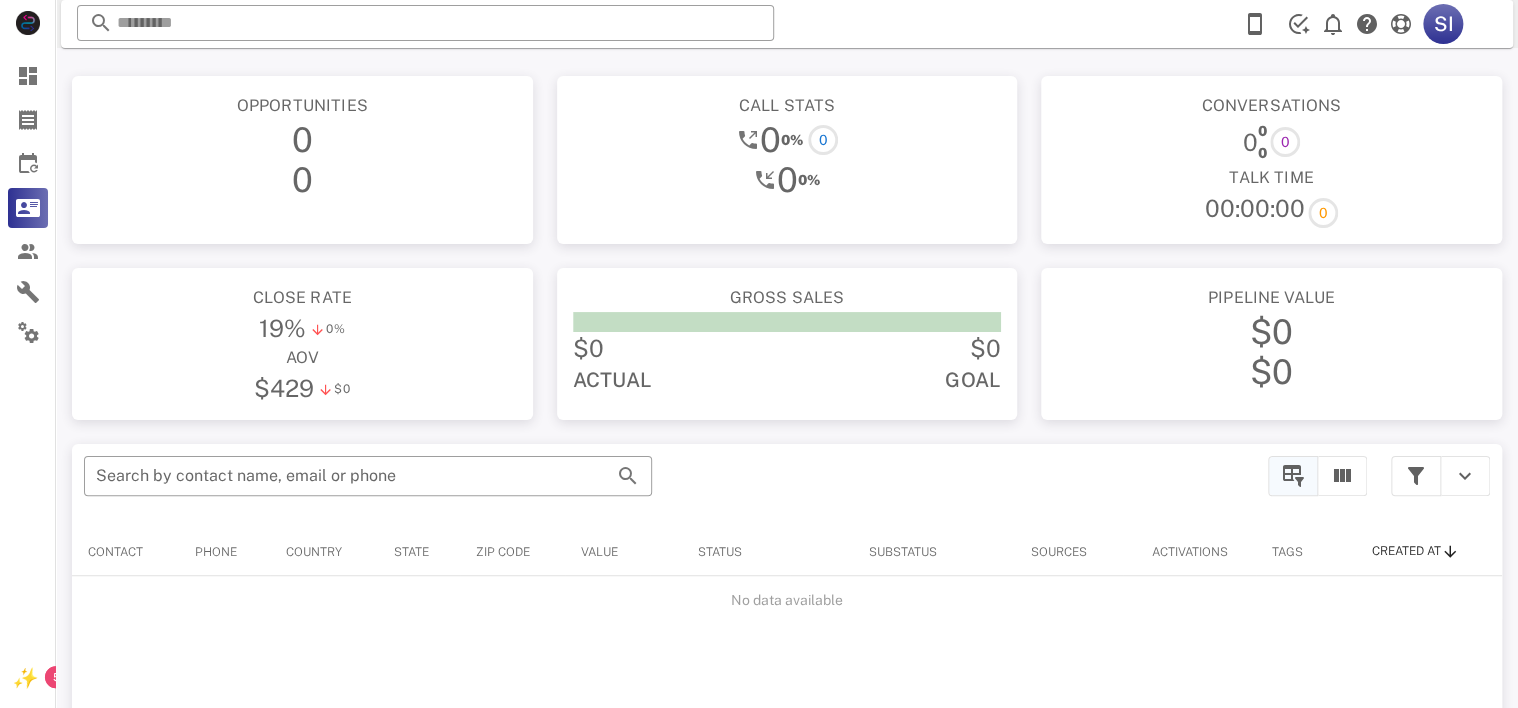 click at bounding box center [1293, 476] 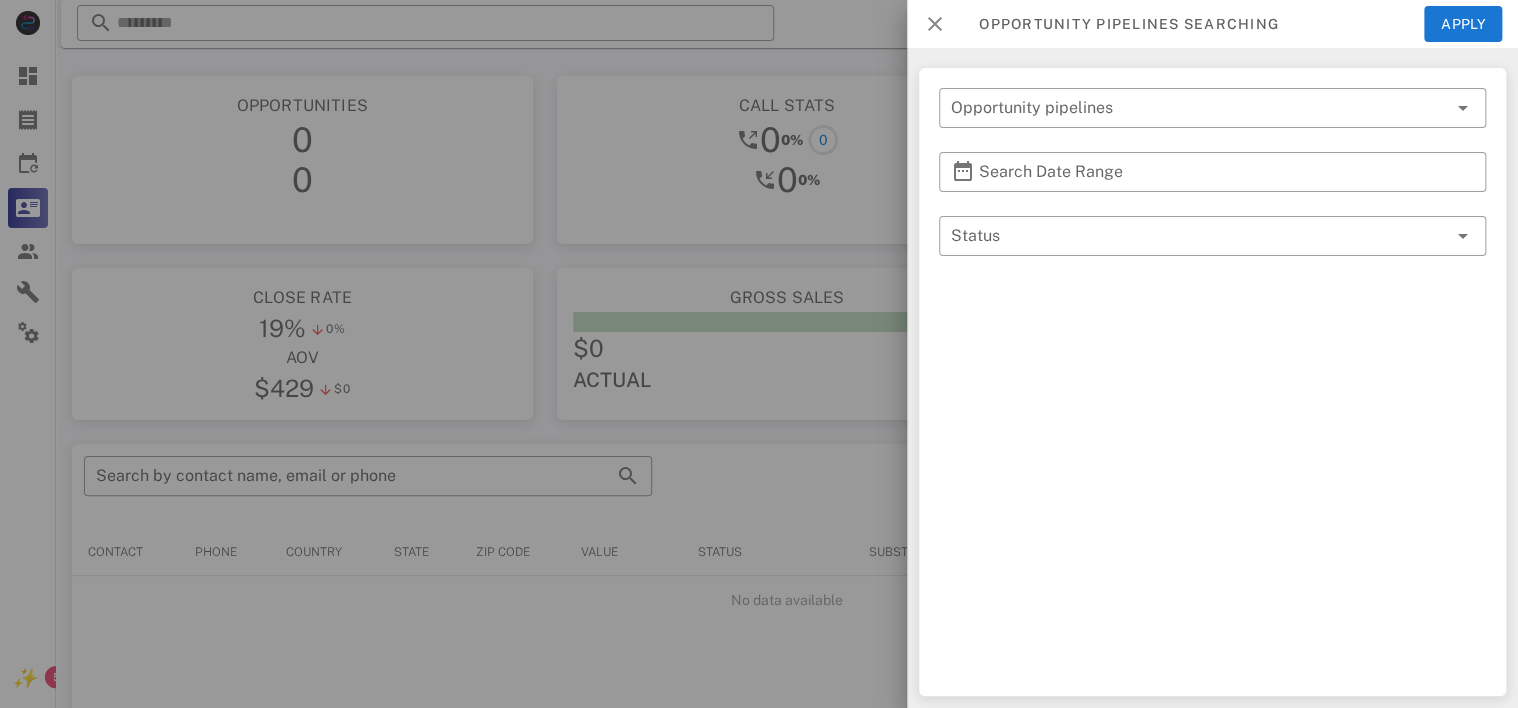 click at bounding box center (935, 24) 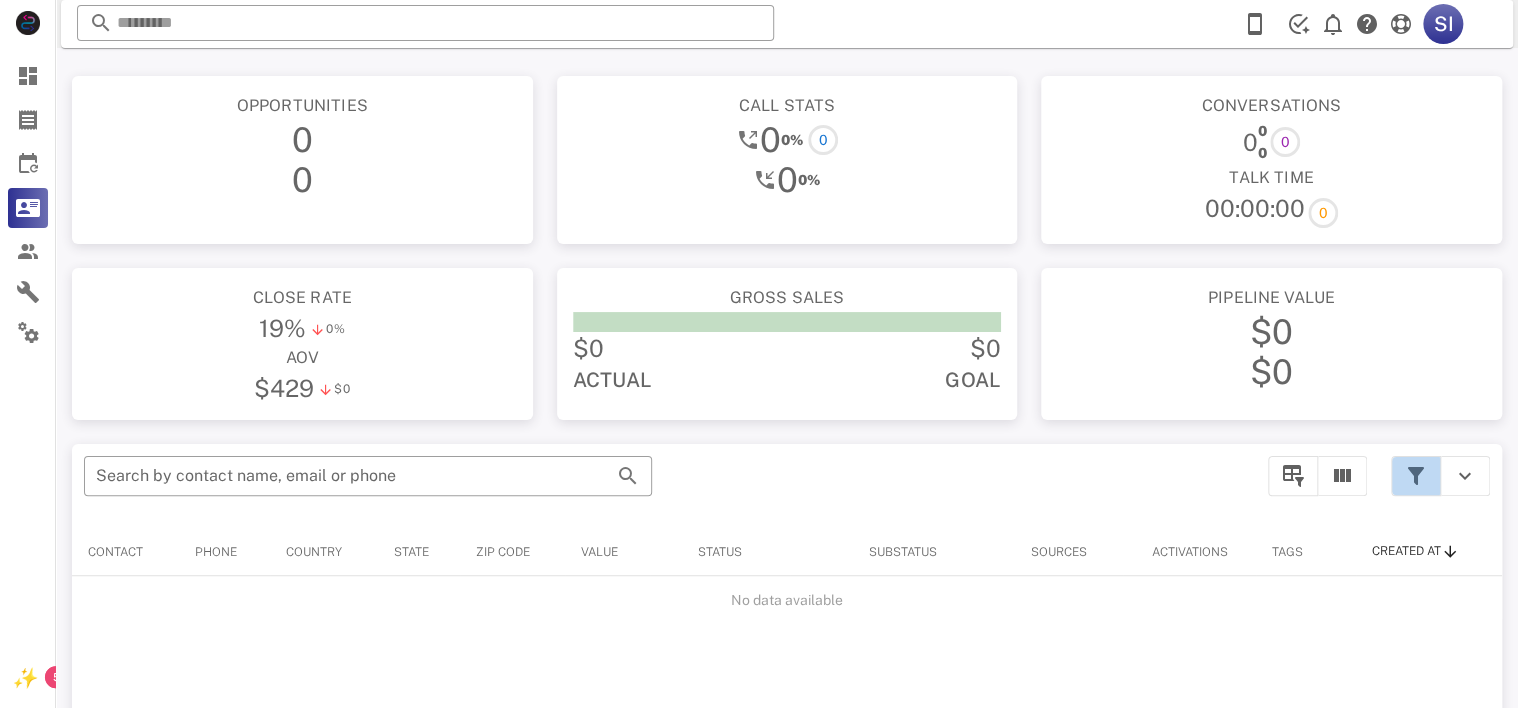 click at bounding box center [1416, 476] 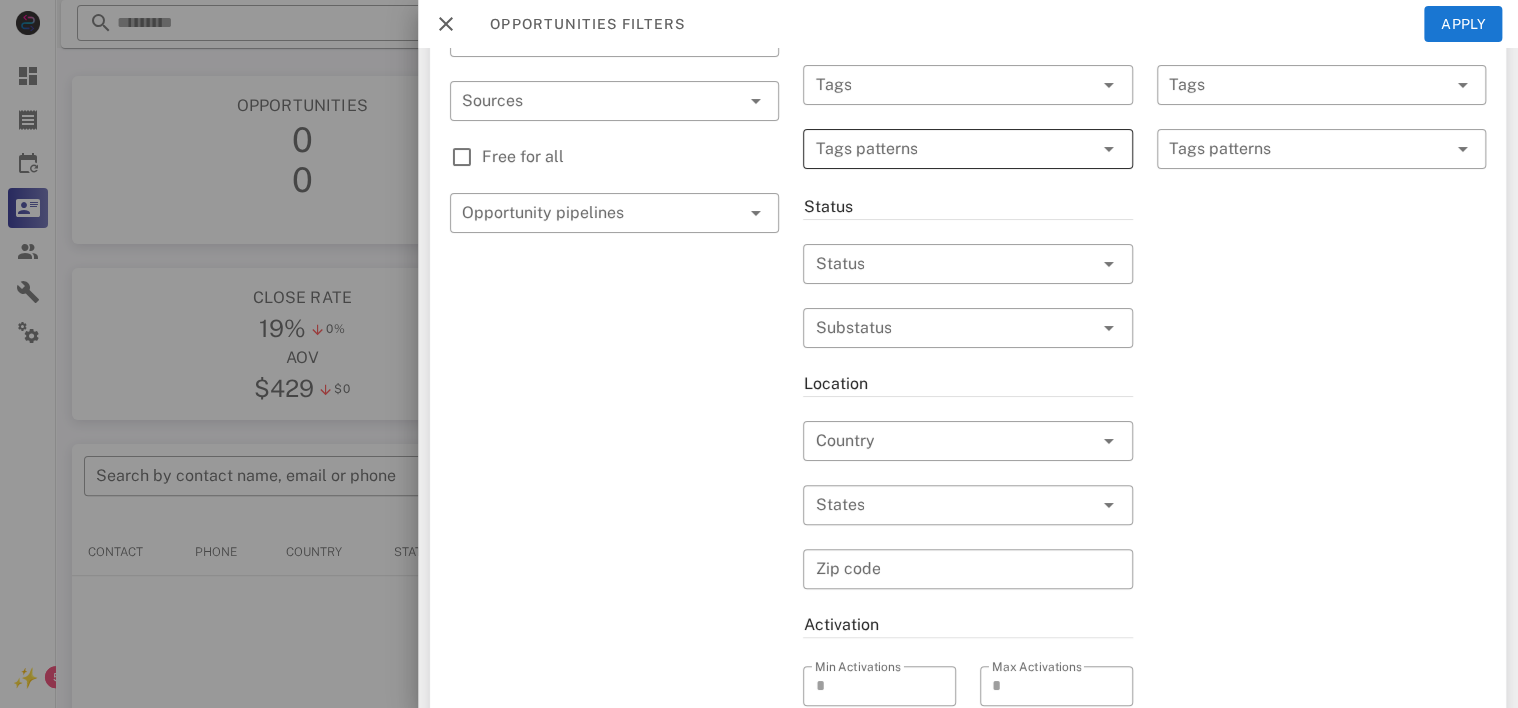 scroll, scrollTop: 574, scrollLeft: 0, axis: vertical 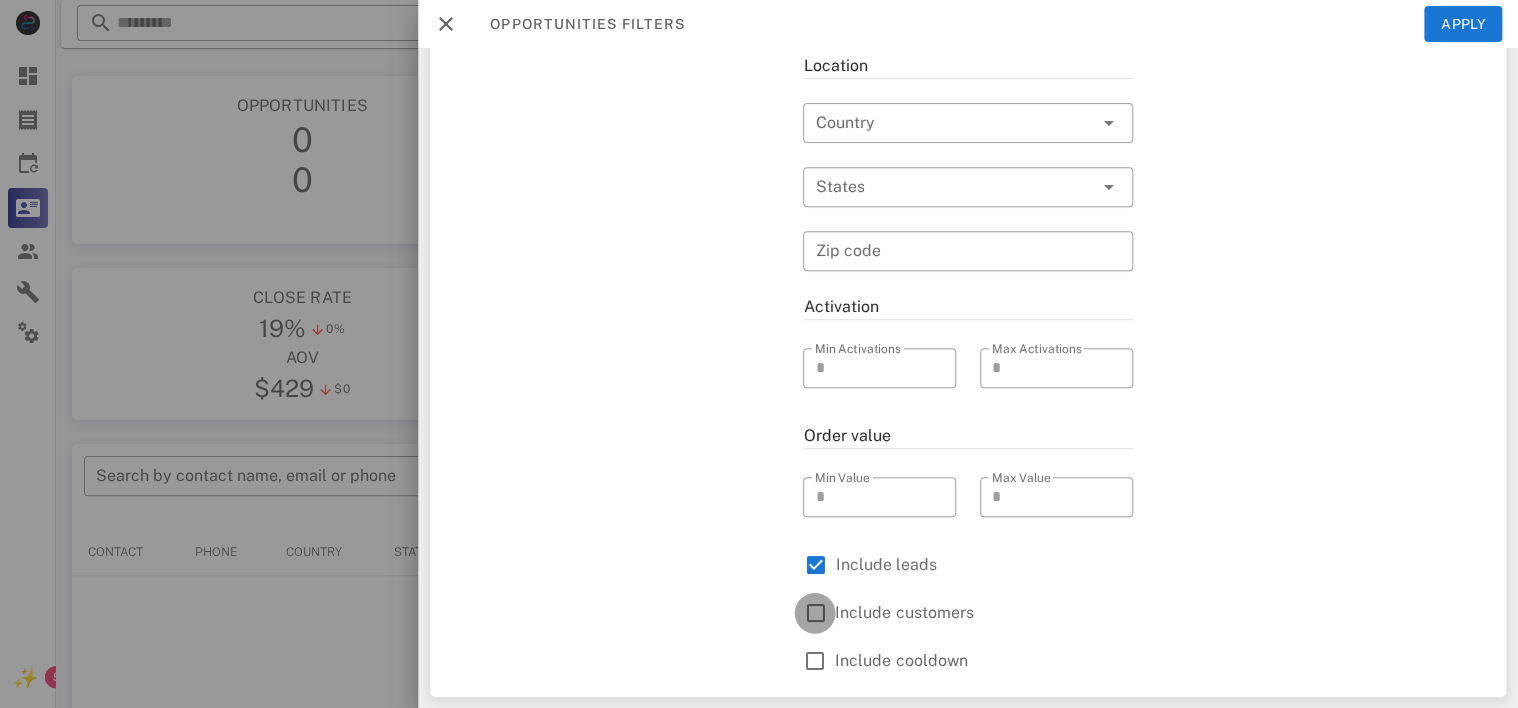 click at bounding box center [815, 613] 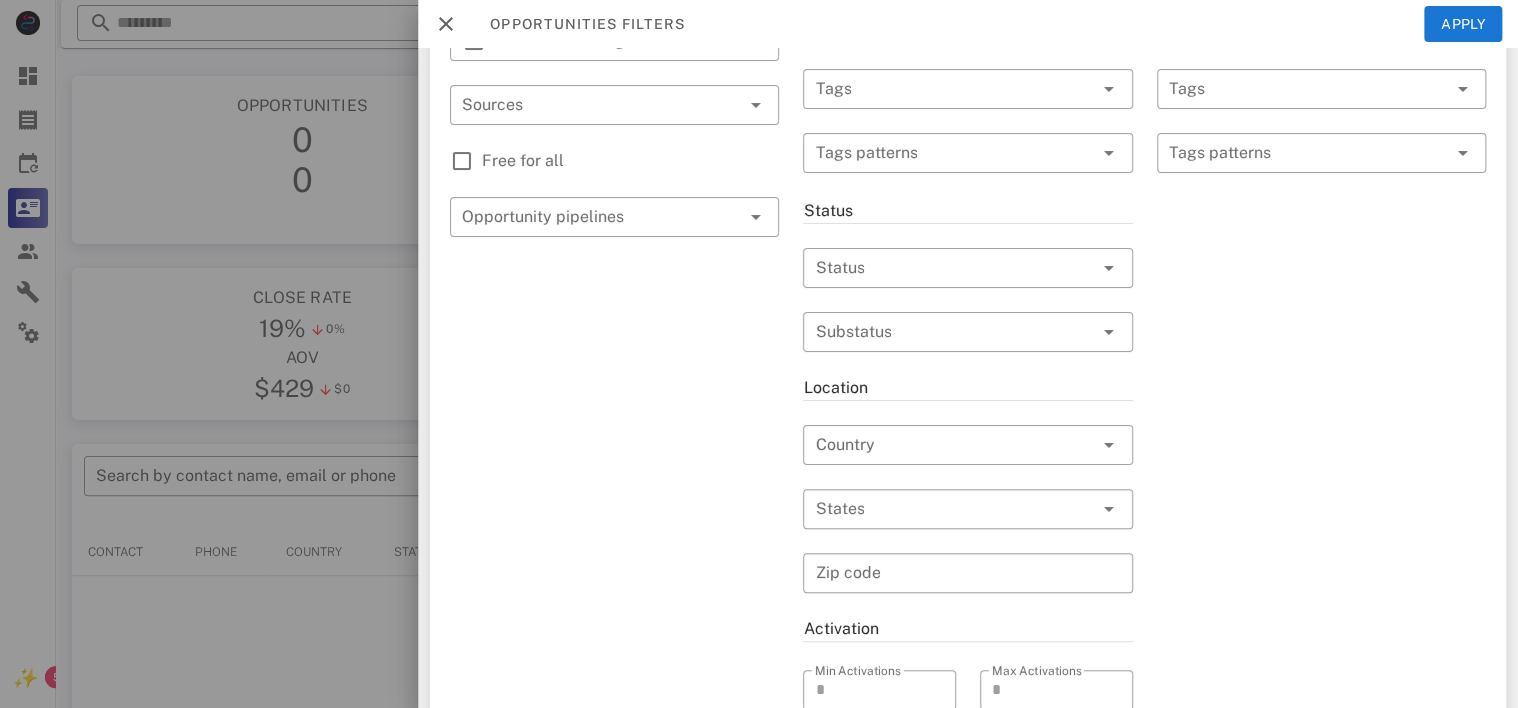 scroll, scrollTop: 574, scrollLeft: 0, axis: vertical 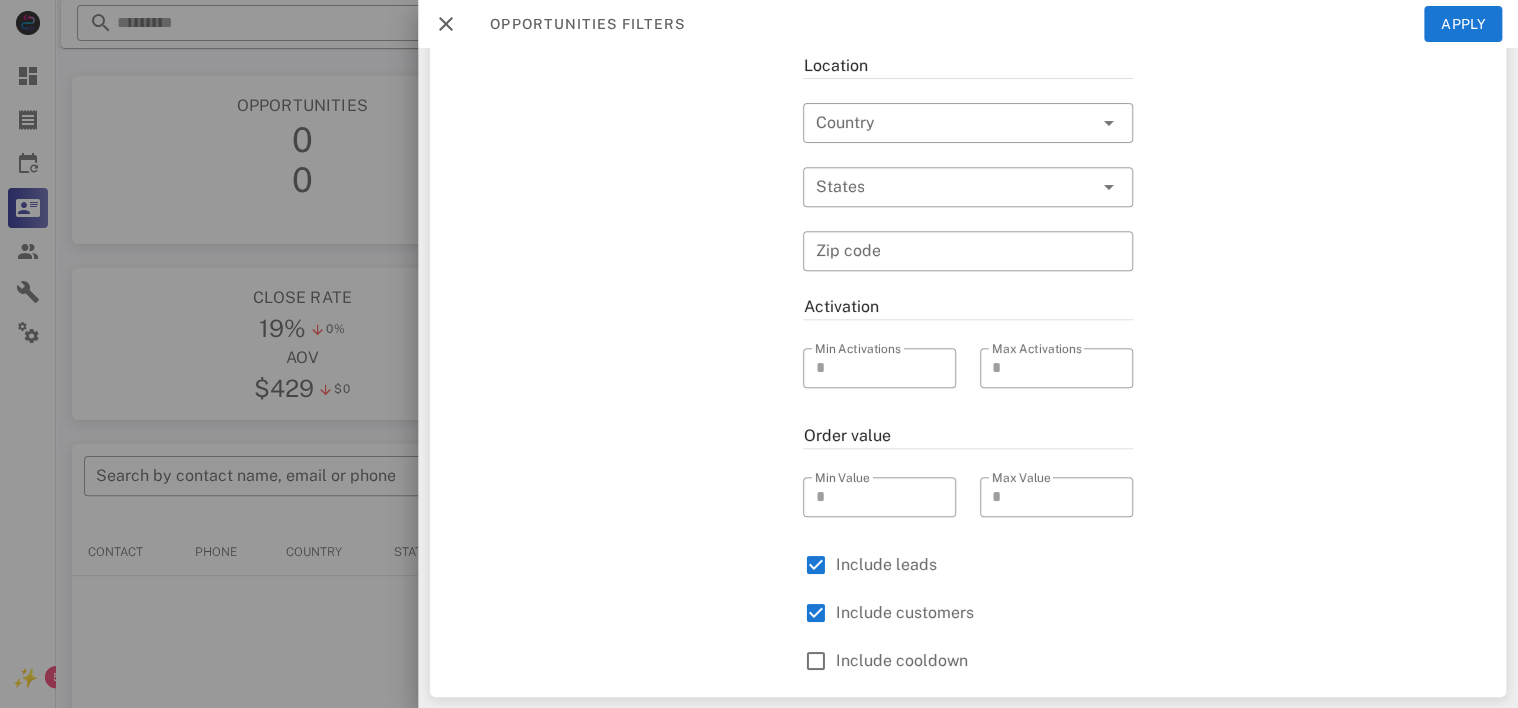 click on "Include leads" at bounding box center [983, 565] 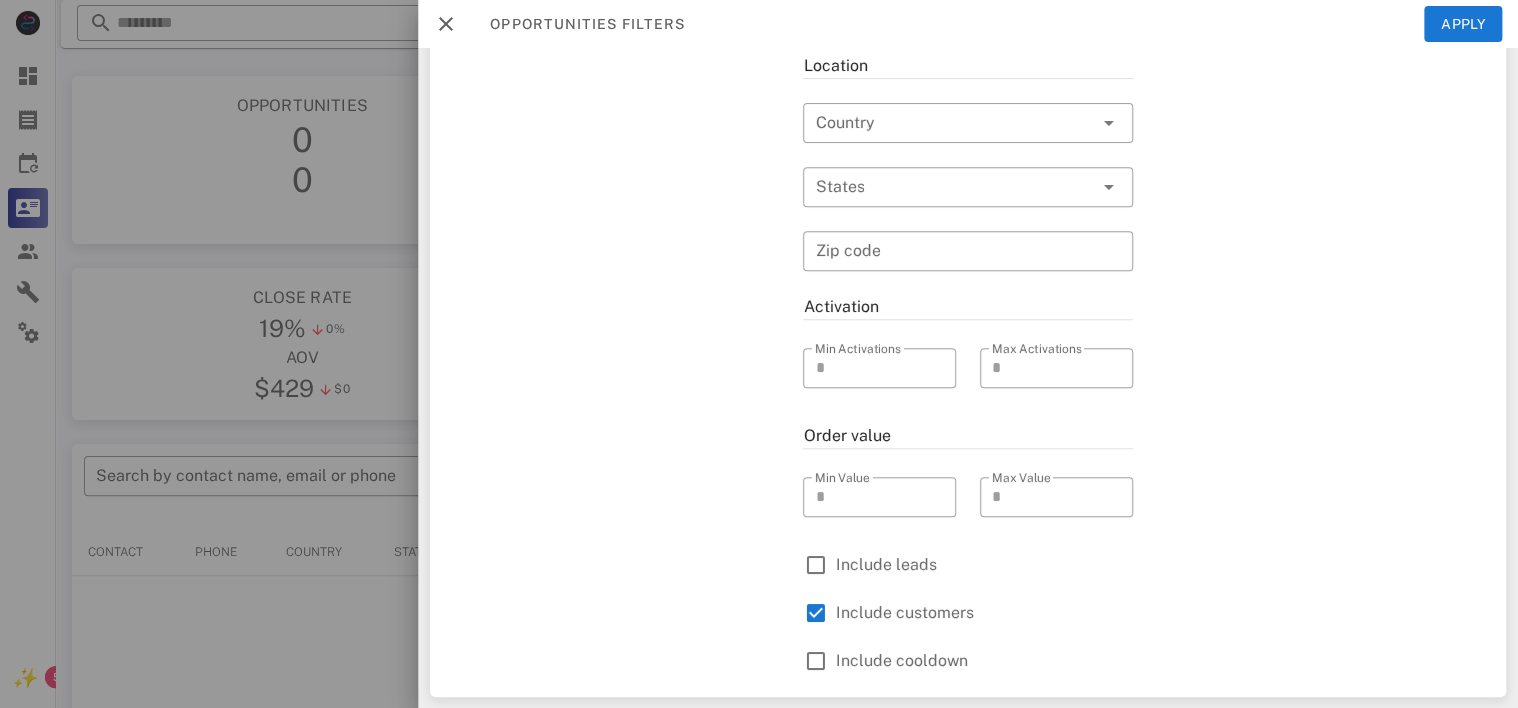 click on "Include customers" at bounding box center (983, 613) 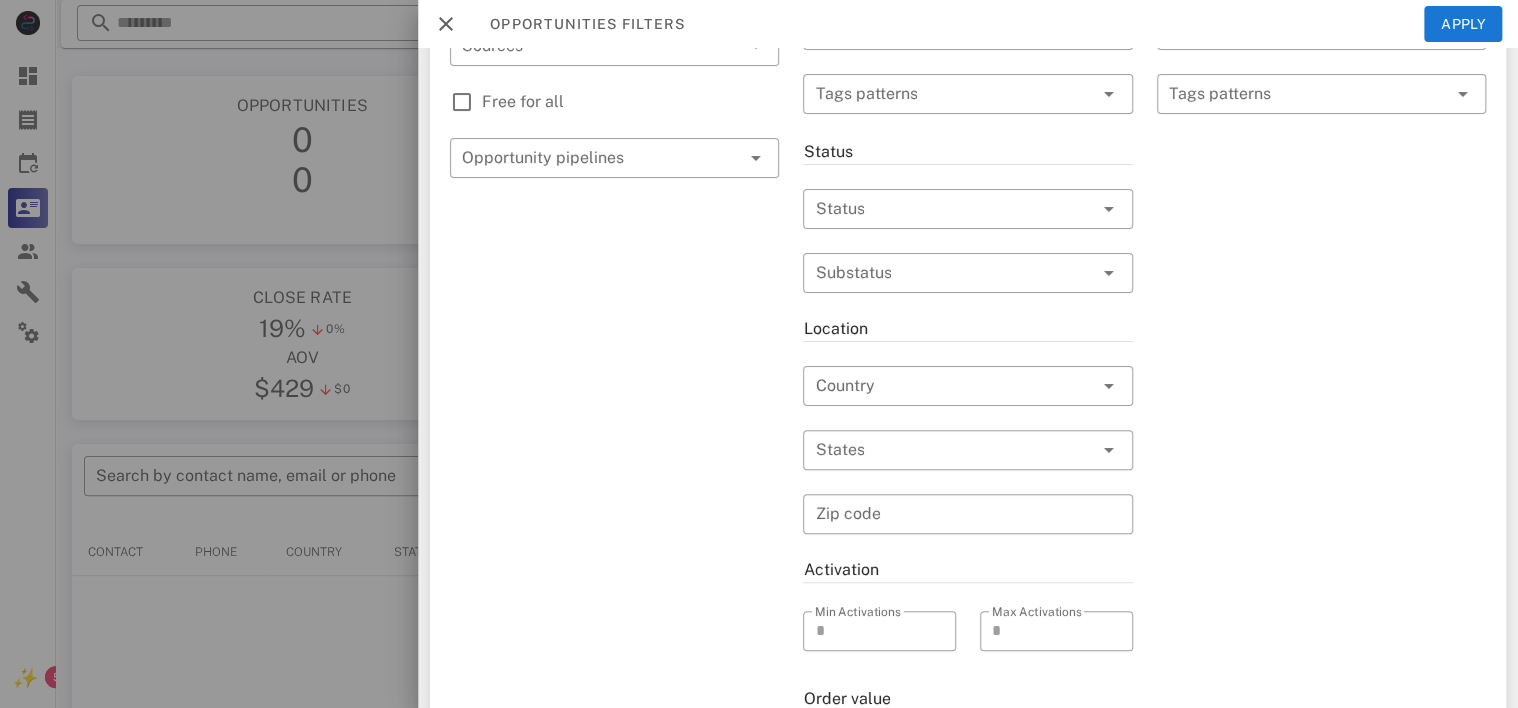 scroll, scrollTop: 0, scrollLeft: 0, axis: both 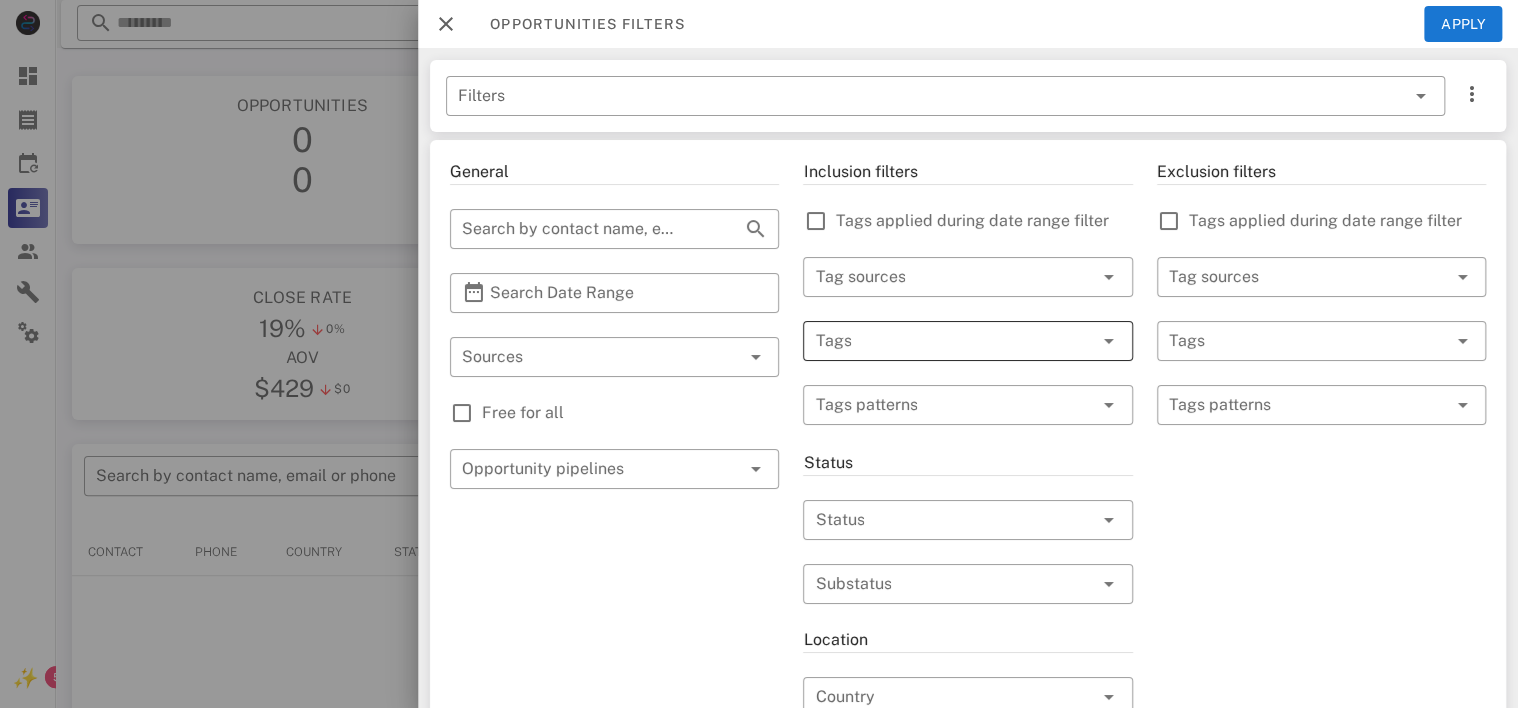 click at bounding box center (939, 341) 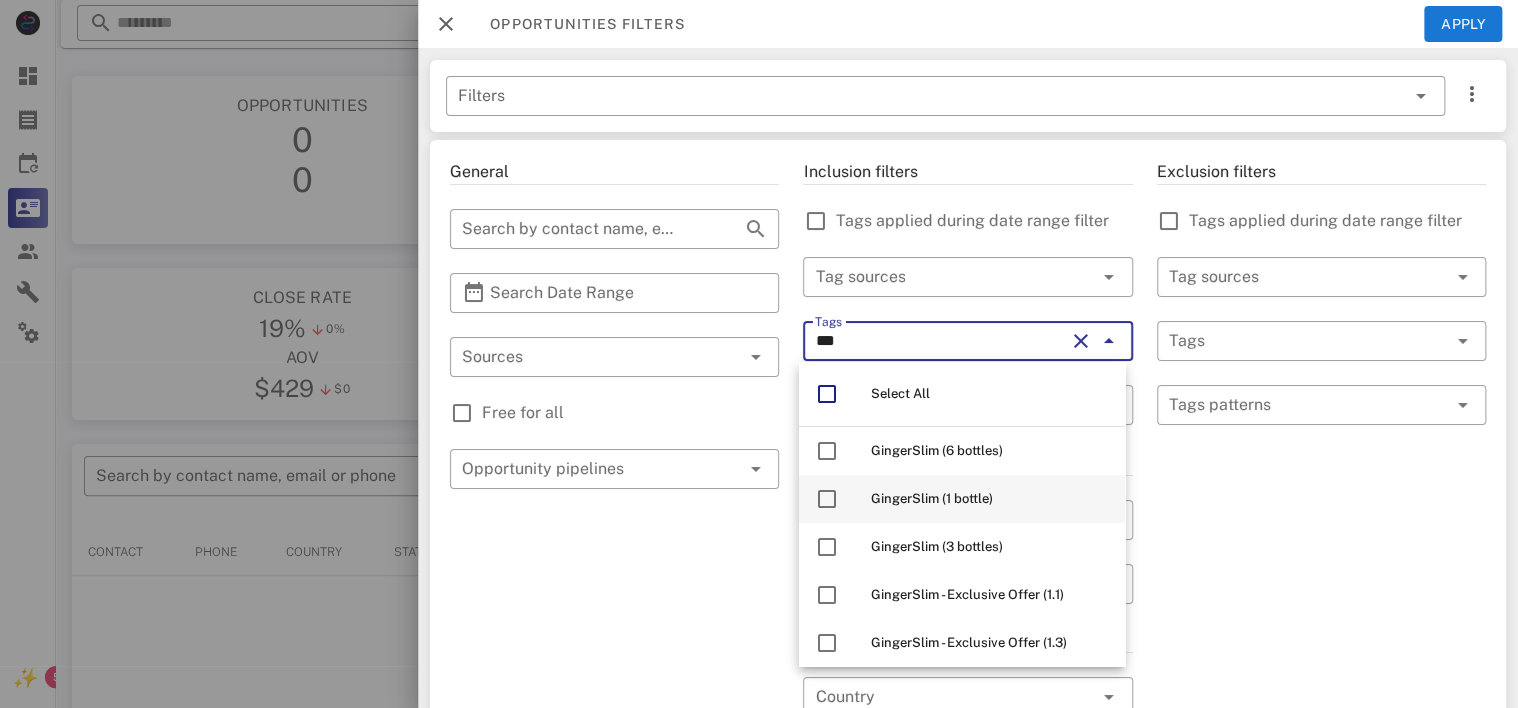 click on "GingerSlim (1 bottle)" at bounding box center [932, 498] 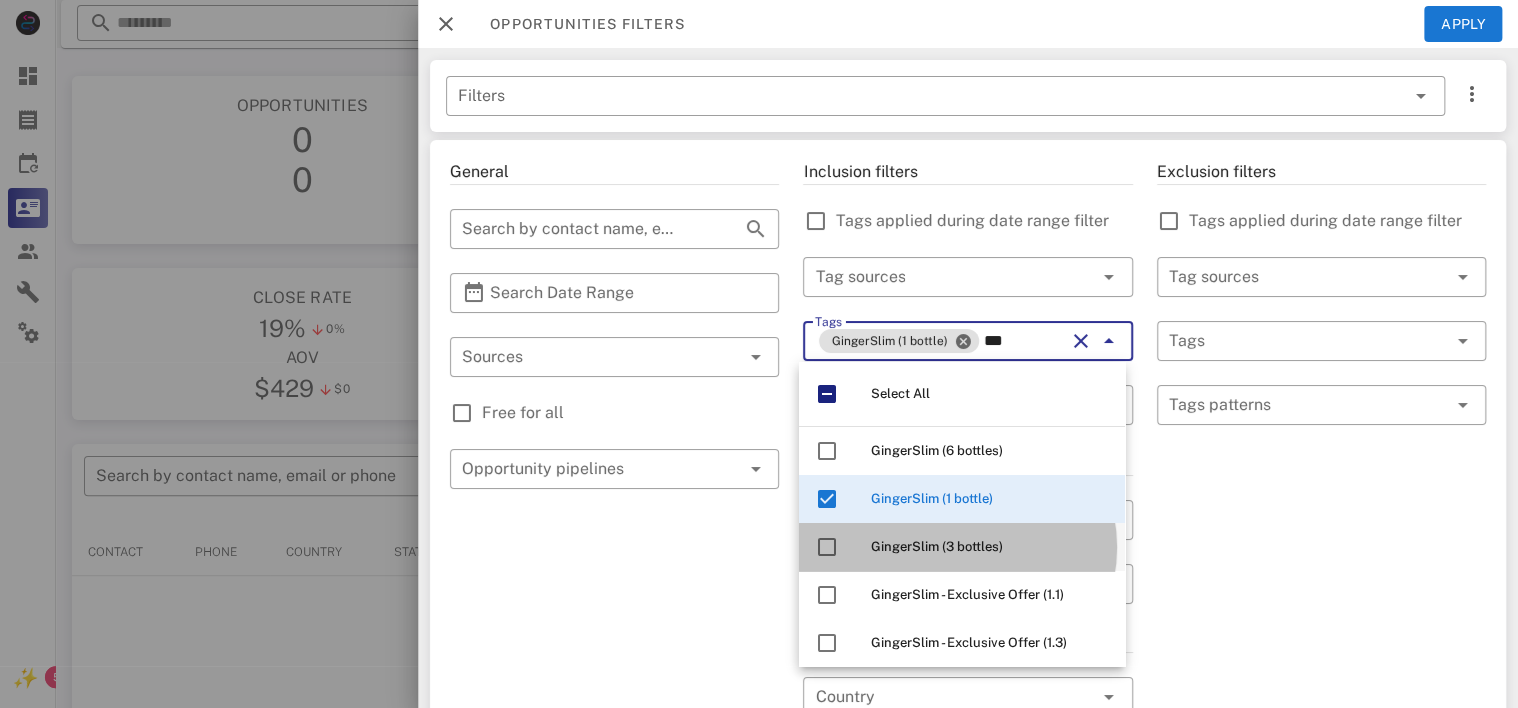 click on "GingerSlim (3 bottles)" at bounding box center [937, 546] 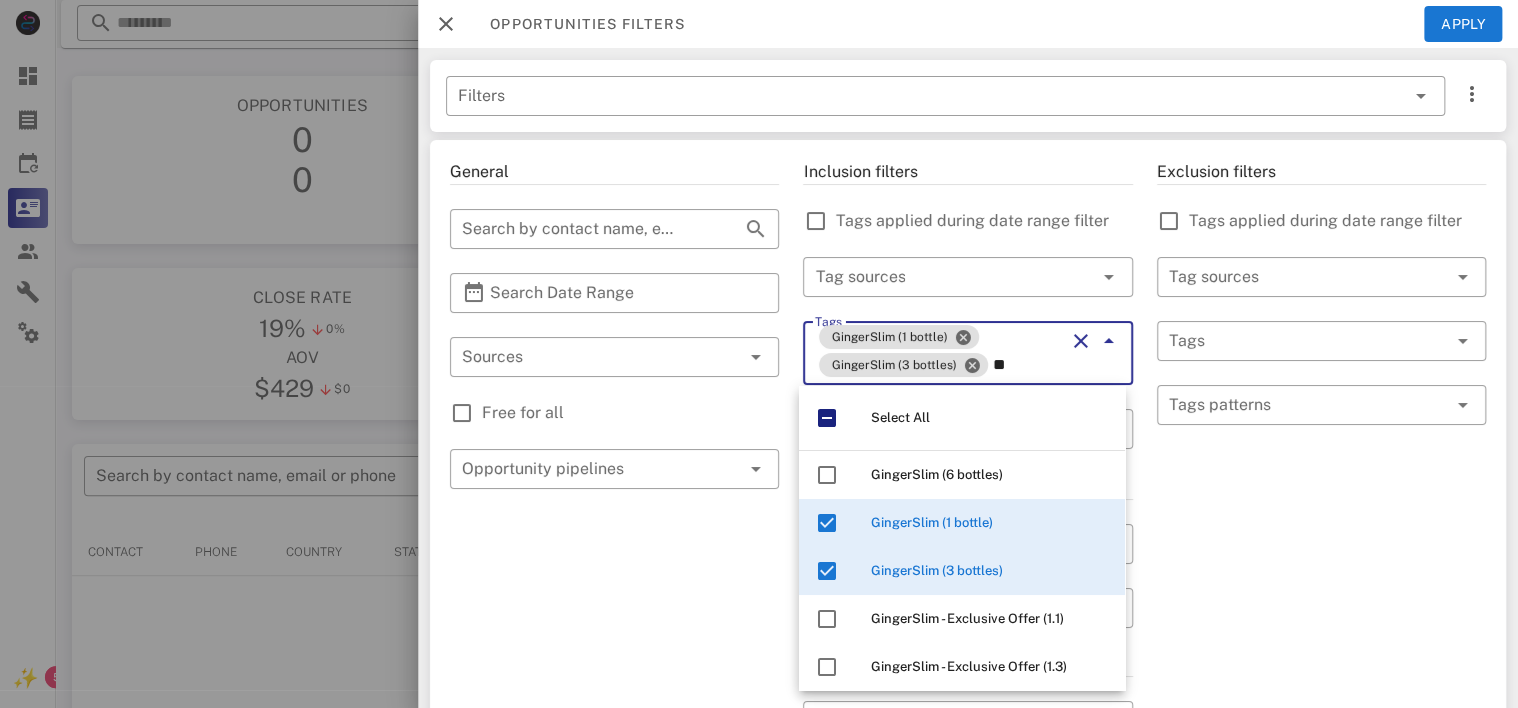 type on "*" 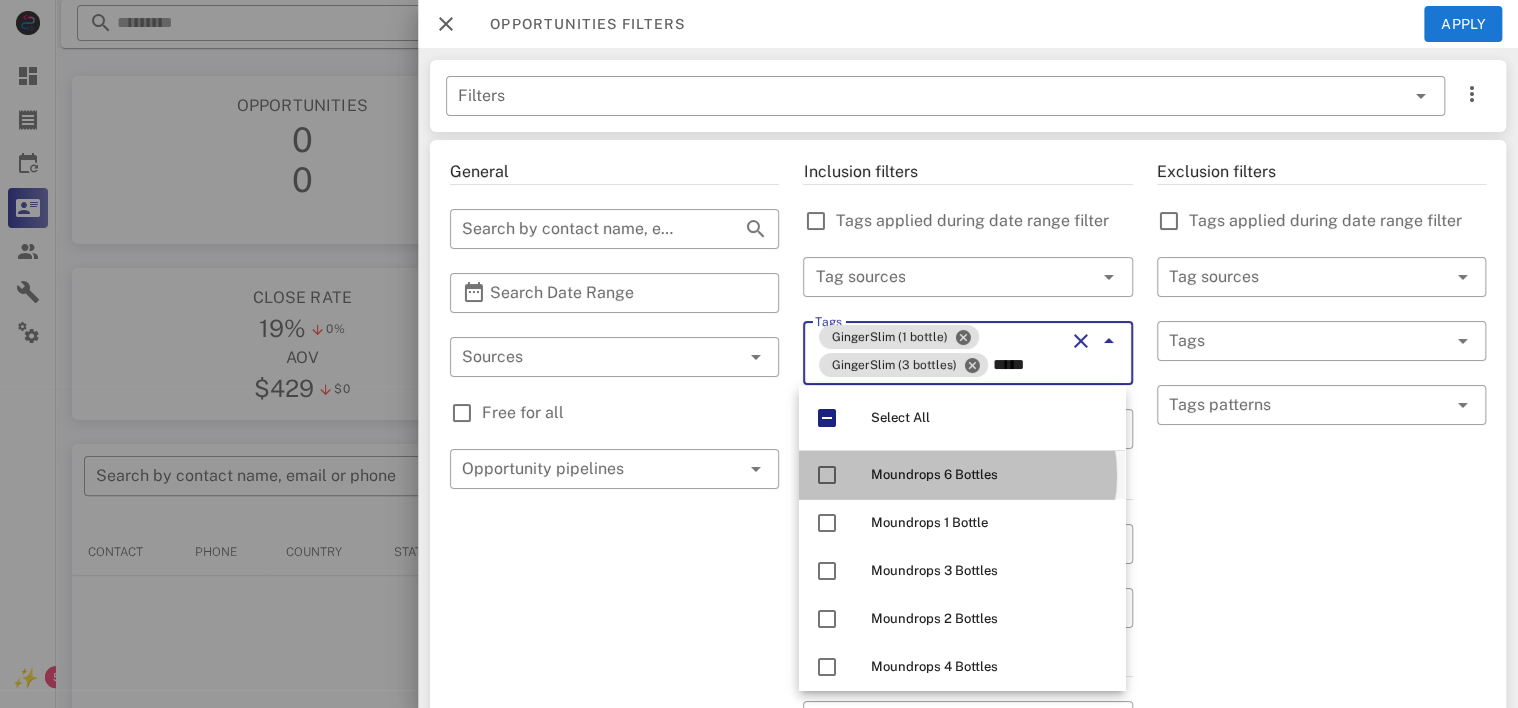 click on "Moundrops 6 Bottles" at bounding box center [934, 474] 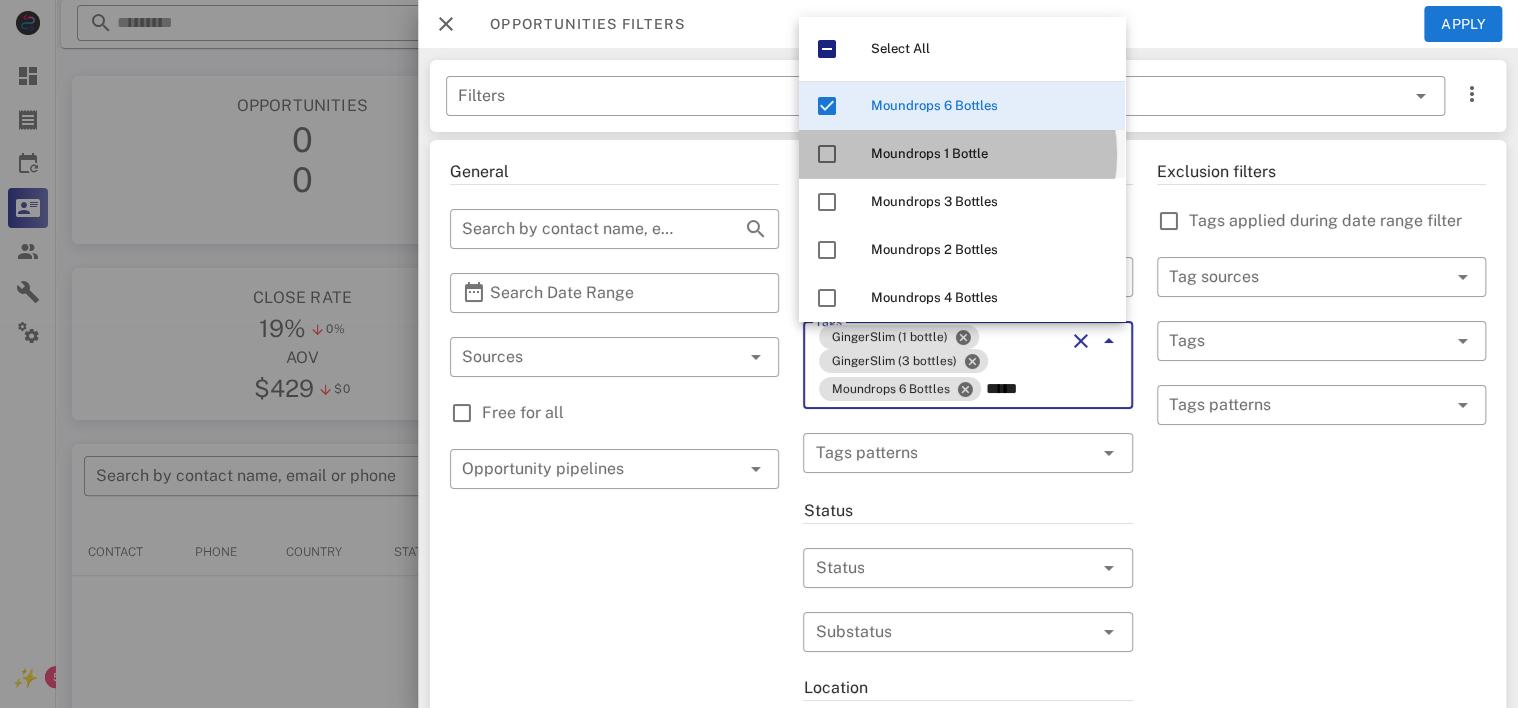 click on "Moundrops 1 Bottle" at bounding box center [990, 154] 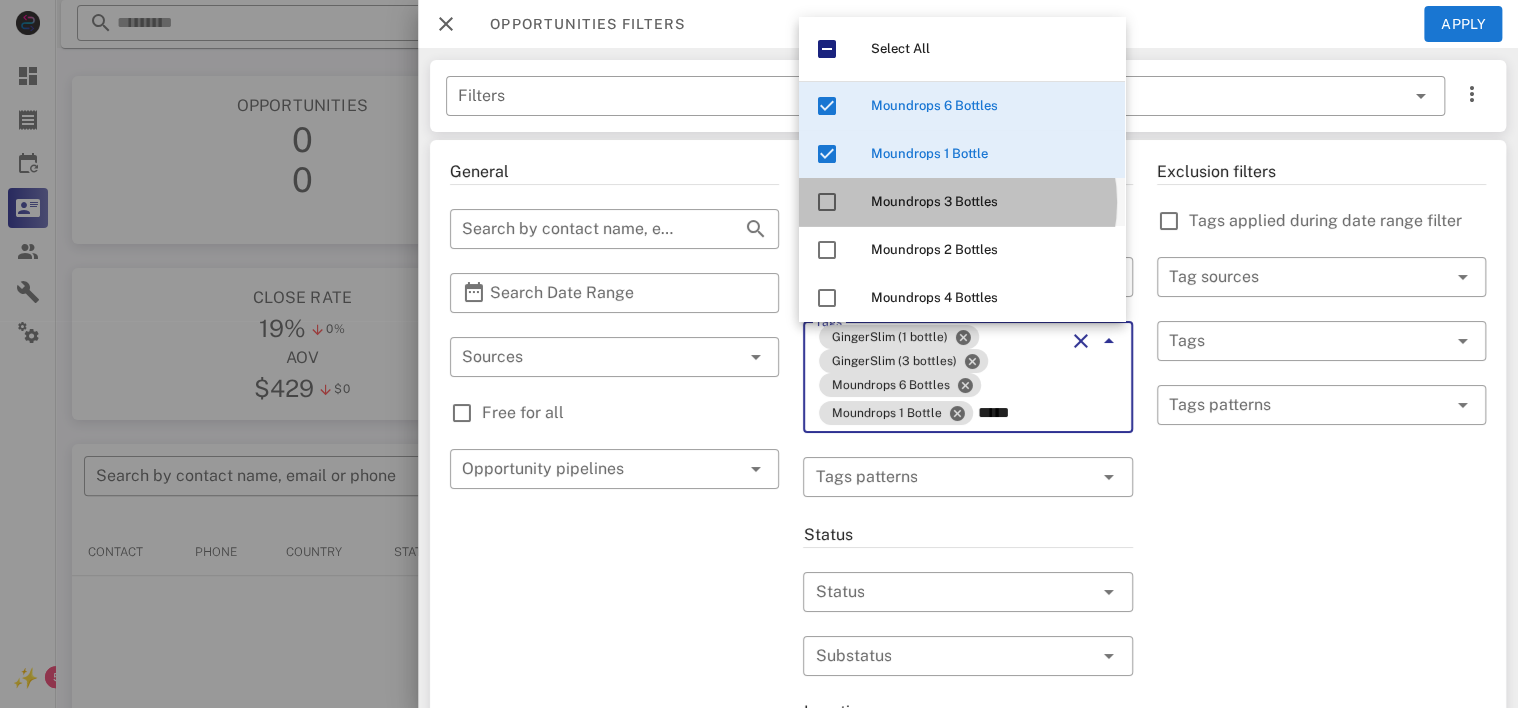 click on "Moundrops 3 Bottles" at bounding box center (934, 201) 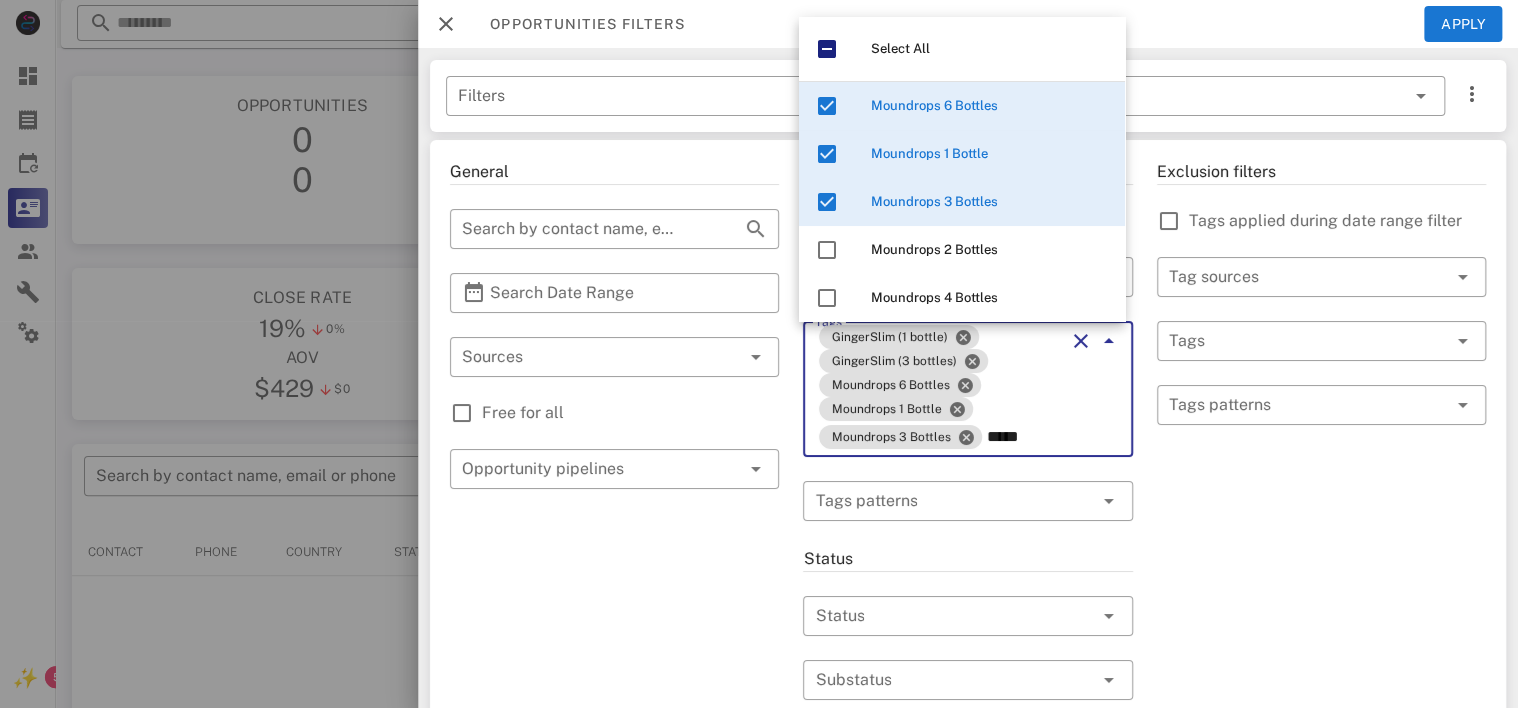 type on "*****" 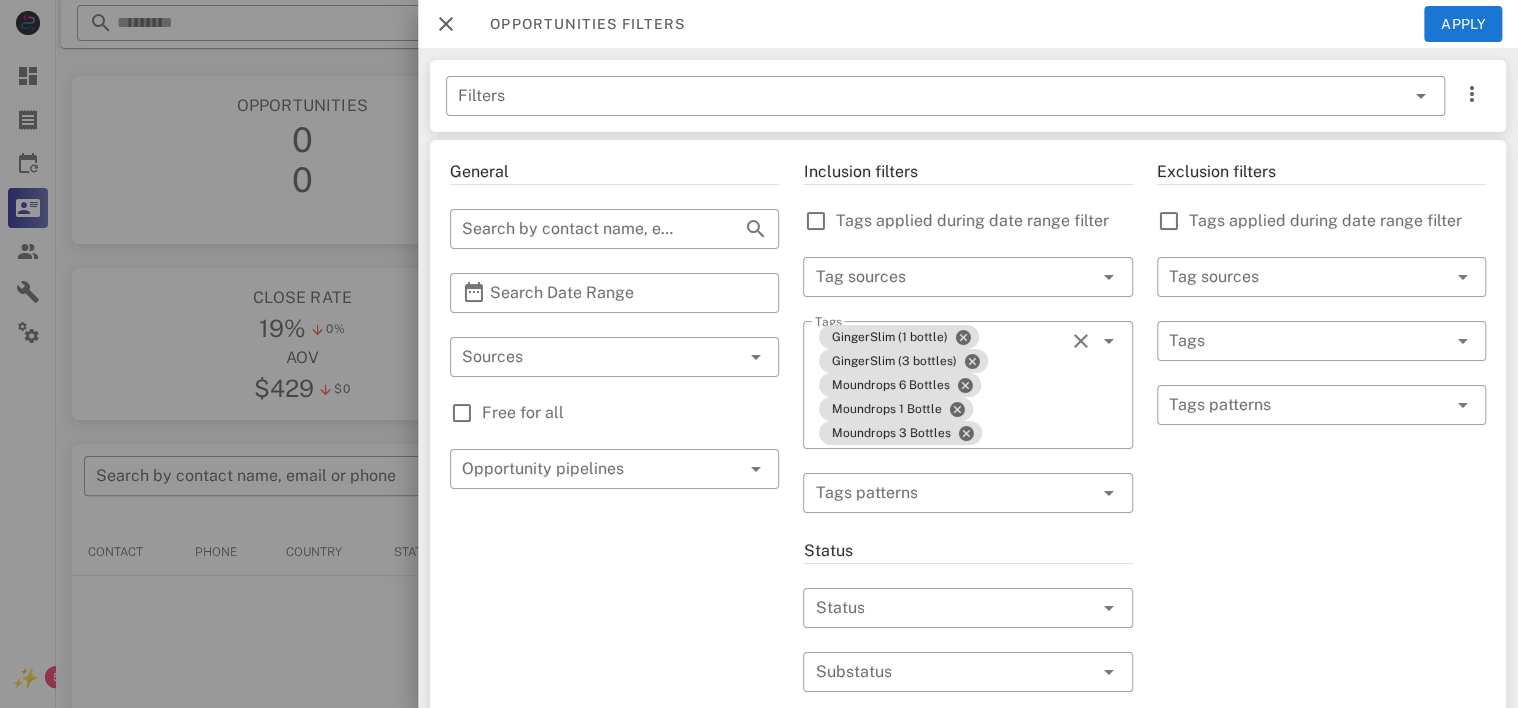 click on "Free for all" at bounding box center [630, 413] 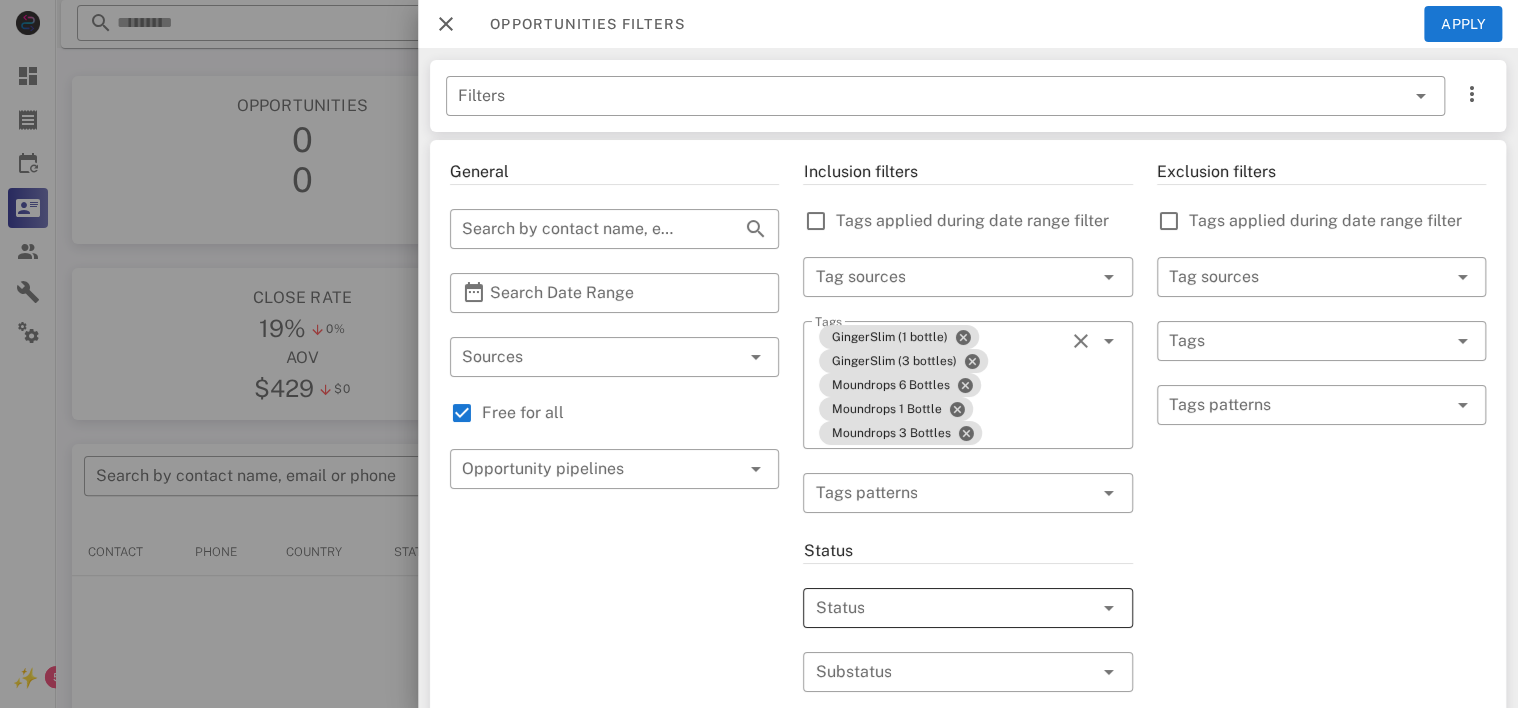 click at bounding box center (939, 608) 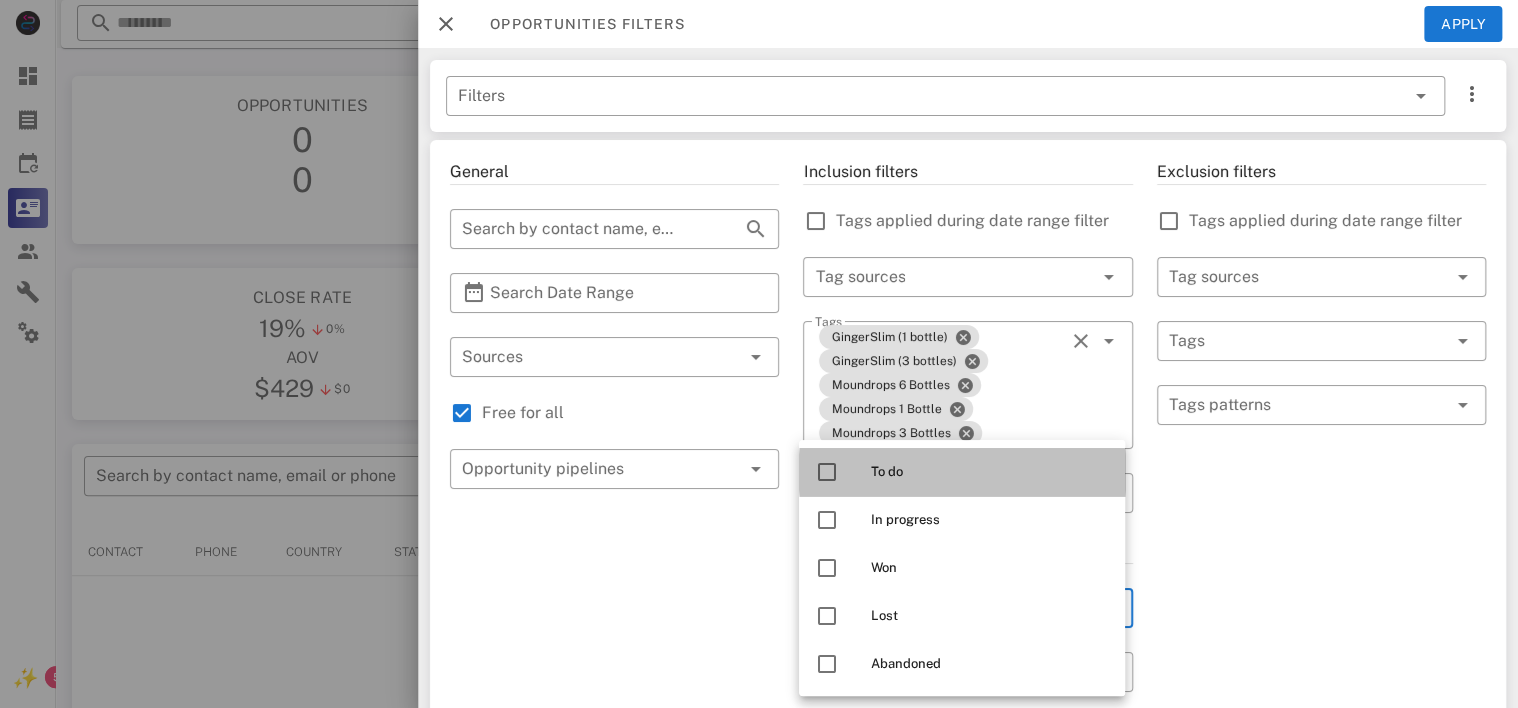 click on "To do" at bounding box center (990, 472) 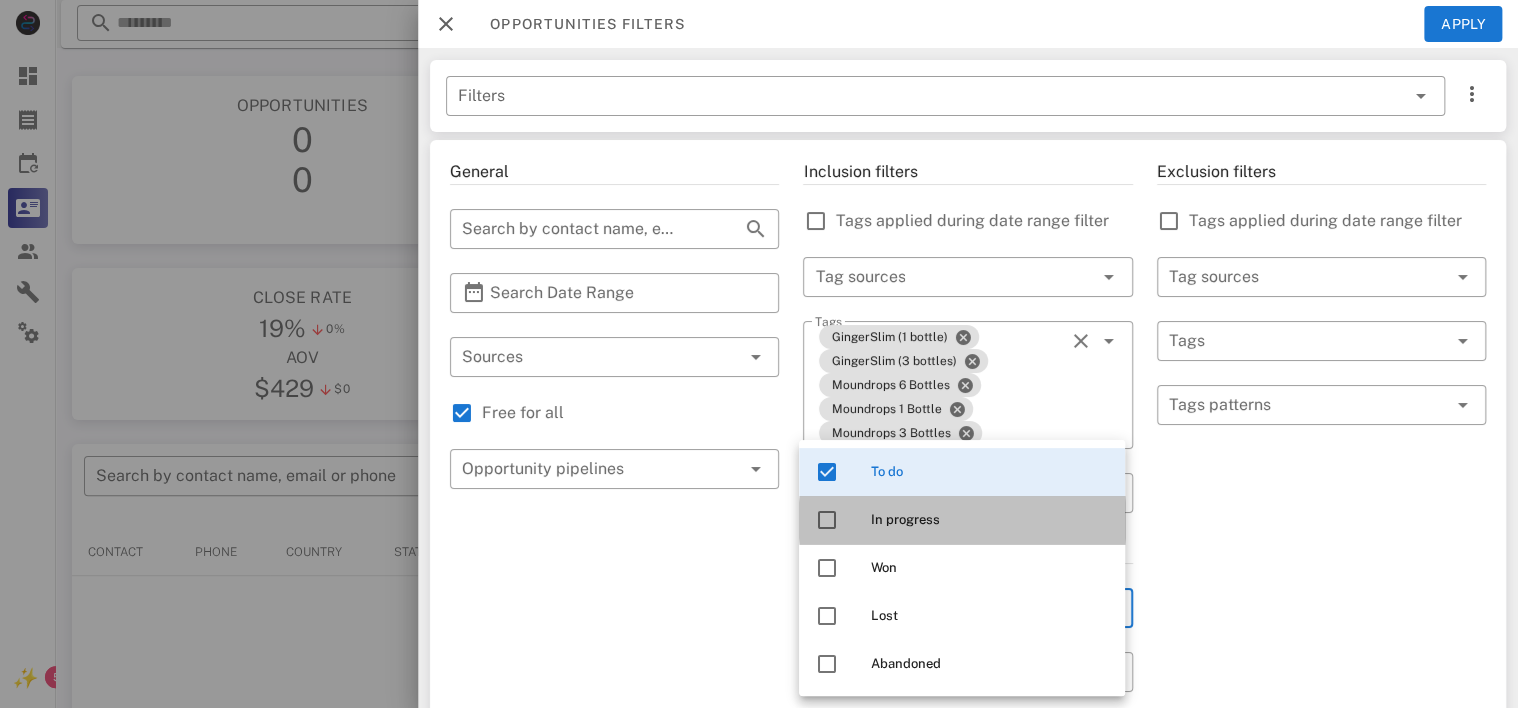 click on "In progress" at bounding box center (990, 520) 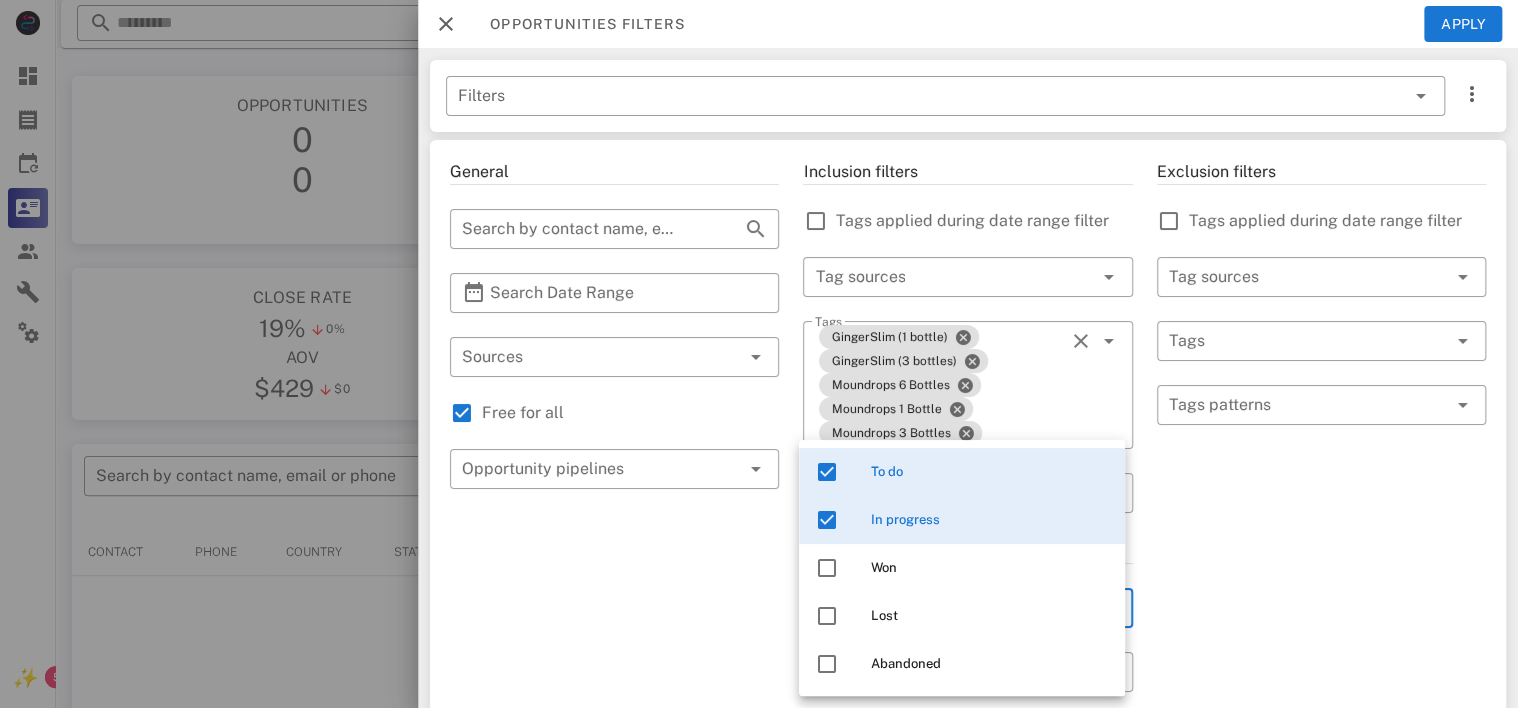 click on "Exclusion filters Tags applied during date range filter ​ Tag sources ​ Tags ​ Tags patterns" at bounding box center (1321, 753) 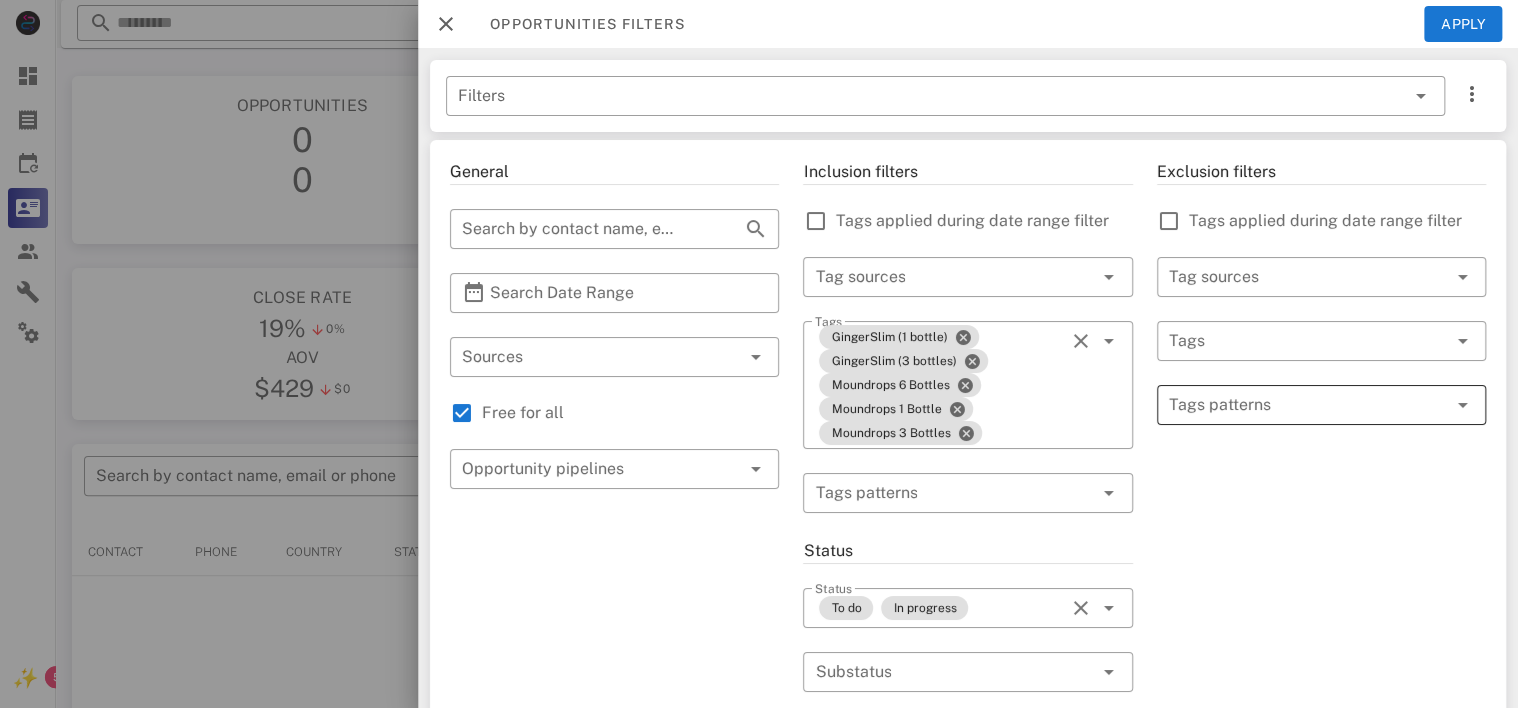 click at bounding box center [1307, 405] 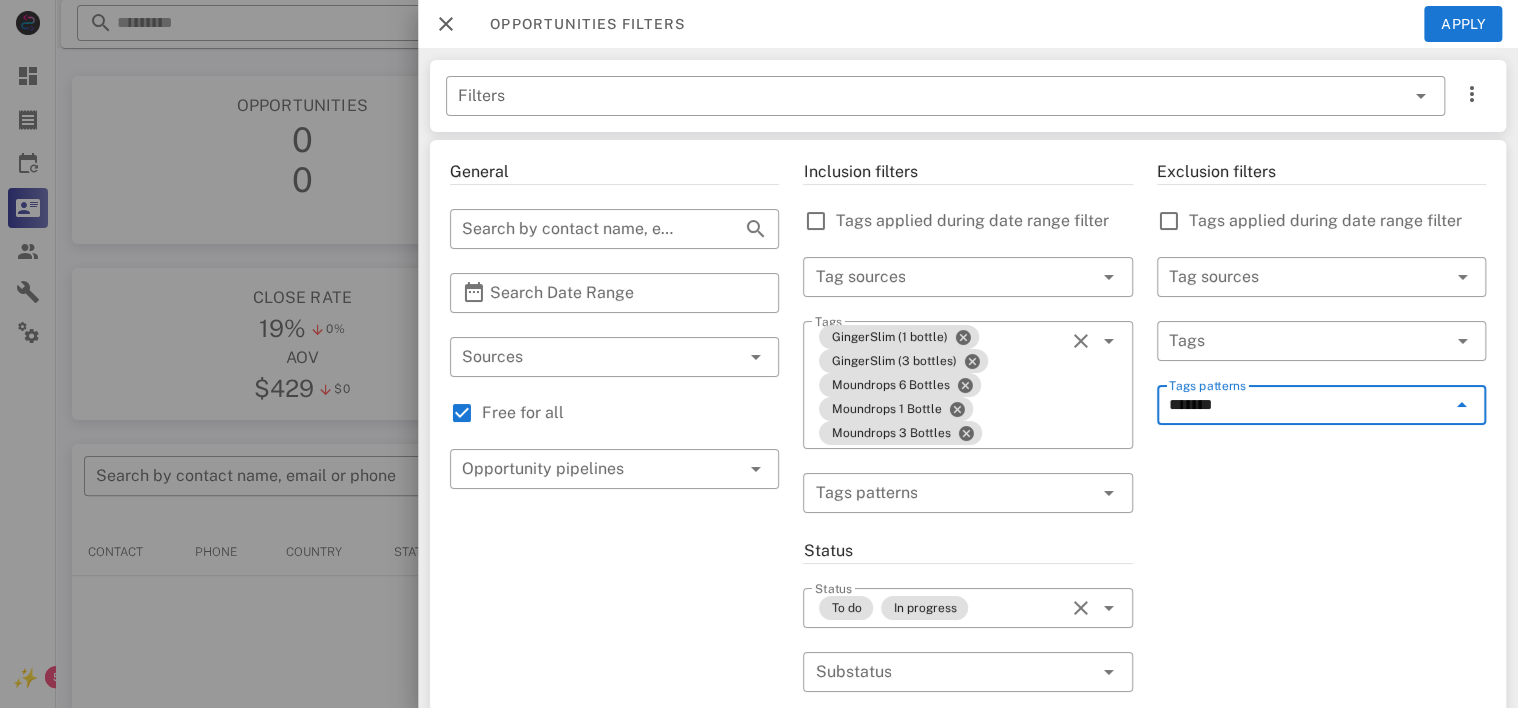 type on "********" 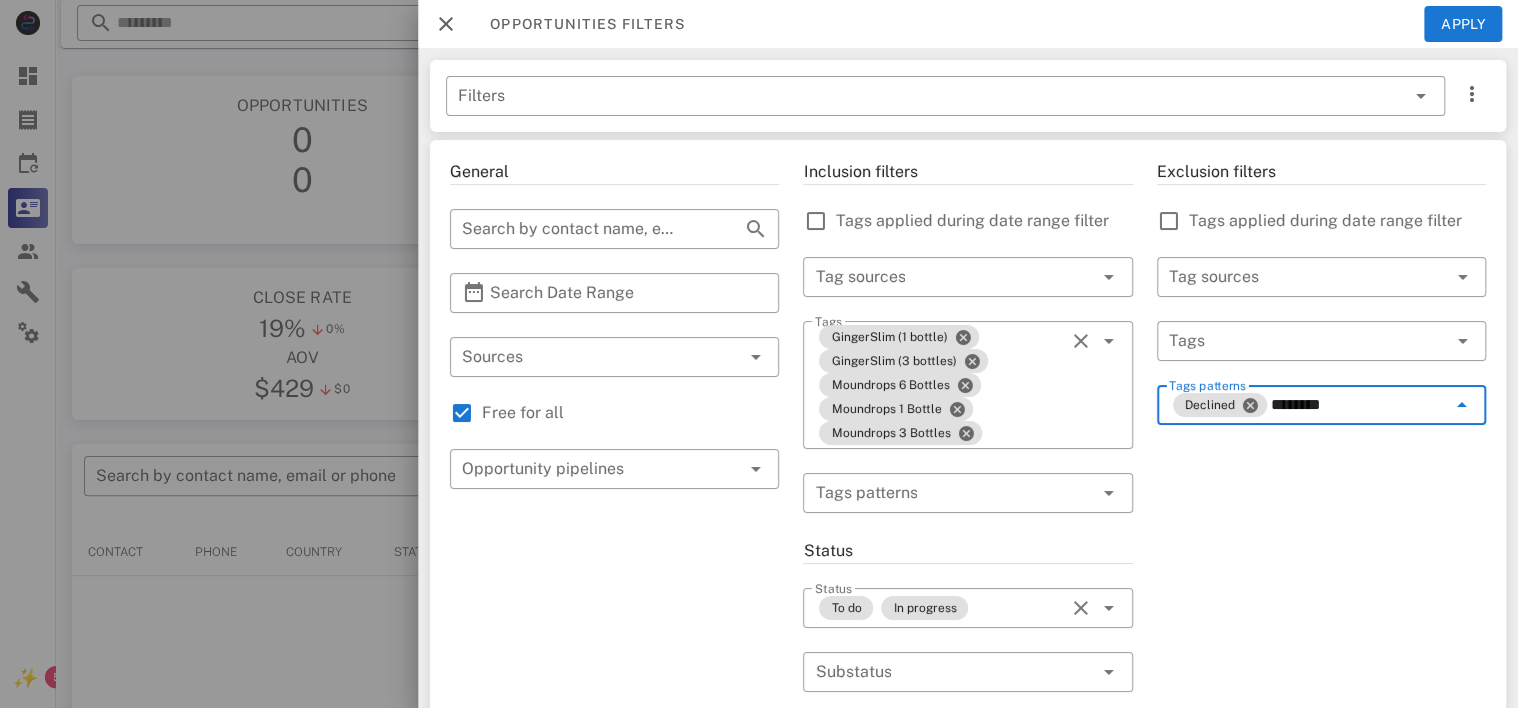 type on "*********" 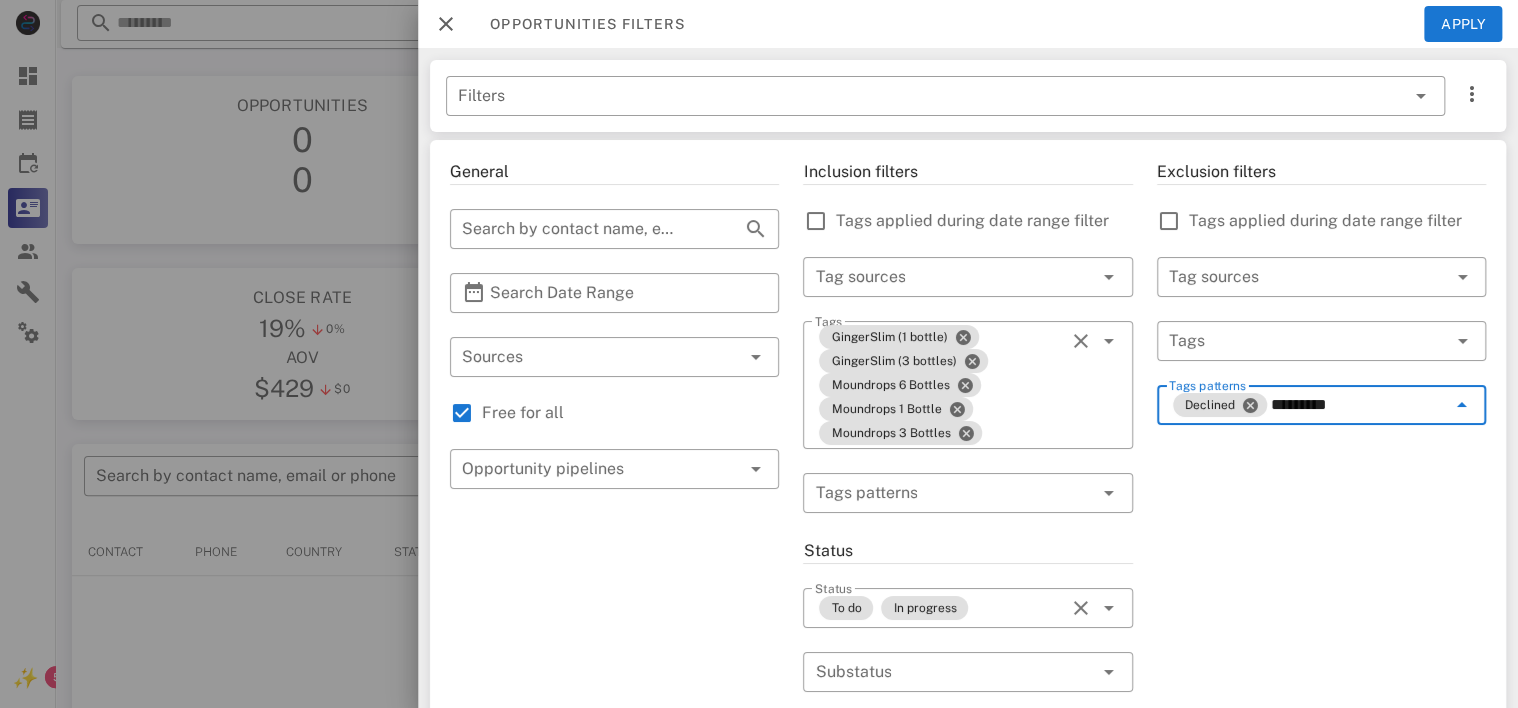 type 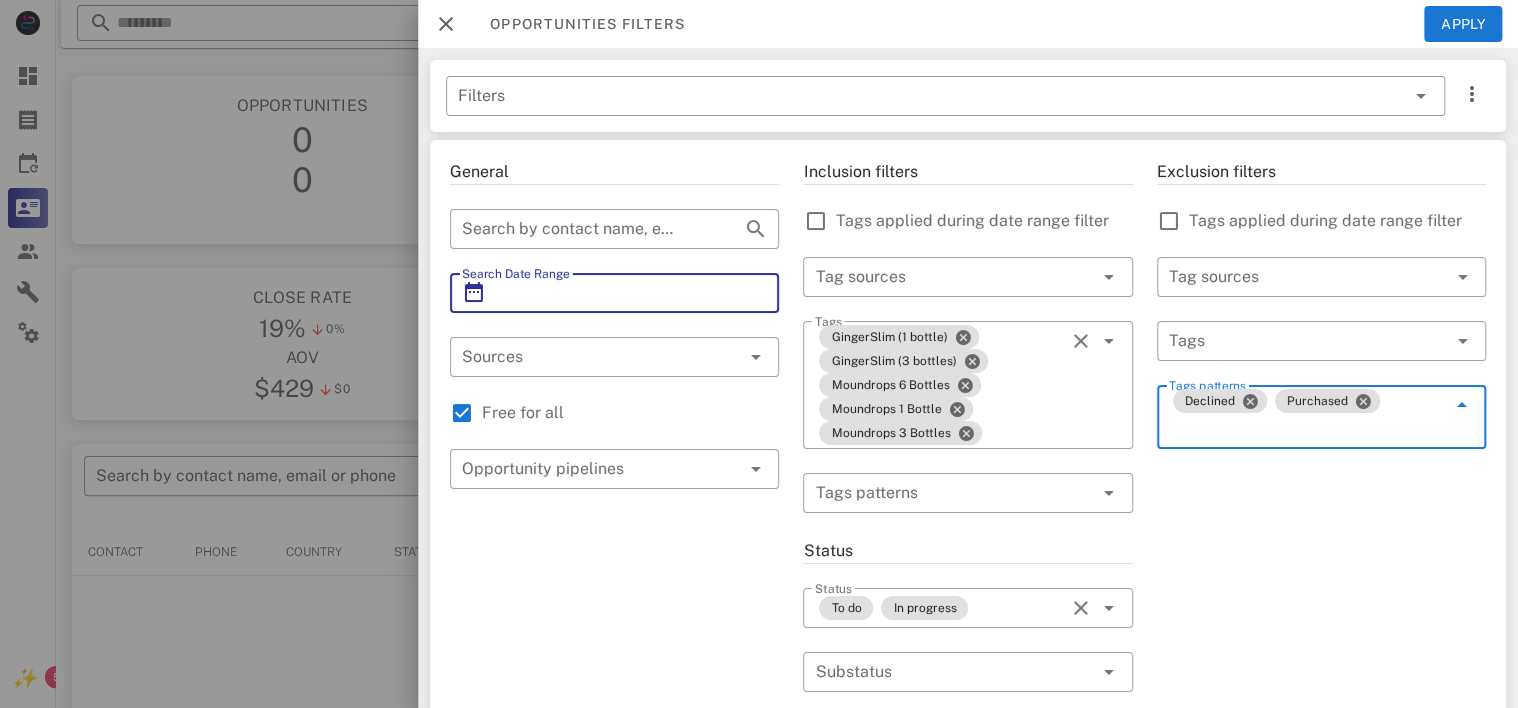 click on "Search Date Range" at bounding box center [614, 293] 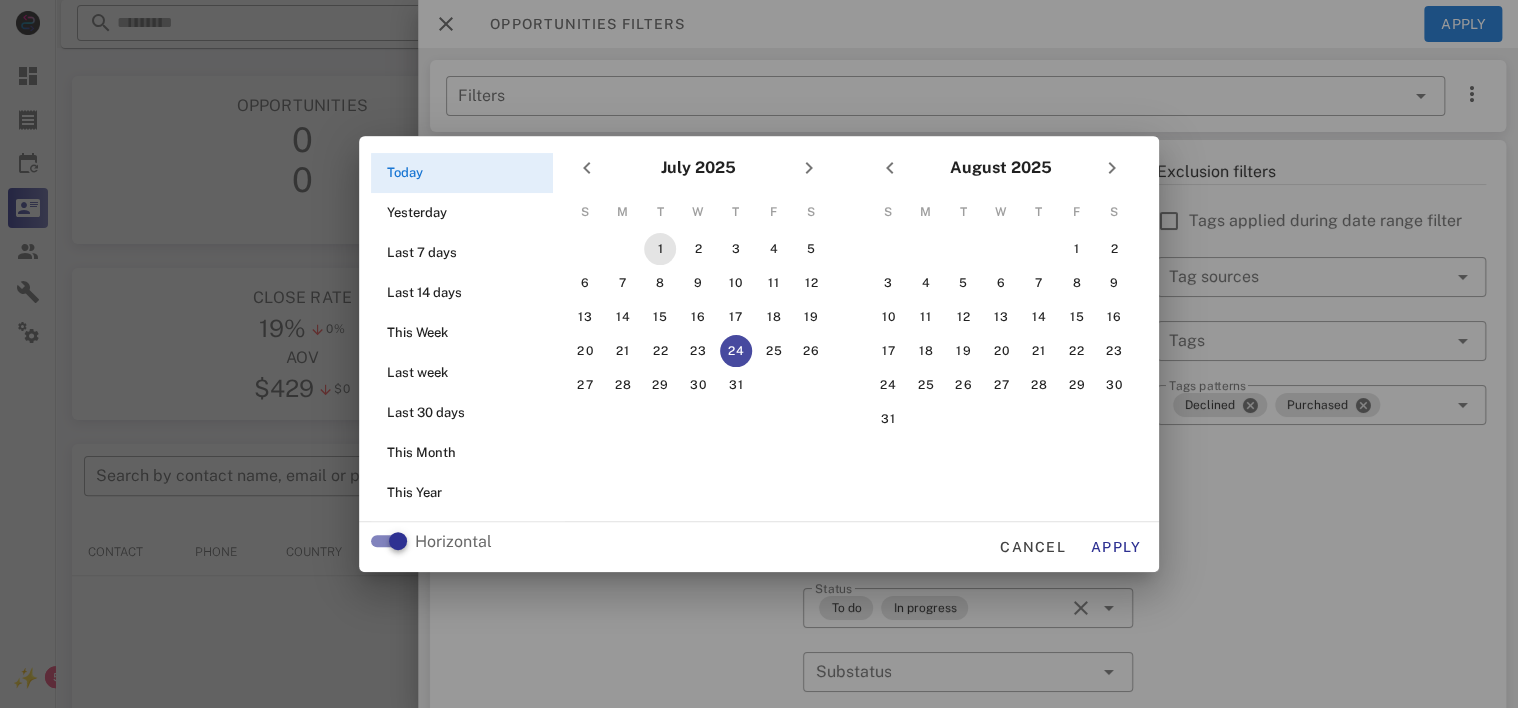 click on "1" at bounding box center (660, 249) 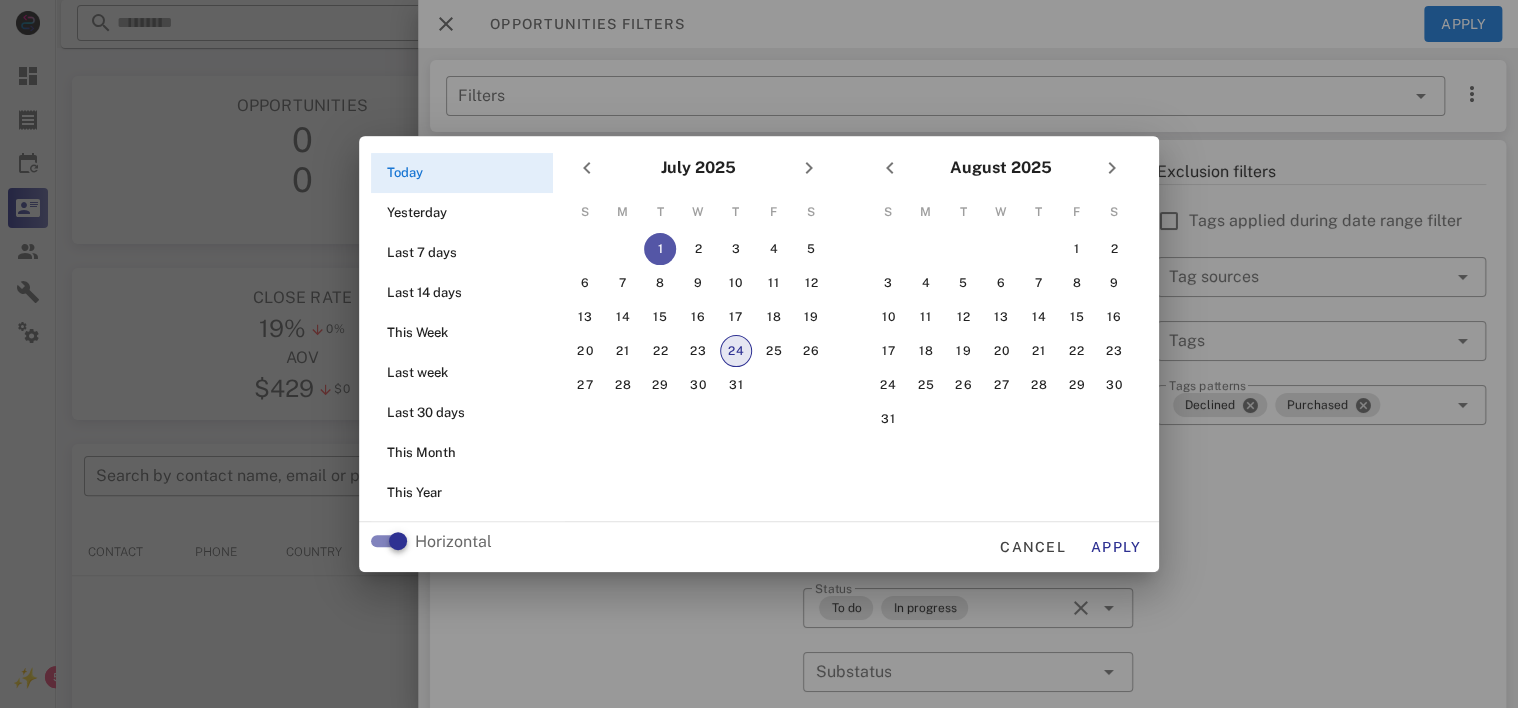 click on "24" at bounding box center [736, 351] 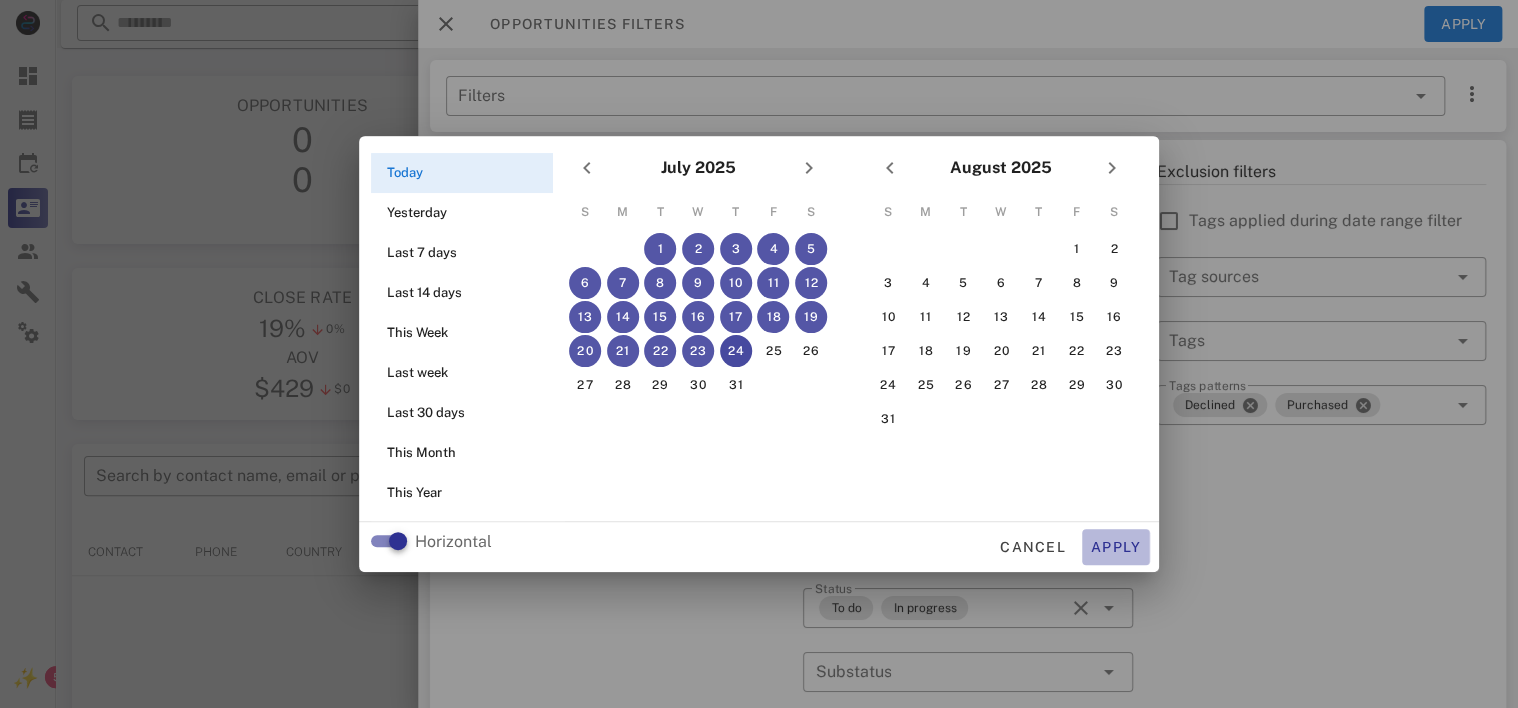 click on "Apply" at bounding box center [1116, 547] 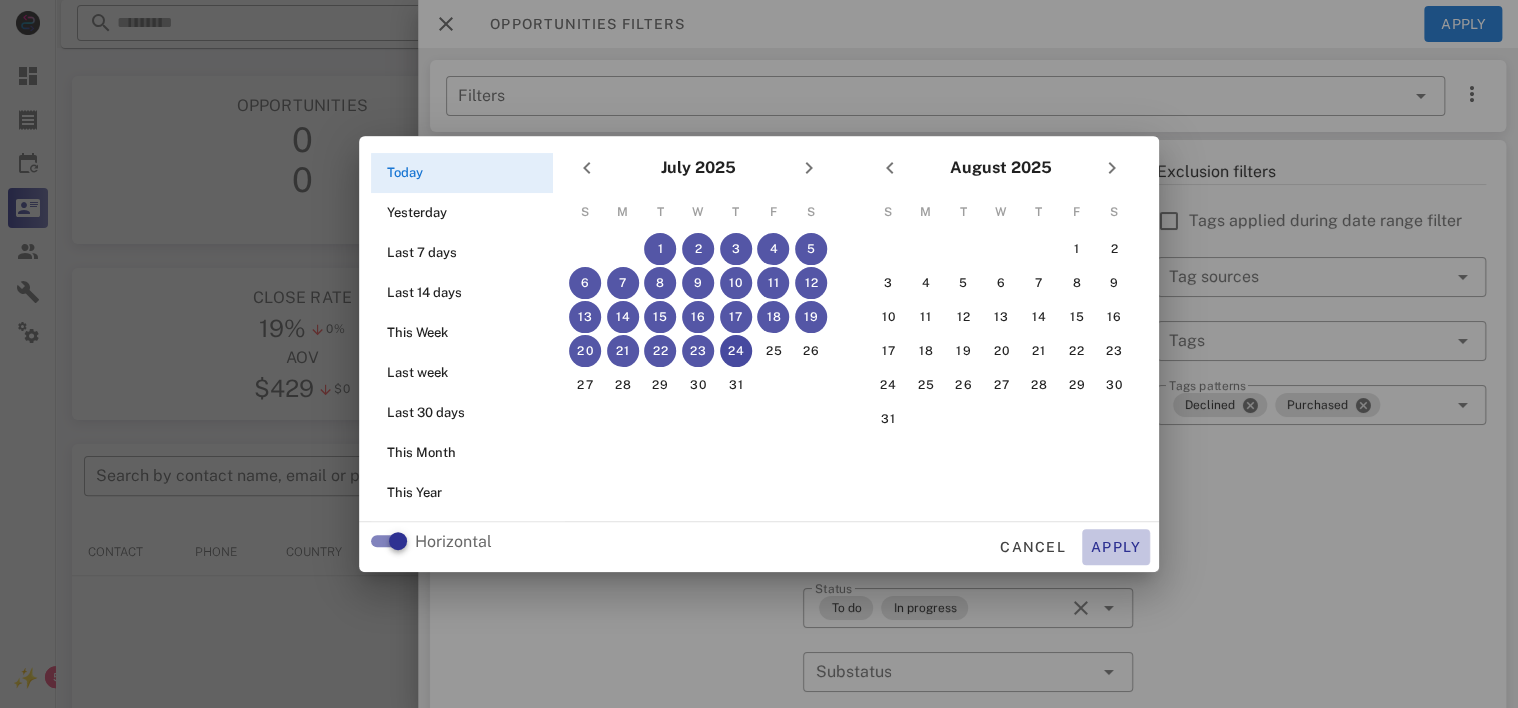 type on "**********" 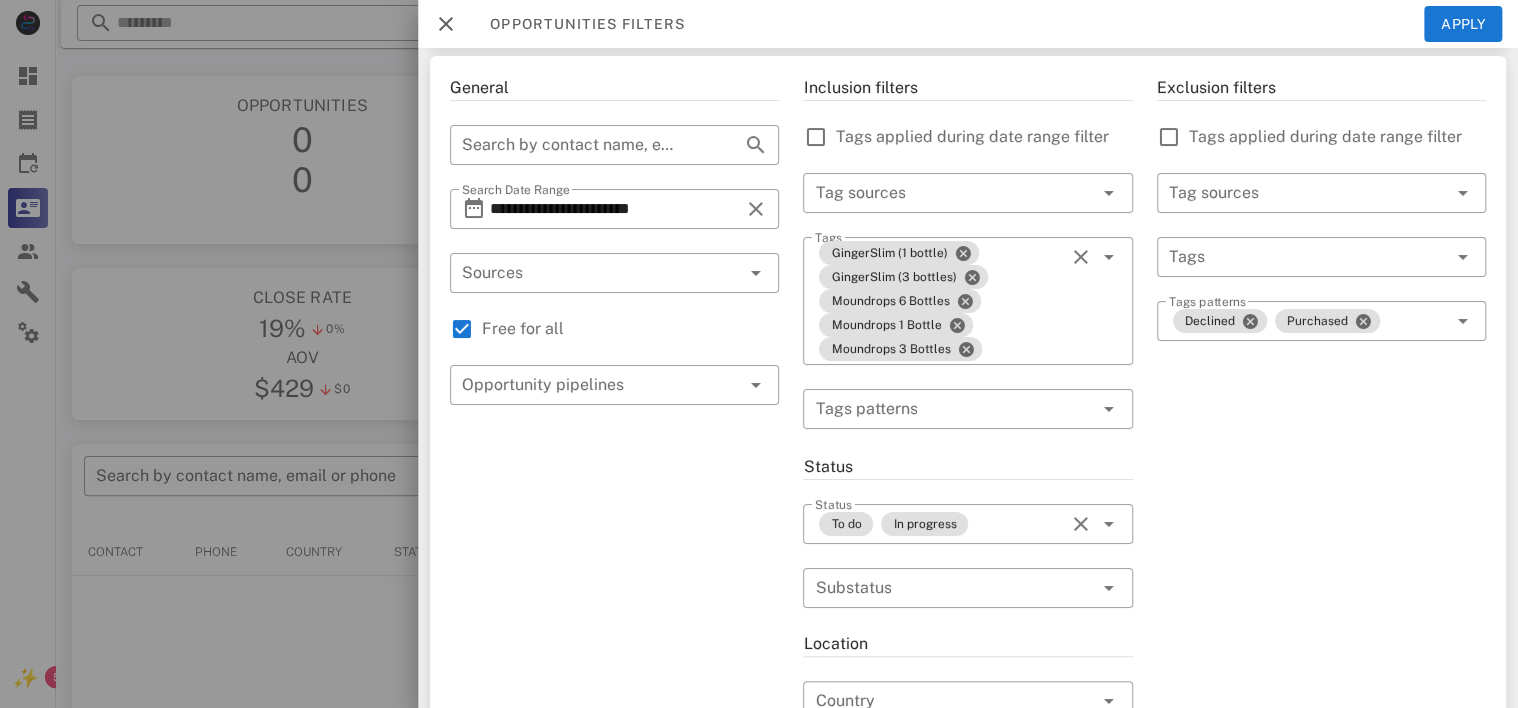 scroll, scrollTop: 90, scrollLeft: 0, axis: vertical 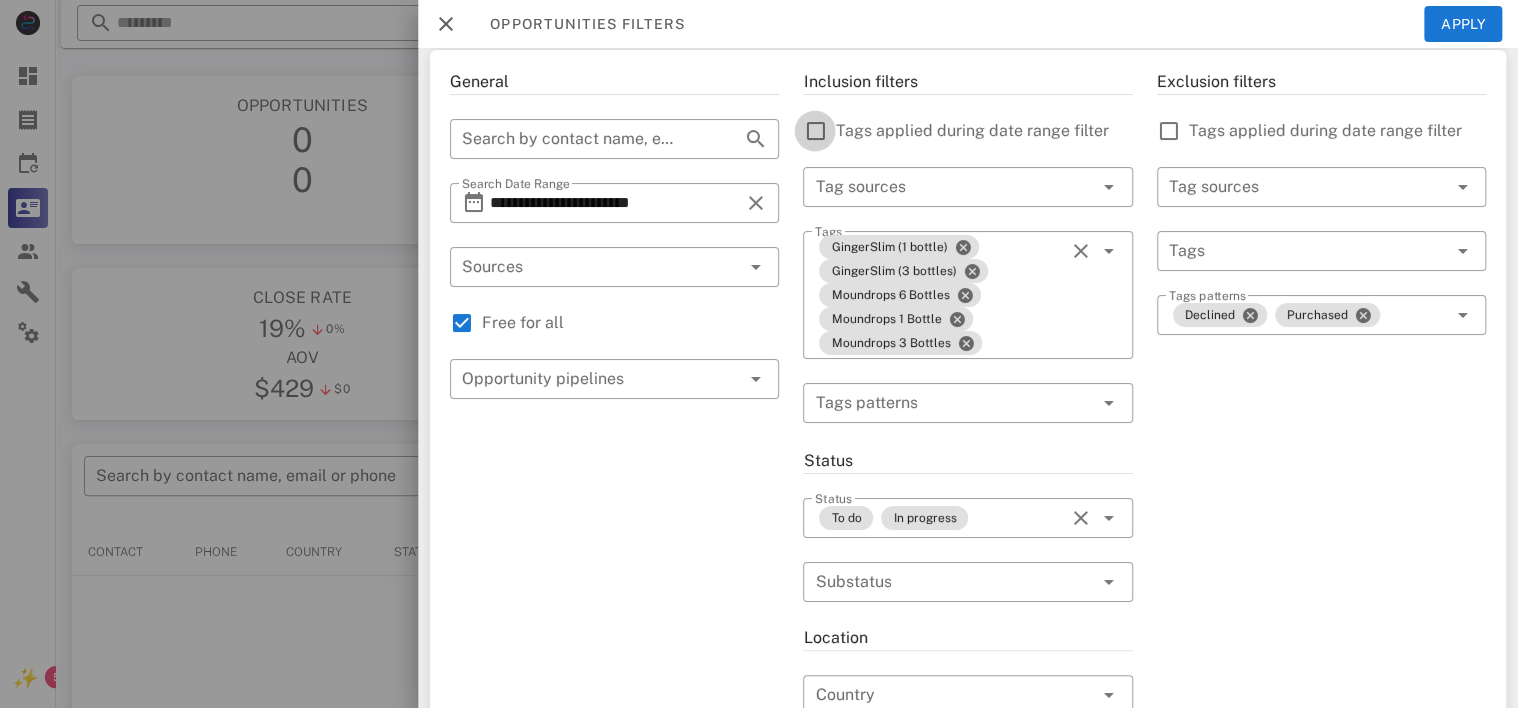 click at bounding box center (815, 131) 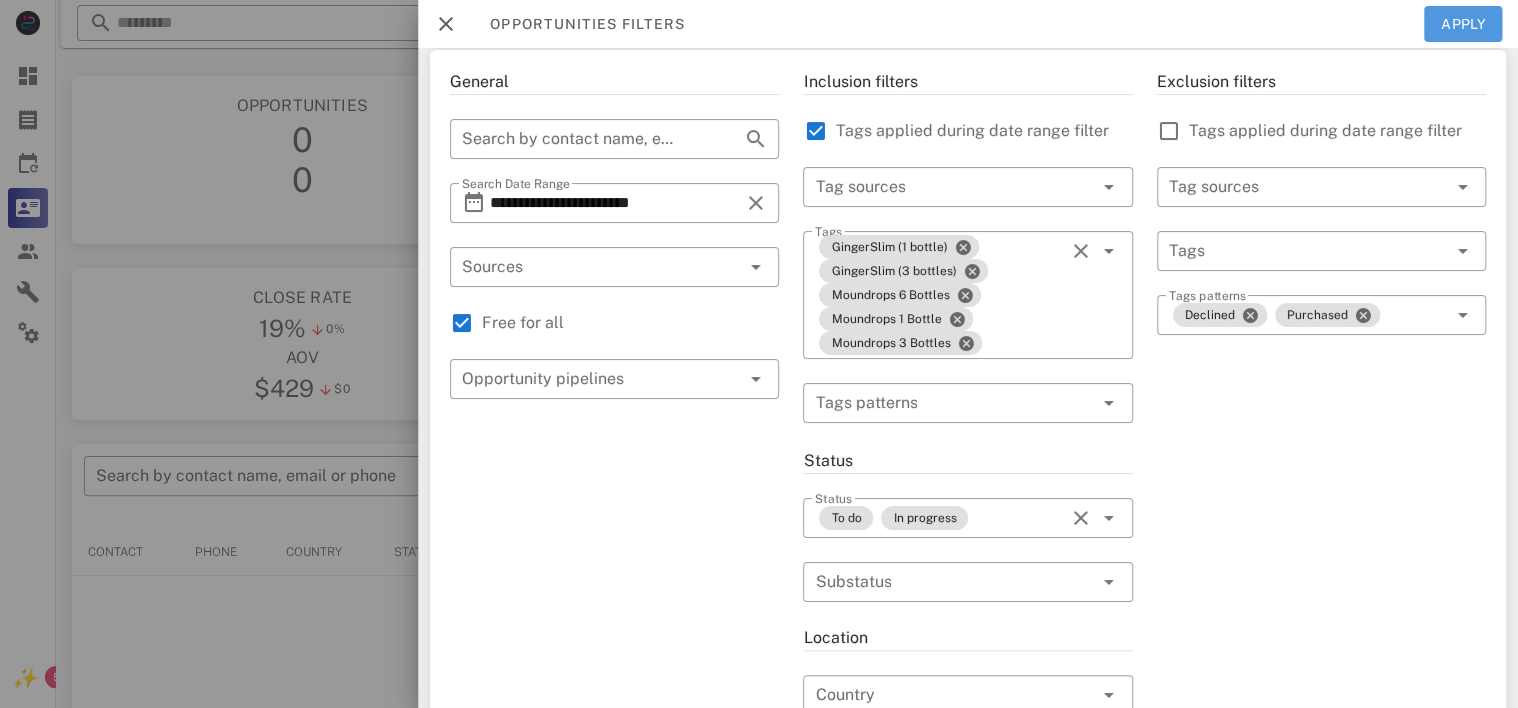 click on "Apply" at bounding box center (1463, 24) 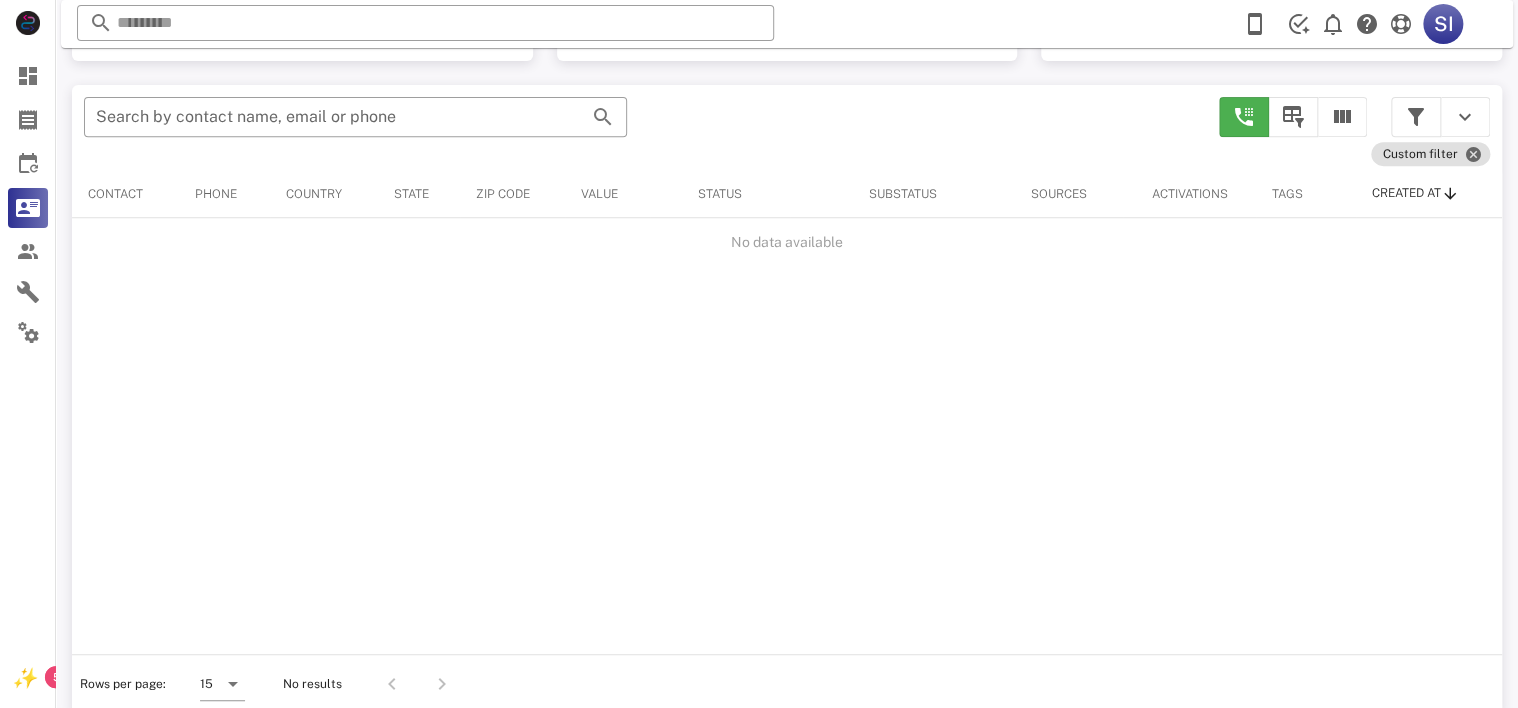 scroll, scrollTop: 367, scrollLeft: 0, axis: vertical 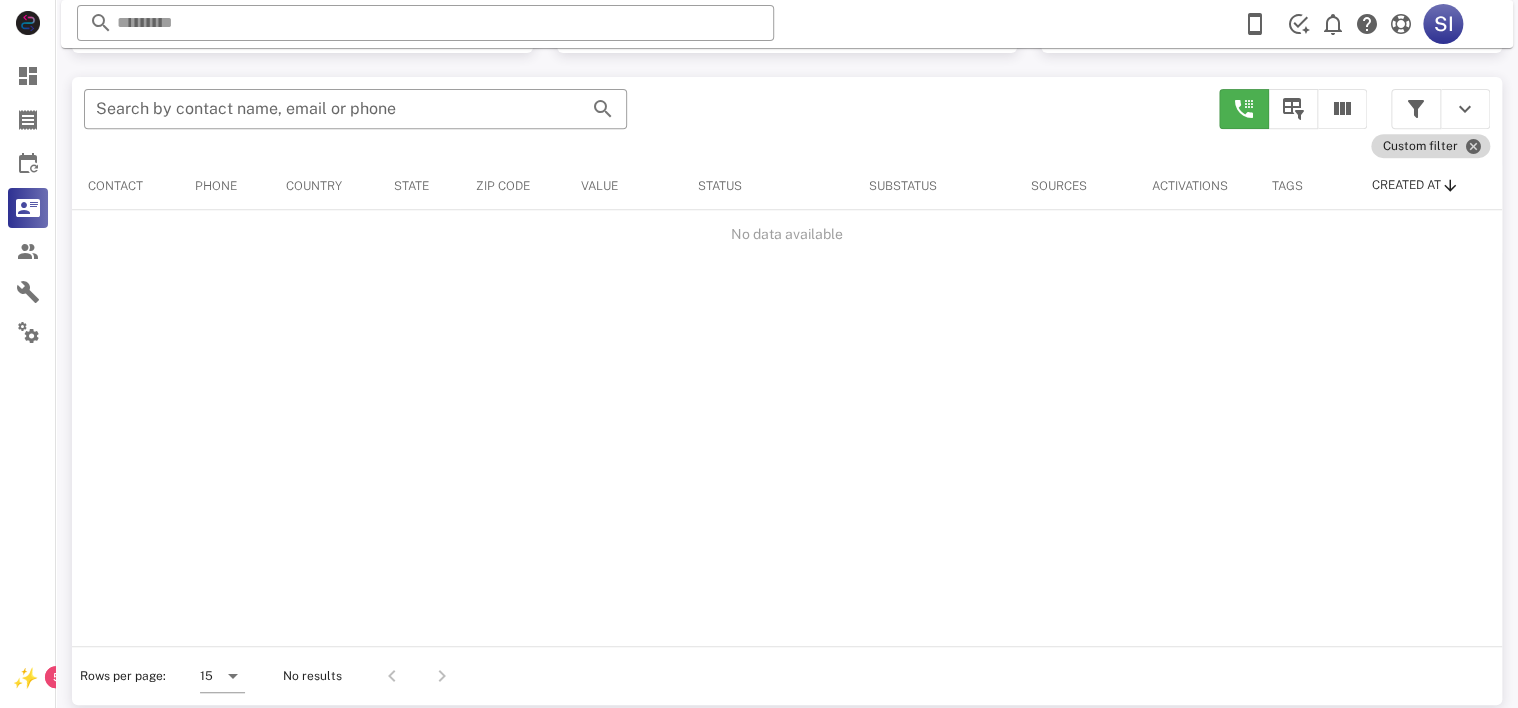 click on "Custom filter" at bounding box center [1430, 146] 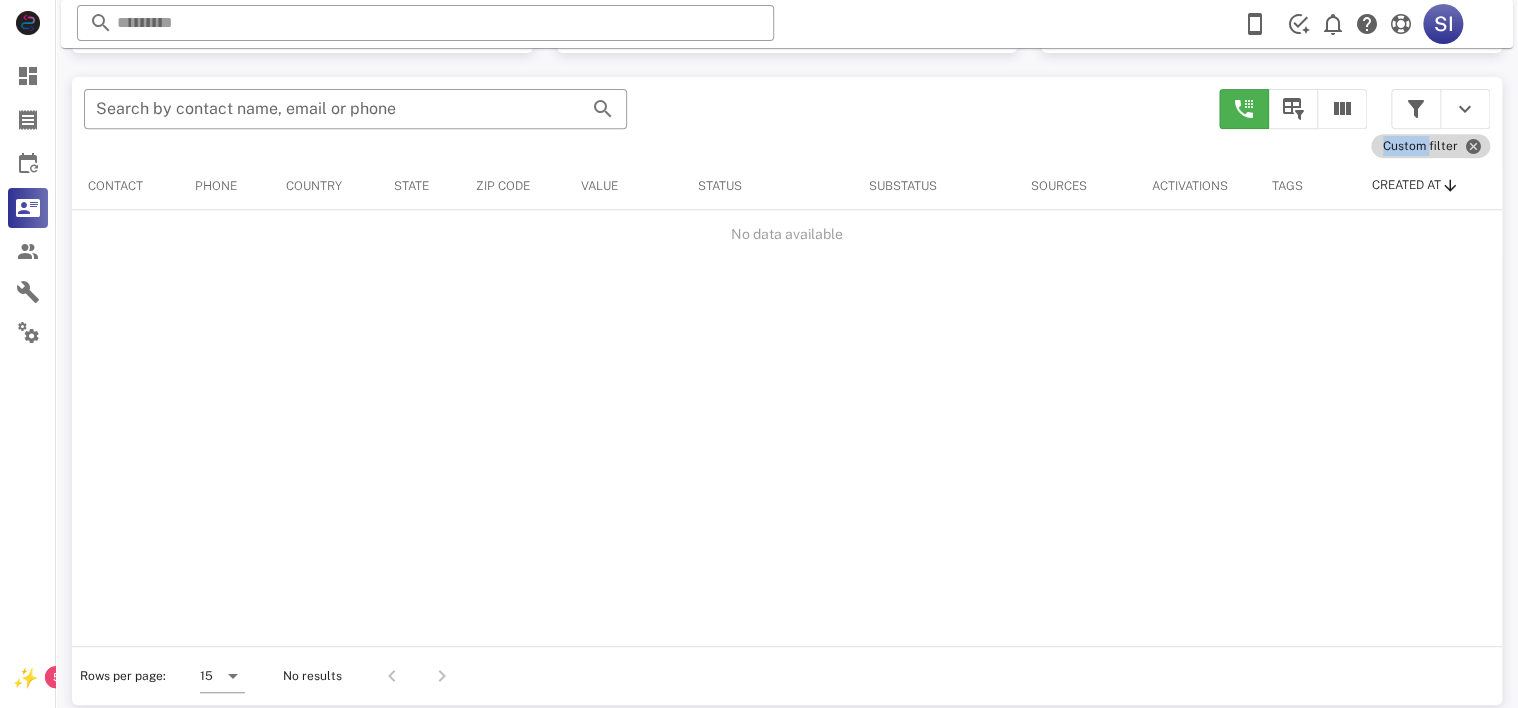click on "Custom filter" at bounding box center [1430, 146] 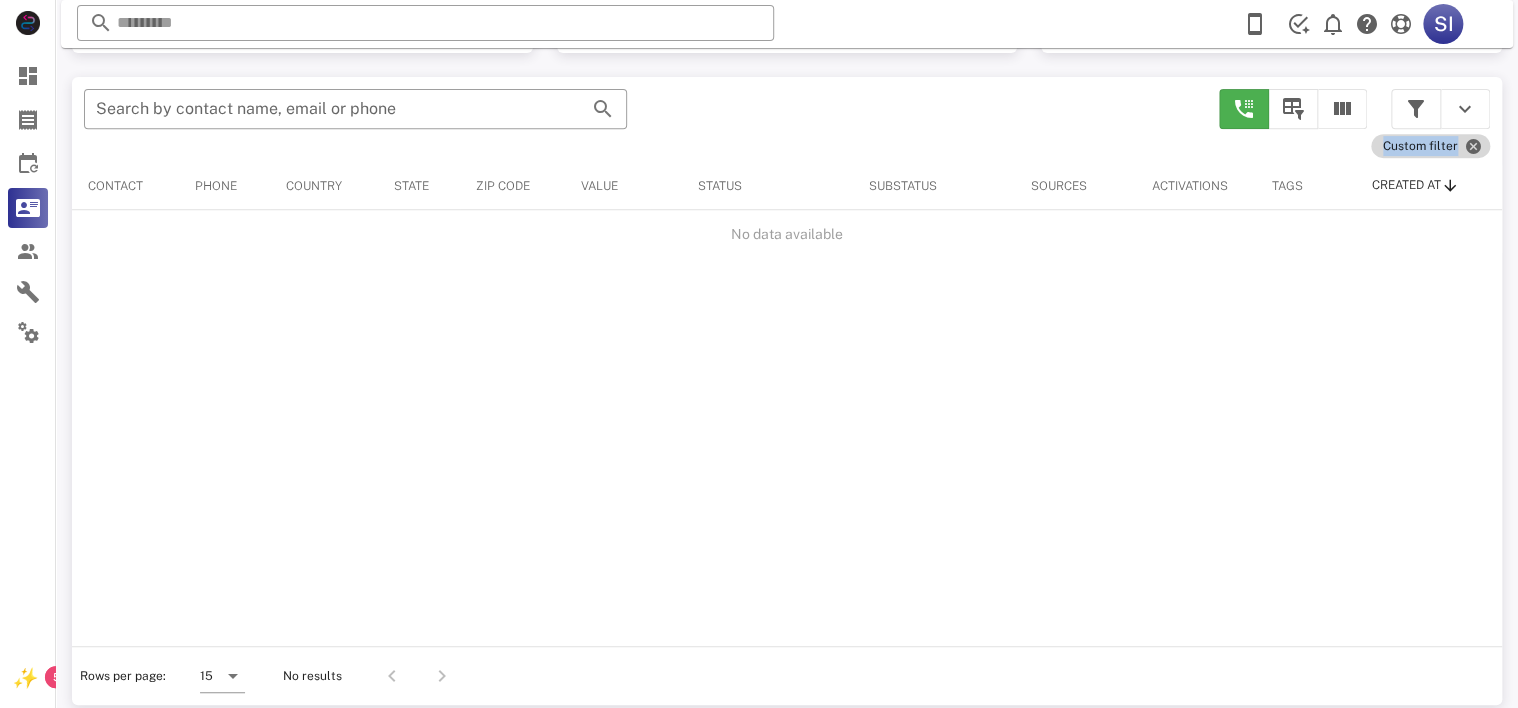 click on "Custom filter" at bounding box center (1430, 146) 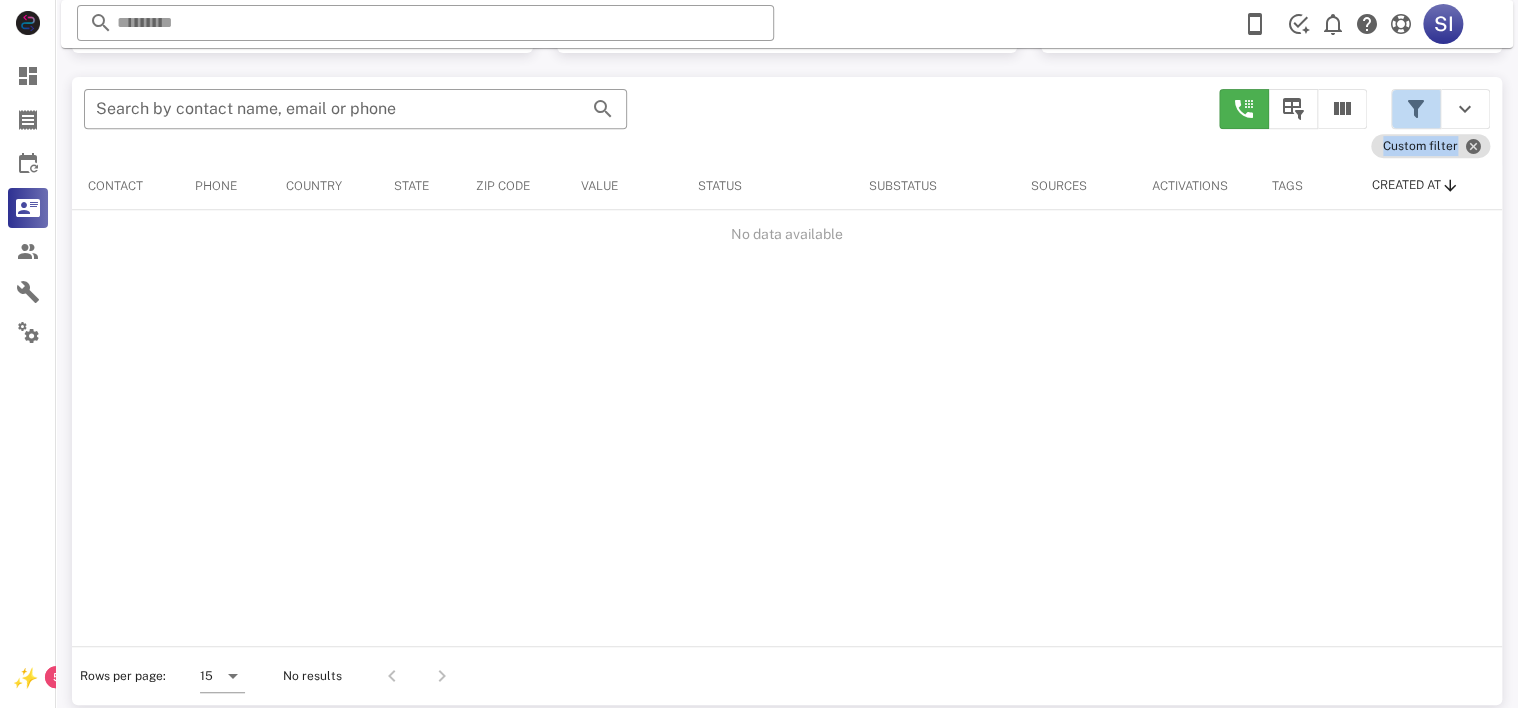 click at bounding box center [1416, 109] 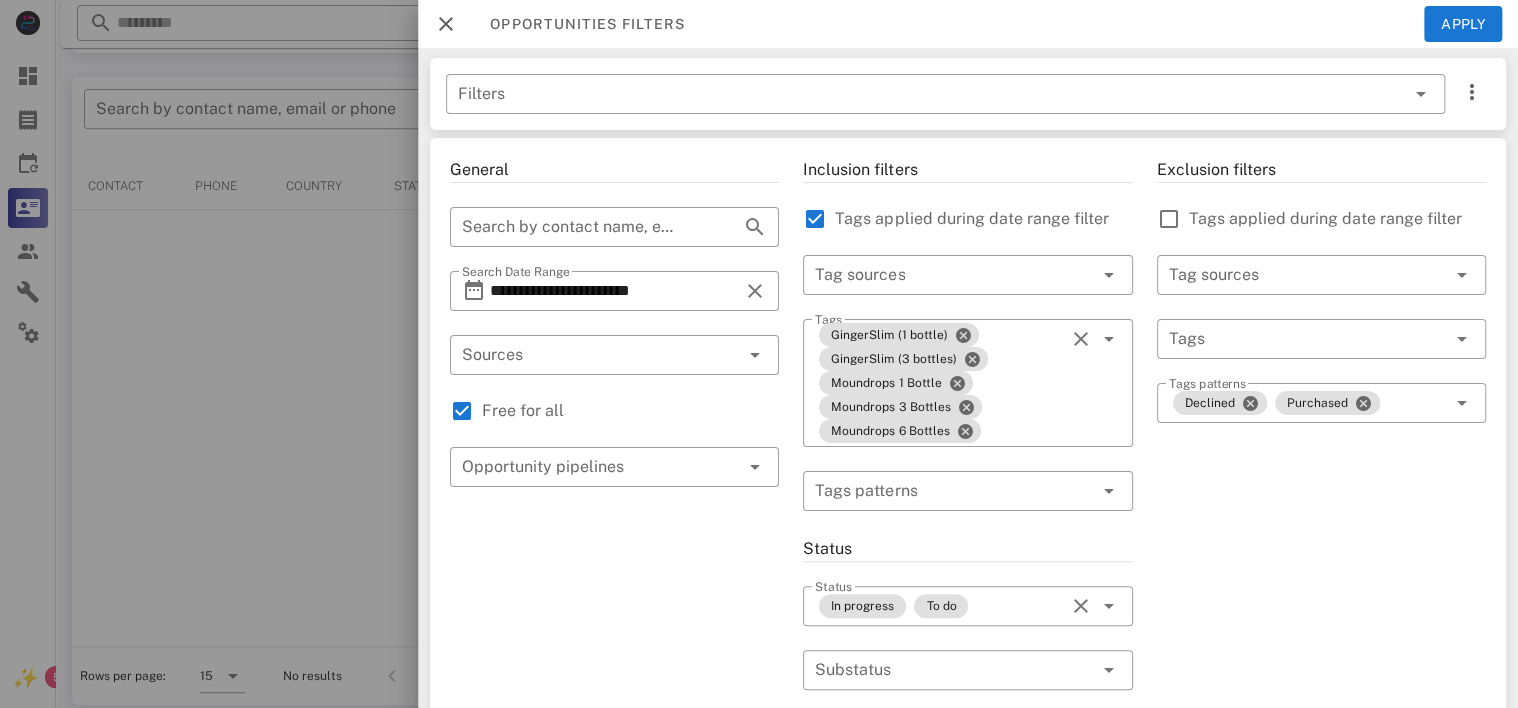scroll, scrollTop: 3, scrollLeft: 0, axis: vertical 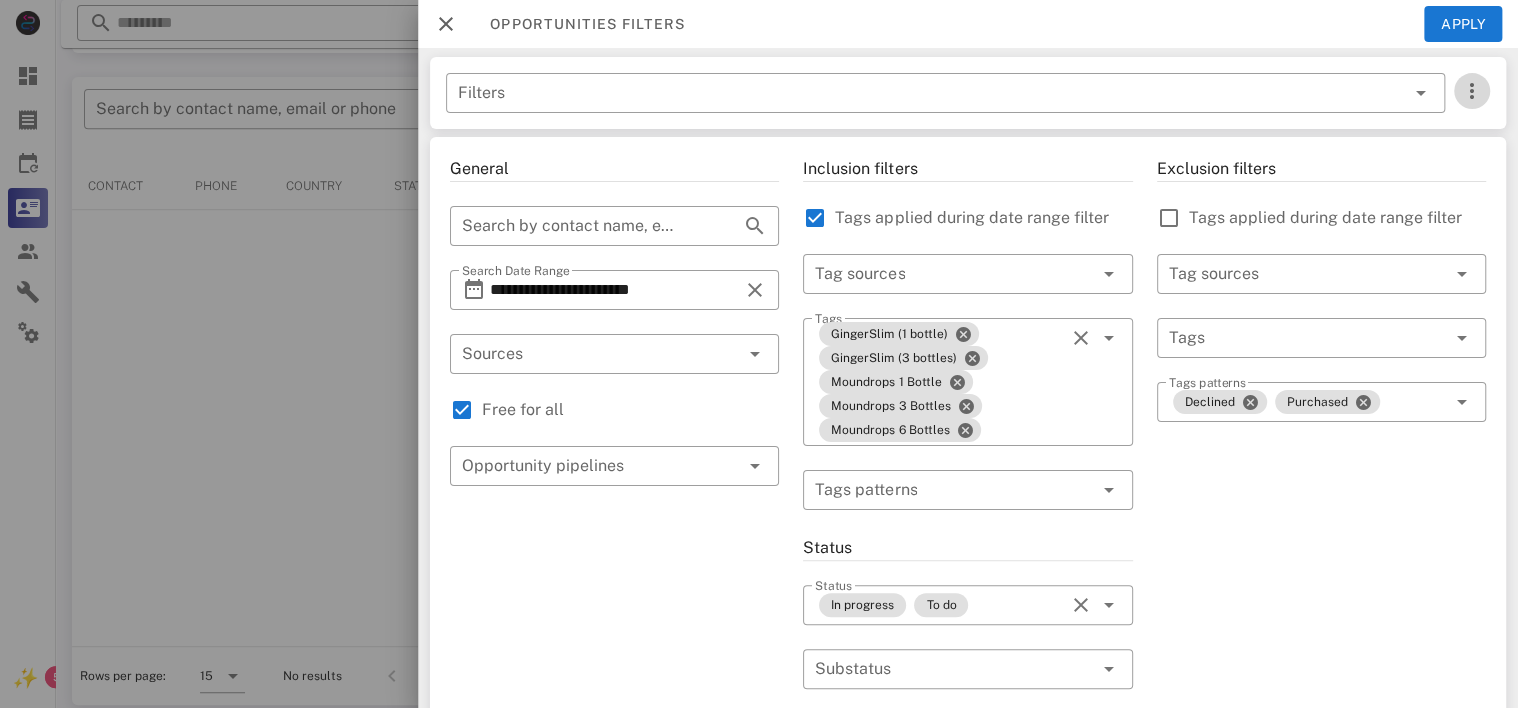 click at bounding box center [1472, 91] 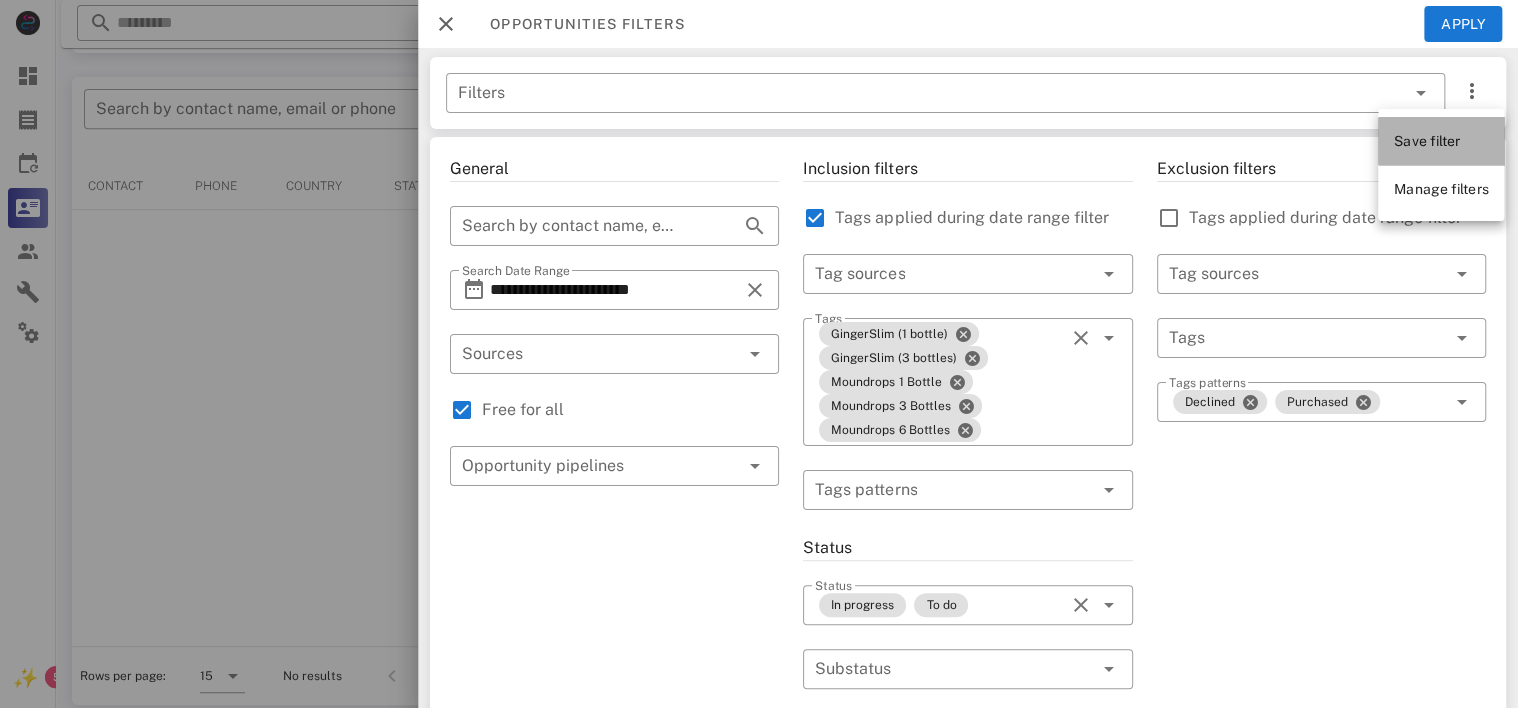 click on "Save filter" at bounding box center (1427, 141) 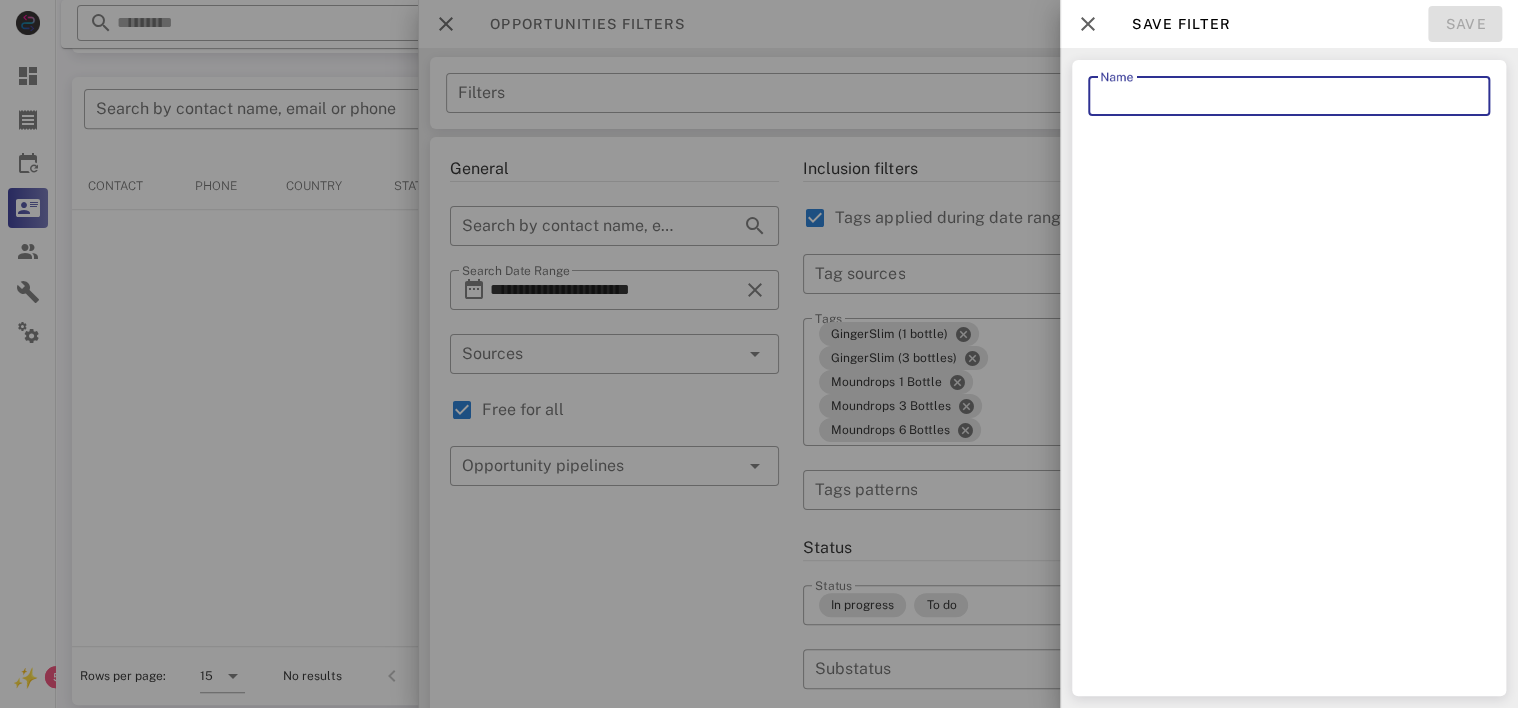 click on "Name" at bounding box center (1289, 96) 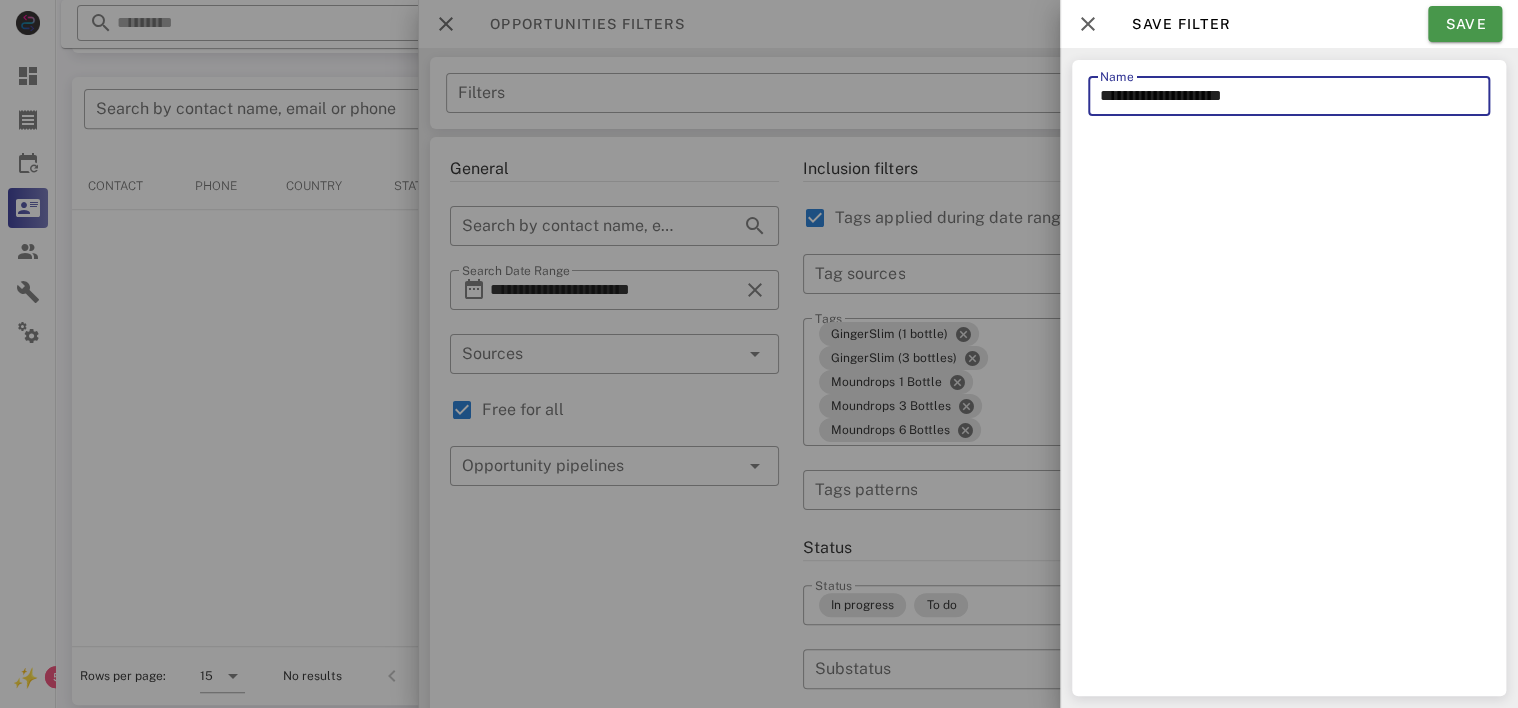 type on "**********" 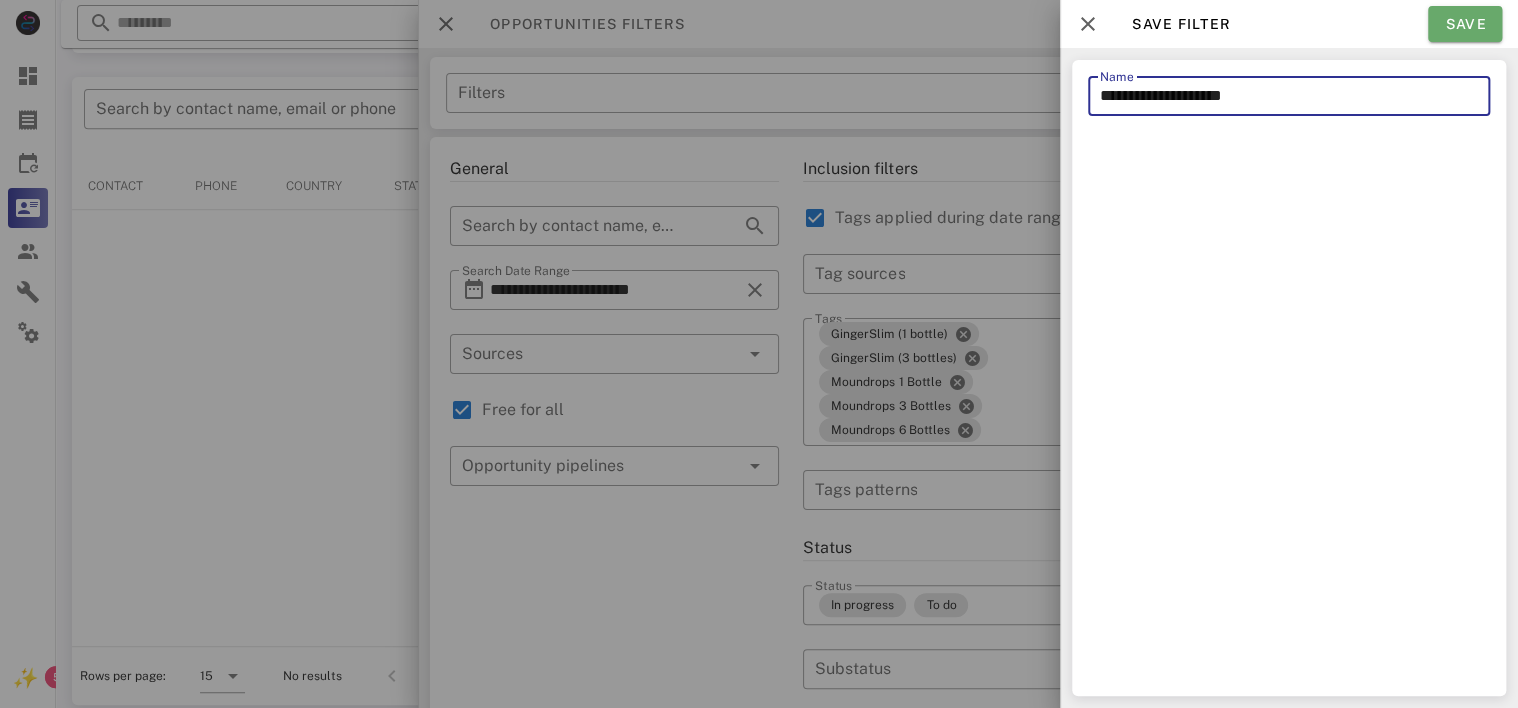 click on "Save" at bounding box center (1465, 24) 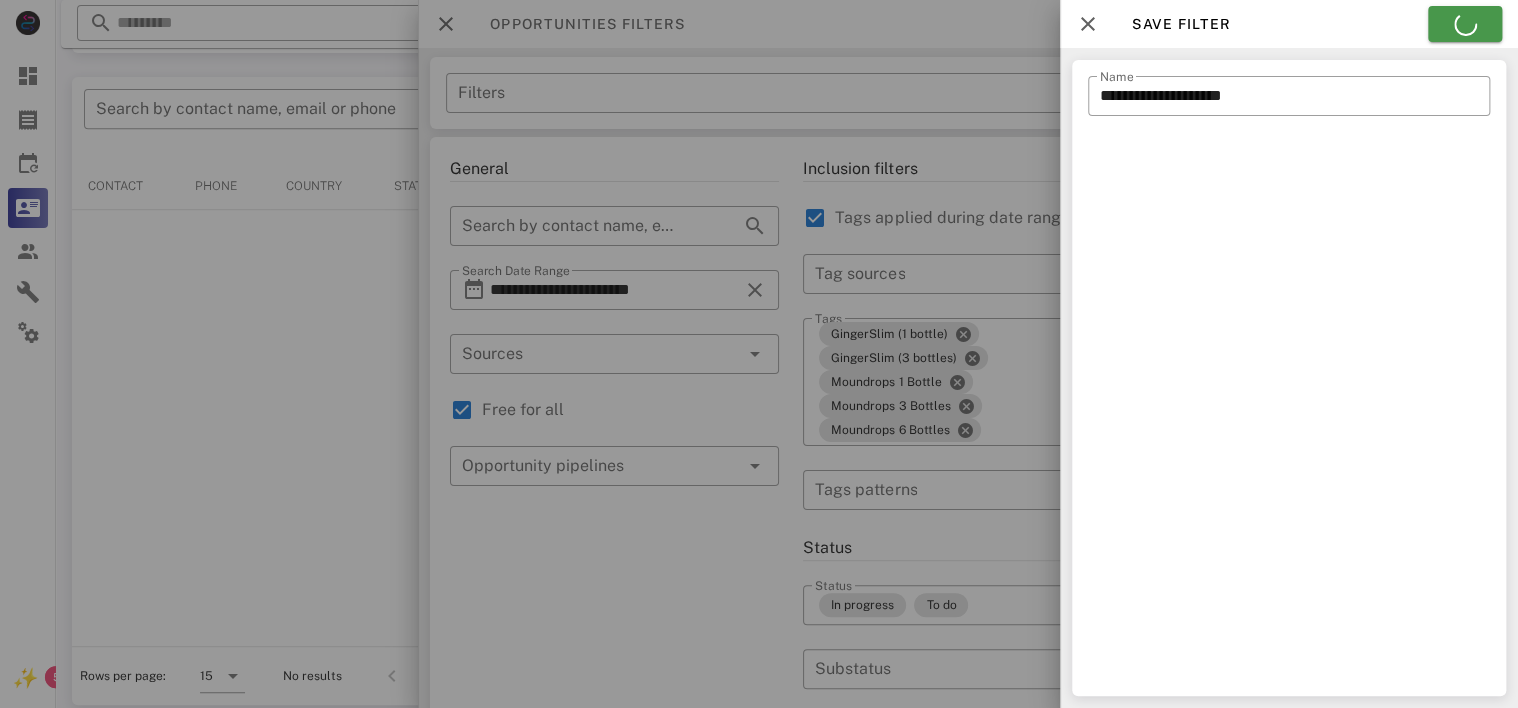 type on "**********" 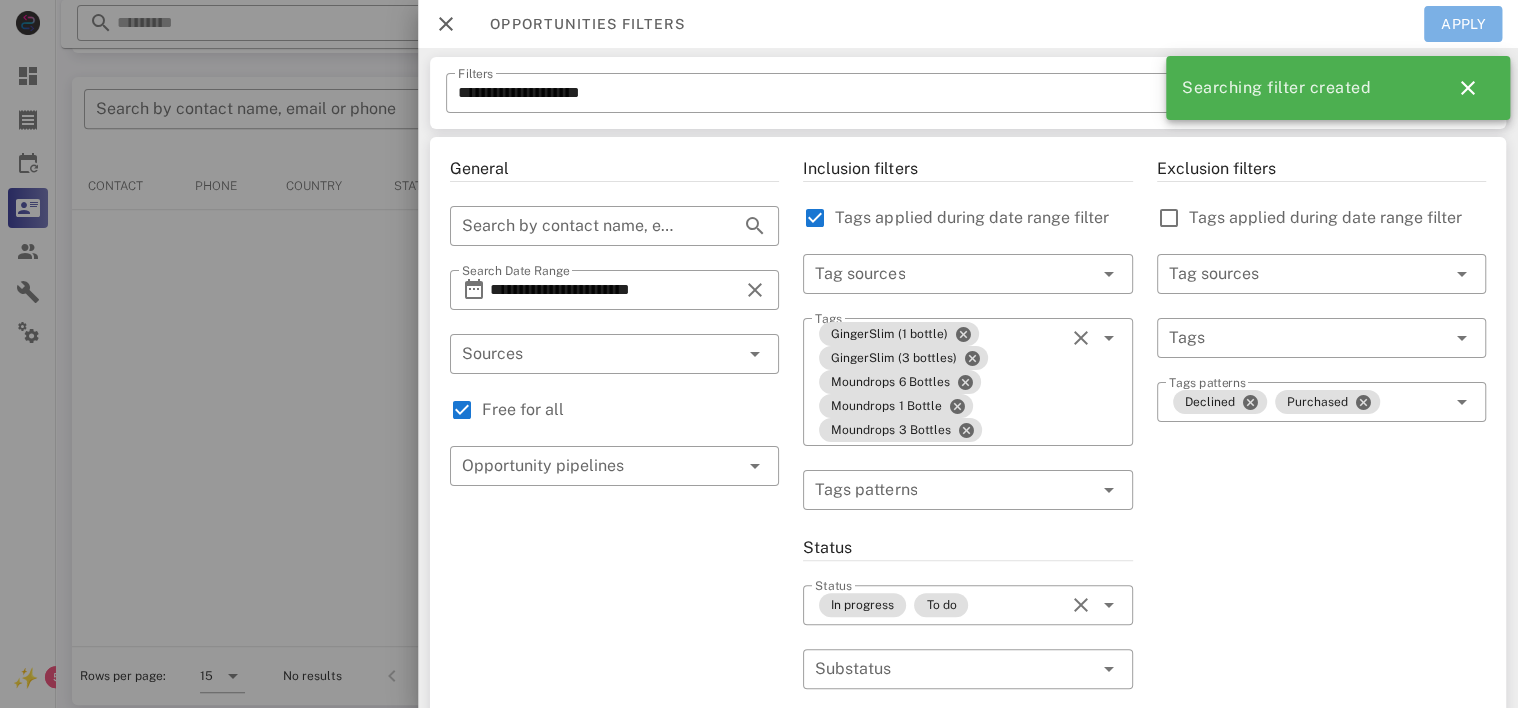 click on "Apply" at bounding box center [1463, 24] 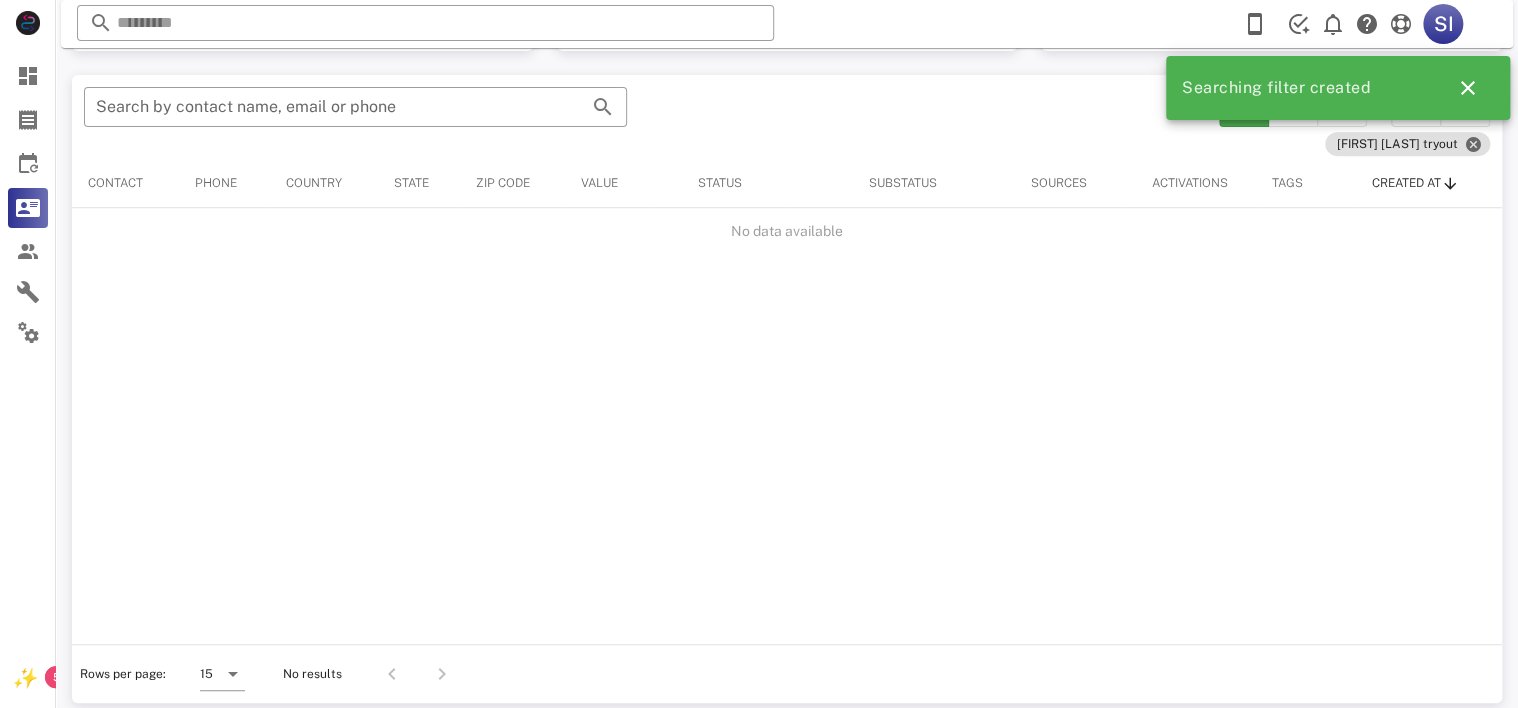 scroll, scrollTop: 367, scrollLeft: 0, axis: vertical 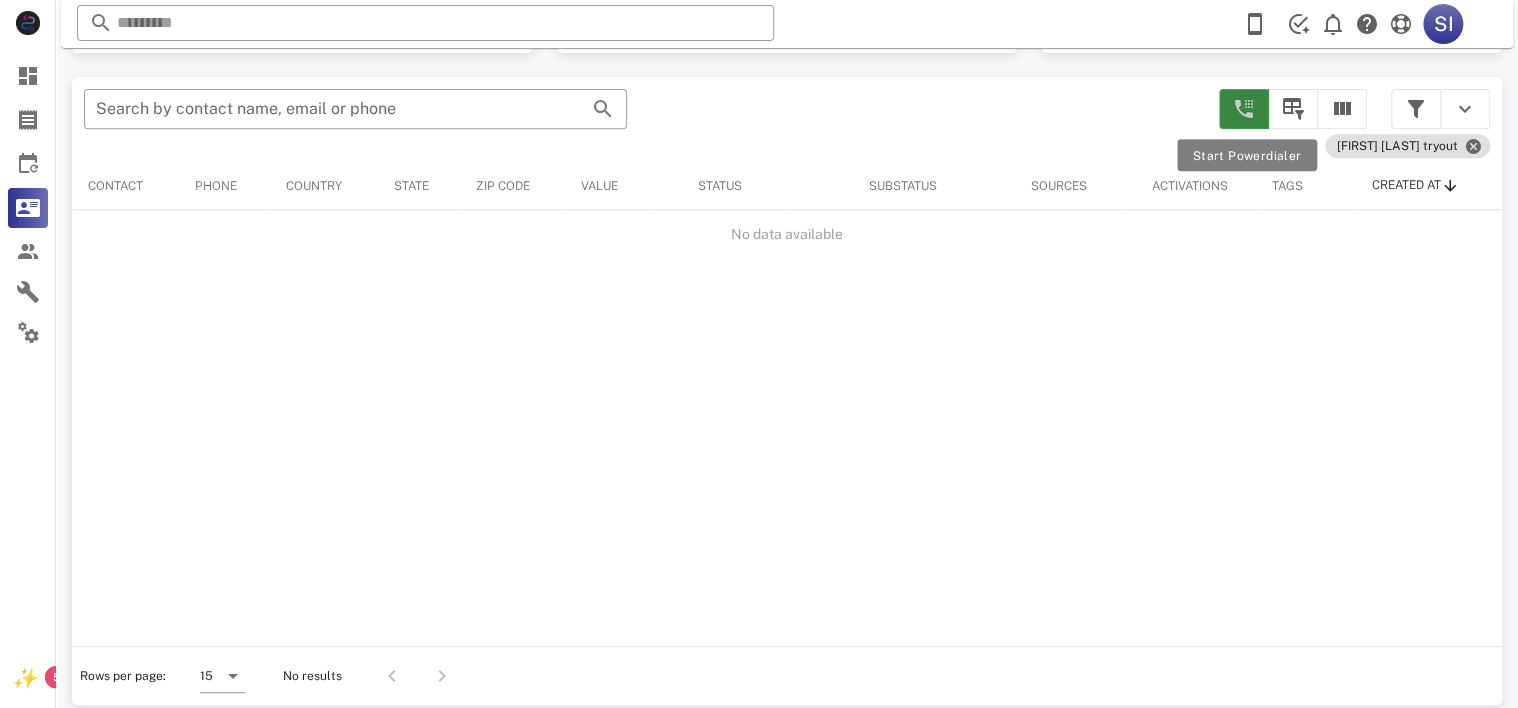 click at bounding box center (1244, 109) 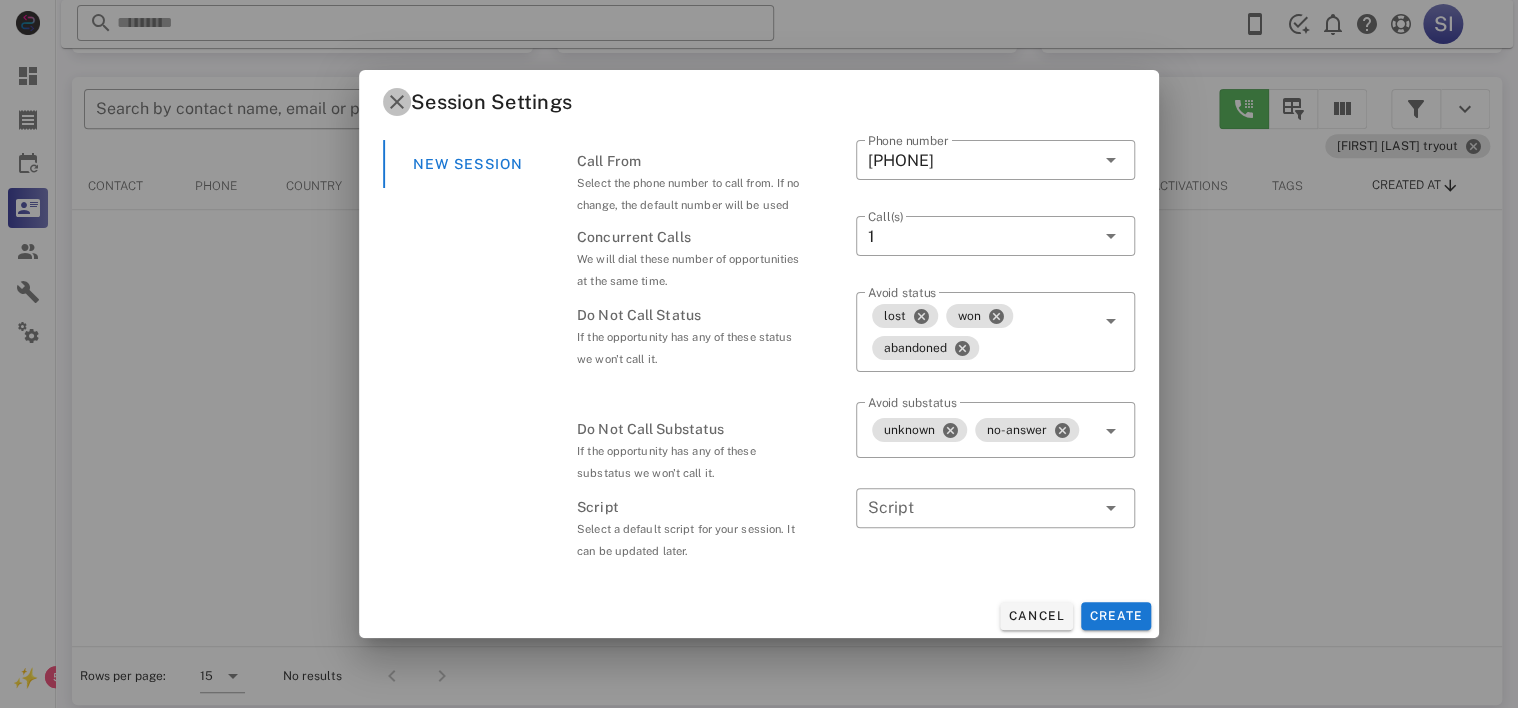 click at bounding box center (397, 102) 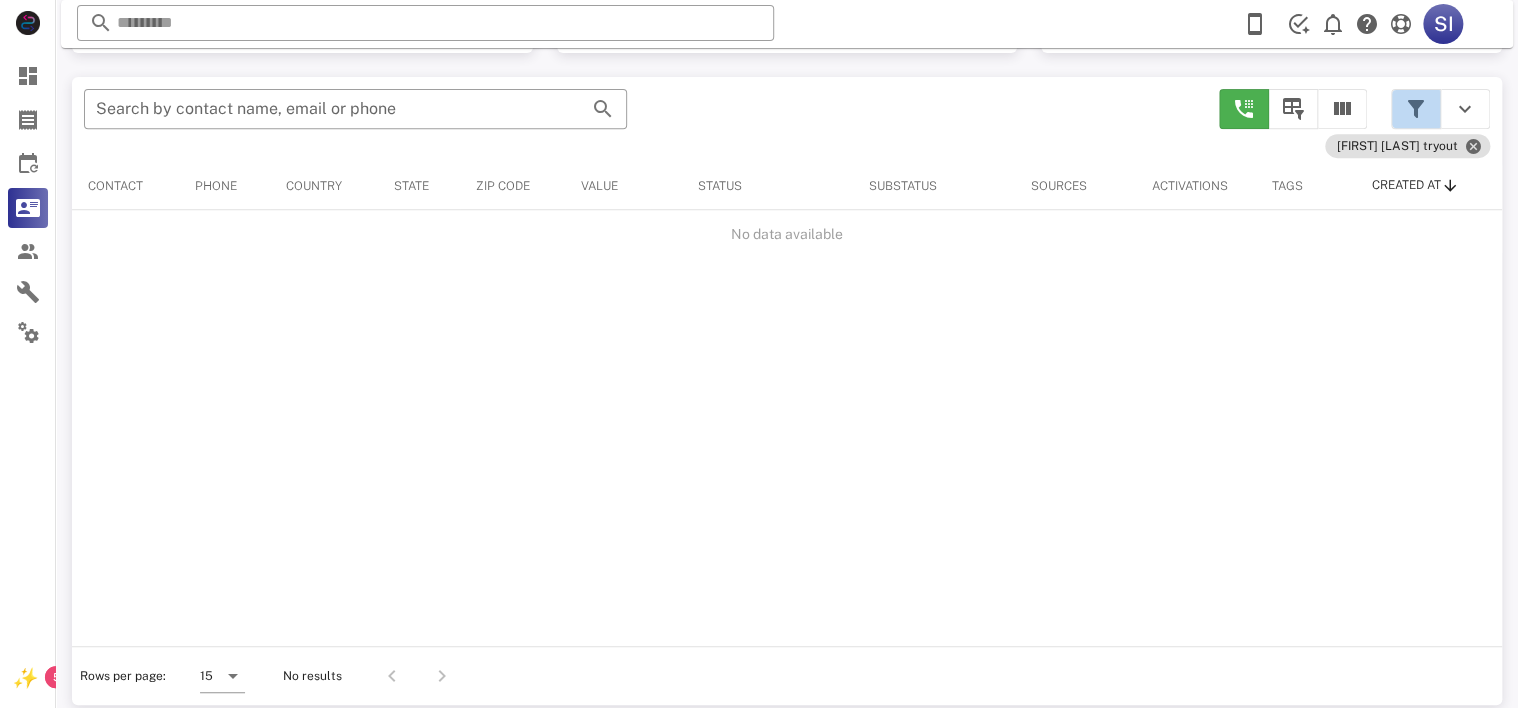 click at bounding box center (1416, 109) 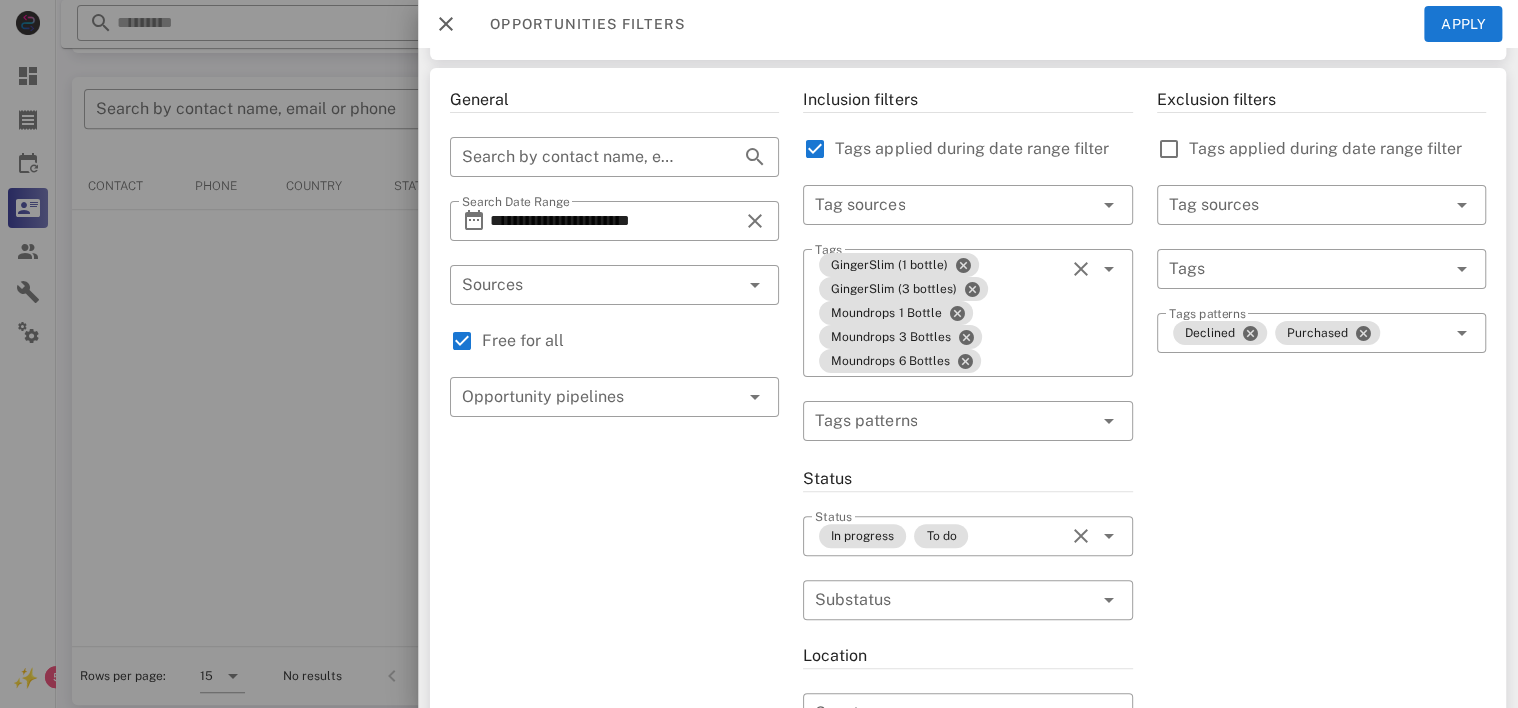 scroll, scrollTop: 0, scrollLeft: 0, axis: both 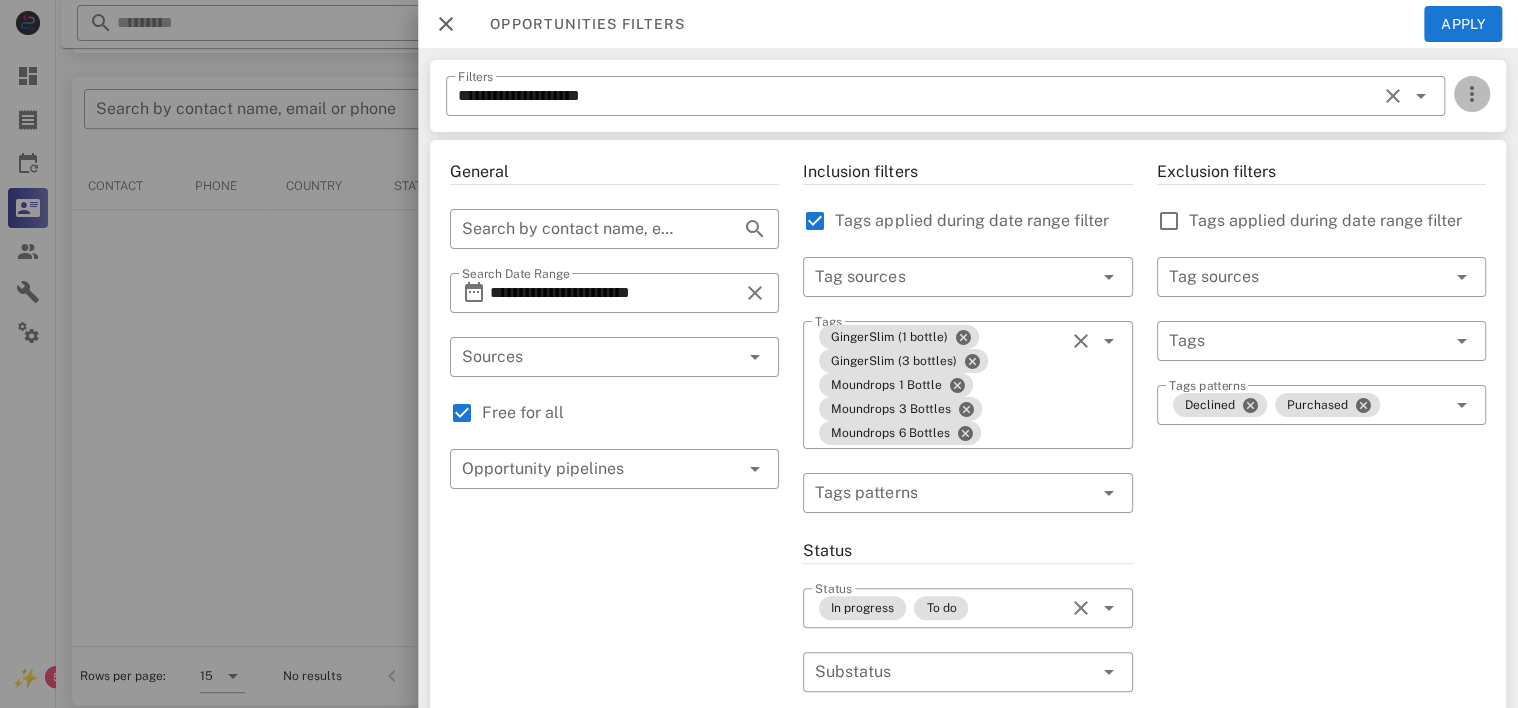 click at bounding box center (1472, 94) 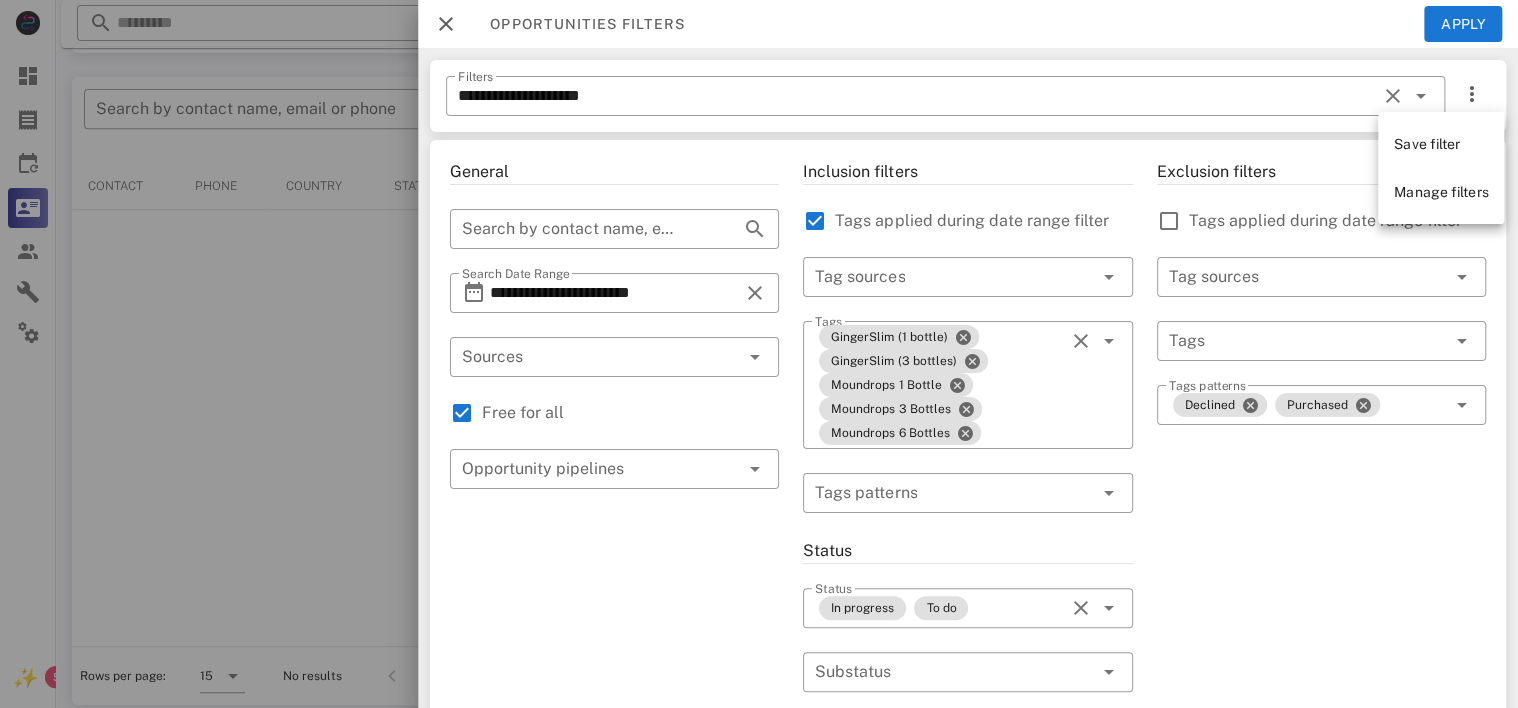 click on "Save filter" at bounding box center [1427, 144] 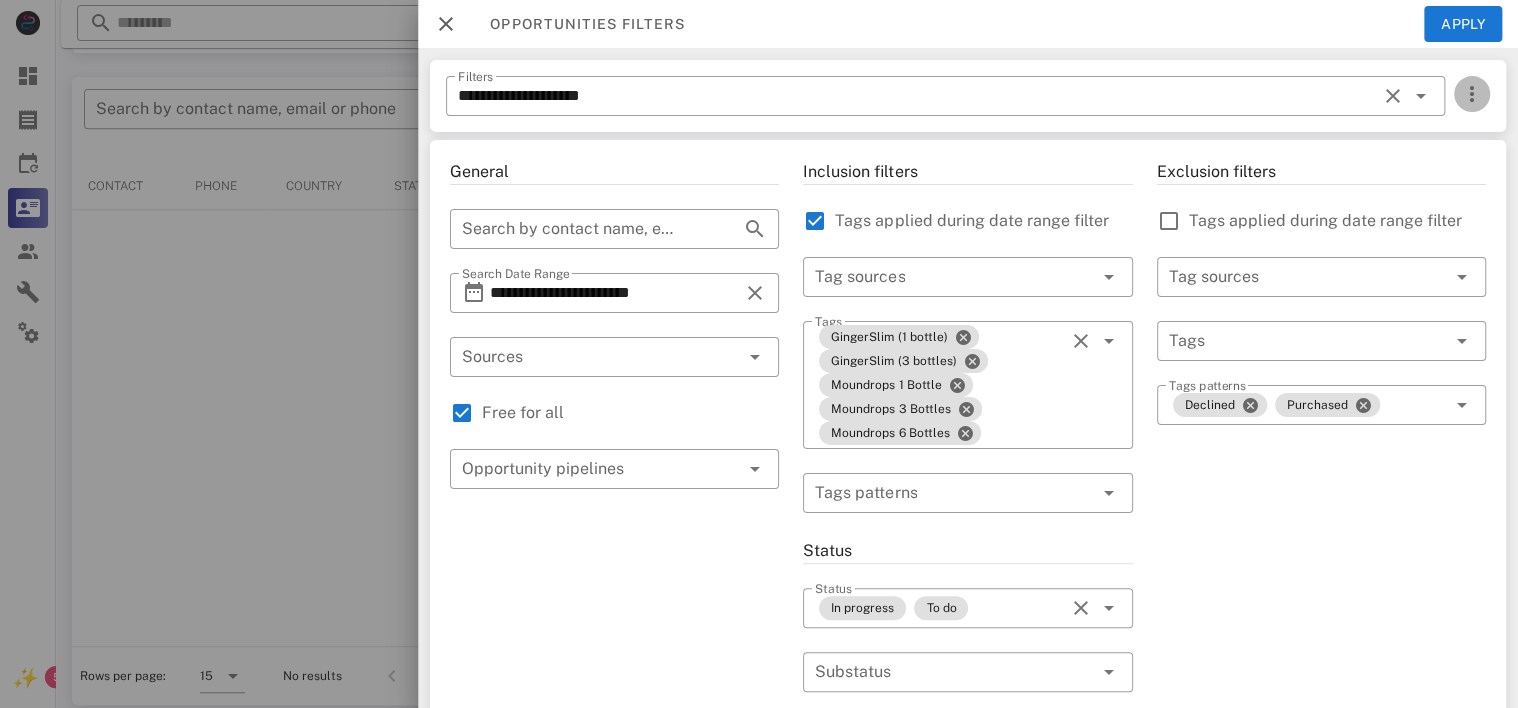 click at bounding box center [1472, 94] 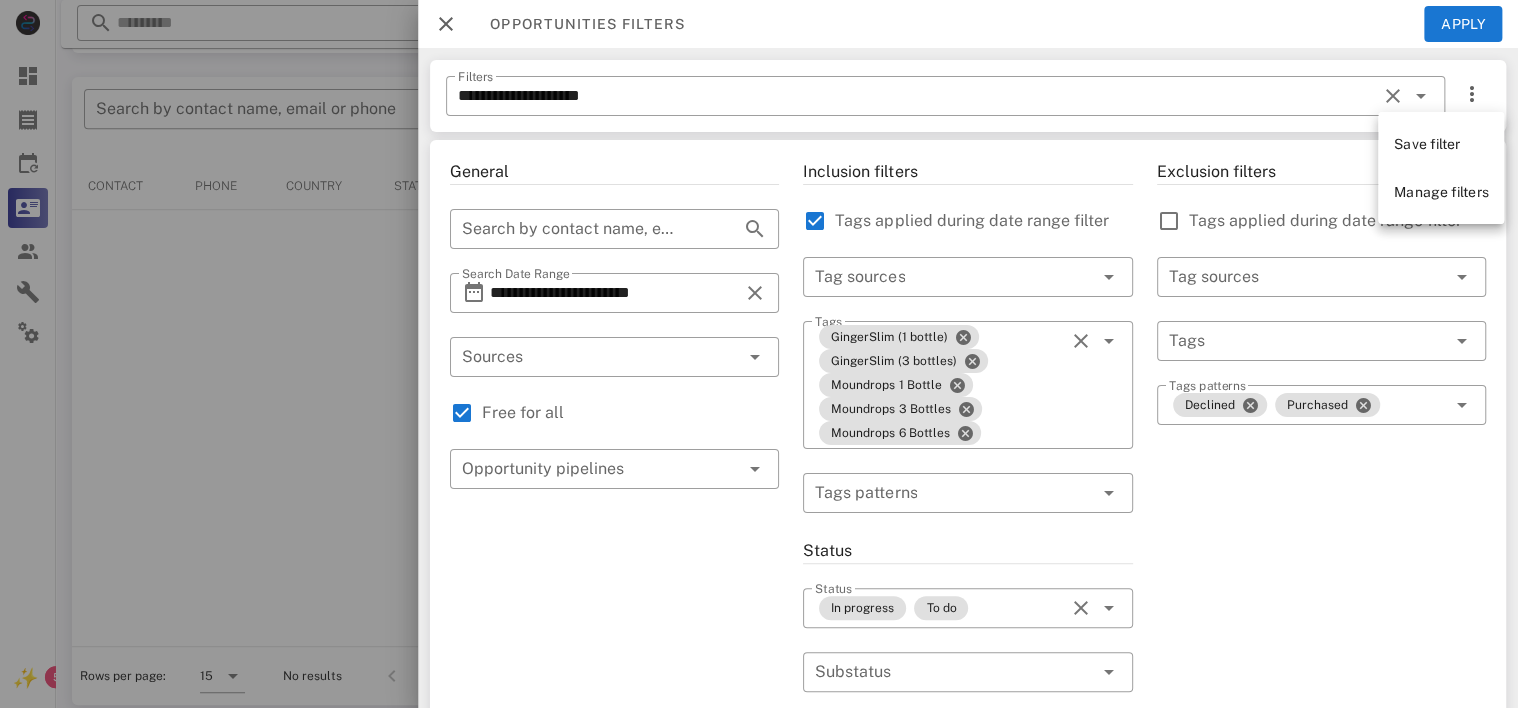 click on "Save filter" at bounding box center [1427, 144] 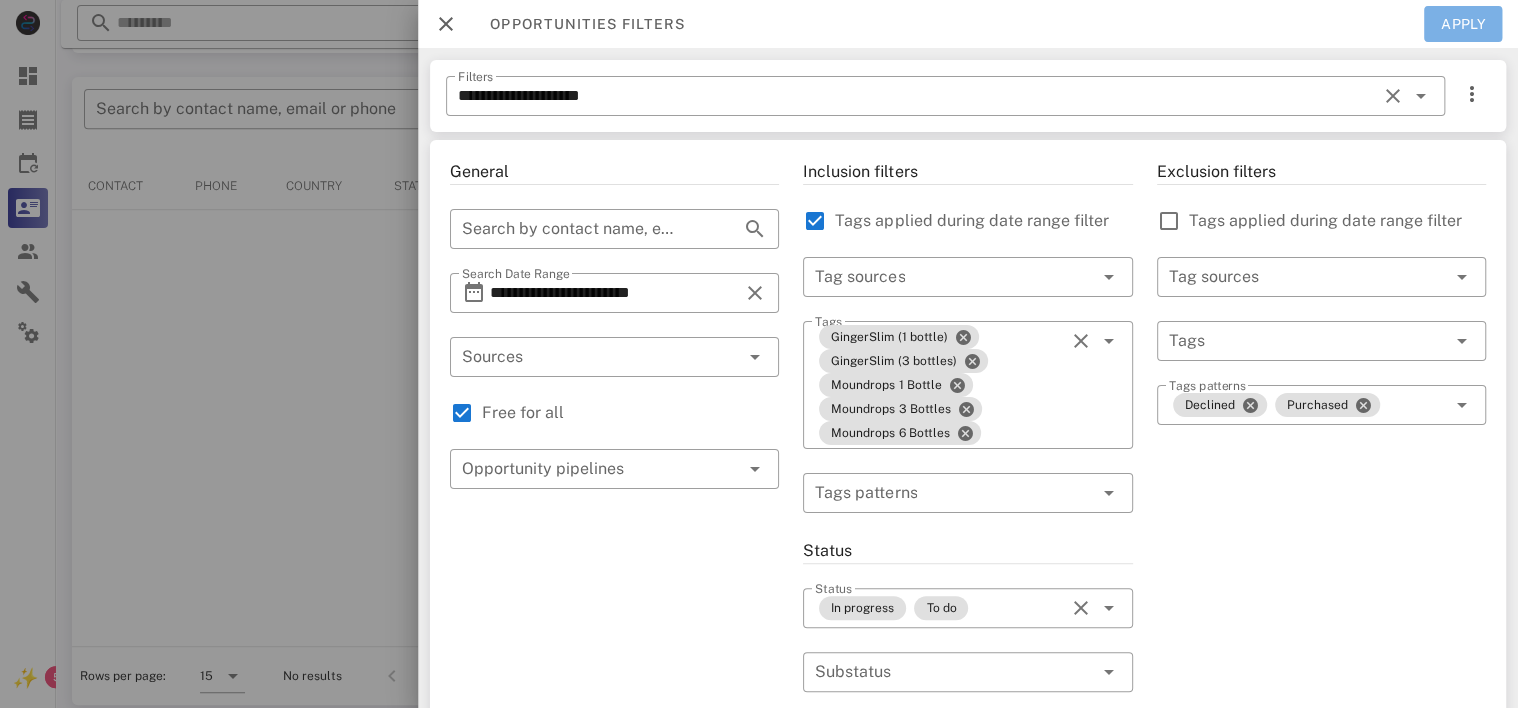 click on "Apply" at bounding box center [1463, 24] 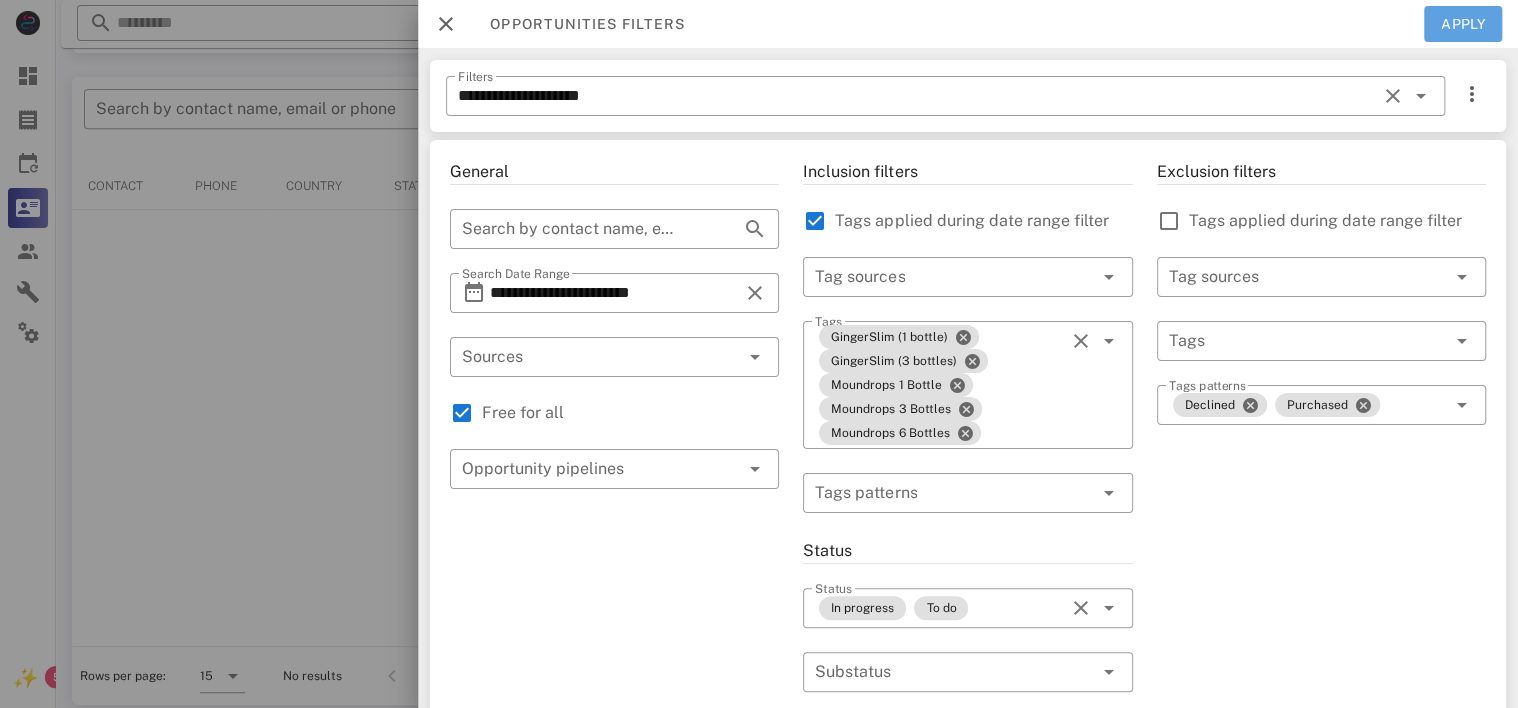 type 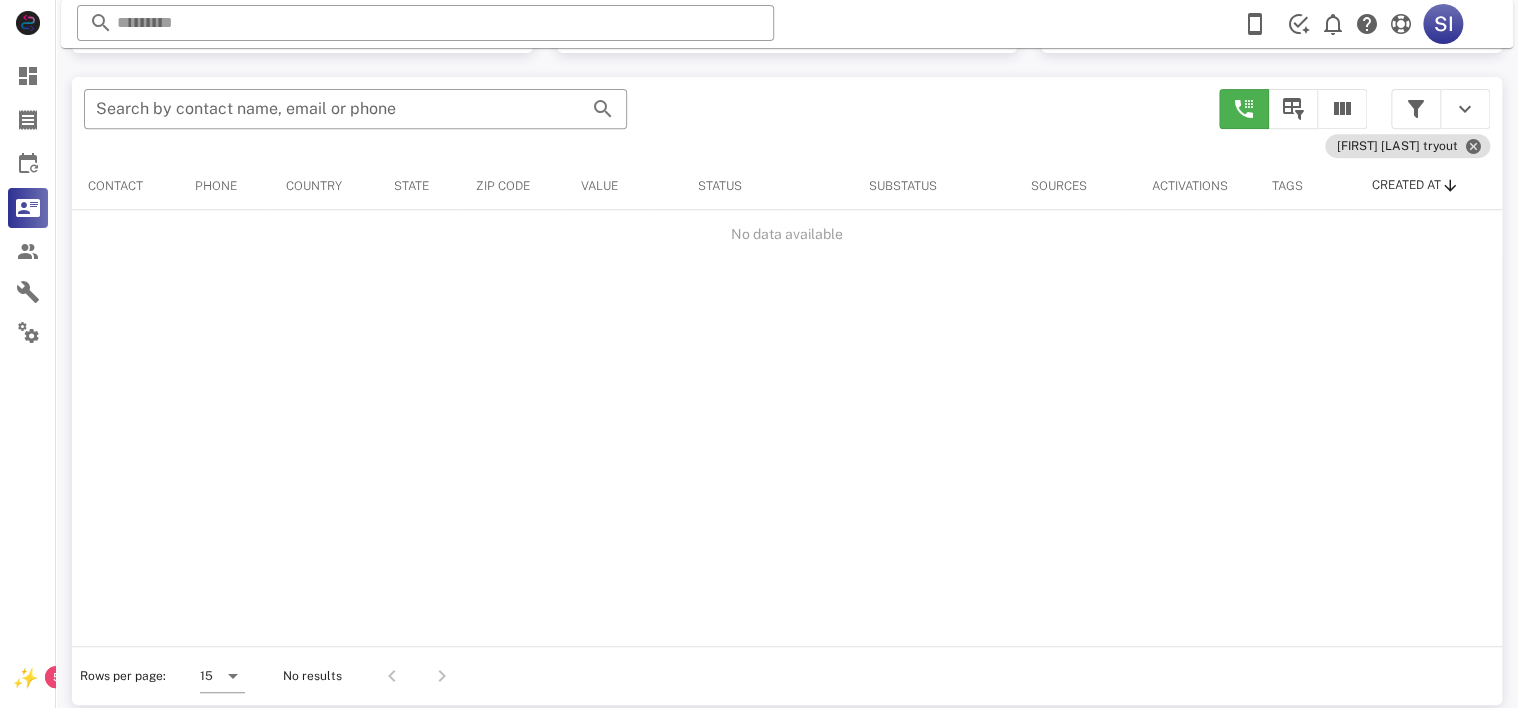 scroll, scrollTop: 380, scrollLeft: 0, axis: vertical 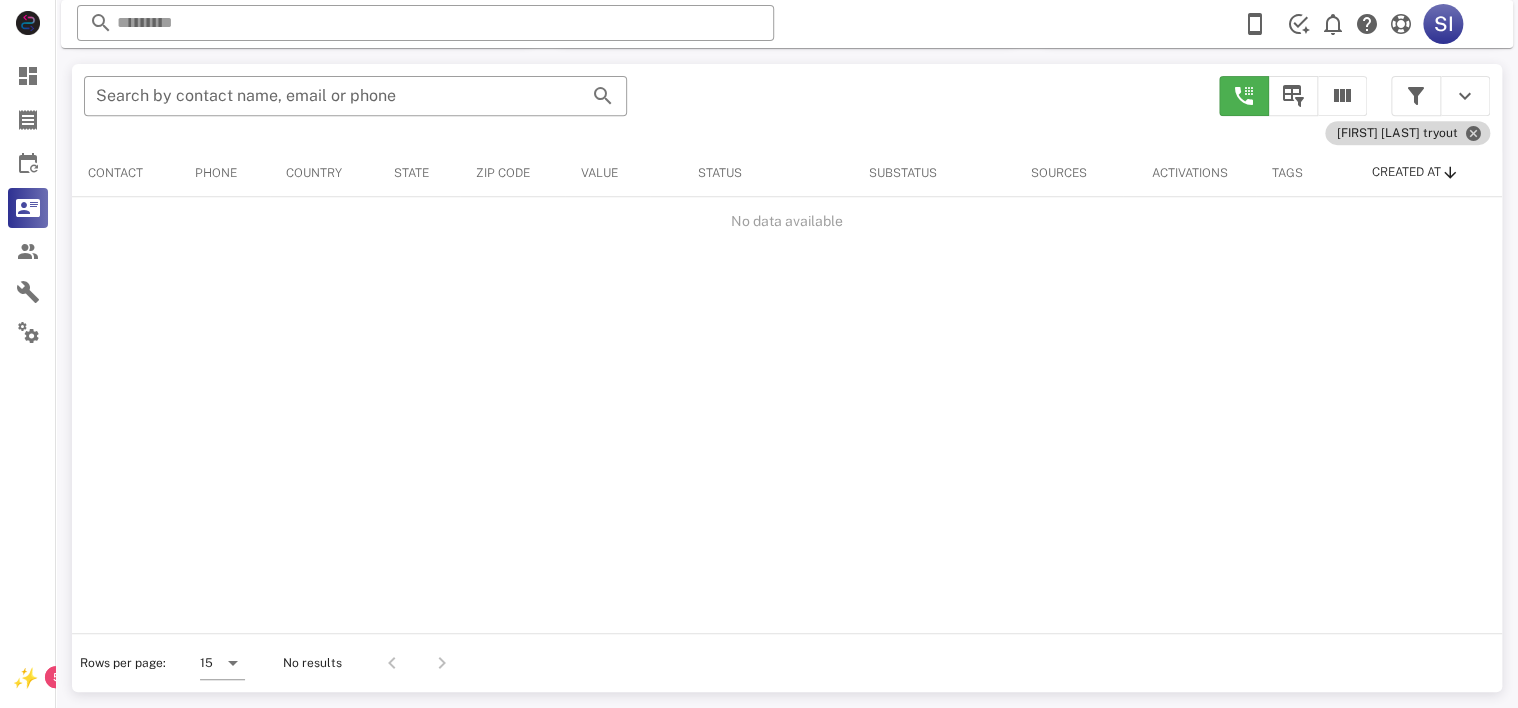 click on "[FIRST] [LAST] Tryout" at bounding box center (1407, 133) 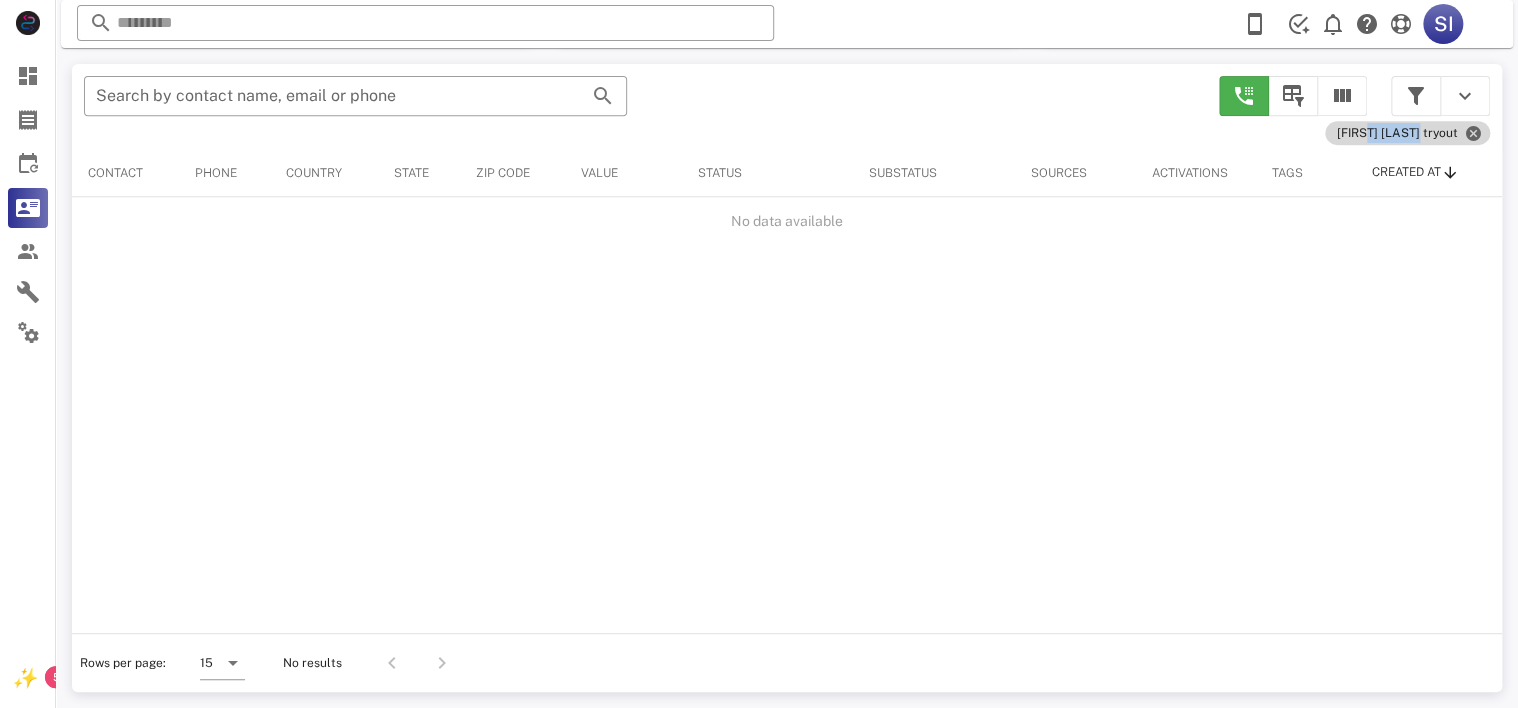 click on "[FIRST] [LAST] Tryout" at bounding box center [1407, 133] 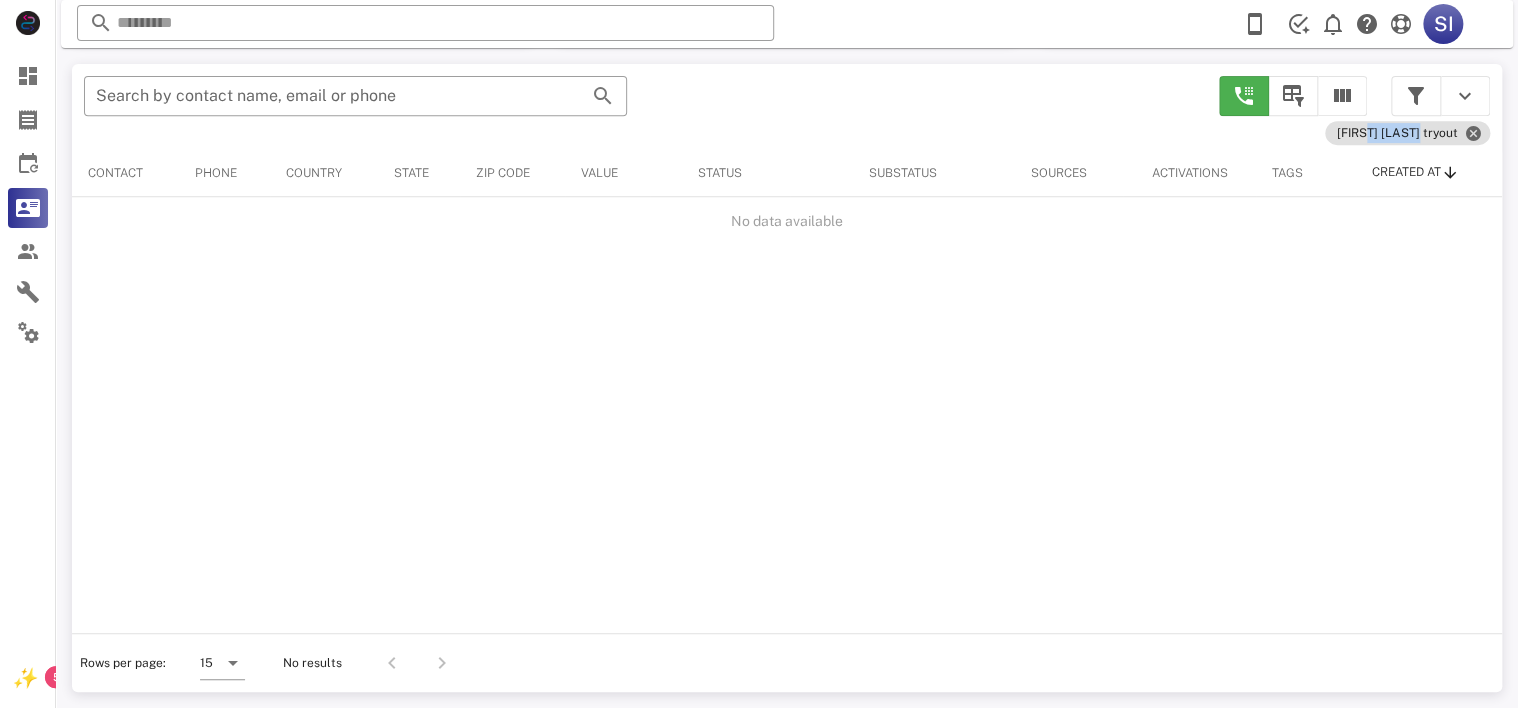 drag, startPoint x: 1405, startPoint y: 136, endPoint x: 1413, endPoint y: 171, distance: 35.902645 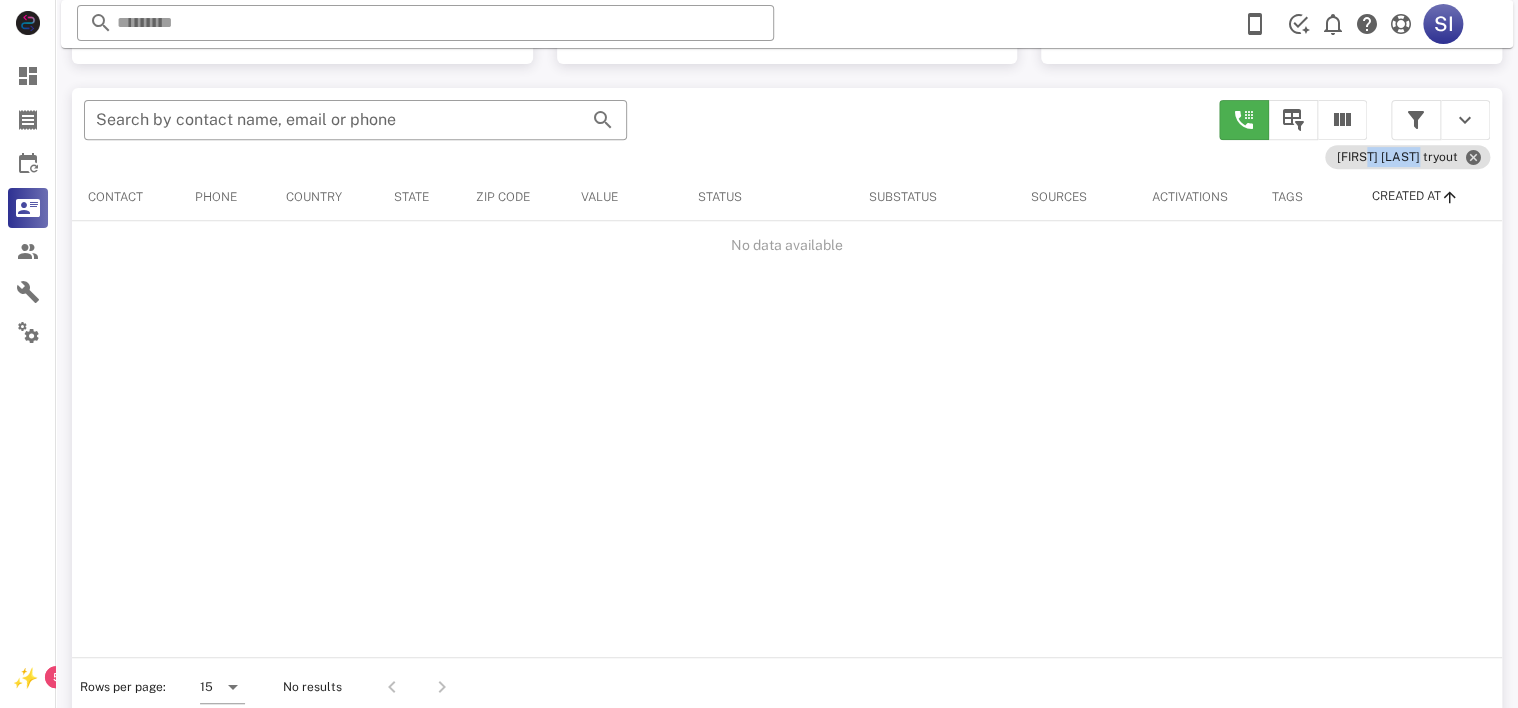 scroll, scrollTop: 380, scrollLeft: 0, axis: vertical 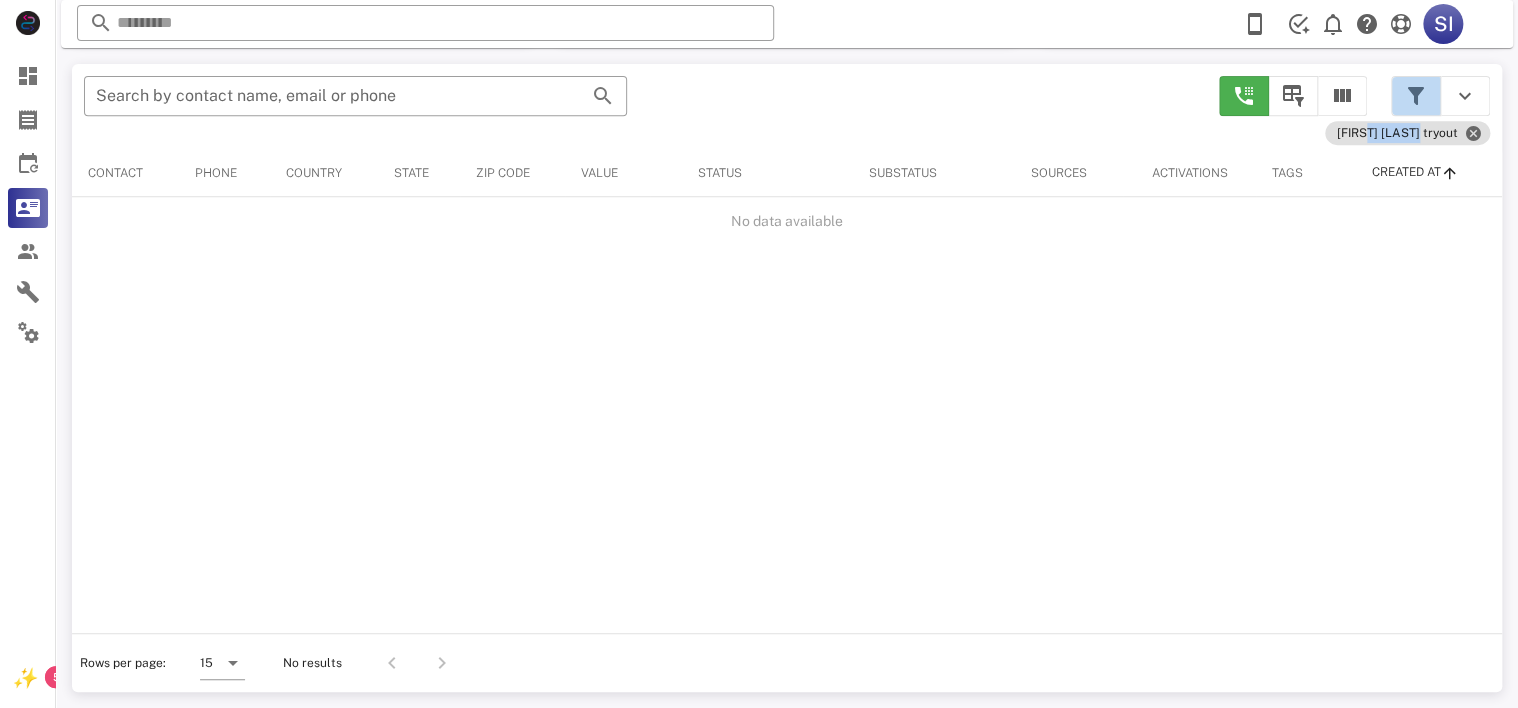 click at bounding box center (1416, 96) 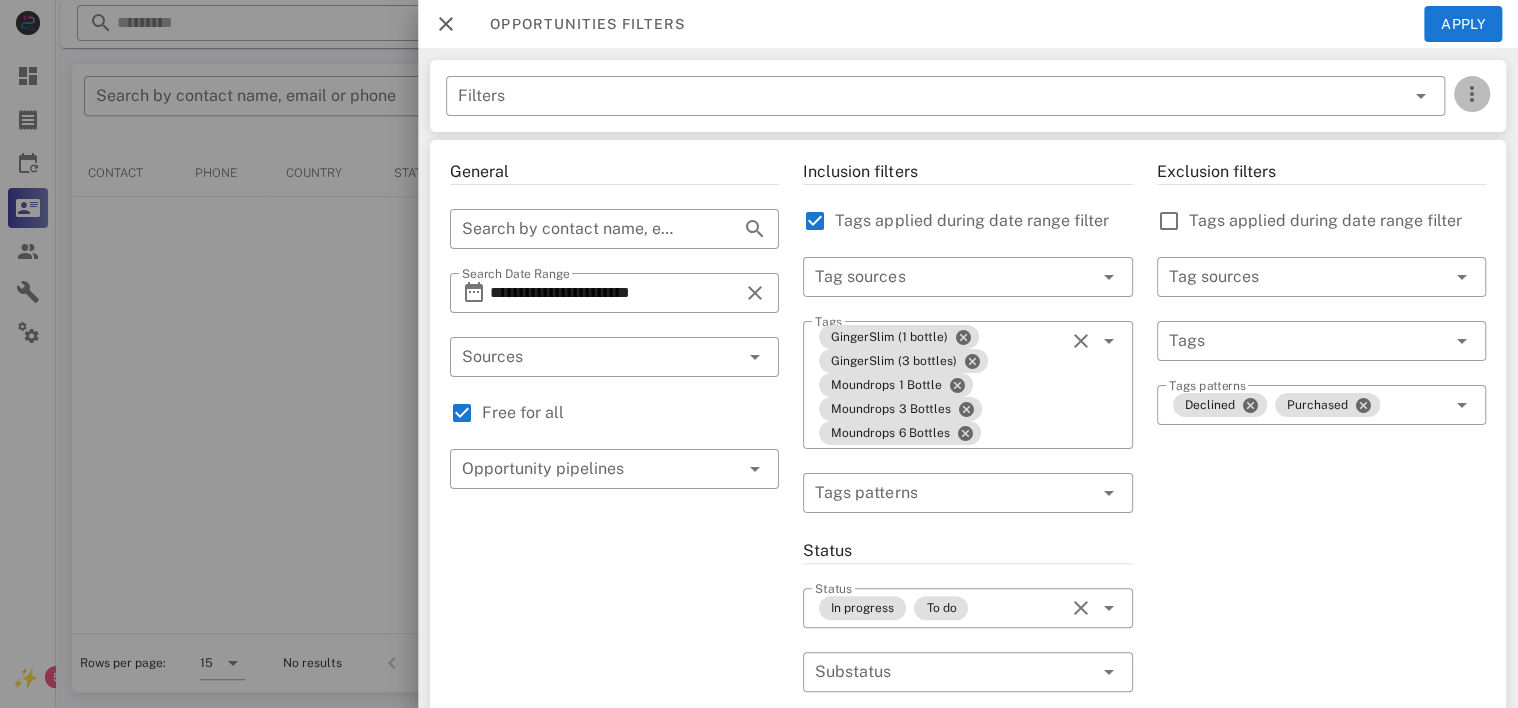 click at bounding box center (1472, 94) 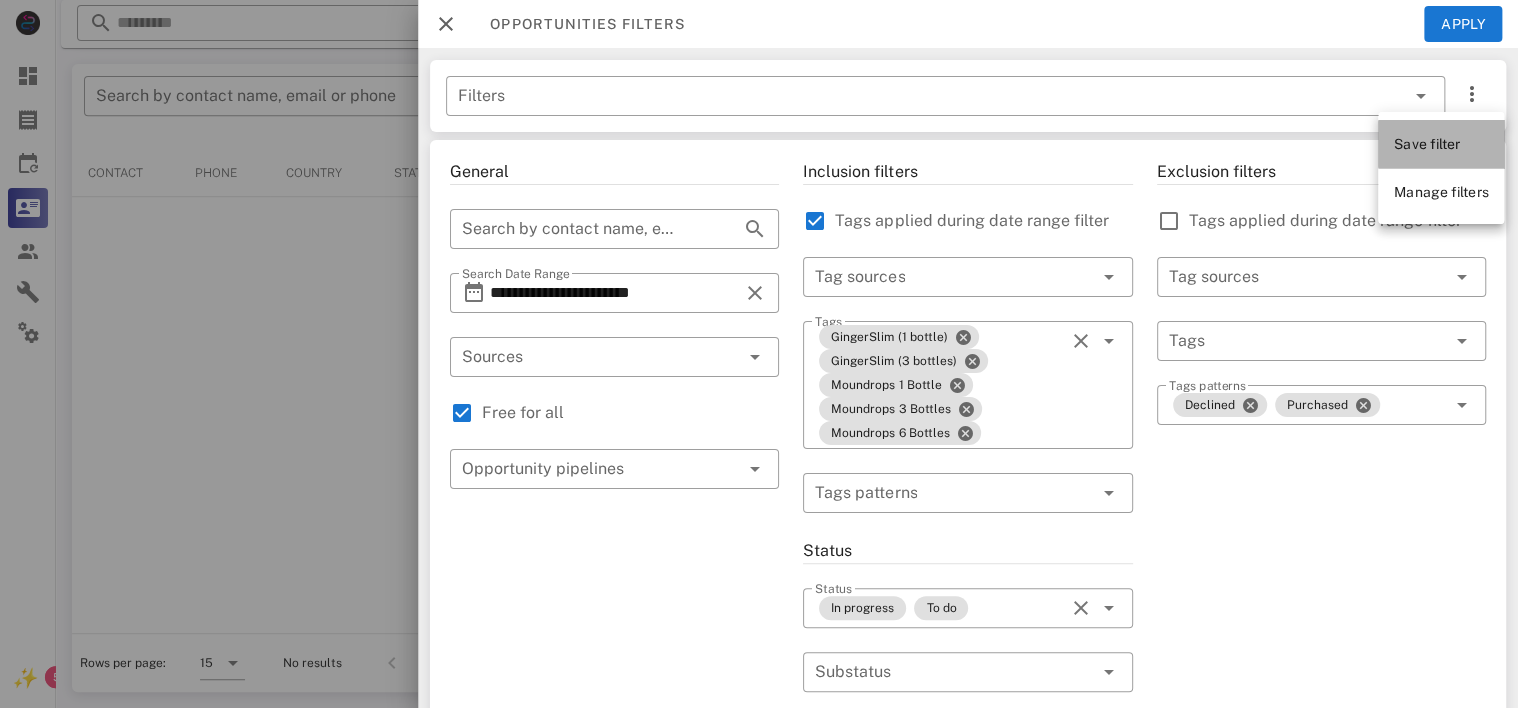 click on "Save filter" at bounding box center [1427, 144] 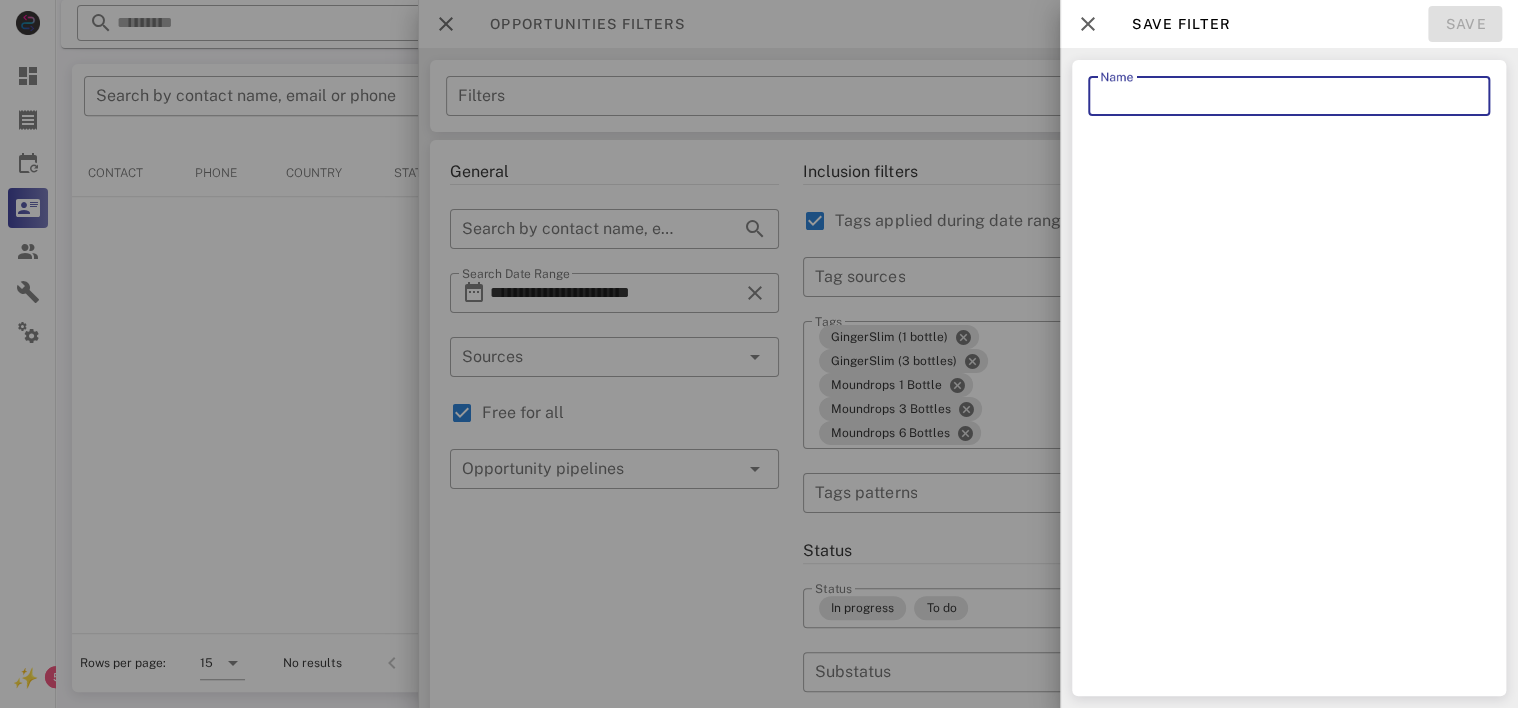 click on "Name" at bounding box center [1289, 96] 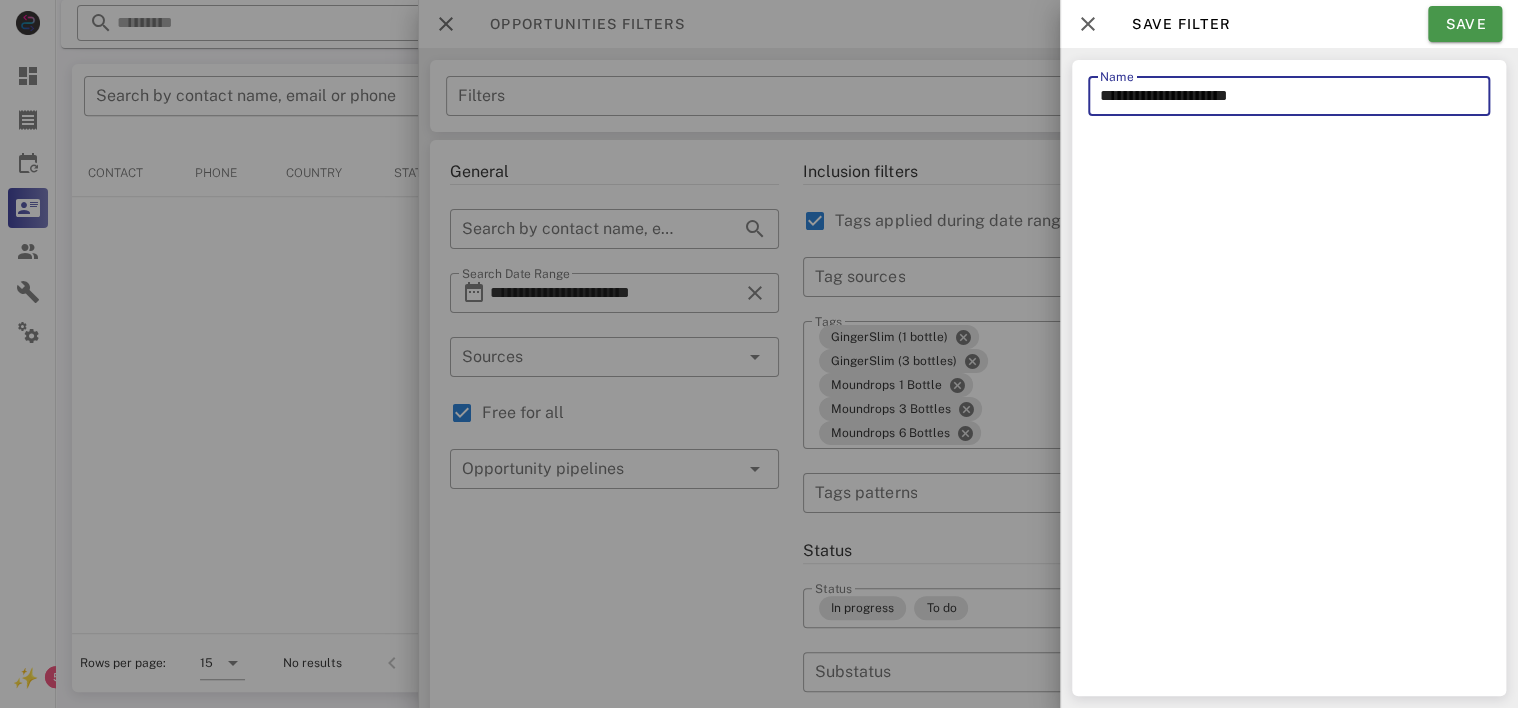 type on "**********" 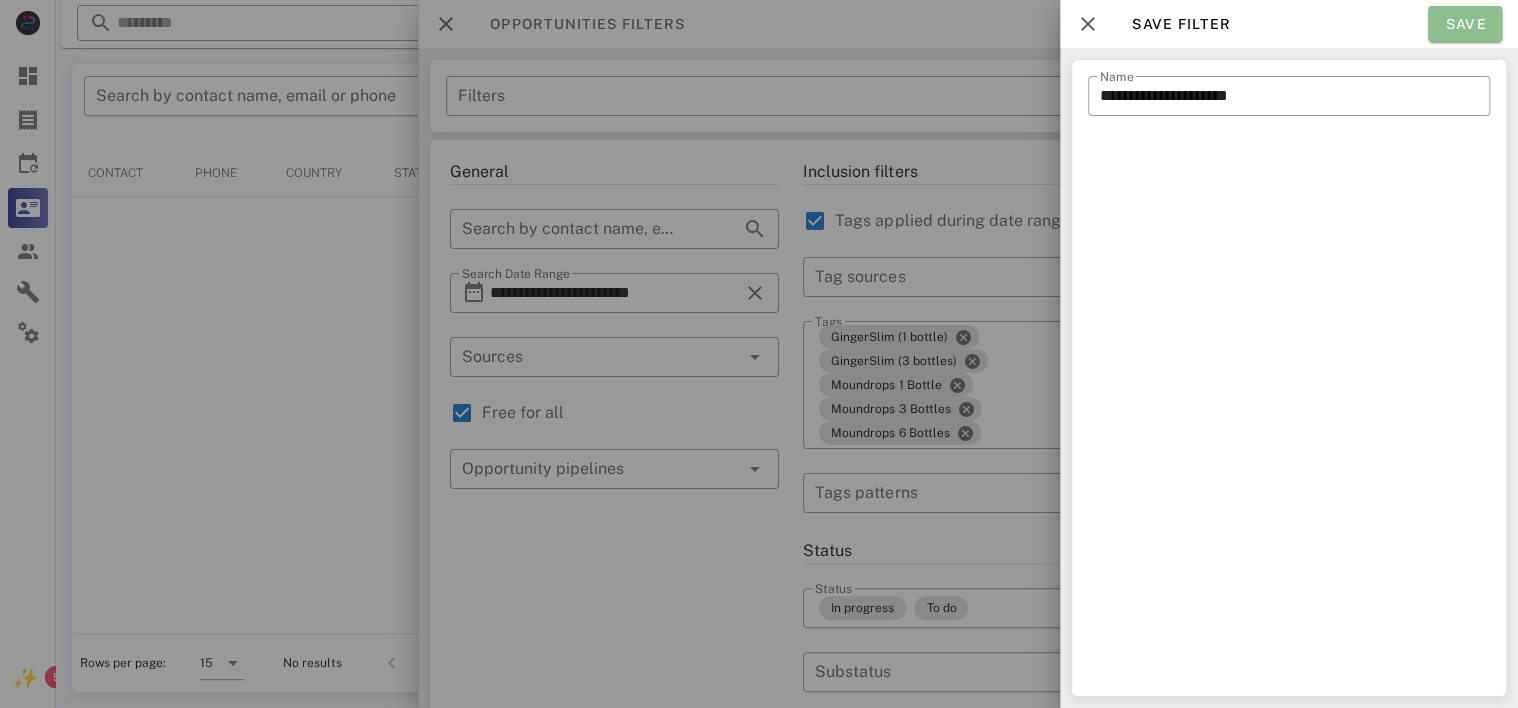 click on "Save" at bounding box center [1465, 24] 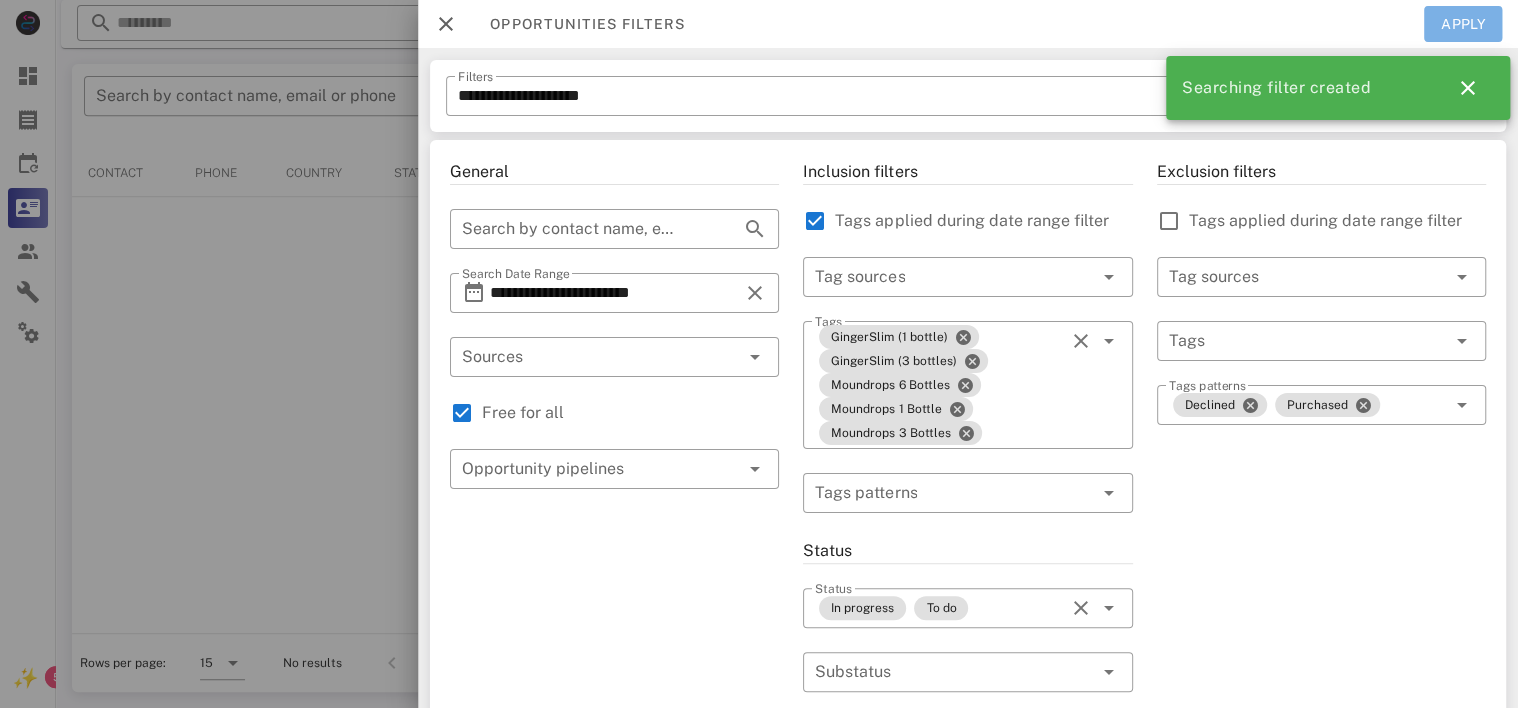 click on "Apply" at bounding box center (1463, 24) 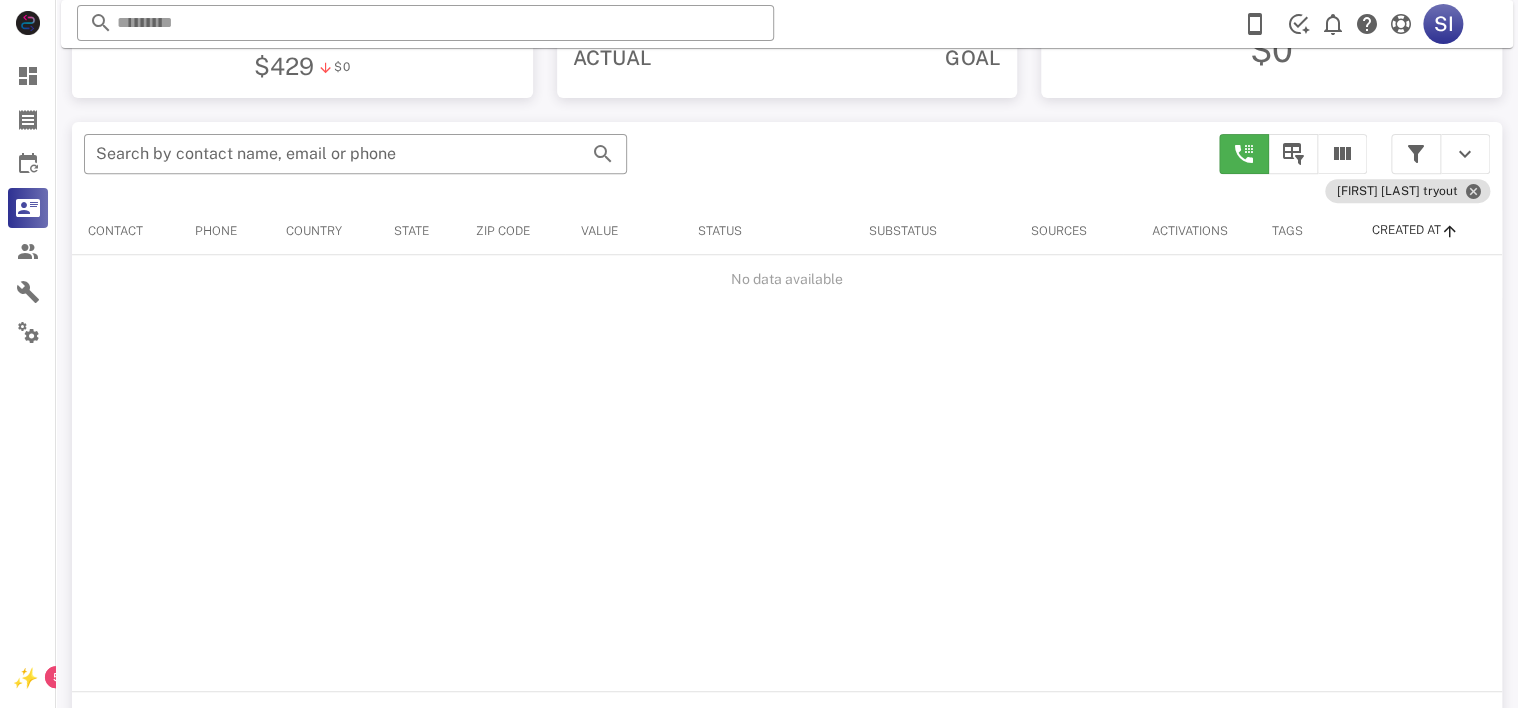 scroll, scrollTop: 323, scrollLeft: 0, axis: vertical 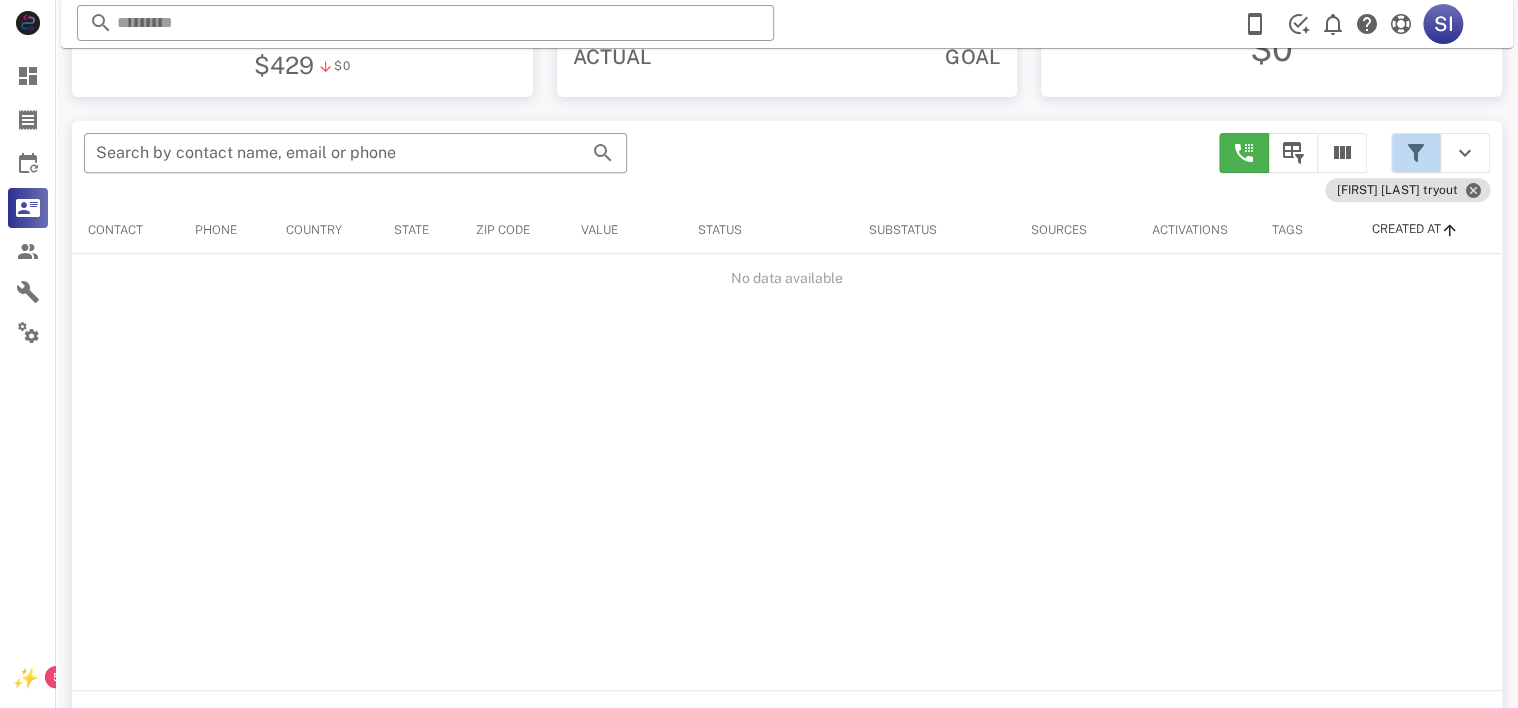 click at bounding box center (1416, 153) 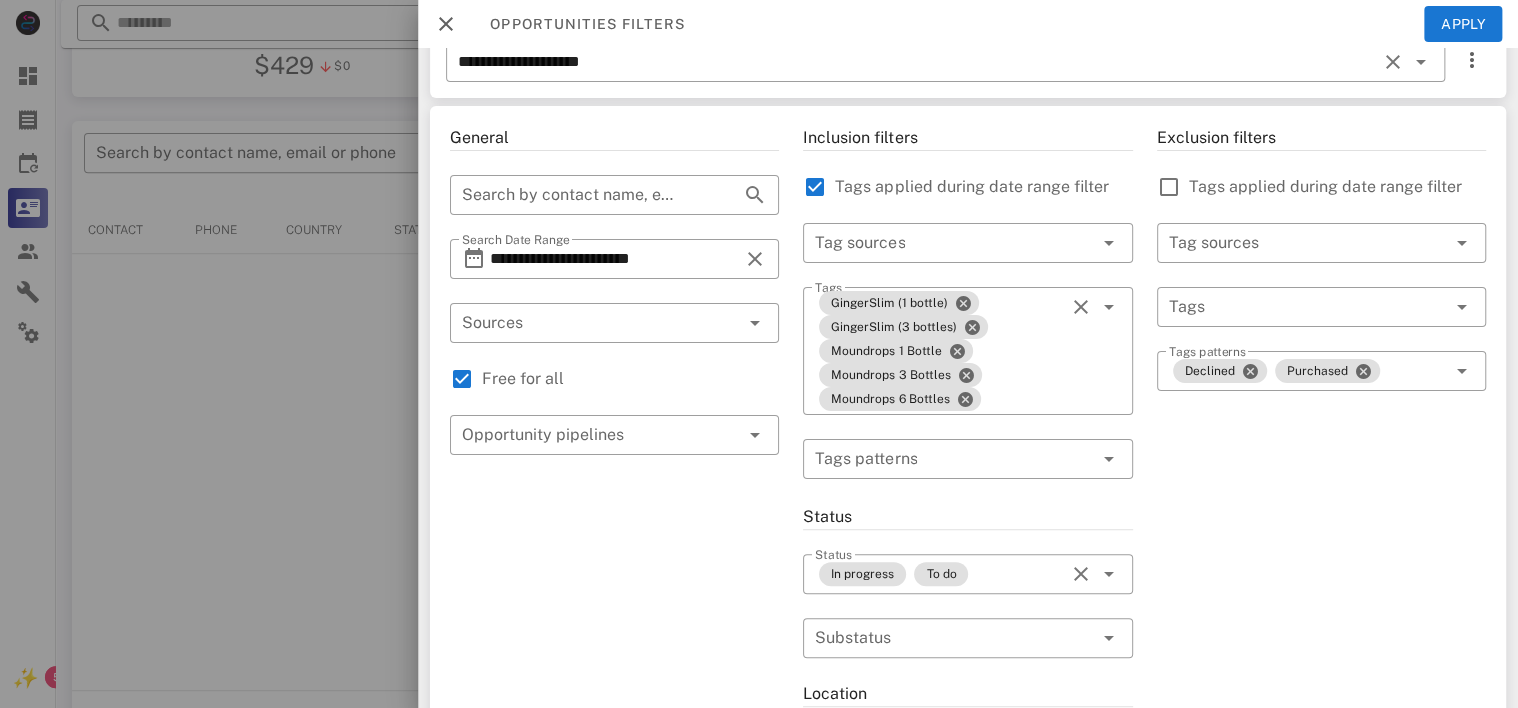 scroll, scrollTop: 0, scrollLeft: 0, axis: both 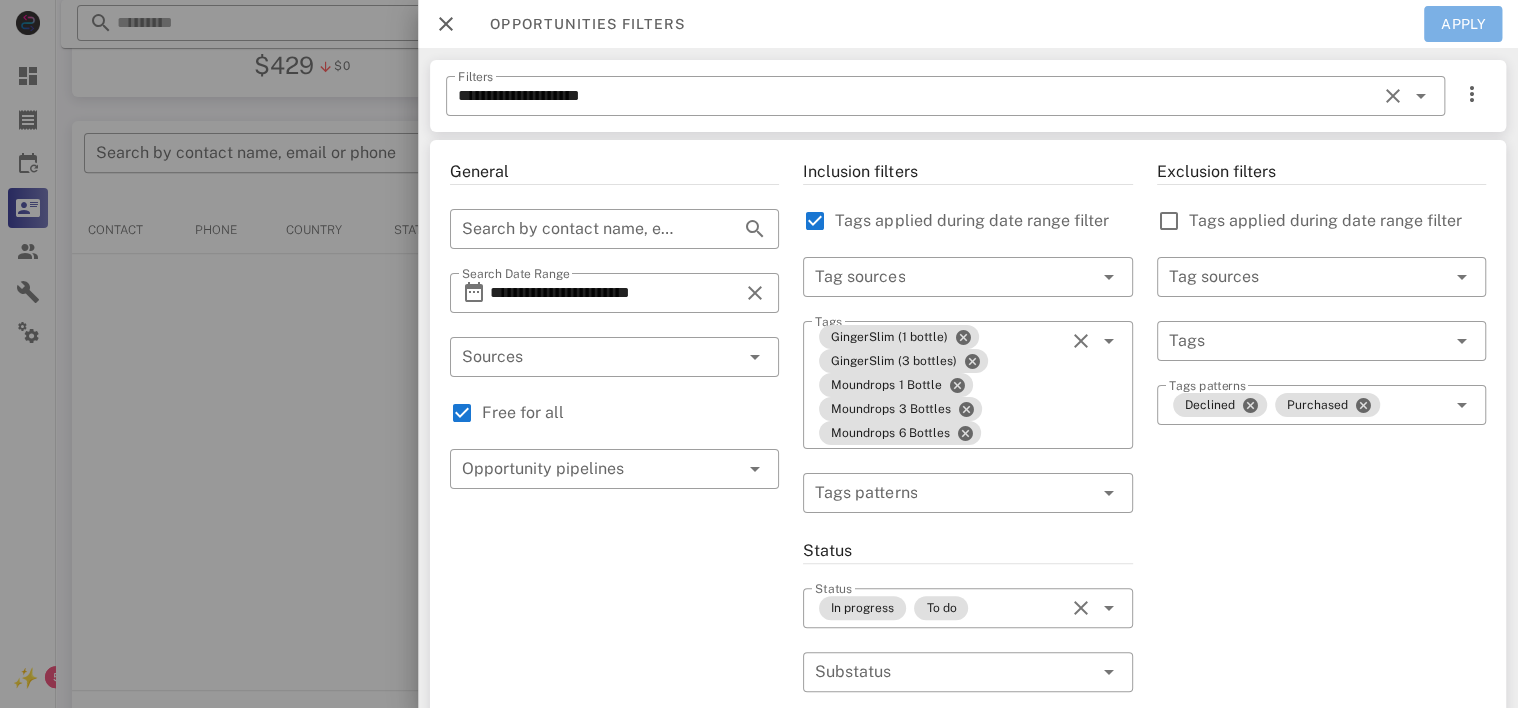 click on "Apply" at bounding box center (1463, 24) 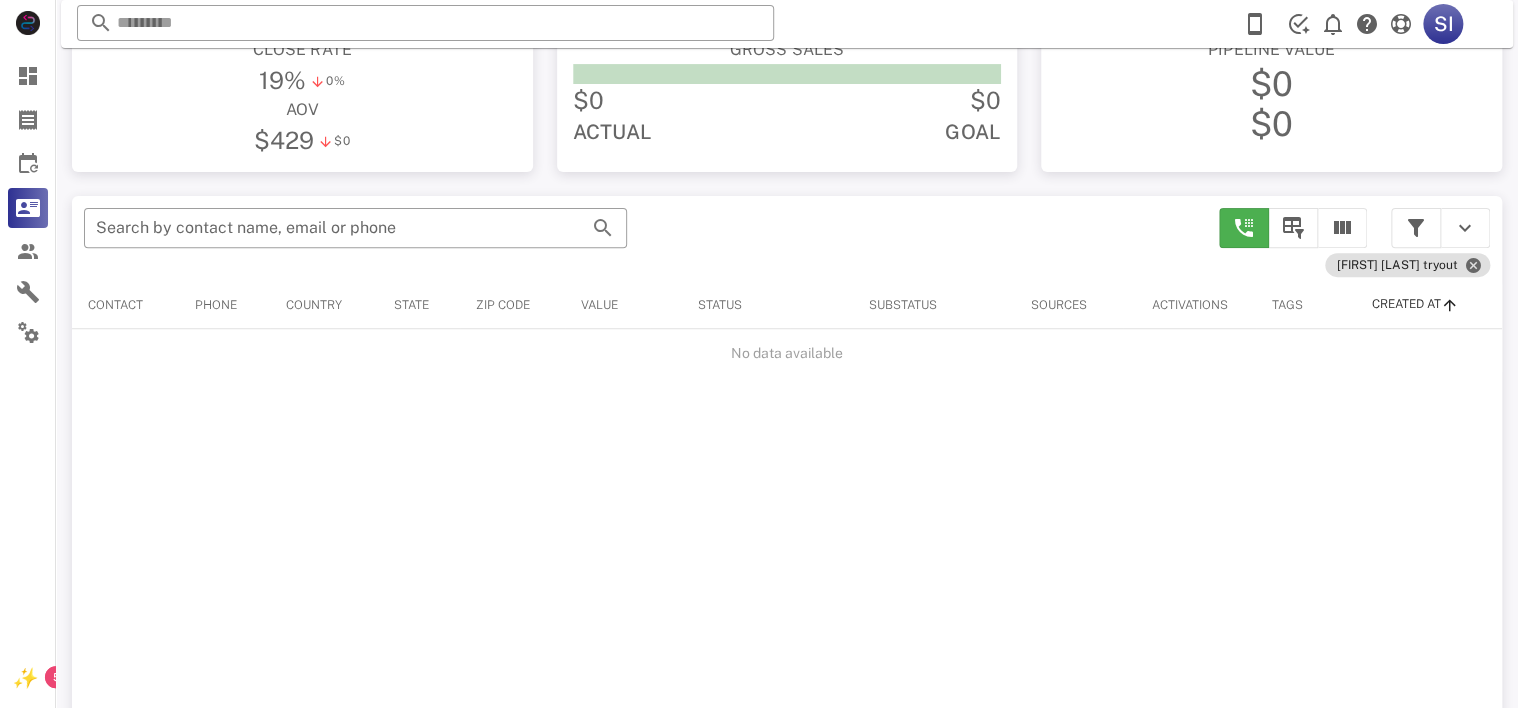 scroll, scrollTop: 380, scrollLeft: 0, axis: vertical 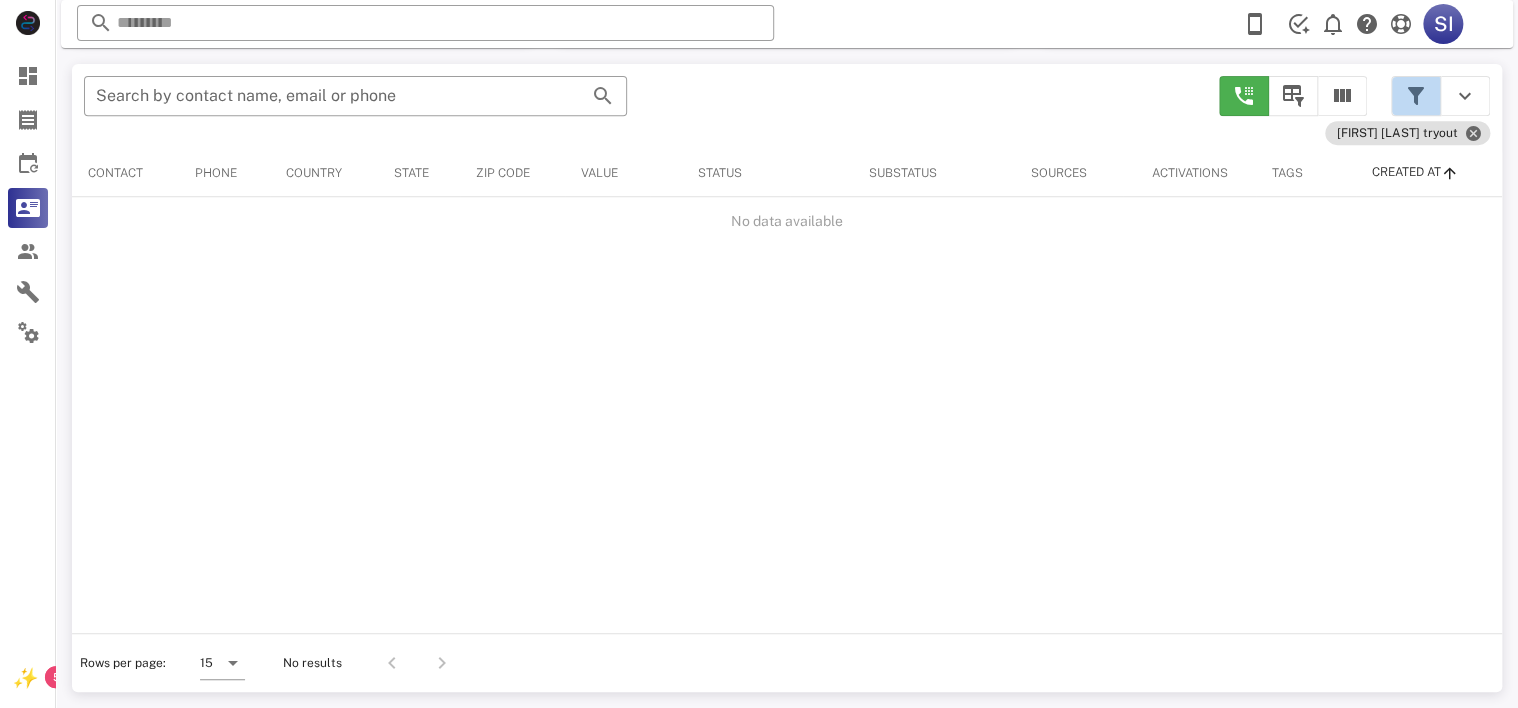 click at bounding box center [1416, 96] 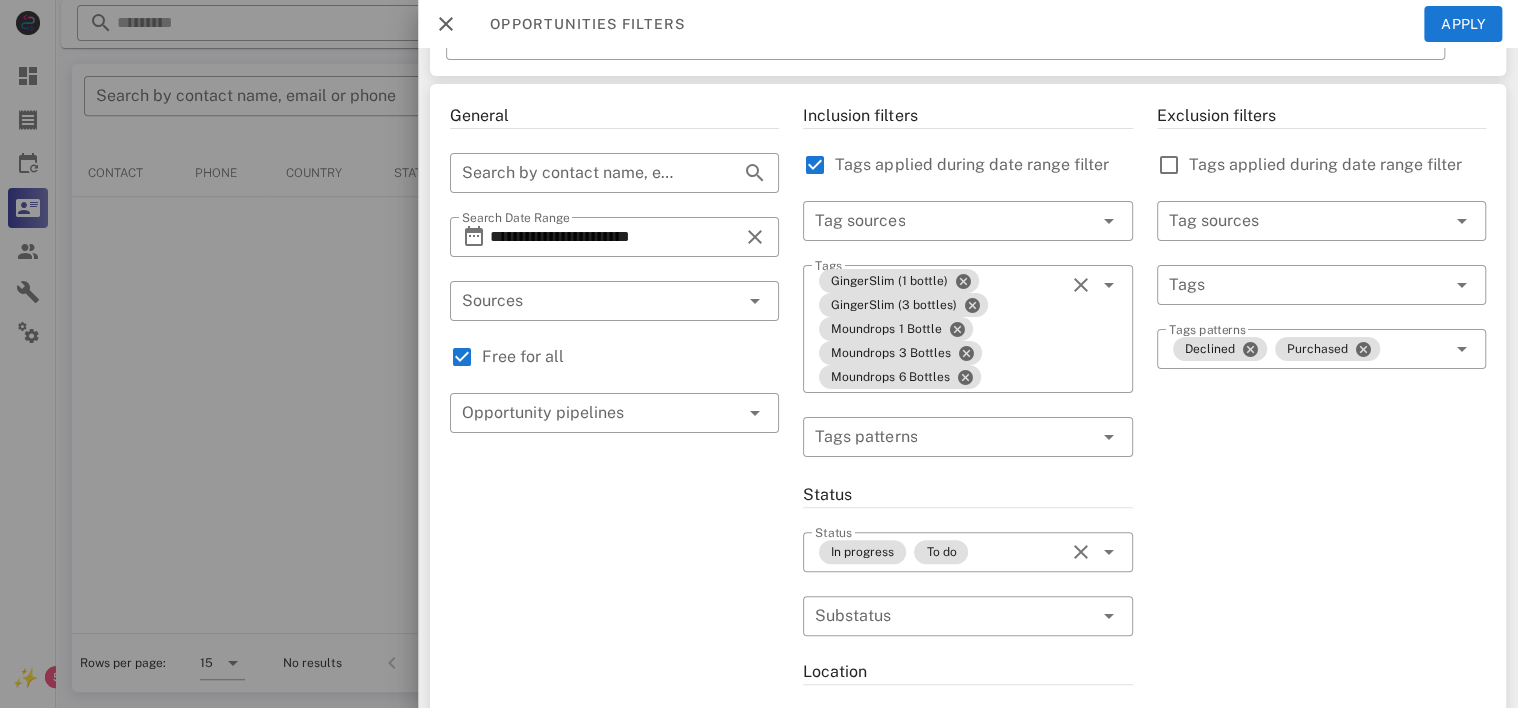 scroll, scrollTop: 0, scrollLeft: 0, axis: both 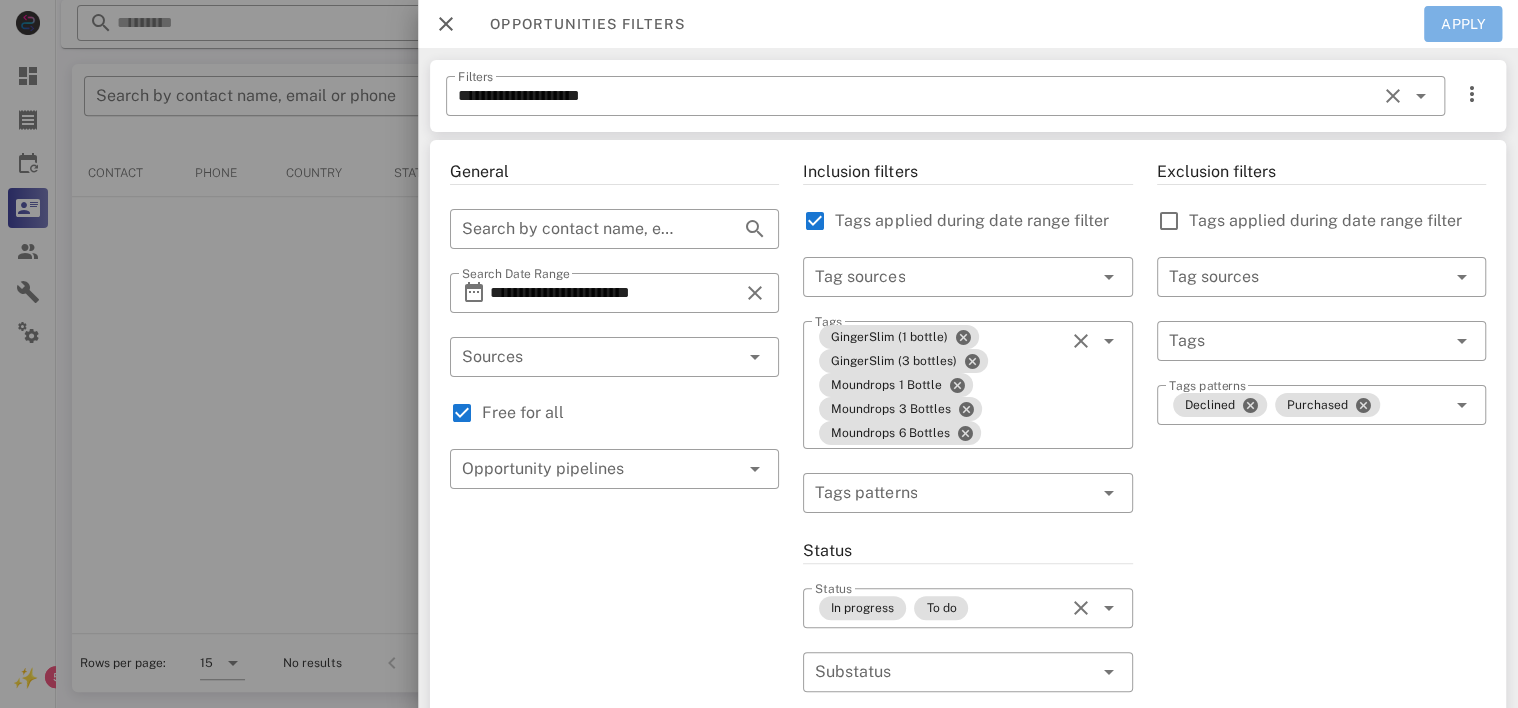 click on "Apply" at bounding box center (1463, 24) 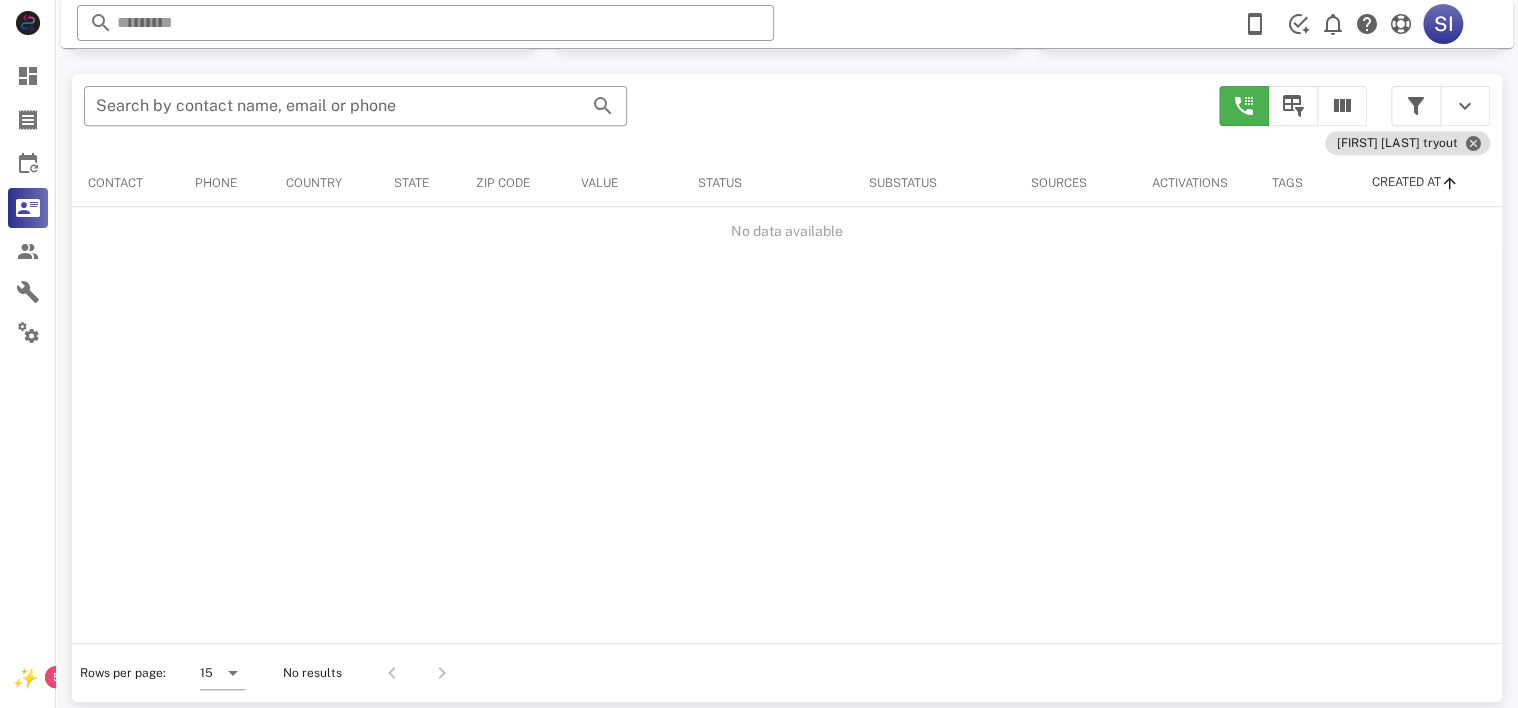 scroll, scrollTop: 380, scrollLeft: 0, axis: vertical 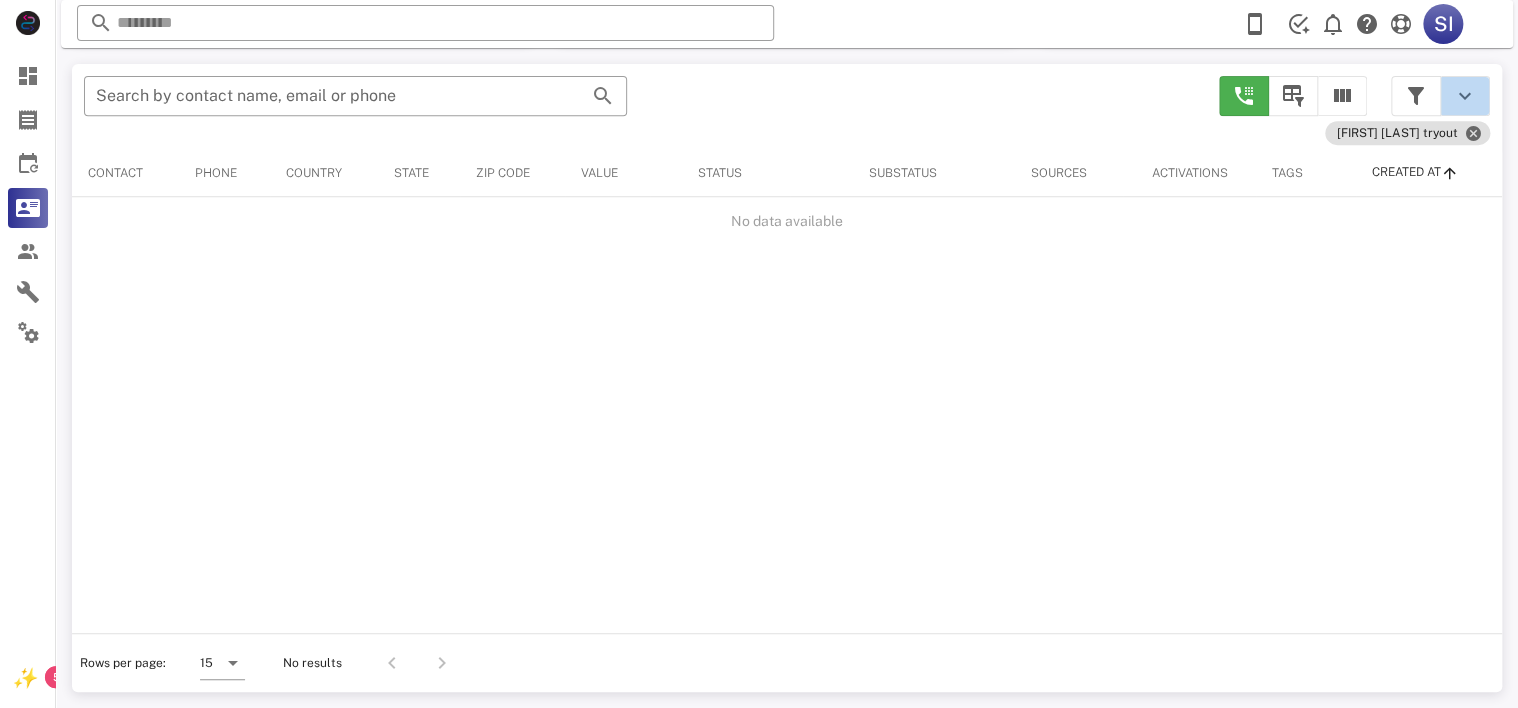 click at bounding box center (1465, 96) 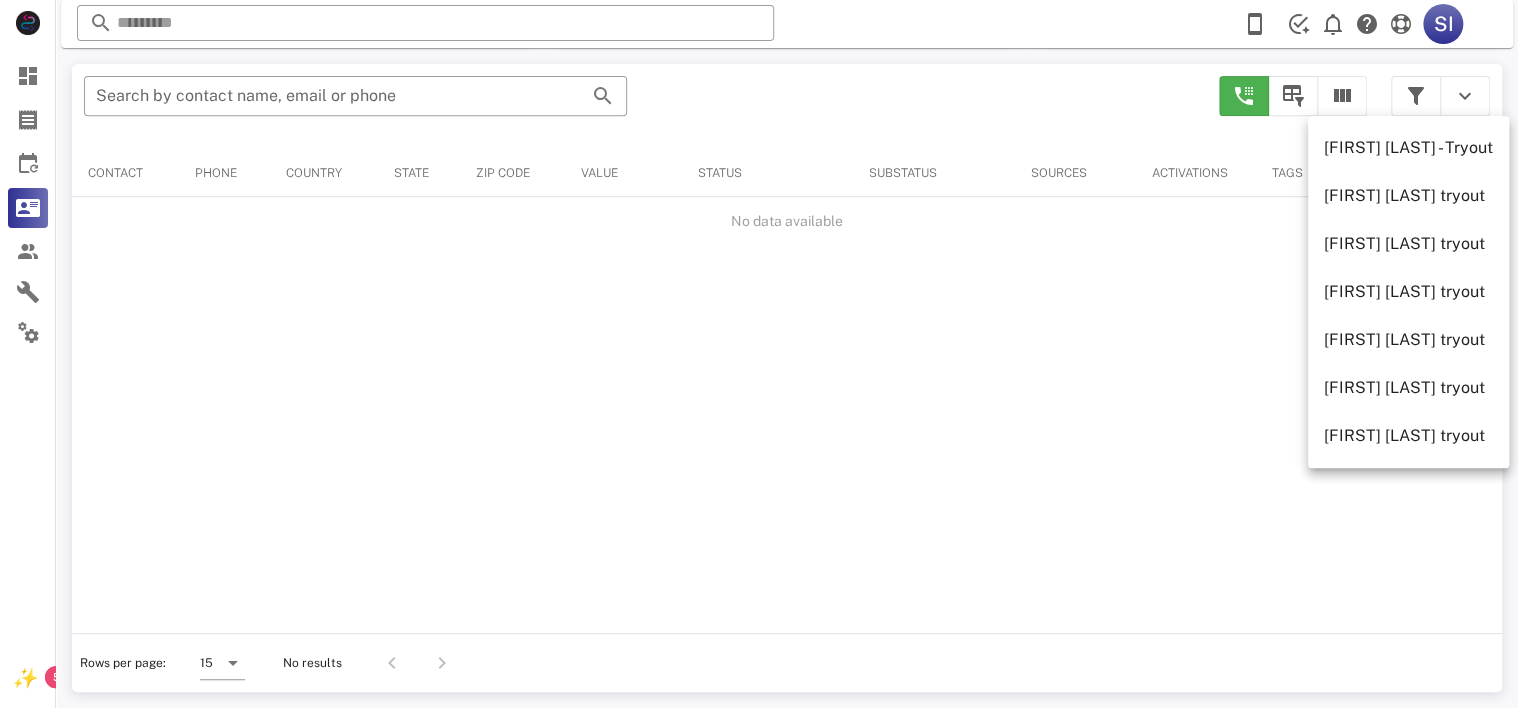 click on "​ Search by contact name, email or phone Shae Sheridan Tryout Contact Phone Country State Zip code Value Status Substatus Sources Activations Tags Created at No data available Rows per page: 15  No results" at bounding box center (787, 378) 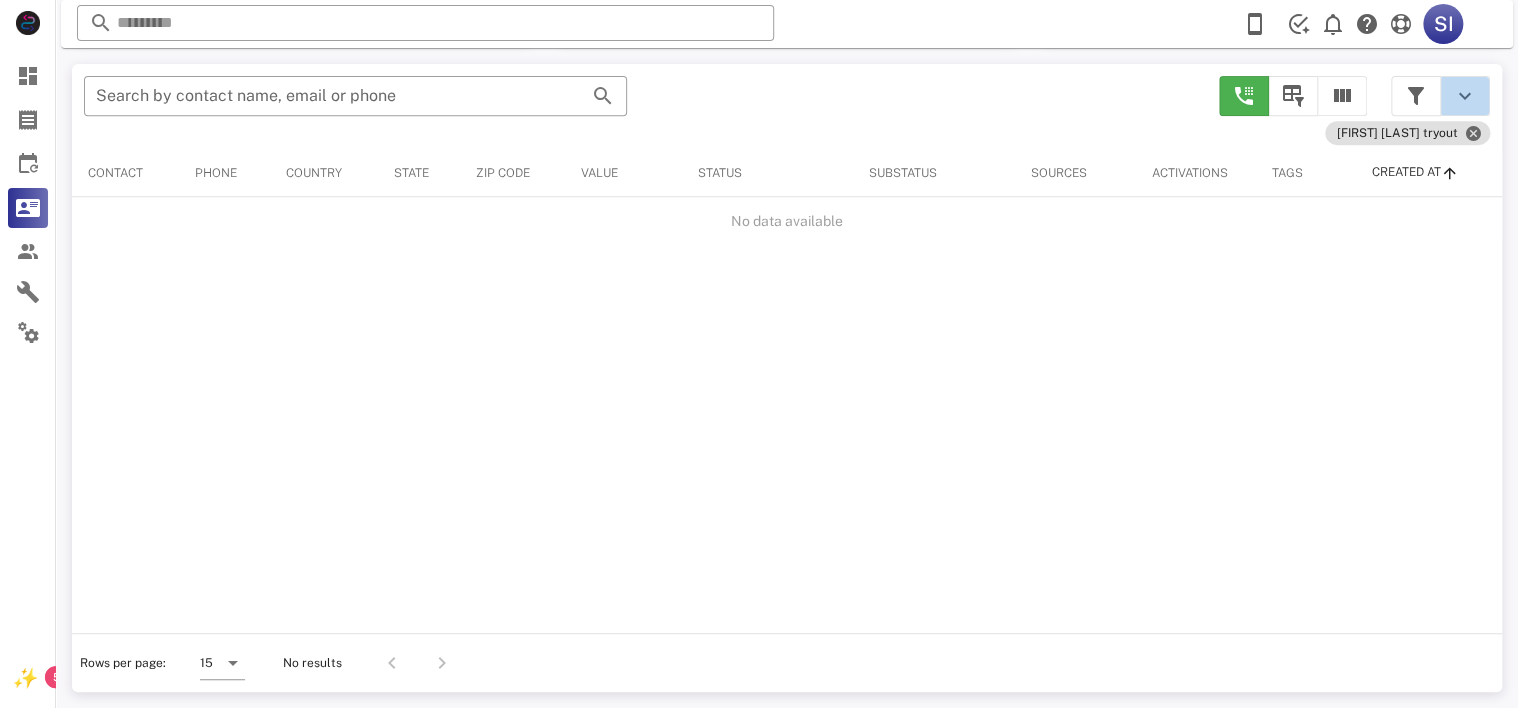 click at bounding box center [1465, 96] 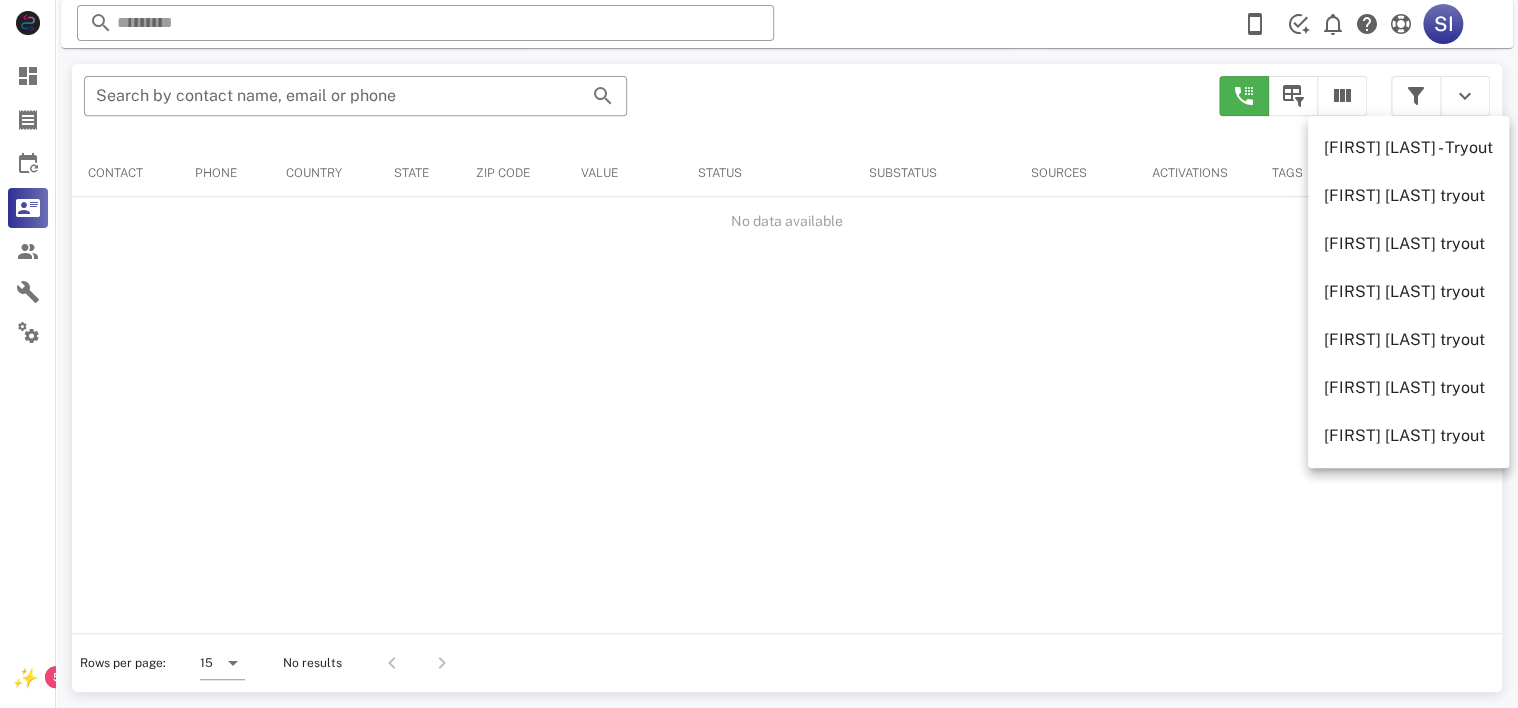 click on "​ Search by contact name, email or phone Shae Sheridan Tryout Contact Phone Country State Zip code Value Status Substatus Sources Activations Tags Created at No data available Rows per page: 15  No results" at bounding box center [787, 378] 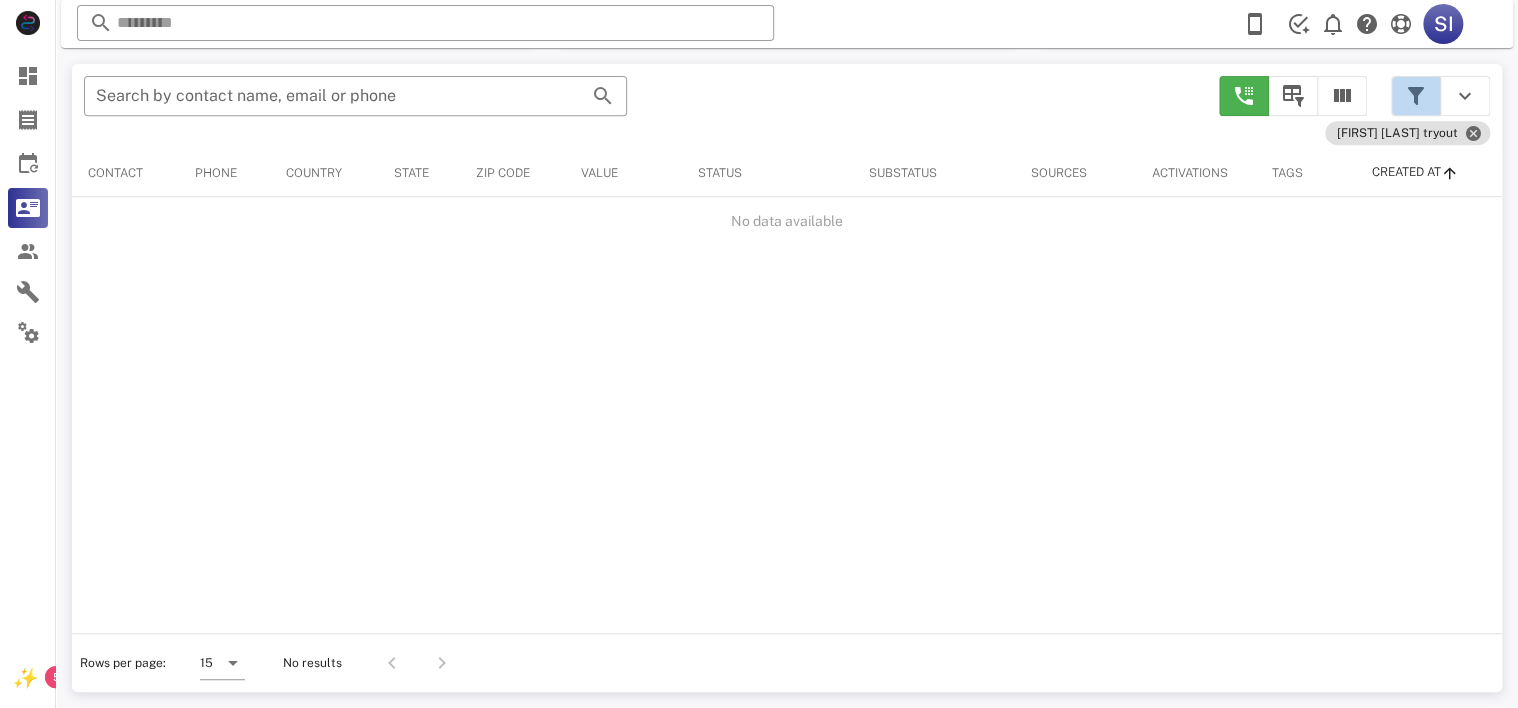 click at bounding box center [1416, 96] 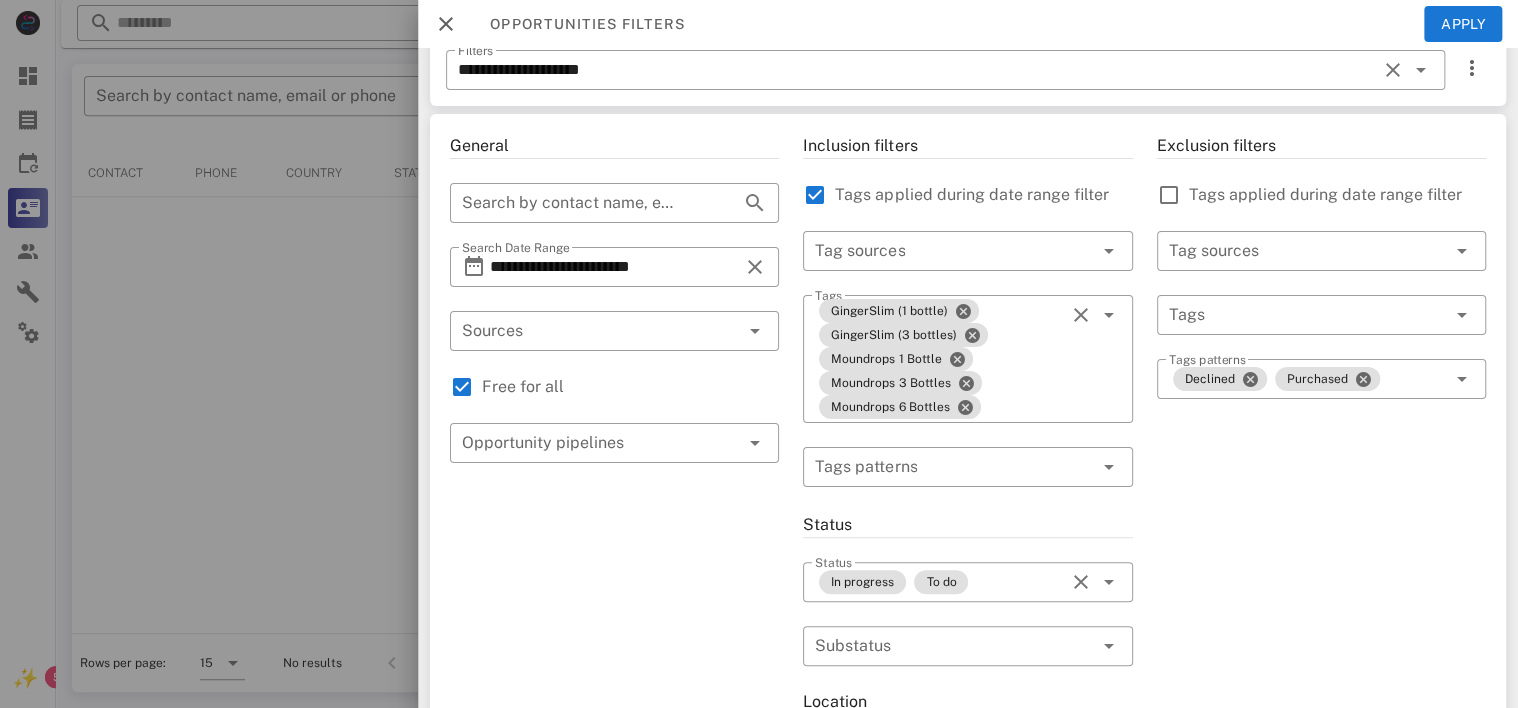 scroll, scrollTop: 0, scrollLeft: 0, axis: both 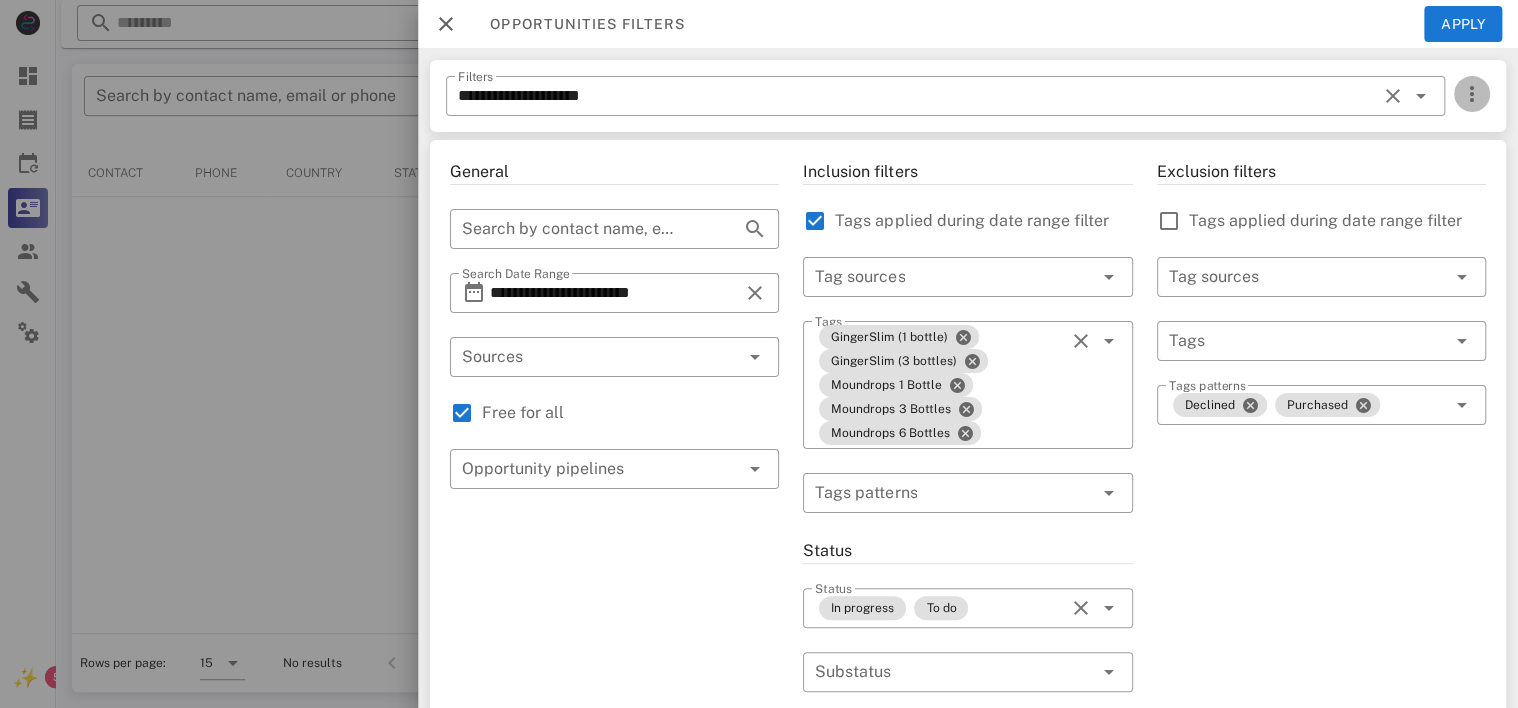 click at bounding box center (1472, 94) 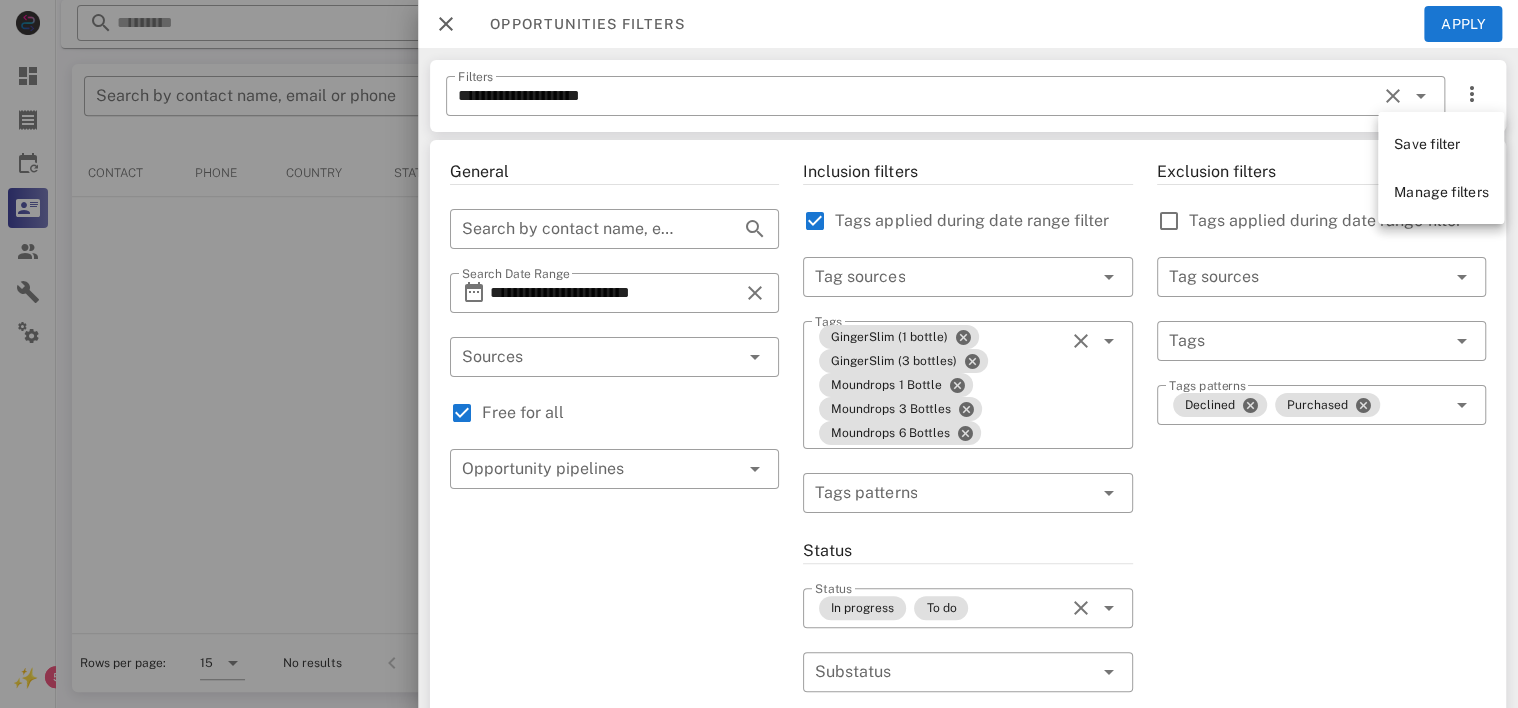 click on "Save filter" at bounding box center (1427, 144) 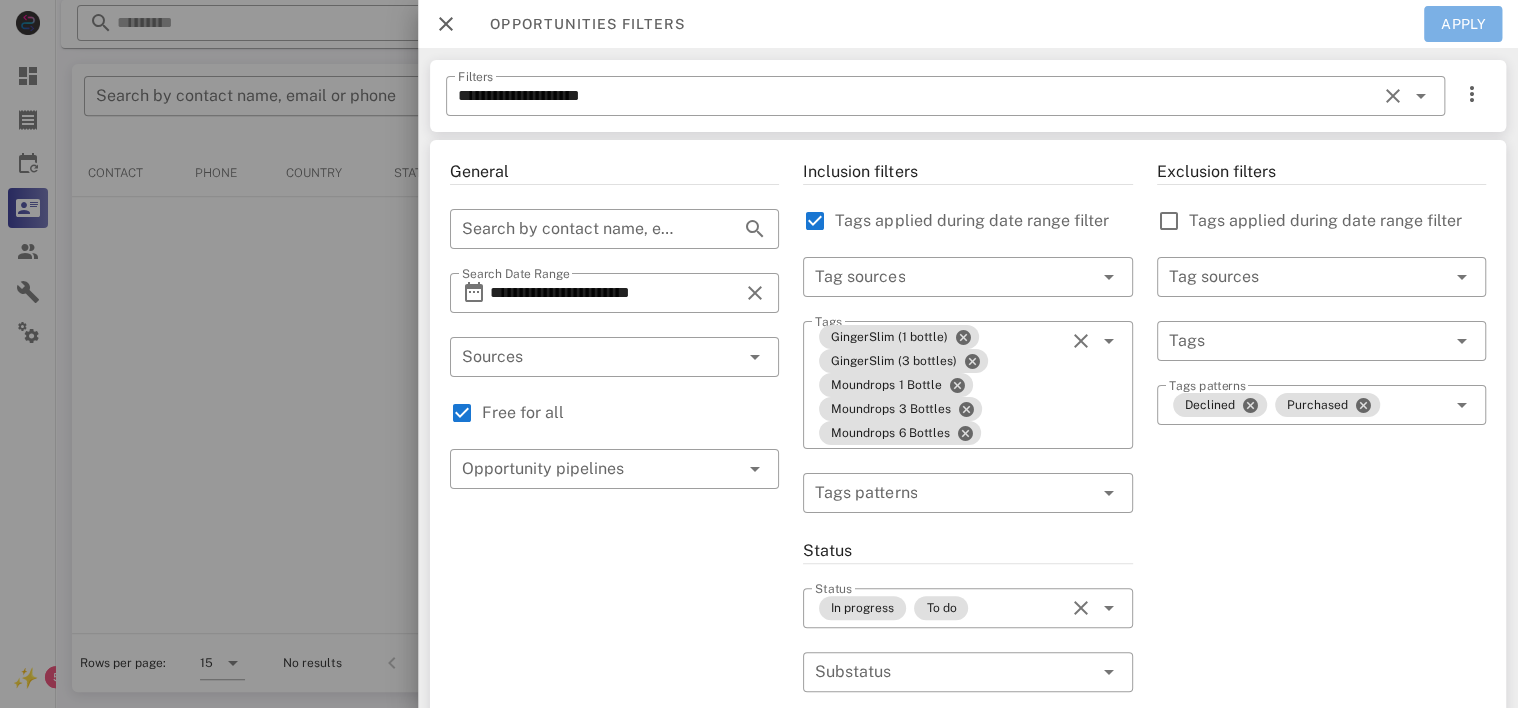 click on "Apply" at bounding box center (1463, 24) 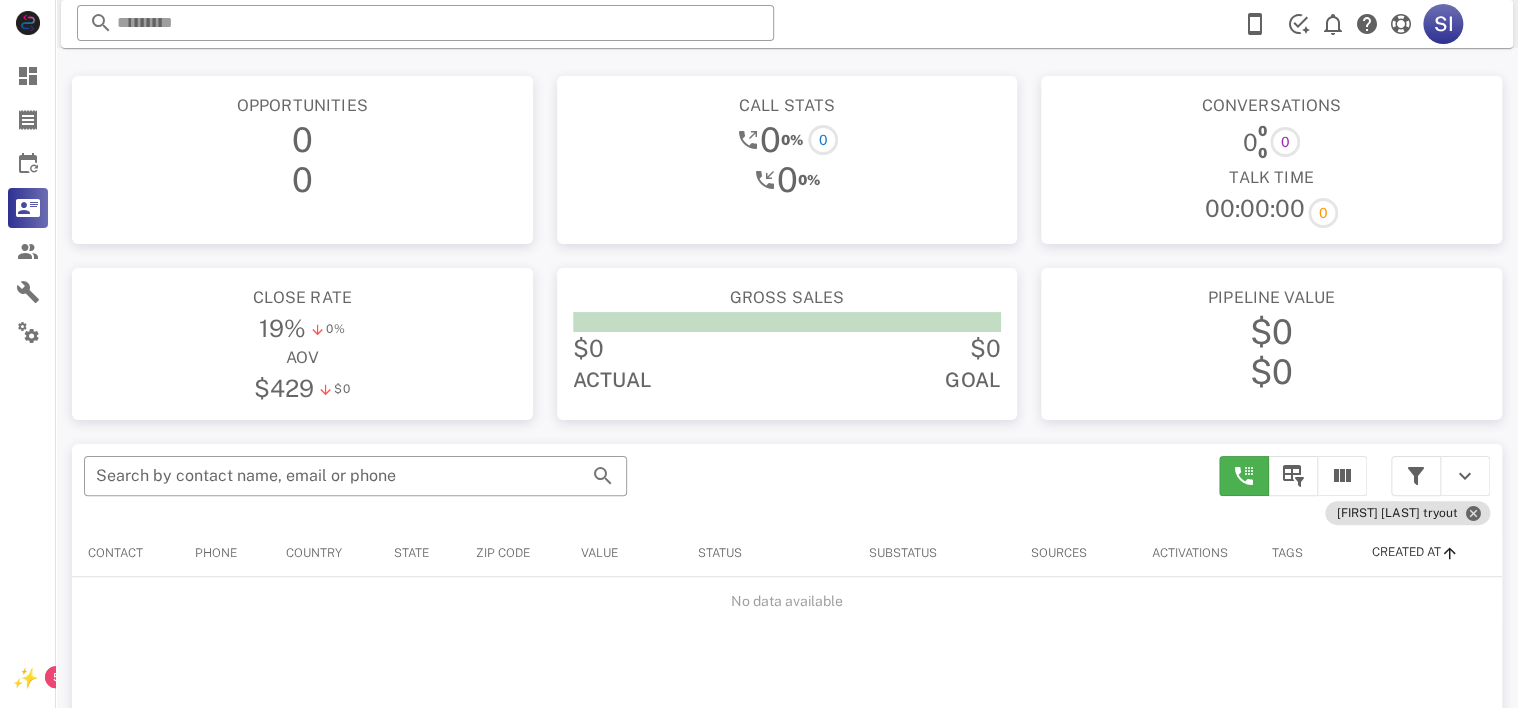 scroll, scrollTop: 380, scrollLeft: 0, axis: vertical 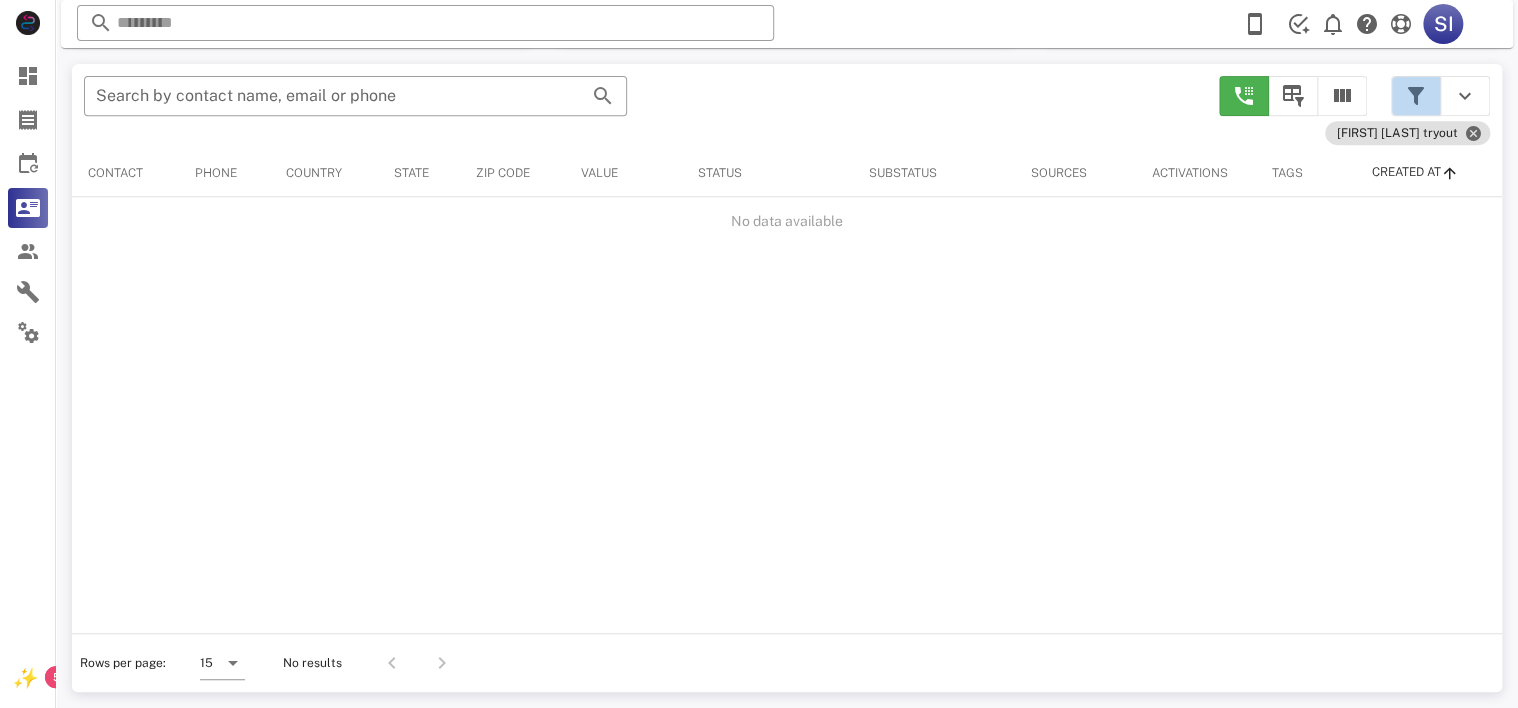 click at bounding box center (1416, 96) 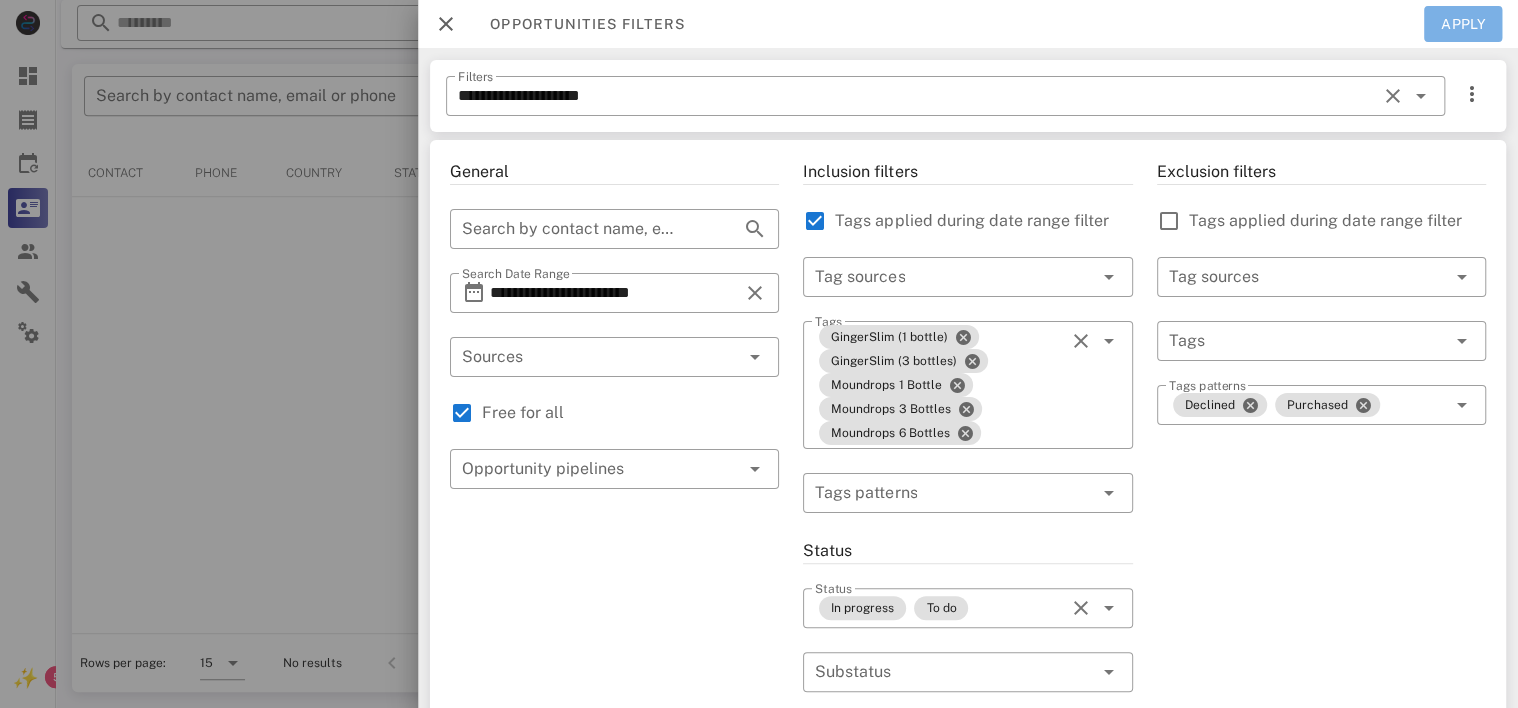 click on "Apply" at bounding box center [1463, 24] 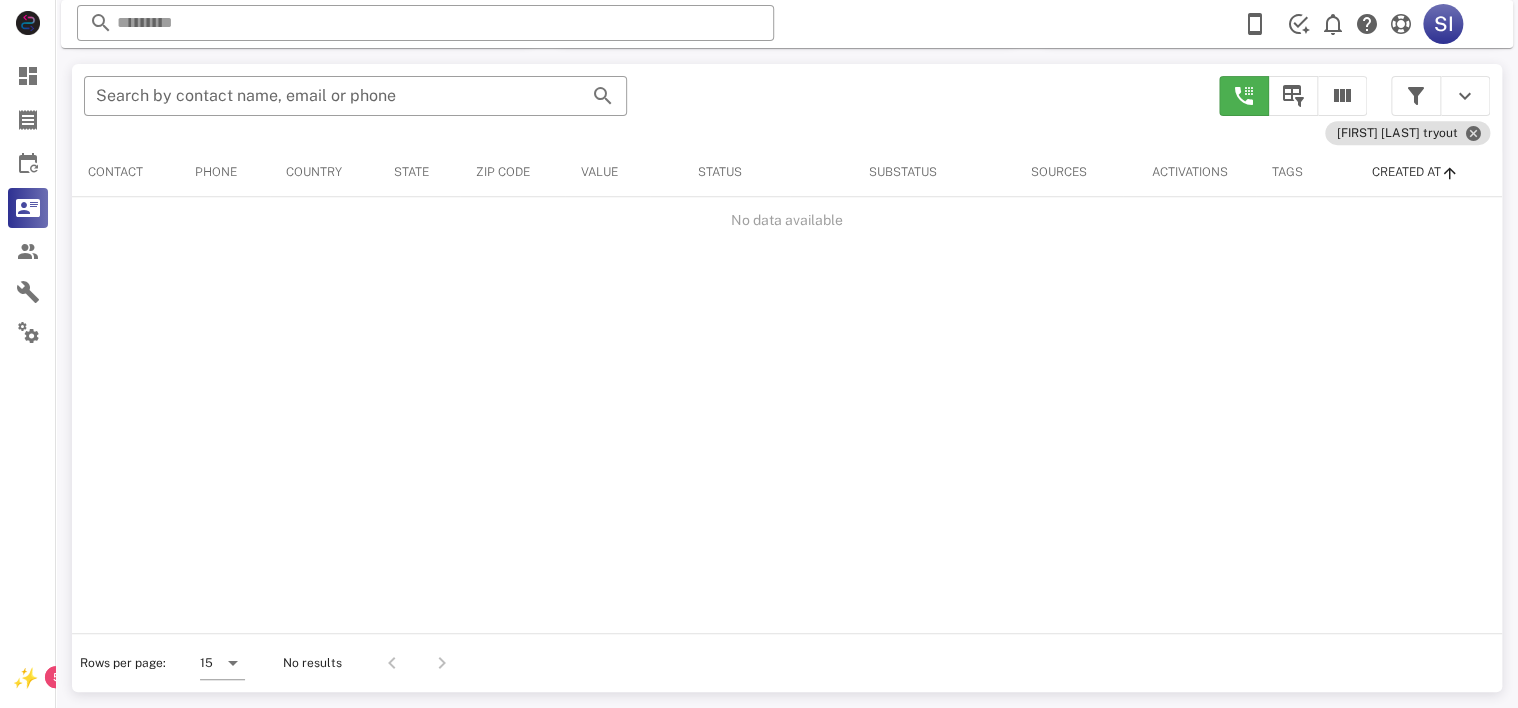 scroll, scrollTop: 380, scrollLeft: 0, axis: vertical 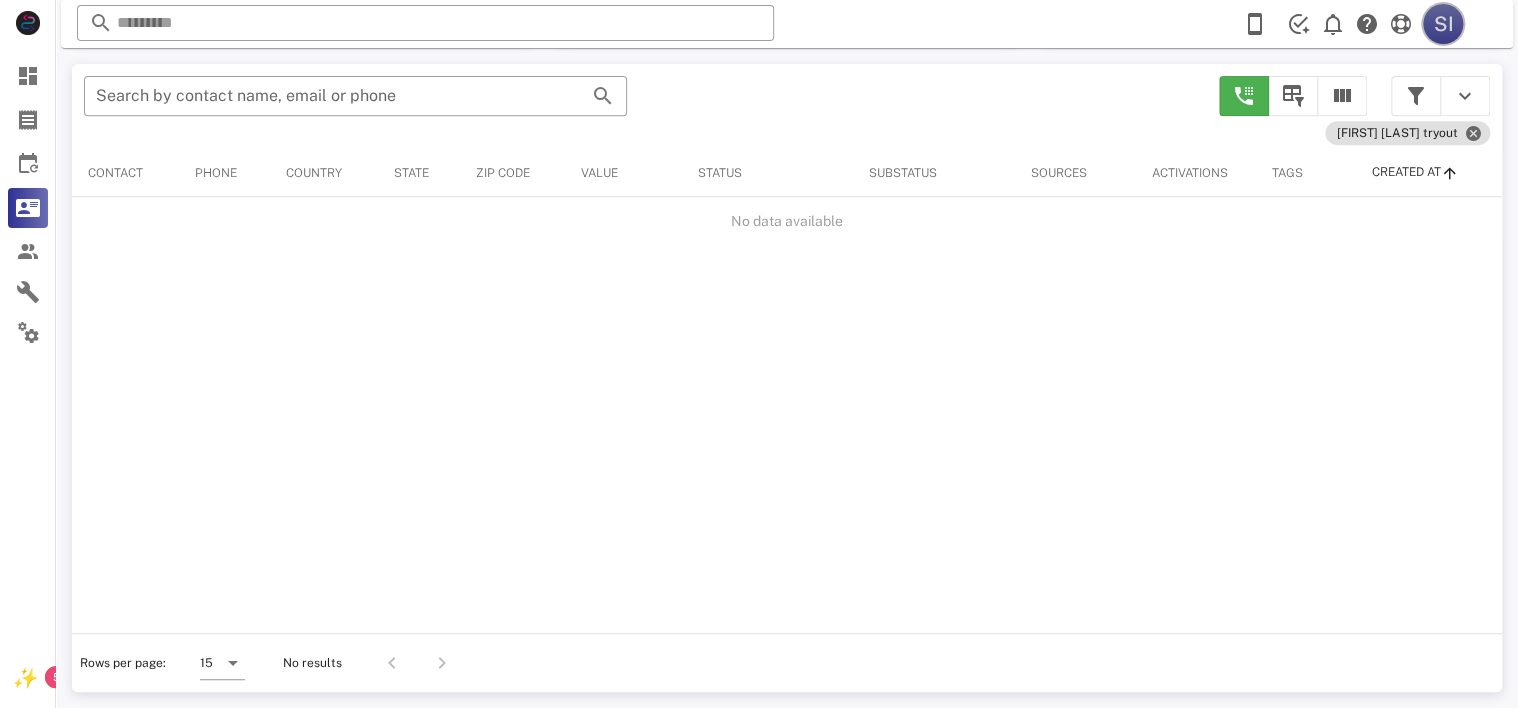 click on "SI" at bounding box center [1443, 24] 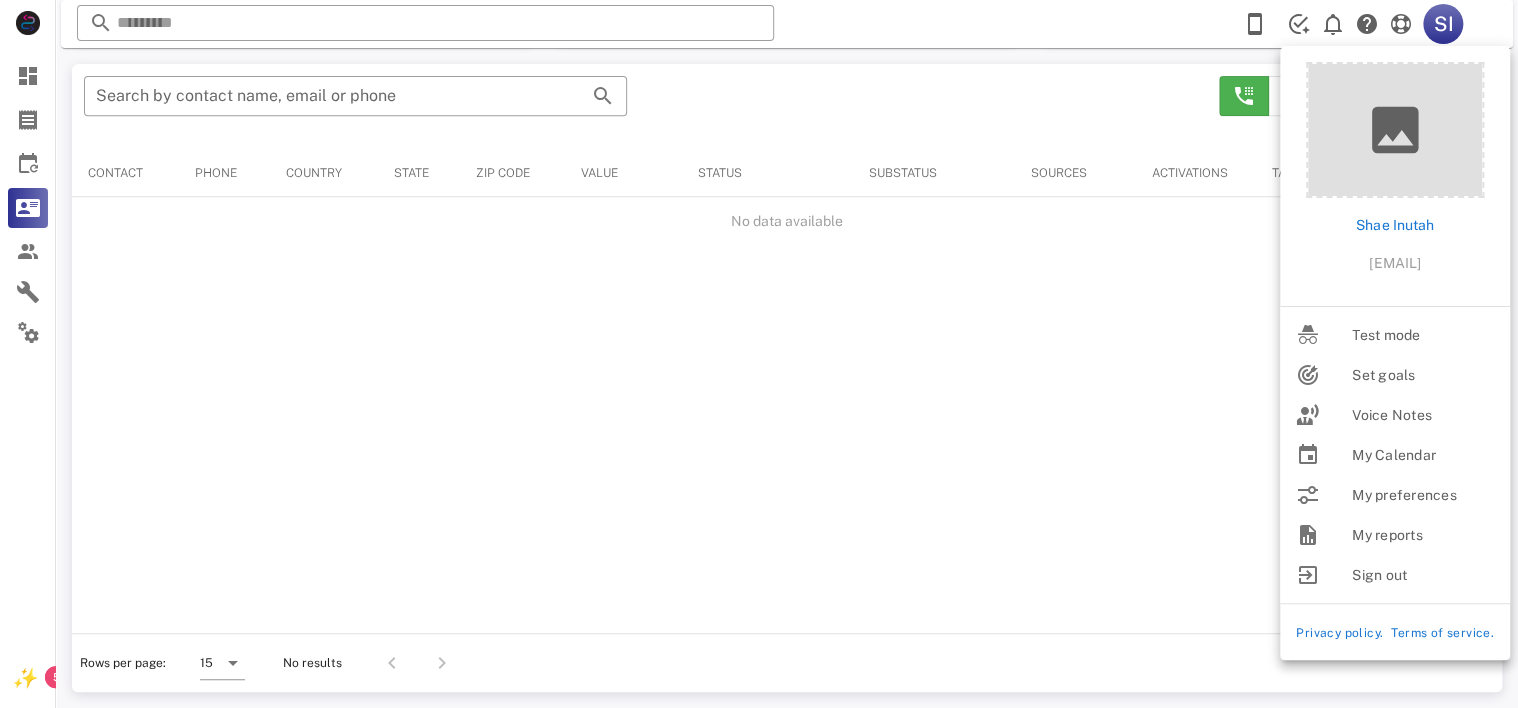 click on "​ Search by contact name, email or phone Shae Sheridan Tryout Contact Phone Country State Zip code Value Status Substatus Sources Activations Tags Created at No data available Rows per page: 15  No results" at bounding box center (787, 378) 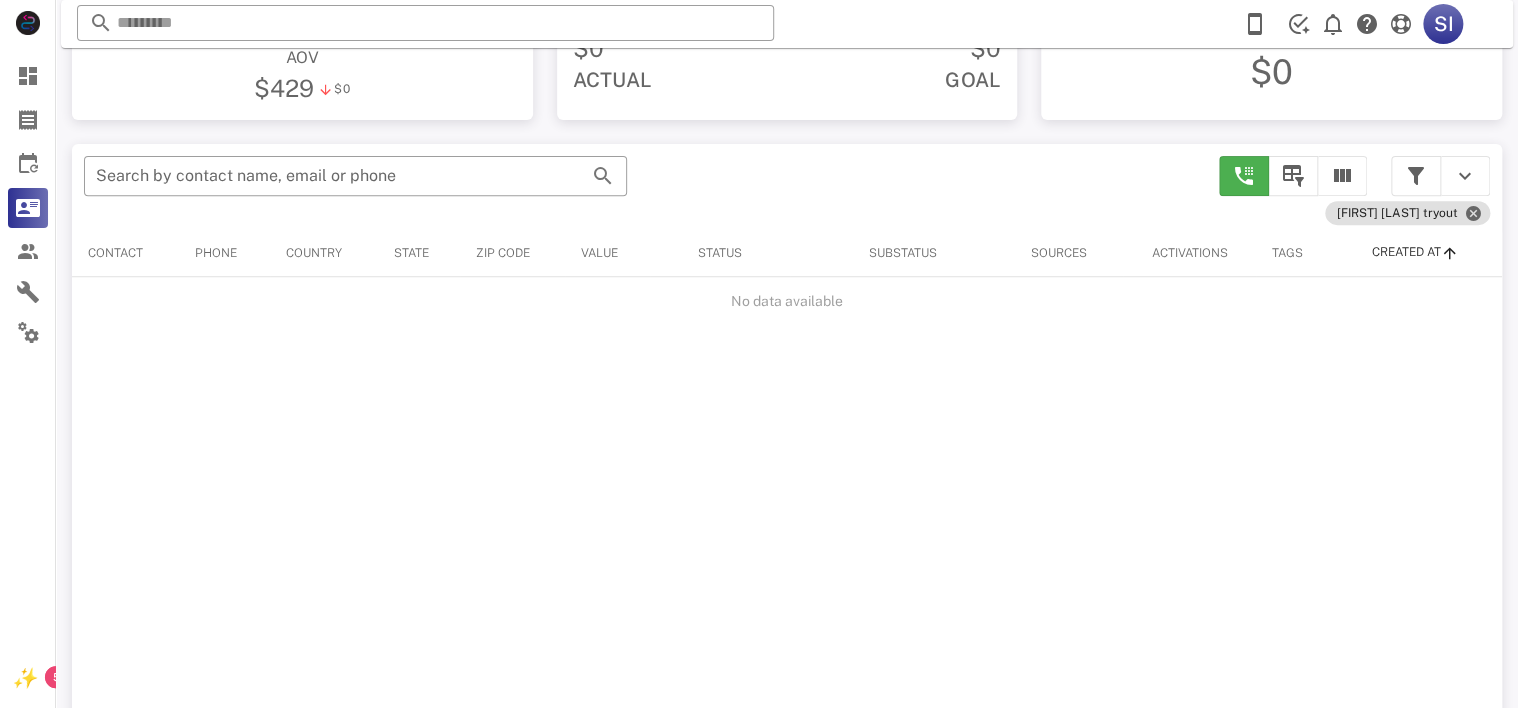 scroll, scrollTop: 300, scrollLeft: 0, axis: vertical 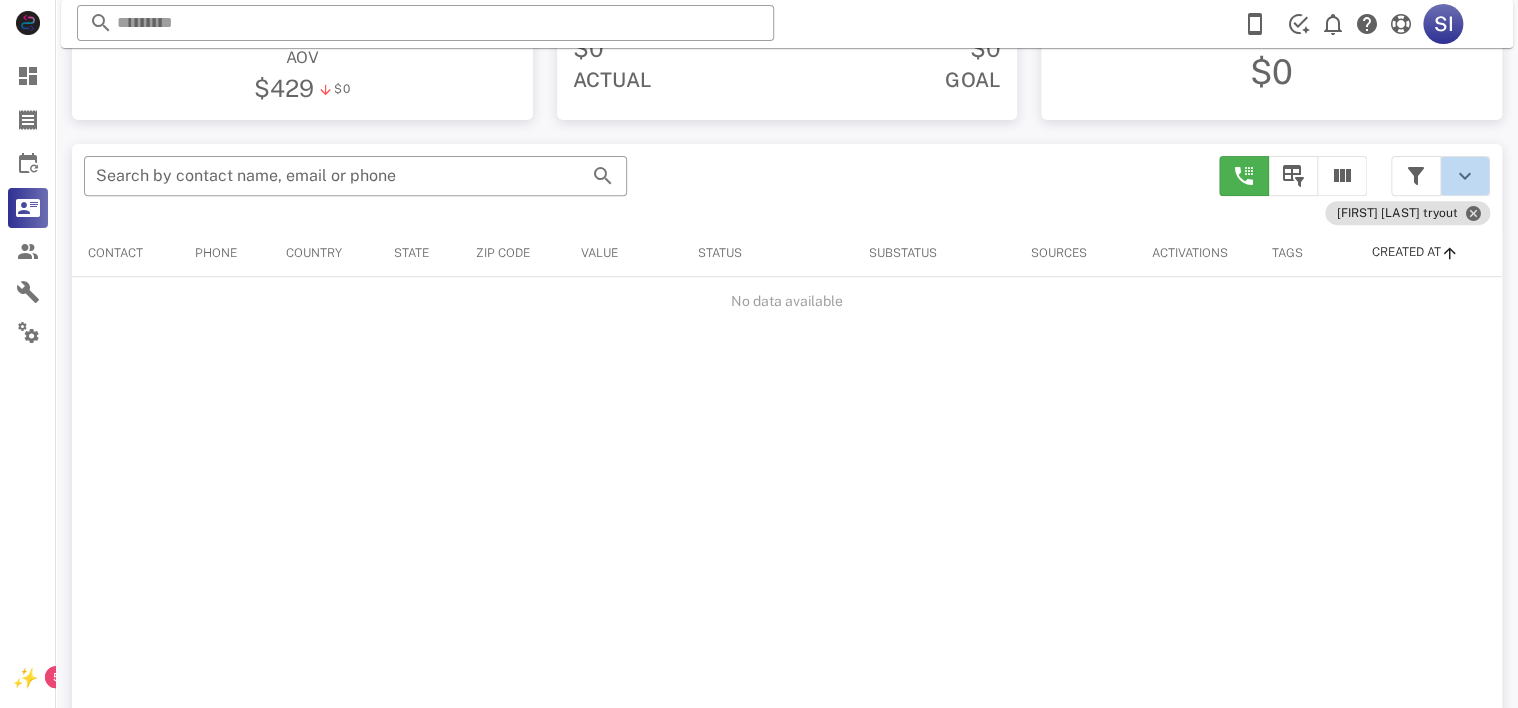 click at bounding box center (1465, 176) 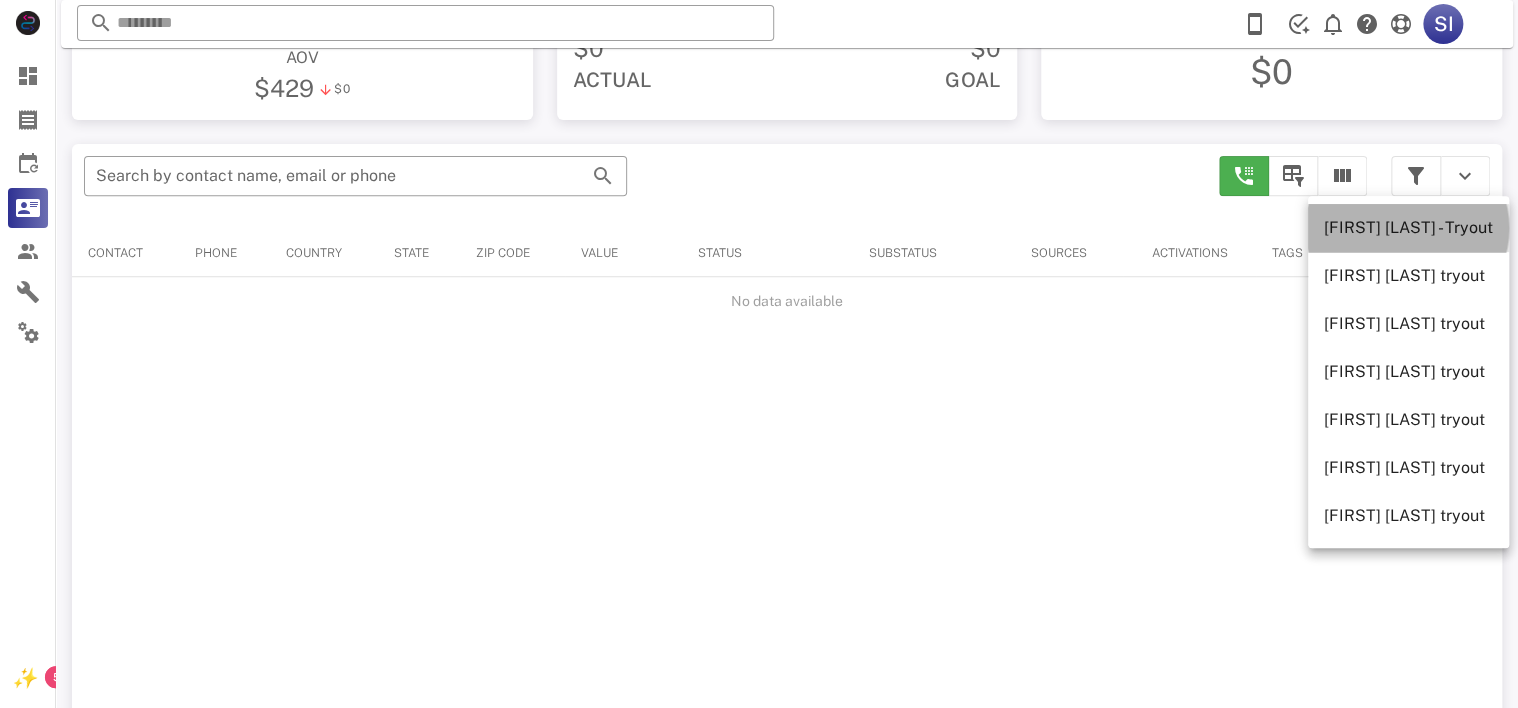 click on "[FIRST] [LAST] - Tryout" at bounding box center [1408, 227] 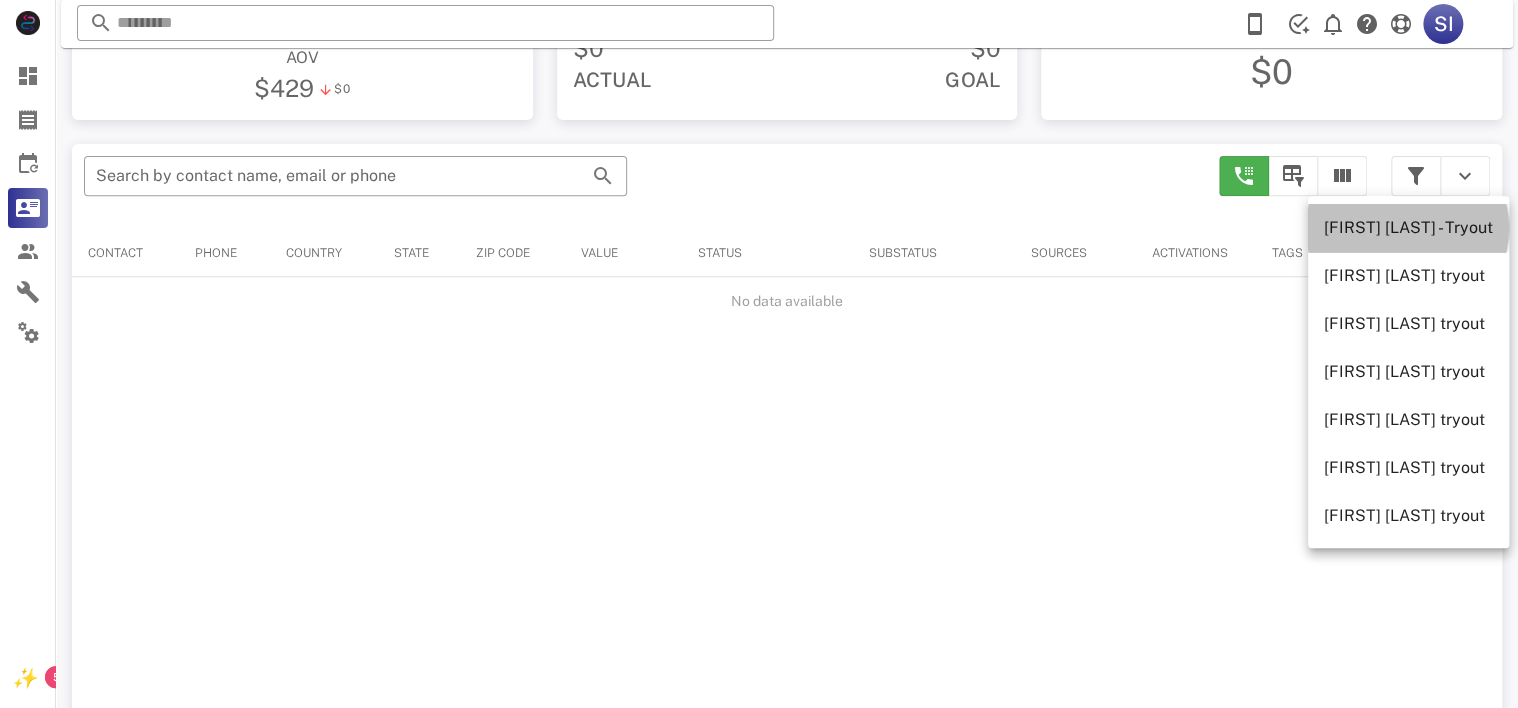 type on "**********" 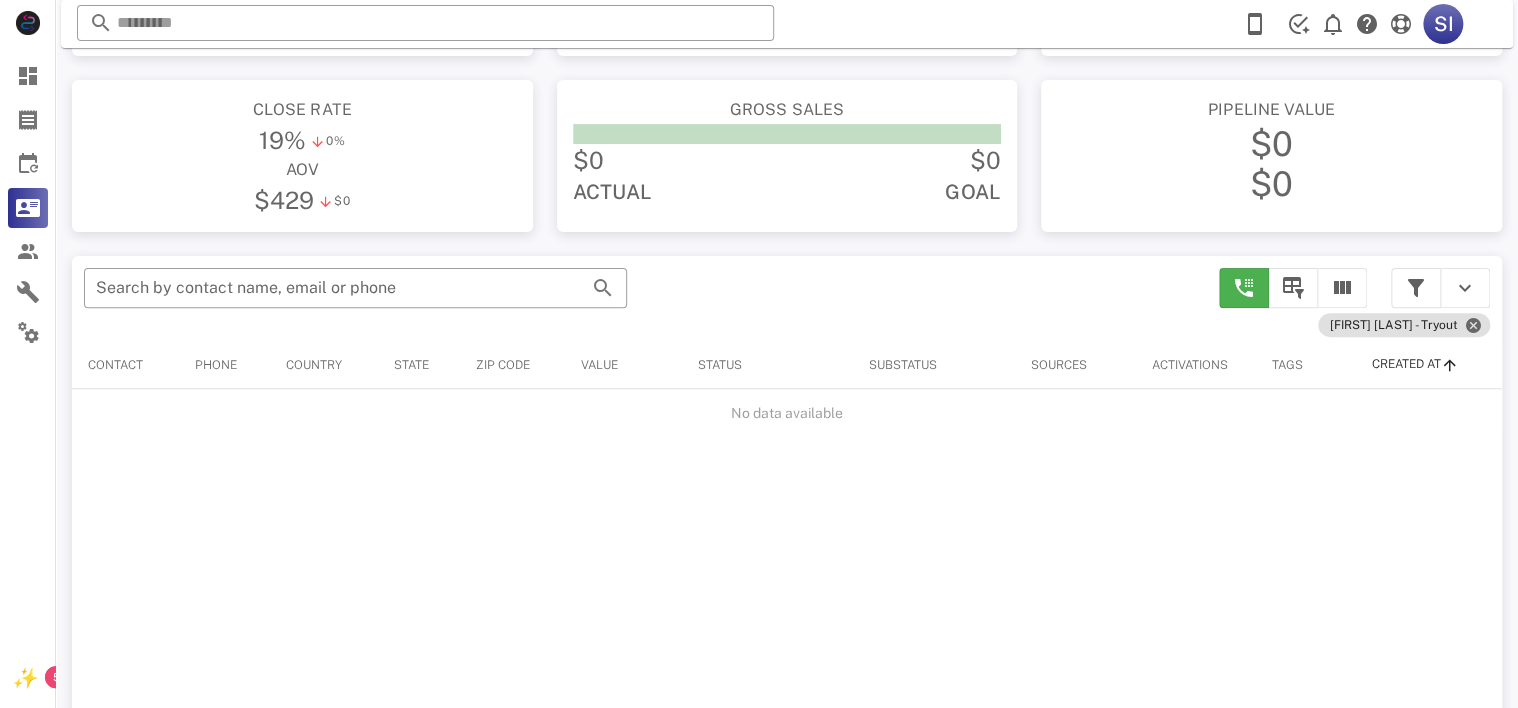 scroll, scrollTop: 380, scrollLeft: 0, axis: vertical 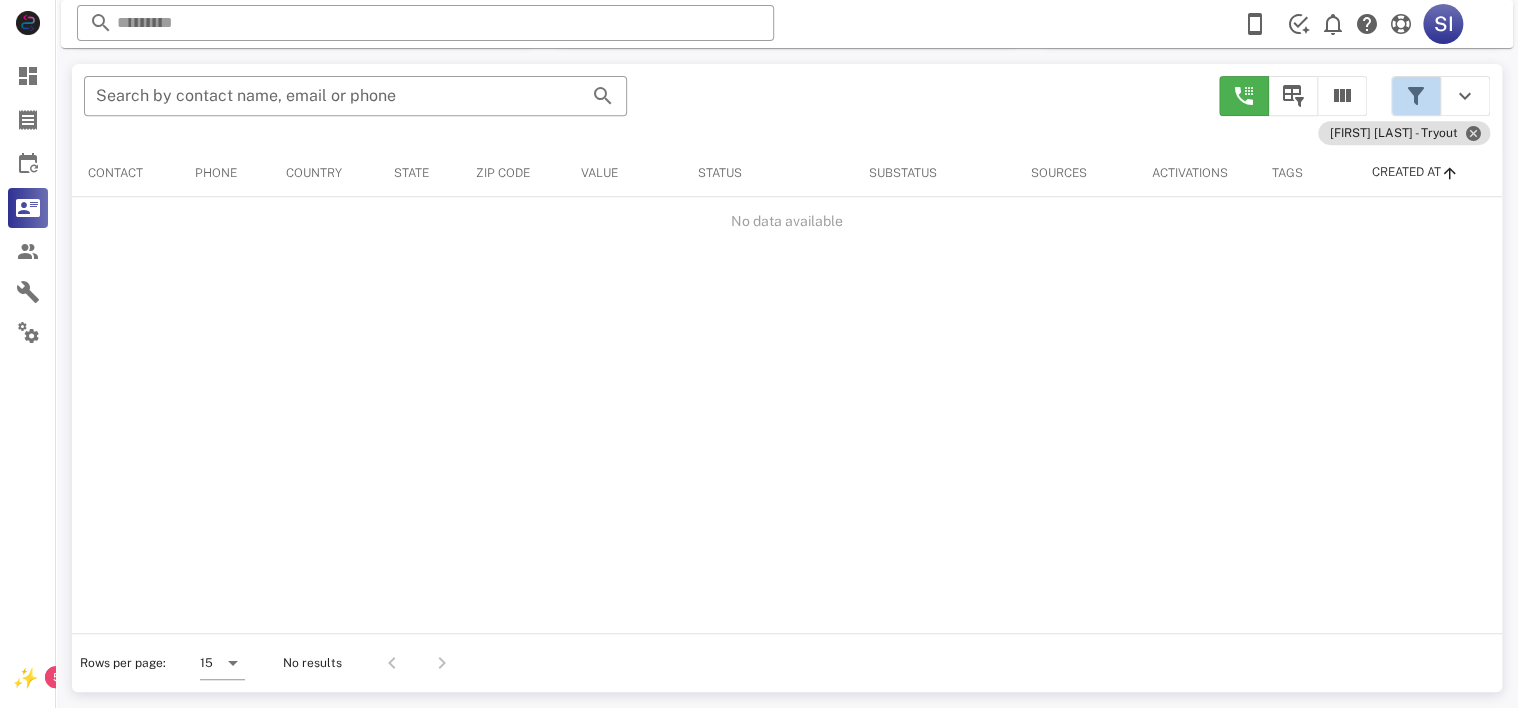 click at bounding box center [1416, 96] 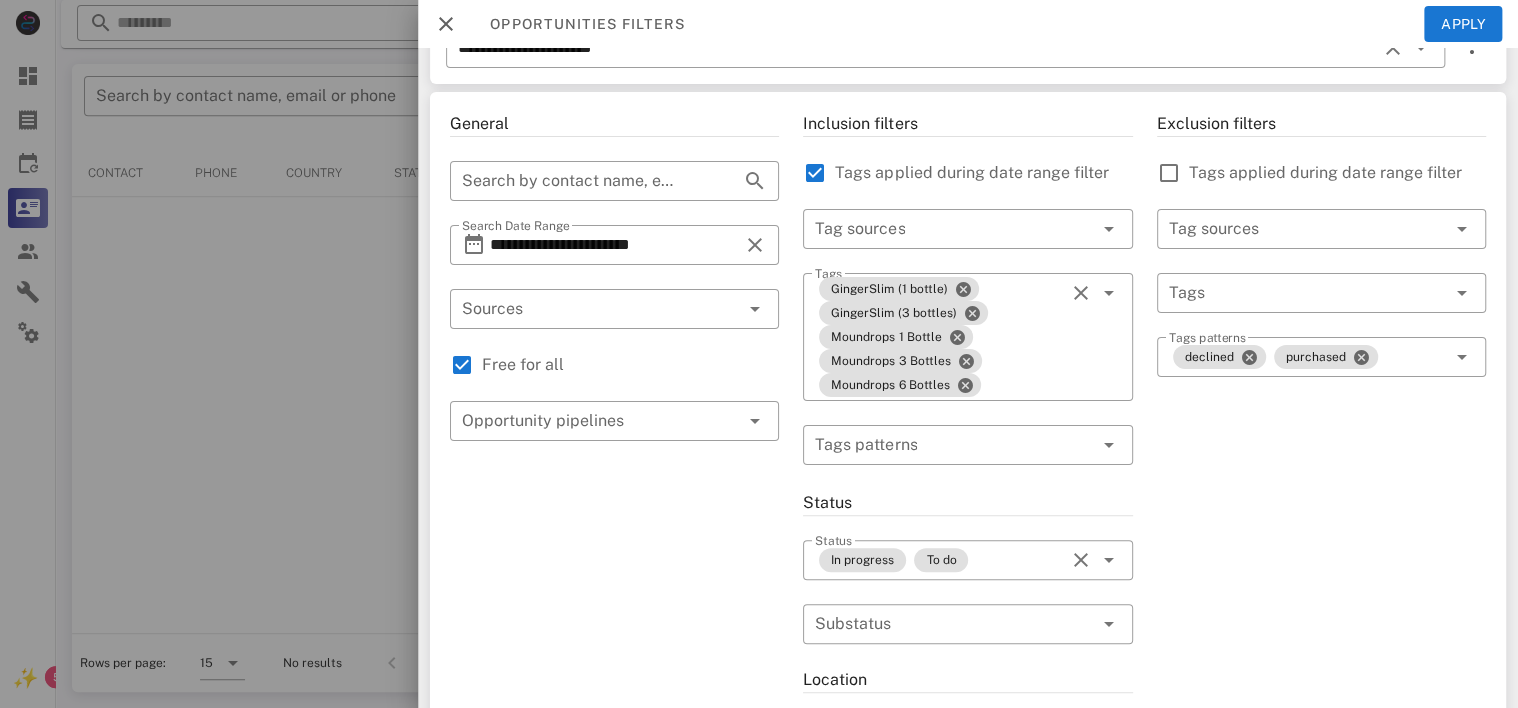 scroll, scrollTop: 0, scrollLeft: 0, axis: both 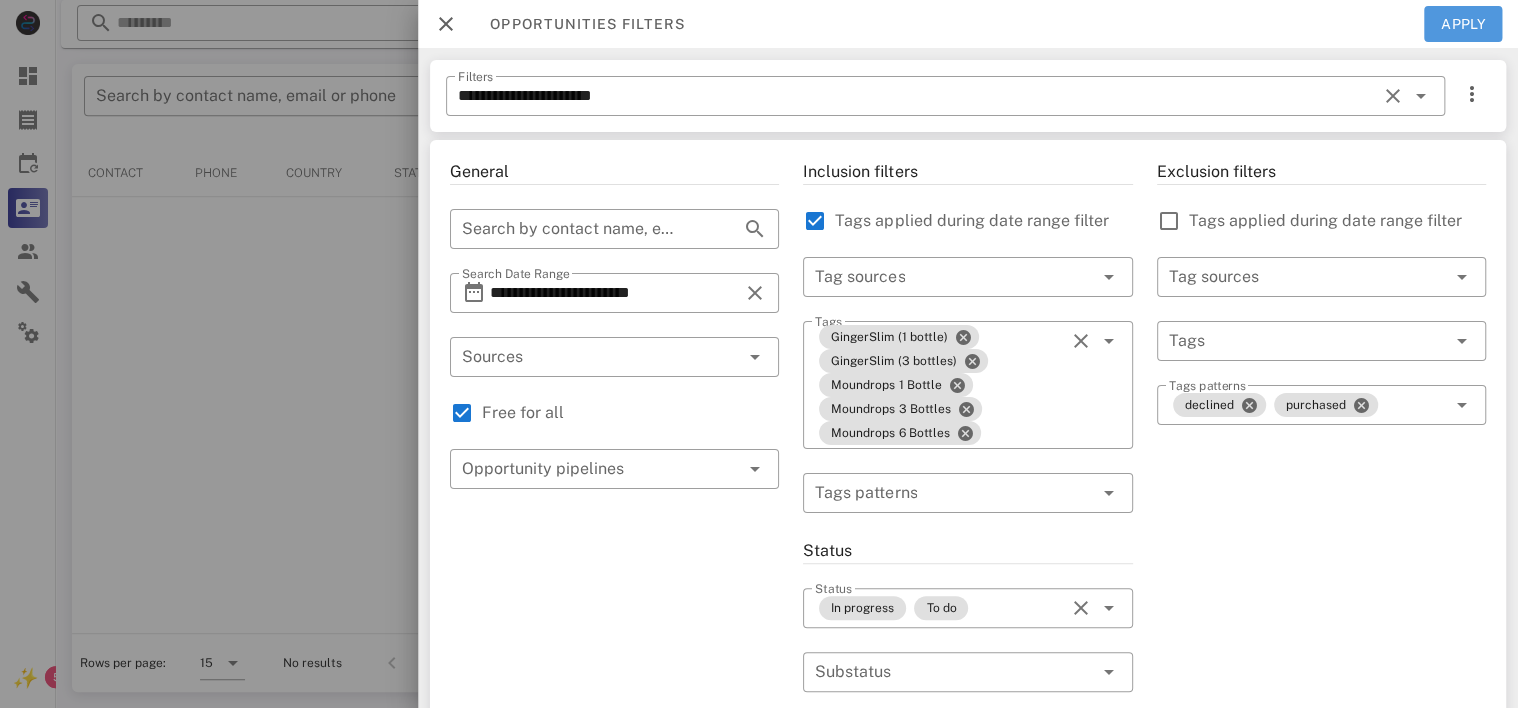 click on "Apply" at bounding box center (1463, 24) 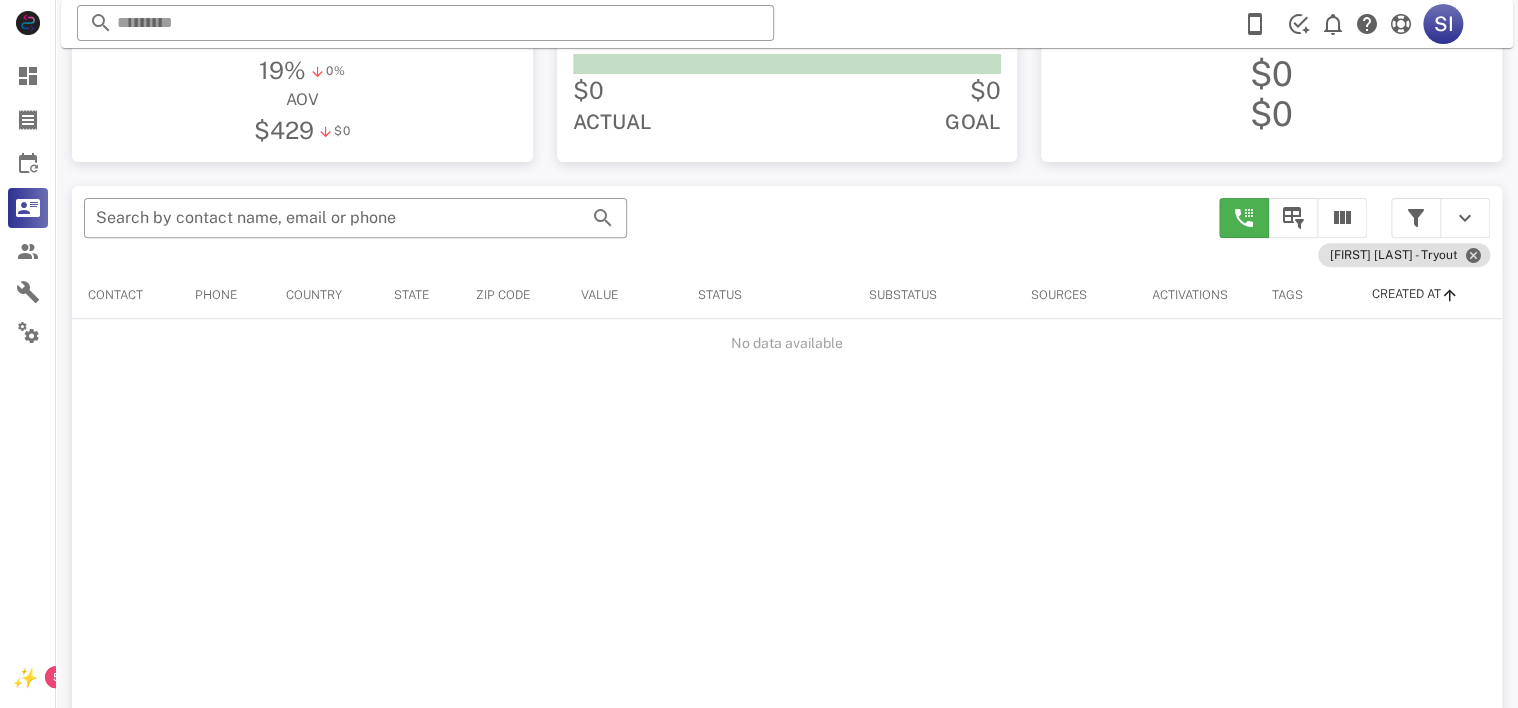 scroll, scrollTop: 256, scrollLeft: 0, axis: vertical 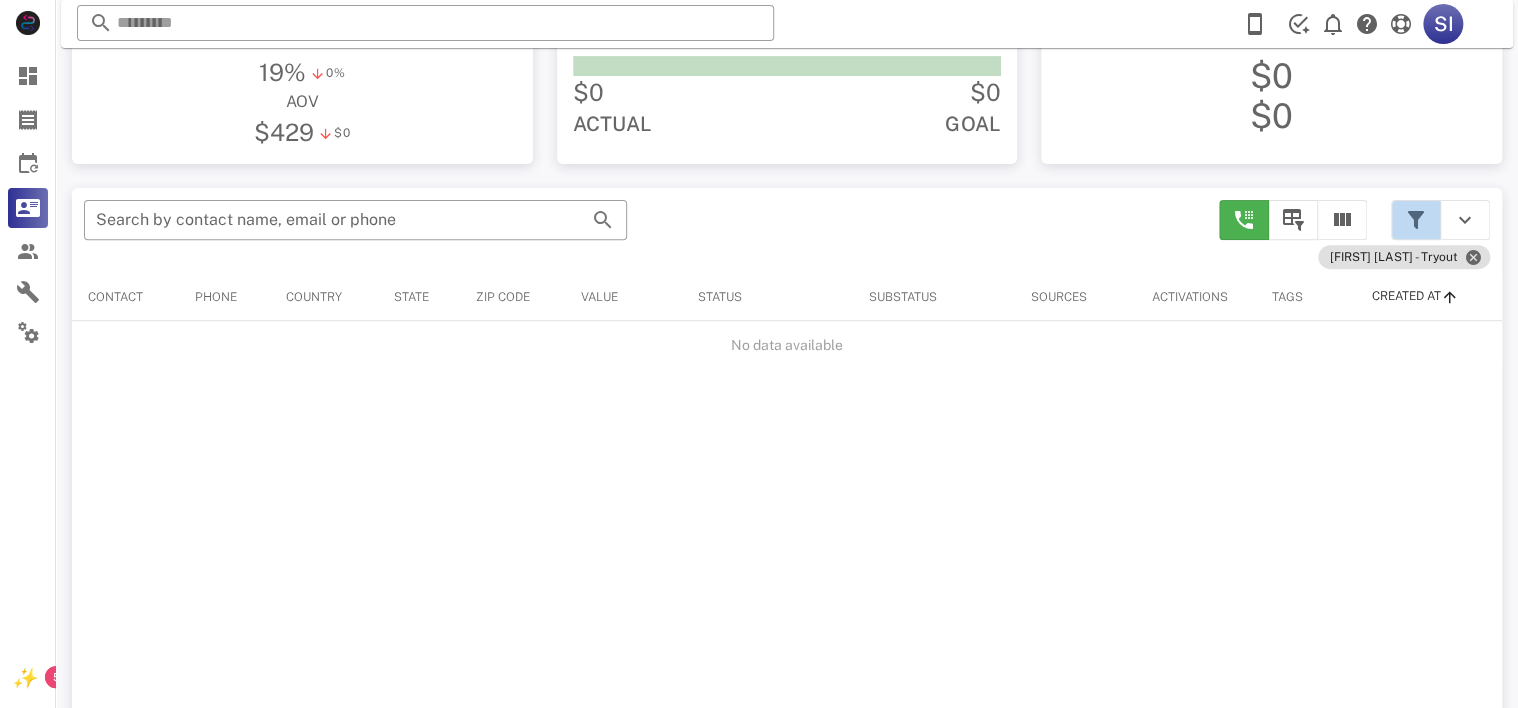 click at bounding box center [1416, 220] 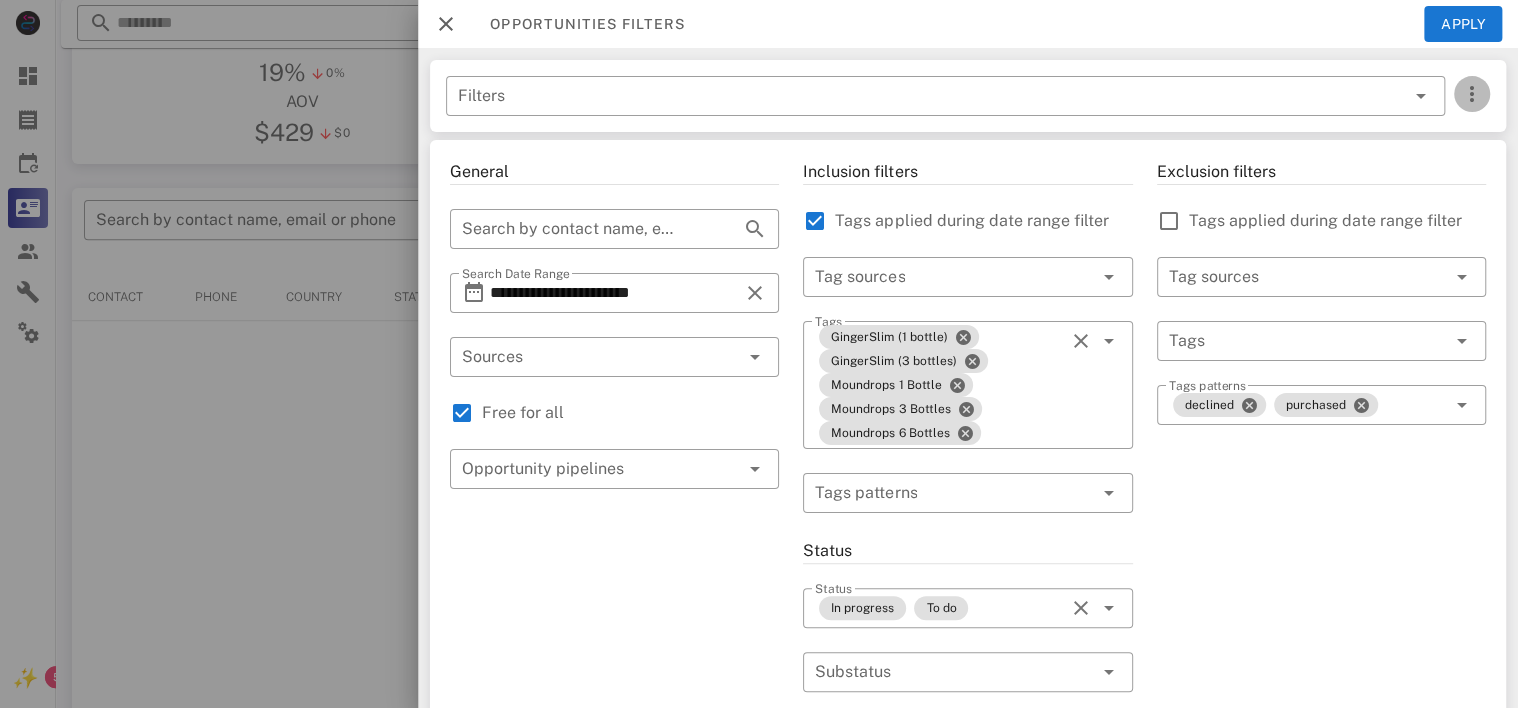 click at bounding box center (1472, 94) 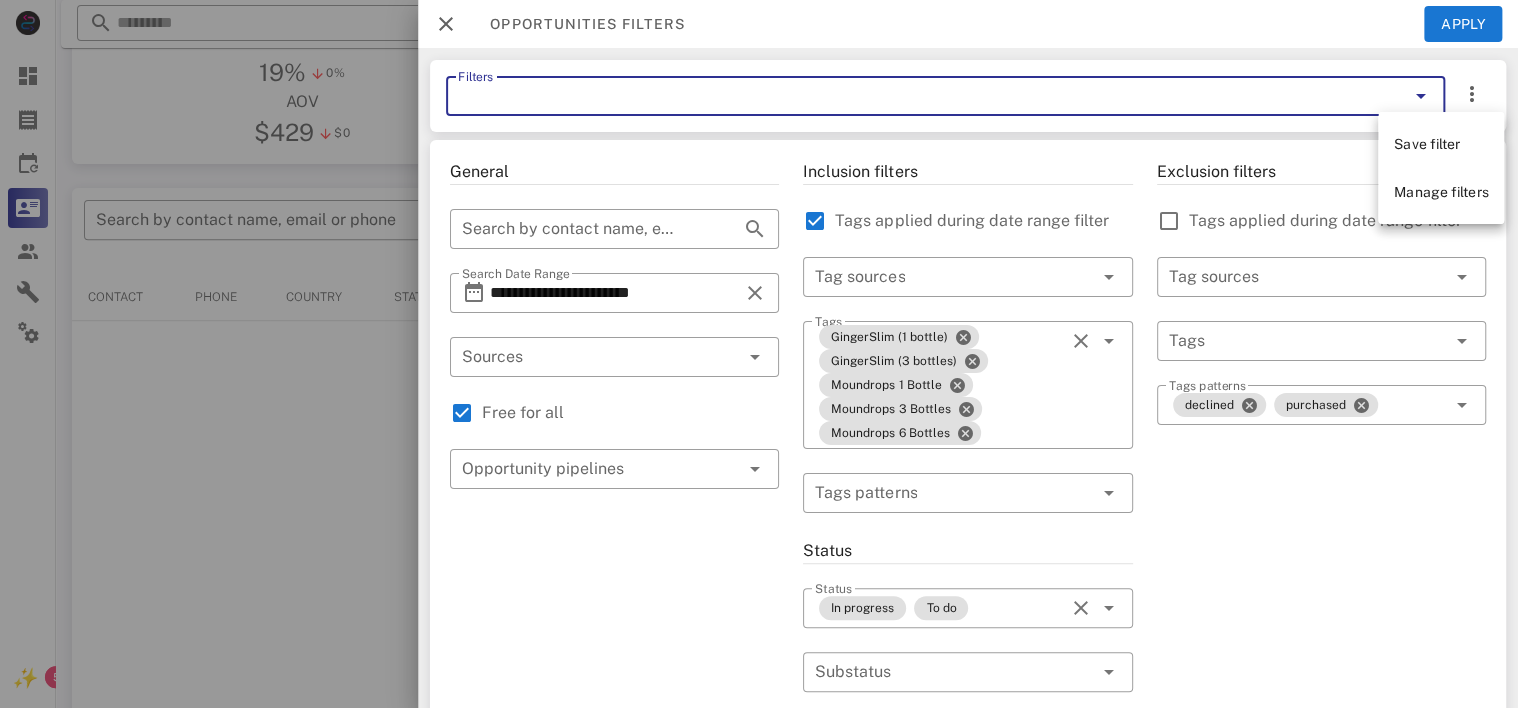 click on "Filters" at bounding box center [917, 96] 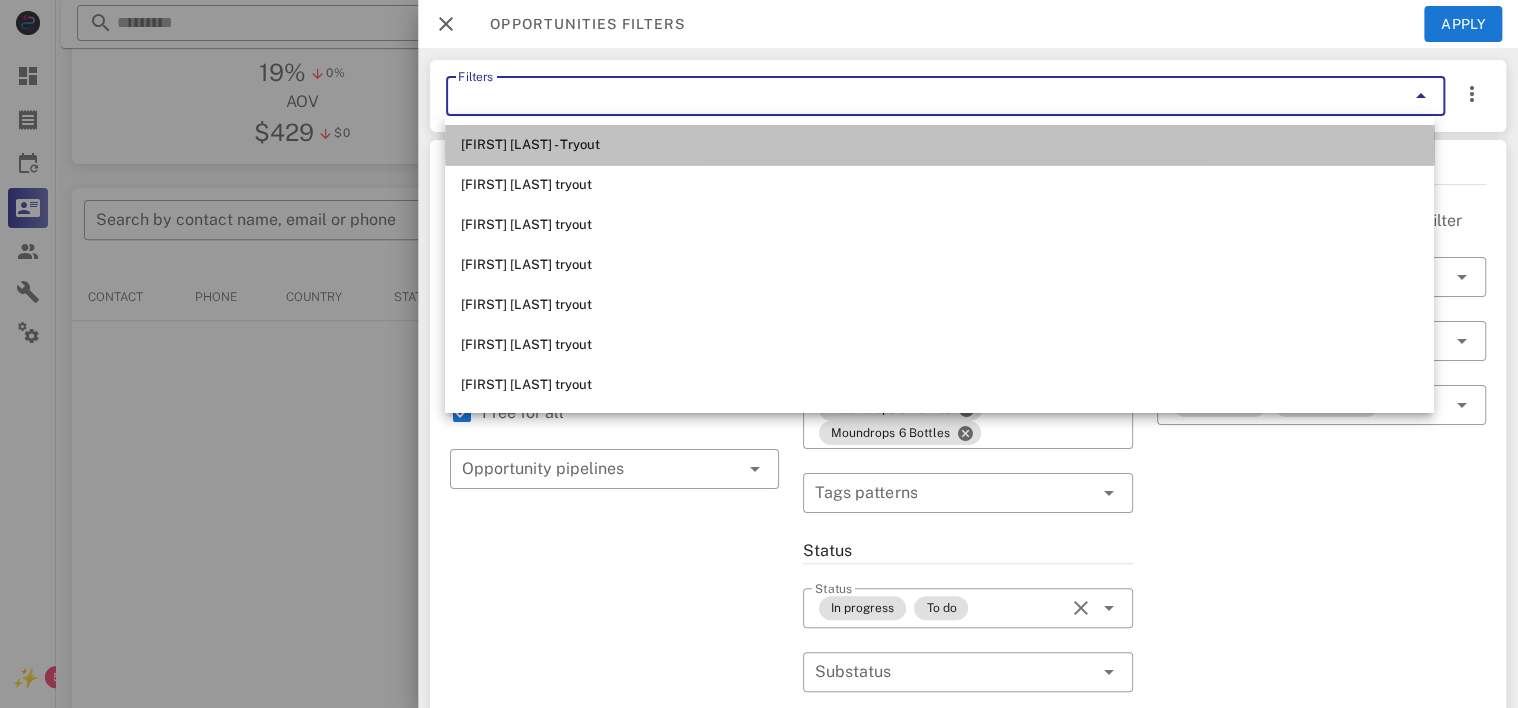 click on "[FIRST] [LAST] - Tryout" at bounding box center (939, 145) 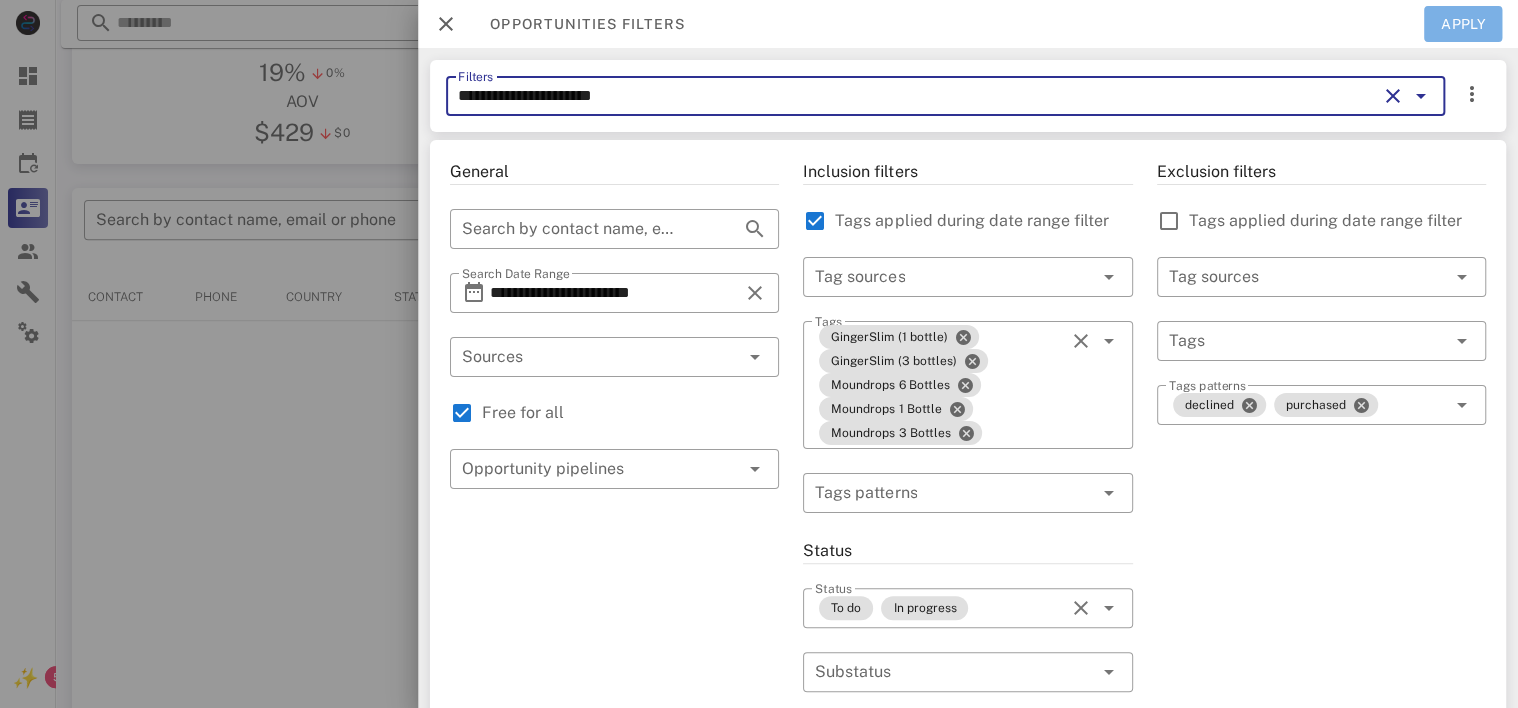 click on "Apply" at bounding box center [1463, 24] 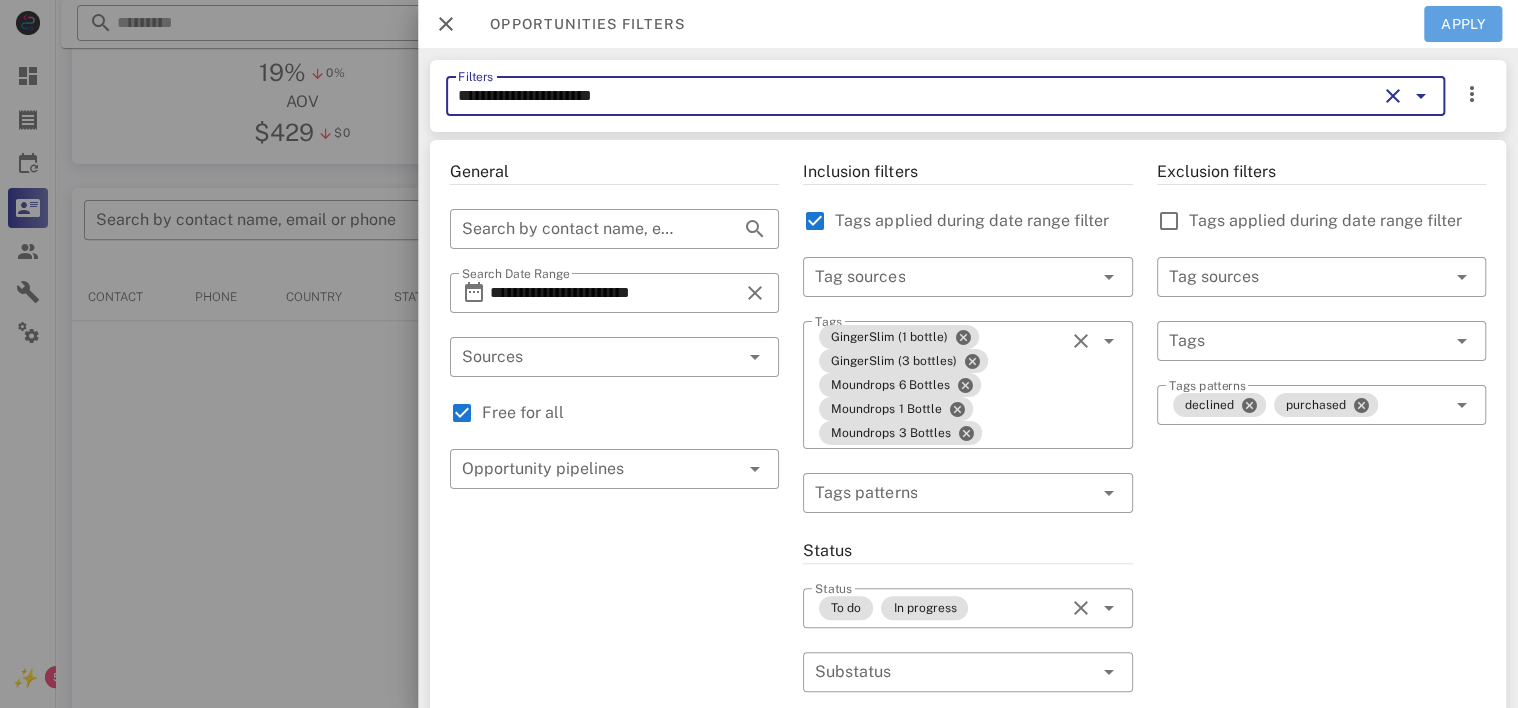 type 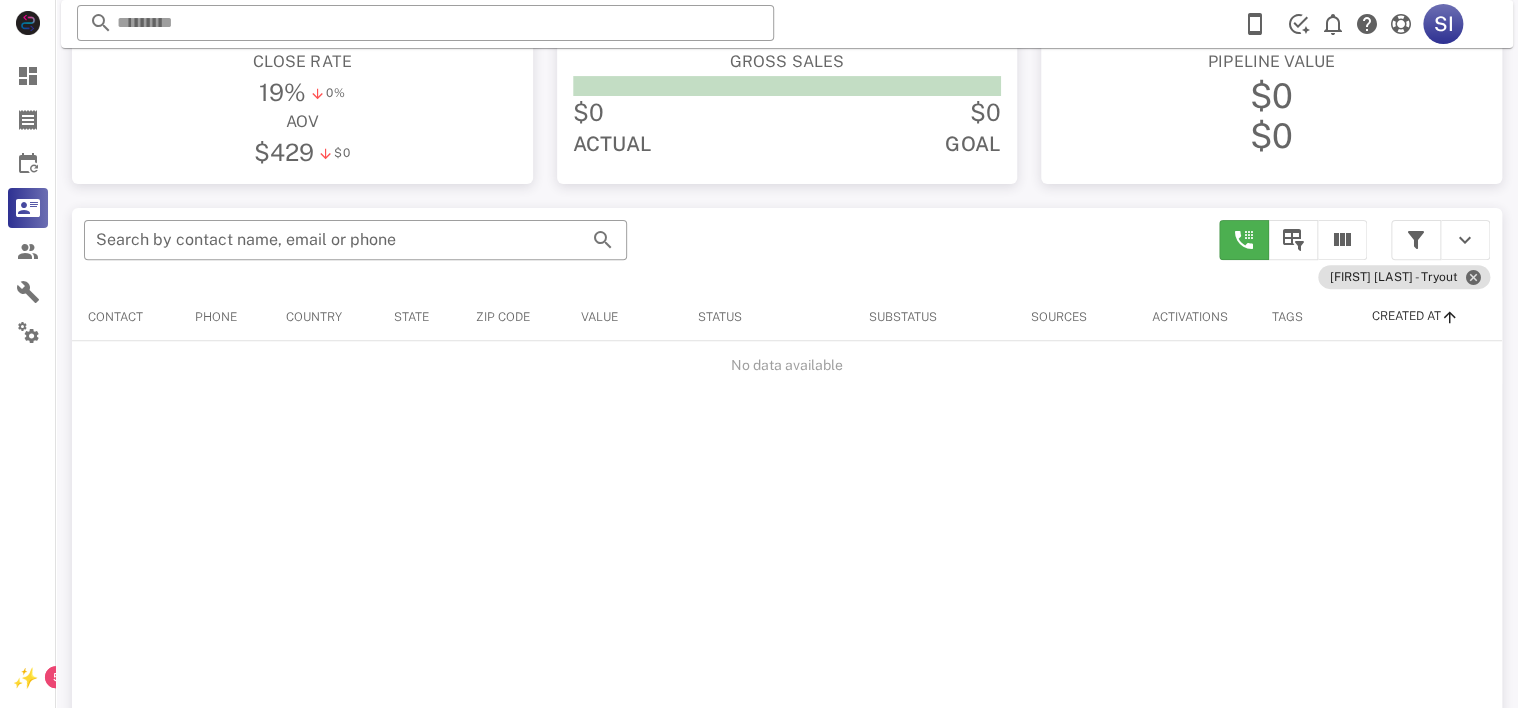 scroll, scrollTop: 256, scrollLeft: 0, axis: vertical 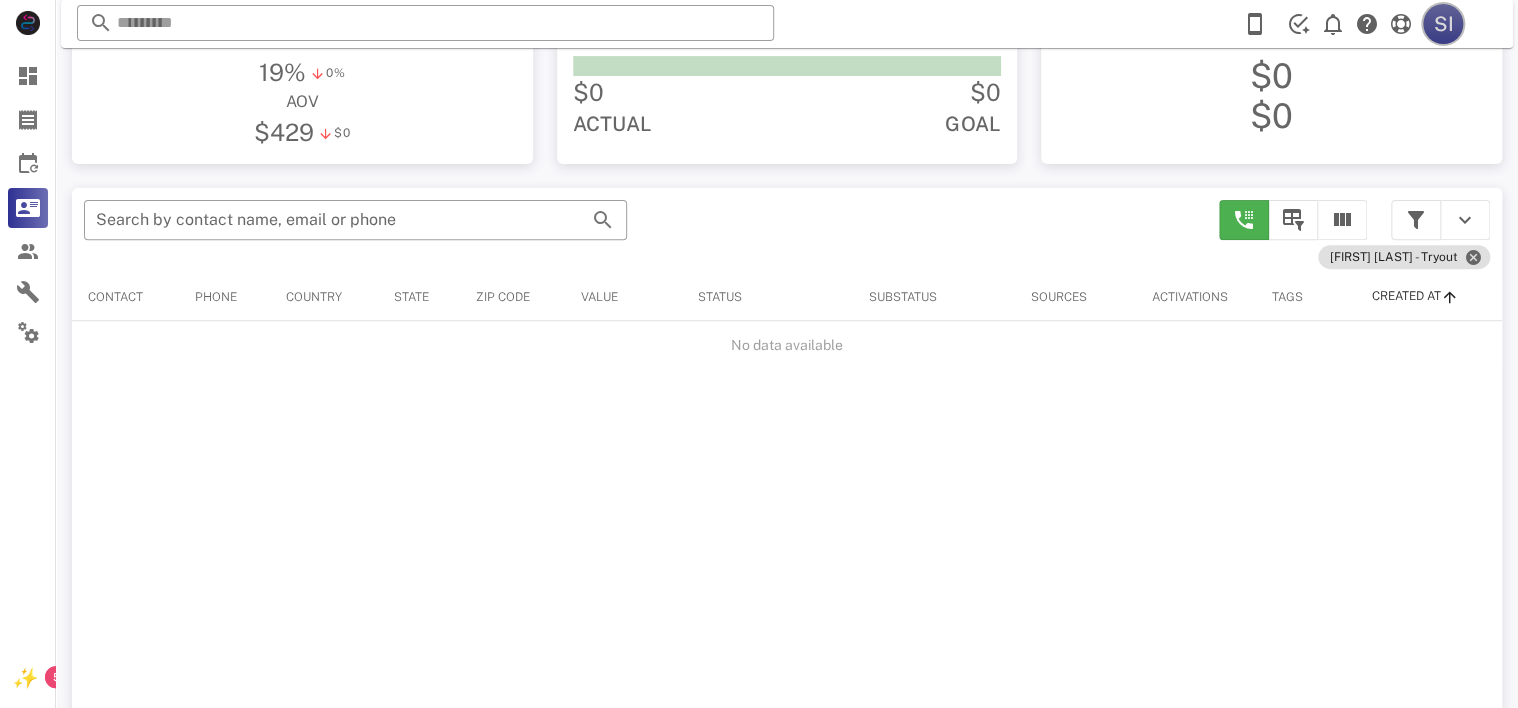 click on "SI" at bounding box center (1443, 24) 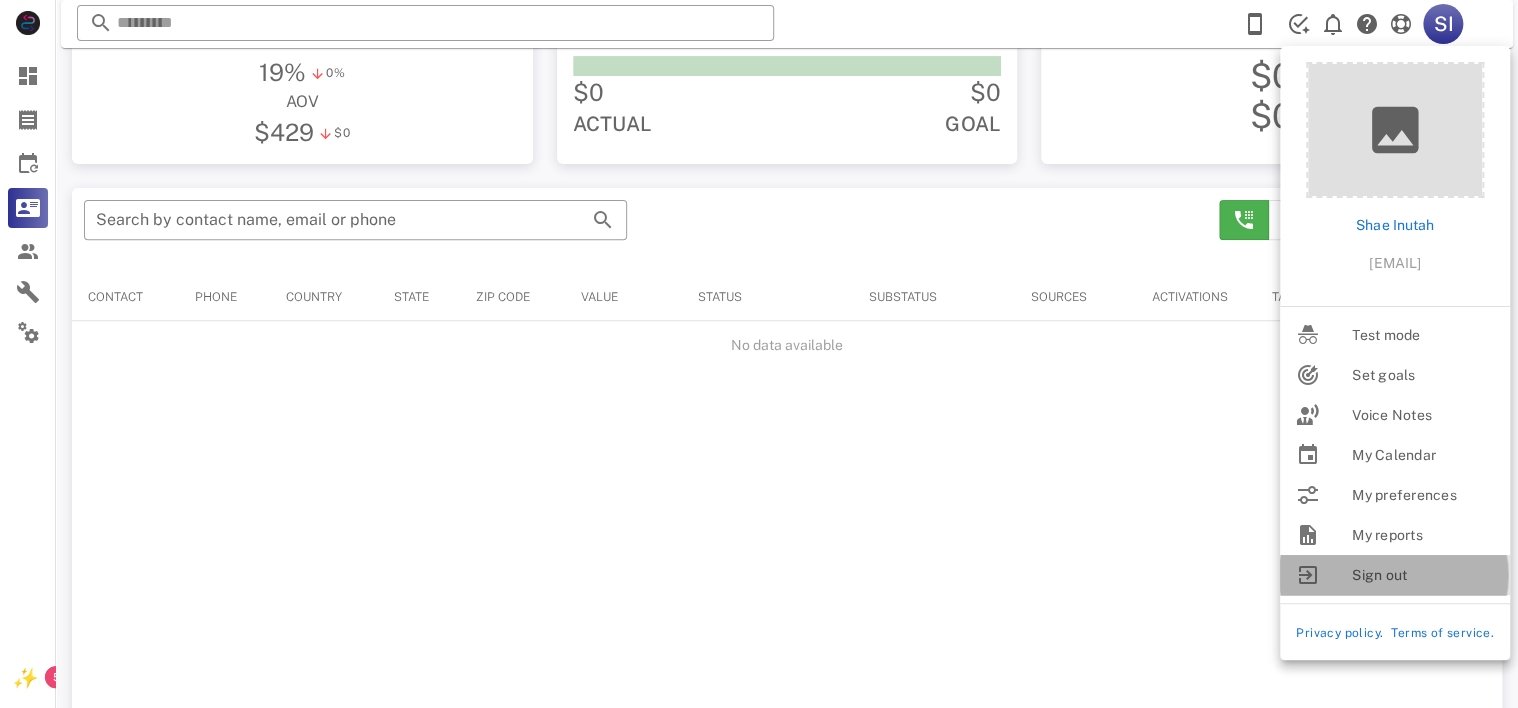 click on "Sign out" at bounding box center [1423, 575] 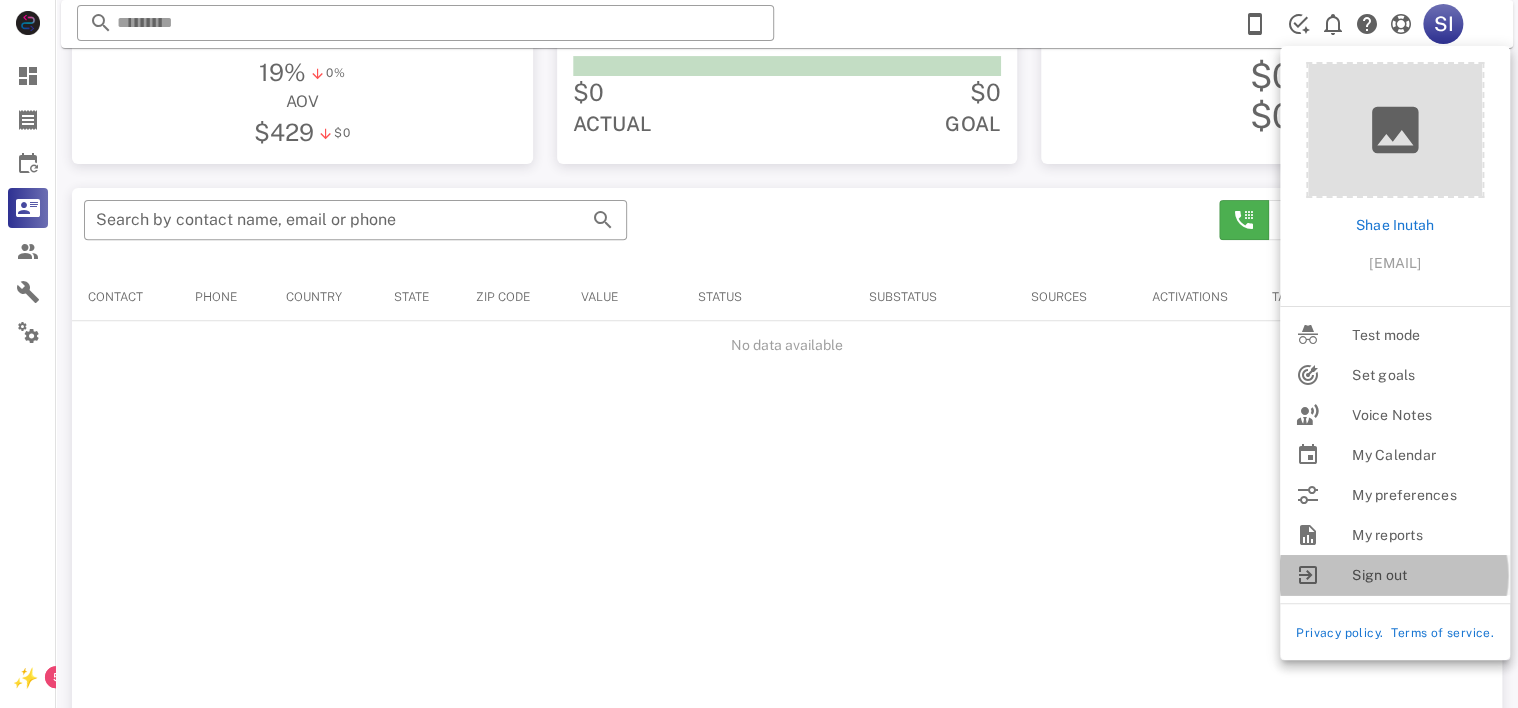 scroll, scrollTop: 0, scrollLeft: 0, axis: both 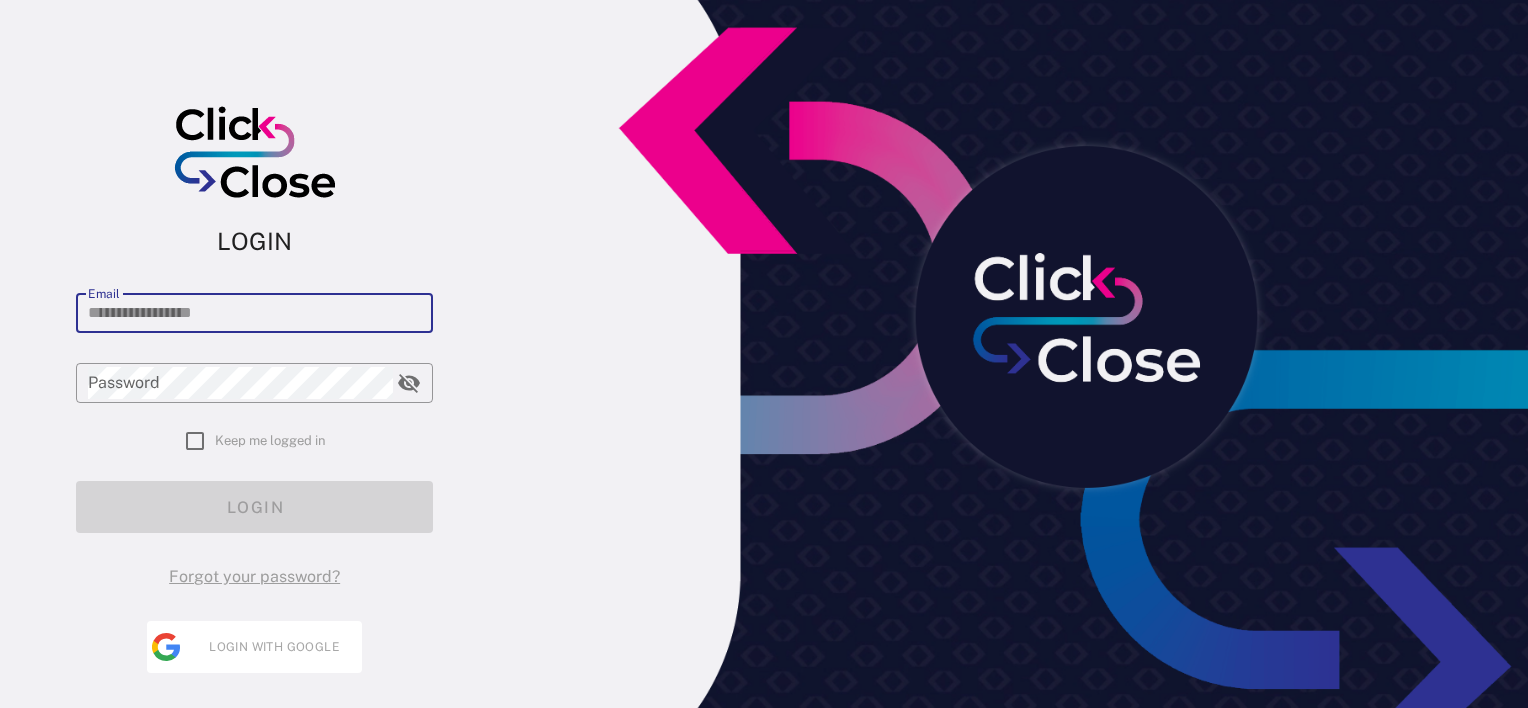 click on "Email" at bounding box center (254, 313) 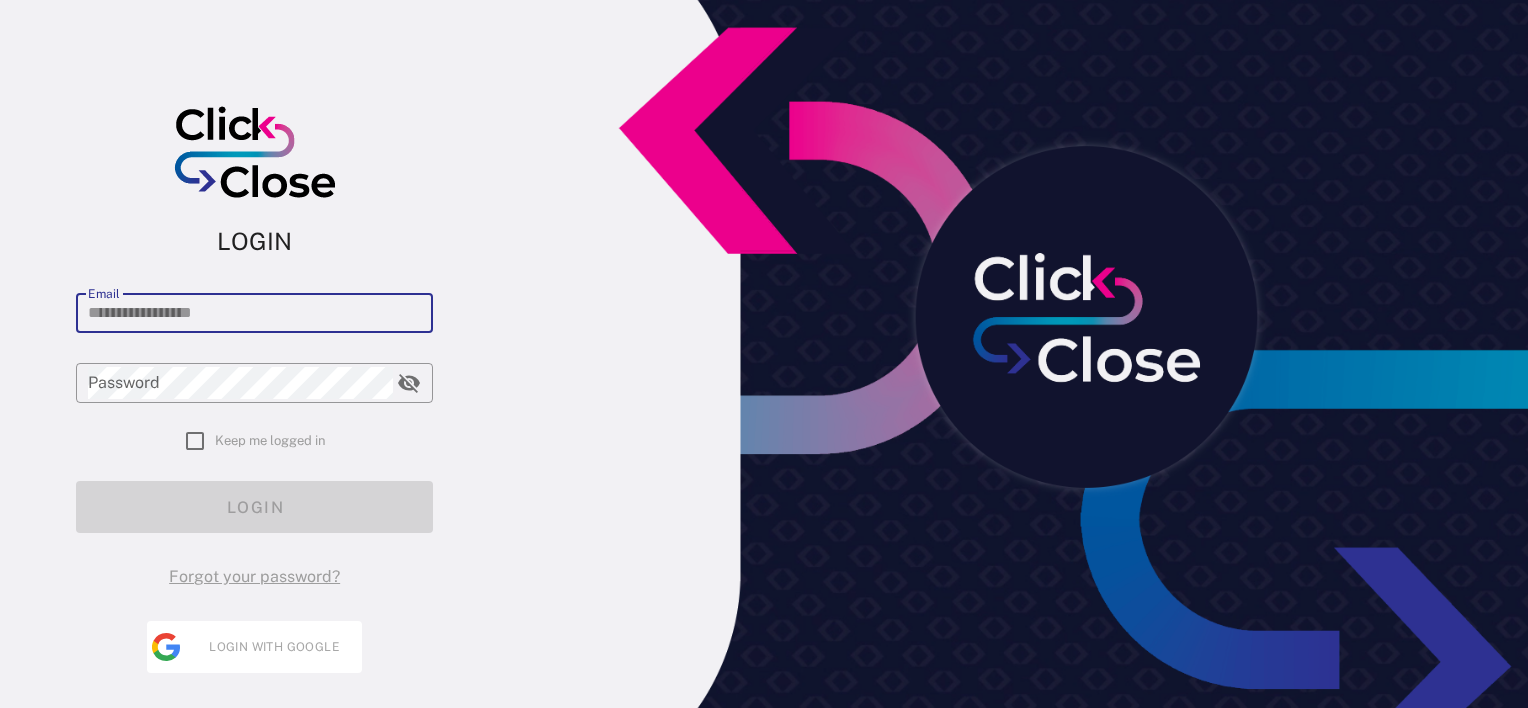 type on "**********" 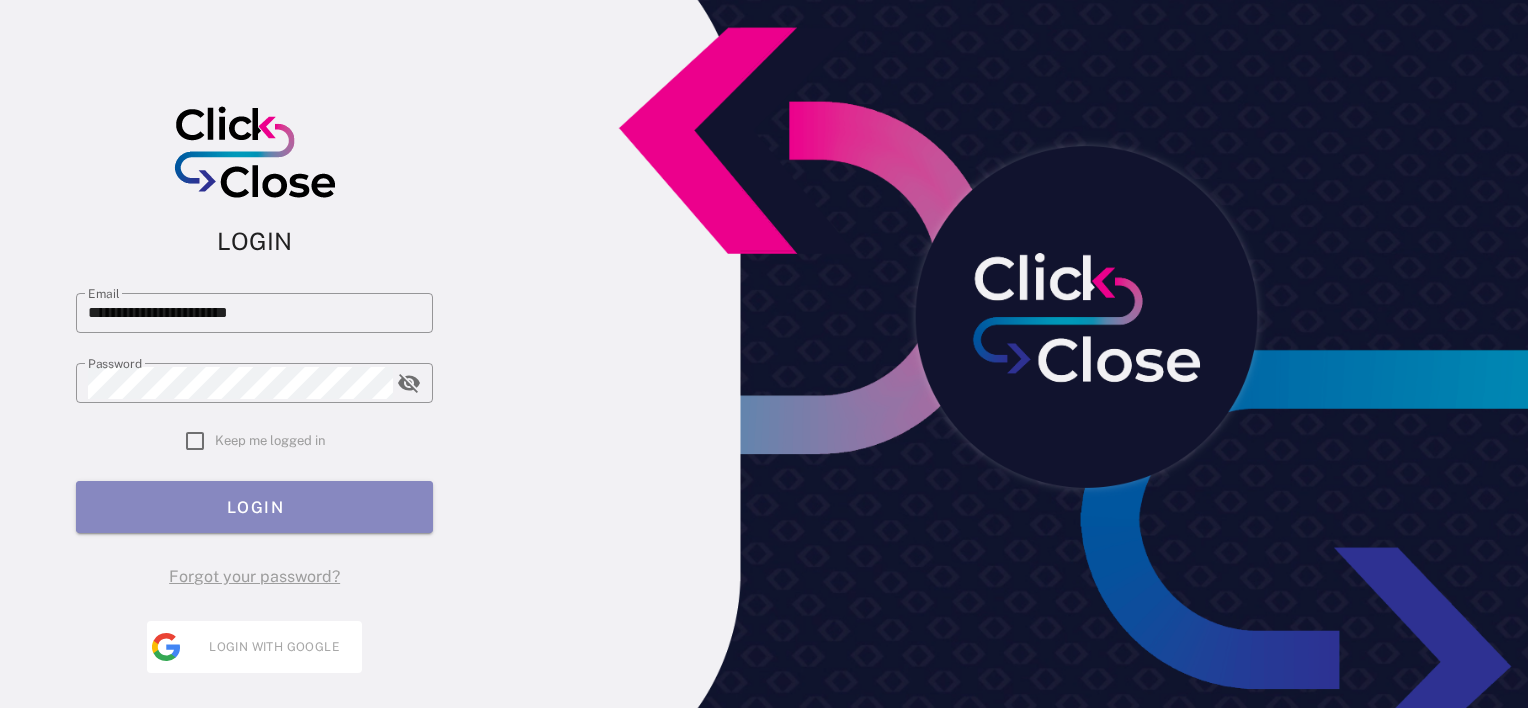 click on "LOGIN" at bounding box center (254, 507) 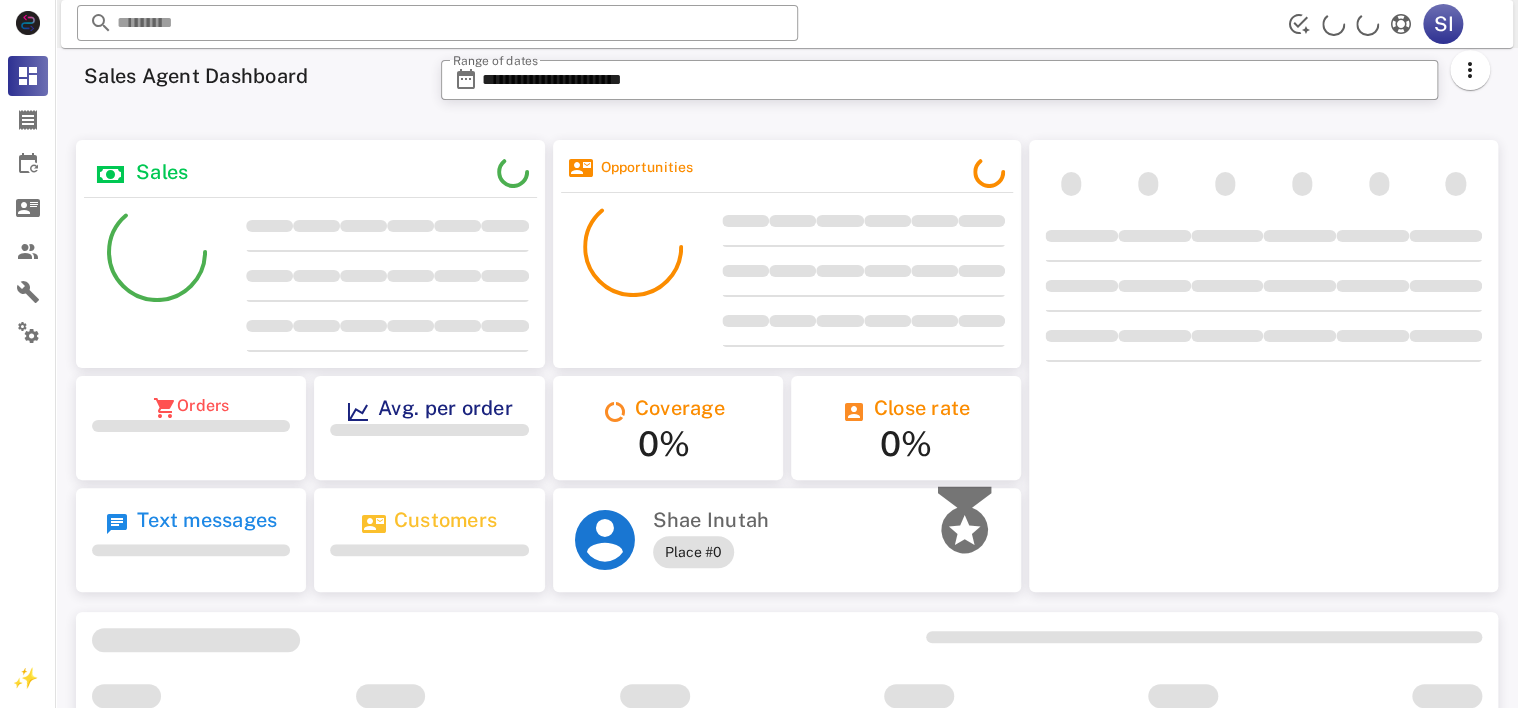 scroll, scrollTop: 0, scrollLeft: 0, axis: both 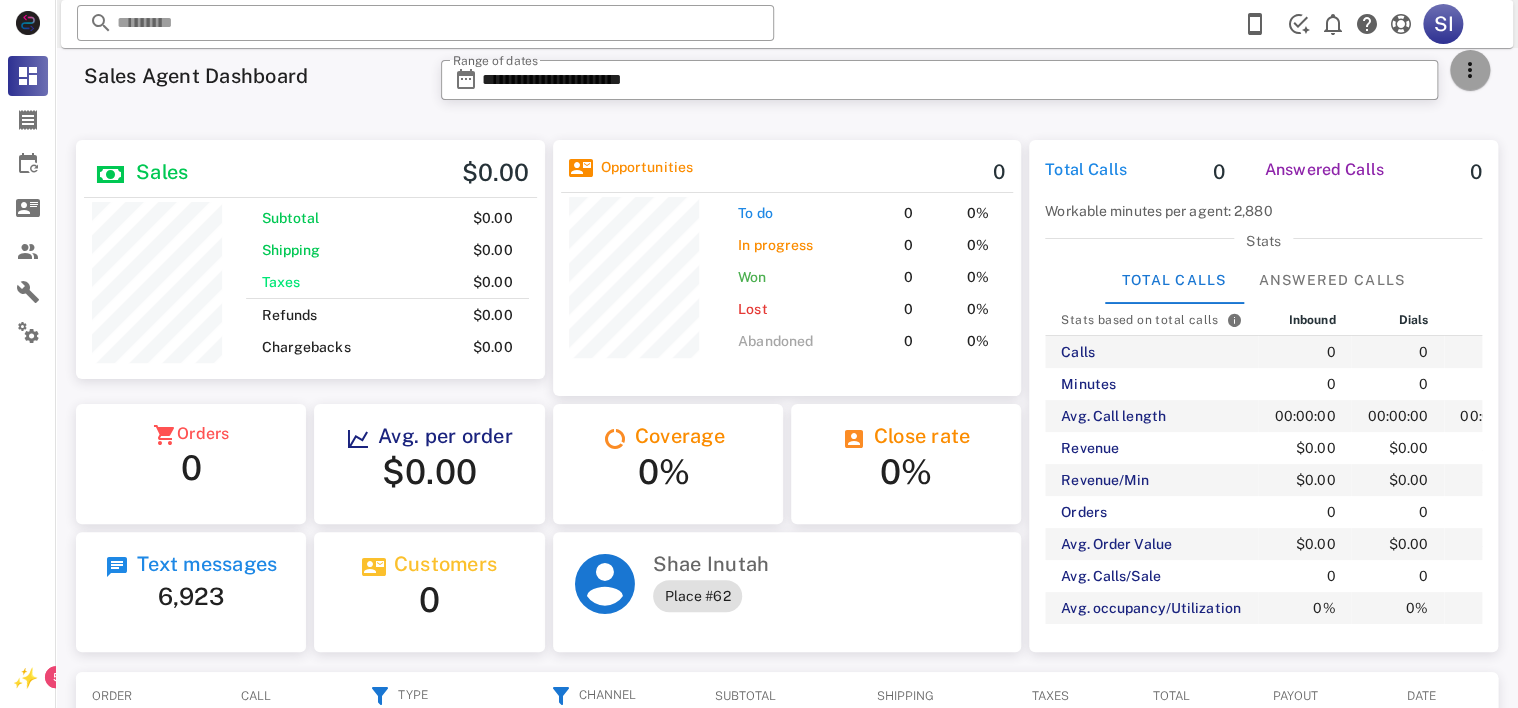 click at bounding box center [1470, 70] 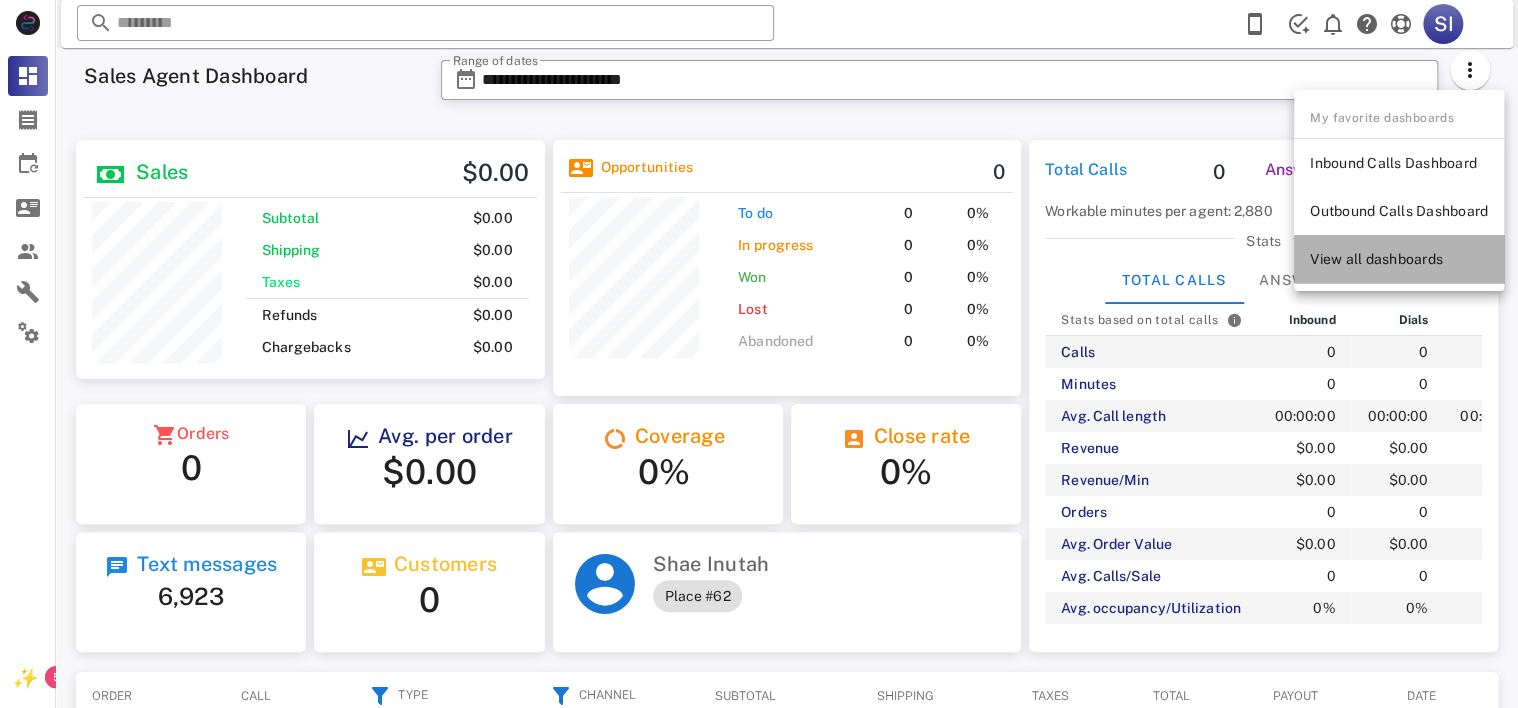 click on "View all dashboards" at bounding box center [1399, 259] 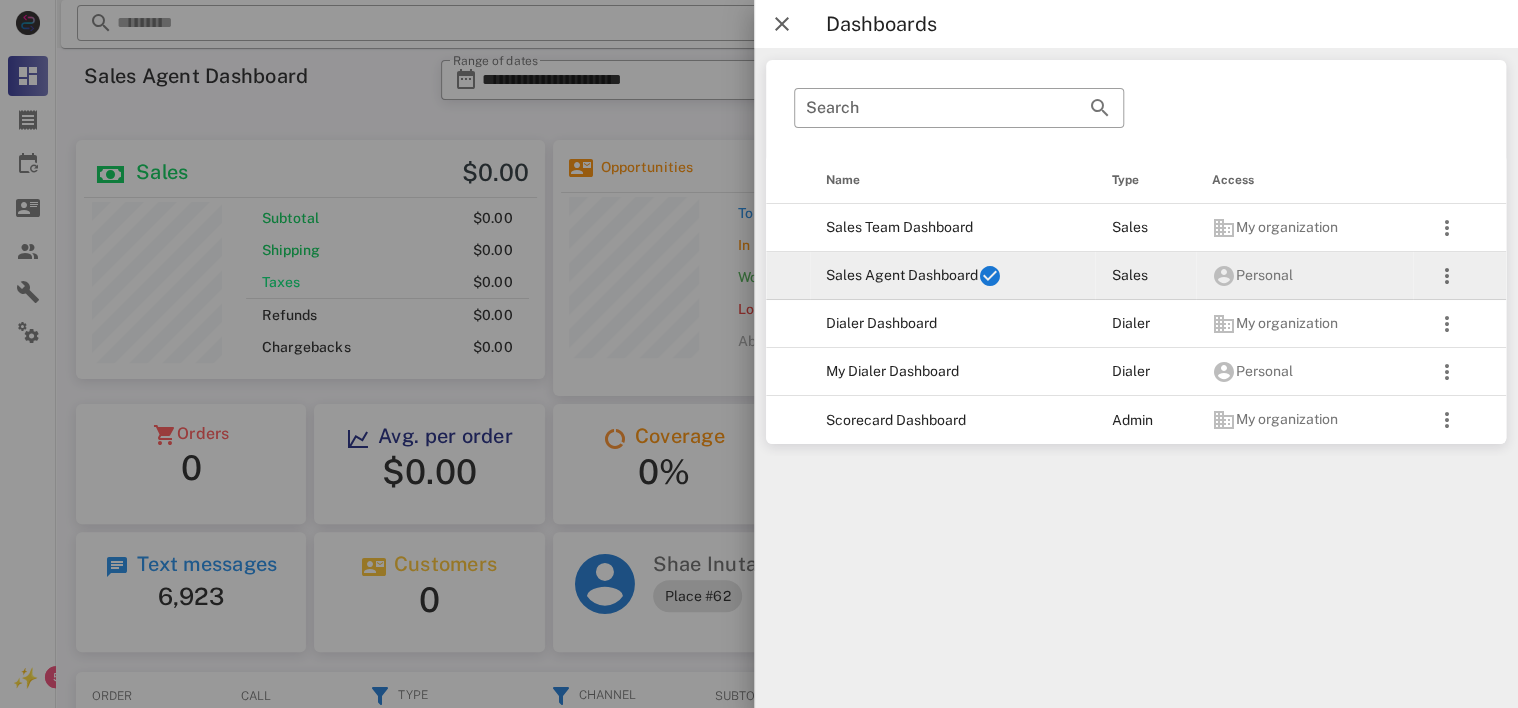 click on "Sales Agent Dashboard" at bounding box center (953, 276) 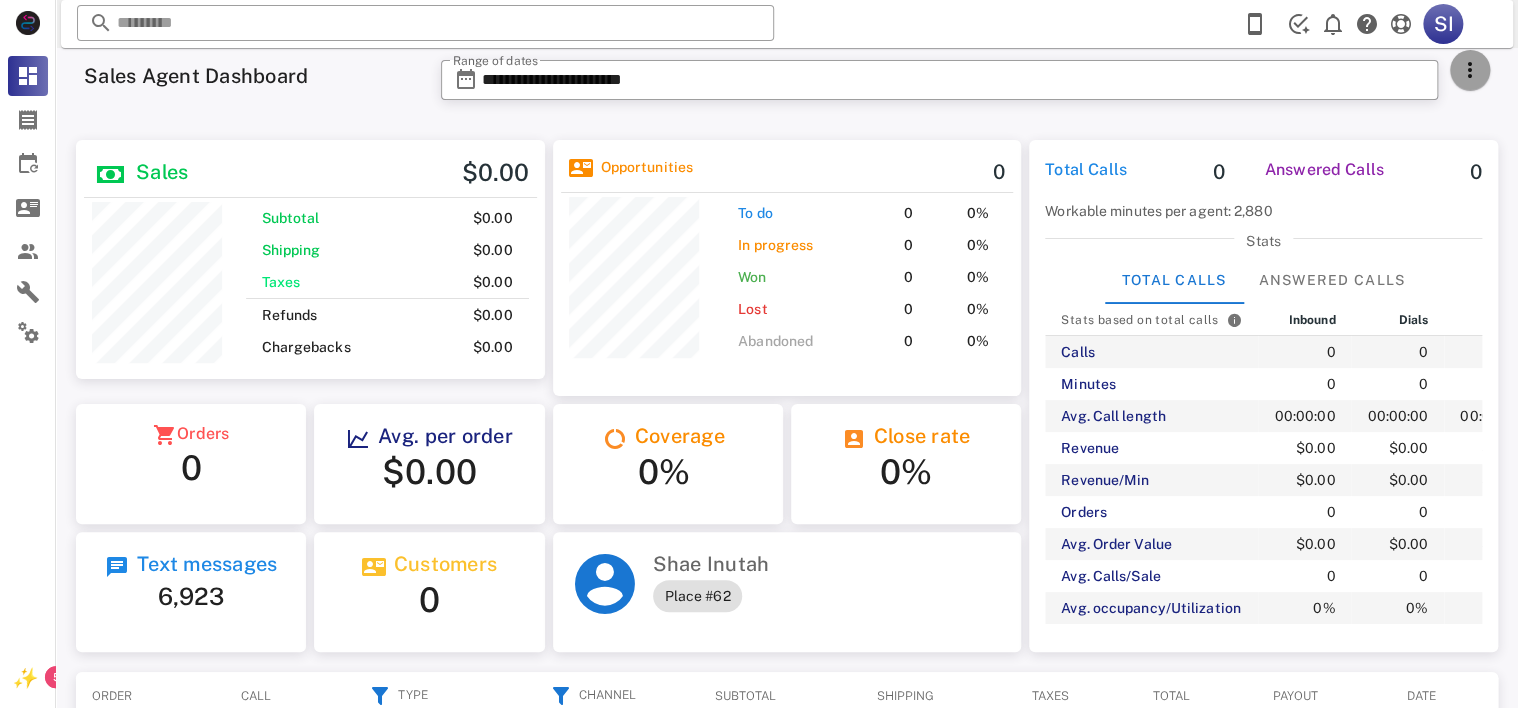 click at bounding box center (1470, 70) 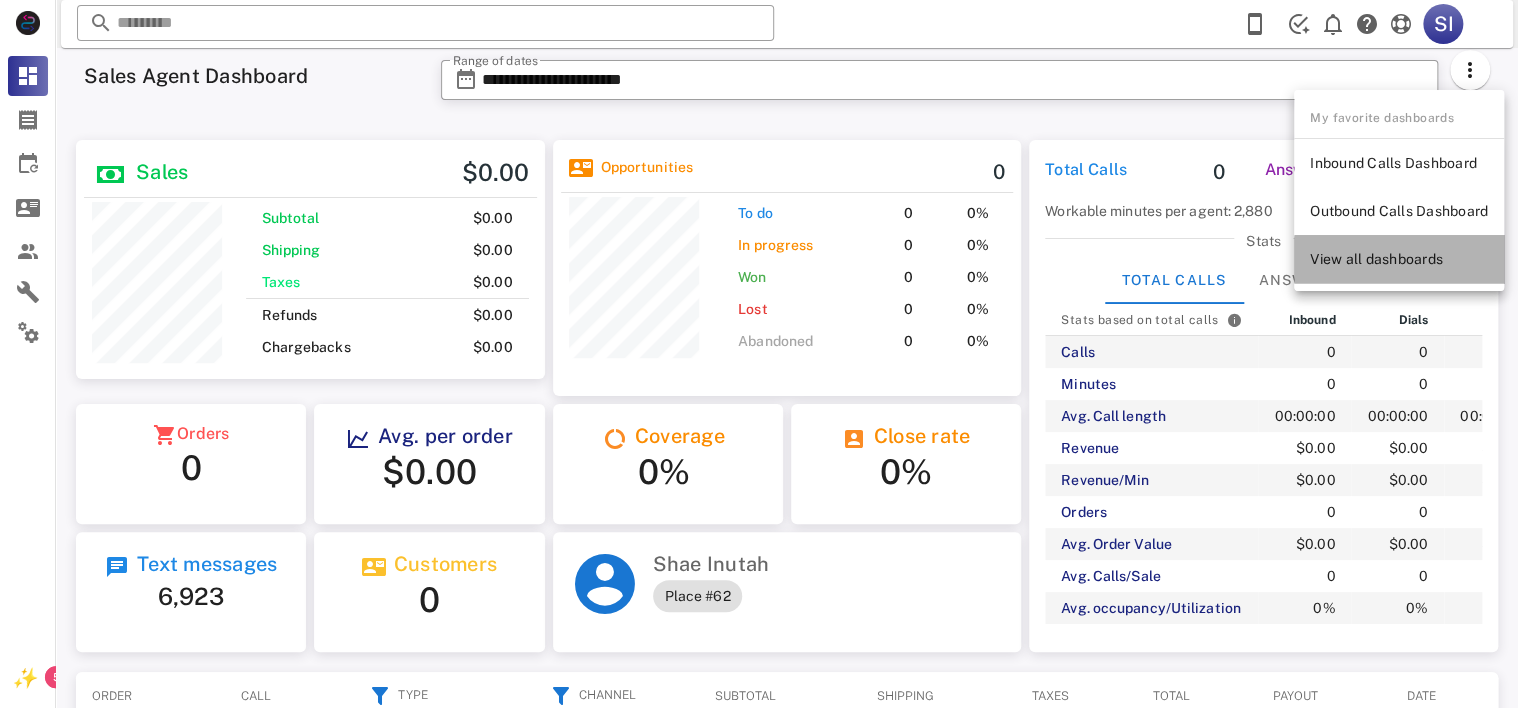 click on "View all dashboards" at bounding box center [1399, 259] 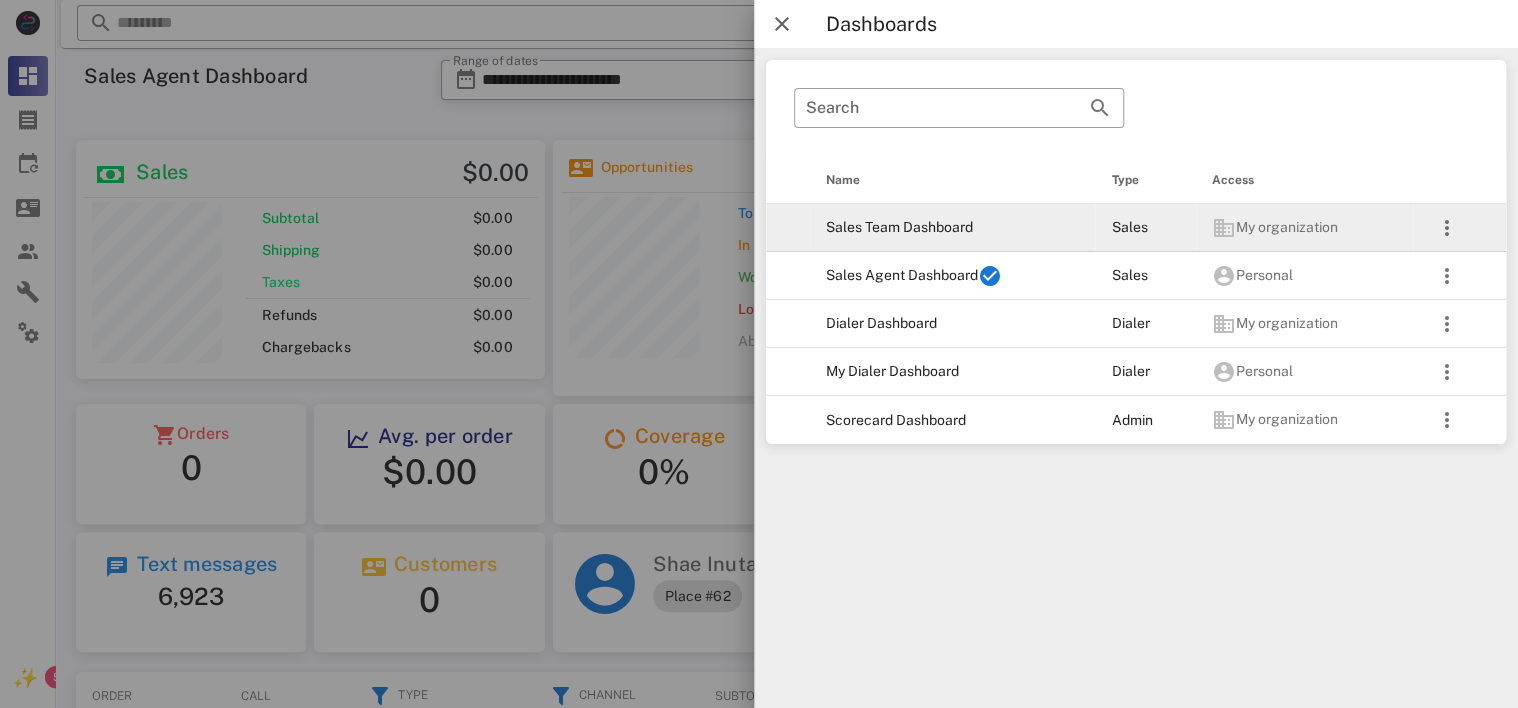 click on "Sales" at bounding box center (1145, 227) 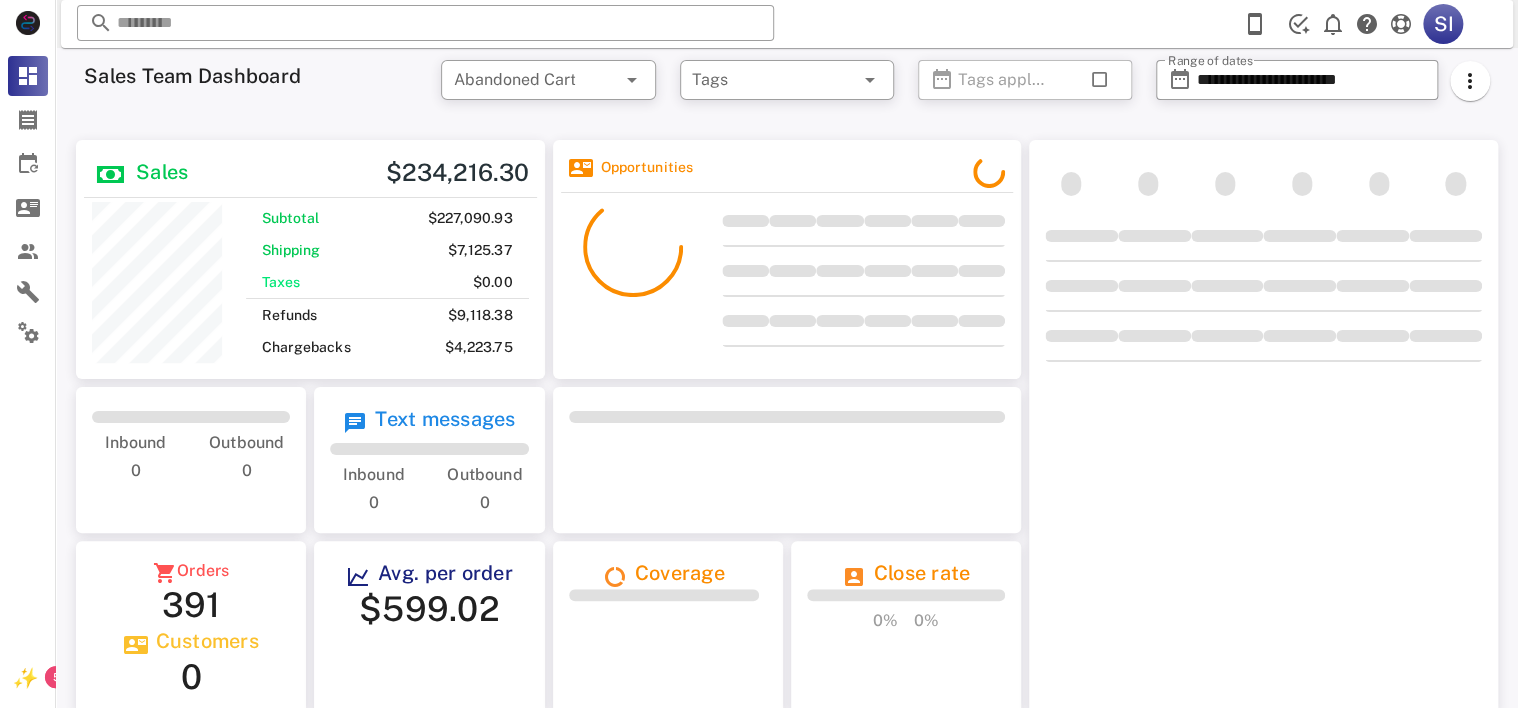 scroll, scrollTop: 999714, scrollLeft: 999531, axis: both 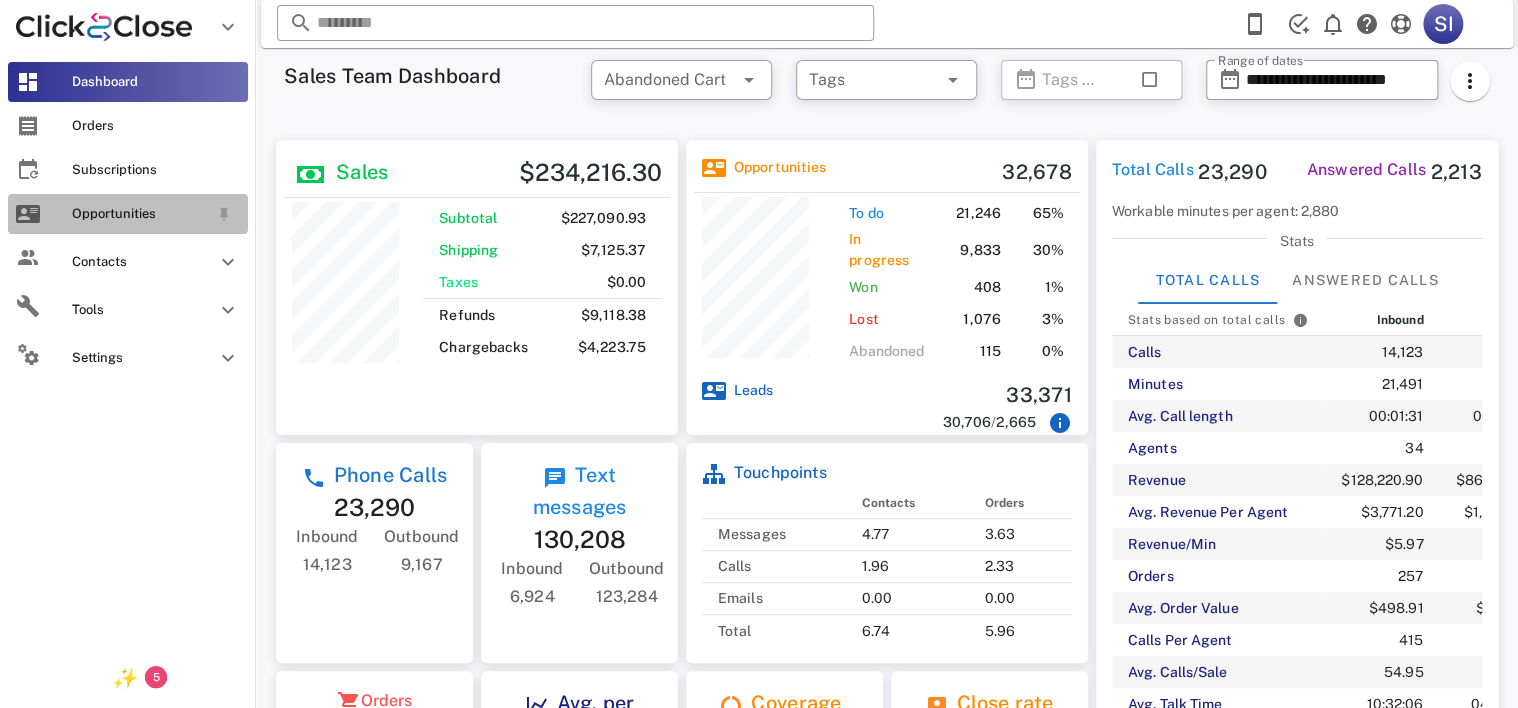 click on "Opportunities" at bounding box center [128, 214] 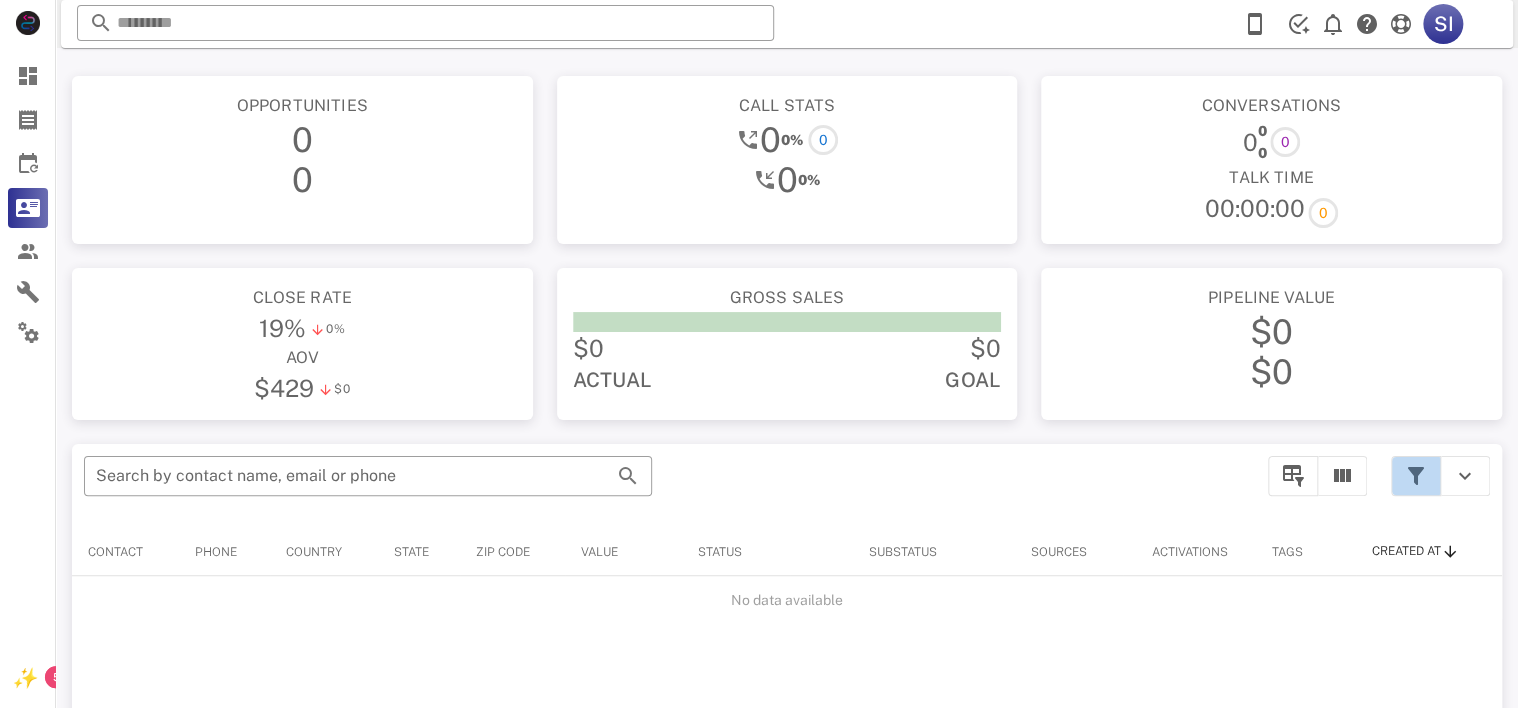 click at bounding box center (1416, 476) 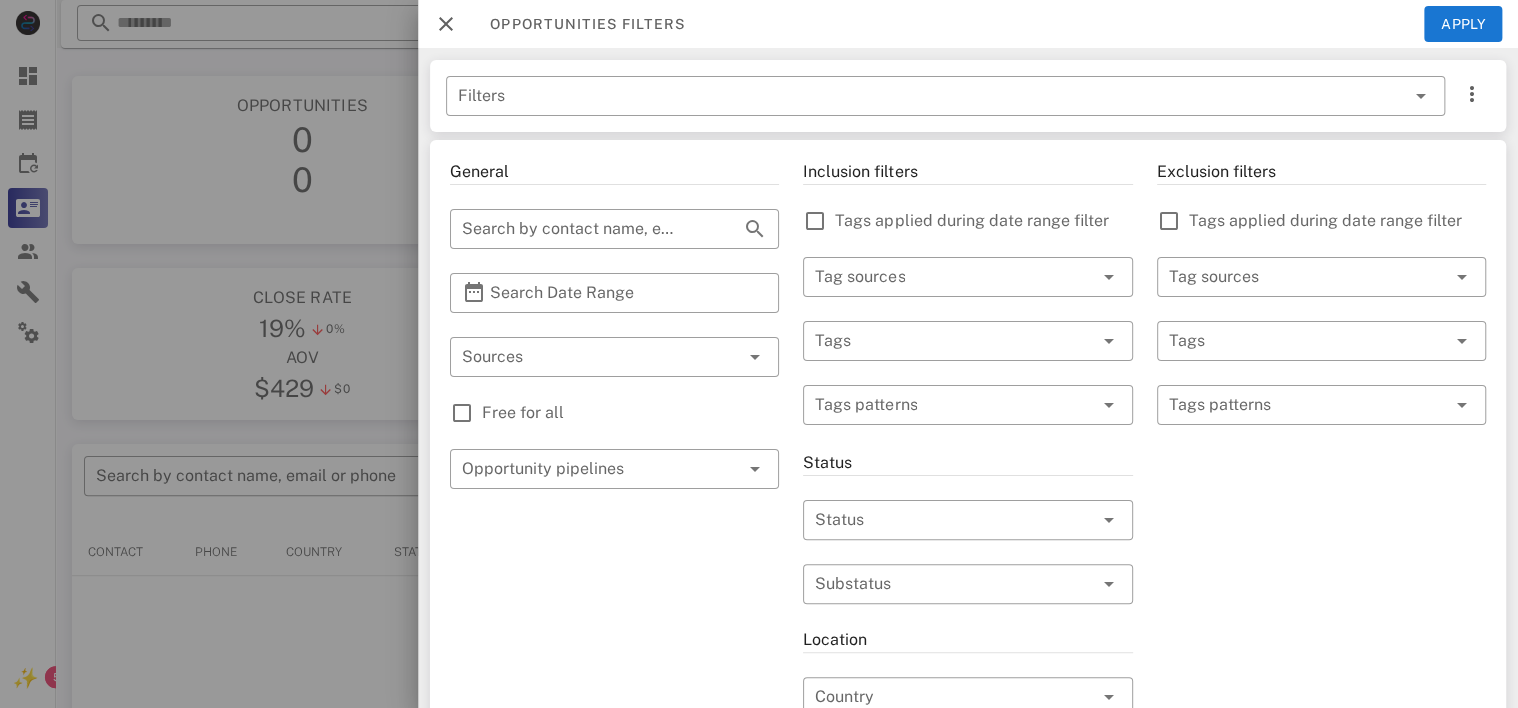 click on "Free for all" at bounding box center (630, 413) 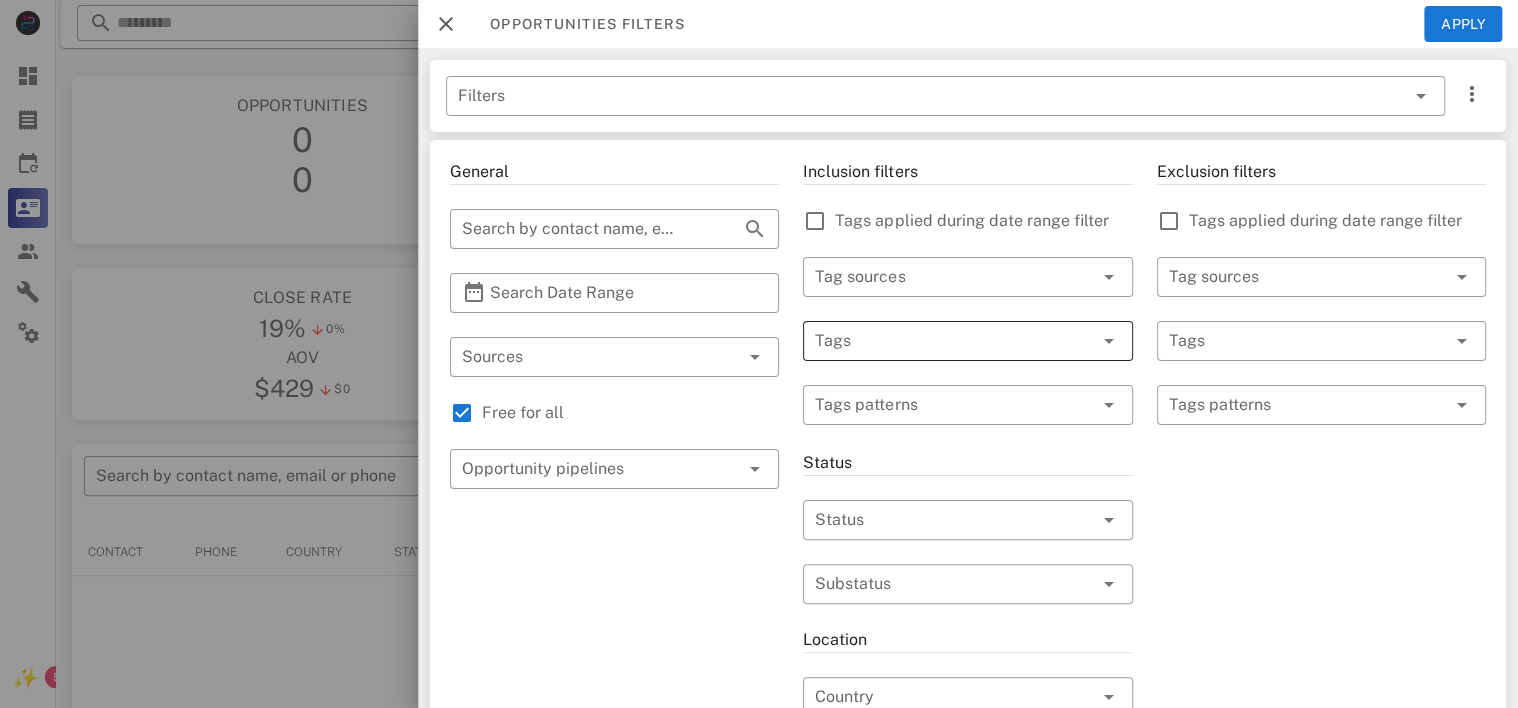 click at bounding box center (939, 341) 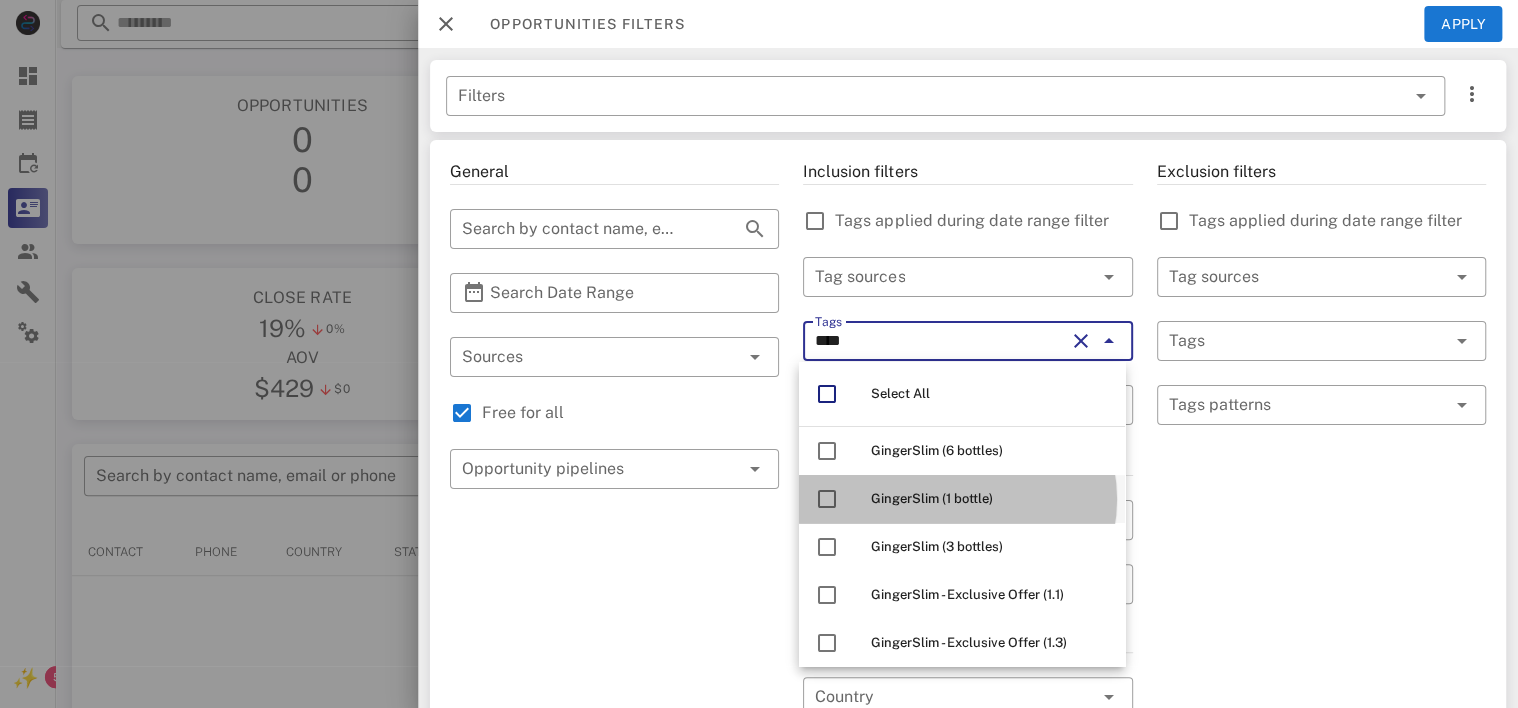 click on "GingerSlim (1 bottle)" at bounding box center [932, 498] 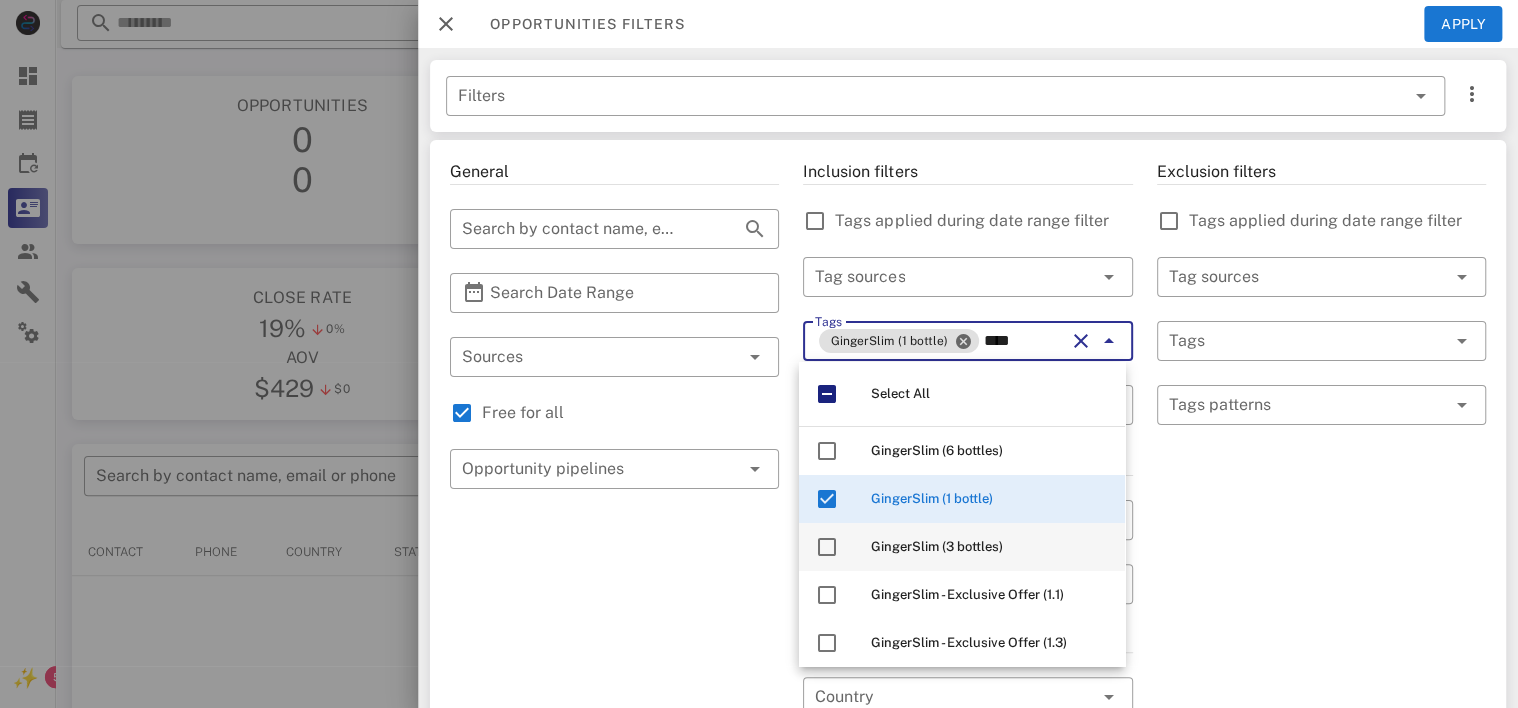 click on "GingerSlim (3 bottles)" at bounding box center [937, 546] 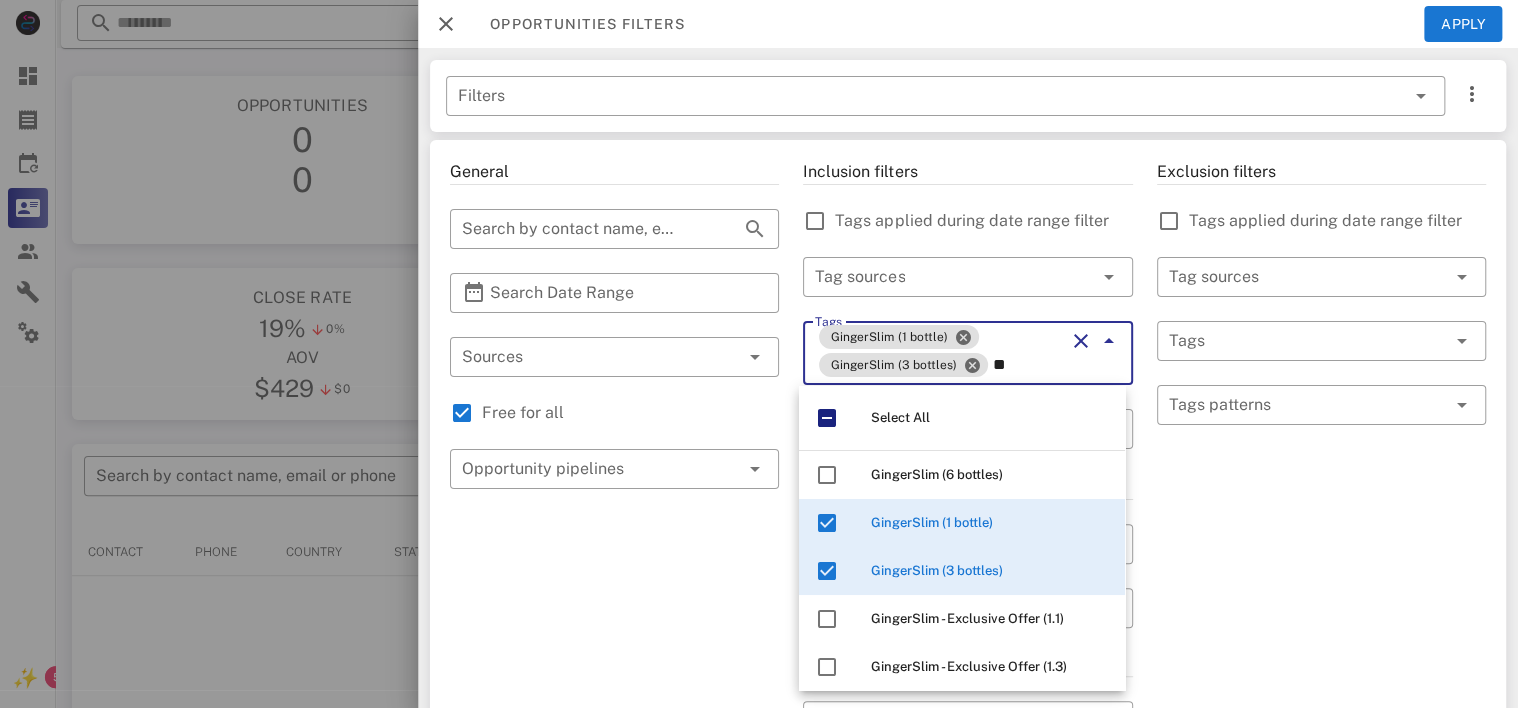 type on "*" 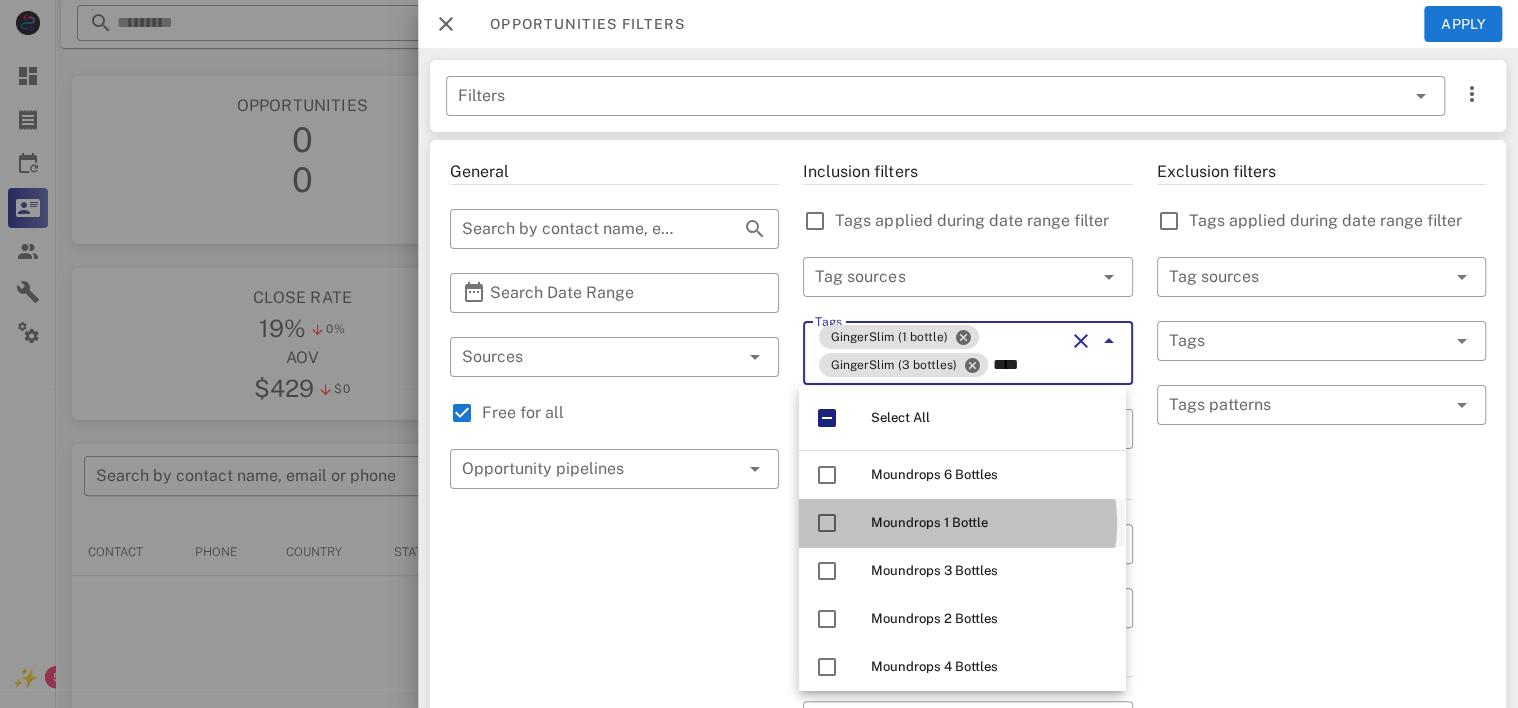 click on "Moundrops 1 Bottle" at bounding box center (990, 523) 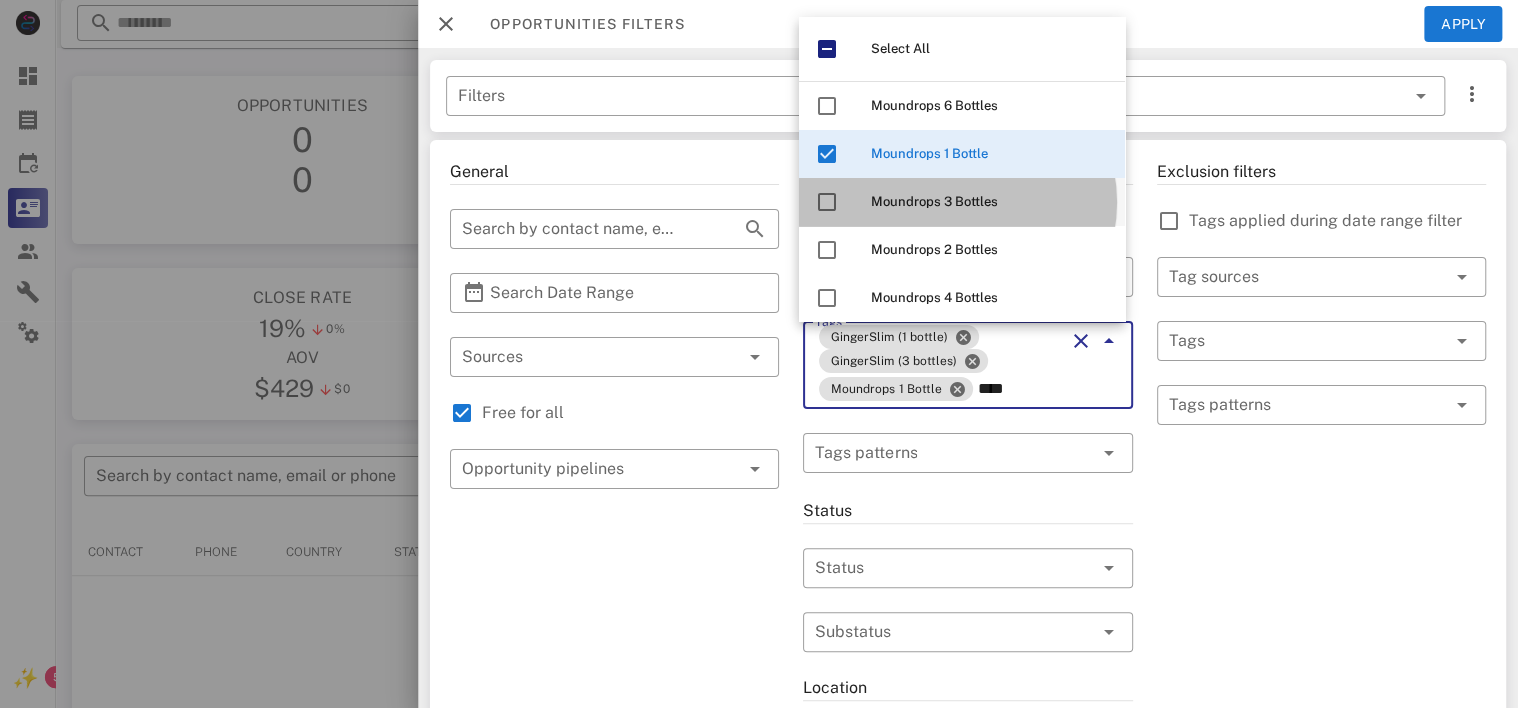 click on "Moundrops 3 Bottles" at bounding box center (934, 201) 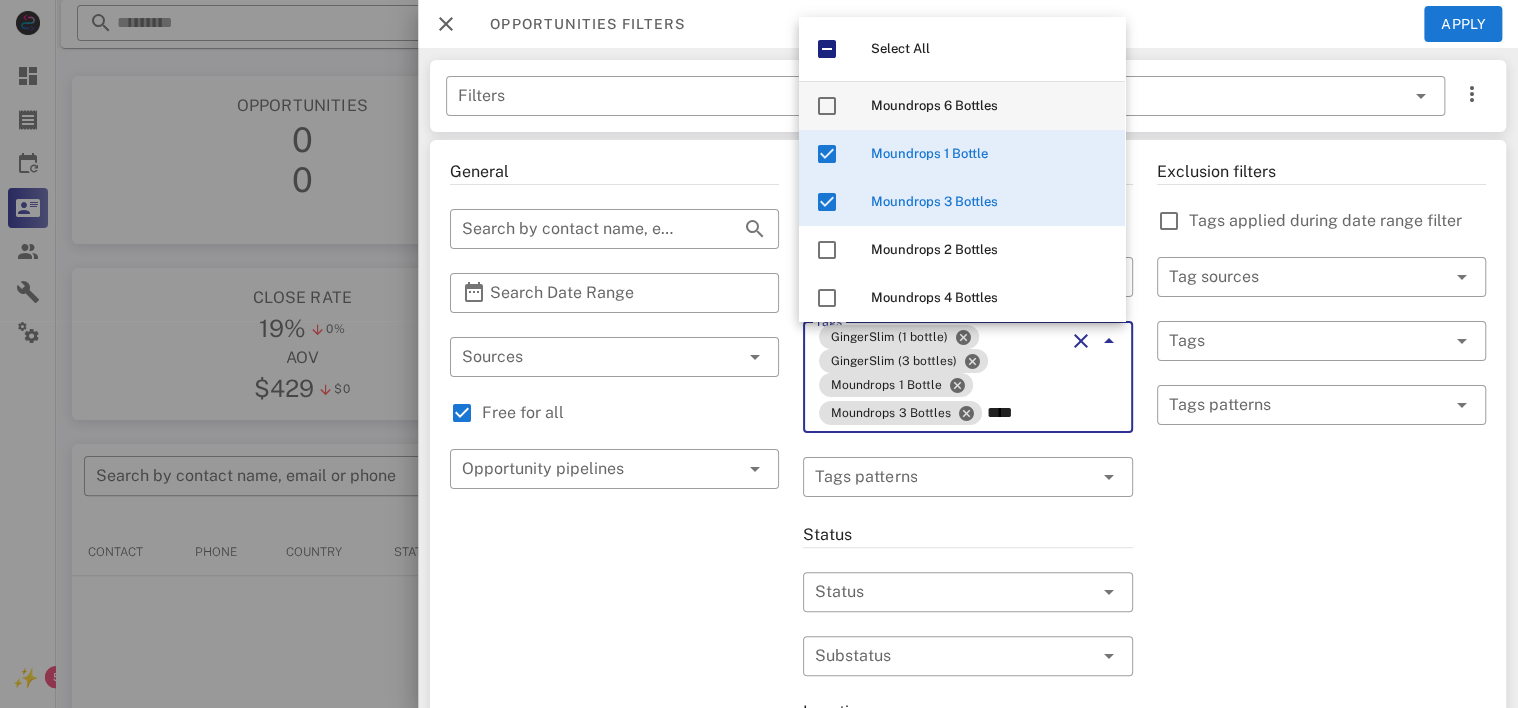 click on "Moundrops 6 Bottles" at bounding box center (934, 105) 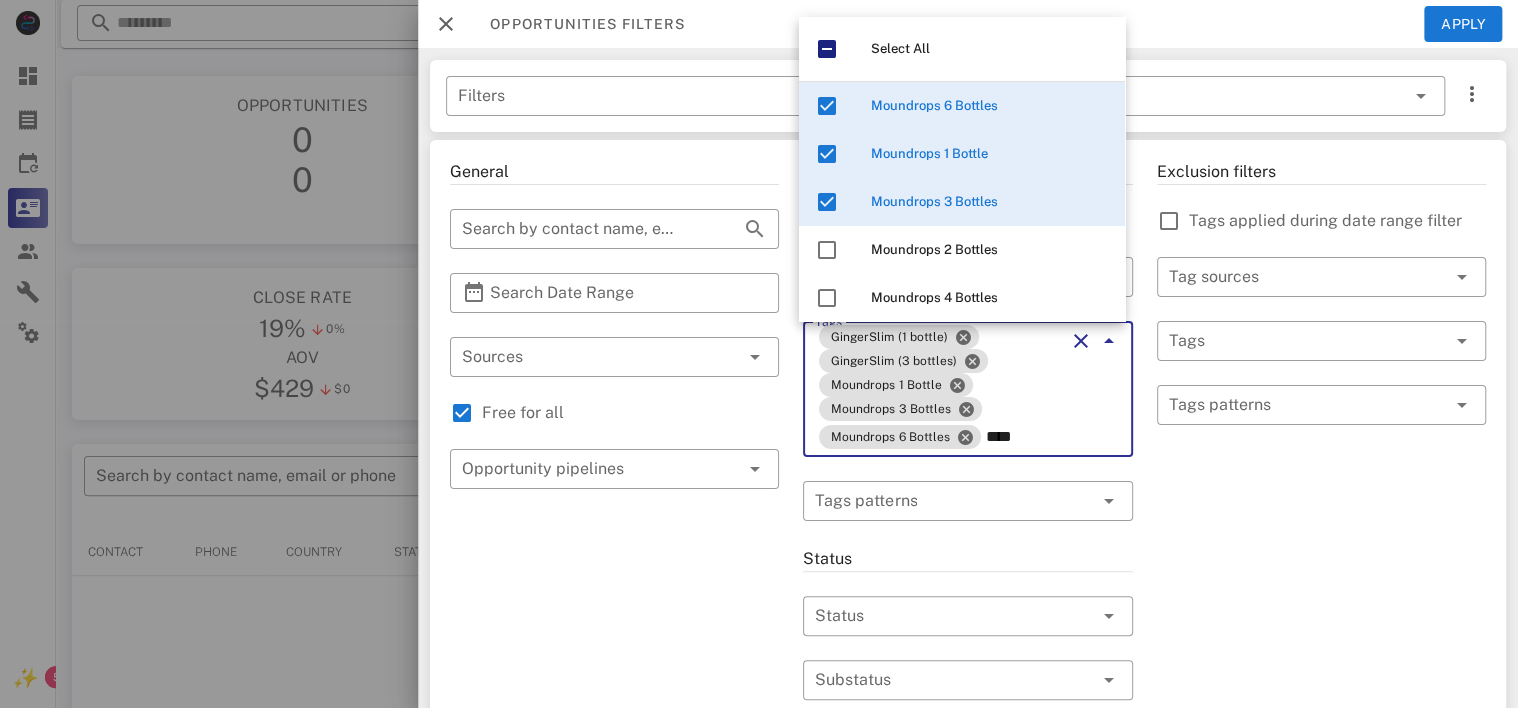 type on "****" 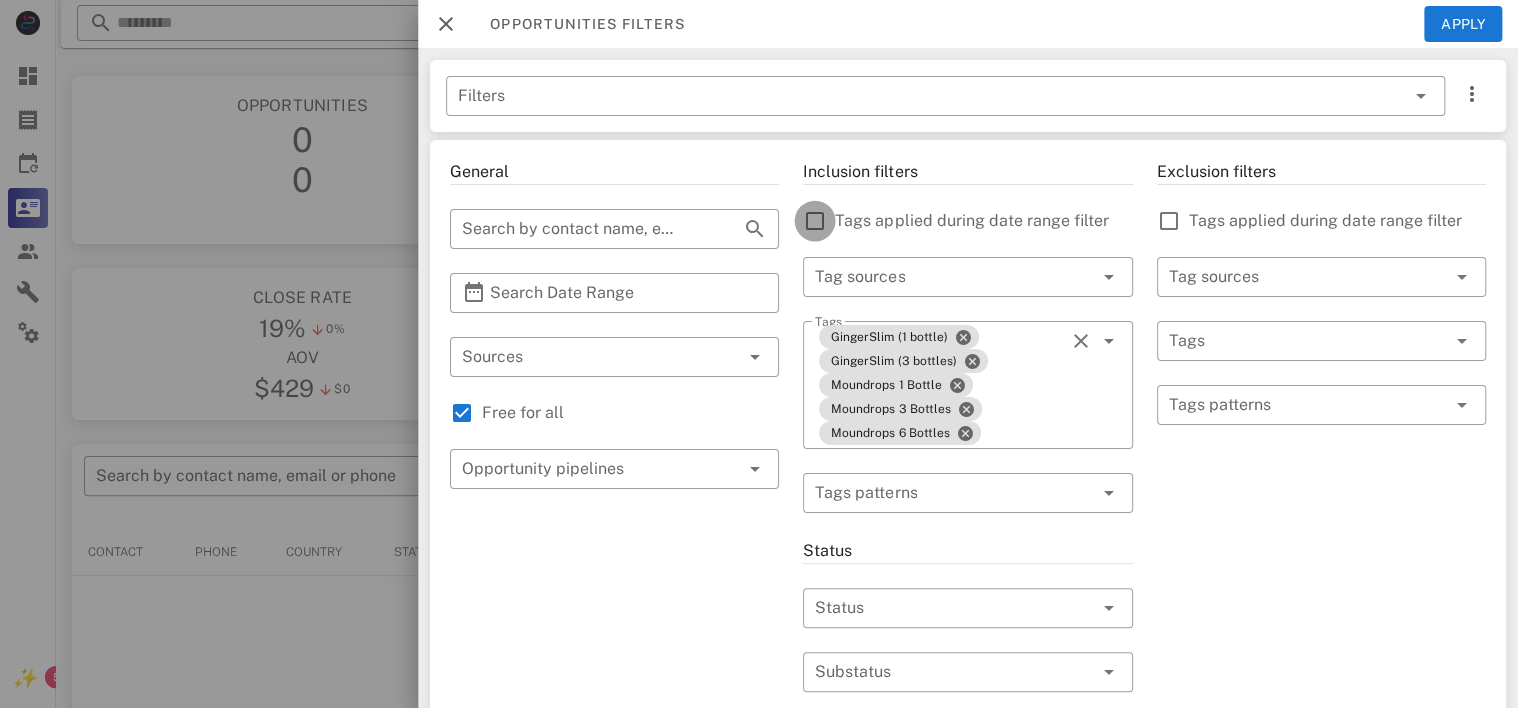 click at bounding box center (815, 221) 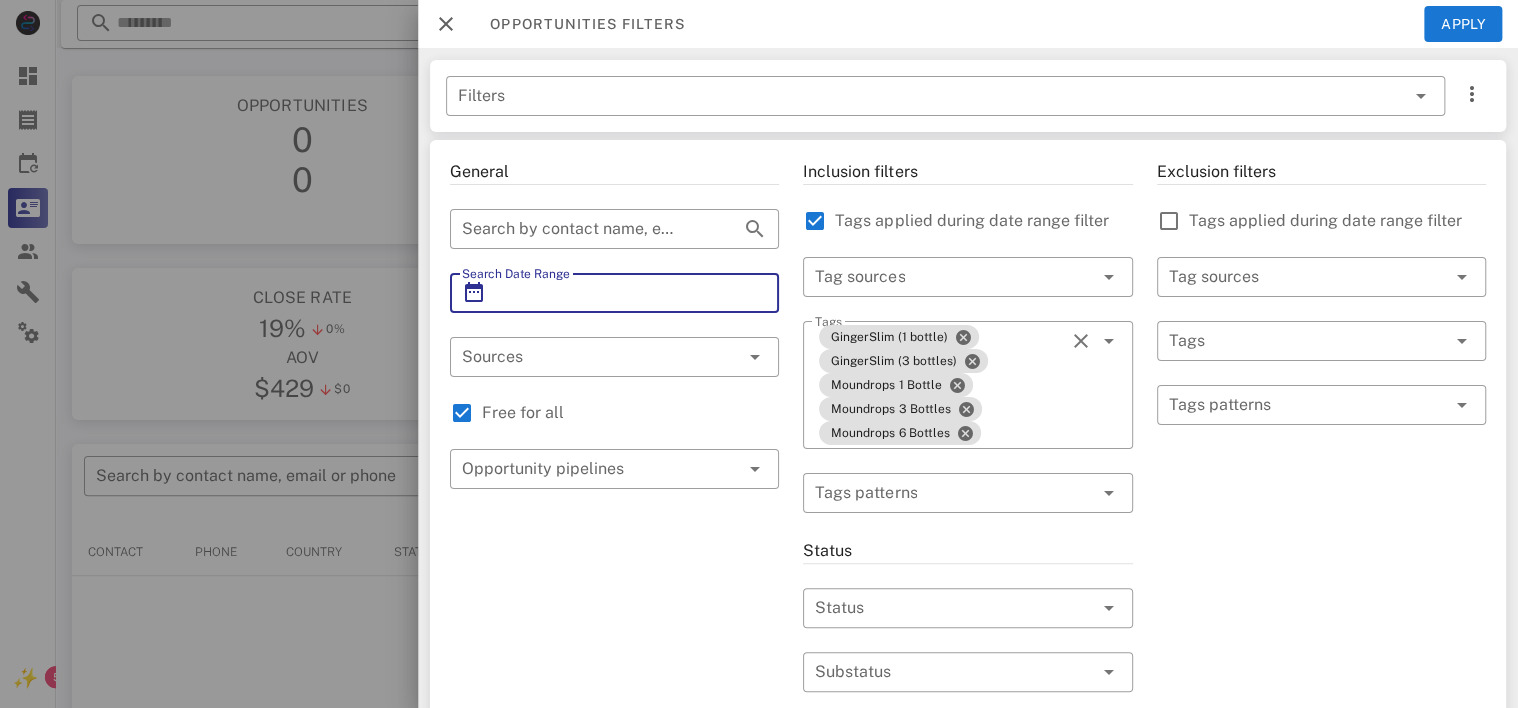 click on "Search Date Range" at bounding box center (614, 293) 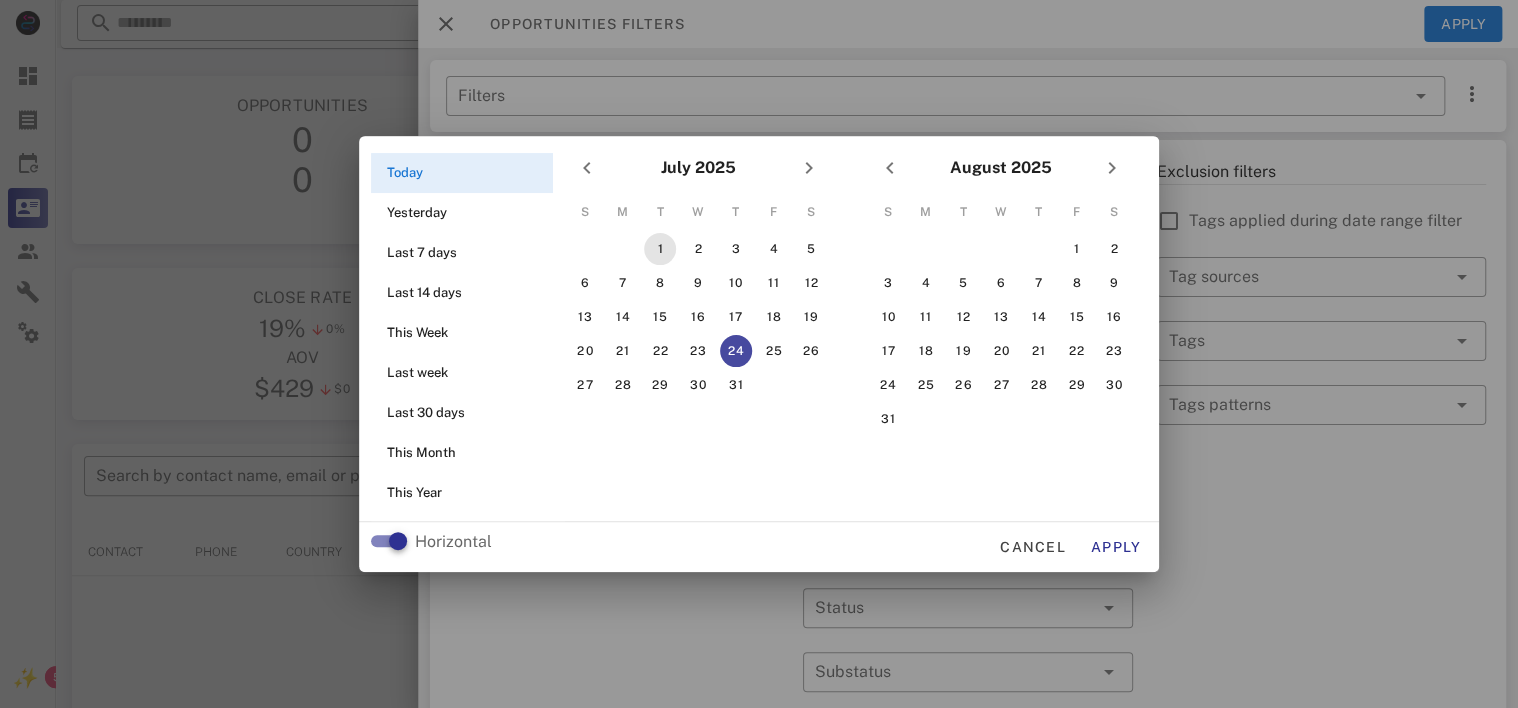 click on "1" at bounding box center [660, 249] 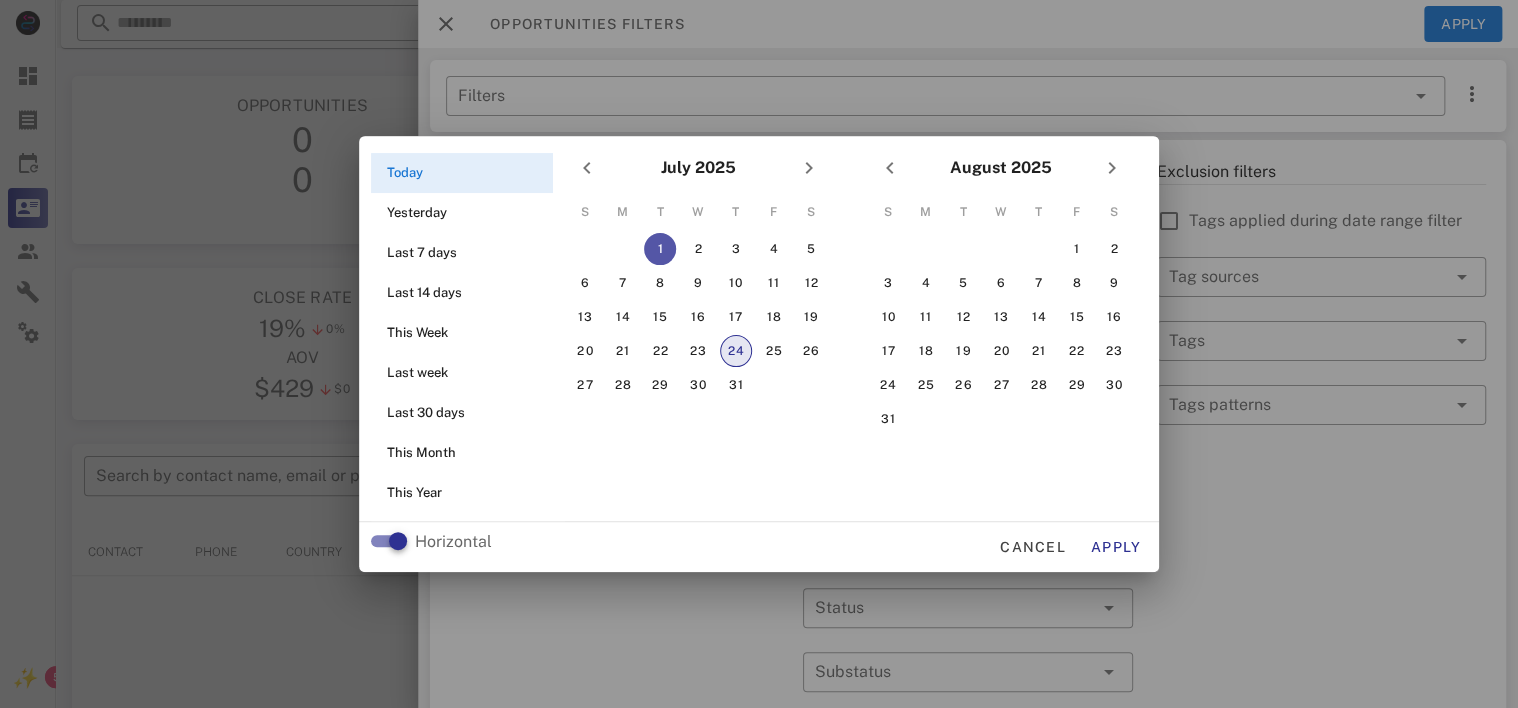 click on "24" at bounding box center [736, 351] 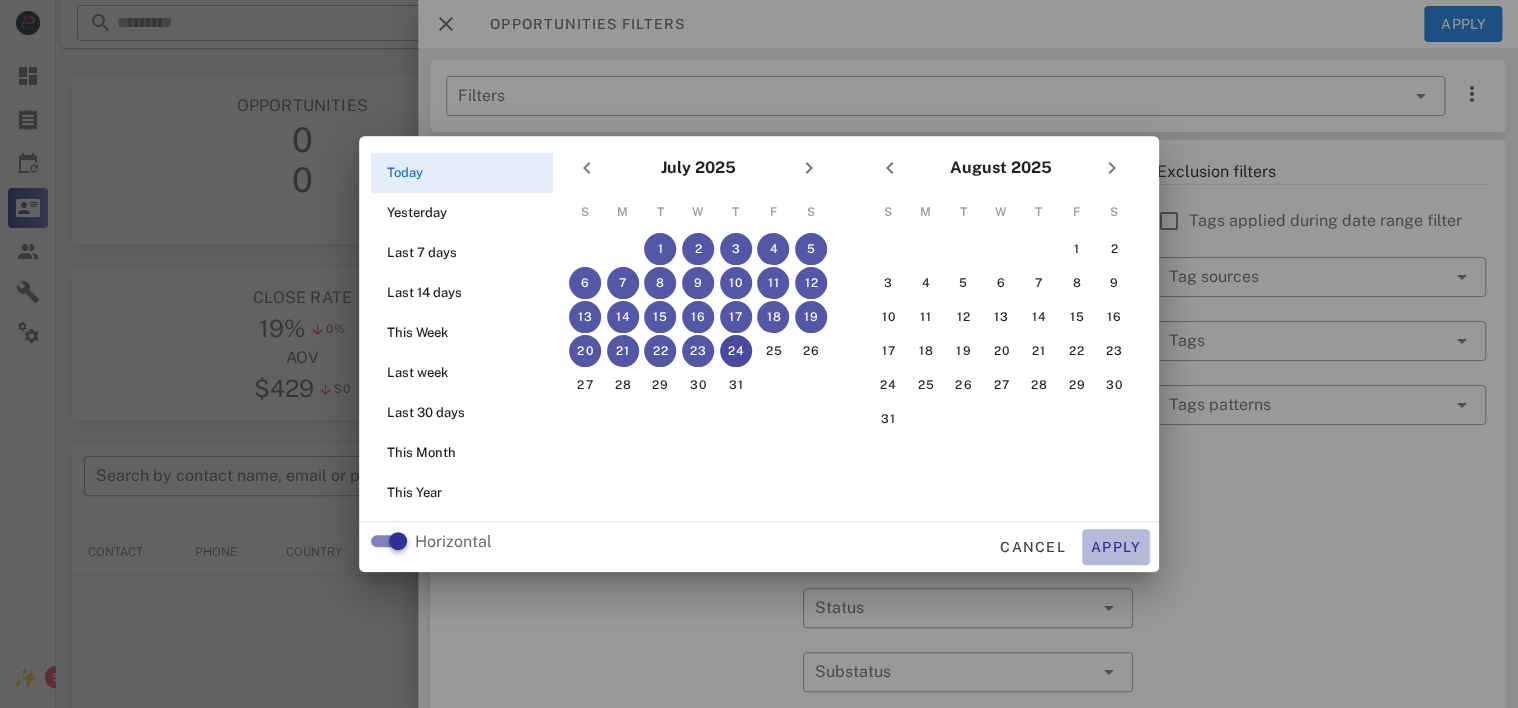 click on "Apply" at bounding box center [1116, 547] 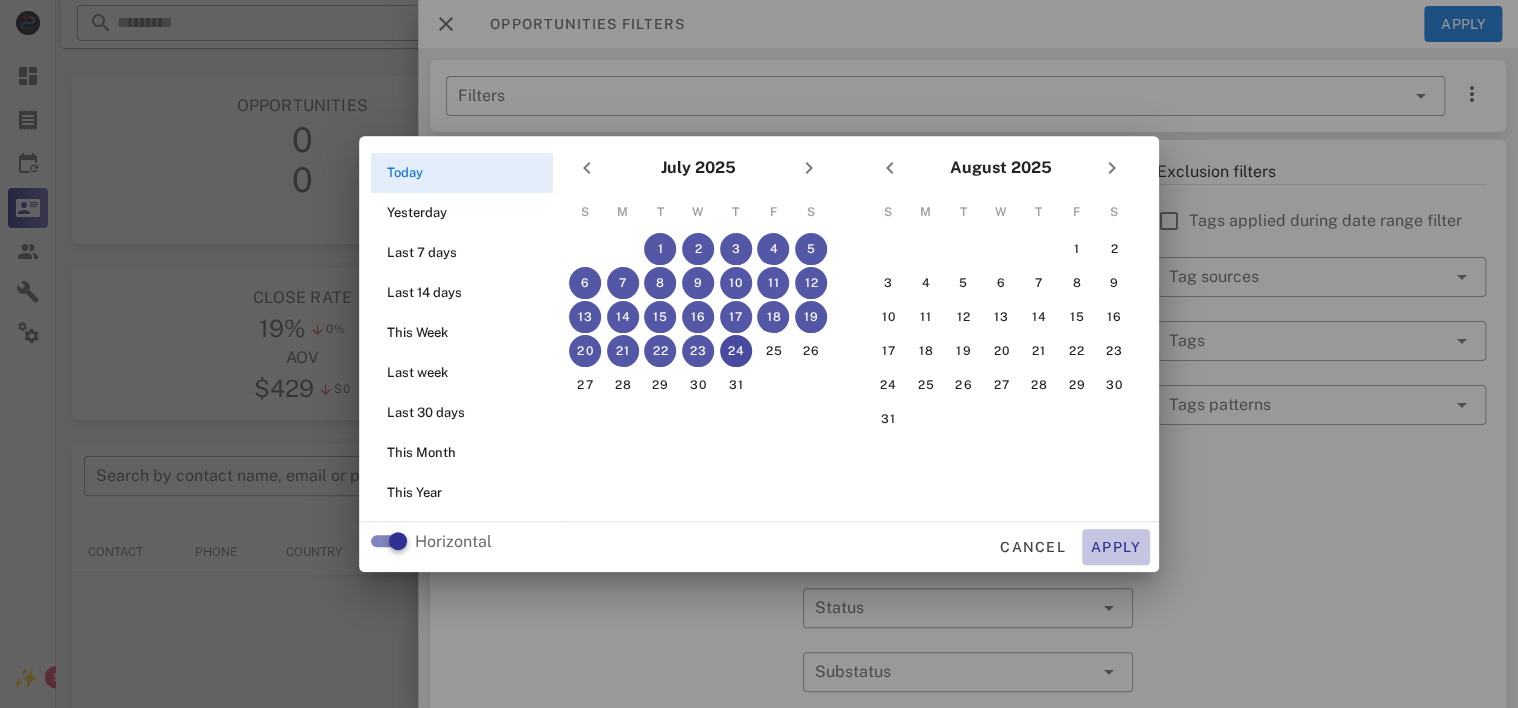 type on "**********" 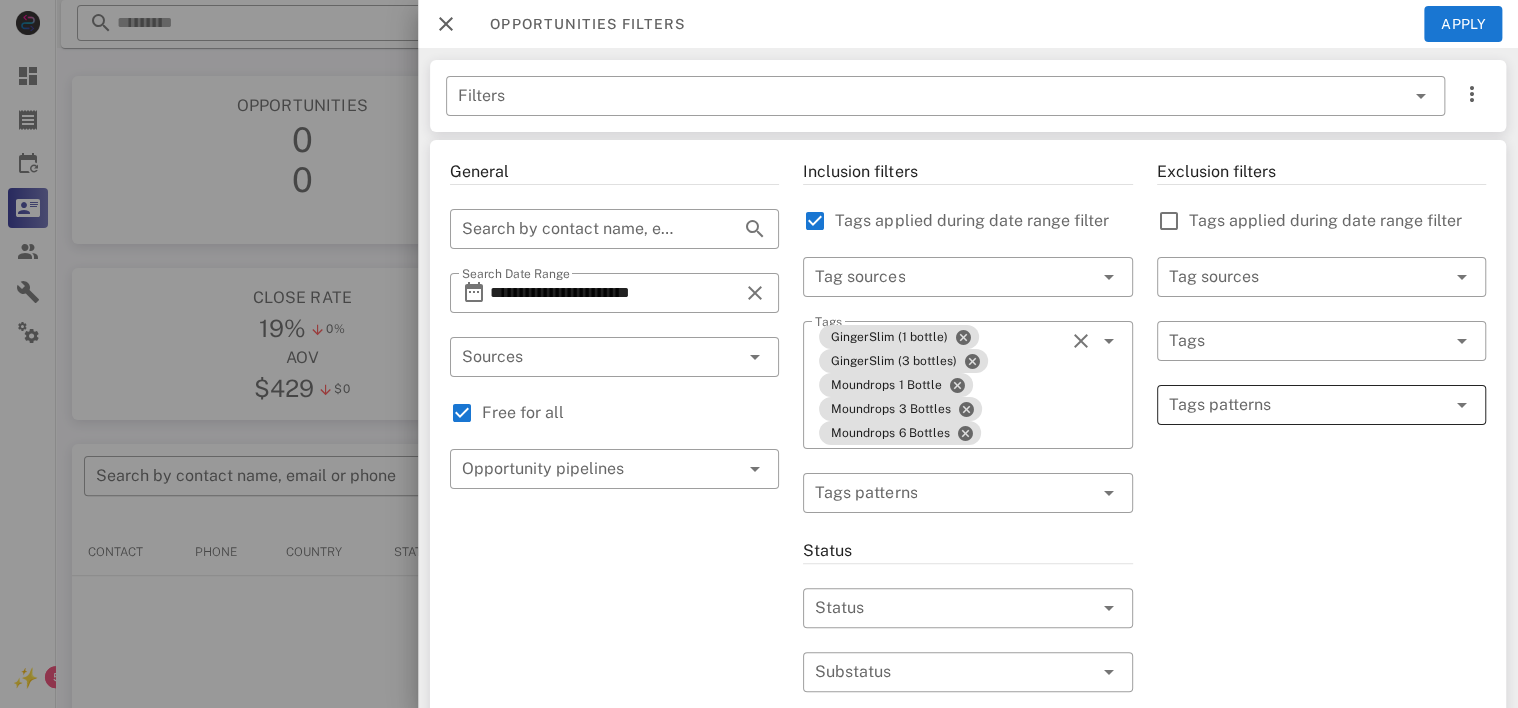 click at bounding box center [1307, 405] 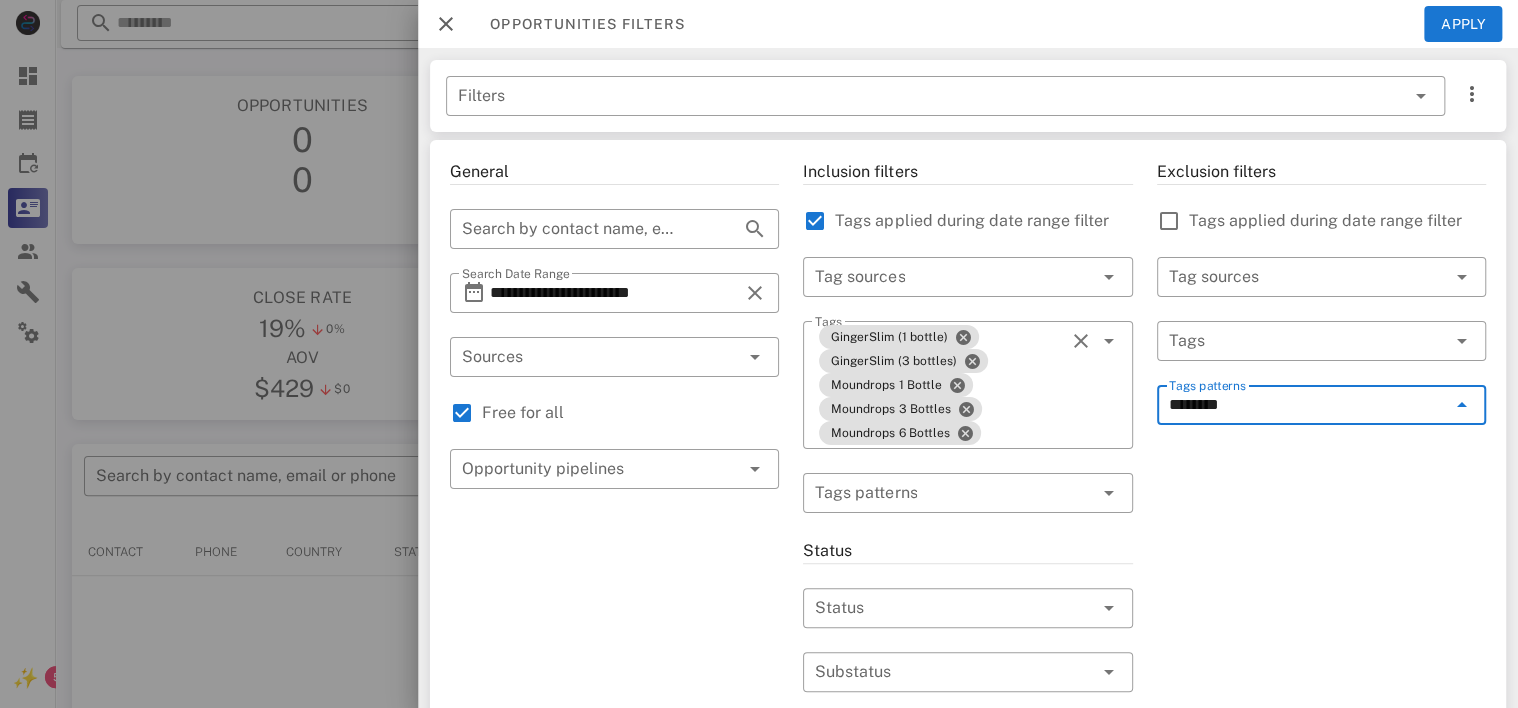 type on "*********" 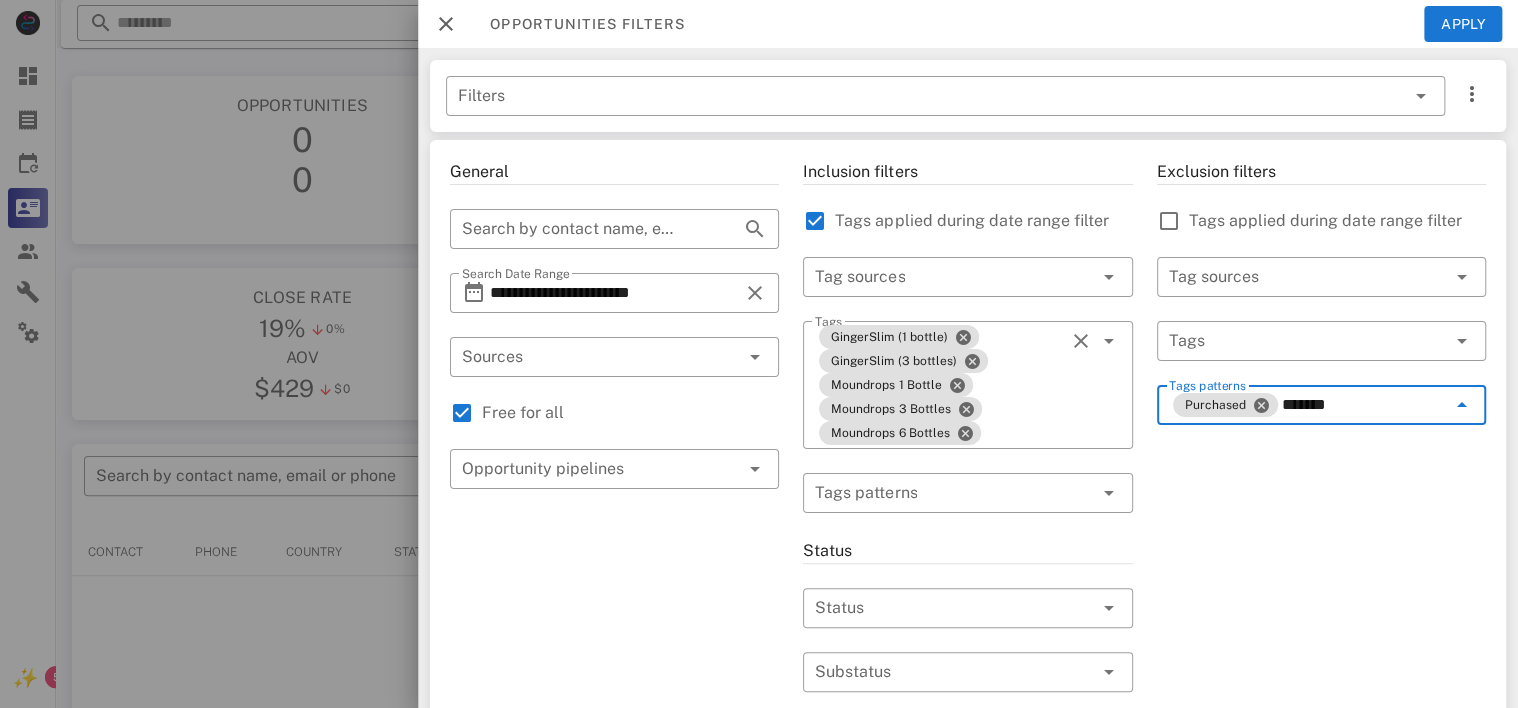 type on "********" 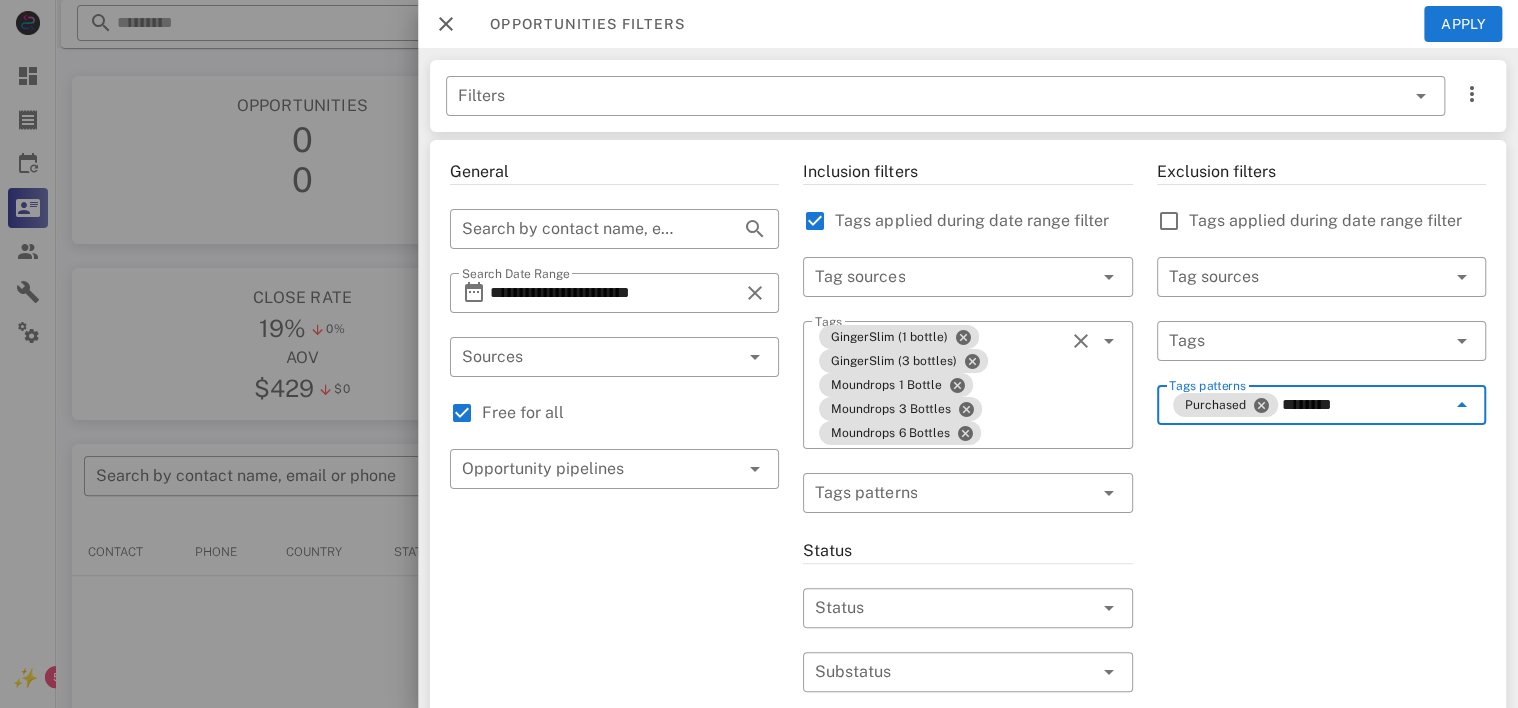 type 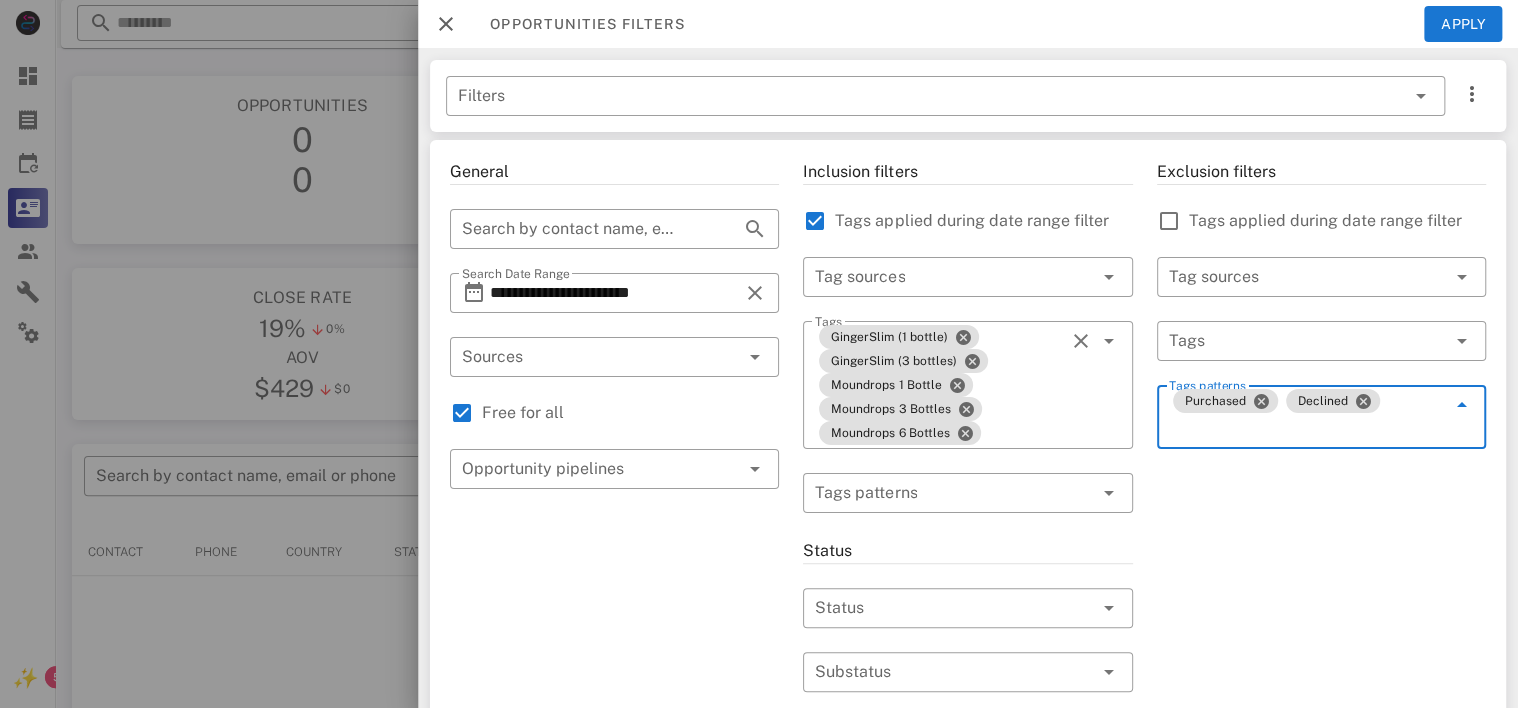 click on "Exclusion filters Tags applied during date range filter ​ Tag sources ​ Tags ​ Tags patterns Purchased Declined" at bounding box center (1321, 753) 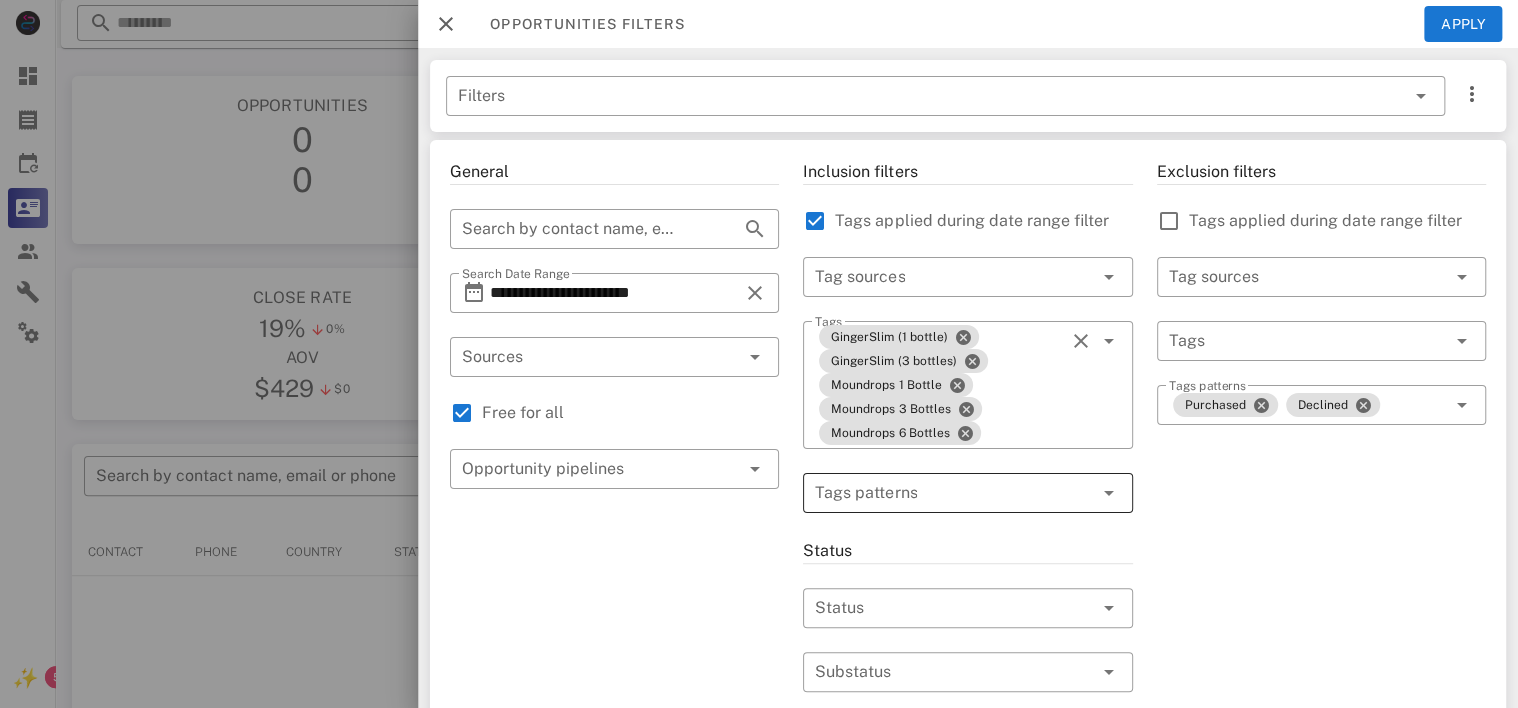 click at bounding box center [1109, 493] 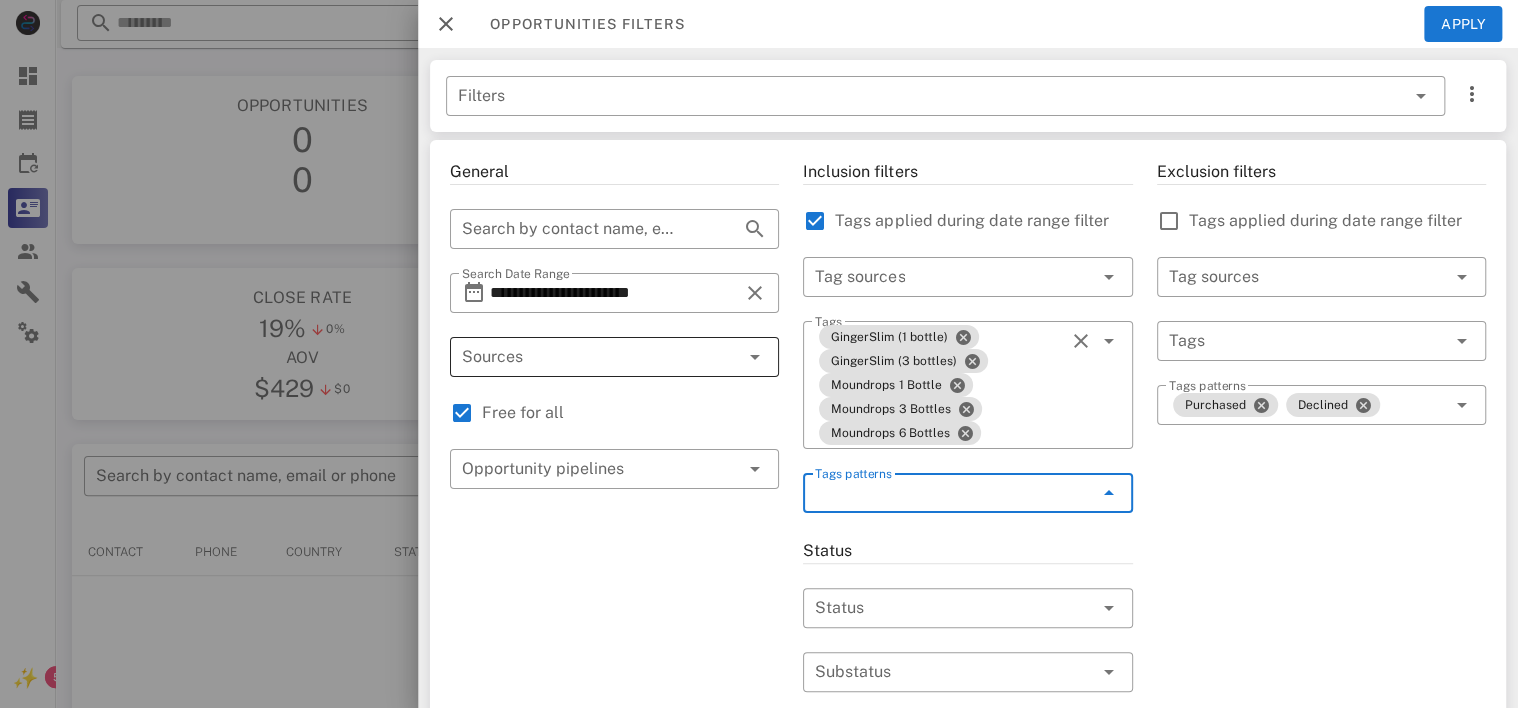 click at bounding box center (586, 357) 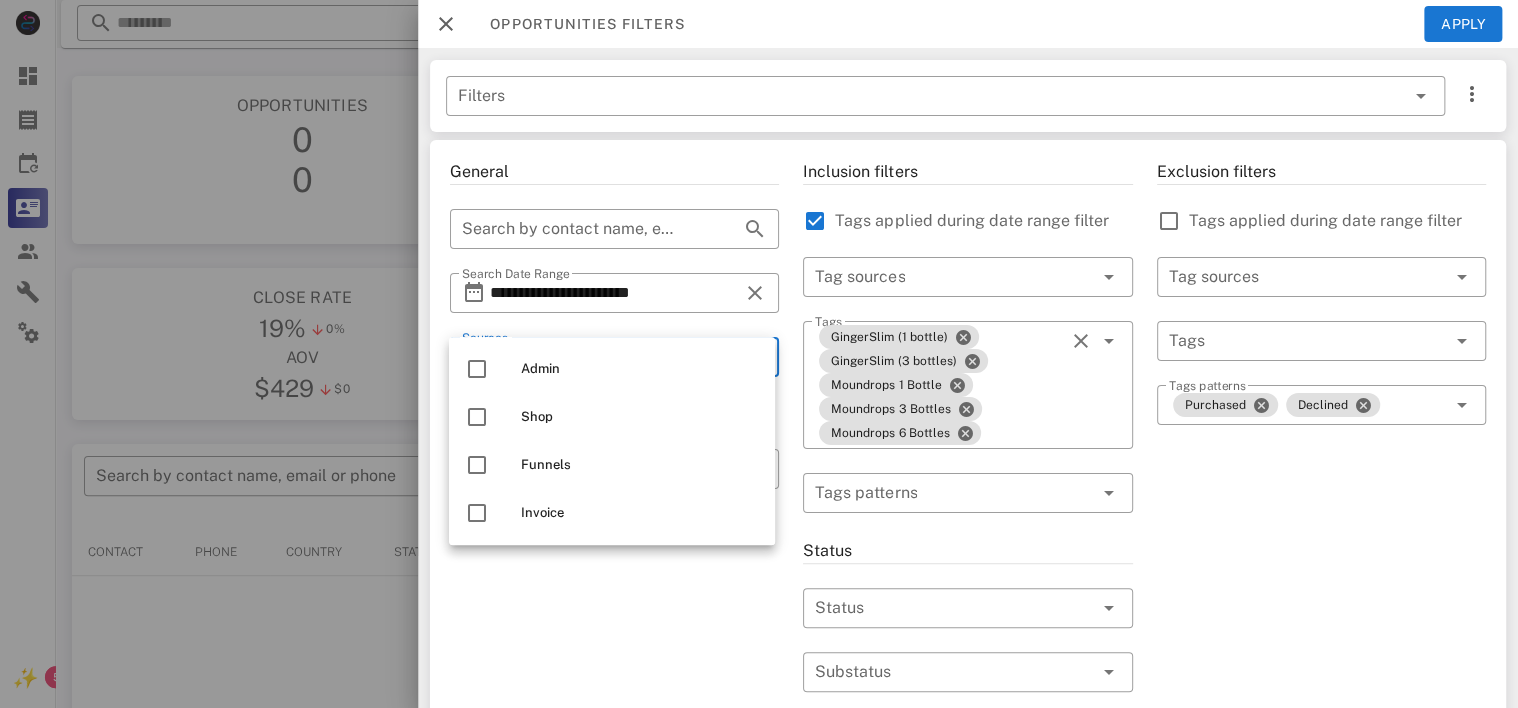 click on "**********" at bounding box center [614, 753] 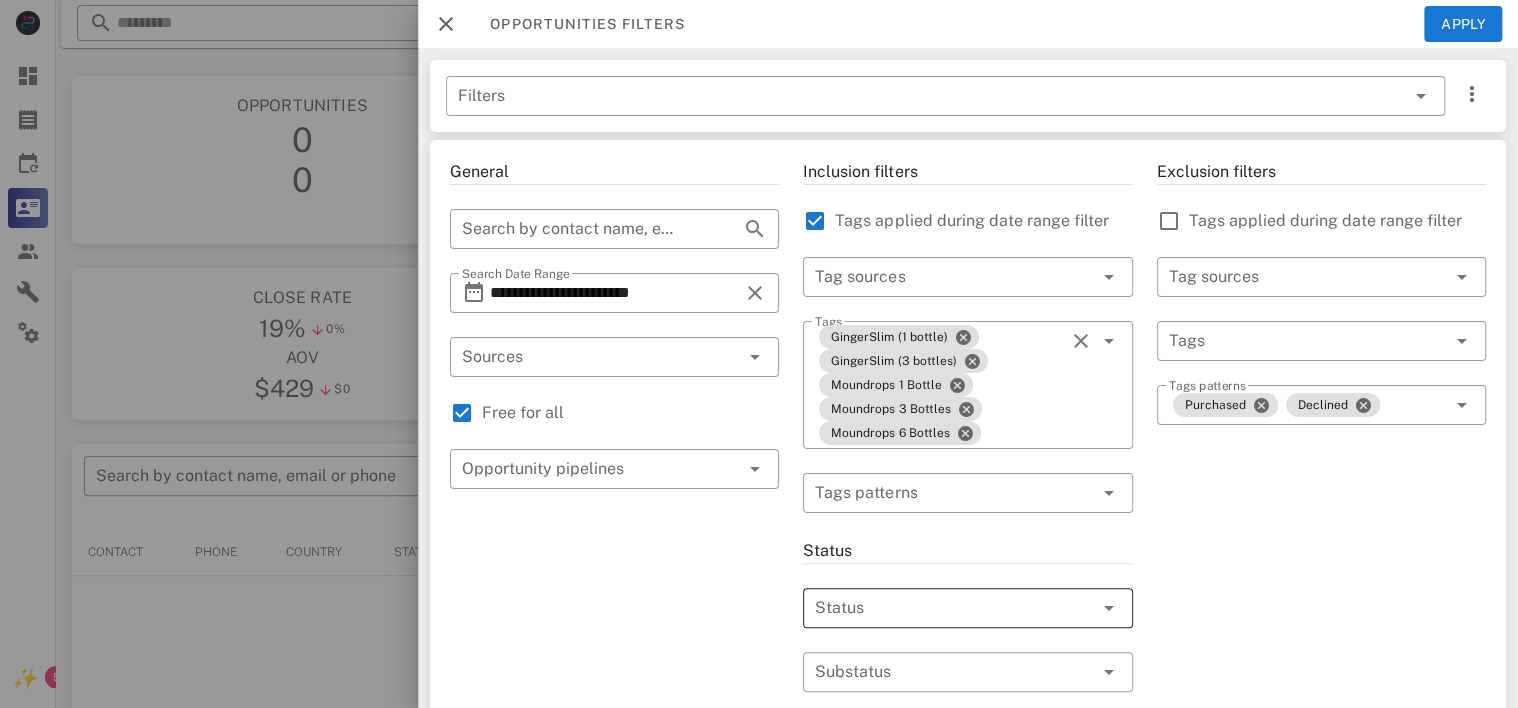 click at bounding box center [939, 608] 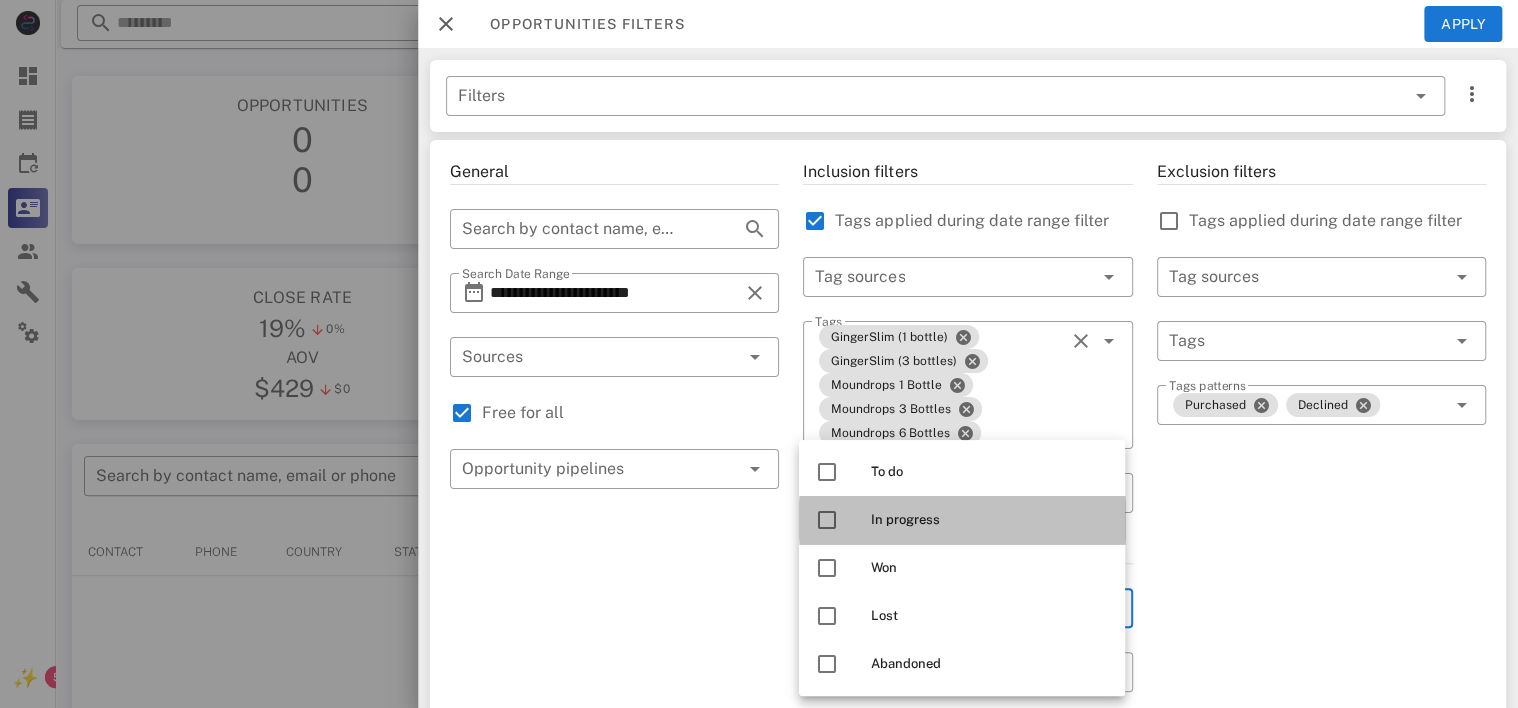 click on "In progress" at bounding box center [990, 520] 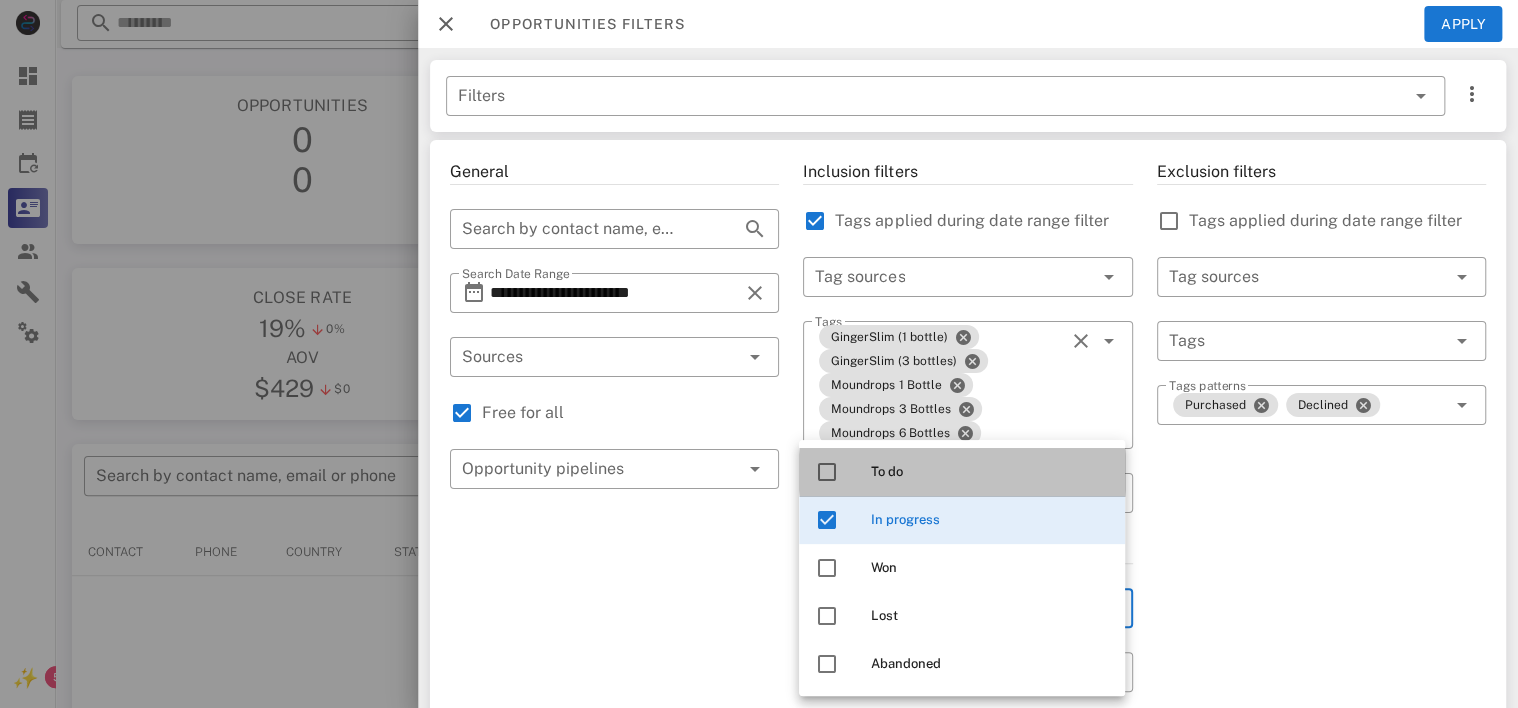 click on "To do" at bounding box center (990, 472) 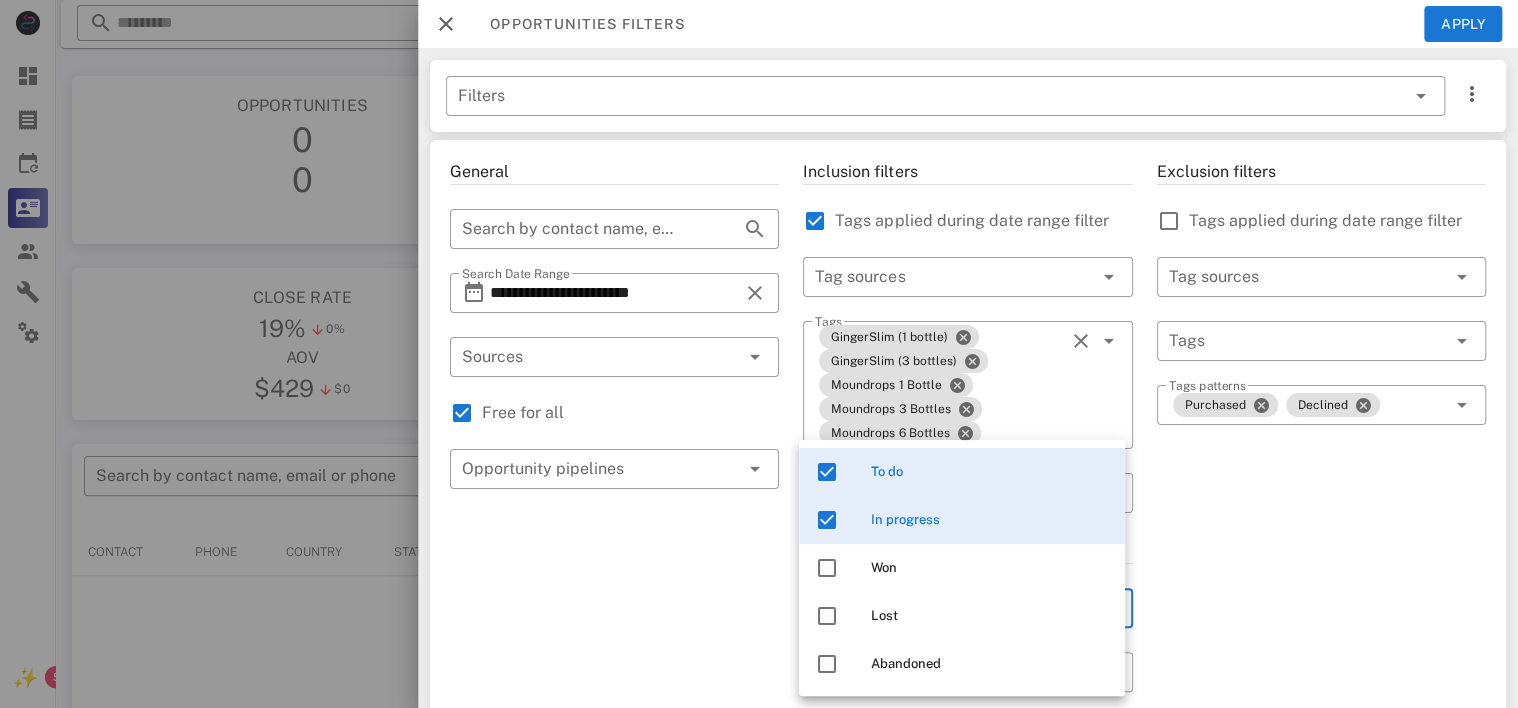 click on "Exclusion filters Tags applied during date range filter ​ Tag sources ​ Tags ​ Tags patterns Purchased Declined" at bounding box center (1321, 753) 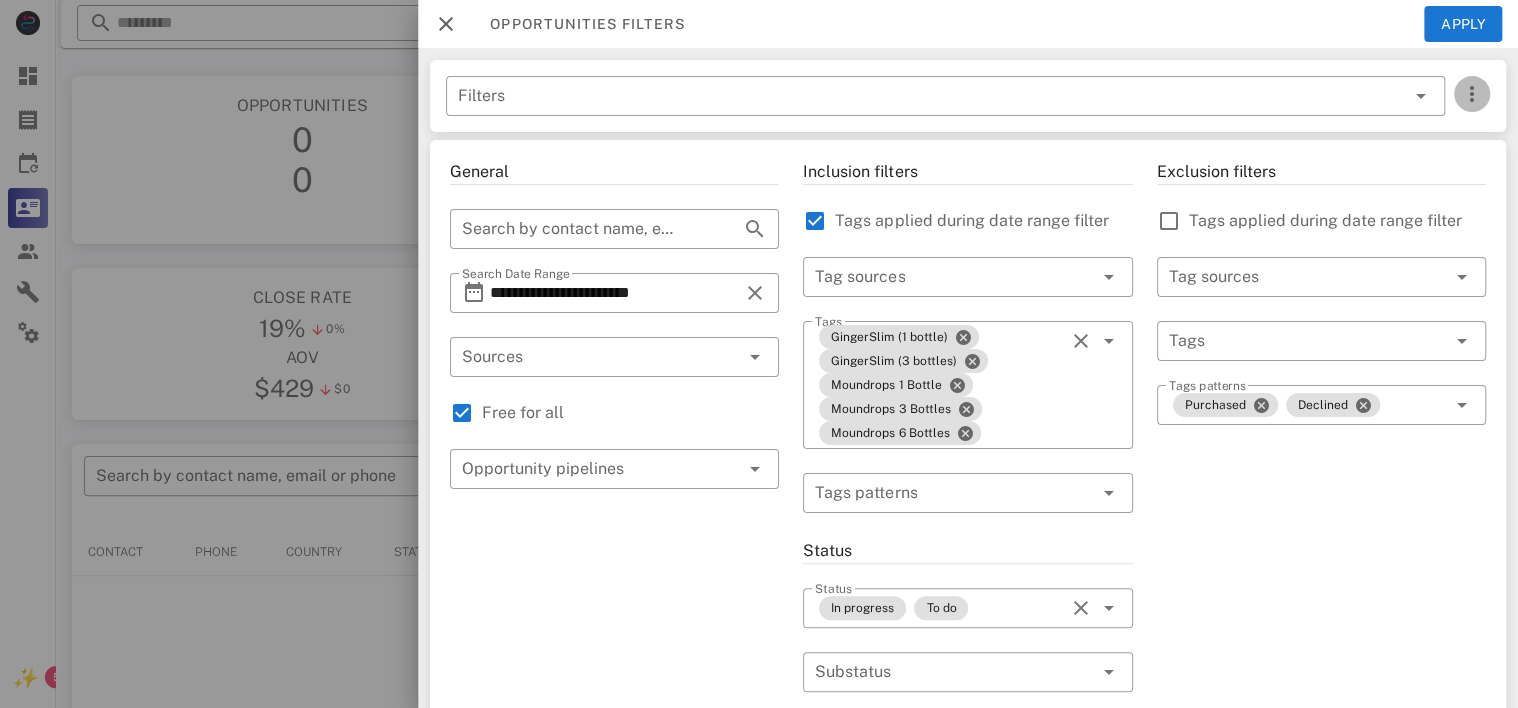 click at bounding box center [1472, 94] 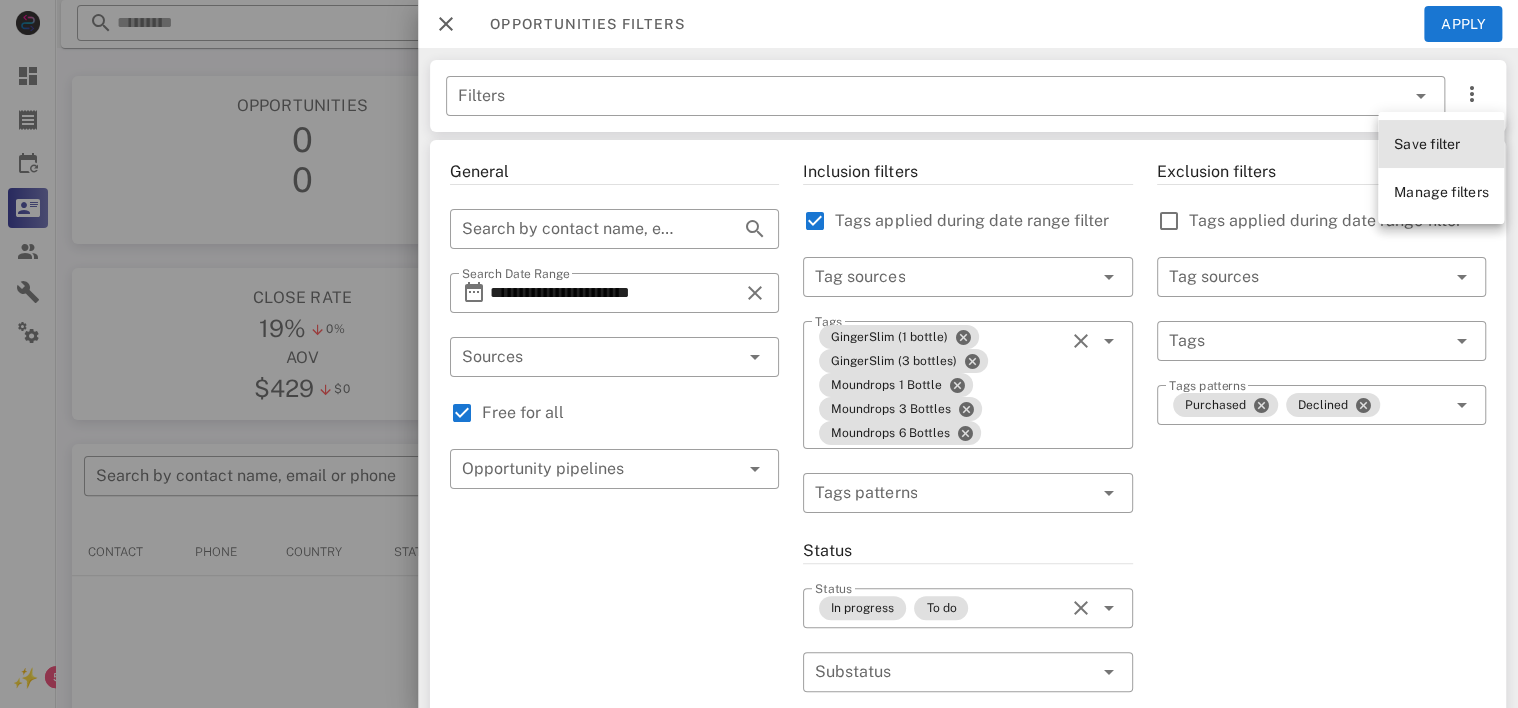 click on "Save filter" at bounding box center (1427, 144) 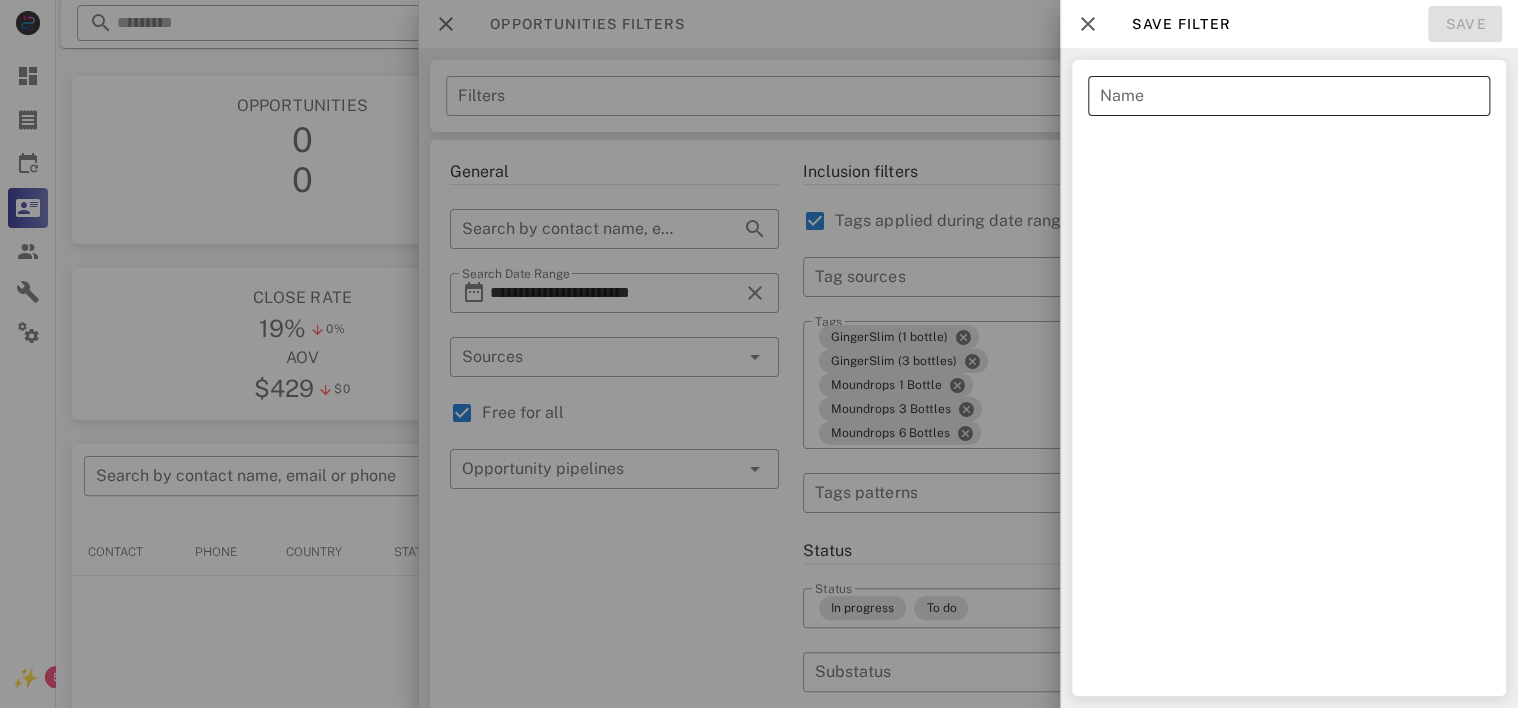 click on "Name" at bounding box center (1289, 96) 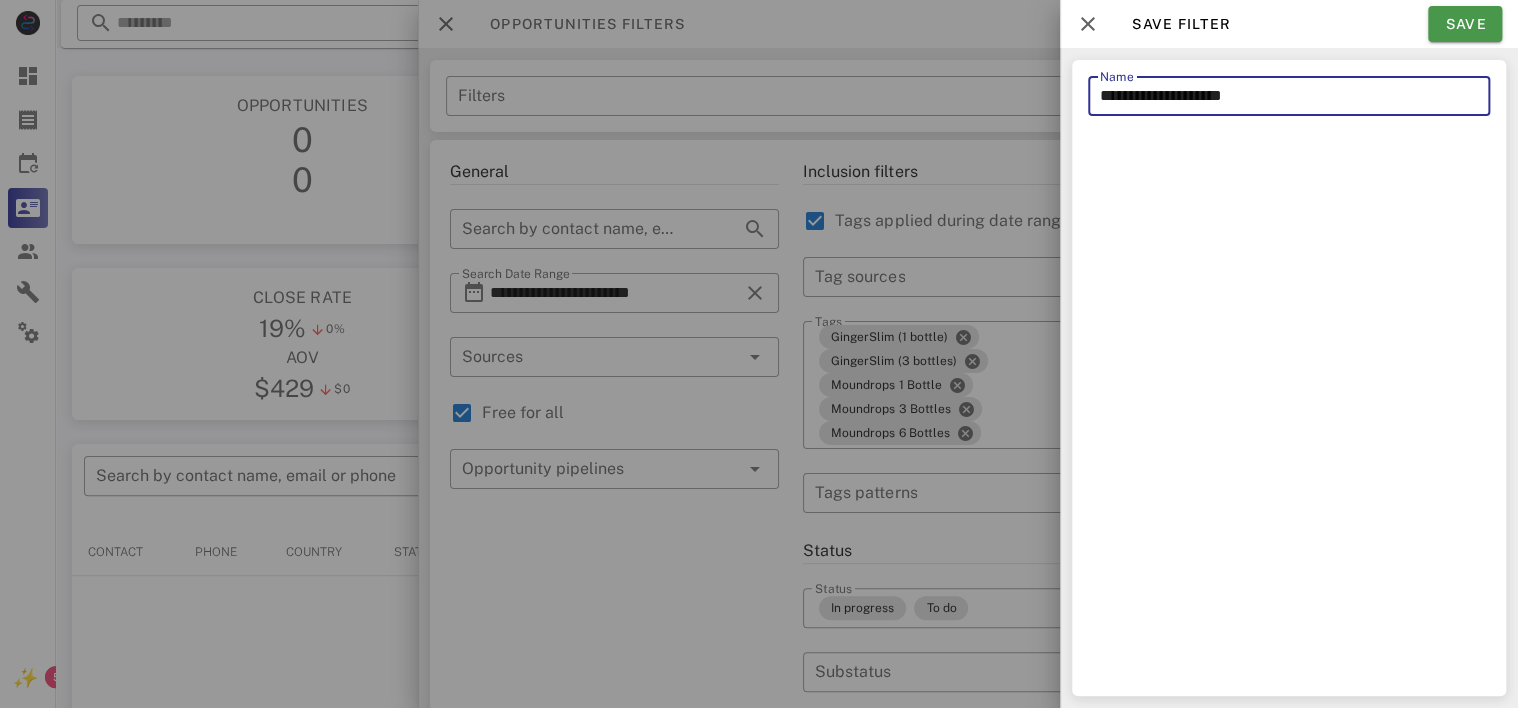 type on "**********" 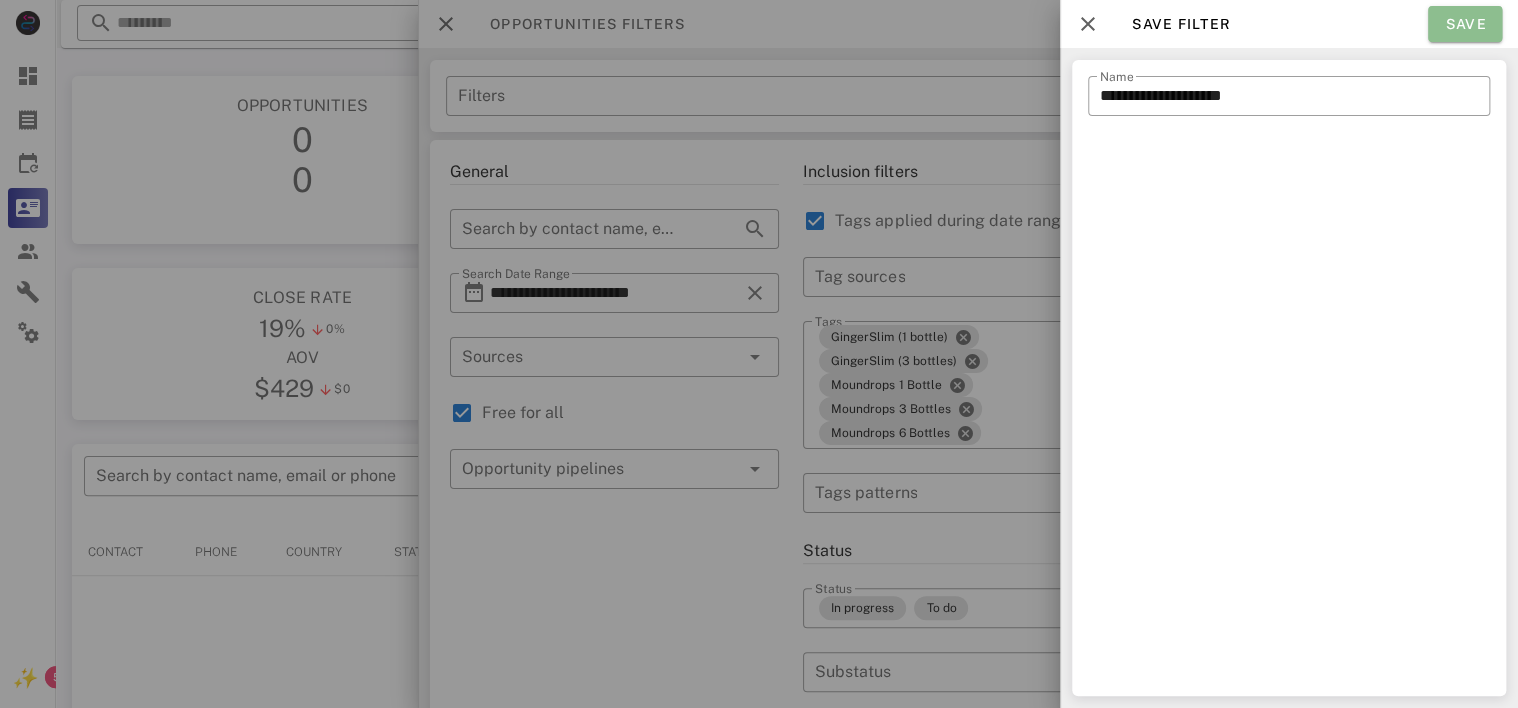 click on "Save" at bounding box center [1465, 24] 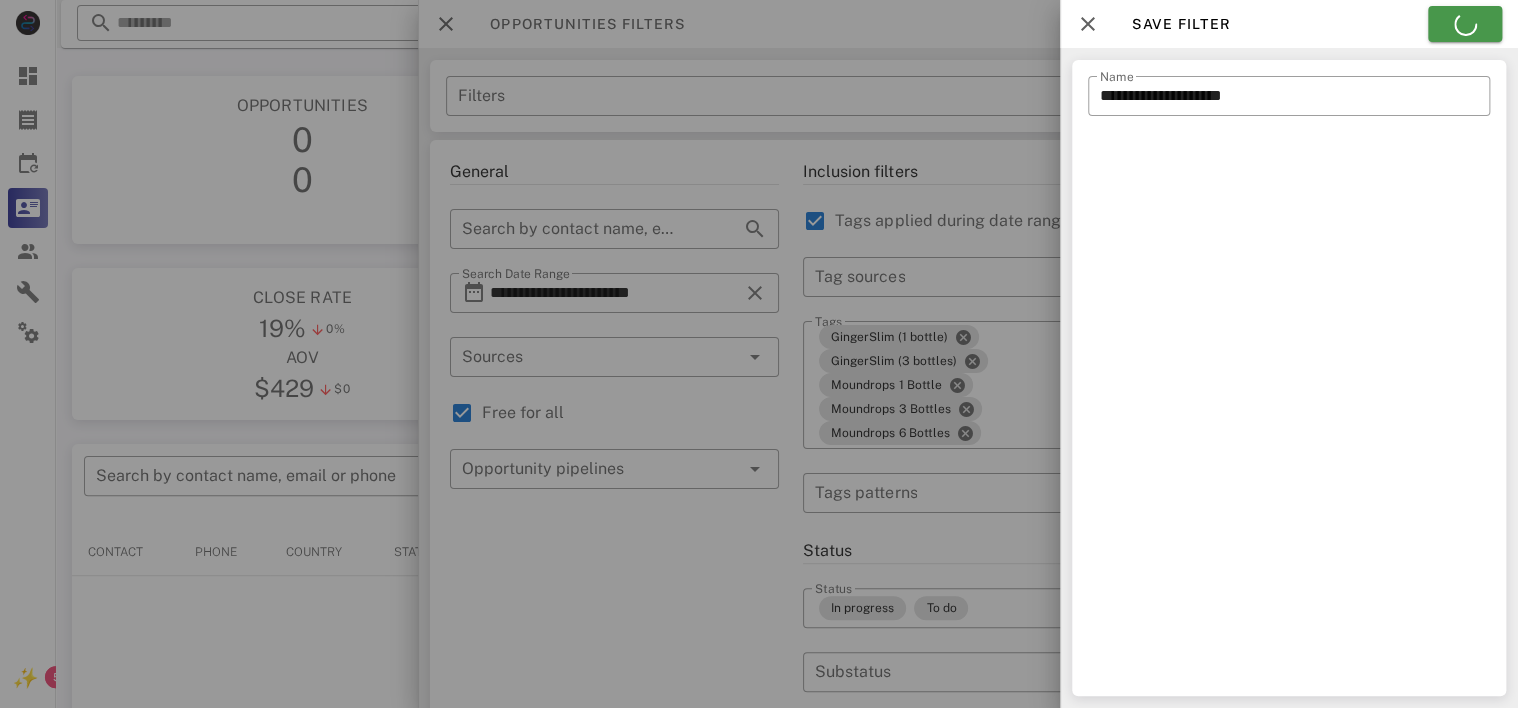 type on "**********" 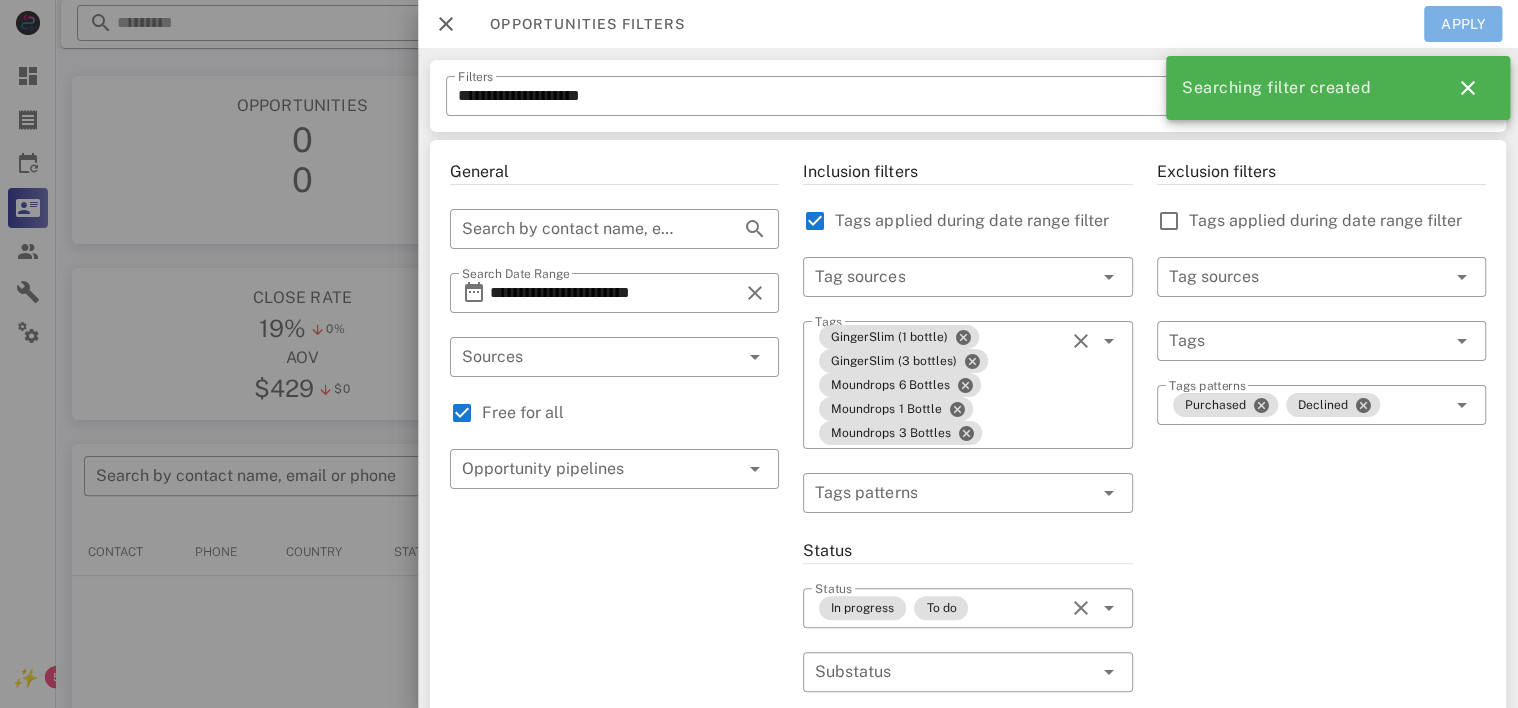 click on "Apply" at bounding box center [1463, 24] 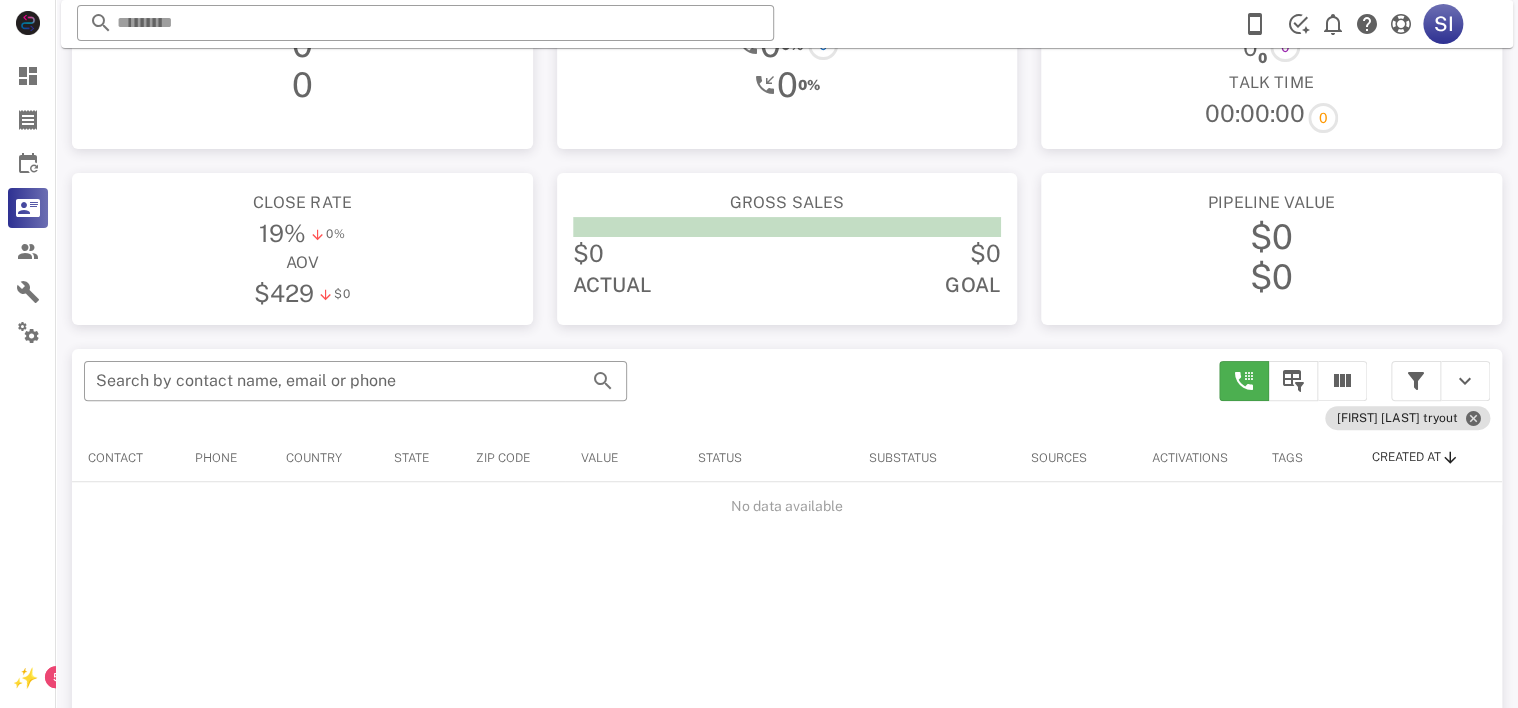 scroll, scrollTop: 80, scrollLeft: 0, axis: vertical 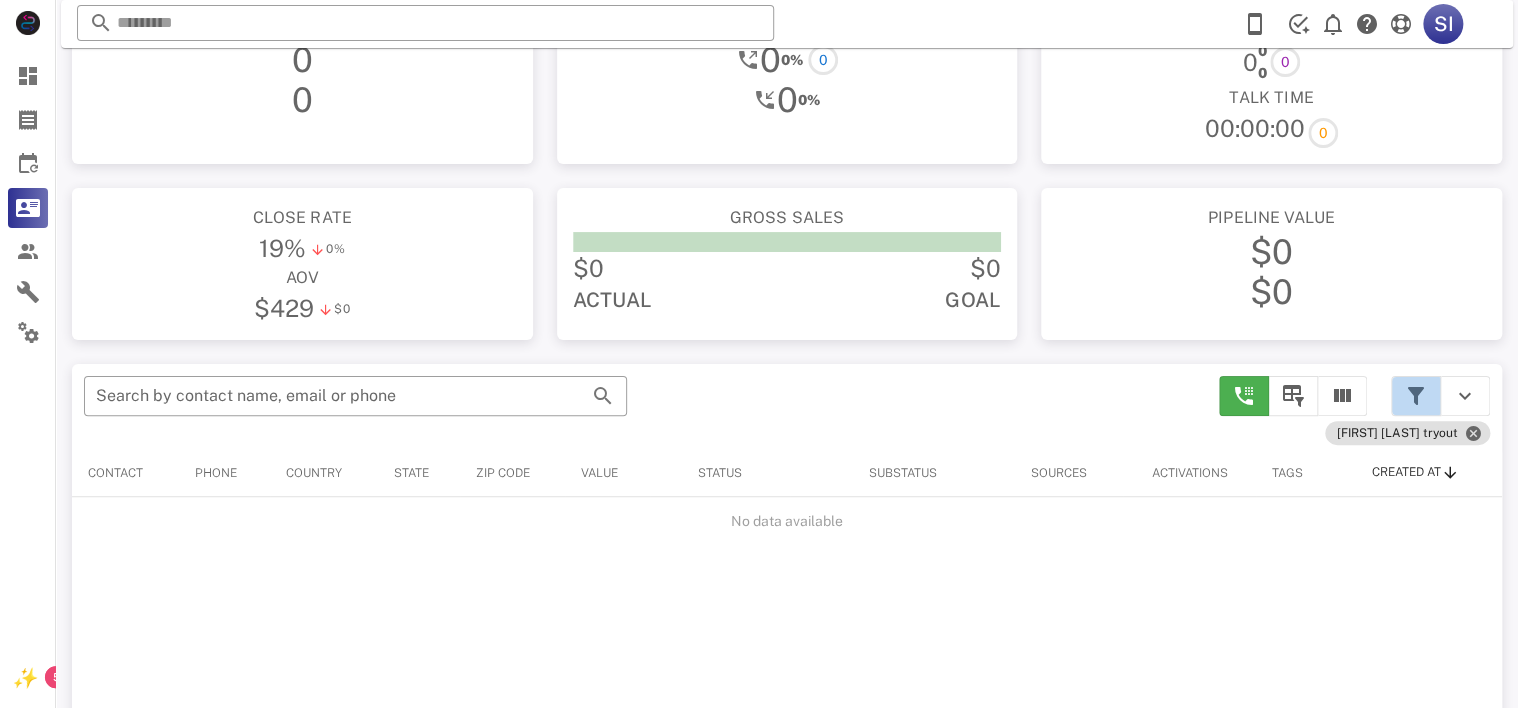 click at bounding box center (1416, 396) 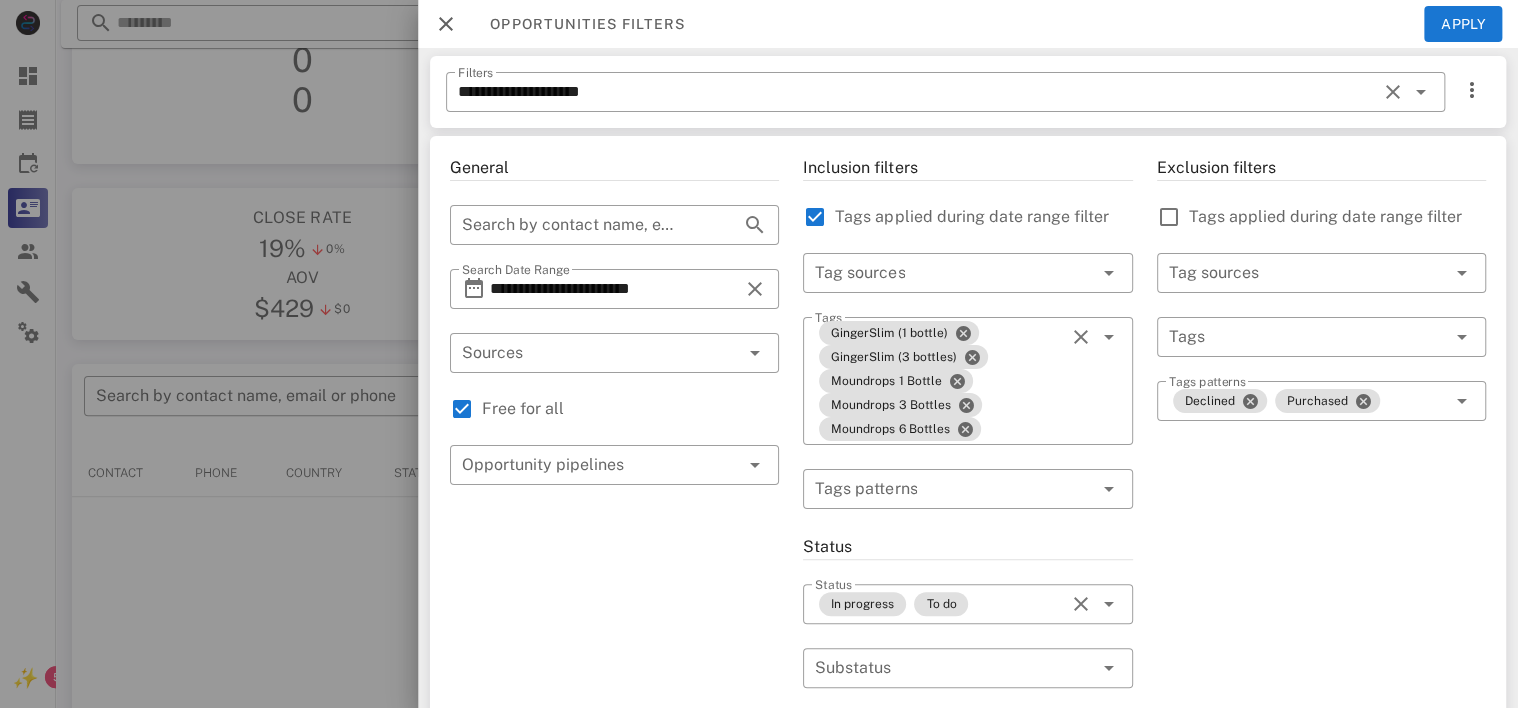 scroll, scrollTop: 0, scrollLeft: 0, axis: both 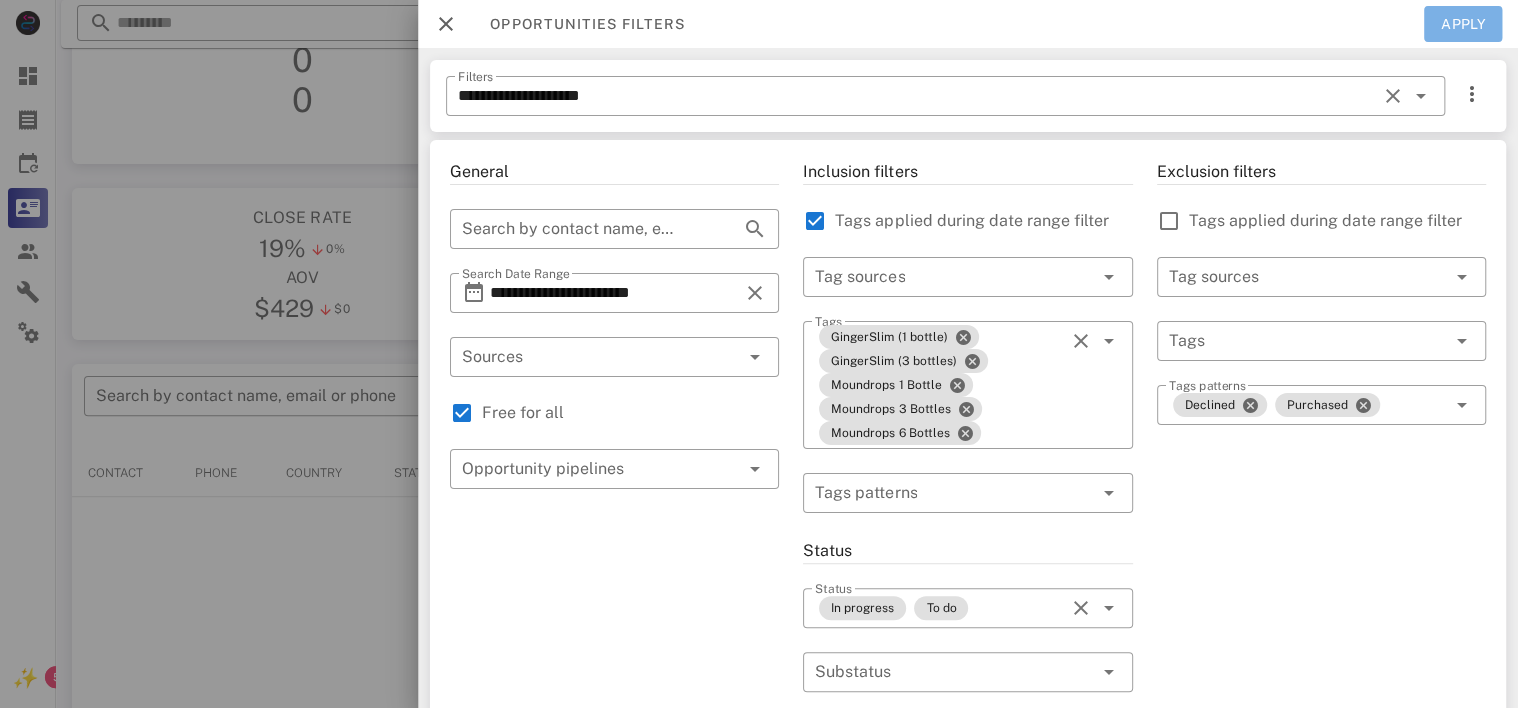click on "Apply" at bounding box center [1463, 24] 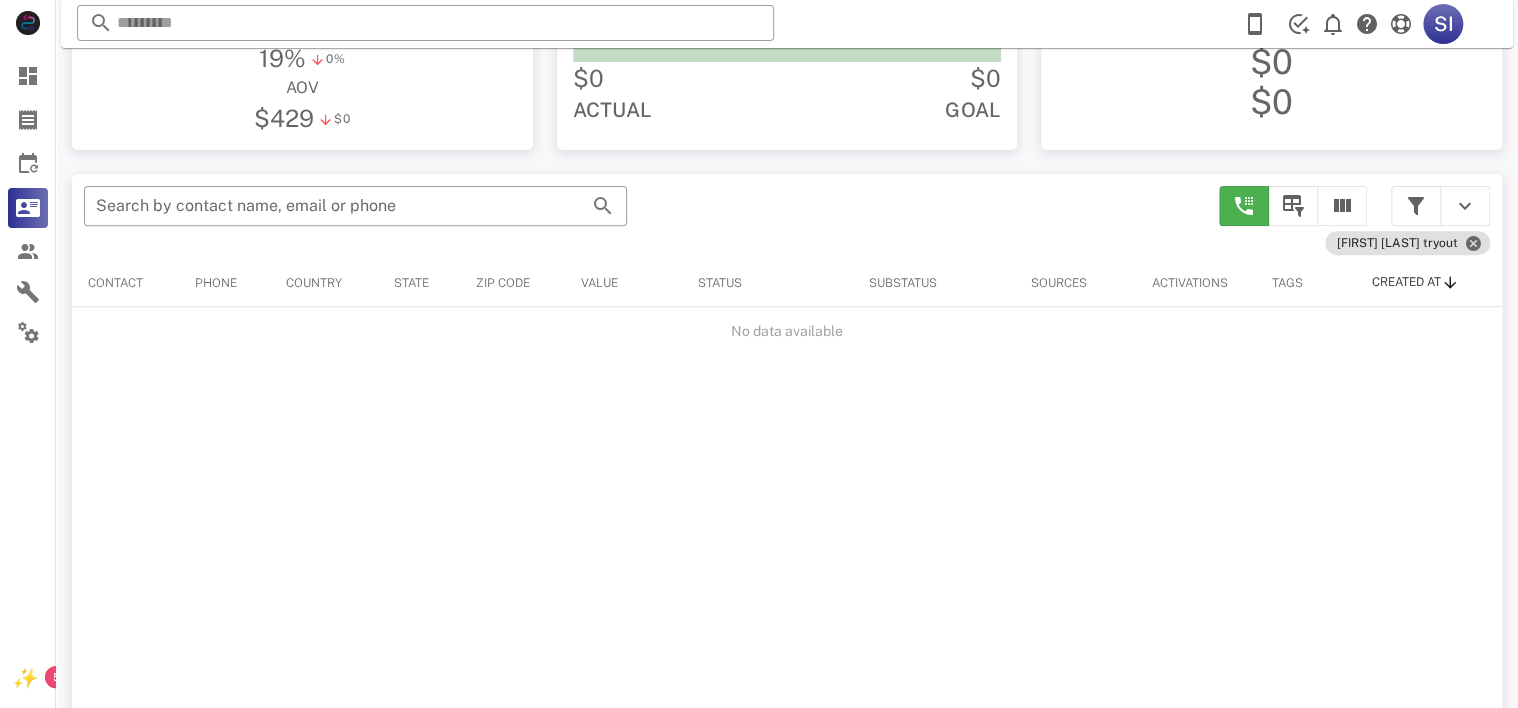 scroll, scrollTop: 316, scrollLeft: 0, axis: vertical 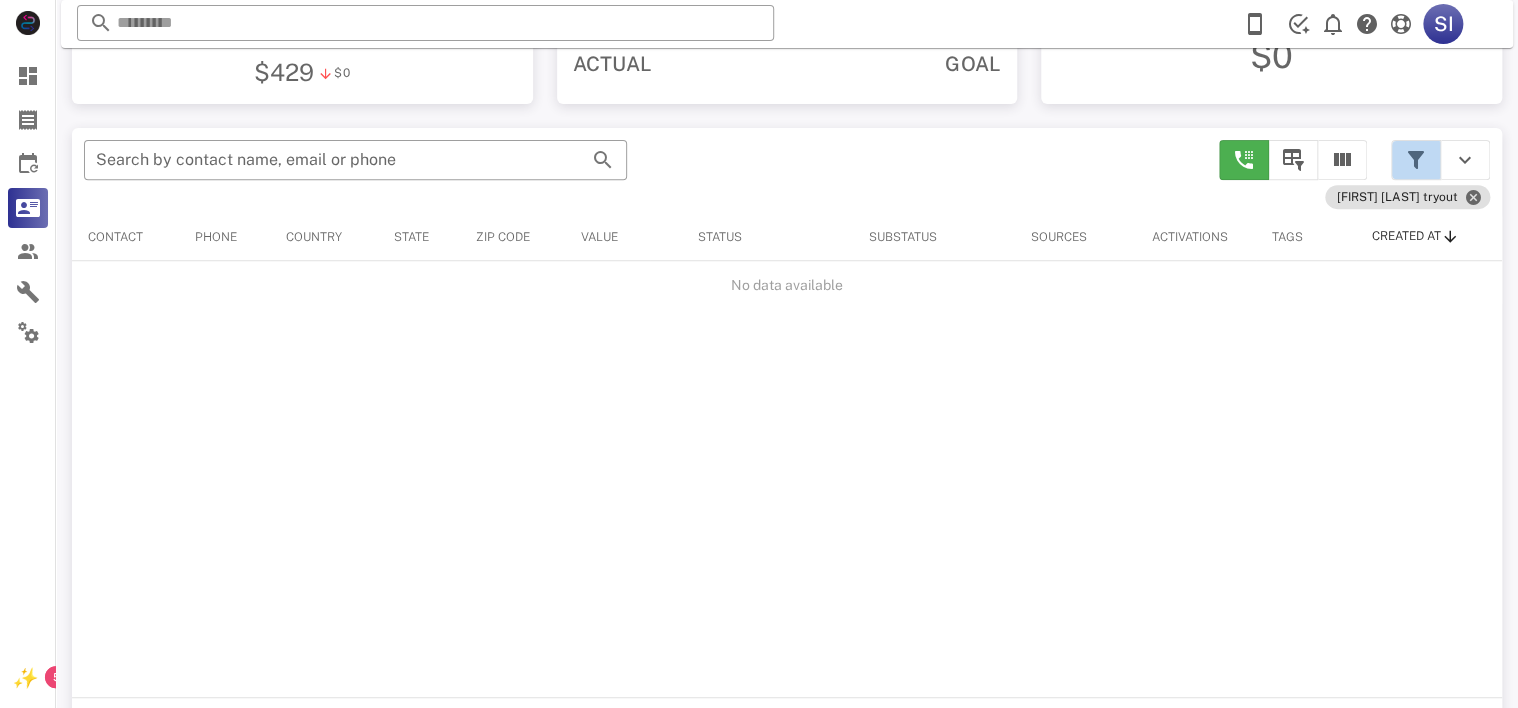 click at bounding box center (1416, 160) 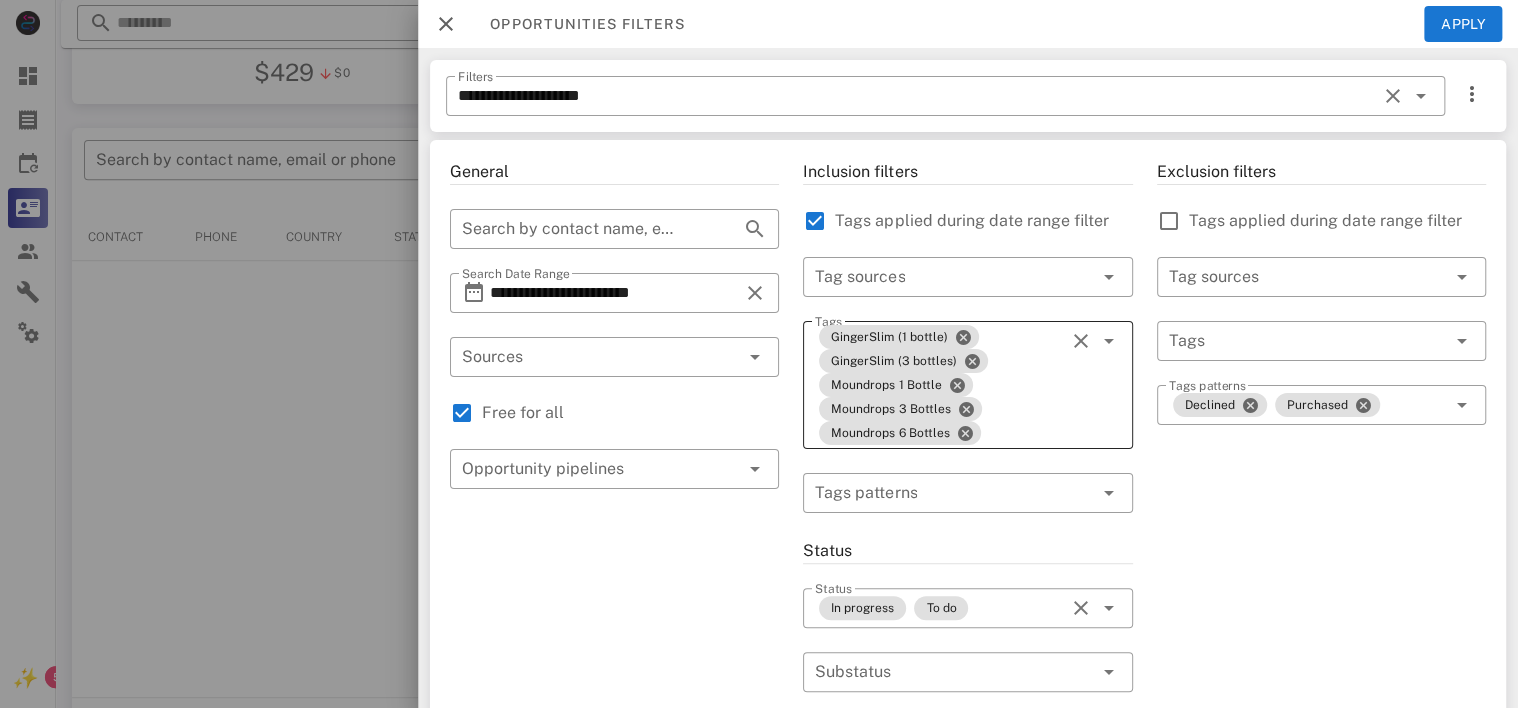 click at bounding box center (1081, 341) 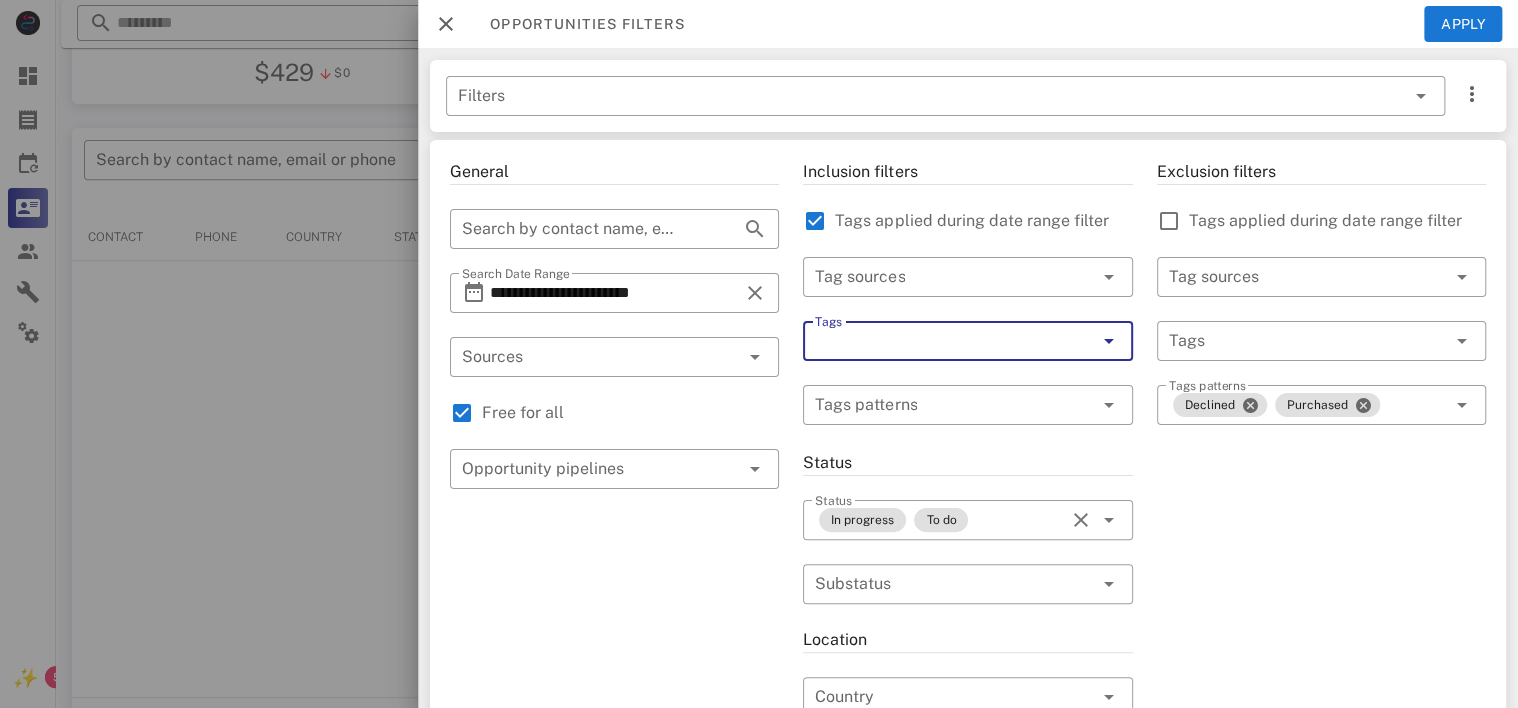click on "Tags" at bounding box center [939, 341] 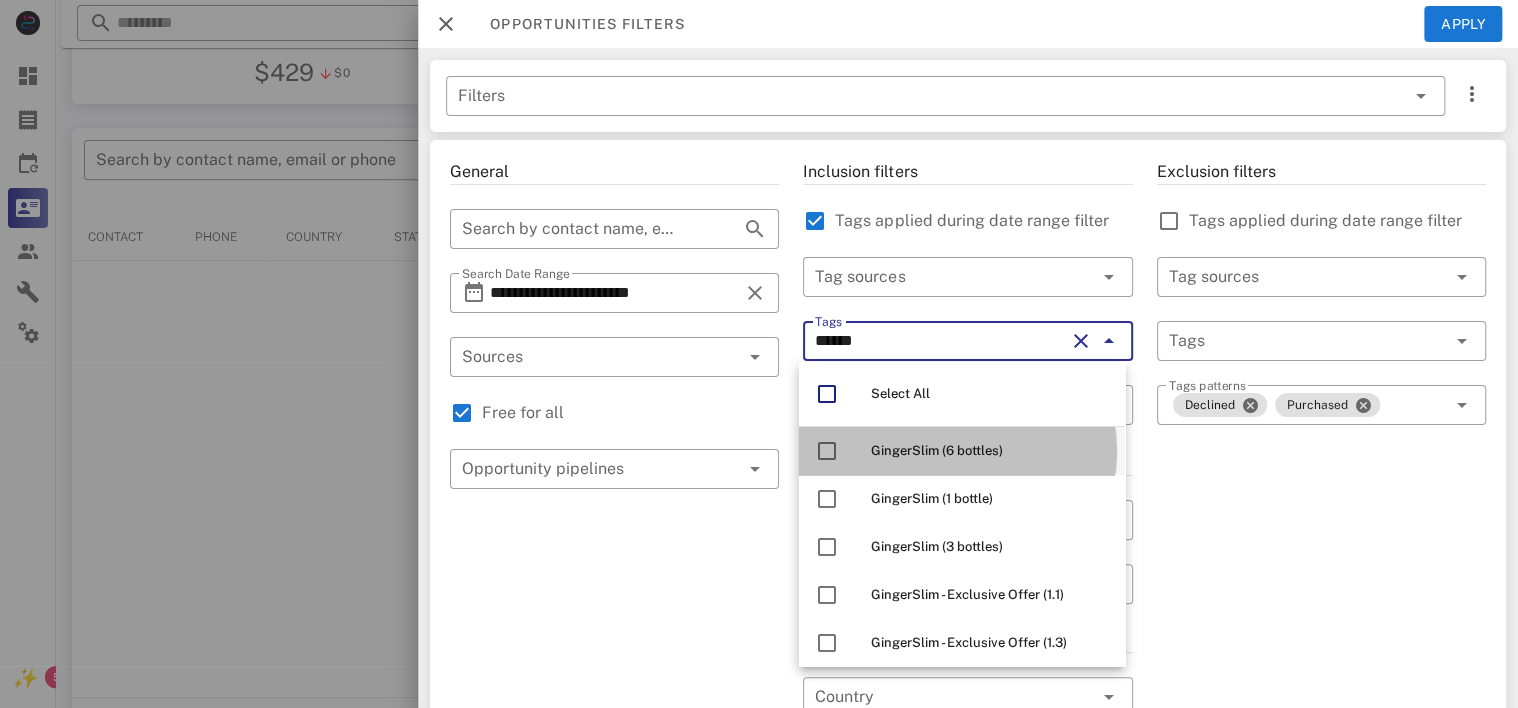 click on "GingerSlim (6 bottles)" at bounding box center [937, 450] 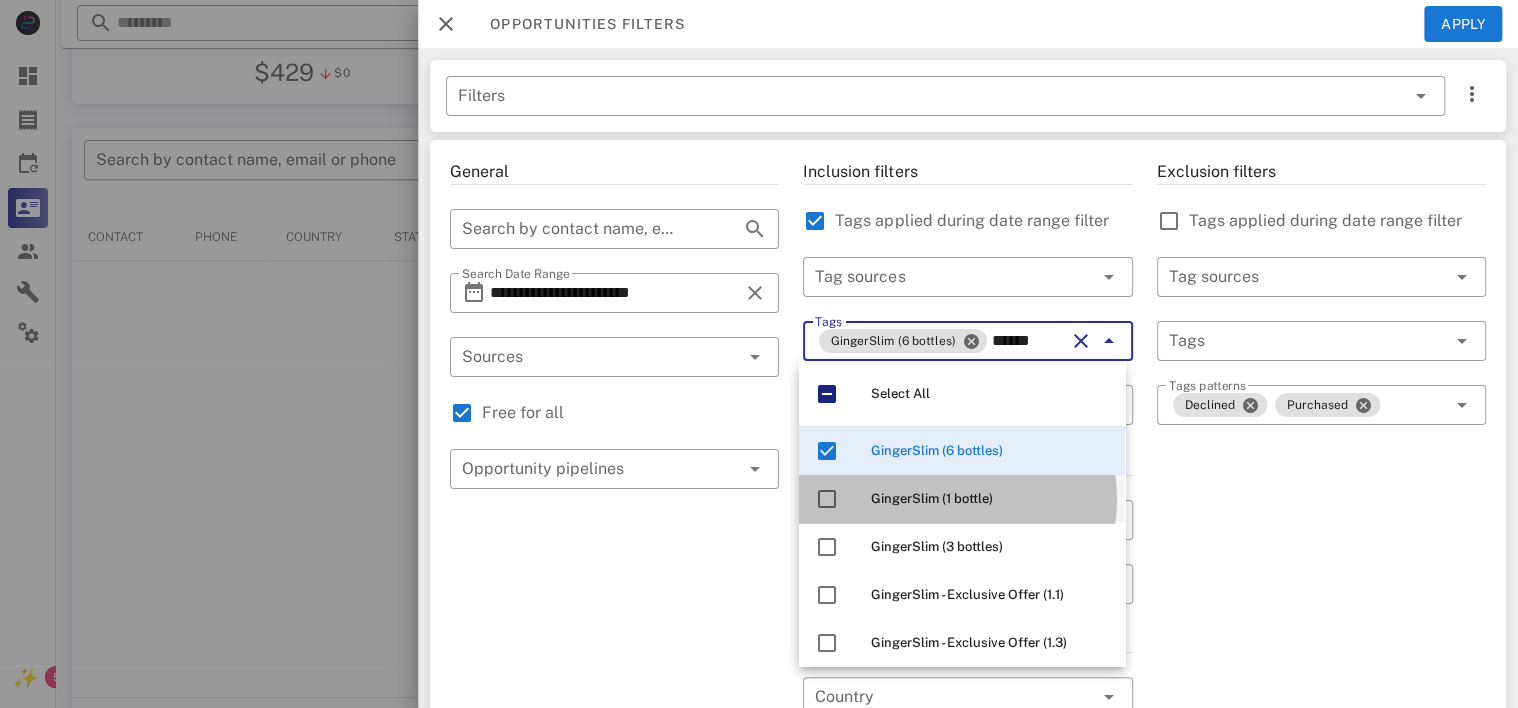 click on "GingerSlim (1 bottle)" at bounding box center [932, 498] 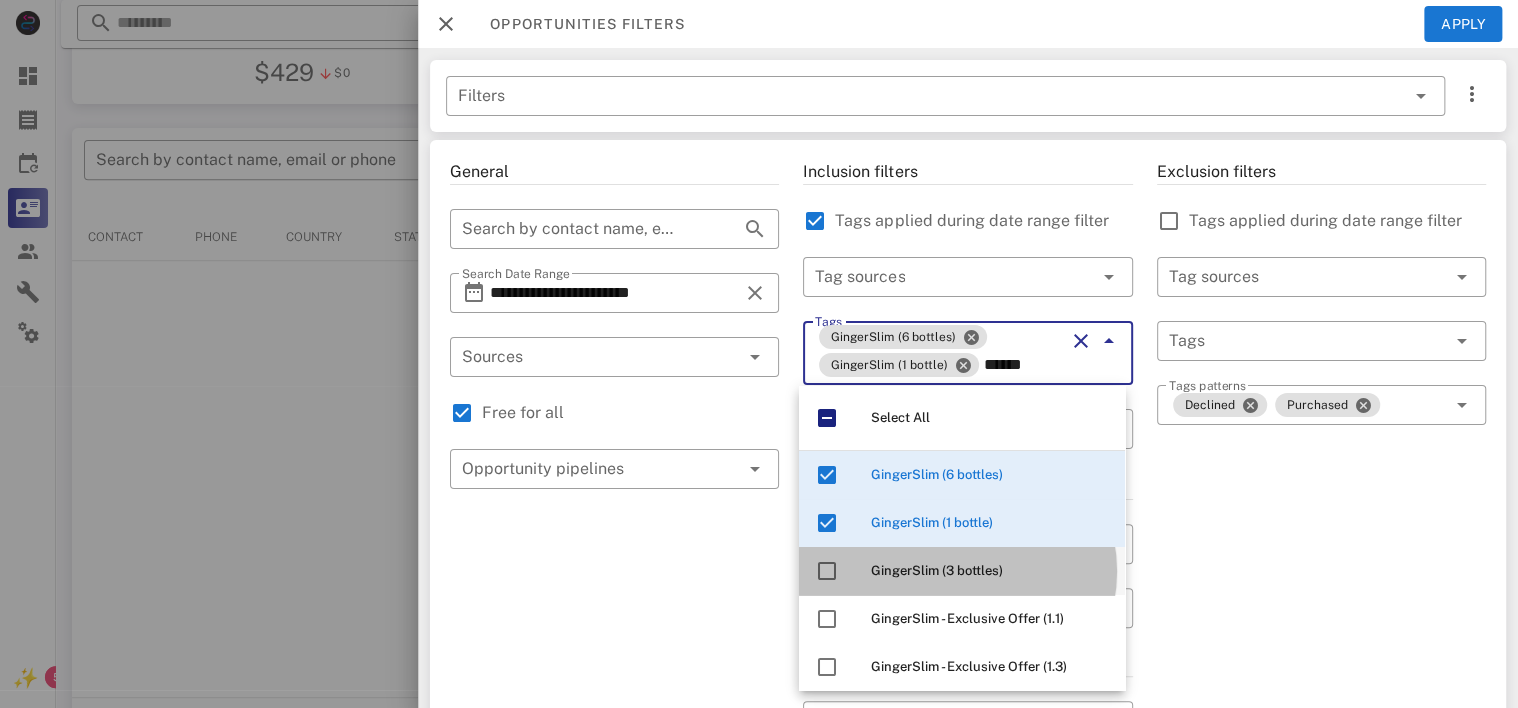 click on "GingerSlim (3 bottles)" at bounding box center [990, 571] 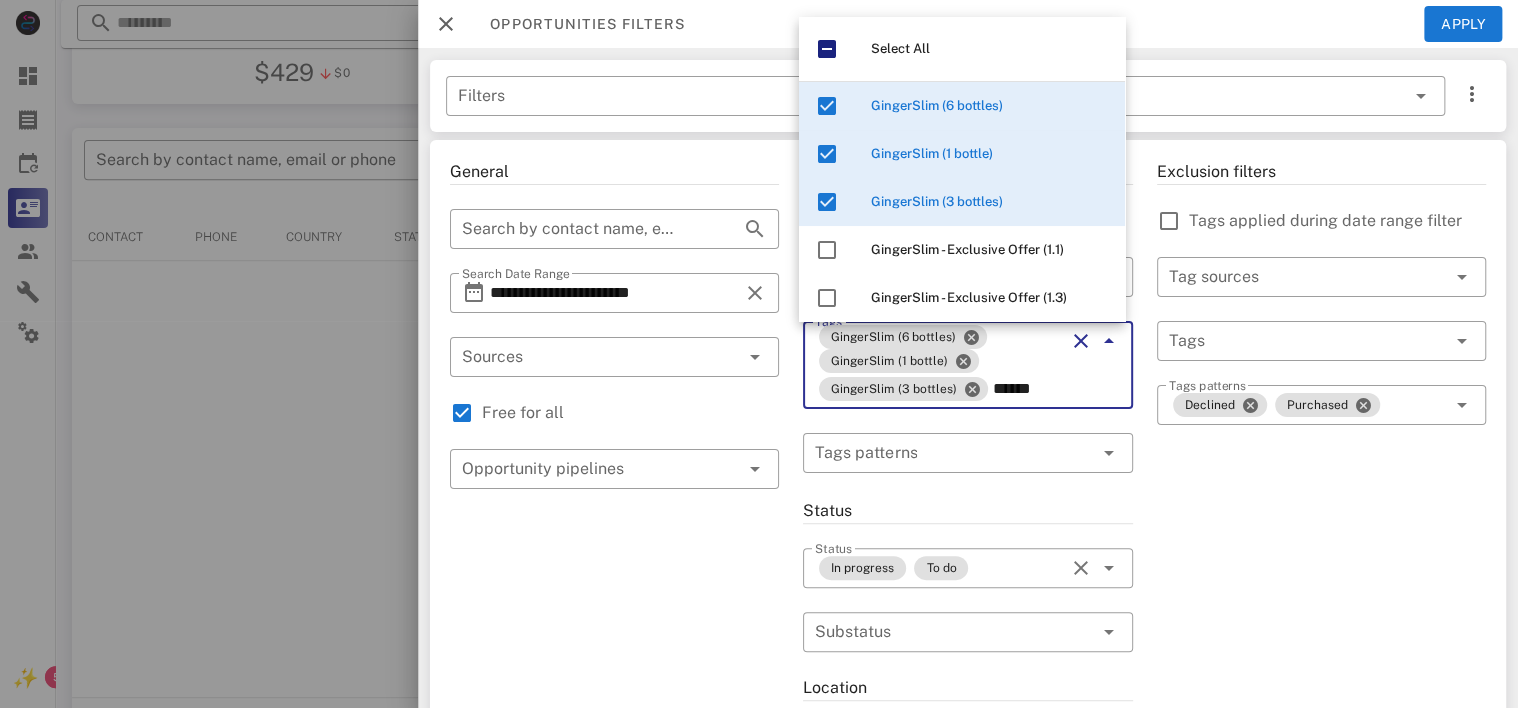 type on "******" 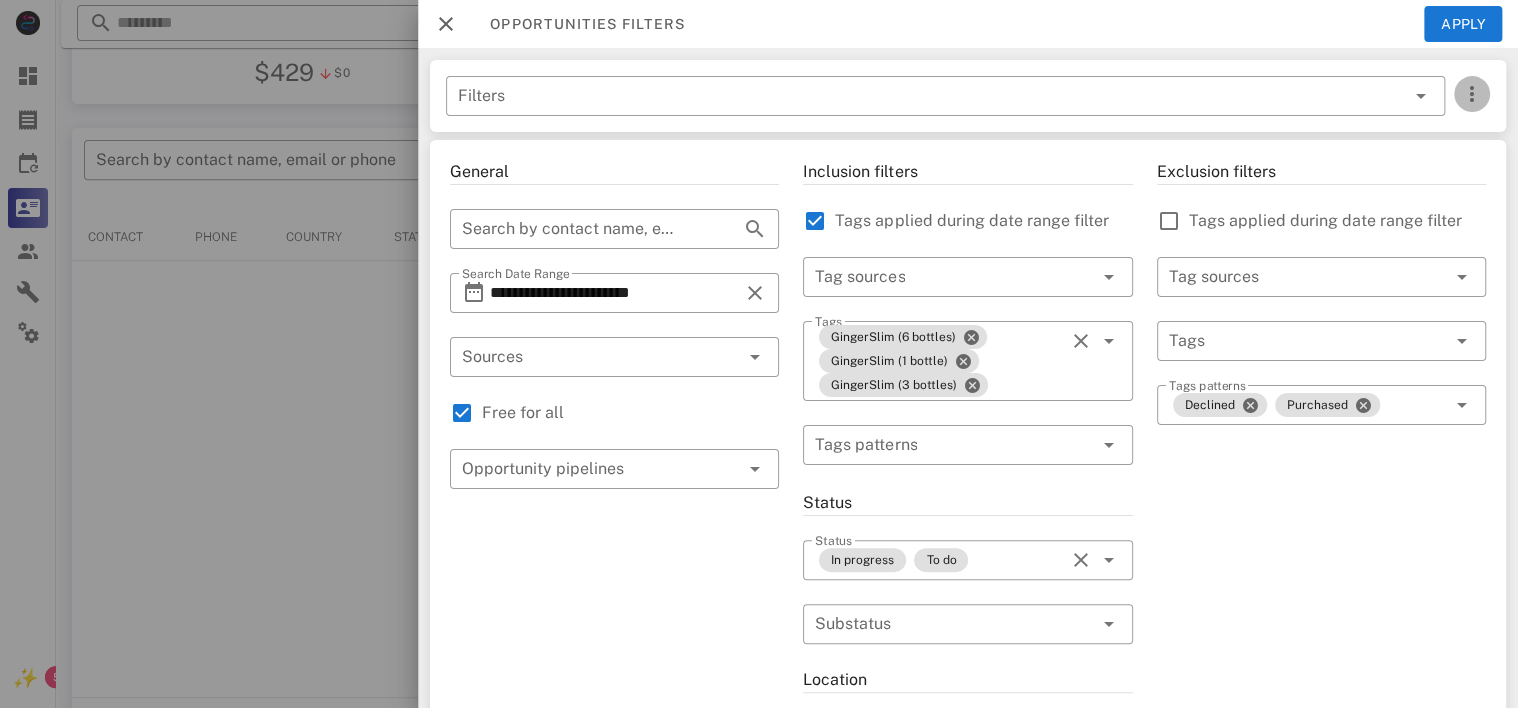 click at bounding box center (1472, 94) 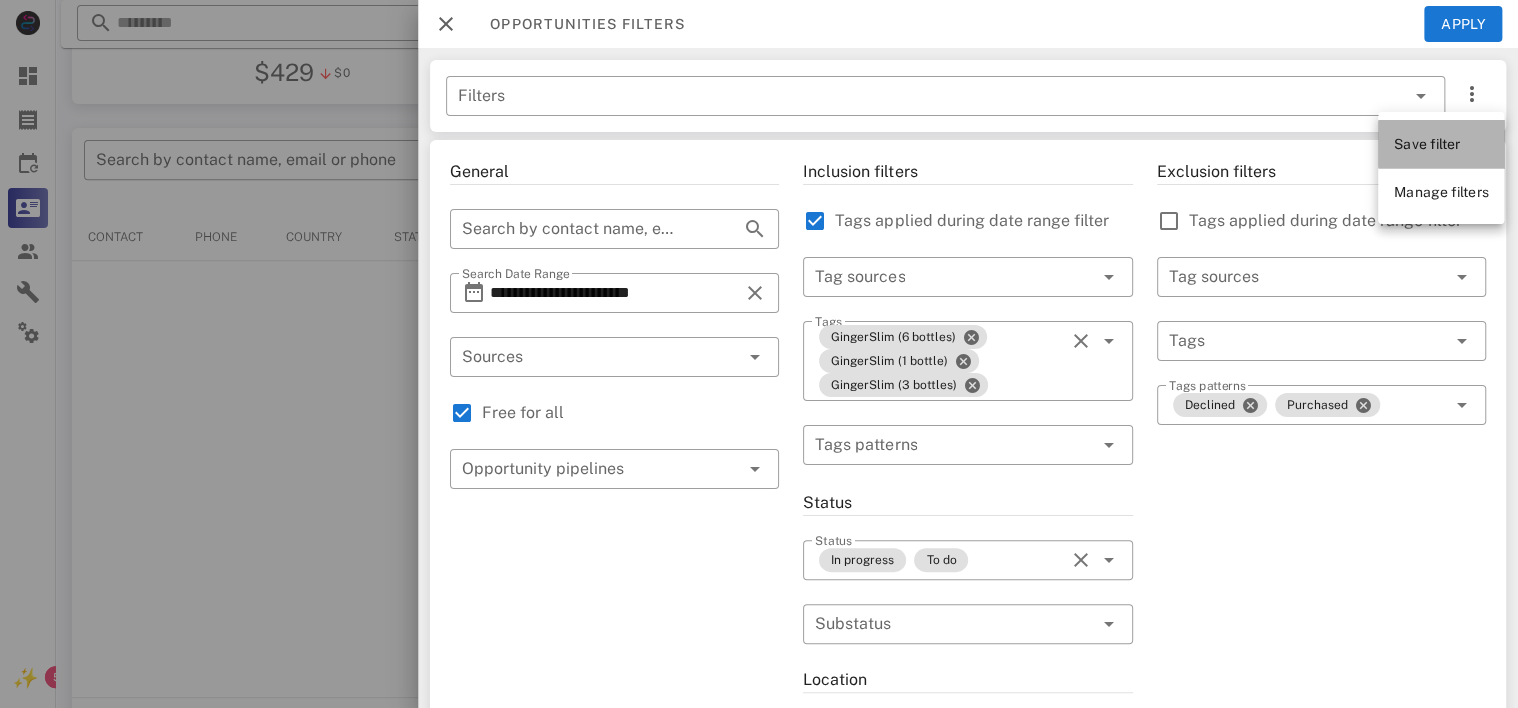 click on "Save filter" at bounding box center (1427, 144) 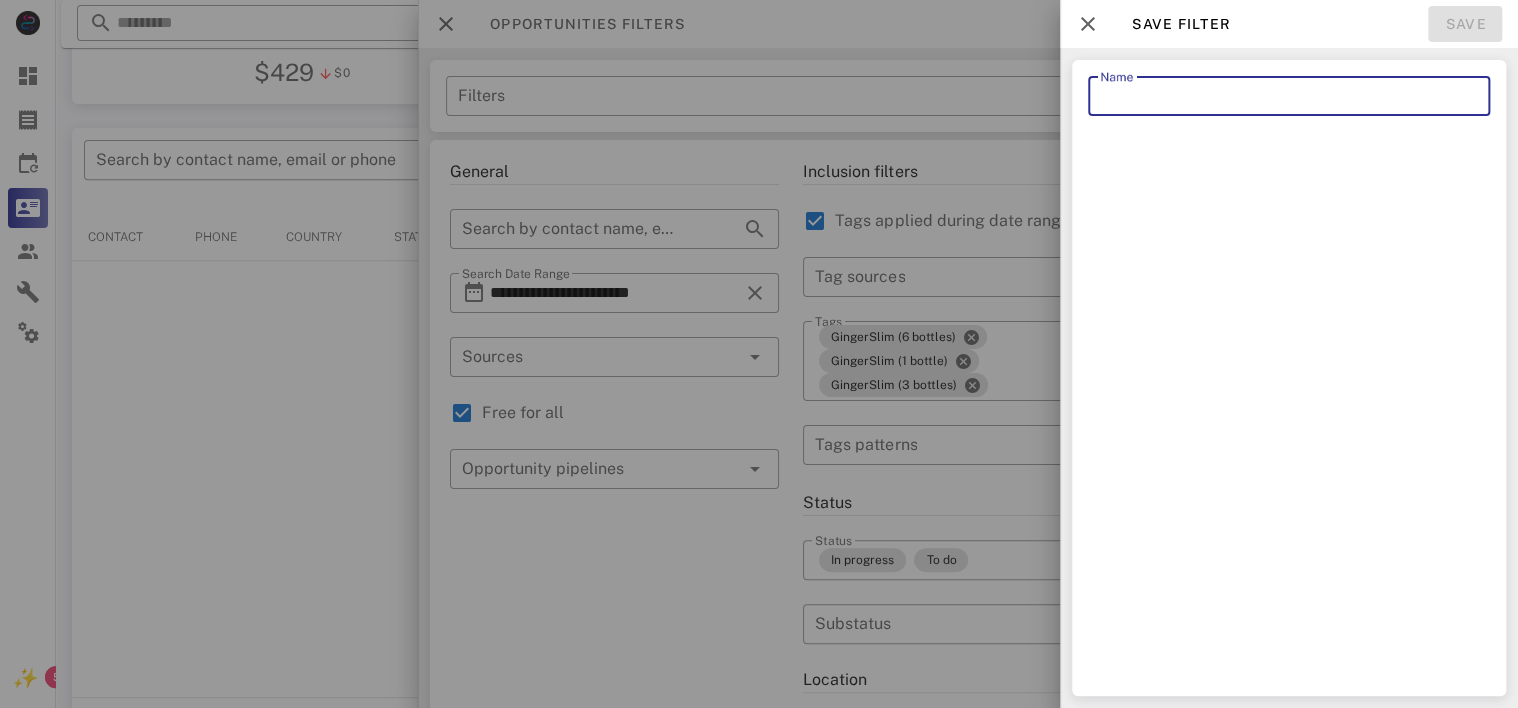 click on "Name" at bounding box center [1289, 96] 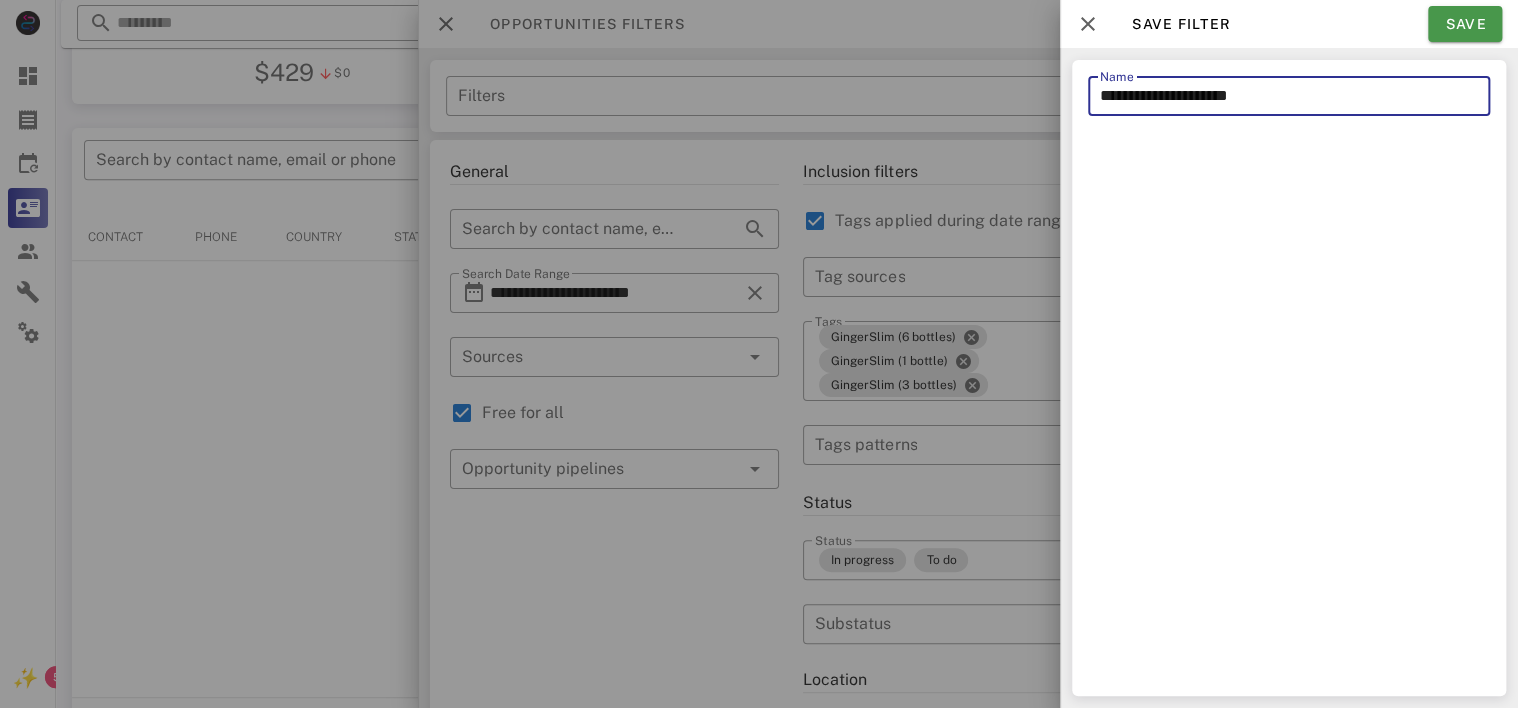 type on "**********" 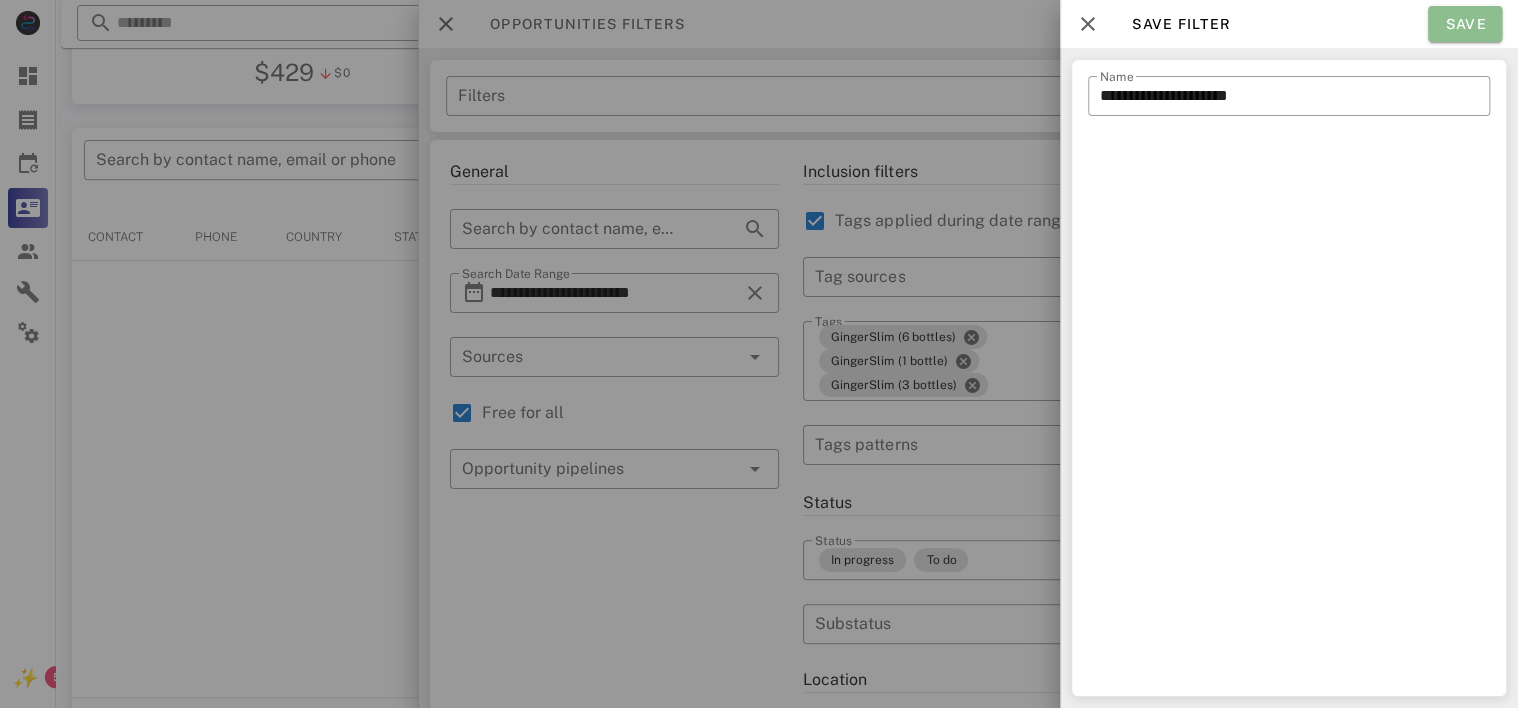 click on "Save" at bounding box center (1465, 24) 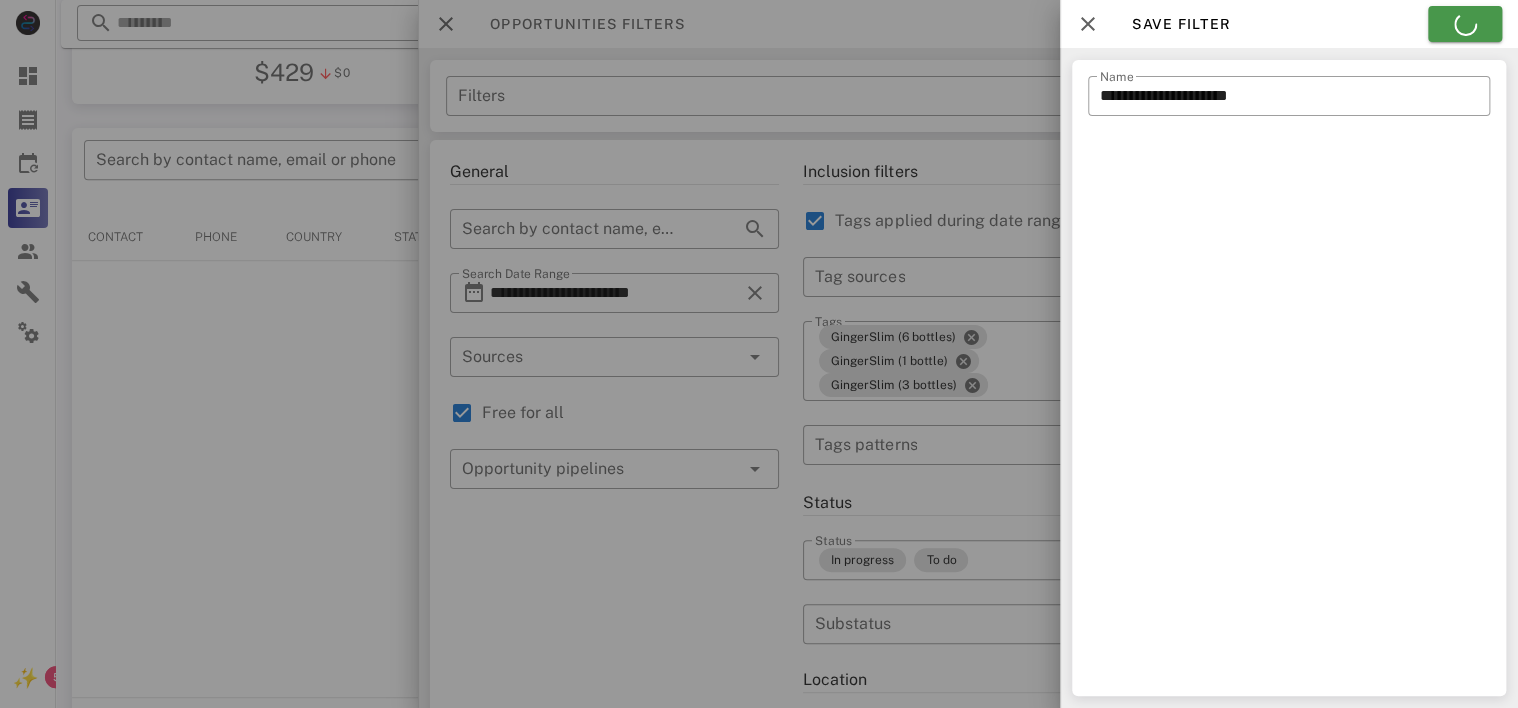 type on "**********" 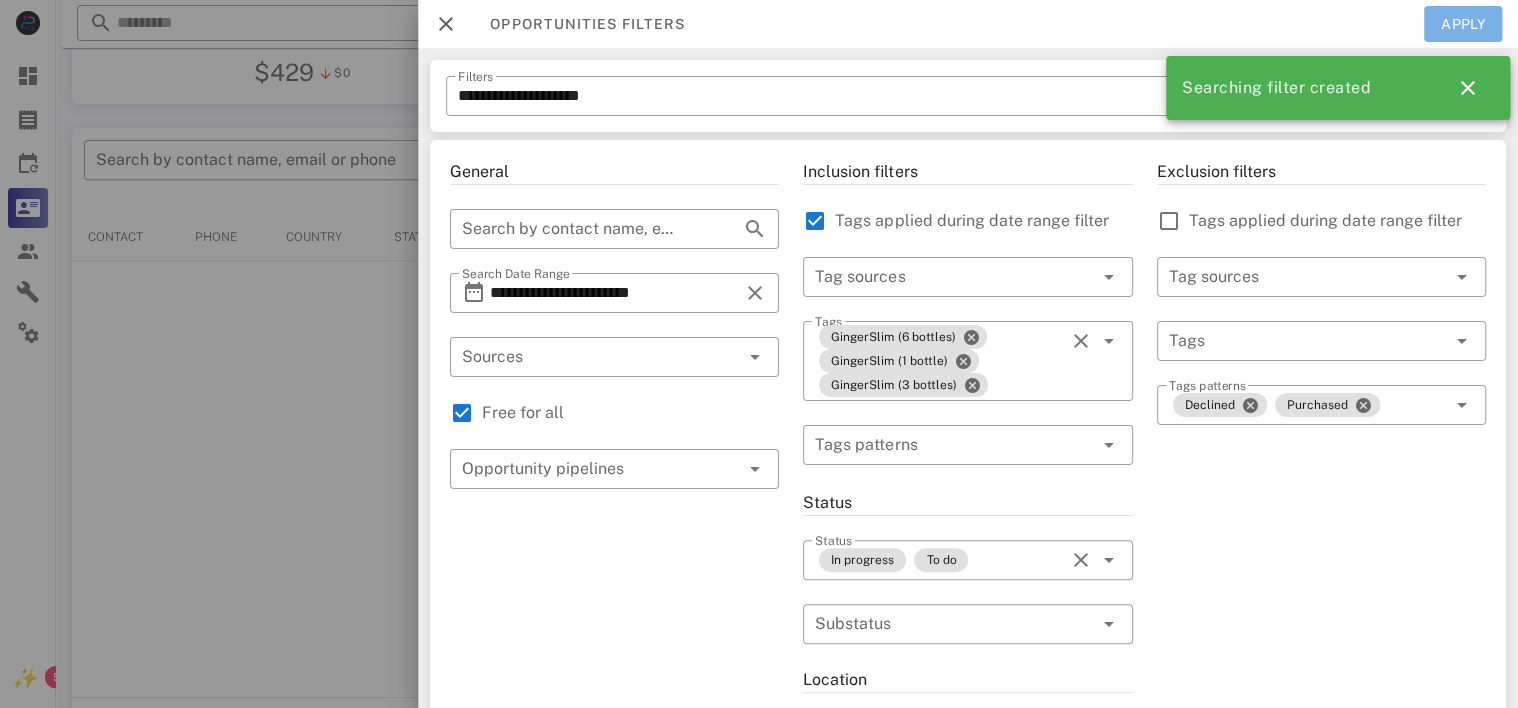 click on "Apply" at bounding box center [1463, 24] 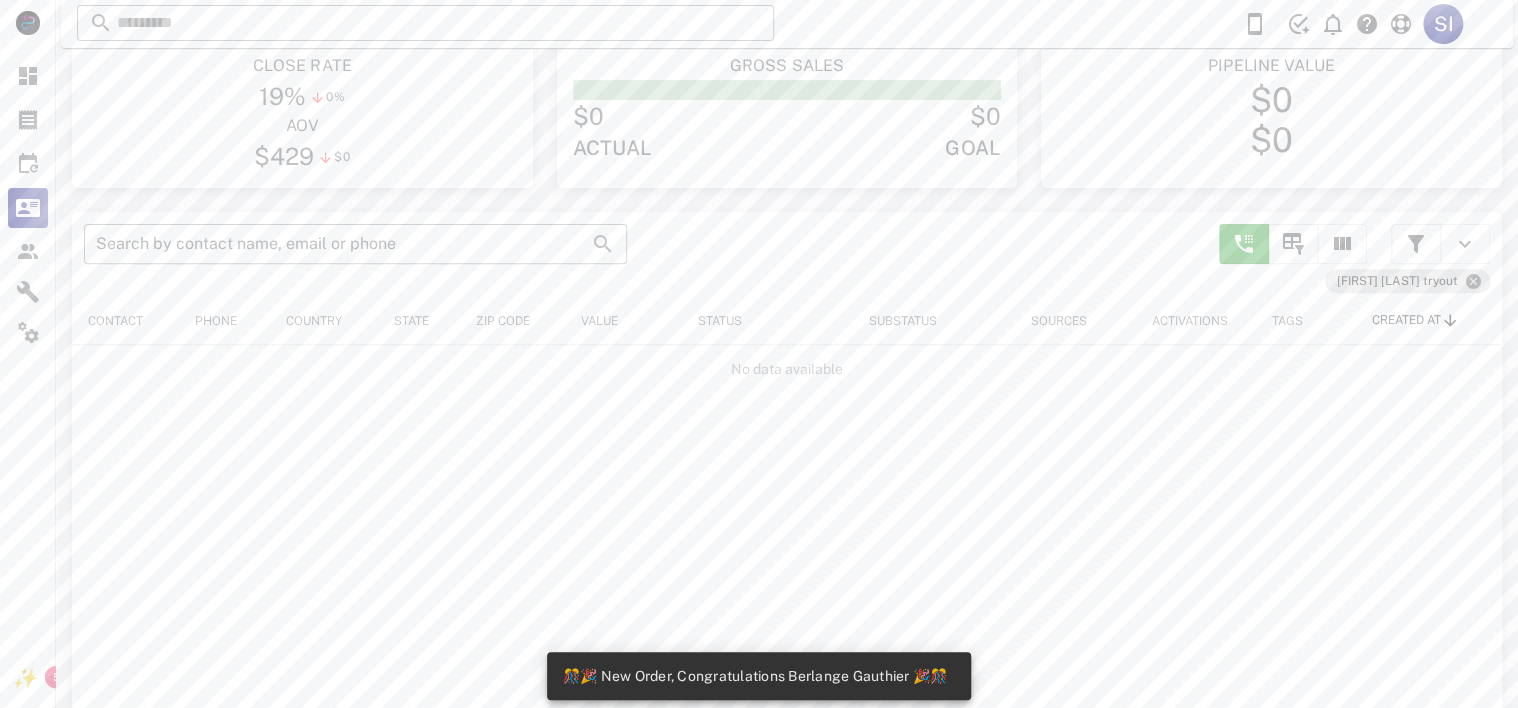 scroll, scrollTop: 232, scrollLeft: 0, axis: vertical 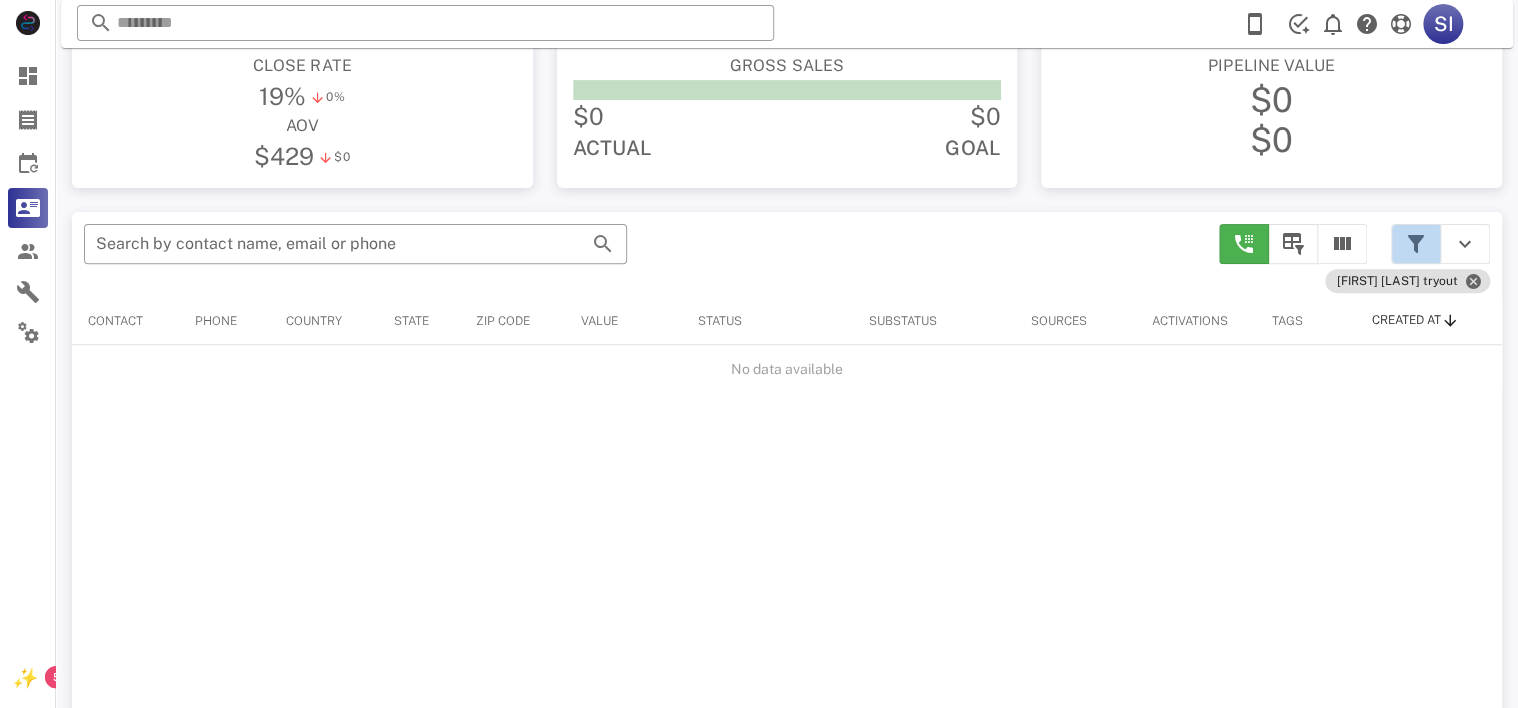 click at bounding box center (1416, 244) 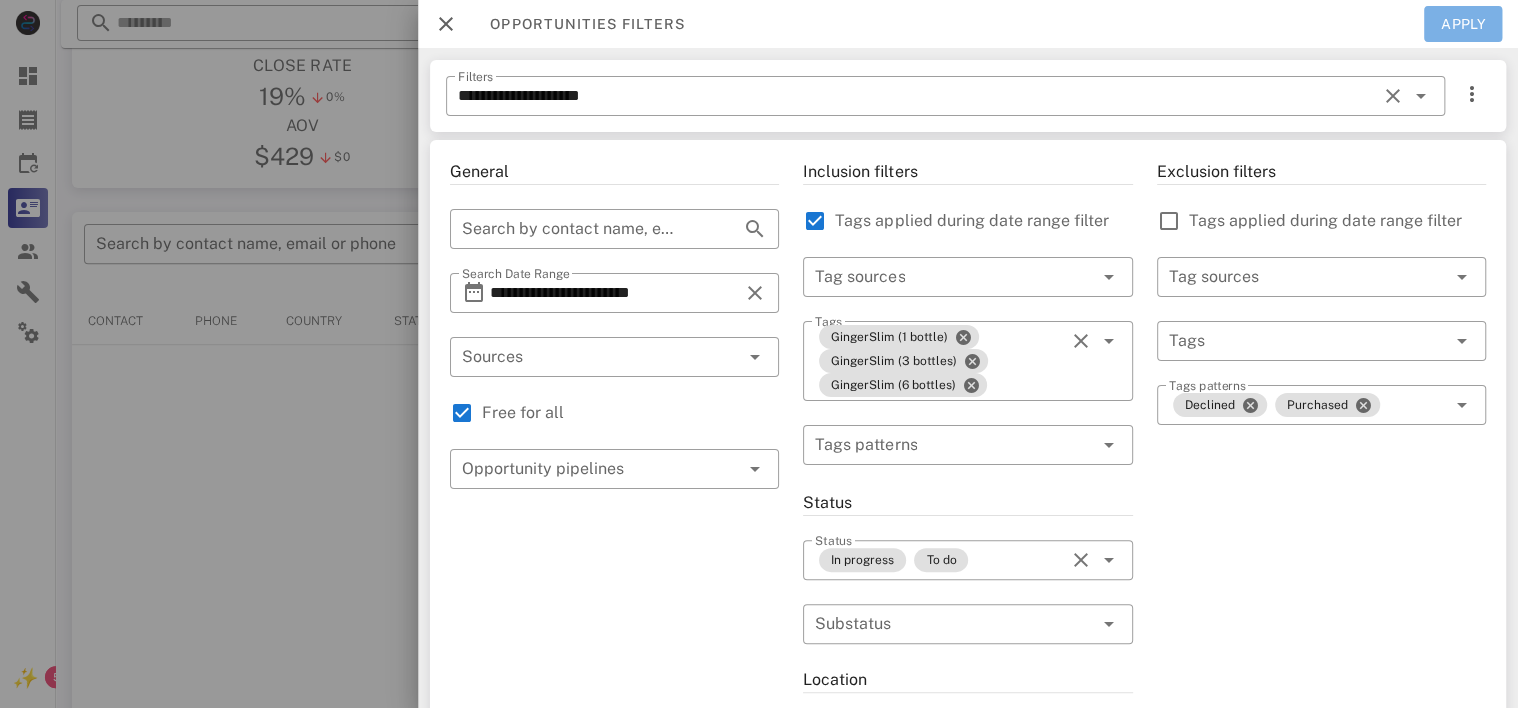 click on "Apply" at bounding box center (1463, 24) 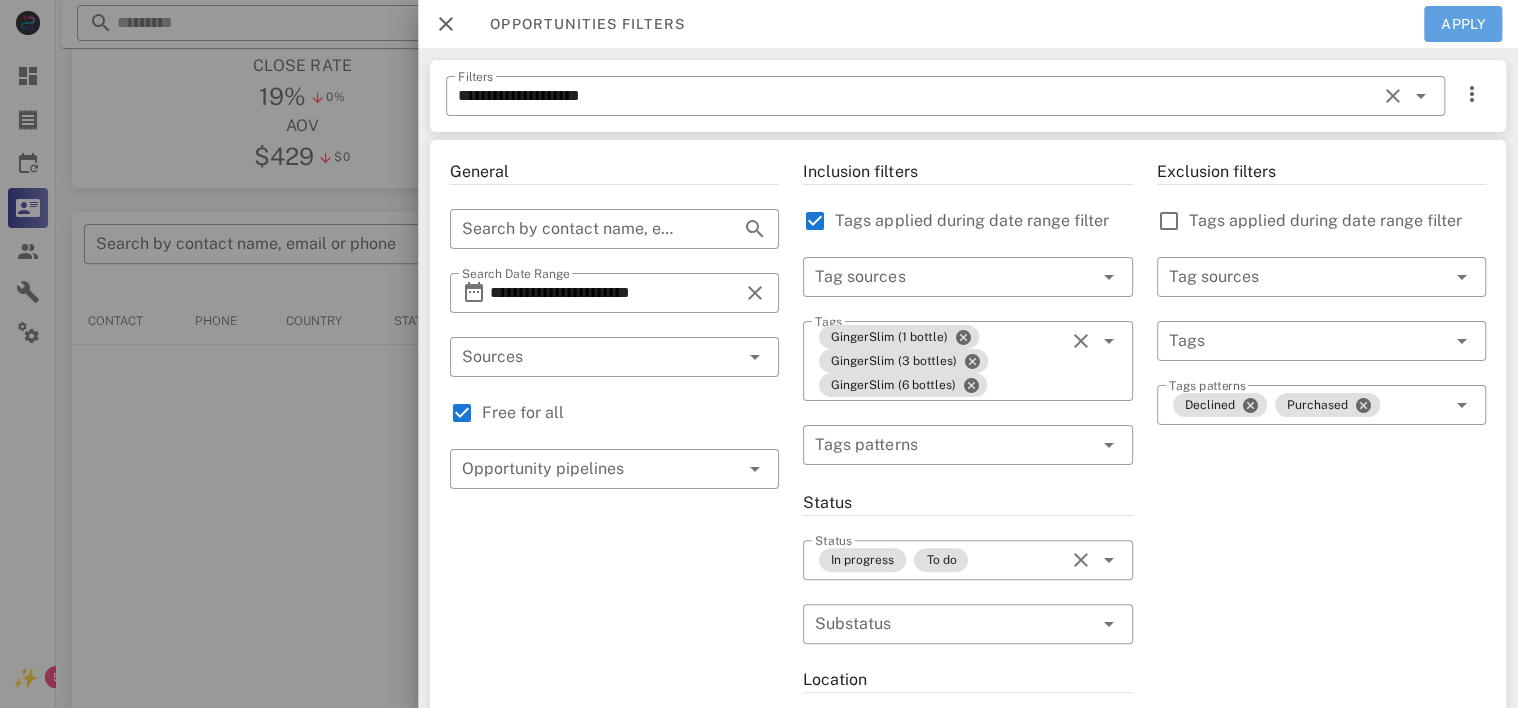 type 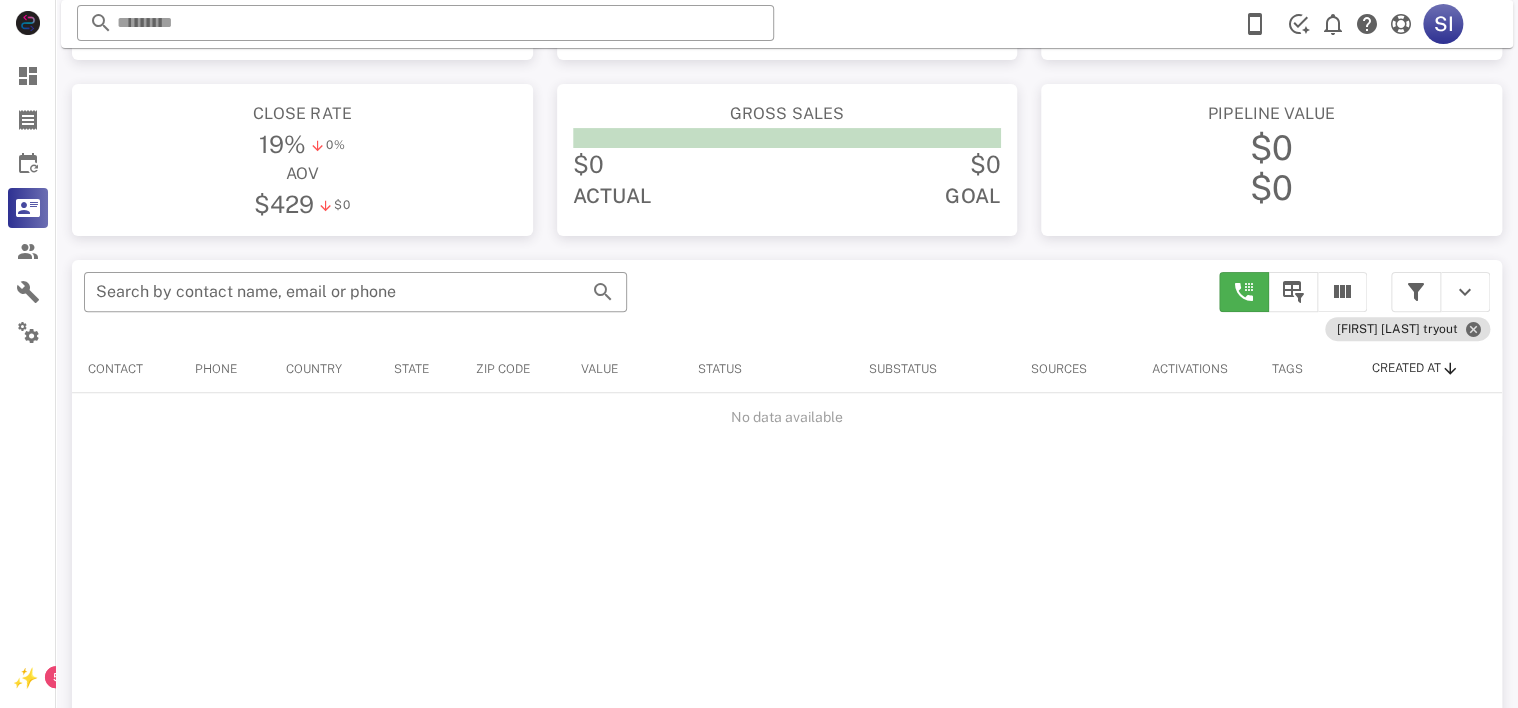 scroll, scrollTop: 184, scrollLeft: 0, axis: vertical 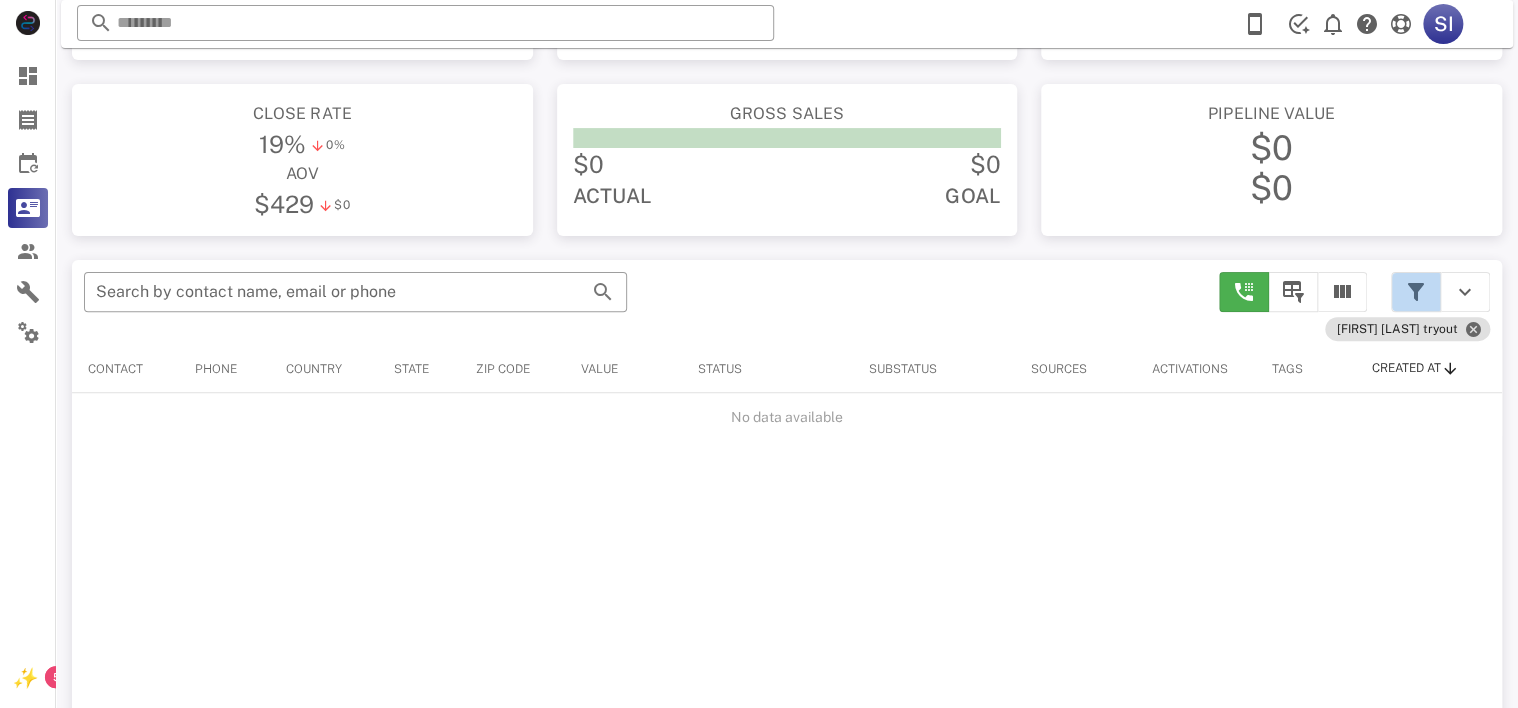 click at bounding box center [1416, 292] 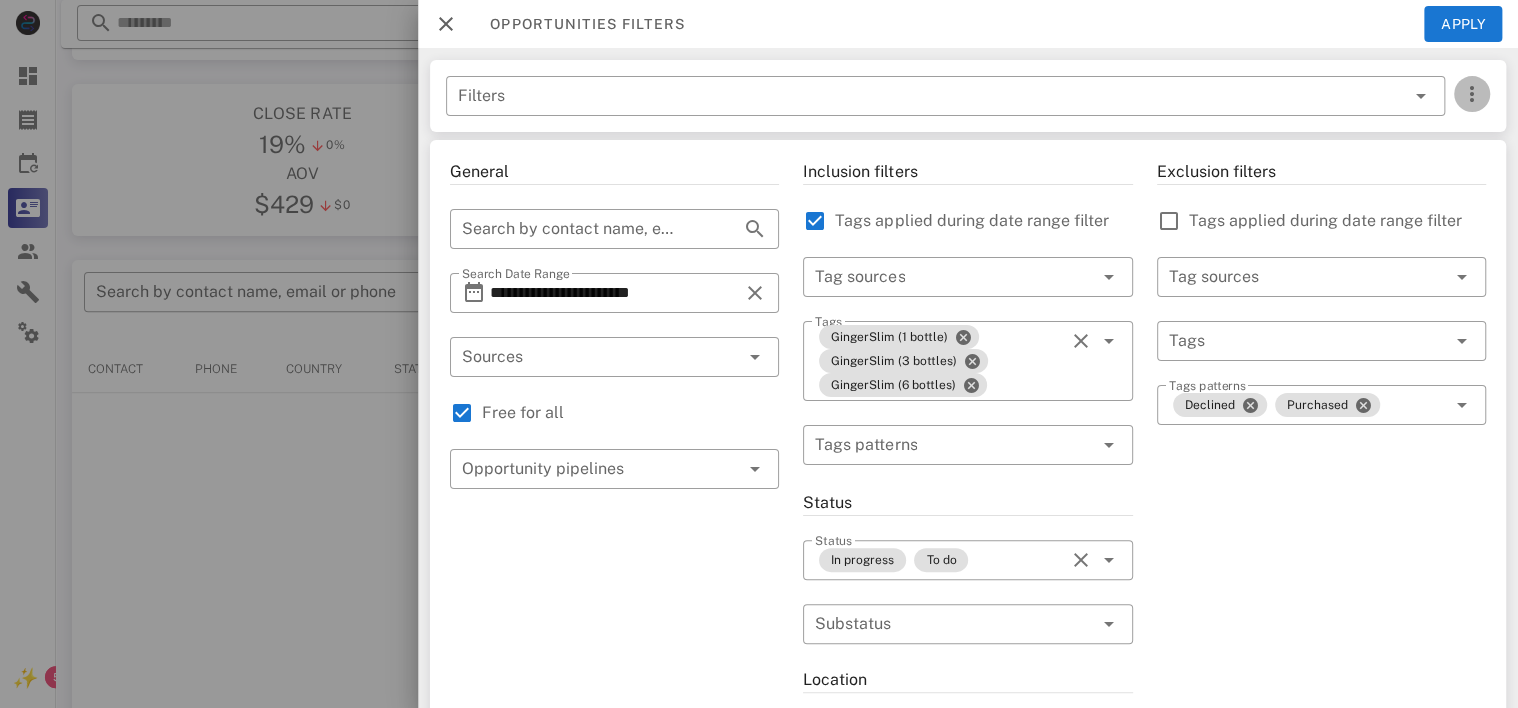 click at bounding box center [1472, 94] 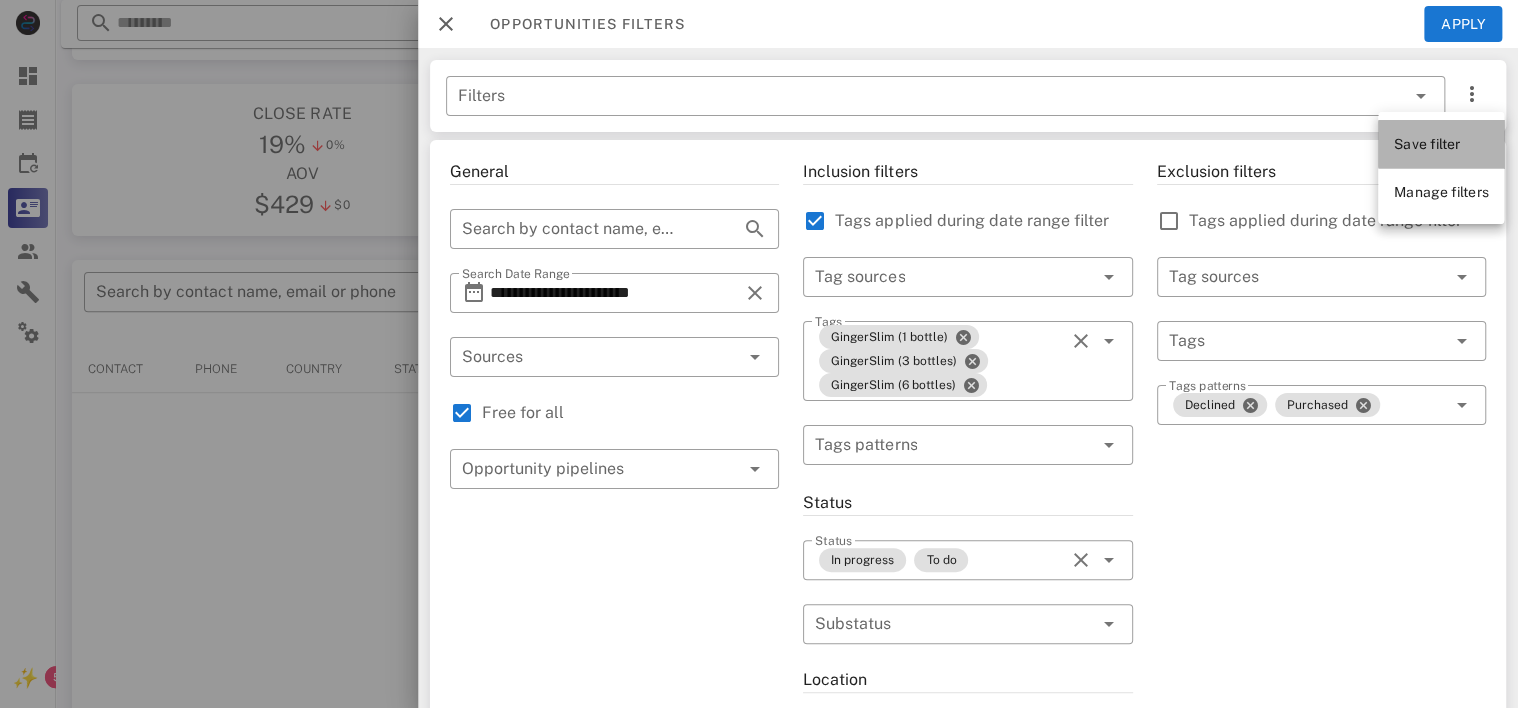 click on "Save filter" at bounding box center (1427, 144) 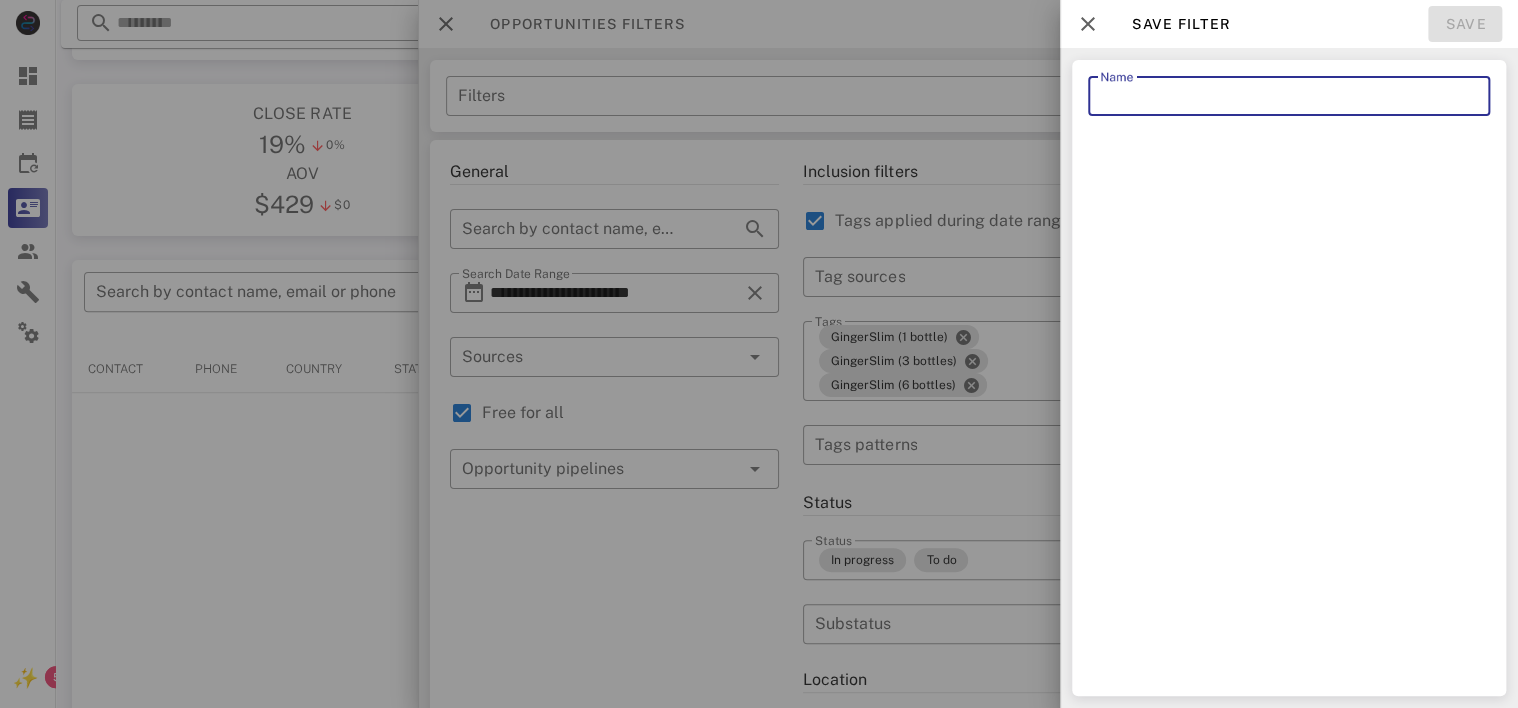 click on "Name" at bounding box center (1289, 96) 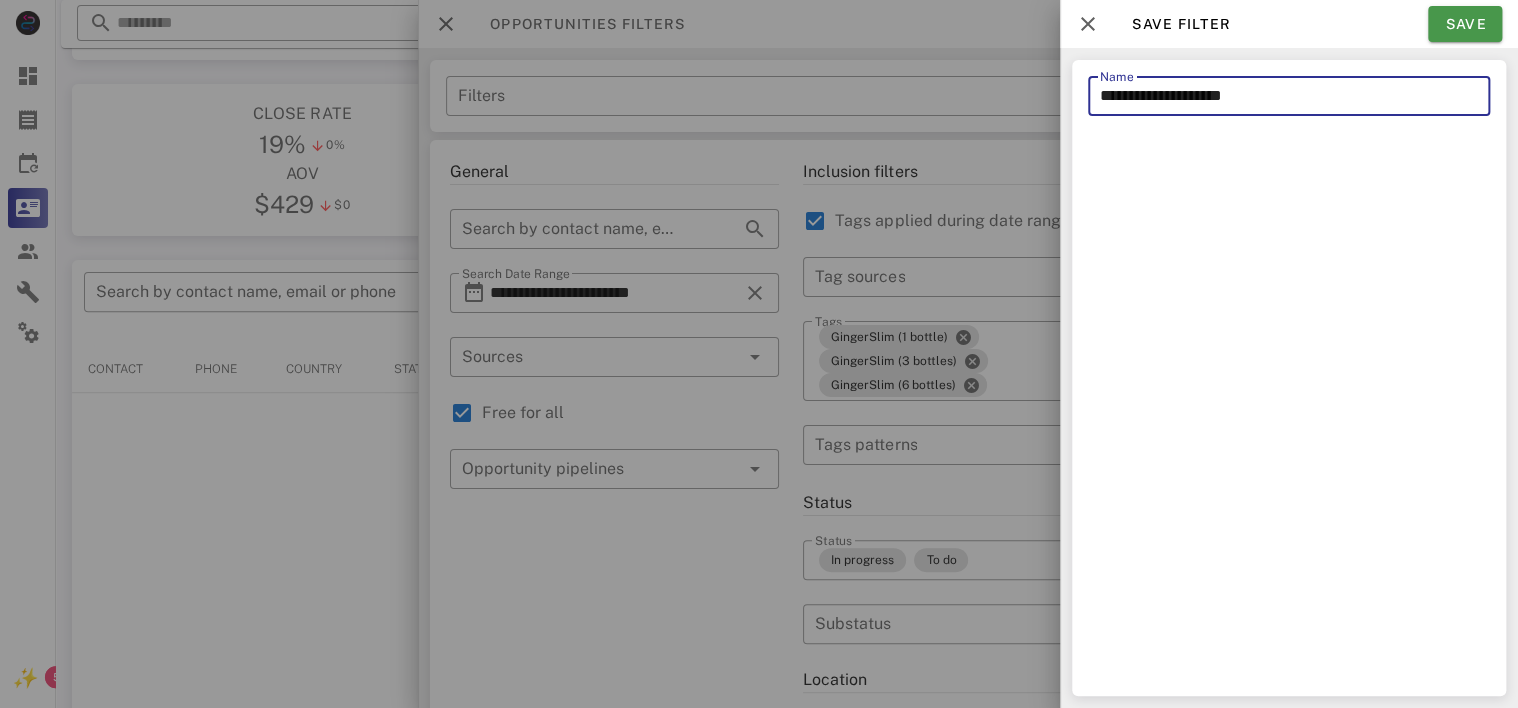 type on "**********" 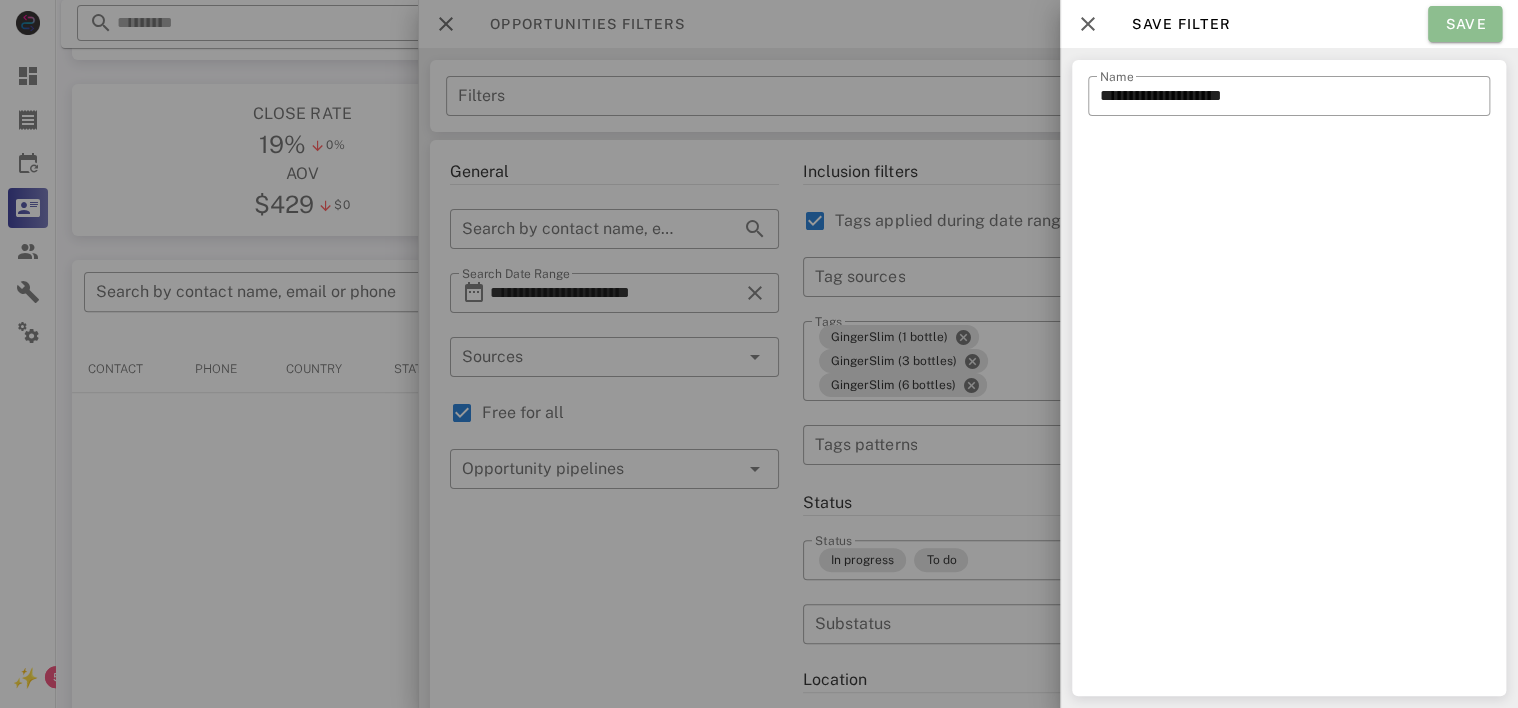 click on "Save" at bounding box center (1465, 24) 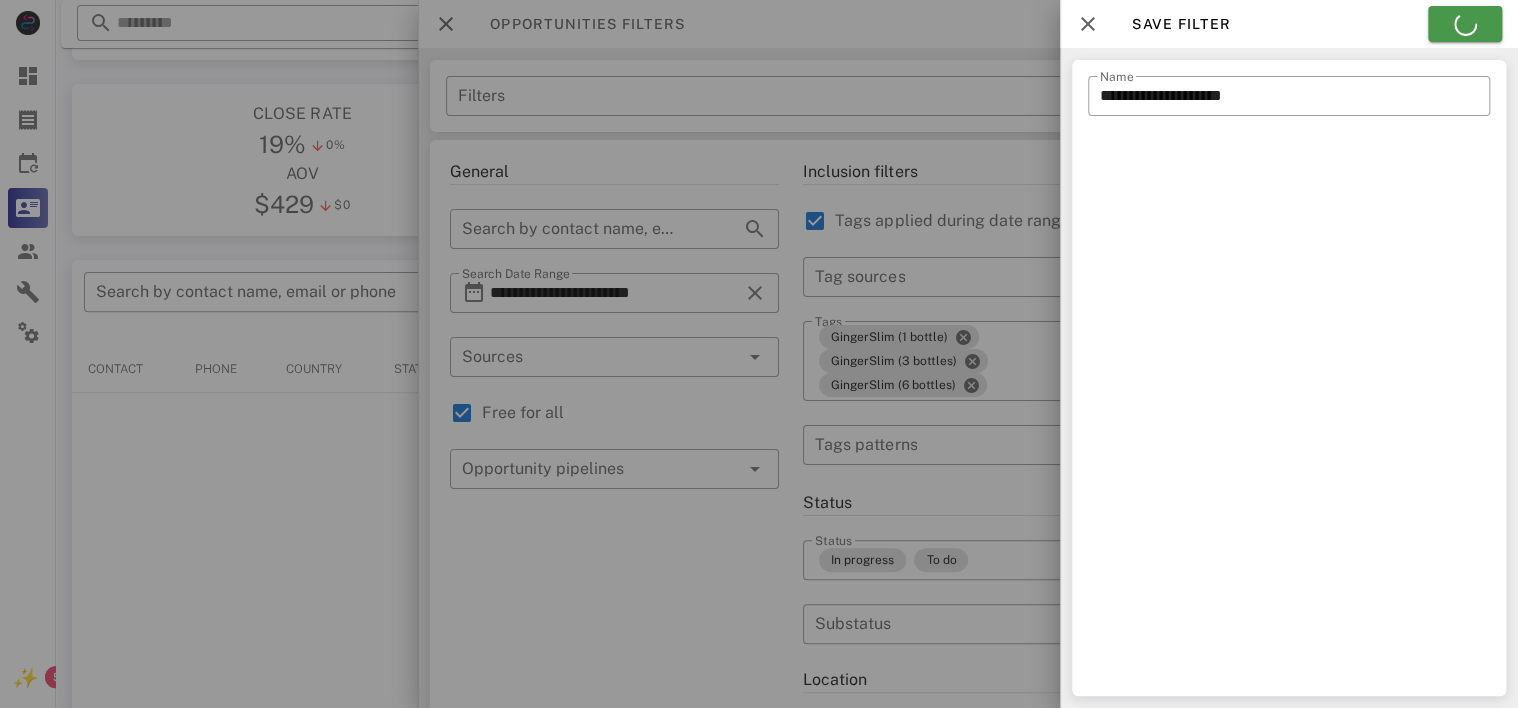 type on "**********" 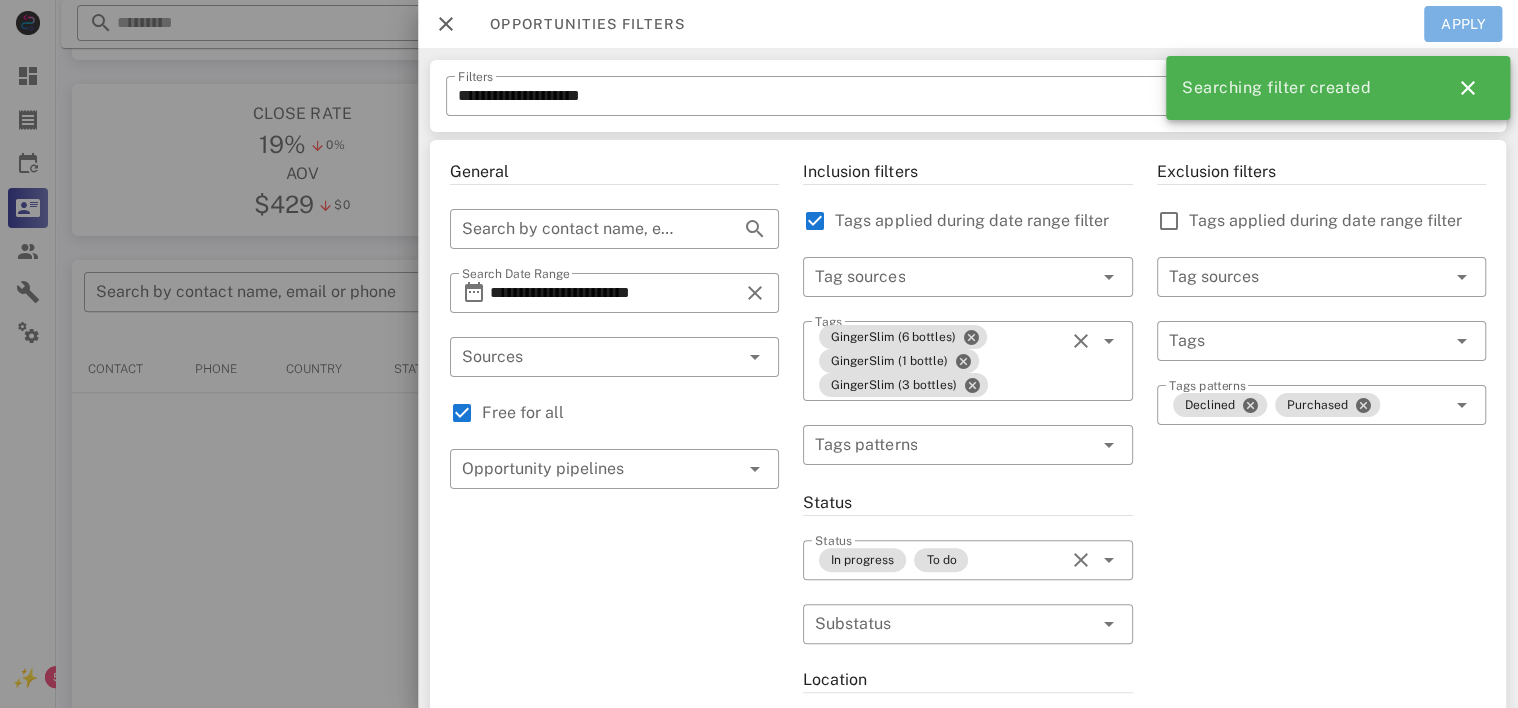 click on "Apply" at bounding box center (1463, 24) 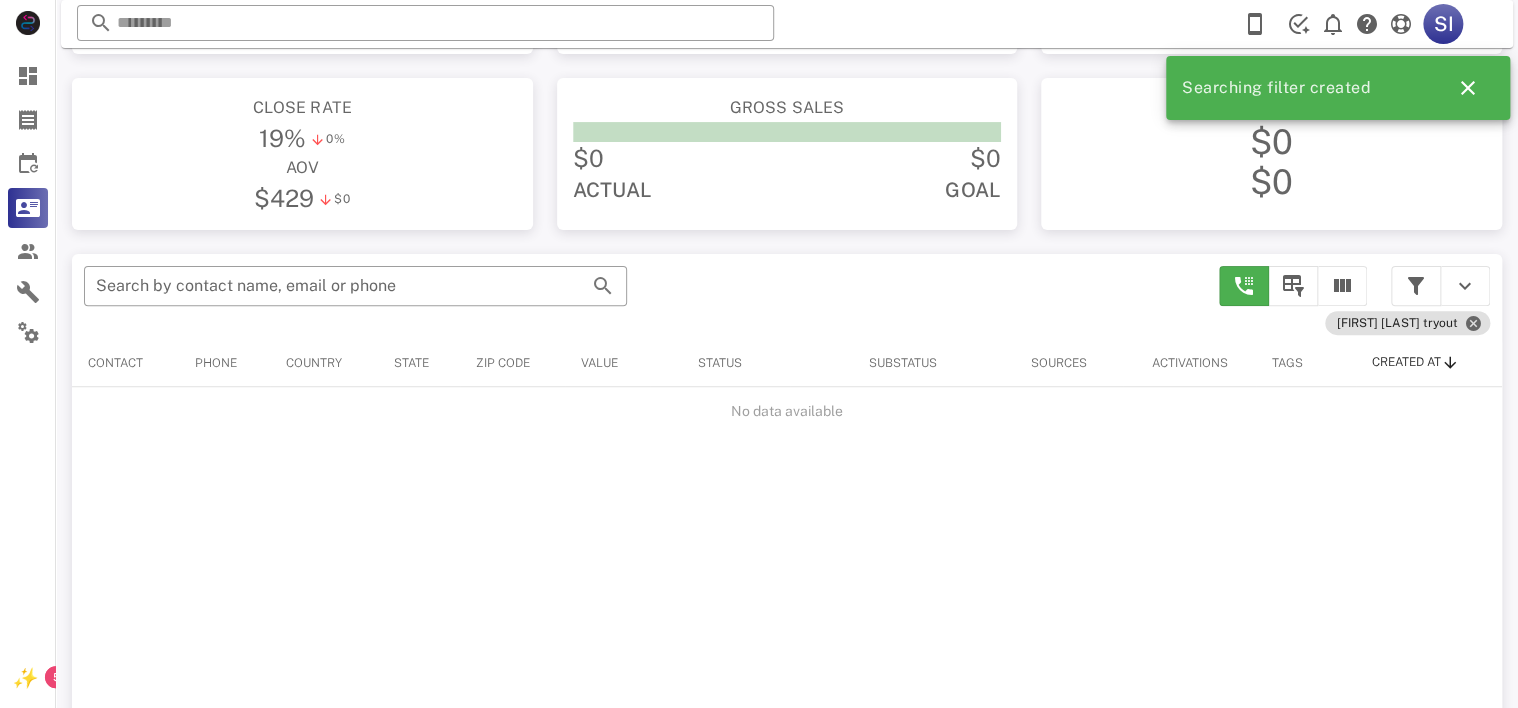 scroll, scrollTop: 188, scrollLeft: 0, axis: vertical 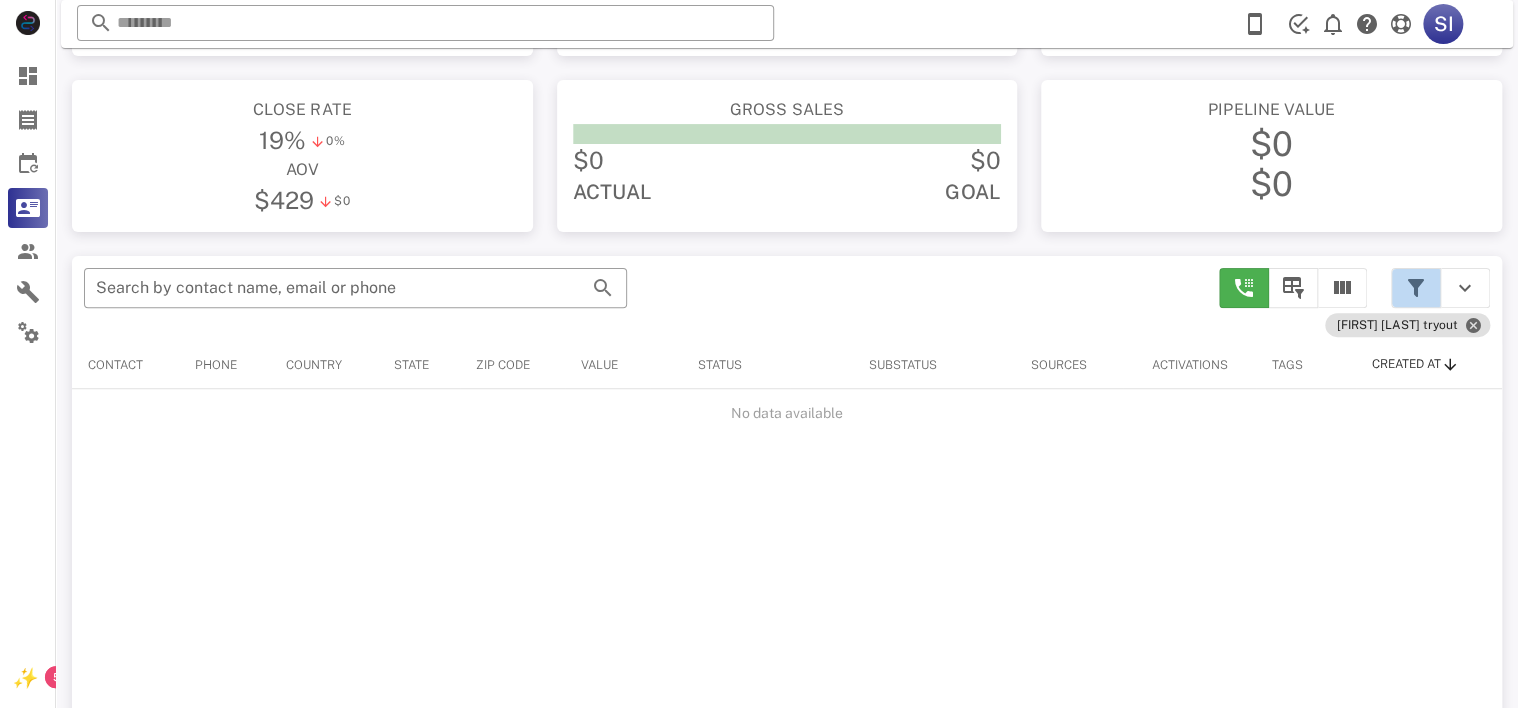 click at bounding box center (1416, 288) 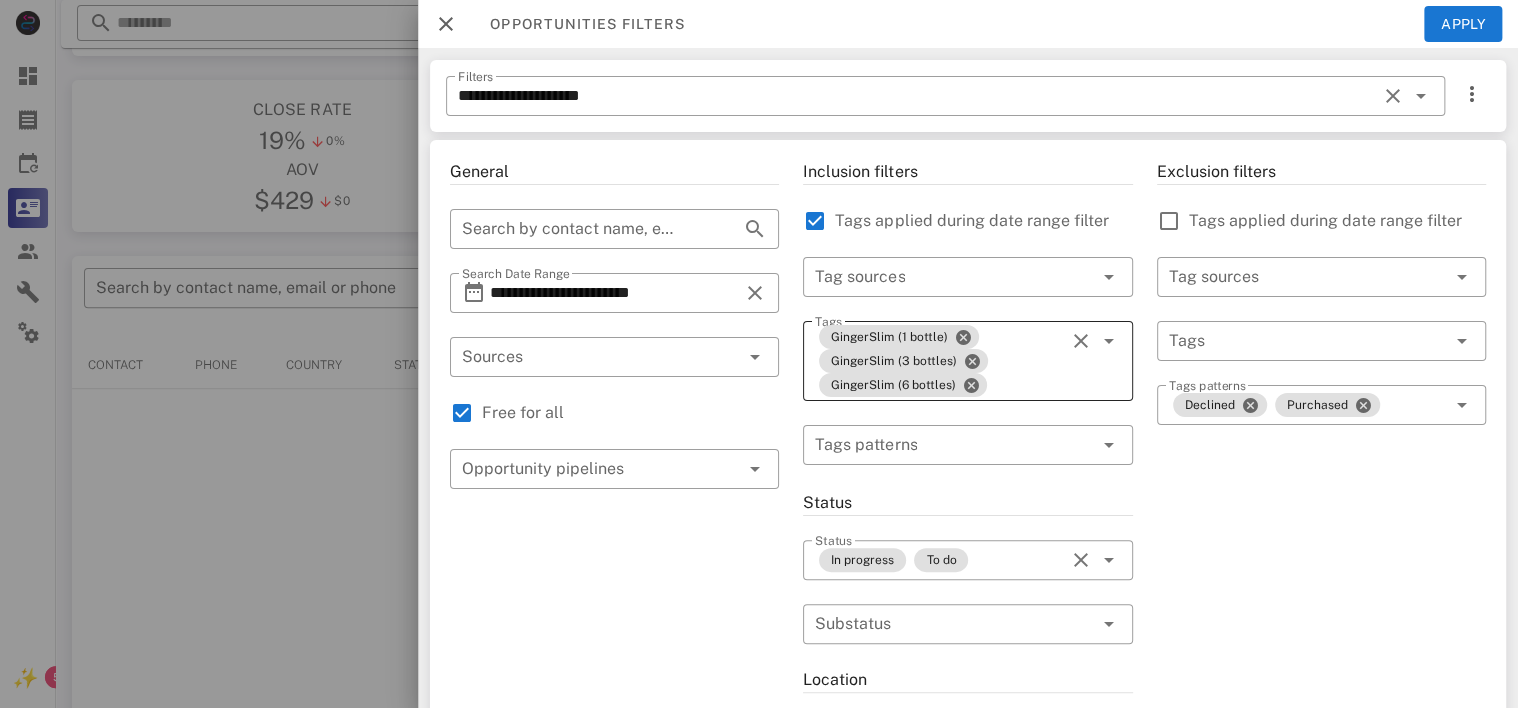 click at bounding box center (1109, 341) 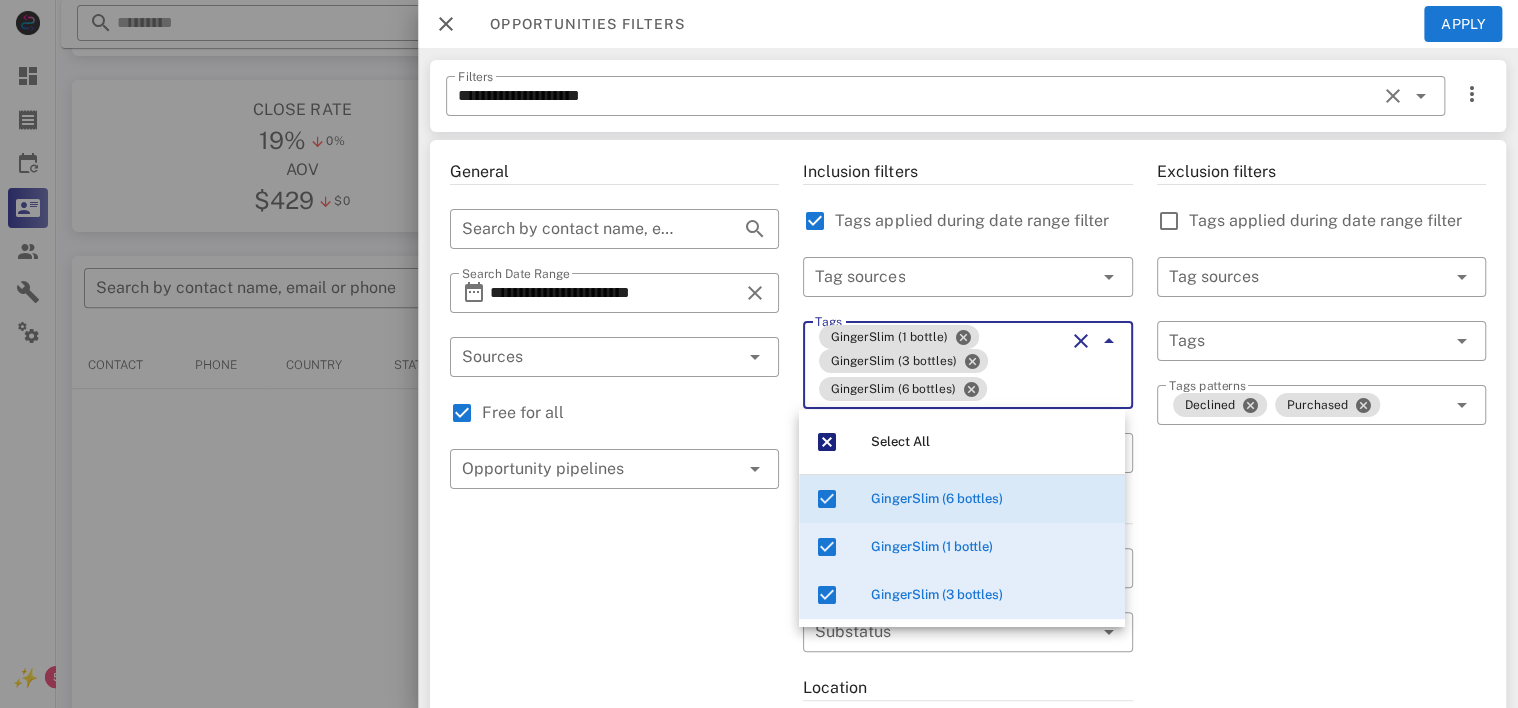 click on "Tags" at bounding box center (1027, 389) 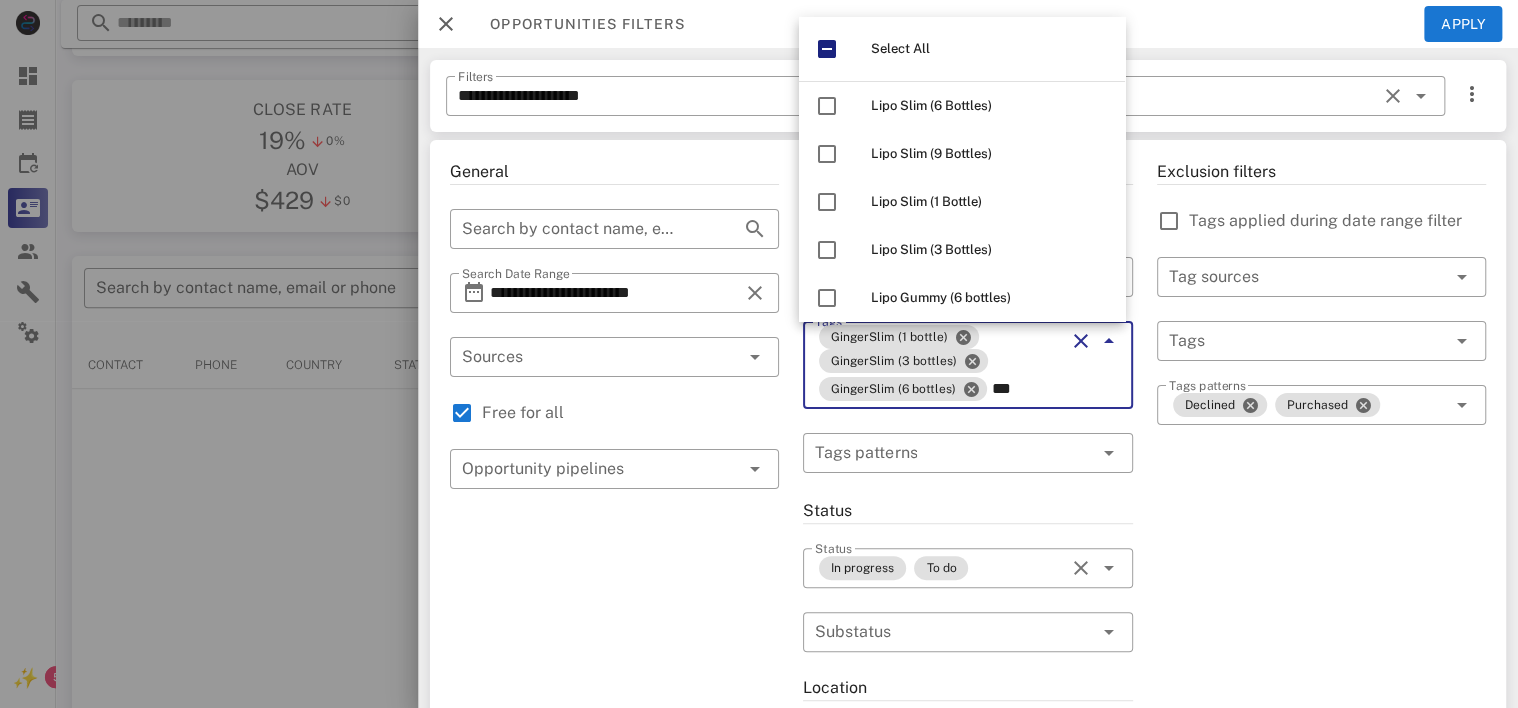 type on "****" 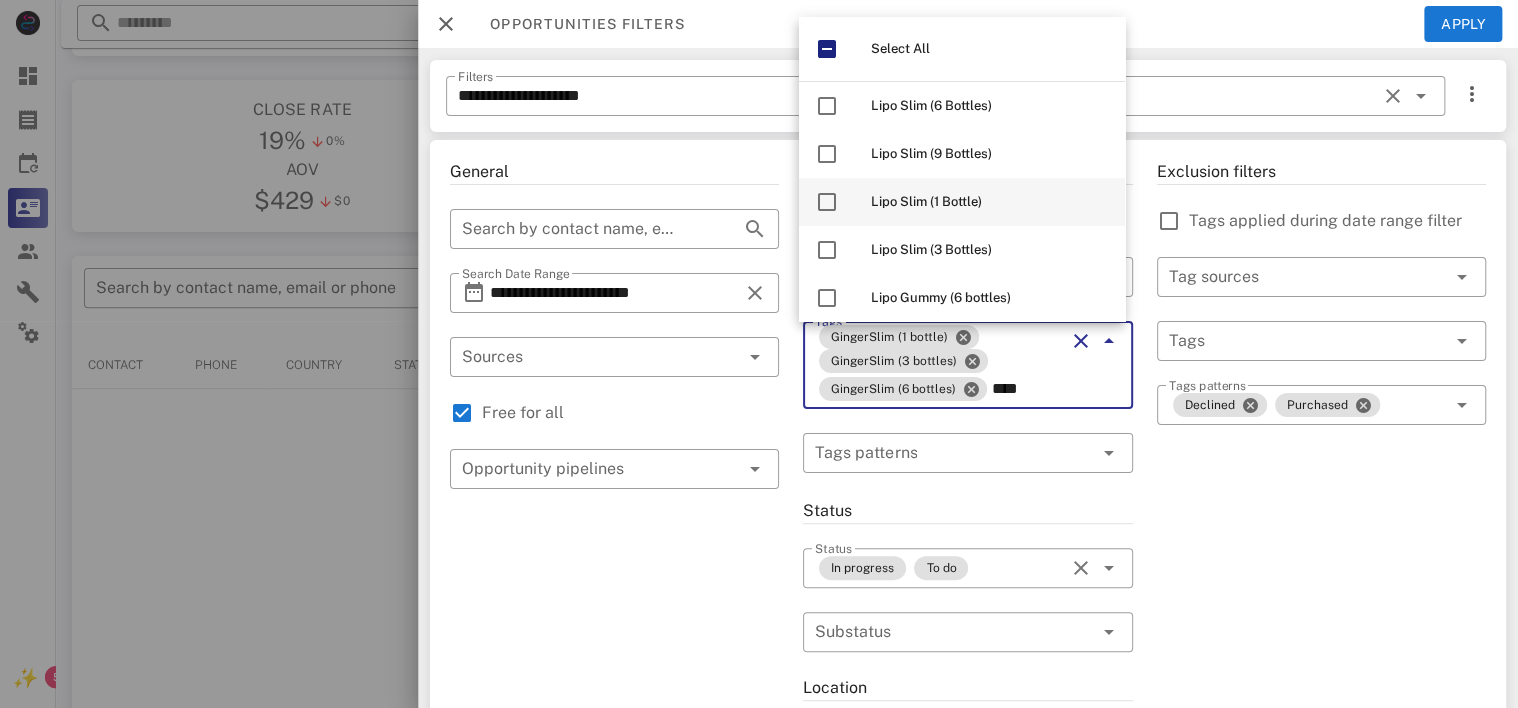 click on "Lipo Slim (1 Bottle)" at bounding box center [926, 201] 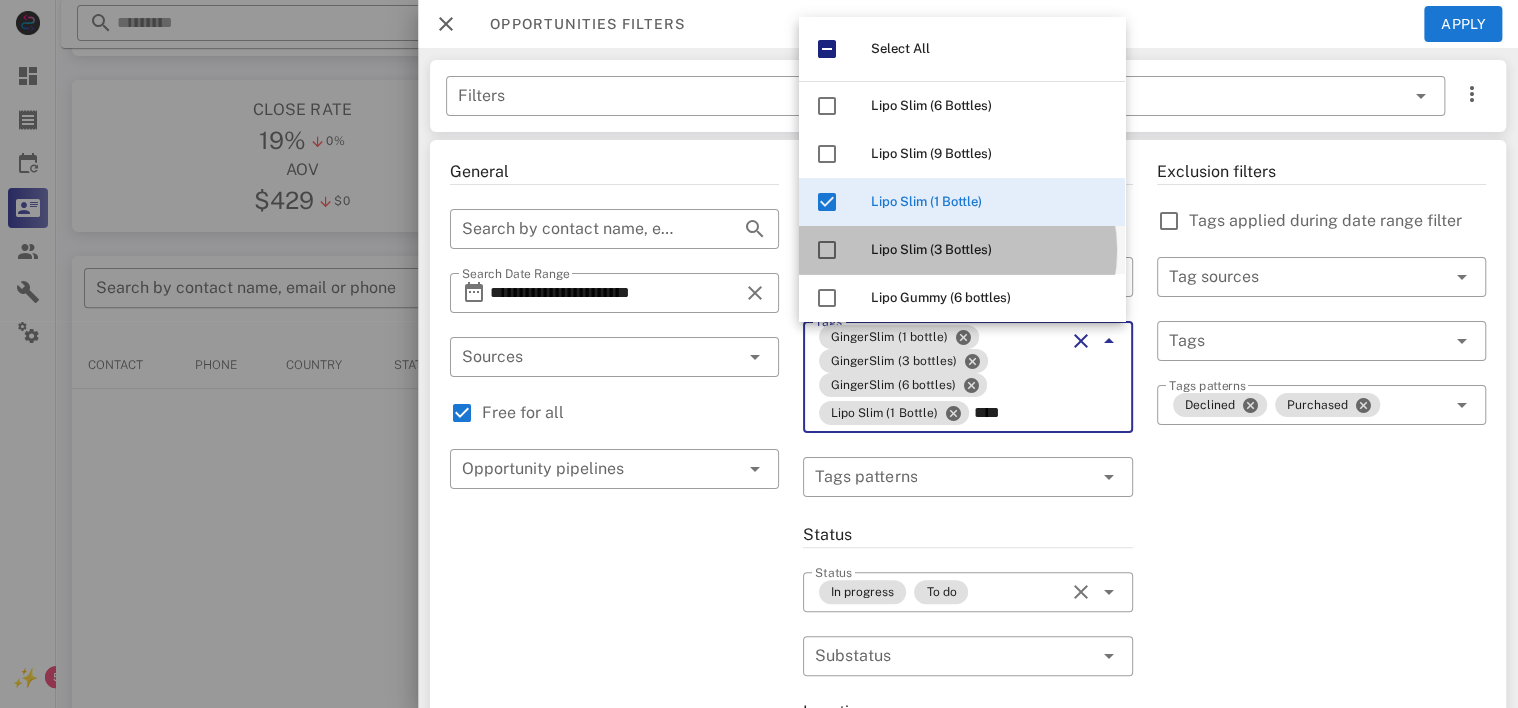click on "Lipo Slim (3 Bottles)" at bounding box center (931, 249) 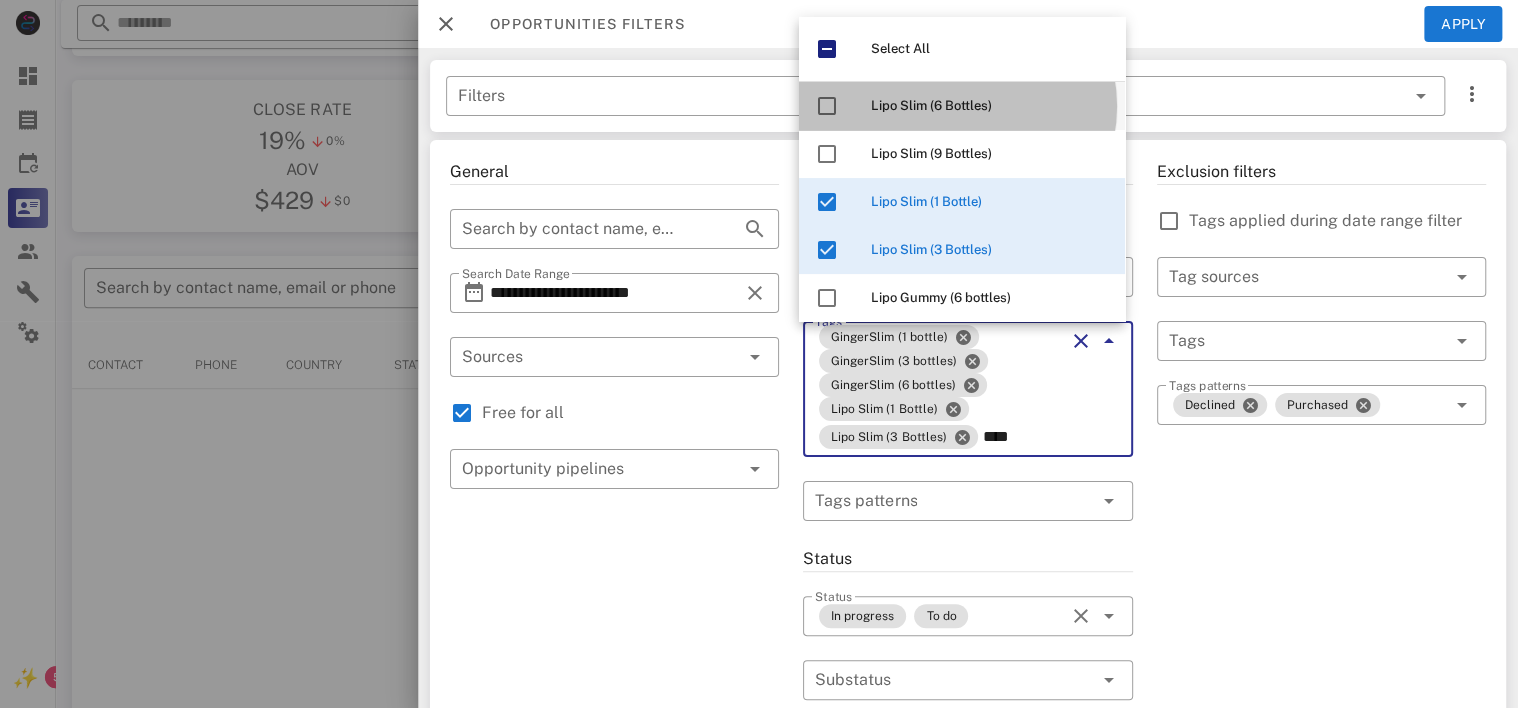 click on "Lipo Slim (6 Bottles)" at bounding box center [931, 105] 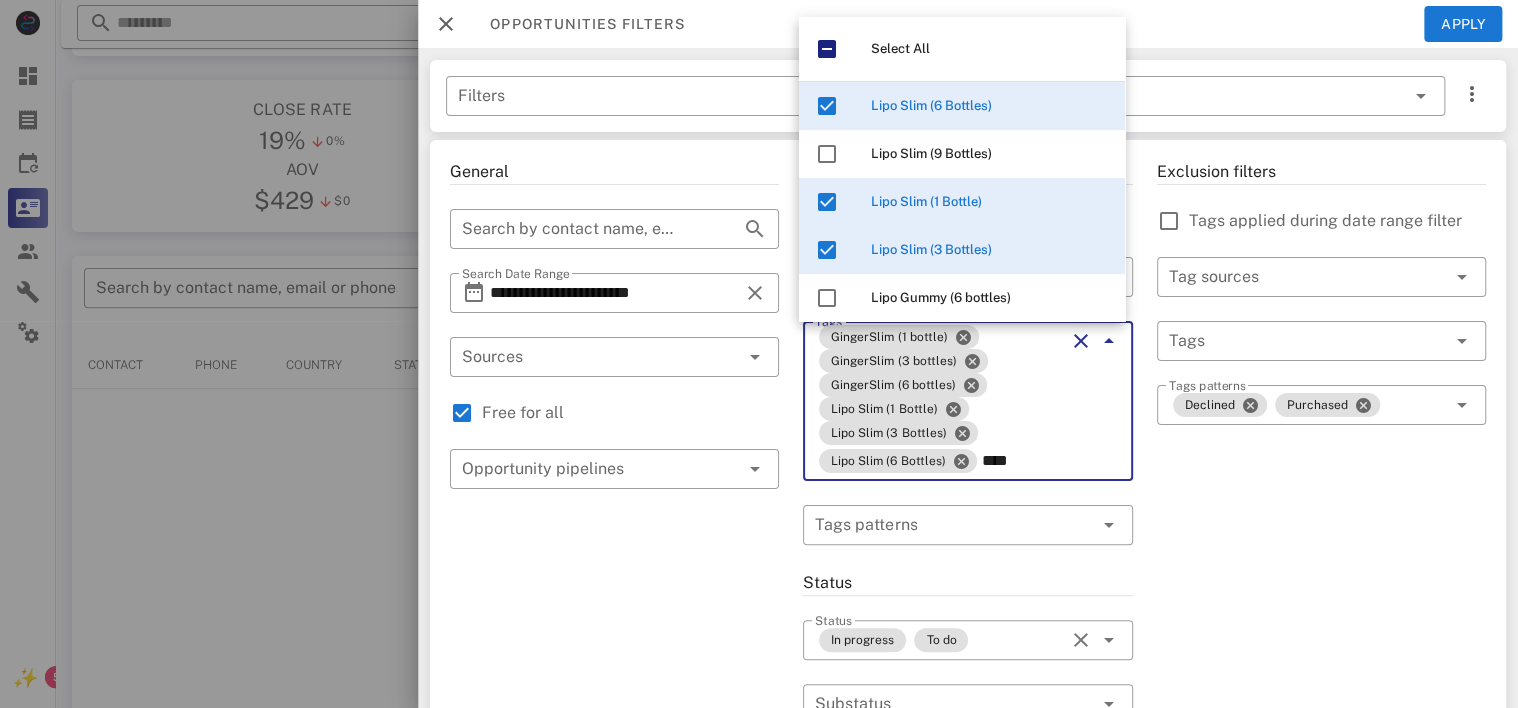 type on "****" 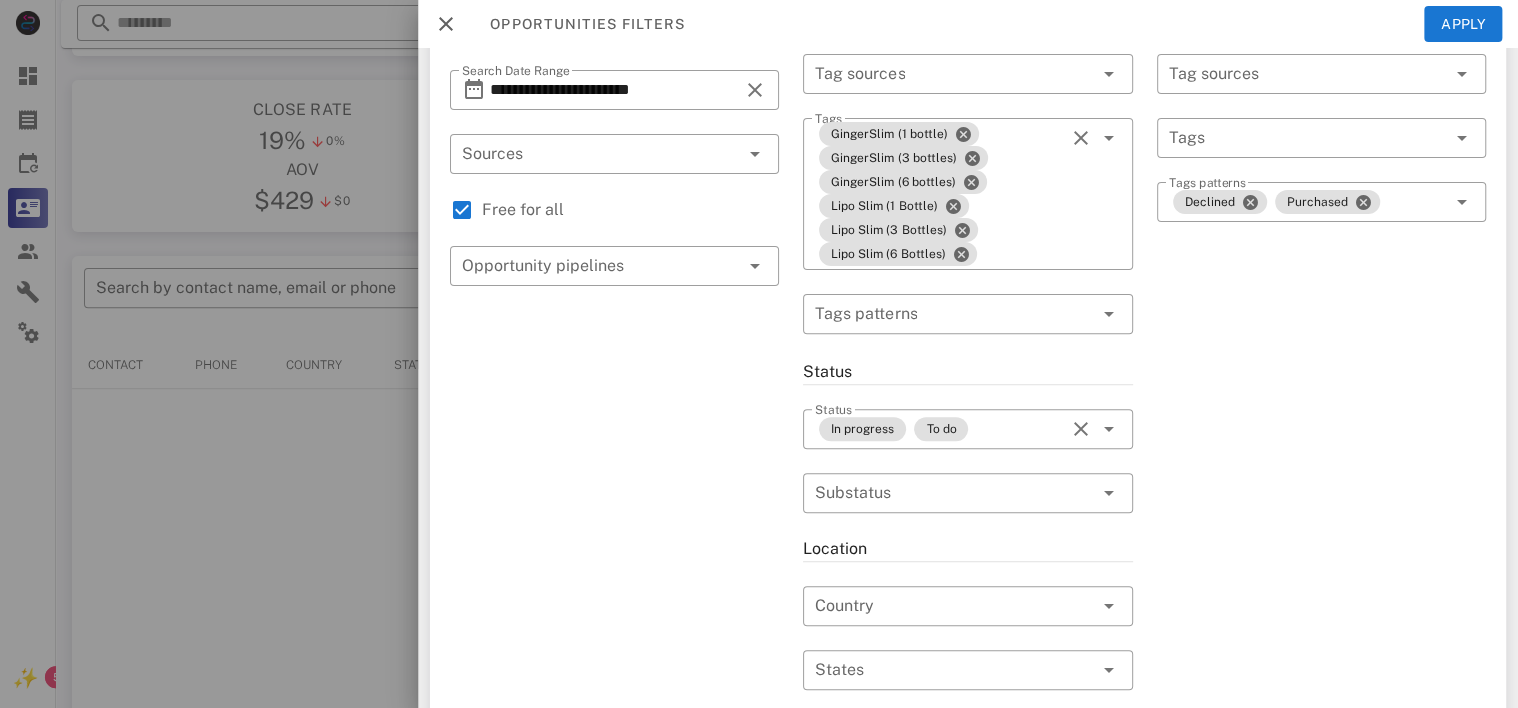 scroll, scrollTop: 0, scrollLeft: 0, axis: both 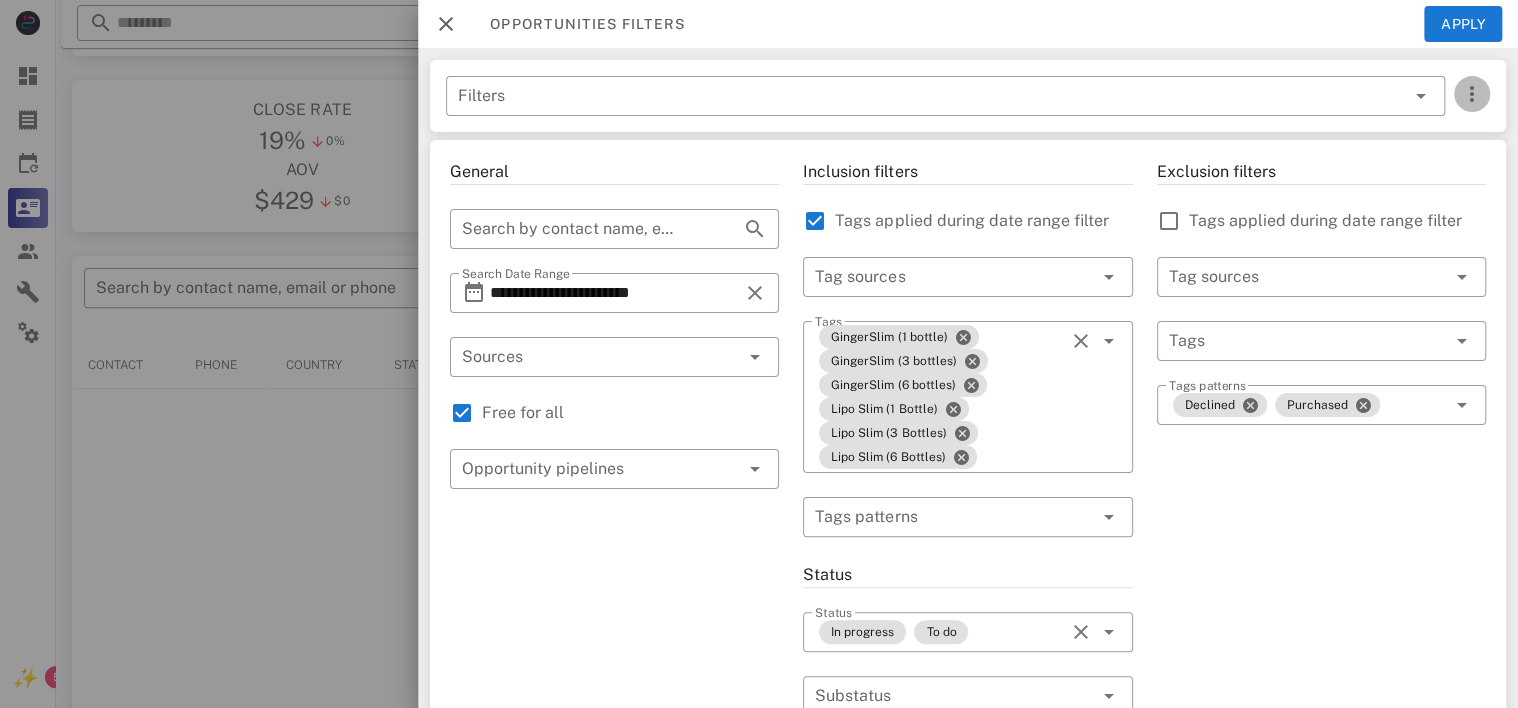 click at bounding box center [1472, 94] 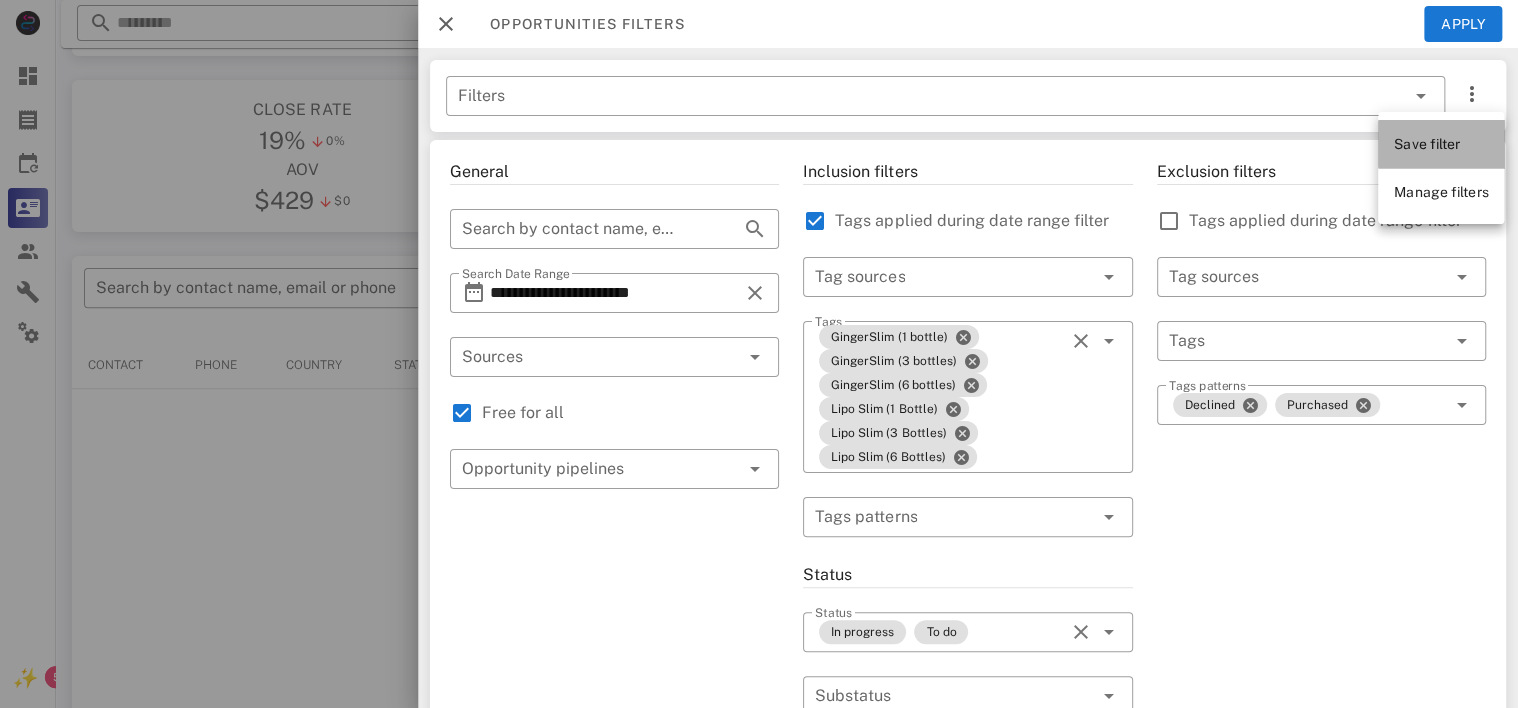 click on "Save filter" at bounding box center [1427, 144] 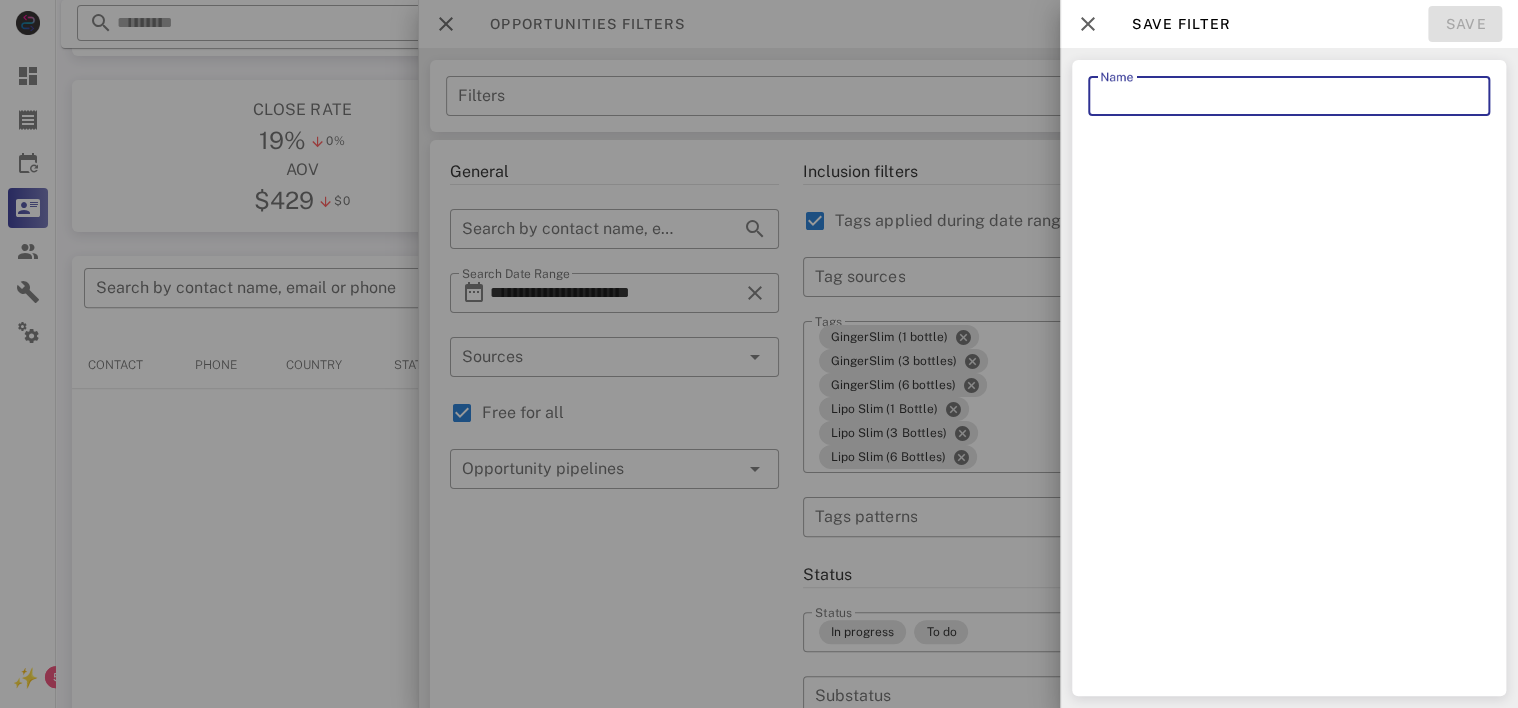 click on "Name" at bounding box center [1289, 96] 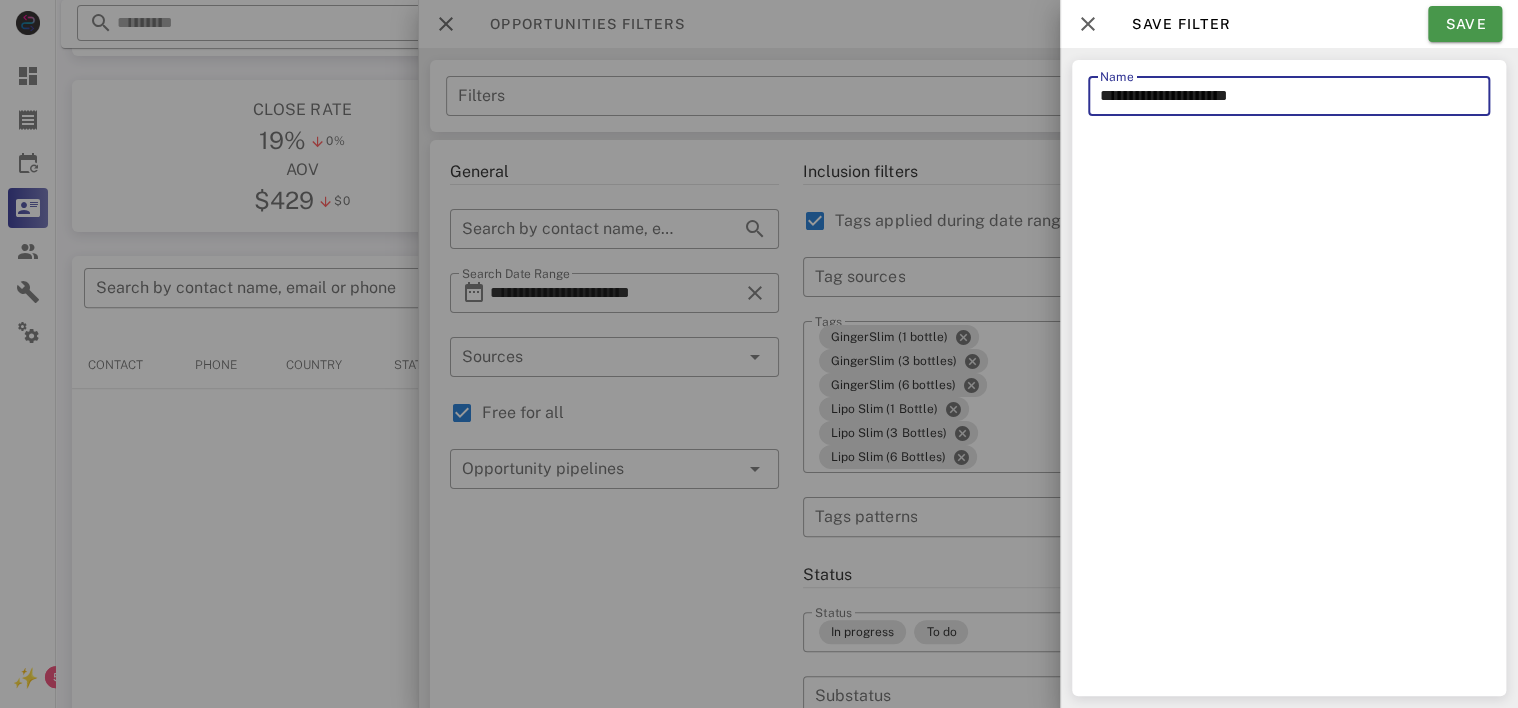 type on "**********" 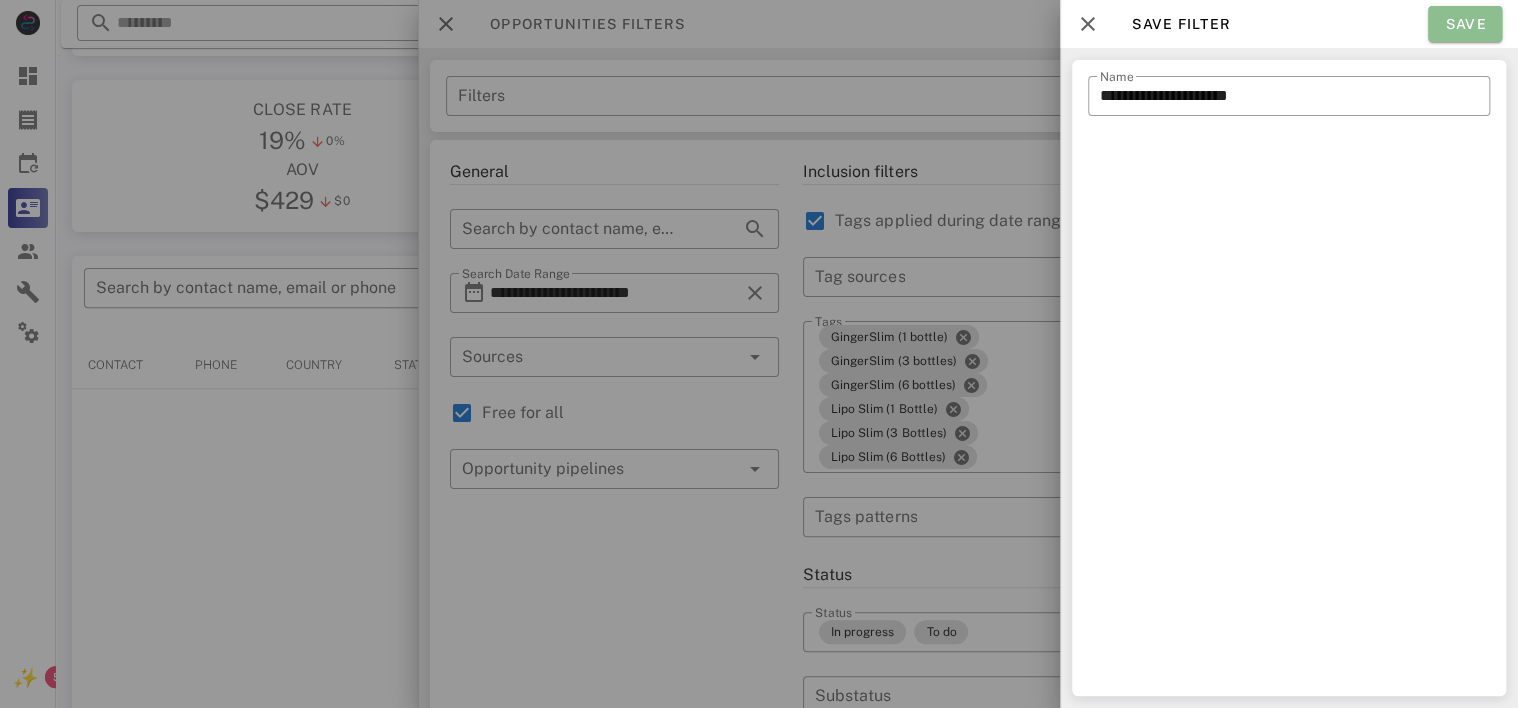 click on "Save" at bounding box center [1465, 24] 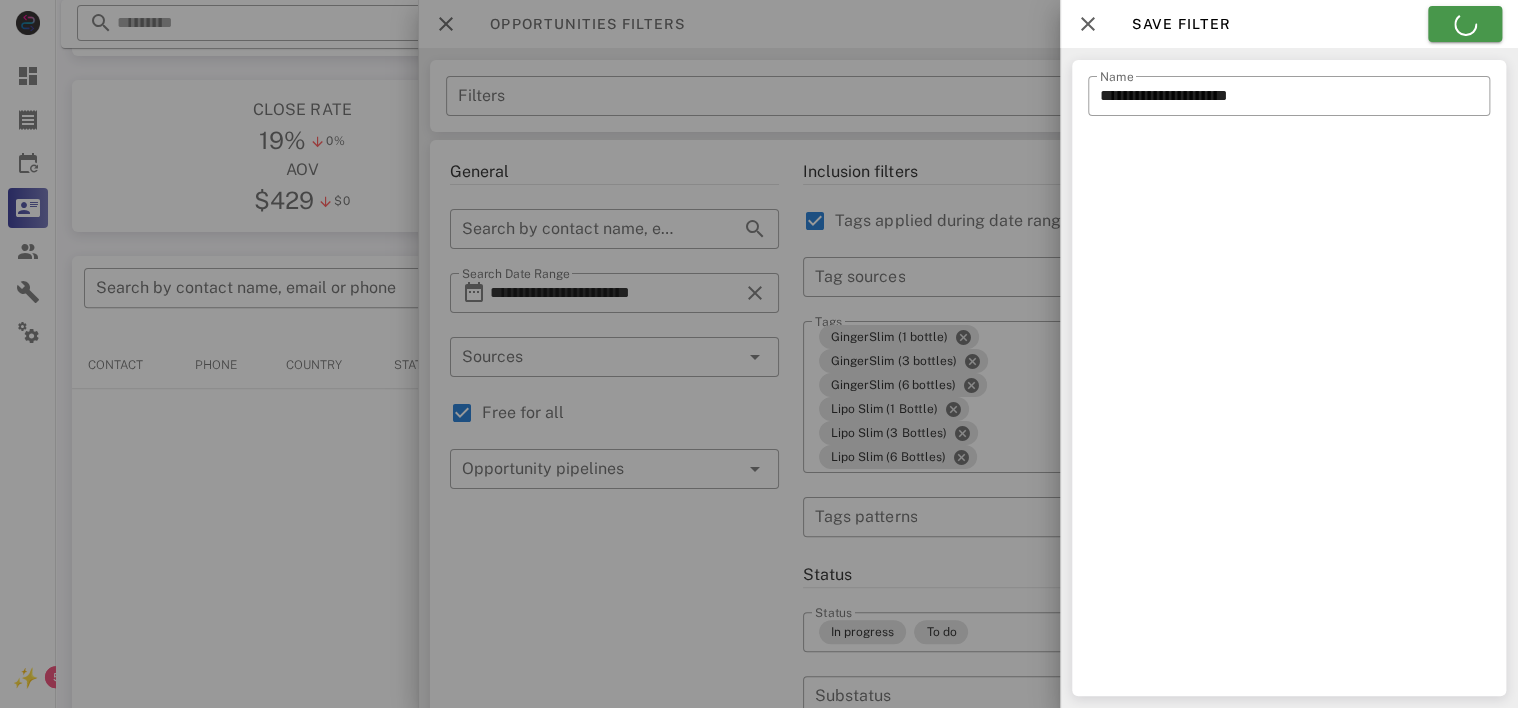 type on "**********" 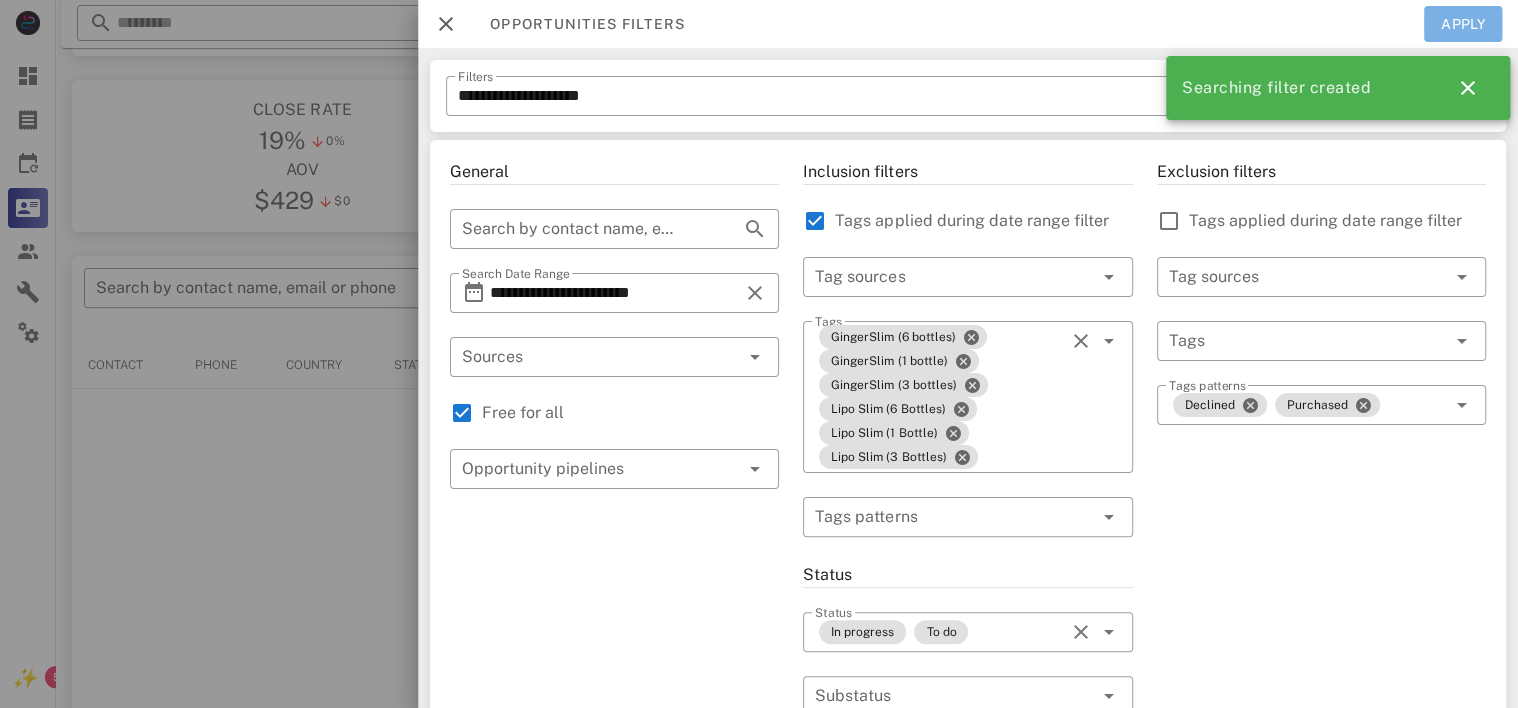 click on "Apply" at bounding box center [1463, 24] 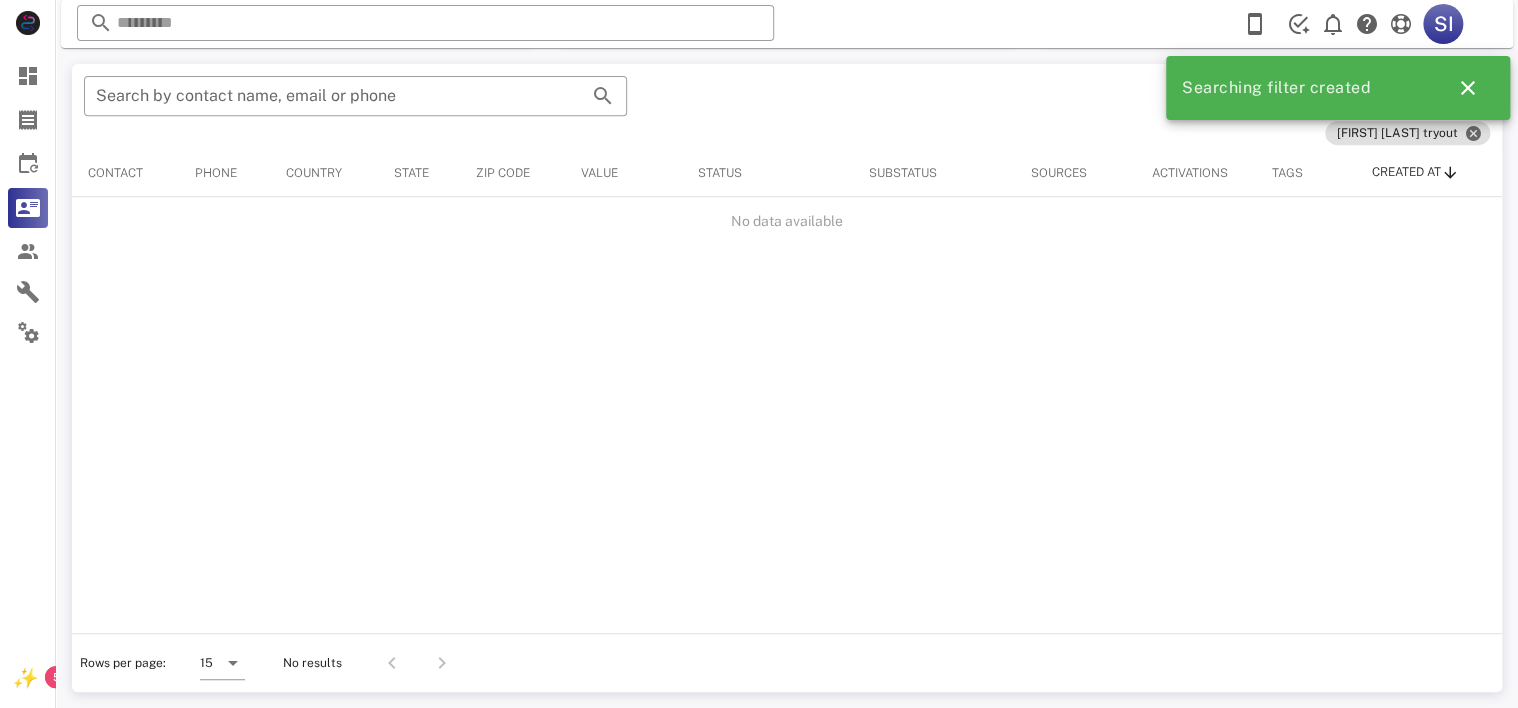 scroll, scrollTop: 0, scrollLeft: 0, axis: both 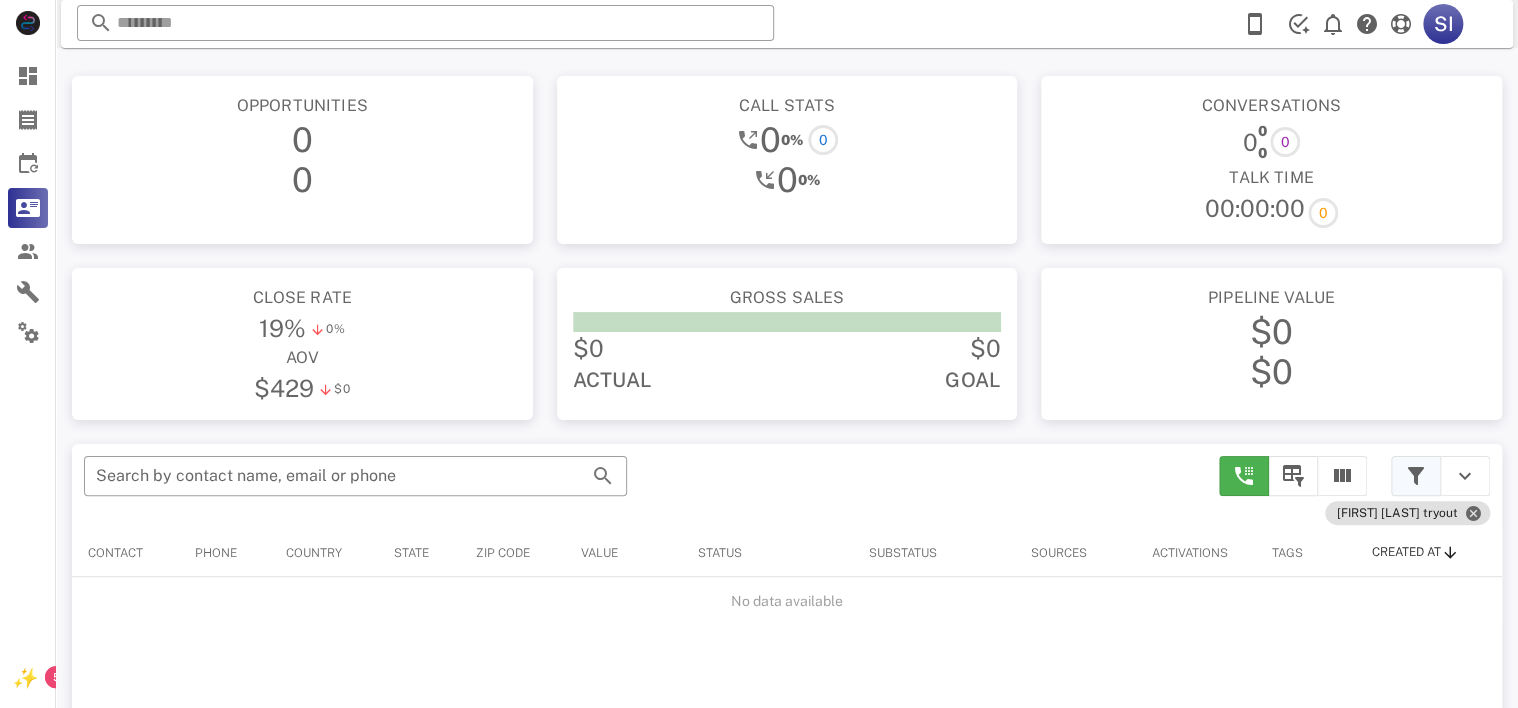click at bounding box center (1416, 476) 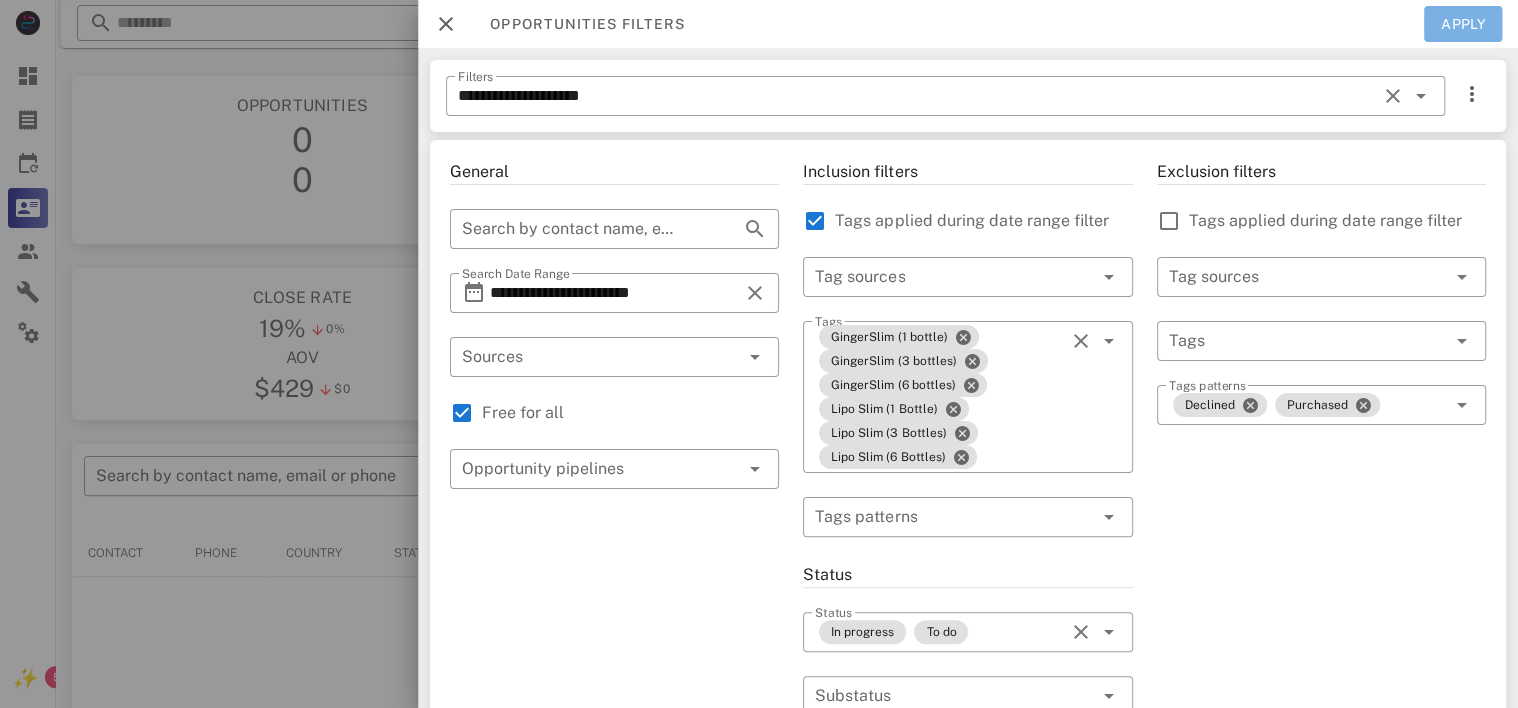 click on "Apply" at bounding box center (1463, 24) 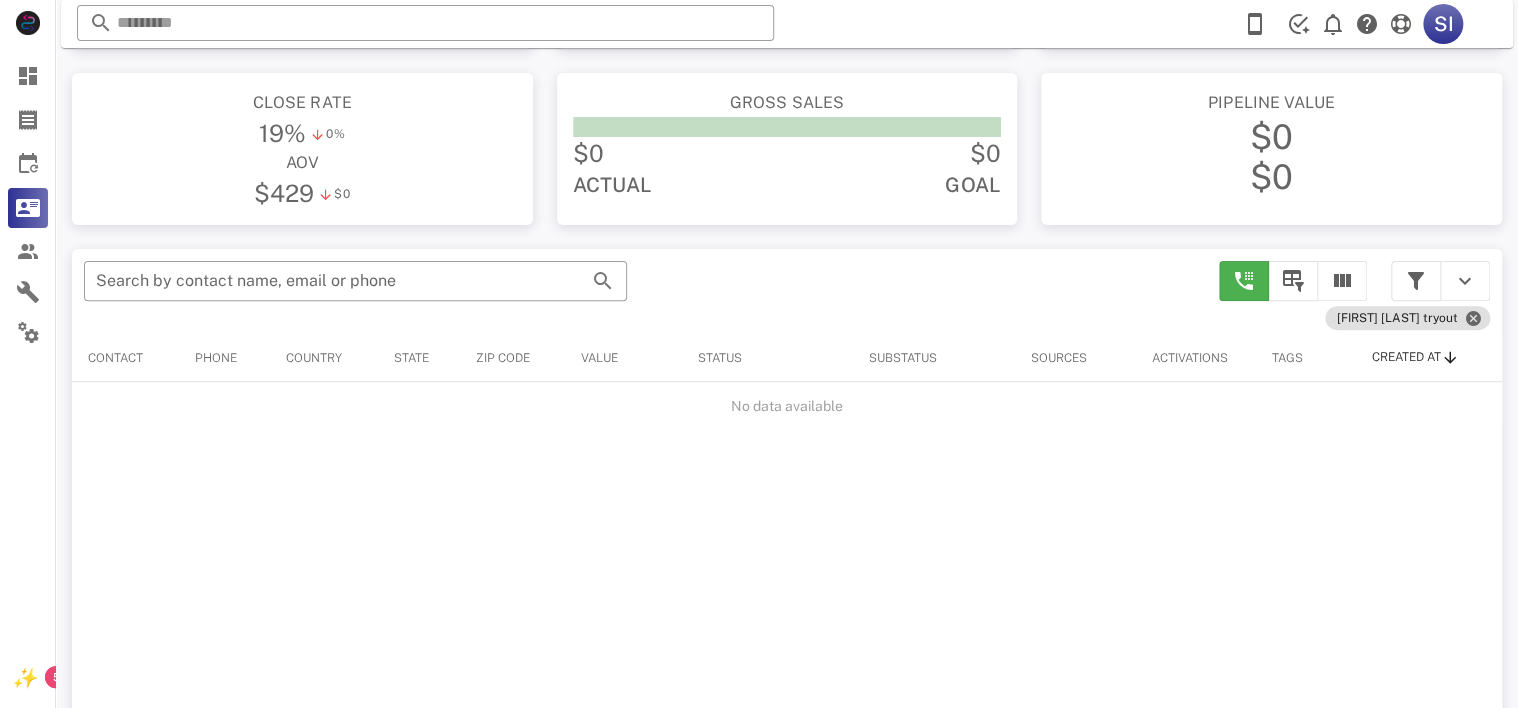 scroll, scrollTop: 304, scrollLeft: 0, axis: vertical 